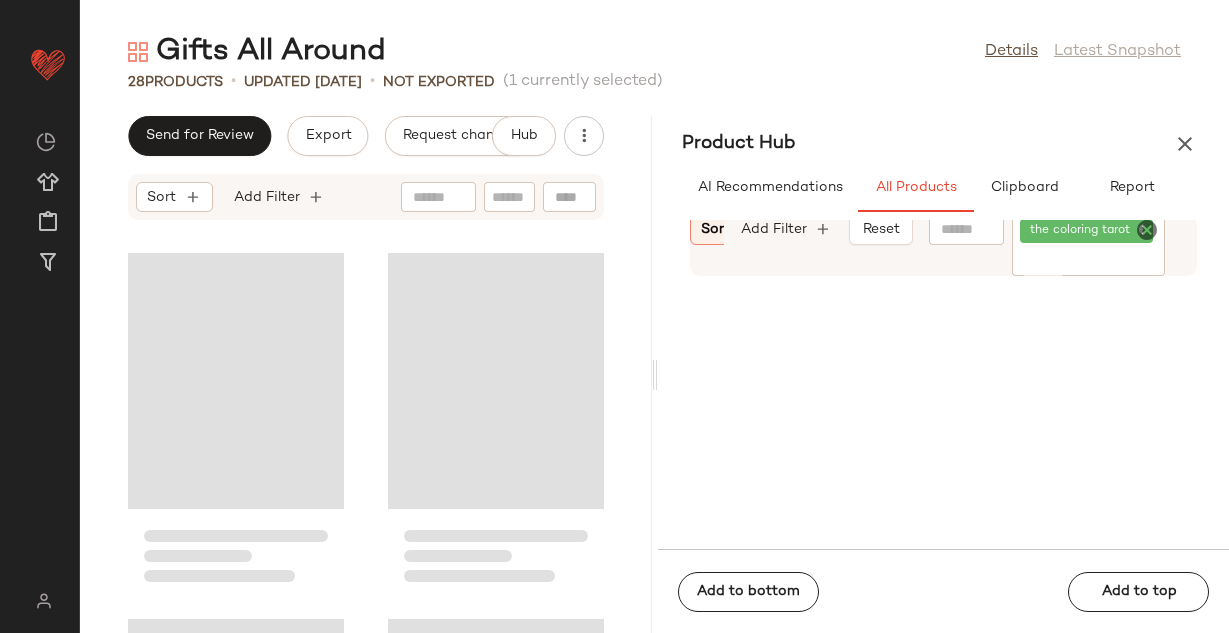 scroll, scrollTop: 0, scrollLeft: 0, axis: both 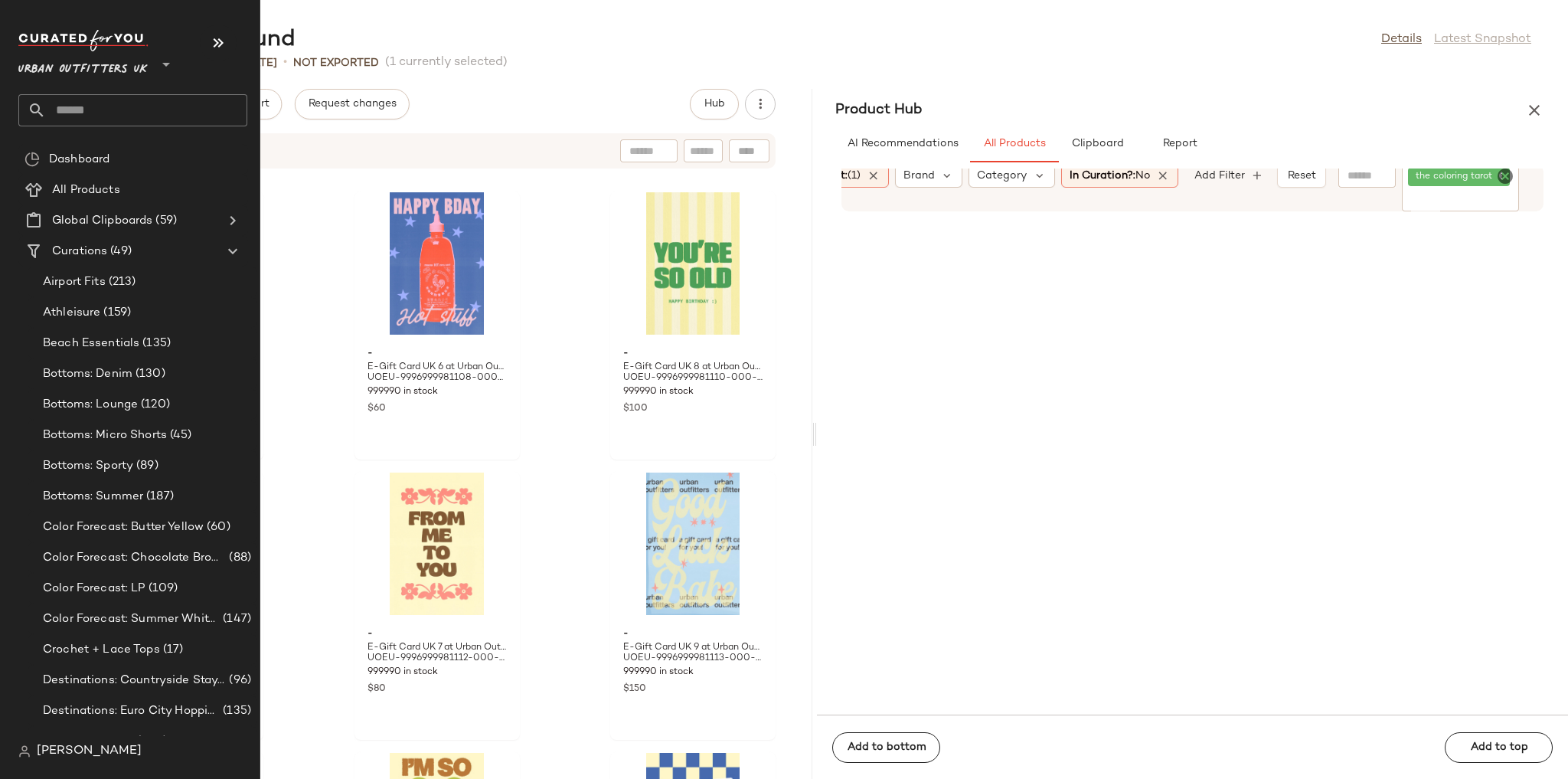 click on "Urban Outfitters UK" at bounding box center (83, 66) 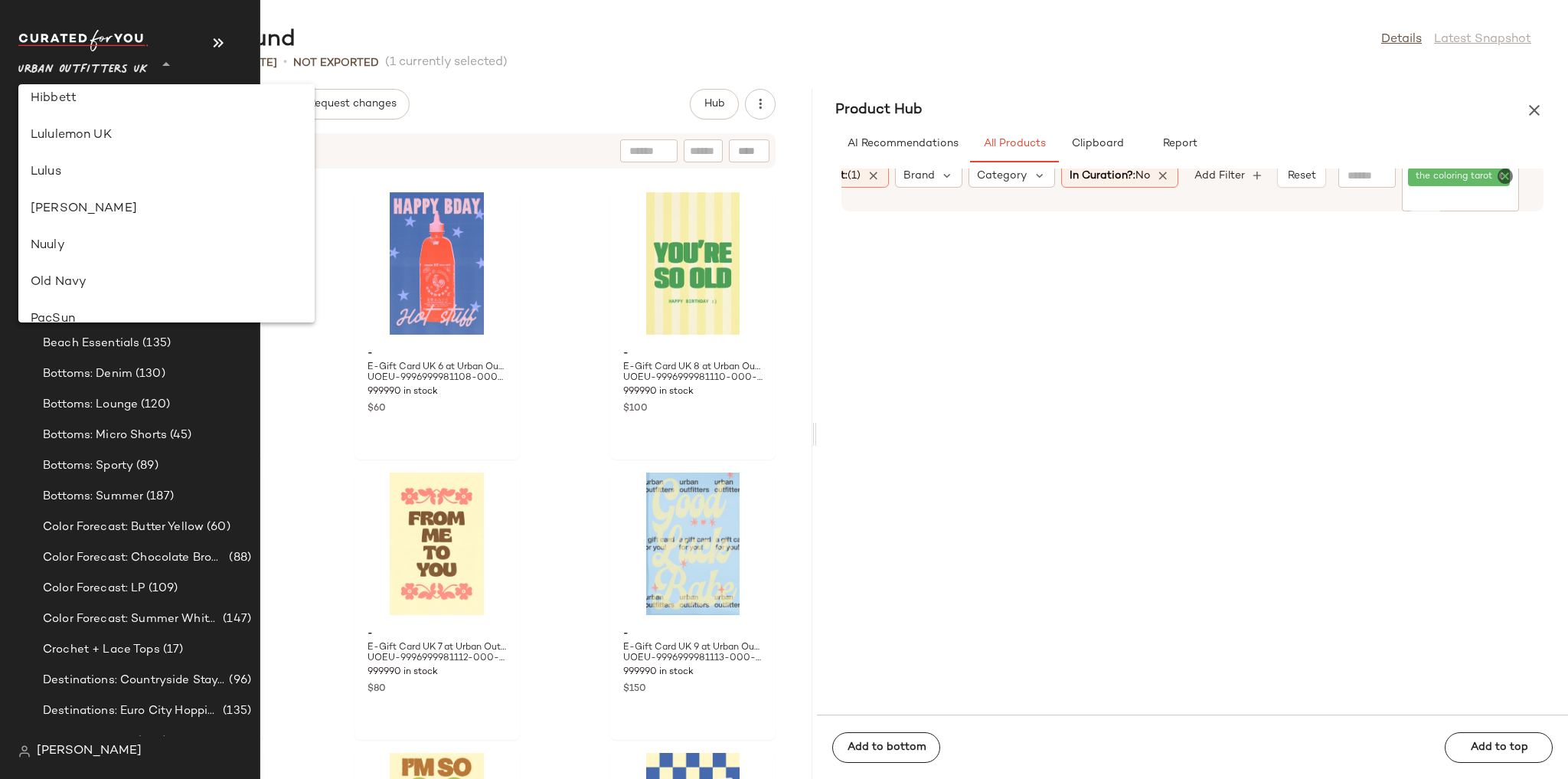 scroll, scrollTop: 411, scrollLeft: 0, axis: vertical 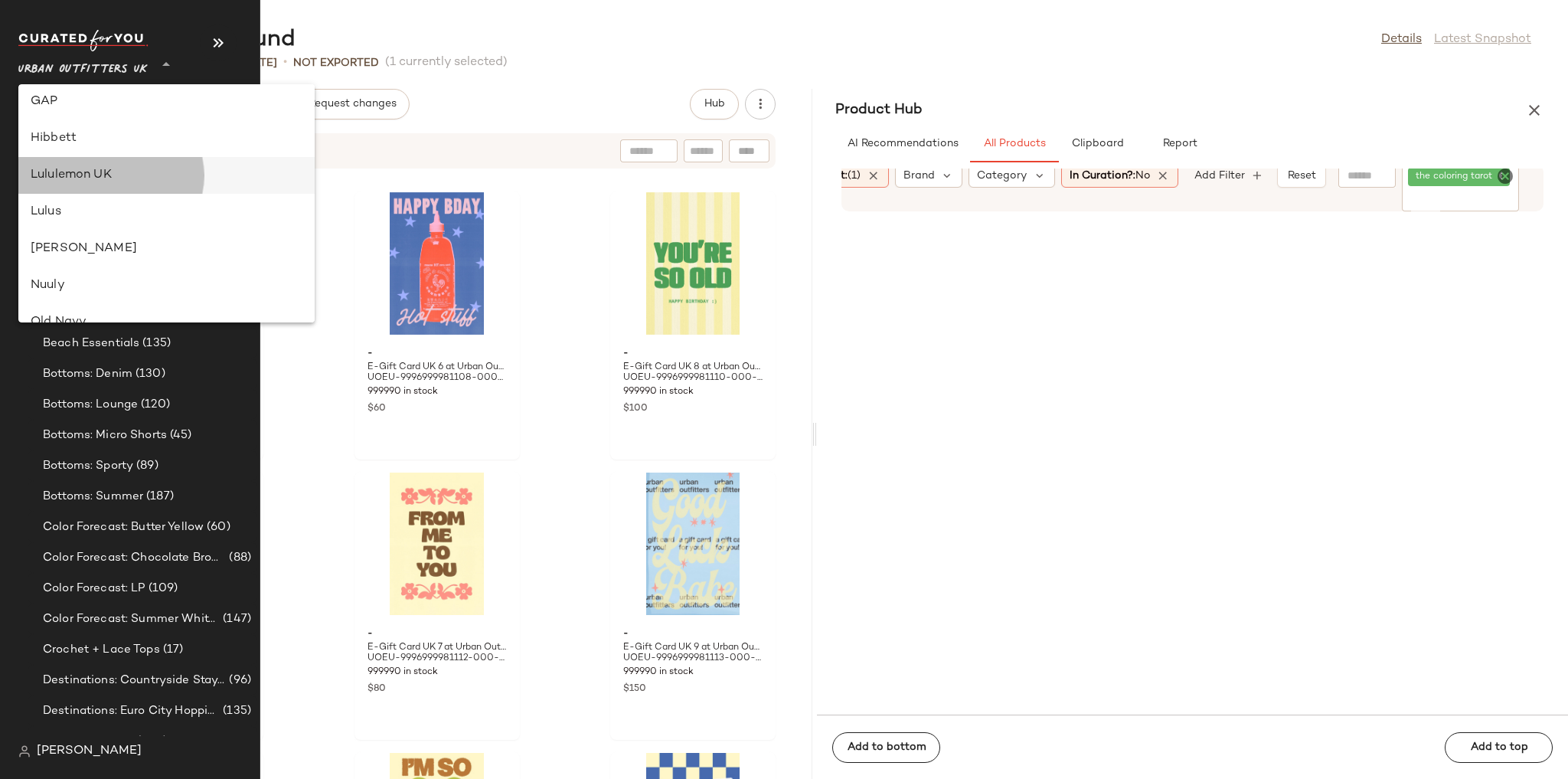 click on "Lululemon UK" at bounding box center [166, 175] 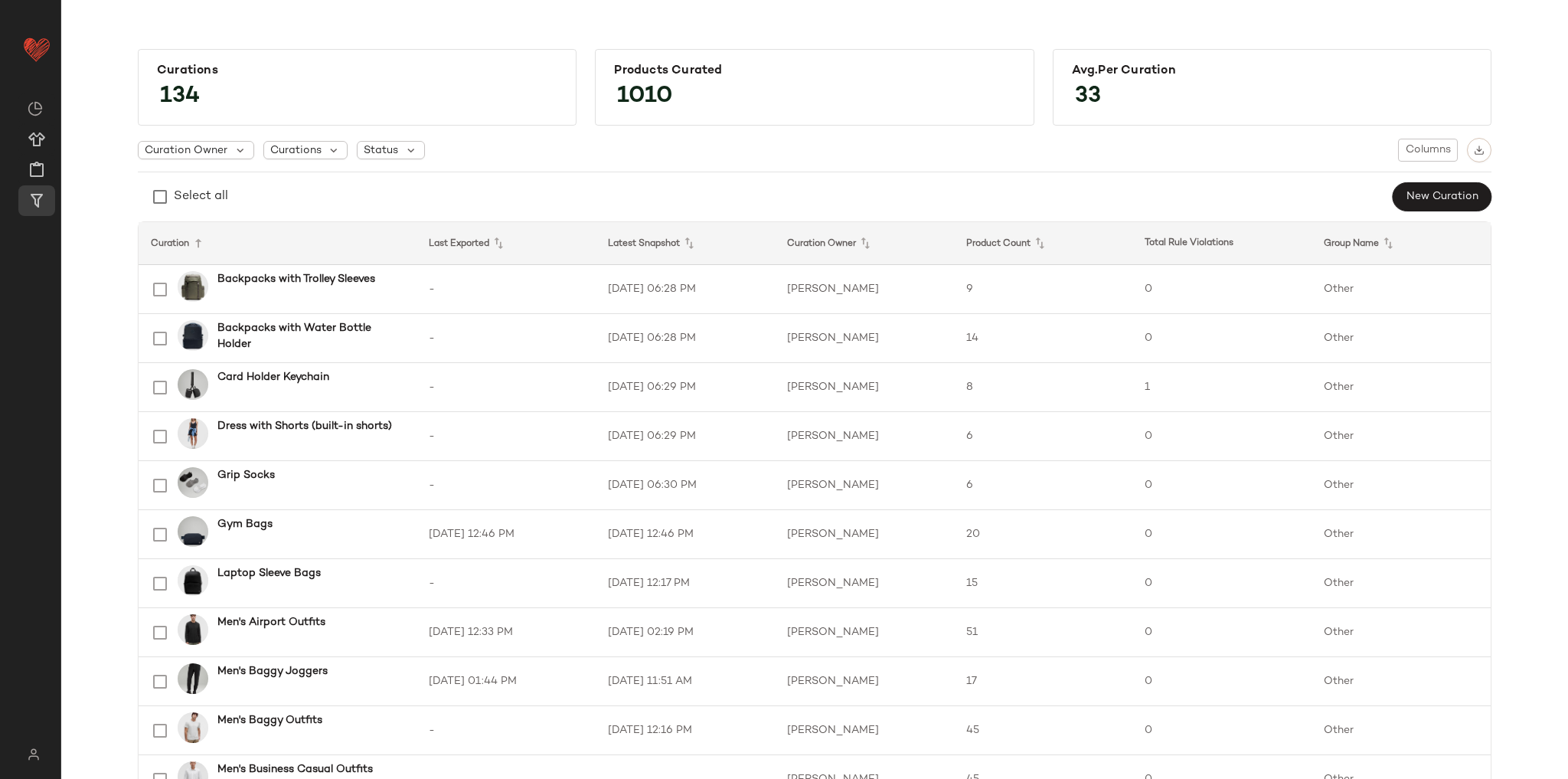 click on "Curations 134 Products Curated 1010 Avg.per Curation 33 Curation Owner  Curations  Status   Columns  Select all  New Curation  Curation  Last Exported  Latest Snapshot  Curation Owner  Product Count  Total Rule Violations  Group Name  Backpacks with Trolley Sleeves - 7/1/25, 06:28 PM Maureen Connelly 9 0 Other Backpacks with Water Bottle Holder - 7/1/25, 06:28 PM Maureen Connelly 14 0 Other Card Holder Keychain - 7/1/25, 06:29 PM Maureen Connelly 8 1 Other Dress with Shorts (built-in shorts) - 7/1/25, 06:29 PM Maureen Connelly 6 0 Other Grip Socks - 7/1/25, 06:30 PM Maureen Connelly 6 0 Other Gym Bags 7/2/25, 12:46 PM 7/2/25, 12:46 PM Maureen Connelly 20 0 Other Laptop Sleeve Bags - 6/18/25, 12:17 PM Maureen Connelly 15 0 Other Men's Airport Outfits 7/2/25, 12:33 PM 6/25/25, 02:19 PM Maureen Connelly 51 0 Other Men's Baggy Joggers 6/8/25, 01:44 PM 6/10/25, 11:51 AM Maureen Connelly 17 0 Other Men's Baggy Outfits - 6/18/25, 12:16 PM Maureen Connelly 45 0 Other Men's Business Casual Outfits - - Maureen Connelly" at bounding box center (815, 1415) 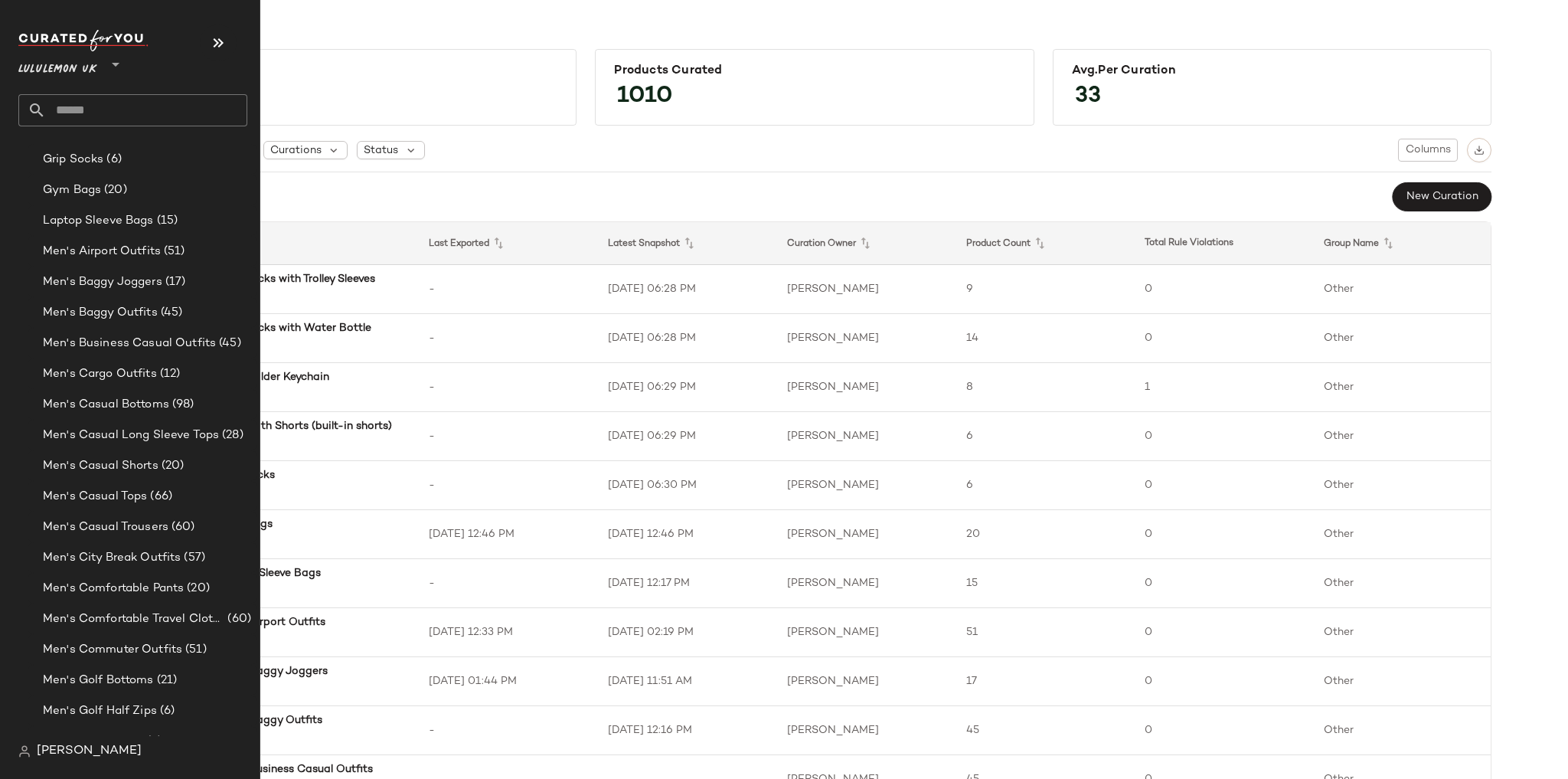 scroll, scrollTop: 552, scrollLeft: 0, axis: vertical 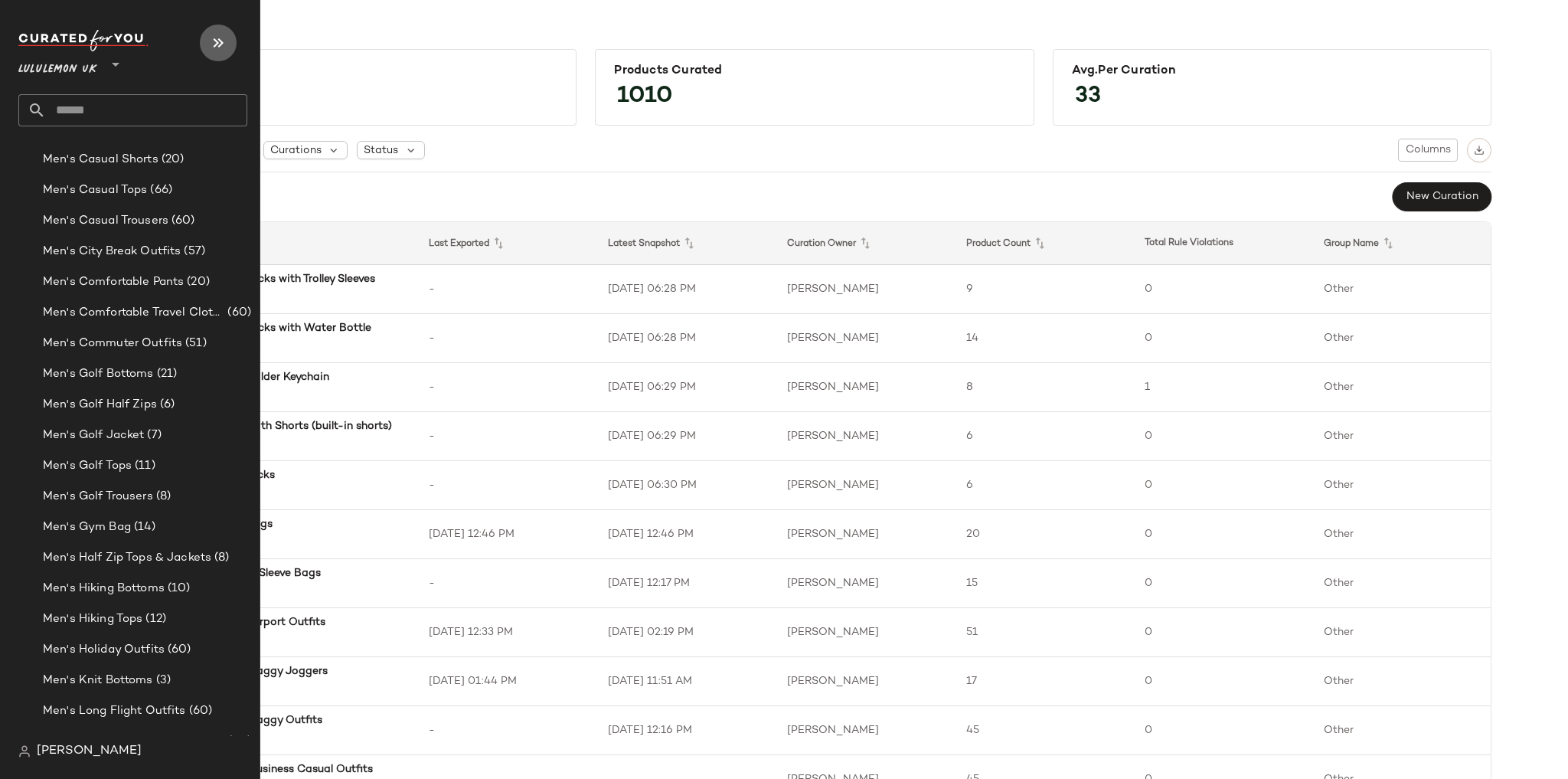 click at bounding box center (218, 43) 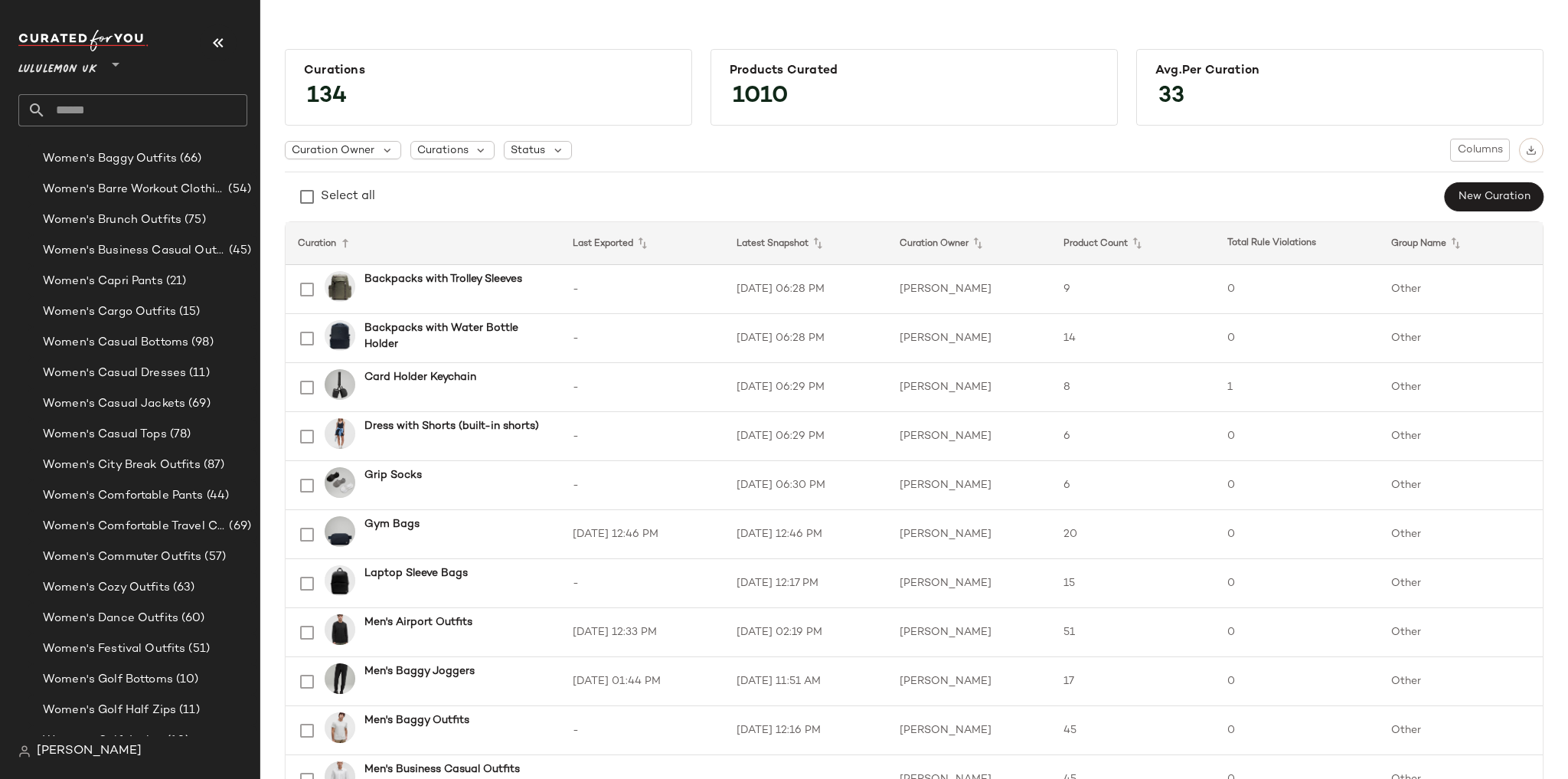 scroll, scrollTop: 2199, scrollLeft: 0, axis: vertical 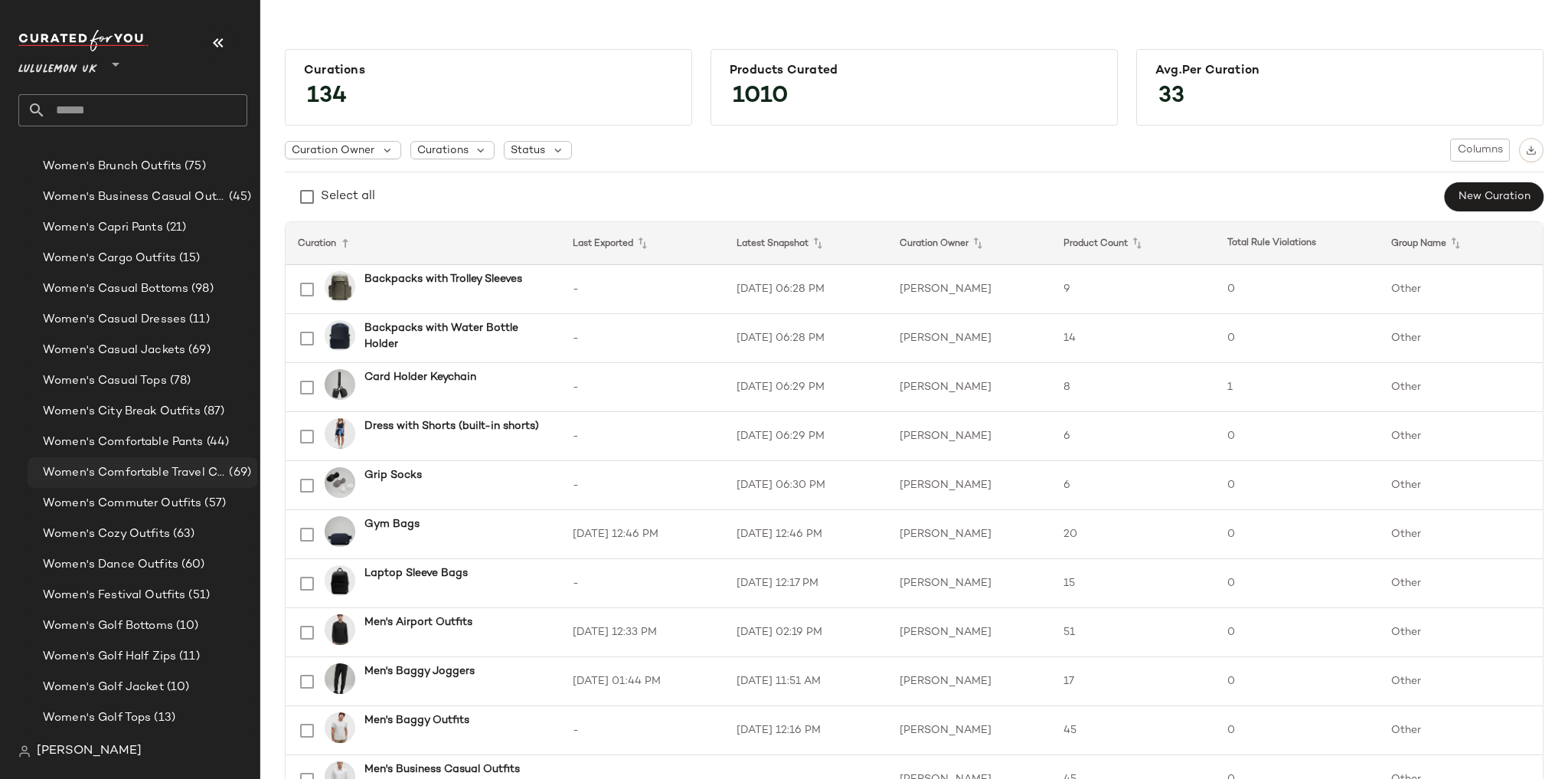 click on "Women's Comfortable Travel Clothes" at bounding box center (134, 473) 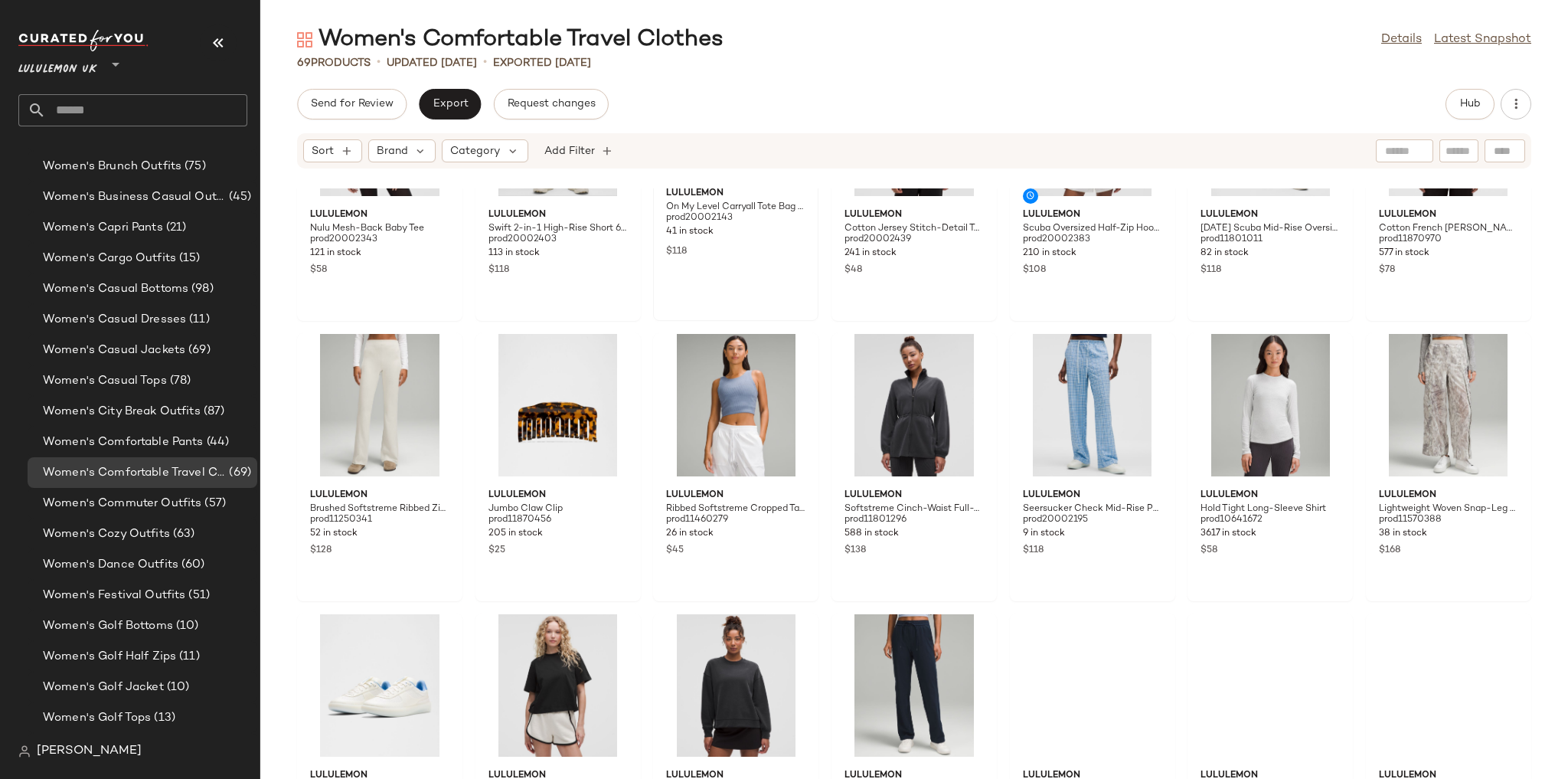 scroll, scrollTop: 441, scrollLeft: 0, axis: vertical 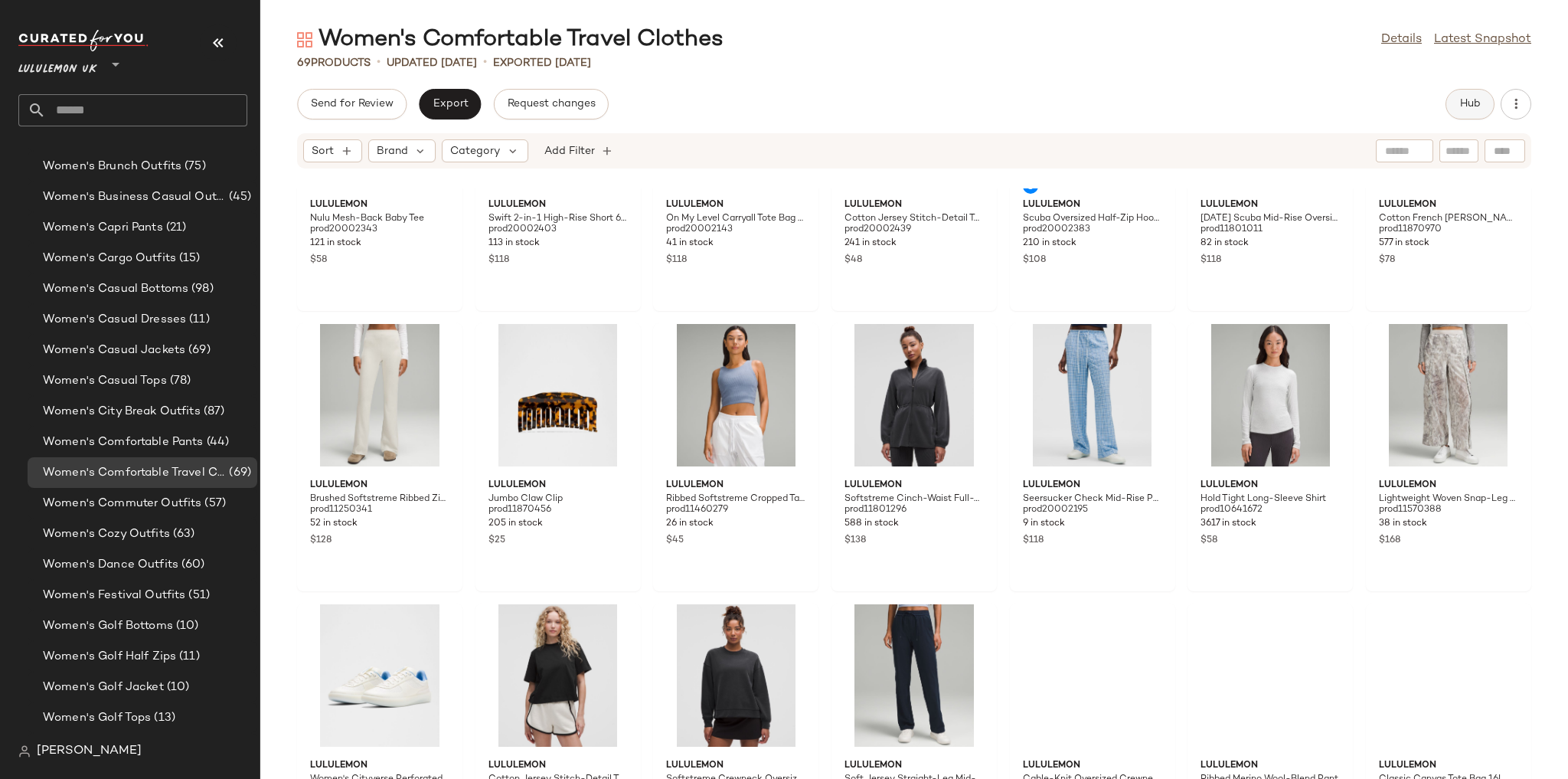 click on "Hub" at bounding box center (1470, 104) 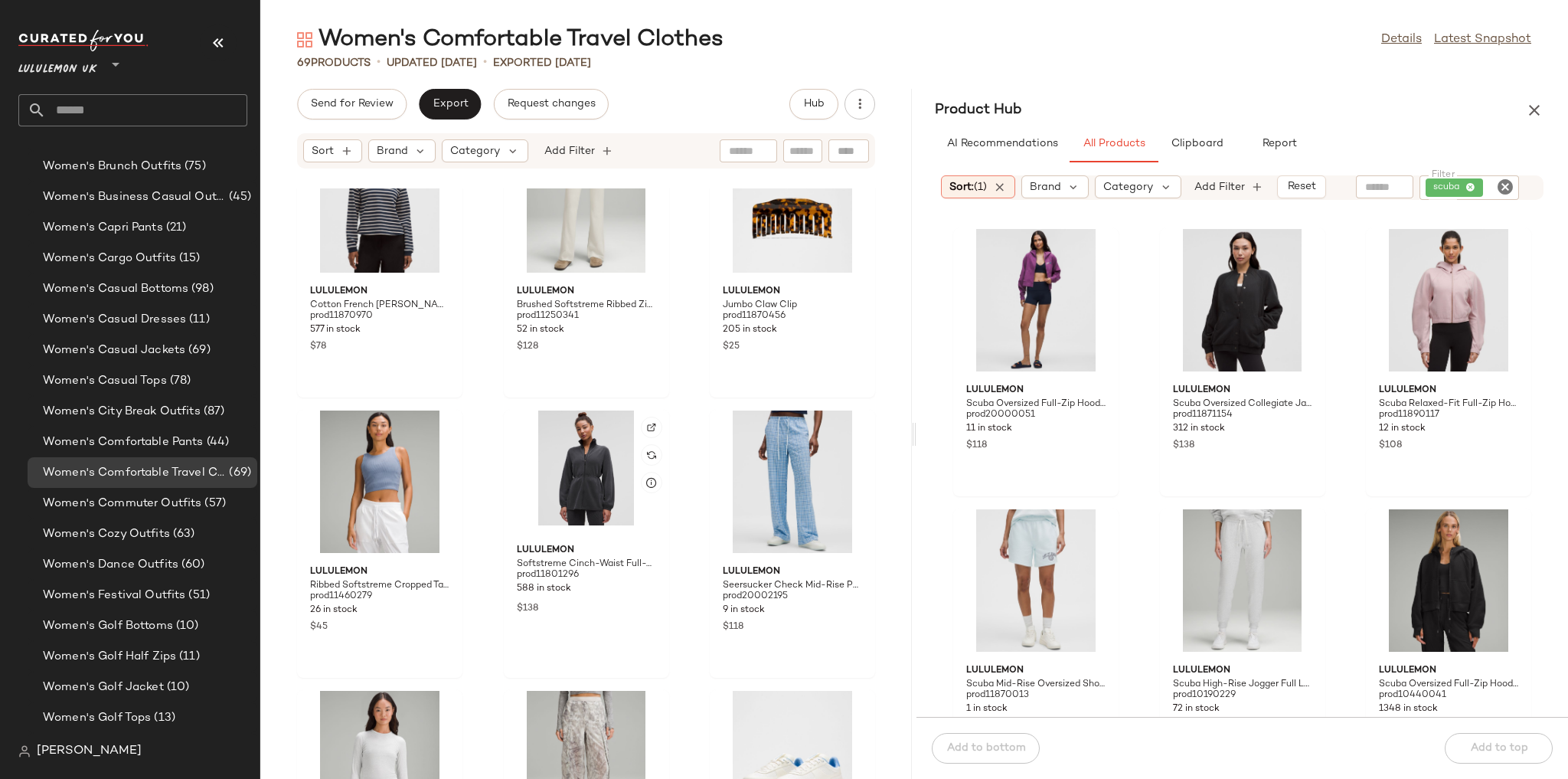 scroll, scrollTop: 1209, scrollLeft: 0, axis: vertical 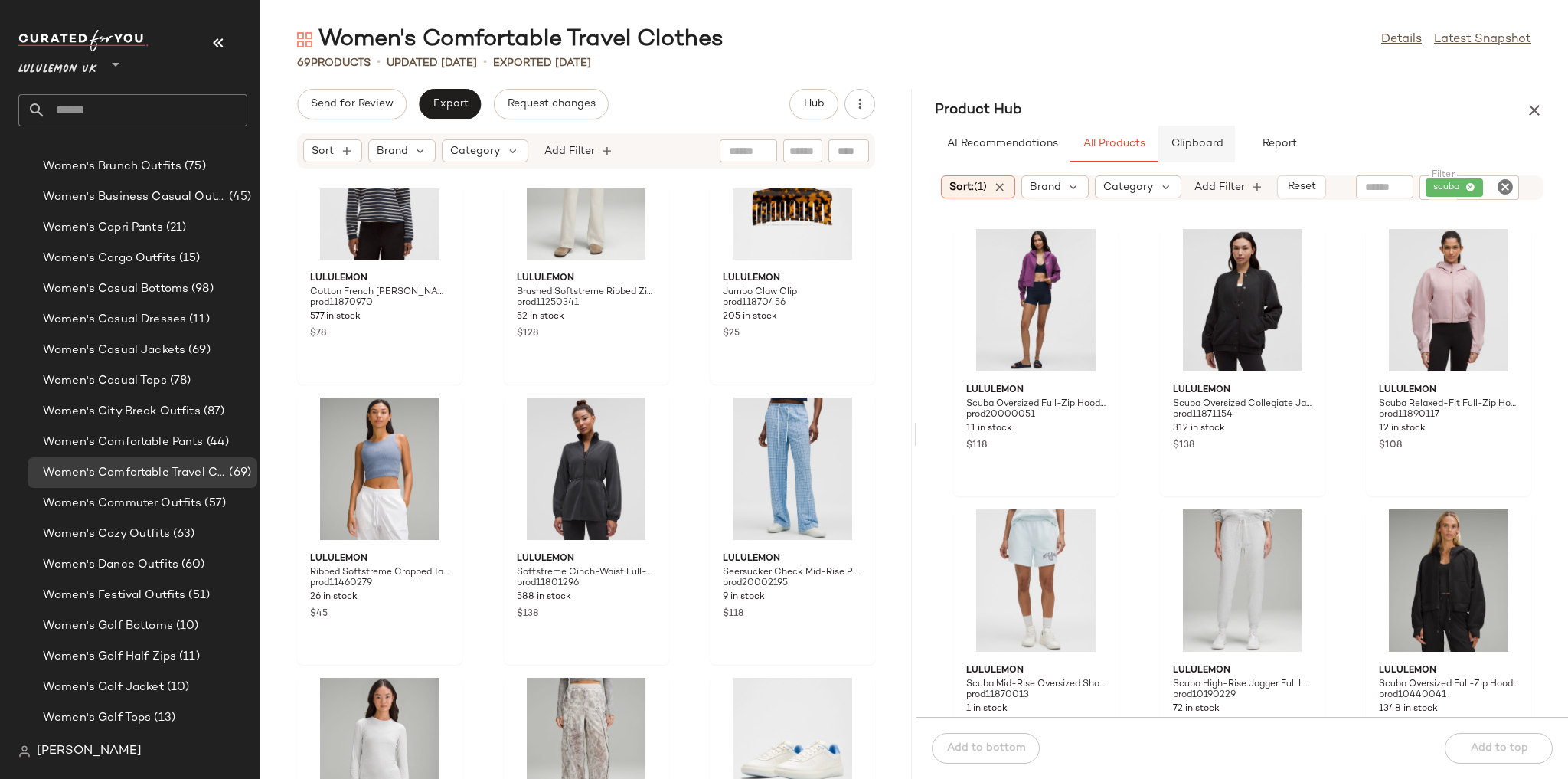 click on "Clipboard" at bounding box center (1197, 144) 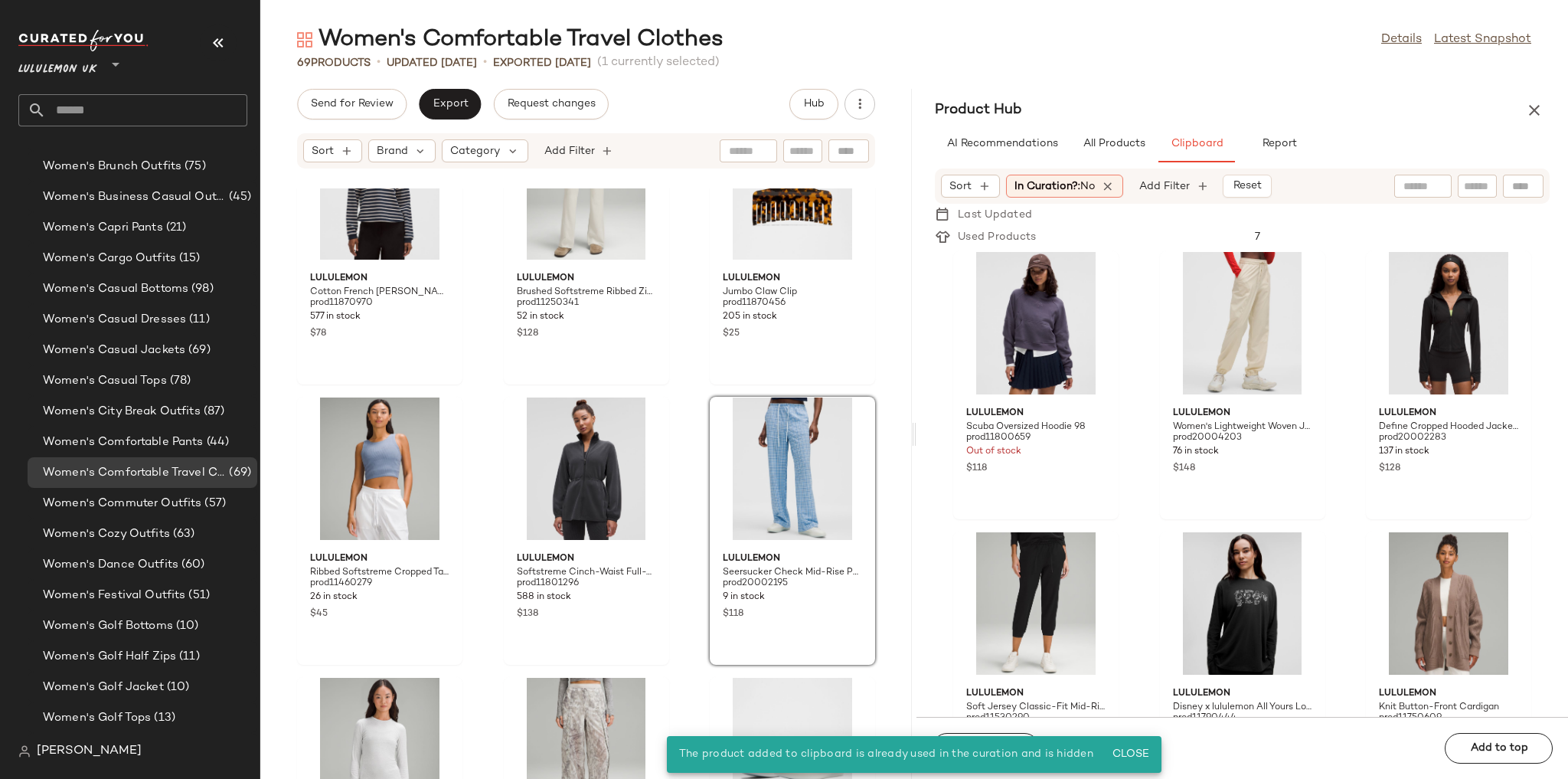 click on "lululemon Scuba Oversized Hoodie 98 prod11800659 Out of stock $118 lululemon Women's Lightweight Woven Jogger SLNSH Collection prod20004203 76 in stock $148 lululemon Define Cropped Hooded Jacket Mesh prod20002283 137 in stock $128 lululemon Soft Jersey Classic-Fit Mid-Rise Cropped Jogger prod11530290 Out of stock $88 lululemon Disney x lululemon All Yours Long-Sleeve Shirt prod11790444 Out of stock $68 lululemon Knit Button-Front Cardigan prod11750609 Out of stock $148 lululemon Classic-Fit Cotton-Blend T-Shirt prod10930297 Out of stock $48 lululemon Warm Down High-Rise Jogger prod9610078 Out of stock $88 lululemon Evergreen Track Pant prod10370099 Out of stock $98 lululemon Ready to Rulu Slim-Fit High-Rise Jogger Full Length prod10641787 Out of stock $98 lululemon Brushed Softstreme Ribbed Half Zip prod11250266 Out of stock $108 lululemon Open Back Half-Zip Sweater prod11380011 Out of stock $118" 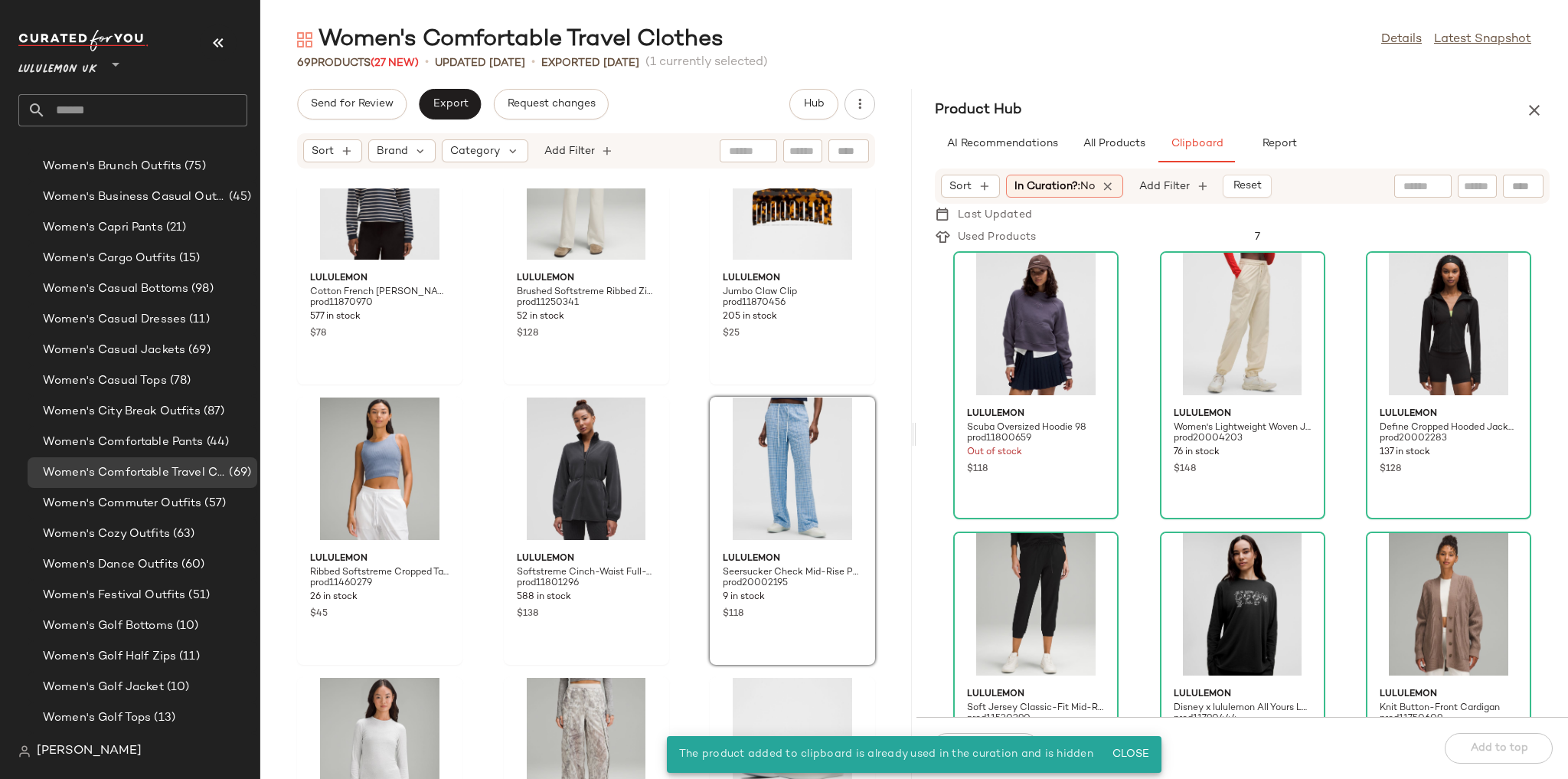 click on "Used Products  7" at bounding box center [1242, 237] 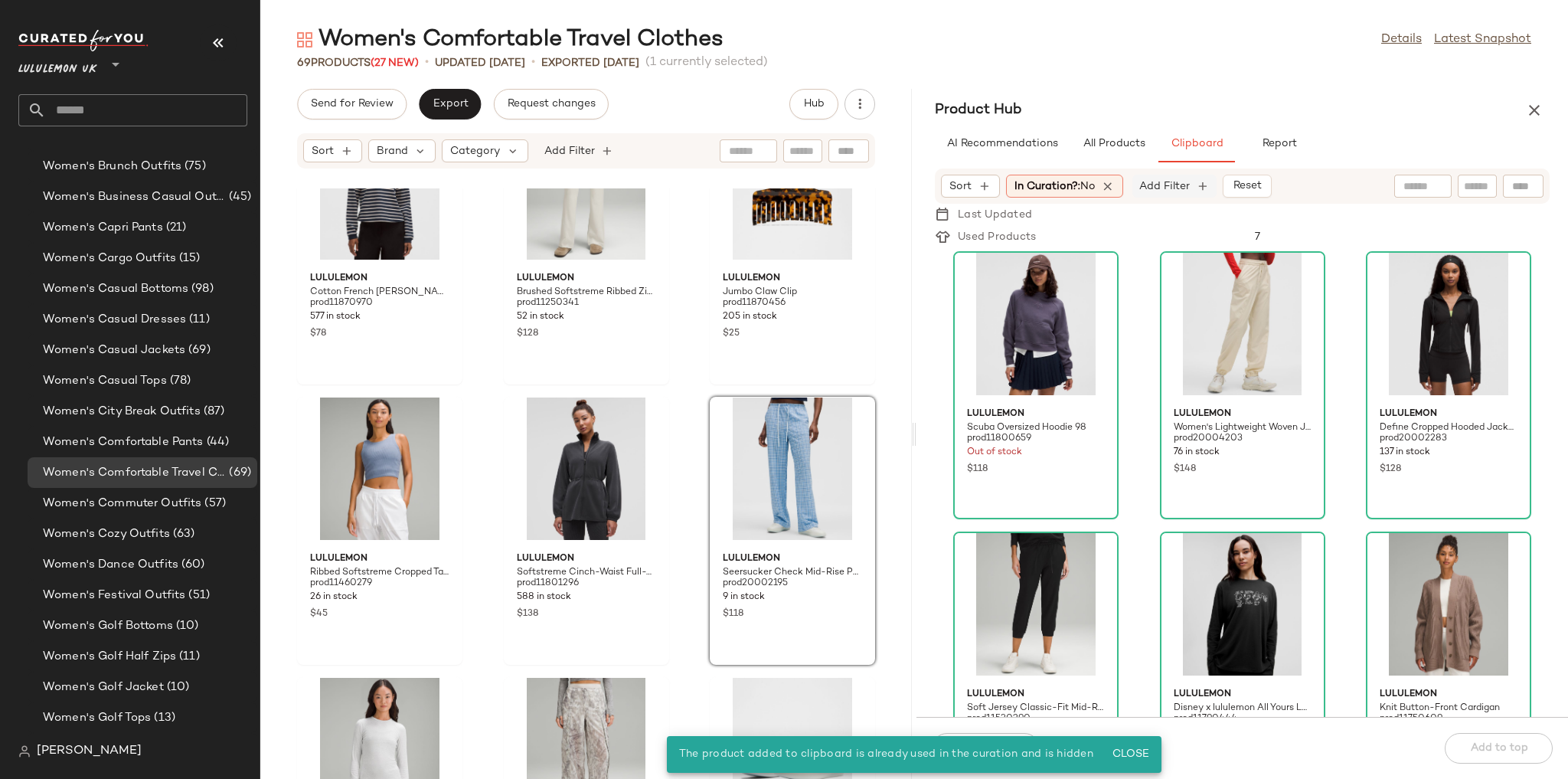 click on "Add Filter" at bounding box center [1165, 186] 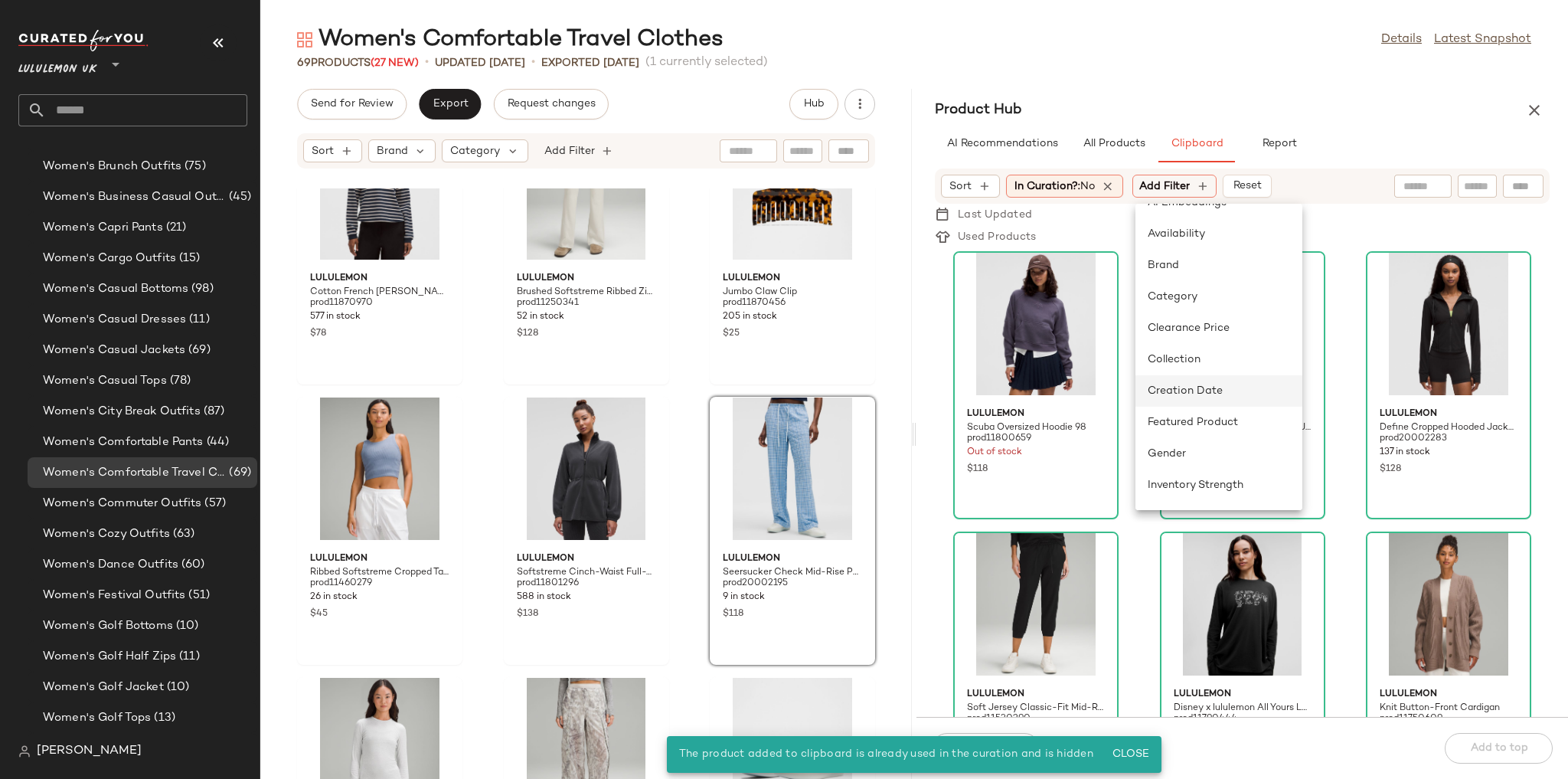 scroll, scrollTop: 0, scrollLeft: 0, axis: both 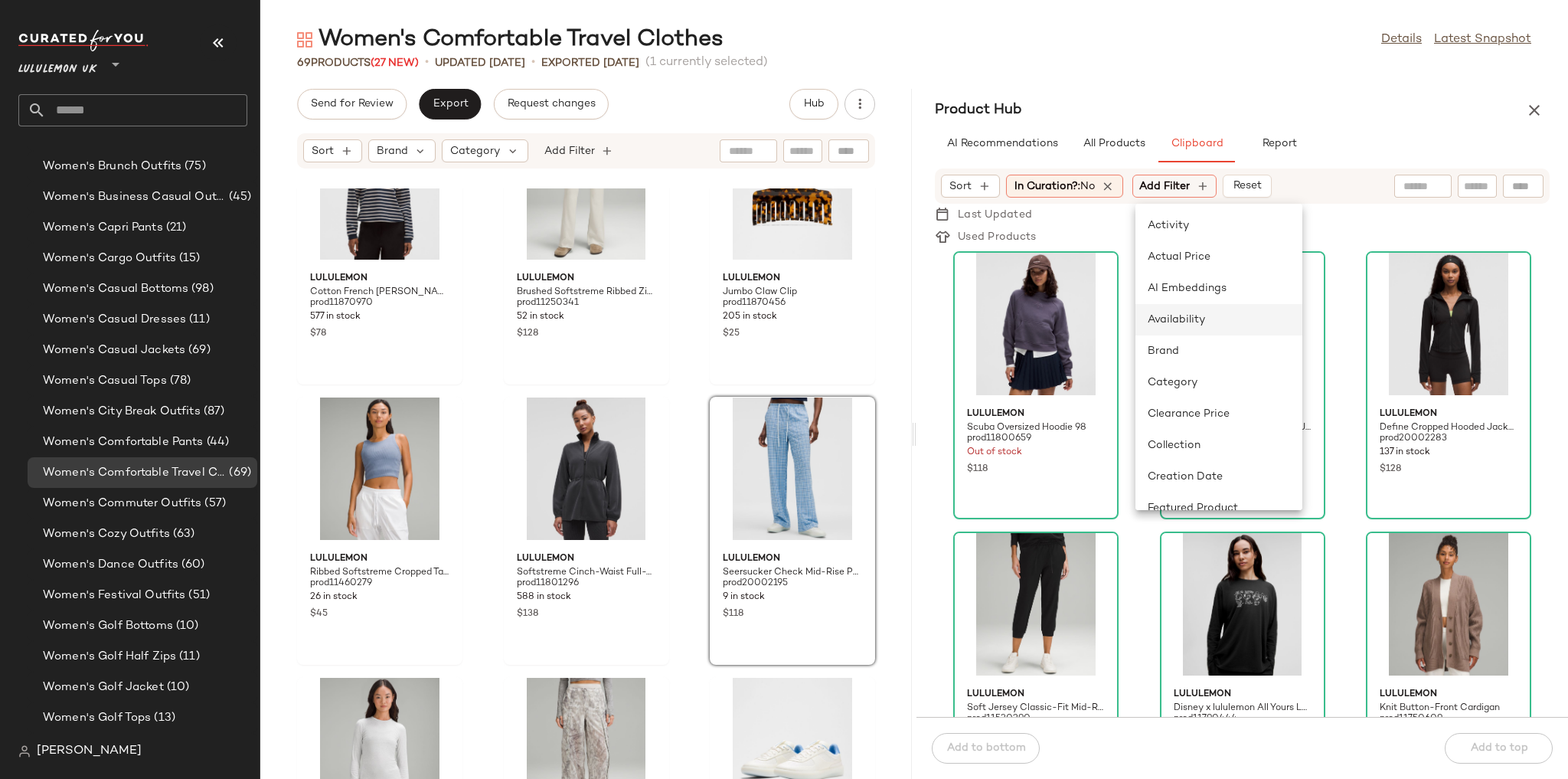 click on "Availability" 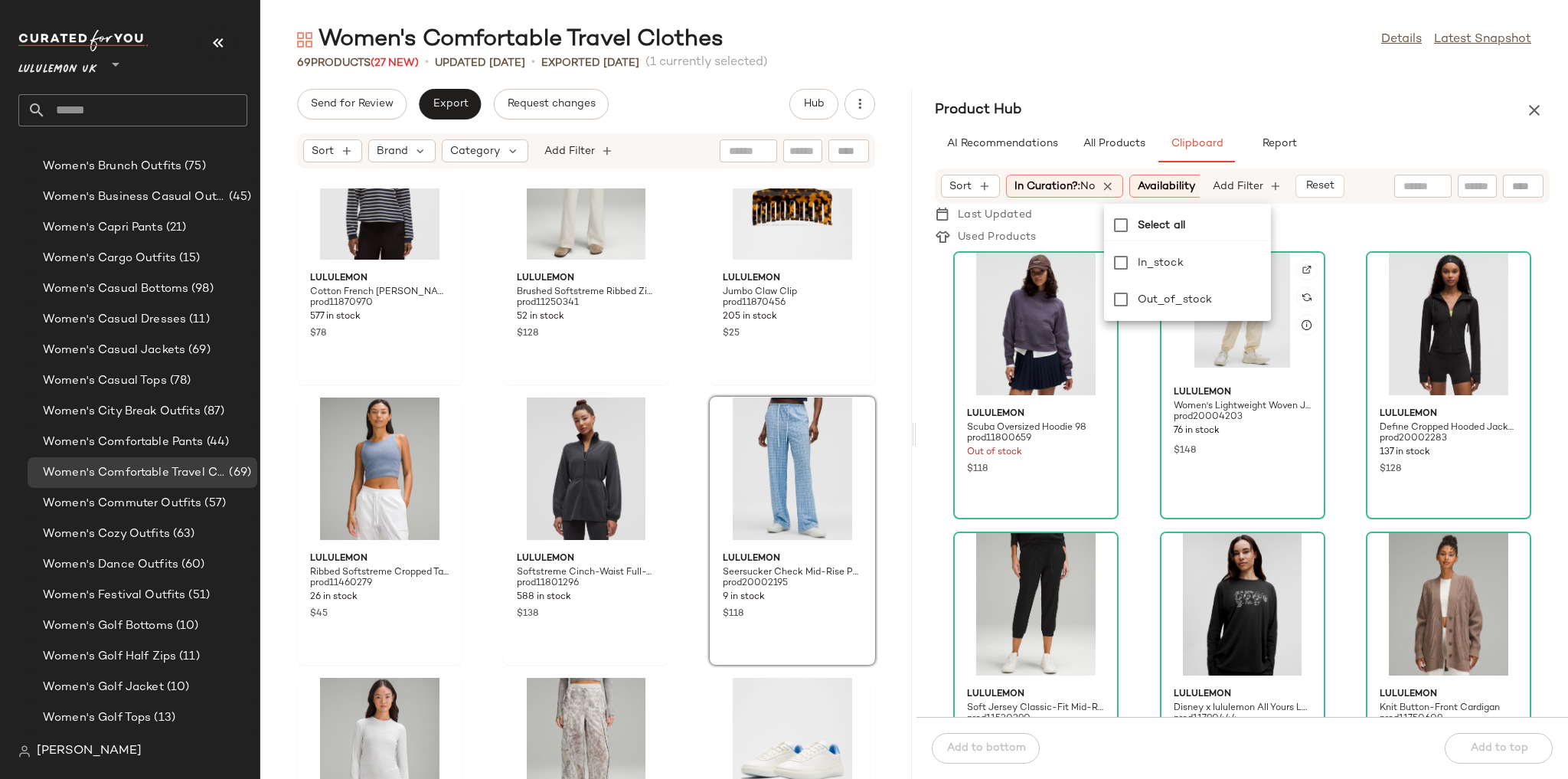 scroll, scrollTop: 0, scrollLeft: 28, axis: horizontal 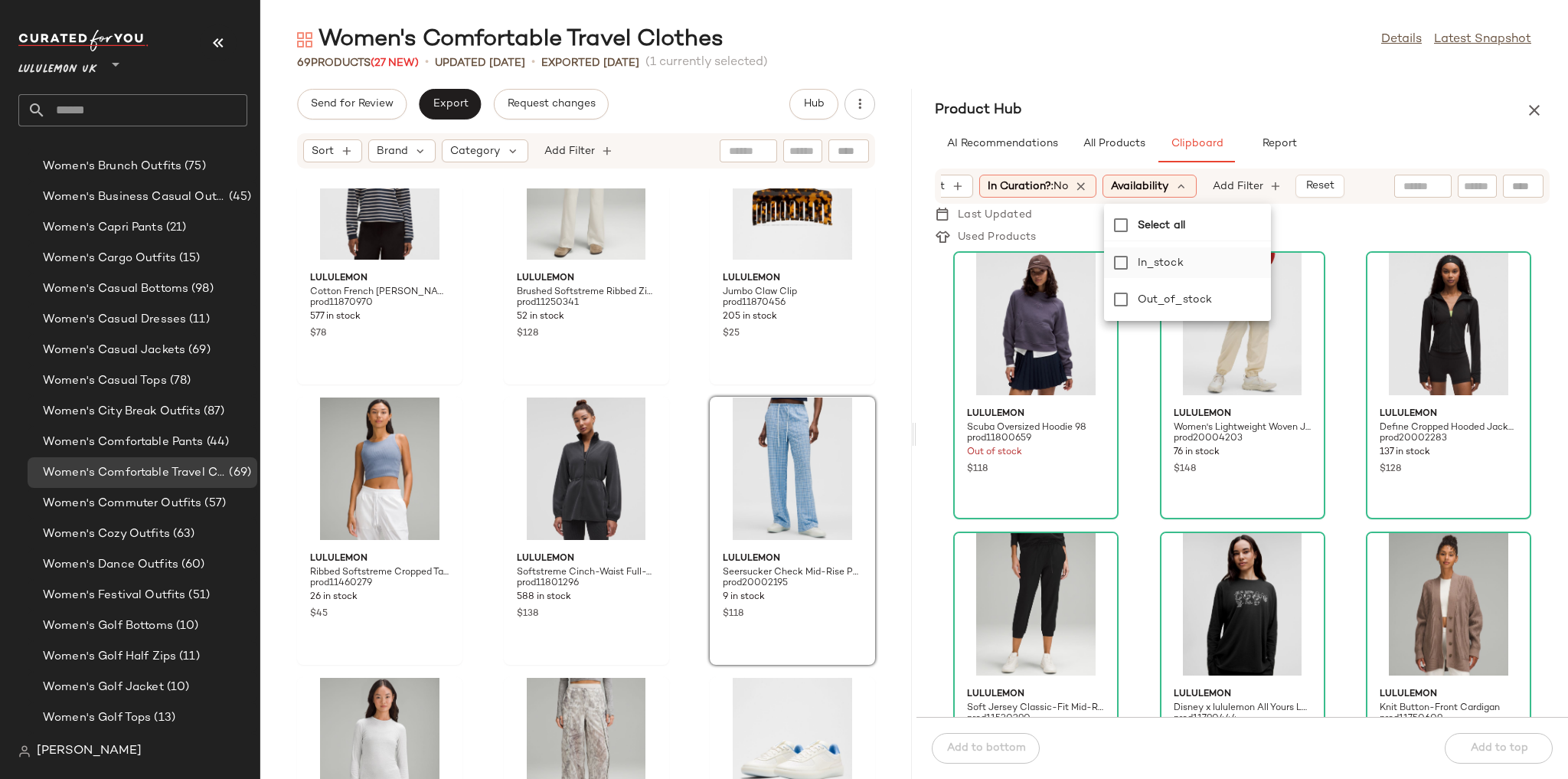 click on "in_stock" 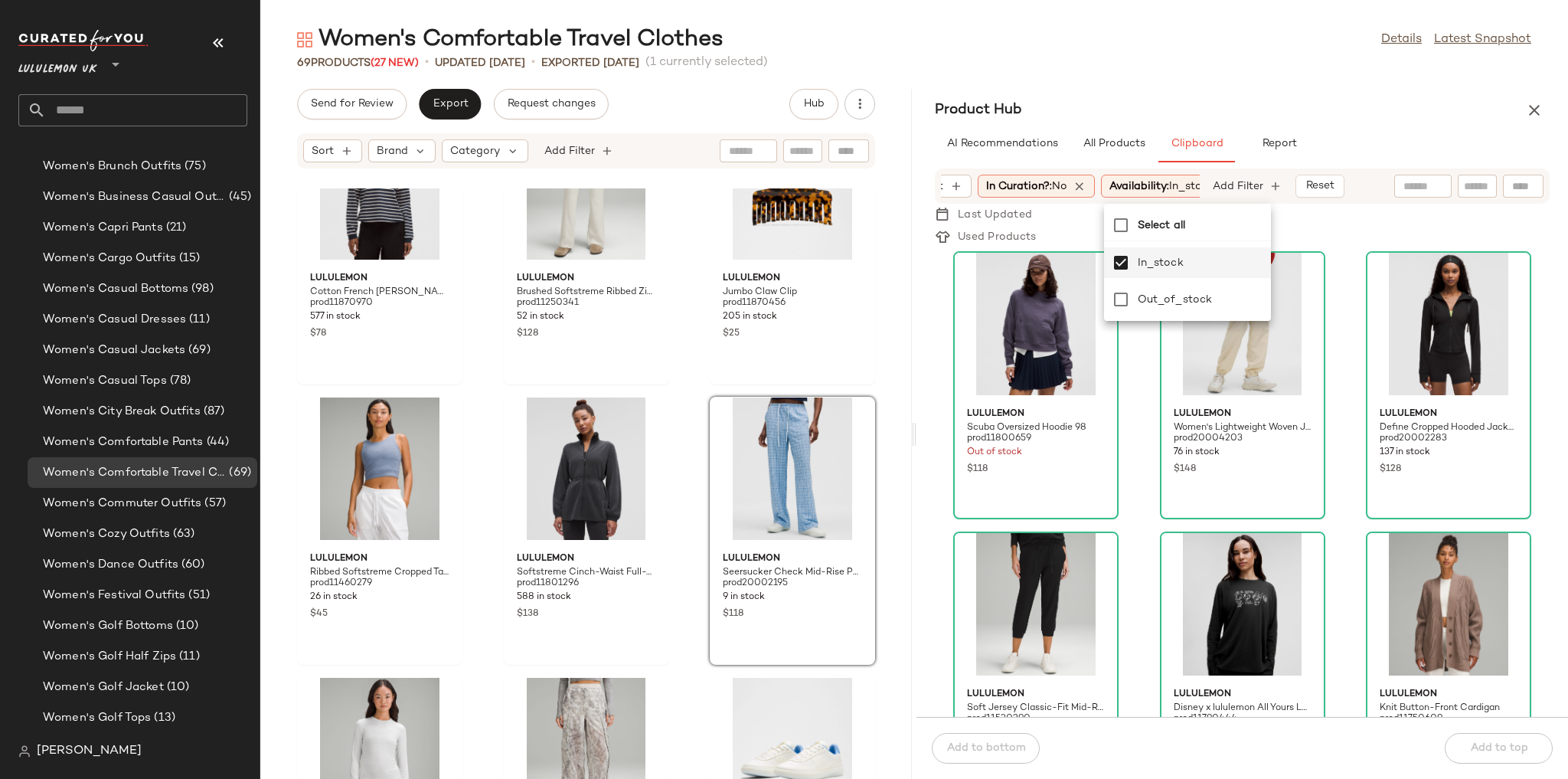 click on "Product Hub  AI Recommendations   All Products   Clipboard   Report  Sort:   (1) Brand  Category  In Curation?:   No Activity:   (2) Gender:   female Inventory Strength:   10-Max Add Filter   Reset  Filter scuba Filter lululemon Scuba Oversized Full-Zip Hoodie Pride prod20000051 11 in stock $118 lululemon Scuba Oversized Collegiate Jacket prod11871154 312 in stock $138 lululemon Scuba Relaxed-Fit Full-Zip Hoodie prod11890117 12 in stock $108 lululemon Scuba Mid-Rise Oversized Short 7" Graphic prod11870013 1 in stock $78 lululemon Scuba High-Rise Jogger Full Length prod10190229 72 in stock $98 lululemon Scuba Oversized Full-Zip Hoodie prod10440041 1348 in stock $118 lululemon Scuba High-Rise Relaxed Jogger Full Length prod10641820 33 in stock $108 lululemon Scuba Oversized Funnel-Neck Half Zip prod10850250 488 in stock $108 lululemon Scuba High-Rise Short 5" prod10980032 30 in stock $58 lululemon Scuba Oversized Funnel-Neck Half Zip Long prod11660574 2671 in stock $118 lululemon prod11720203 3 in stock No" 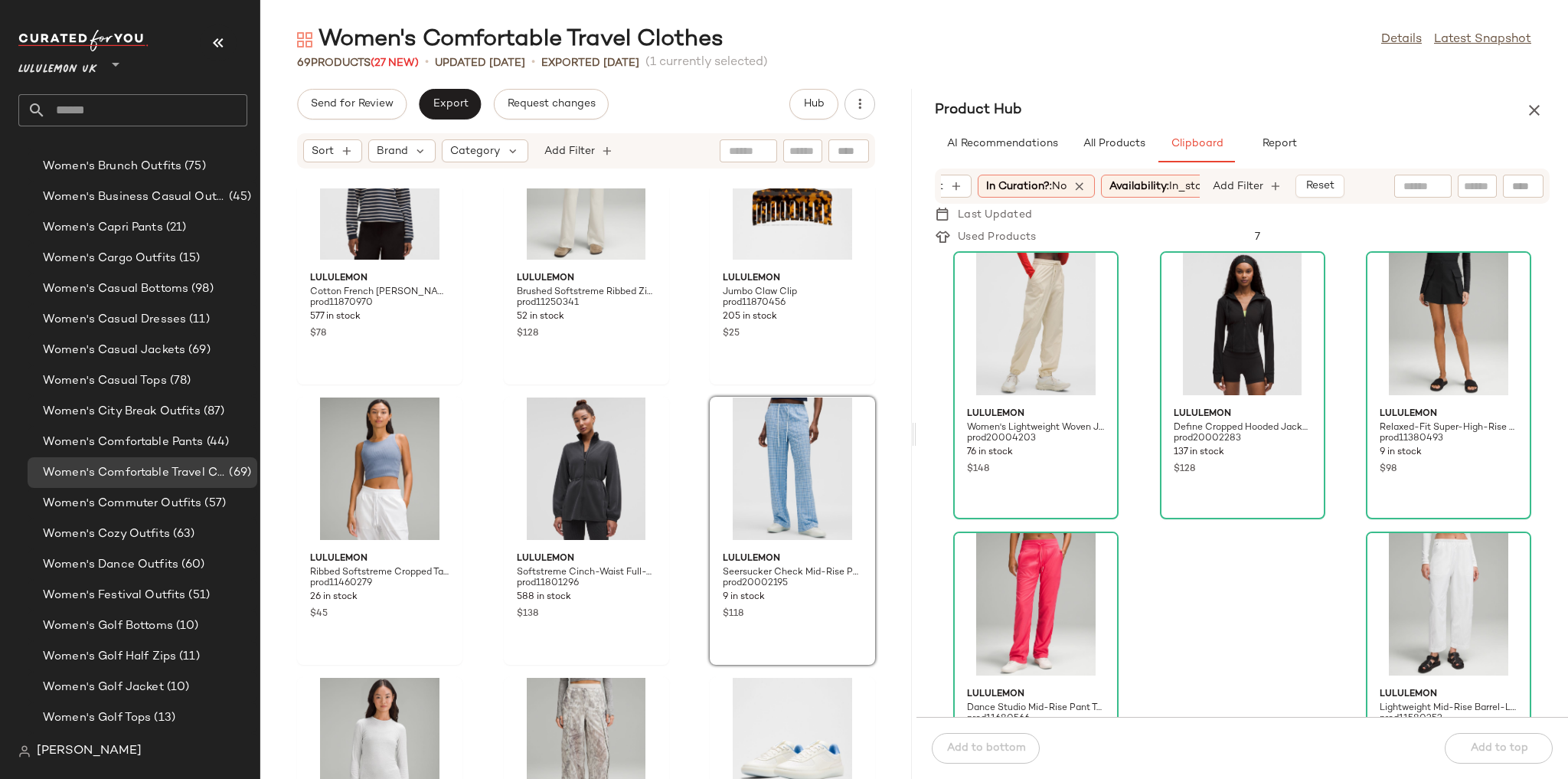 click on "lululemon Women's Lightweight Woven Jogger SLNSH Collection prod20004203 76 in stock $148 lululemon Define Cropped Hooded Jacket Mesh prod20002283 137 in stock $128 lululemon Relaxed-Fit Super-High-Rise Cargo Short 4" prod11380493 9 in stock $98 lululemon Dance Studio Mid-Rise Pant Tall prod11680566 14 in stock $108 lululemon Lightweight Mid-Rise Barrel-Leg Cropped Pant prod11580252 2 in stock $128" 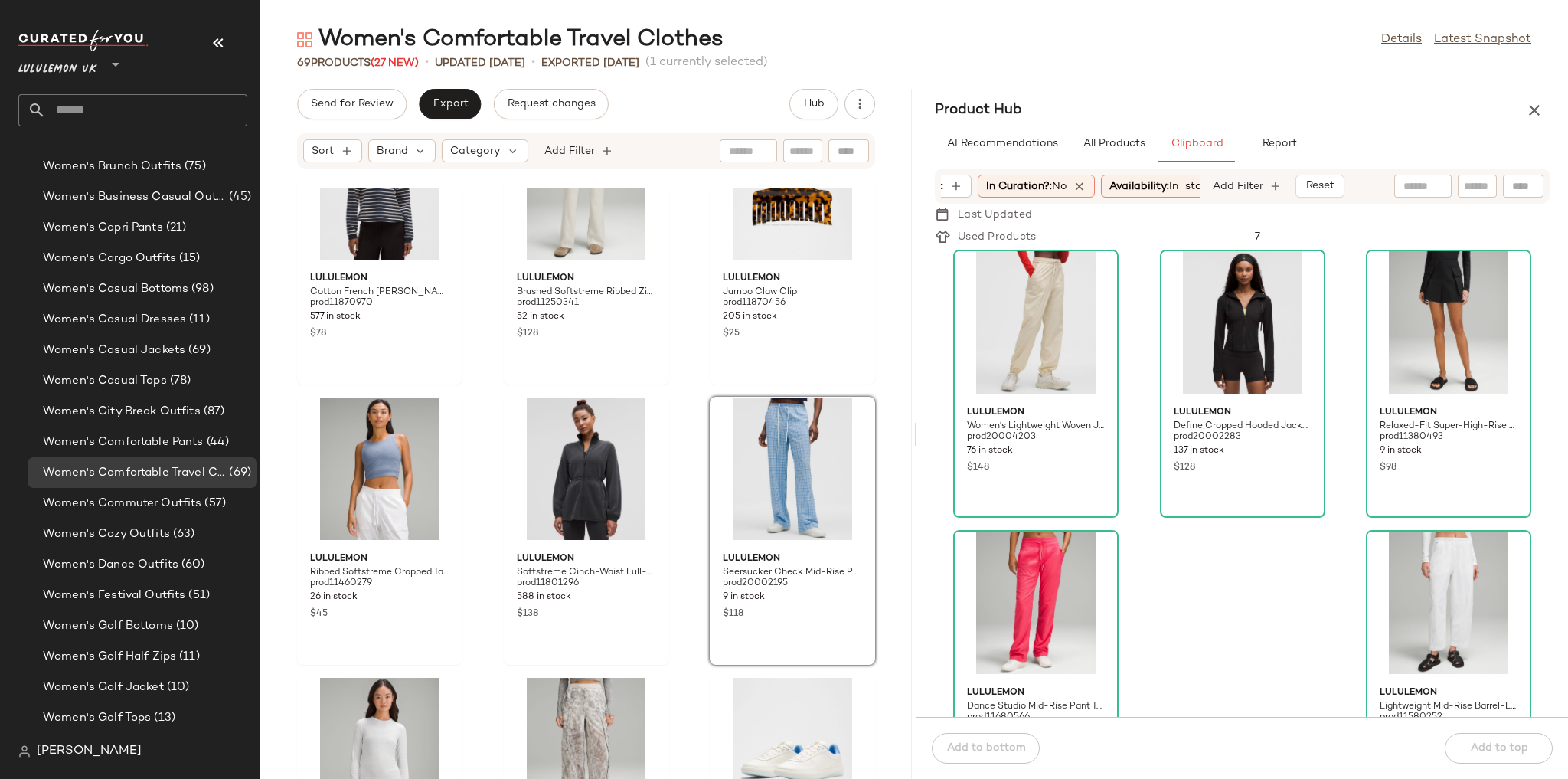 scroll, scrollTop: 0, scrollLeft: 0, axis: both 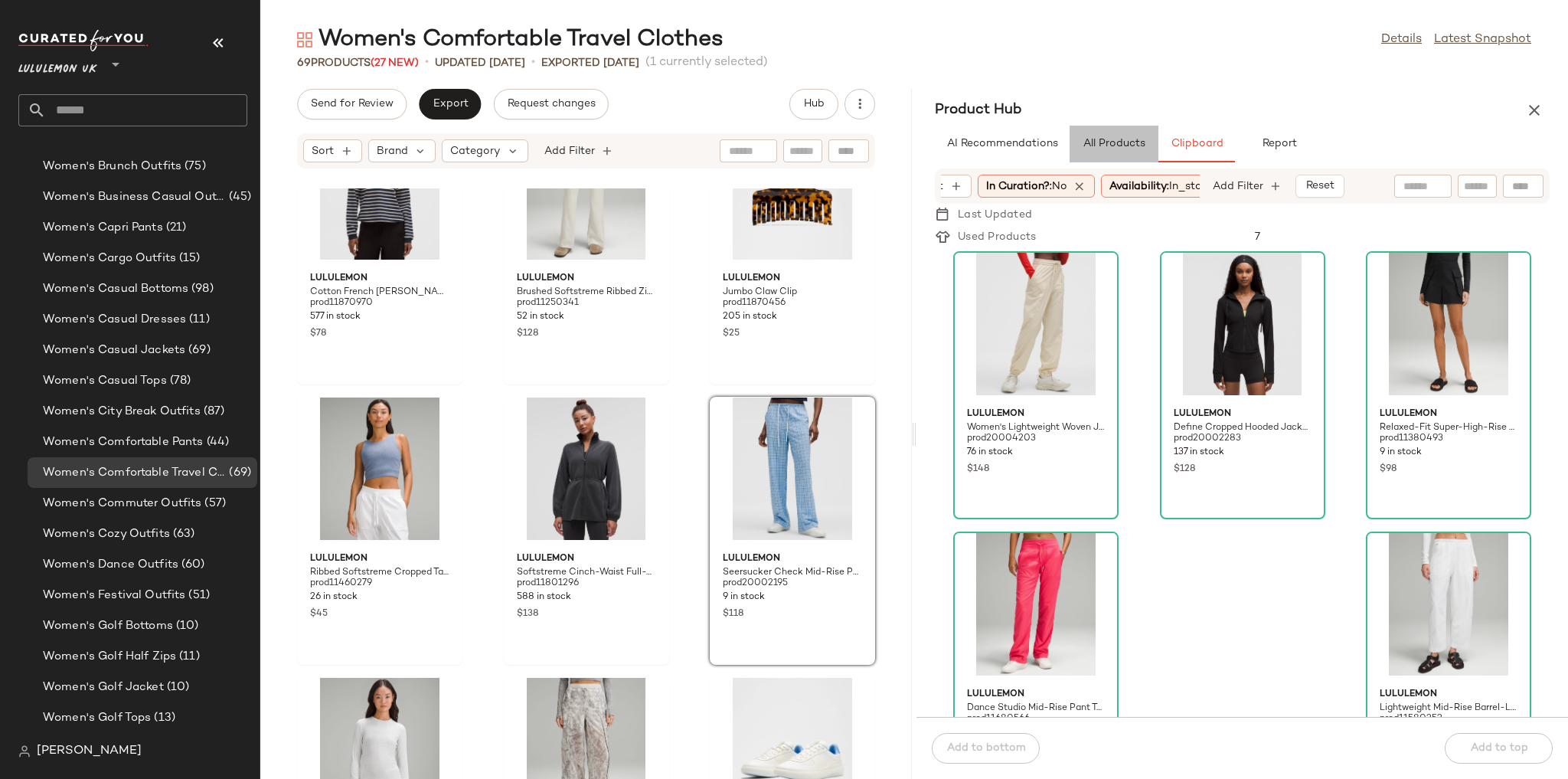 click on "All Products" 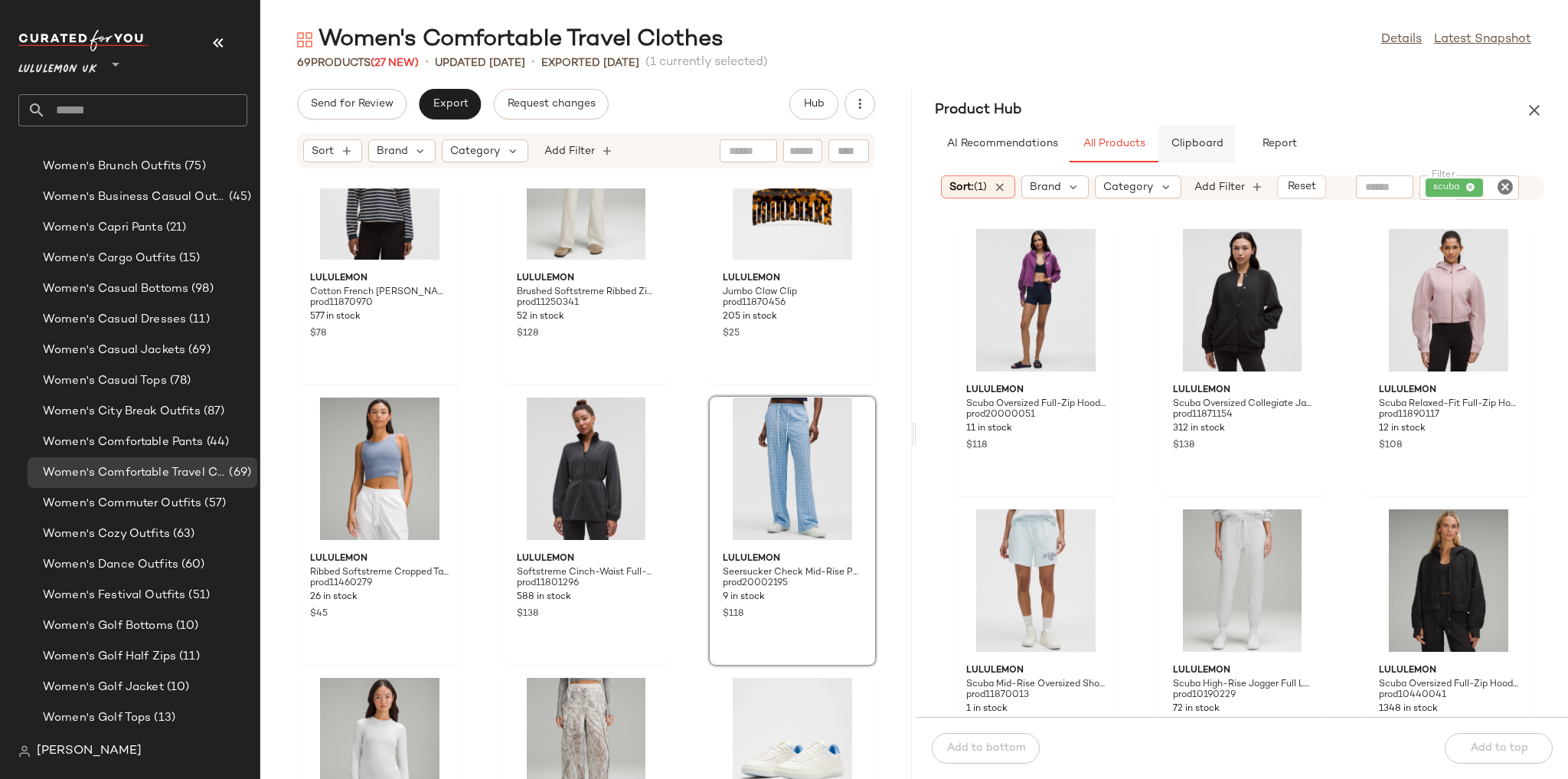 click on "Clipboard" 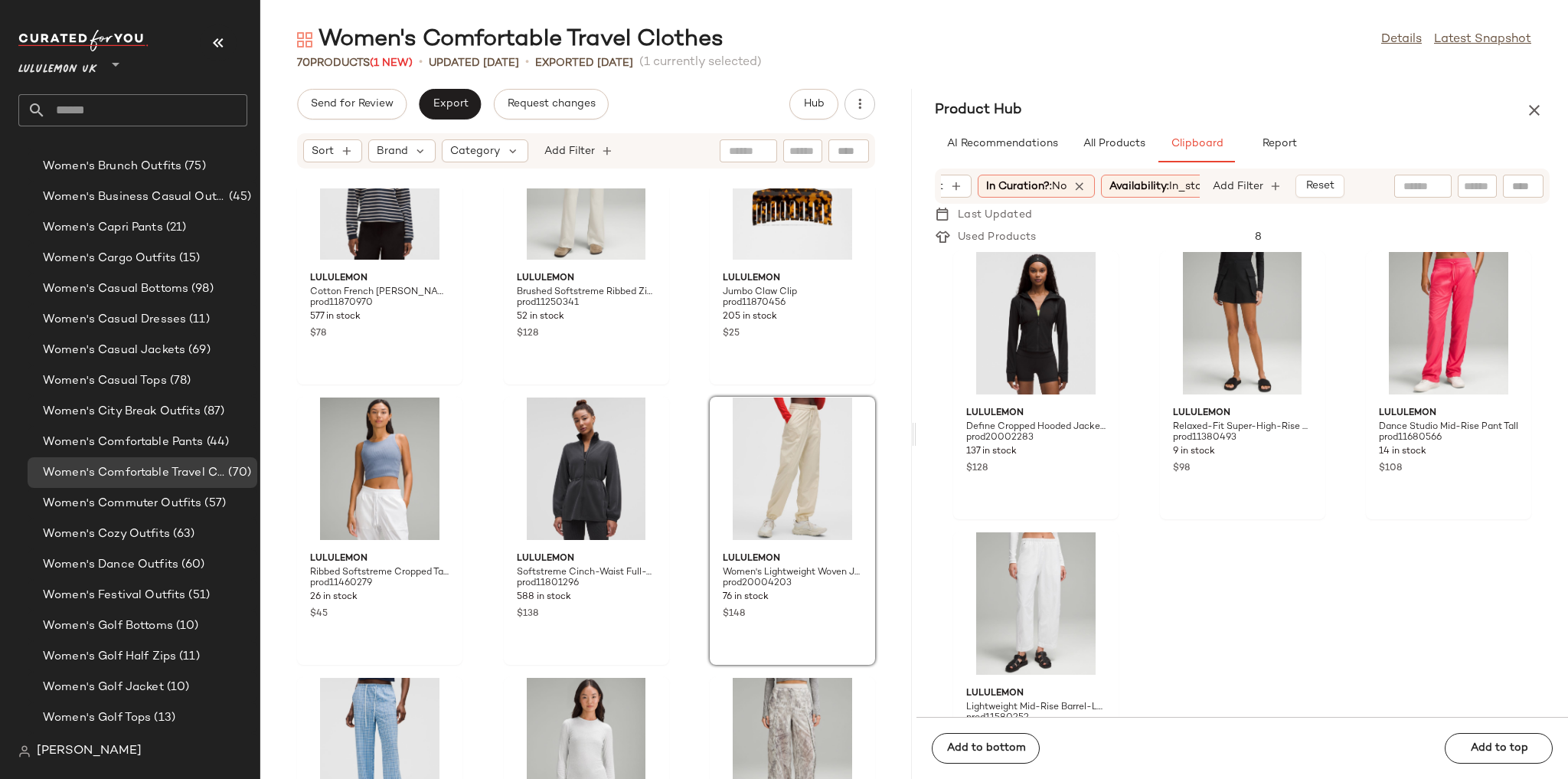 click on "lululemon Cotton French Terry Crewneck Pullover prod11870970 577 in stock $78 lululemon Brushed Softstreme Ribbed Zip-Flared Pant 32.5" prod11250341 52 in stock $128 lululemon Jumbo Claw Clip prod11870456 205 in stock $25 lululemon Ribbed Softstreme Cropped Tank Top prod11460279 26 in stock $45 lululemon Softstreme Cinch-Waist Full-Zip Jacket prod11801296 588 in stock $138 lululemon Women's Lightweight Woven Jogger SLNSH Collection prod20004203 76 in stock $148 lululemon Seersucker Check Mid-Rise Pull-On Pant prod20002195 9 in stock $118 lululemon Hold Tight Long-Sleeve Shirt prod10641672 3617 in stock $58 lululemon Lightweight Woven Snap-Leg Super-High-Rise Pant prod11570388 38 in stock $168 lululemon Women's Cityverse Perforated Sneaker prod20005343 28 in stock $128 lululemon Cotton Jersey Stitch-Detail T-Shirt prod20002387 116 in stock $58 lululemon Softstreme Crewneck Oversized Pullover prod11890035 243 in stock $118 lululemon Soft Jersey Straight-Leg Mid-Rise Pant Regular prod11710536 368 in stock $88" 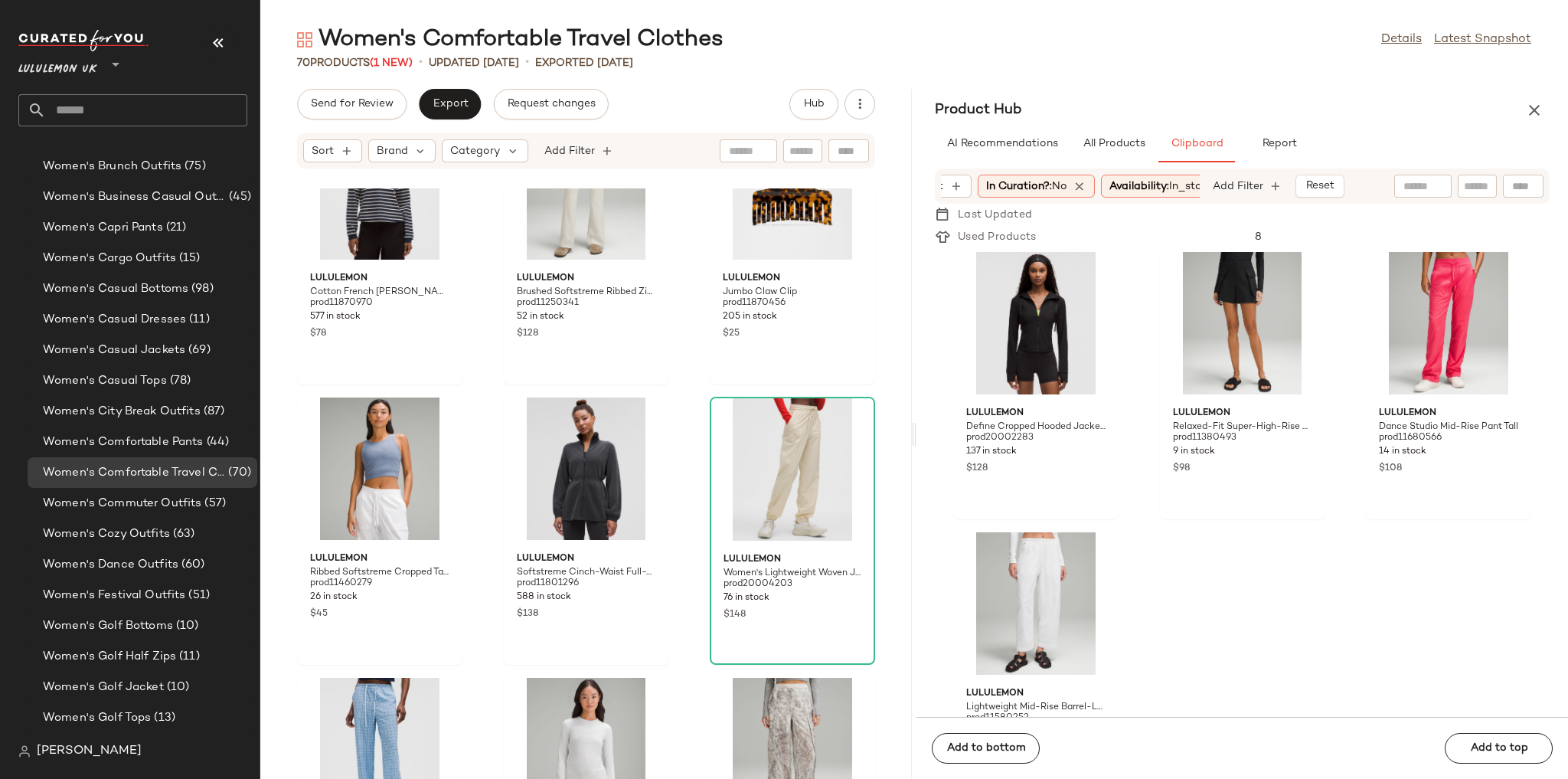 scroll, scrollTop: 1331, scrollLeft: 0, axis: vertical 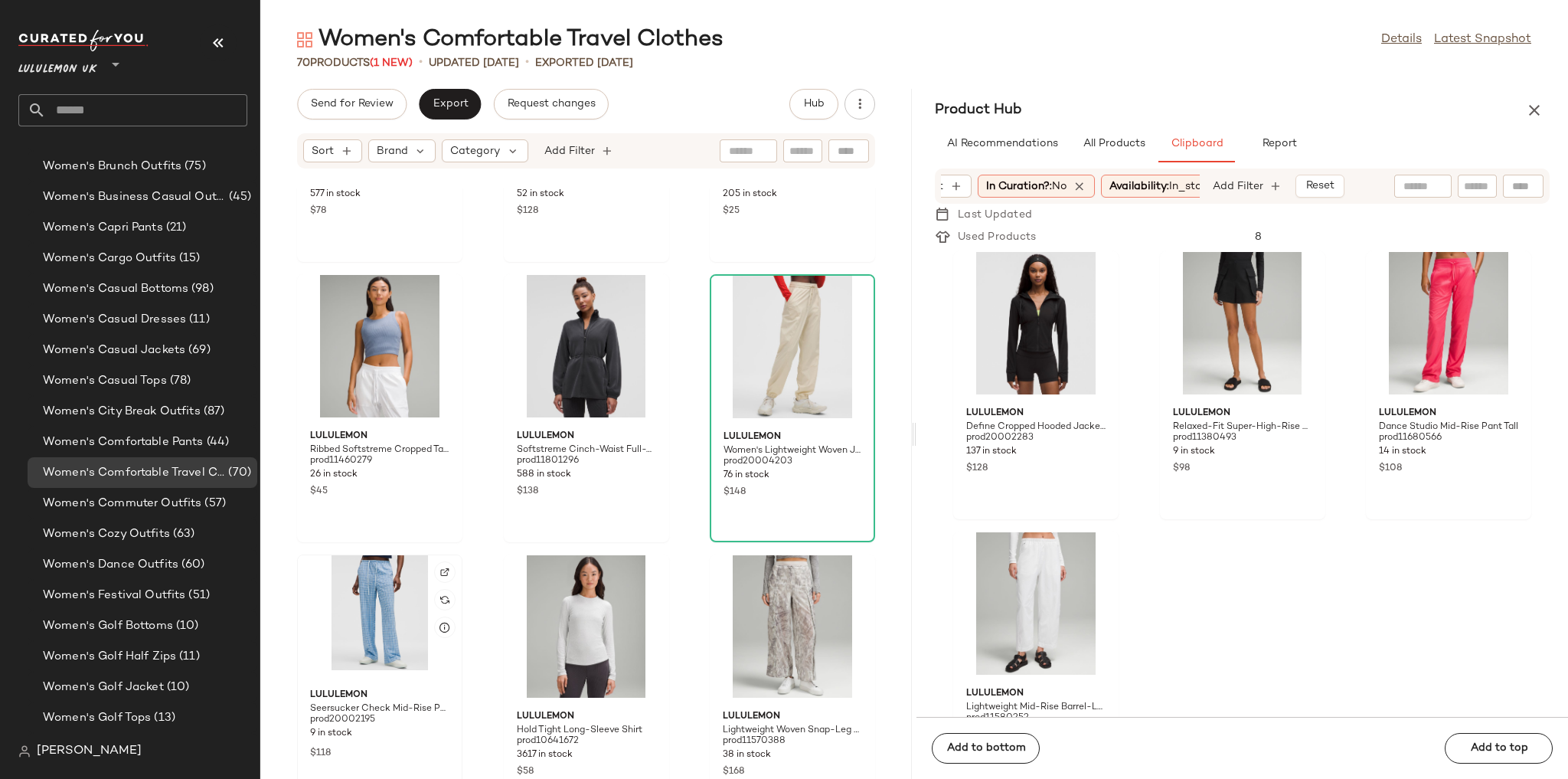 click 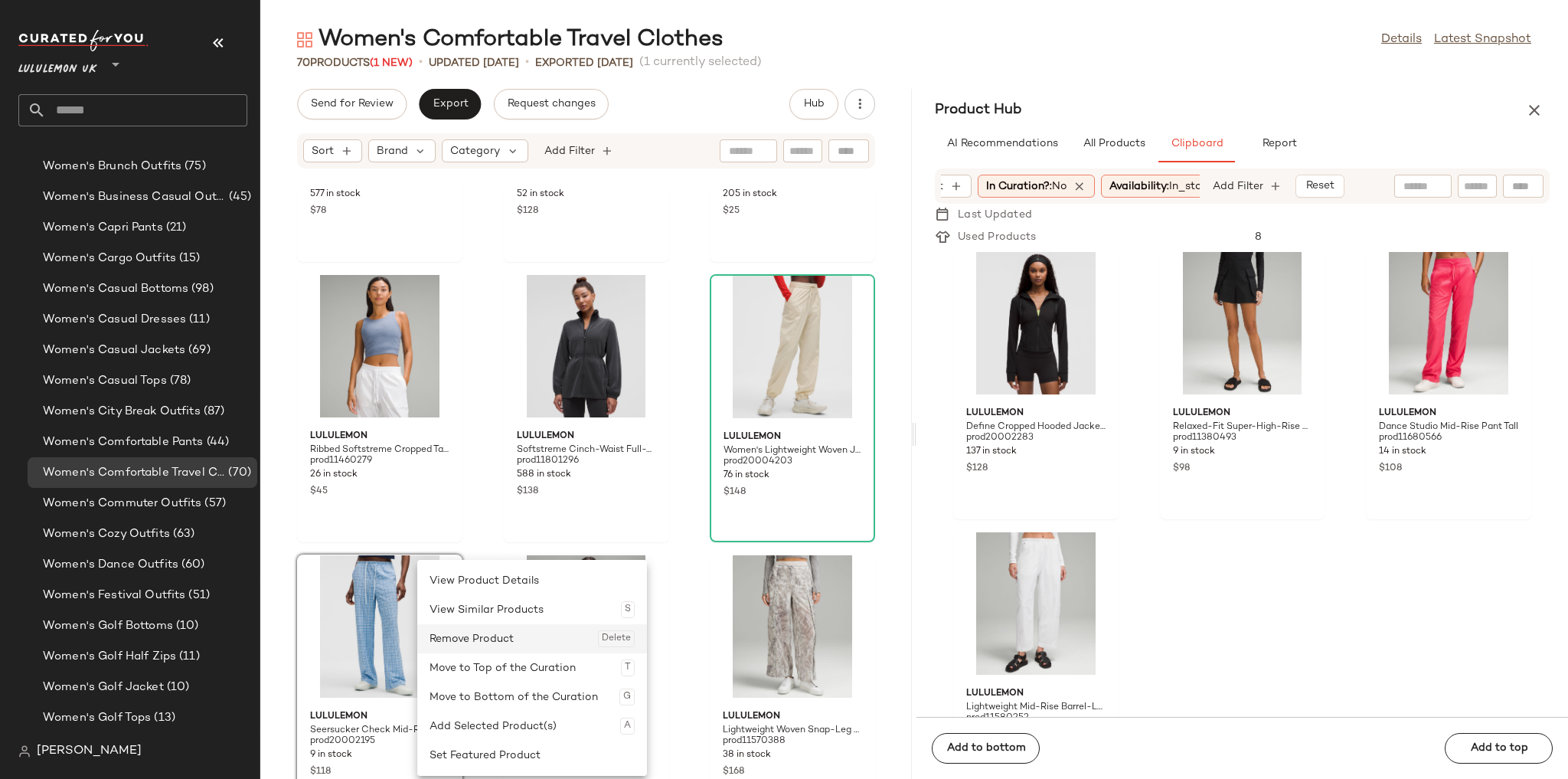 click on "Remove Product  Delete" 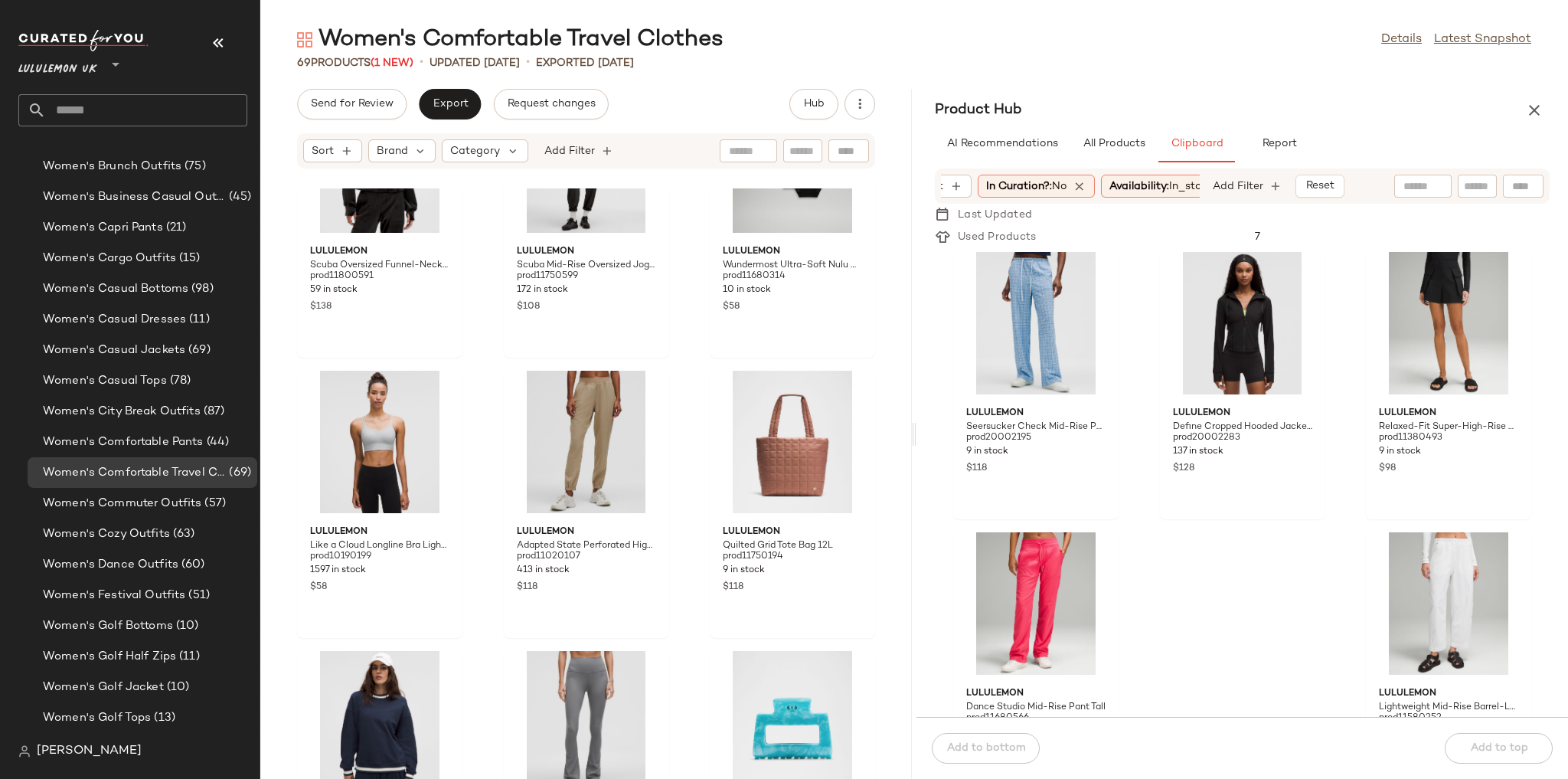 scroll, scrollTop: 5498, scrollLeft: 0, axis: vertical 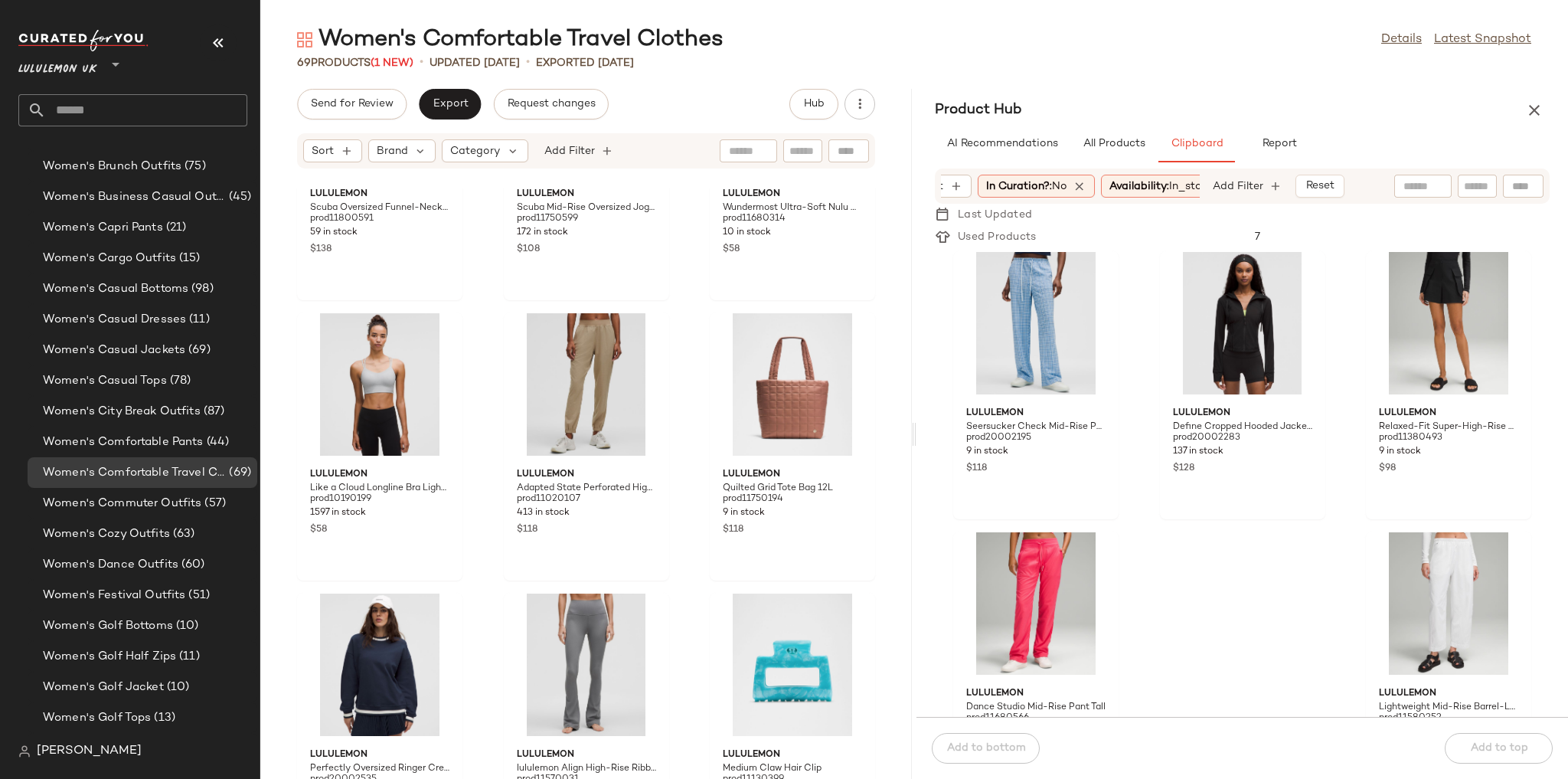 click on "Product Hub" at bounding box center (1242, 110) 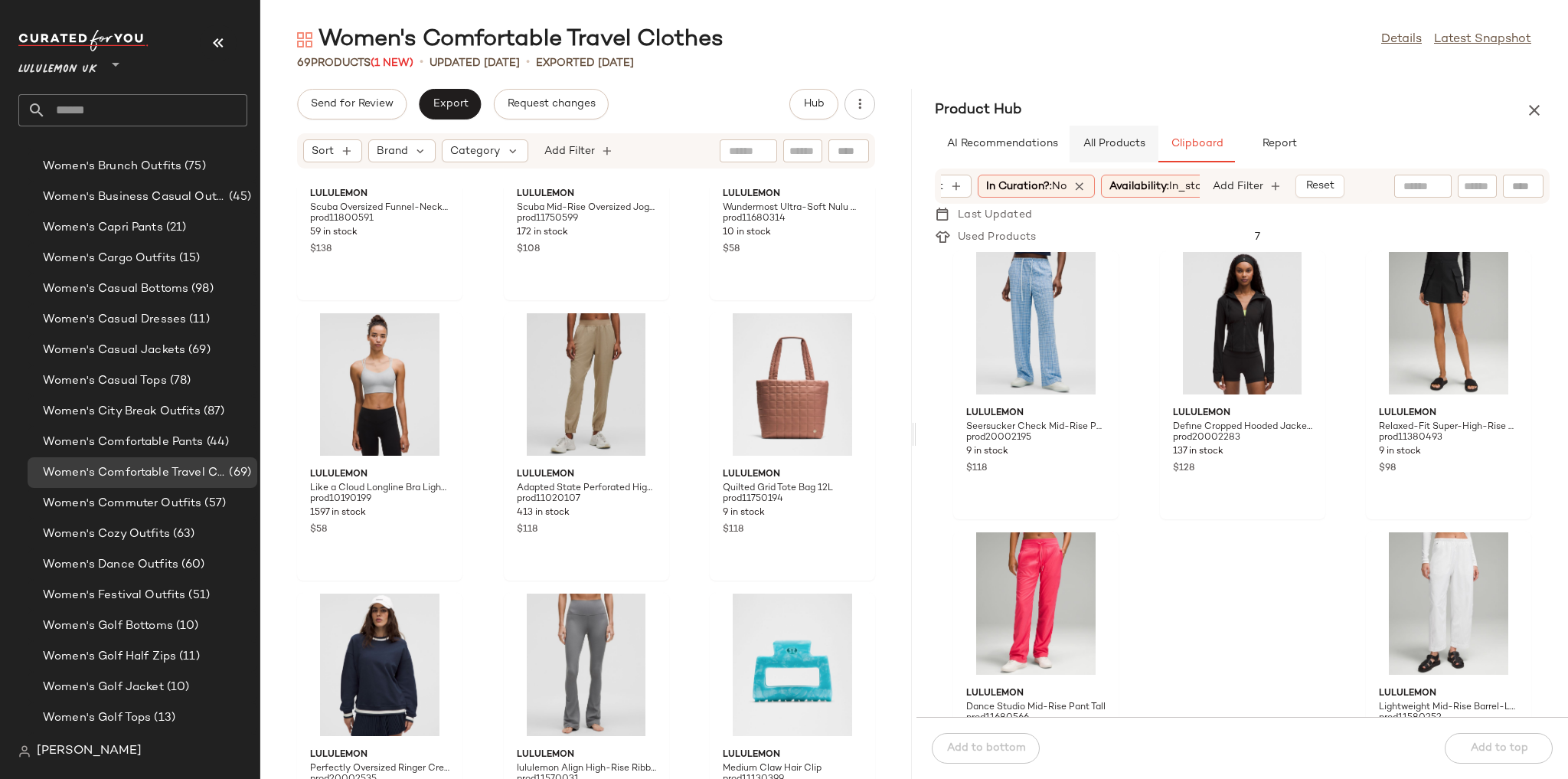 click on "All Products" 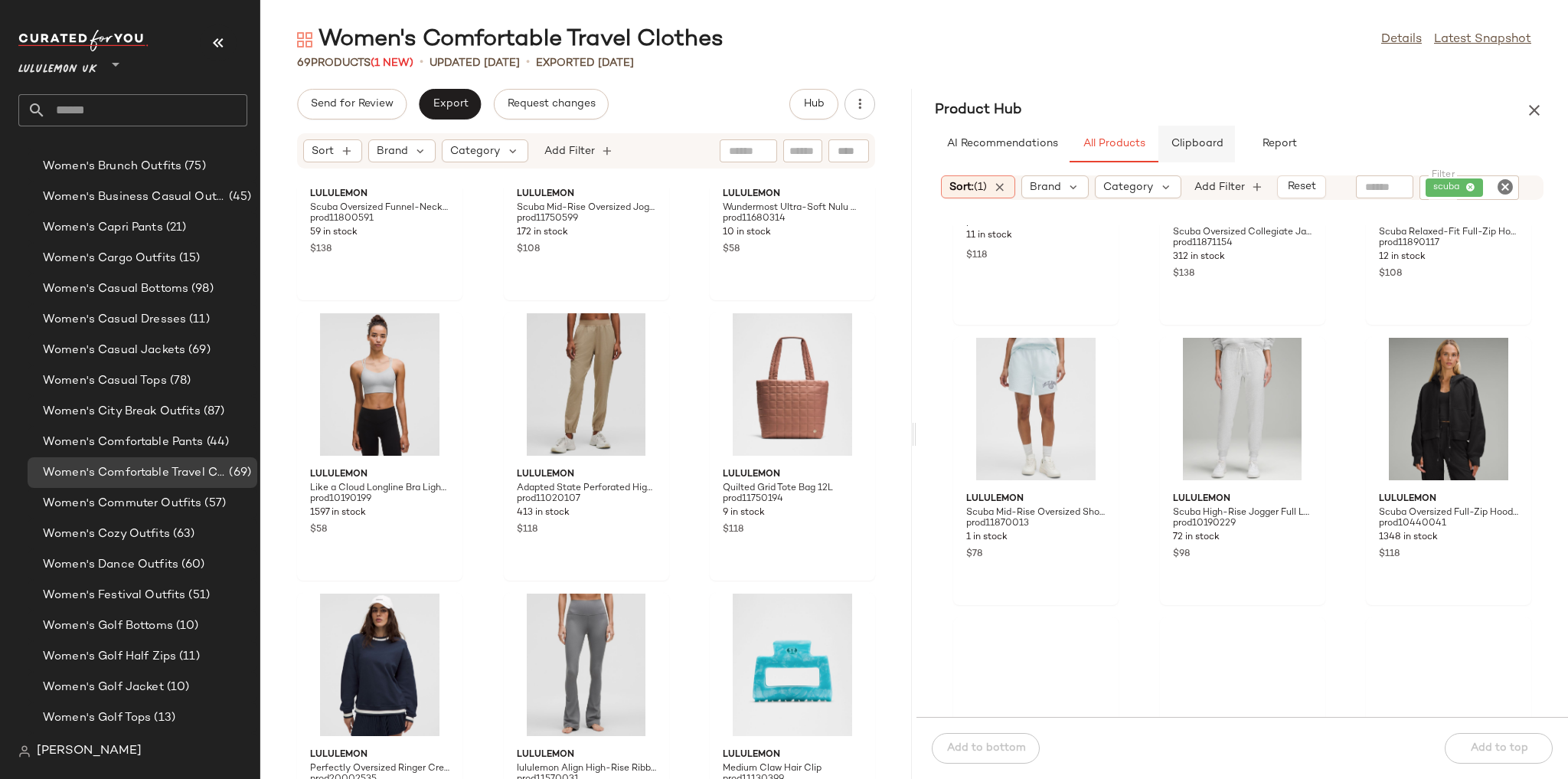 scroll, scrollTop: 184, scrollLeft: 0, axis: vertical 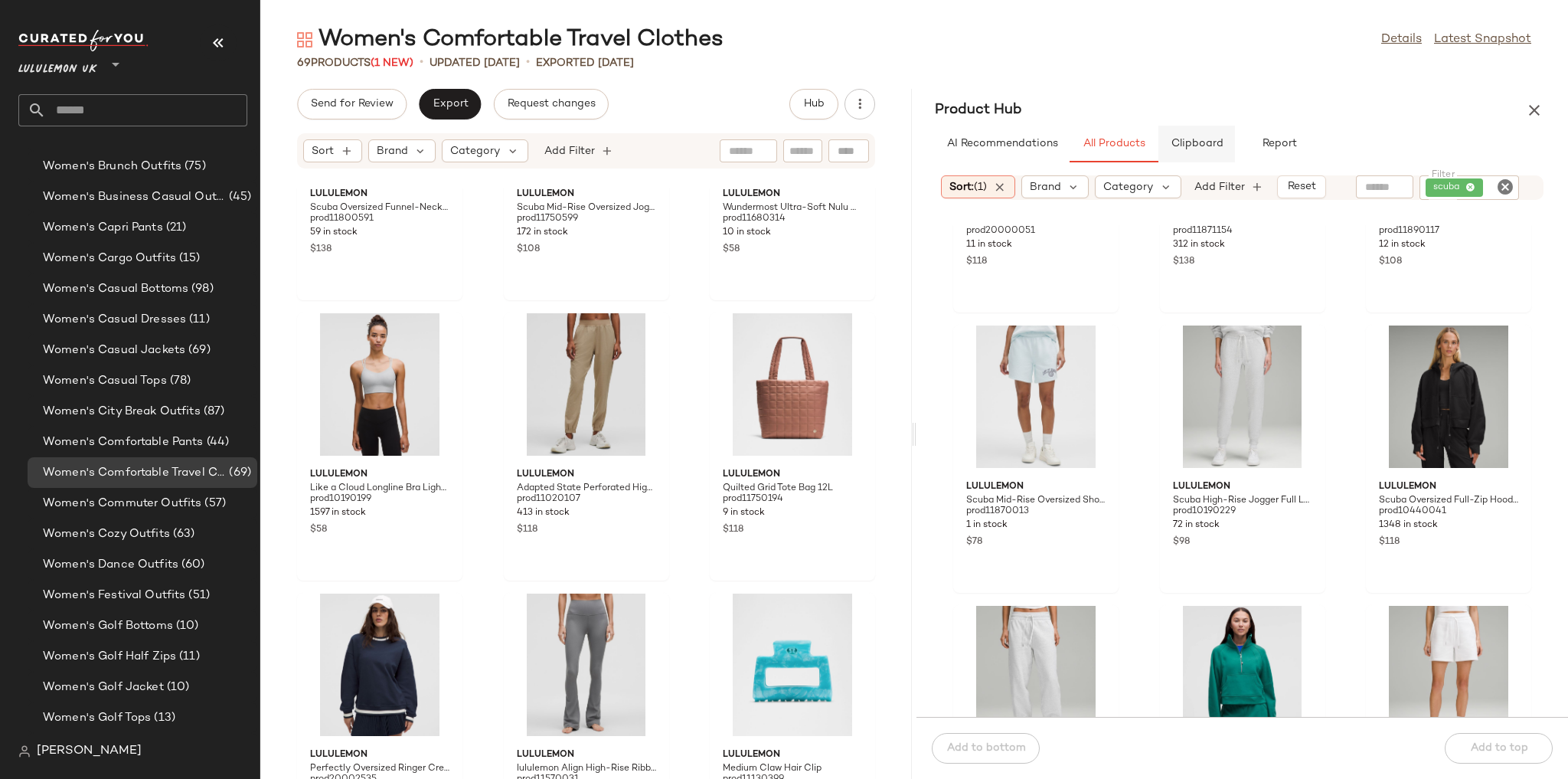 click on "Clipboard" 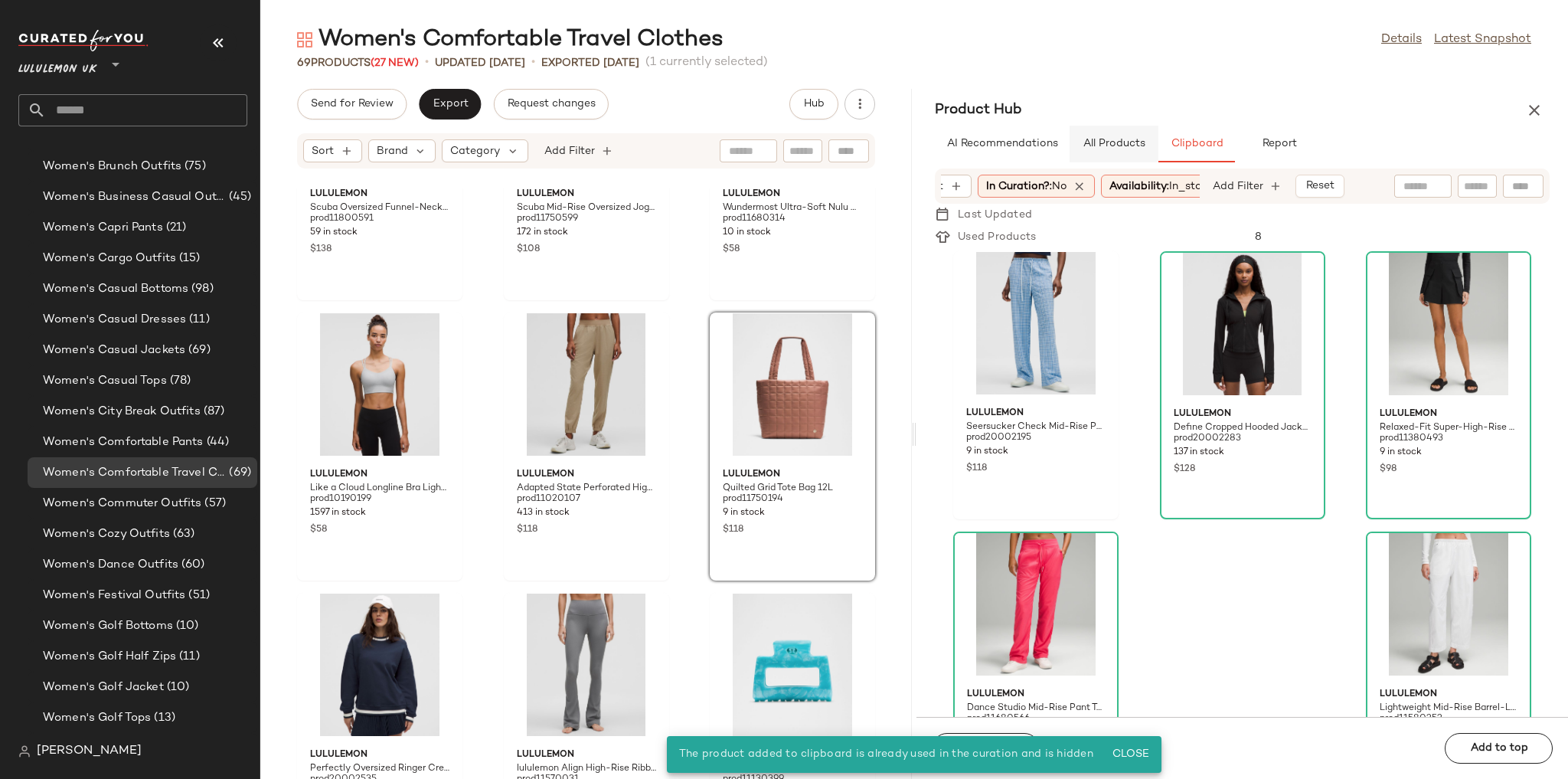 click on "All Products" 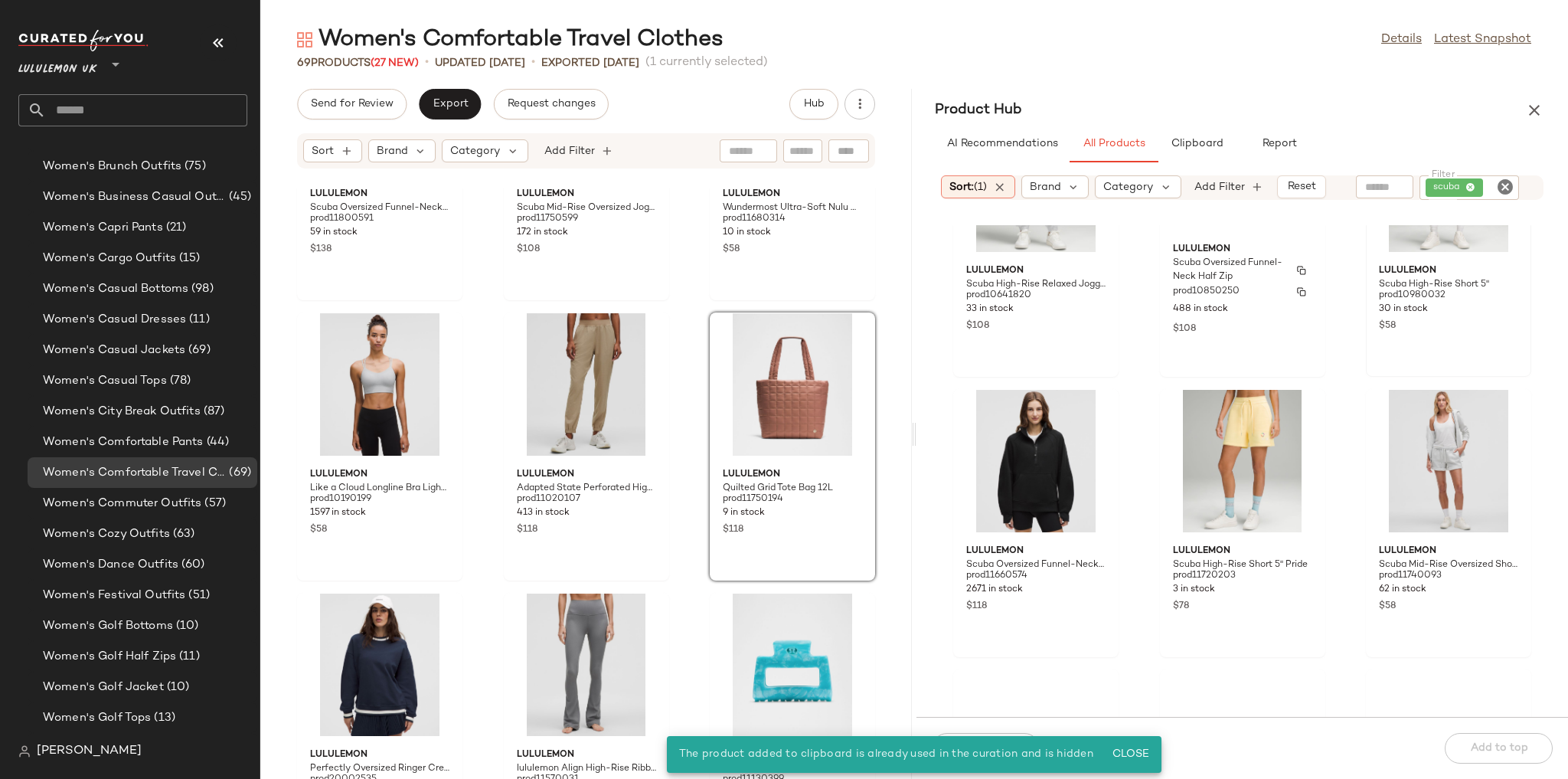 scroll, scrollTop: 748, scrollLeft: 0, axis: vertical 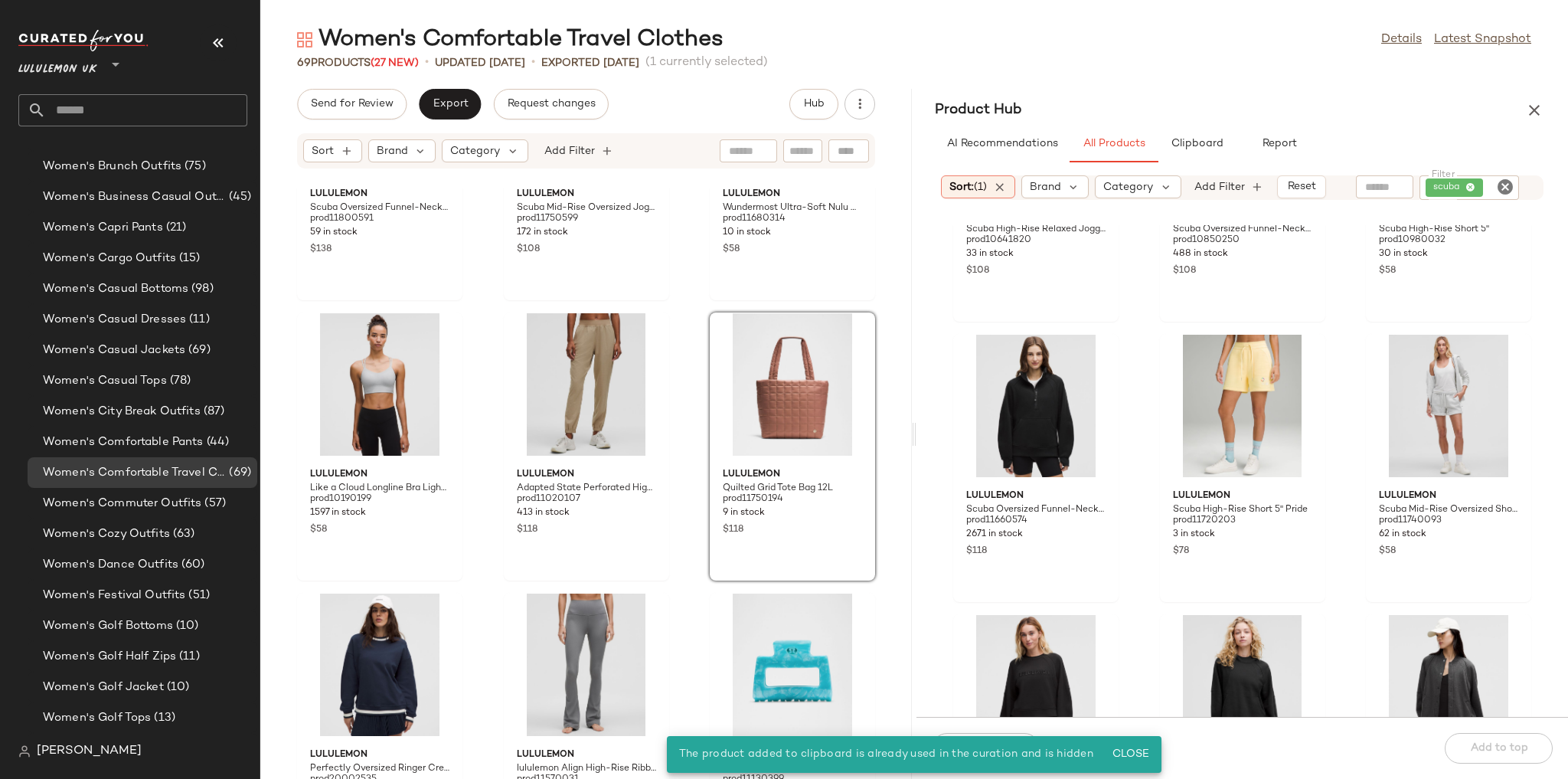 click 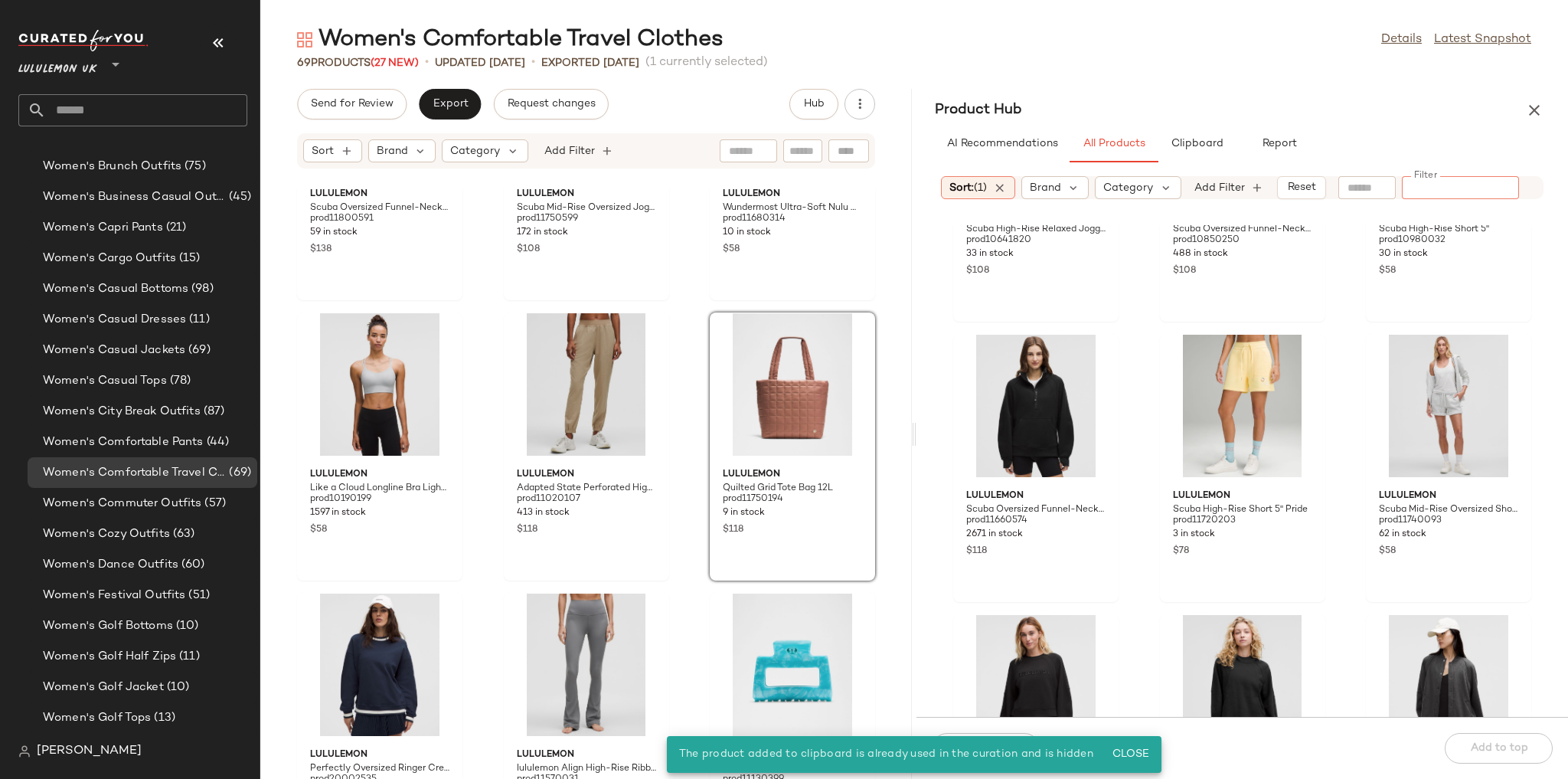 click on "AI Recommendations   All Products   Clipboard   Report" at bounding box center [1242, 144] 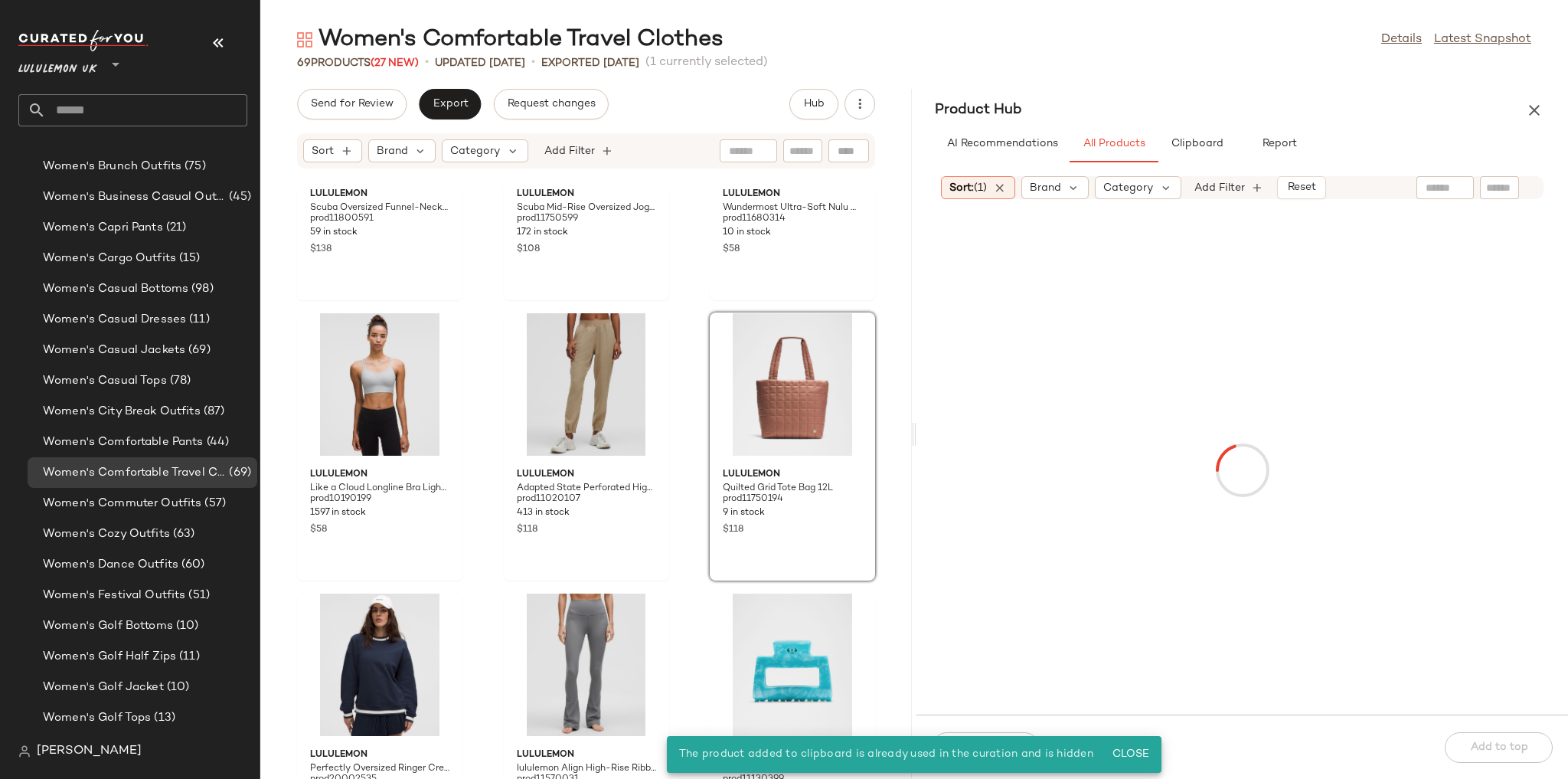 click 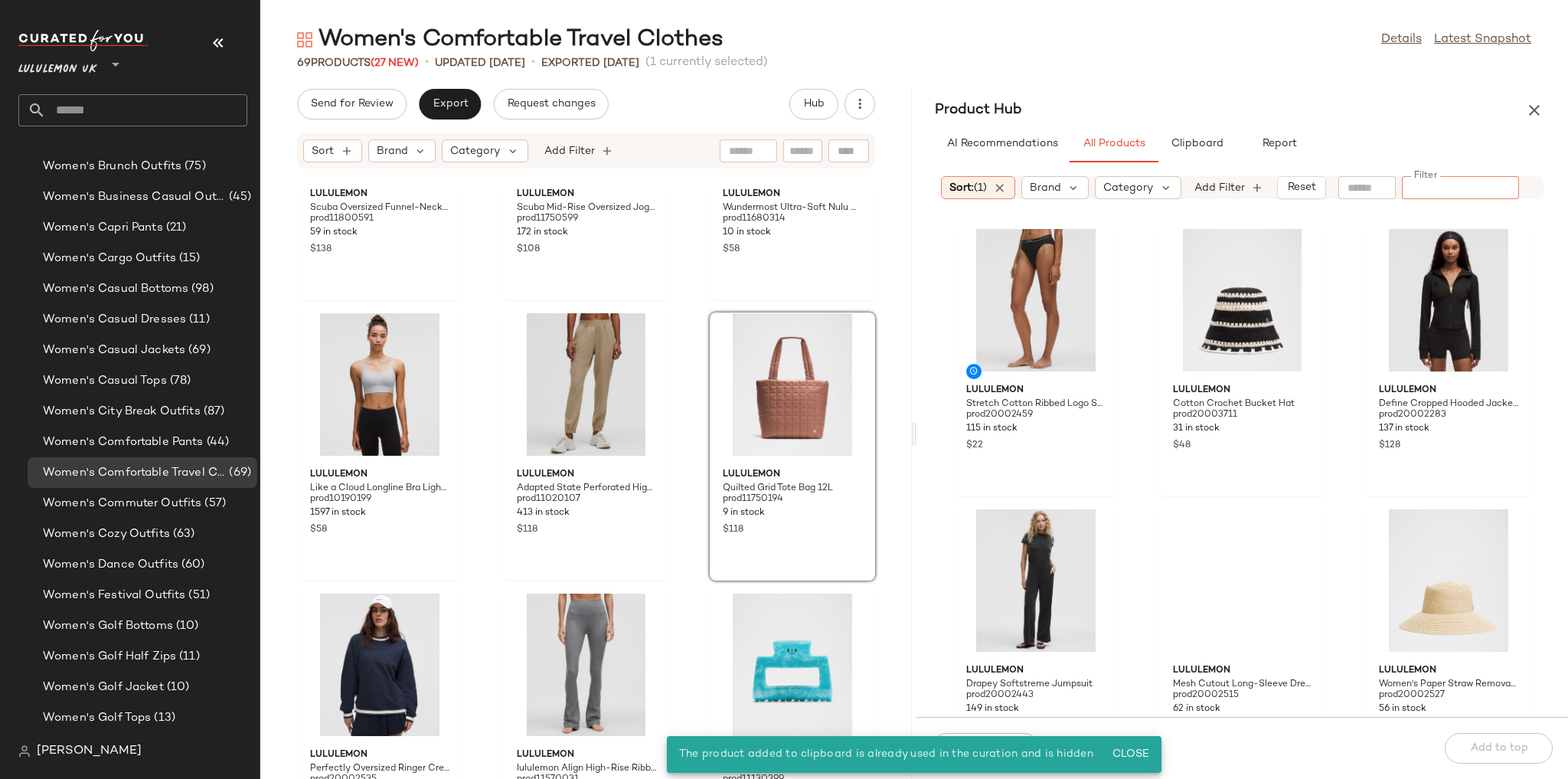click 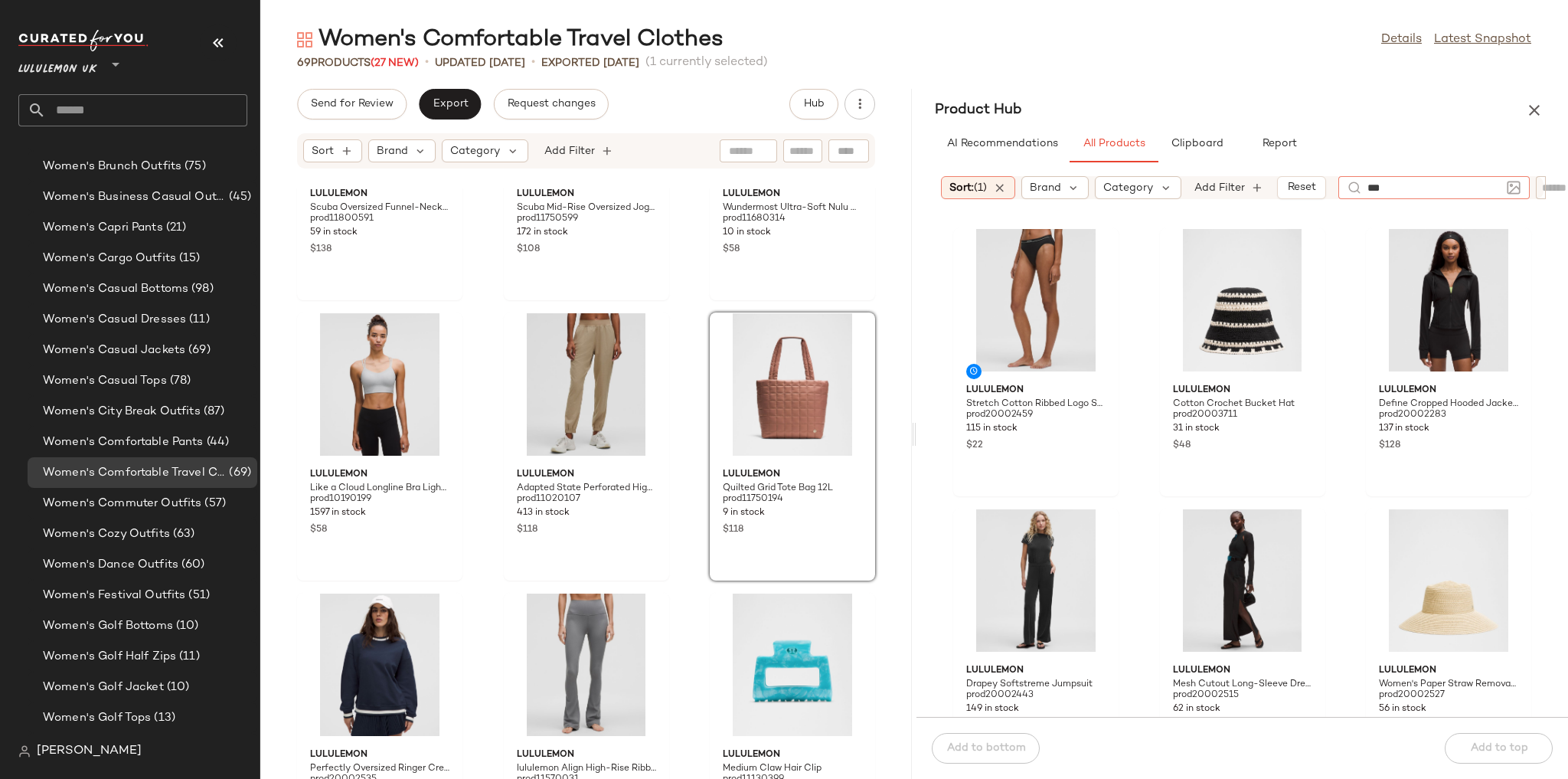 type on "****" 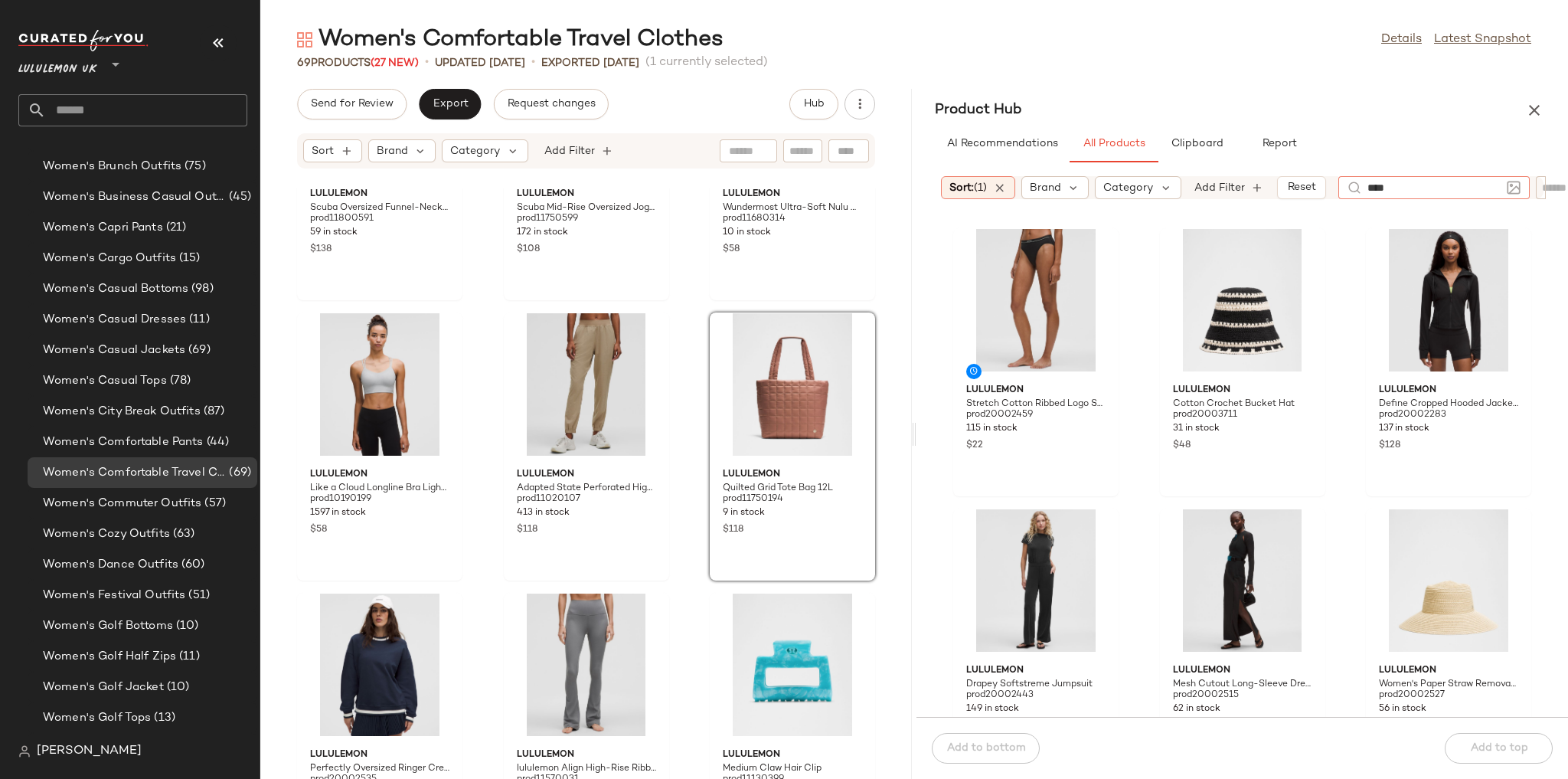 type 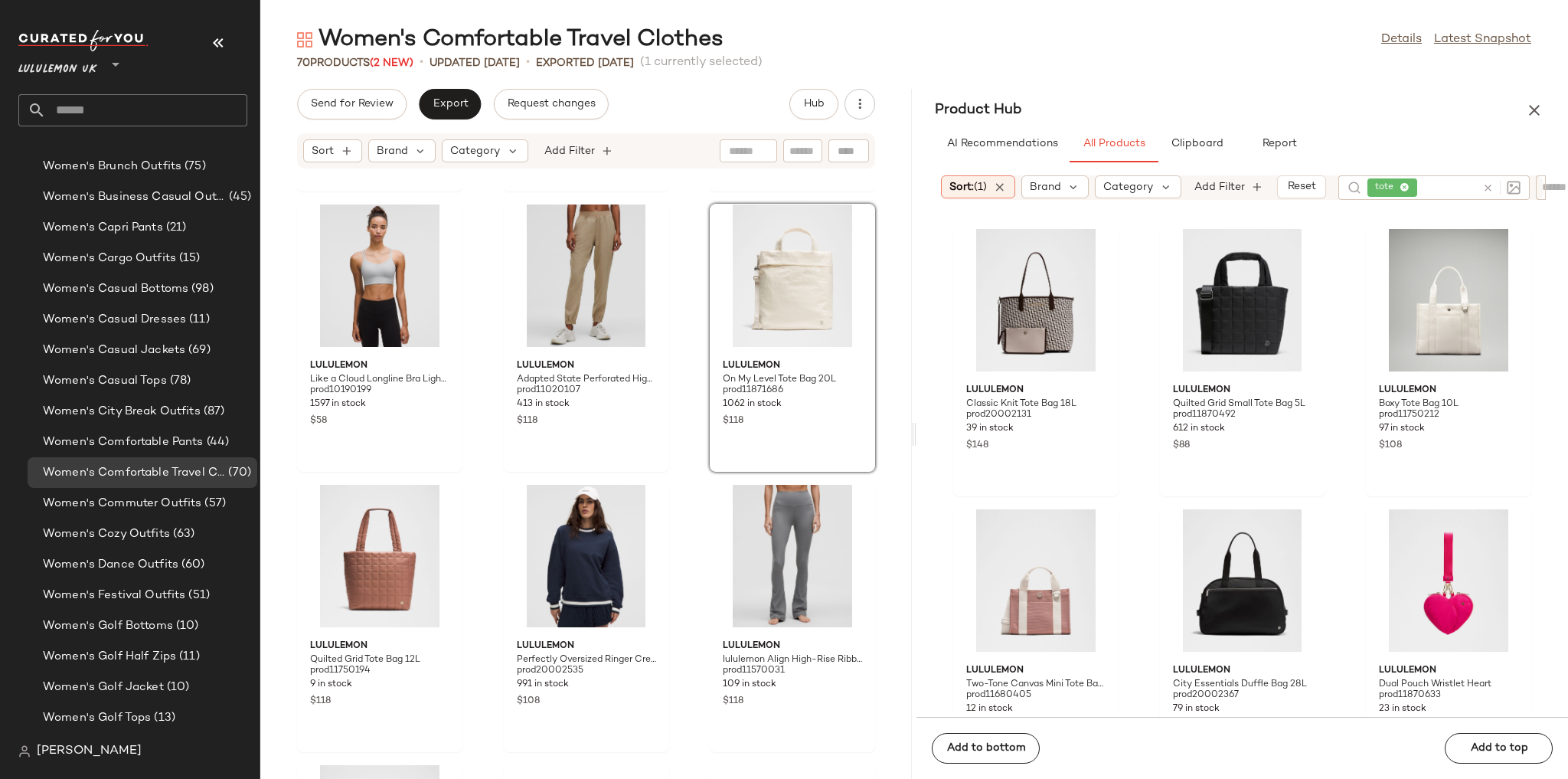 scroll, scrollTop: 5621, scrollLeft: 0, axis: vertical 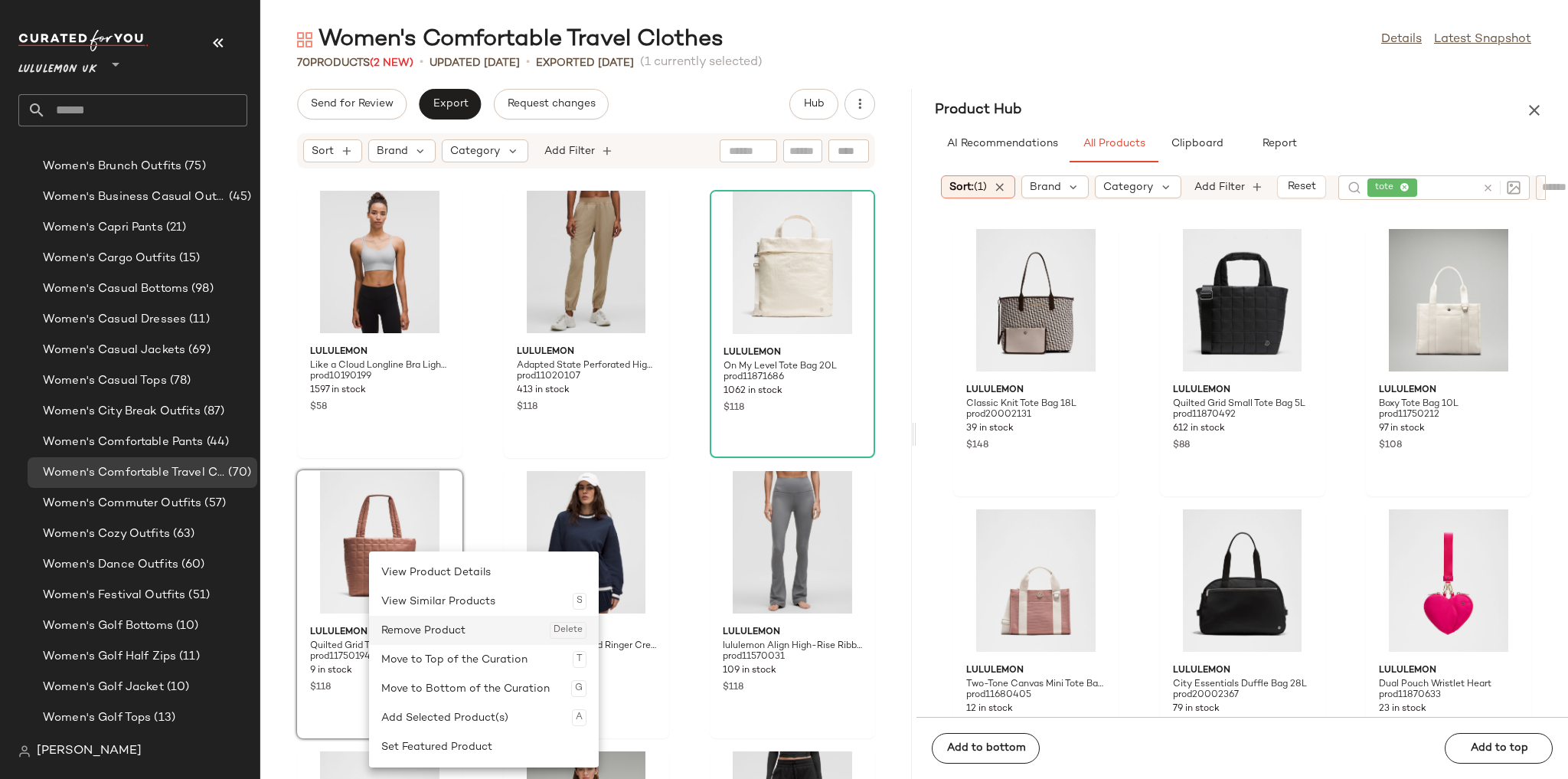 click on "Remove Product  Delete" 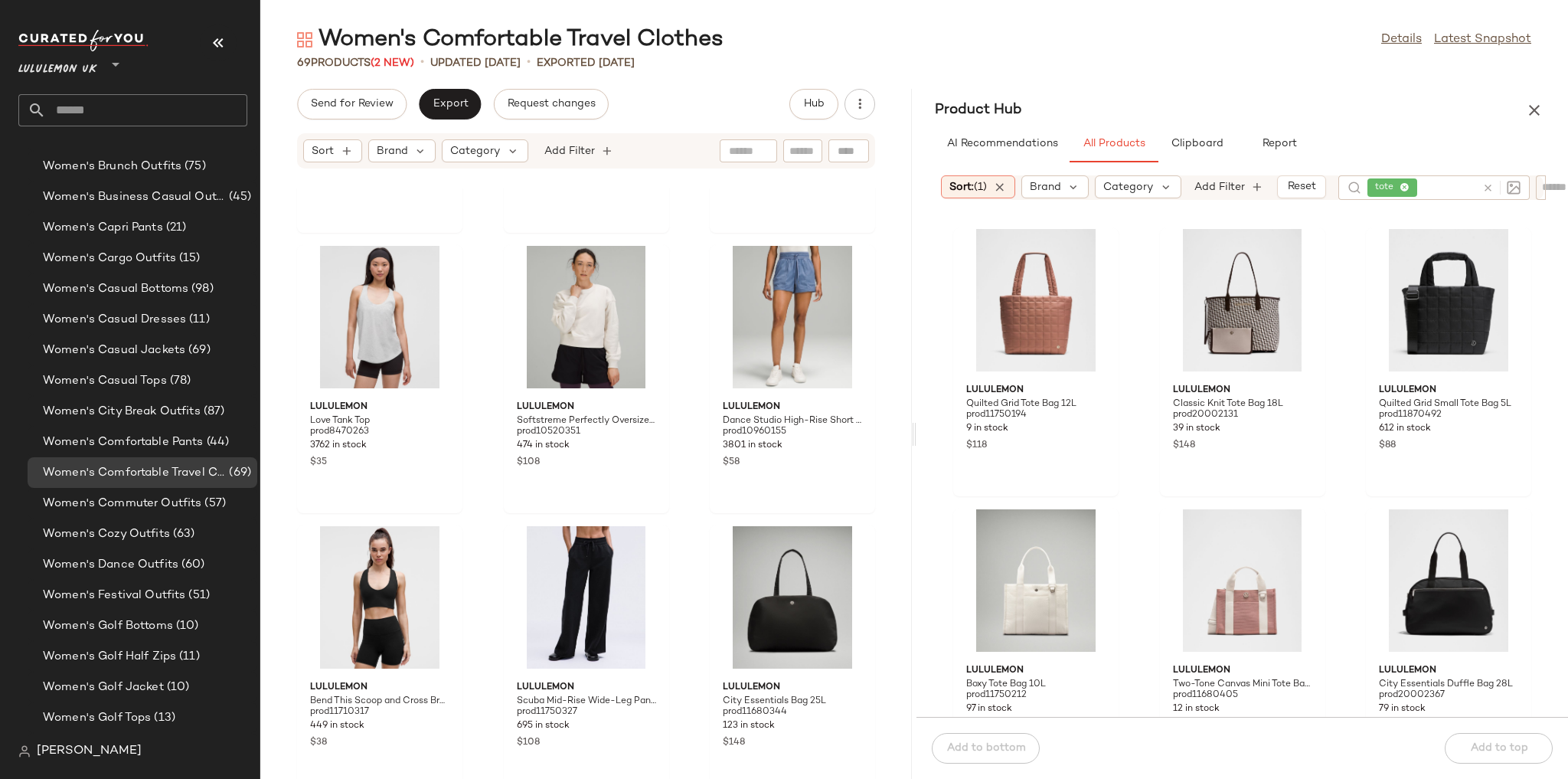 scroll, scrollTop: 4022, scrollLeft: 0, axis: vertical 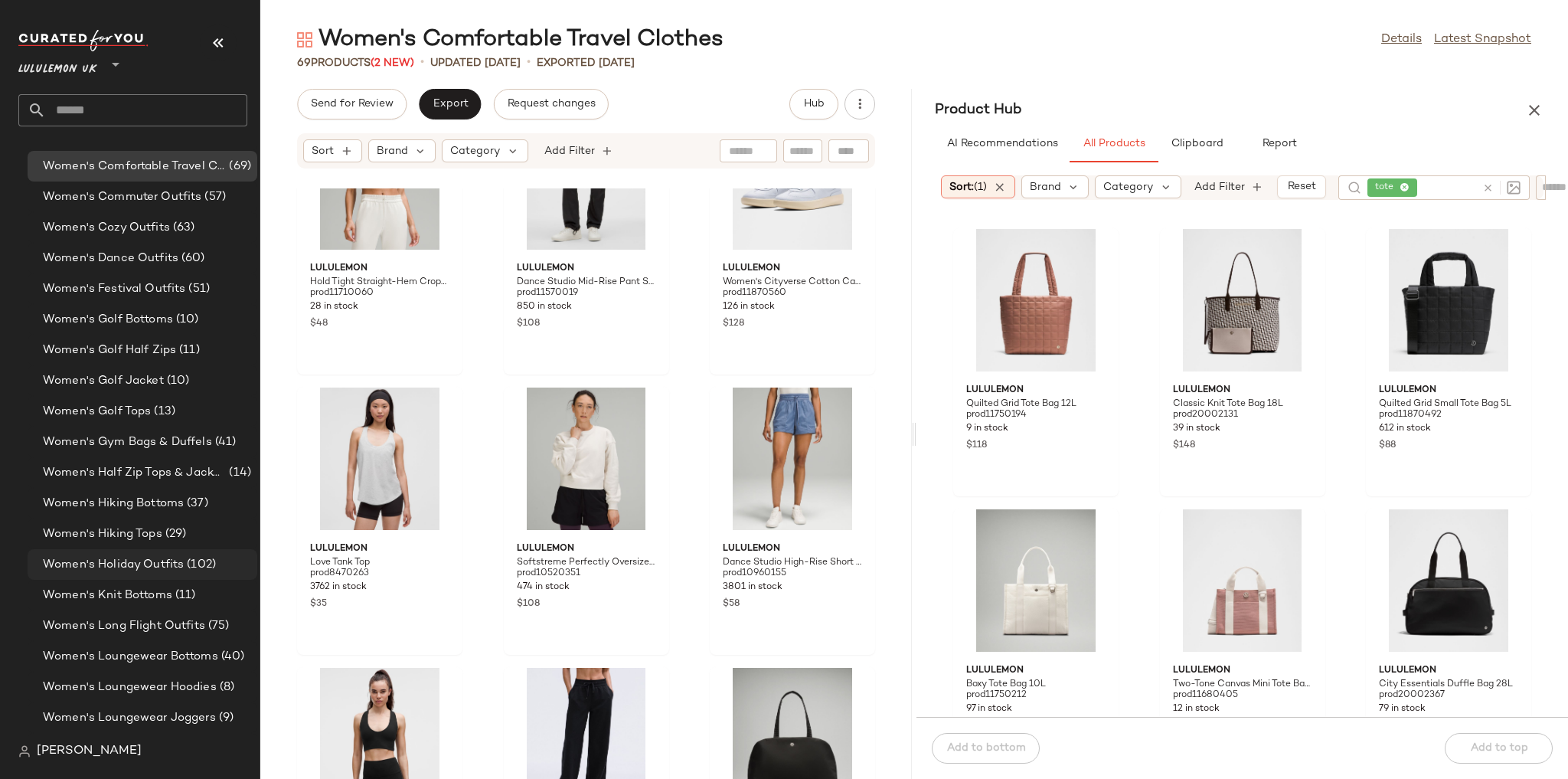 click on "Women's Holiday Outfits" at bounding box center (113, 565) 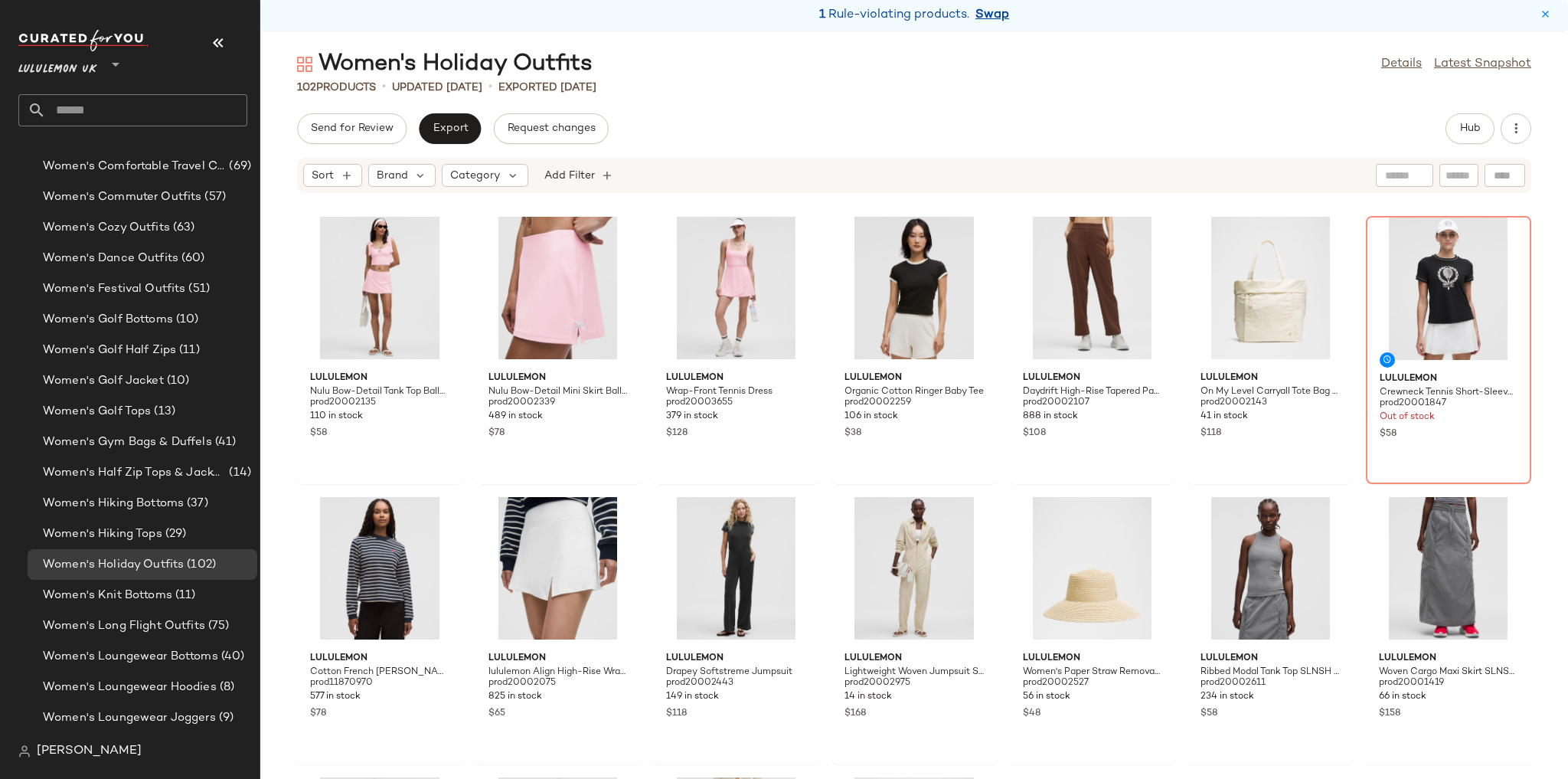 click on "Swap" at bounding box center [992, 15] 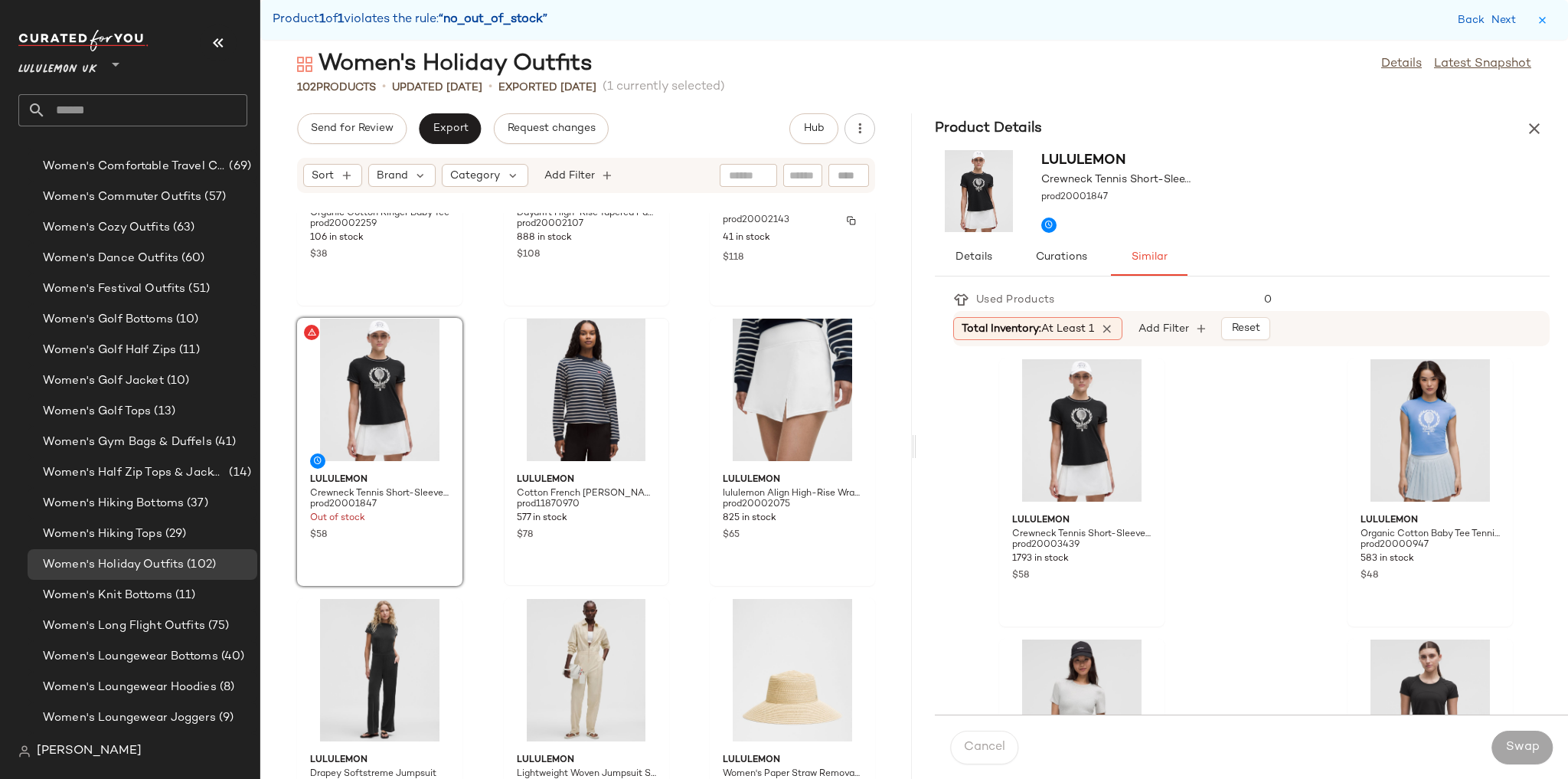 scroll, scrollTop: 476, scrollLeft: 0, axis: vertical 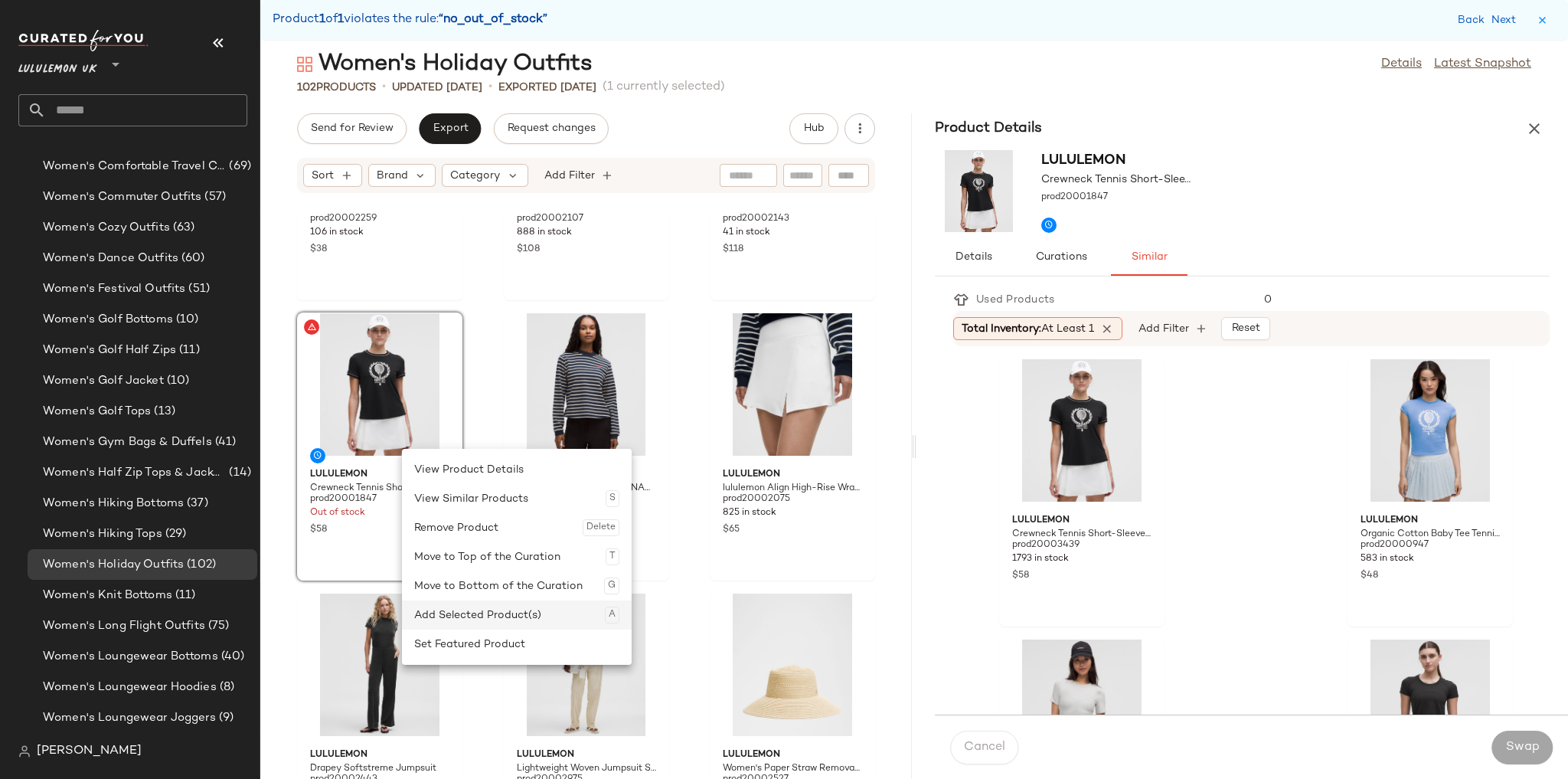 click on "Add Selected Product(s)  A" 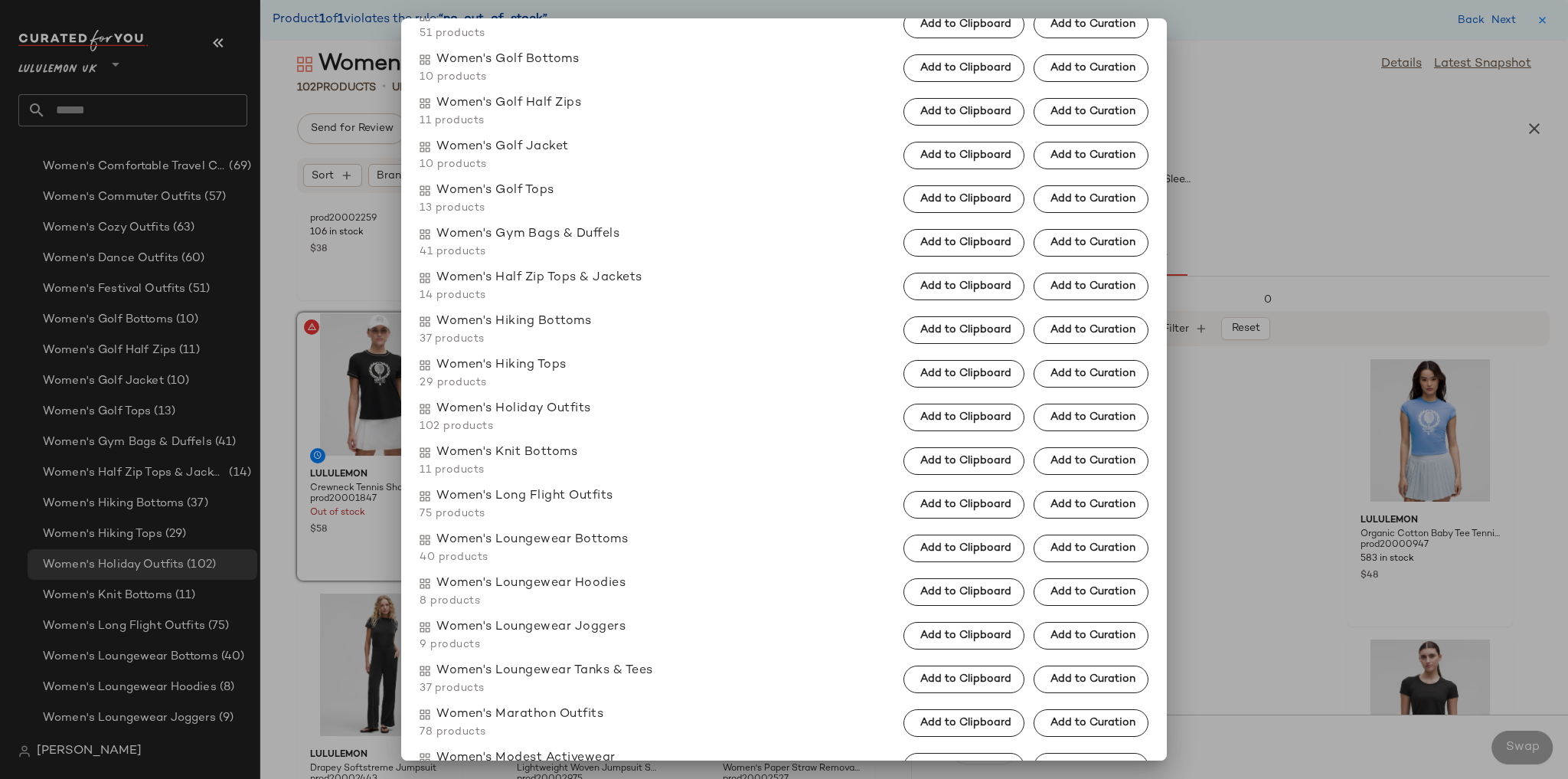 scroll, scrollTop: 4044, scrollLeft: 0, axis: vertical 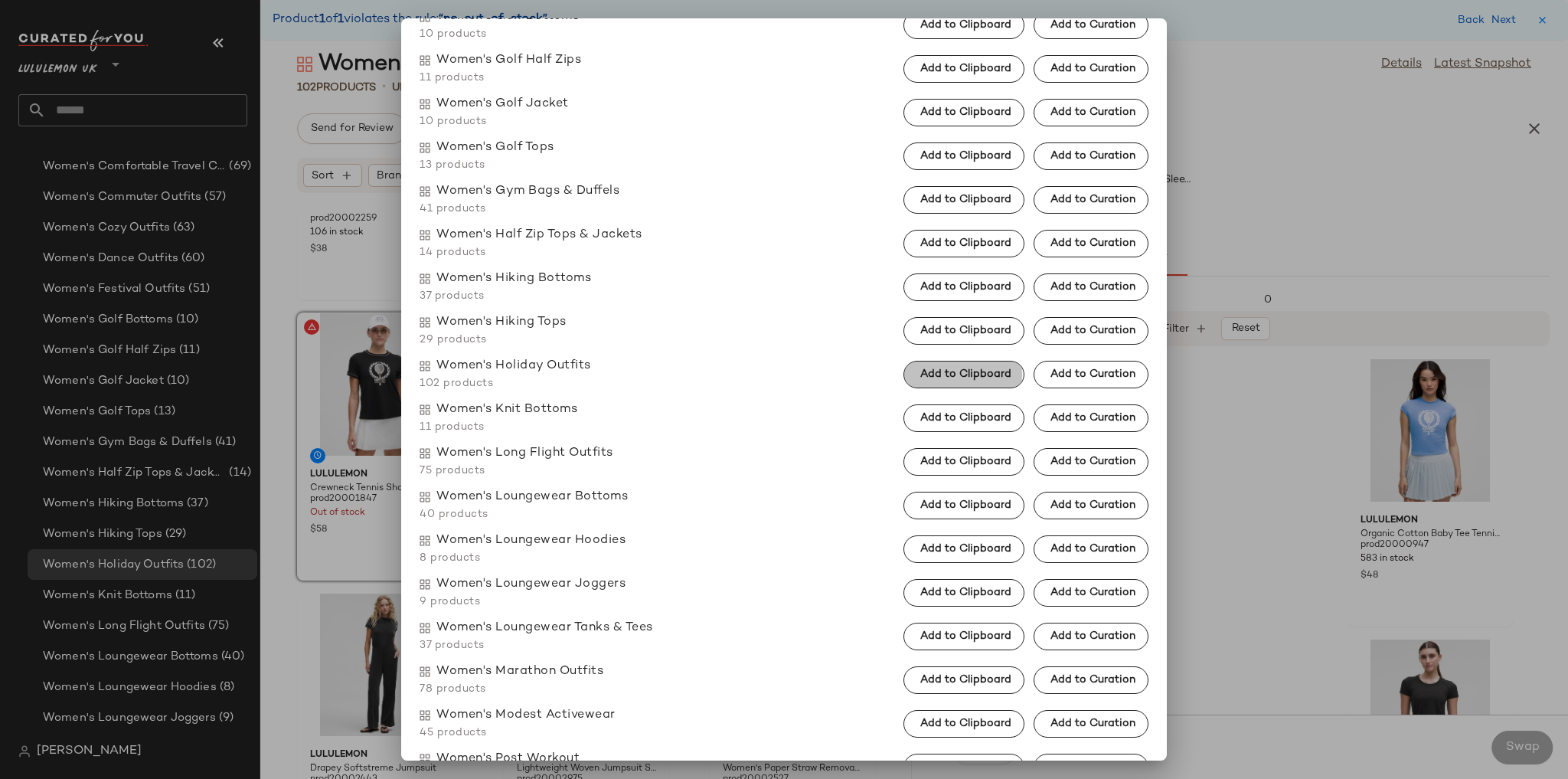click on "Add to Clipboard" 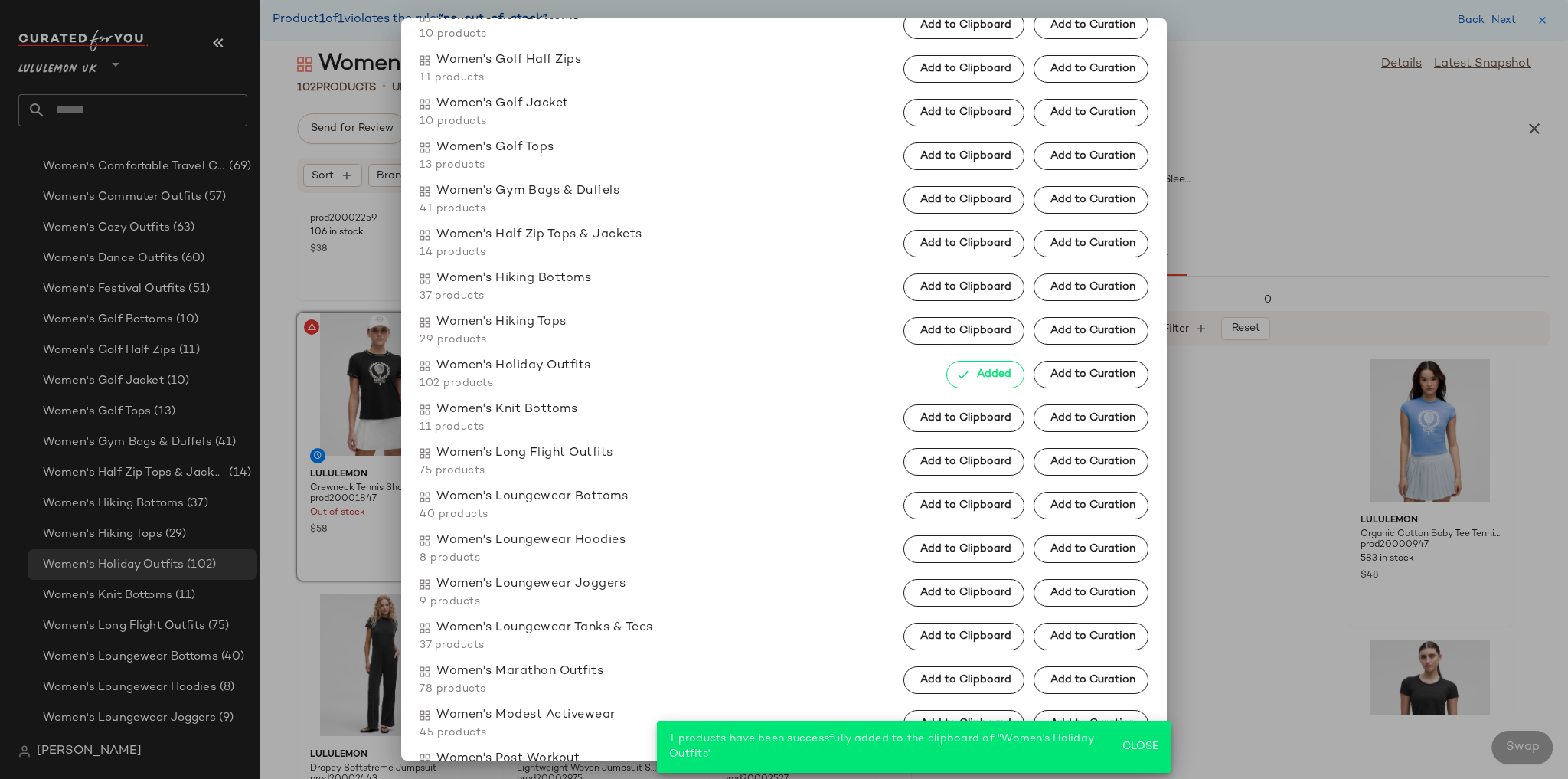 click at bounding box center (784, 389) 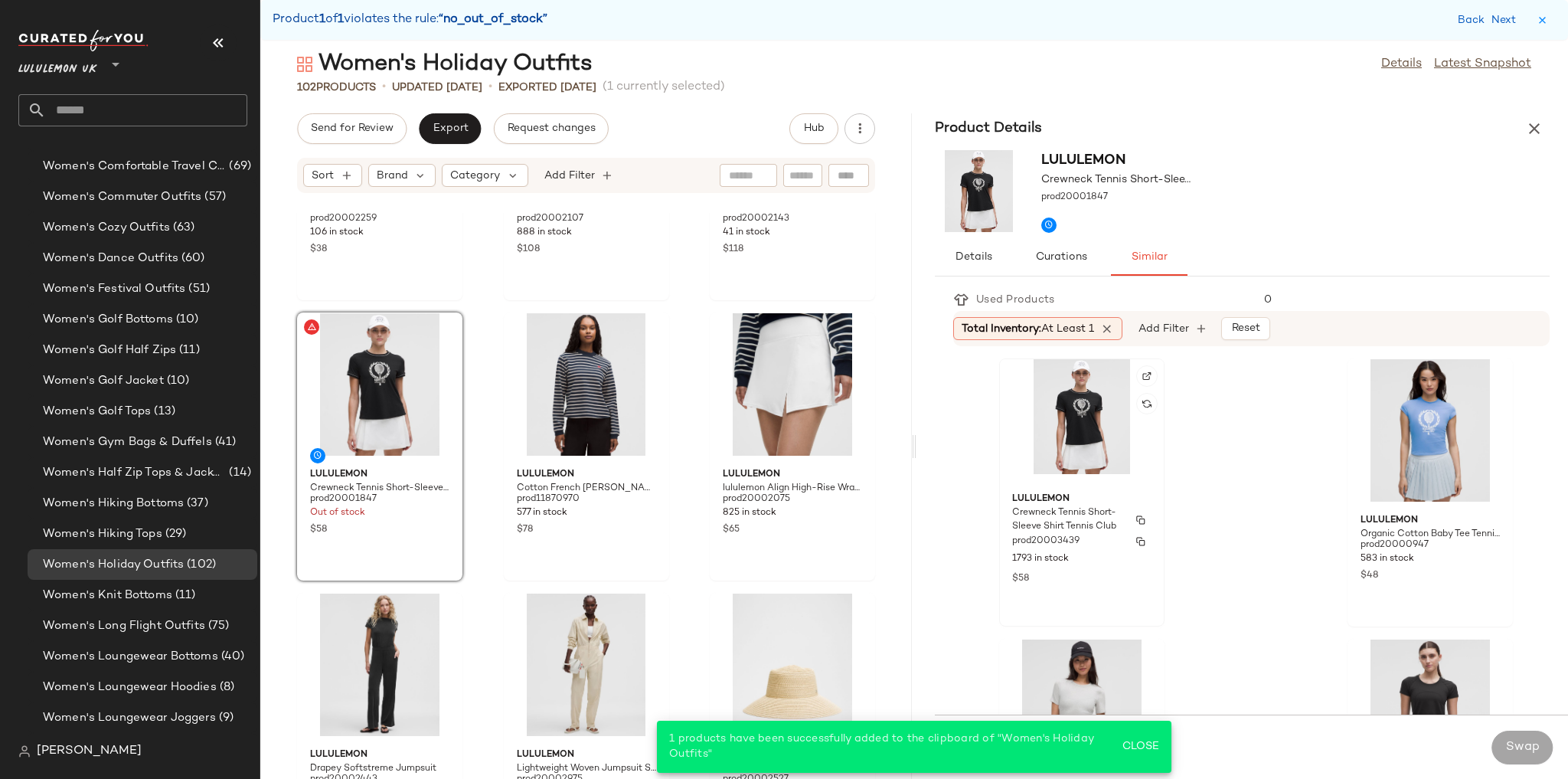 click on "Crewneck Tennis Short-Sleeve Shirt Tennis Club" at bounding box center (1068, 520) 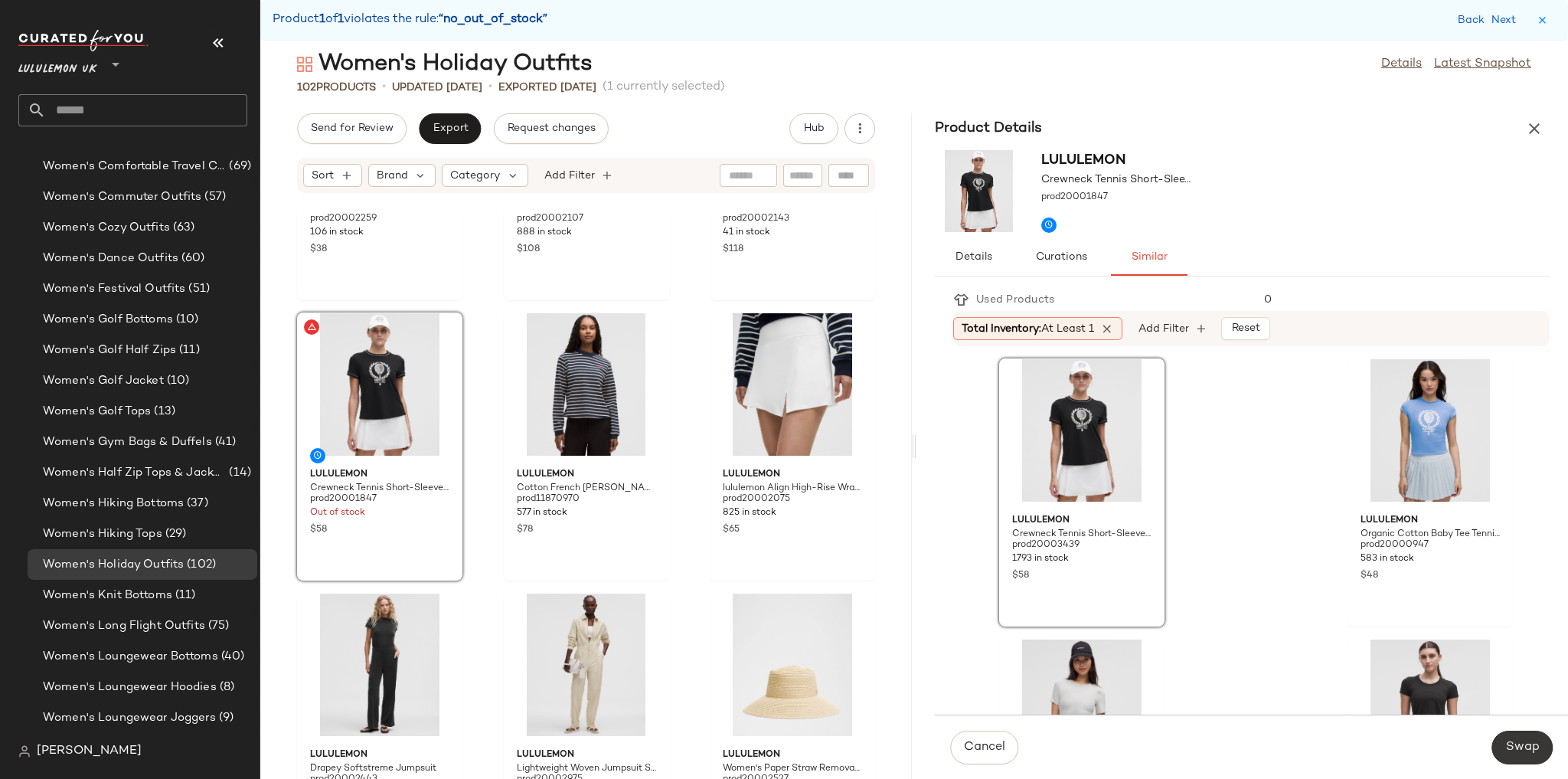 click on "Swap" 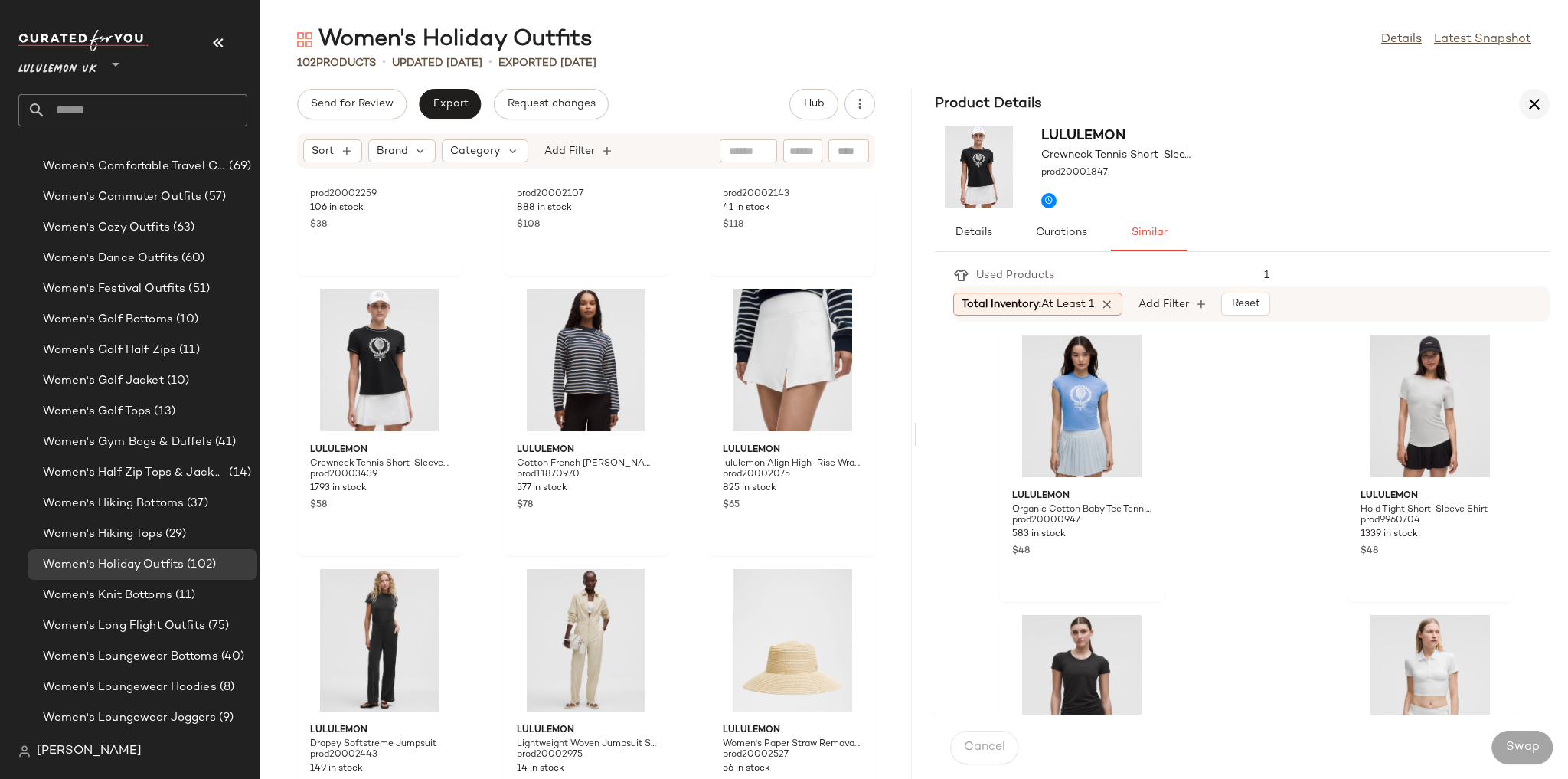 click at bounding box center (1534, 104) 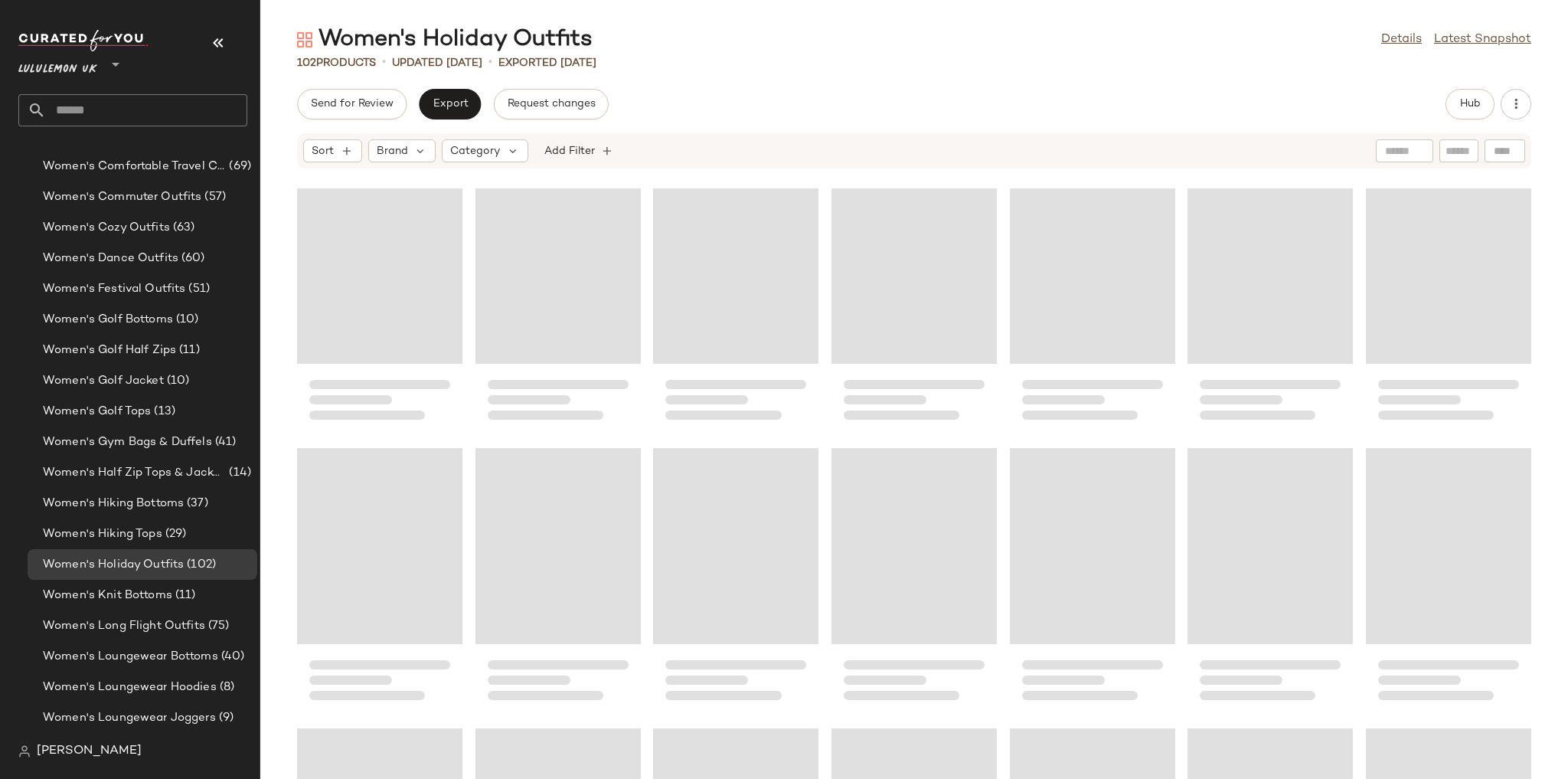 scroll, scrollTop: 0, scrollLeft: 0, axis: both 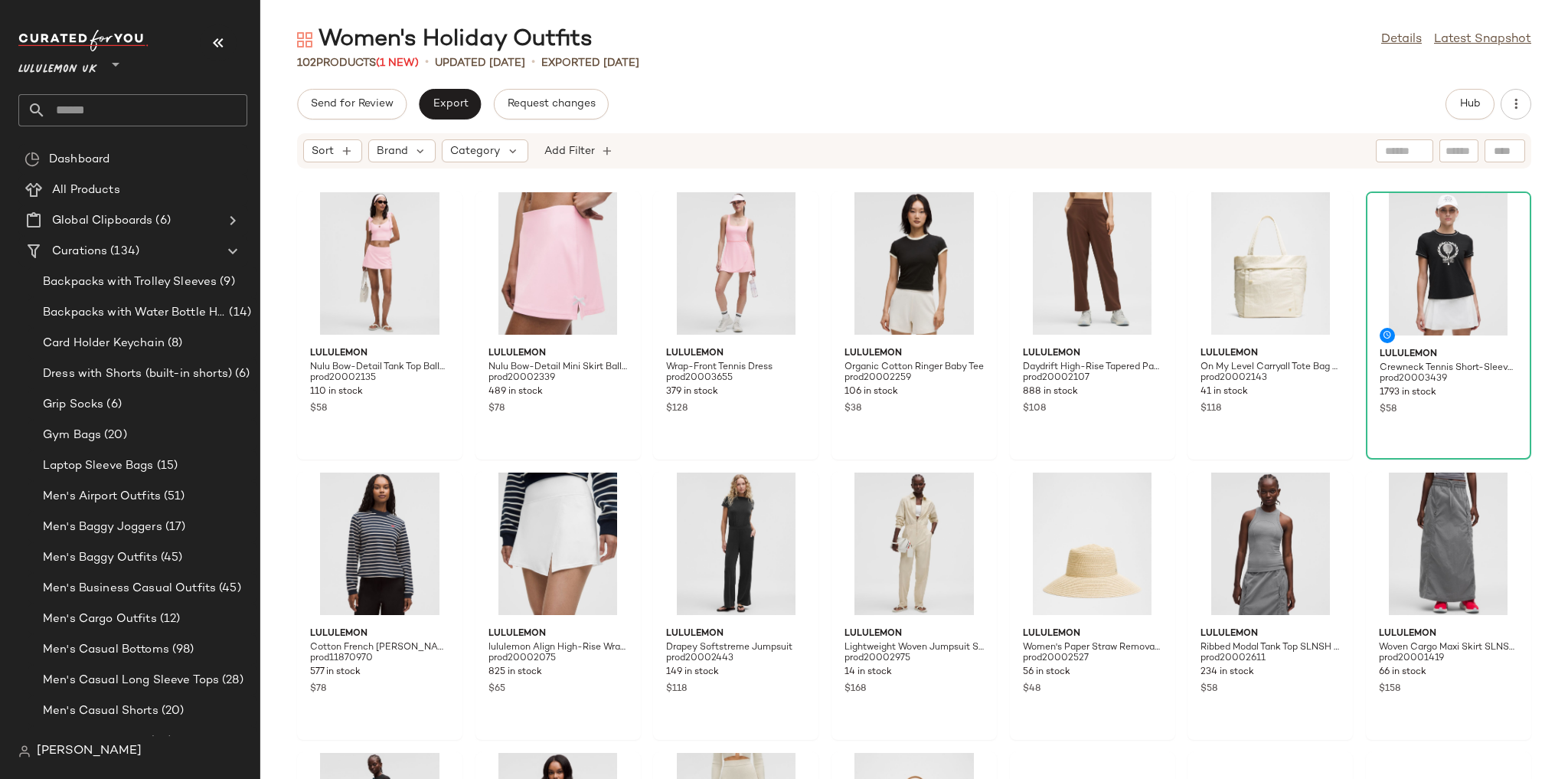 click on "lululemon Nulu Bow-Detail Tank Top Balletcore Set prod20002135 110 in stock $58 lululemon Nulu Bow-Detail Mini Skirt Balletcore Set prod20002339 489 in stock $78 lululemon Wrap-Front Tennis Dress prod20003655 379 in stock $128 lululemon Organic Cotton Ringer Baby Tee prod20002259 106 in stock $38 lululemon Daydrift High-Rise Tapered Pant Regular prod20002107 888 in stock $108 lululemon On My Level Carryall Tote Bag 27.5L prod20002143 41 in stock $118 lululemon Crewneck Tennis Short-Sleeve Shirt Tennis Club prod20003439 1793 in stock $58 lululemon Cotton French [PERSON_NAME] Pullover prod11870970 577 in stock $78 lululemon lululemon Align High-Rise Wrap-Front Skirt prod20002075 825 in stock $65 lululemon Drapey Softstreme Jumpsuit prod20002443 149 in stock $118 lululemon Lightweight Woven Jumpsuit SLNSH Collection prod20002975 14 in stock $168 lululemon Women's Paper Straw Removable Sweatband Hat prod20002527 56 in stock $48 lululemon Ribbed Modal Tank Top SLNSH Collection prod20002611 234 in stock $58 $158" 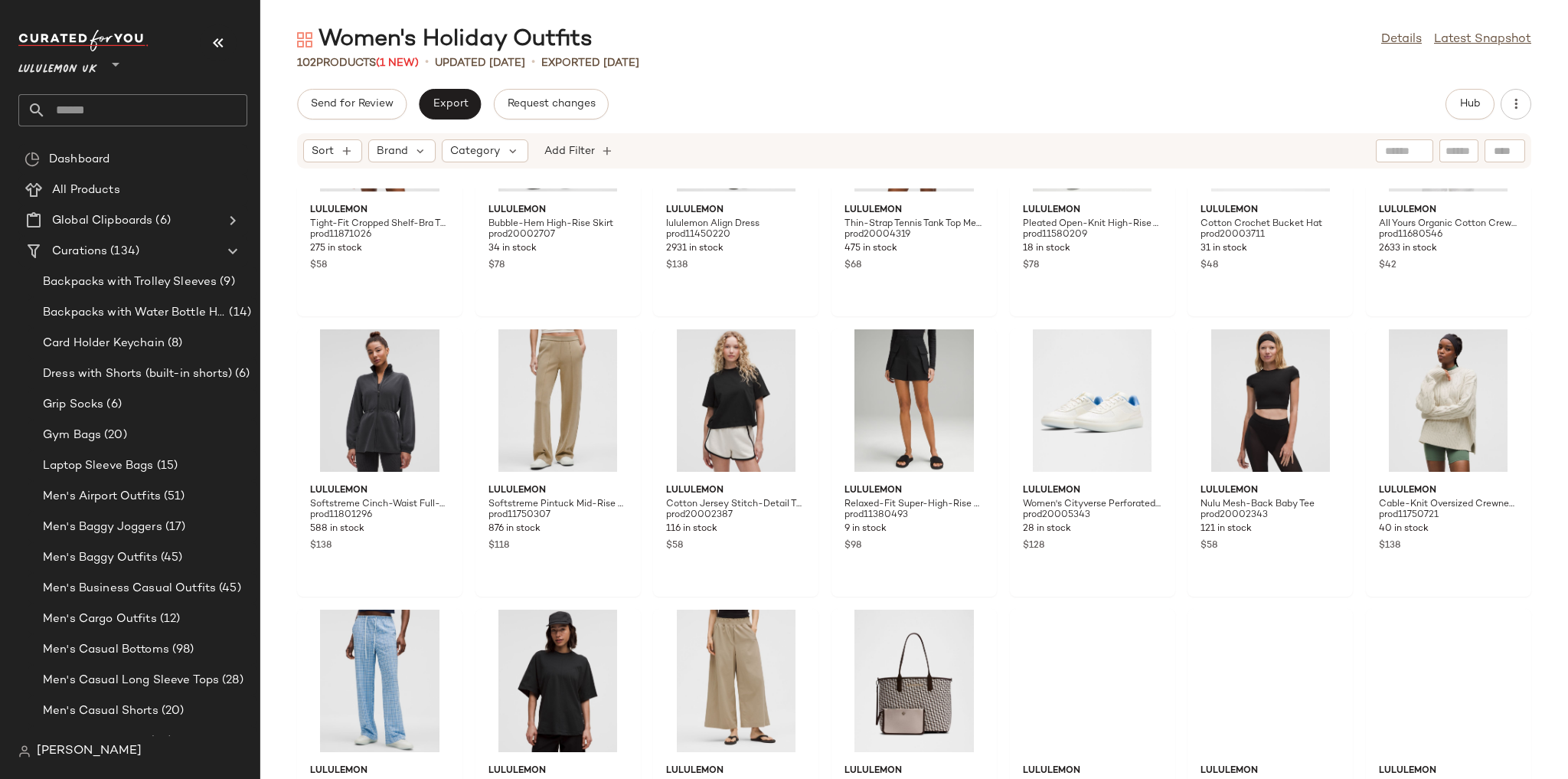 scroll, scrollTop: 1299, scrollLeft: 0, axis: vertical 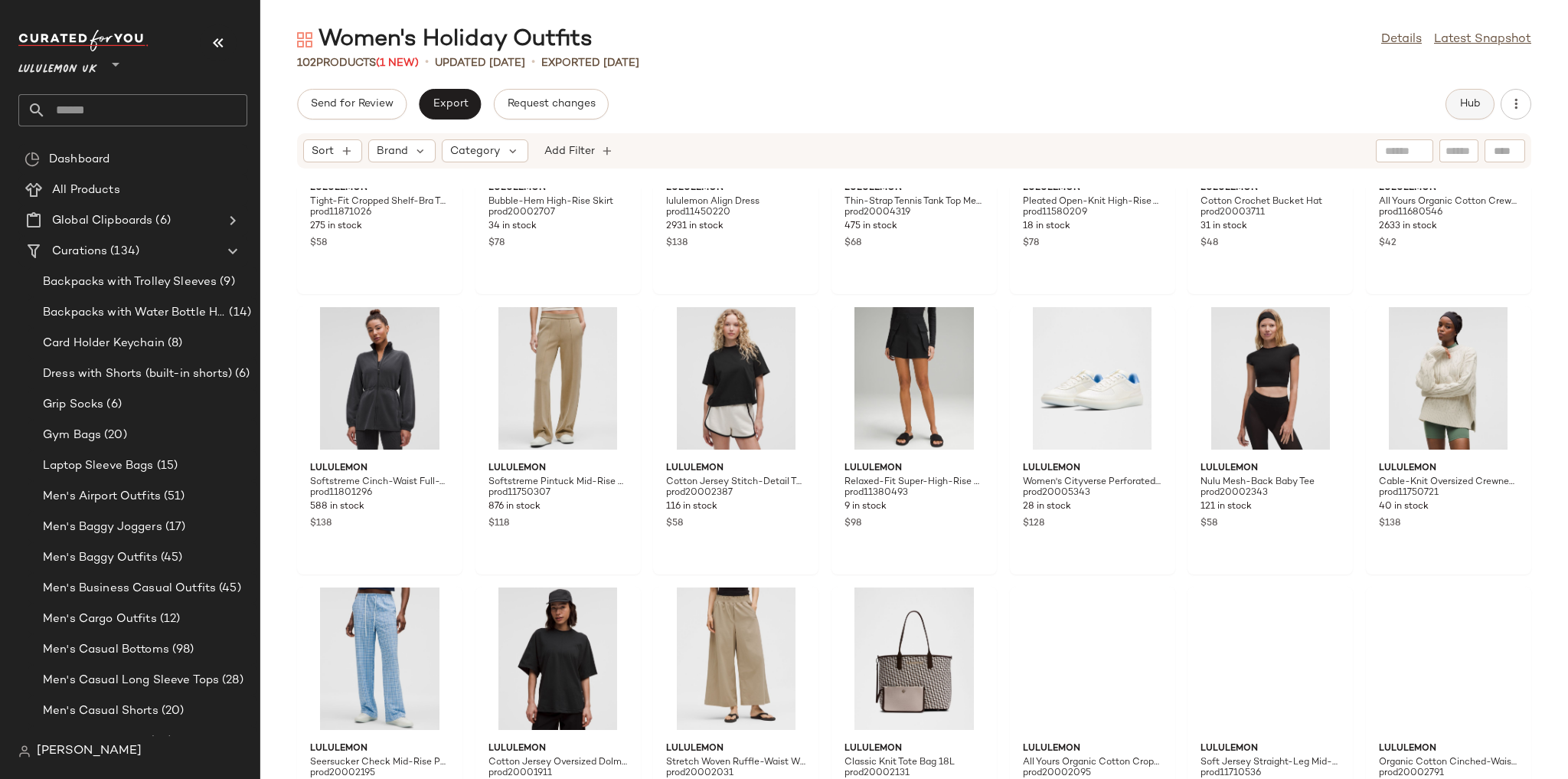 click on "Hub" at bounding box center (1470, 104) 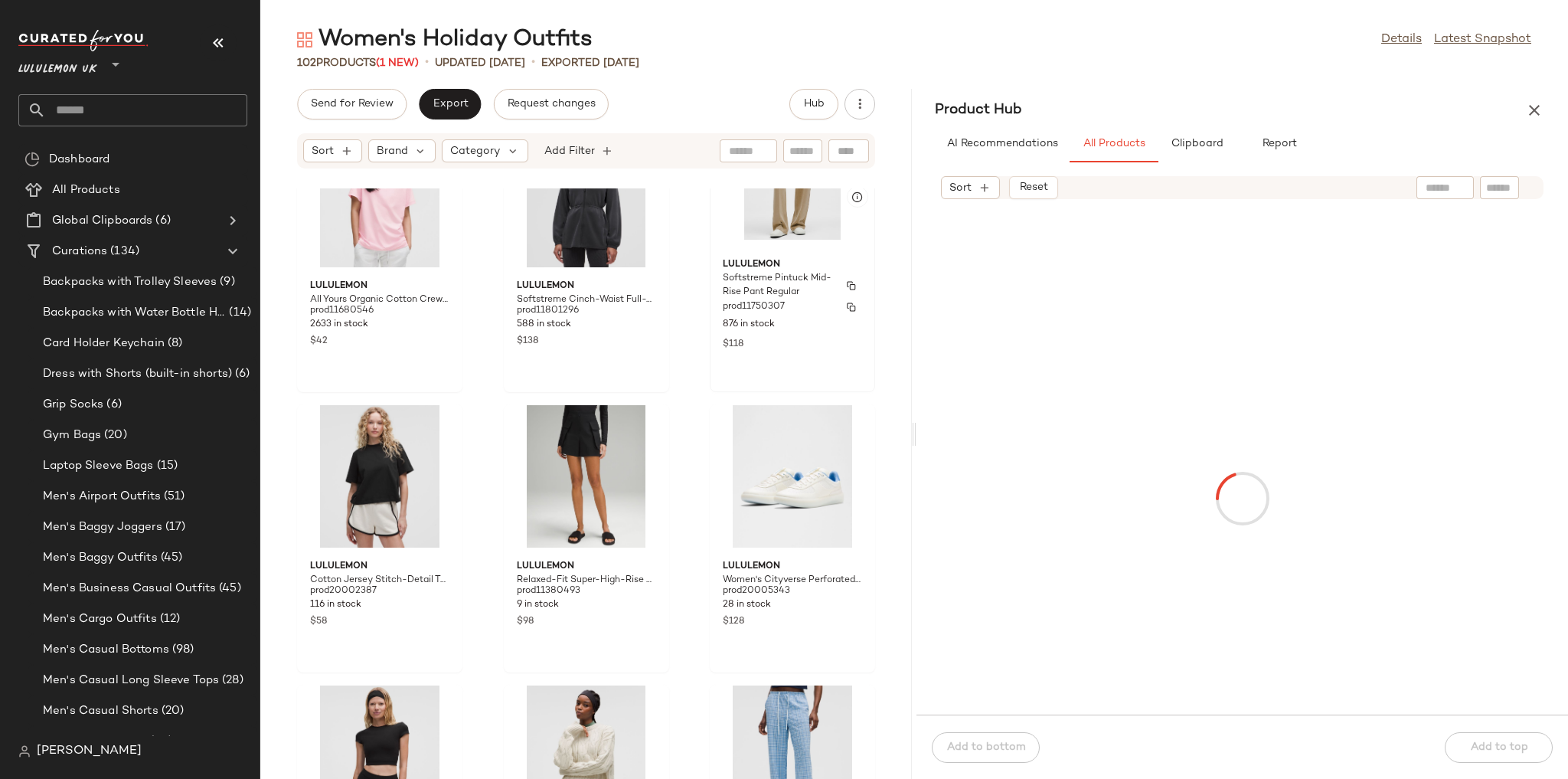 scroll, scrollTop: 2891, scrollLeft: 0, axis: vertical 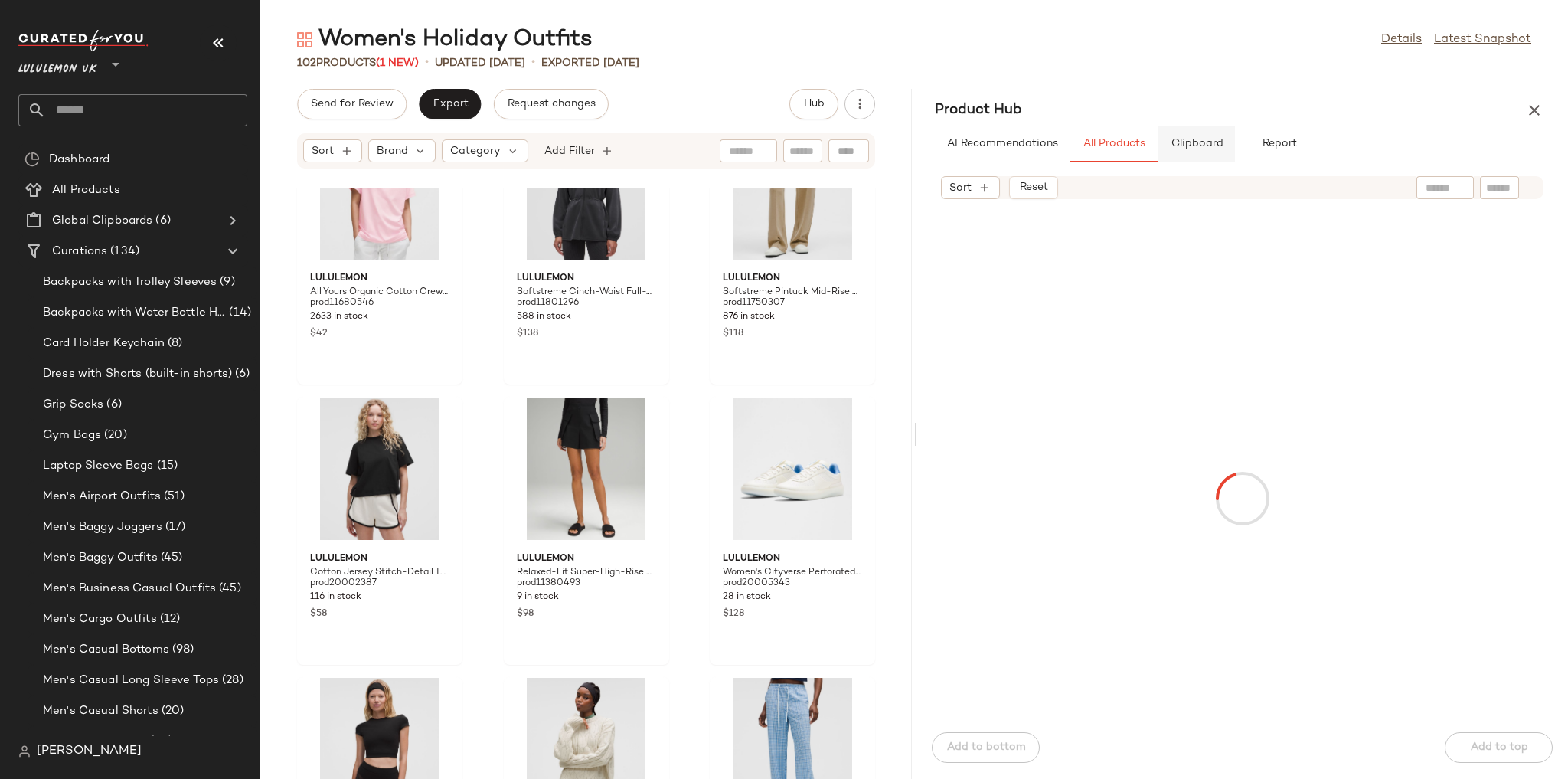 click on "Clipboard" at bounding box center [1197, 144] 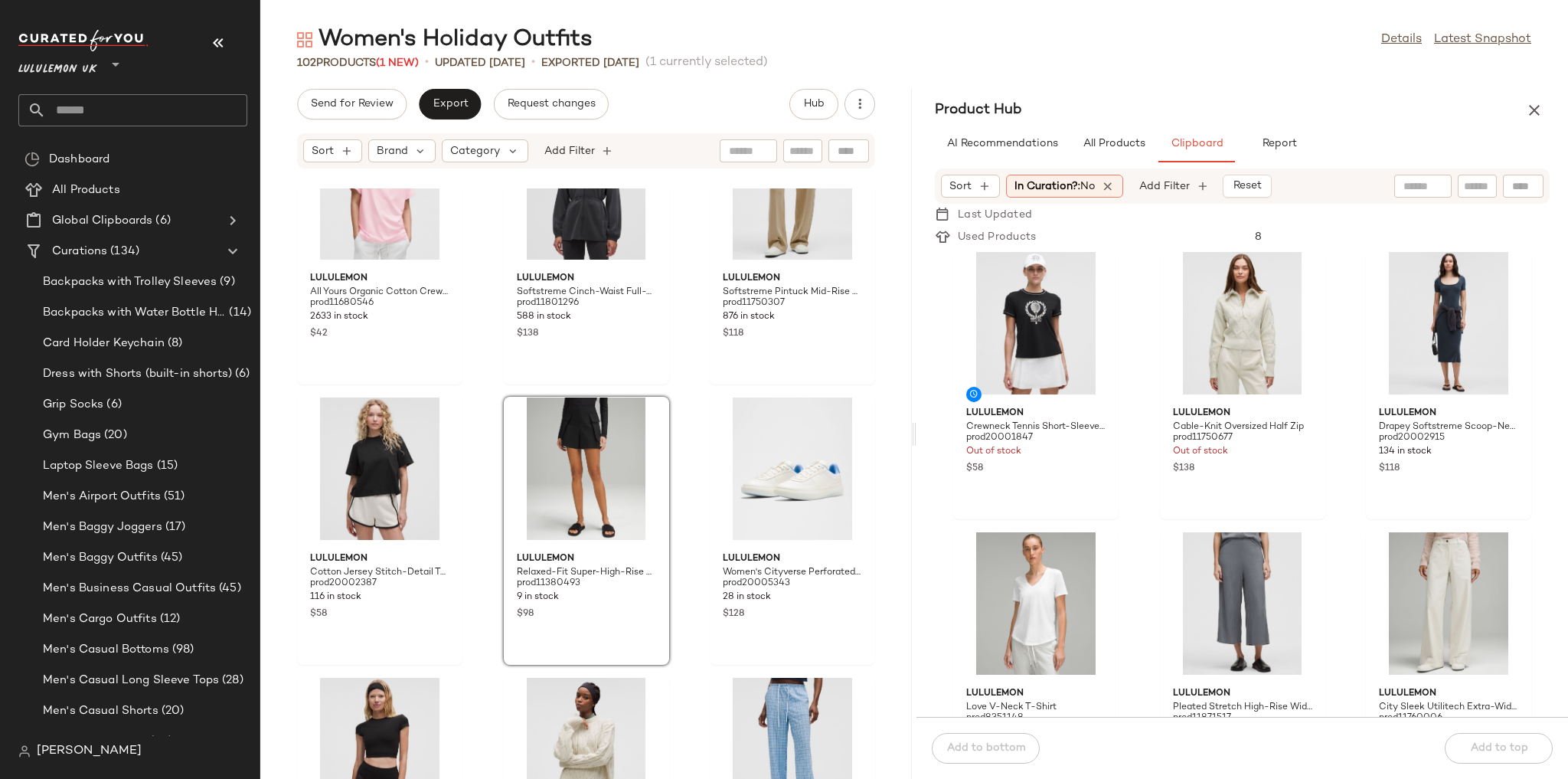 click on "lululemon Crewneck Tennis Short-Sleeve Shirt Graphic prod20001847 Out of stock $58 lululemon Cable-Knit Oversized Half Zip prod11750677 Out of stock $138 lululemon Drapey Softstreme Scoop-Neck Midi Dress prod20002915 134 in stock $118 lululemon Love V-Neck T-Shirt prod8351148 Out of stock $42 lululemon Pleated Stretch High-Rise Wide-Leg Cropped Pant prod11871517 Out of stock $108 lululemon City Sleek Utilitech Extra-Wide-Leg Pant Regular prod11760006 Out of stock $118 lululemon lululemon Align Short-Sleeve Dress prod11750050 Out of stock $138 lululemon [PERSON_NAME] Under SmoothCover Dress Light Support, A/B Cup prod11870737 Out of stock $138 lululemon Perfectly Oversized Ringer Crew prod20002535 991 in stock $108 lululemon Cotton Crochet Headband prod20002023 Out of stock $18 lululemon Disney x lululemon Heavyweight Fleece Sweatpant prod11790398 1 in stock $128 lululemon Scuba Tumbled Fleece Funnel-Neck Full Zip prod11790406 Out of stock $148" 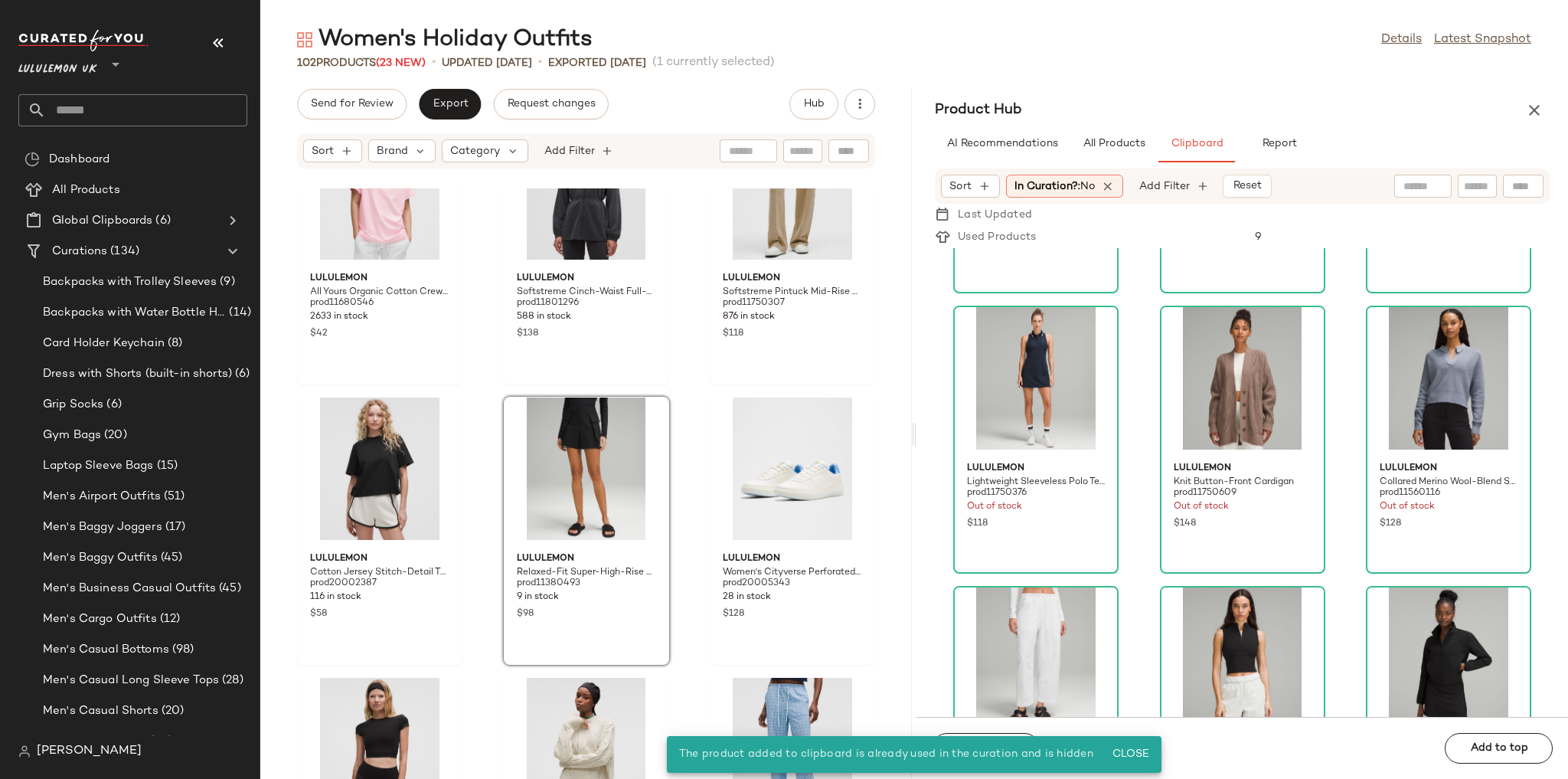 scroll, scrollTop: 1360, scrollLeft: 0, axis: vertical 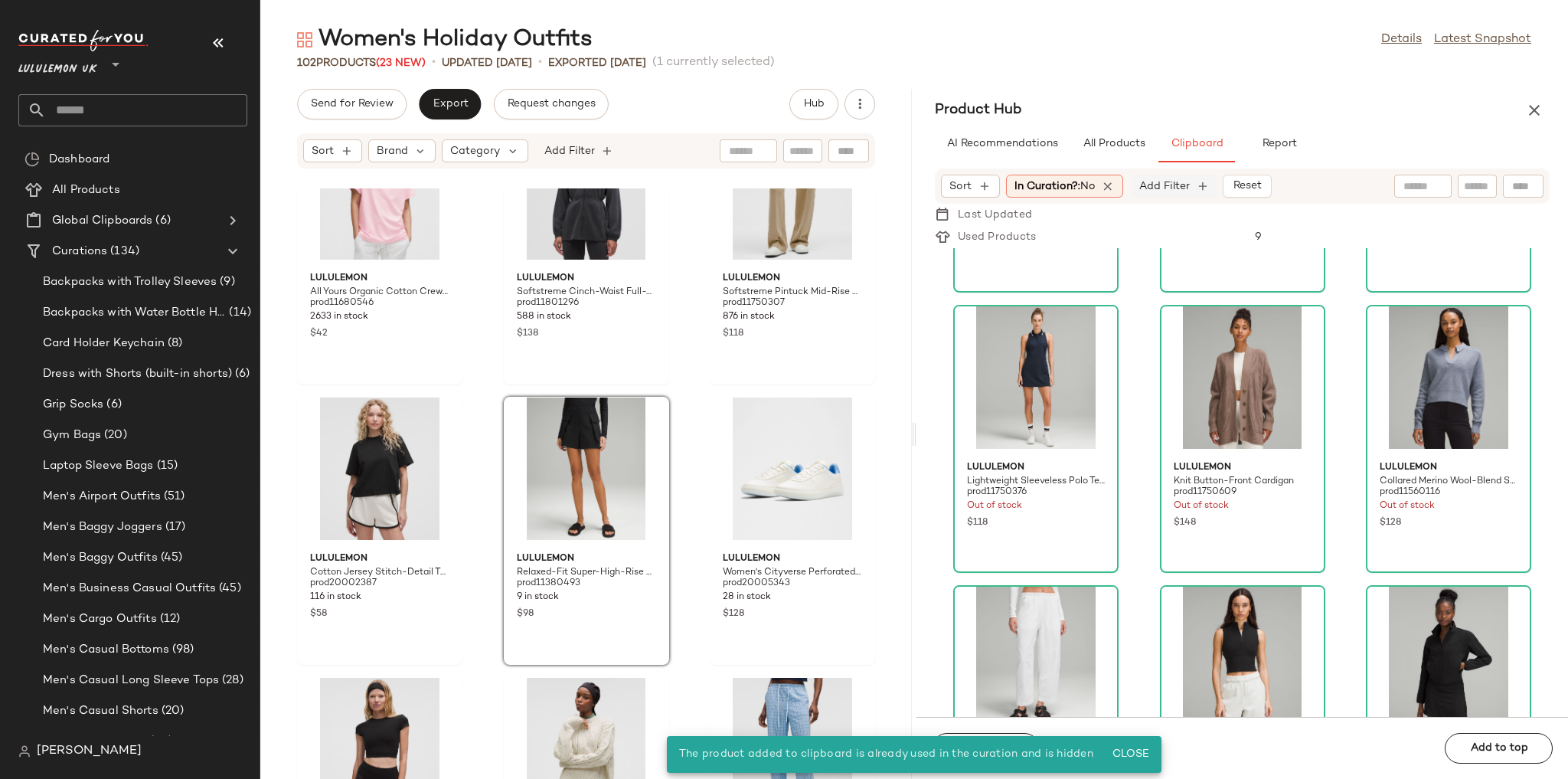 click on "Add Filter" at bounding box center (1165, 186) 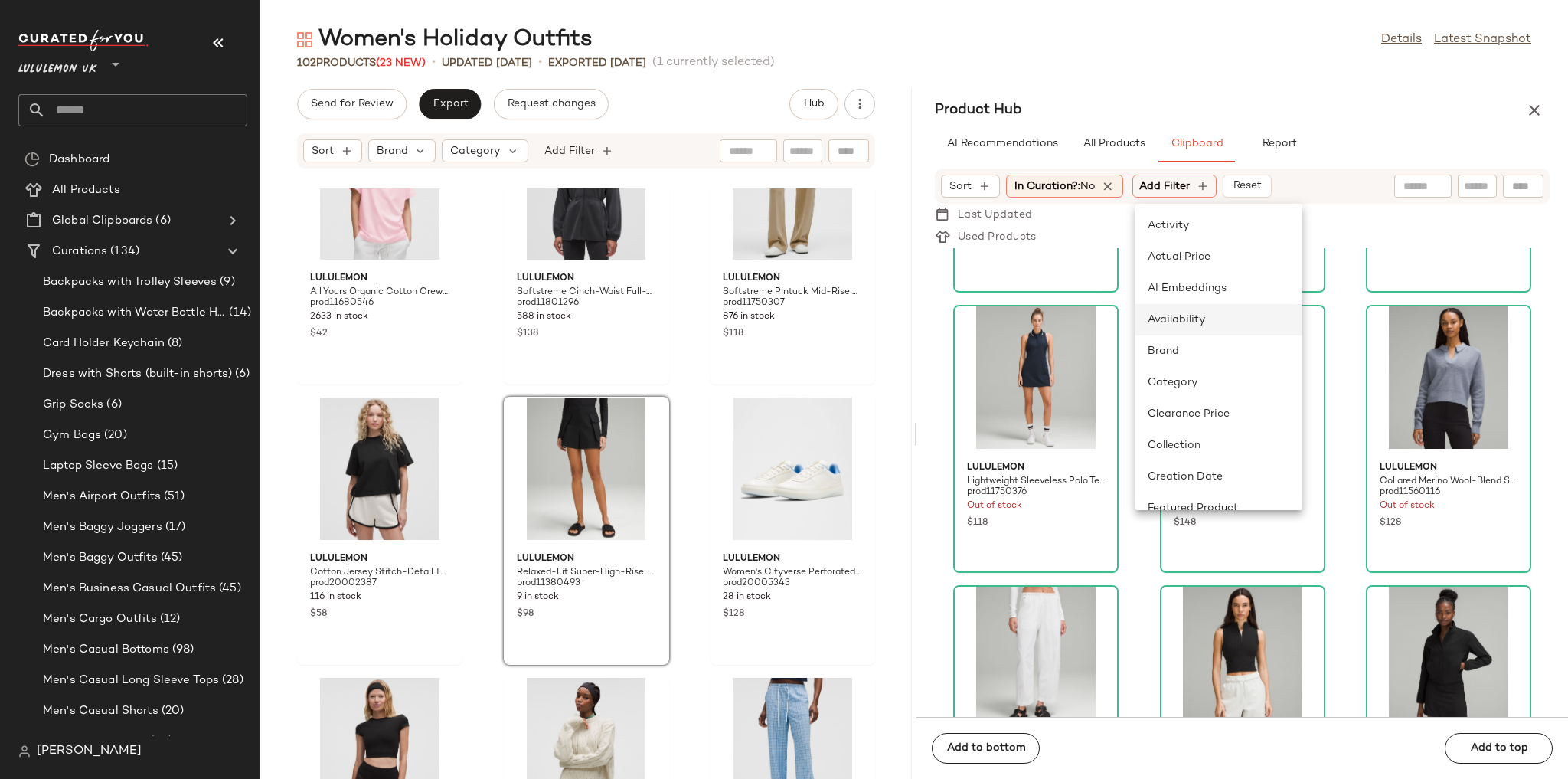 click on "Availability" 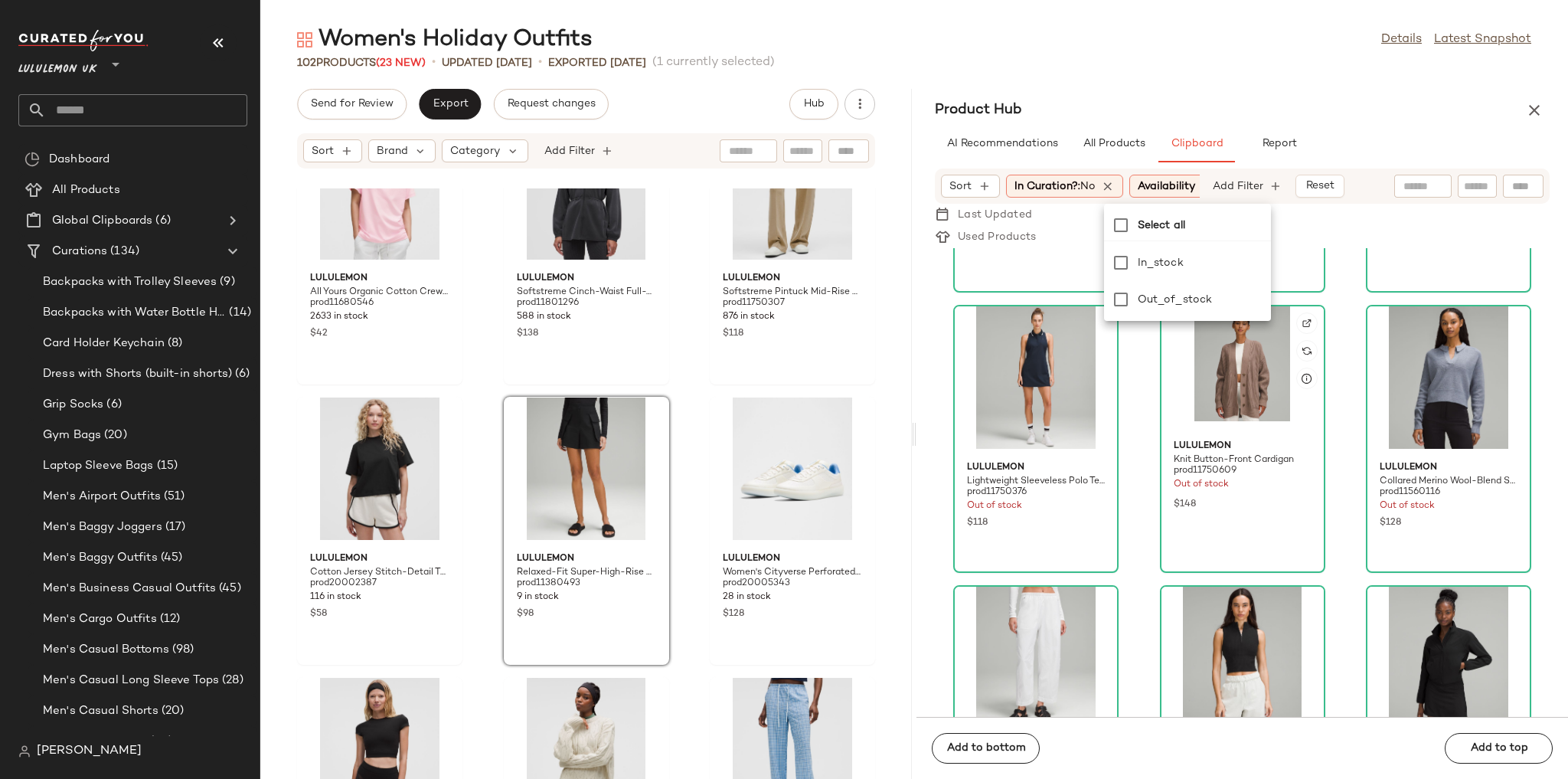 scroll, scrollTop: 0, scrollLeft: 28, axis: horizontal 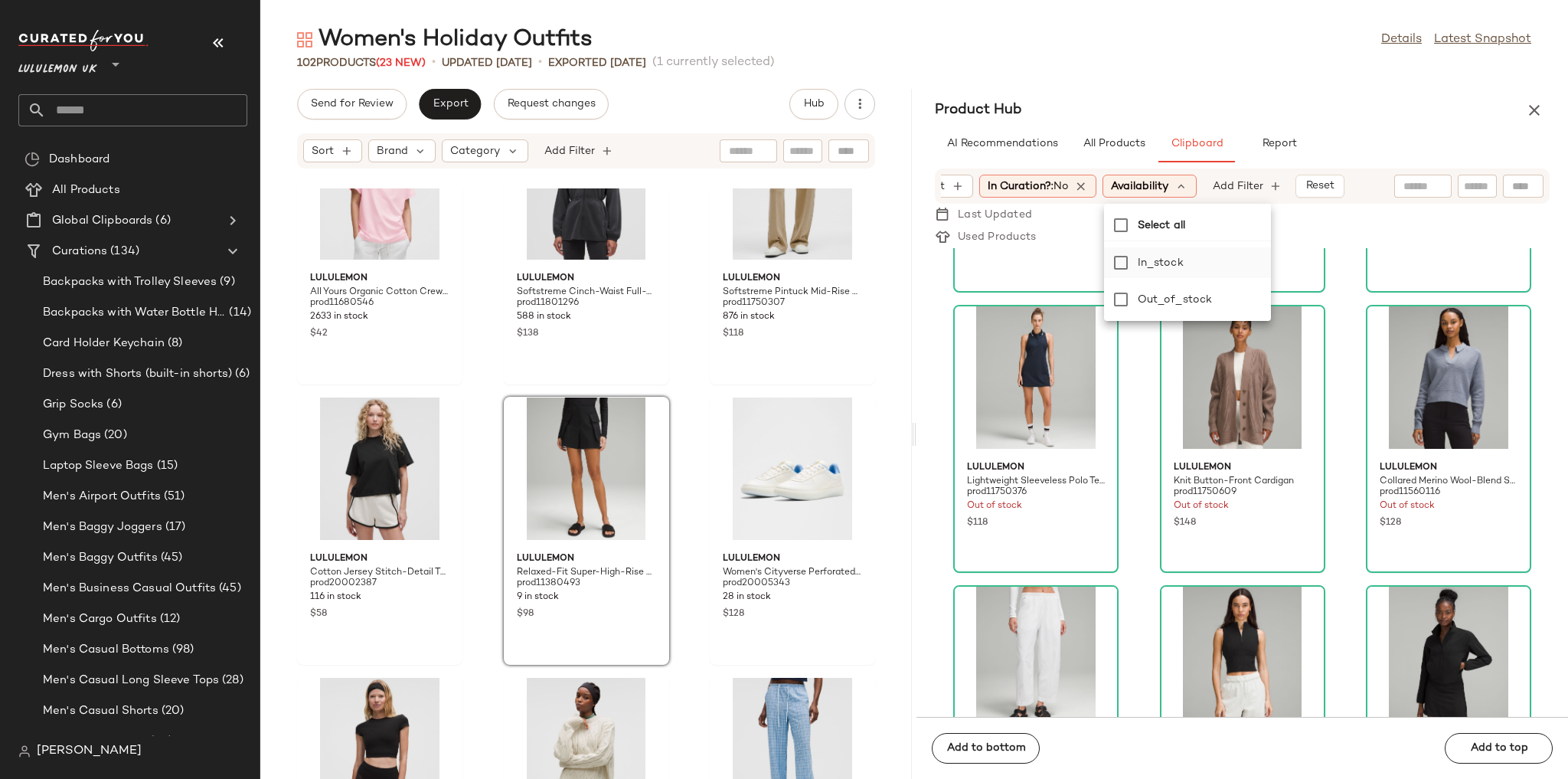 click on "in_stock" at bounding box center [1201, 263] 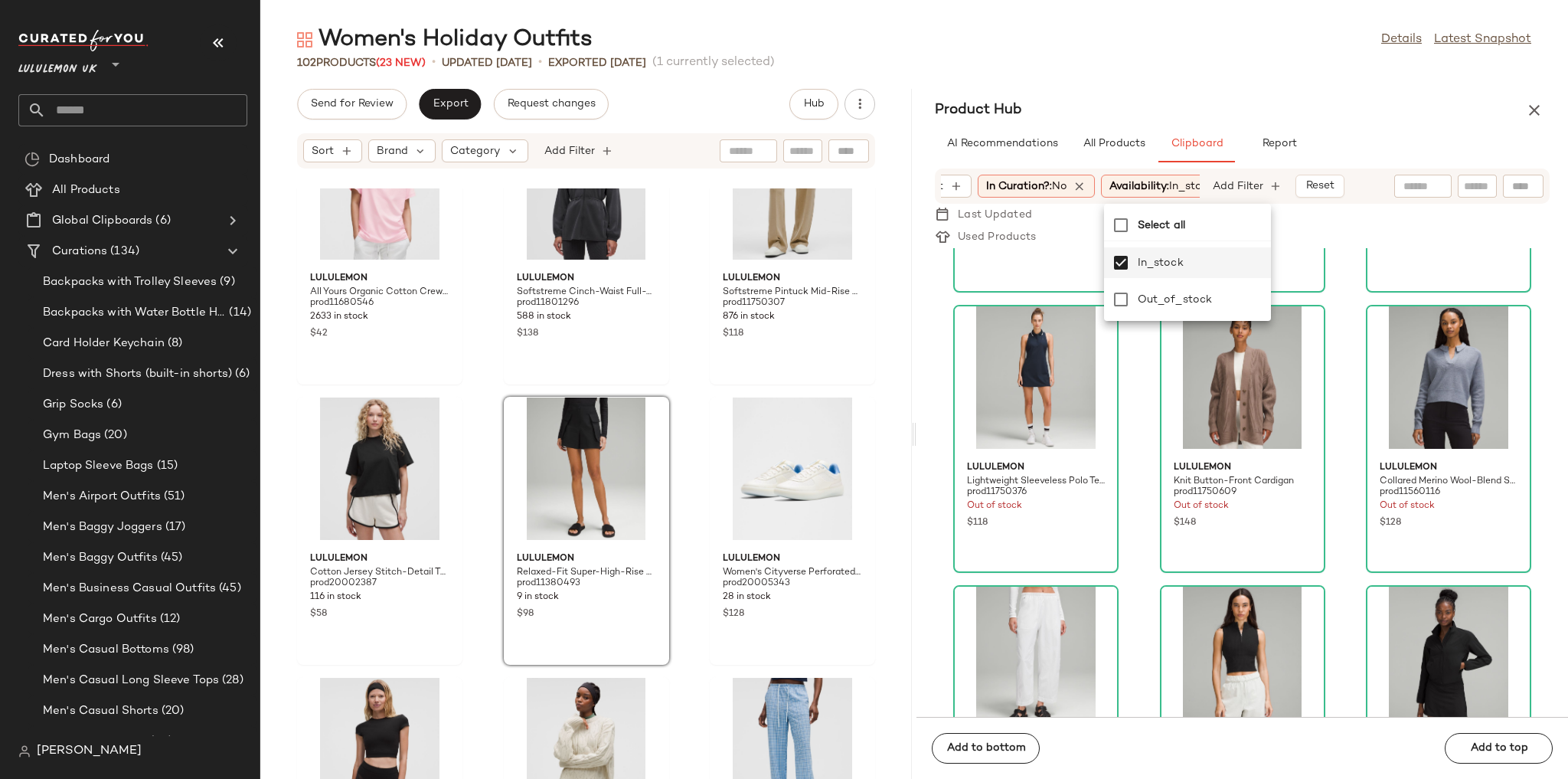 click on "Product Hub  AI Recommendations   All Products   Clipboard   Report  Sort  Brand  Category  In Curation?:   No Gender:   female Inventory Strength:   10-Max Add Filter   Reset  Sort  In Curation?:   No Availability:   in_stock Add Filter   Reset   Last Updated   Used Products  9 lululemon Dance Studio Mid-Rise Pant Tall prod11680566 14 in stock $108 lululemon Ribbed Softstreme Flared Pant Tall prod11750070 Out of stock $128 lululemon Softstreme Voluminous-Sleeve Pullover prod11750321 Out of stock $138 lululemon Lightweight Sleeveless Polo Tennis Dress prod11750376 Out of stock $118 lululemon Knit Button-Front Cardigan prod11750609 Out of stock $148 lululemon Collared Merino Wool-Blend Sweater prod11560116 Out of stock $128 lululemon Lightweight Mid-Rise Barrel-Leg Cropped Pant prod11580252 2 in stock $128 lululemon Open Back Half-Zip Sweater prod11380011 Out of stock $118 lululemon Water-Repellent Stretch Tennis Jacket prod11250163 Out of stock $148 lululemon Brushed Softstreme Ribbed Half Zip $108 $118" 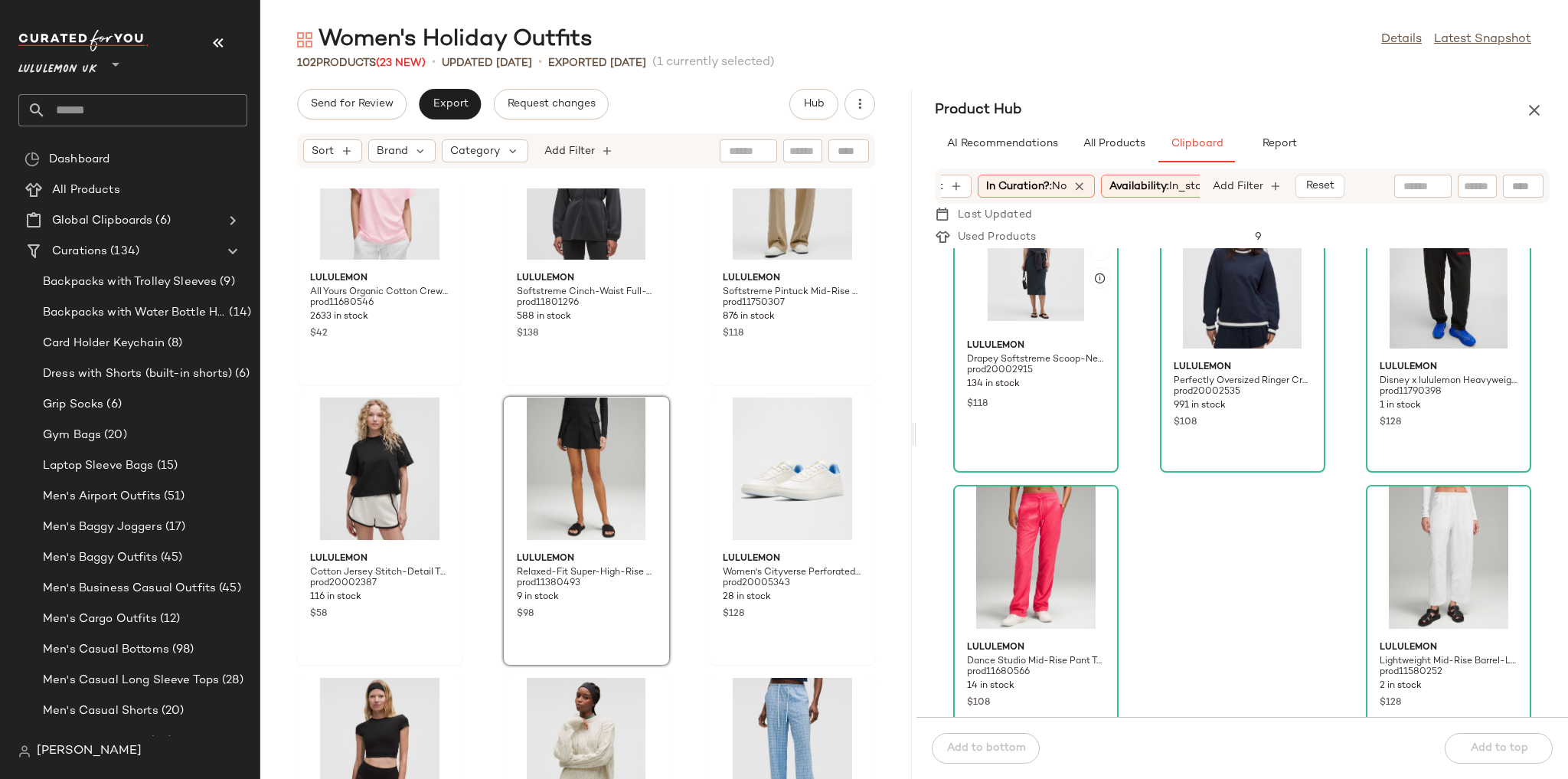 scroll, scrollTop: 0, scrollLeft: 0, axis: both 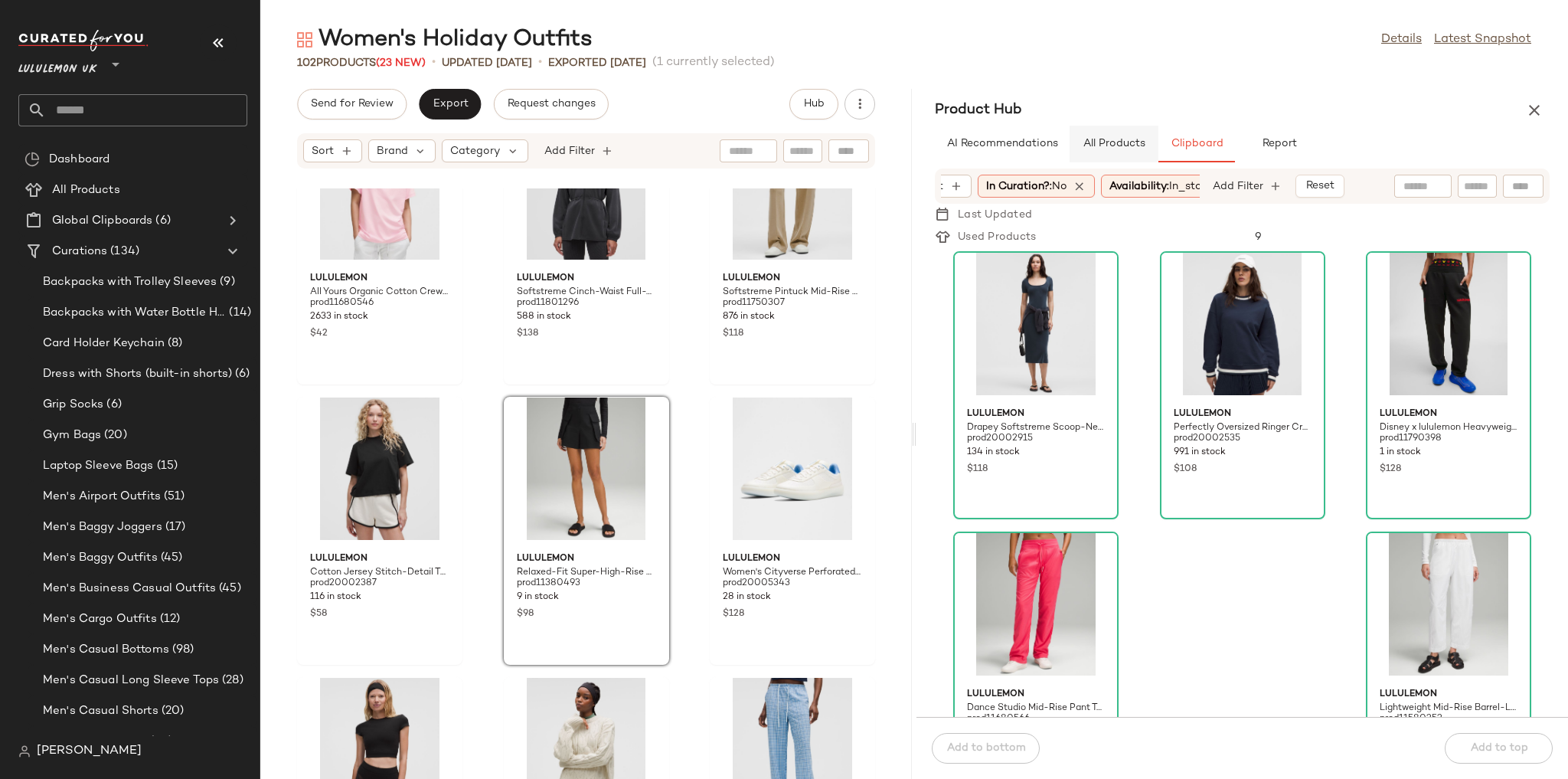 click on "All Products" 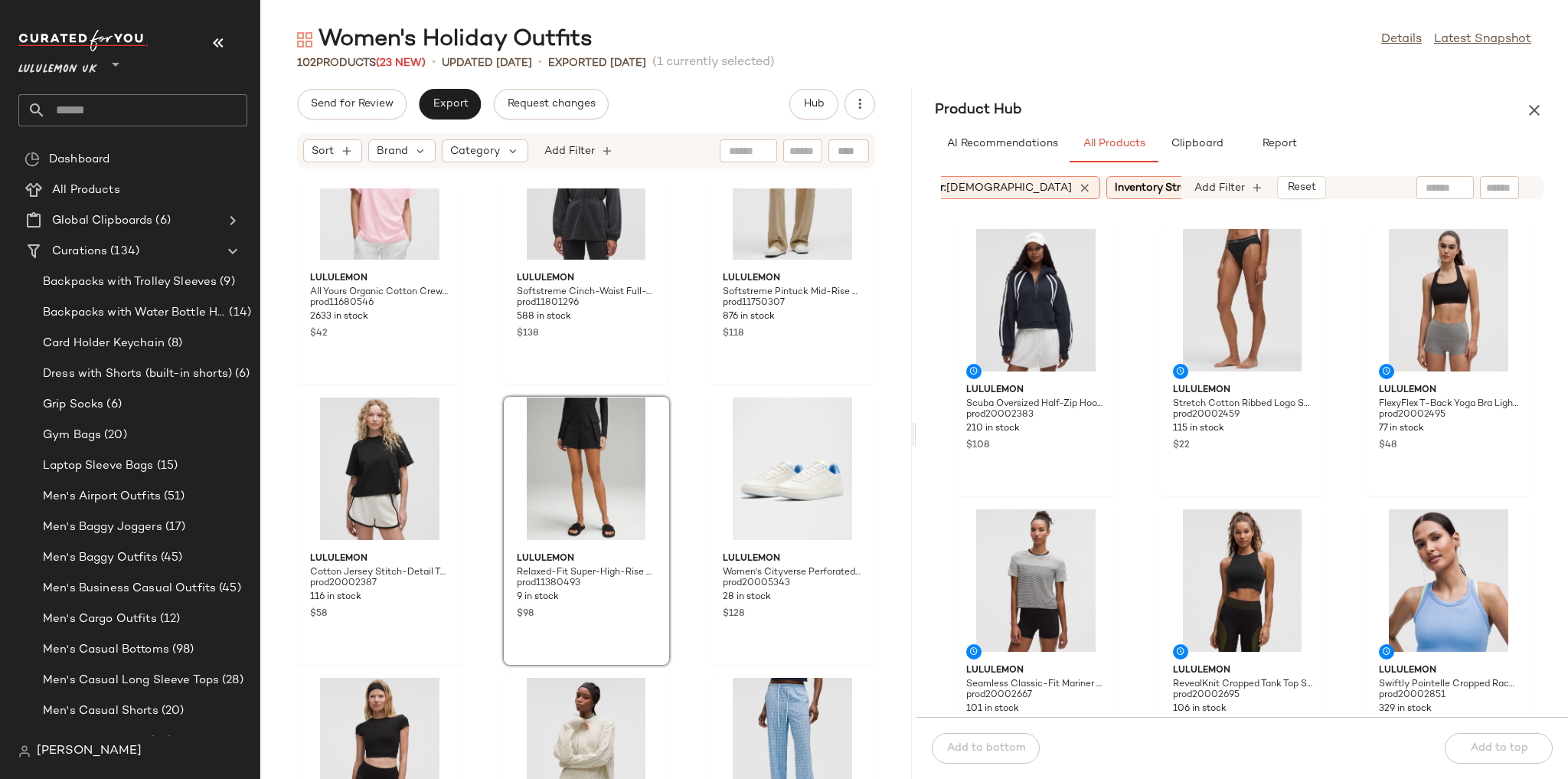 scroll, scrollTop: 0, scrollLeft: 422, axis: horizontal 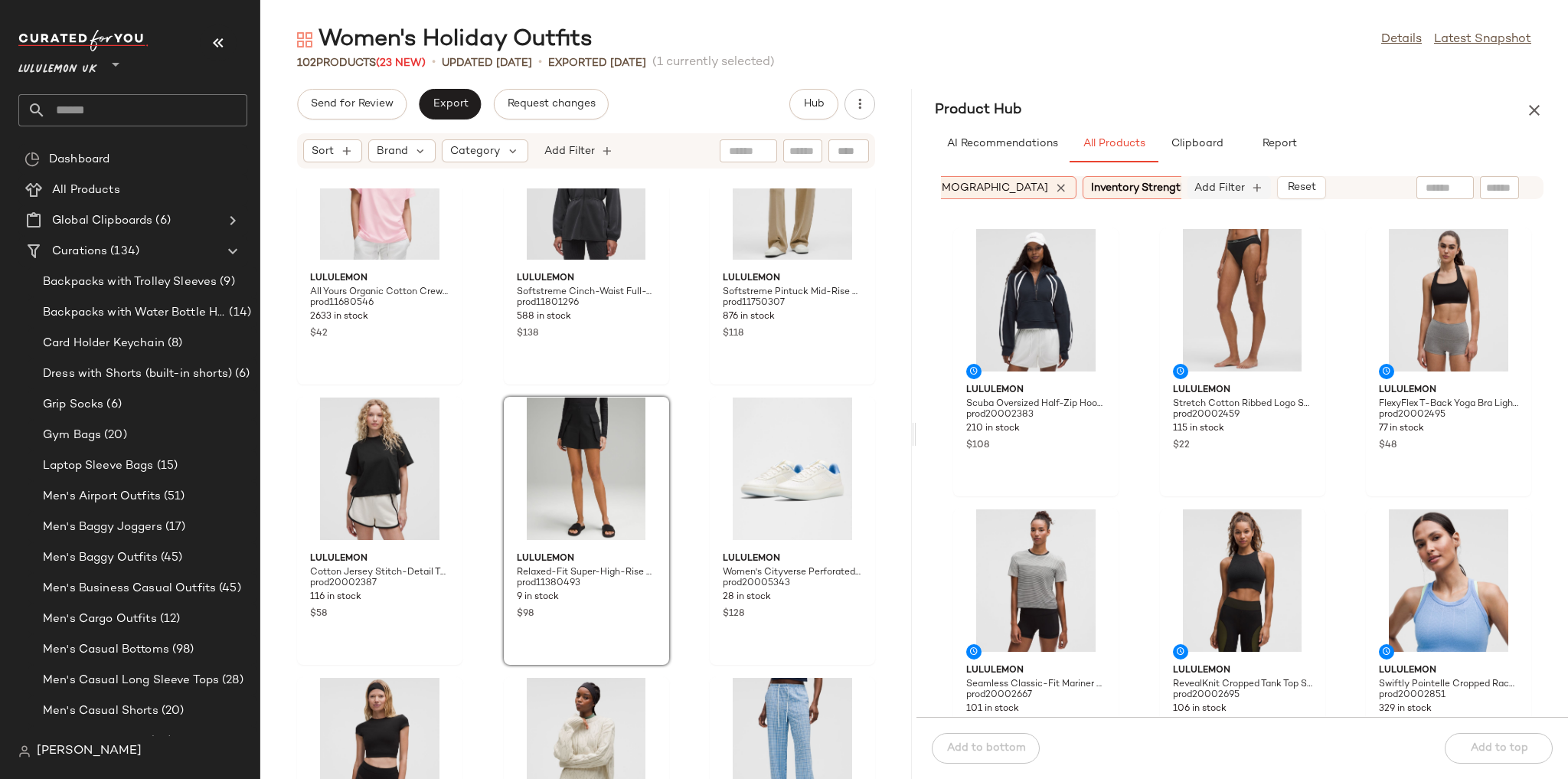 click on "Add Filter" at bounding box center [1220, 188] 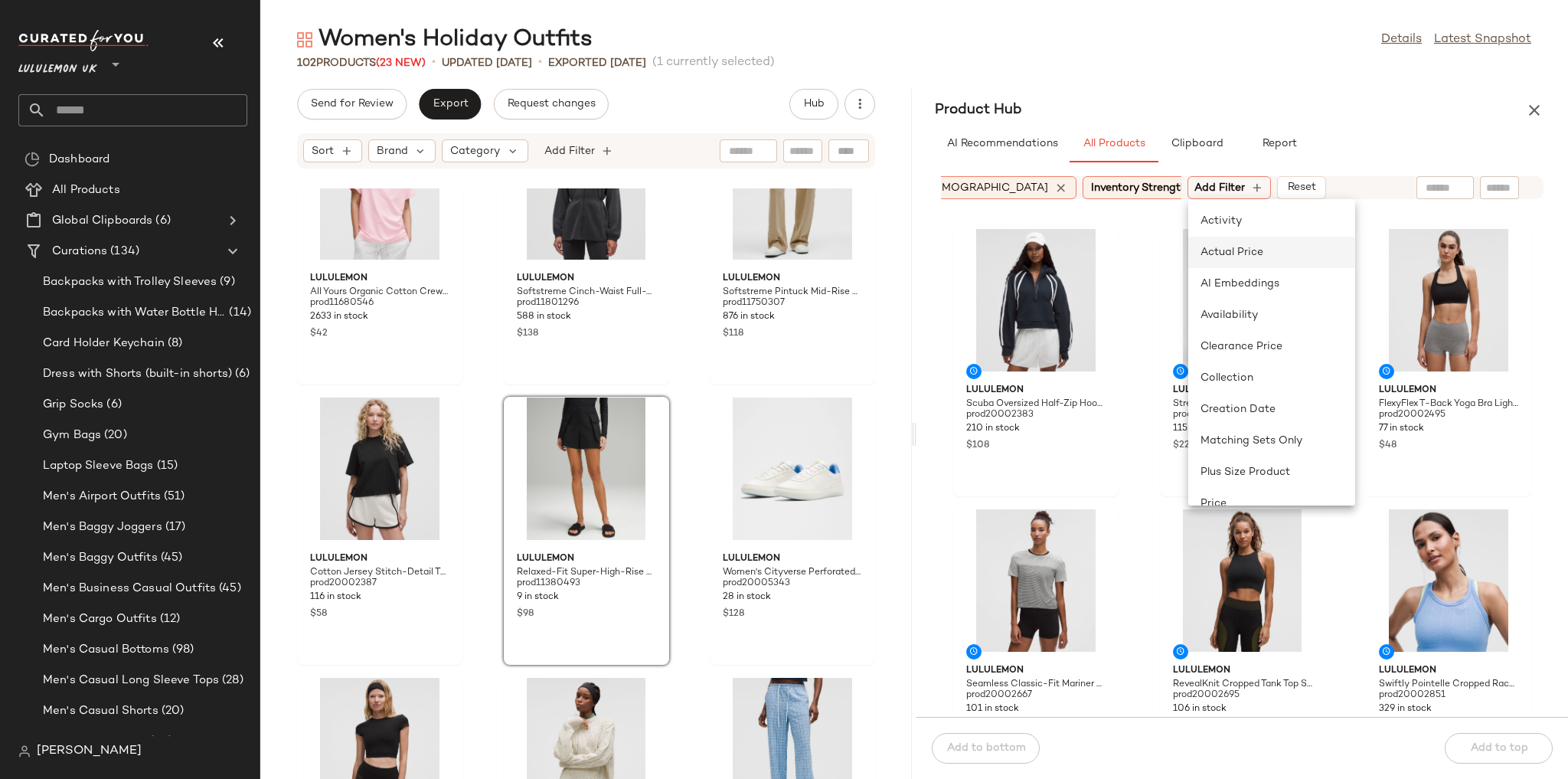 click on "Actual Price" 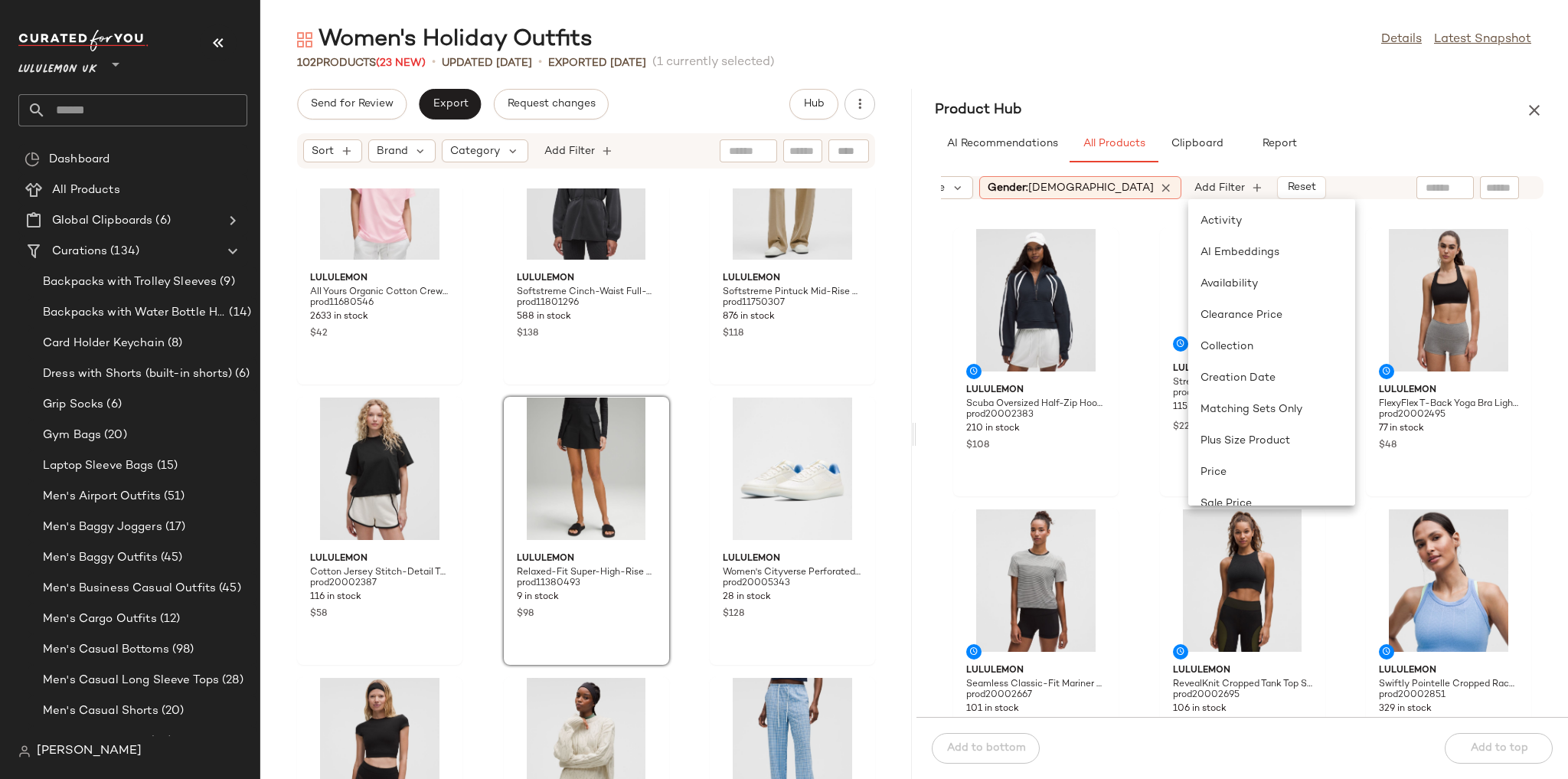scroll, scrollTop: 0, scrollLeft: 325, axis: horizontal 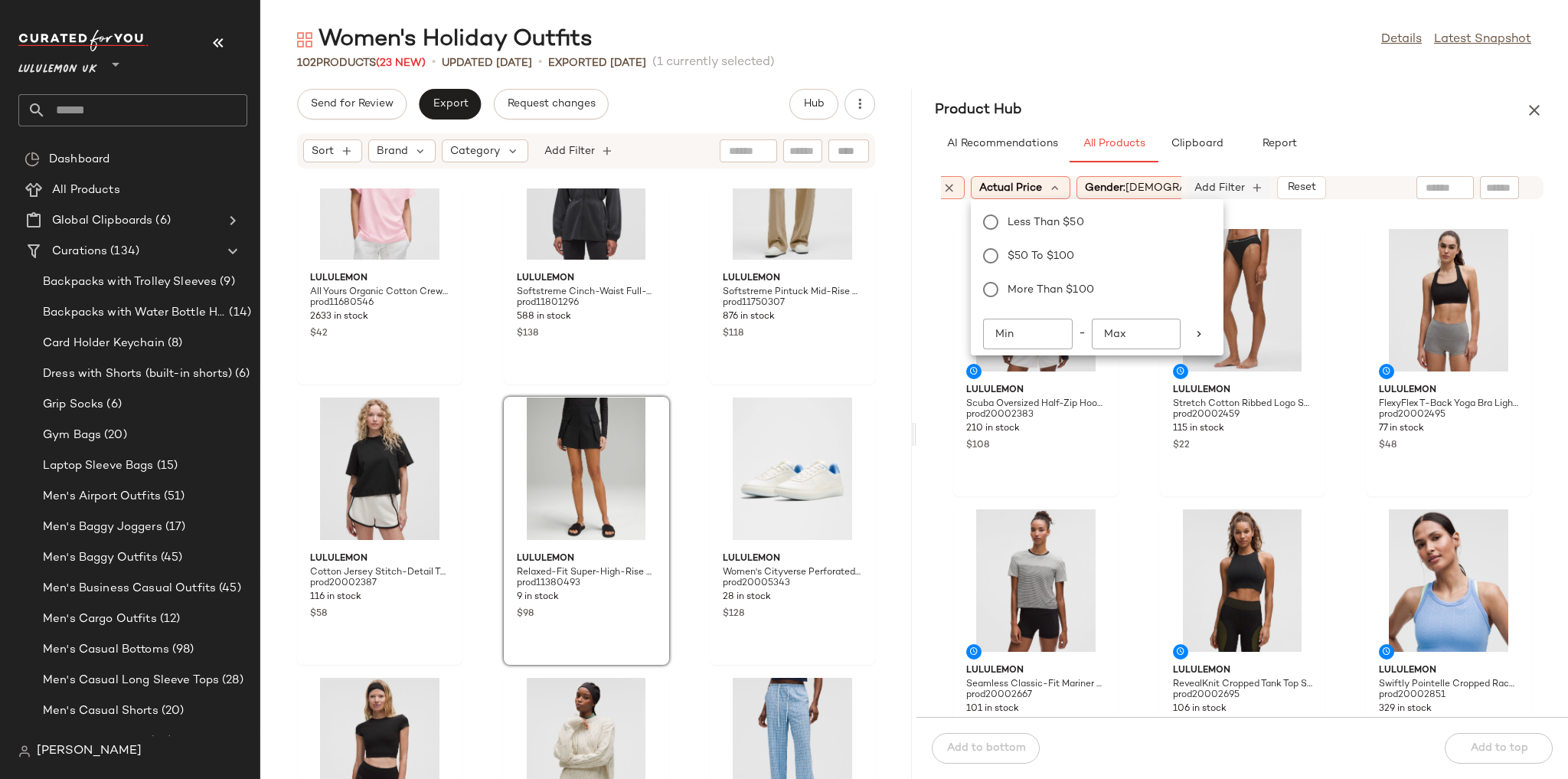click on "Add Filter" at bounding box center (1220, 188) 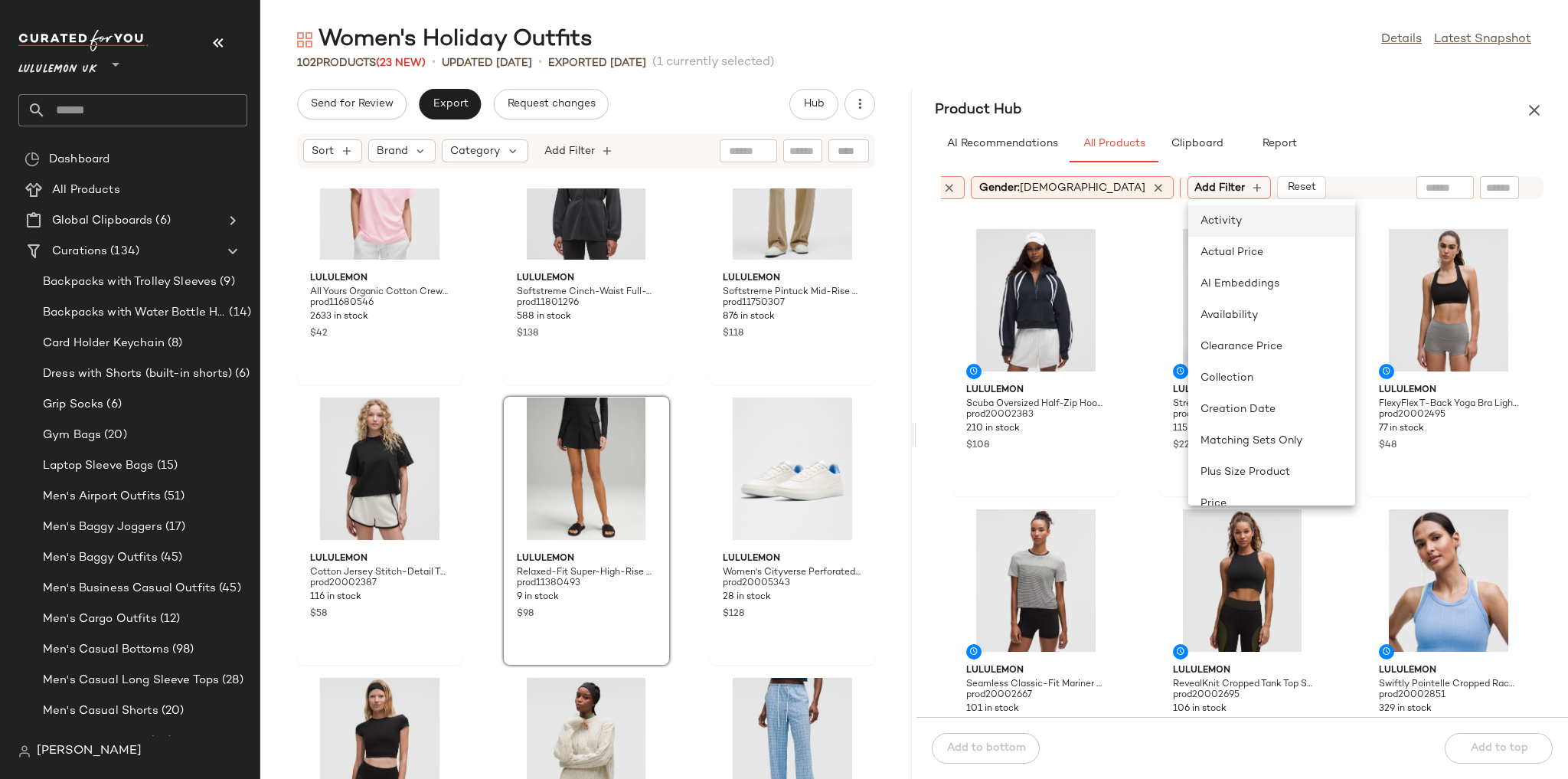 click on "Activity" 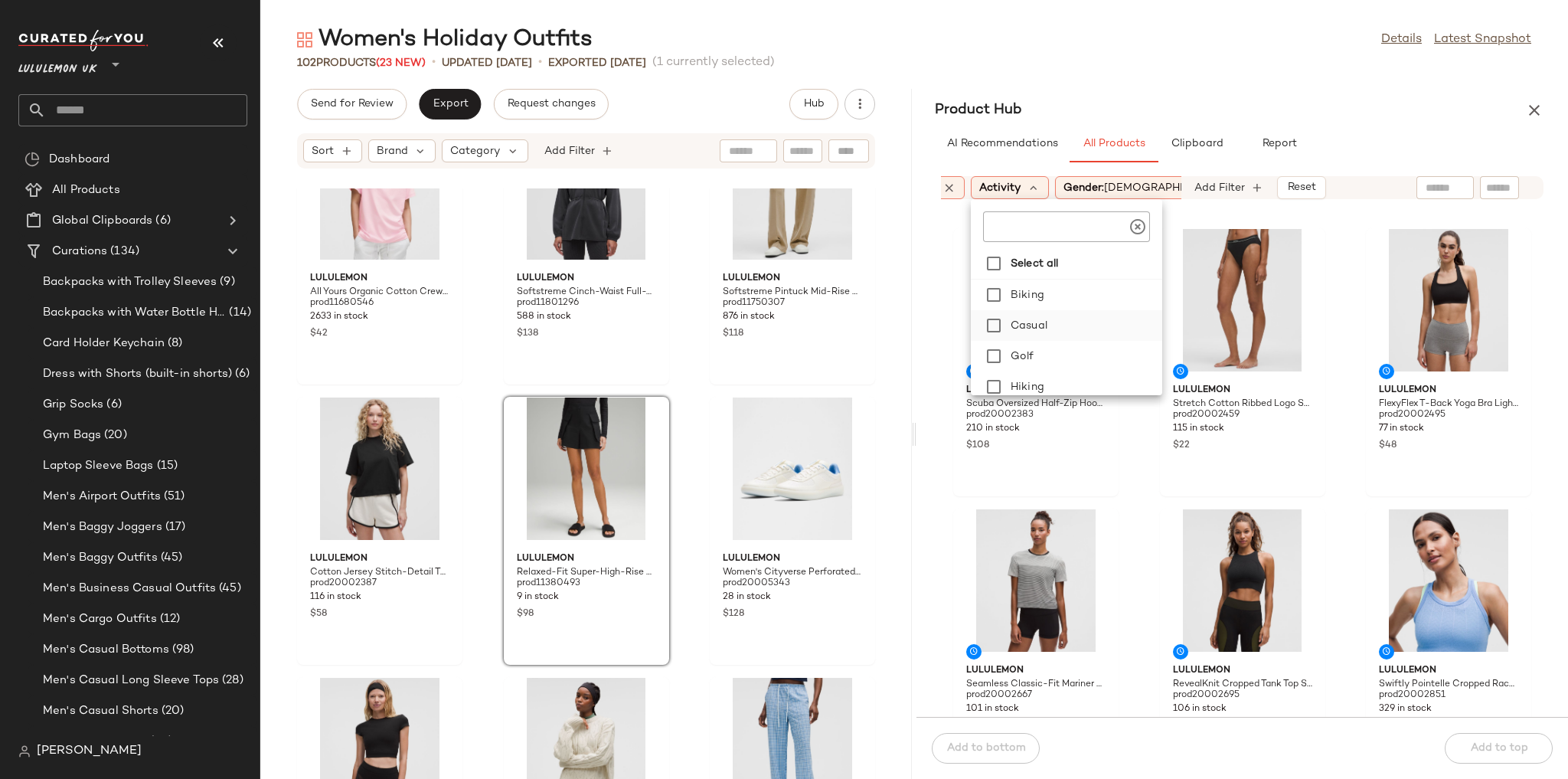 click on "Casual" at bounding box center (1083, 326) 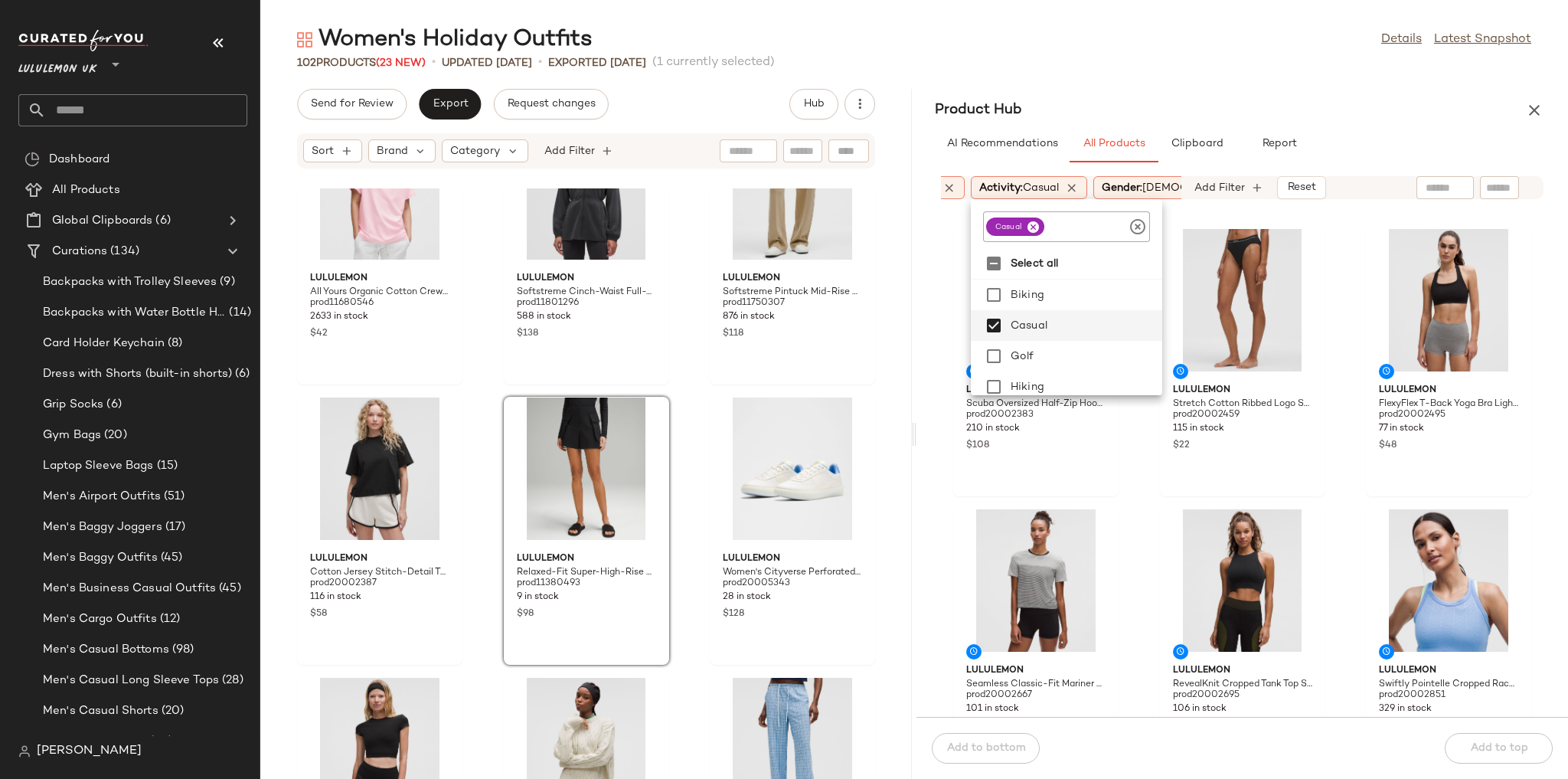 click on "Product Hub" at bounding box center [1242, 110] 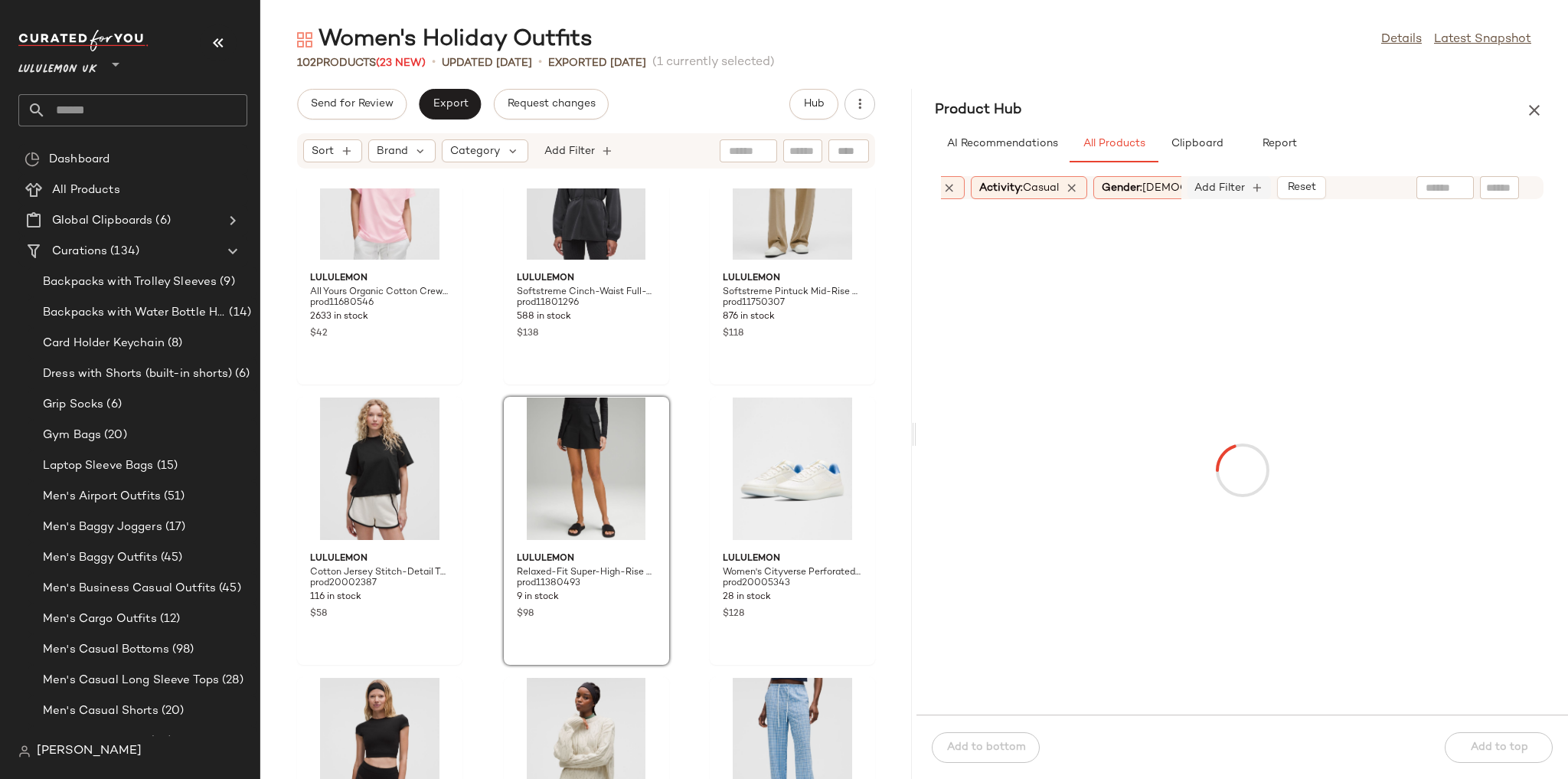 click on "Add Filter" at bounding box center (1220, 188) 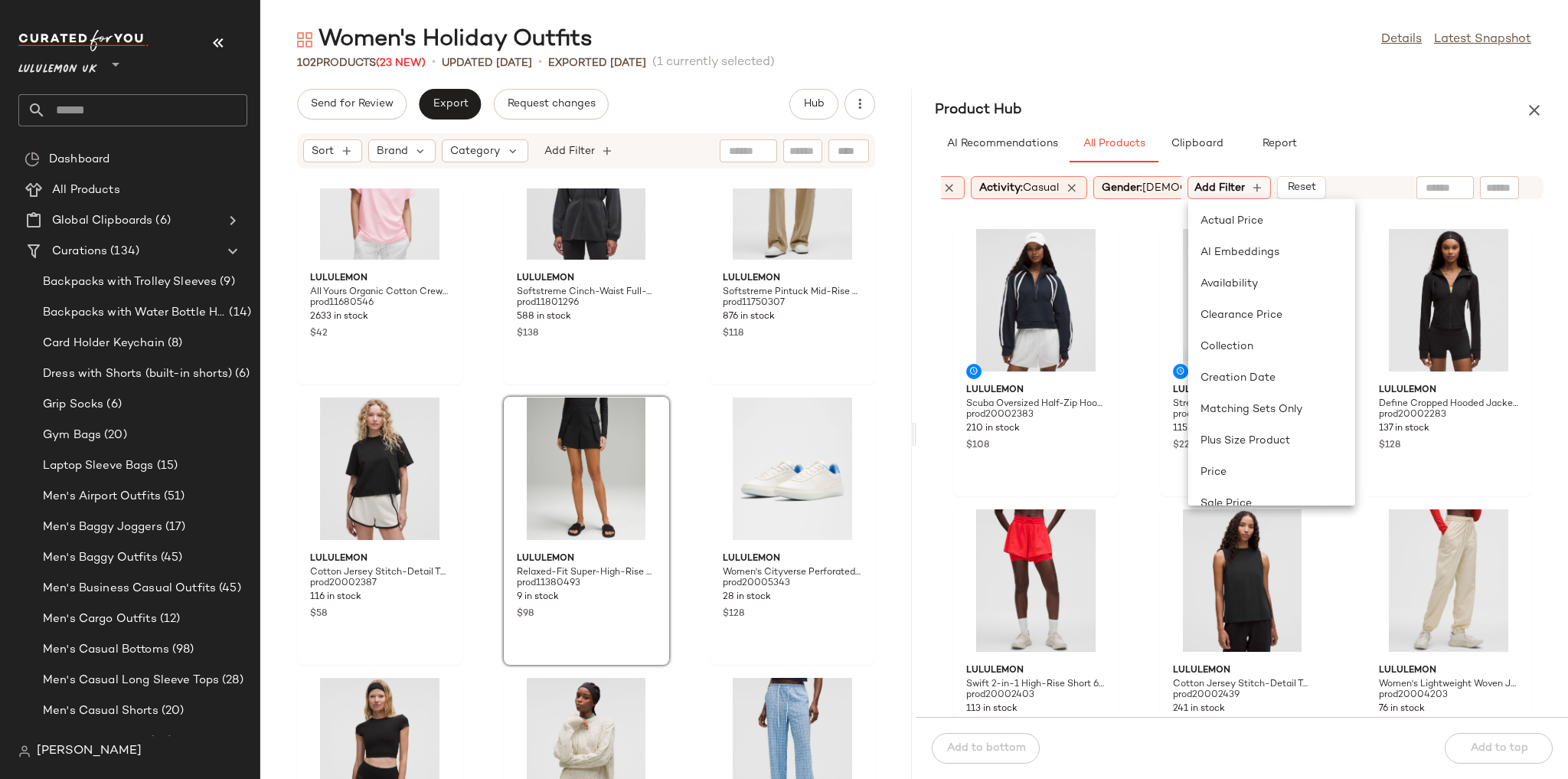 click on "Product Hub  AI Recommendations   All Products   Clipboard   Report  Sort  Brand  Category  In Curation?:   No Activity:   Casual Gender:   female Inventory Strength:   10-Max Add Filter   Reset  lululemon Scuba Oversized Half-Zip Hoodie Trim prod20002383 210 in stock $108 lululemon Stretch Cotton Ribbed Logo Super-High-Rise Bikini Underwear prod20002459 115 in stock $22 lululemon Define Cropped Hooded Jacket Mesh prod20002283 137 in stock $128 lululemon Swift 2-in-1 High-Rise Short 6" SLNSH Collection prod20002403 113 in stock $118 lululemon Cotton Jersey Stitch-Detail Tank Top prod20002439 241 in stock $48 lululemon Women's Lightweight Woven Jogger SLNSH Collection prod20004203 76 in stock $148 lululemon Women's Jacquard-Mesh Short-Sleeve Shirt SLNSH Collection prod20004671 48 in stock $118 lululemon Woven Long Jacket SLNSH Collection prod20005051 67 in stock $168 lululemon Women's Paper Straw Removable Sweatband Visor prod20000015 40 in stock $45 lululemon Organic Cotton Baby Tee Tennis Club $48 $108 9" 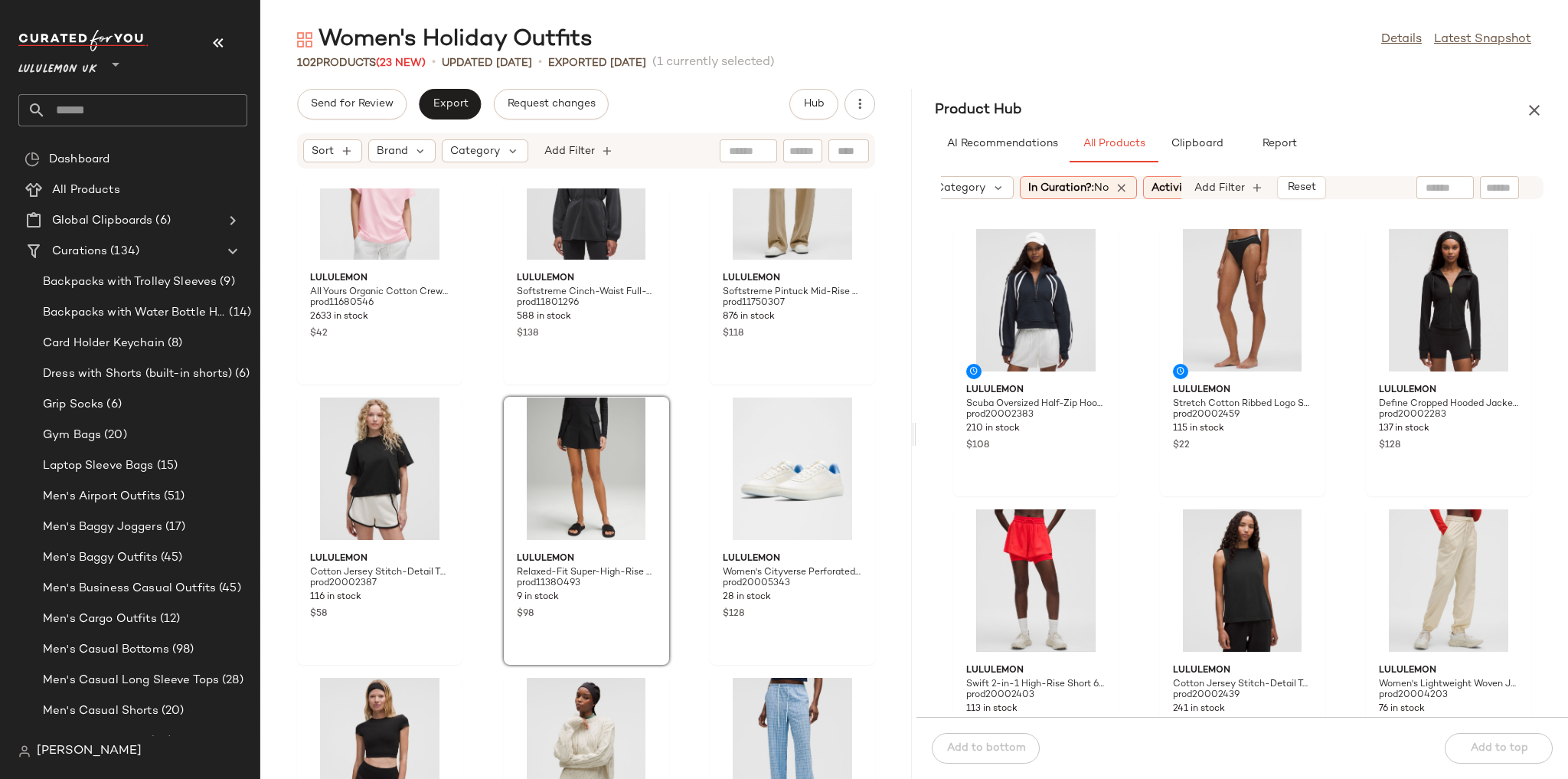 scroll, scrollTop: 0, scrollLeft: 0, axis: both 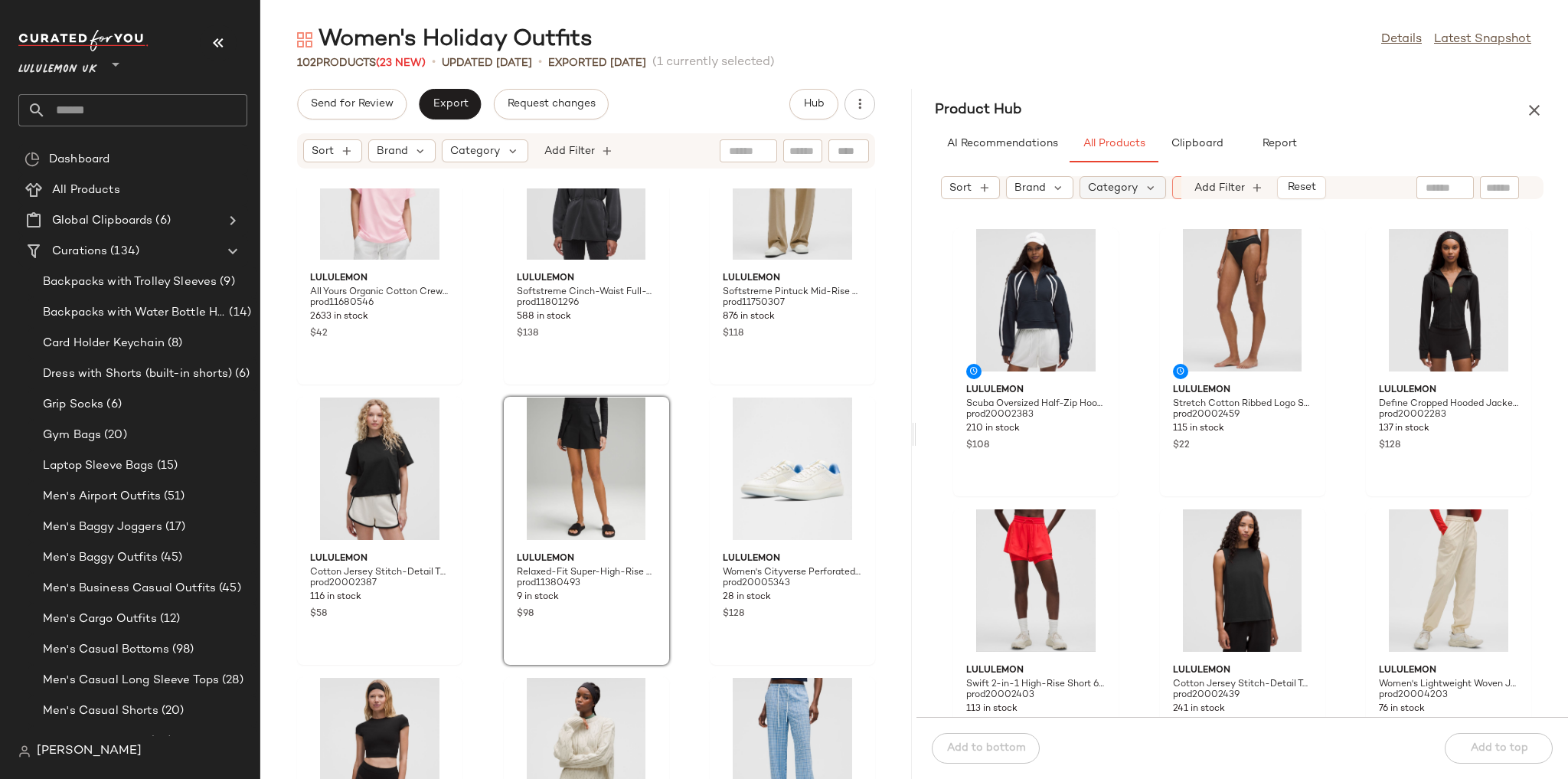 click on "Category" at bounding box center (1112, 188) 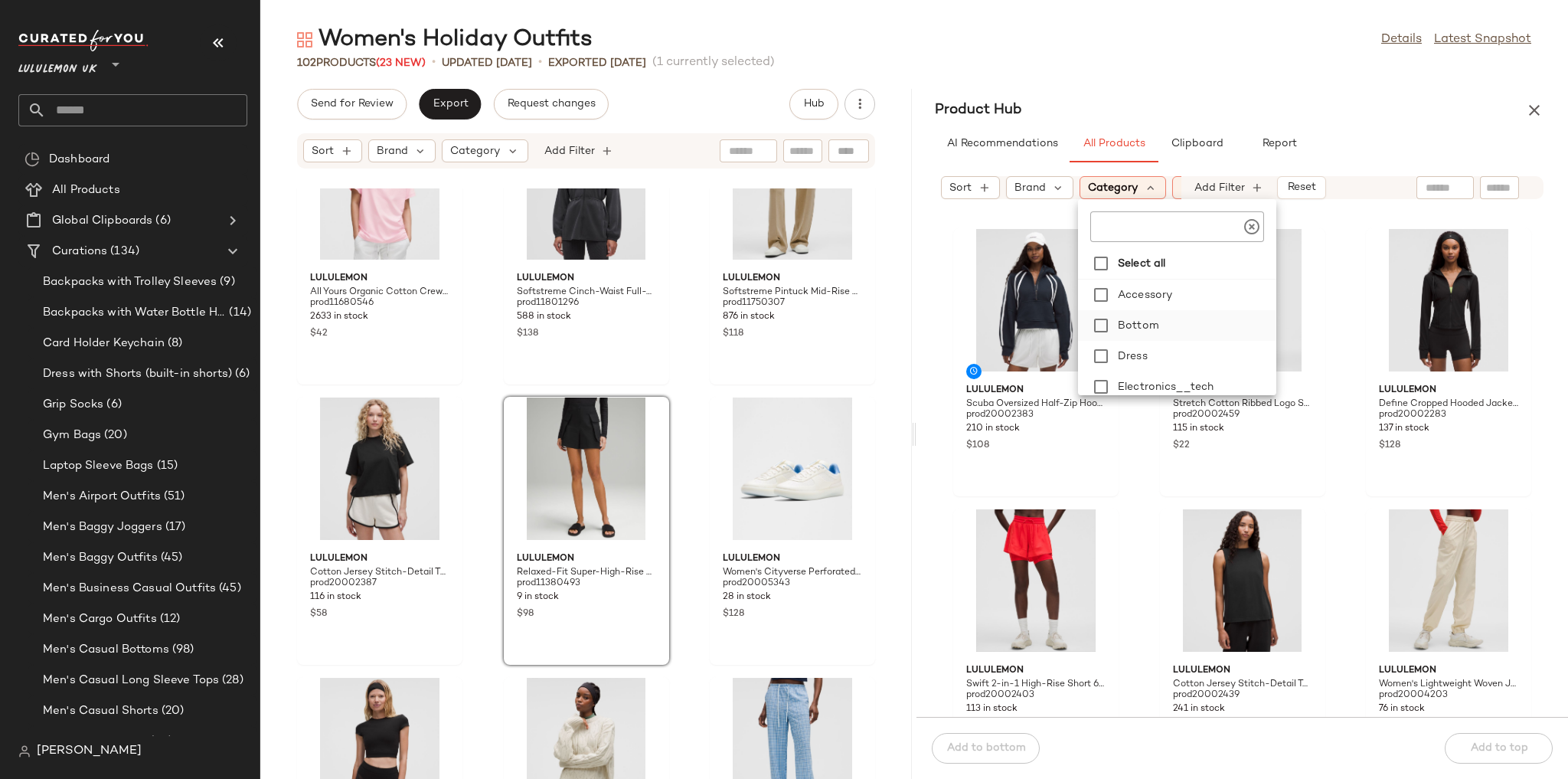 click on "Bottom" 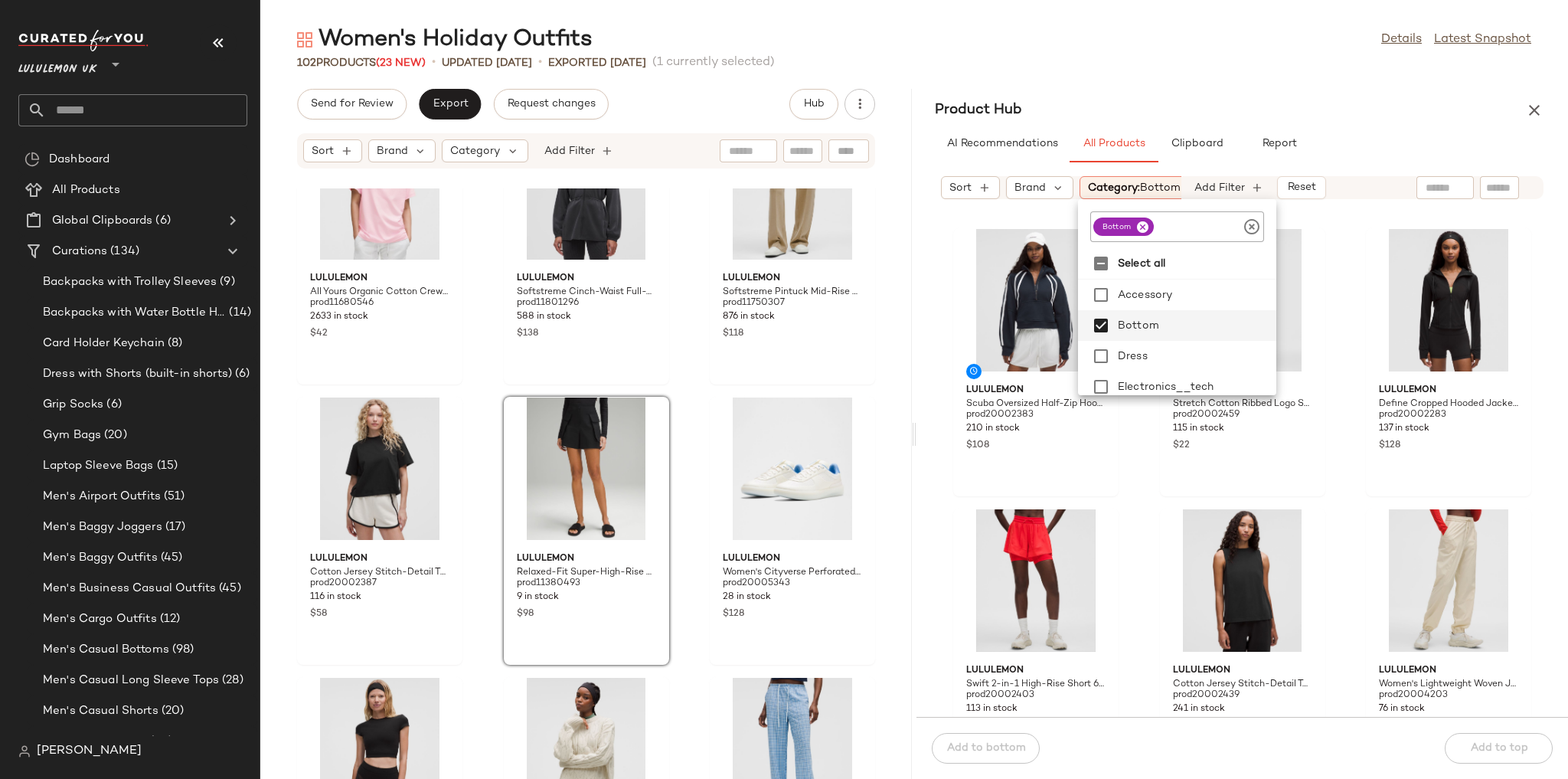 click on "Product Hub  AI Recommendations   All Products   Clipboard   Report  Sort  Brand  Category:   bottom In Curation?:   No Activity:   Casual Gender:   female Inventory Strength:   10-Max Add Filter   Reset  lululemon Scuba Oversized Half-Zip Hoodie Trim prod20002383 210 in stock $108 lululemon Stretch Cotton Ribbed Logo Super-High-Rise Bikini Underwear prod20002459 115 in stock $22 lululemon Define Cropped Hooded Jacket Mesh prod20002283 137 in stock $128 lululemon Swift 2-in-1 High-Rise Short 6" SLNSH Collection prod20002403 113 in stock $118 lululemon Cotton Jersey Stitch-Detail Tank Top prod20002439 241 in stock $48 lululemon Women's Lightweight Woven Jogger SLNSH Collection prod20004203 76 in stock $148 lululemon Women's Jacquard-Mesh Short-Sleeve Shirt SLNSH Collection prod20004671 48 in stock $118 lululemon Woven Long Jacket SLNSH Collection prod20005051 67 in stock $168 lululemon Women's Paper Straw Removable Sweatband Visor prod20000015 40 in stock $45 lululemon Organic Cotton Baby Tee Tennis Club" 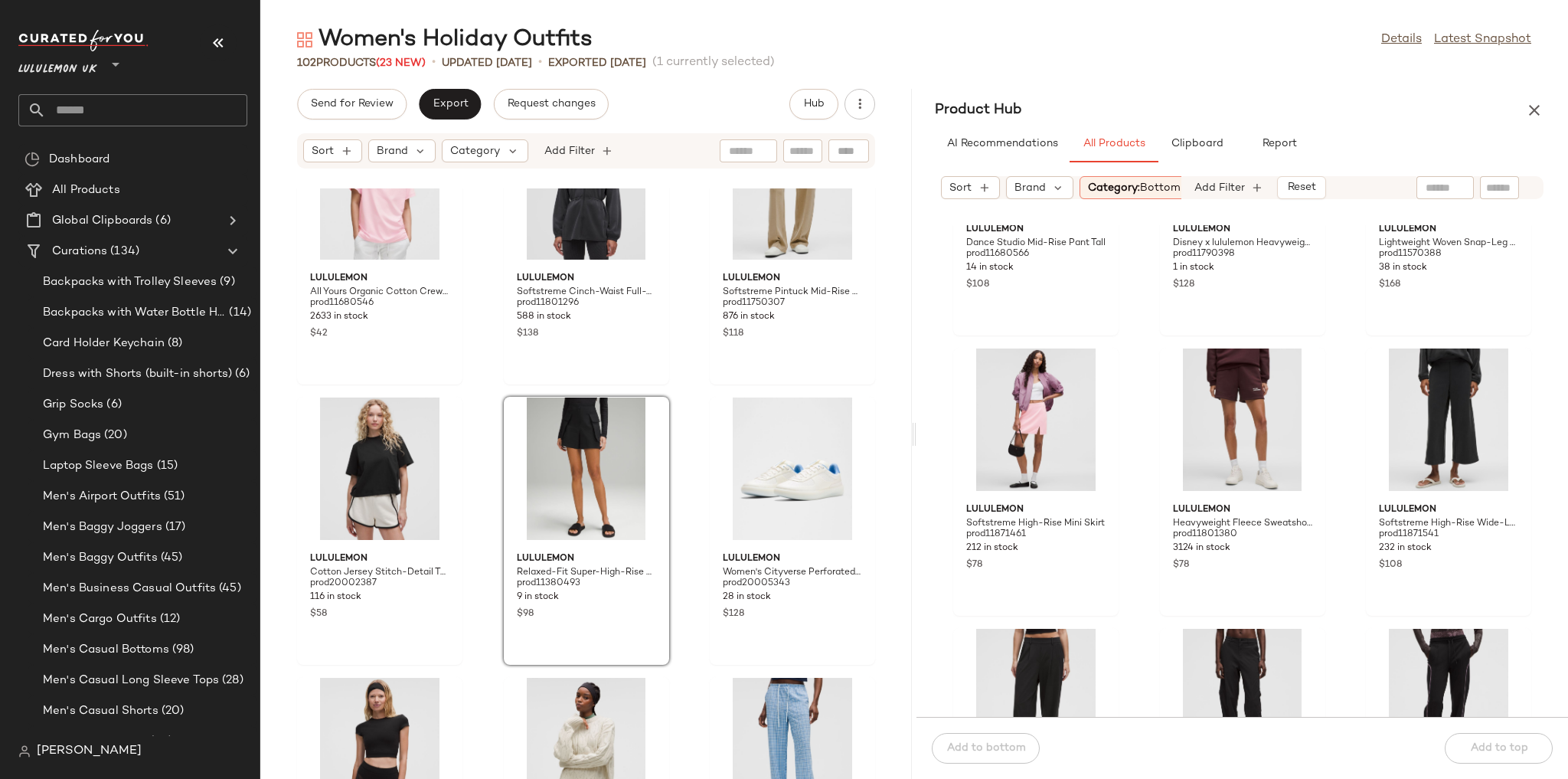 scroll, scrollTop: 502, scrollLeft: 0, axis: vertical 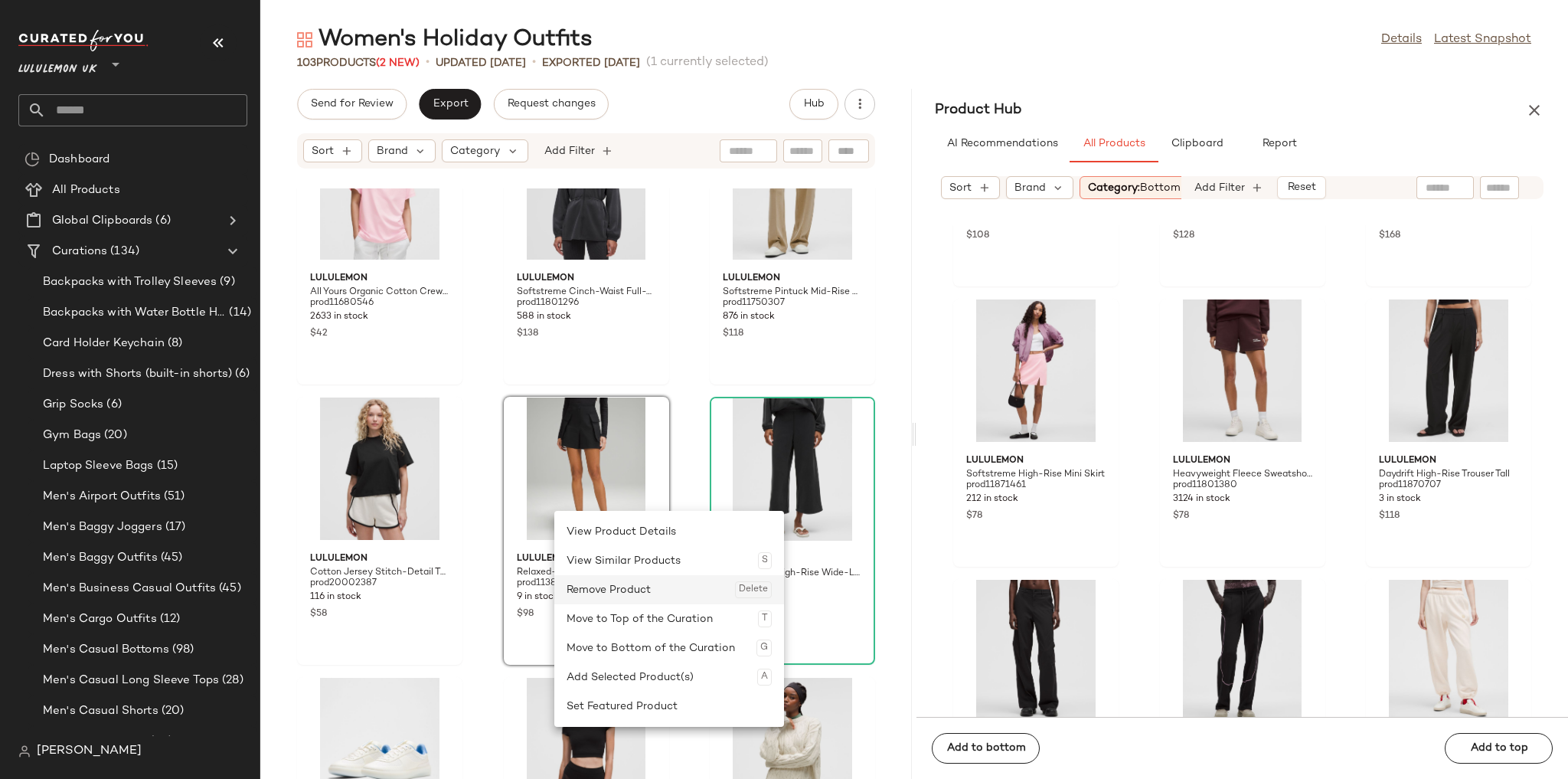 click on "Remove Product  Delete" 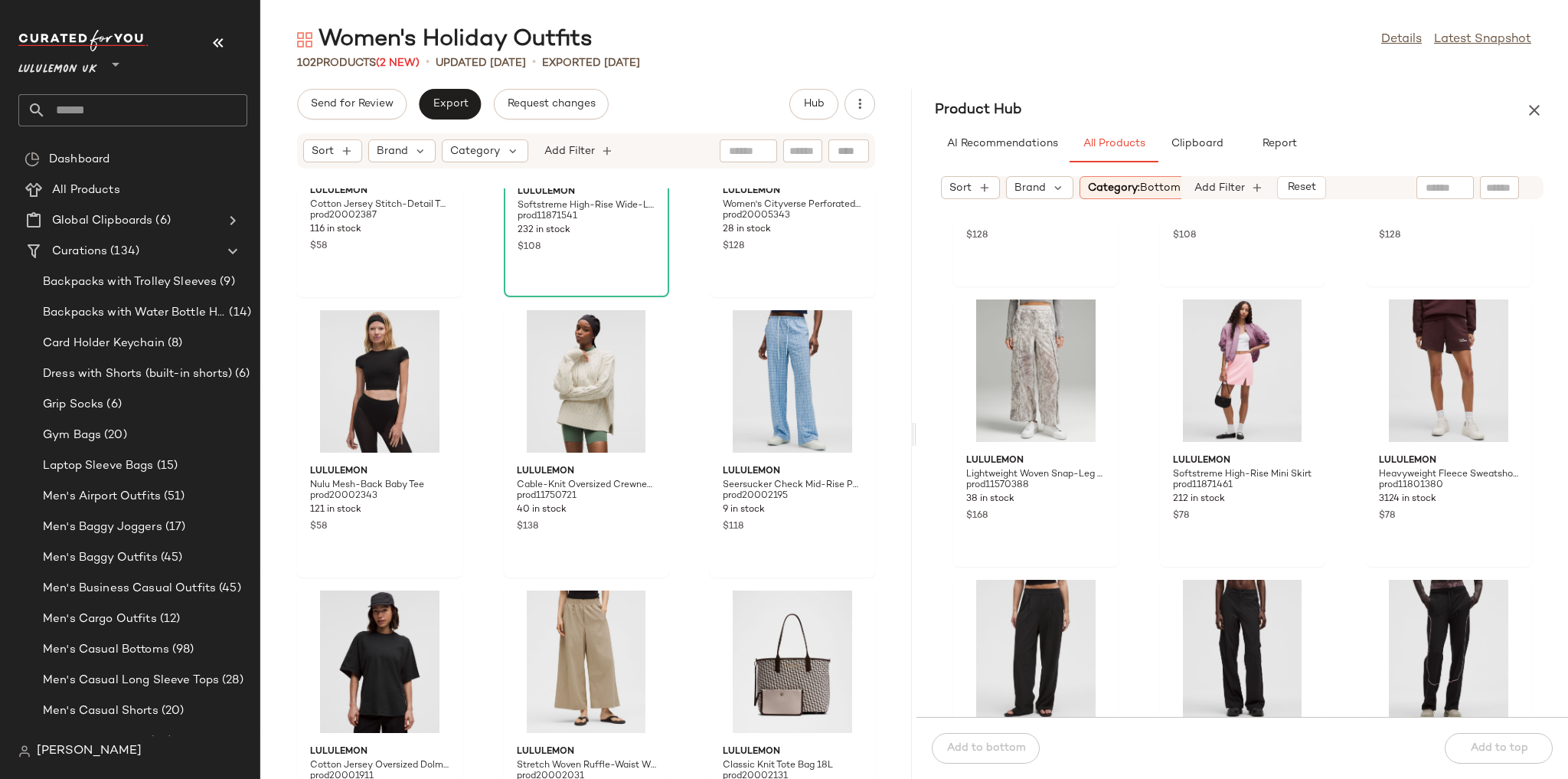 scroll, scrollTop: 3320, scrollLeft: 0, axis: vertical 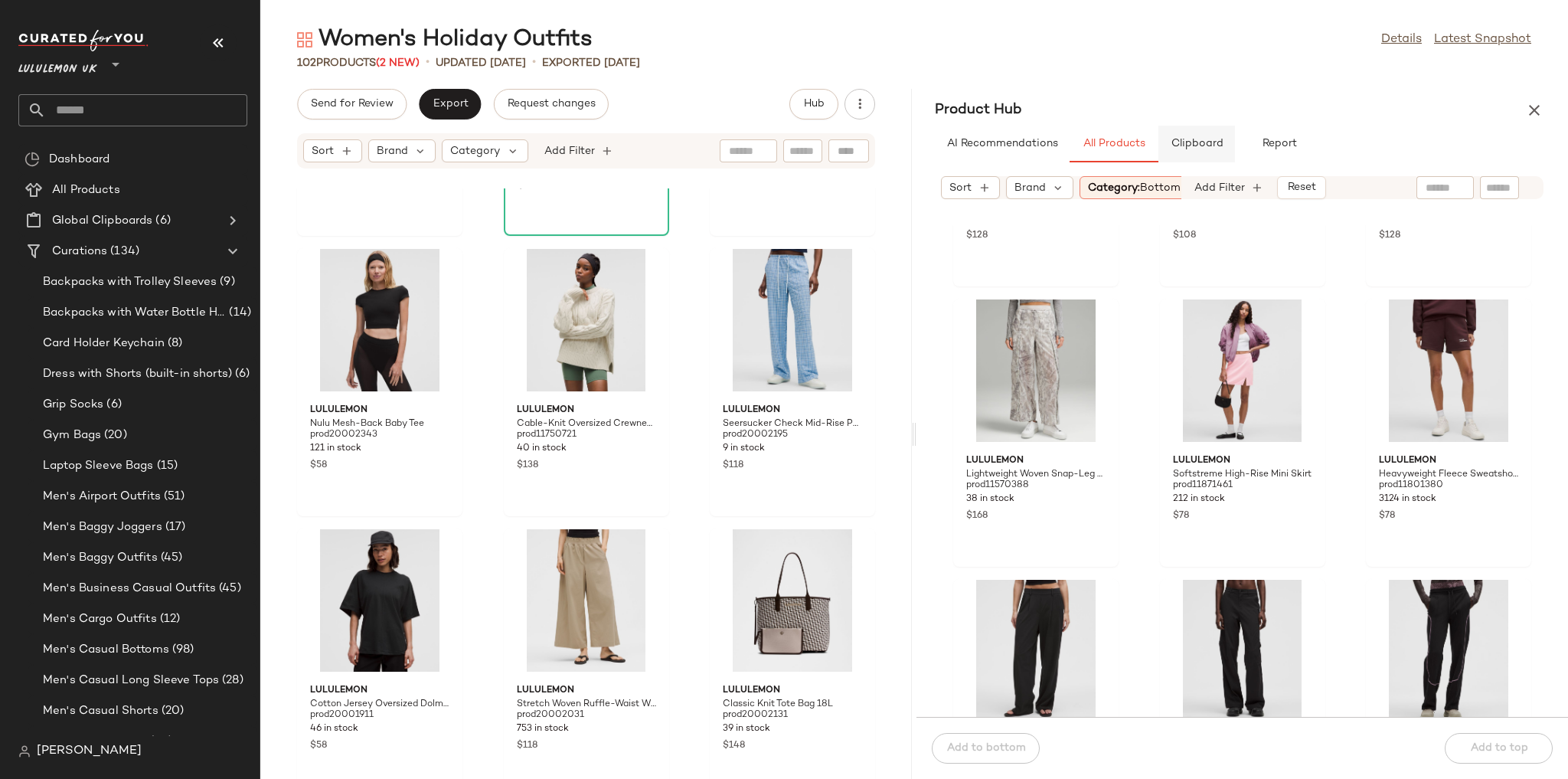 click on "Clipboard" at bounding box center (1197, 144) 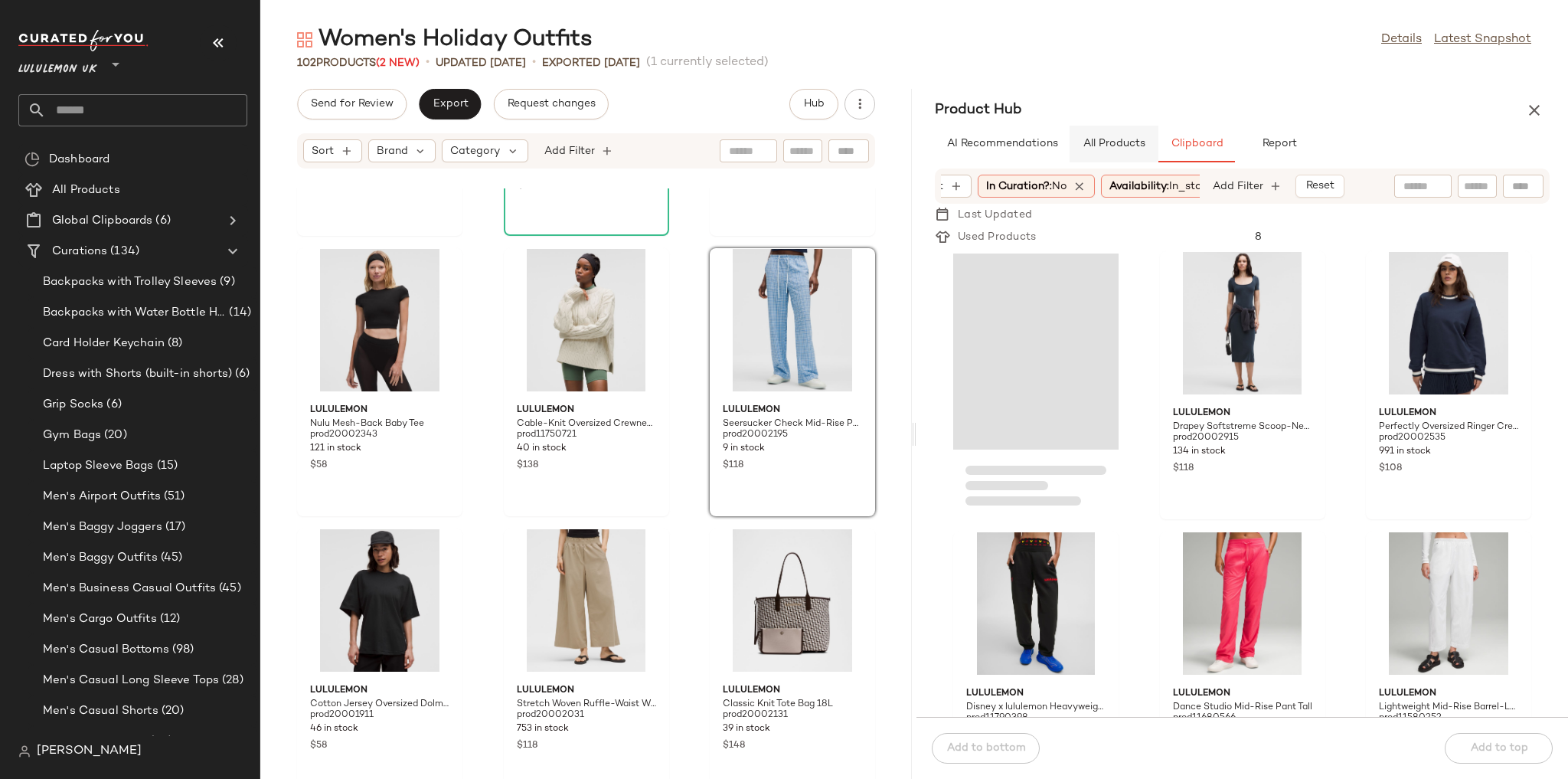 click on "All Products" 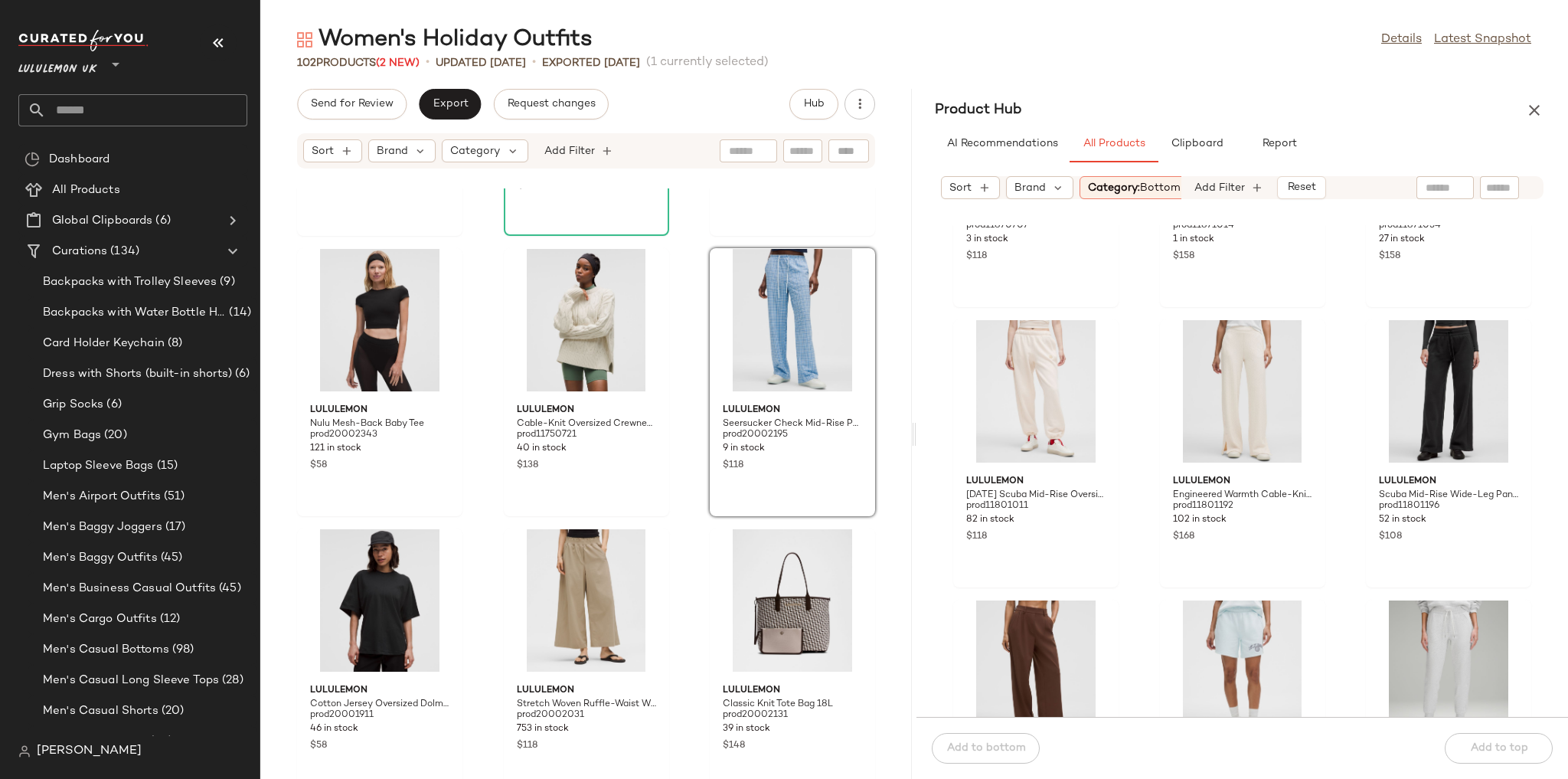 scroll, scrollTop: 1054, scrollLeft: 0, axis: vertical 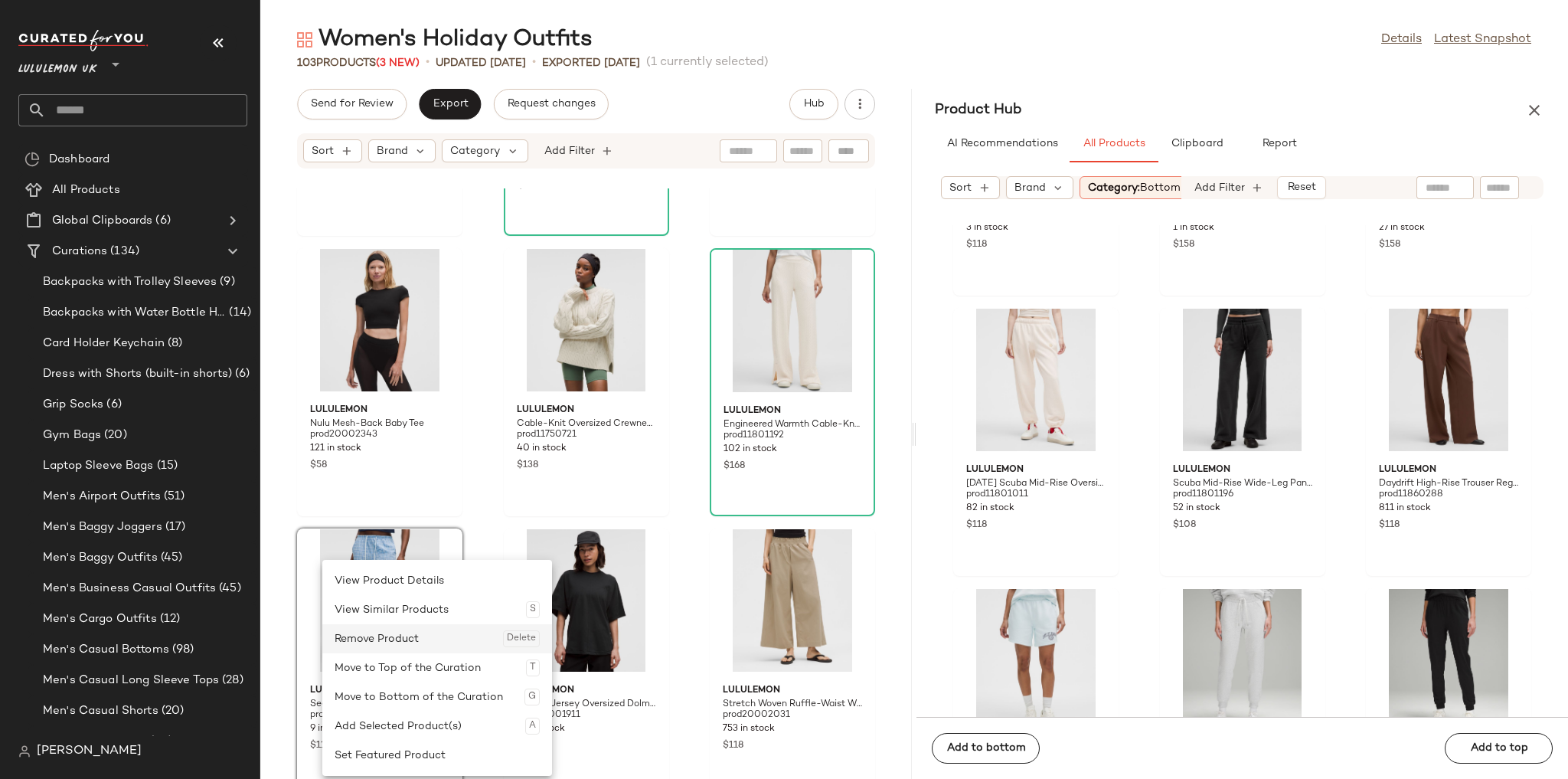 click on "Remove Product  Delete" 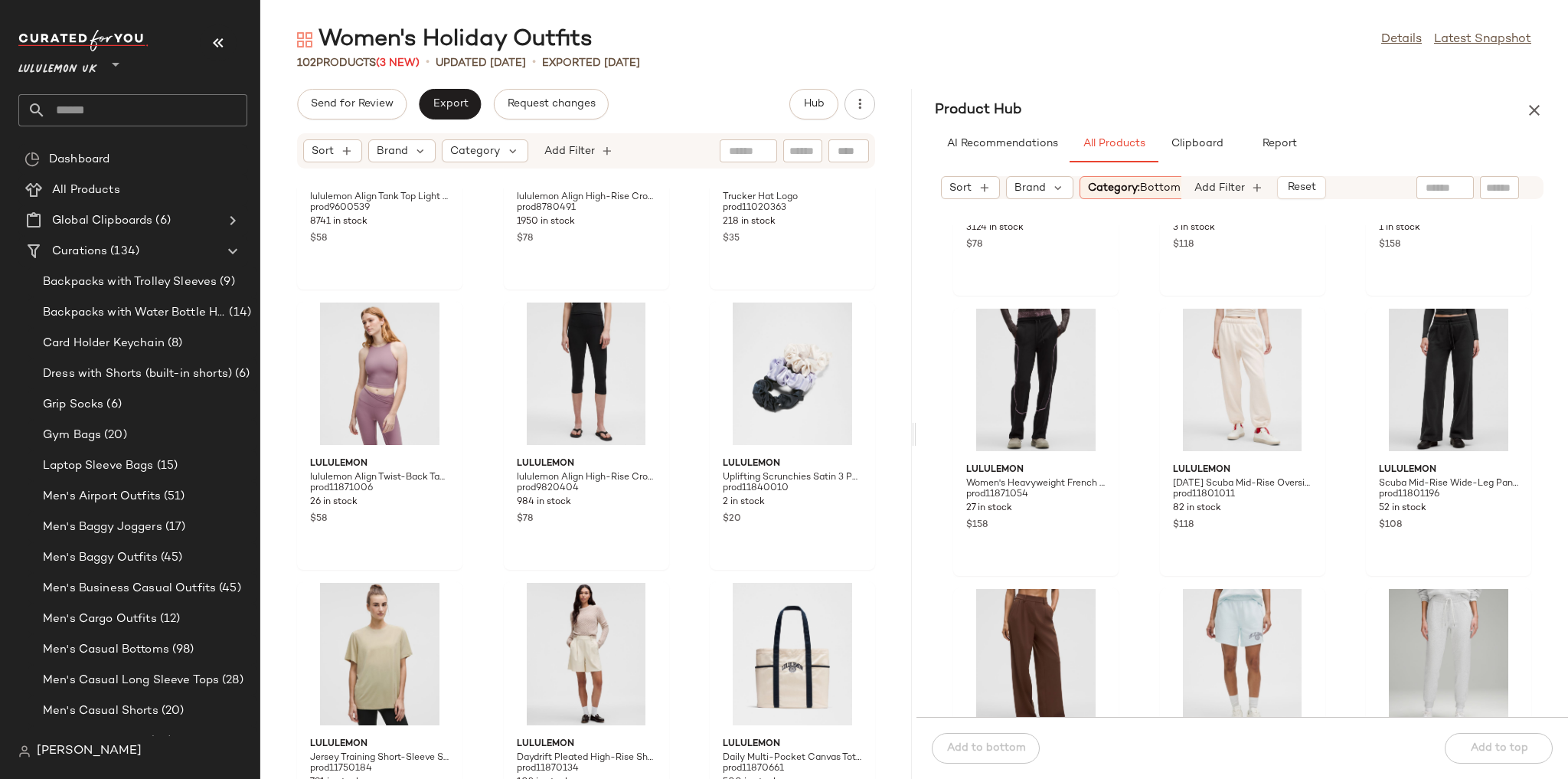 scroll, scrollTop: 8896, scrollLeft: 0, axis: vertical 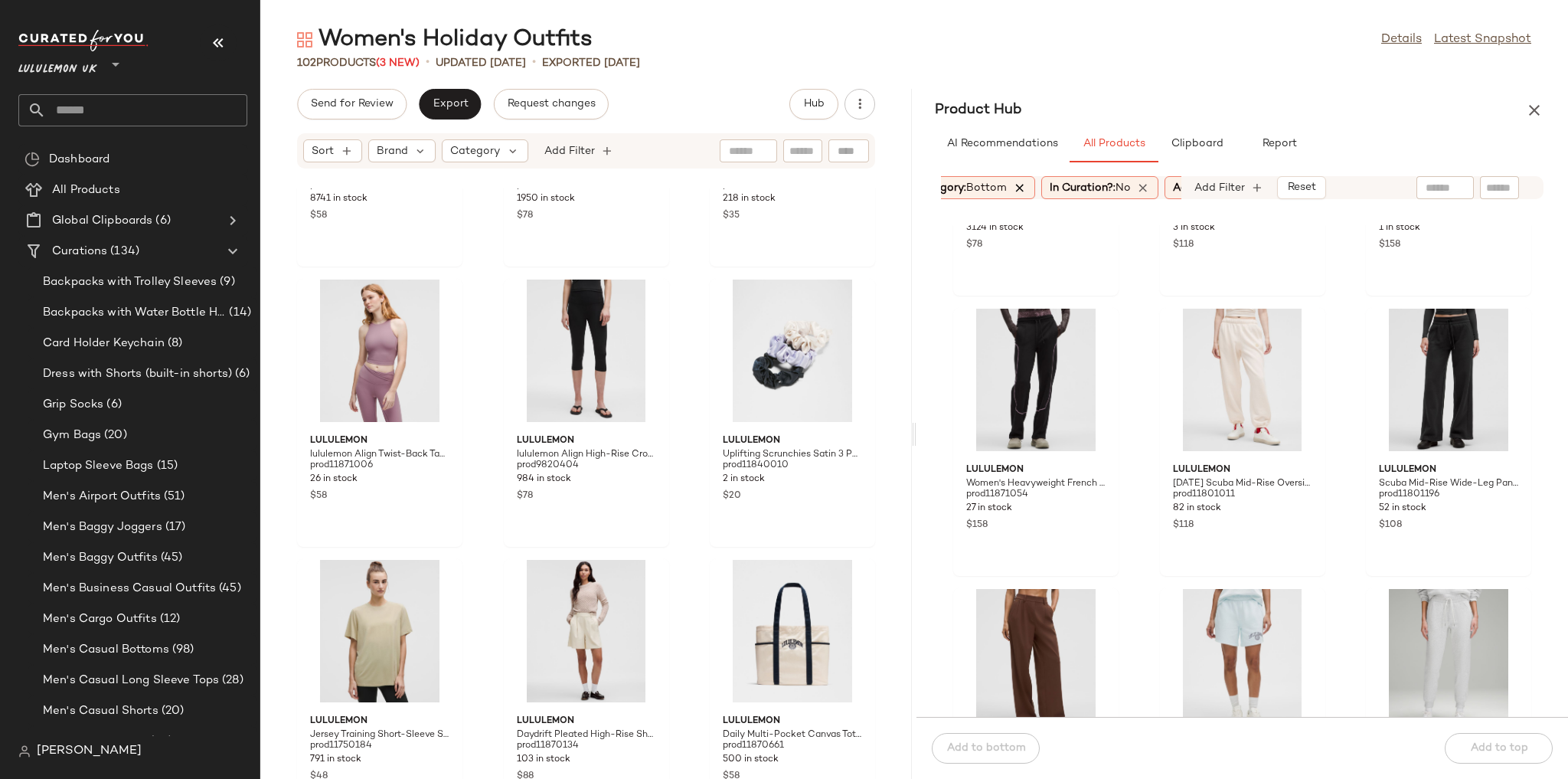 click at bounding box center [1020, 188] 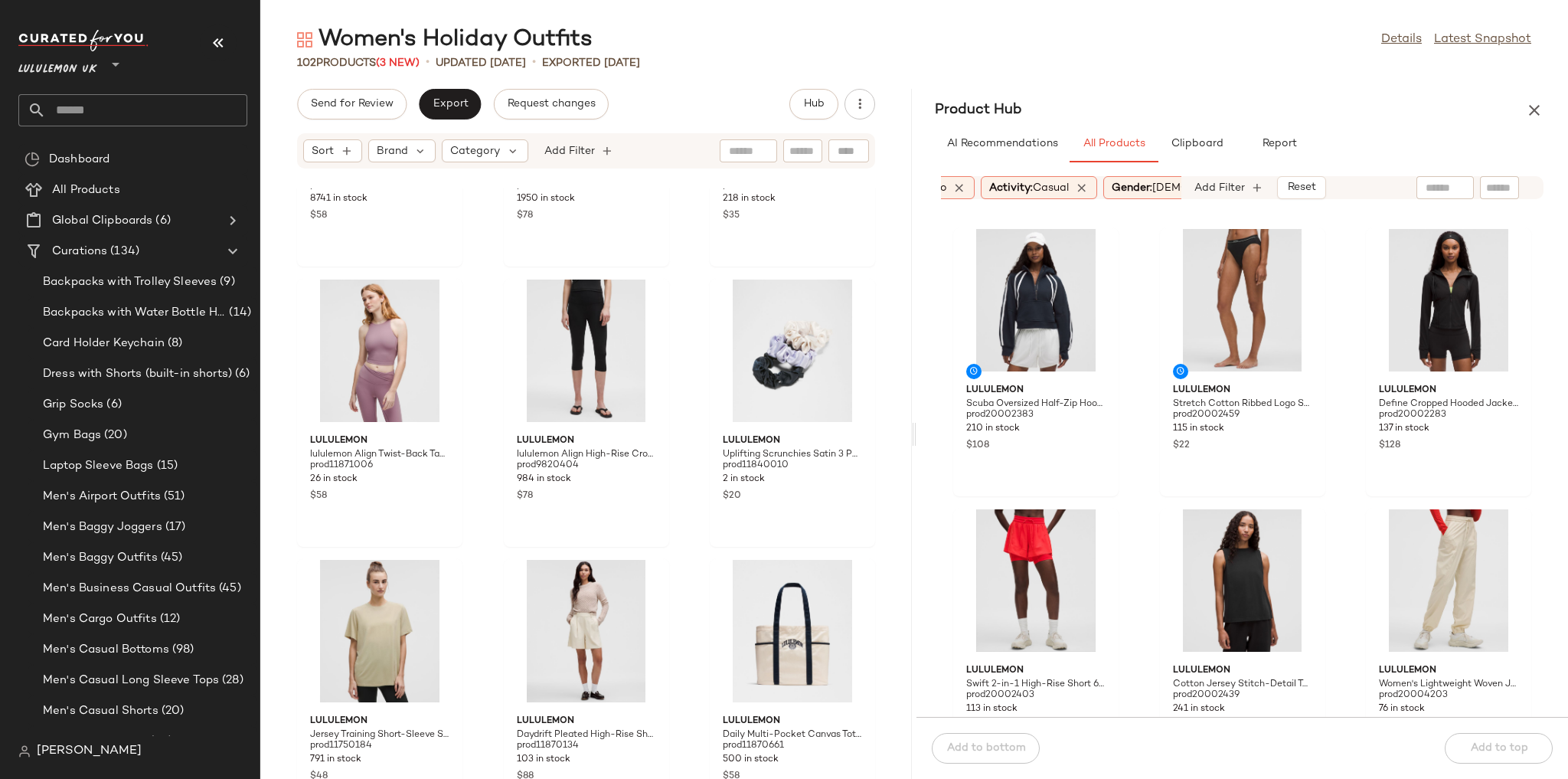 scroll, scrollTop: 0, scrollLeft: 318, axis: horizontal 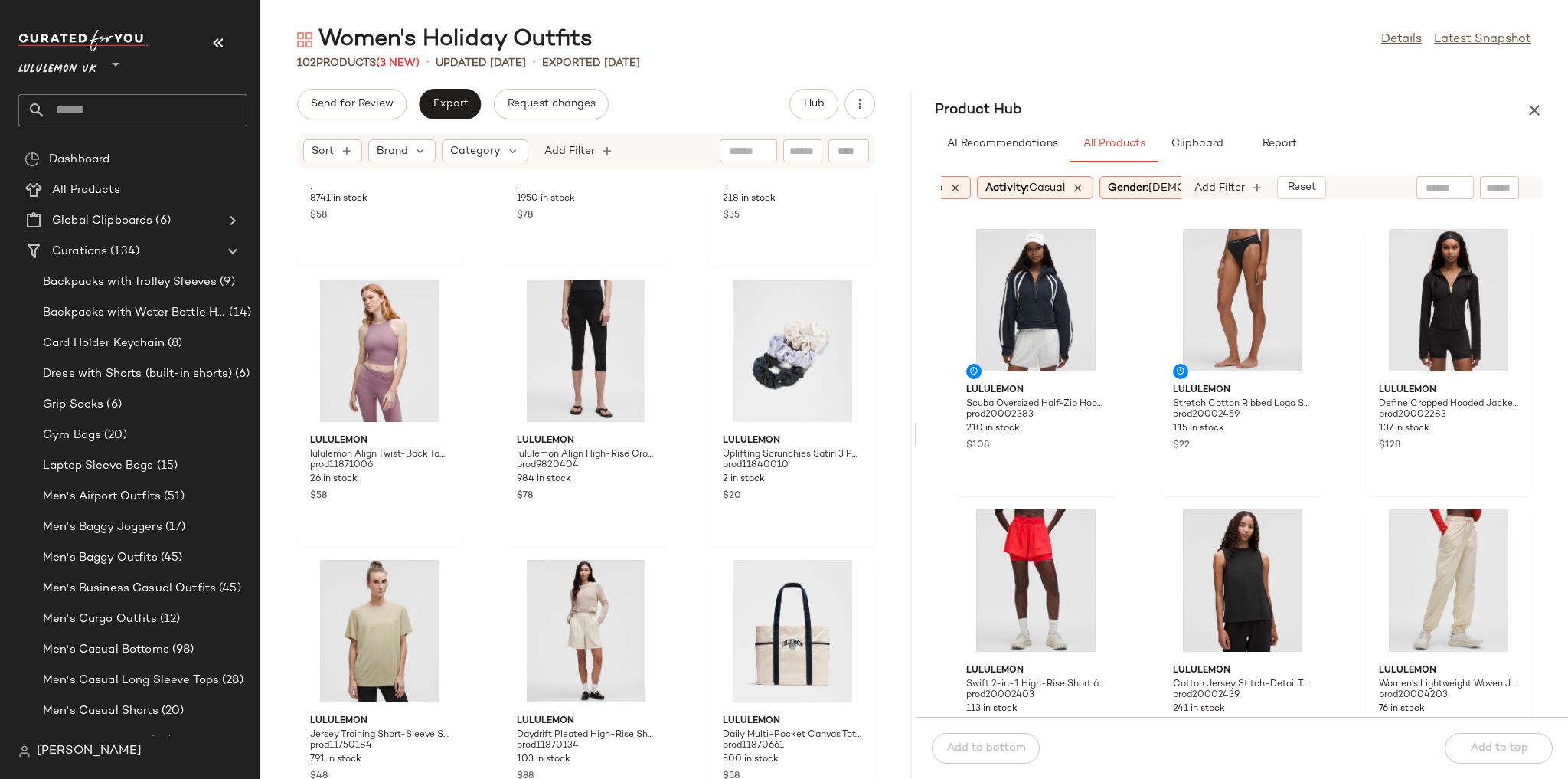 click on "Activity:   Casual" 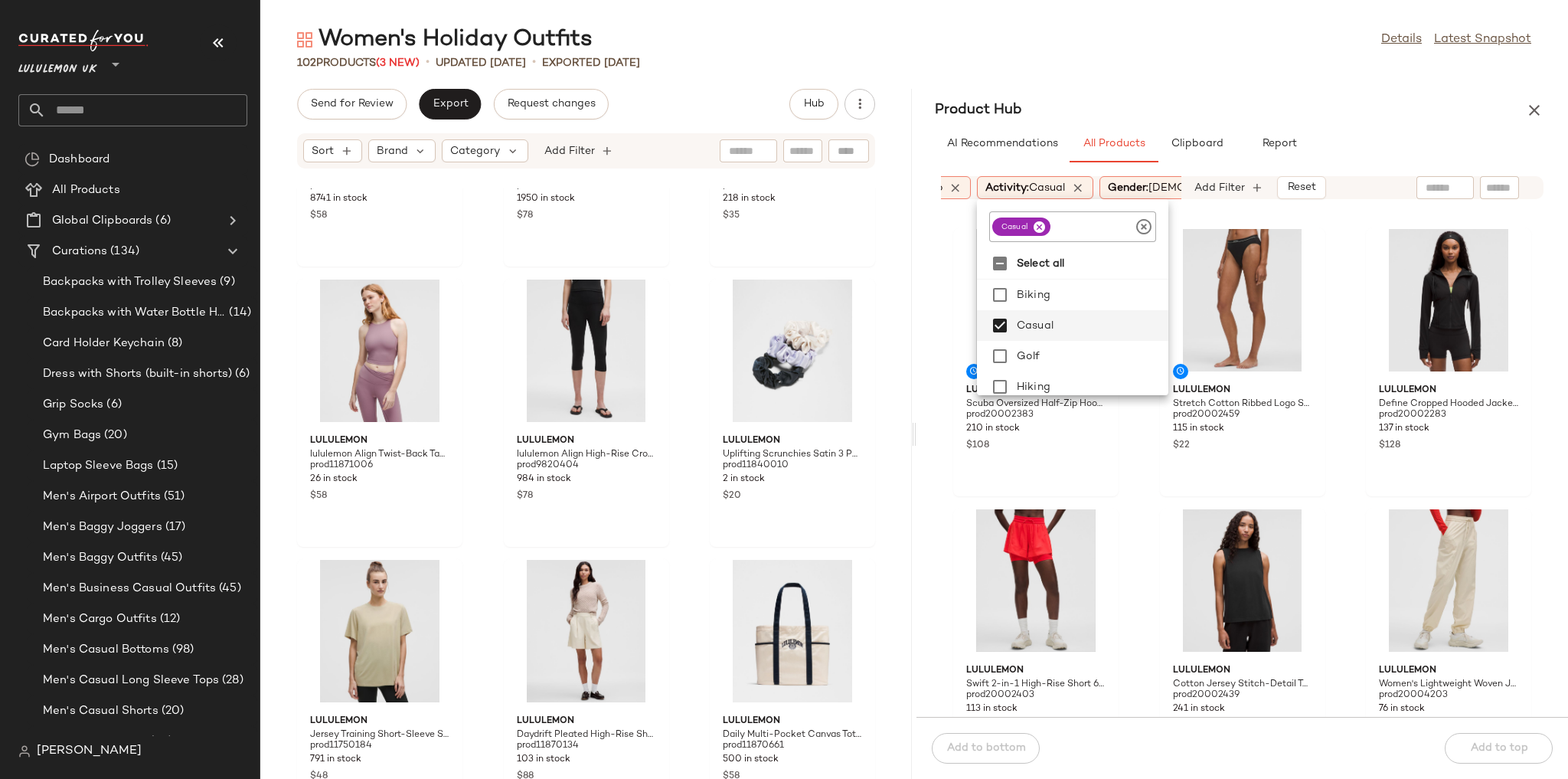 click at bounding box center (1078, 188) 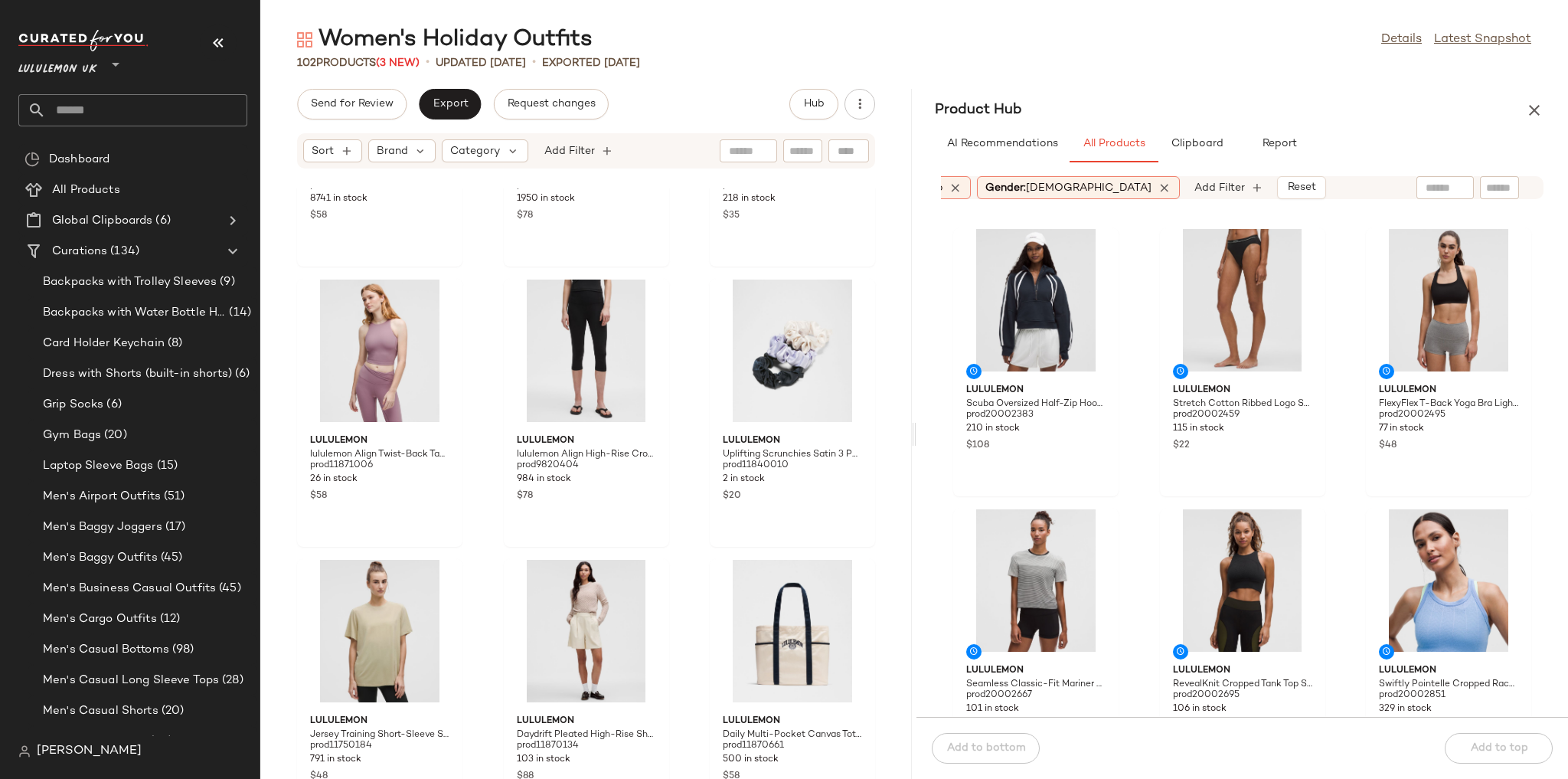 click on "Product Hub" at bounding box center (1242, 110) 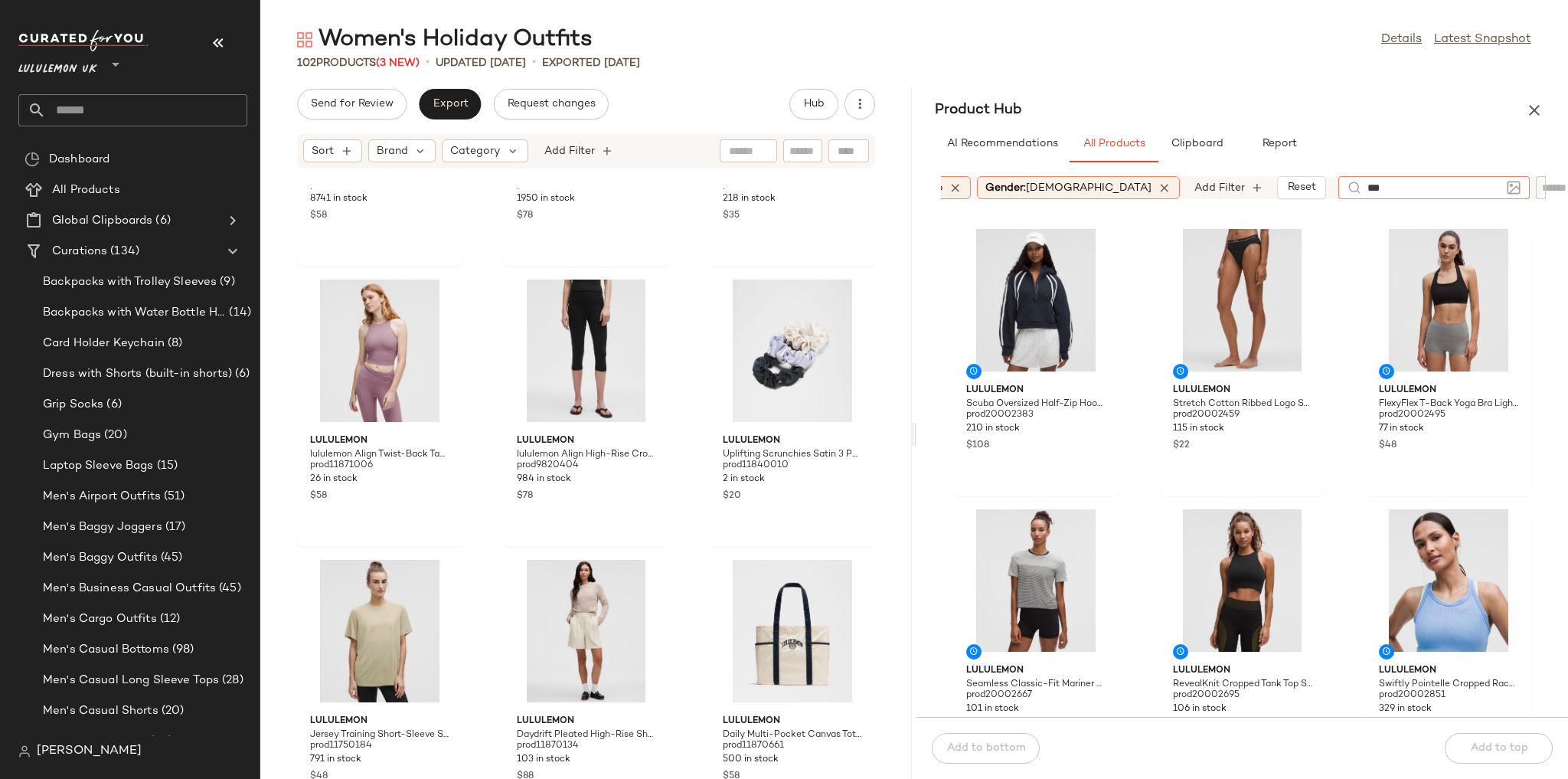 type on "****" 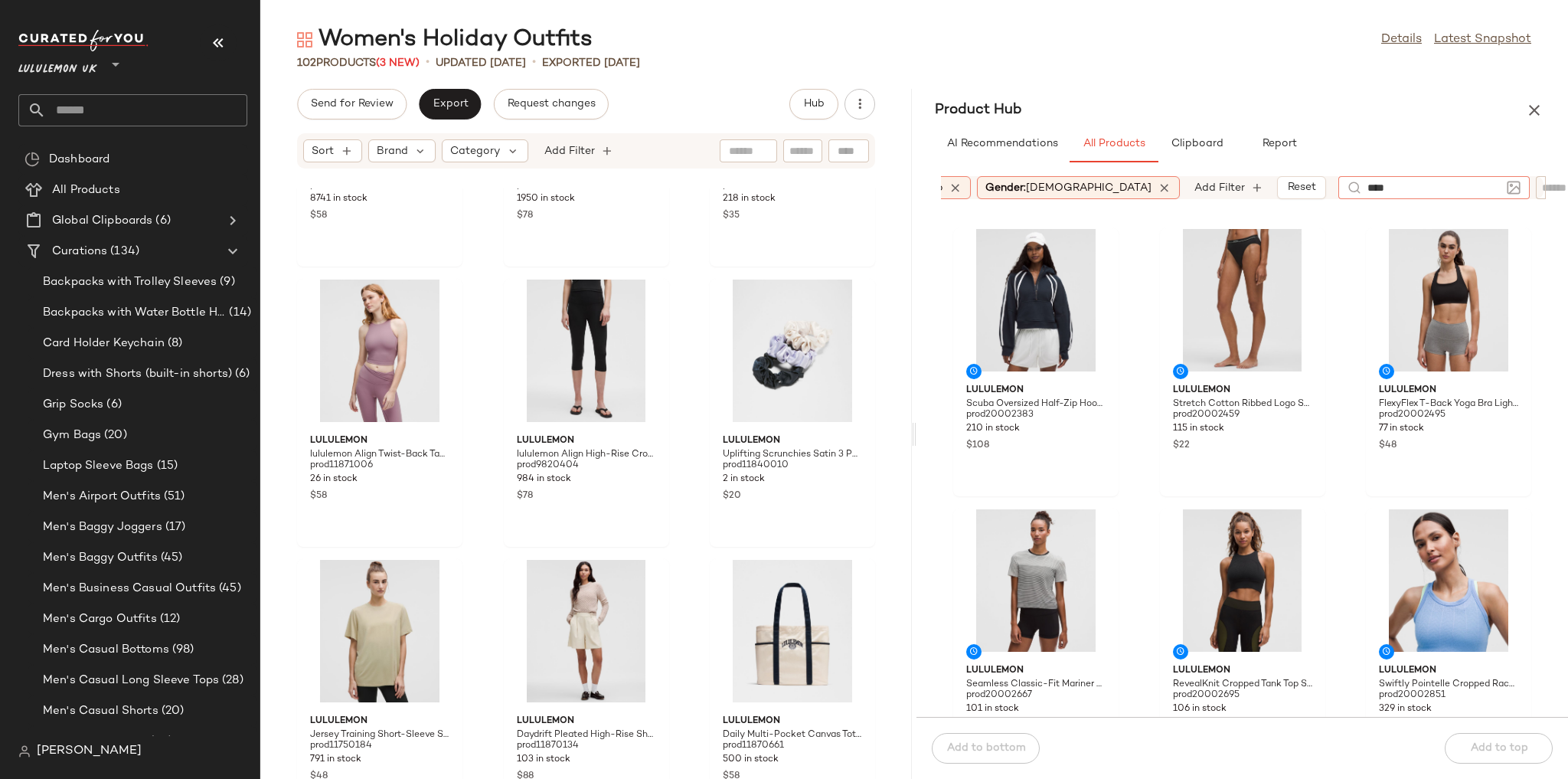 type 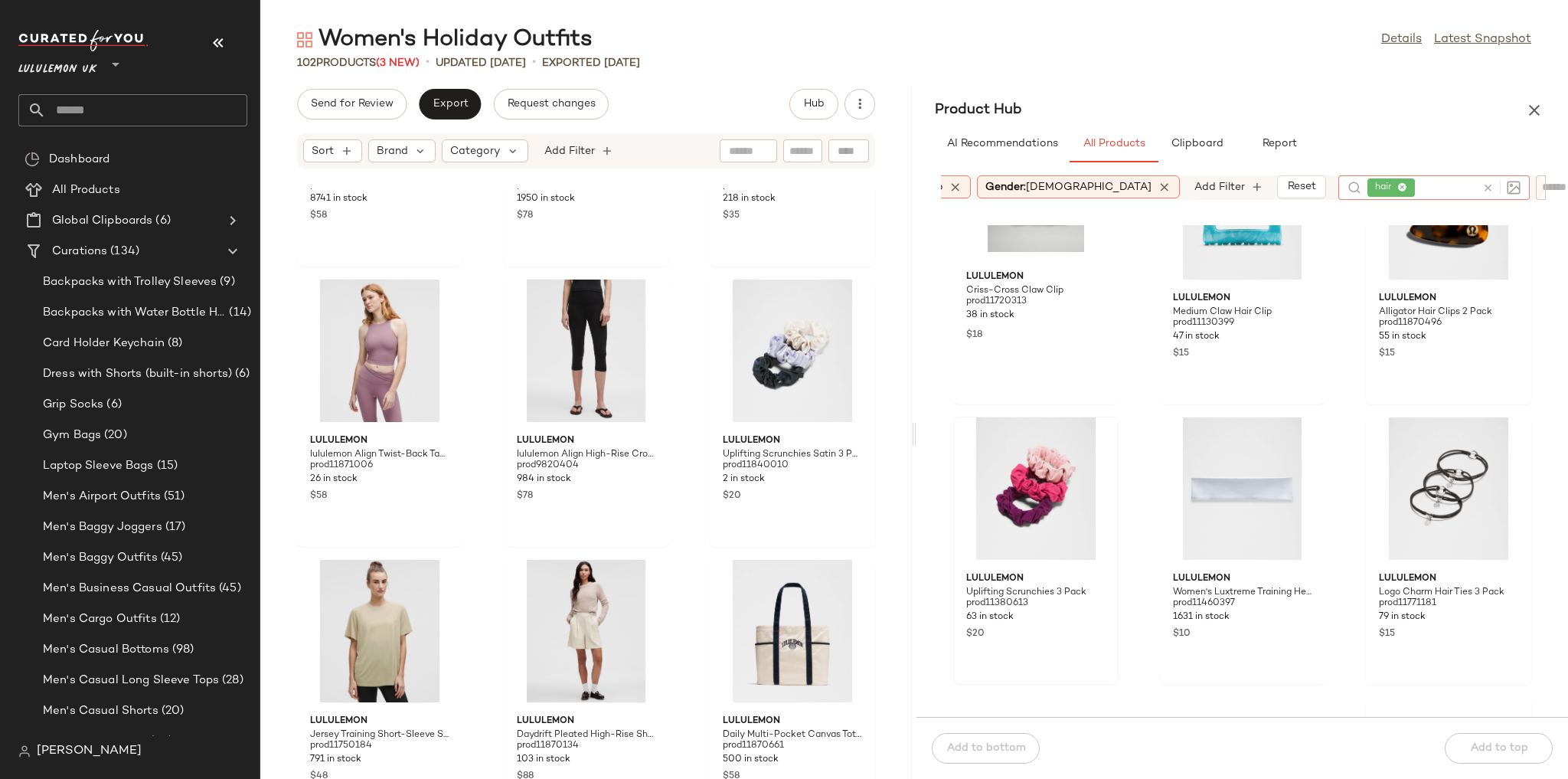 scroll, scrollTop: 123, scrollLeft: 0, axis: vertical 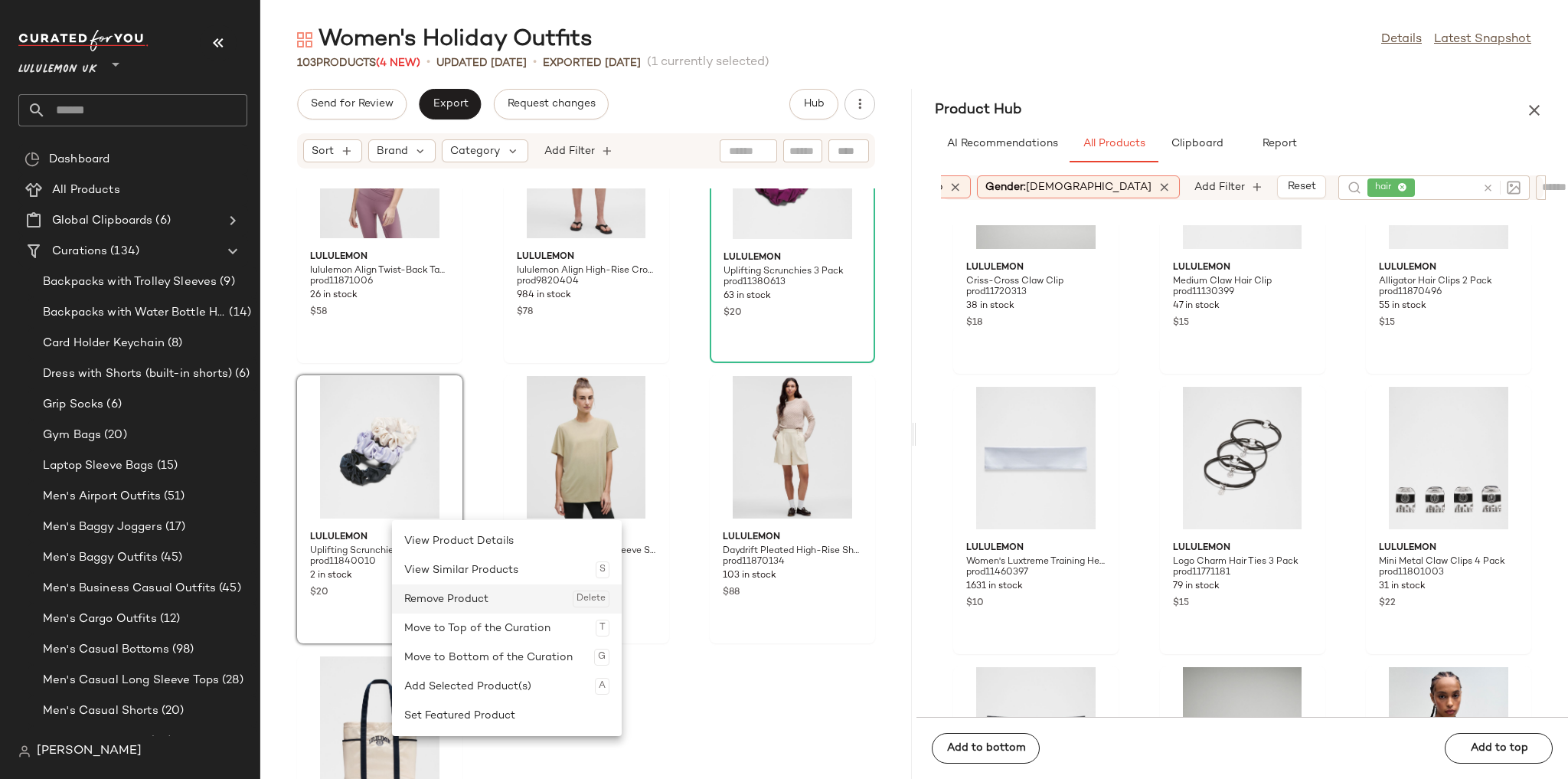 click on "Remove Product  Delete" 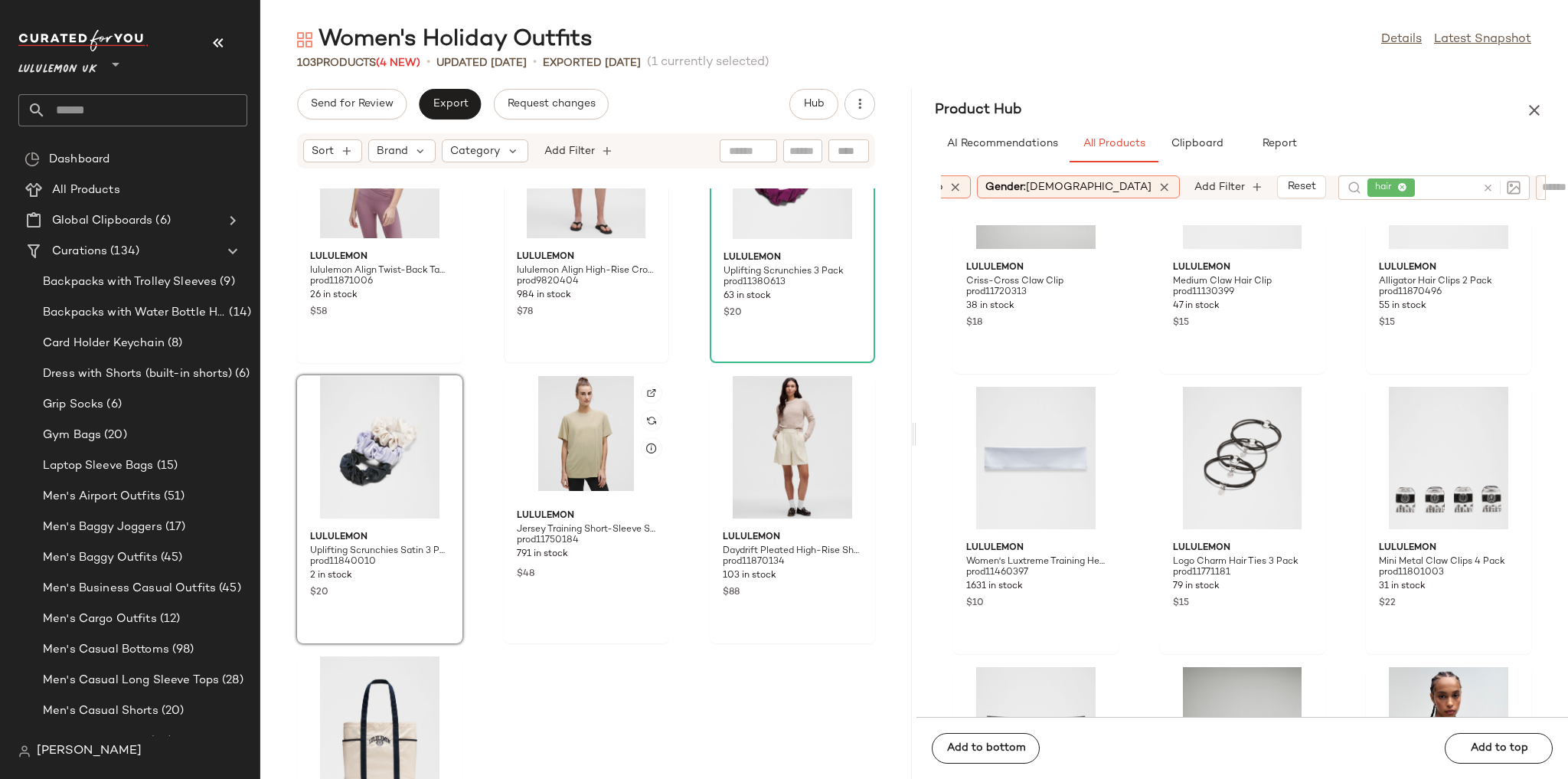scroll, scrollTop: 8944, scrollLeft: 0, axis: vertical 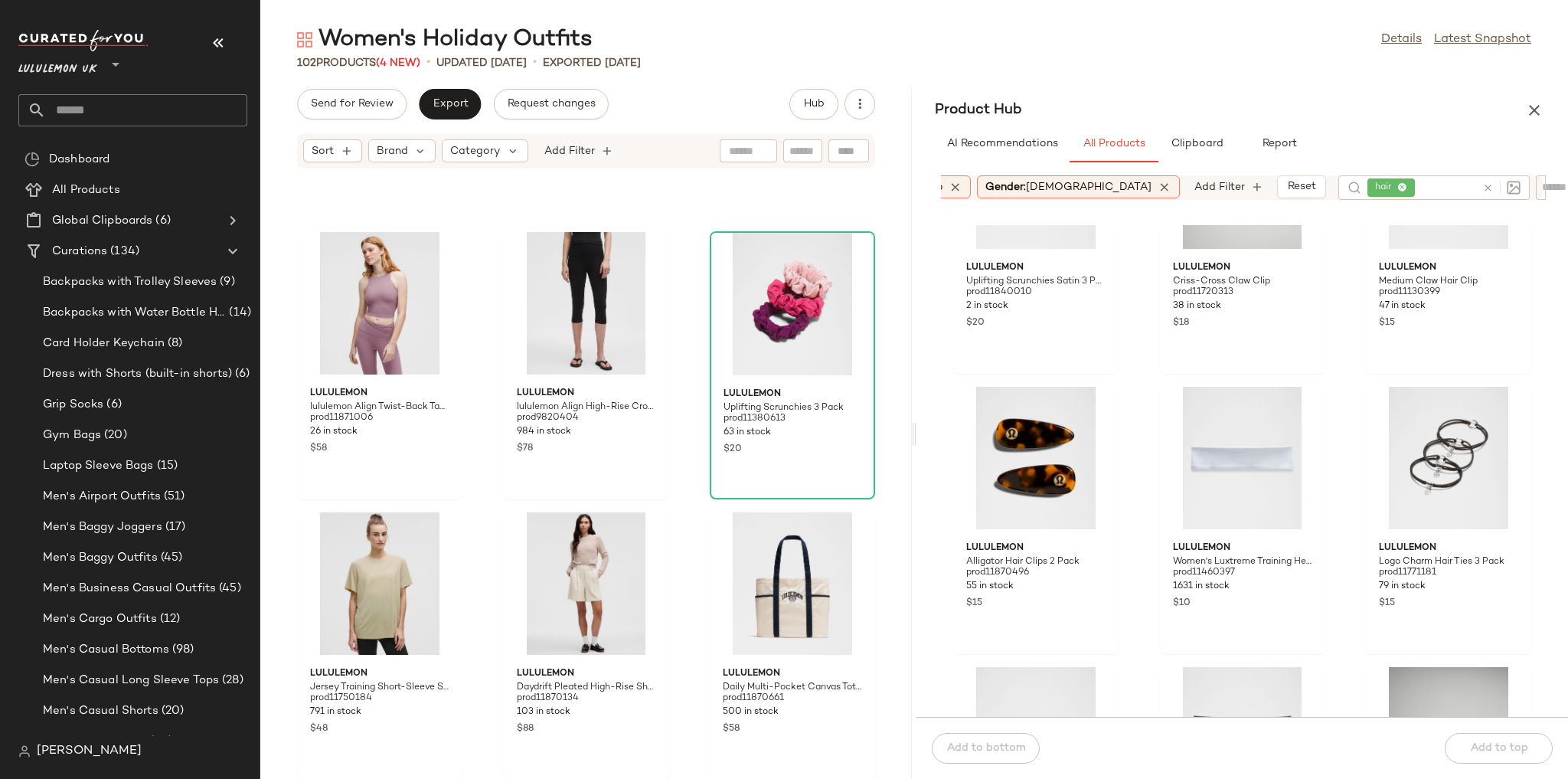 click on "lululemon lululemon Align Twist-Back Tank Top Light Support, C/D prod11871006 26 in stock $58 lululemon lululemon Align High-Rise Crop 17" prod9820404 984 in stock $78 lululemon Uplifting Scrunchies 3 Pack prod11380613 63 in stock $20 lululemon Jersey Training Short-Sleeve Shirt prod11750184 791 in stock $48 lululemon Daydrift Pleated High-Rise Short 7" prod11870134 103 in stock $88 lululemon Daily Multi-Pocket Canvas Tote Bag 20L Collegiate prod11870661 500 in stock $58" 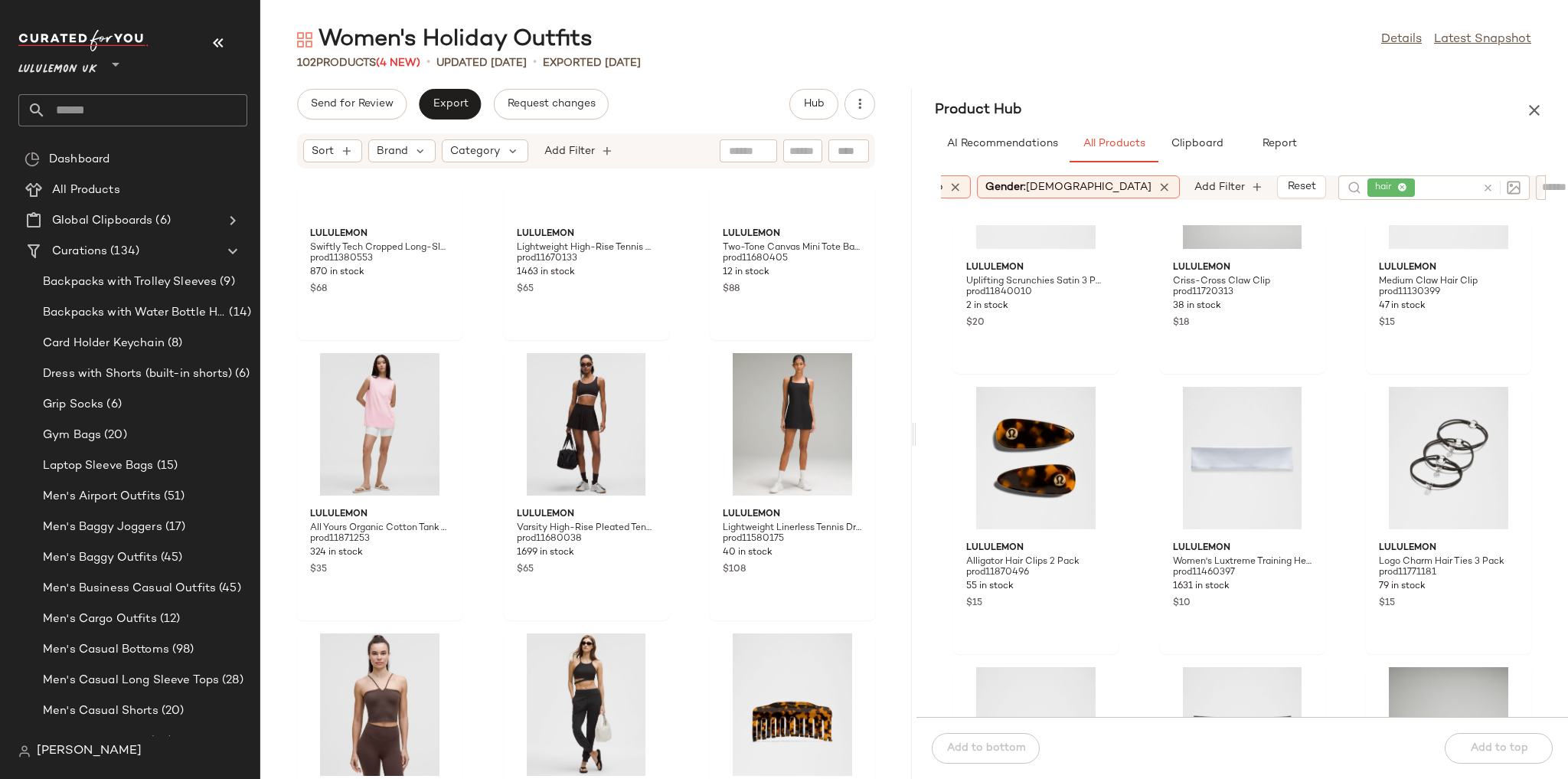 scroll, scrollTop: 6921, scrollLeft: 0, axis: vertical 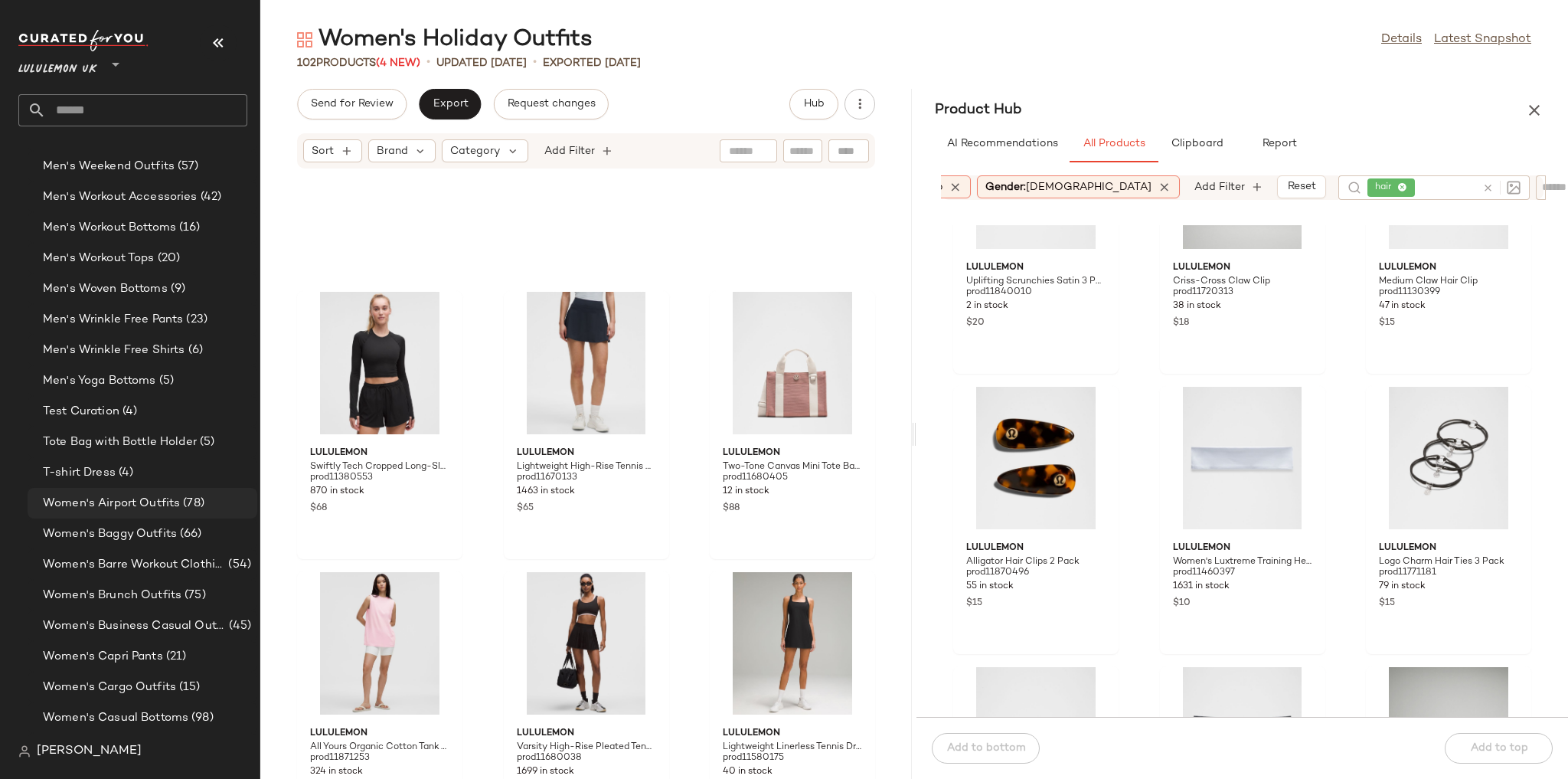 click on "Women's Airport Outfits (78)" 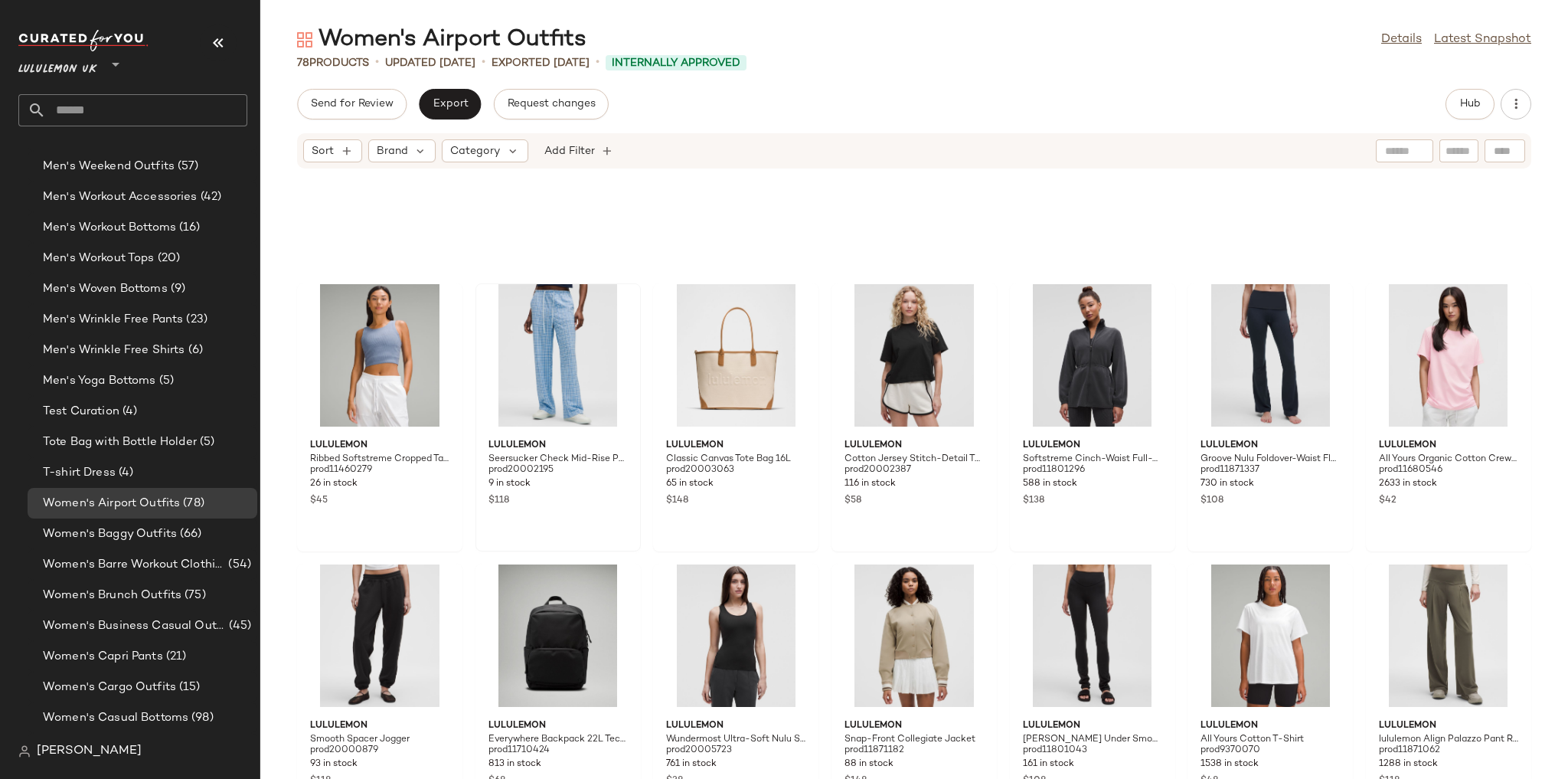 scroll, scrollTop: 748, scrollLeft: 0, axis: vertical 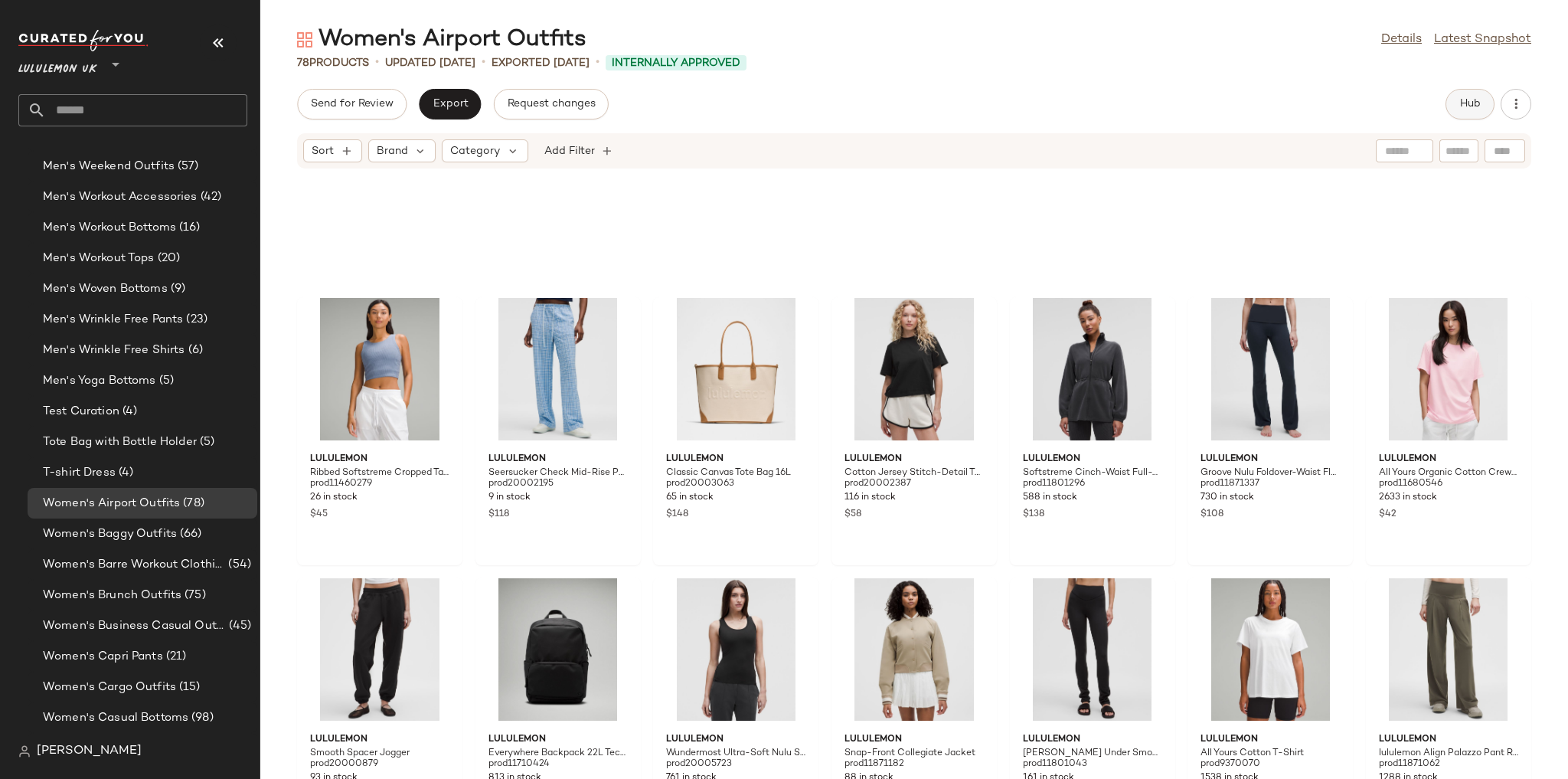 click on "Hub" at bounding box center [1470, 104] 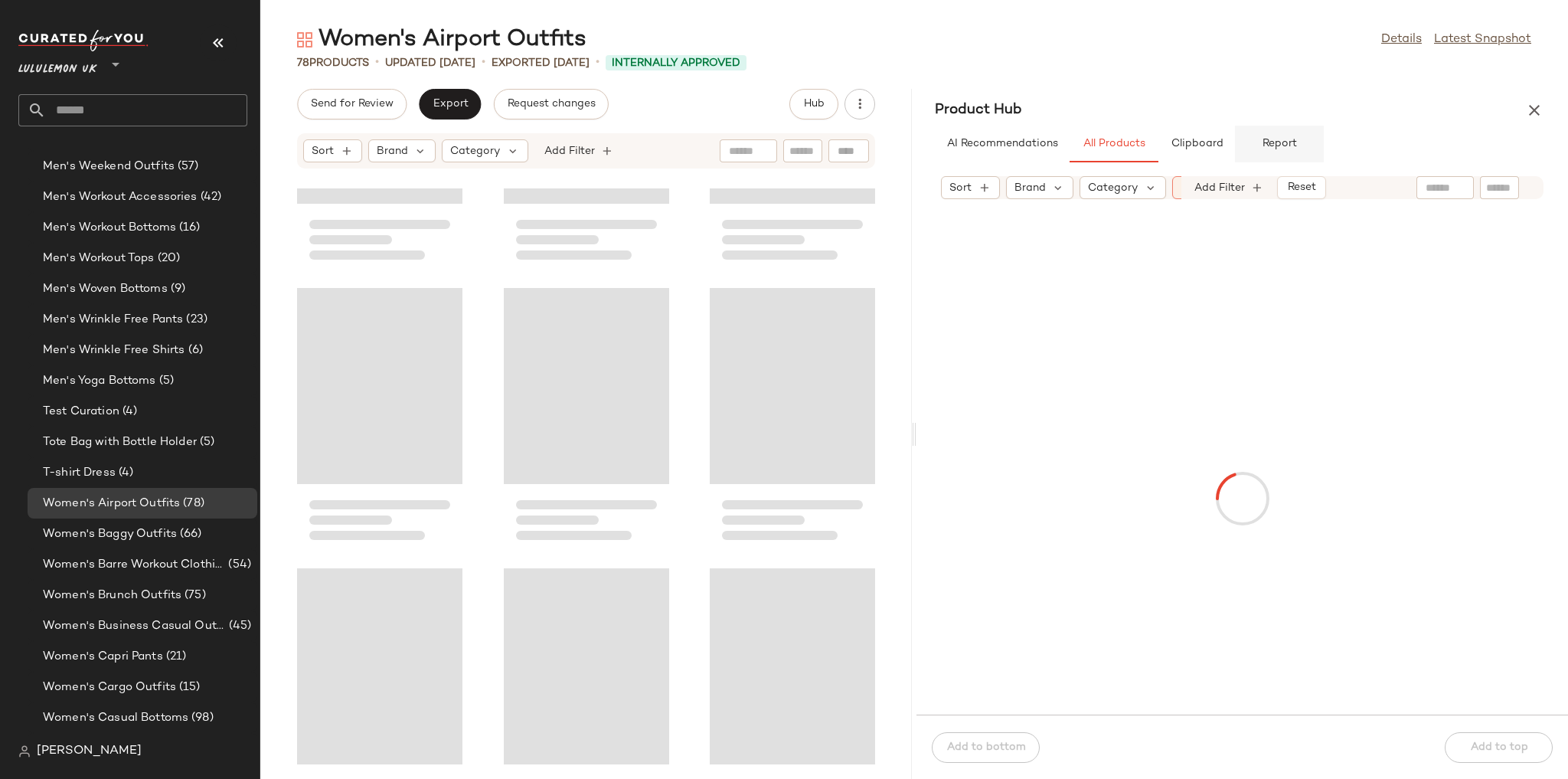scroll, scrollTop: 1402, scrollLeft: 0, axis: vertical 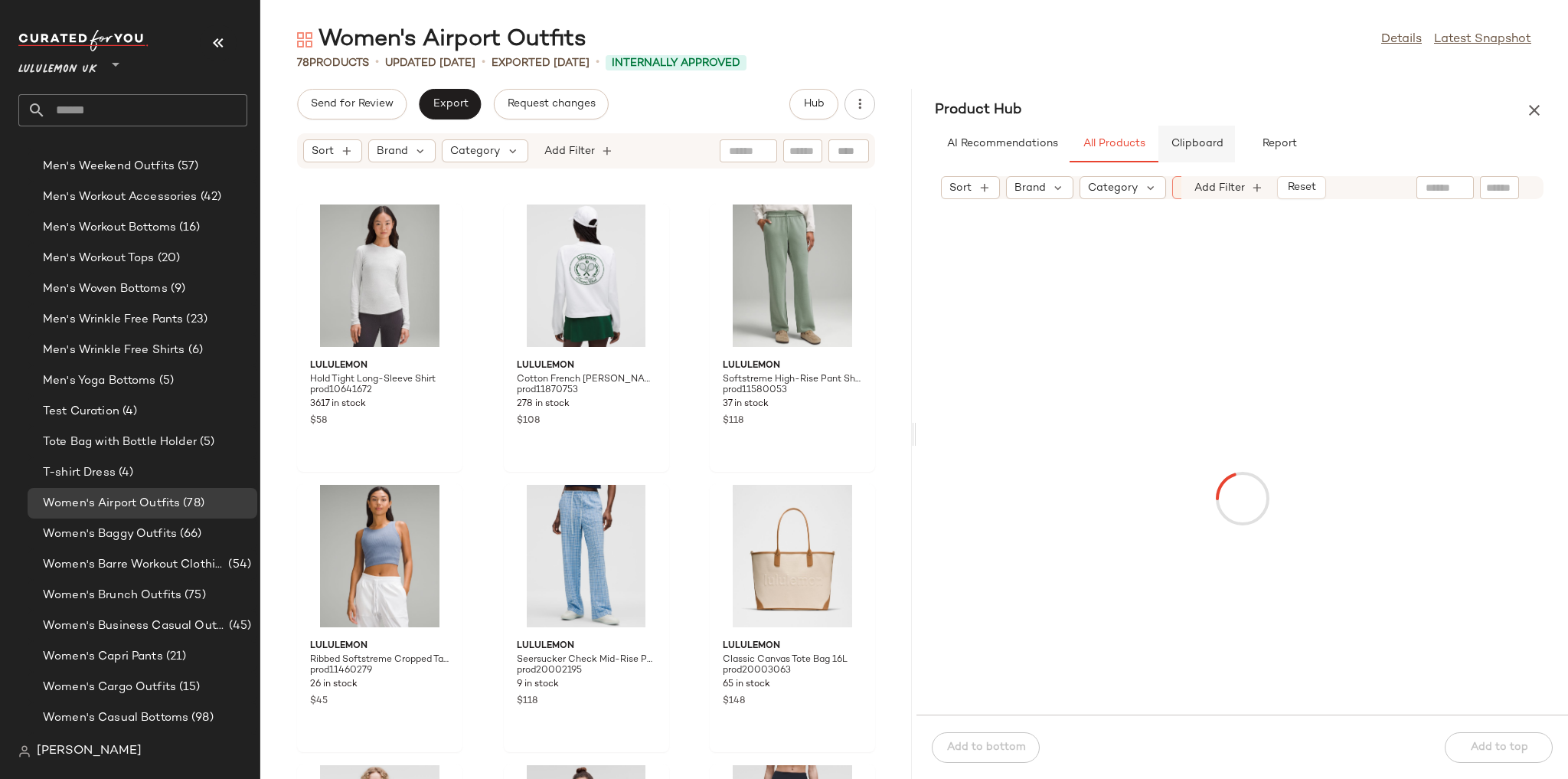 click on "Clipboard" 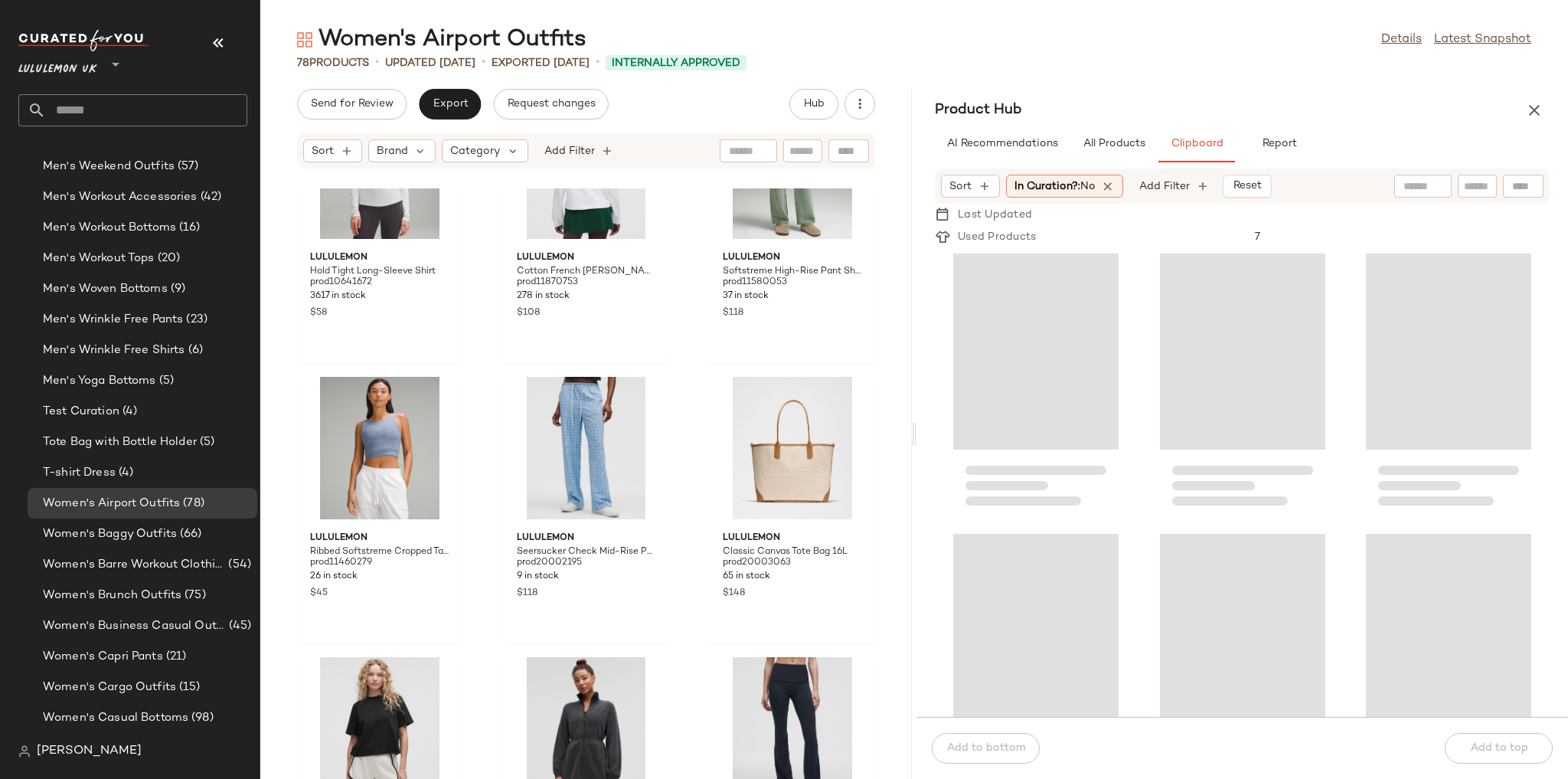 scroll, scrollTop: 1524, scrollLeft: 0, axis: vertical 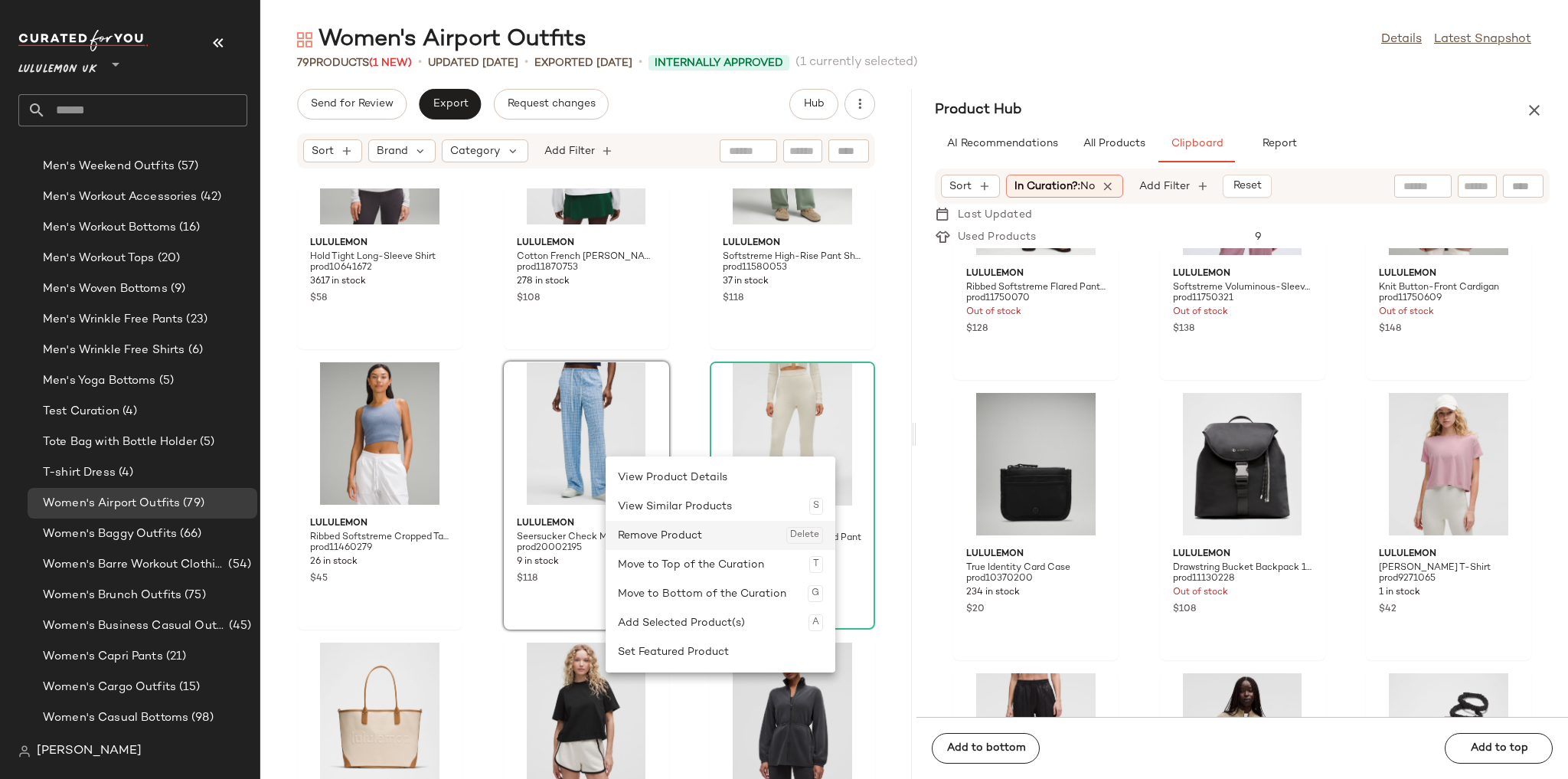 click on "Remove Product  Delete" 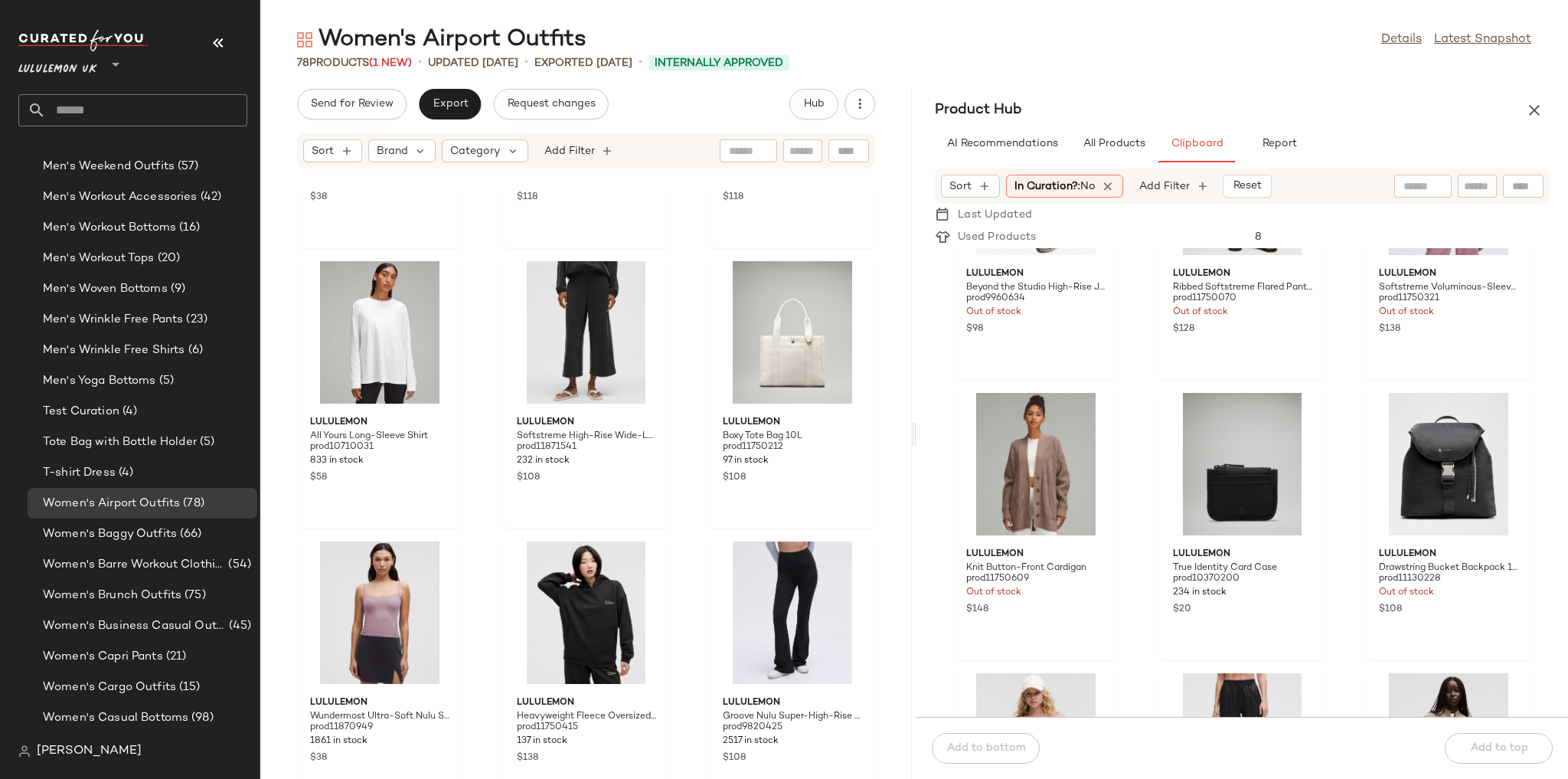 scroll, scrollTop: 6701, scrollLeft: 0, axis: vertical 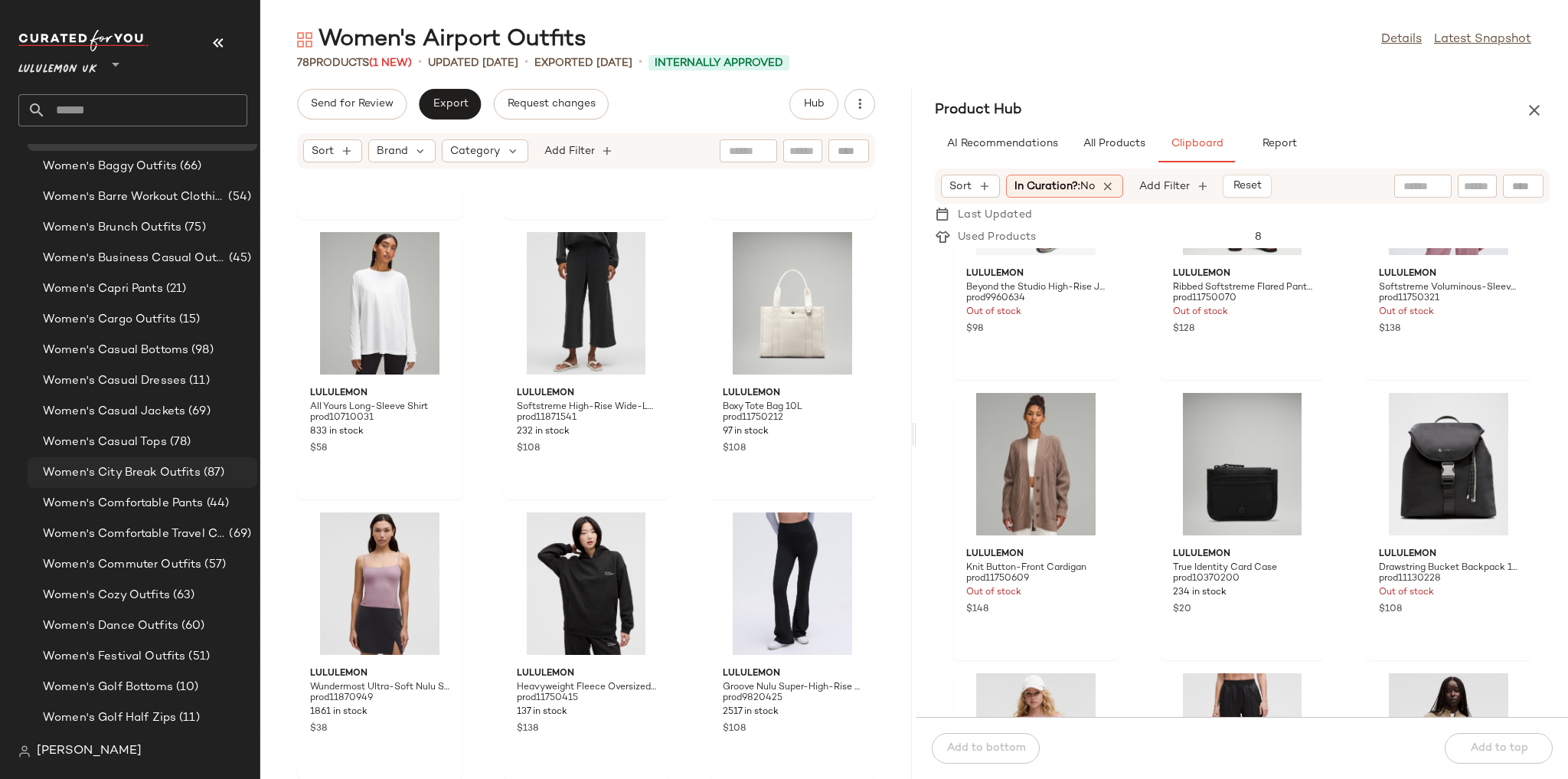 click on "Women's City Break Outfits" at bounding box center (122, 473) 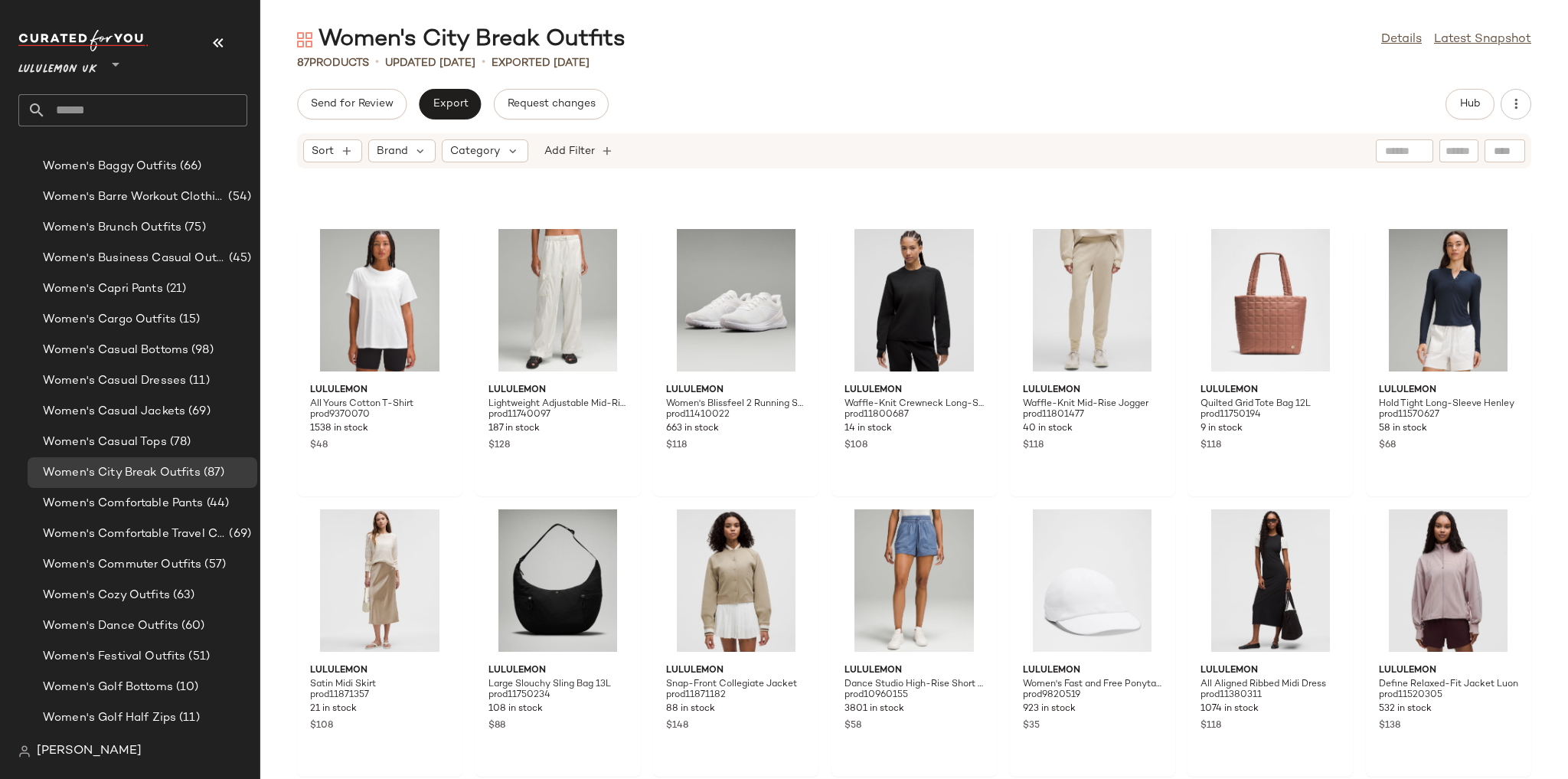 scroll, scrollTop: 1912, scrollLeft: 0, axis: vertical 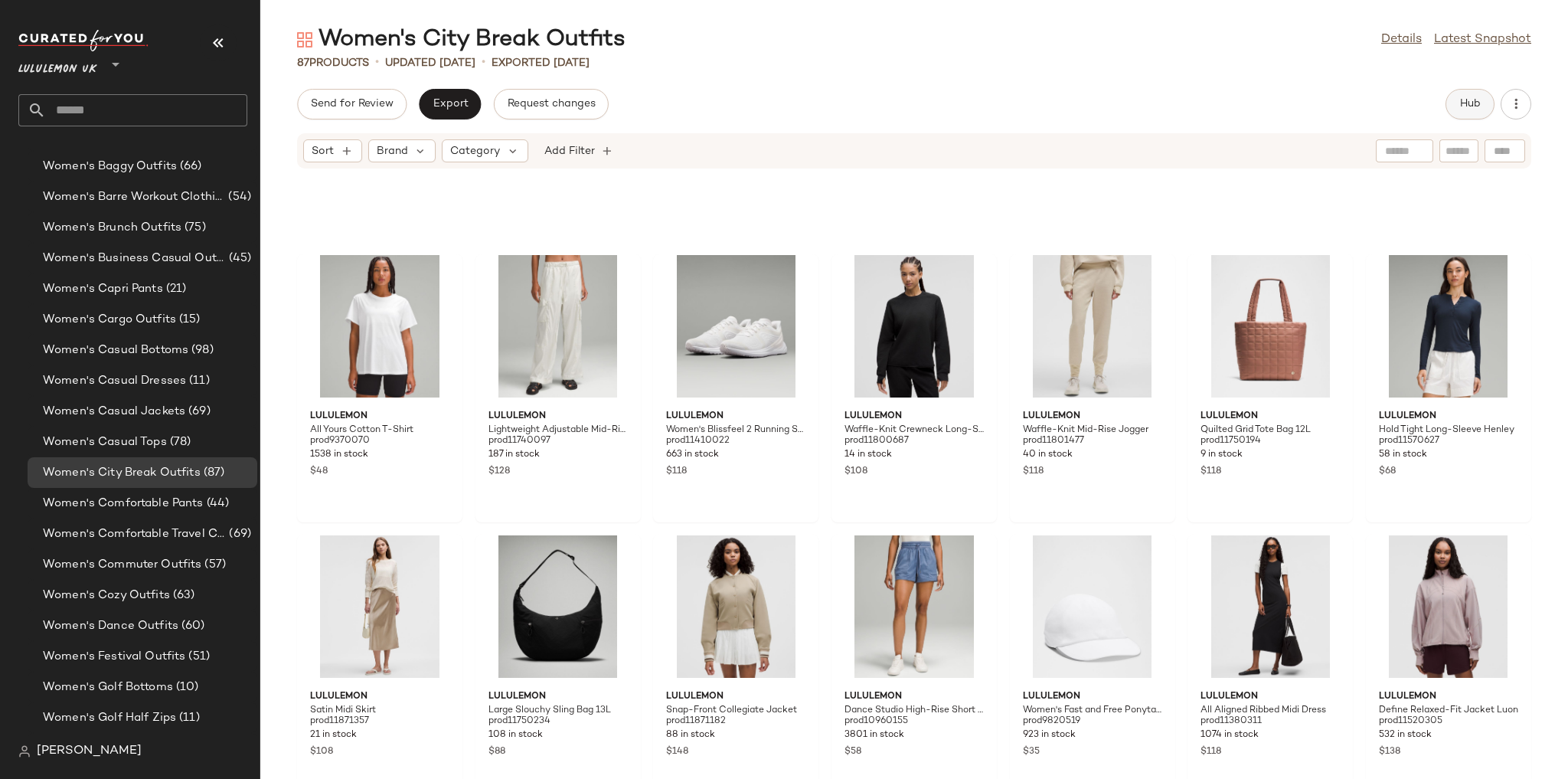 click on "Hub" at bounding box center [1470, 104] 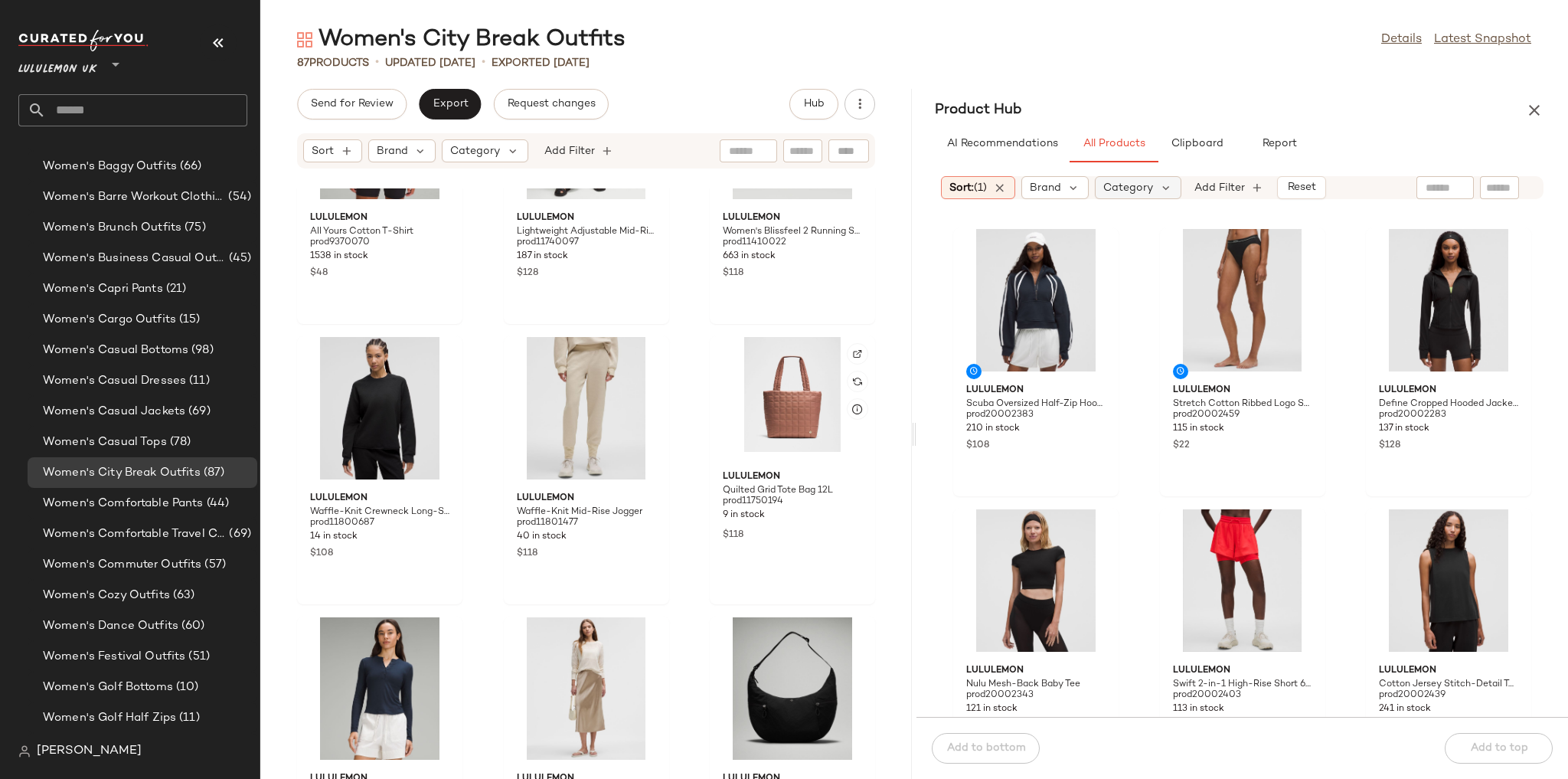 scroll, scrollTop: 4073, scrollLeft: 0, axis: vertical 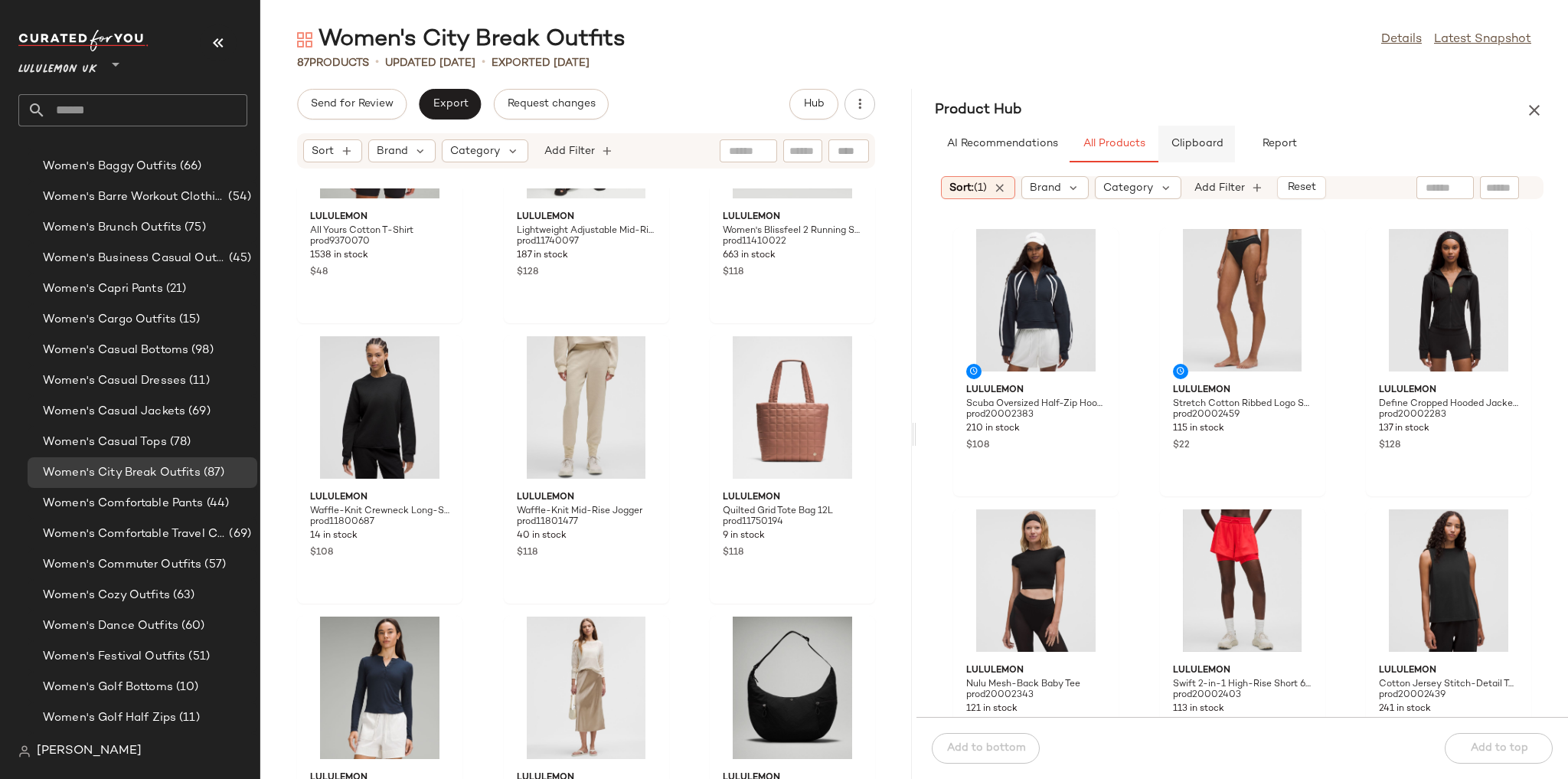 click on "Clipboard" 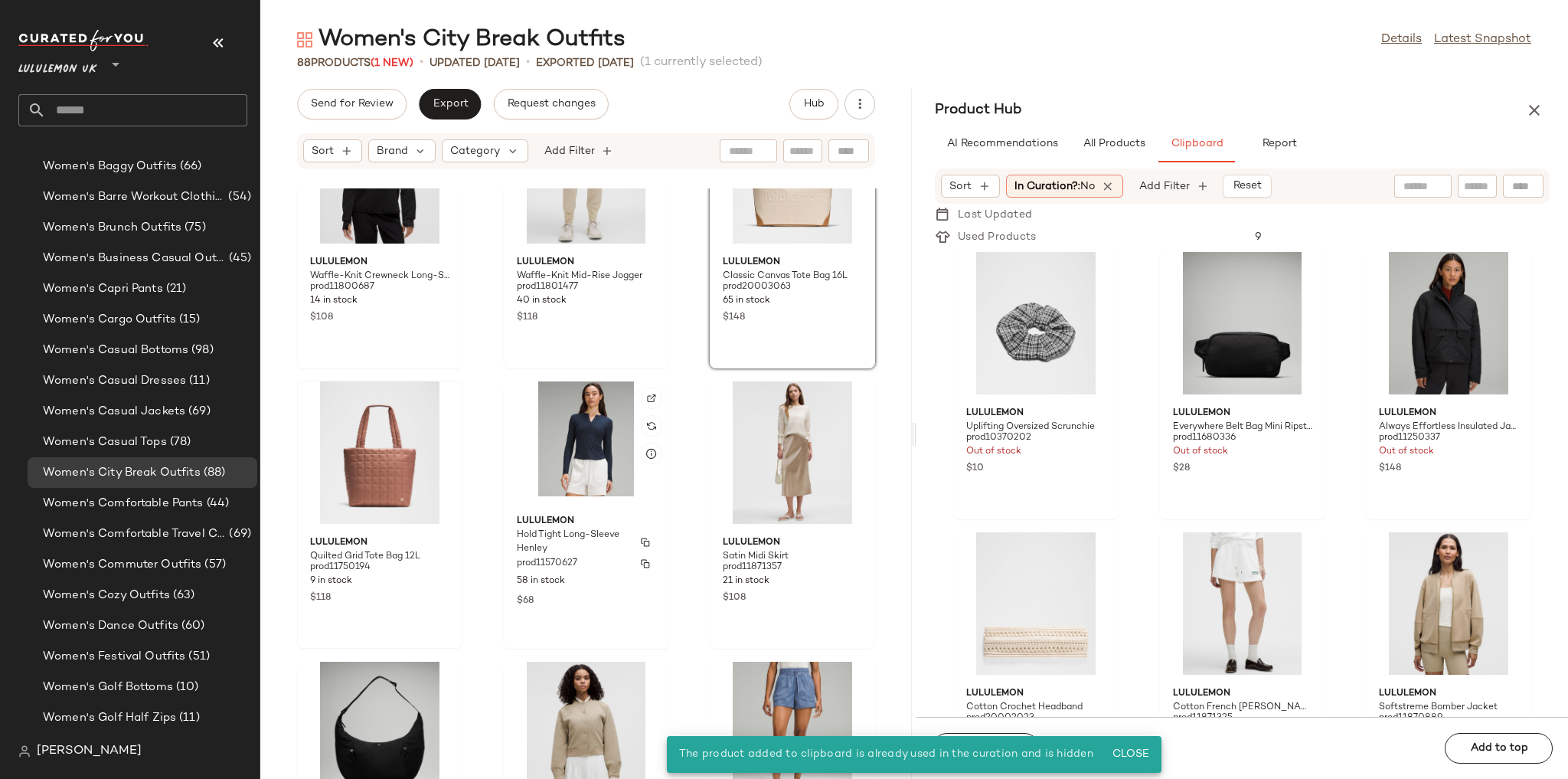 scroll, scrollTop: 4380, scrollLeft: 0, axis: vertical 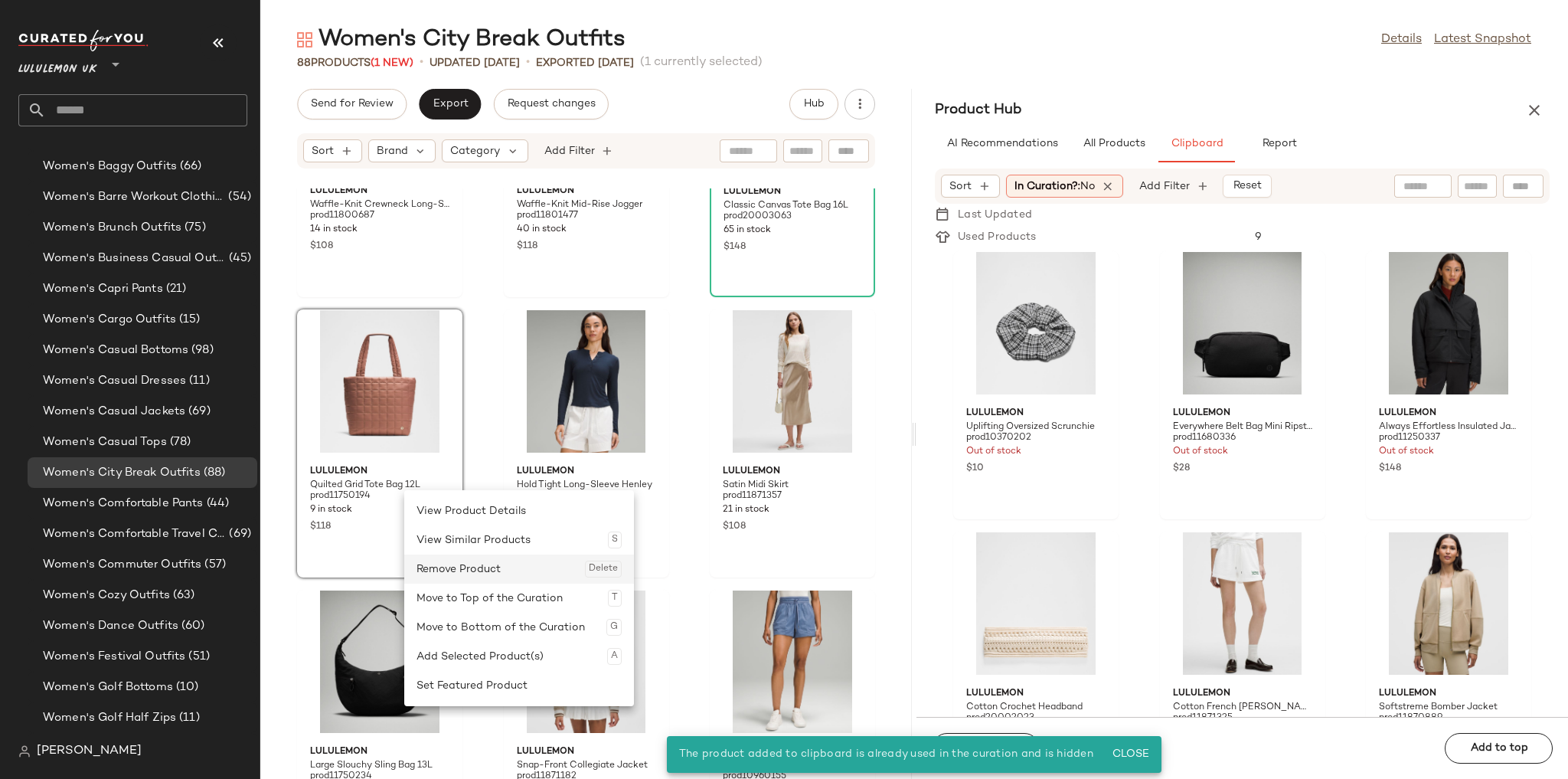 click on "Remove Product  Delete" 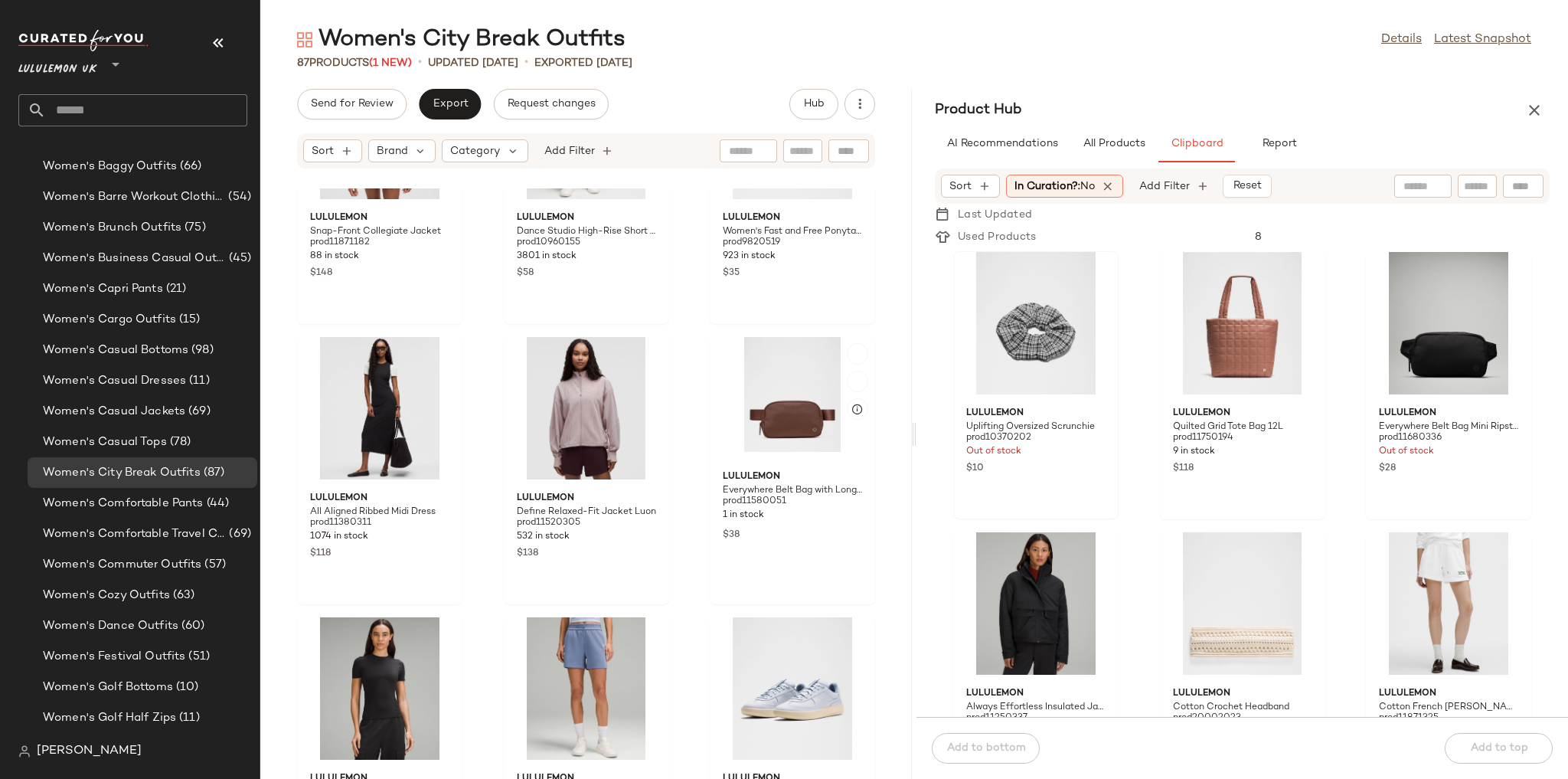 scroll, scrollTop: 4931, scrollLeft: 0, axis: vertical 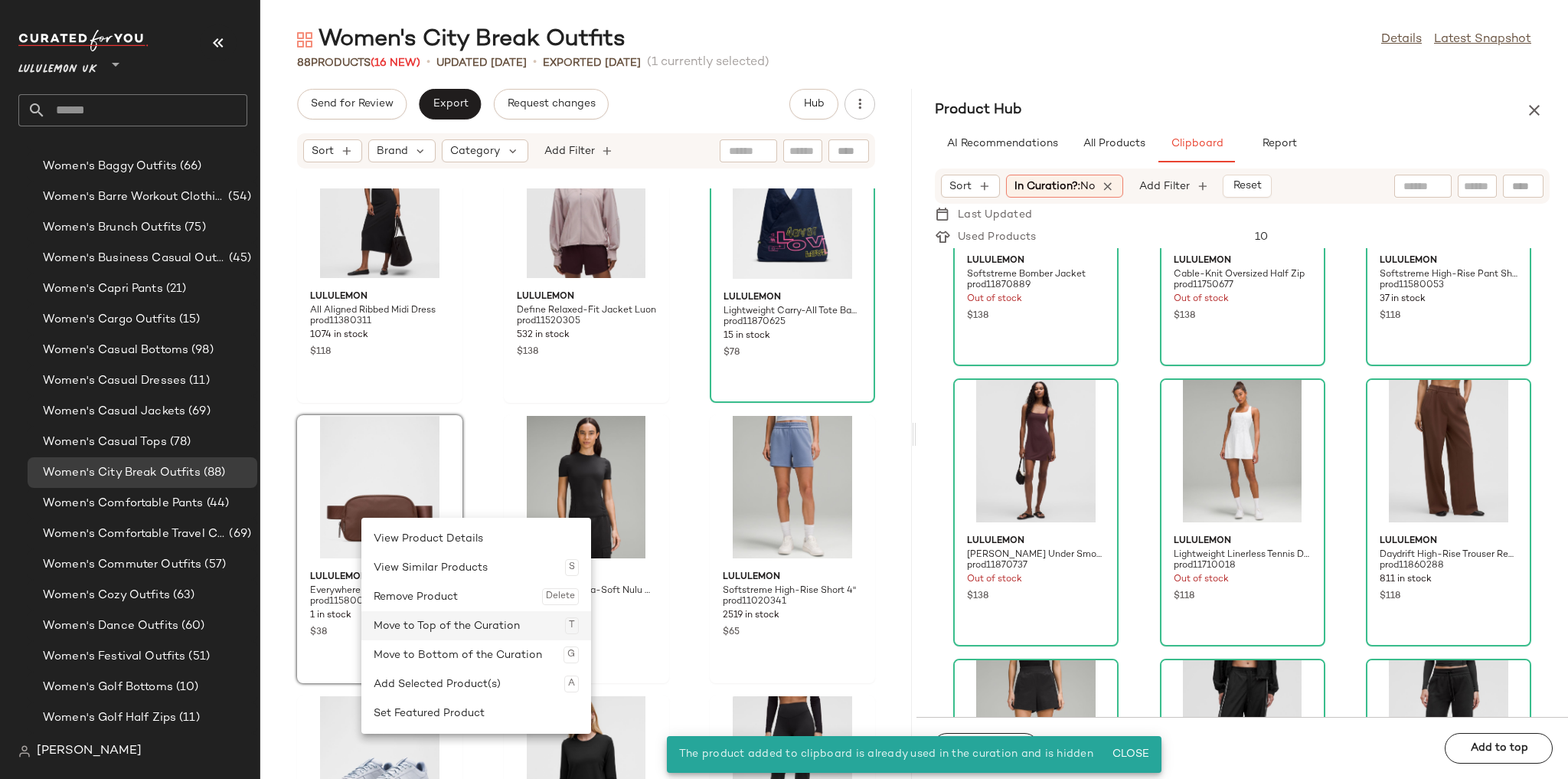 click on "Move to Top of the Curation  T" 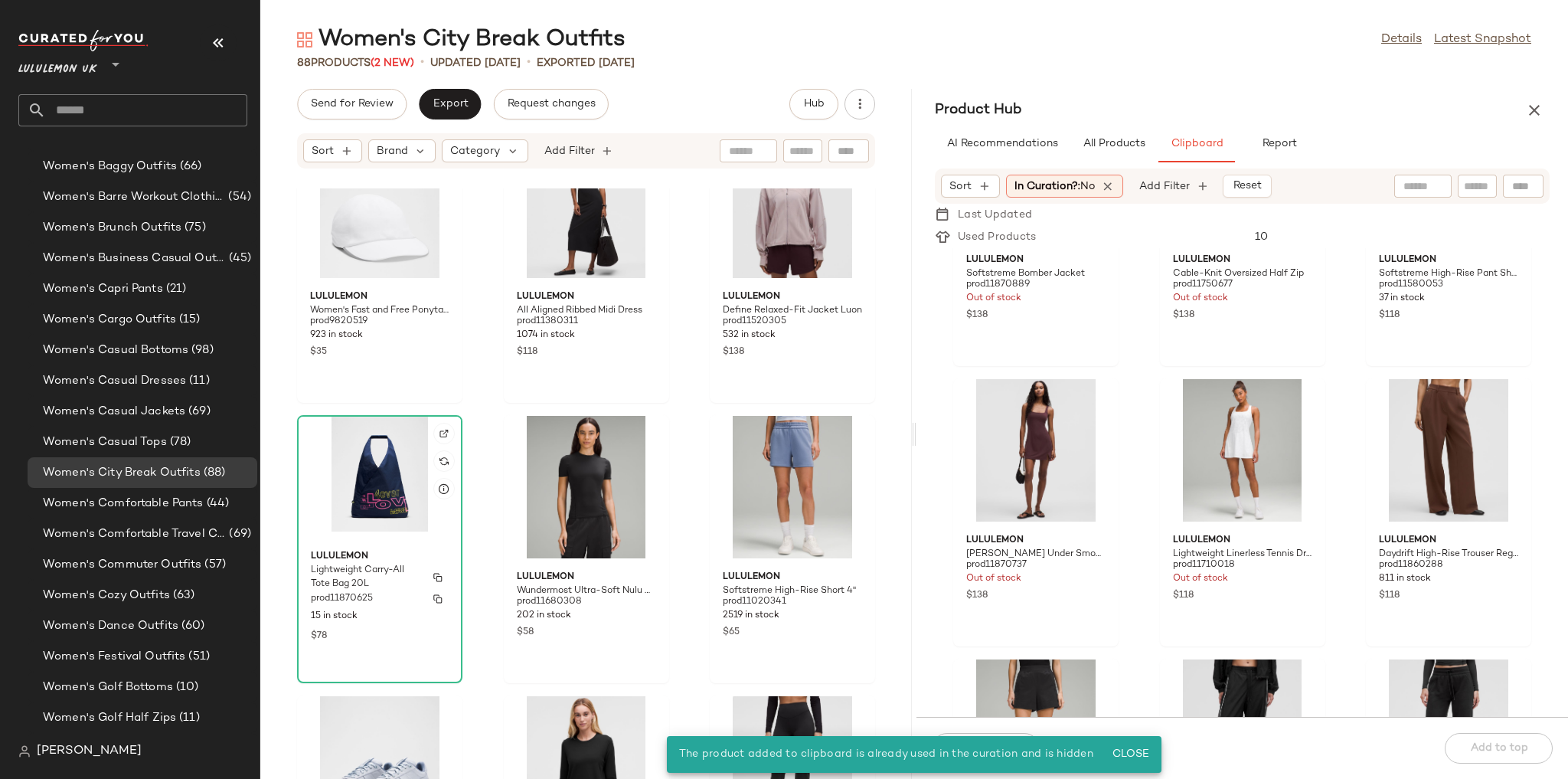 scroll, scrollTop: 726, scrollLeft: 0, axis: vertical 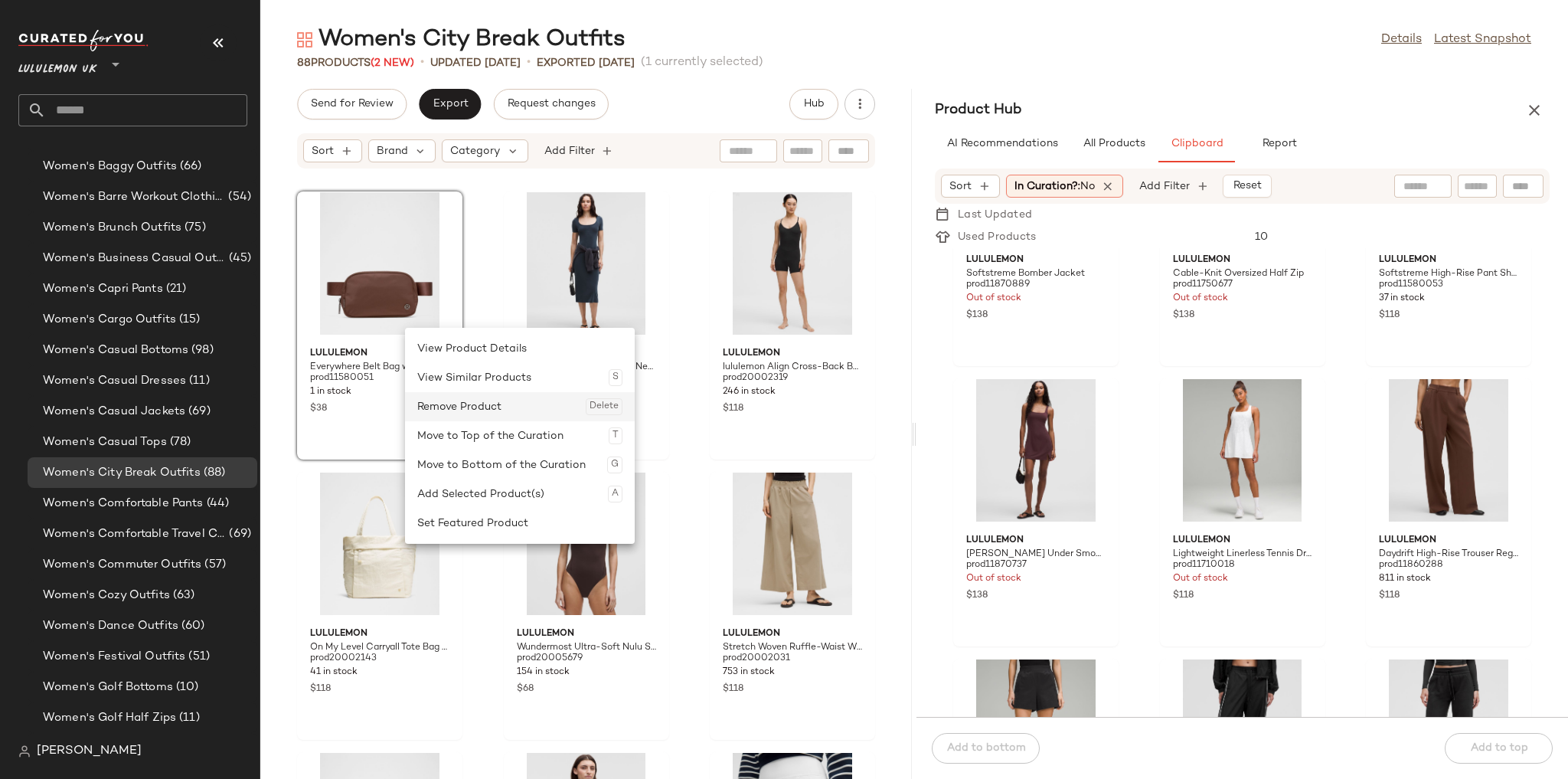 click on "Remove Product  Delete" 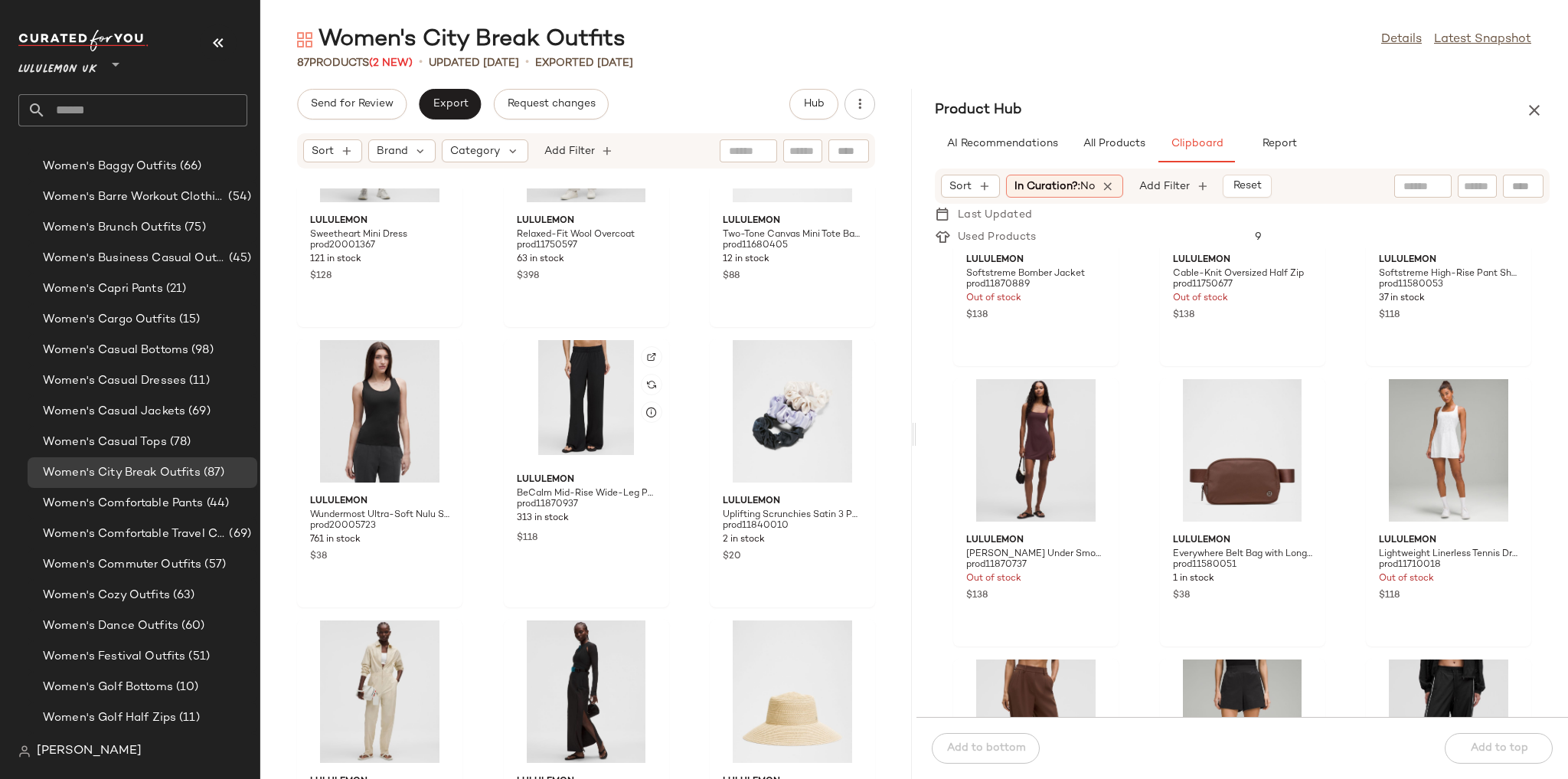 scroll, scrollTop: 7182, scrollLeft: 0, axis: vertical 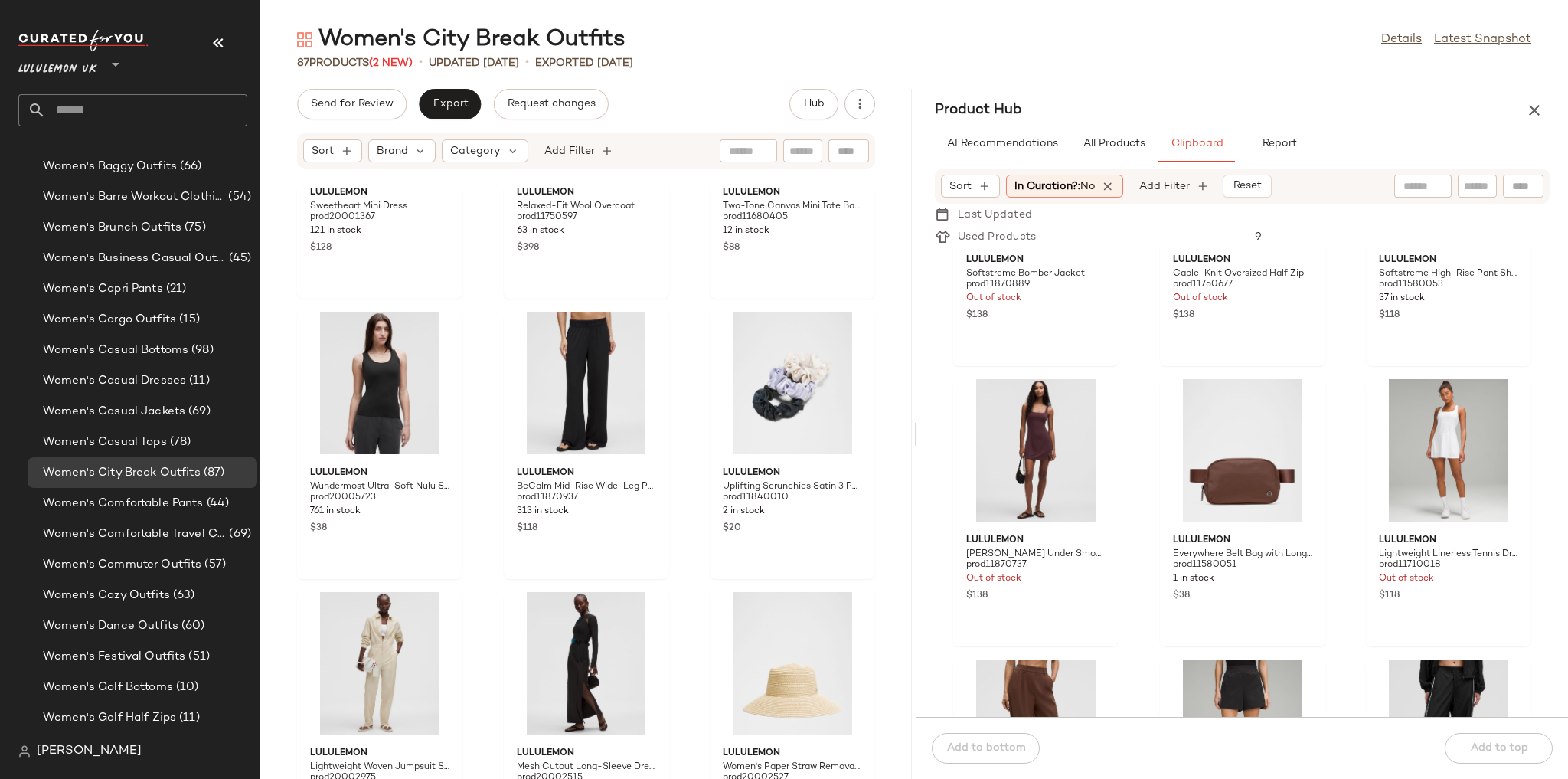 click 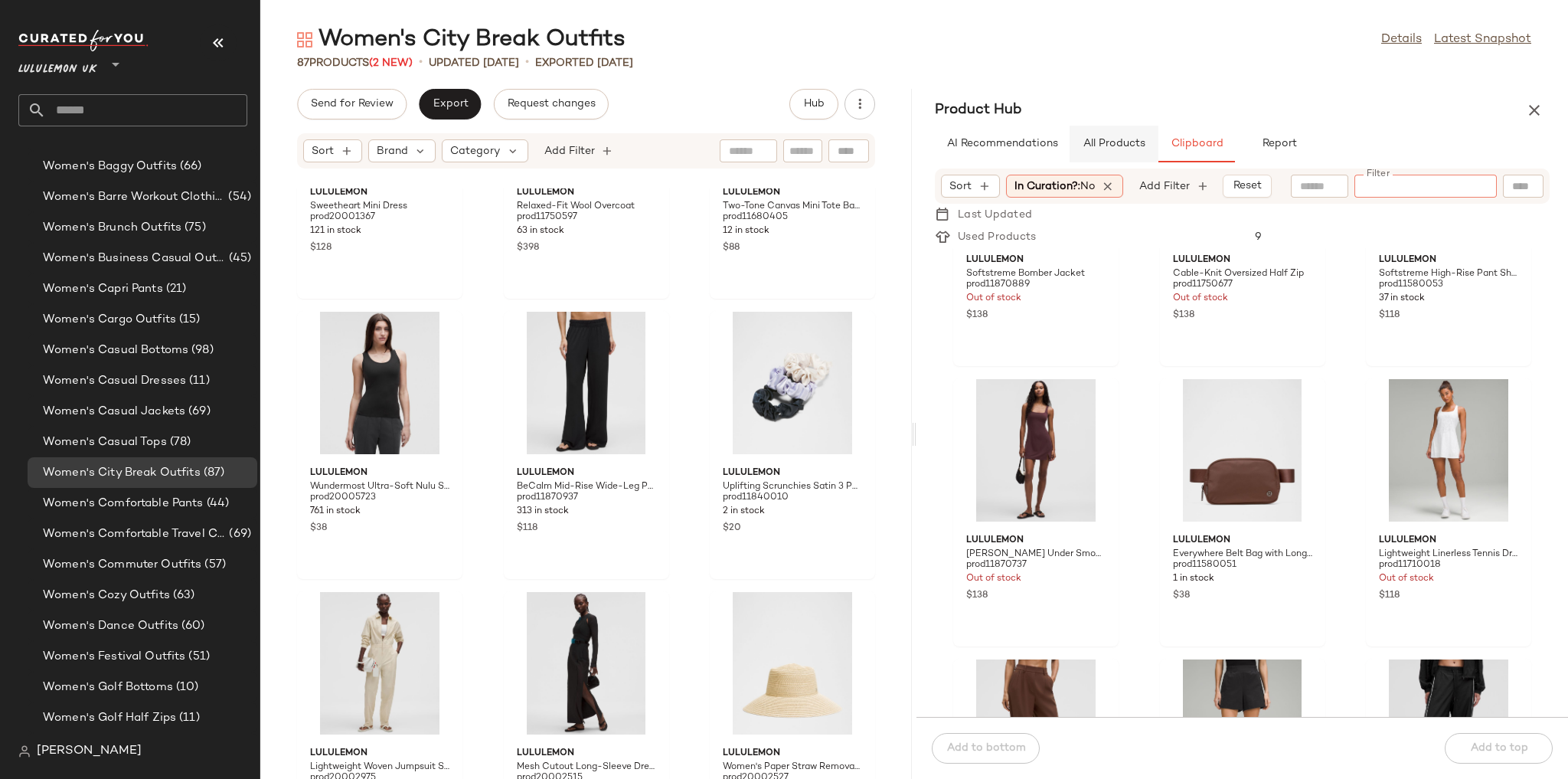 click on "All Products" 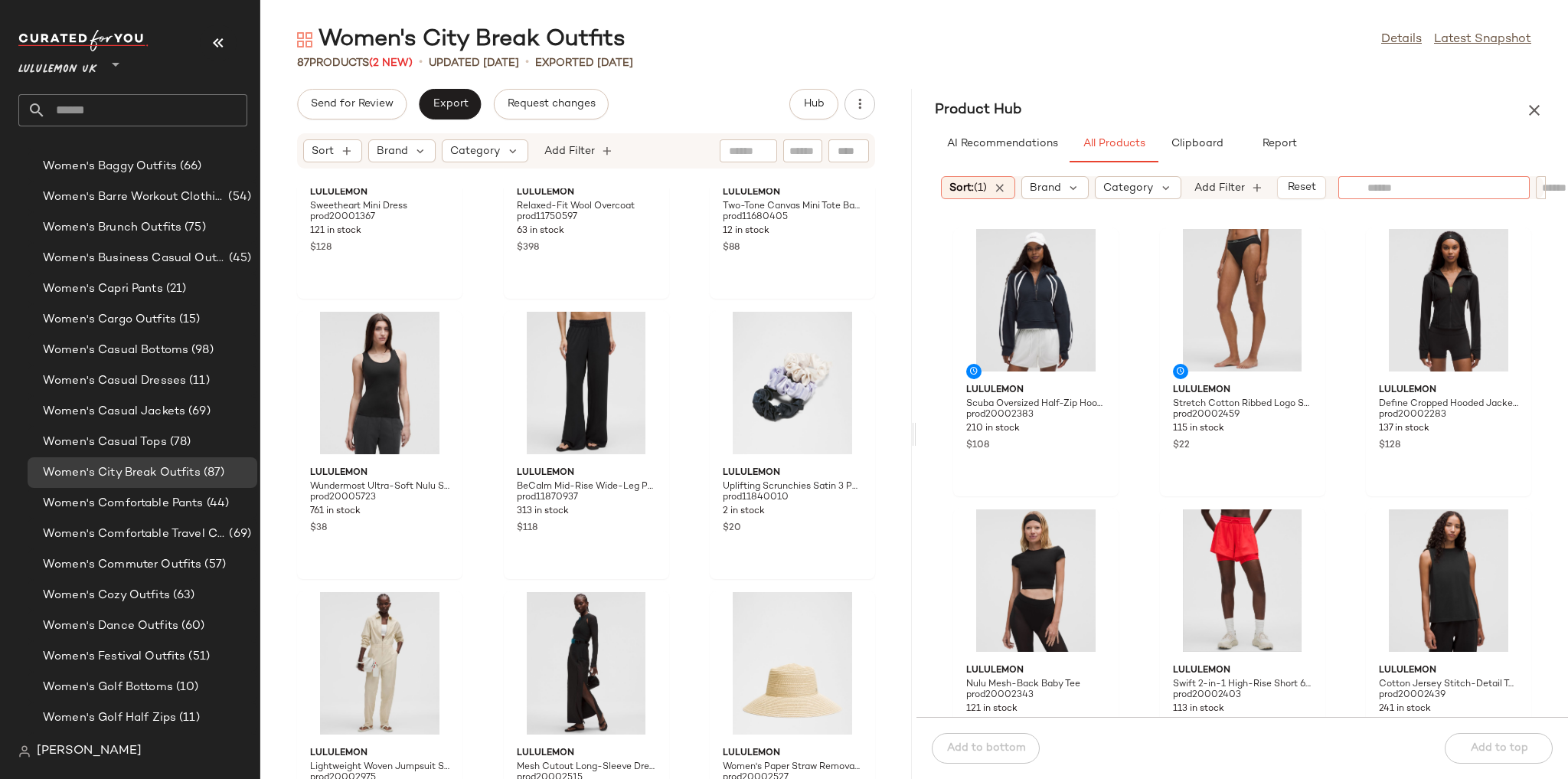 click 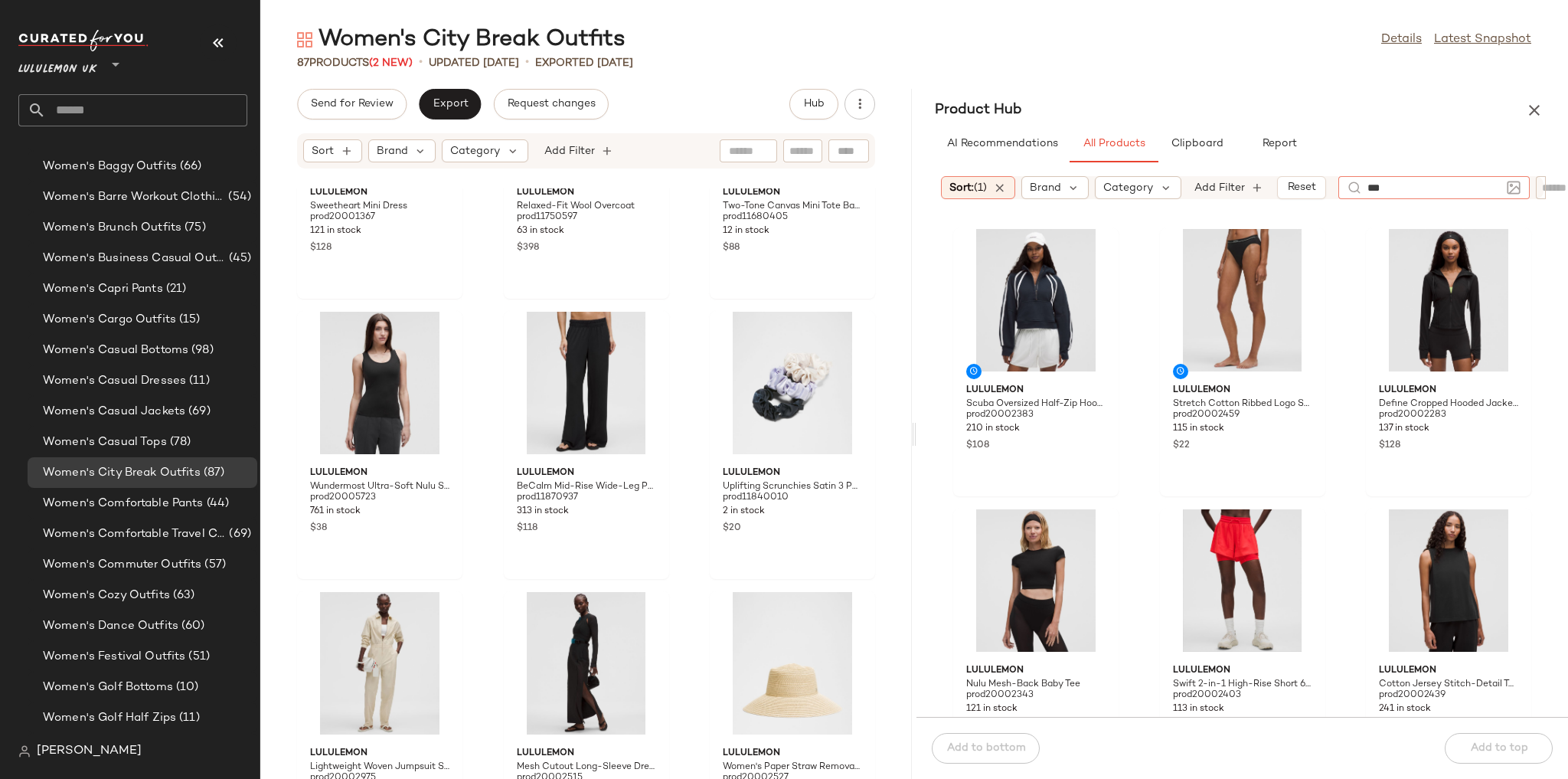 type on "****" 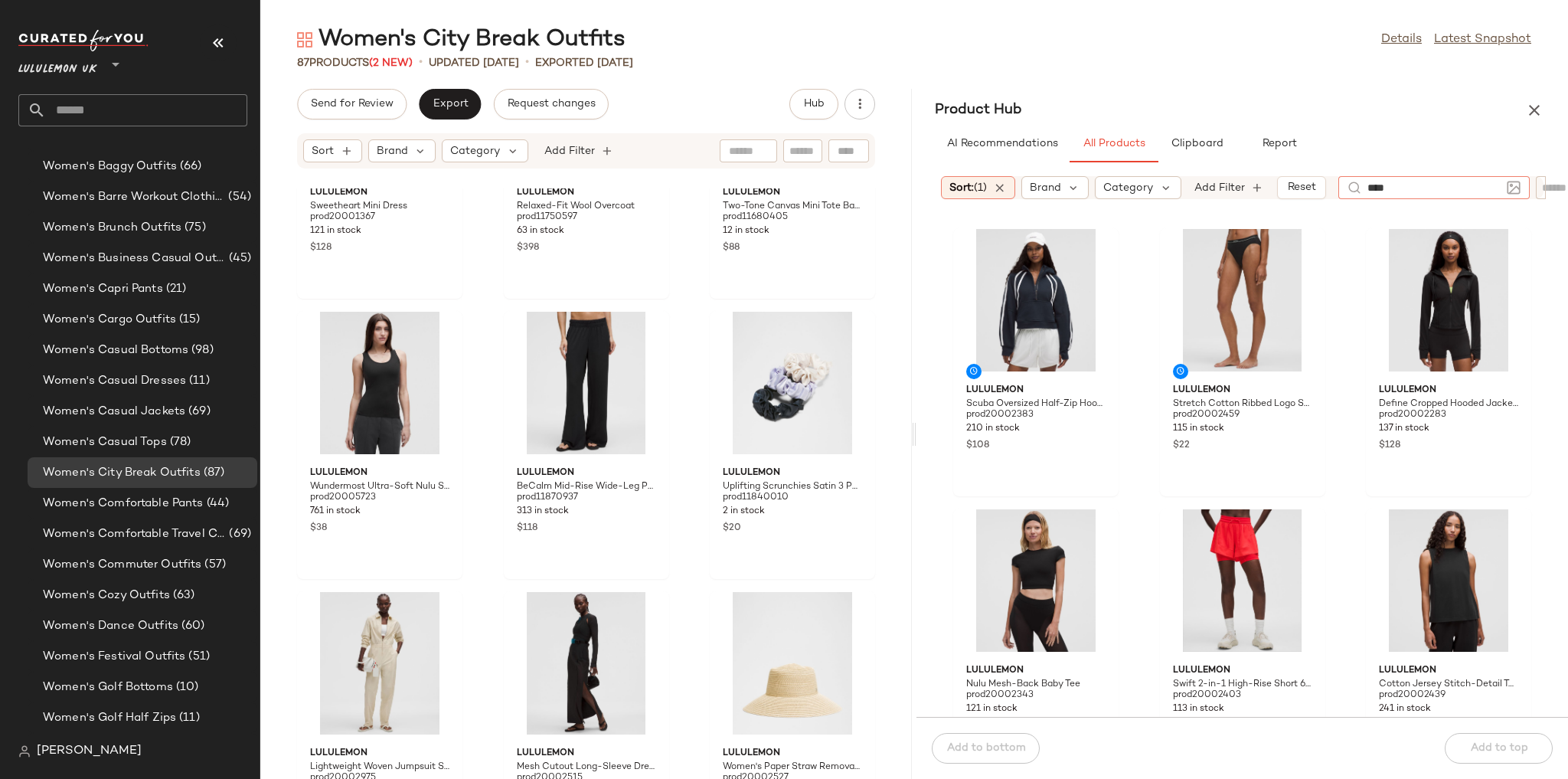 type 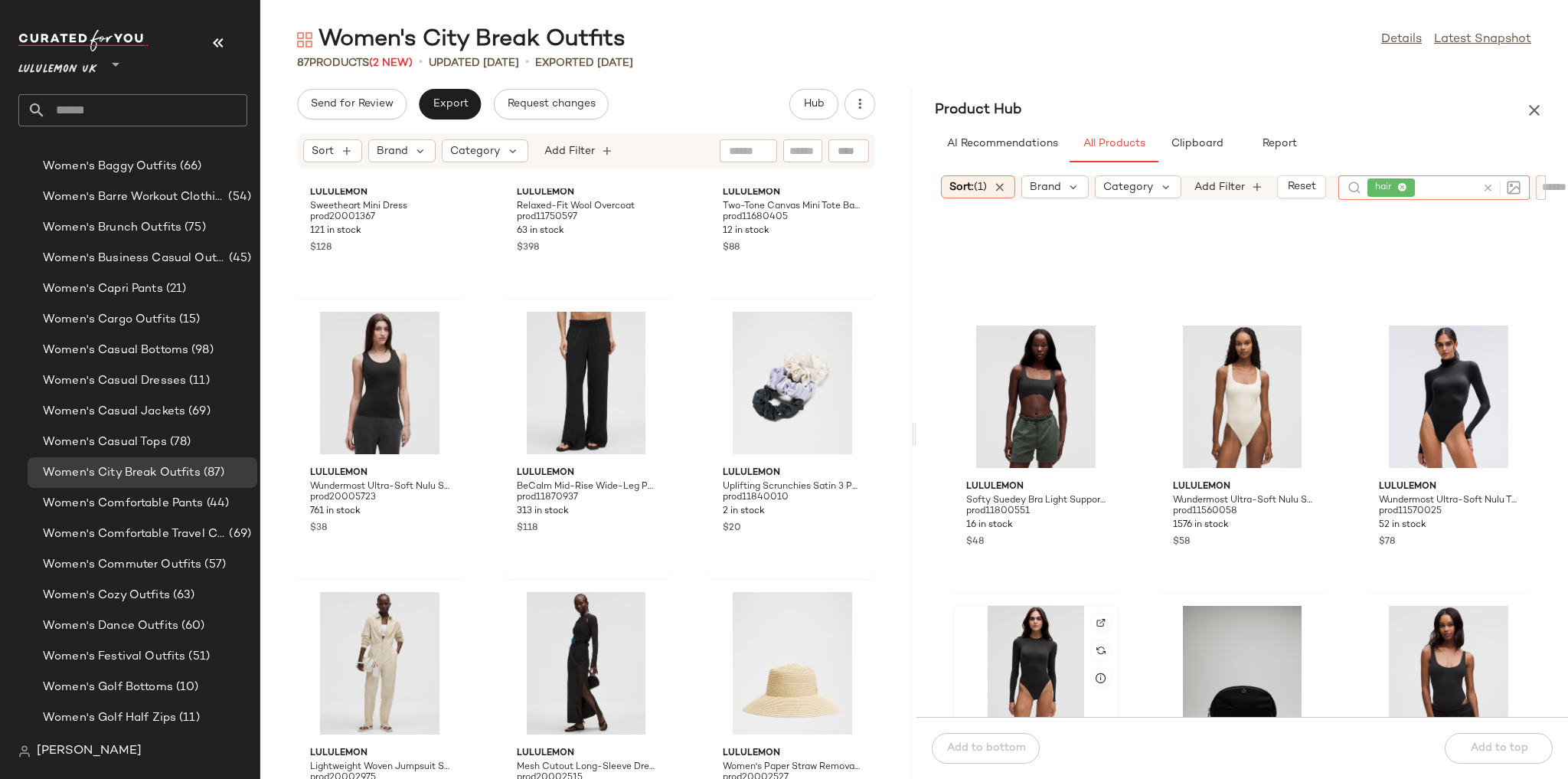 scroll, scrollTop: 0, scrollLeft: 0, axis: both 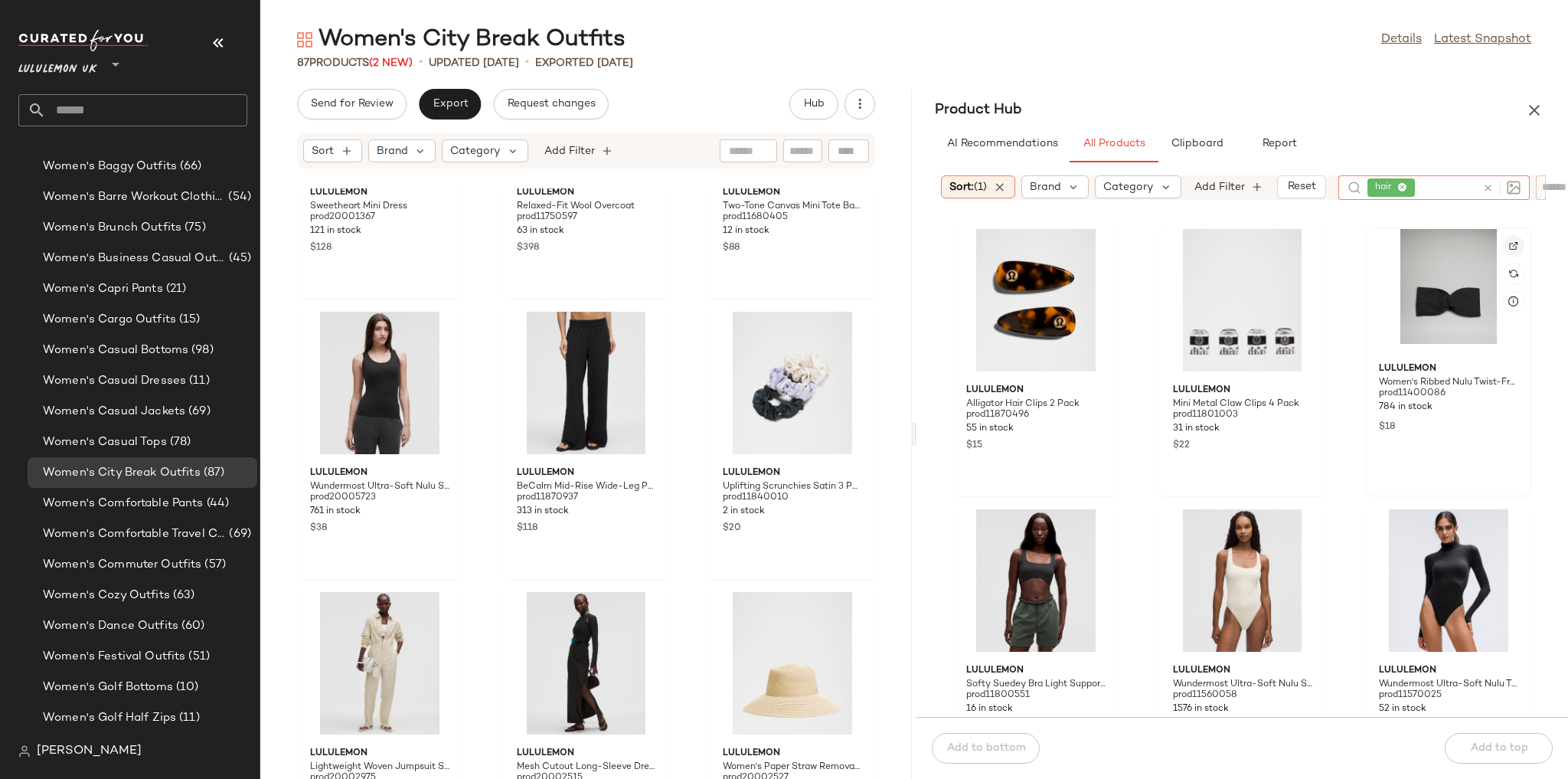 click at bounding box center [1514, 246] 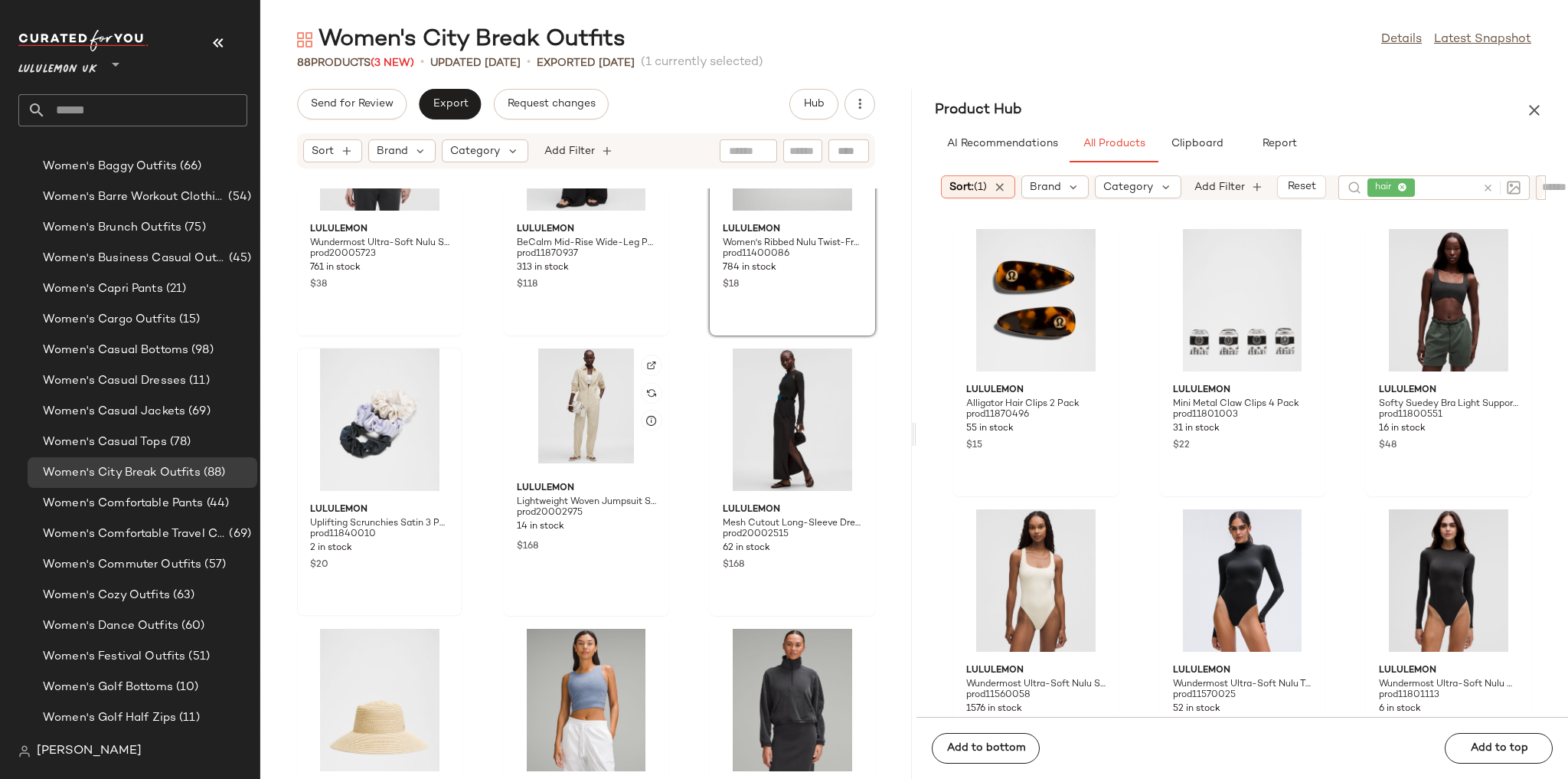 scroll, scrollTop: 7427, scrollLeft: 0, axis: vertical 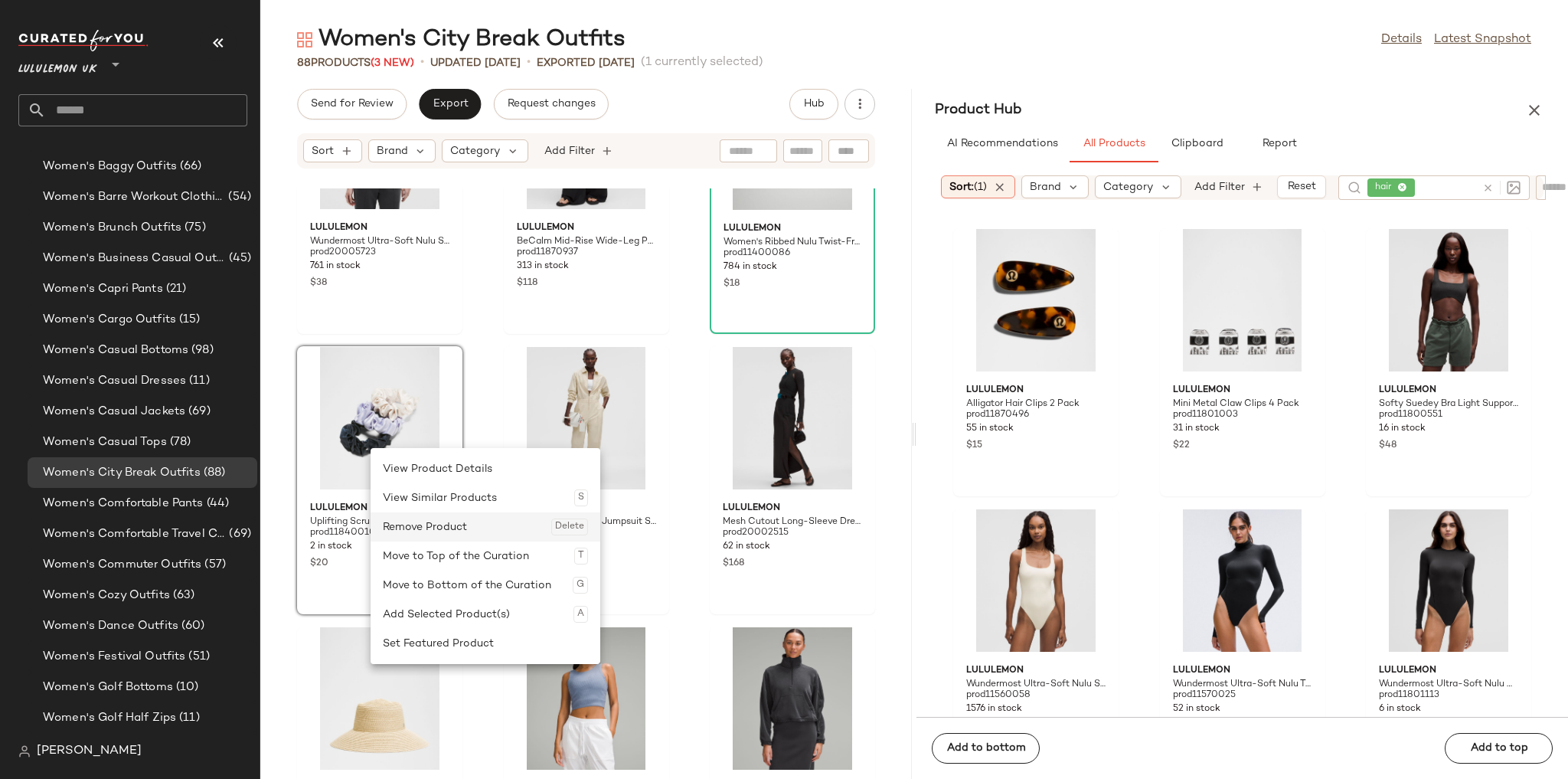 click on "Remove Product  Delete" 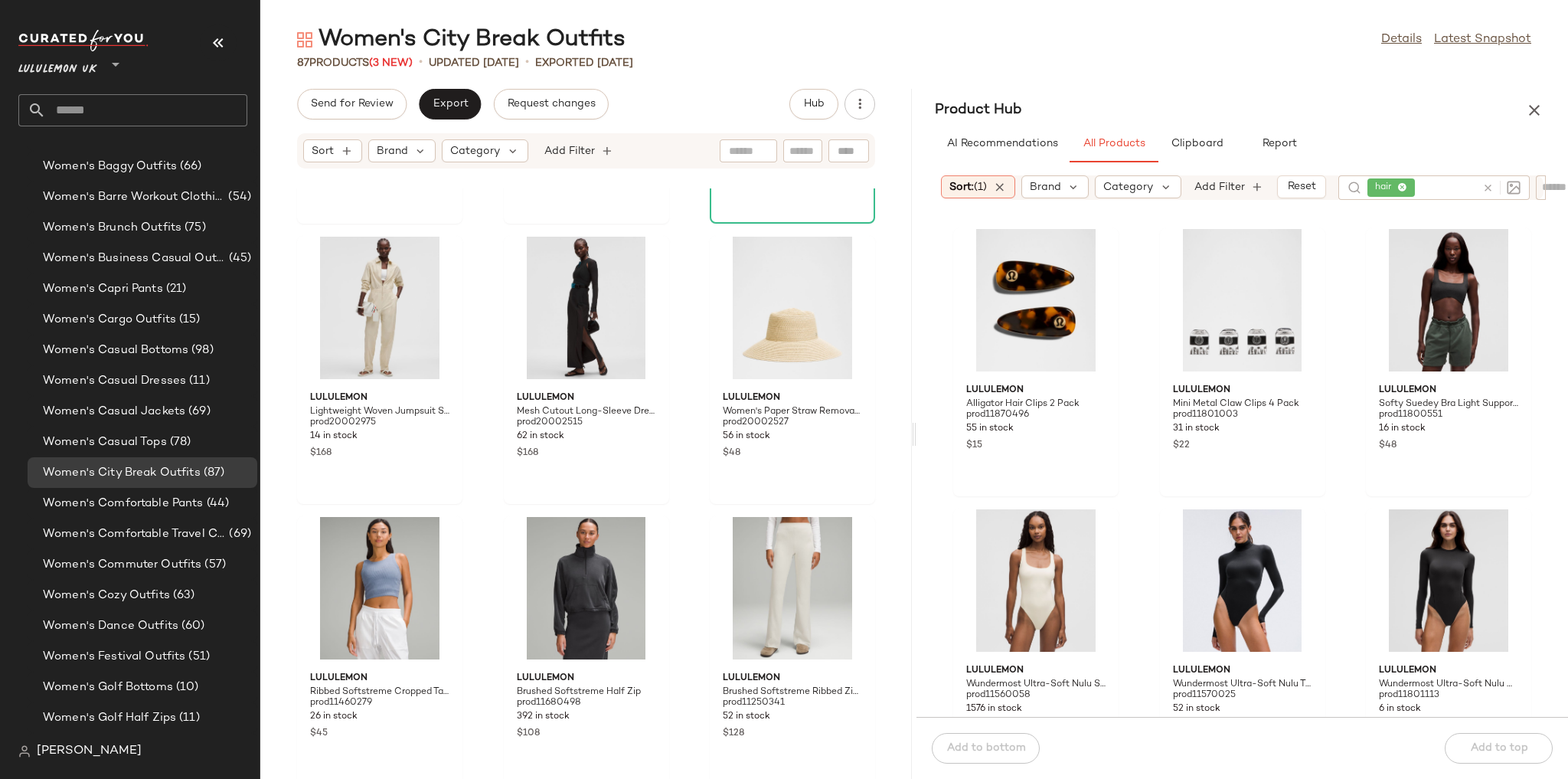 scroll, scrollTop: 7543, scrollLeft: 0, axis: vertical 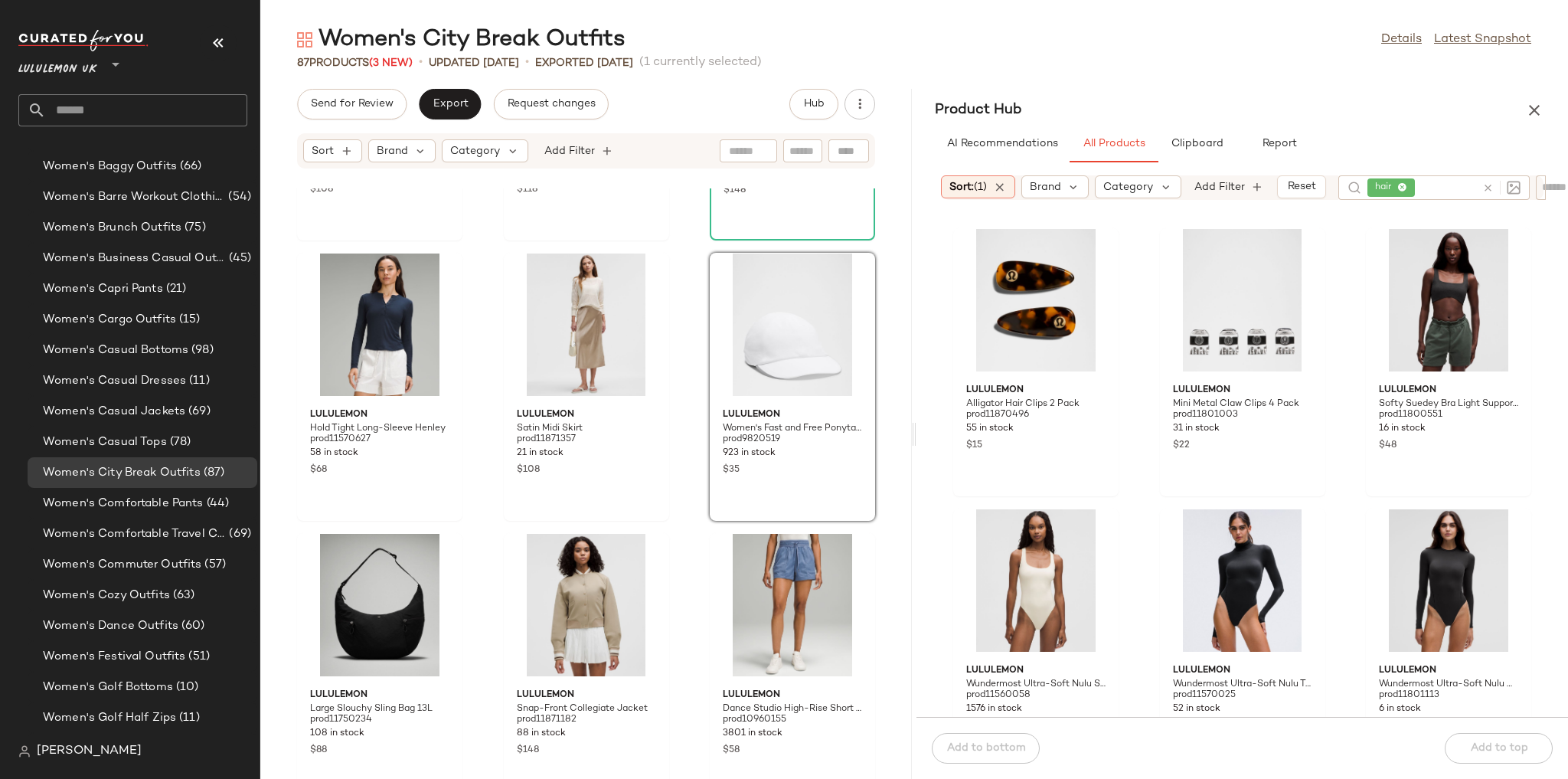 click on "lululemon Waffle-Knit Crewneck Long-Sleeve Shirt prod11800687 14 in stock $108 lululemon Waffle-Knit Mid-Rise Jogger prod11801477 40 in stock $118 lululemon Classic Canvas Tote Bag 16L prod20003063 65 in stock $148 lululemon Hold Tight Long-Sleeve Henley prod11570627 58 in stock $68 lululemon Satin Midi Skirt prod11871357 21 in stock $108 lululemon Women's Fast and Free Ponytail Running Hat prod9820519 923 in stock $35 lululemon Large Slouchy Sling Bag 13L prod11750234 108 in stock $88 lululemon Snap-Front Collegiate Jacket prod11871182 88 in stock $148 lululemon Dance Studio High-Rise Short 3.5" prod10960155 3801 in stock $58 lululemon All Aligned Ribbed Midi Dress prod11380311 1074 in stock $118 lululemon Define Relaxed-Fit Jacket Luon prod11520305 532 in stock $138 lululemon Lightweight Carry-All Tote Bag 20L prod11870625 15 in stock $78 lululemon Wundermost Ultra-Soft Nulu Hip-Length Crewneck Shirt prod11680308 202 in stock $58 lululemon Softstreme High-Rise Short 4" prod11020341 2519 in stock $65 $128" 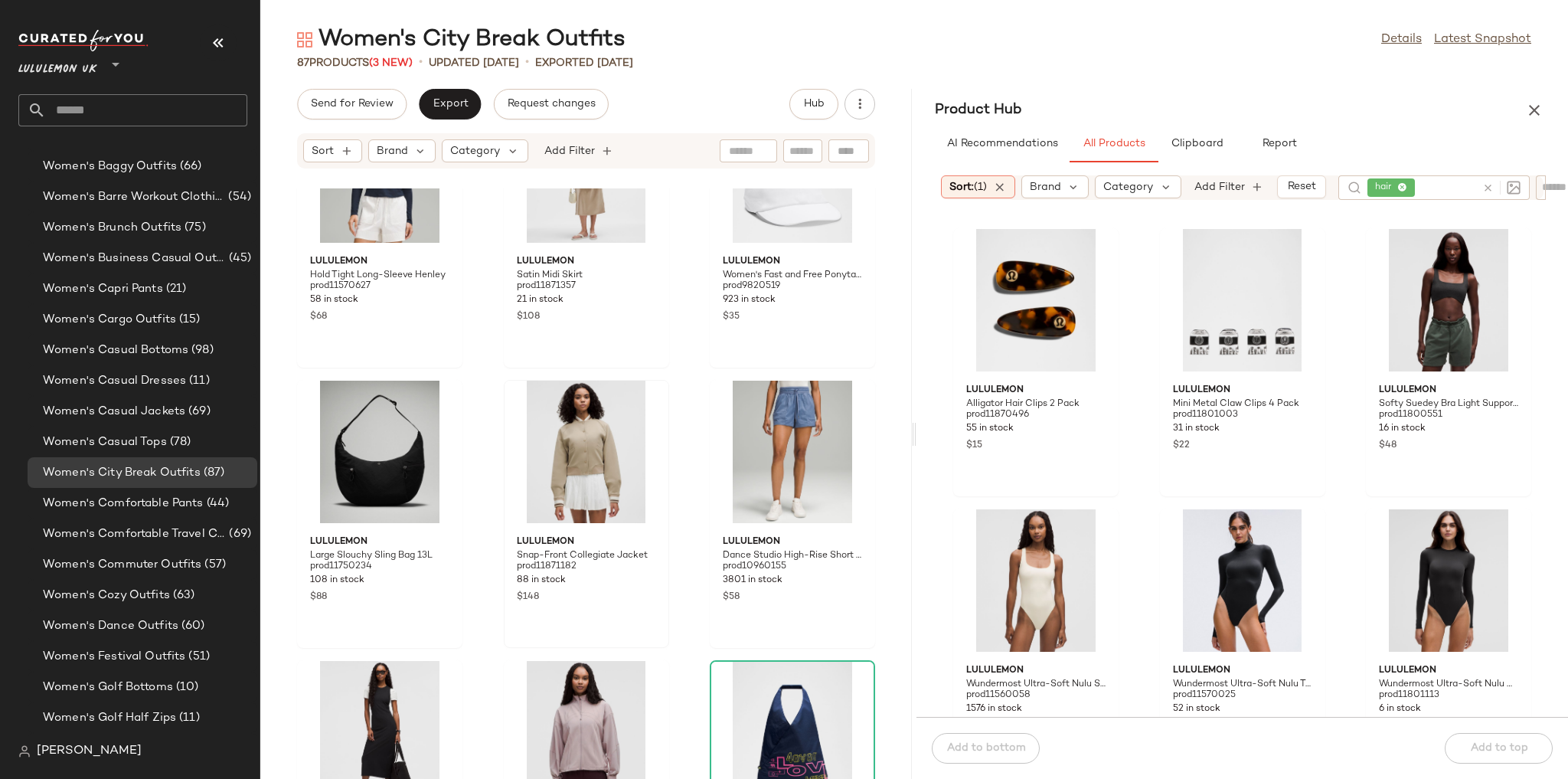scroll, scrollTop: 4620, scrollLeft: 0, axis: vertical 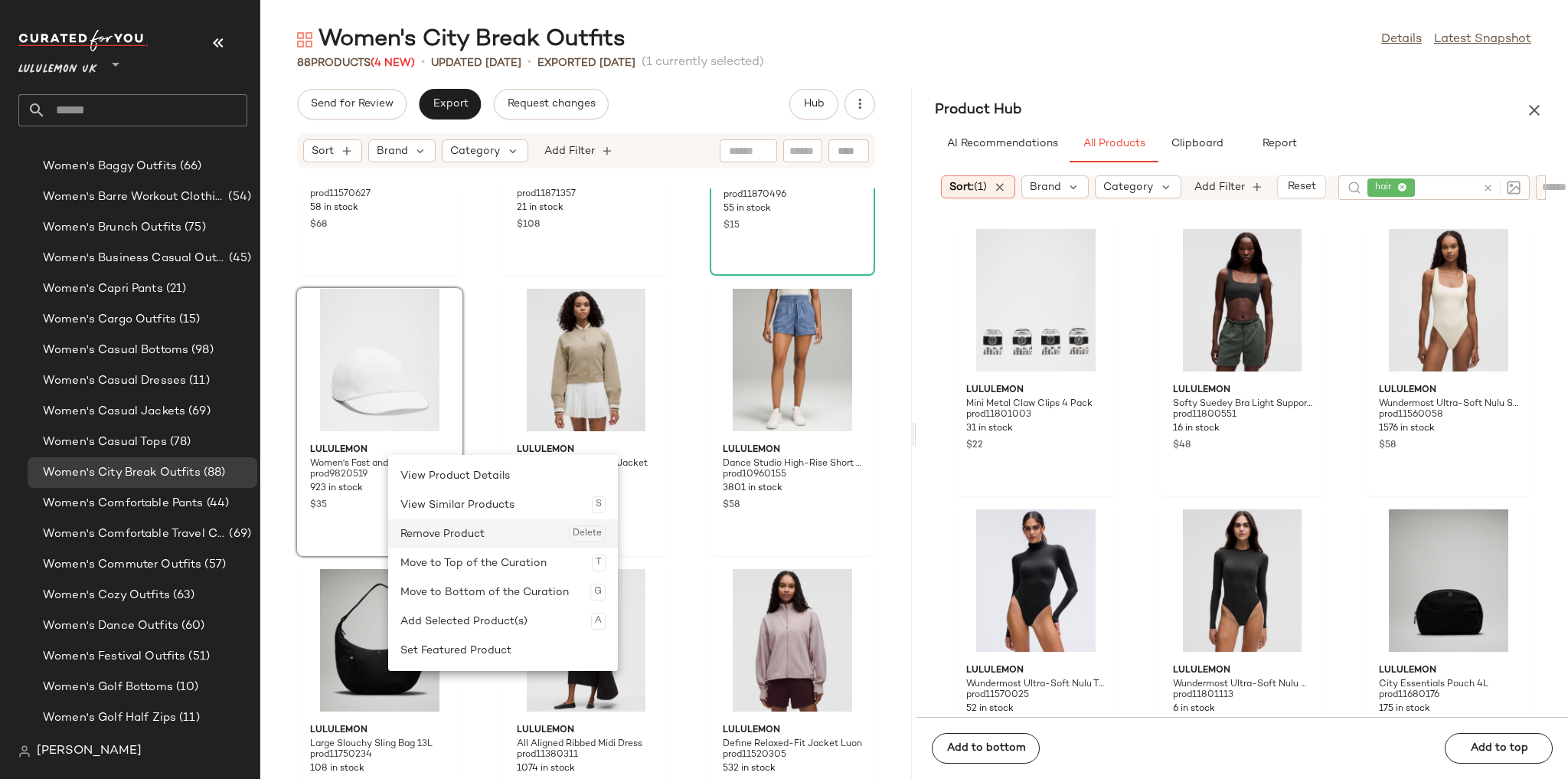 click on "Remove Product  Delete" 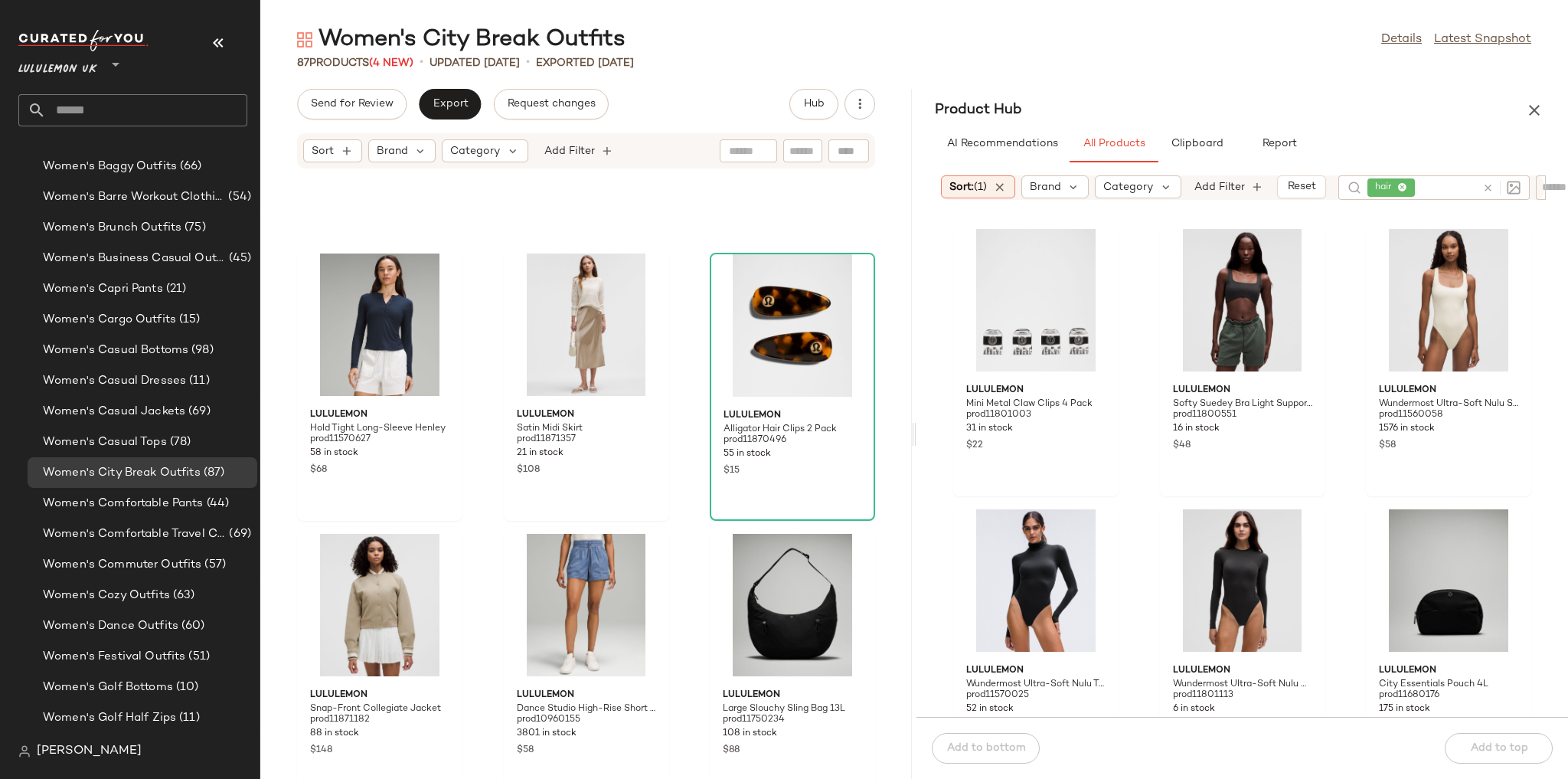 click on "lululemon Hold Tight Long-Sleeve Henley prod11570627 58 in stock $68 lululemon Satin Midi Skirt prod11871357 21 in stock $108 lululemon Alligator Hair Clips 2 Pack prod11870496 55 in stock $15 lululemon Snap-Front Collegiate Jacket prod11871182 88 in stock $148 lululemon Dance Studio High-Rise Short 3.5" prod10960155 3801 in stock $58 lululemon Large Slouchy Sling Bag 13L prod11750234 108 in stock $88 lululemon All Aligned Ribbed Midi Dress prod11380311 1074 in stock $118 lululemon Define Relaxed-Fit Jacket Luon prod11520305 532 in stock $138 lululemon Lightweight Carry-All Tote Bag 20L prod11870625 15 in stock $78 lululemon Wundermost Ultra-Soft Nulu Hip-Length Crewneck Shirt prod11680308 202 in stock $58 lululemon Softstreme High-Rise Short 4" prod11020341 2519 in stock $65 lululemon Women's Cityverse Cotton Canvas Sneaker prod11870560 126 in stock $128 lululemon Love Long-Sleeve Shirt prod10550097 1986 in stock $48 lululemon Wunder Under SmoothCover High-Rise Bootcut Pant 34" prod11871078 1044 in stock $48" 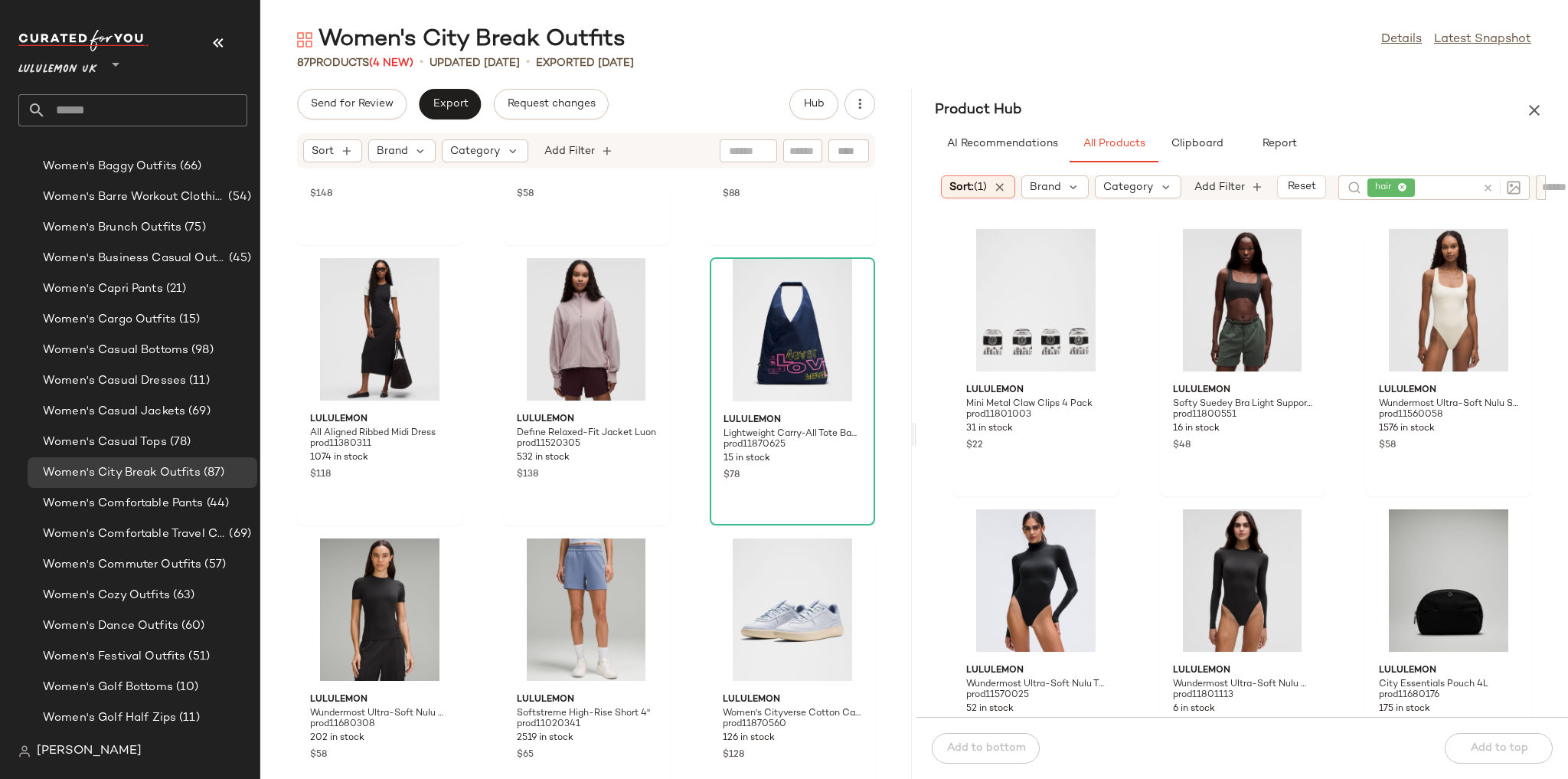 scroll, scrollTop: 4988, scrollLeft: 0, axis: vertical 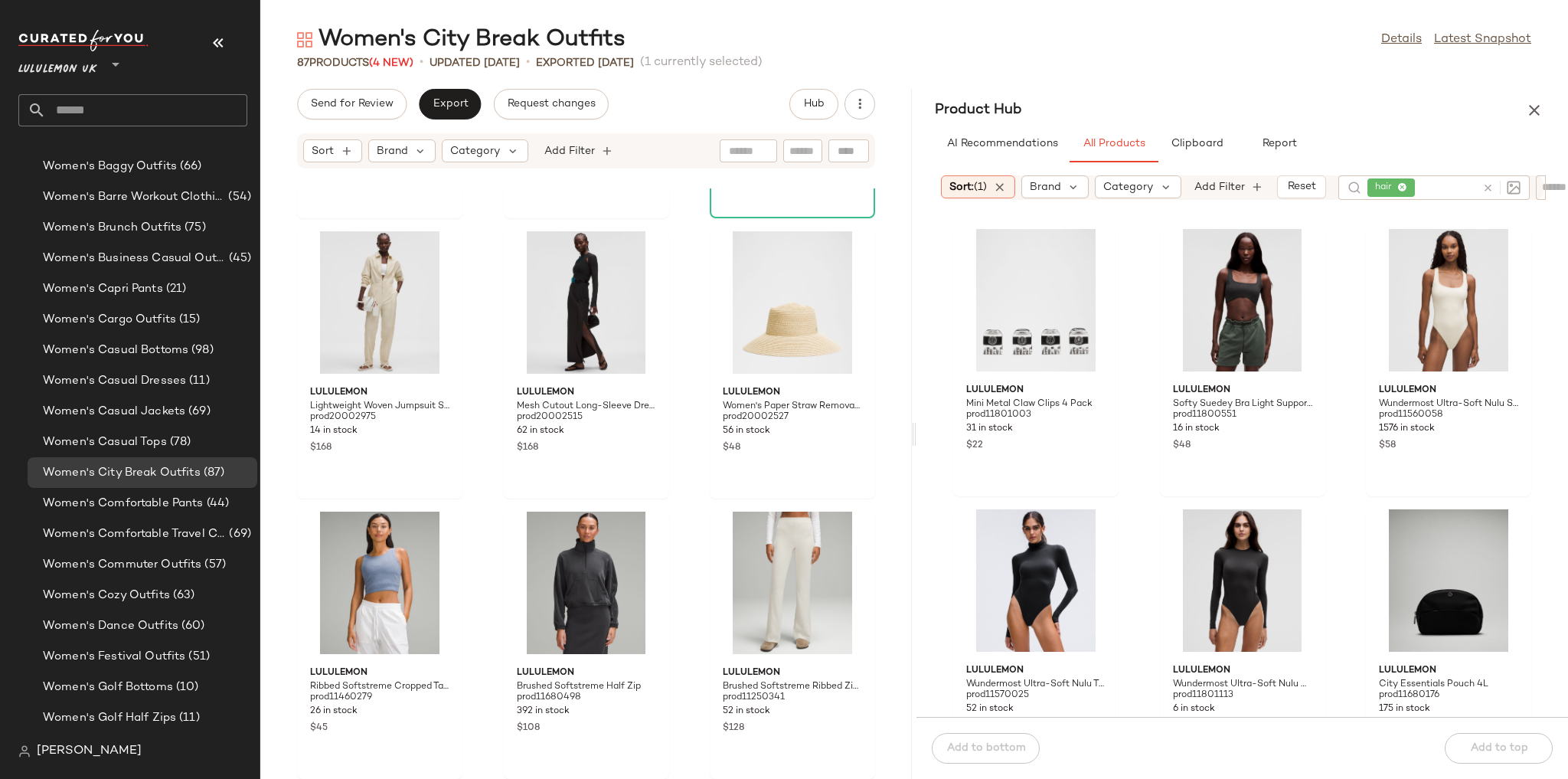 click on "lululemon Wundermost Ultra-Soft Nulu Scoop-Neck Tank Top prod20005723 761 in stock $38 lululemon BeCalm Mid-Rise Wide-Leg Pant prod11870937 313 in stock $118 lululemon Women's Ribbed Nulu Twist-Front Headband prod11400086 784 in stock $18 lululemon Lightweight Woven Jumpsuit SLNSH Collection prod20002975 14 in stock $168 lululemon Mesh Cutout Long-Sleeve Dress SLNSH Collection prod20002515 62 in stock $168 lululemon Women's Paper Straw Removable Sweatband Hat prod20002527 56 in stock $48 lululemon Ribbed Softstreme Cropped Tank Top prod11460279 26 in stock $45 lululemon Brushed Softstreme Half Zip prod11680498 392 in stock $108 lululemon Brushed Softstreme Ribbed Zip-Flared Pant 32.5" prod11250341 52 in stock $128" 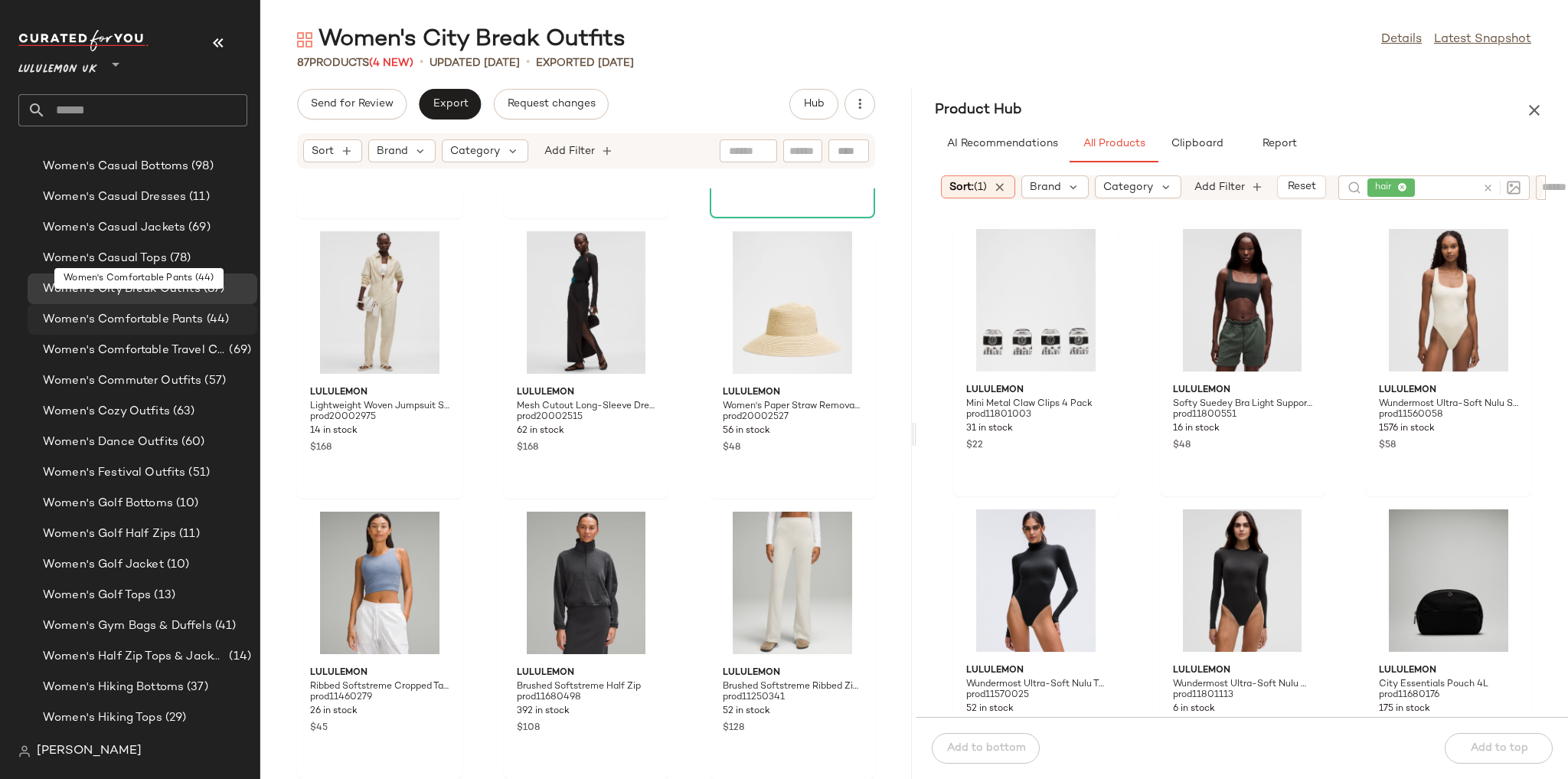 scroll, scrollTop: 2383, scrollLeft: 0, axis: vertical 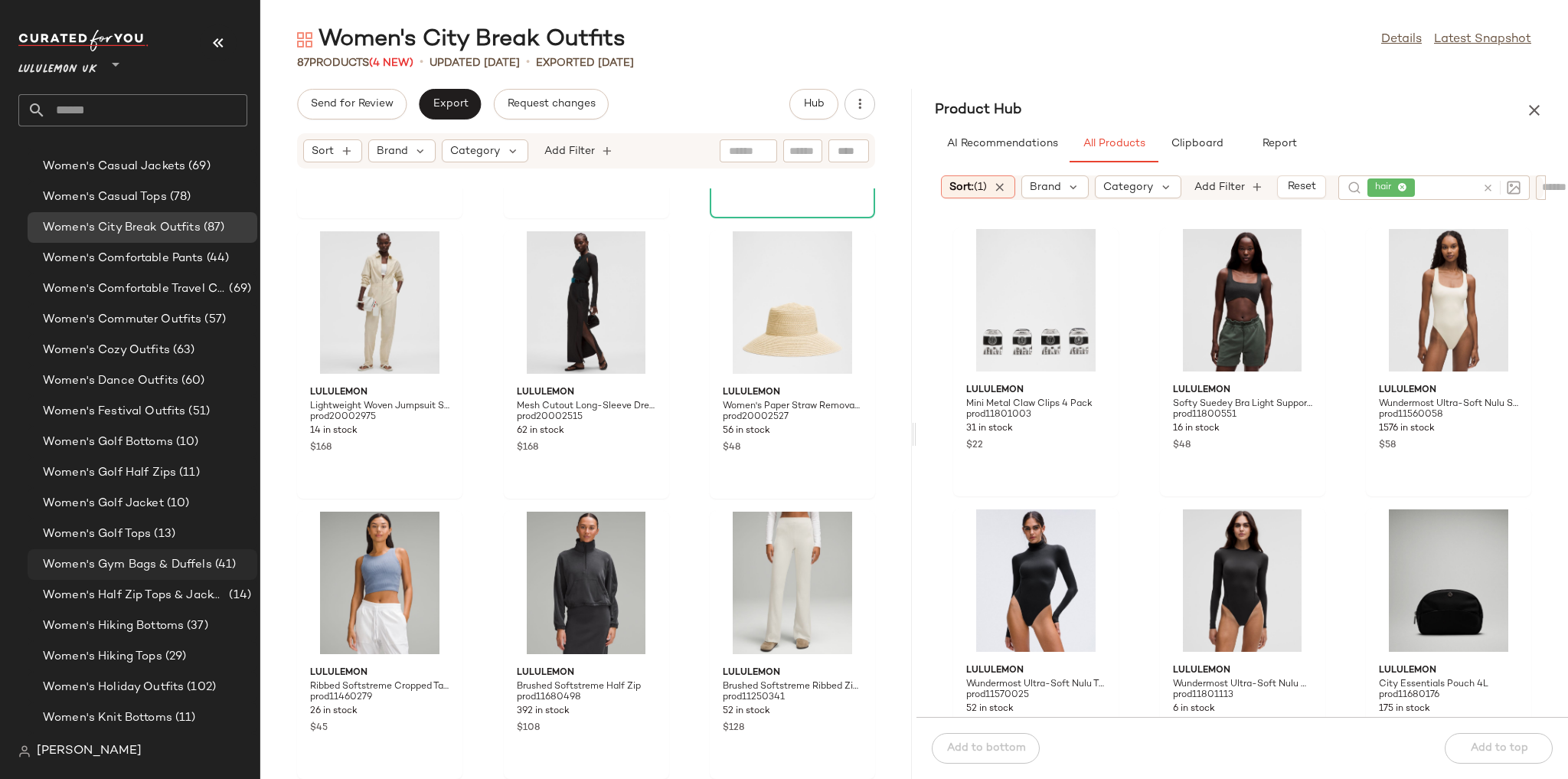 click on "Women's Gym Bags & Duffels" at bounding box center [127, 565] 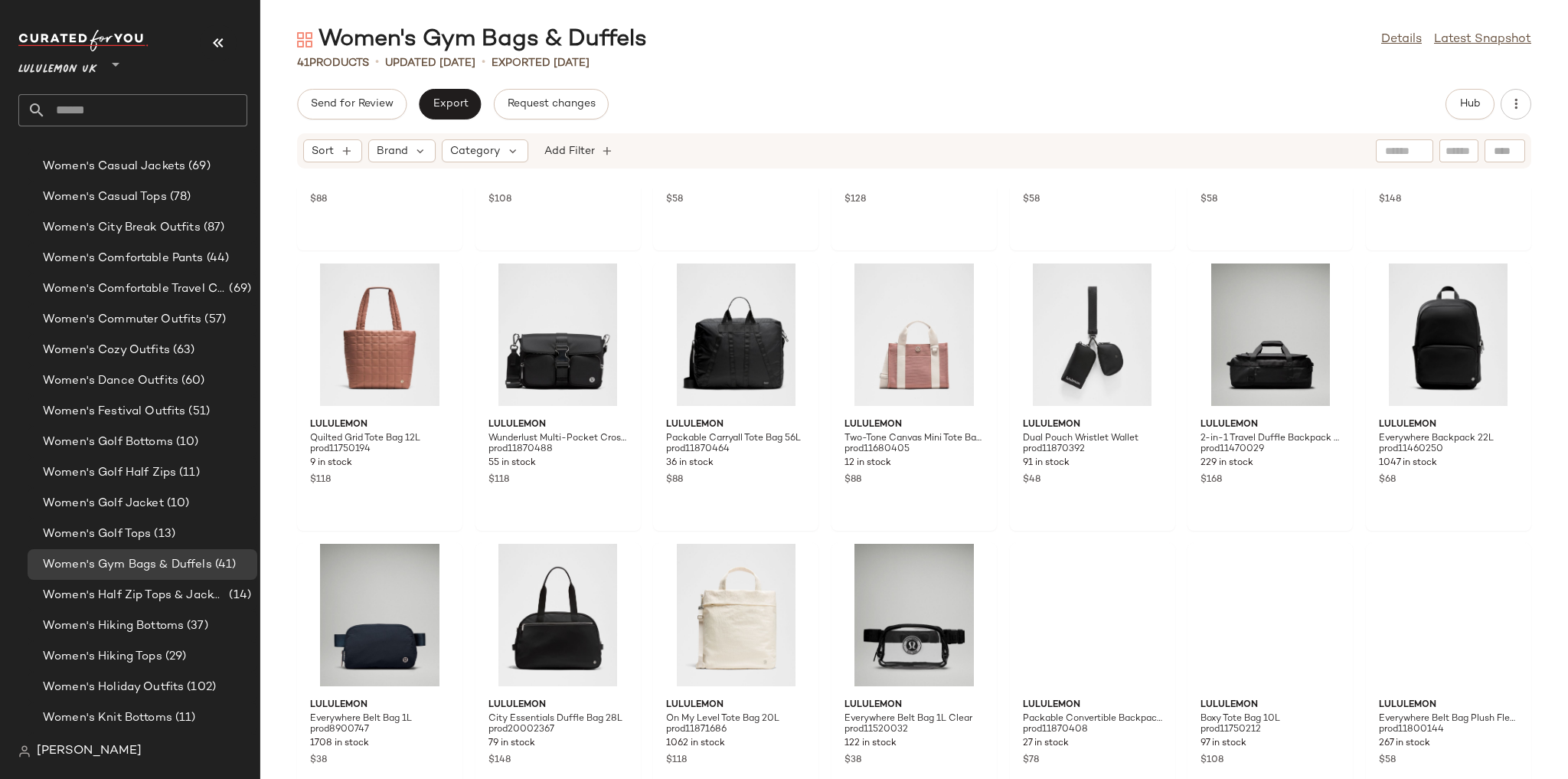 scroll, scrollTop: 502, scrollLeft: 0, axis: vertical 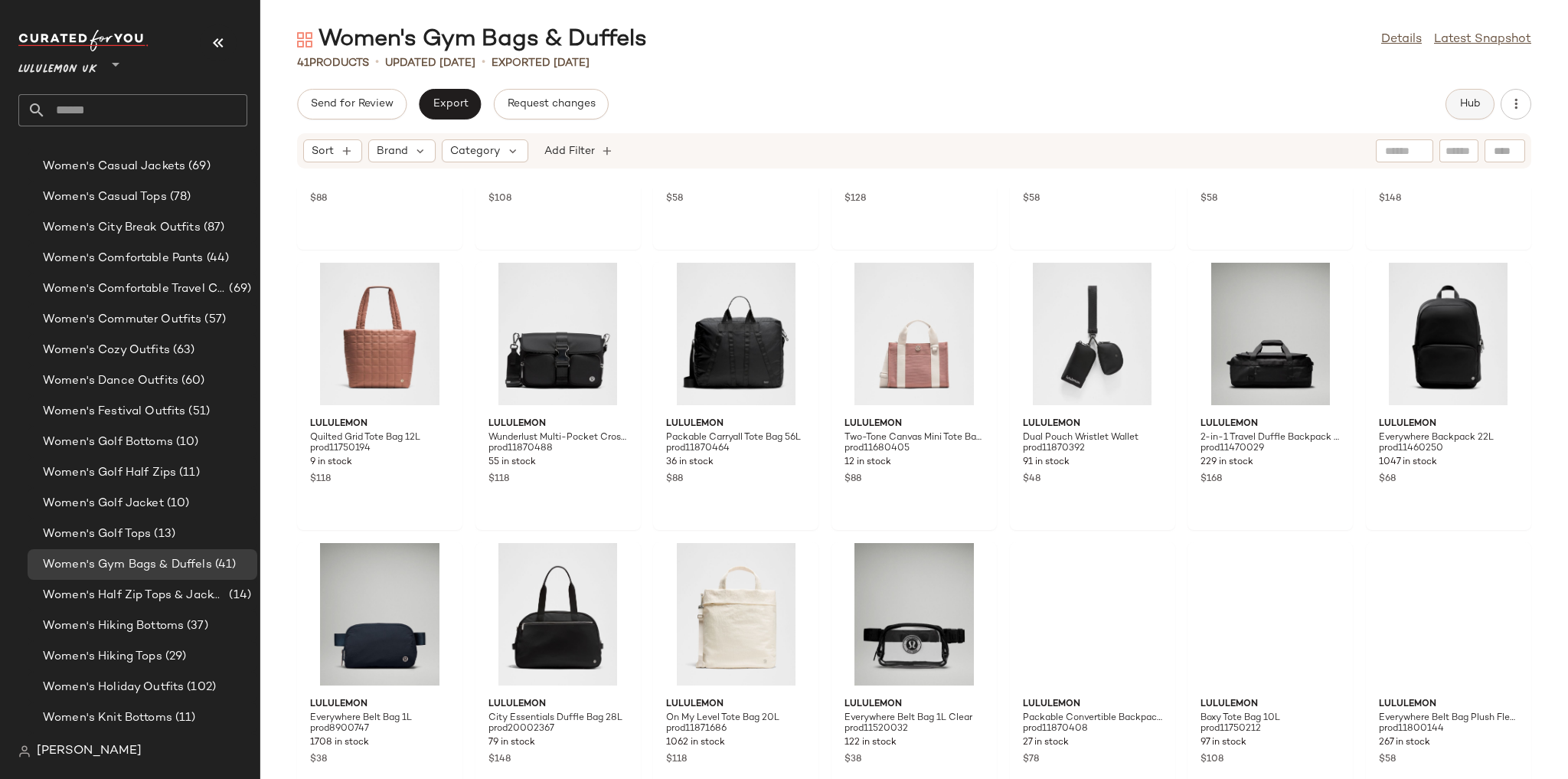 click on "Hub" 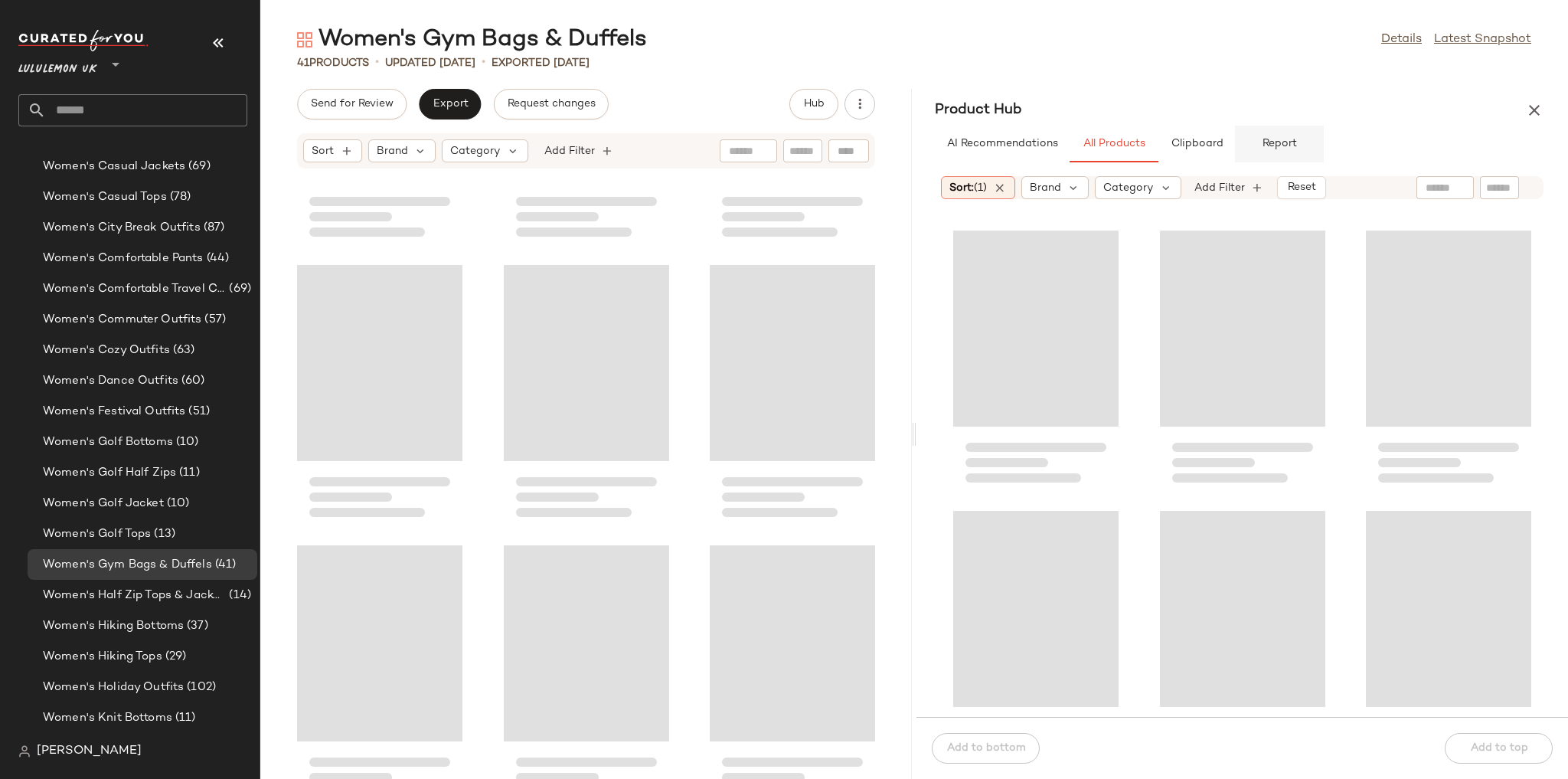 scroll, scrollTop: 841, scrollLeft: 0, axis: vertical 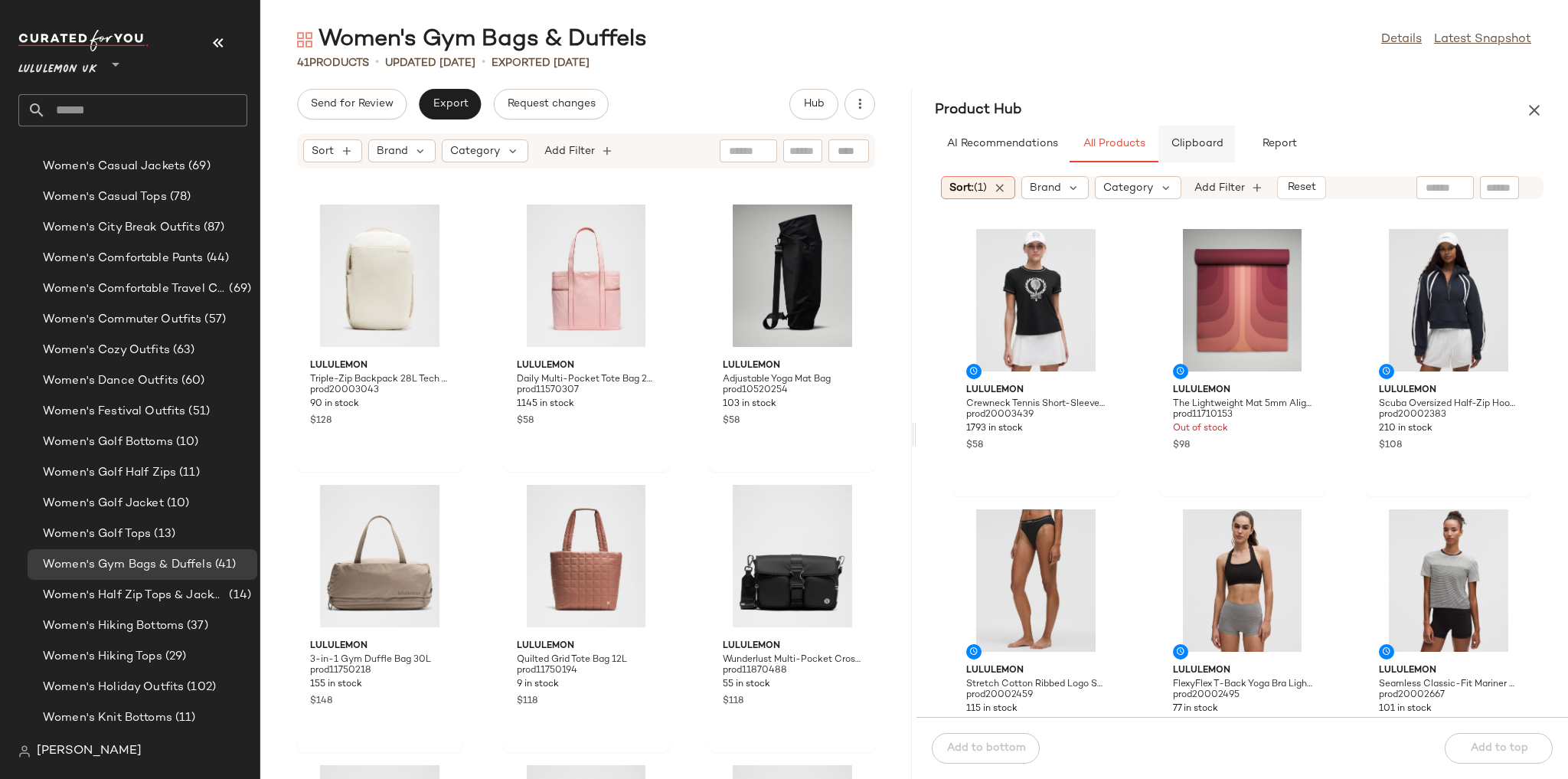 click on "Clipboard" 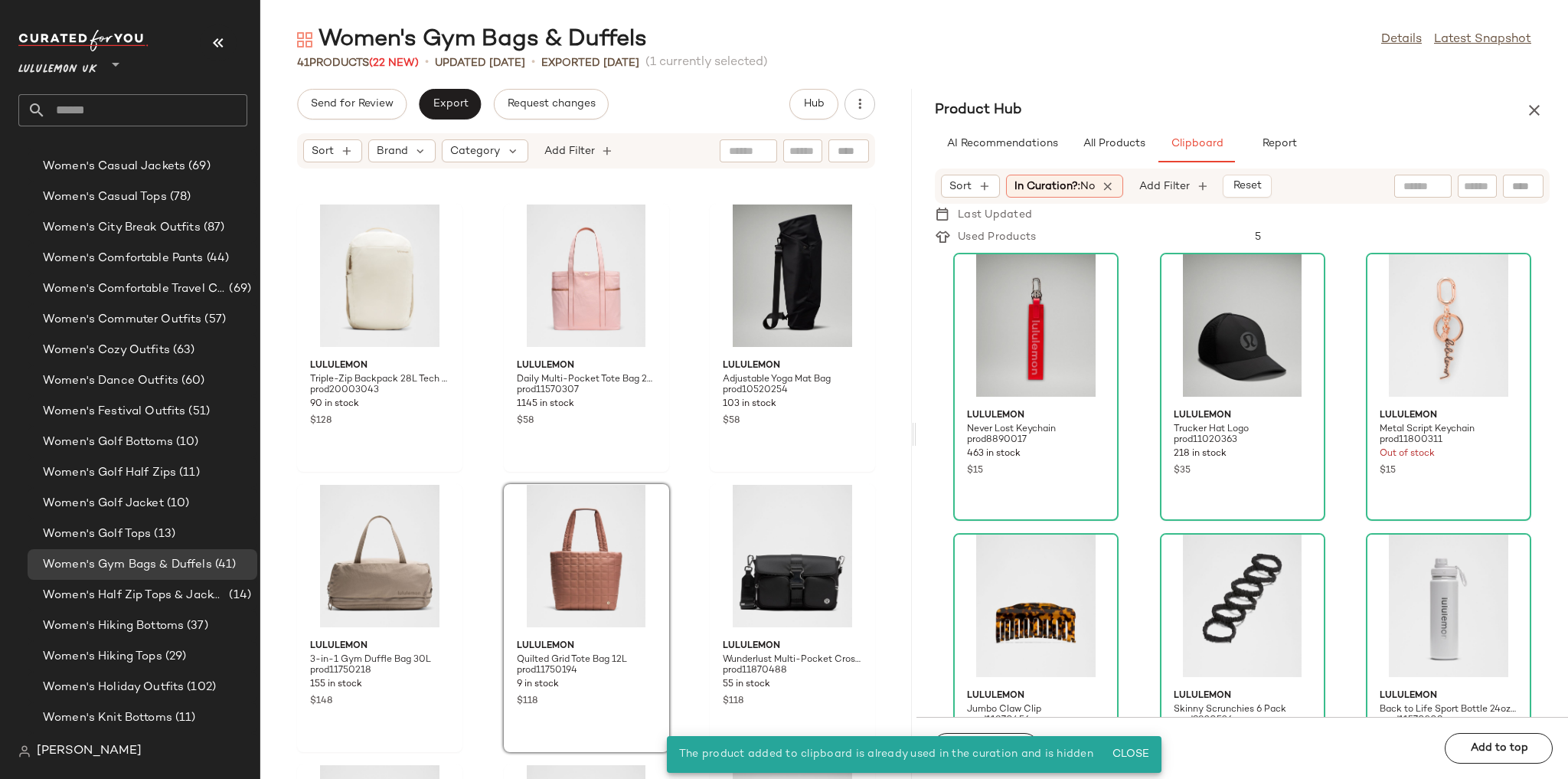 scroll, scrollTop: 870, scrollLeft: 0, axis: vertical 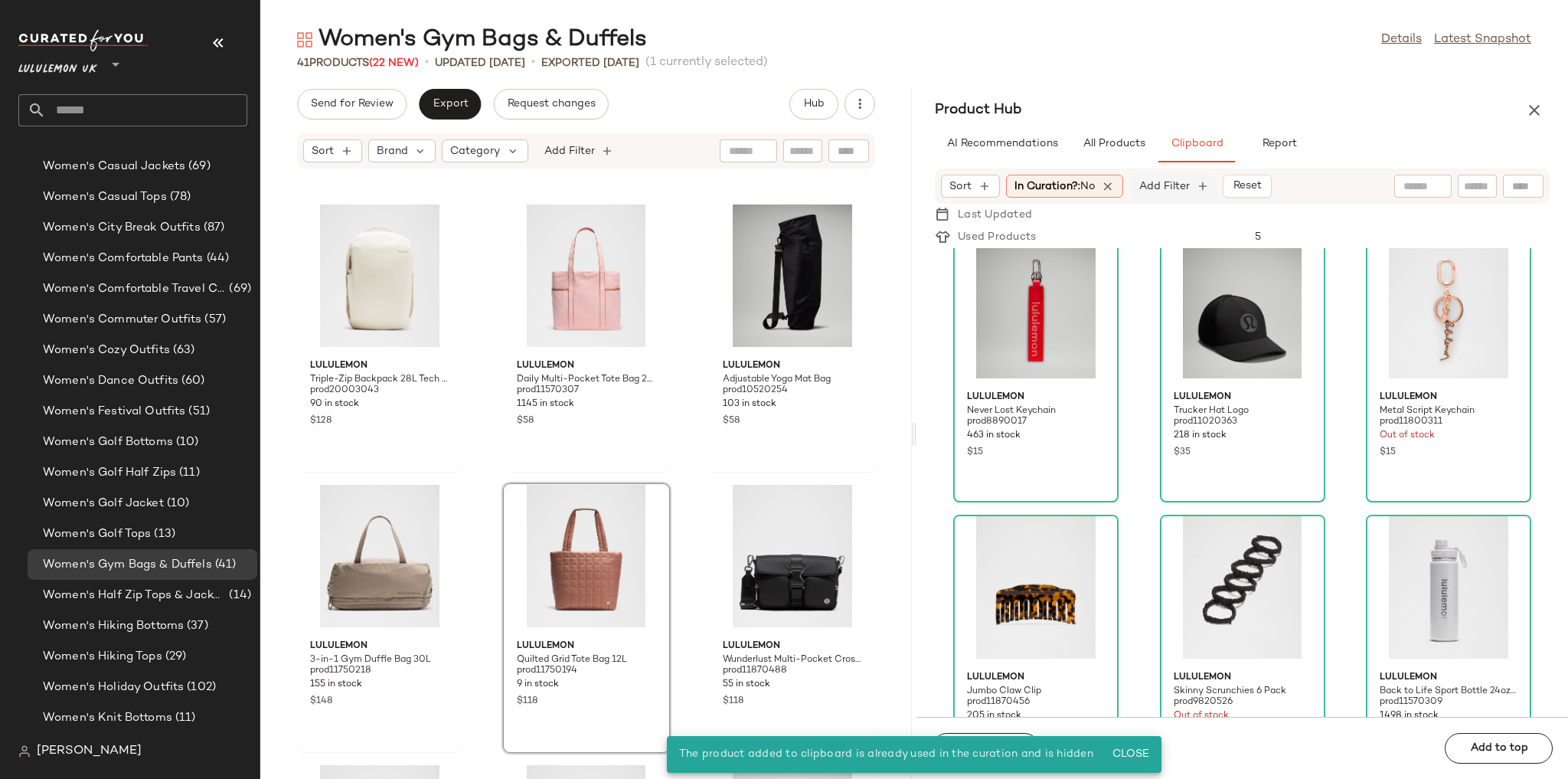click on "Add Filter" at bounding box center (1165, 186) 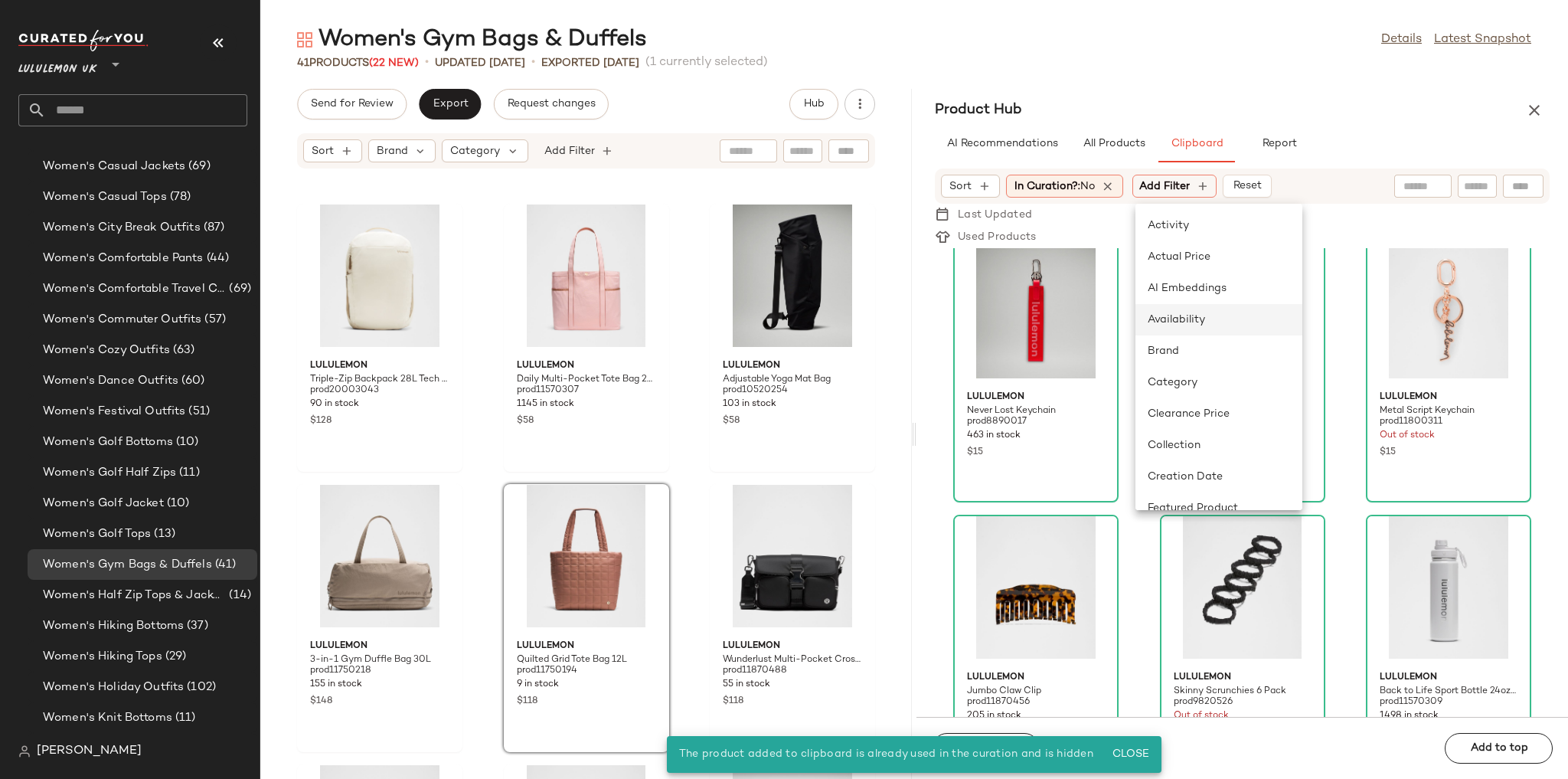 click on "Availability" 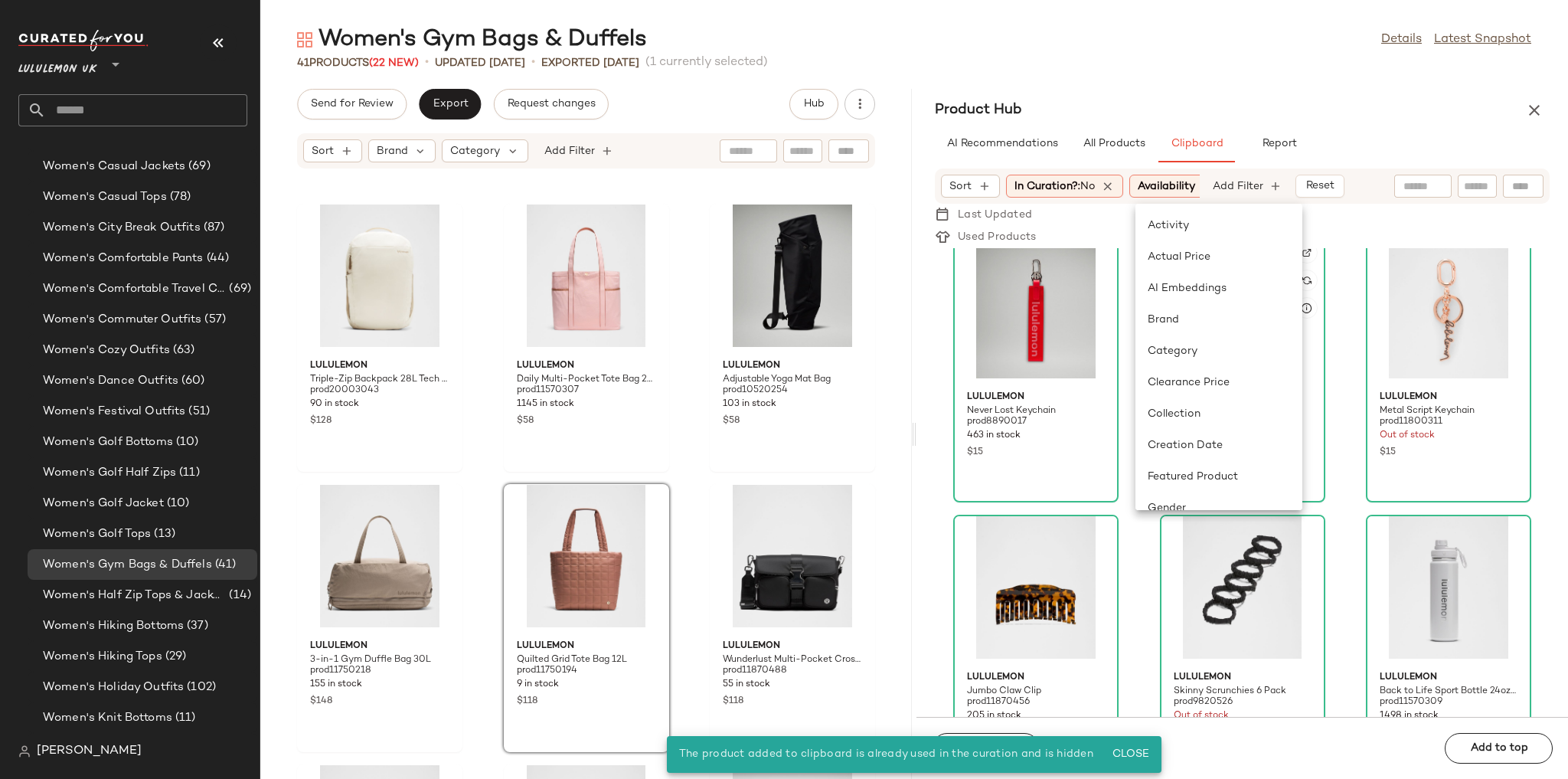 scroll, scrollTop: 0, scrollLeft: 28, axis: horizontal 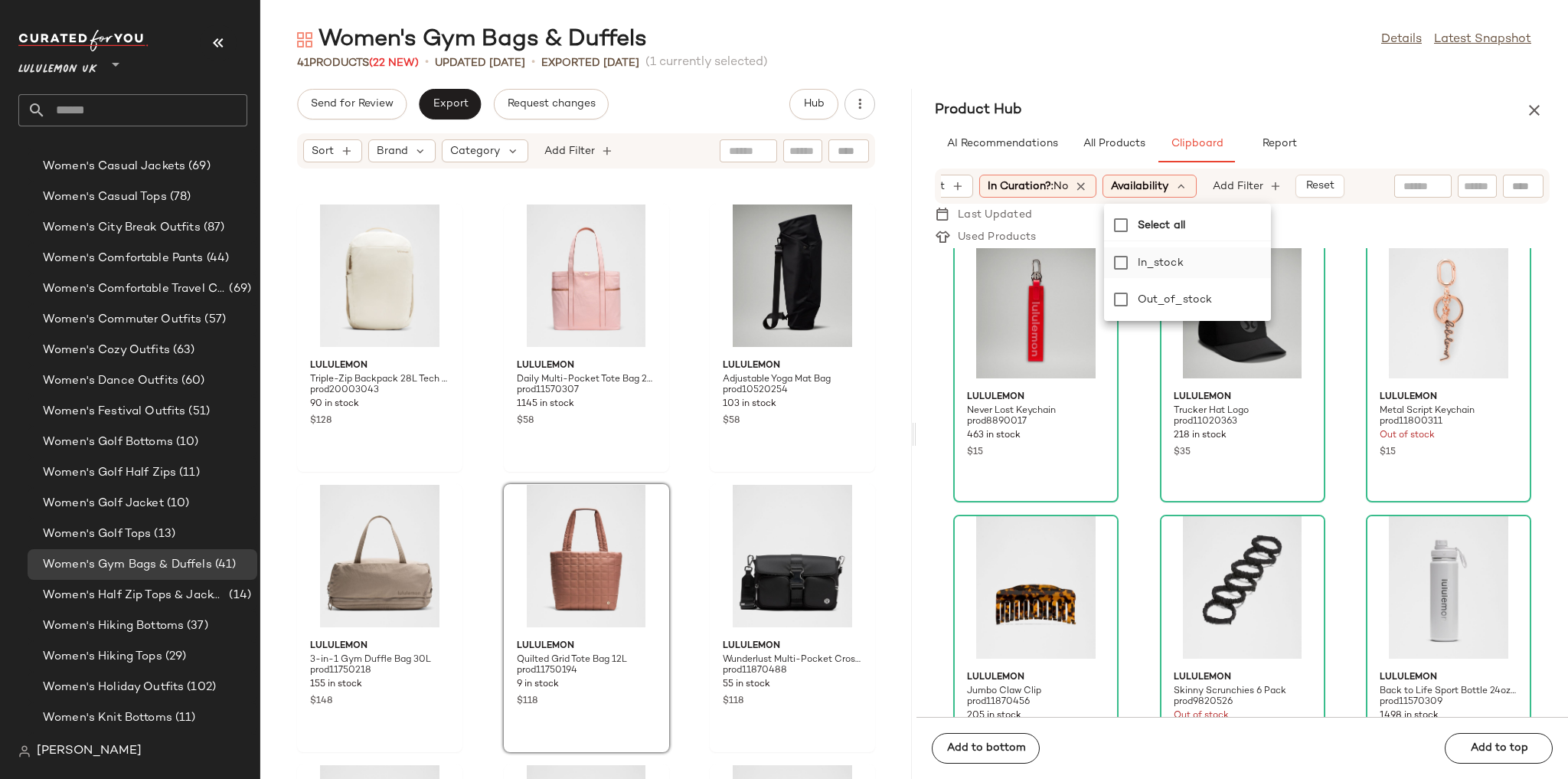 click on "in_stock" 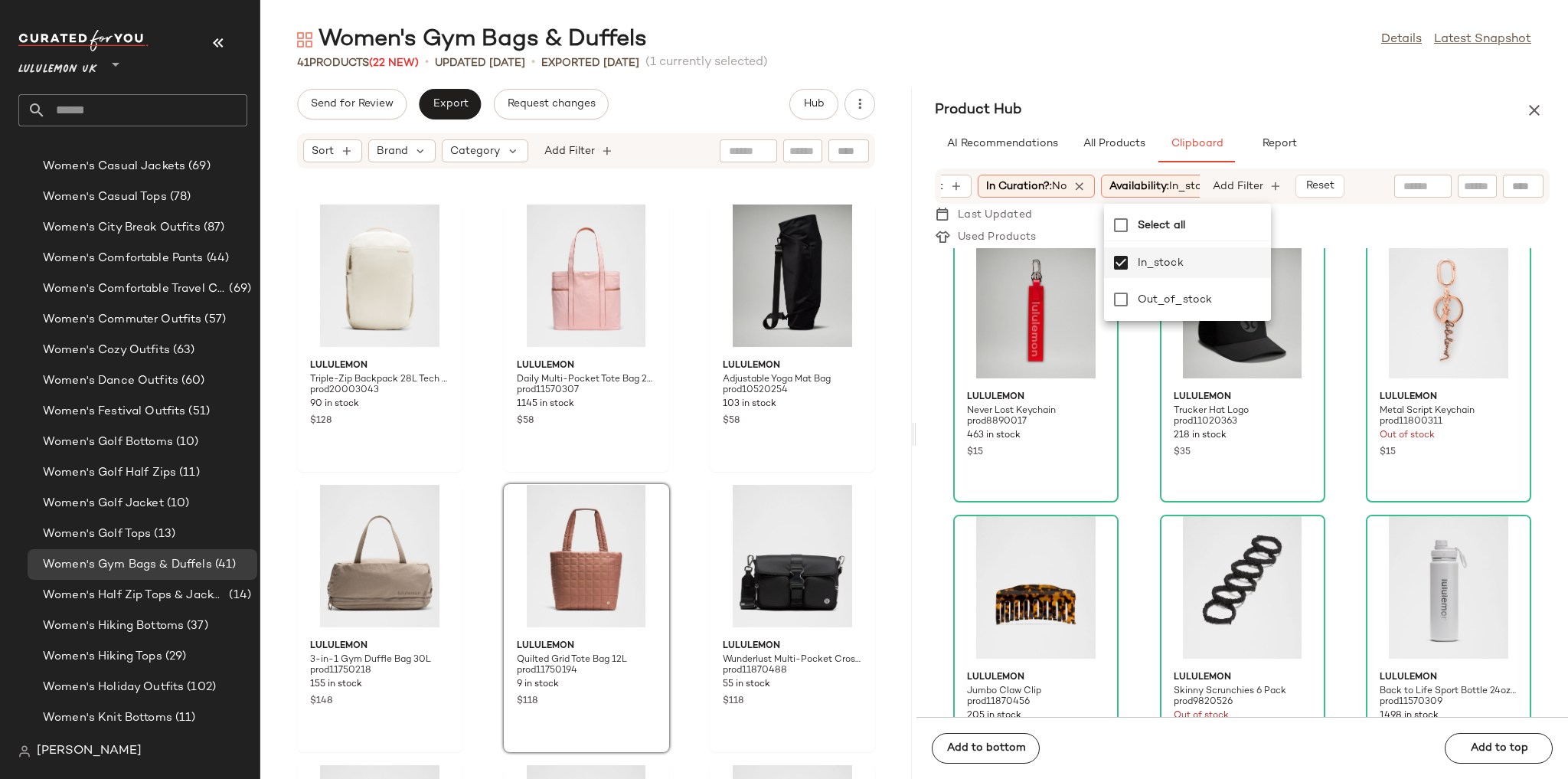 click on "Product Hub" at bounding box center [1242, 110] 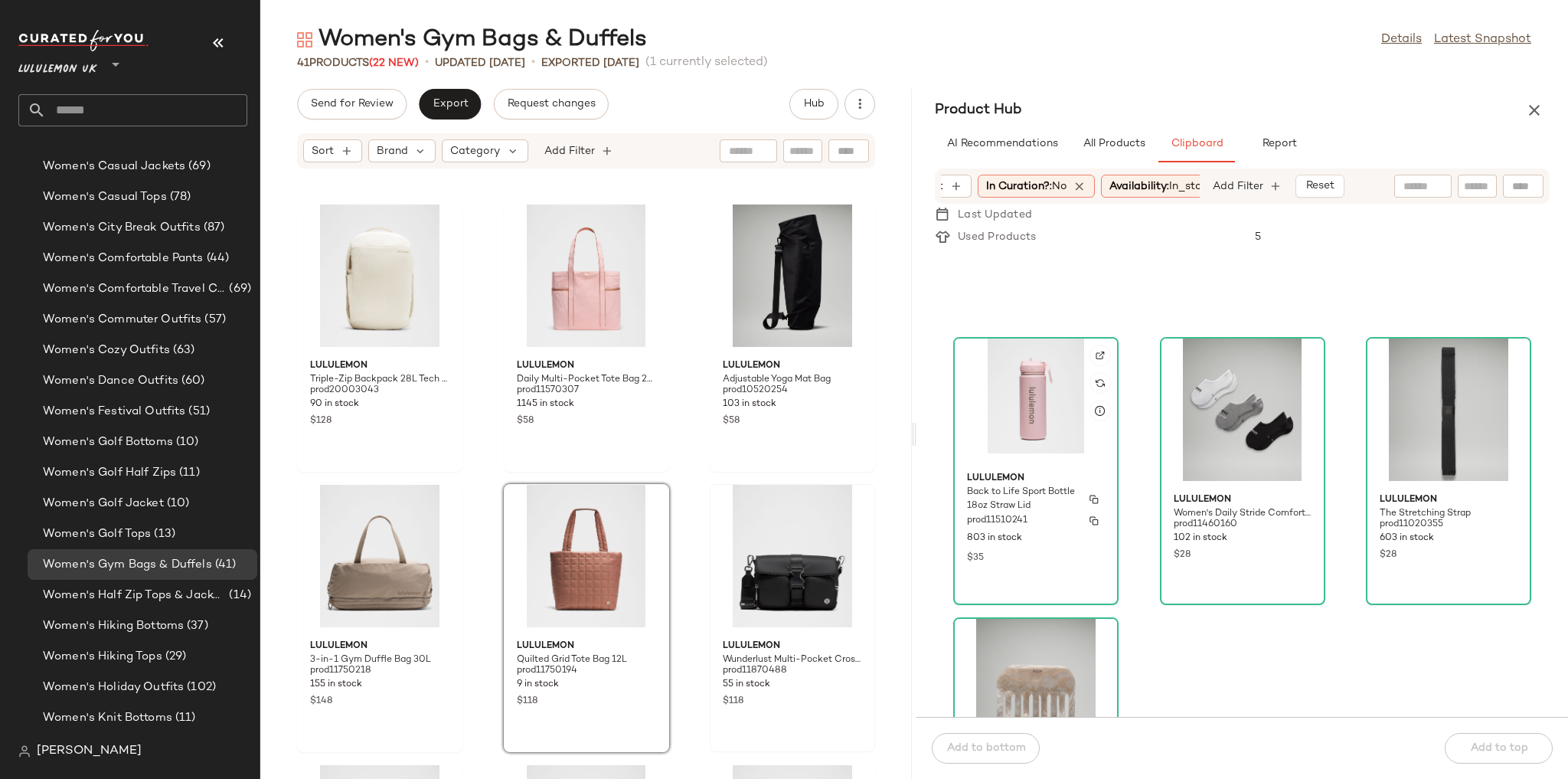 scroll, scrollTop: 484, scrollLeft: 0, axis: vertical 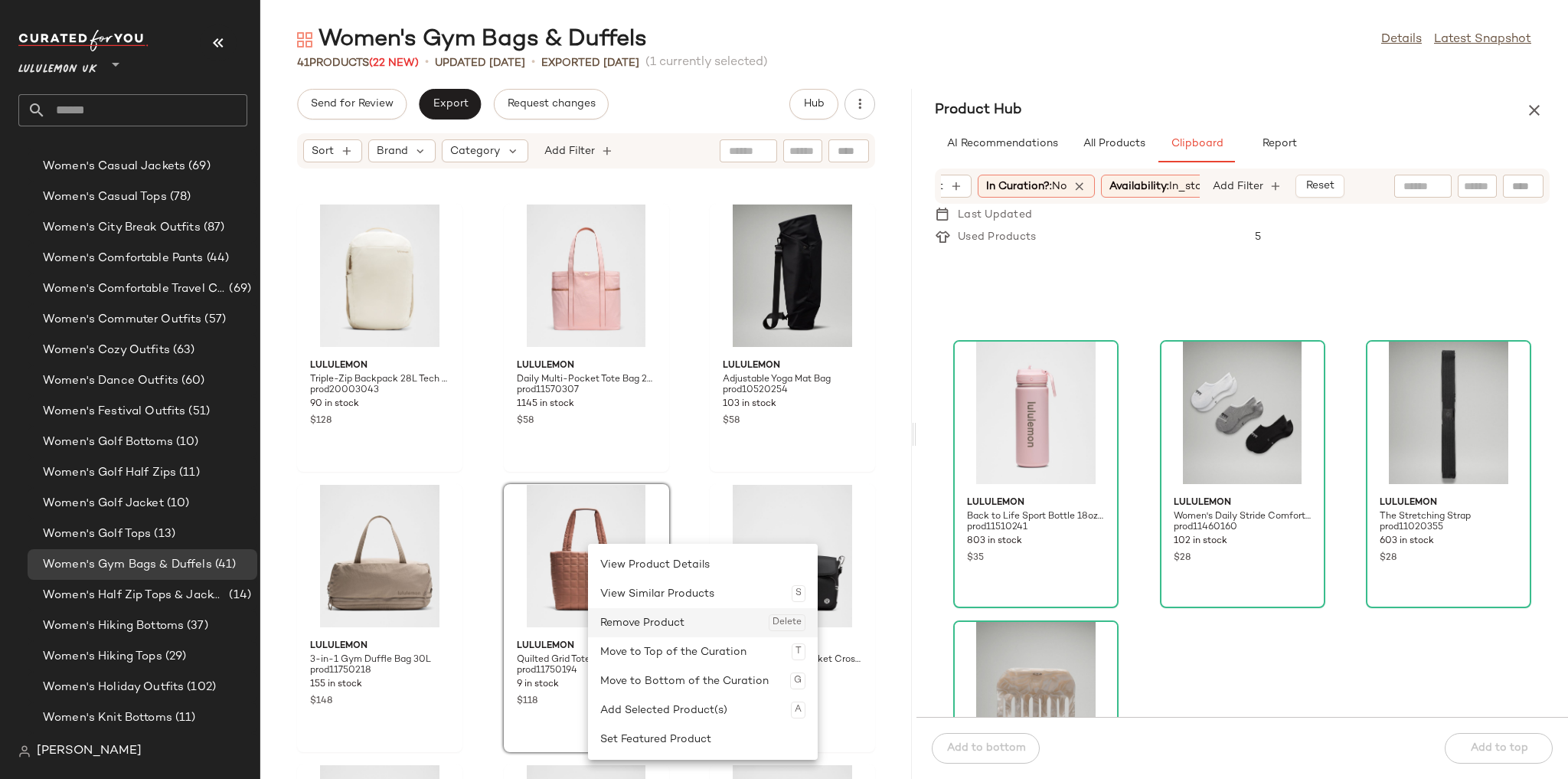 click on "Remove Product  Delete" 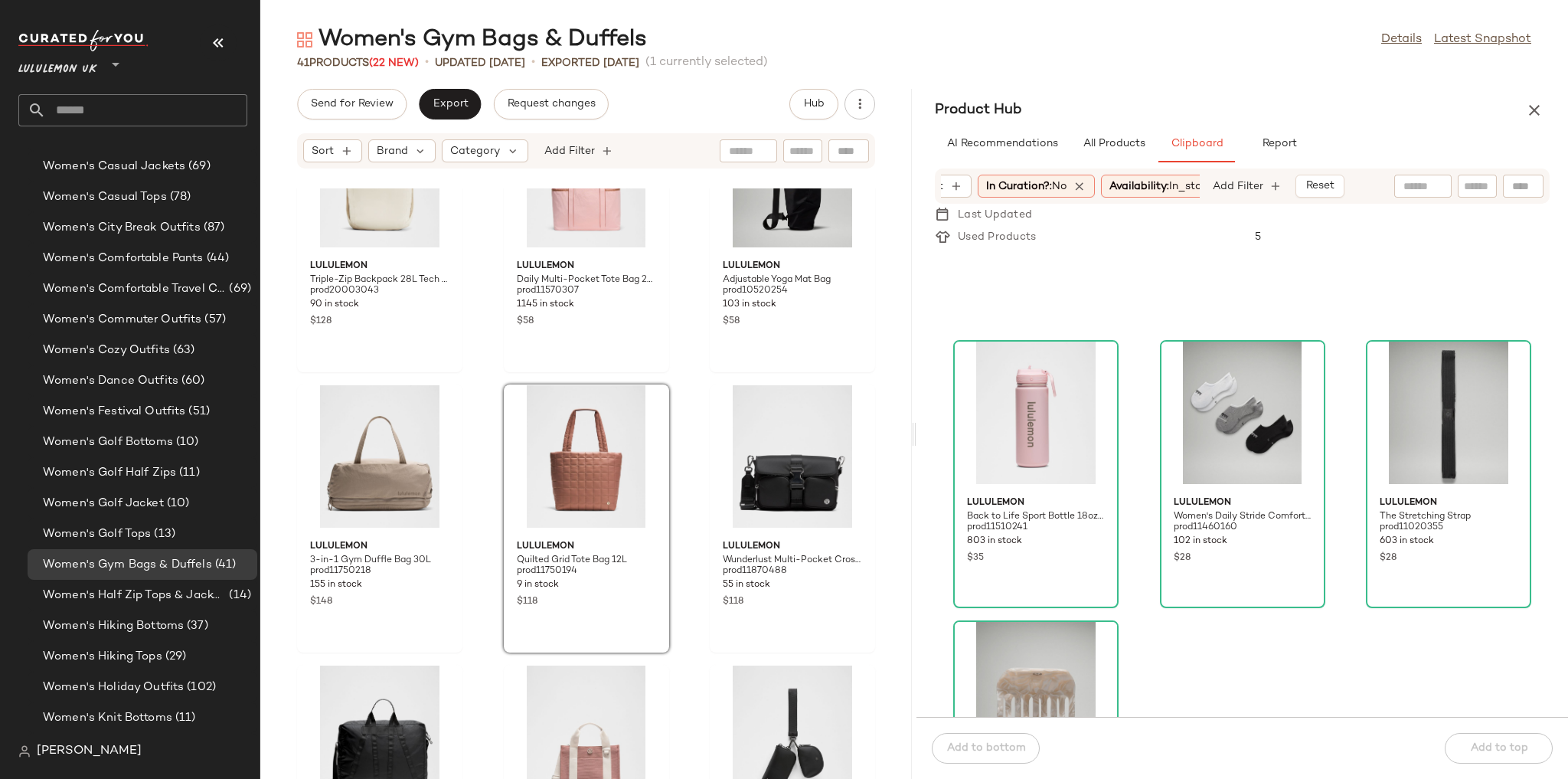 scroll, scrollTop: 964, scrollLeft: 0, axis: vertical 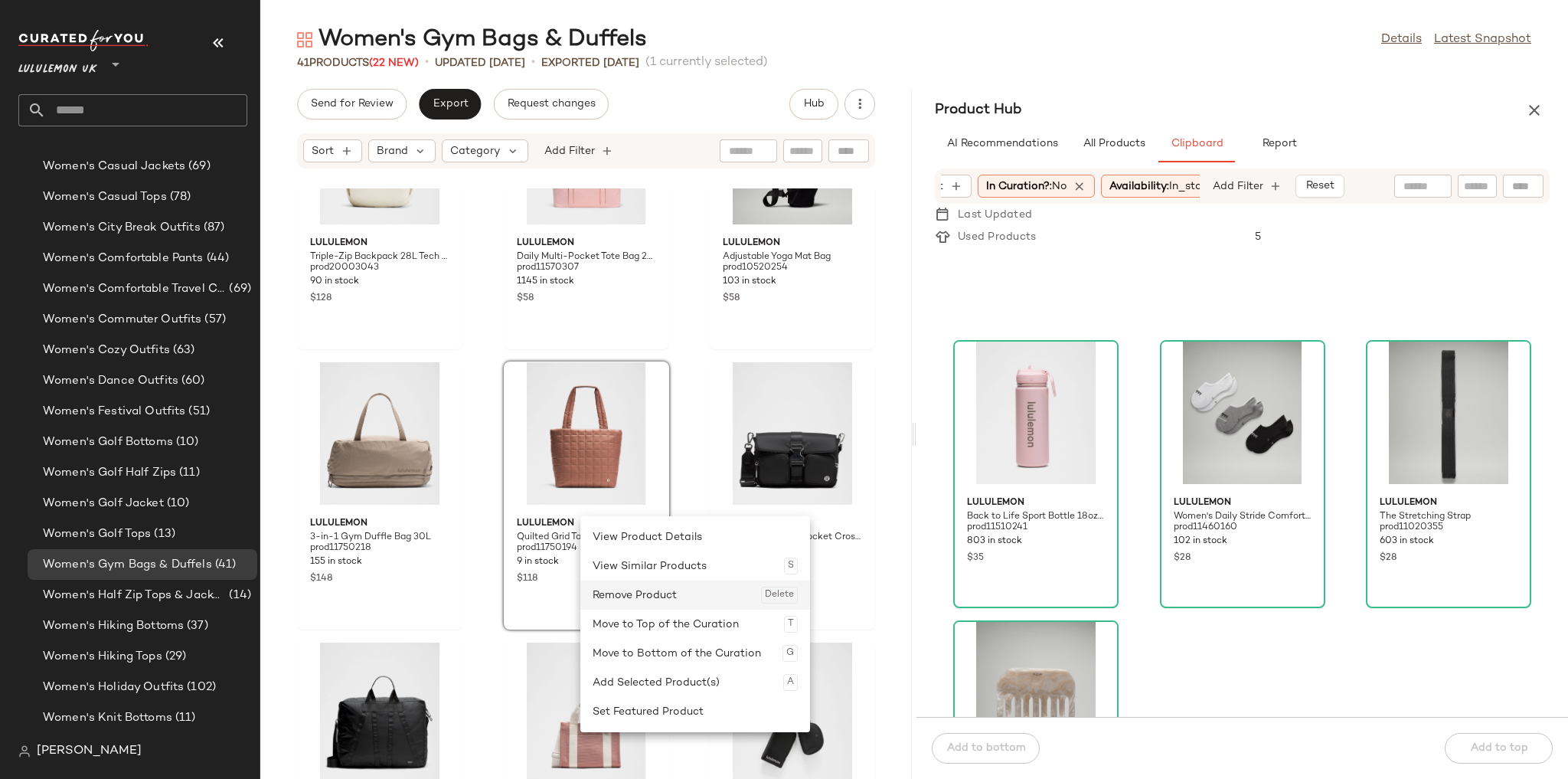 click on "Remove Product  Delete" 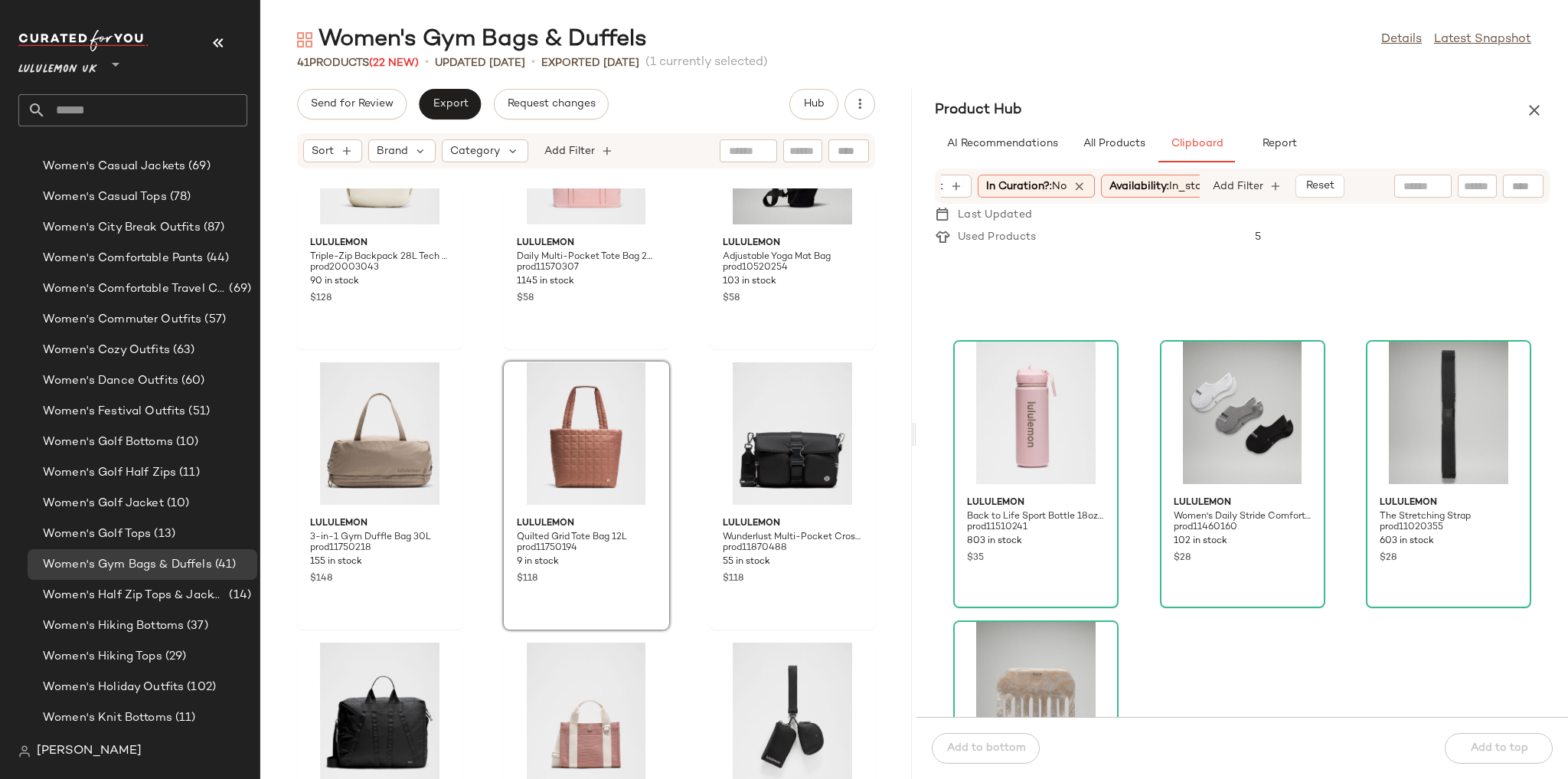 click on "lululemon Triple-Zip Backpack 28L Tech Canvas prod20003043 90 in stock $128 lululemon Daily Multi-Pocket Tote Bag 20L prod11570307 1145 in stock $58 lululemon Adjustable Yoga Mat Bag prod10520254 103 in stock $58 lululemon 3-in-1 Gym Duffle Bag 30L prod11750218 155 in stock $148 lululemon Quilted Grid Tote Bag 12L prod11750194 9 in stock $118 lululemon Wunderlust Multi-Pocket Crossbody Bag 3L prod11870488 55 in stock $118 lululemon Packable Carryall Tote Bag 56L prod11870464 36 in stock $88 lululemon Two-Tone Canvas Mini Tote Bag 4.5L prod11680405 12 in stock $88 lululemon Dual Pouch Wristlet Wallet prod11870392 91 in stock $48 lululemon 2-in-1 Travel Duffle Backpack 45L prod11470029 229 in stock $168 lululemon Everywhere Backpack 22L prod11460250 1047 in stock $68 lululemon Everywhere Belt Bag 1L prod8900747 1708 in stock $38 lululemon City Essentials Duffle Bag 28L prod20002367 79 in stock $148 lululemon On My Level Tote Bag 20L prod11871686 1062 in stock $118 lululemon Everywhere Belt Bag 1L Clear $38" 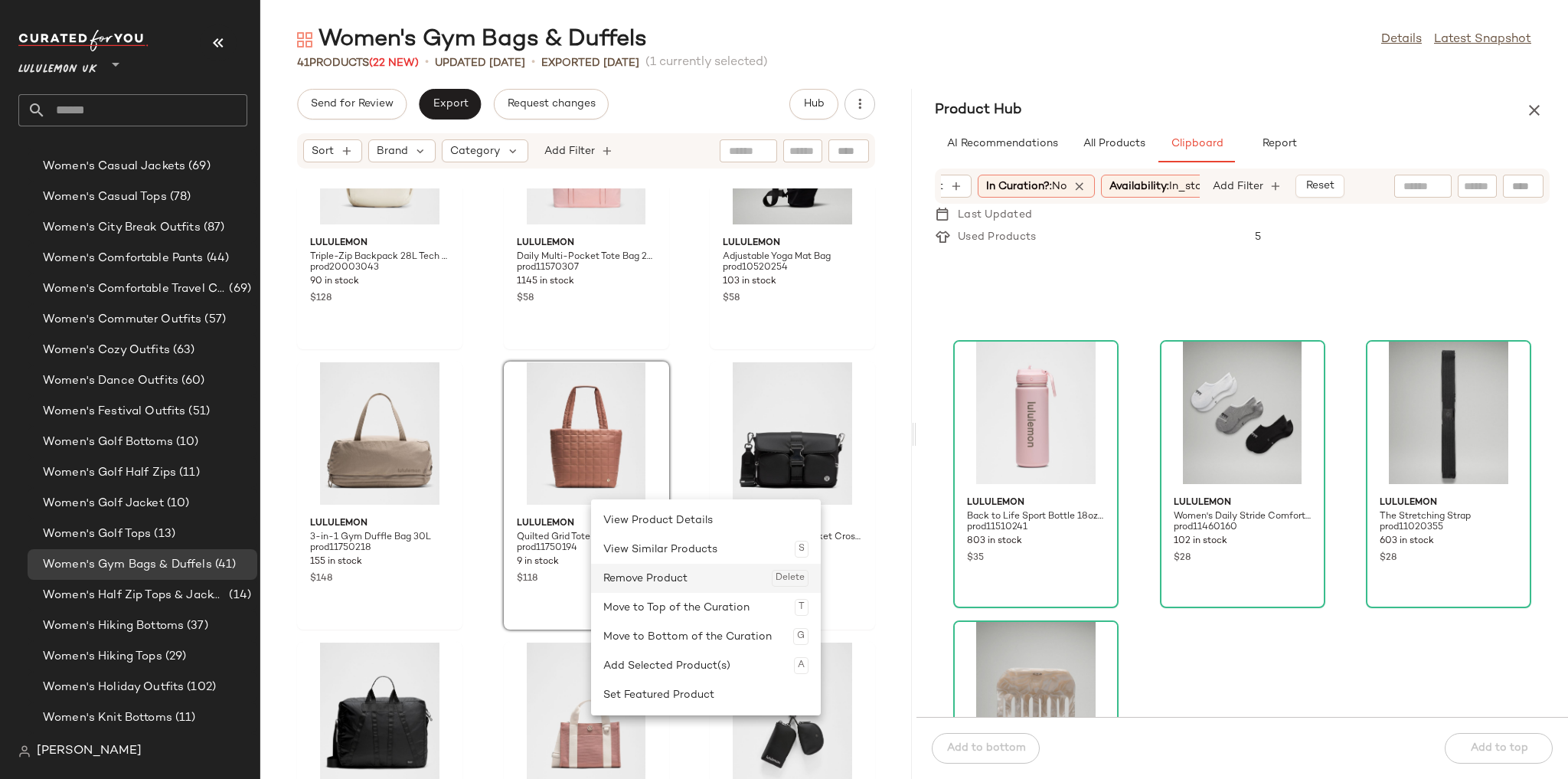 click on "Remove Product  Delete" 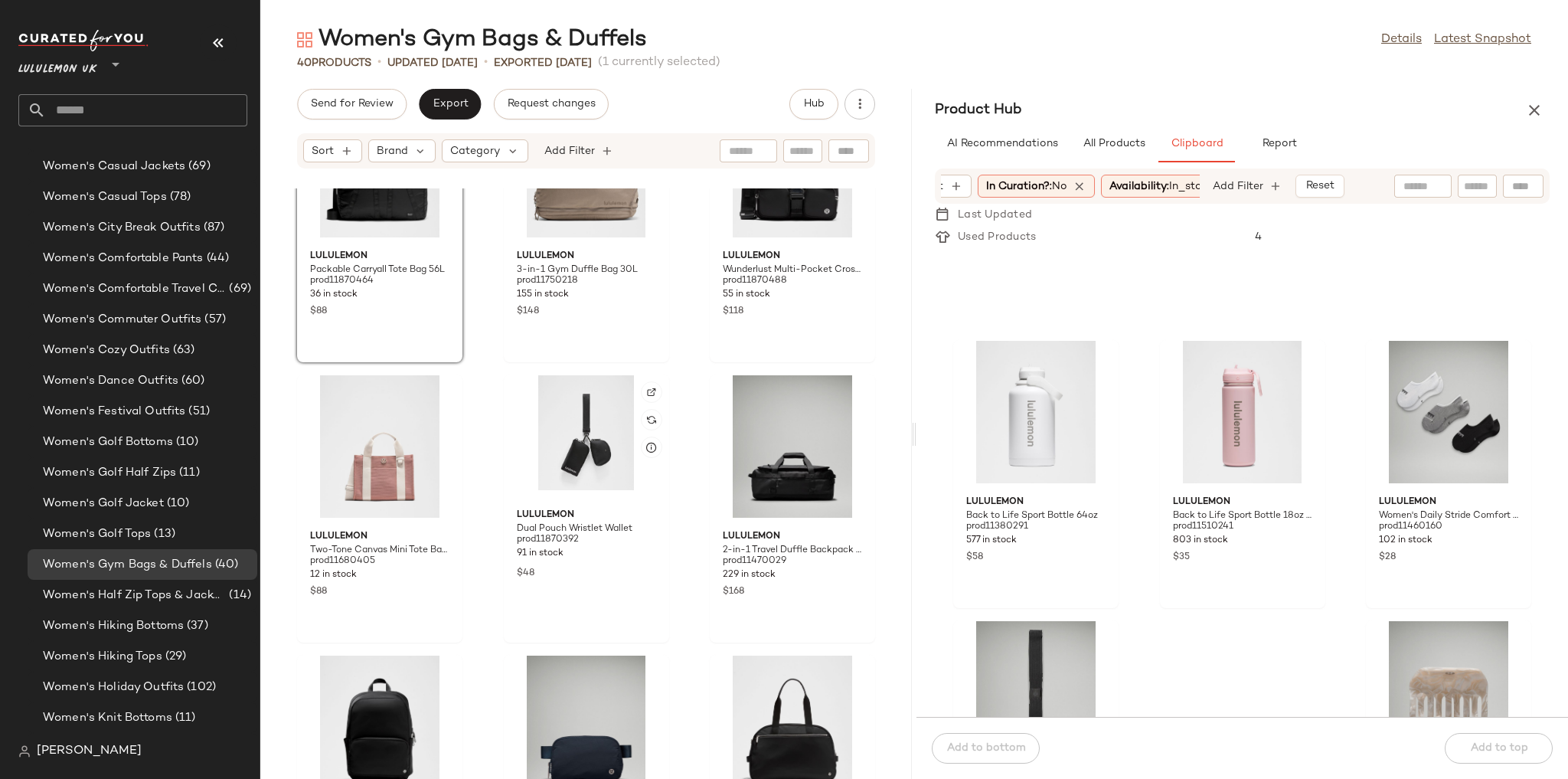 scroll, scrollTop: 1209, scrollLeft: 0, axis: vertical 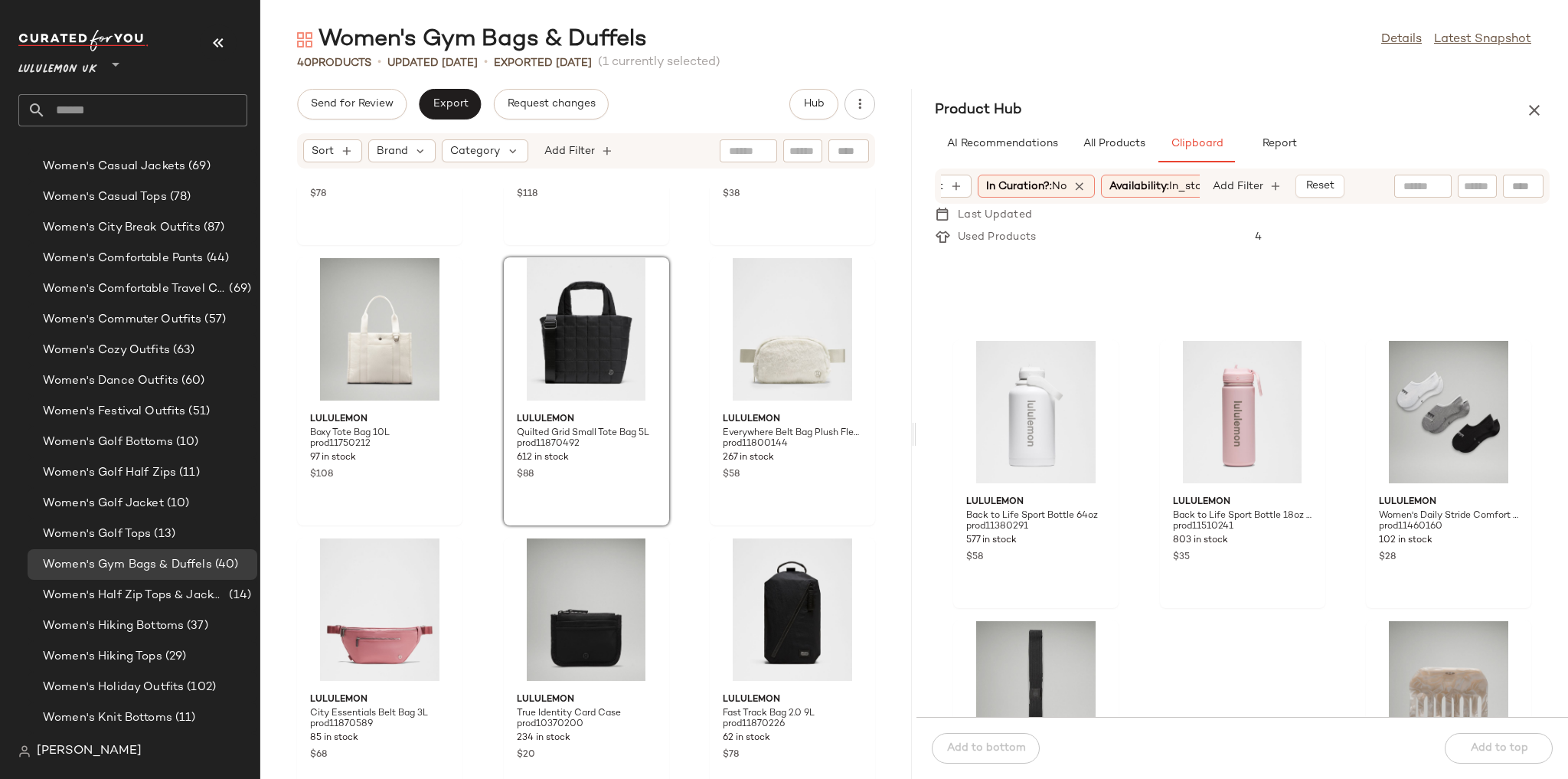click on "lululemon Packable Convertible Backpack Tote Bag 30L prod11870408 27 in stock $78 lululemon On My Level Tote Bag 20L prod11871686 1062 in stock $118 lululemon Everywhere Belt Bag 1L Clear prod11520032 122 in stock $38 lululemon Boxy Tote Bag 10L prod11750212 97 in stock $108 lululemon Quilted Grid Small Tote Bag 5L prod11870492 612 in stock $88 lululemon Everywhere Belt Bag Plush Fleece prod11800144 267 in stock $58 lululemon City Essentials Belt Bag 3L prod11870589 85 in stock $68 lululemon True Identity Card Case prod10370200 234 in stock $20 lululemon Fast Track Bag 2.0 9L prod11870226 62 in stock $78 lululemon Everywhere Crossbody Bag 2L Wunder Puff prod11800250 19 in stock $78 lululemon Everywhere Belt Bag with Long Strap 1L prod11580051 1 in stock $38 lululemon Multi-Pocket Crossbody Bag 2.5L prod11710016 306 in stock $58 lululemon Everywhere Belt Bag 1L Leather Alternative prod11750707 324 in stock $88 lululemon Everywhere Backpack 22L Metal Hardware prod20002247 279 in stock $68 lululemon prod11870452" 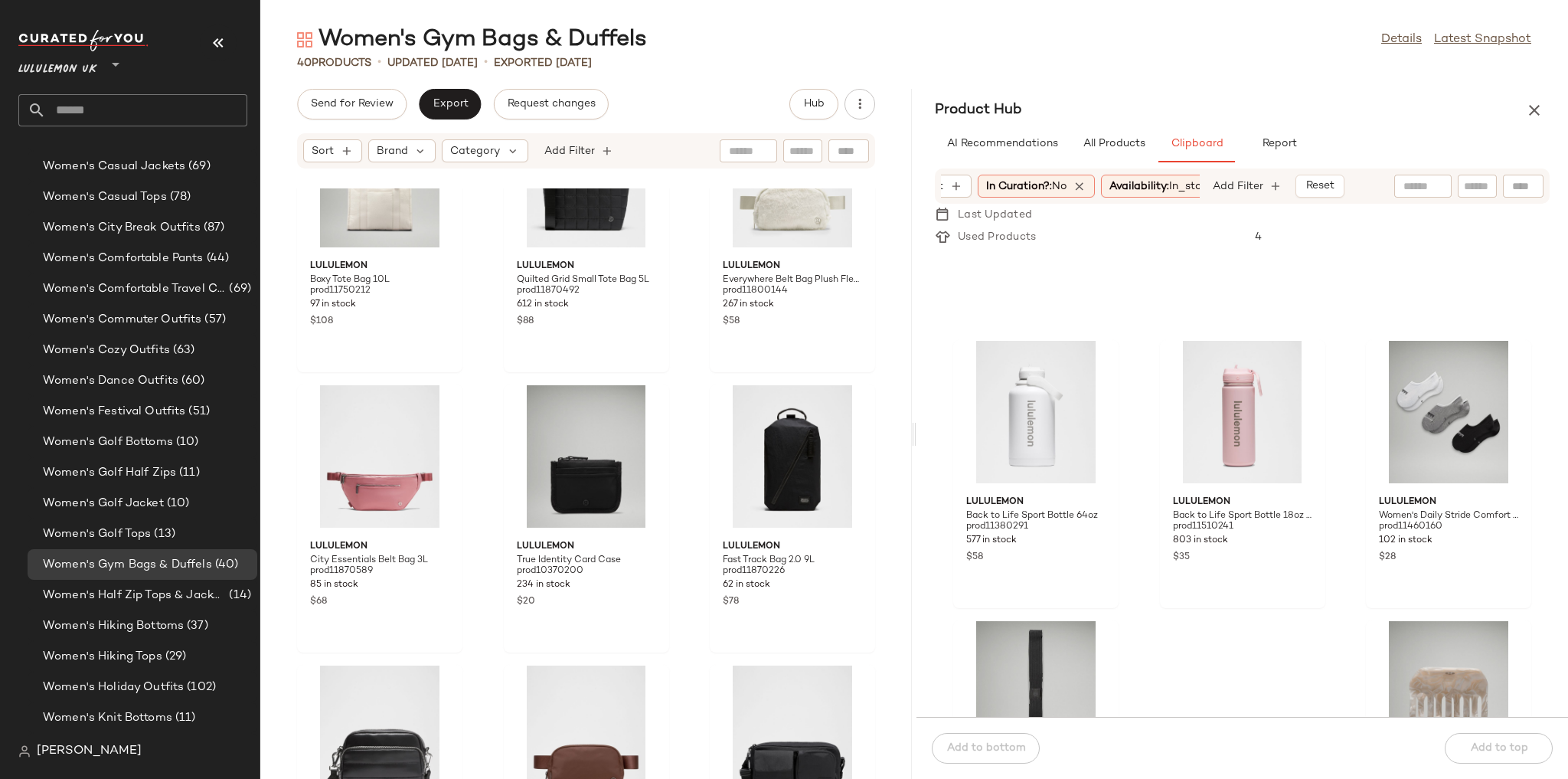 scroll, scrollTop: 2373, scrollLeft: 0, axis: vertical 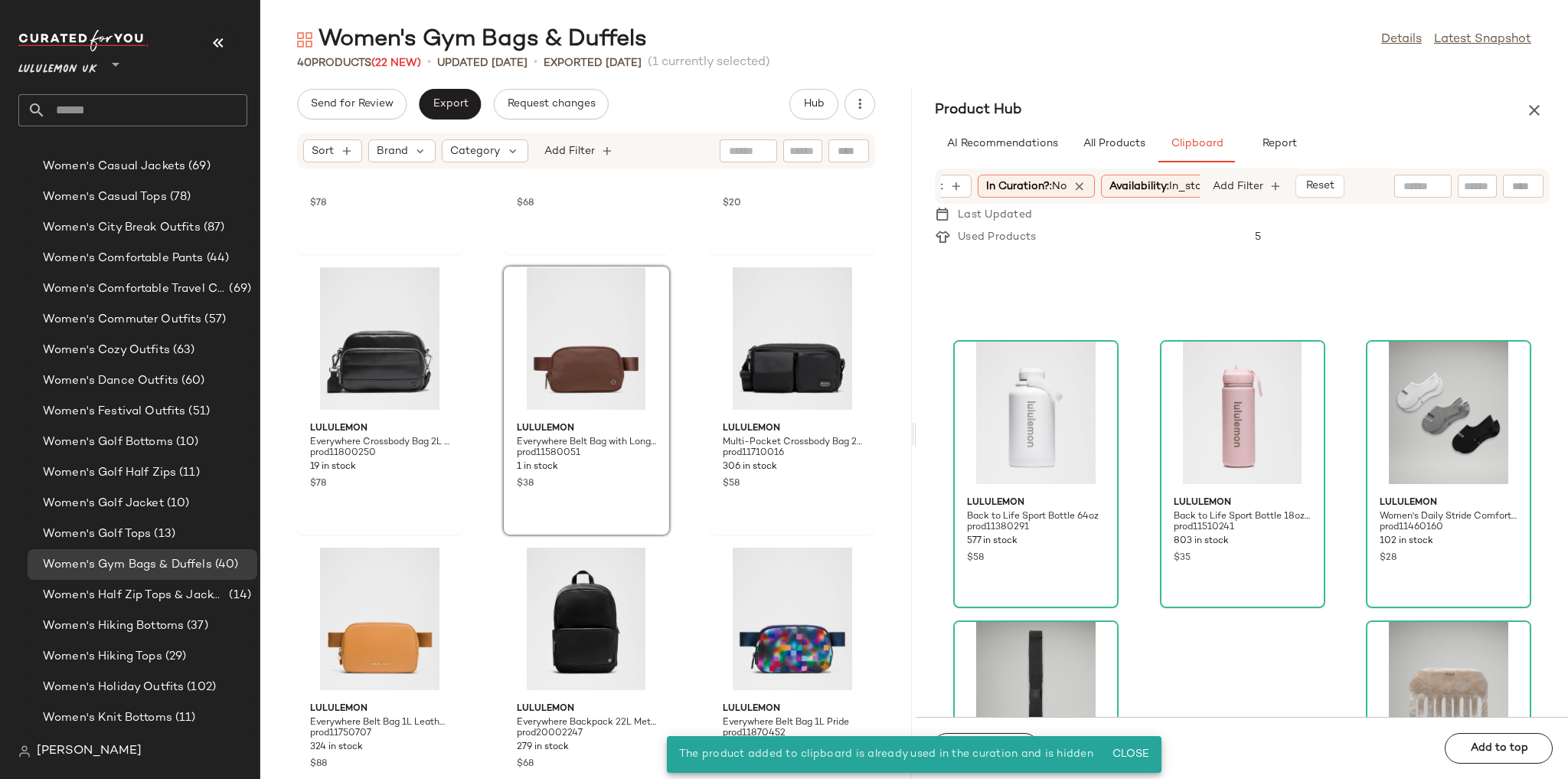 click on "lululemon Fast Track Bag 2.0 9L prod11870226 62 in stock $78 lululemon City Essentials Belt Bag 3L prod11870589 85 in stock $68 lululemon True Identity Card Case prod10370200 234 in stock $20 lululemon Everywhere Crossbody Bag 2L Wunder Puff prod11800250 19 in stock $78 lululemon Everywhere Belt Bag with Long Strap 1L prod11580051 1 in stock $38 lululemon Multi-Pocket Crossbody Bag 2.5L prod11710016 306 in stock $58 lululemon Everywhere Belt Bag 1L Leather Alternative prod11750707 324 in stock $88 lululemon Everywhere Backpack 22L Metal Hardware prod20002247 279 in stock $68 lululemon Everywhere Belt Bag 1L Pride prod11870452 22 in stock $38 lululemon Everywhere Belt Bag Extra Large 4L Metal prod20000567 73 in stock $58 lululemon Everywhere Belt Bag Large 2L prod11130156 785 in stock $48 lululemon City Essentials Pouch Mini 2L prod11680416 227 in stock $20 lululemon Everywhere Belt Bag 1L Knit Mesh prod20002199 180 in stock $48" 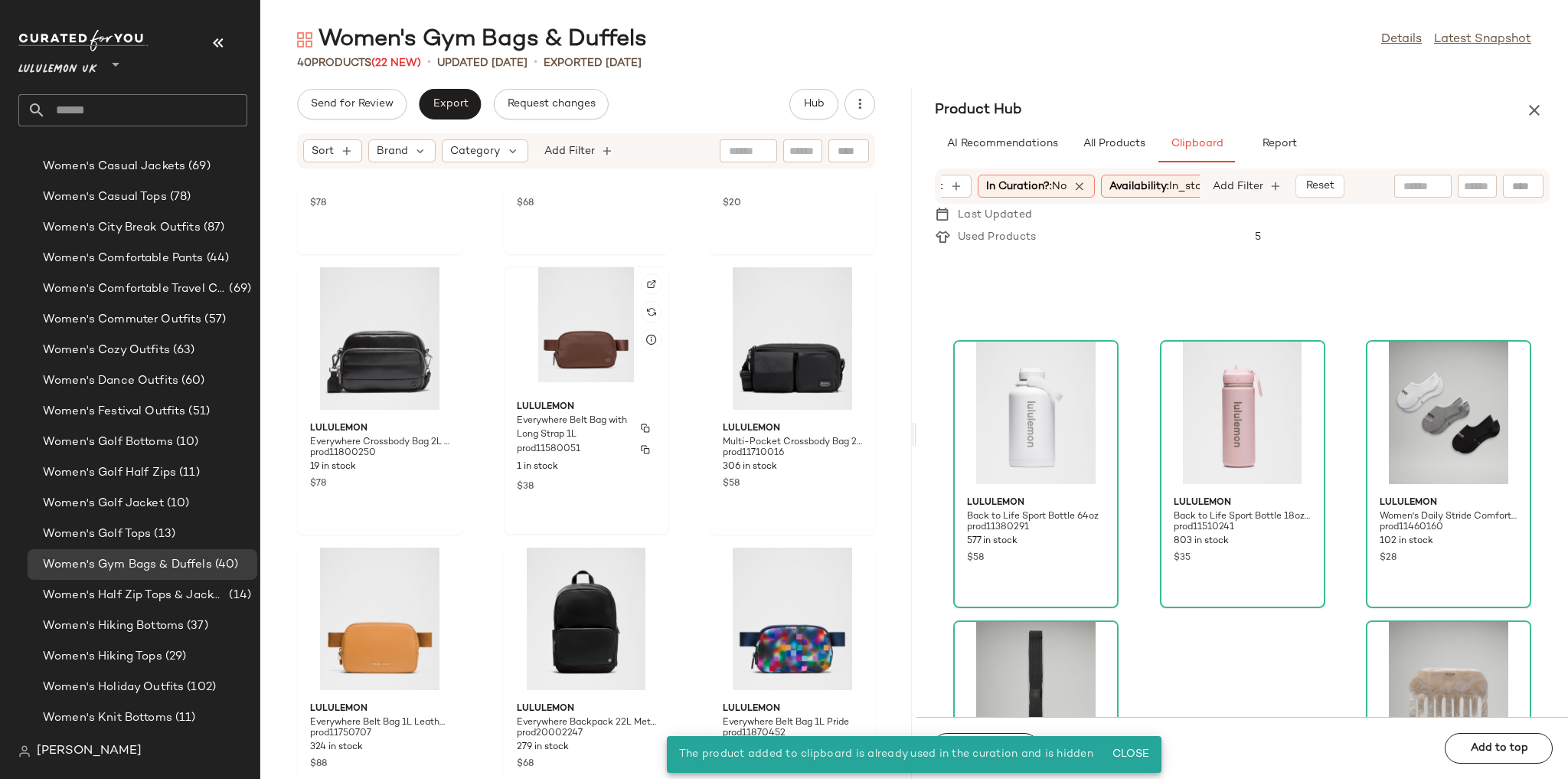 click on "prod11580051" at bounding box center [586, 450] 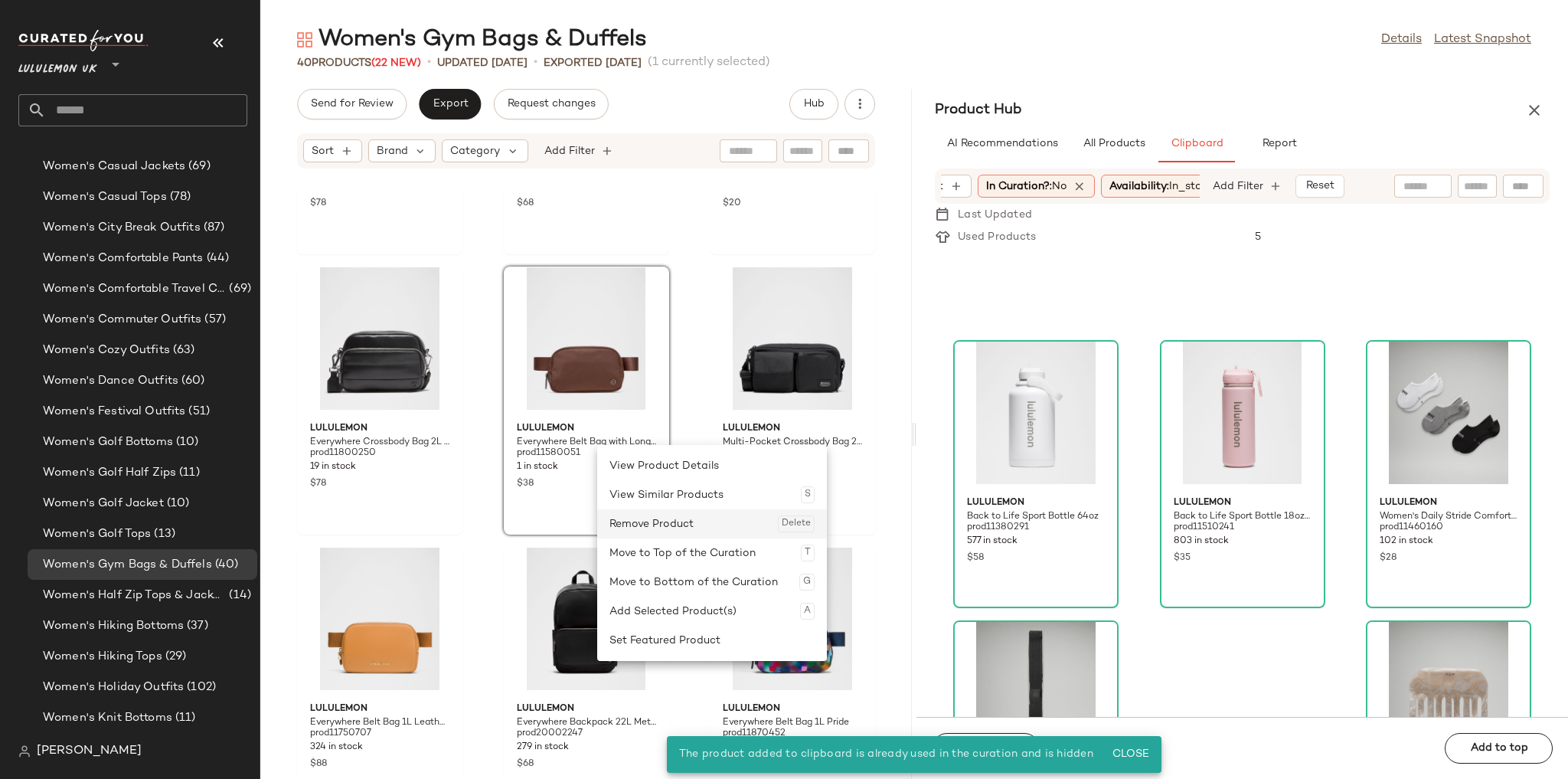 click on "Remove Product  Delete" 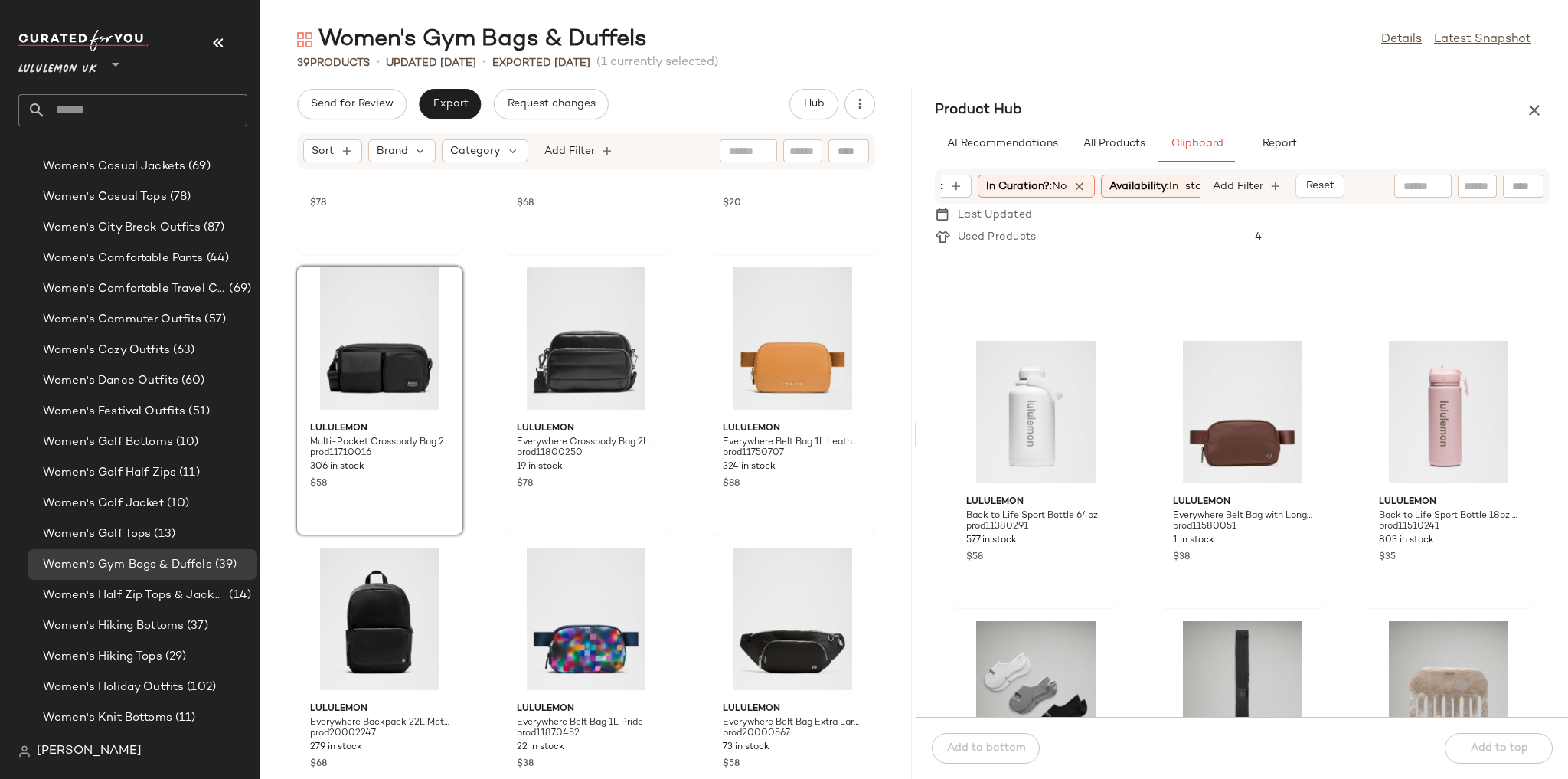 click on "lululemon Fast Track Bag 2.0 9L prod11870226 62 in stock $78 lululemon City Essentials Belt Bag 3L prod11870589 85 in stock $68 lululemon True Identity Card Case prod10370200 234 in stock $20 lululemon Multi-Pocket Crossbody Bag 2.5L prod11710016 306 in stock $58 lululemon Everywhere Crossbody Bag 2L Wunder Puff prod11800250 19 in stock $78 lululemon Everywhere Belt Bag 1L Leather Alternative prod11750707 324 in stock $88 lululemon Everywhere Backpack 22L Metal Hardware prod20002247 279 in stock $68 lululemon Everywhere Belt Bag 1L Pride prod11870452 22 in stock $38 lululemon Everywhere Belt Bag Extra Large 4L Metal prod20000567 73 in stock $58 lululemon Everywhere Belt Bag Large 2L prod11130156 785 in stock $48 lululemon City Essentials Pouch Mini 2L prod11680416 227 in stock $20 lululemon Everywhere Belt Bag 1L Knit Mesh prod20002199 180 in stock $48" 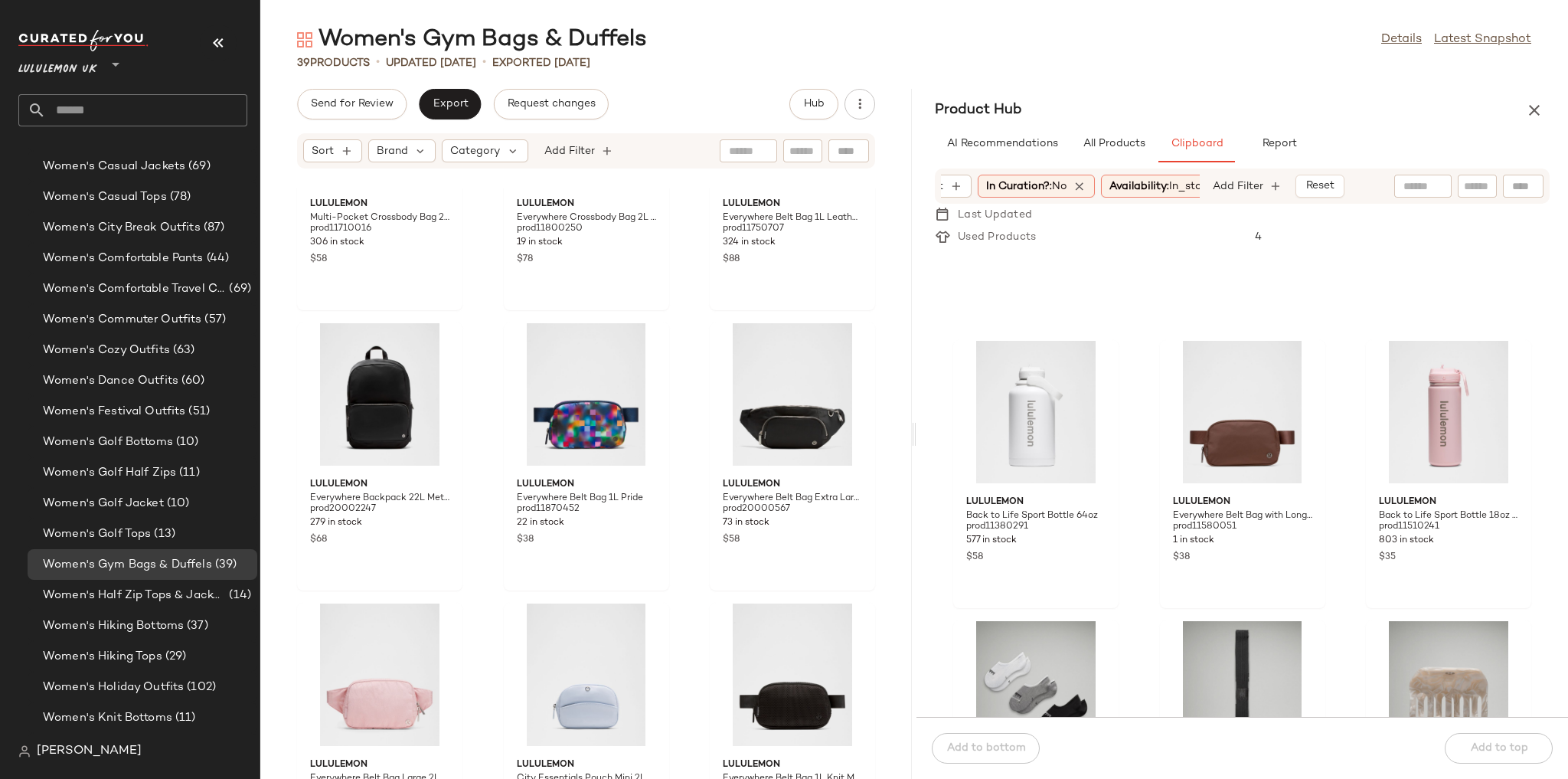 scroll, scrollTop: 2986, scrollLeft: 0, axis: vertical 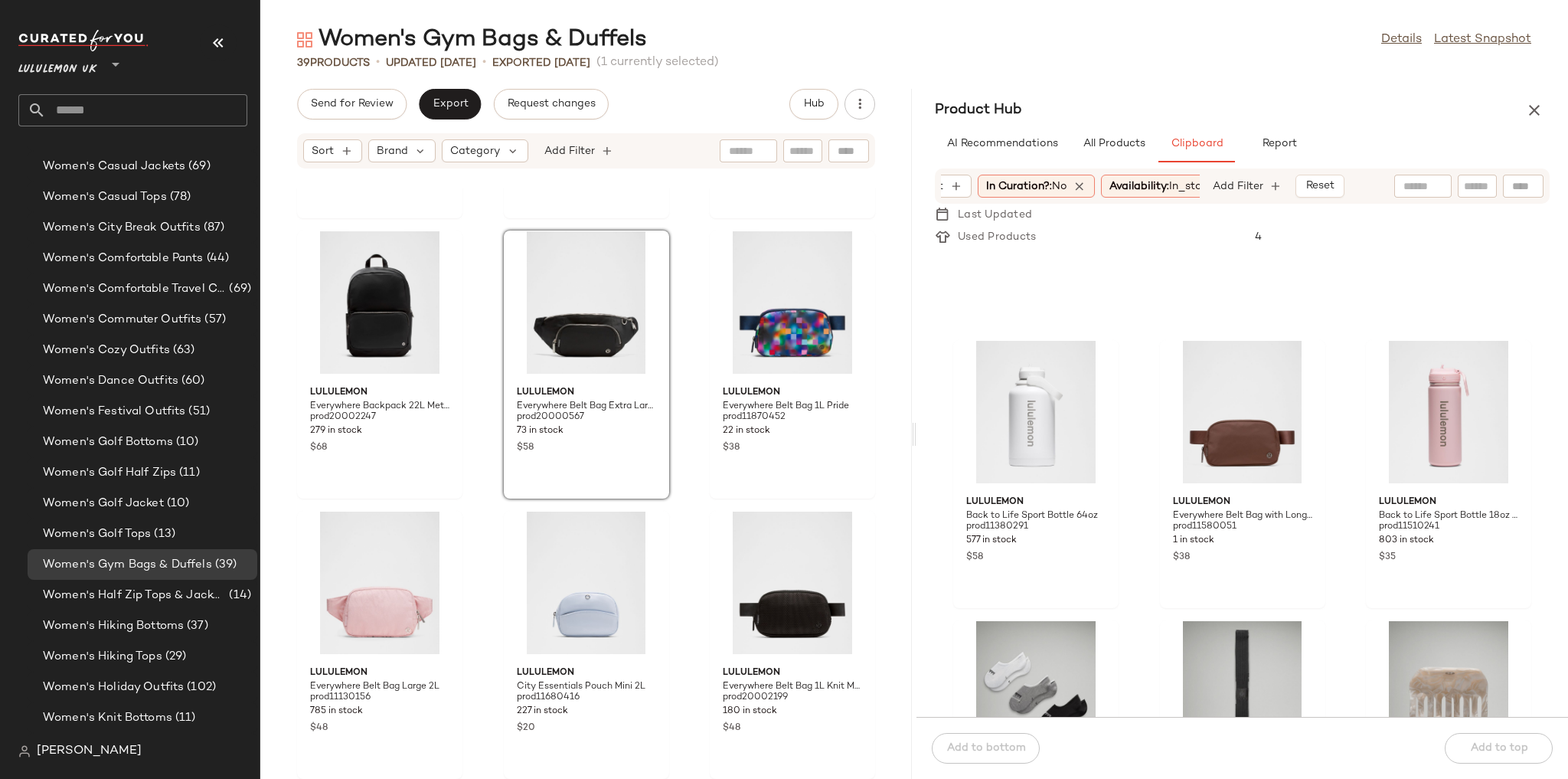click on "lululemon Multi-Pocket Crossbody Bag 2.5L prod11710016 306 in stock $58 lululemon Everywhere Crossbody Bag 2L Wunder Puff prod11800250 19 in stock $78 lululemon Everywhere Belt Bag 1L Leather Alternative prod11750707 324 in stock $88 lululemon Everywhere Backpack 22L Metal Hardware prod20002247 279 in stock $68 lululemon Everywhere Belt Bag Extra Large 4L Metal prod20000567 73 in stock $58 lululemon Everywhere Belt Bag 1L Pride prod11870452 22 in stock $38 lululemon Everywhere Belt Bag Large 2L prod11130156 785 in stock $48 lululemon City Essentials Pouch Mini 2L prod11680416 227 in stock $20 lululemon Everywhere Belt Bag 1L Knit Mesh prod20002199 180 in stock $48" 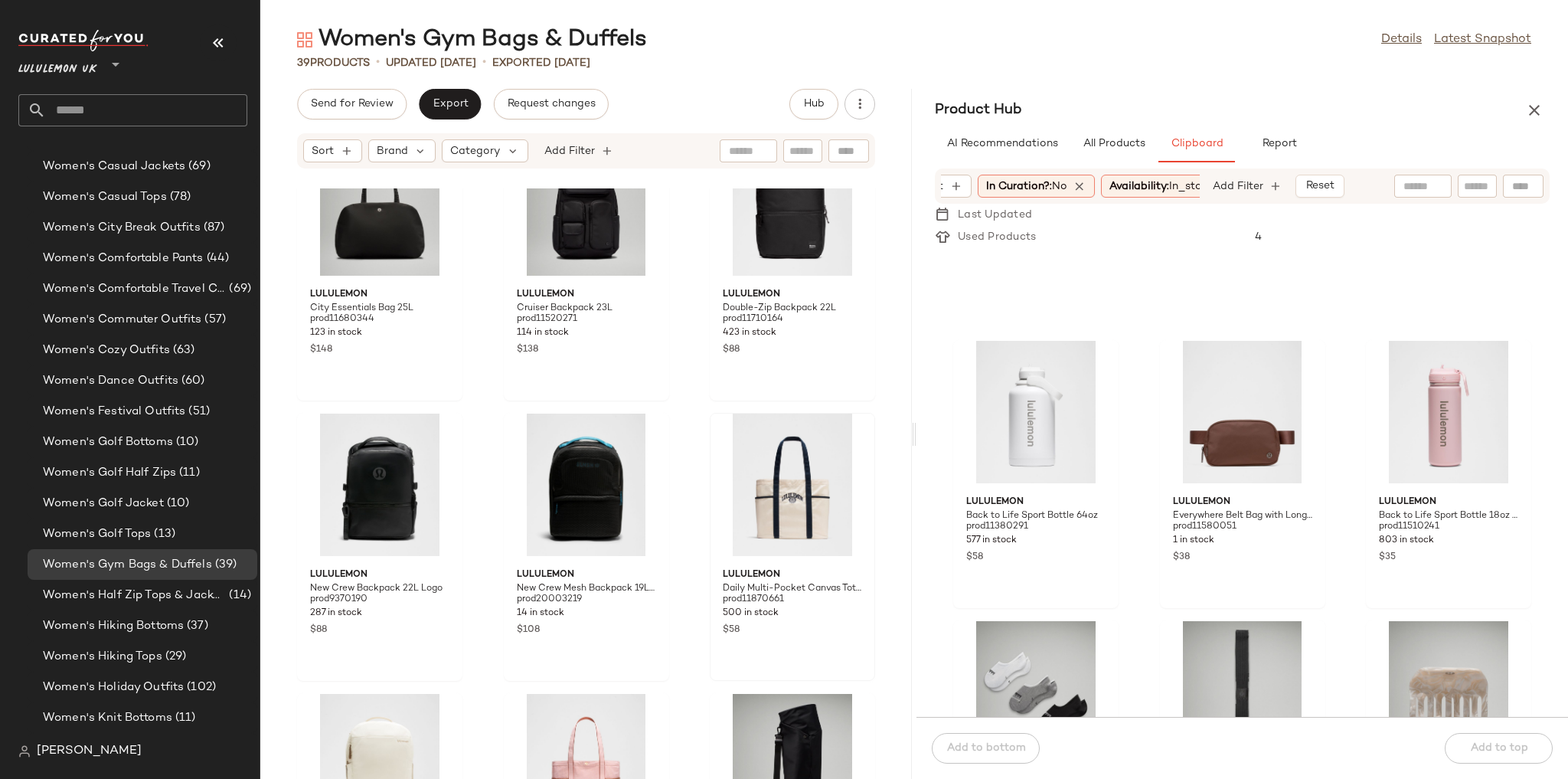 scroll, scrollTop: 380, scrollLeft: 0, axis: vertical 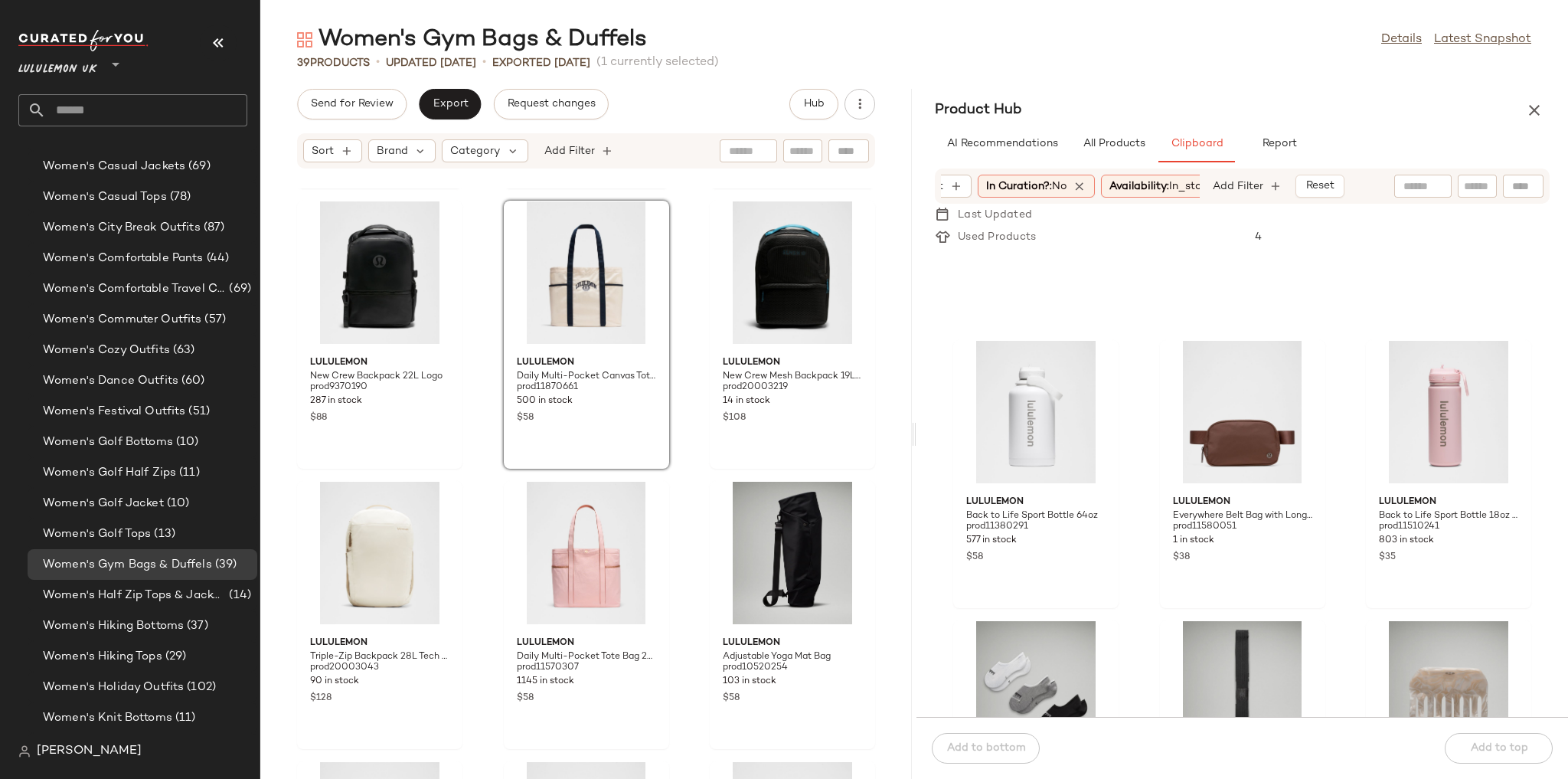 click on "lululemon City Essentials Bag 25L prod11680344 123 in stock $148 lululemon Cruiser Backpack 23L prod11520271 114 in stock $138 lululemon Double-Zip Backpack 22L prod11710164 423 in stock $88 lululemon New Crew Backpack 22L Logo prod9370190 287 in stock $88 lululemon Daily Multi-Pocket Canvas Tote Bag 20L Collegiate prod11870661 500 in stock $58 lululemon New Crew Mesh Backpack 19L SLNSH Collection prod20003219 14 in stock $108 lululemon Triple-Zip Backpack 28L Tech Canvas prod20003043 90 in stock $128 lululemon Daily Multi-Pocket Tote Bag 20L prod11570307 1145 in stock $58 lululemon Adjustable Yoga Mat Bag prod10520254 103 in stock $58 lululemon Packable Carryall Tote Bag 56L prod11870464 36 in stock $88 lululemon 3-in-1 Gym Duffle Bag 30L prod11750218 155 in stock $148 lululemon Wunderlust Multi-Pocket Crossbody Bag 3L prod11870488 55 in stock $118 lululemon 2-in-1 Travel Duffle Backpack 45L prod11470029 229 in stock $168 lululemon Two-Tone Canvas Mini Tote Bag 4.5L prod11680405 12 in stock $88 lululemon $48" 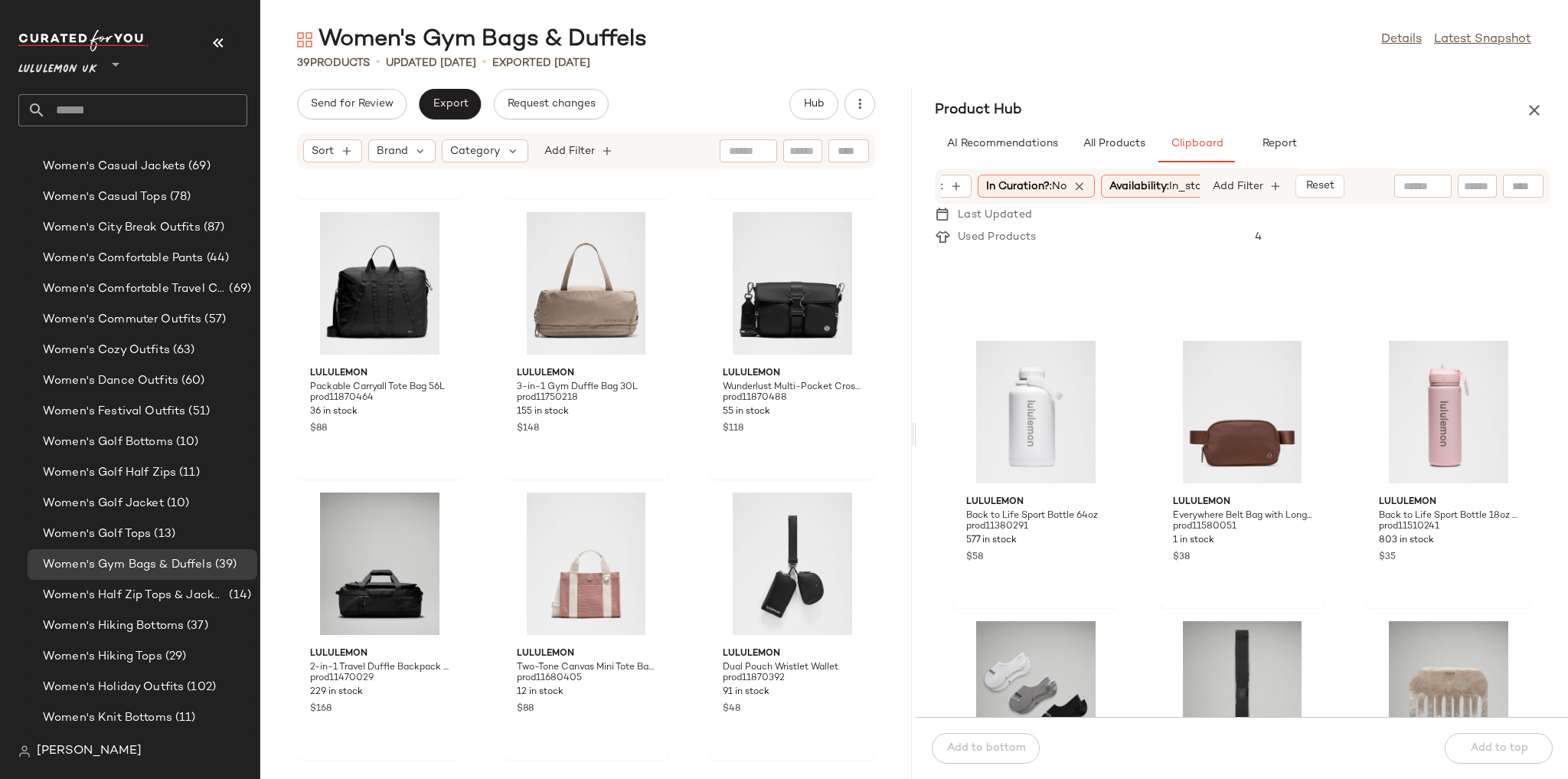 scroll, scrollTop: 1115, scrollLeft: 0, axis: vertical 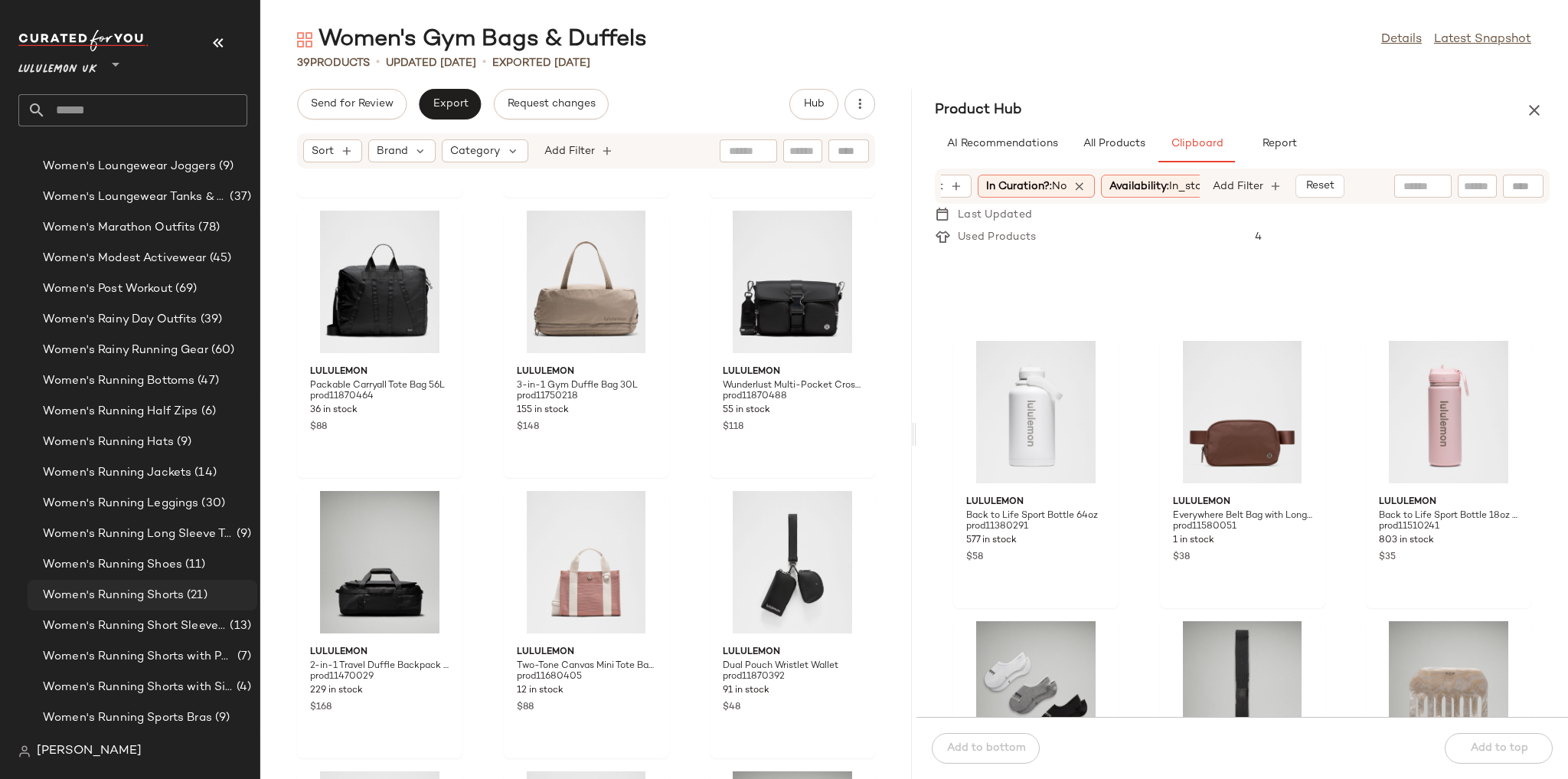 click on "Women's Running Shorts" at bounding box center [113, 595] 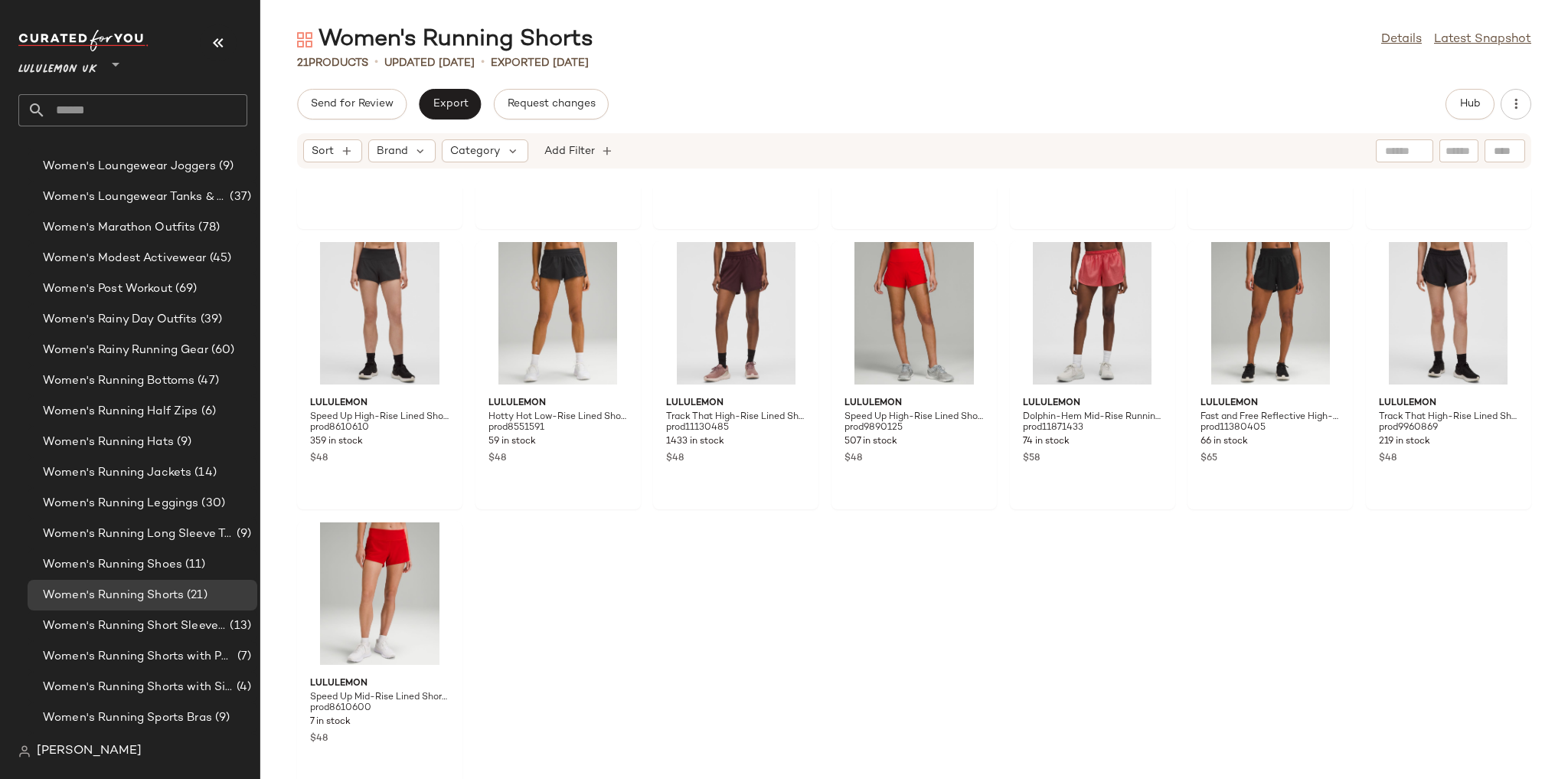 scroll, scrollTop: 533, scrollLeft: 0, axis: vertical 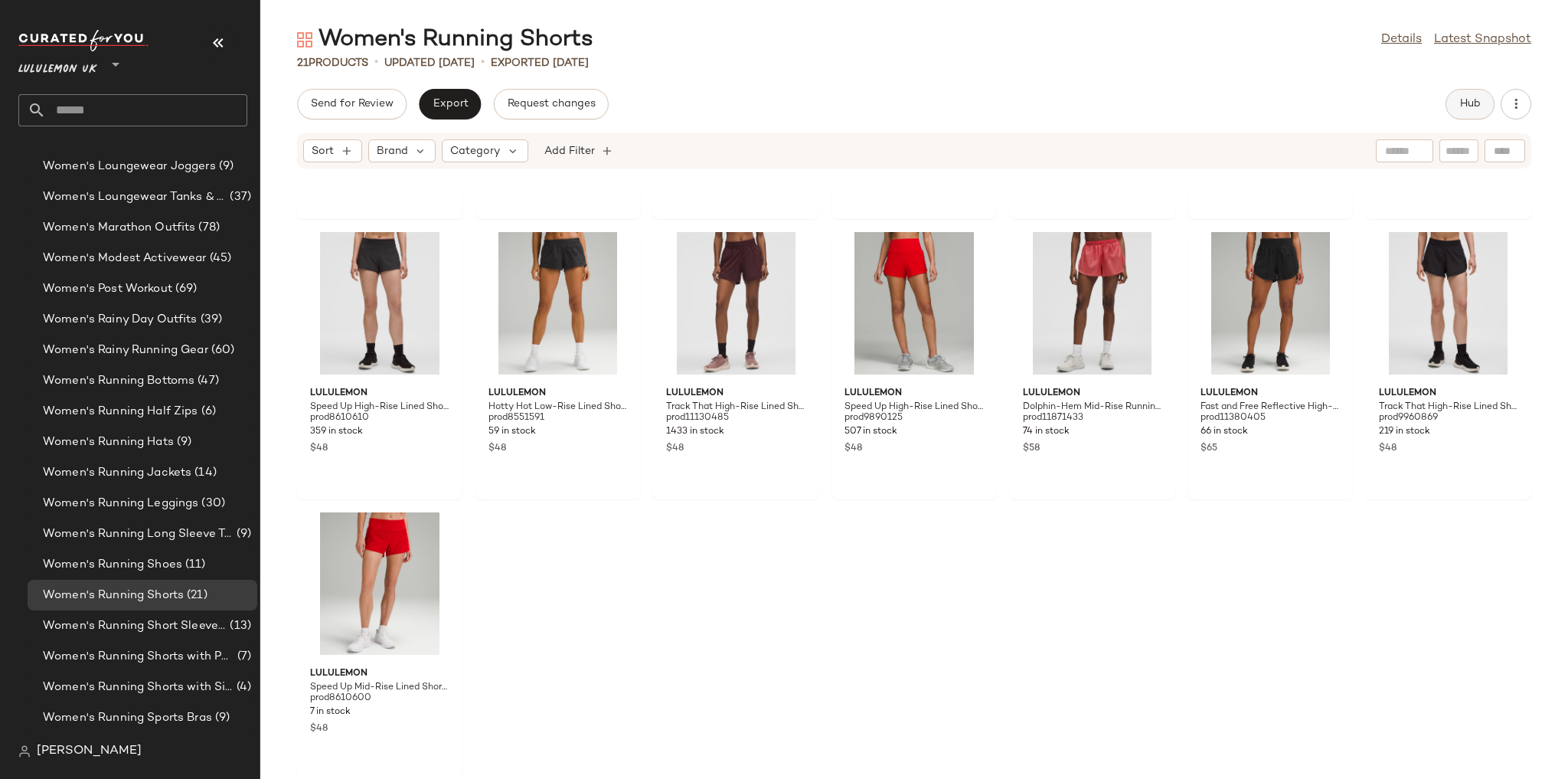 click on "Hub" at bounding box center (1470, 104) 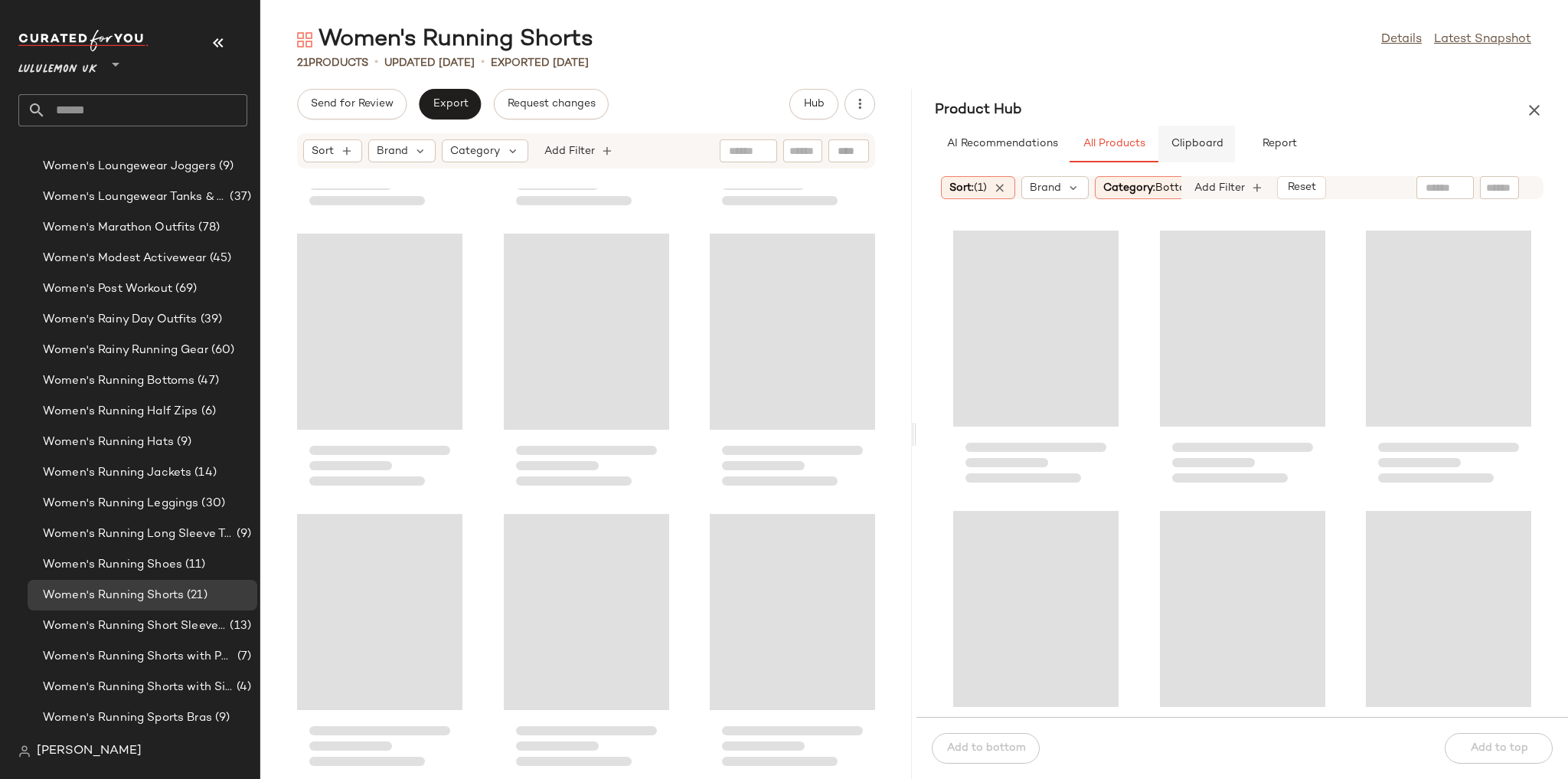 scroll, scrollTop: 841, scrollLeft: 0, axis: vertical 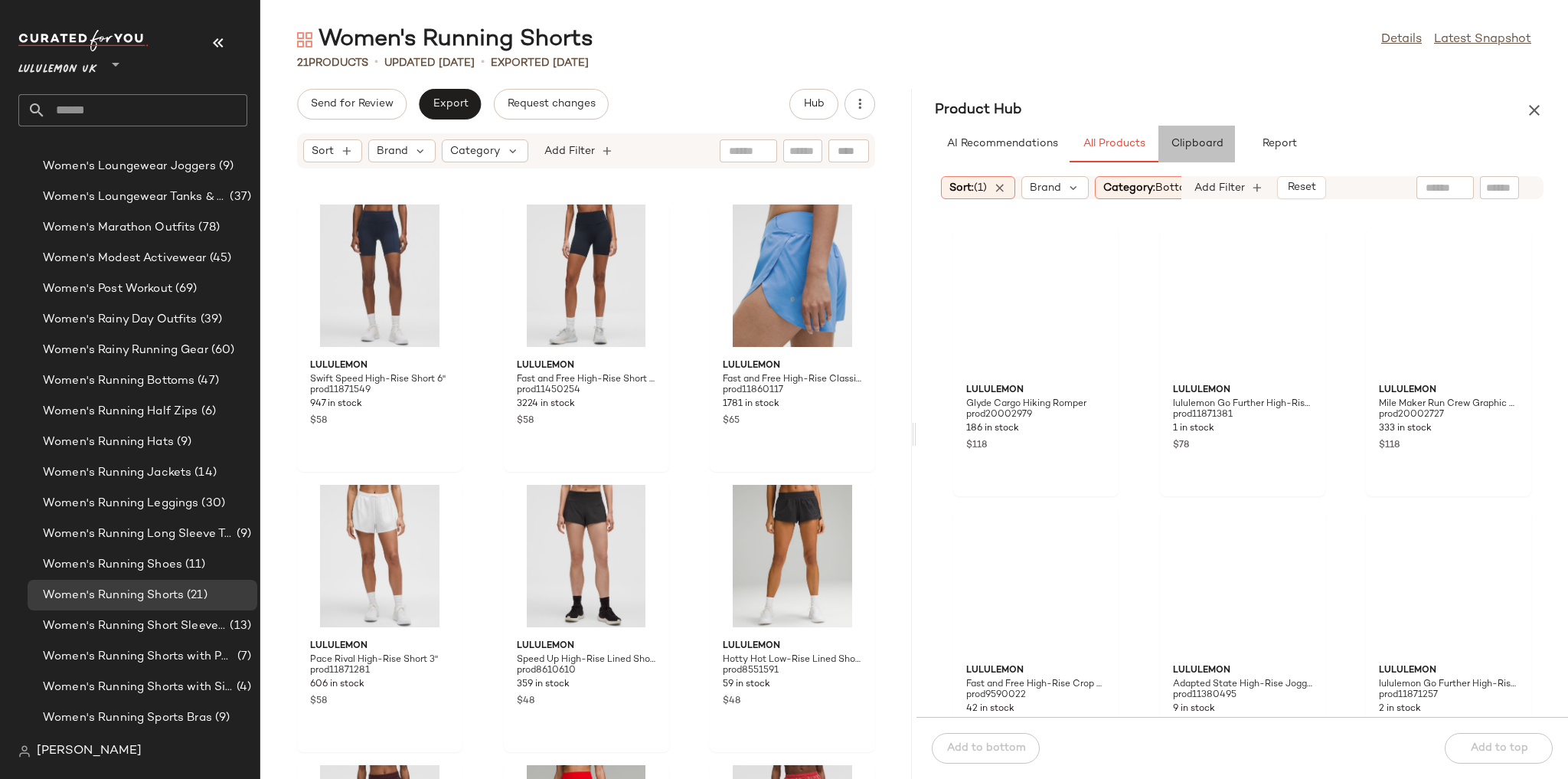 click on "Clipboard" at bounding box center (1197, 144) 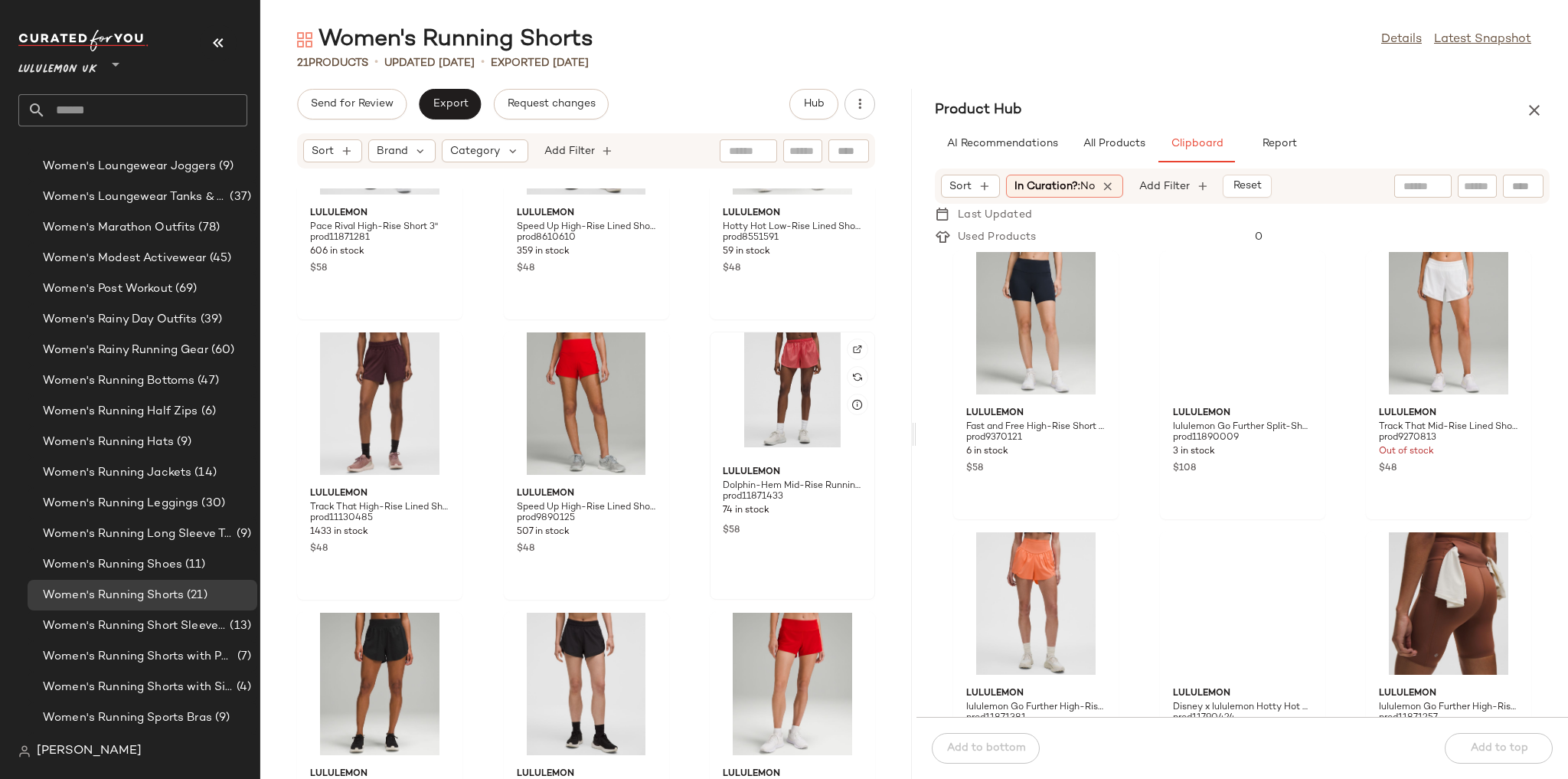 scroll, scrollTop: 1375, scrollLeft: 0, axis: vertical 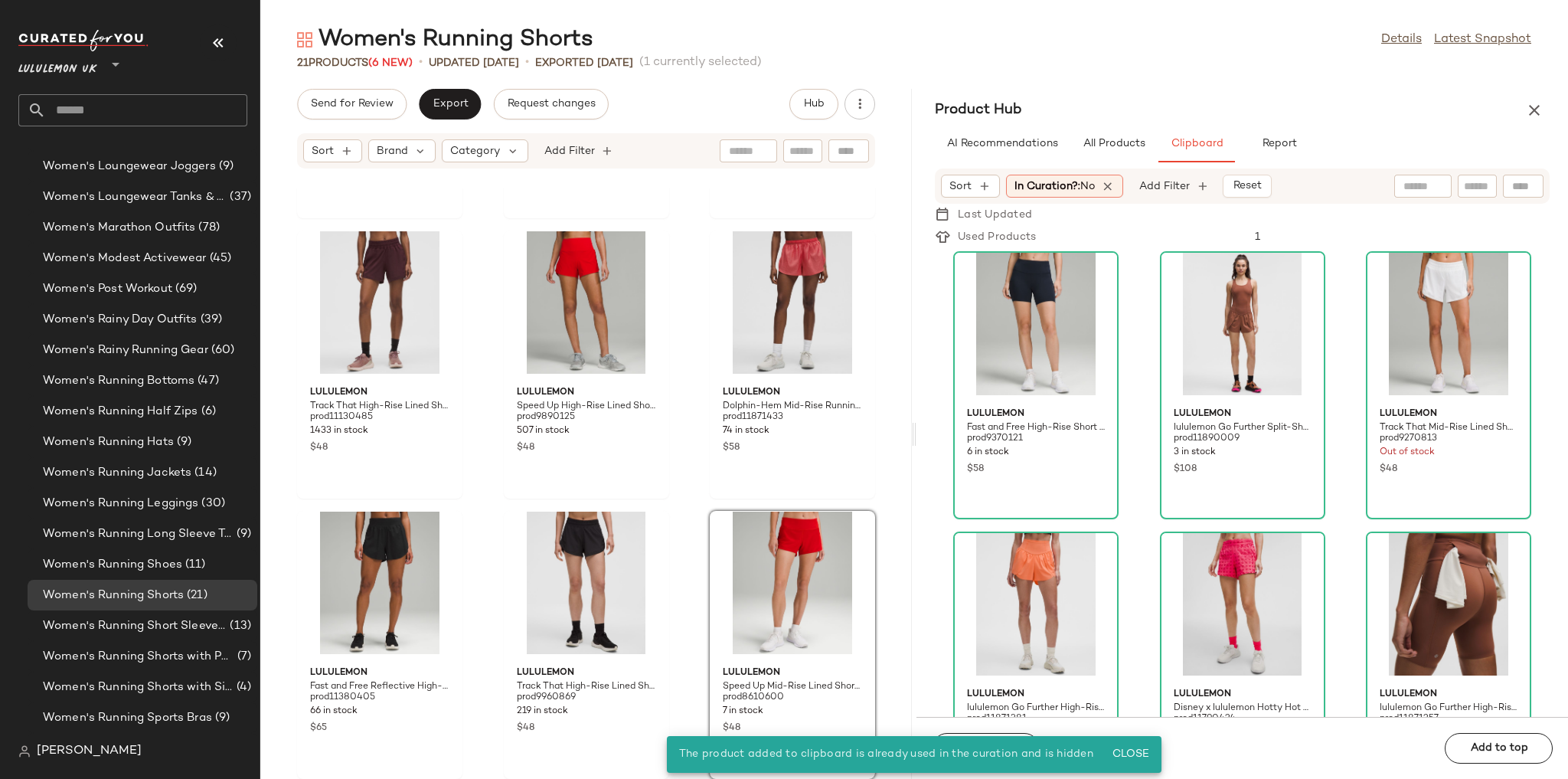 click on "lululemon Pace Rival High-Rise Short 3" prod11871281 606 in stock $58 lululemon Speed Up High-Rise Lined Short 2.5" prod8610610 359 in stock $48 lululemon Hotty Hot Low-Rise Lined Short 2.5" prod8551591 59 in stock $48 lululemon Track That High-Rise Lined Short 5" prod11130485 1433 in stock $48 lululemon Speed Up High-Rise Lined Short 4" prod9890125 507 in stock $48 lululemon Dolphin-Hem Mid-Rise Running Short 3" prod11871433 74 in stock $58 lululemon Fast and Free Reflective High-Rise Classic-Fit Short 3" prod11380405 66 in stock $65 lululemon Track That High-Rise Lined Short 3" prod9960869 219 in stock $48 lululemon Speed Up Mid-Rise Lined Short 4" prod8610600 7 in stock $48" 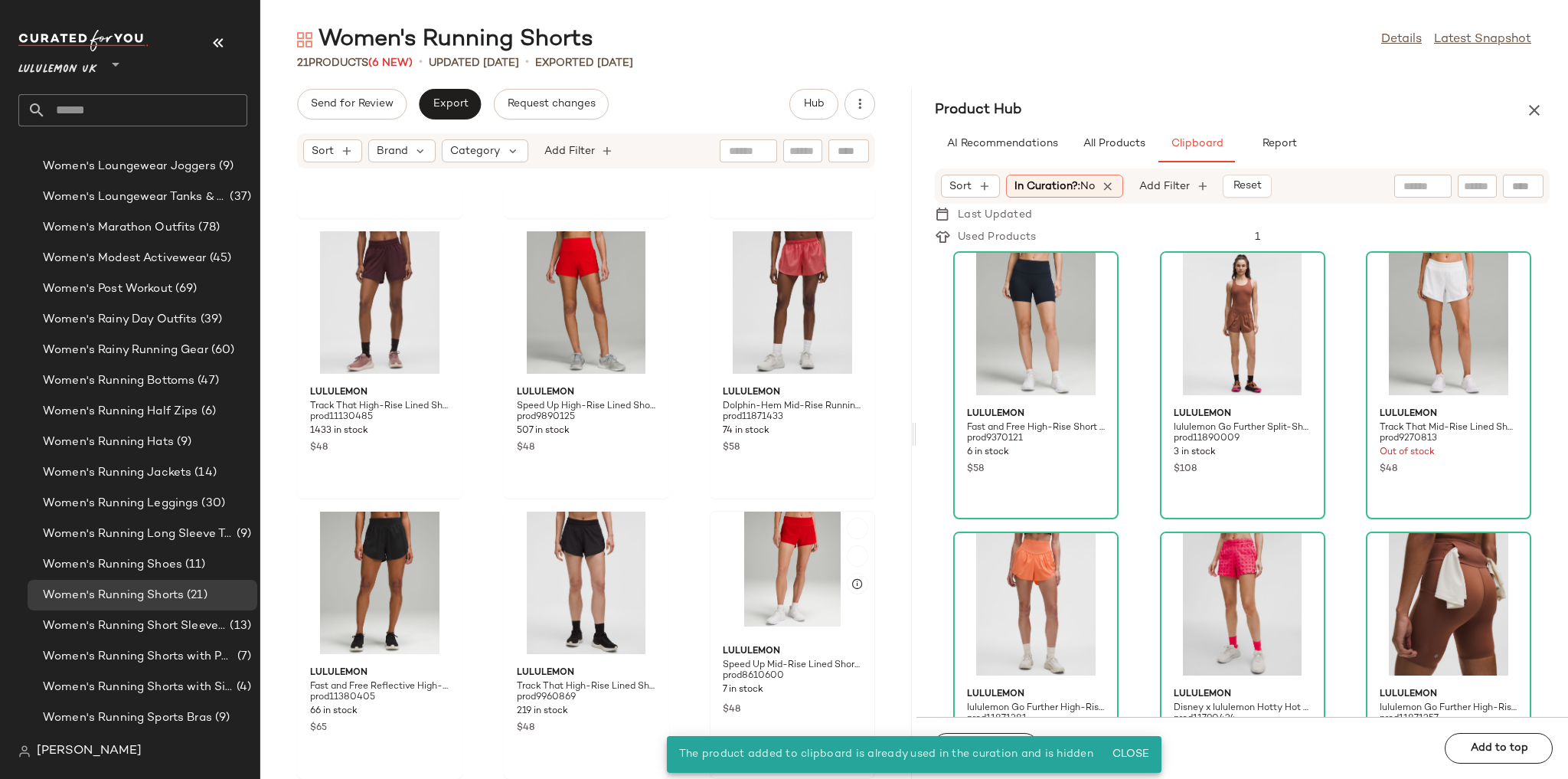 click 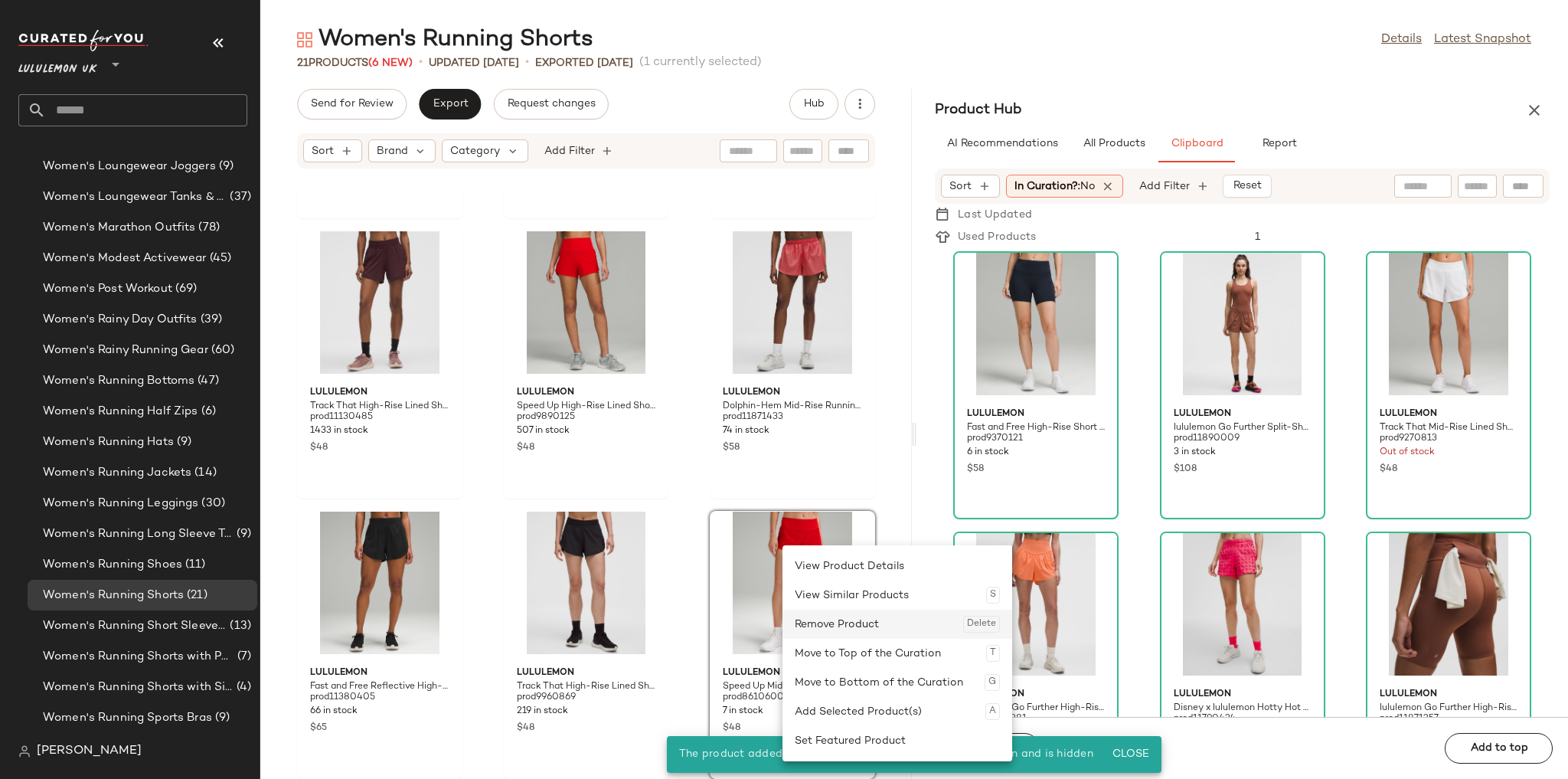 click on "Remove Product  Delete" 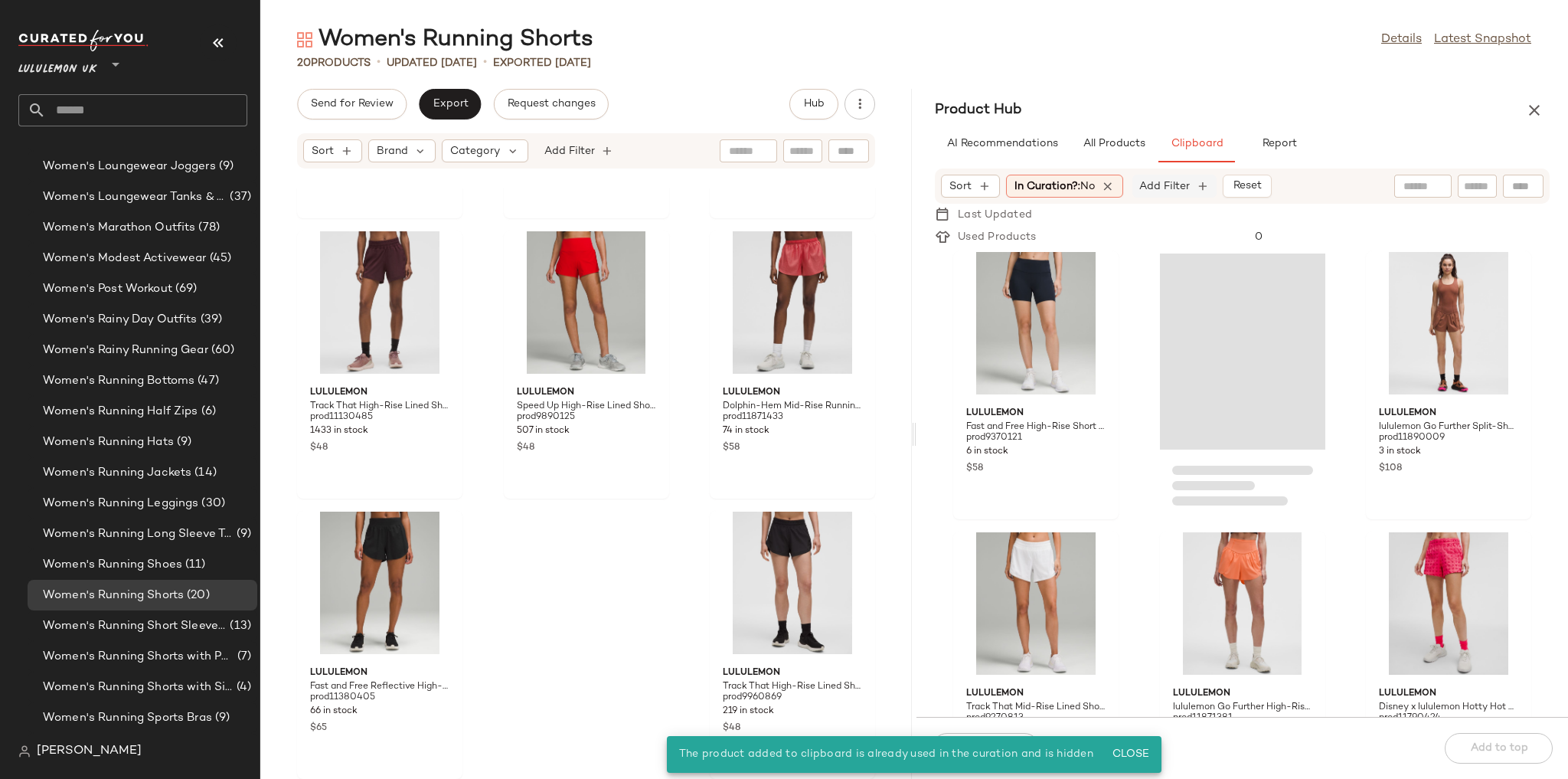 click on "Add Filter" at bounding box center (1165, 186) 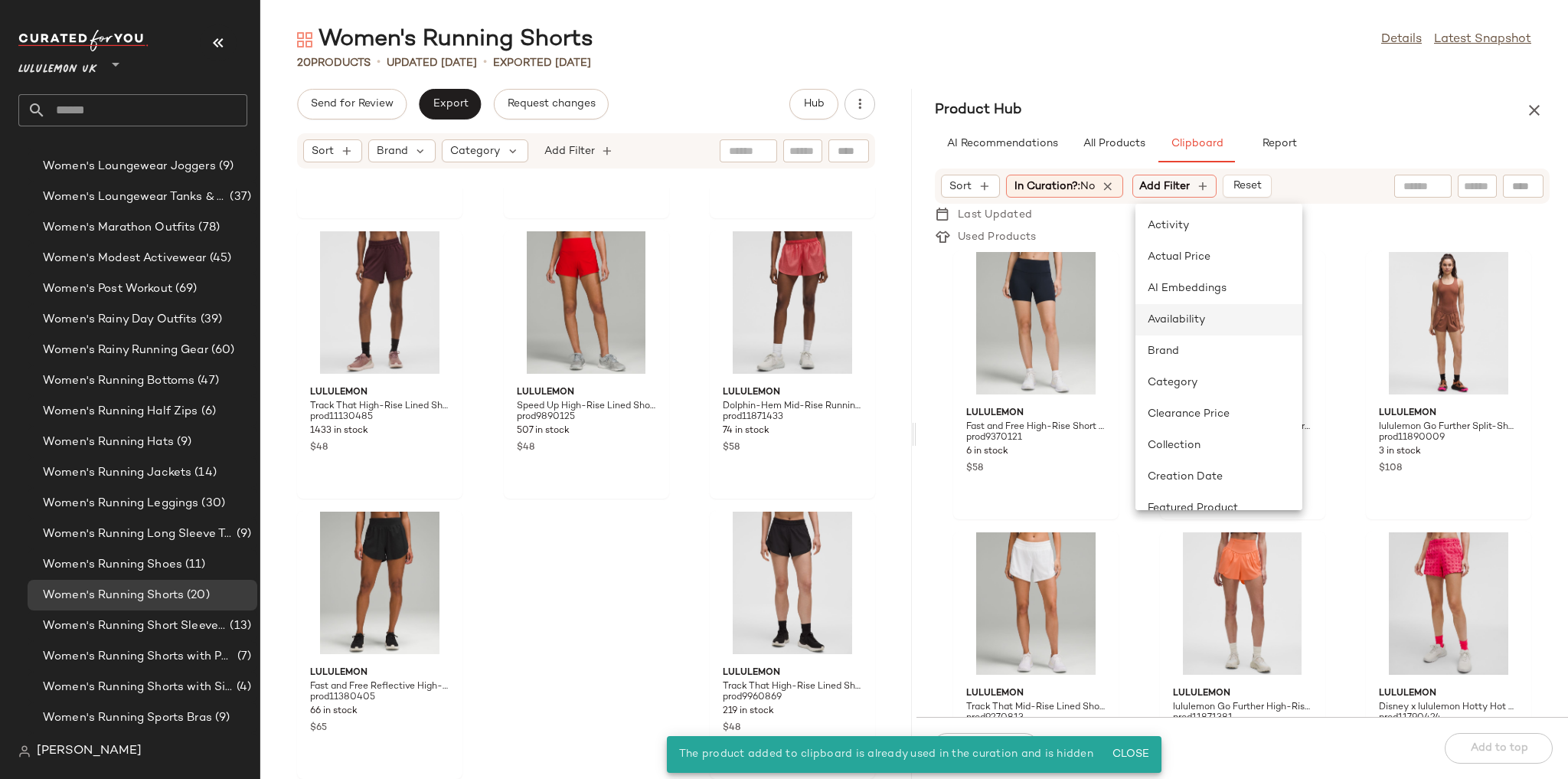 click on "Availability" 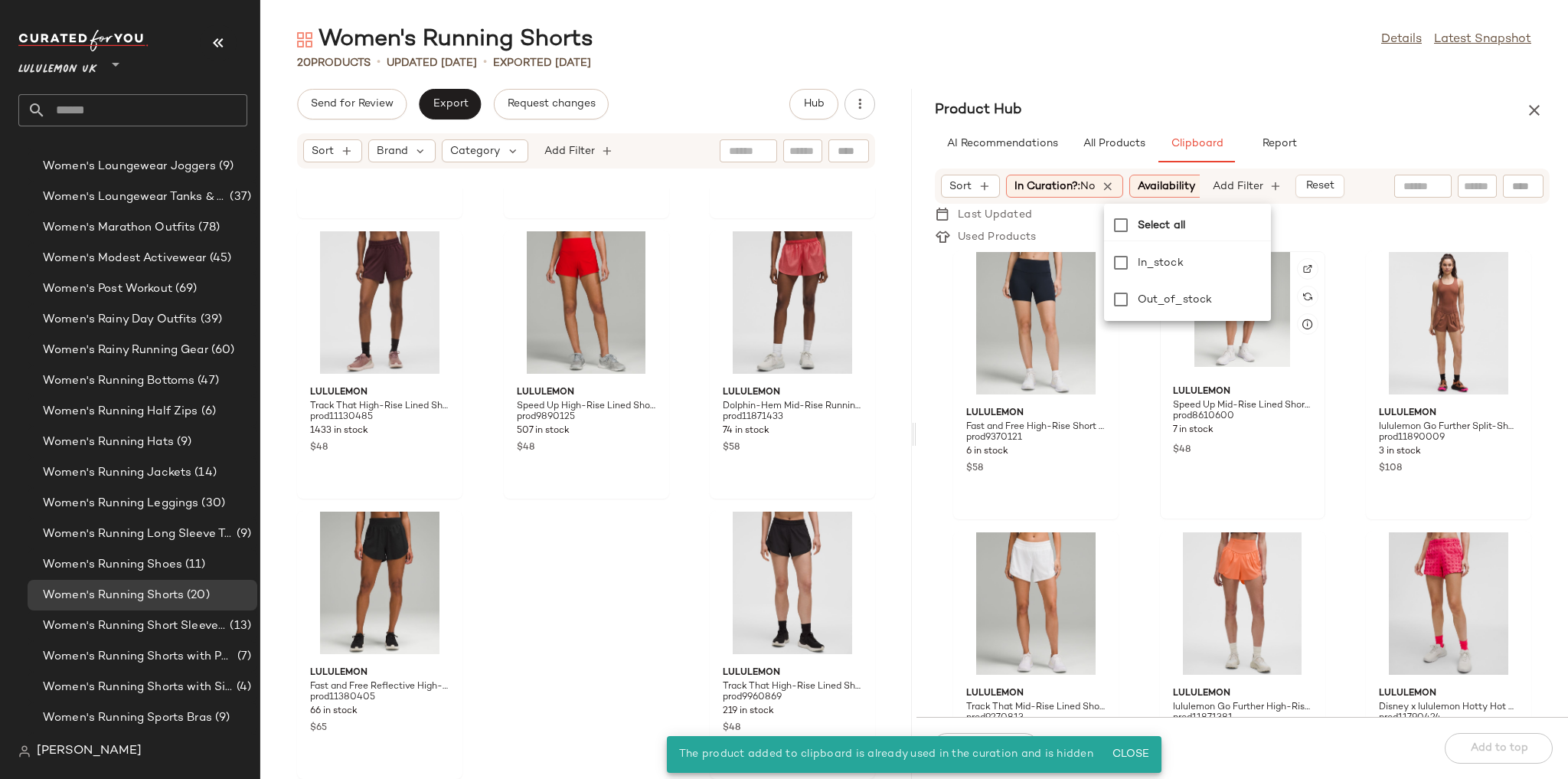 scroll, scrollTop: 0, scrollLeft: 28, axis: horizontal 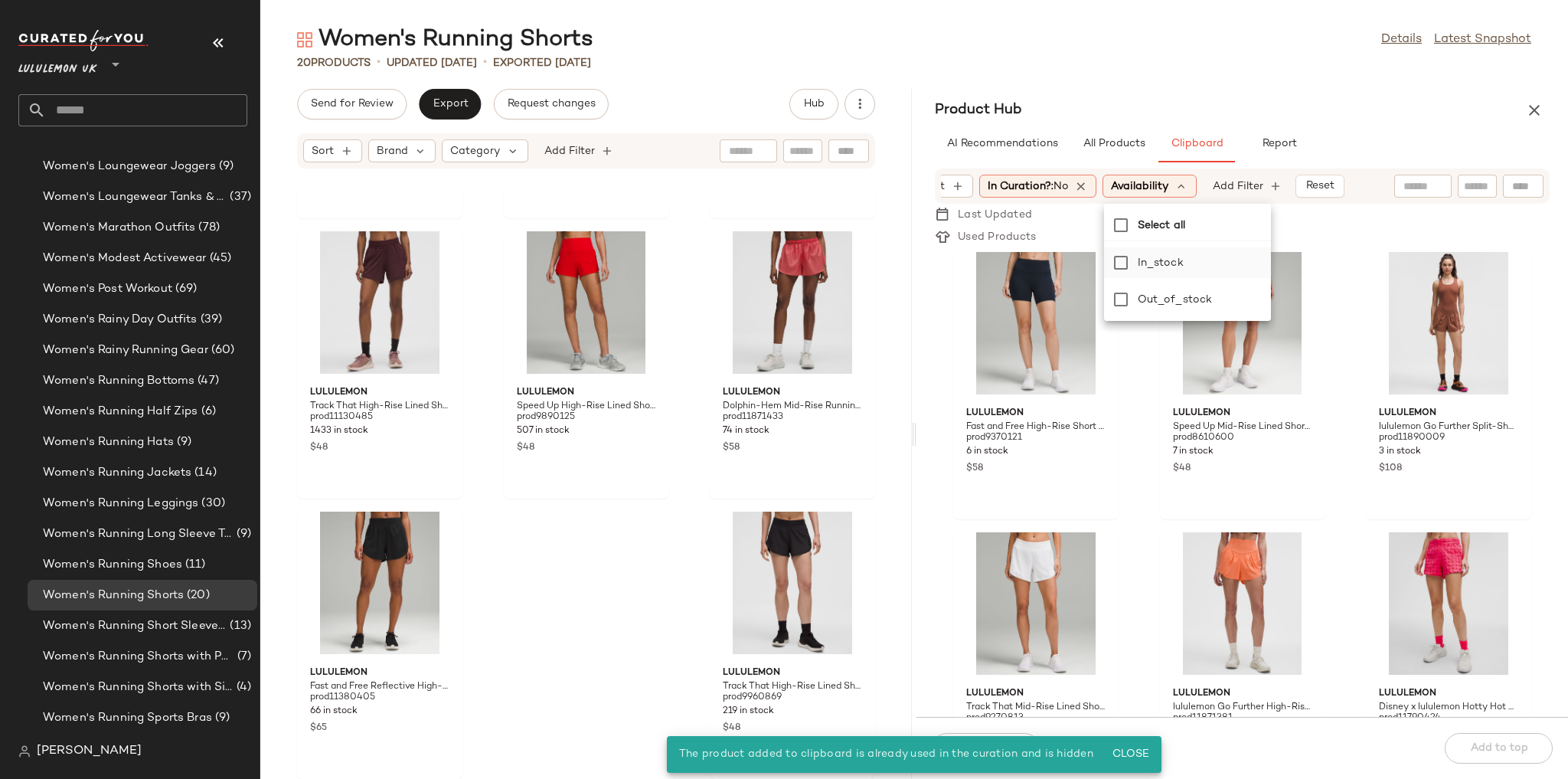 click on "in_stock" 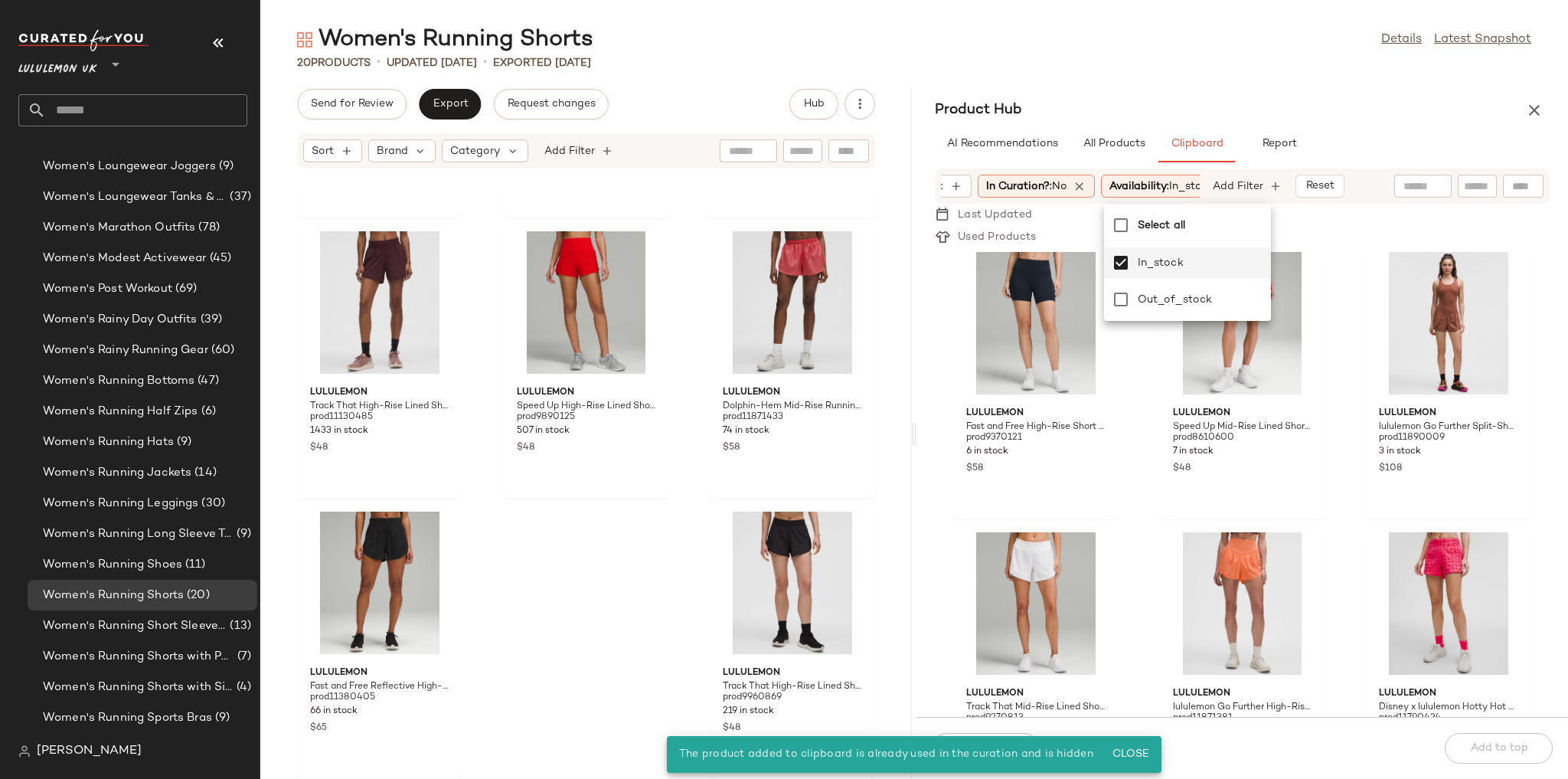 click on "Product Hub" at bounding box center (1242, 110) 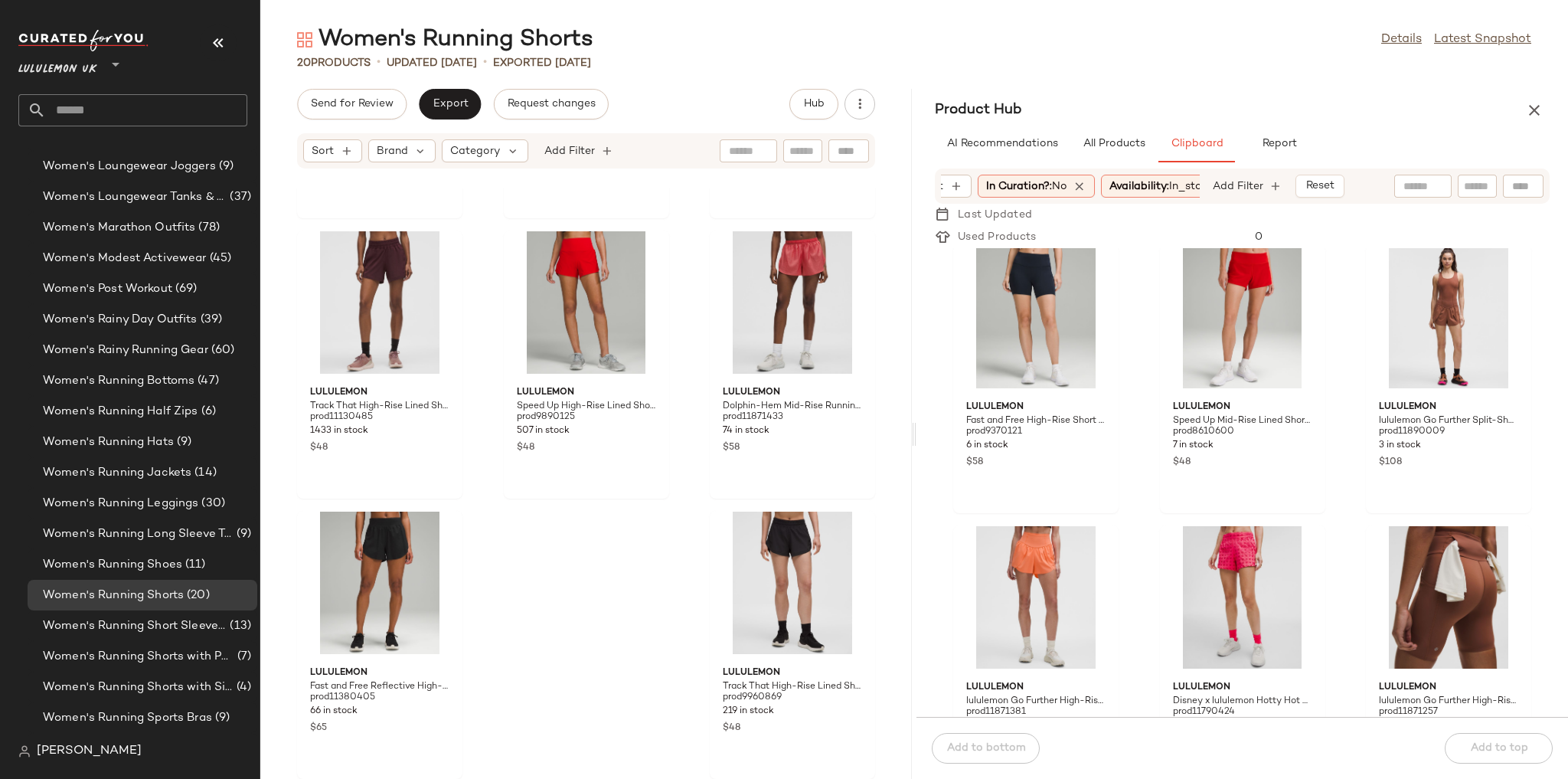 scroll, scrollTop: 0, scrollLeft: 0, axis: both 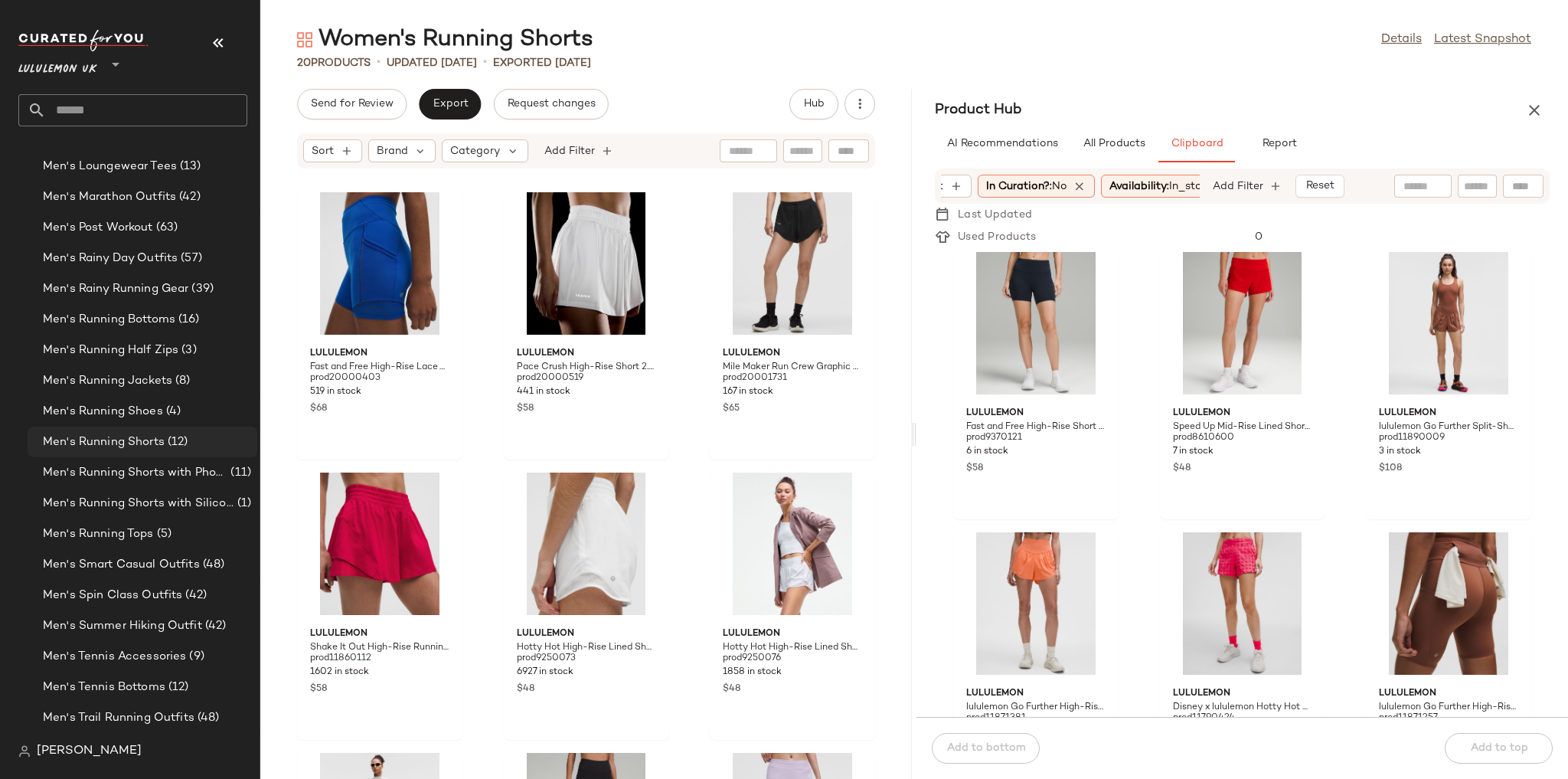 click on "Men's Running Shorts" at bounding box center [103, 442] 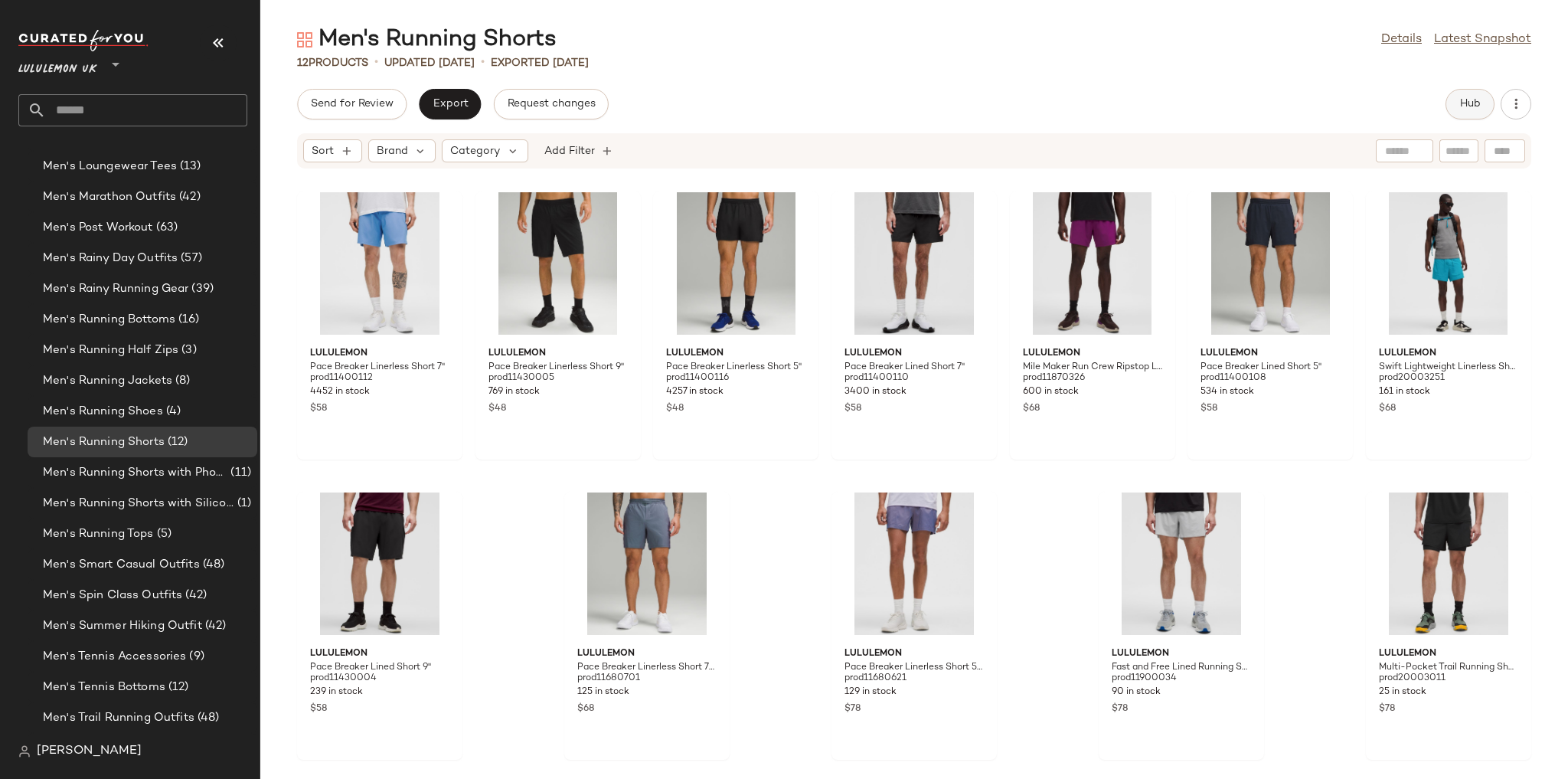 click on "Hub" 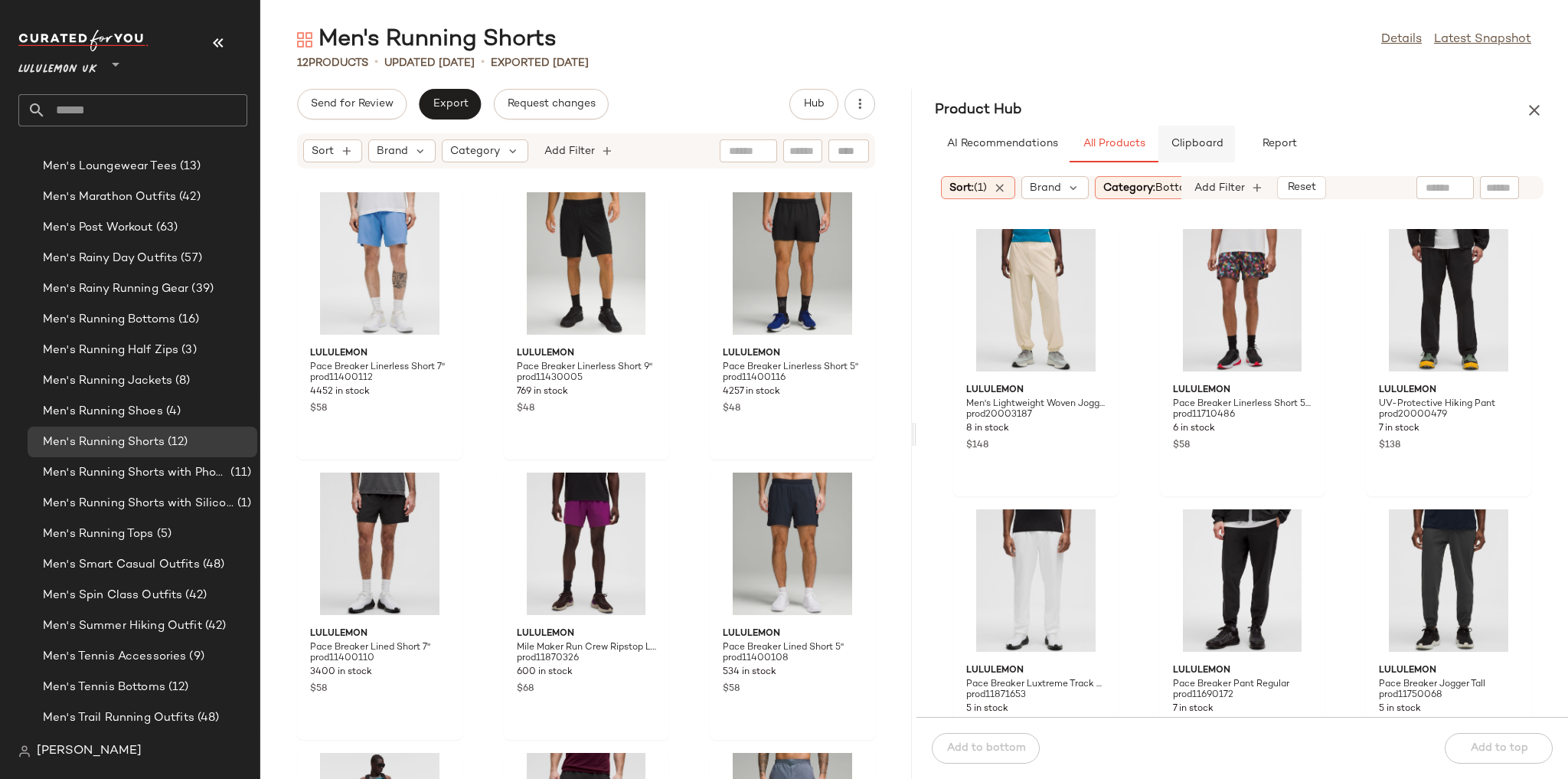 click on "Clipboard" 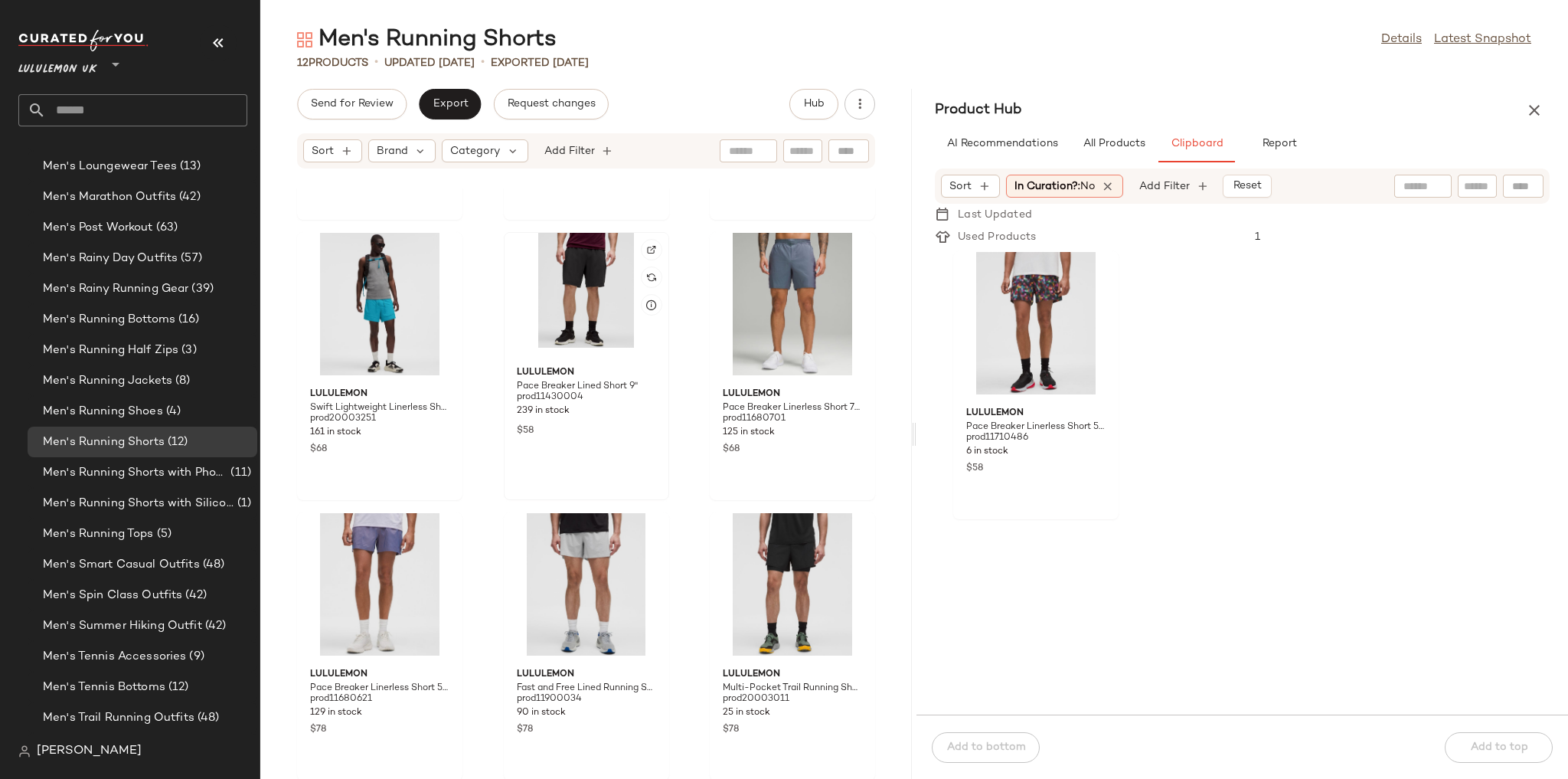 scroll, scrollTop: 533, scrollLeft: 0, axis: vertical 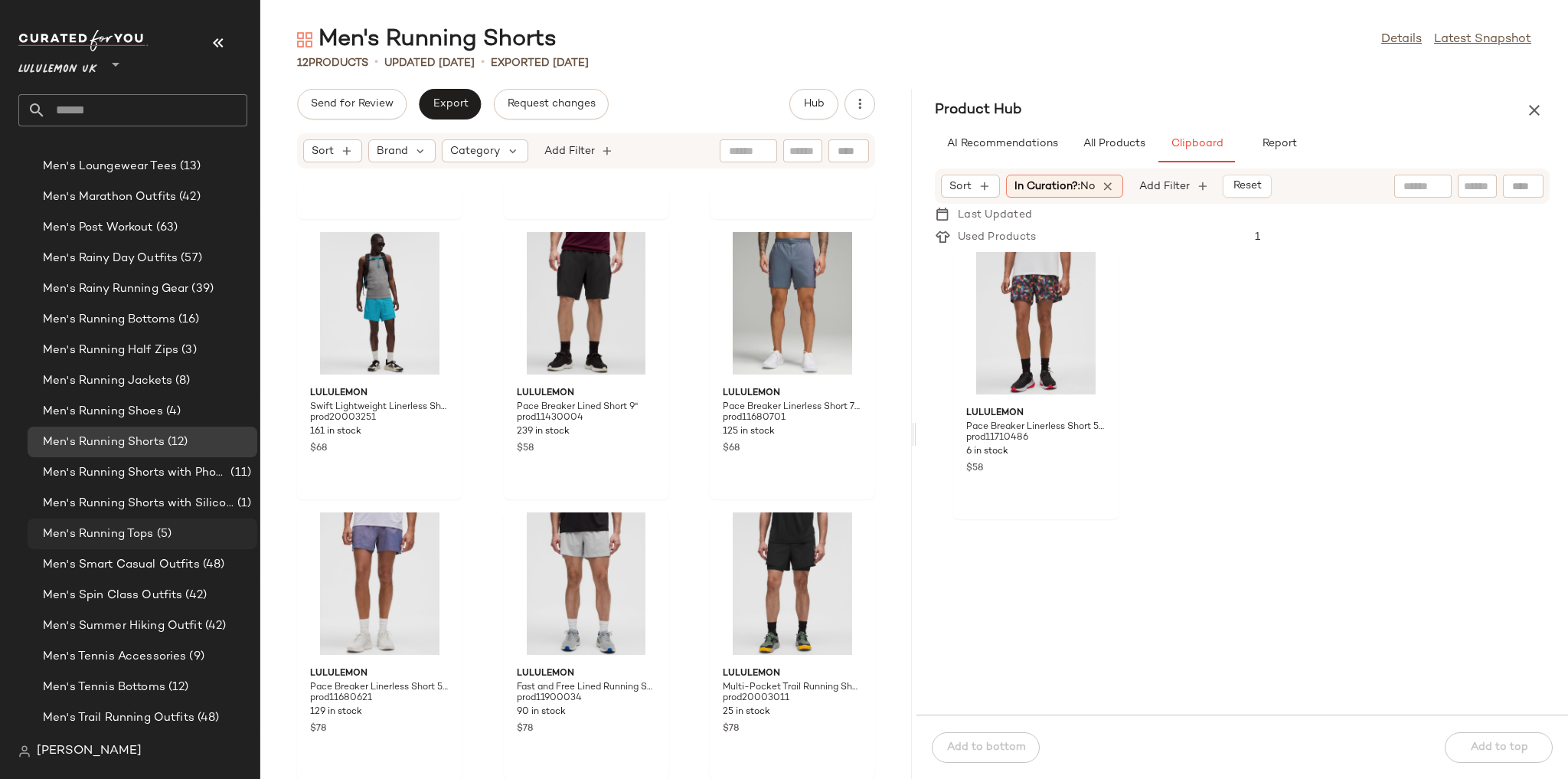 click on "Men's Running Tops" at bounding box center (98, 534) 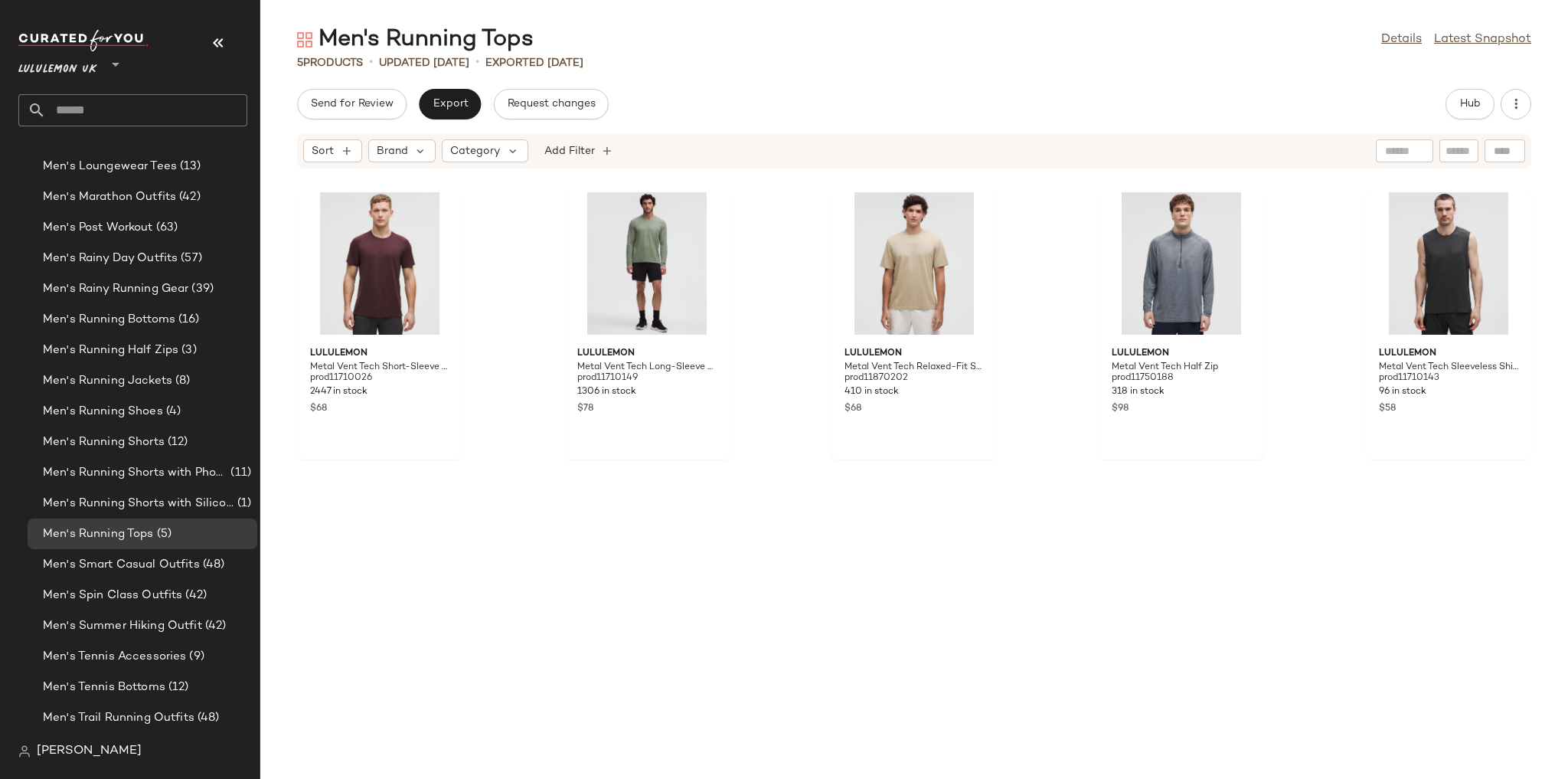 click on "Men's Running Tops  Details   Latest Snapshot  5   Products   •   updated Jul 2nd  •  Exported Jul 2nd  Send for Review   Export   Request changes   Hub  Sort  Brand  Category  Add Filter  lululemon Metal Vent Tech Short-Sleeve Shirt prod11710026 2447 in stock $68 lululemon Metal Vent Tech Long-Sleeve Shirt prod11710149 1306 in stock $78 lululemon Metal Vent Tech Relaxed-Fit Short-Sleeve Shirt prod11870202 410 in stock $68 lululemon Metal Vent Tech Half Zip prod11750188 318 in stock $98 lululemon Metal Vent Tech Sleeveless Shirt prod11710143 96 in stock $58" at bounding box center [914, 401] 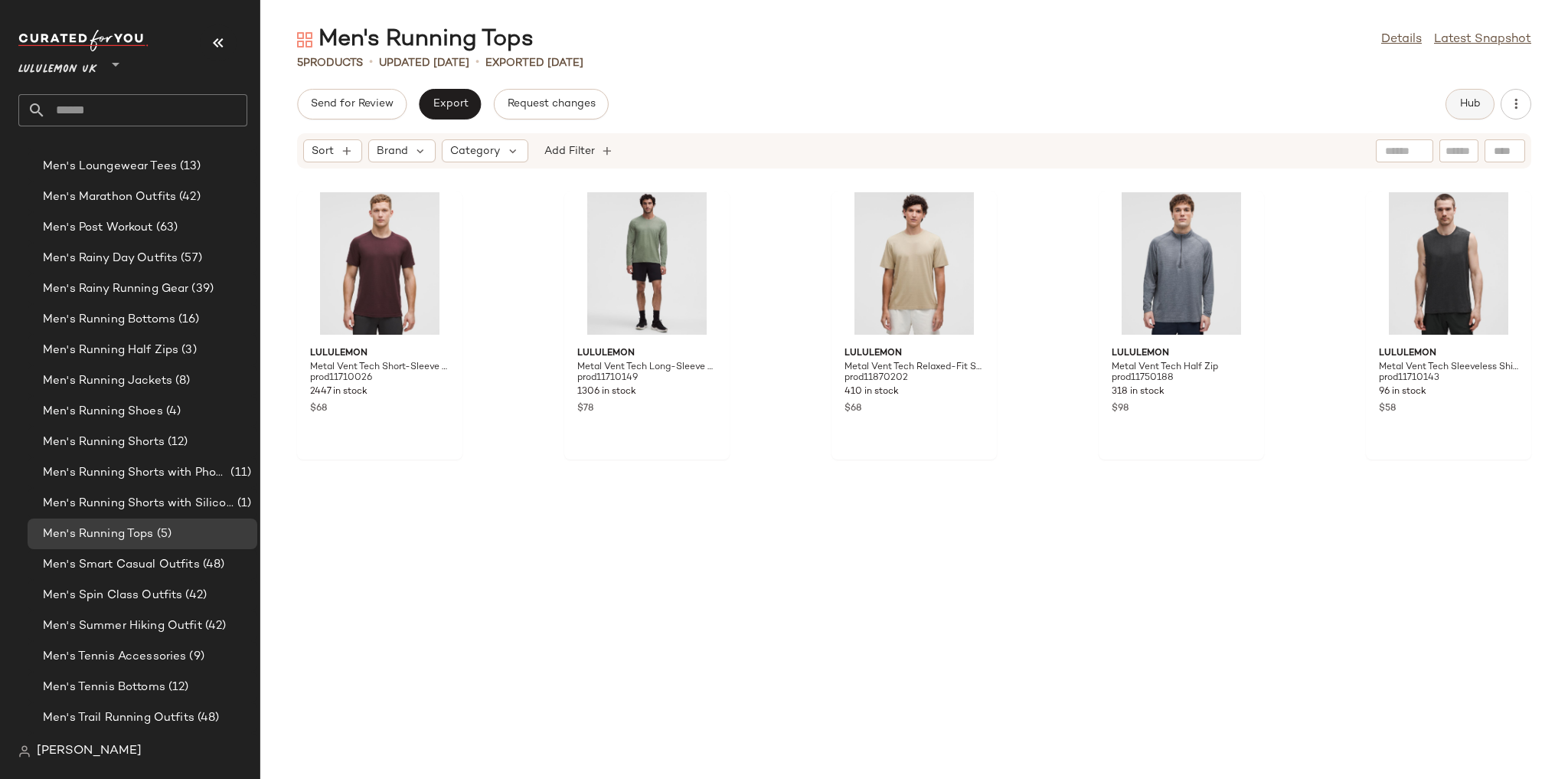 click on "Hub" at bounding box center (1470, 104) 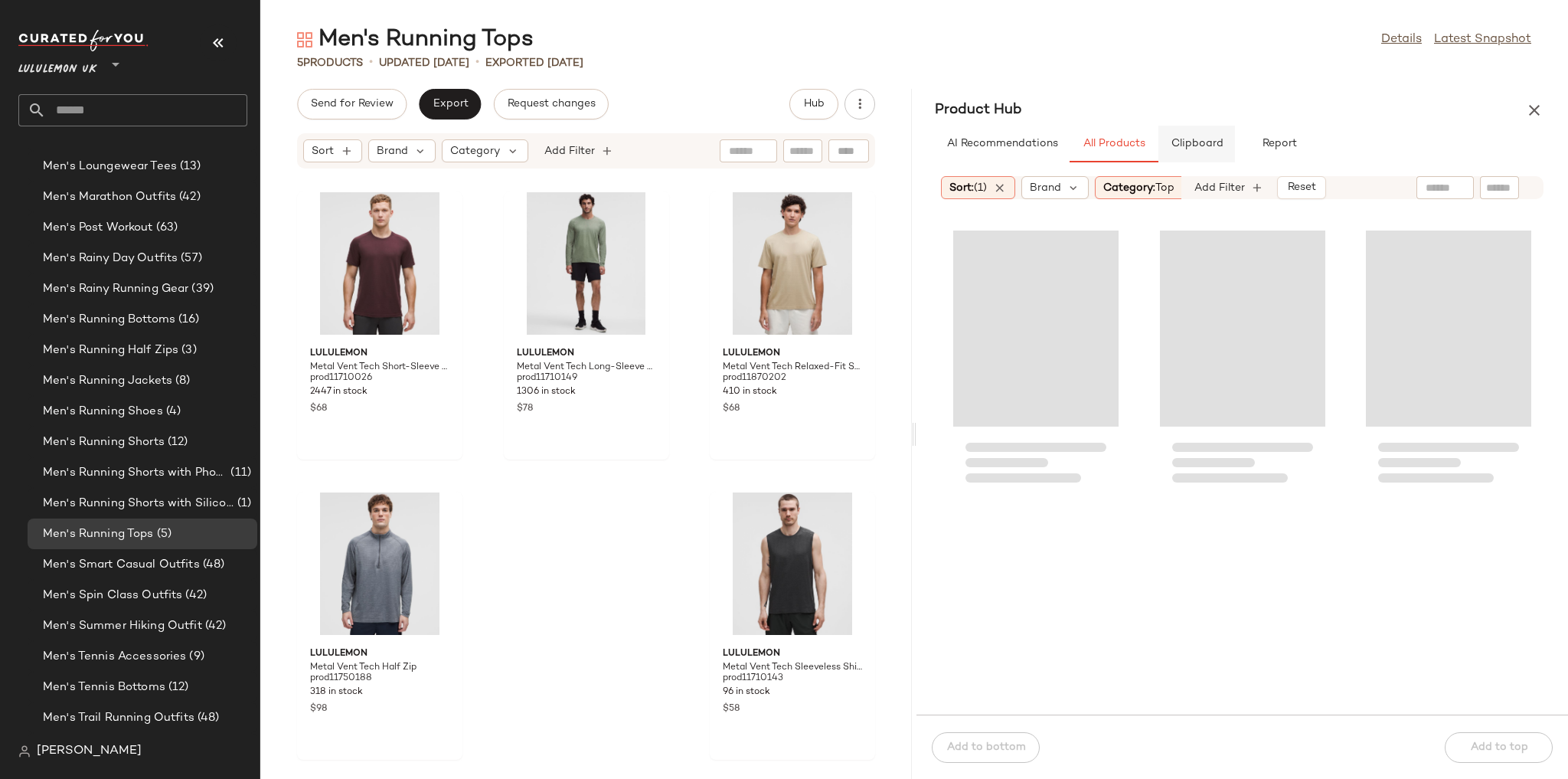 click on "Clipboard" at bounding box center [1197, 144] 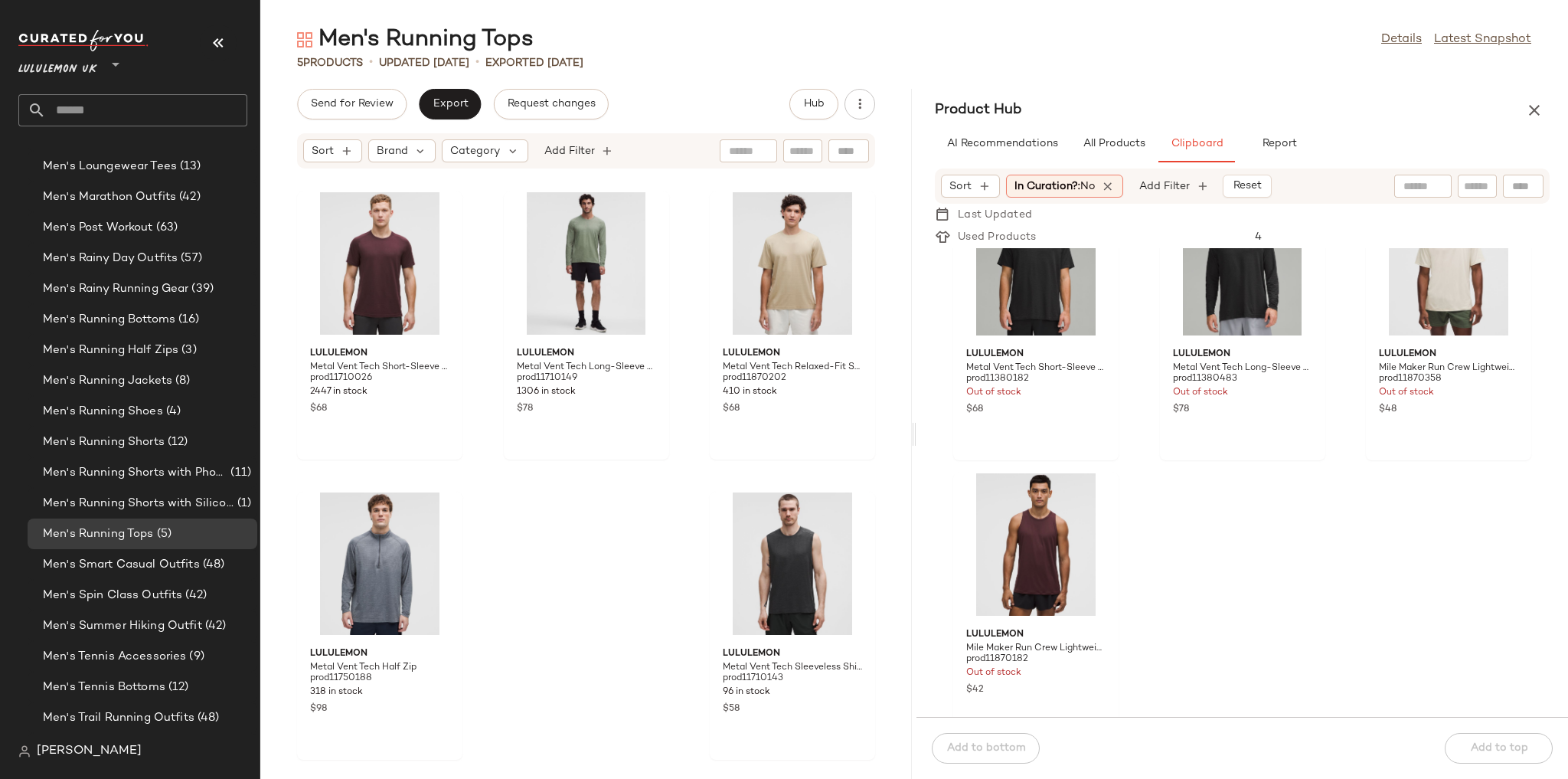 scroll, scrollTop: 375, scrollLeft: 0, axis: vertical 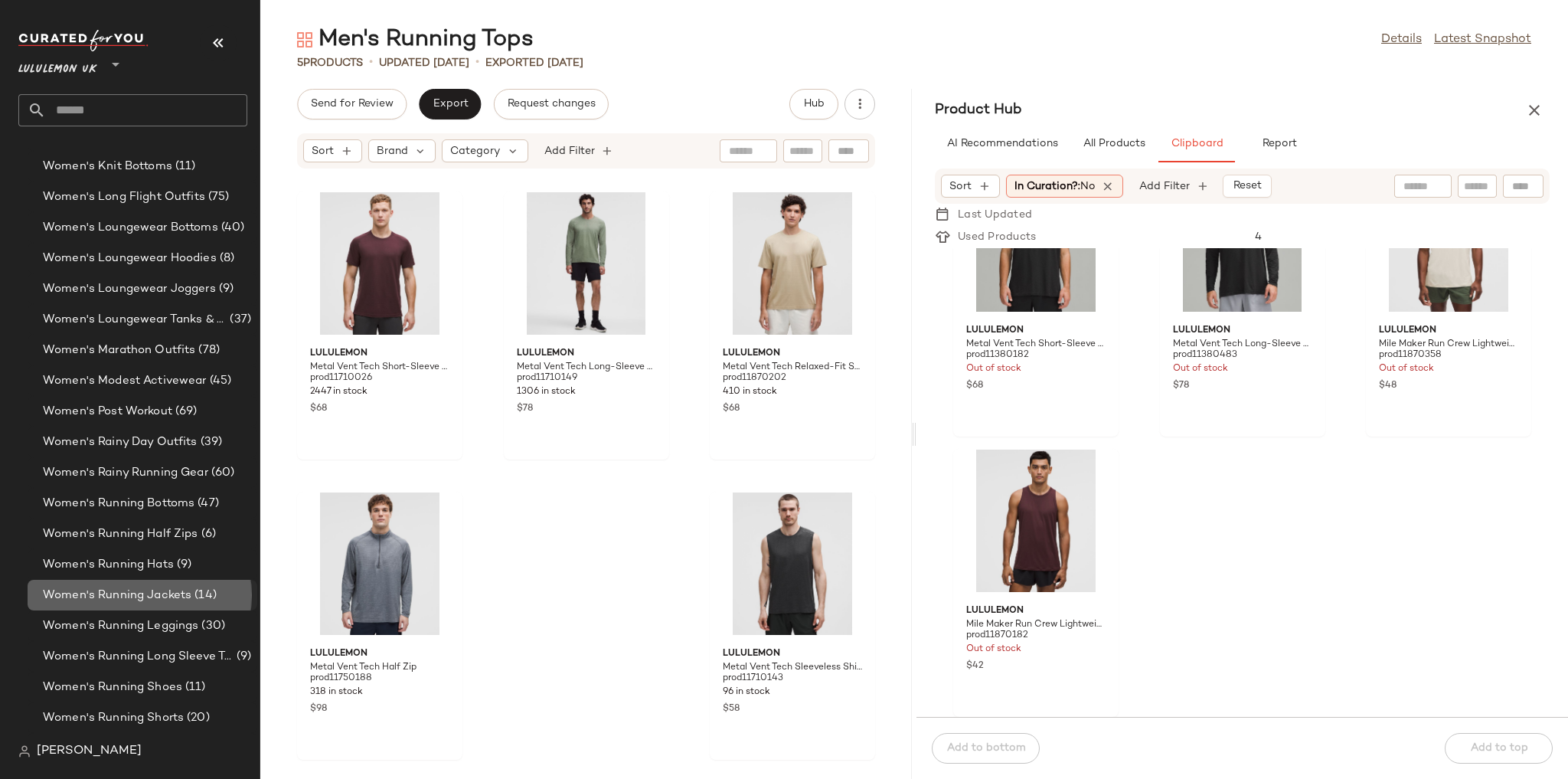 click on "Women's Running Jackets" at bounding box center [117, 595] 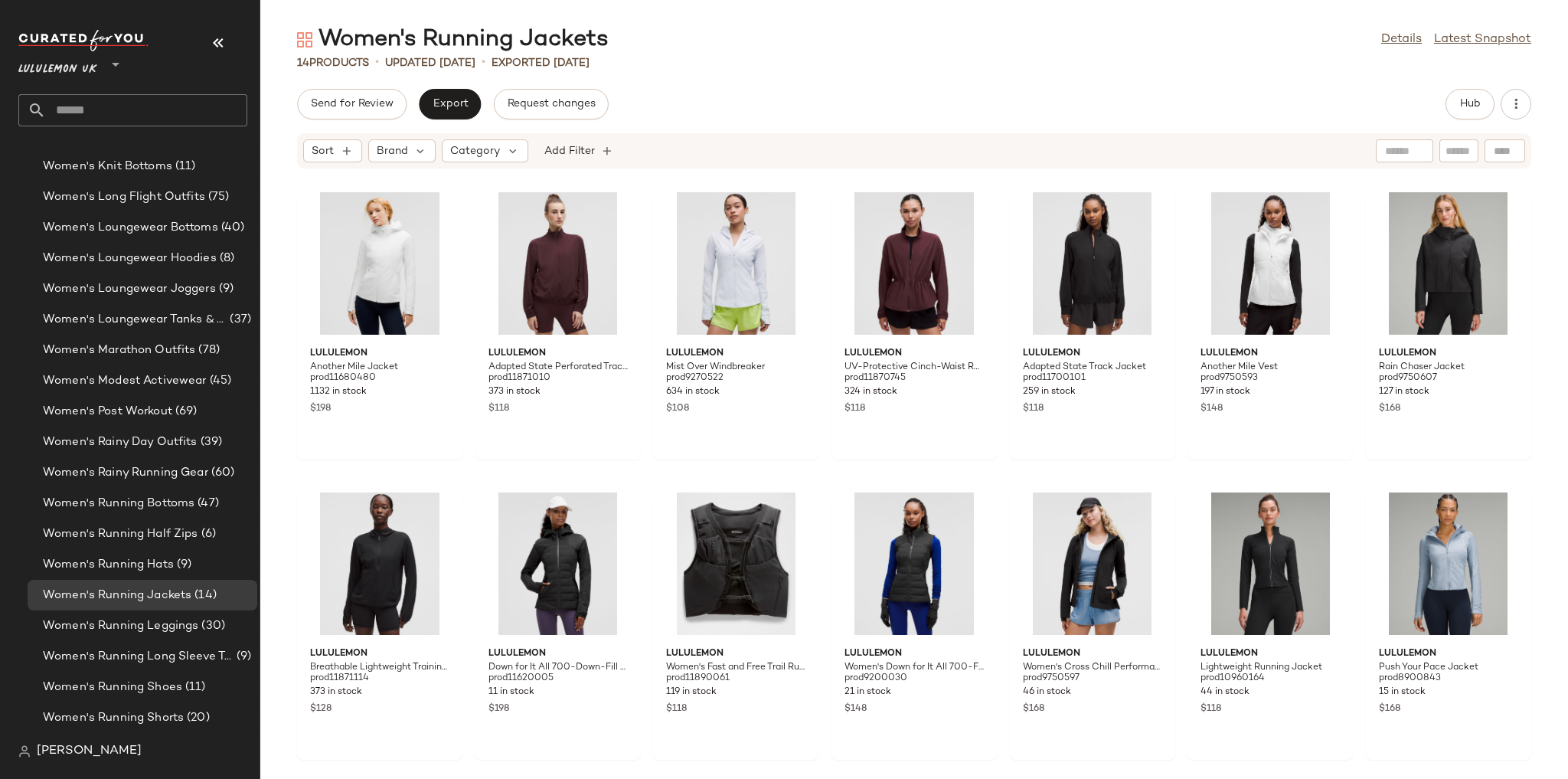 scroll, scrollTop: 241, scrollLeft: 0, axis: vertical 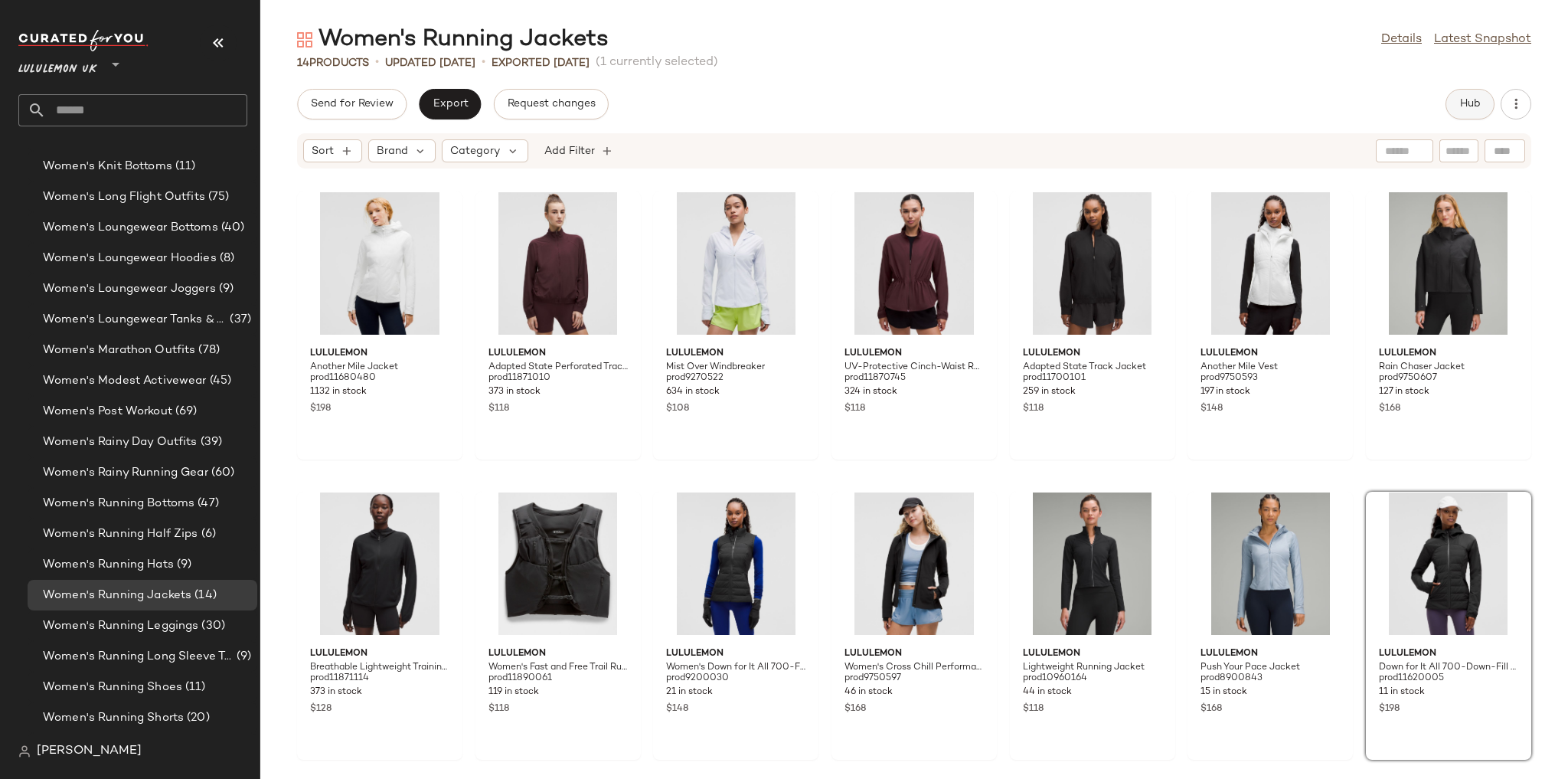 click on "Hub" at bounding box center (1470, 104) 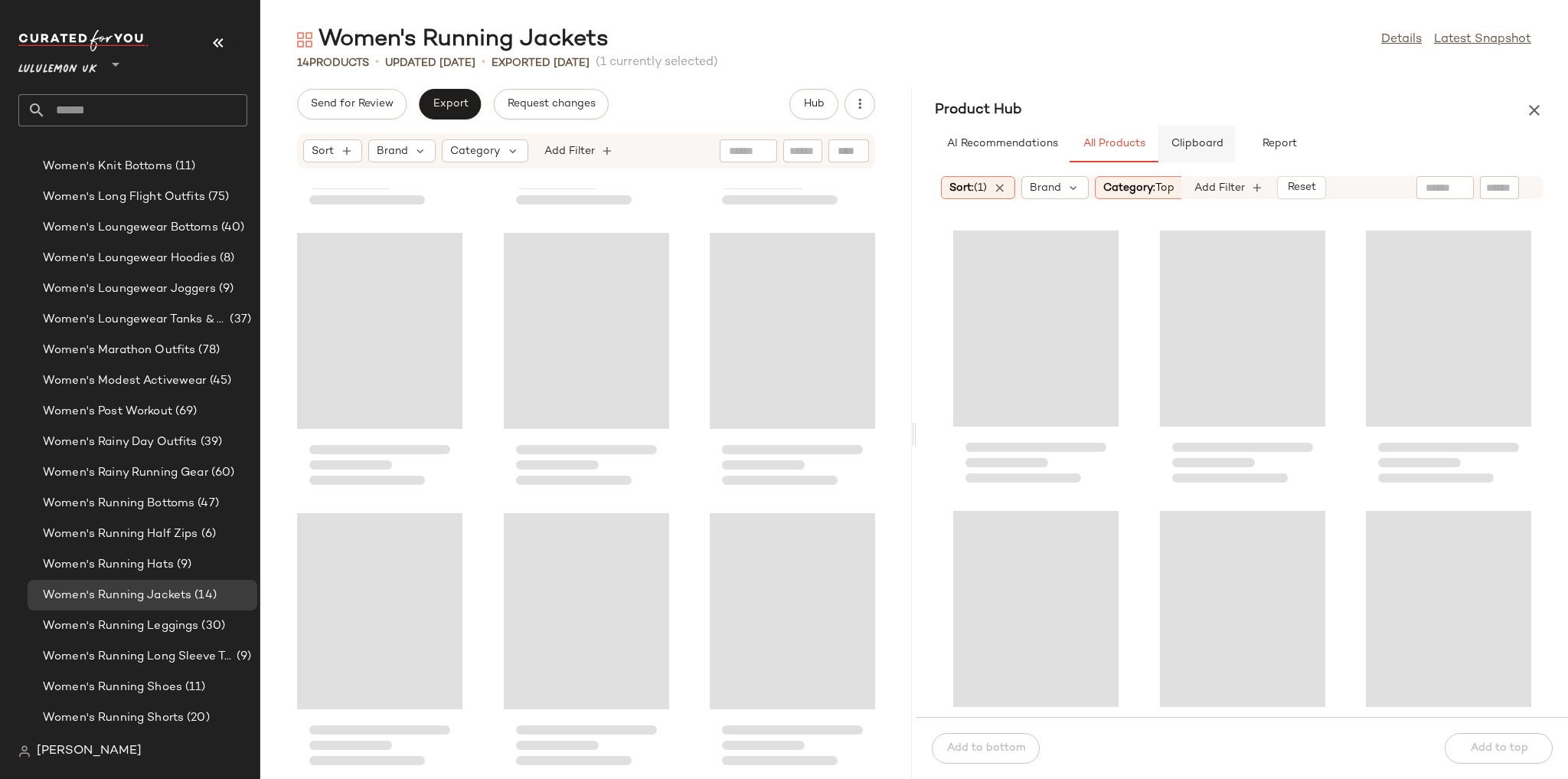 scroll, scrollTop: 293, scrollLeft: 0, axis: vertical 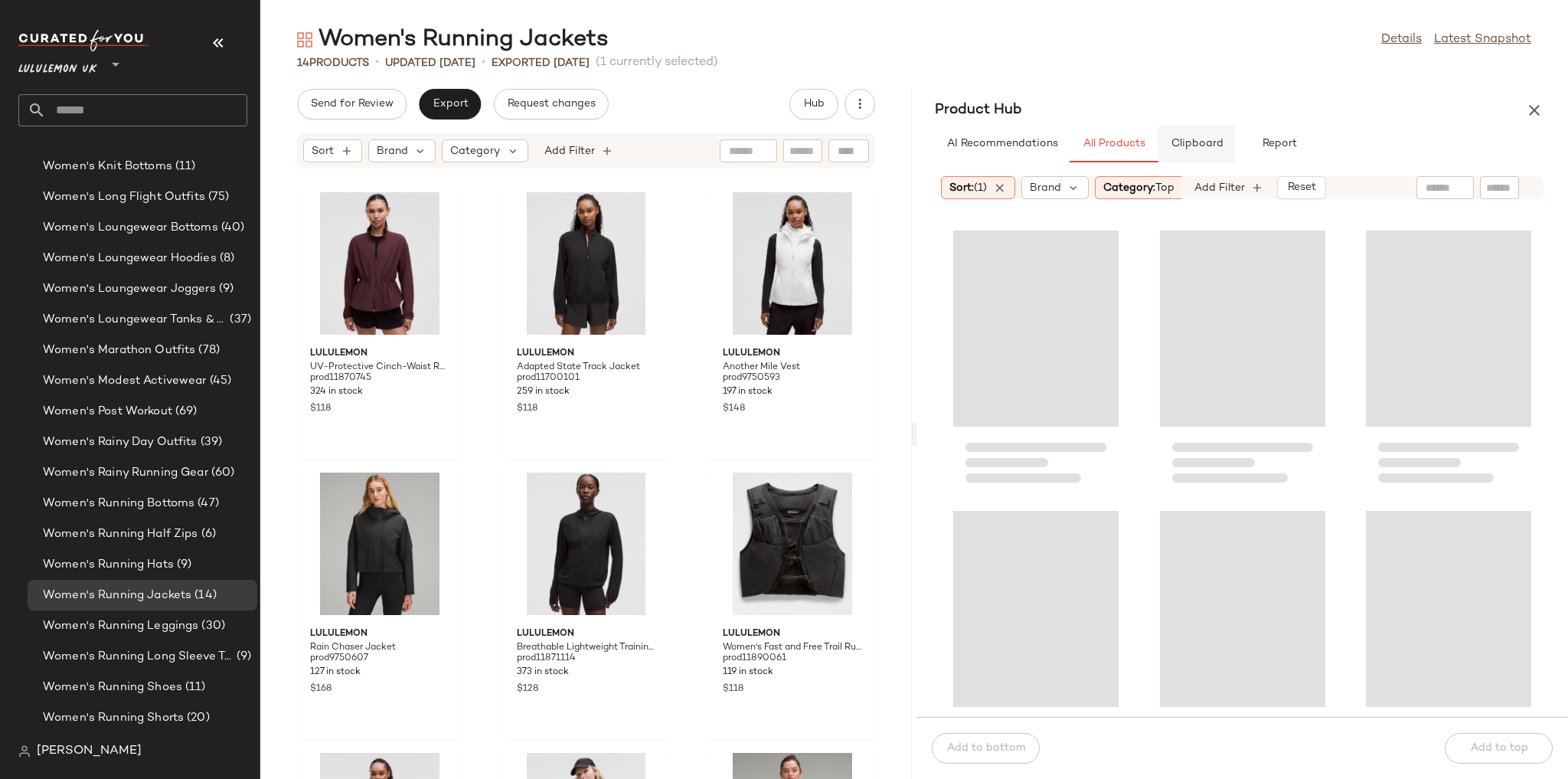 click on "Clipboard" at bounding box center (1197, 144) 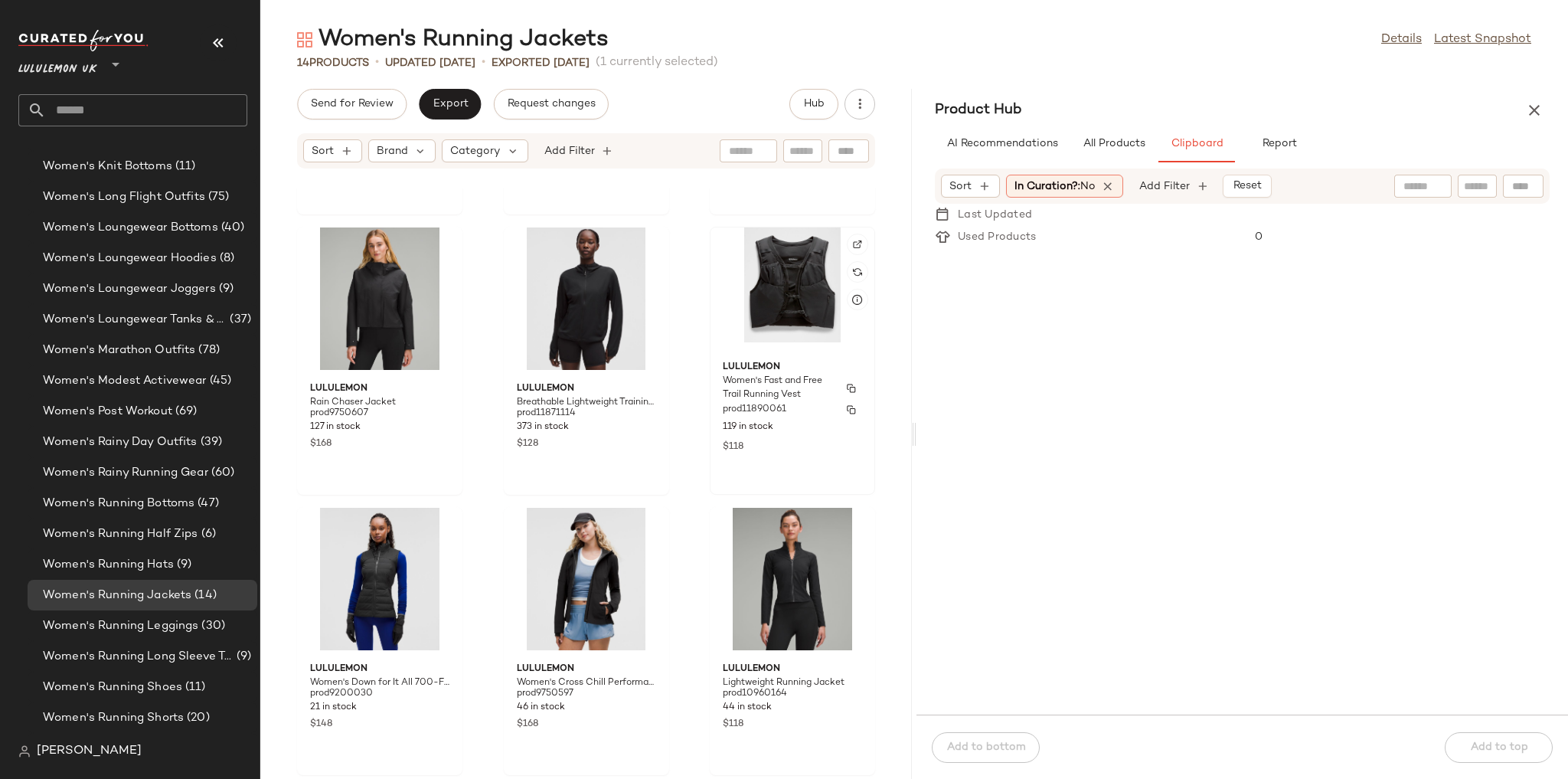 scroll, scrollTop: 814, scrollLeft: 0, axis: vertical 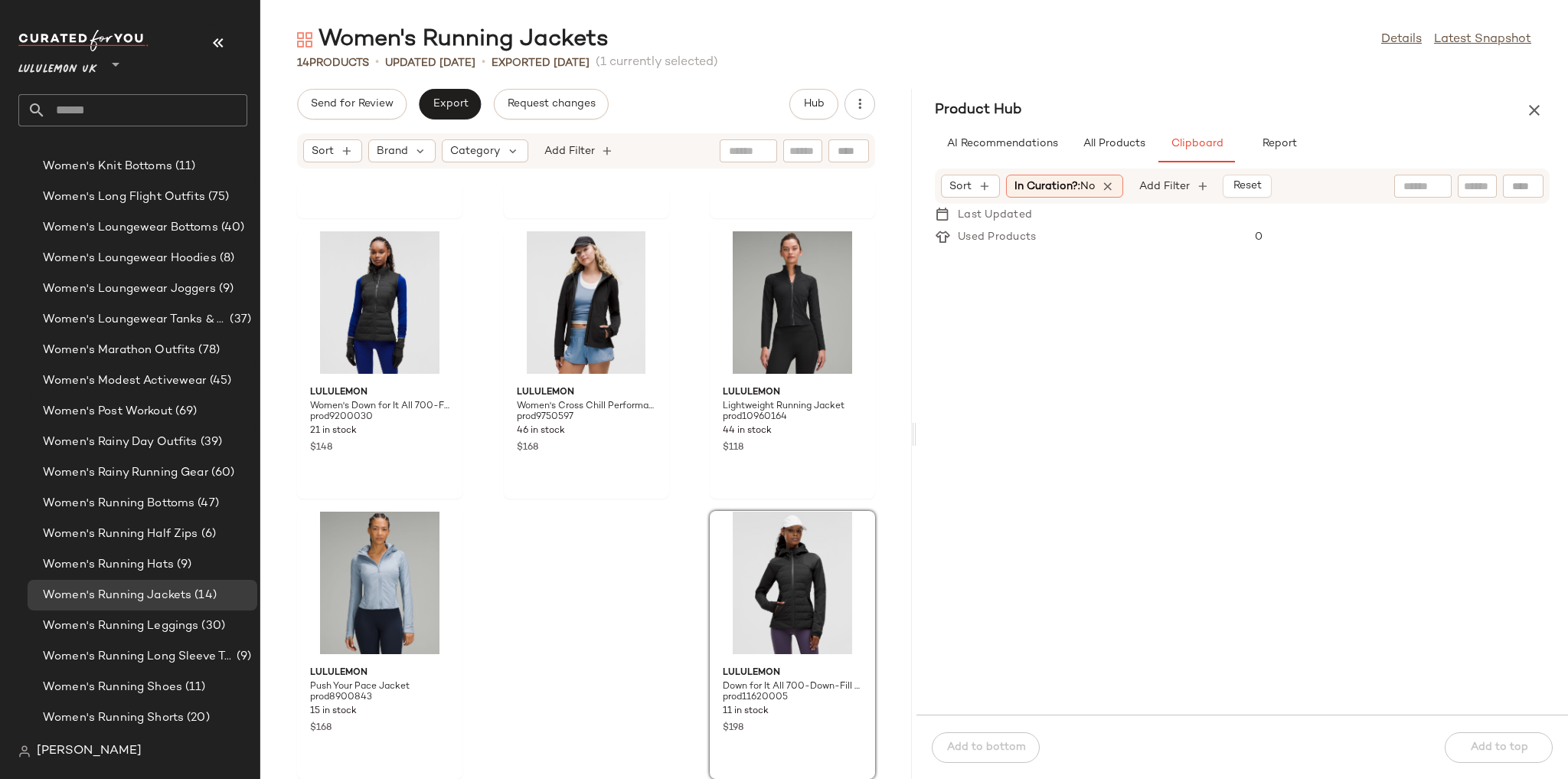 click on "lululemon Rain Chaser Jacket prod9750607 127 in stock $168 lululemon Breathable Lightweight Training Jacket prod11871114 373 in stock $128 lululemon Women's Fast and Free Trail Running Vest prod11890061 119 in stock $118 lululemon Women's Down for It All 700-Fill Vest prod9200030 21 in stock $148 lululemon Women's Cross Chill Performance Jacket prod9750597 46 in stock $168 lululemon Lightweight Running Jacket prod10960164 44 in stock $118 lululemon Push Your Pace Jacket prod8900843 15 in stock $168 lululemon Down for It All 700-Down-Fill Jacket prod11620005 11 in stock $198" 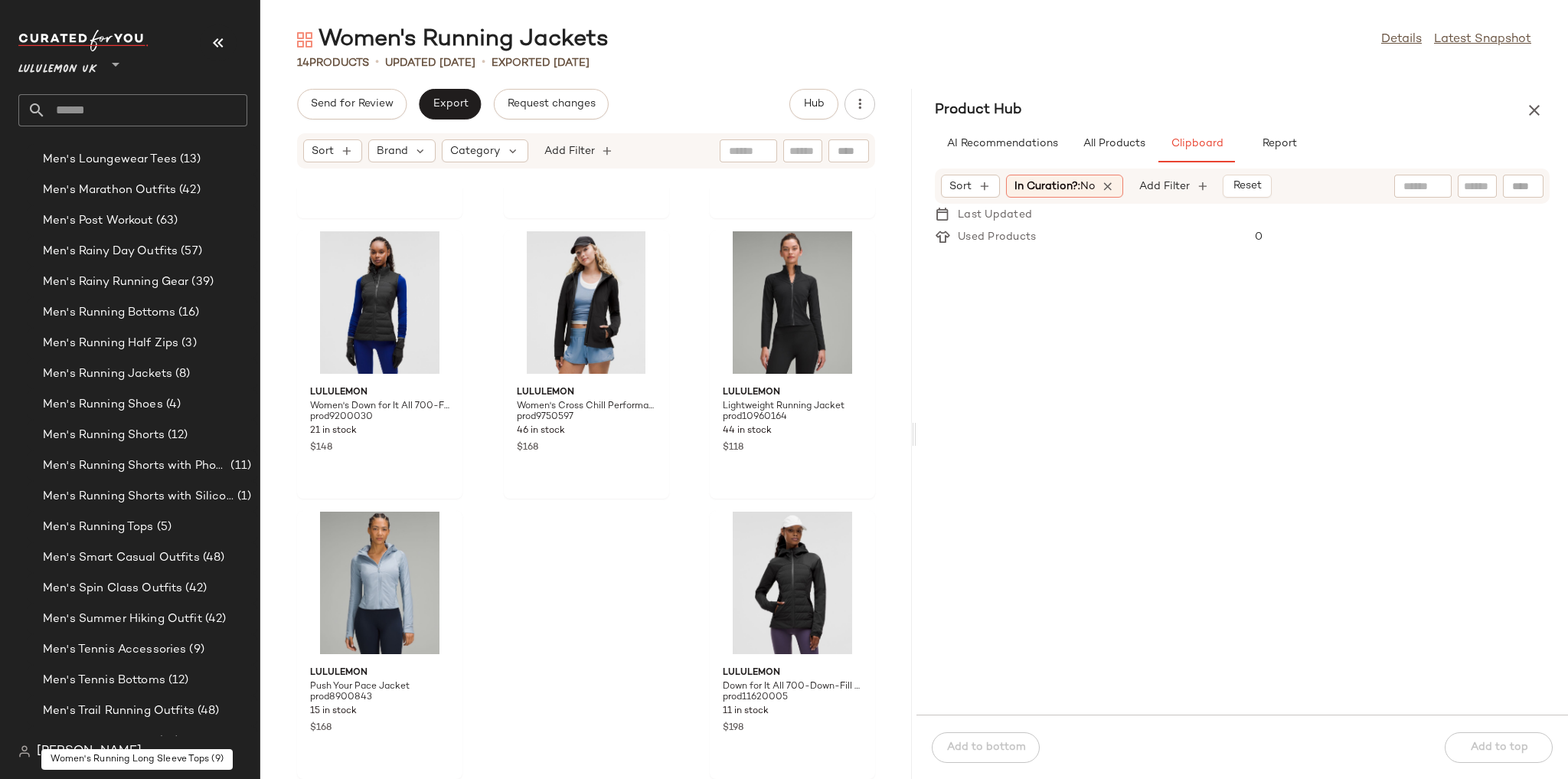 scroll, scrollTop: 1096, scrollLeft: 0, axis: vertical 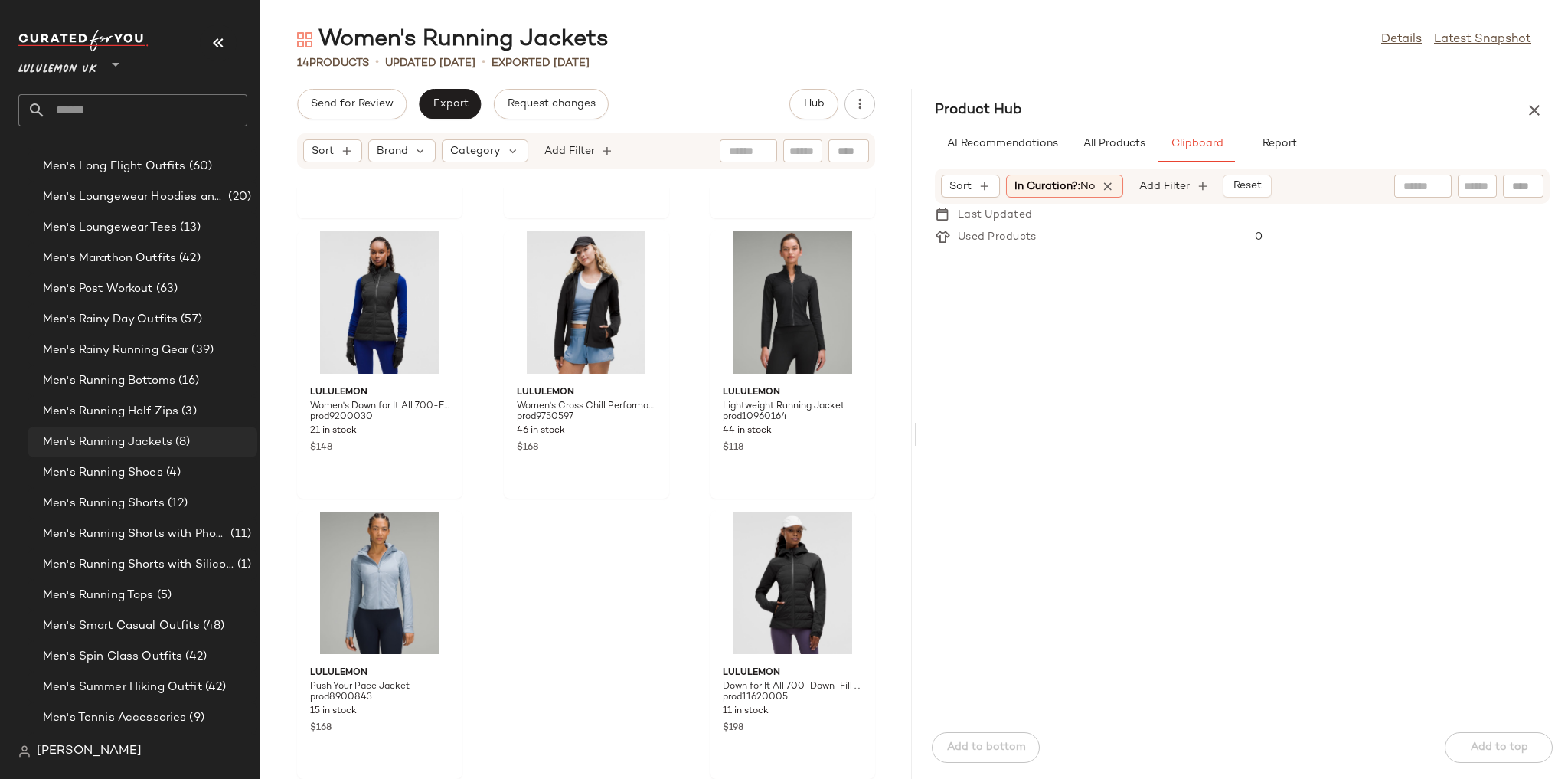 click on "Men's Running Jackets (8)" 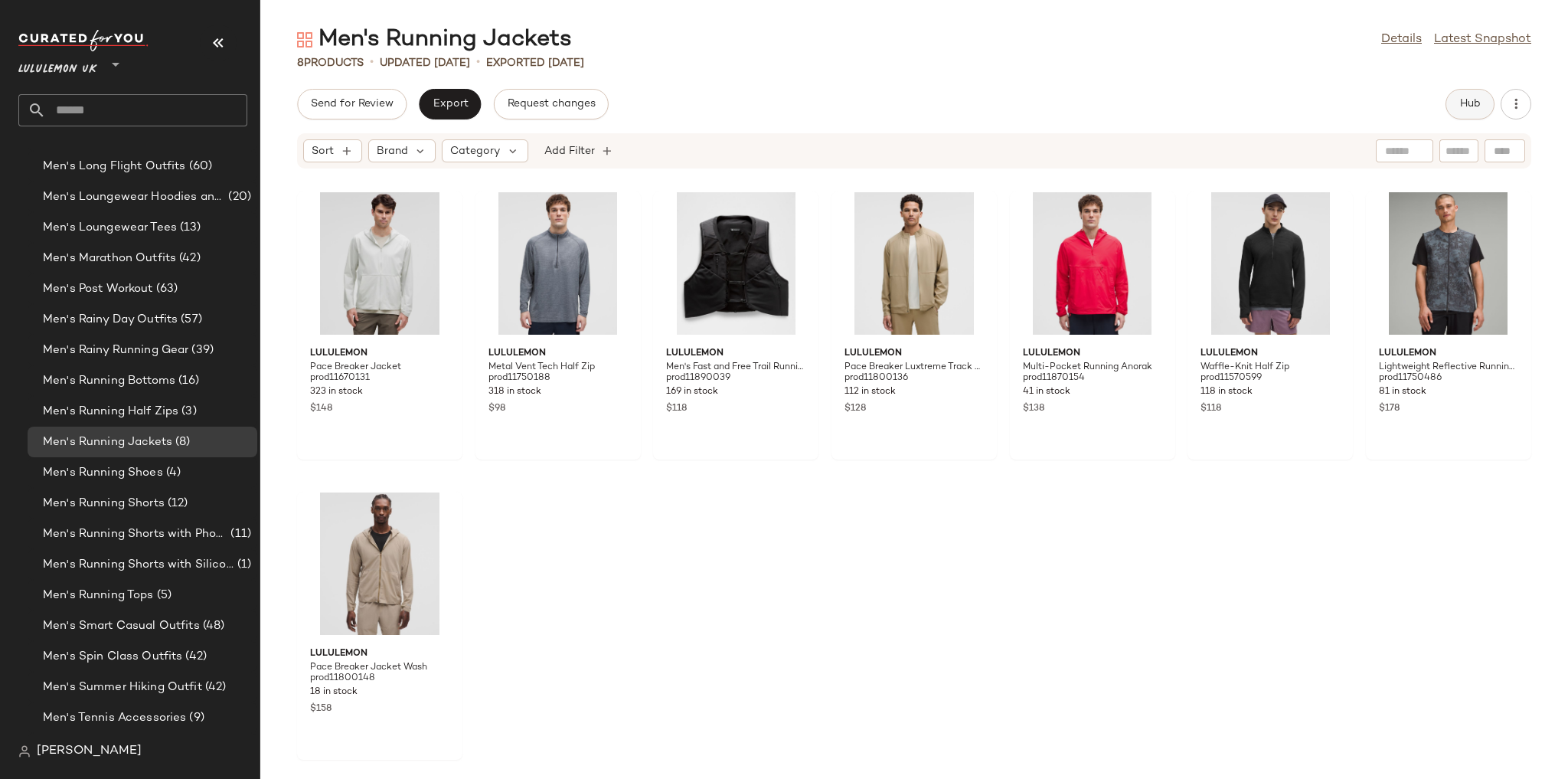 click on "Hub" at bounding box center (1470, 104) 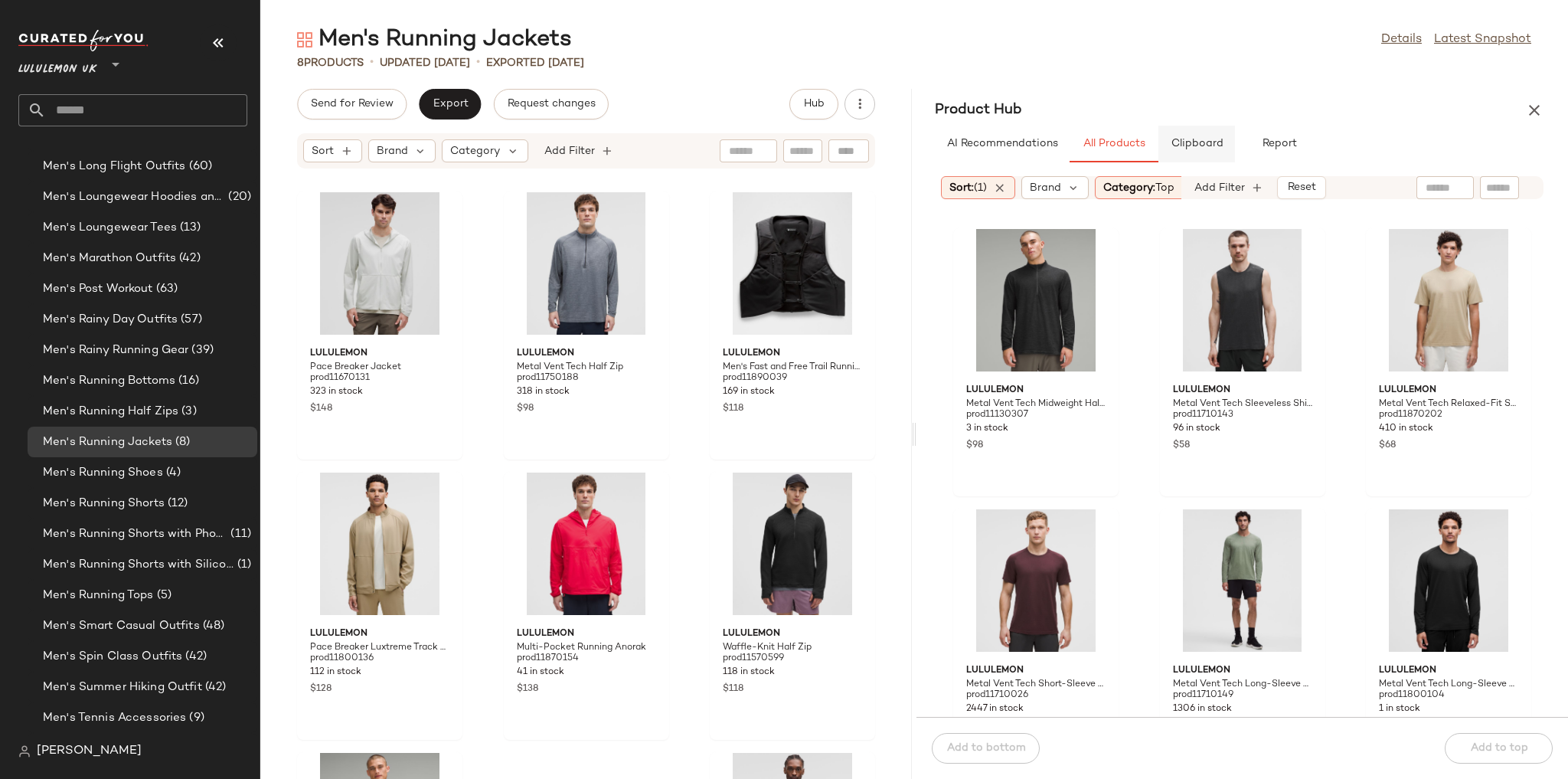 click on "Clipboard" 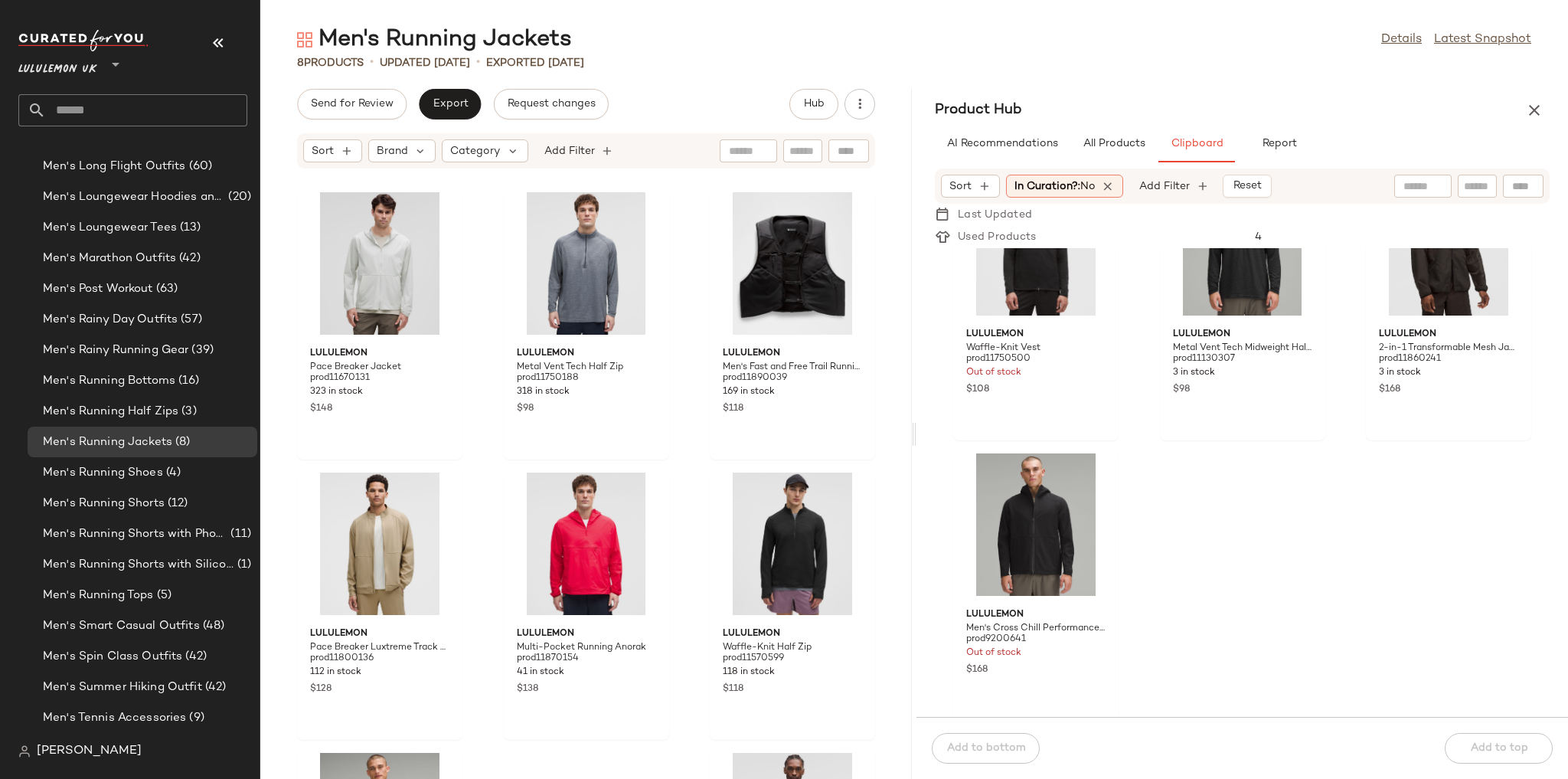 scroll, scrollTop: 83, scrollLeft: 0, axis: vertical 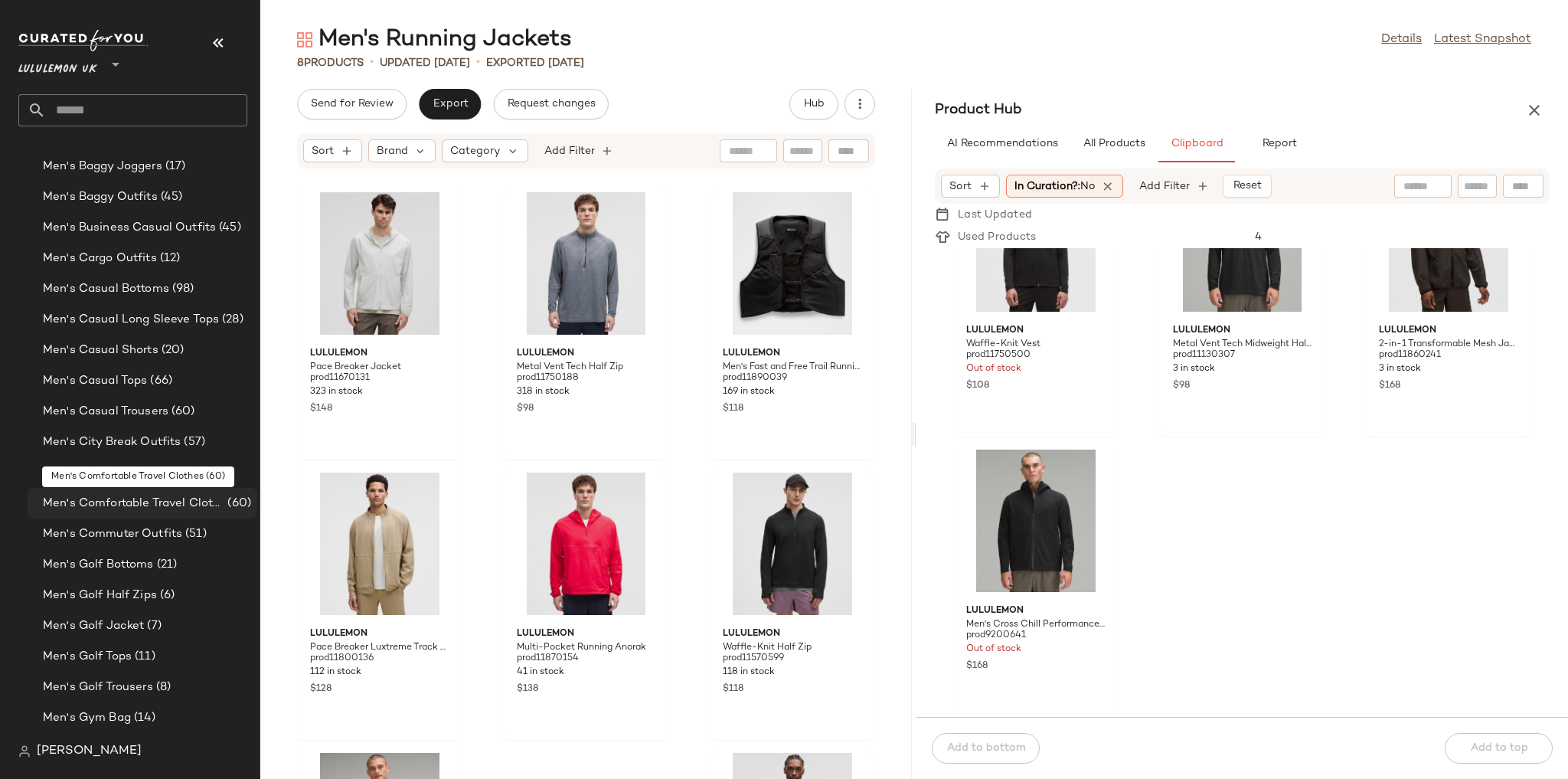 click on "Men's Comfortable Travel Clothes" at bounding box center (133, 503) 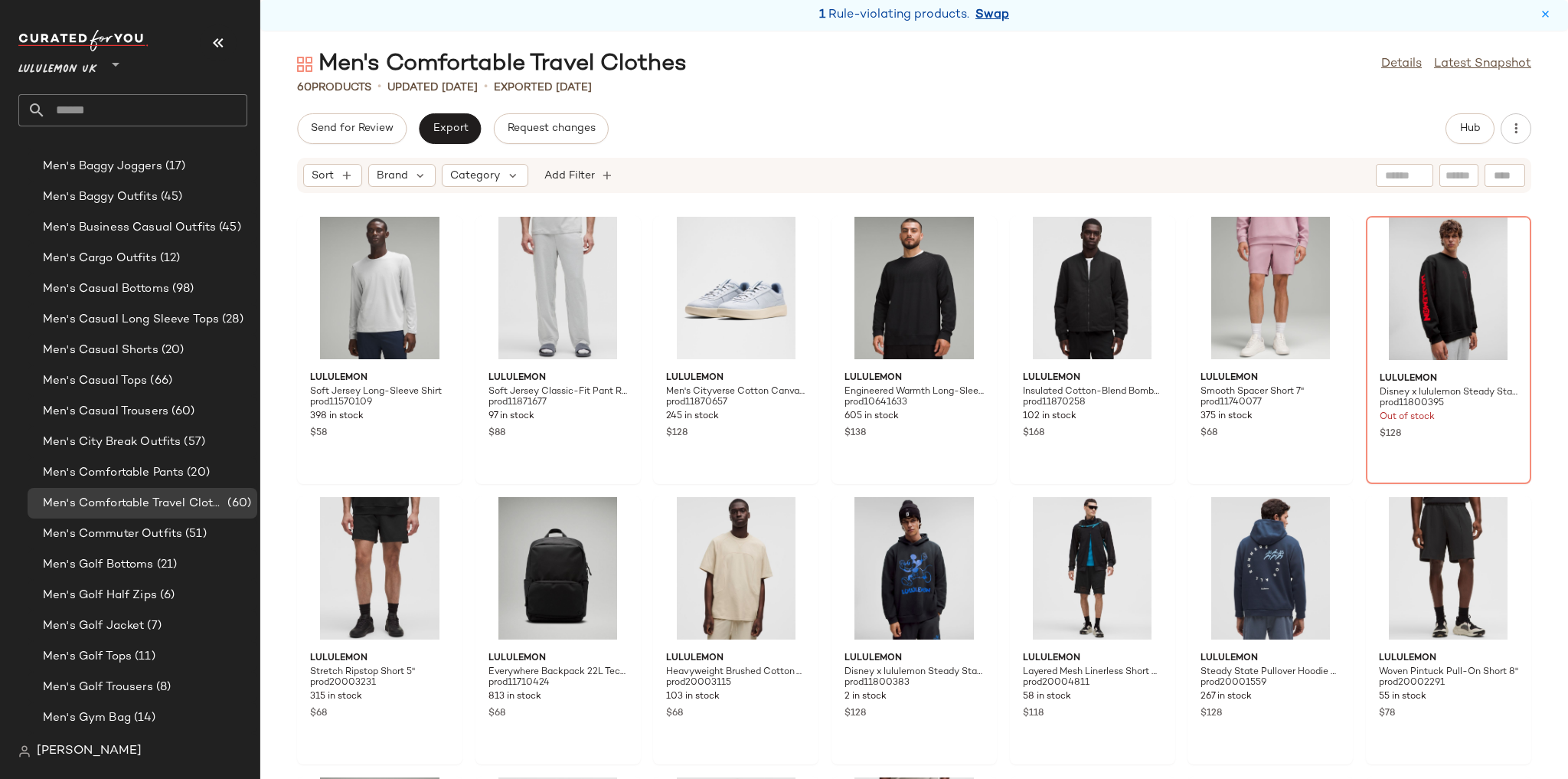 click on "Swap" at bounding box center (992, 15) 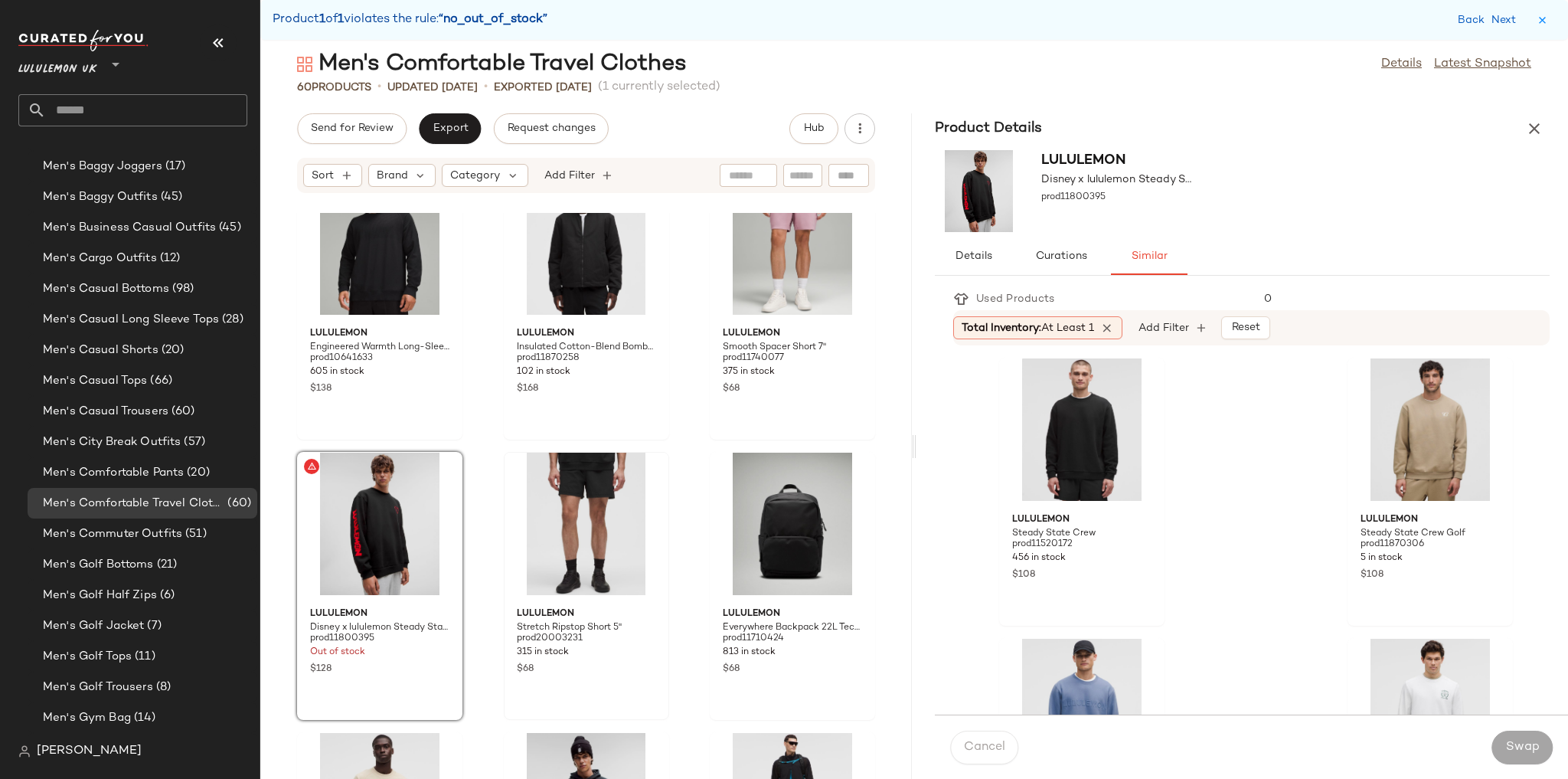 scroll, scrollTop: 415, scrollLeft: 0, axis: vertical 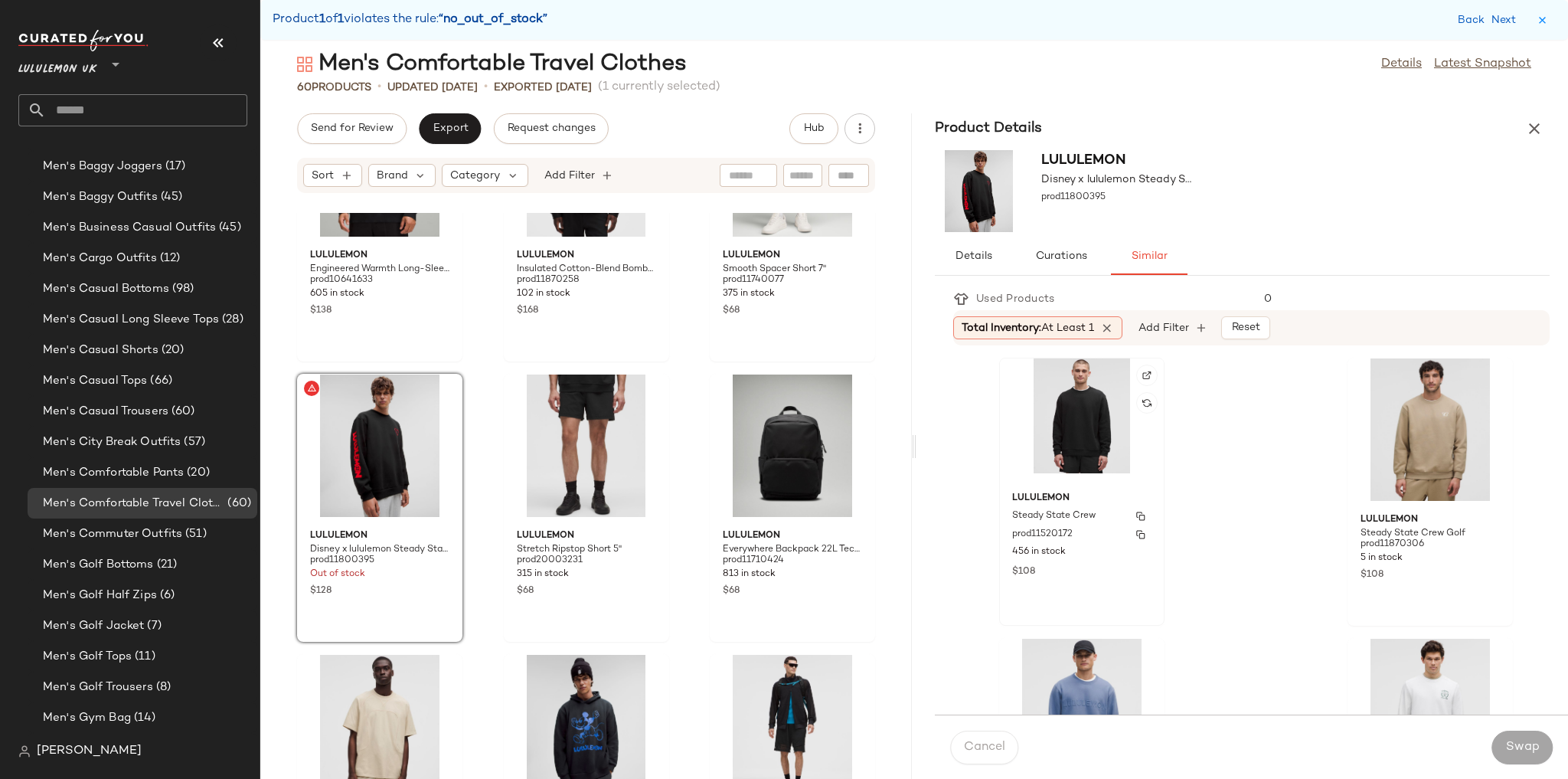 click on "Steady State Crew" at bounding box center [1082, 516] 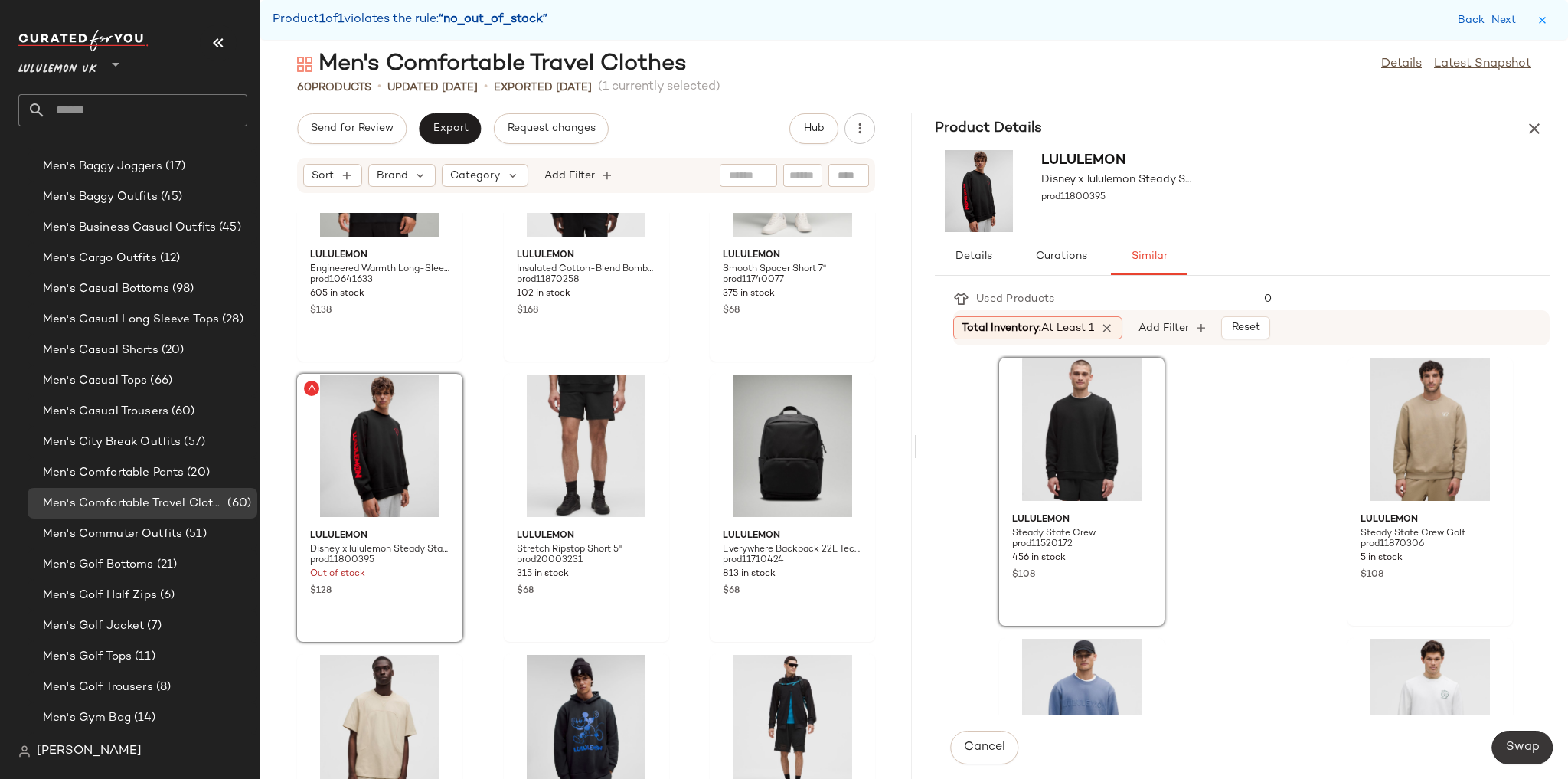 click on "Swap" at bounding box center (1522, 748) 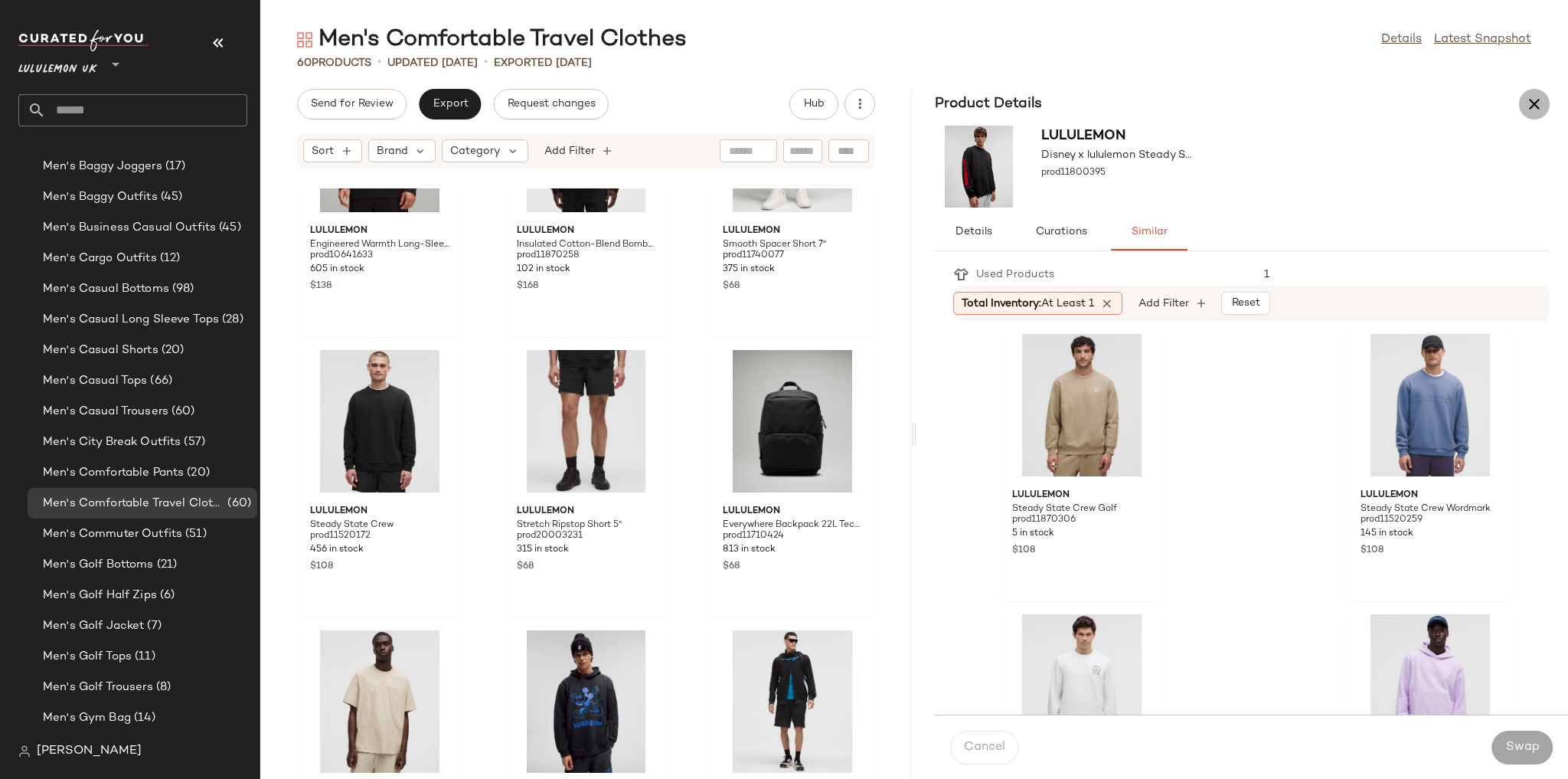click at bounding box center [1534, 104] 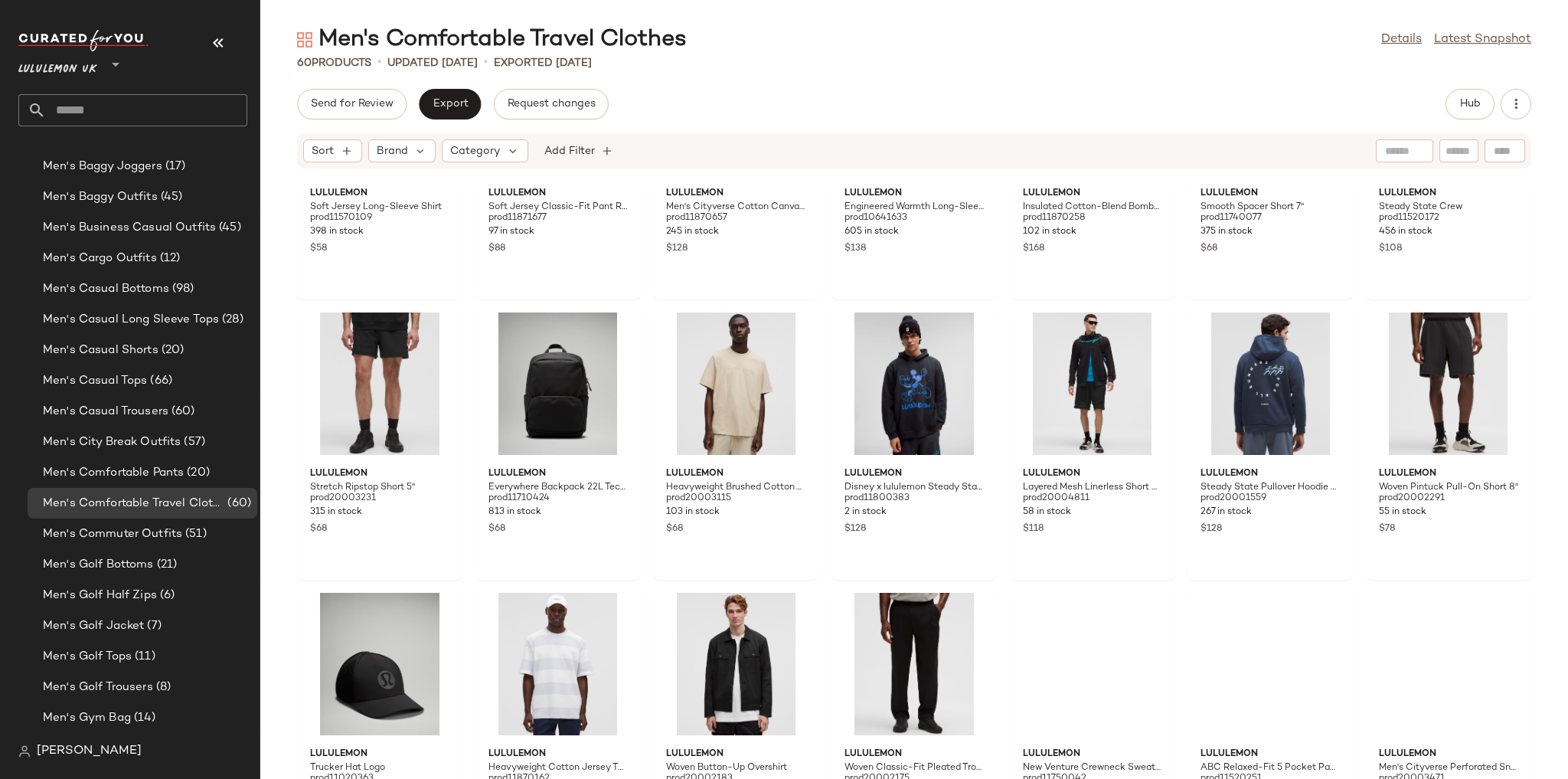 scroll, scrollTop: 184, scrollLeft: 0, axis: vertical 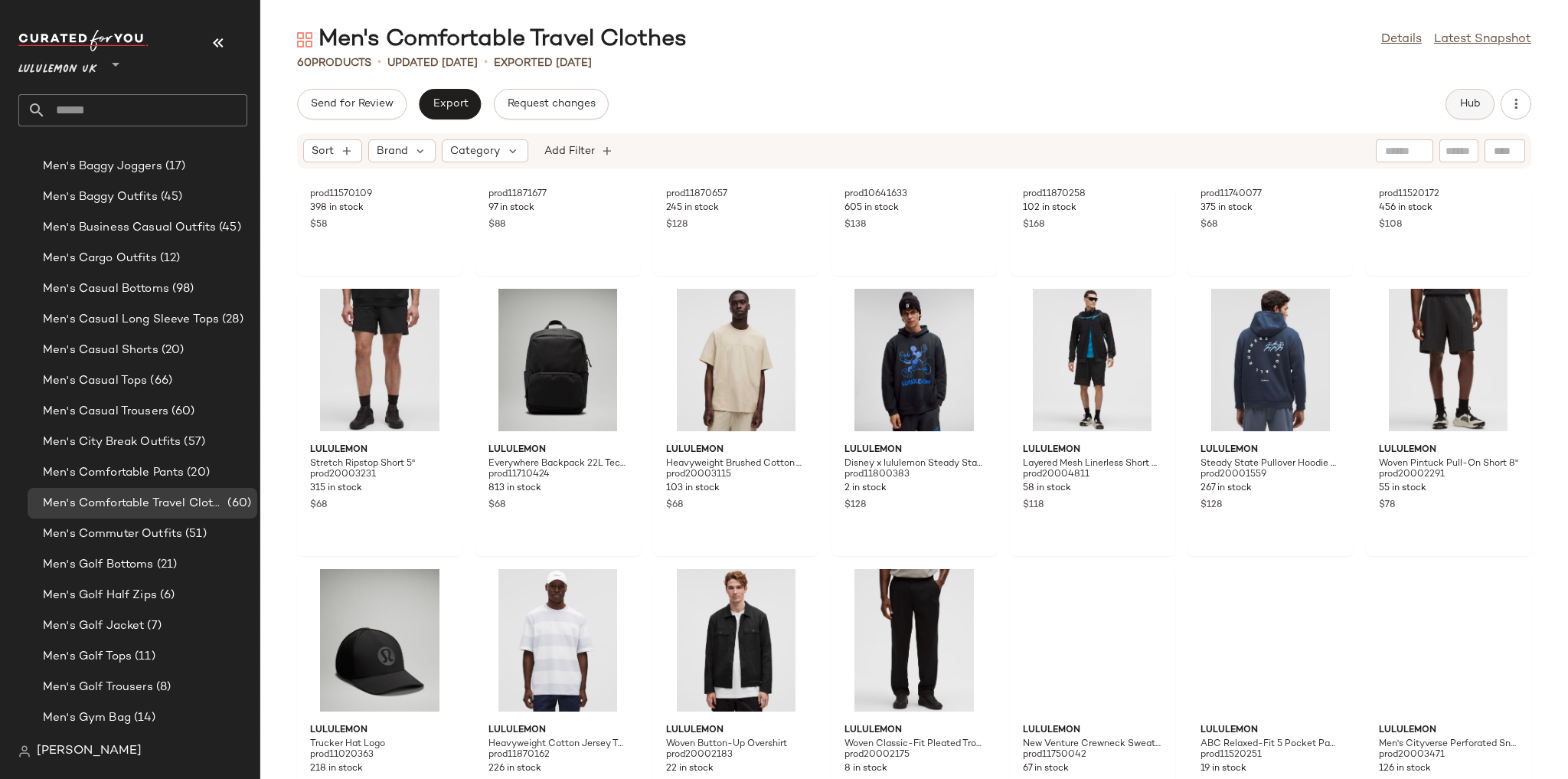 click on "Hub" 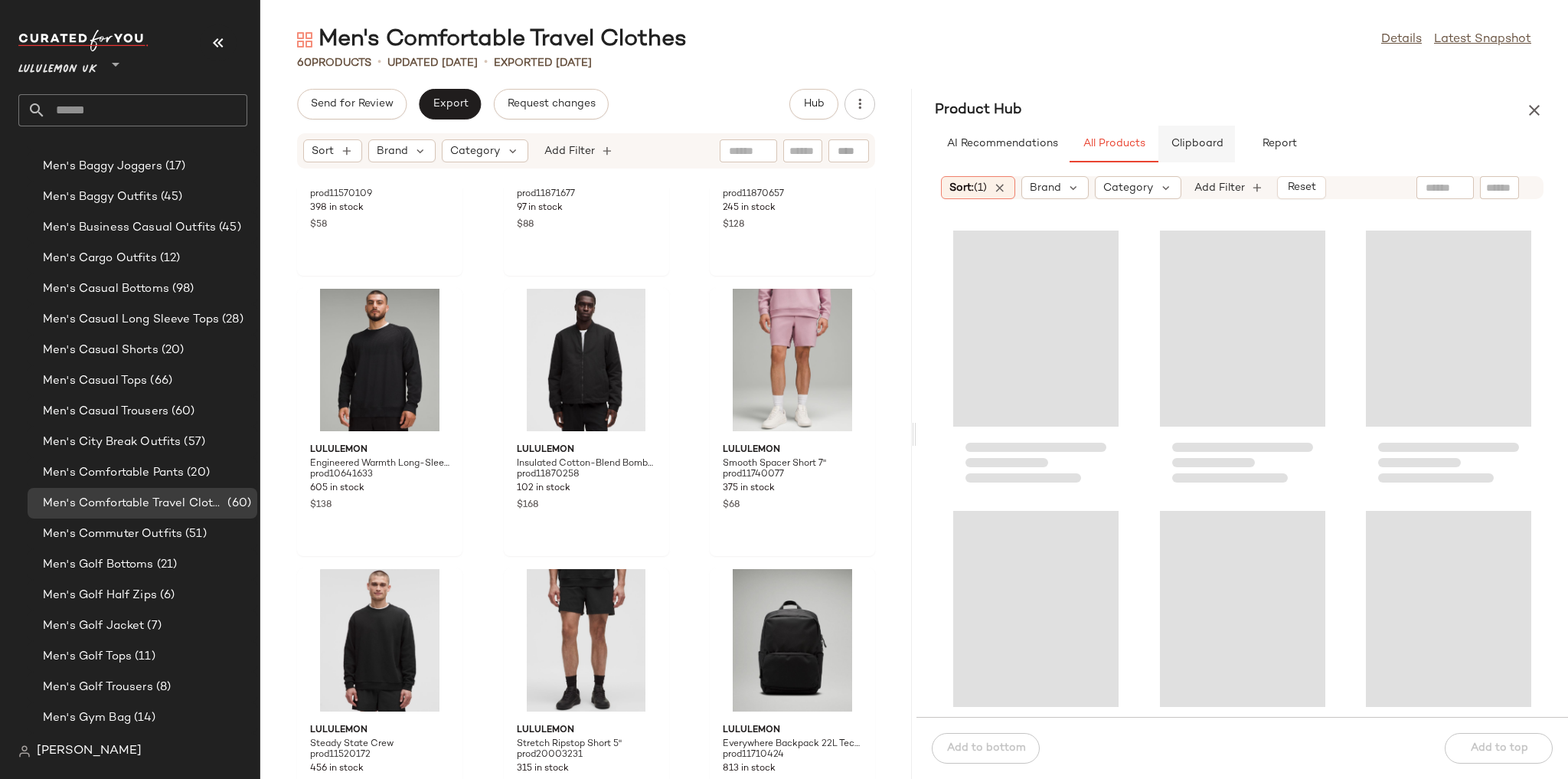 click on "Clipboard" 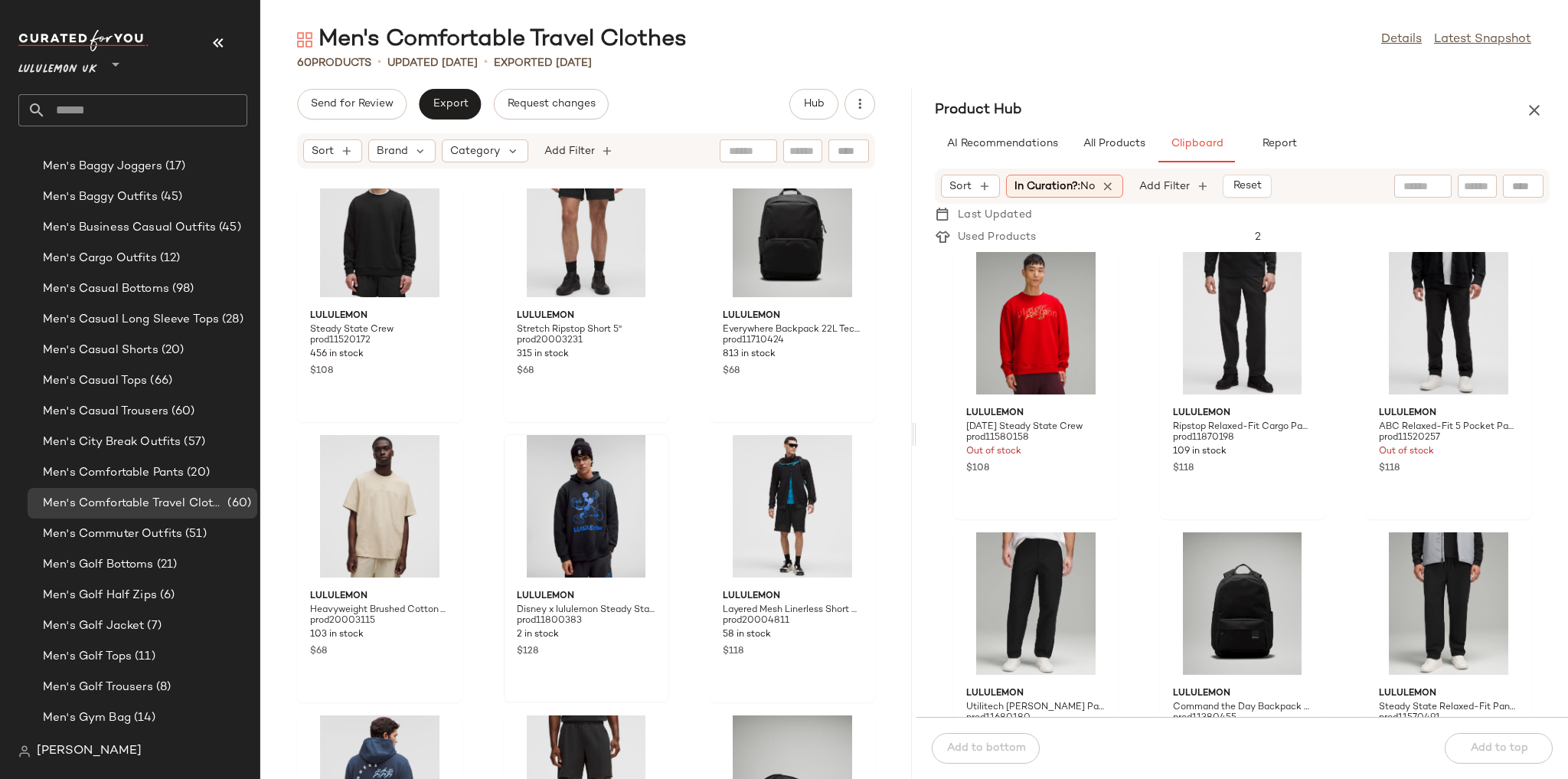 scroll, scrollTop: 625, scrollLeft: 0, axis: vertical 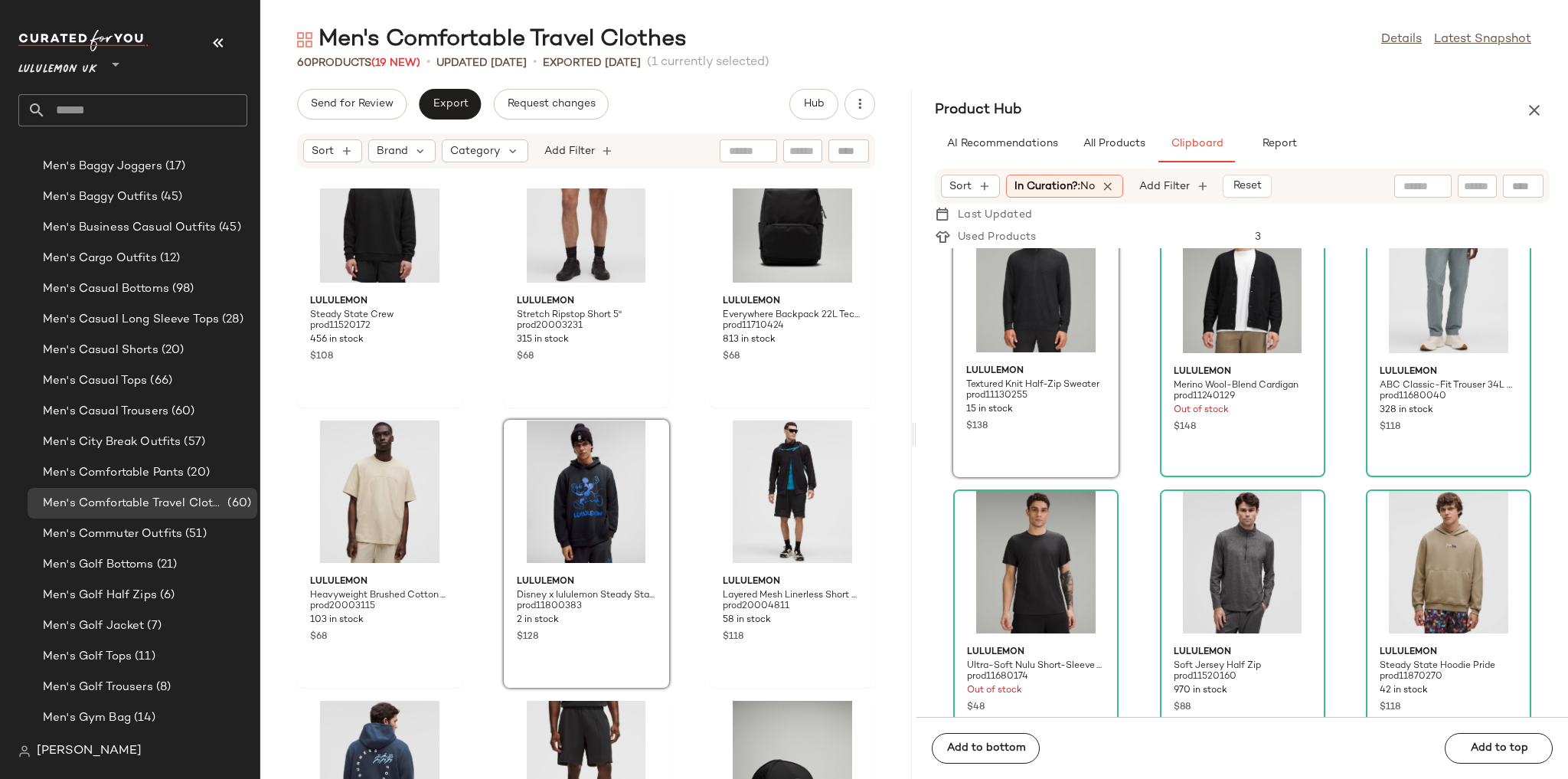 click on "lululemon Steady State Crew prod11520172 456 in stock $108 lululemon Stretch Ripstop Short 5" prod20003231 315 in stock $68 lululemon Everywhere Backpack 22L Tech Canvas prod11710424 813 in stock $68 lululemon Heavyweight Brushed Cotton T-Shirt SLNSH Collection prod20003115 103 in stock $68 lululemon Disney x lululemon Steady State Pullover Hoodie prod11800383 2 in stock $128 lululemon Layered Mesh Linerless Short 8" SLNSH Collection prod20004811 58 in stock $118 lululemon Steady State Pullover Hoodie Run Graphic prod20001559 267 in stock $128 lululemon Woven Pintuck Pull-On Short 8" prod20002291 55 in stock $78 lululemon Trucker Hat Logo prod11020363 218 in stock $35 lululemon Heavyweight Cotton Jersey T-Shirt Stripe prod11870162 226 in stock $48 lululemon Woven Button-Up Overshirt prod20002183 22 in stock $128 lululemon Woven Classic-Fit Pleated Trouser Regular prod20002175 8 in stock $118 lululemon New Venture Crewneck Sweater prod11750042 67 in stock $118 lululemon prod11520251 19 in stock $118 lululemon" 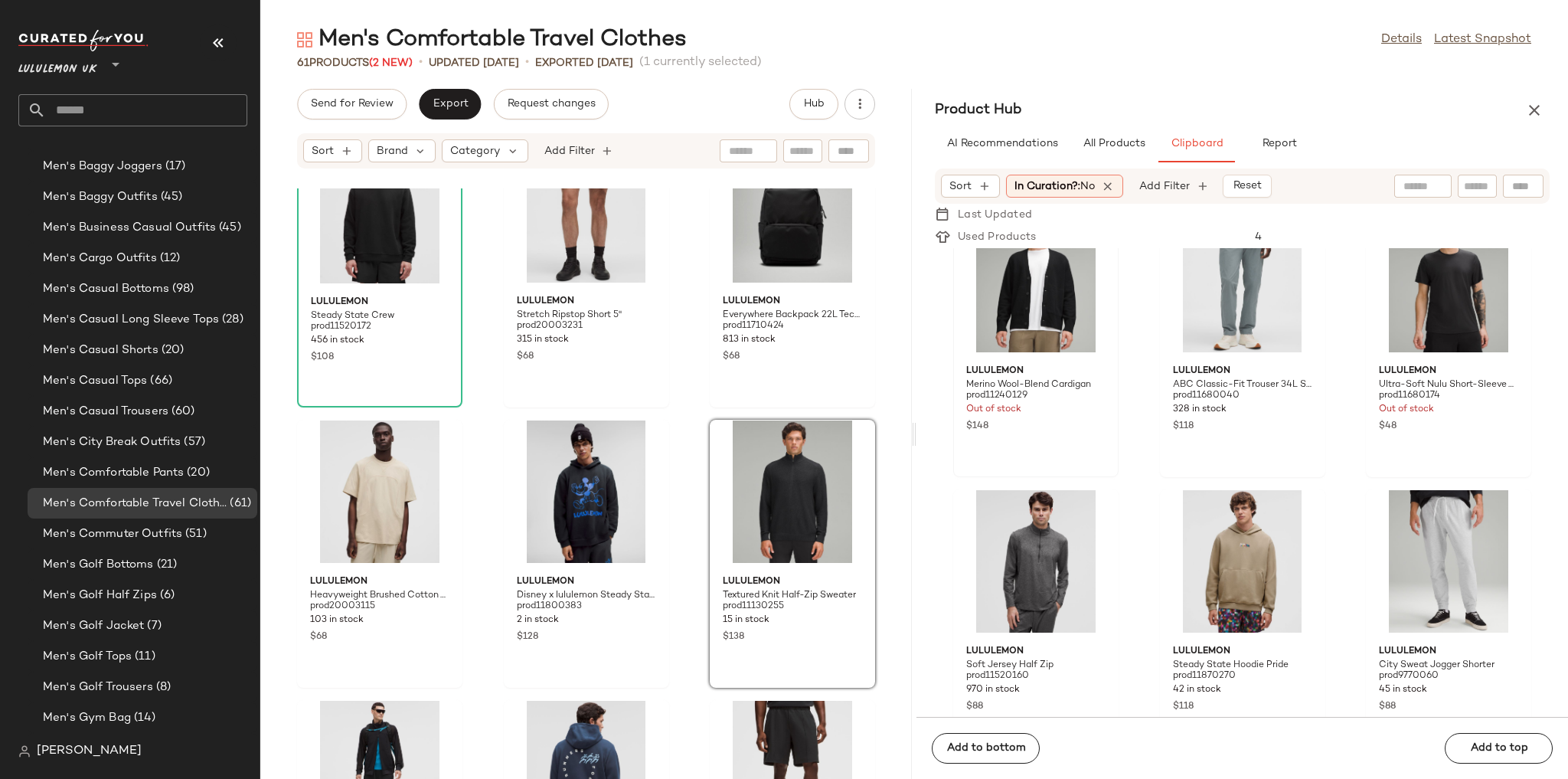 scroll, scrollTop: 625, scrollLeft: 0, axis: vertical 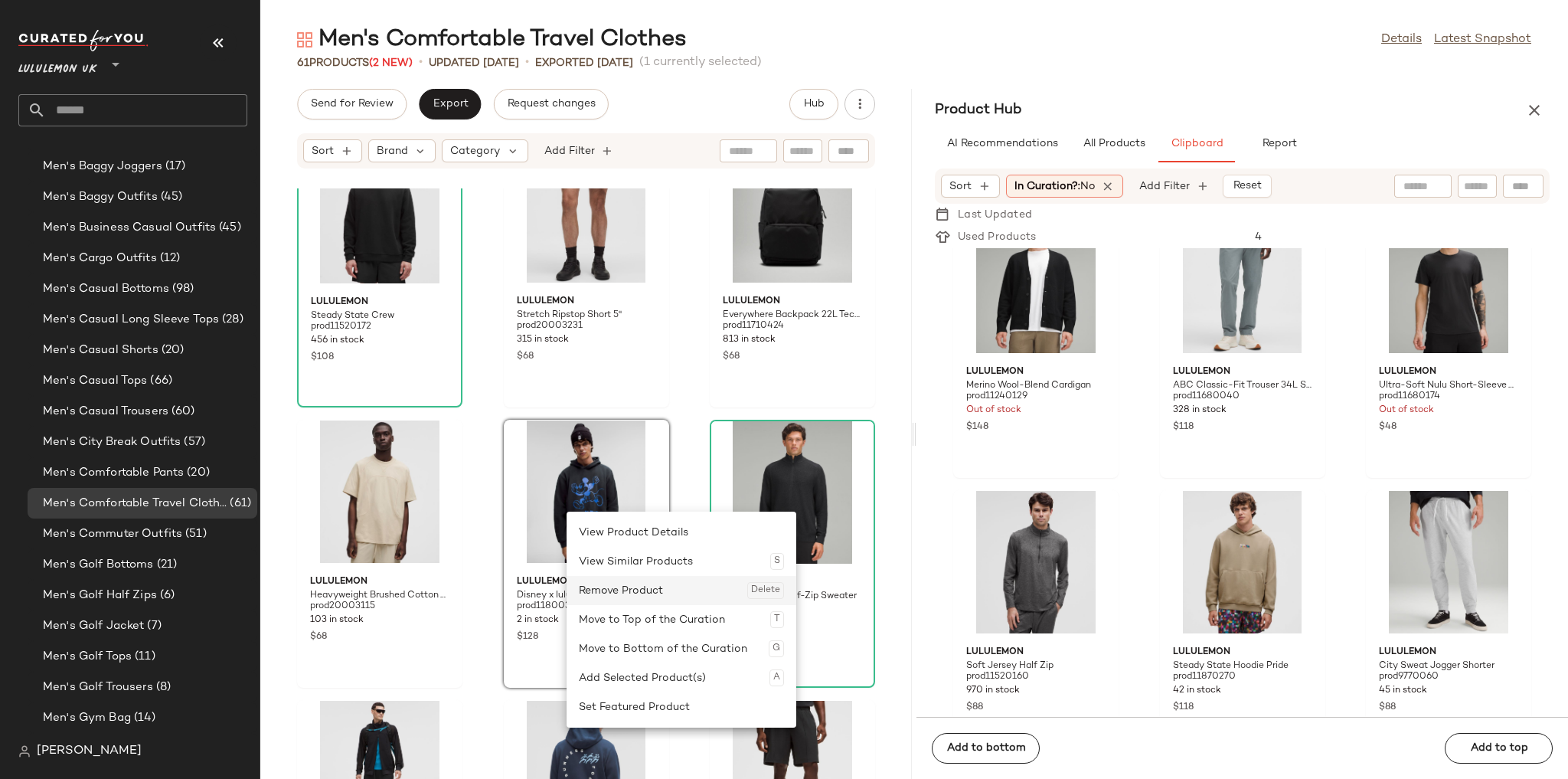 click on "Remove Product  Delete" 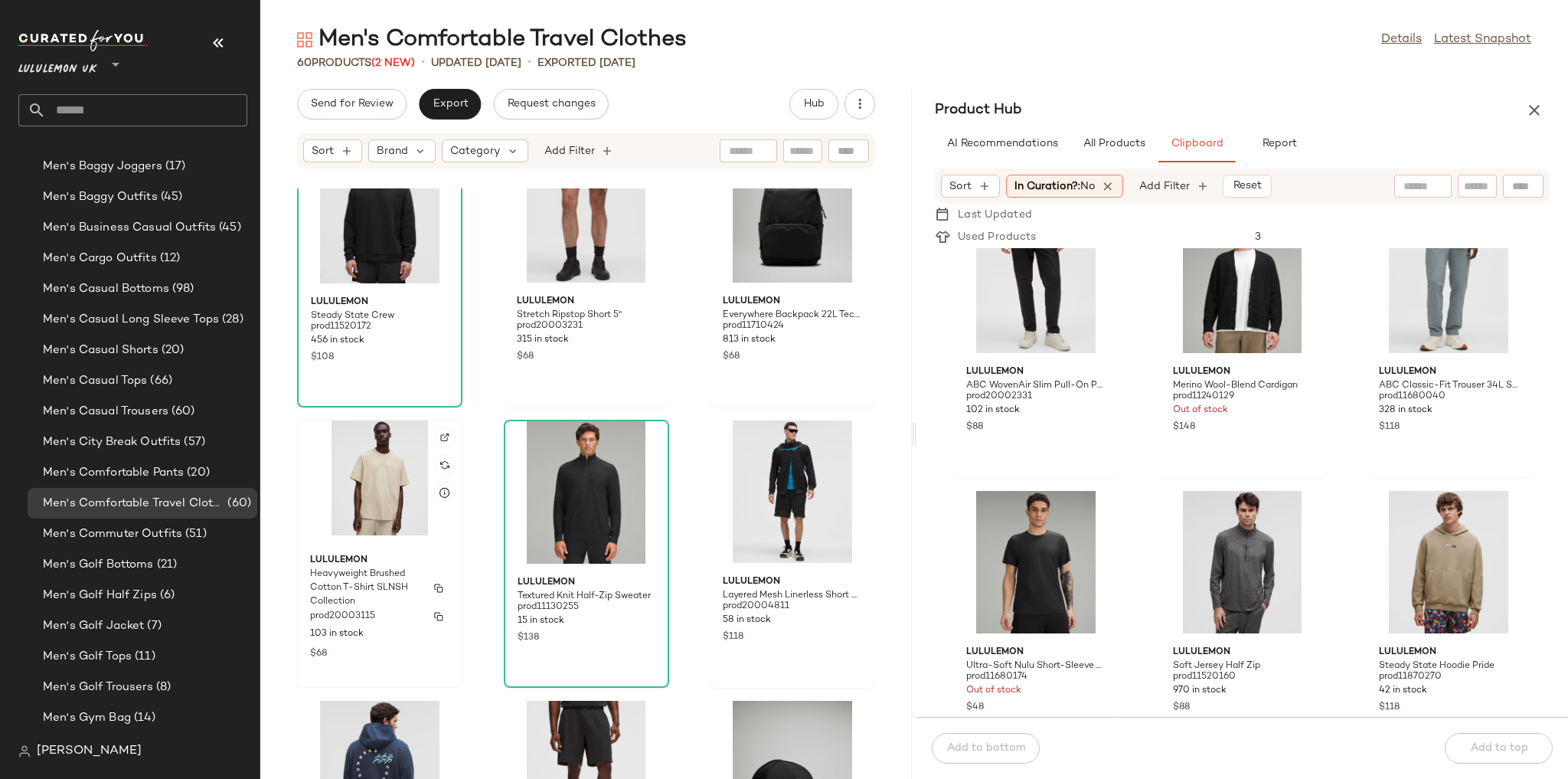 click on "lululemon Heavyweight Brushed Cotton T-Shirt SLNSH Collection prod20003115 103 in stock $68" 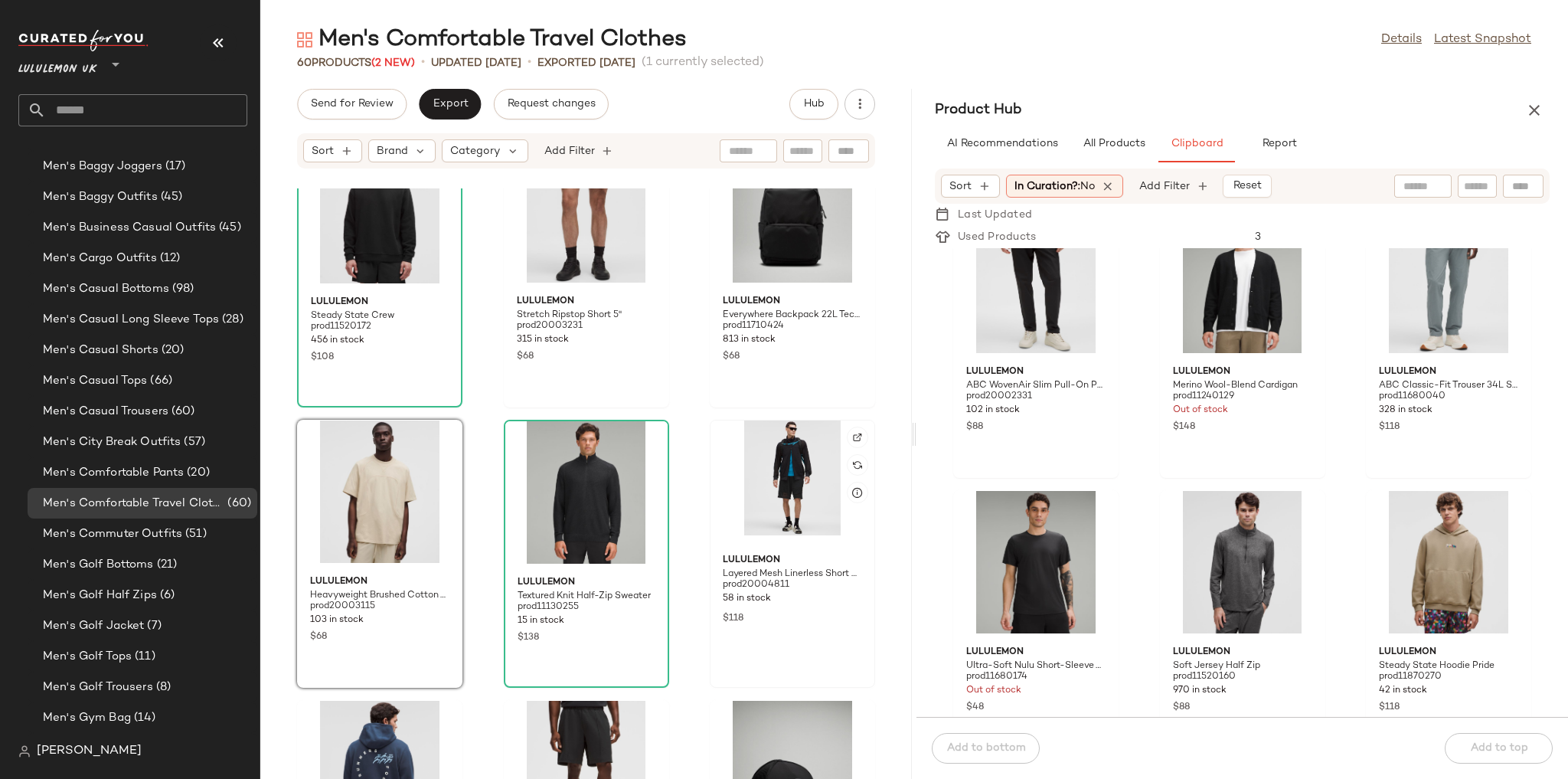 click 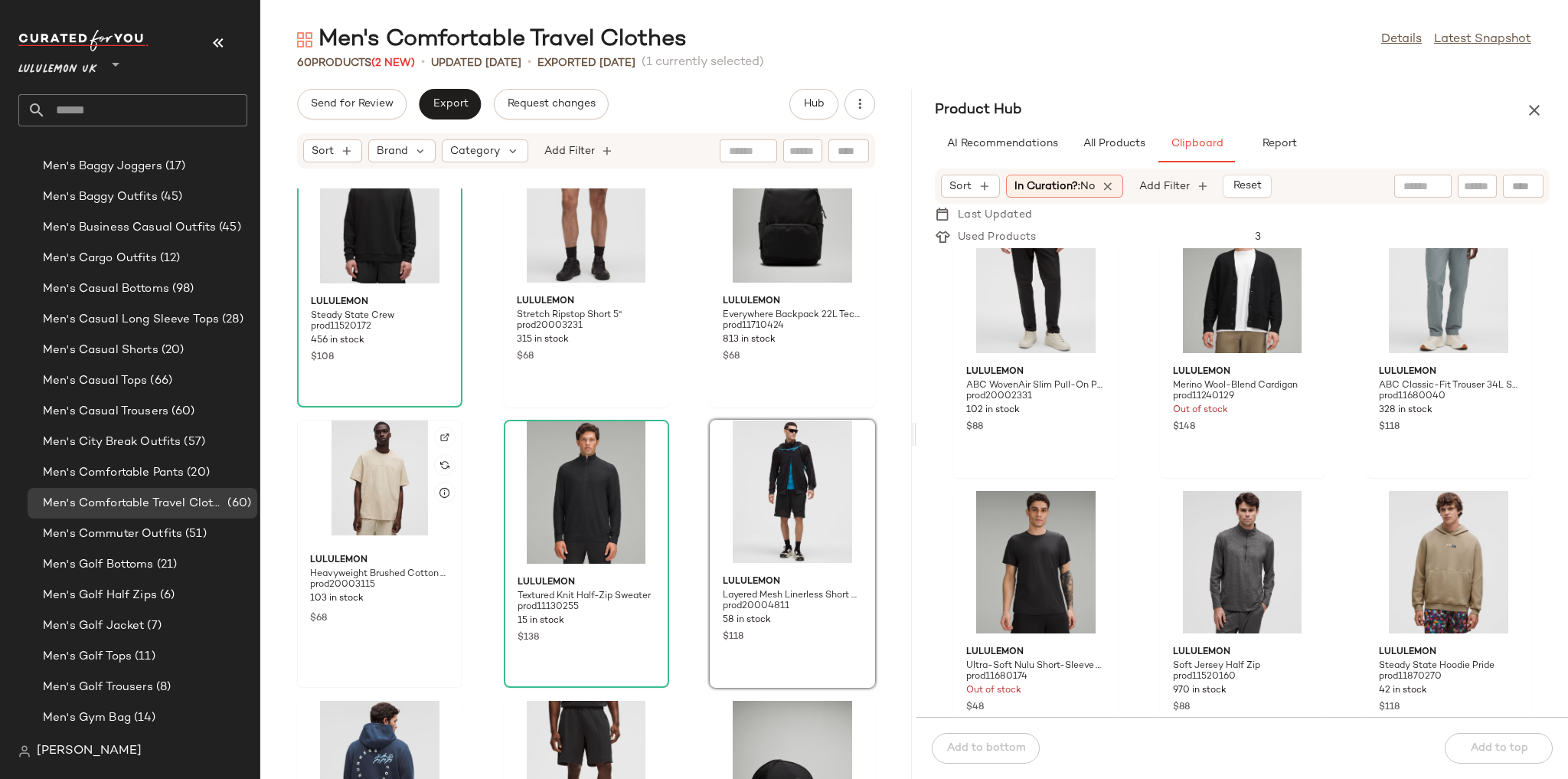 click 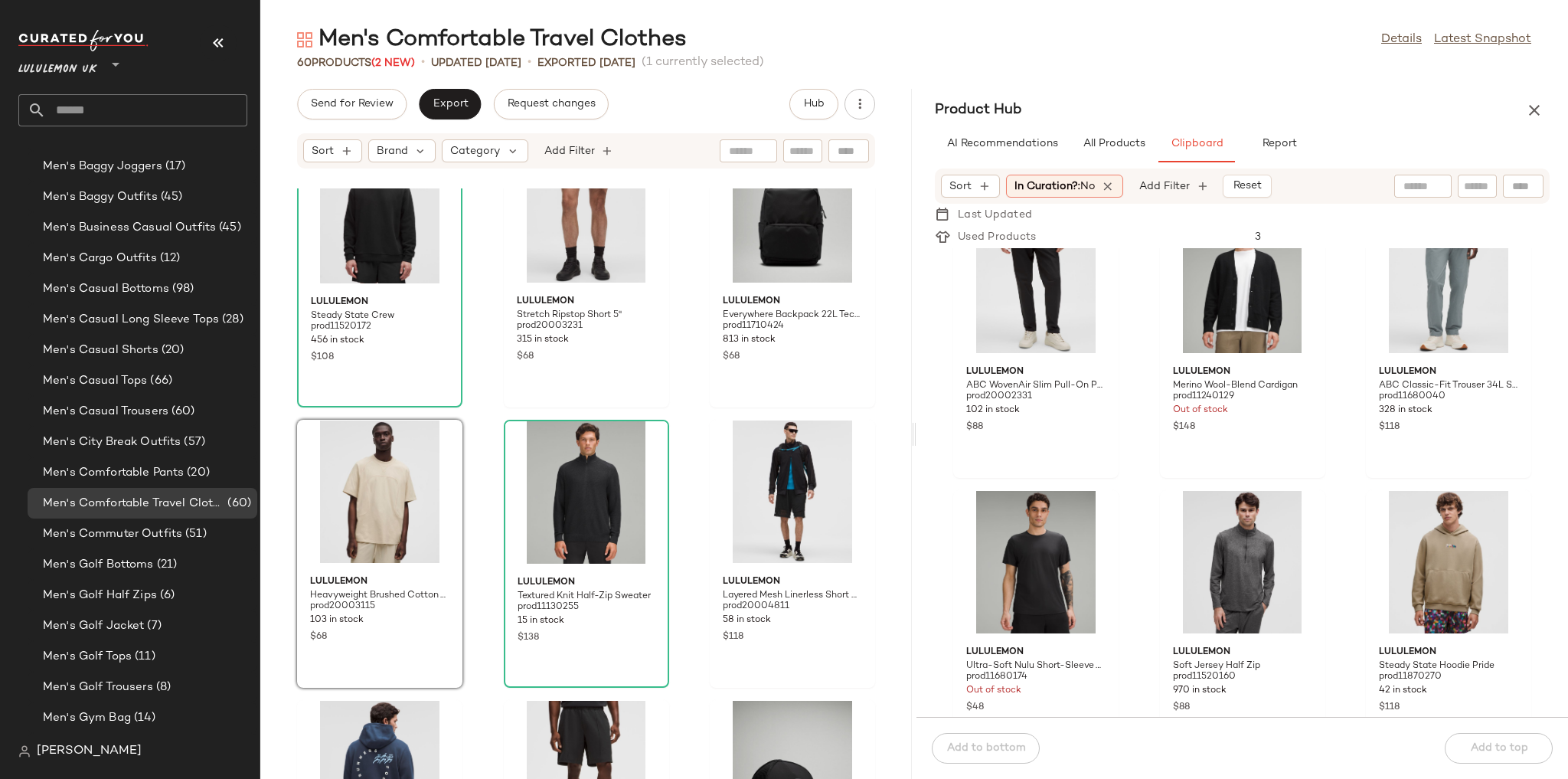 click on "lululemon Steady State Crew prod11520172 456 in stock $108 lululemon Stretch Ripstop Short 5" prod20003231 315 in stock $68 lululemon Everywhere Backpack 22L Tech Canvas prod11710424 813 in stock $68 lululemon Heavyweight Brushed Cotton T-Shirt SLNSH Collection prod20003115 103 in stock $68 lululemon Textured Knit Half-Zip Sweater prod11130255 15 in stock $138 lululemon Layered Mesh Linerless Short 8" SLNSH Collection prod20004811 58 in stock $118 lululemon Steady State Pullover Hoodie Run Graphic prod20001559 267 in stock $128 lululemon Woven Pintuck Pull-On Short 8" prod20002291 55 in stock $78 lululemon Trucker Hat Logo prod11020363 218 in stock $35 lululemon Heavyweight Cotton Jersey T-Shirt Stripe prod11870162 226 in stock $48 lululemon Woven Button-Up Overshirt prod20002183 22 in stock $128 lululemon Woven Classic-Fit Pleated Trouser Regular prod20002175 8 in stock $118 lululemon New Venture Crewneck Sweater prod11750042 67 in stock $118 lululemon ABC Relaxed-Fit 5 Pocket Pant 32L Warpstreme 19 in stock" 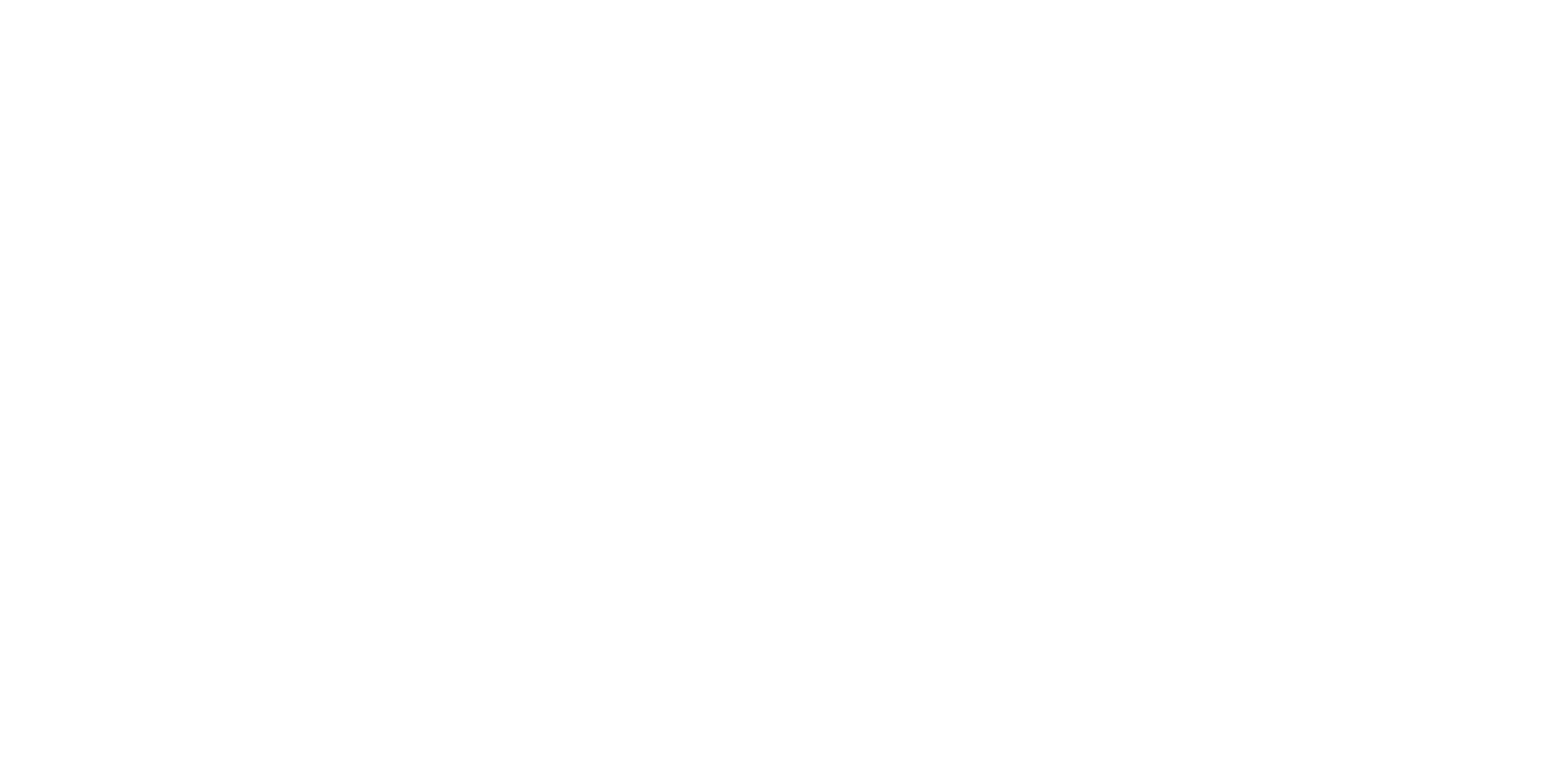 scroll, scrollTop: 0, scrollLeft: 0, axis: both 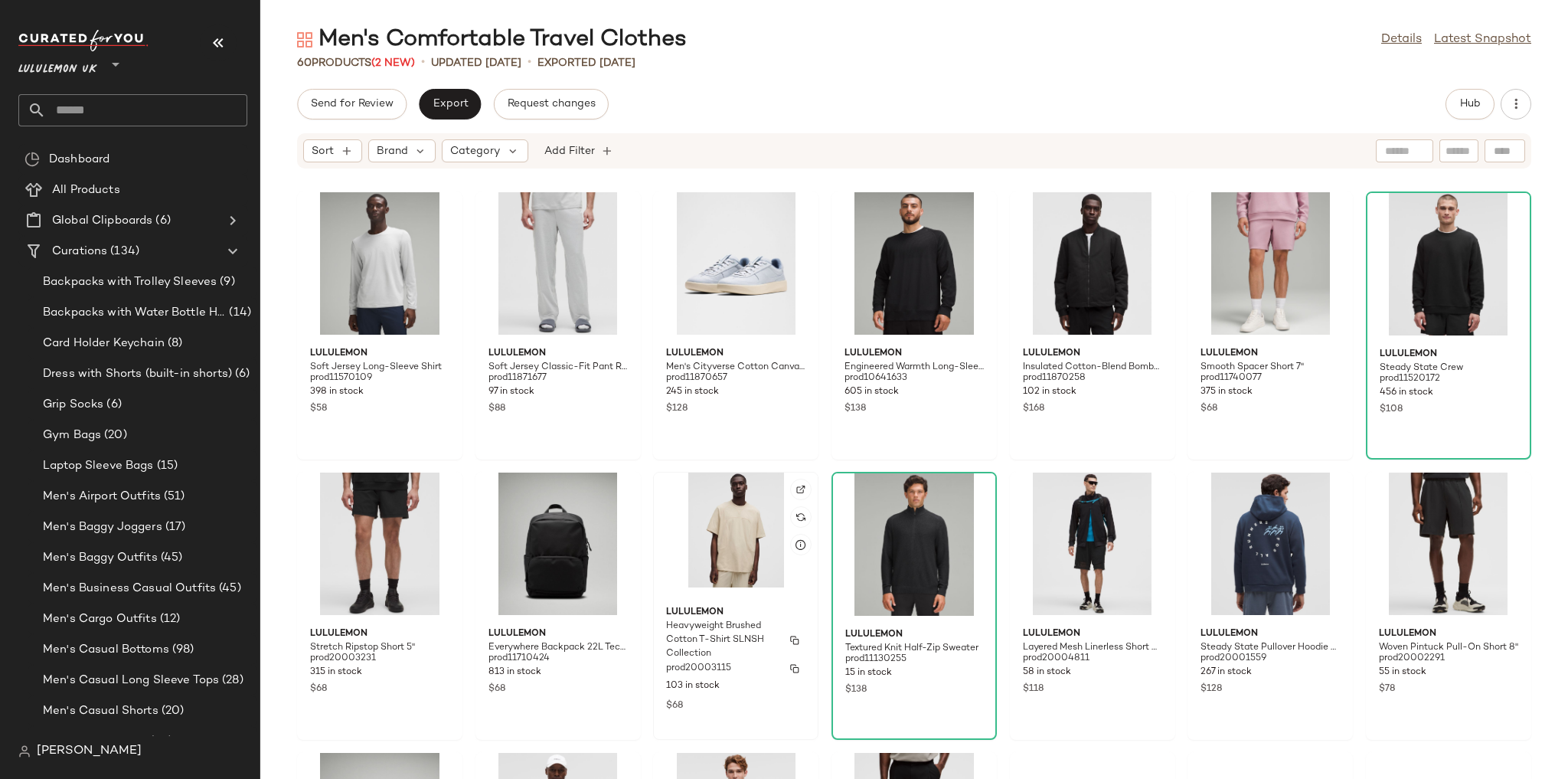 drag, startPoint x: 1001, startPoint y: 592, endPoint x: 1011, endPoint y: 584, distance: 12.806248 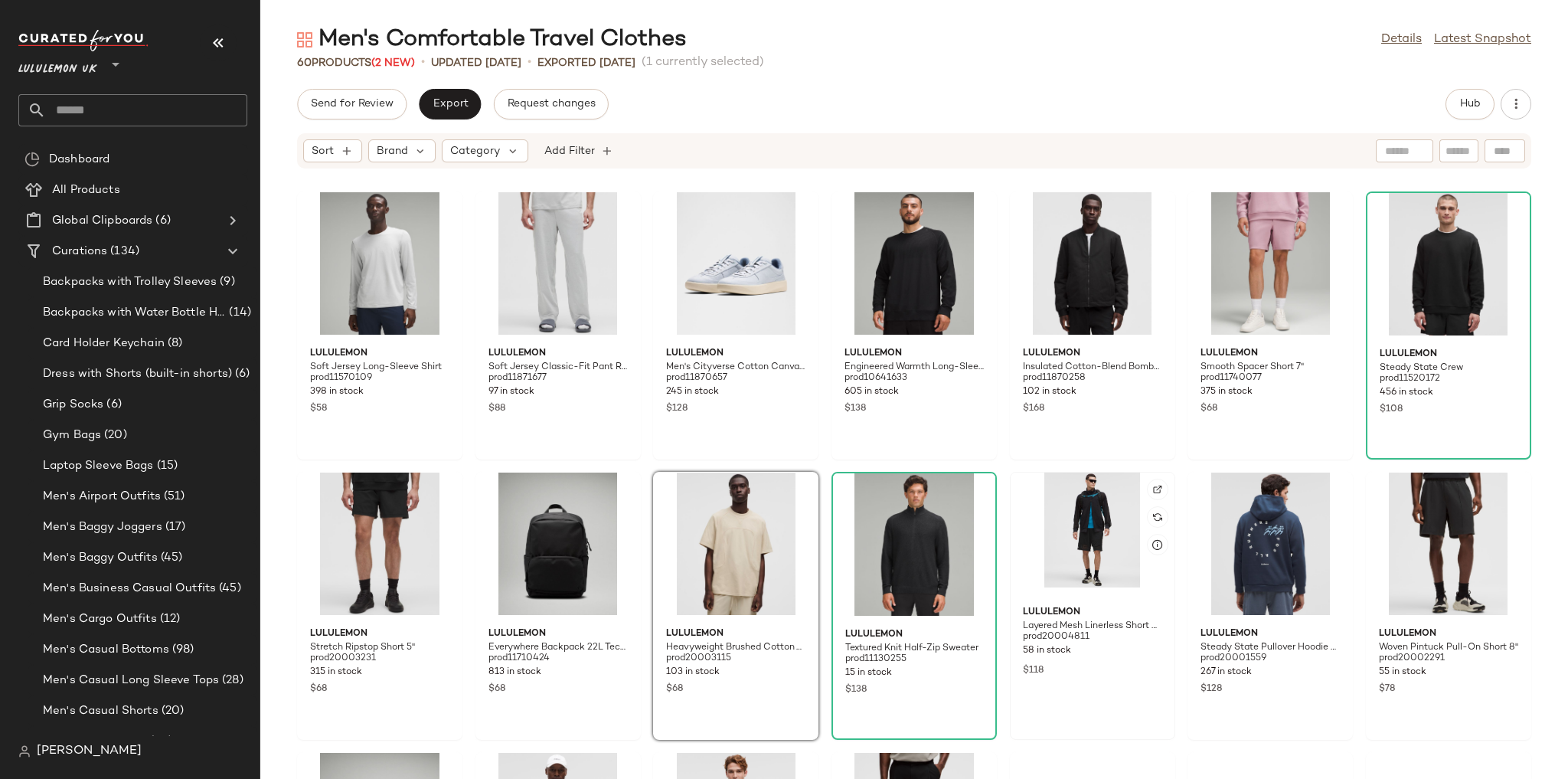 click 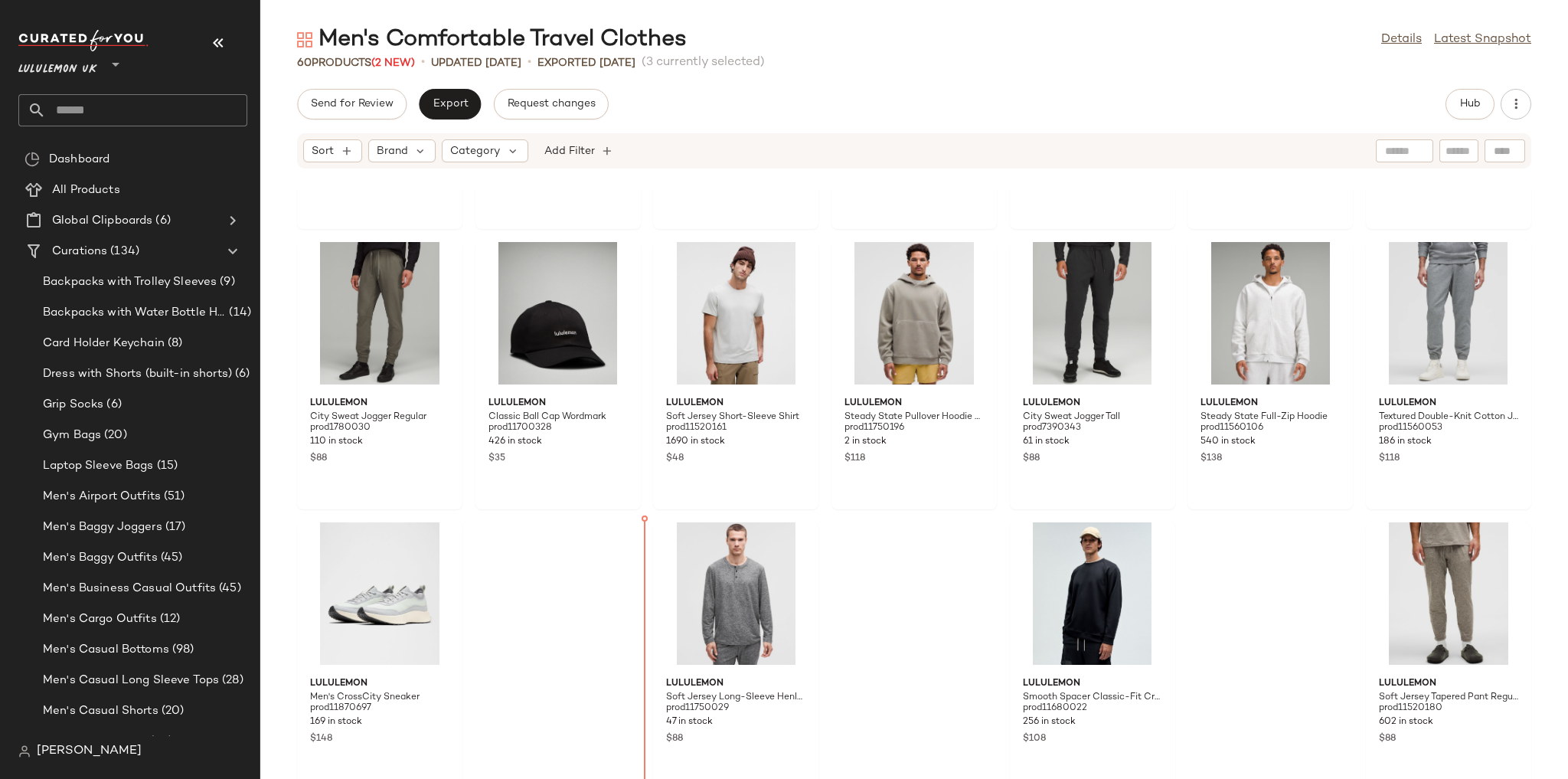 scroll, scrollTop: 2215, scrollLeft: 0, axis: vertical 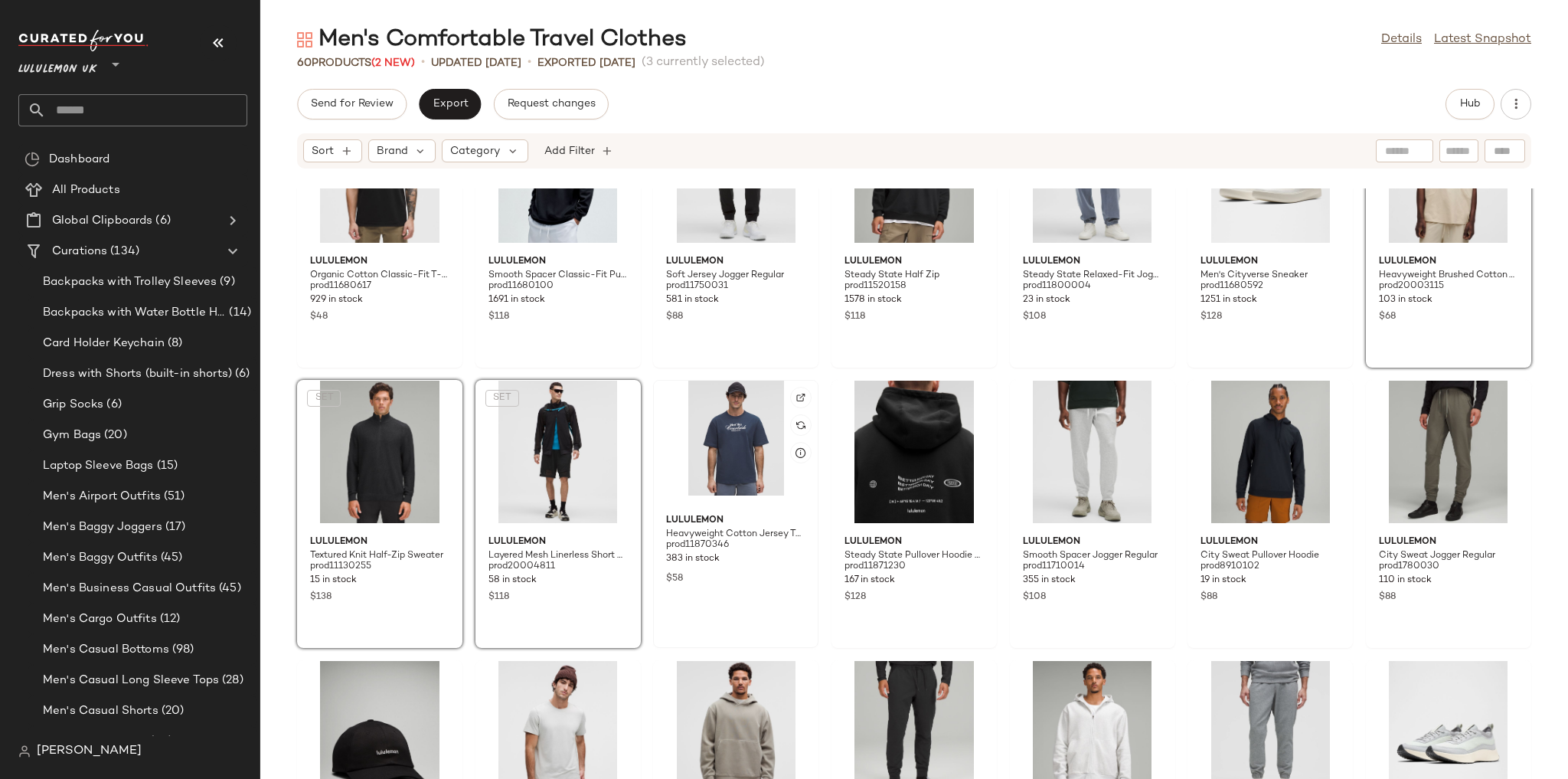 click 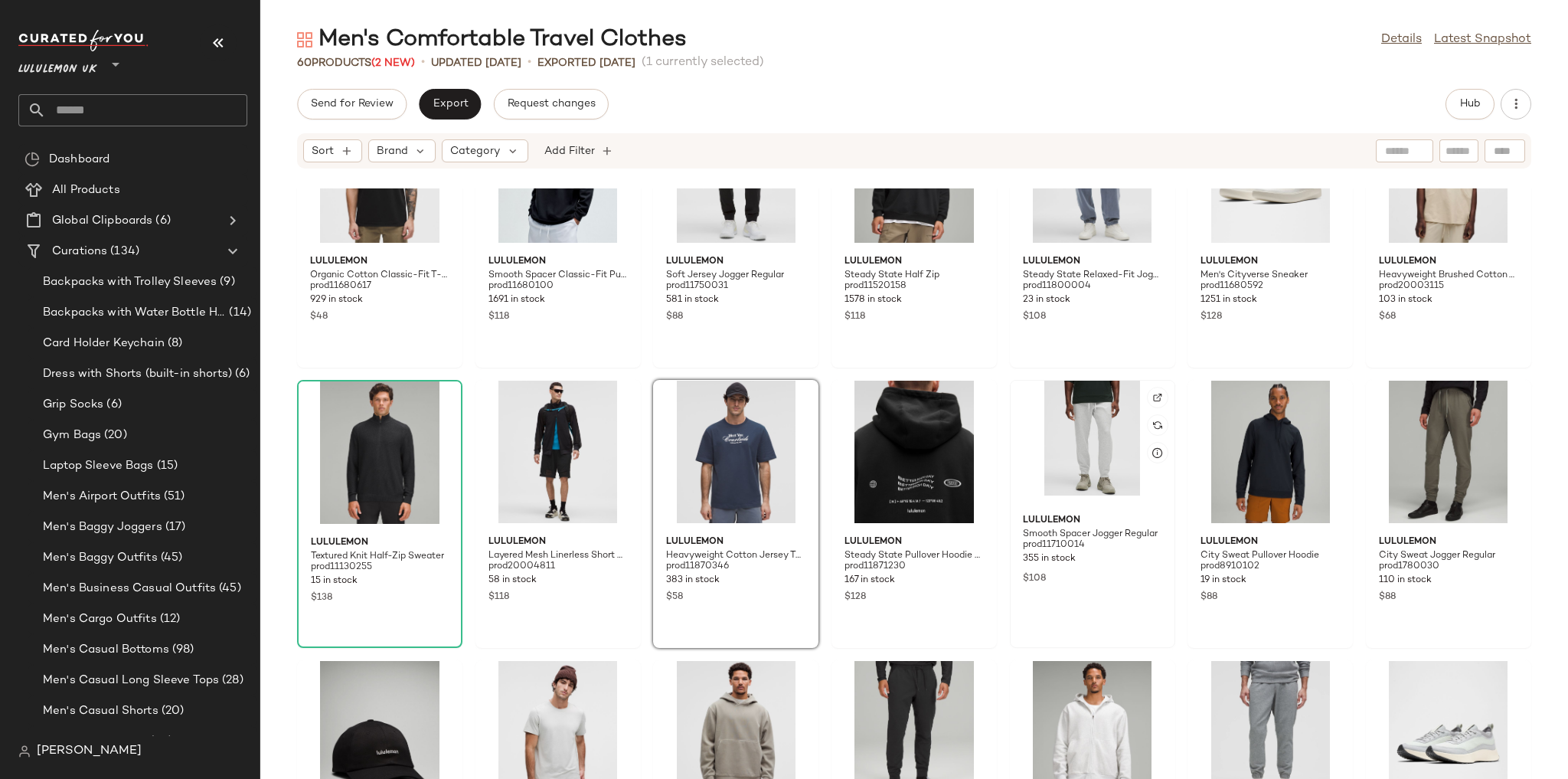click 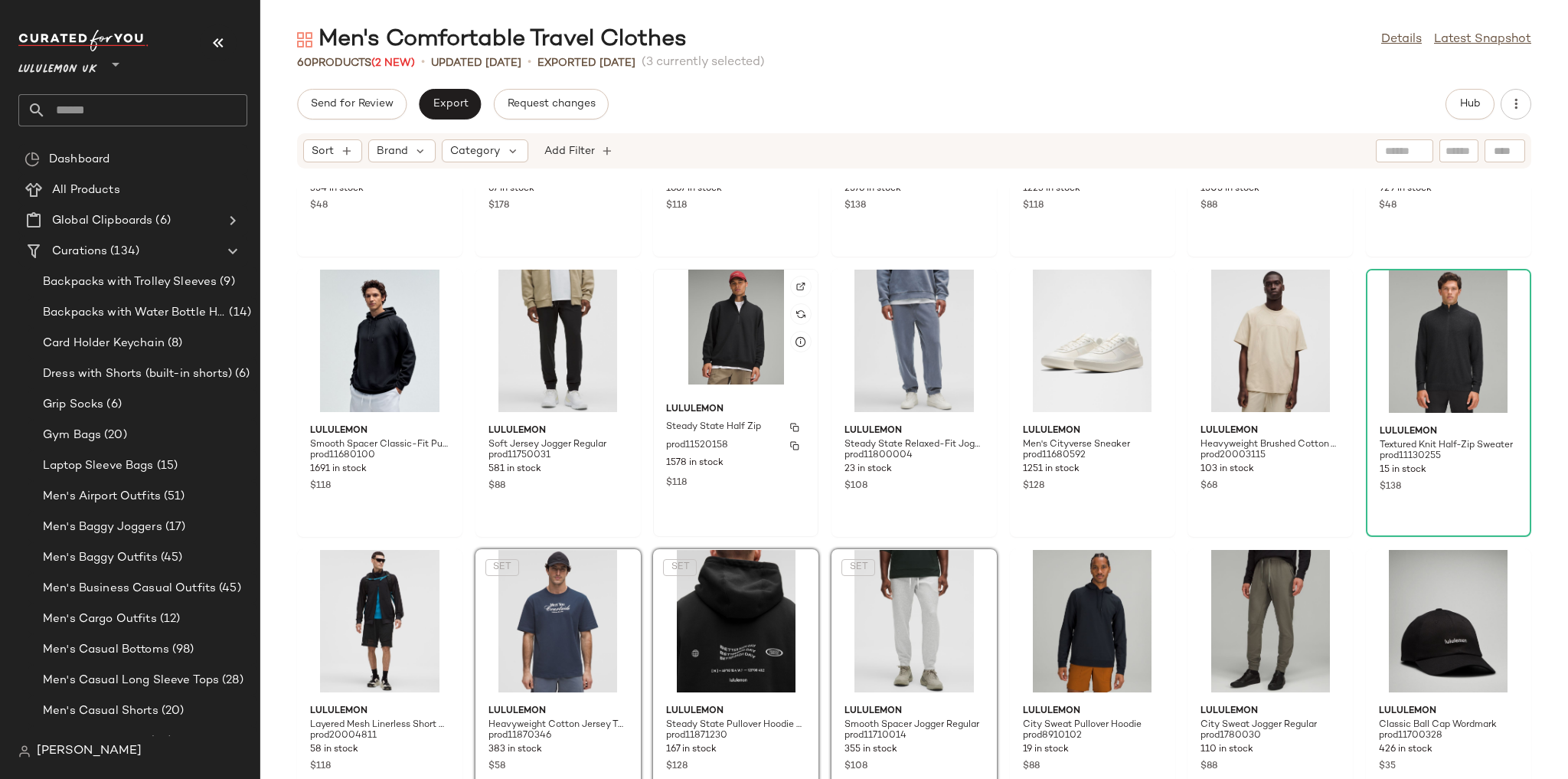 scroll, scrollTop: 1602, scrollLeft: 0, axis: vertical 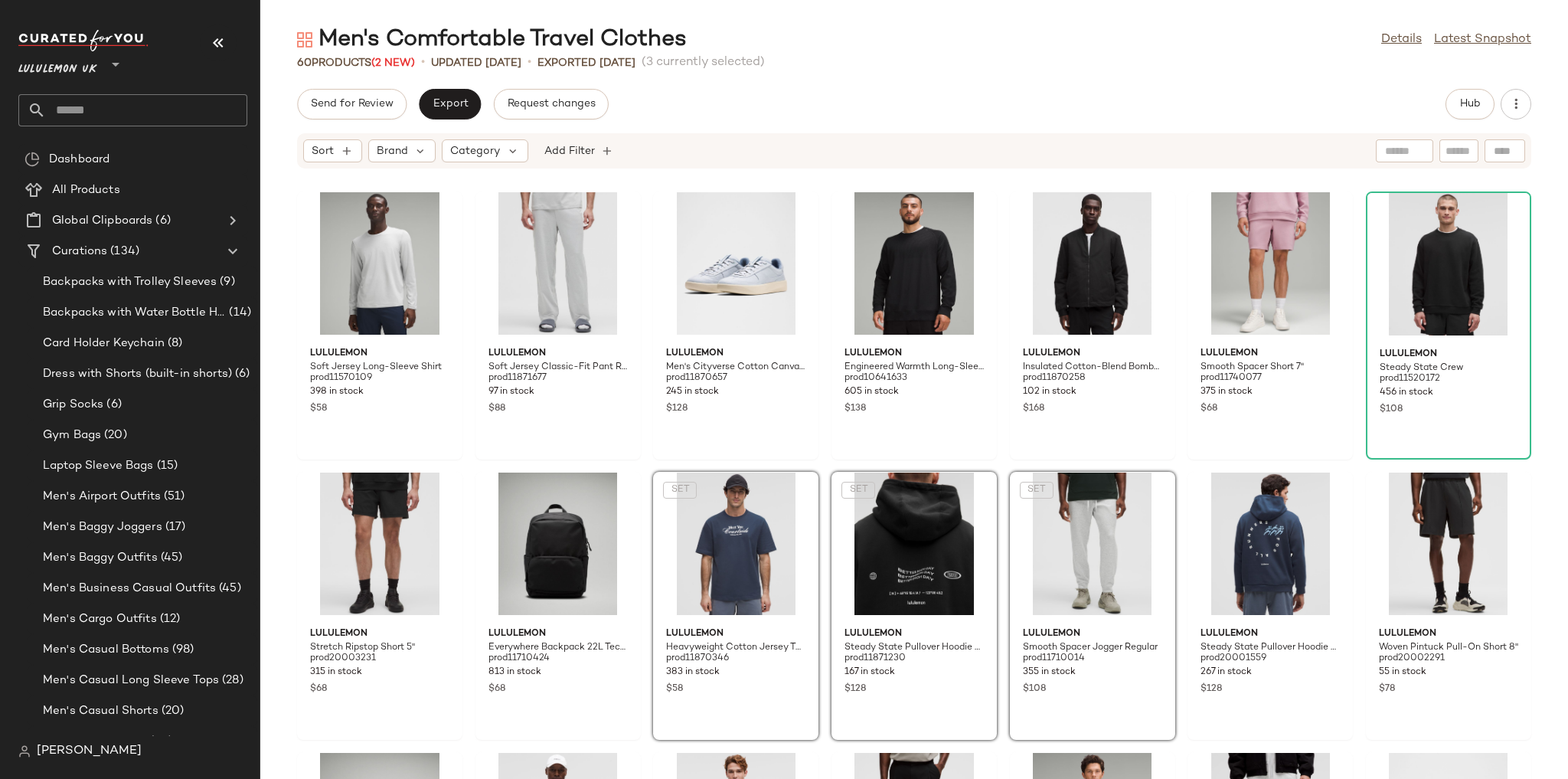 click on "lululemon Soft Jersey Long-Sleeve Shirt prod11570109 398 in stock $58 lululemon Soft Jersey Classic-Fit Pant Regular prod11871677 97 in stock $88 lululemon Men's Cityverse Cotton Canvas Sneaker prod11870657 245 in stock $128 lululemon Engineered Warmth Long-Sleeve Crew prod10641633 605 in stock $138 lululemon Insulated Cotton-Blend Bomber Jacket prod11870258 102 in stock $168 lululemon Smooth Spacer Short 7" prod11740077 375 in stock $68 lululemon Steady State Crew prod11520172 456 in stock $108 lululemon Stretch Ripstop Short 5" prod20003231 315 in stock $68 lululemon Everywhere Backpack 22L Tech Canvas prod11710424 813 in stock $68  SET  lululemon Heavyweight Cotton Jersey T-Shirt Tennis Club prod11870346 383 in stock $58  SET  lululemon Steady State Pullover Hoodie Graphic prod11871230 167 in stock $128  SET  lululemon Smooth Spacer Jogger Regular prod11710014 355 in stock $108 lululemon Steady State Pullover Hoodie Run Graphic prod20001559 267 in stock $128 lululemon Woven Pintuck Pull-On Short 8" $78 $35" 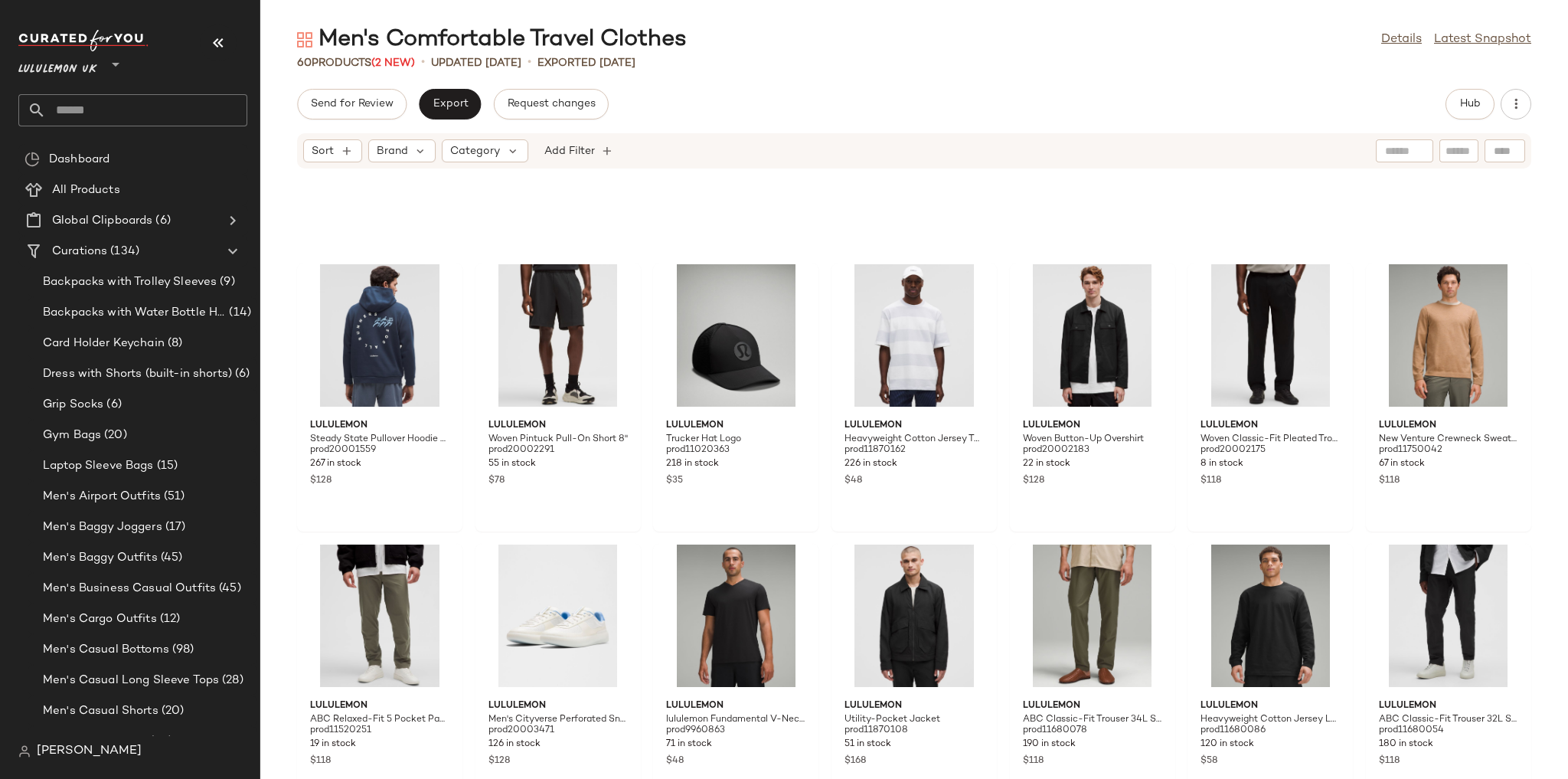 scroll, scrollTop: 441, scrollLeft: 0, axis: vertical 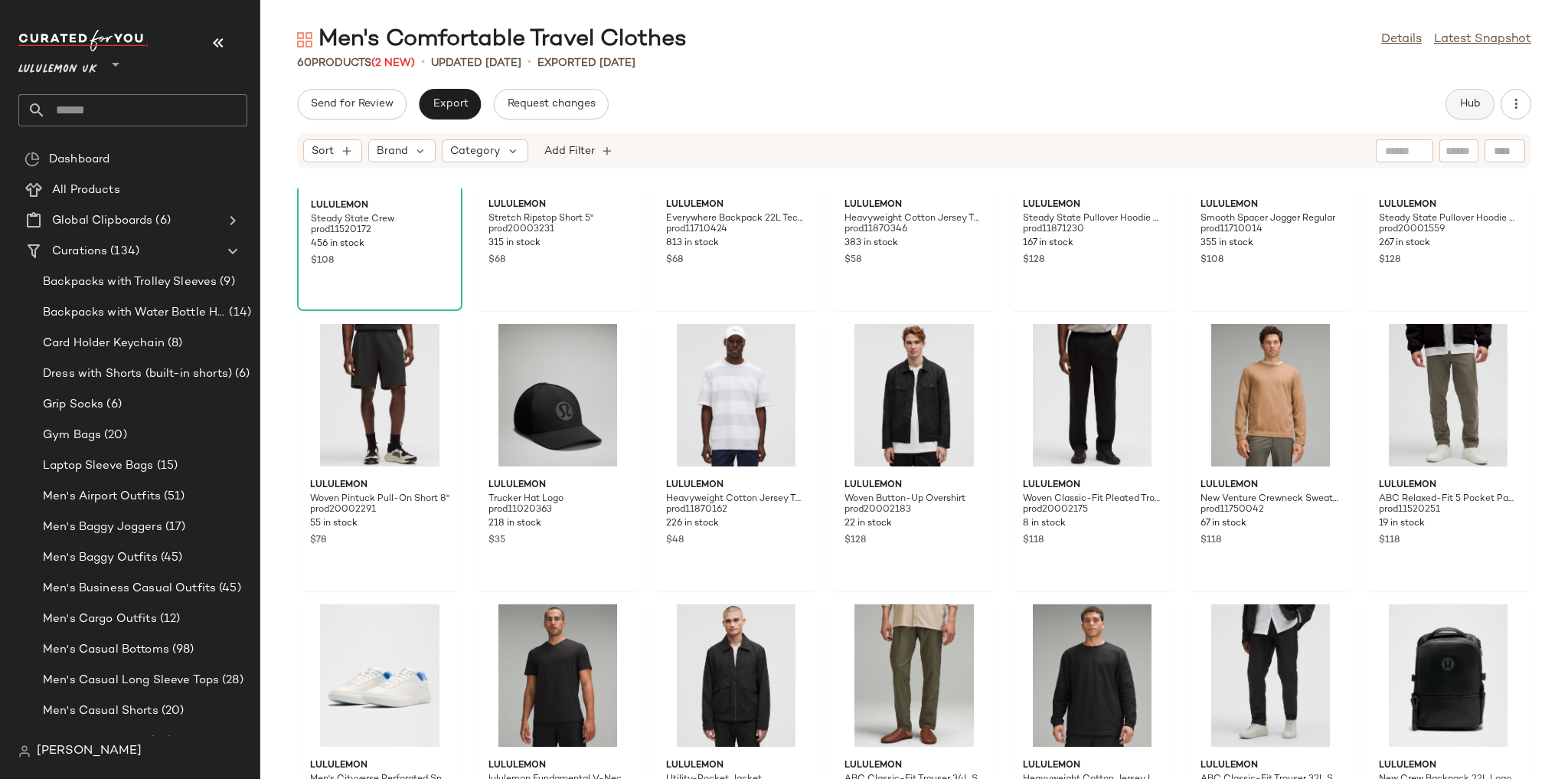click on "Hub" at bounding box center [1470, 104] 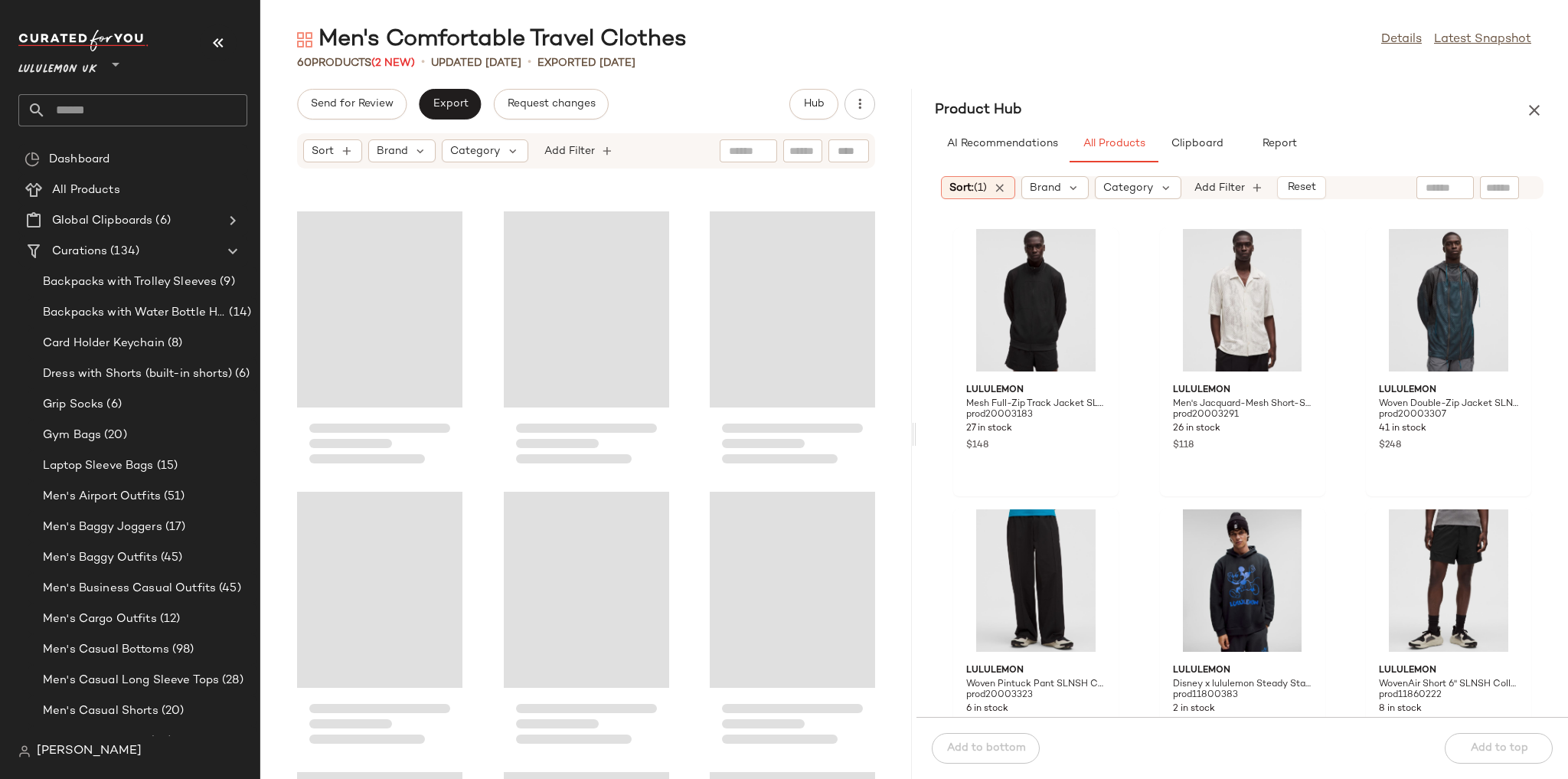 scroll, scrollTop: 905, scrollLeft: 0, axis: vertical 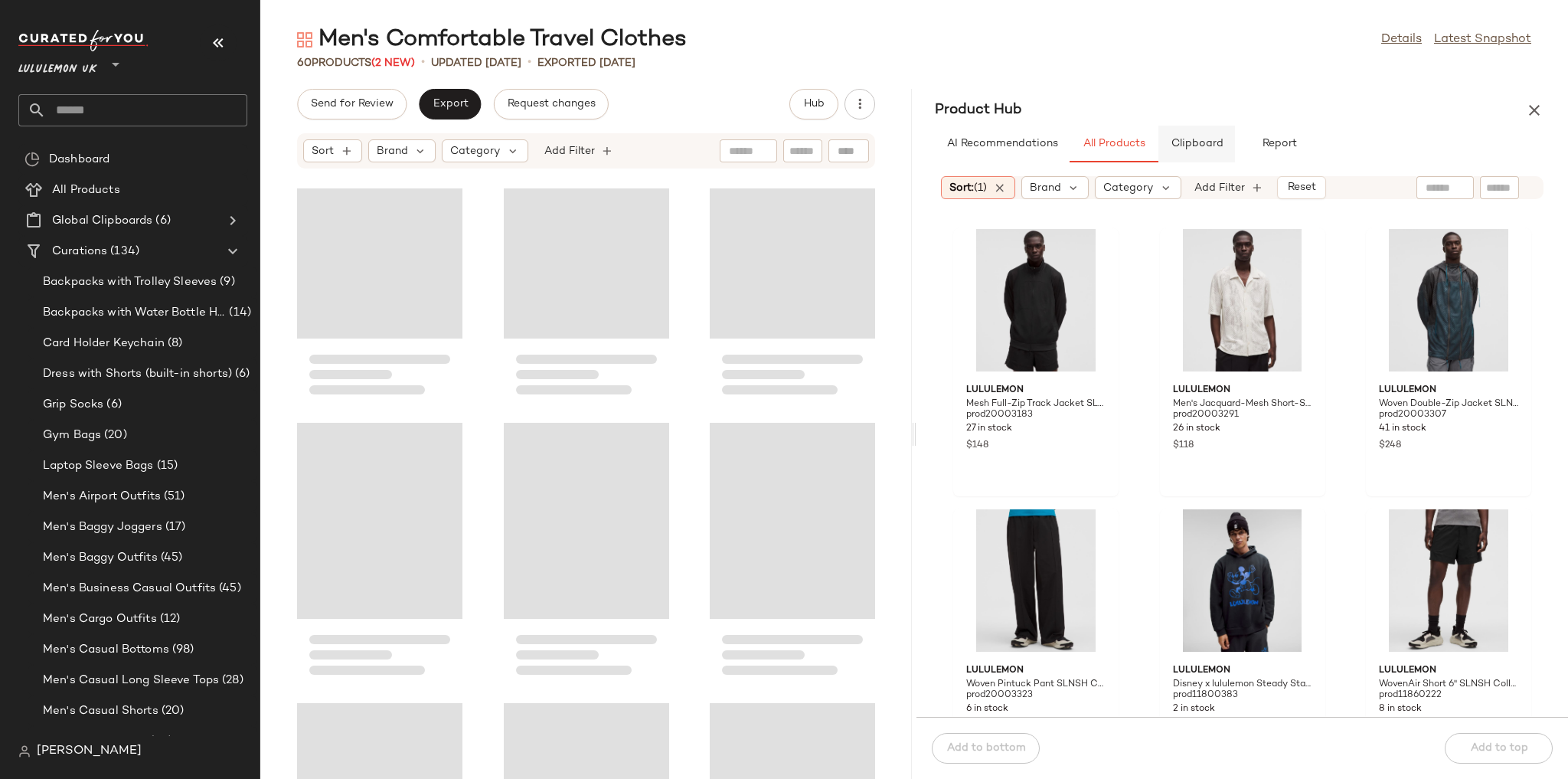 click on "Clipboard" 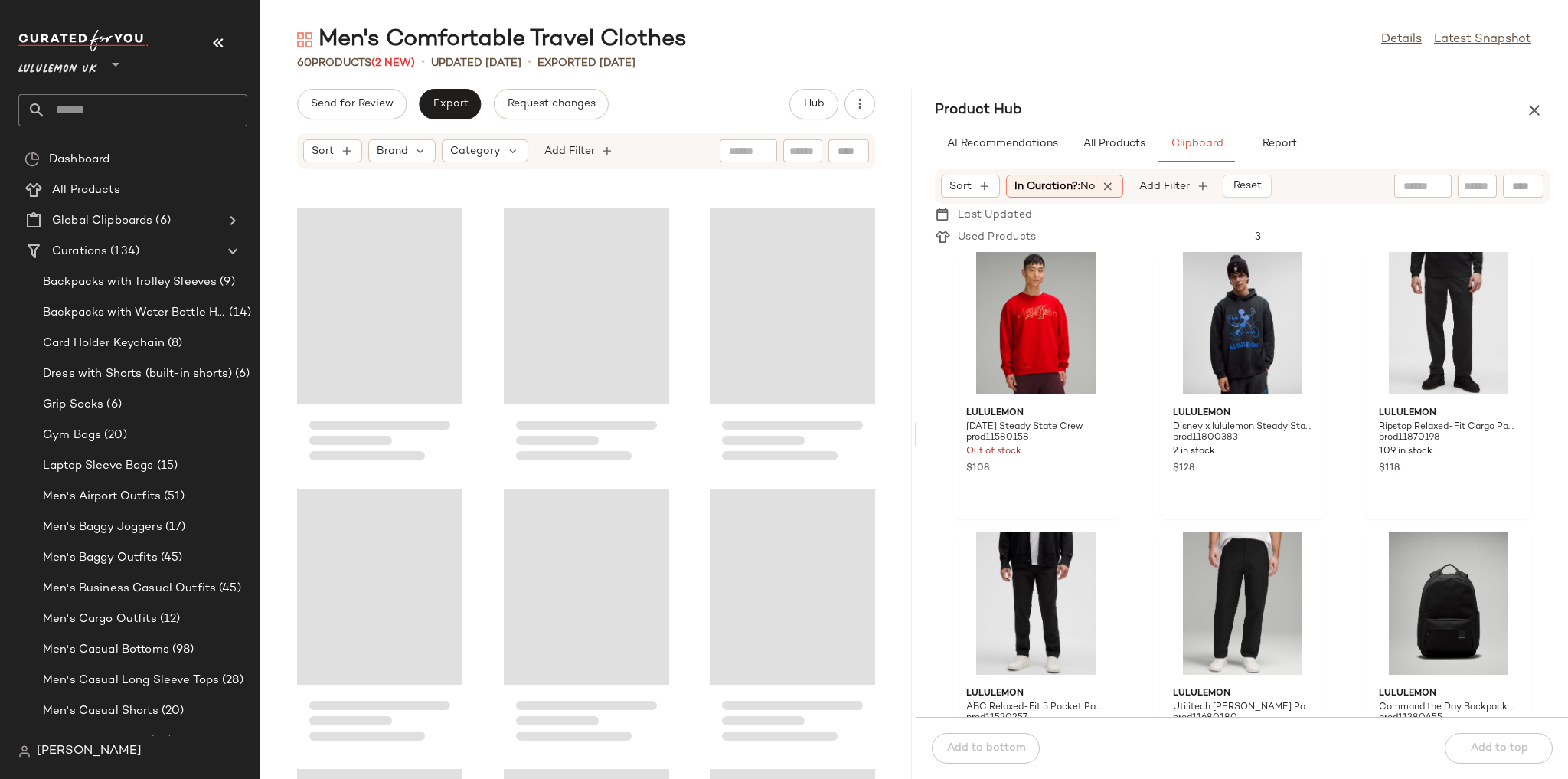 scroll, scrollTop: 598, scrollLeft: 0, axis: vertical 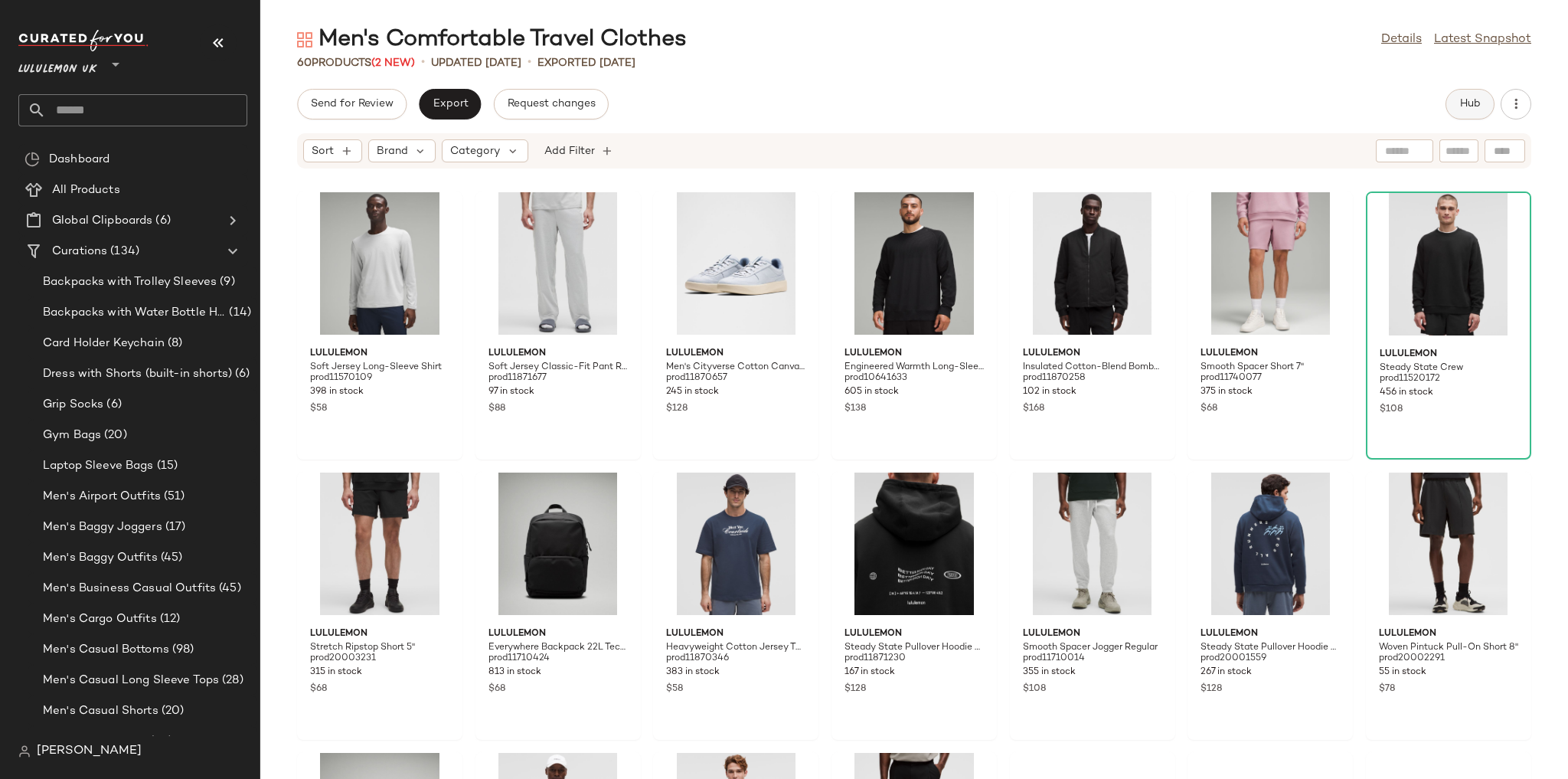 click on "Hub" at bounding box center [1470, 104] 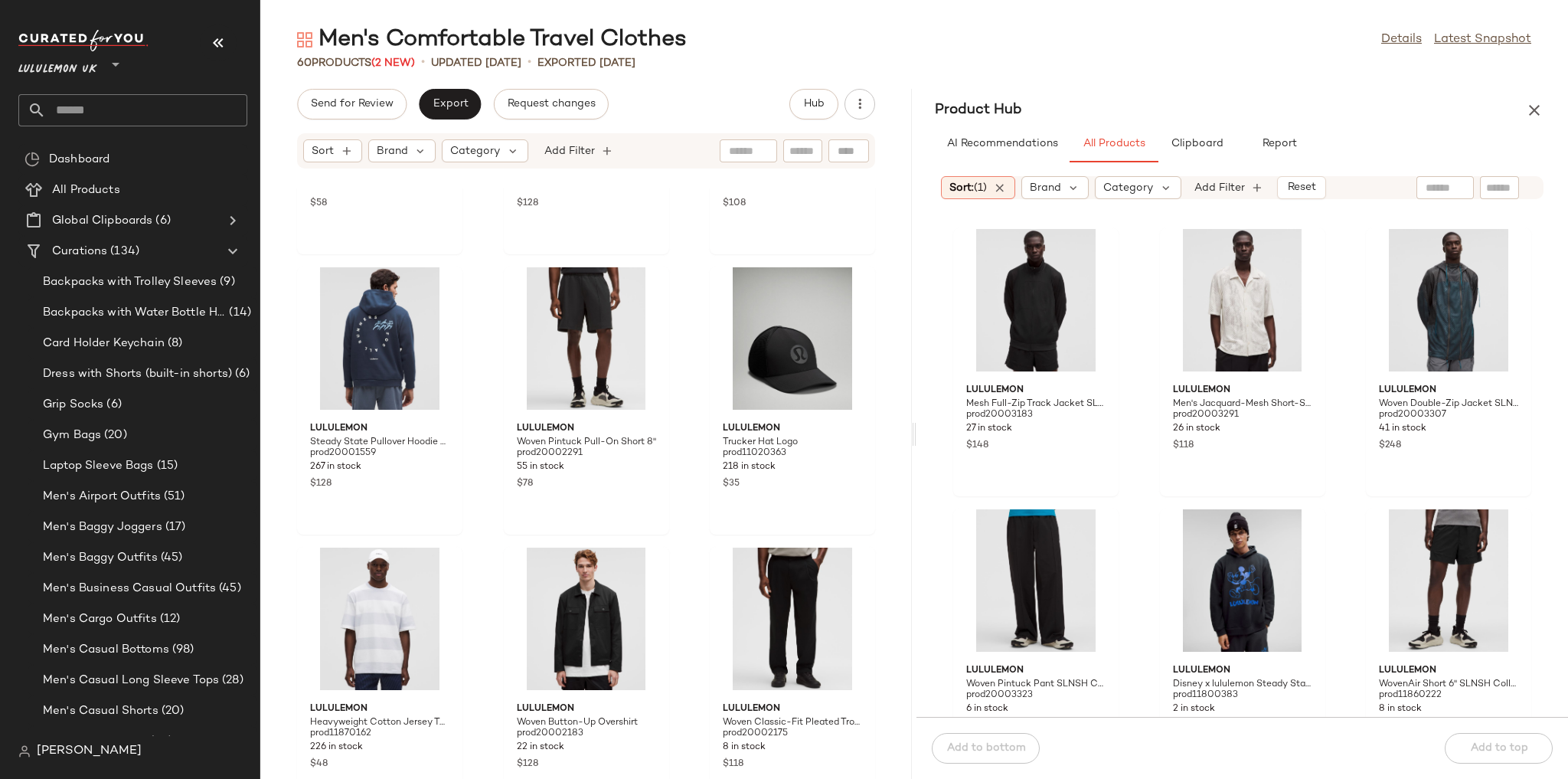 scroll, scrollTop: 1299, scrollLeft: 0, axis: vertical 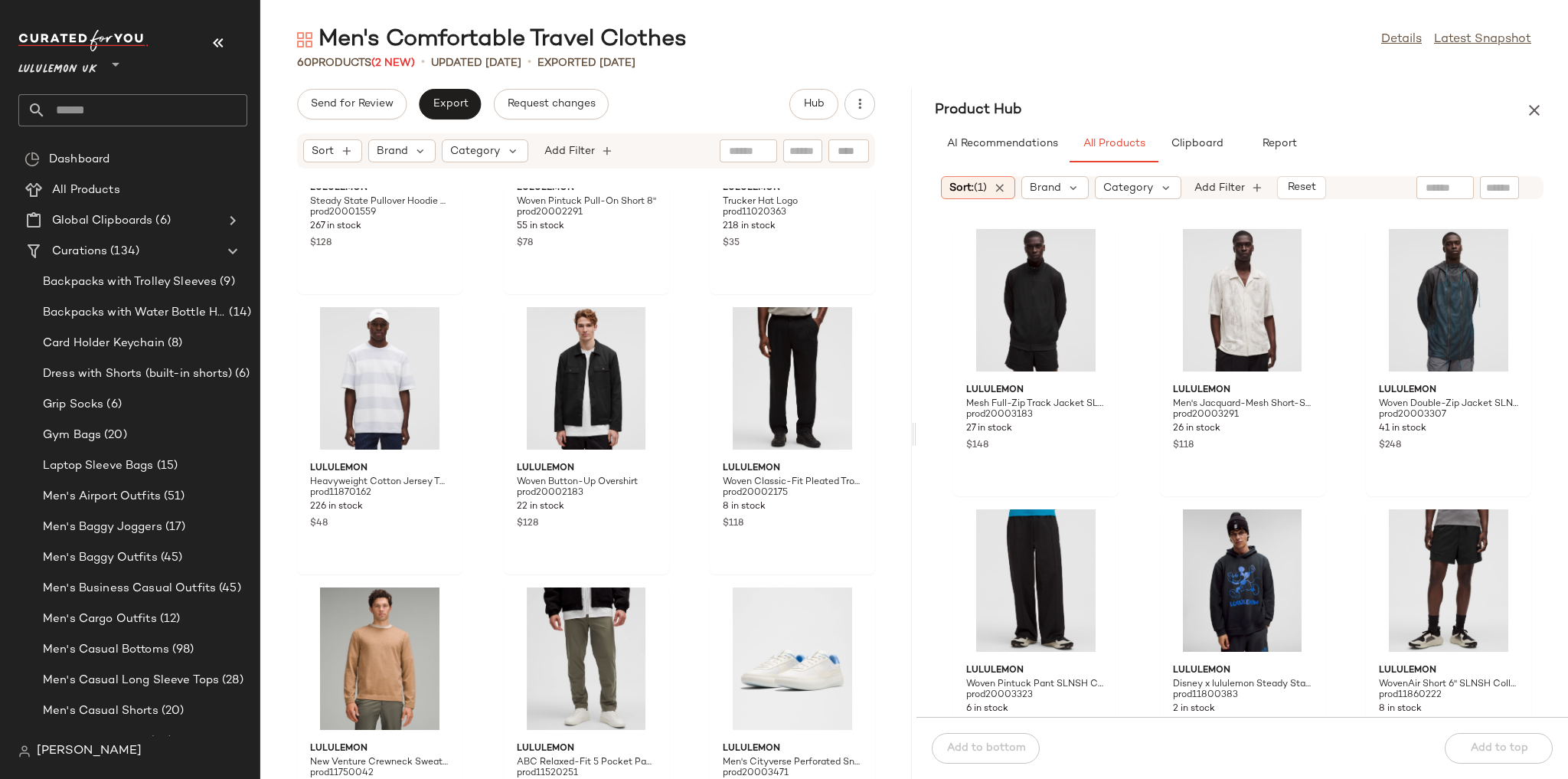 click on "Product Hub" at bounding box center (1242, 110) 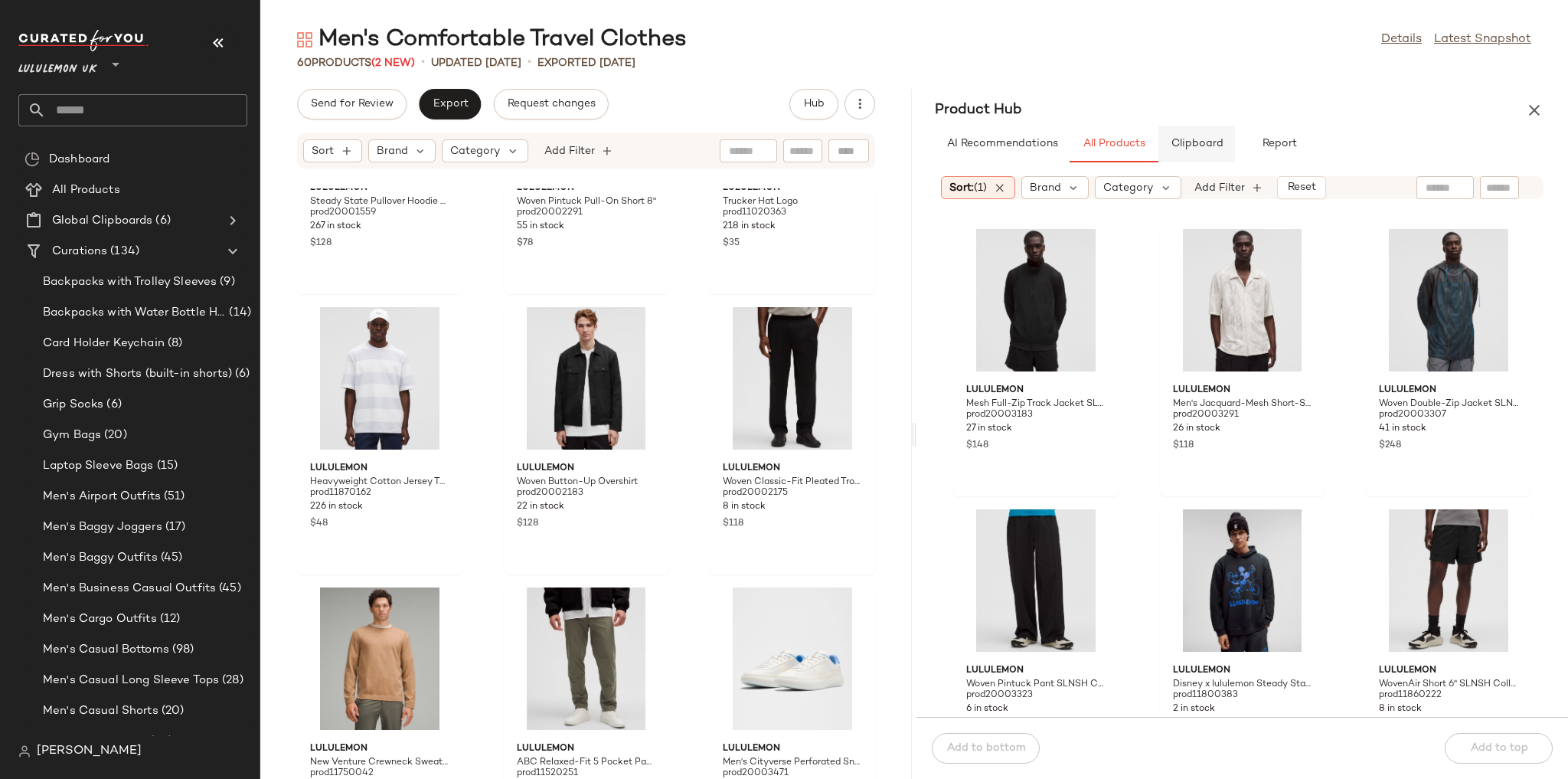 click on "Clipboard" at bounding box center (1197, 144) 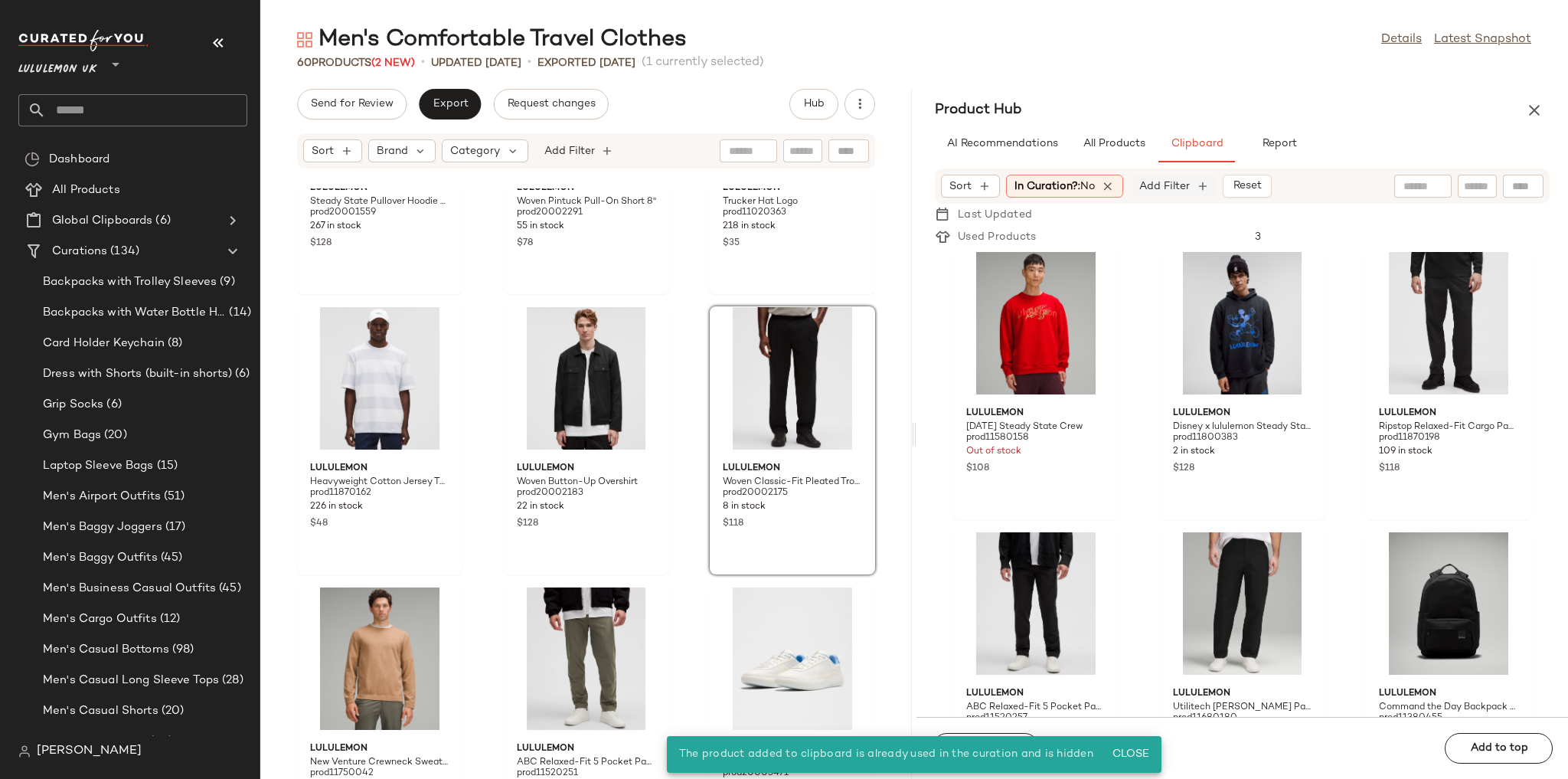 click on "Add Filter" 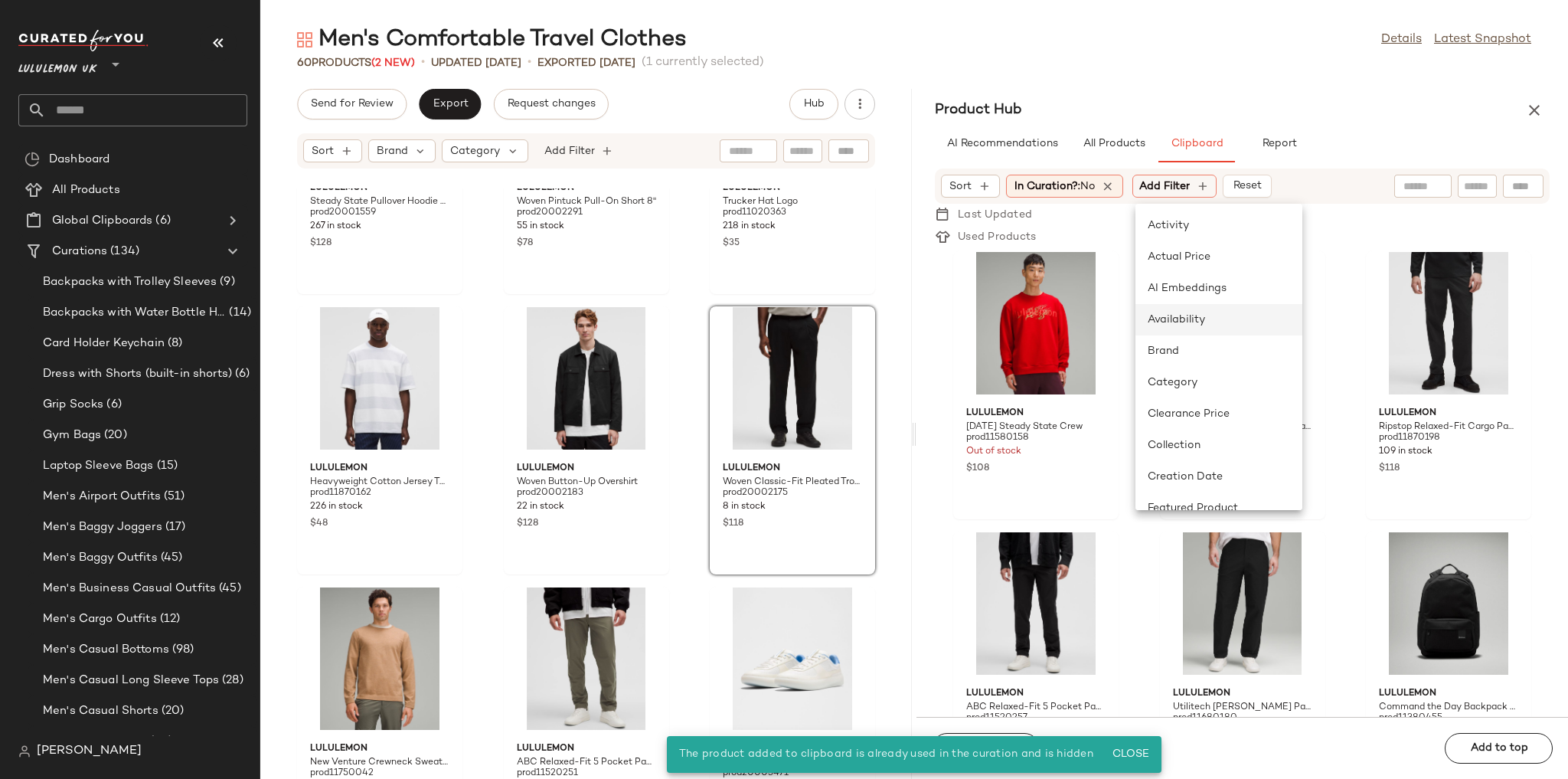 click on "Availability" 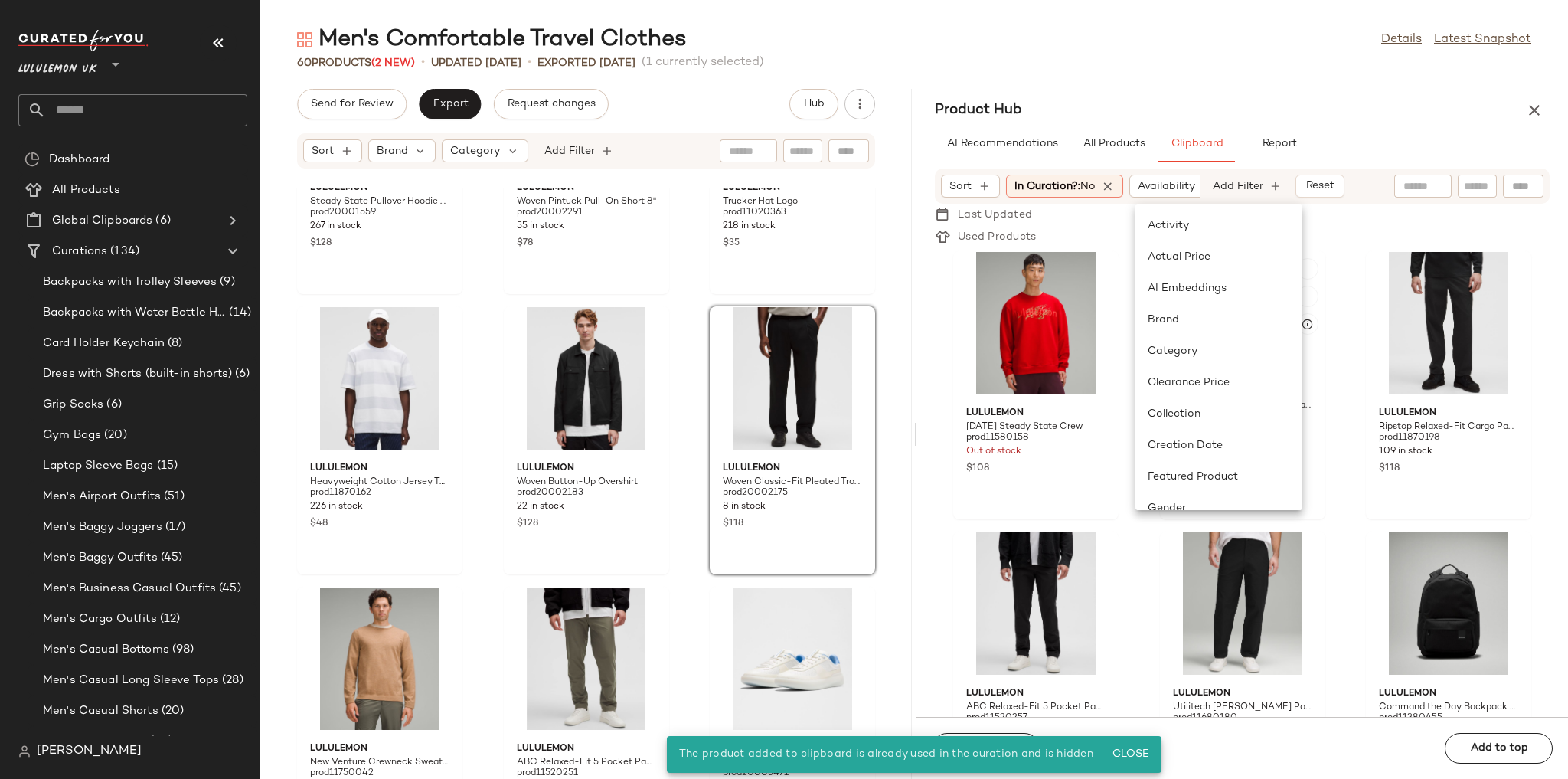 scroll, scrollTop: 0, scrollLeft: 28, axis: horizontal 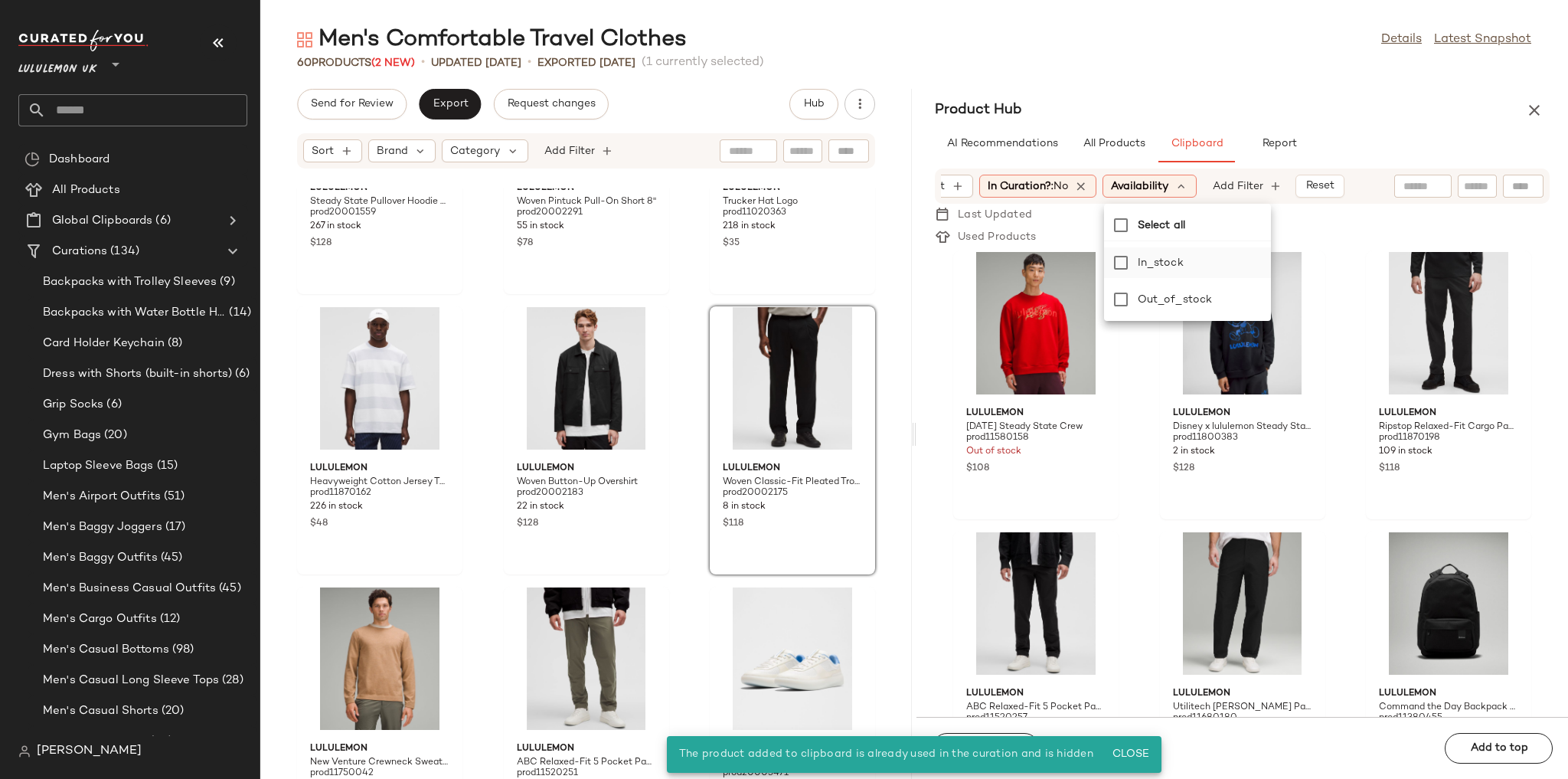 click on "in_stock" 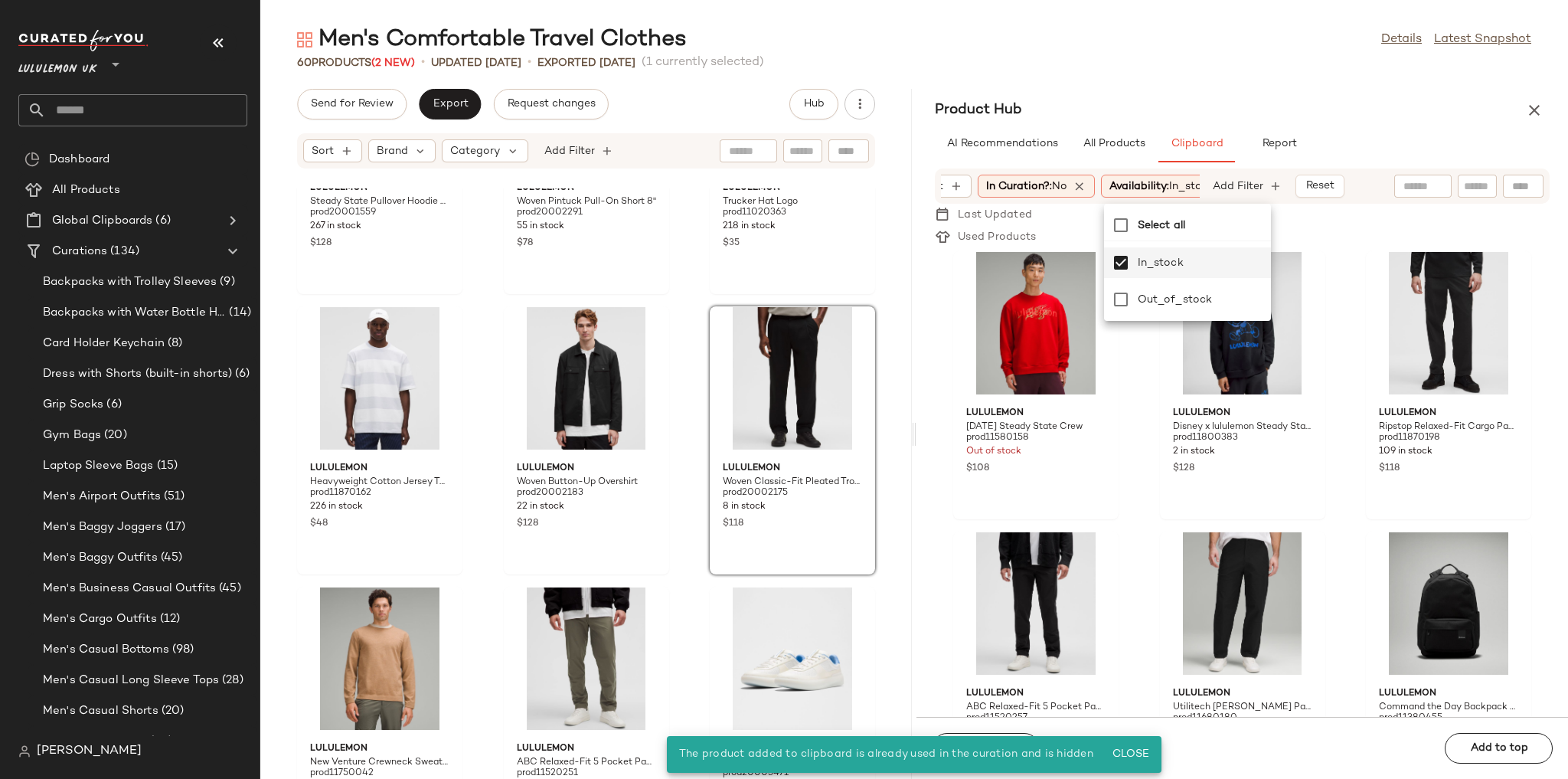 click on "Product Hub" at bounding box center [1242, 110] 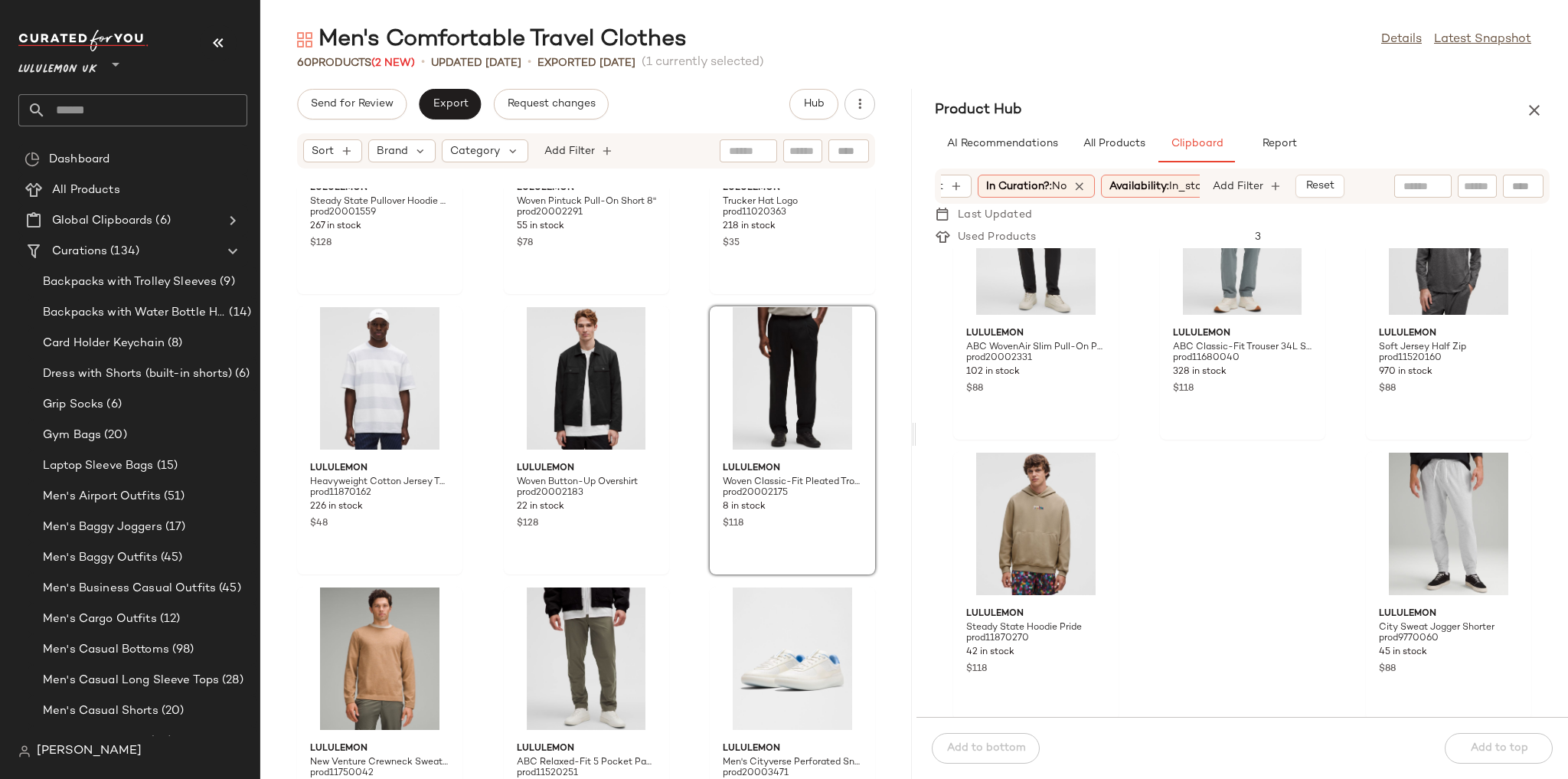 scroll, scrollTop: 668, scrollLeft: 0, axis: vertical 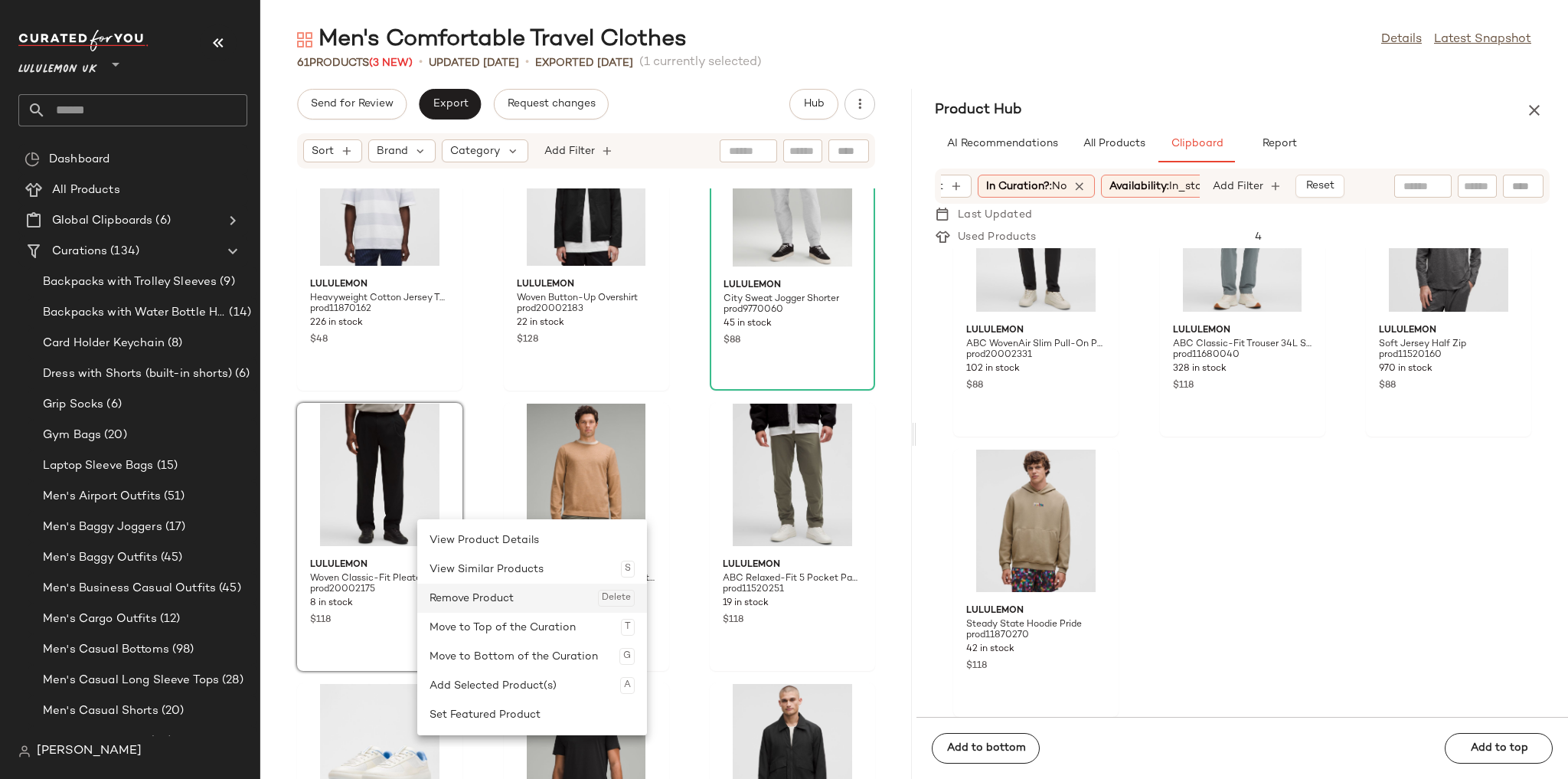 click on "Remove Product  Delete" 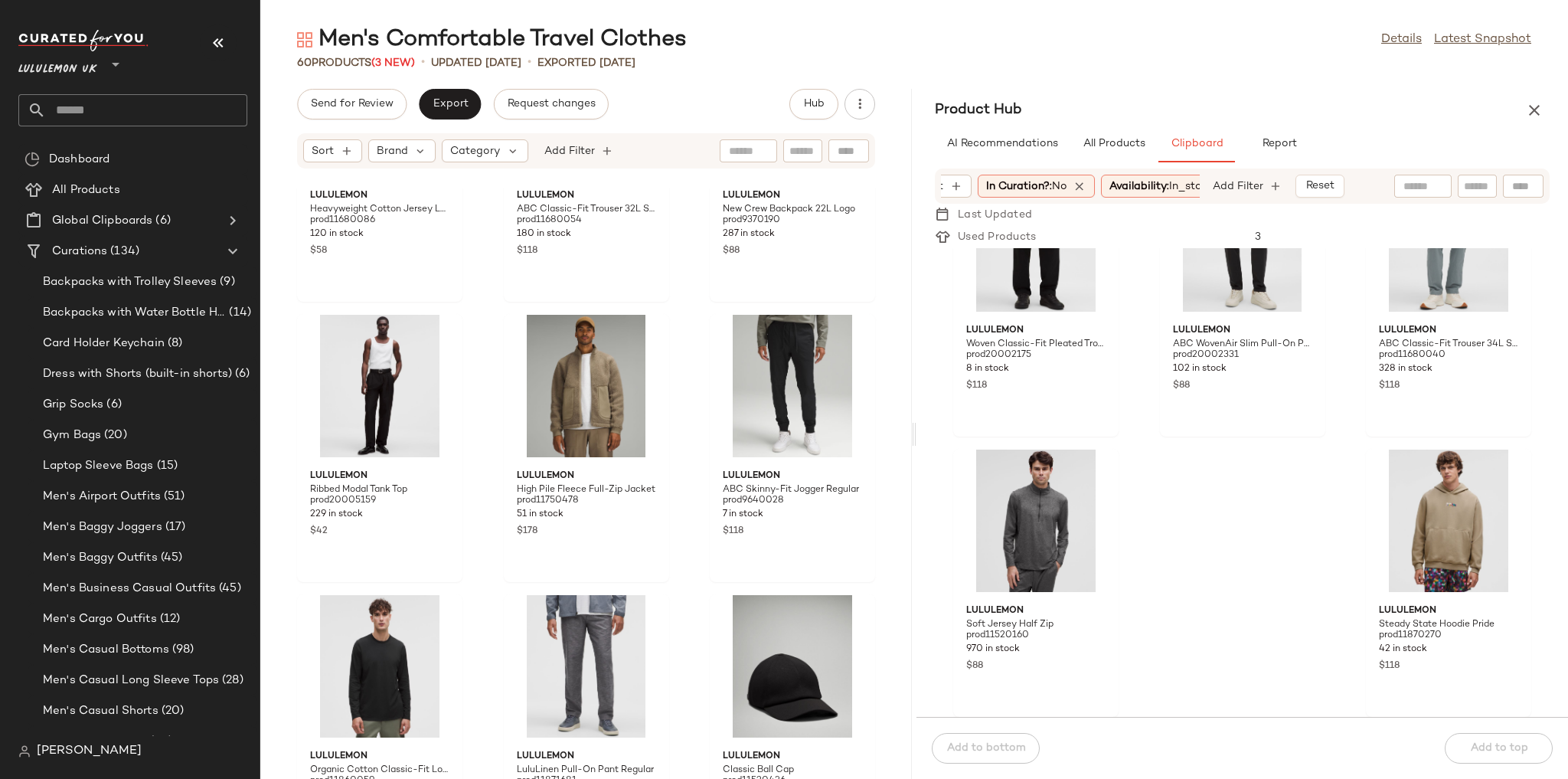 scroll, scrollTop: 2402, scrollLeft: 0, axis: vertical 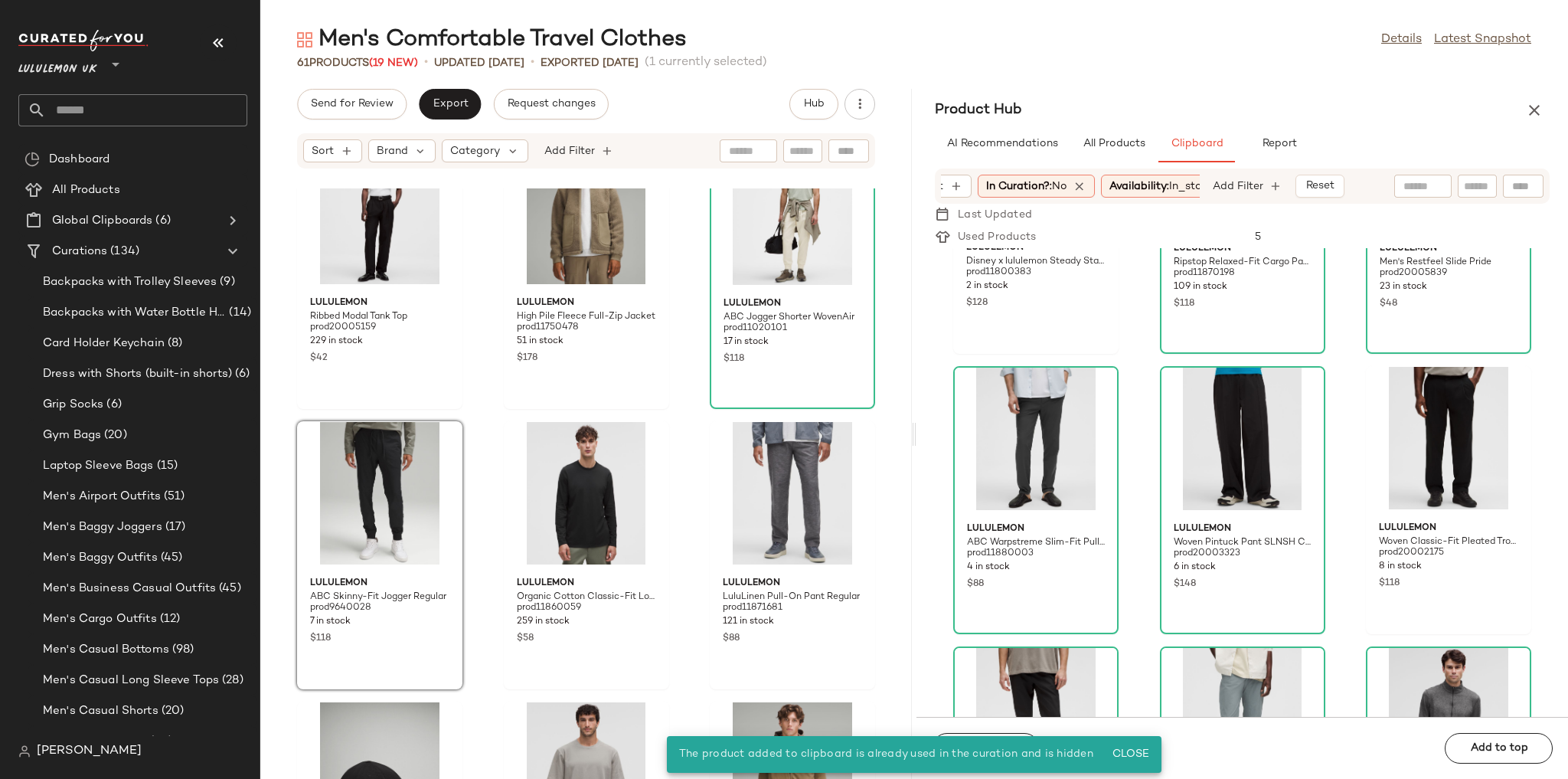 click on "lululemon Heavyweight Cotton Jersey Long-Sleeve Shirt prod11680086 120 in stock $58 lululemon ABC Classic-Fit Trouser 32L Smooth Twill prod11680054 180 in stock $118 lululemon New Crew Backpack 22L Logo prod9370190 287 in stock $88 lululemon Ribbed Modal Tank Top prod20005159 229 in stock $42 lululemon High Pile Fleece Full-Zip Jacket prod11750478 51 in stock $178 lululemon ABC Jogger Shorter WovenAir prod11020101 17 in stock $118 lululemon ABC Skinny-Fit Jogger Regular prod9640028 7 in stock $118 lululemon Organic Cotton Classic-Fit Long-Sleeve Shirt prod11860059 259 in stock $58 lululemon LuluLinen Pull-On Pant Regular prod11871681 121 in stock $88 lululemon Classic Ball Cap prod11520436 261 in stock $35 lululemon Heavyweight Cotton Jersey T-Shirt Wash prod11870334 354 in stock $48 lululemon Switch Over Bomber Jacket prod11110114 67 in stock $178 lululemon ABC Jogger Shorter prod9270549 1667 in stock $118 lululemon Textured Double-Knit Cotton Hoodie prod11520062 2576 in stock $138 lululemon prod9490156 $118" 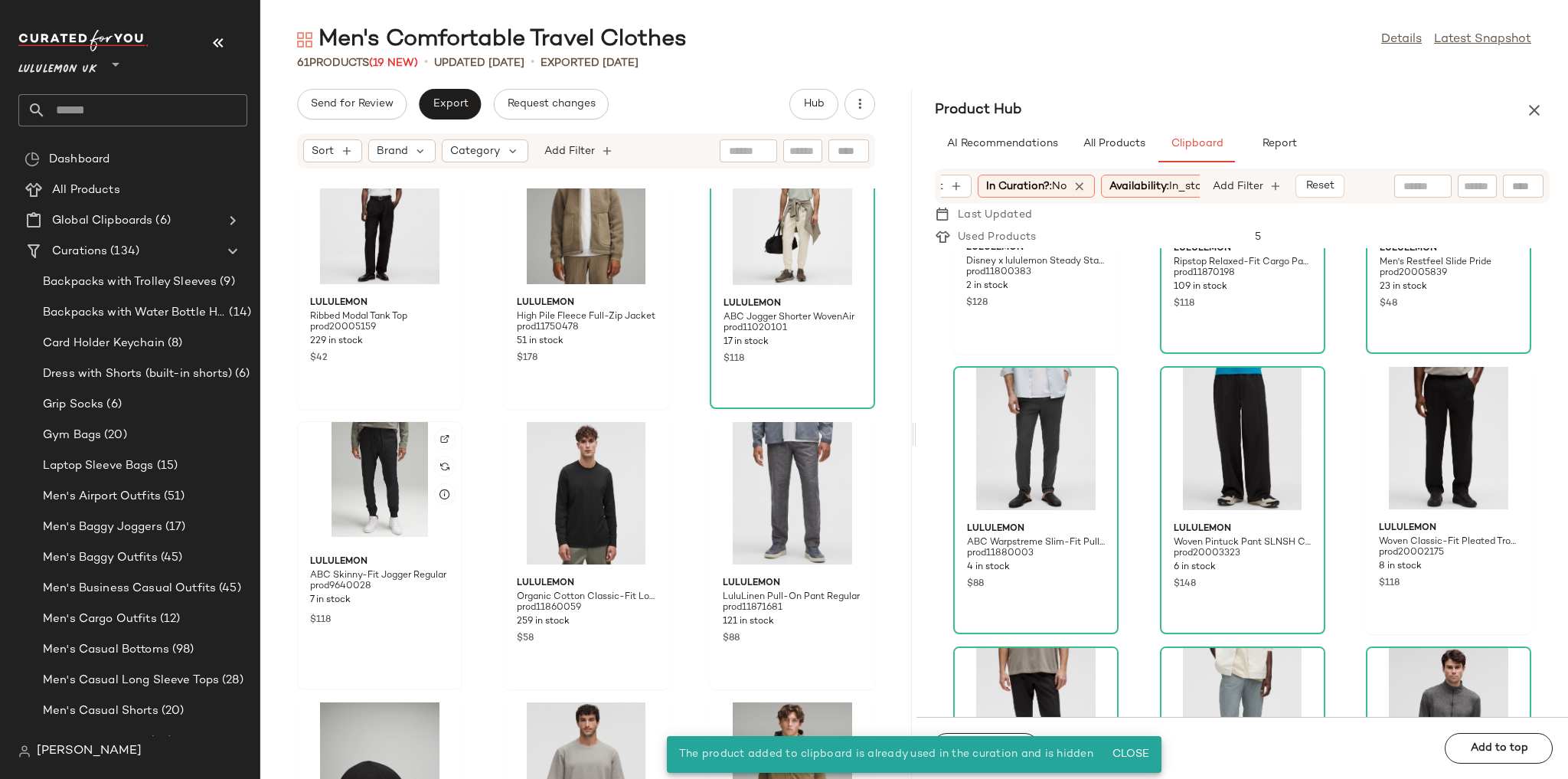 click 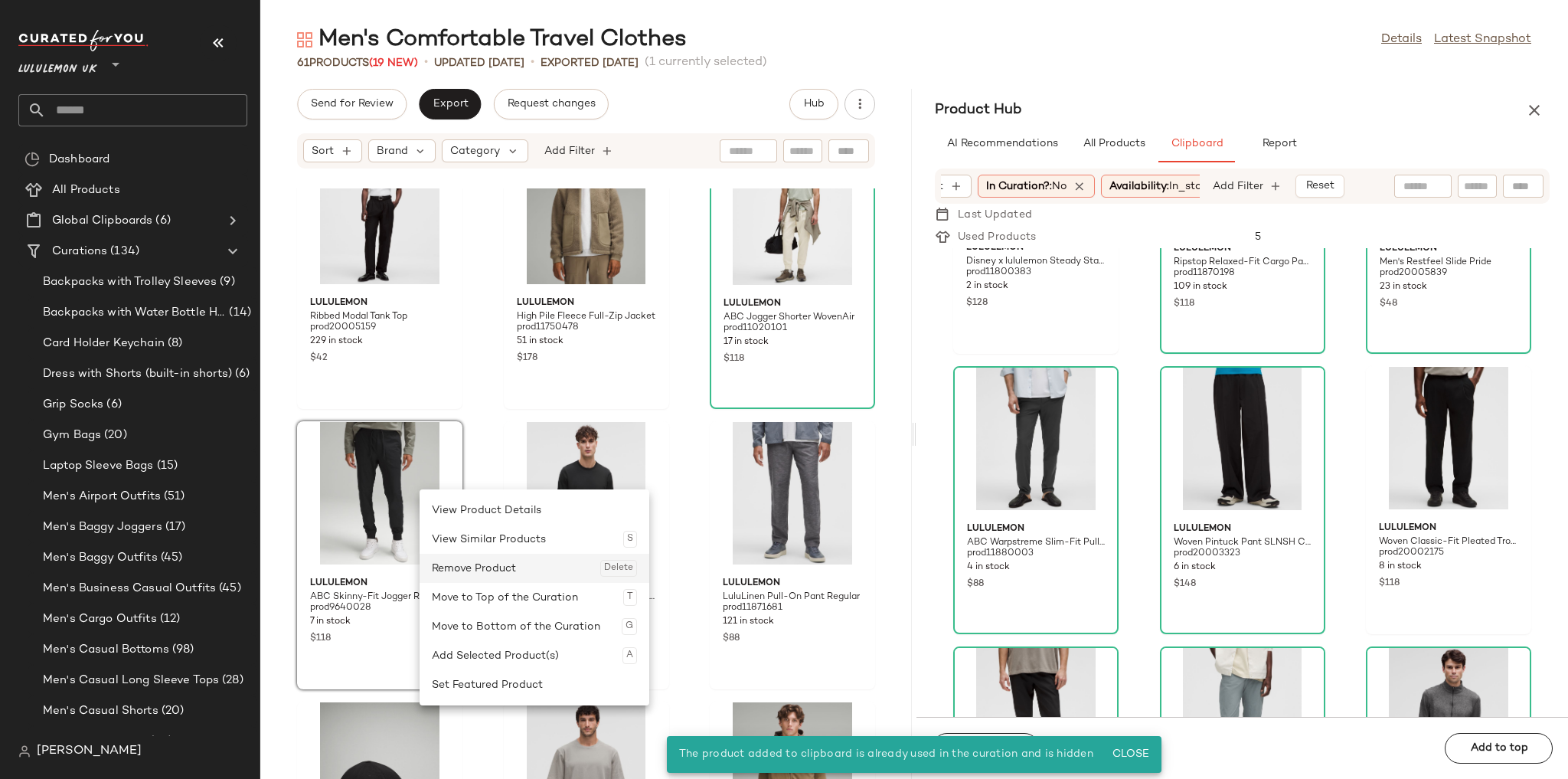 click on "Remove Product  Delete" 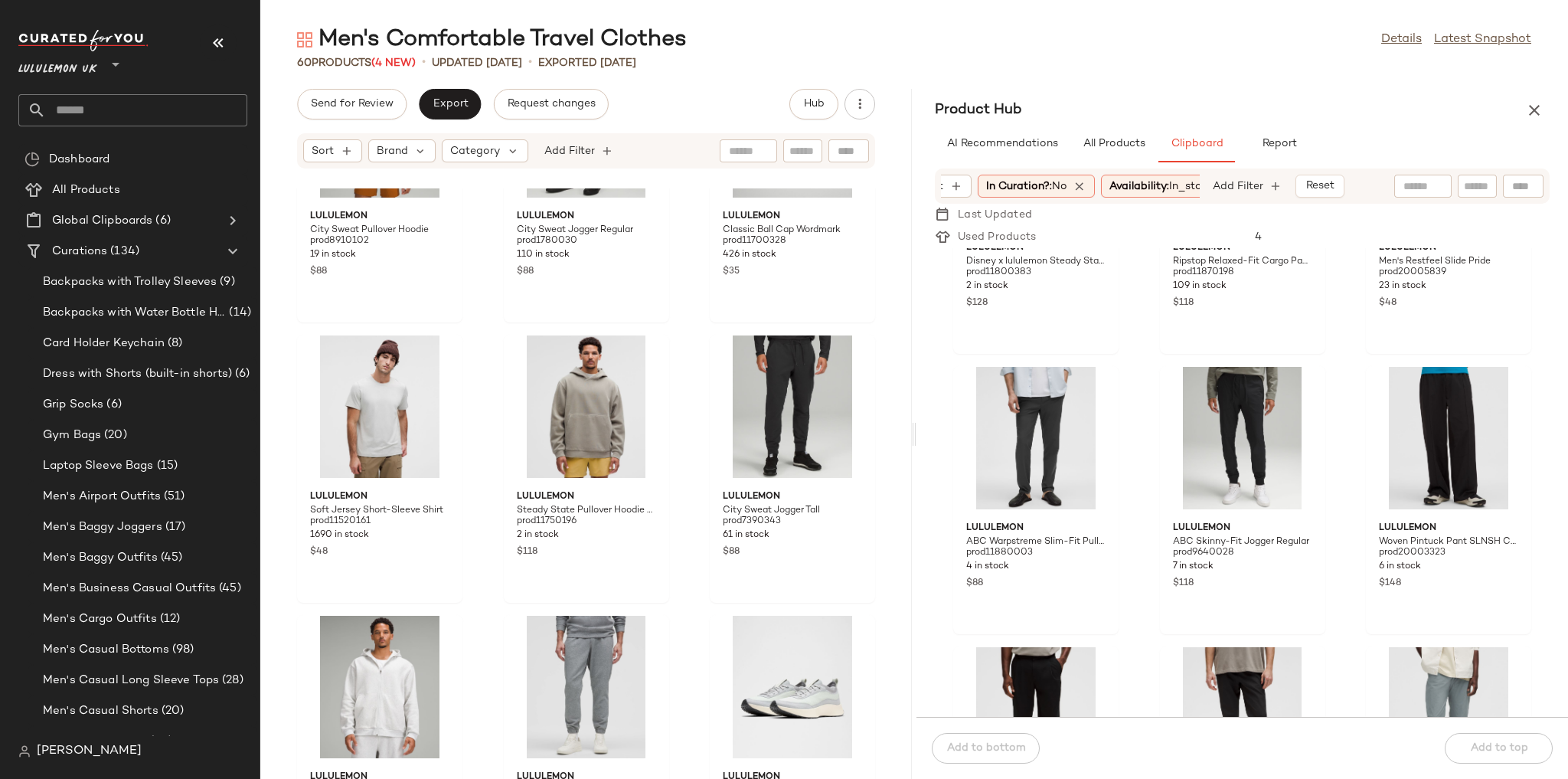 scroll, scrollTop: 4608, scrollLeft: 0, axis: vertical 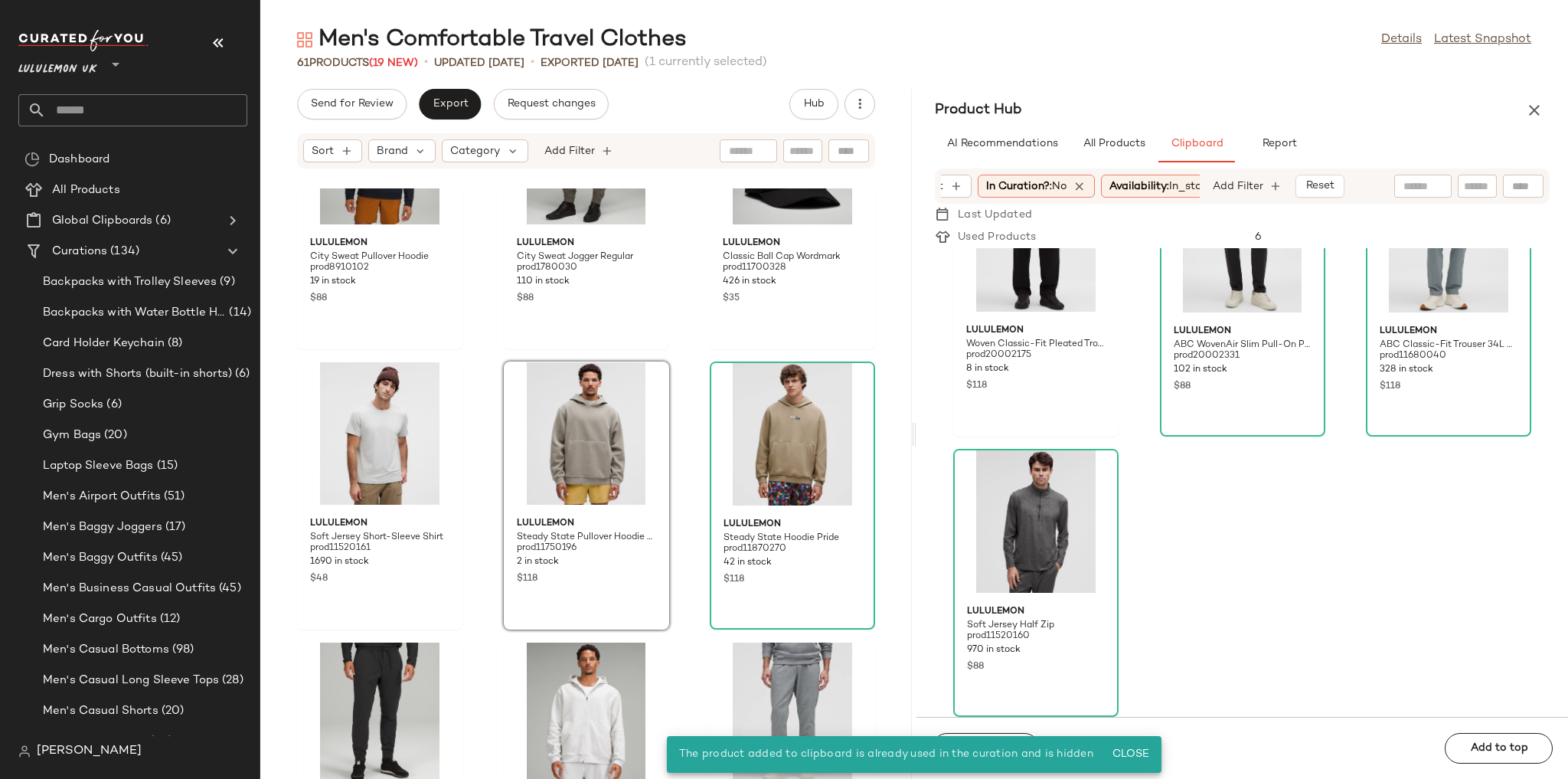 click on "lululemon City Sweat Pullover Hoodie prod8910102 19 in stock $88 lululemon City Sweat Jogger Regular prod1780030 110 in stock $88 lululemon Classic Ball Cap Wordmark prod11700328 426 in stock $35 lululemon Soft Jersey Short-Sleeve Shirt prod11520161 1690 in stock $48 lululemon Steady State Pullover Hoodie Wash prod11750196 2 in stock $118 lululemon Steady State Hoodie Pride prod11870270 42 in stock $118 lululemon City Sweat Jogger Tall prod7390343 61 in stock $88 lululemon Steady State Full-Zip Hoodie prod11560106 540 in stock $138 lululemon Textured Double-Knit Cotton Jogger Regular prod11560053 186 in stock $118 lululemon Men's CrossCity Sneaker prod11870697 169 in stock $148 lululemon Soft Jersey Long-Sleeve Henley prod11750029 47 in stock $88 lululemon Smooth Spacer Classic-Fit Crew prod11680022 256 in stock $108 lululemon Soft Jersey Tapered Pant Regular prod11520180 602 in stock $88" 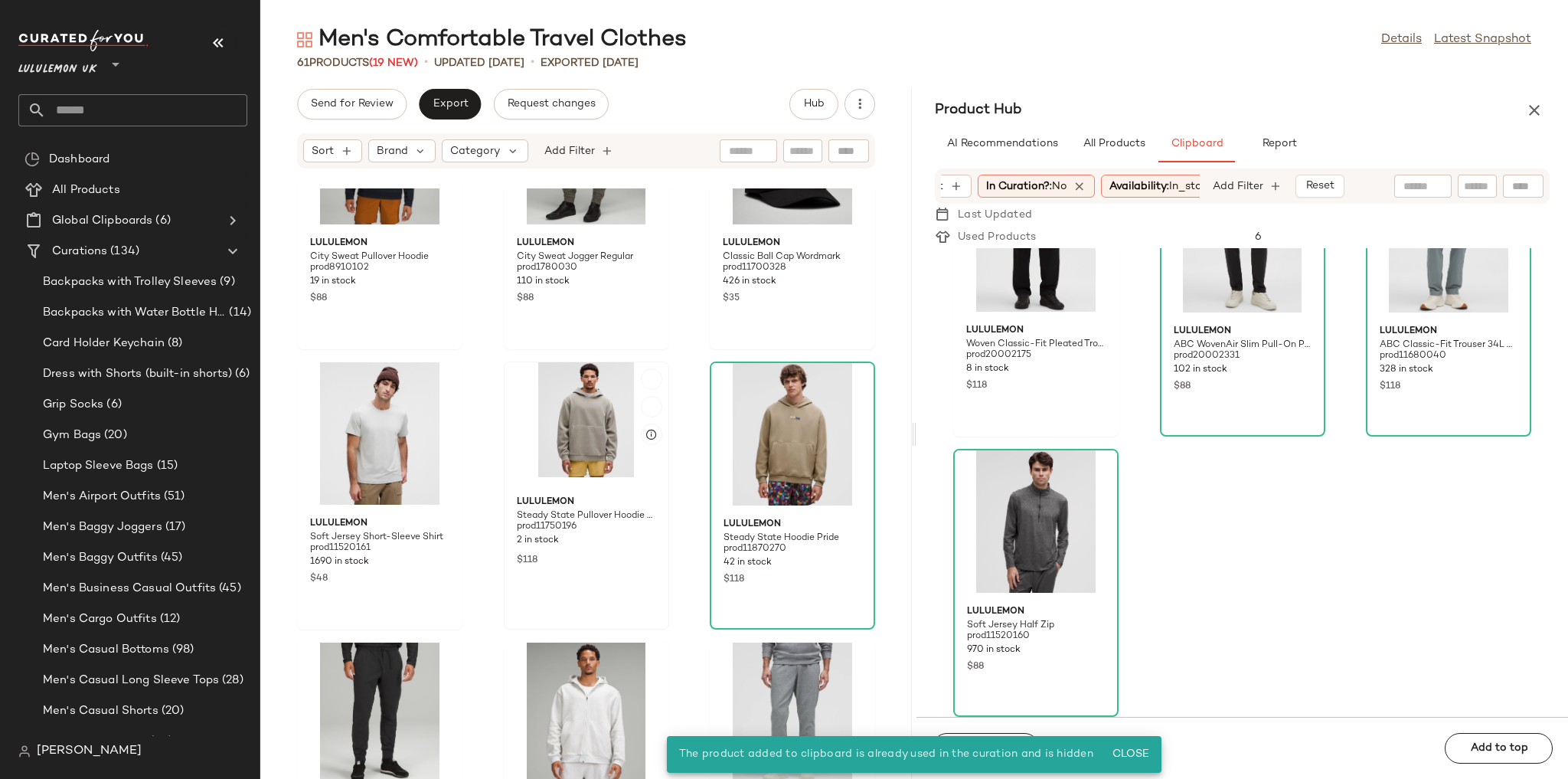 click 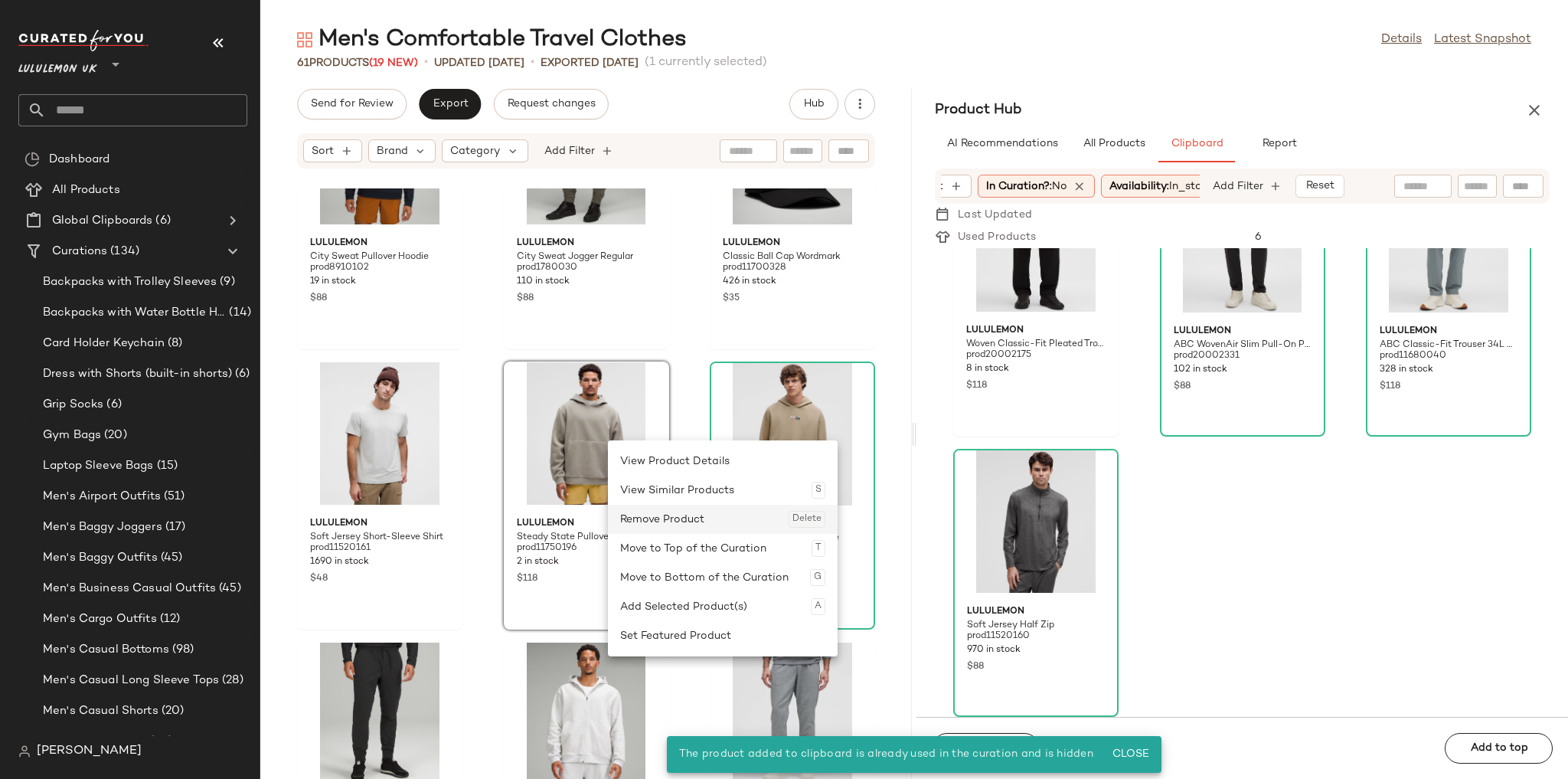 click on "Remove Product  Delete" 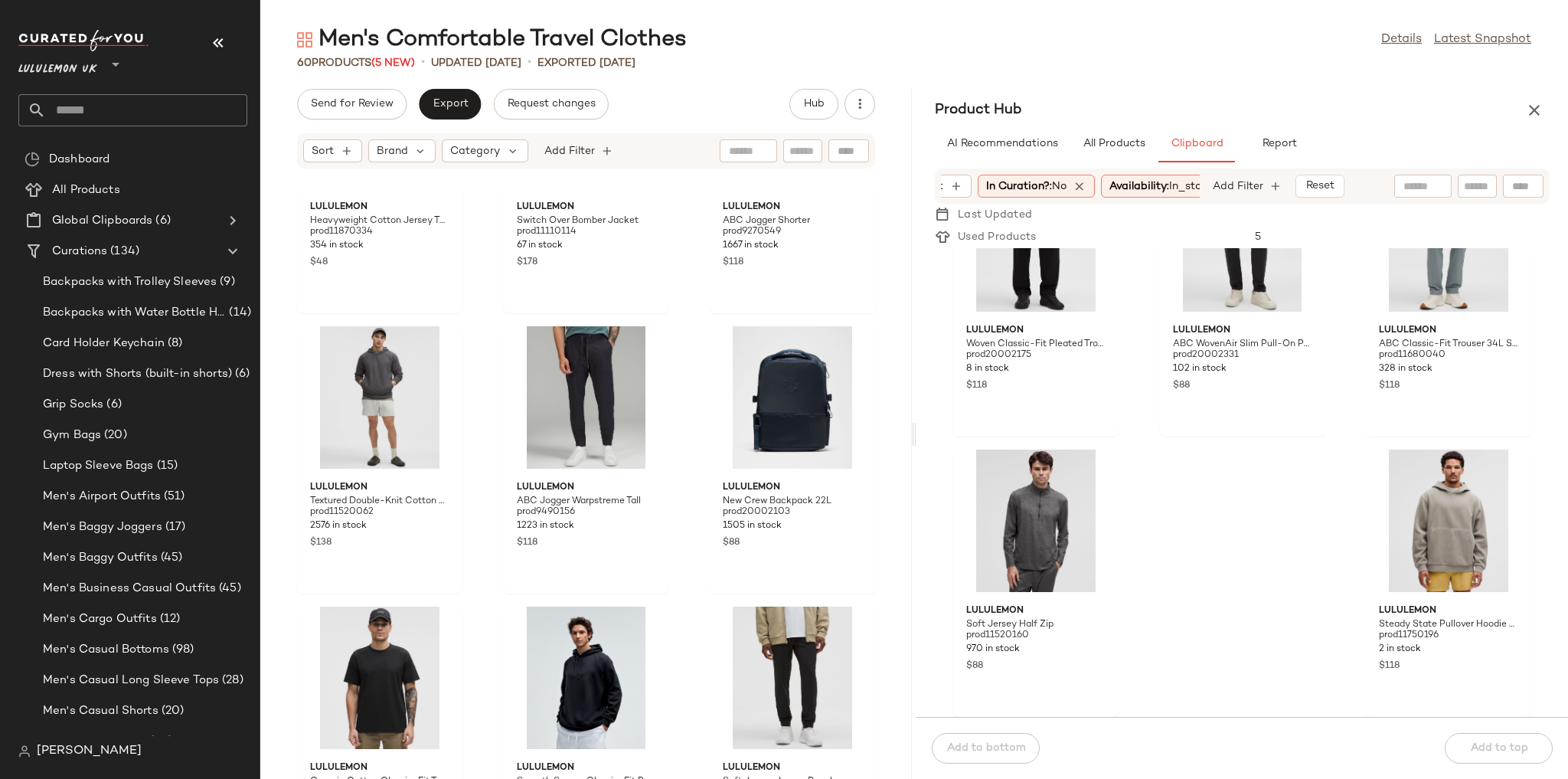 scroll, scrollTop: 2936, scrollLeft: 0, axis: vertical 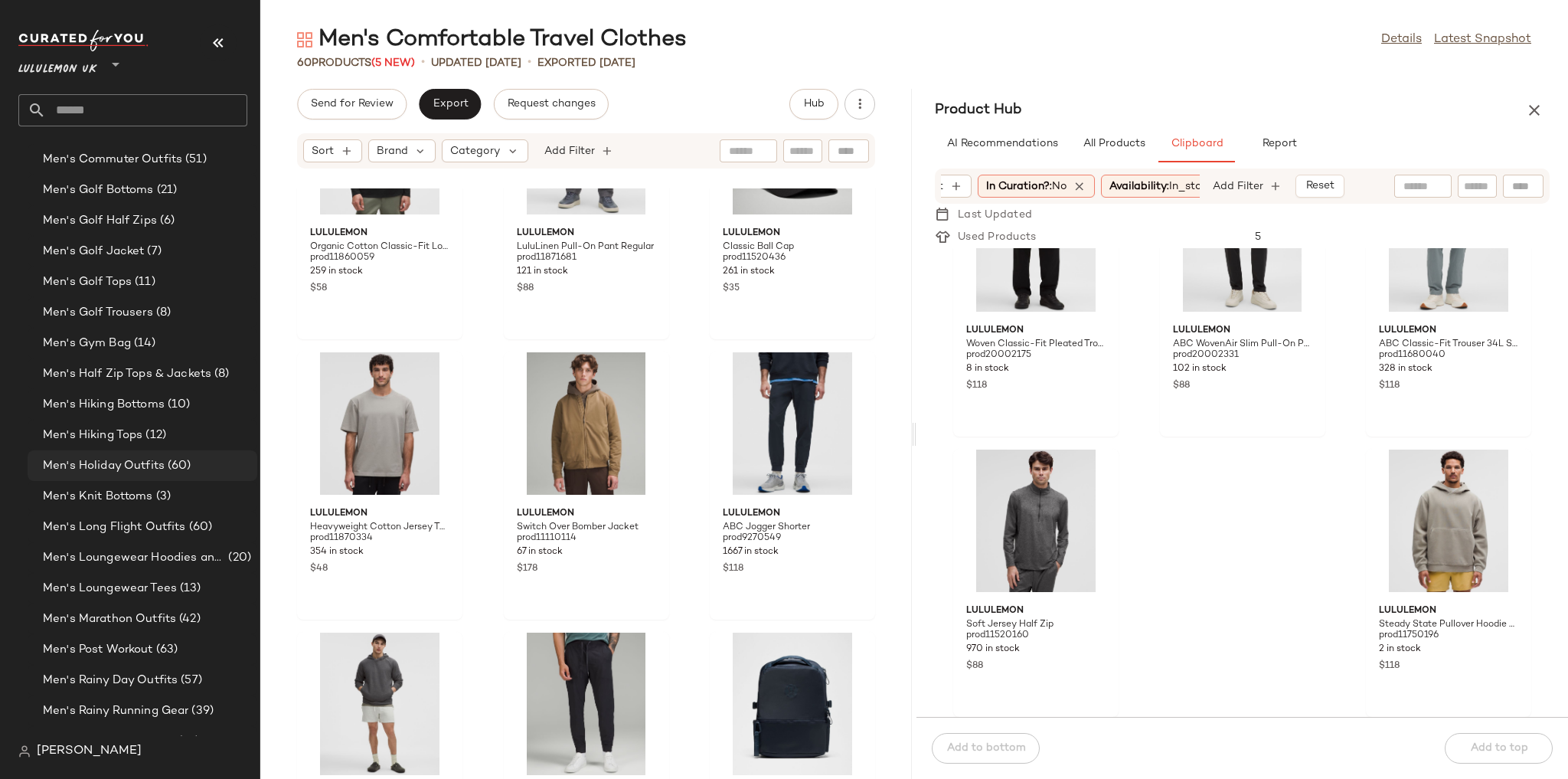 click on "(60)" at bounding box center (178, 466) 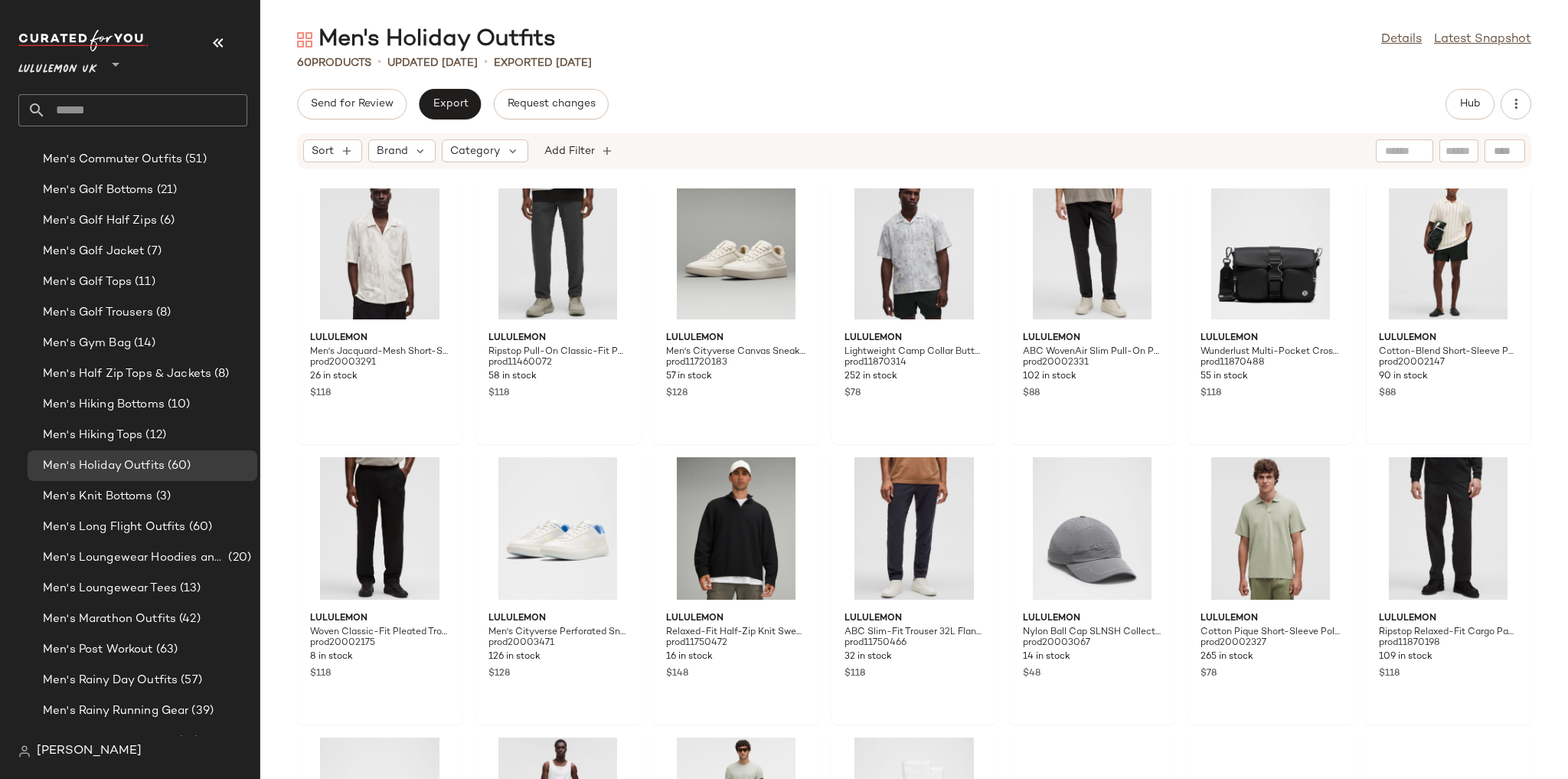 scroll, scrollTop: 319, scrollLeft: 0, axis: vertical 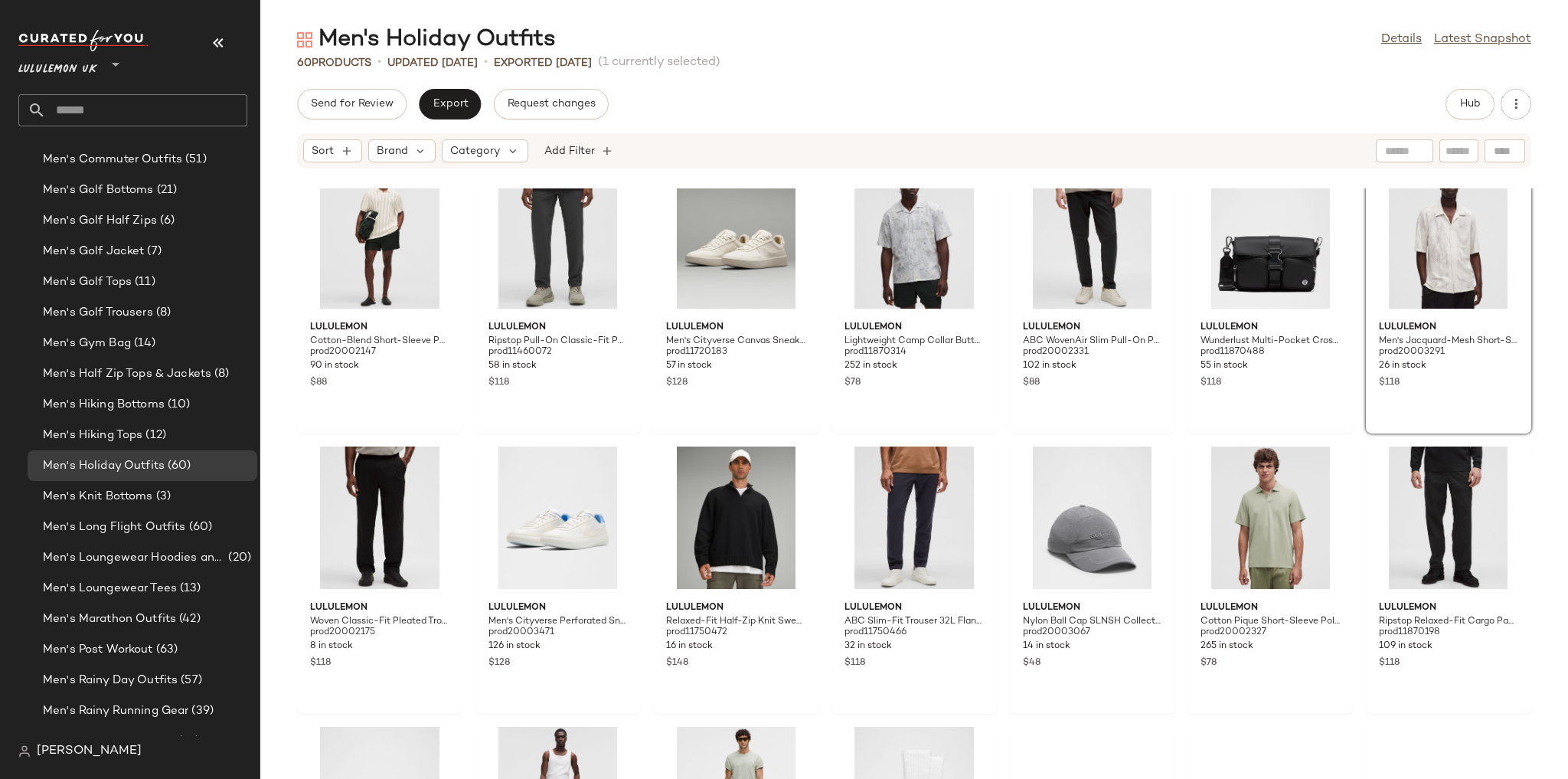 click on "lululemon Cotton-Blend Short-Sleeve Polo prod20002147 90 in stock $88 lululemon Ripstop Pull-On Classic-Fit Pant 30L prod11460072 58 in stock $118 lululemon Men's Cityverse Canvas Sneaker prod11720183 57 in stock $128 lululemon Lightweight Camp Collar Button-Up Shirt prod11870314 252 in stock $78 lululemon ABC WovenAir Slim Pull-On Pant Regular prod20002331 102 in stock $88 lululemon Wunderlust Multi-Pocket Crossbody Bag 3L prod11870488 55 in stock $118 lululemon Men's Jacquard-Mesh Short-Sleeve Shirt SLNSH Collection prod20003291 26 in stock $118 lululemon Woven Classic-Fit Pleated Trouser Regular prod20002175 8 in stock $118 lululemon Men's Cityverse Perforated Sneaker prod20003471 126 in stock $128 lululemon Relaxed-Fit Half-Zip Knit Sweater prod11750472 16 in stock $148 lululemon ABC Slim-Fit Trouser 32L Flannel prod11750466 32 in stock $118 lululemon Nylon Ball Cap SLNSH Collection prod20003067 14 in stock $48 lululemon Cotton Pique Short-Sleeve Polo Shirt prod20002327 265 in stock $78 lululemon $118 $28" 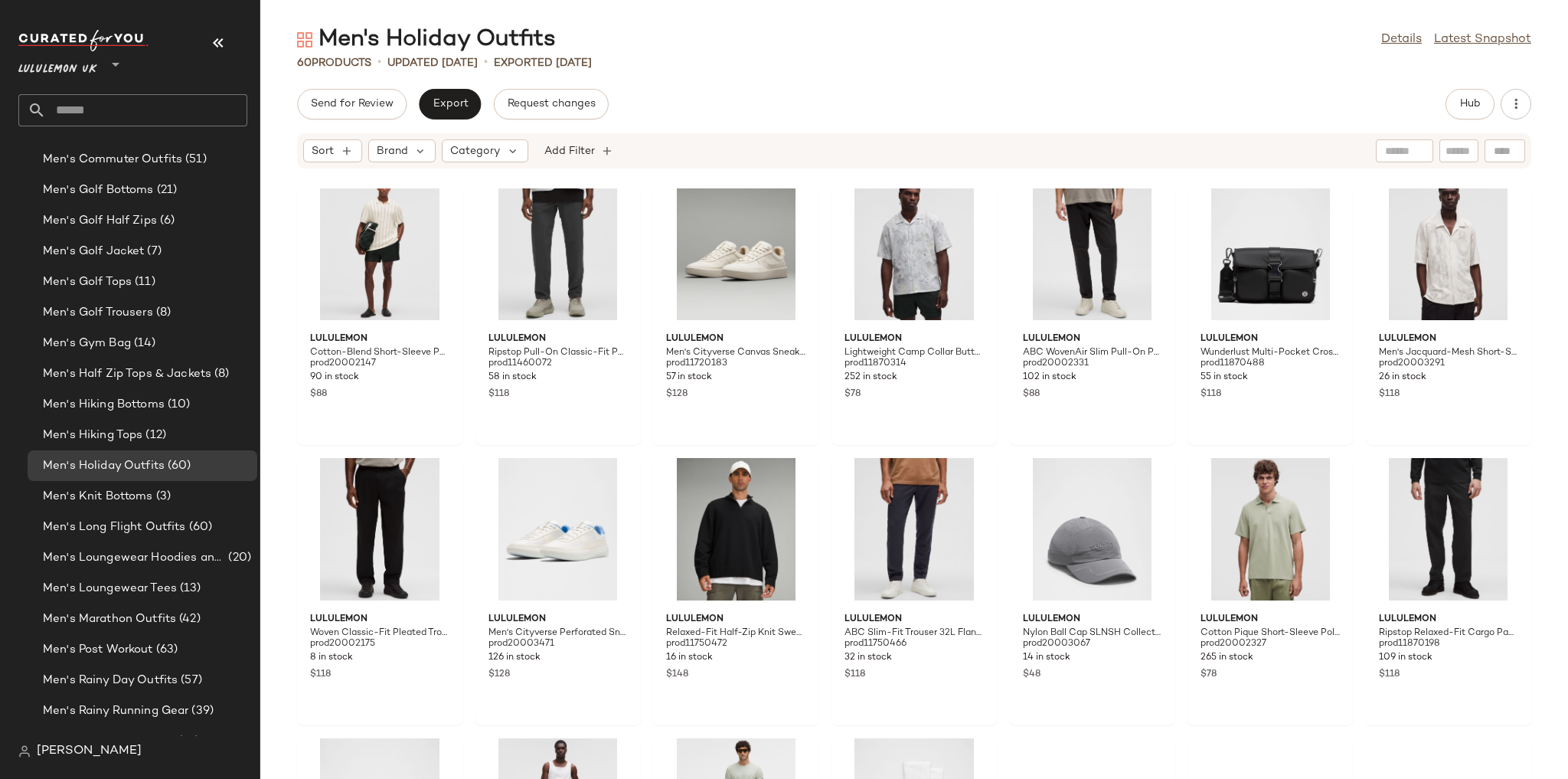 scroll, scrollTop: 380, scrollLeft: 0, axis: vertical 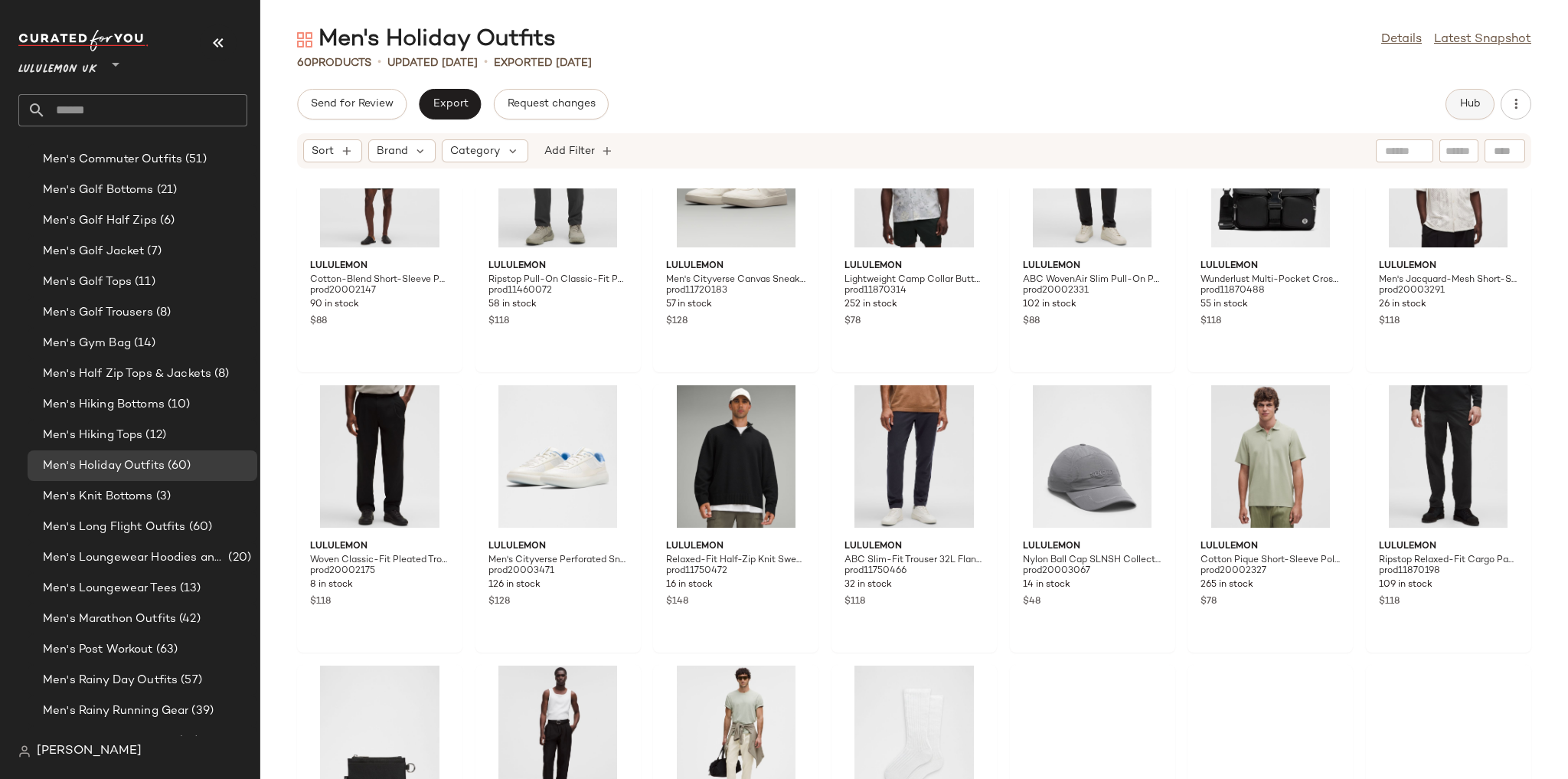 click on "Hub" at bounding box center [1470, 104] 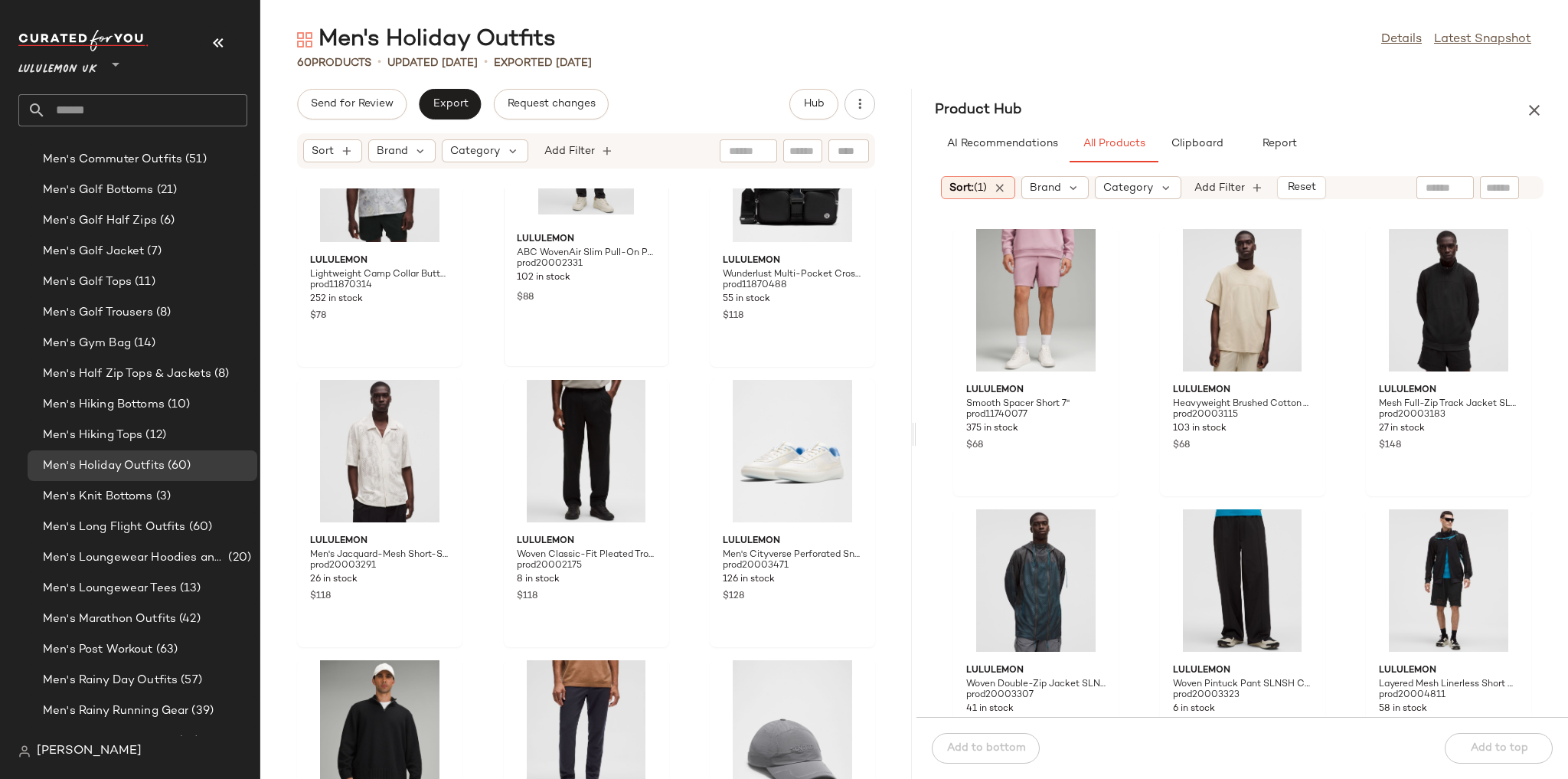 scroll, scrollTop: 1016, scrollLeft: 0, axis: vertical 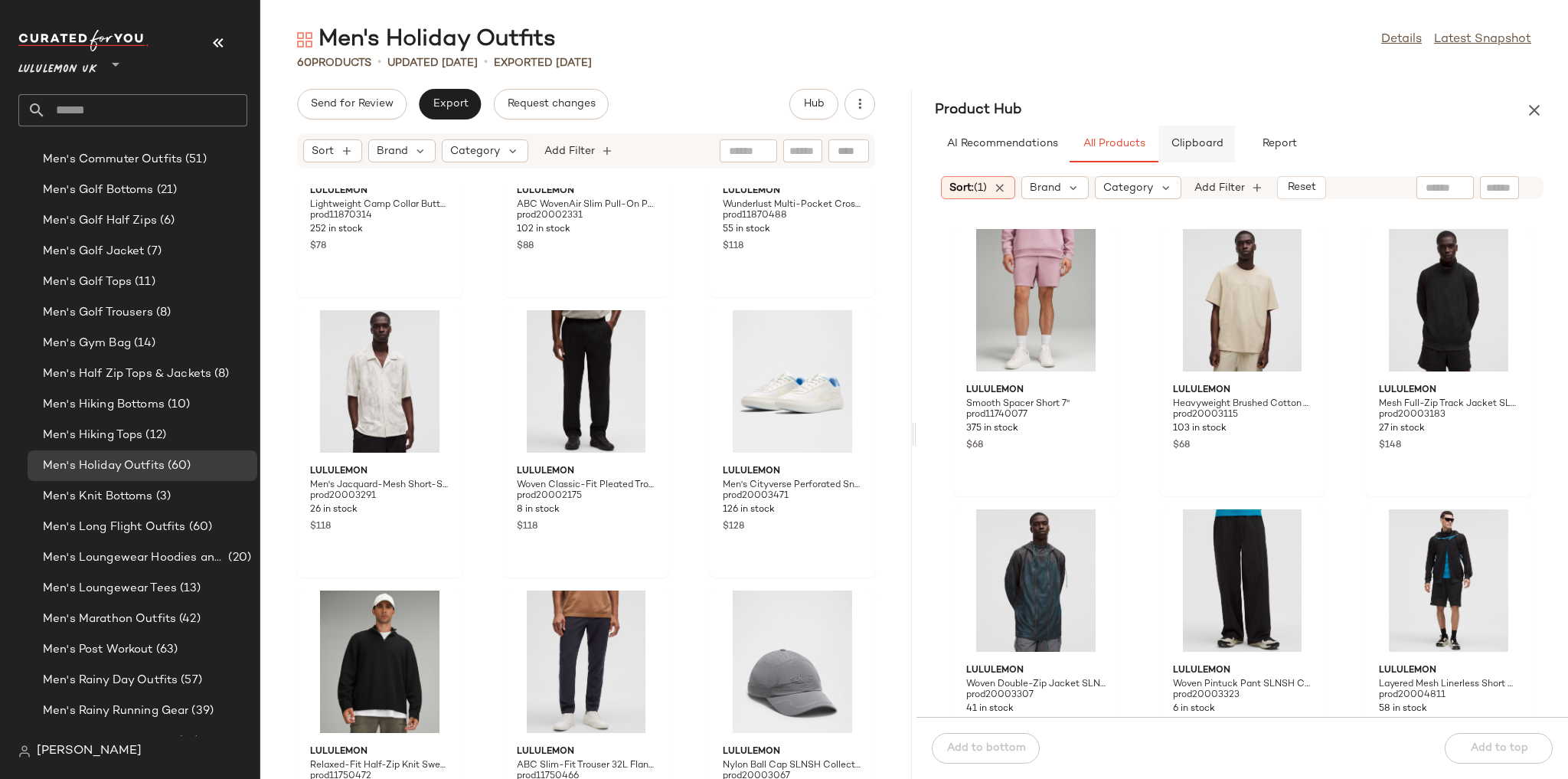 click on "Clipboard" at bounding box center (1197, 144) 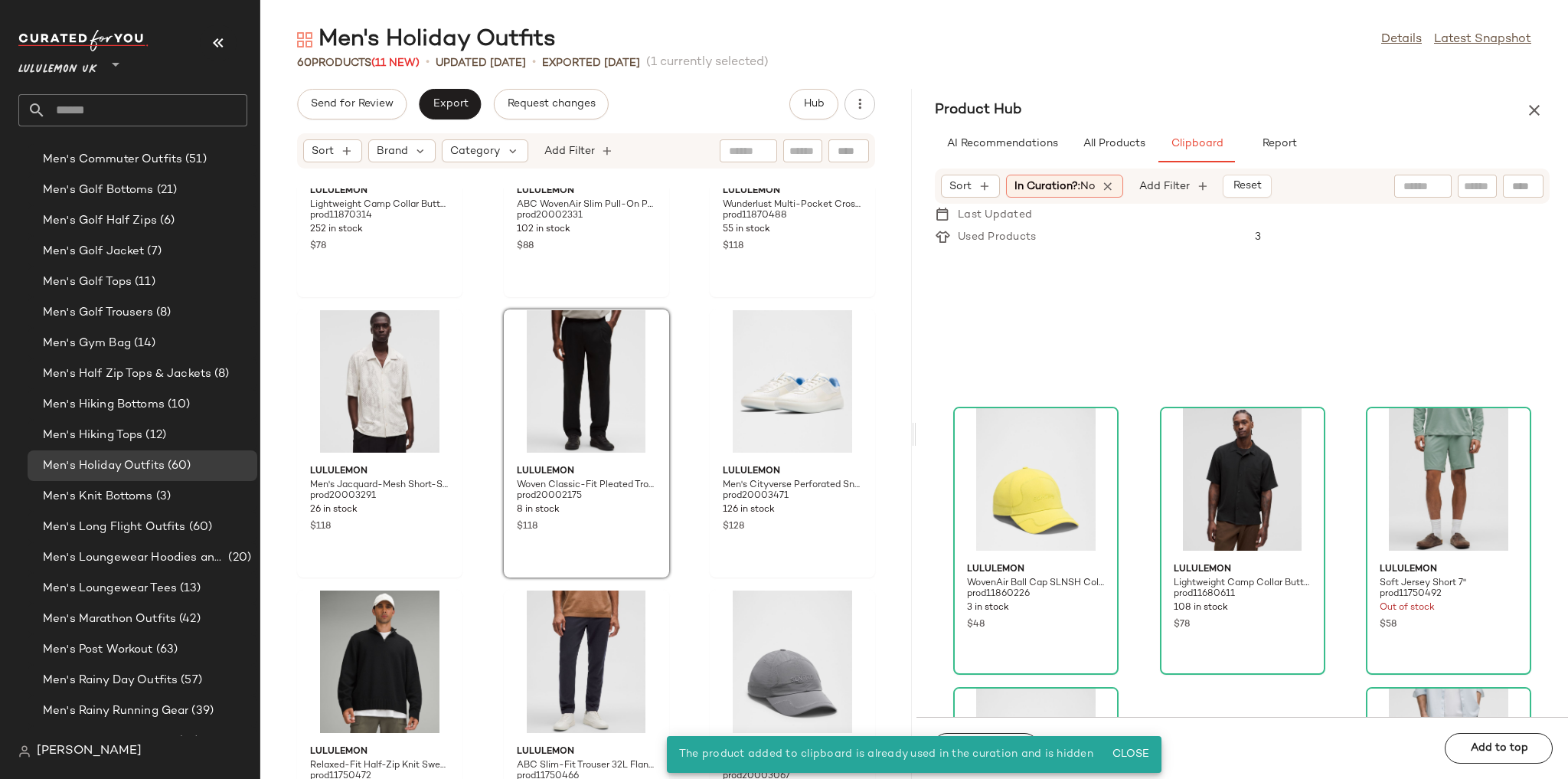scroll, scrollTop: 411, scrollLeft: 0, axis: vertical 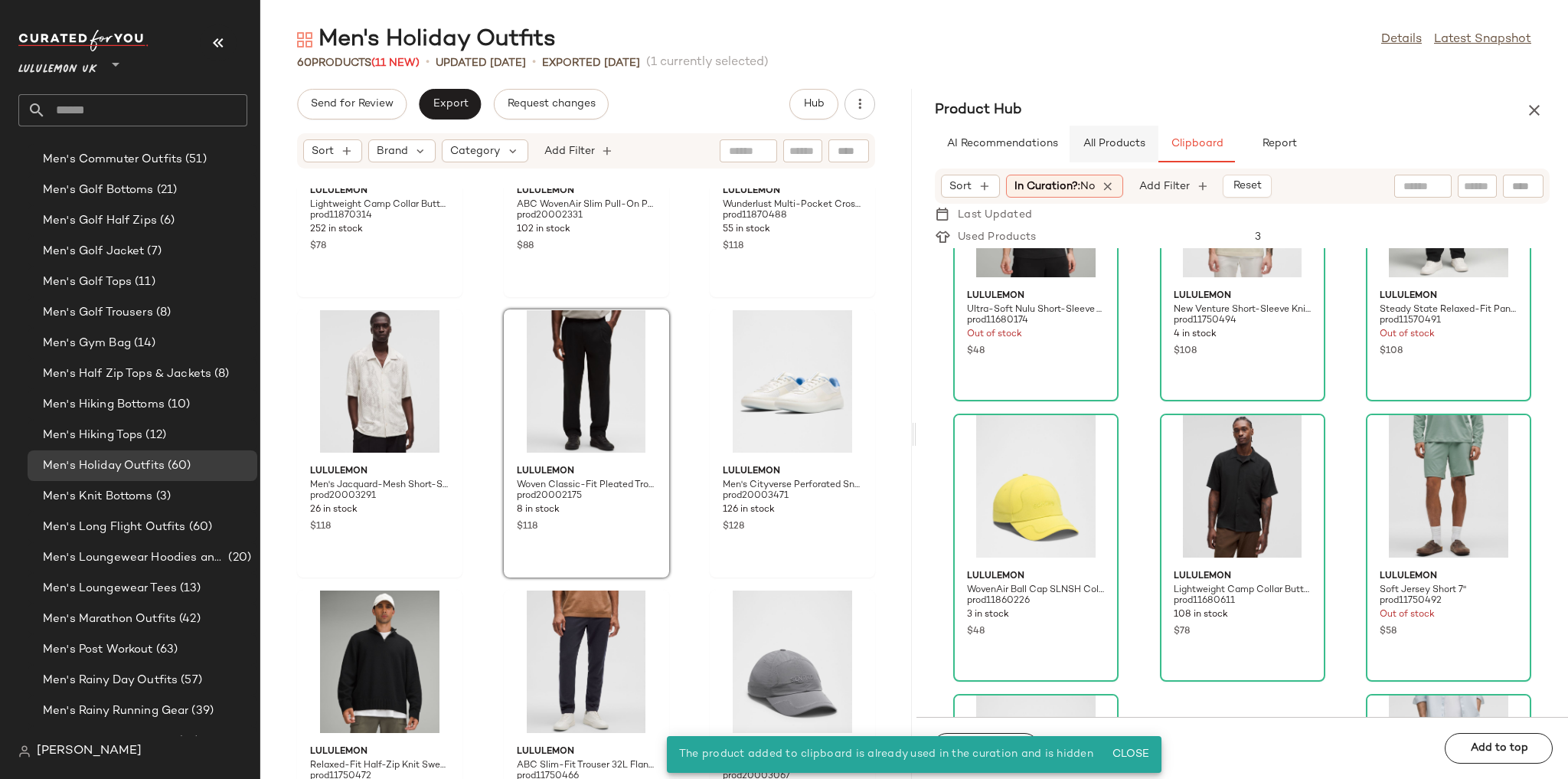 click on "All Products" 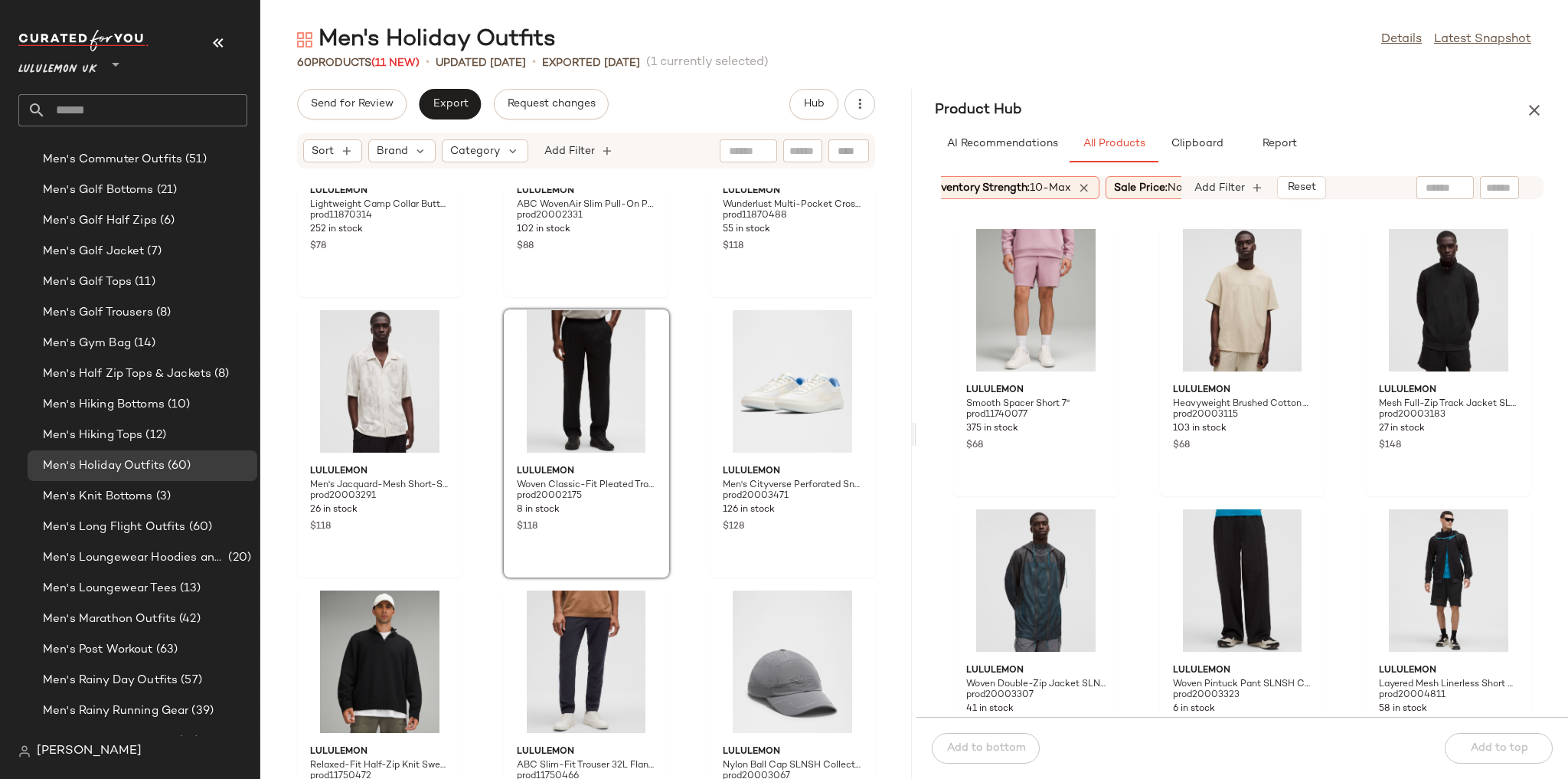 scroll, scrollTop: 0, scrollLeft: 720, axis: horizontal 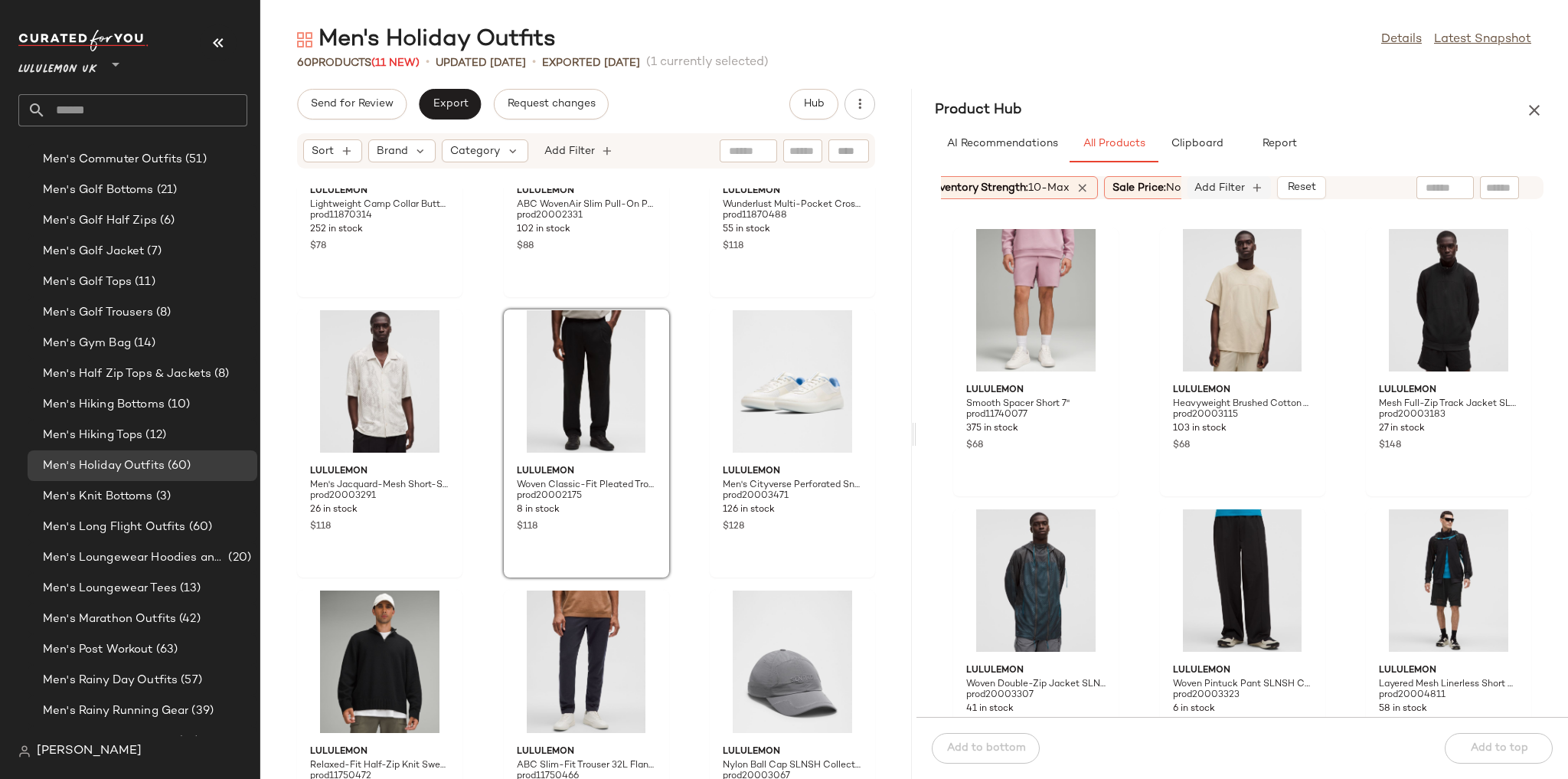 click on "Add Filter" at bounding box center (1220, 188) 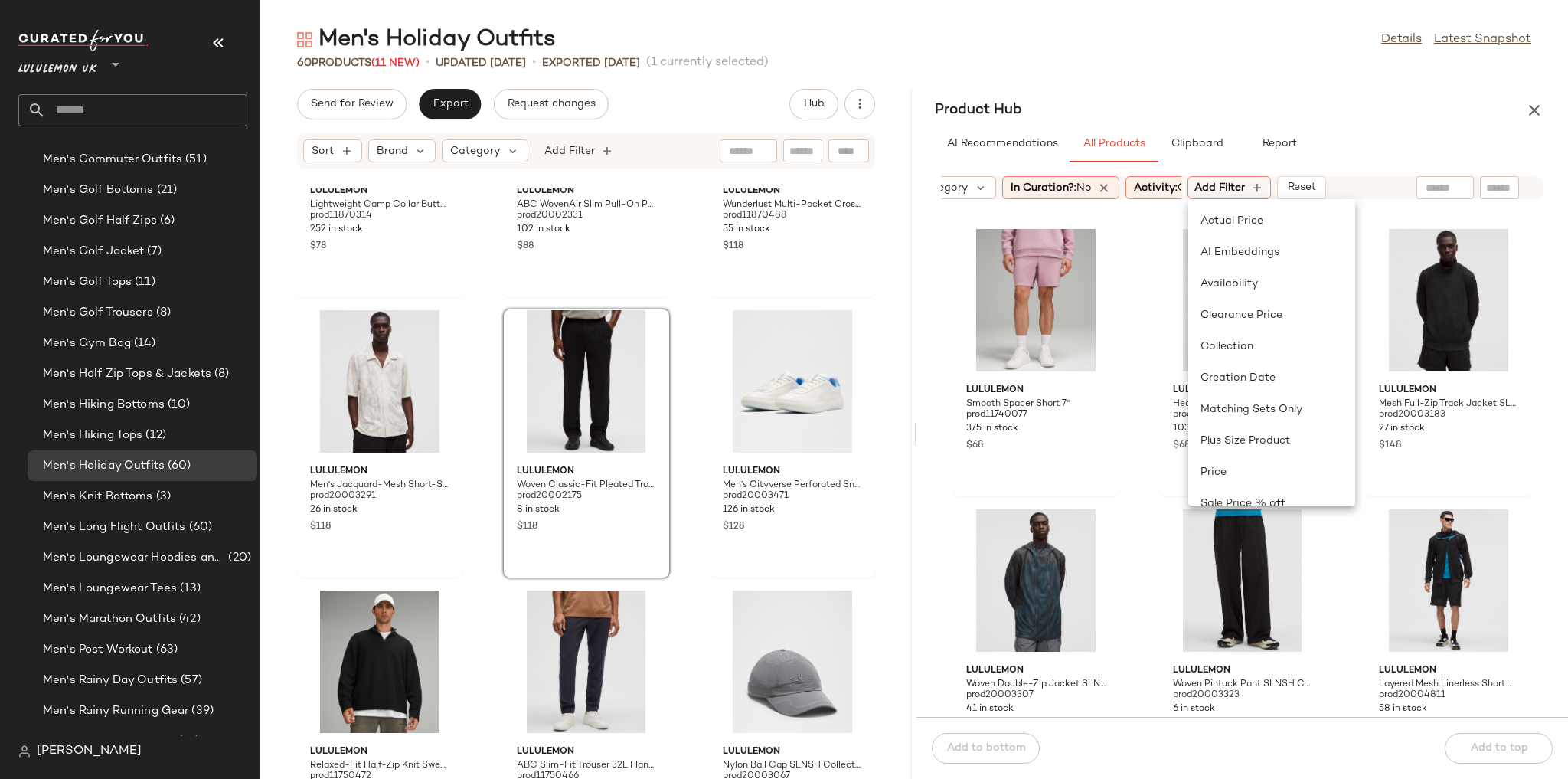scroll, scrollTop: 0, scrollLeft: 95, axis: horizontal 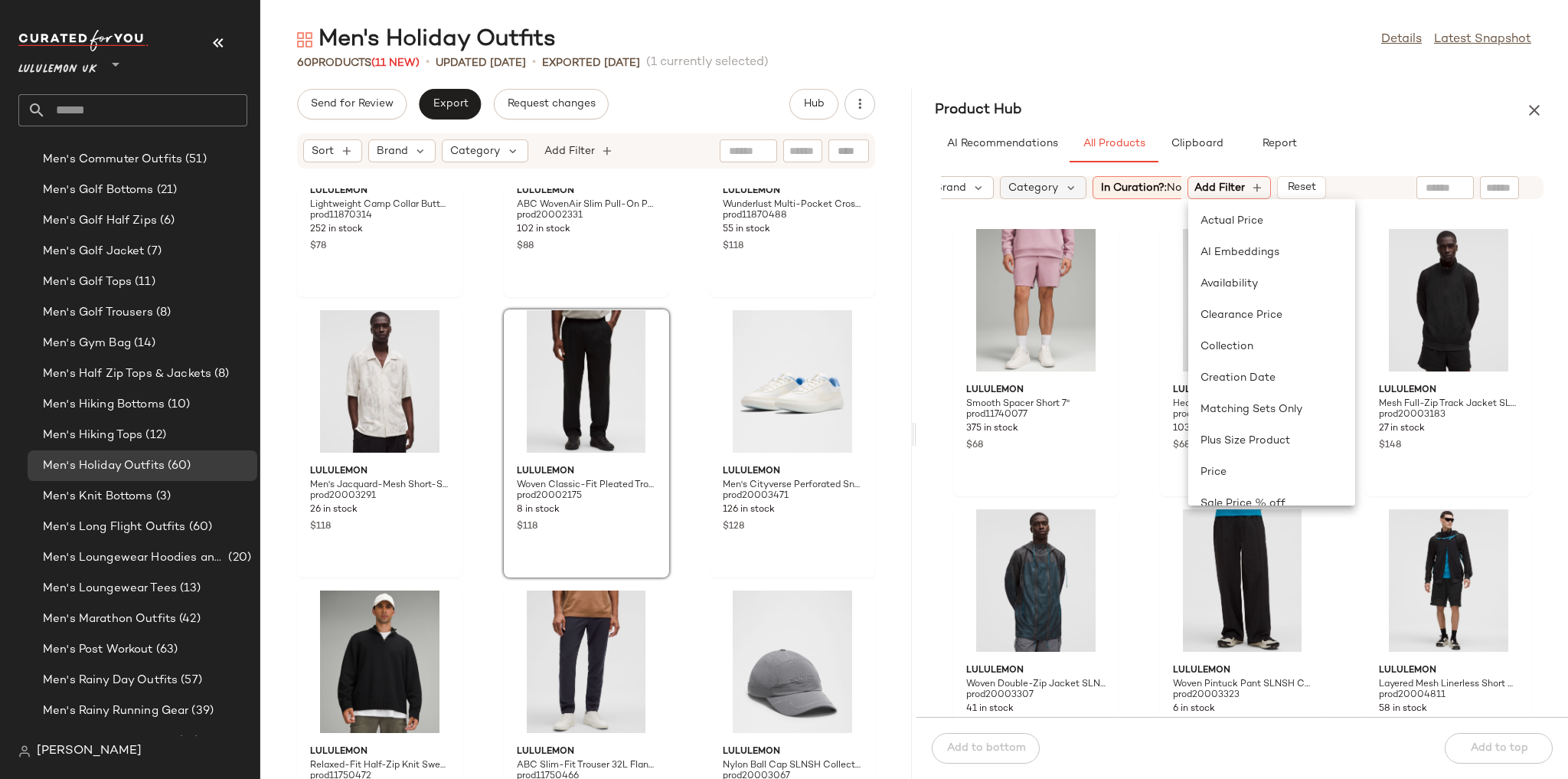 click on "Category" at bounding box center [1033, 188] 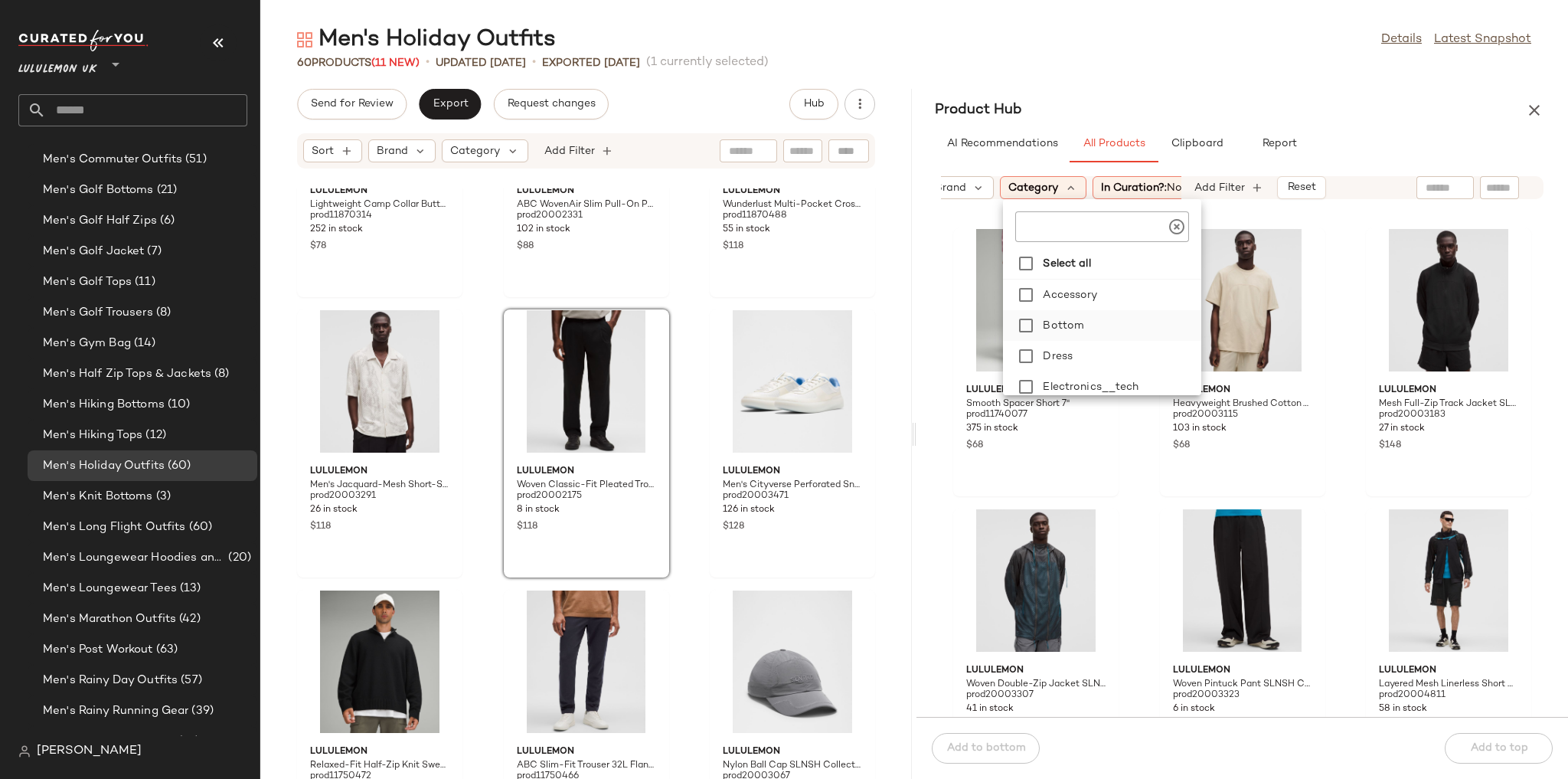 click on "Bottom" 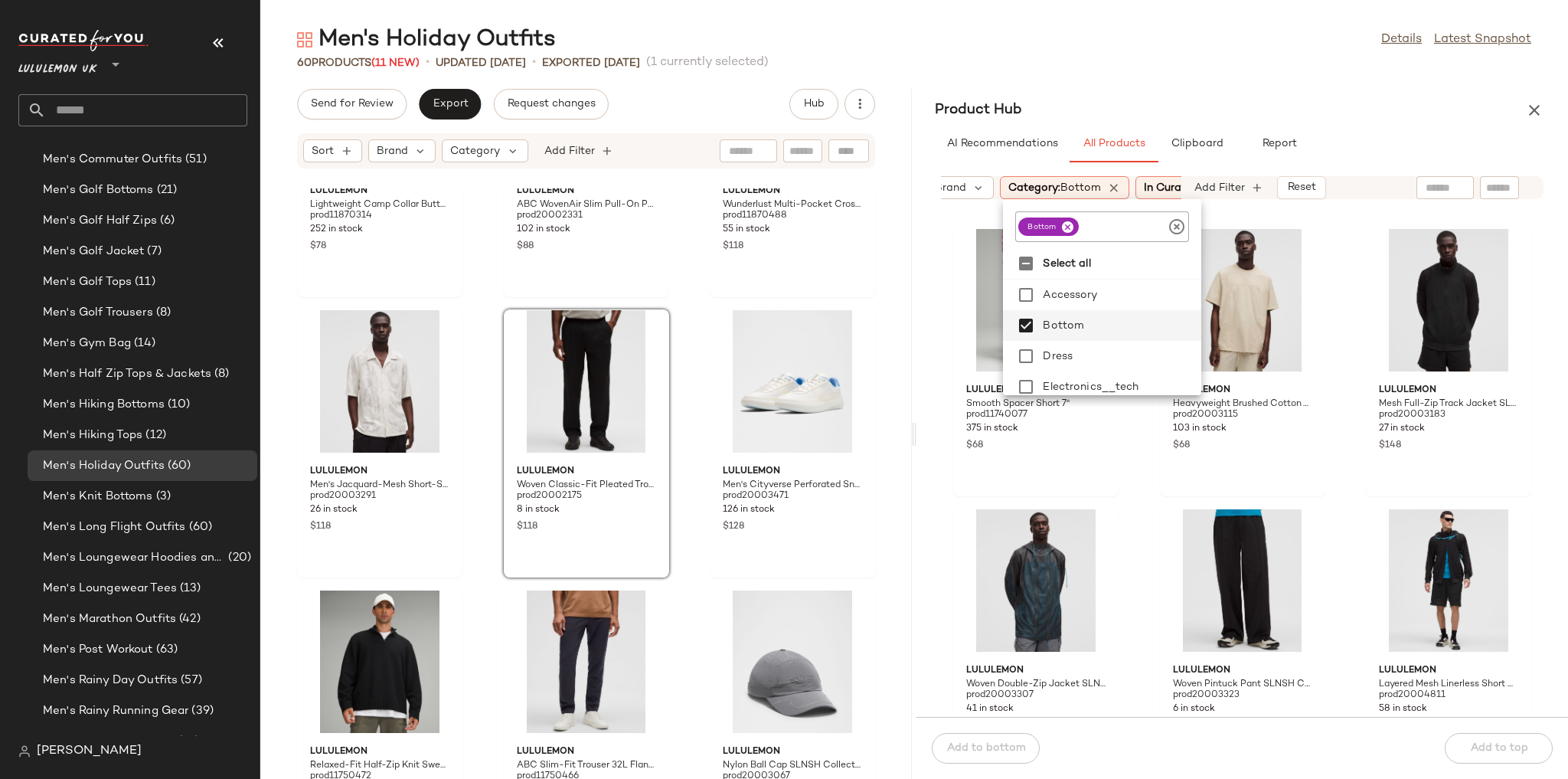 click on "Product Hub  AI Recommendations   All Products   Clipboard   Report  Sort:   (1) Brand  Category:   bottom In Curation?:   No Activity:   Casual Gender:   male Inventory Strength:   10-Max Sale Price:   Not on sale Add Filter   Reset  lululemon Smooth Spacer Short 7" prod11740077 375 in stock $68 lululemon Heavyweight Brushed Cotton T-Shirt SLNSH Collection prod20003115 103 in stock $68 lululemon Mesh Full-Zip Track Jacket SLNSH Collection prod20003183 27 in stock $148 lululemon Woven Double-Zip Jacket SLNSH Collection prod20003307 41 in stock $248 lululemon Woven Pintuck Pant SLNSH Collection prod20003323 6 in stock $148 lululemon Layered Mesh Linerless Short 8" SLNSH Collection prod20004811 58 in stock $118 lululemon Disney x lululemon Steady State Pullover Hoodie prod11800383 2 in stock $128 lululemon WovenAir Short 6" SLNSH Collection prod11860222 8 in stock $78 lululemon Woven Oversized Cargo Pant SLNSH Collection prod20001123 3 in stock $168 lululemon Cotton Jersey T-Shirt Pride prod11890047 $58" 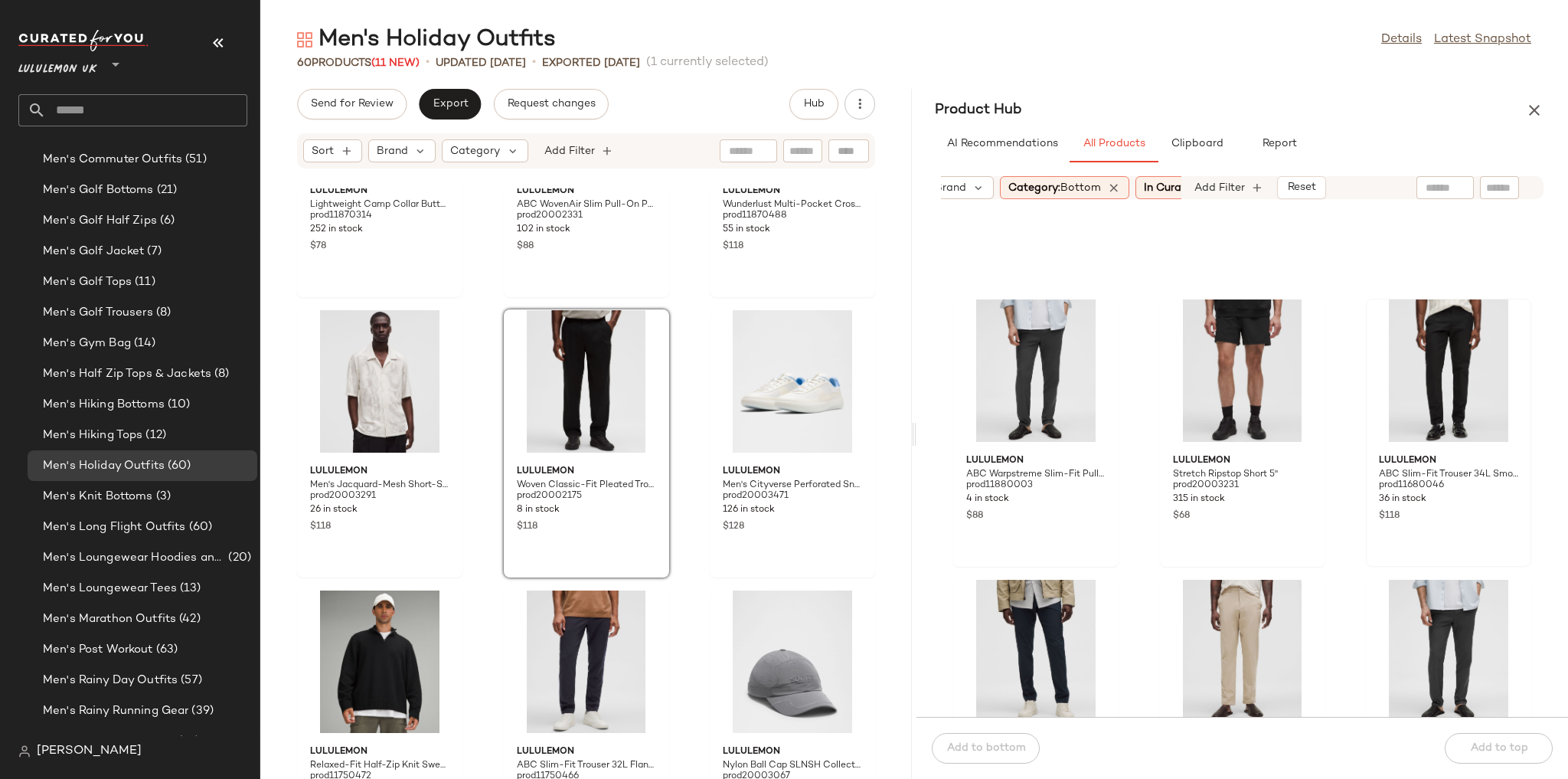 scroll, scrollTop: 502, scrollLeft: 0, axis: vertical 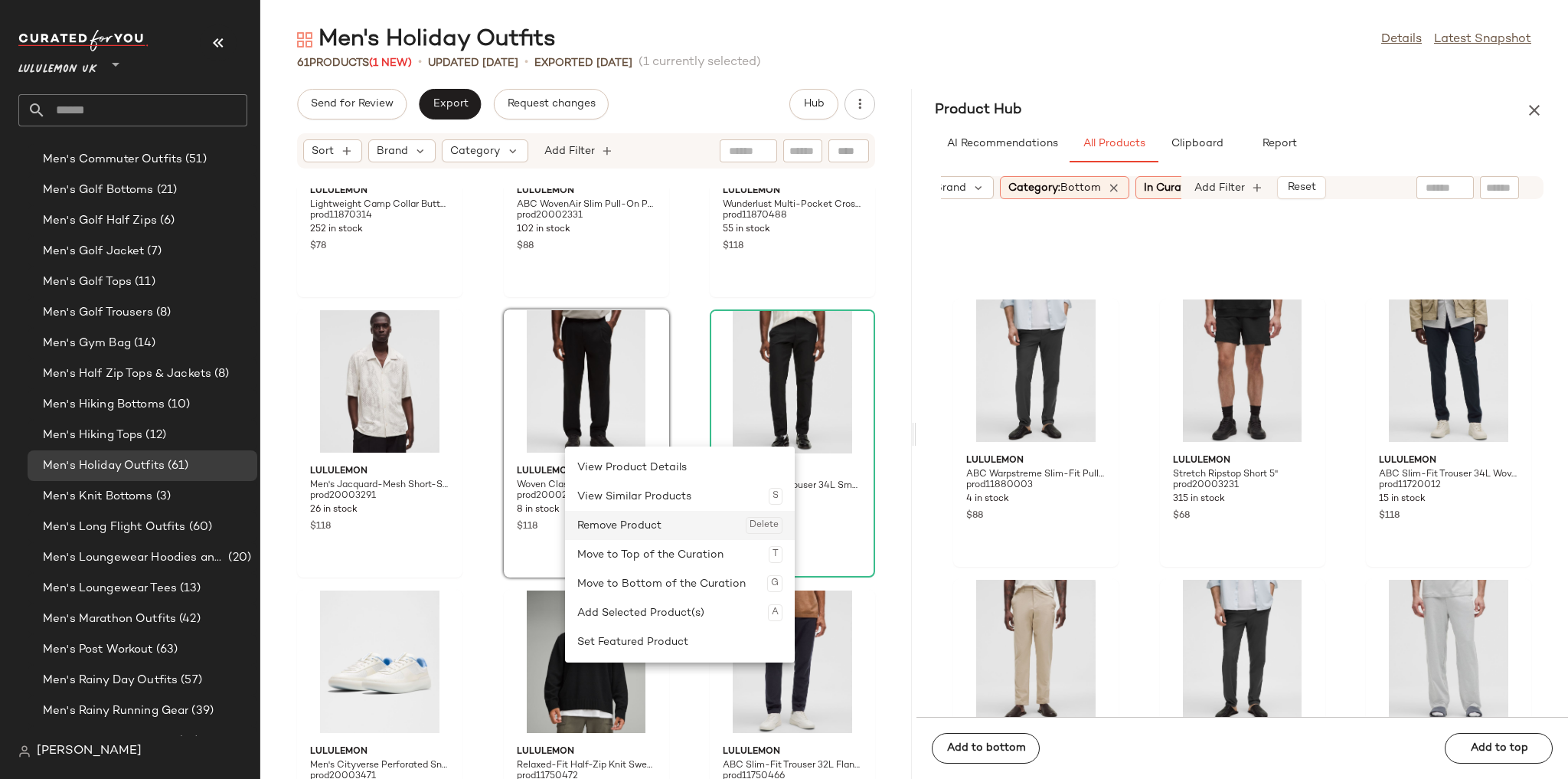 click on "Remove Product  Delete" 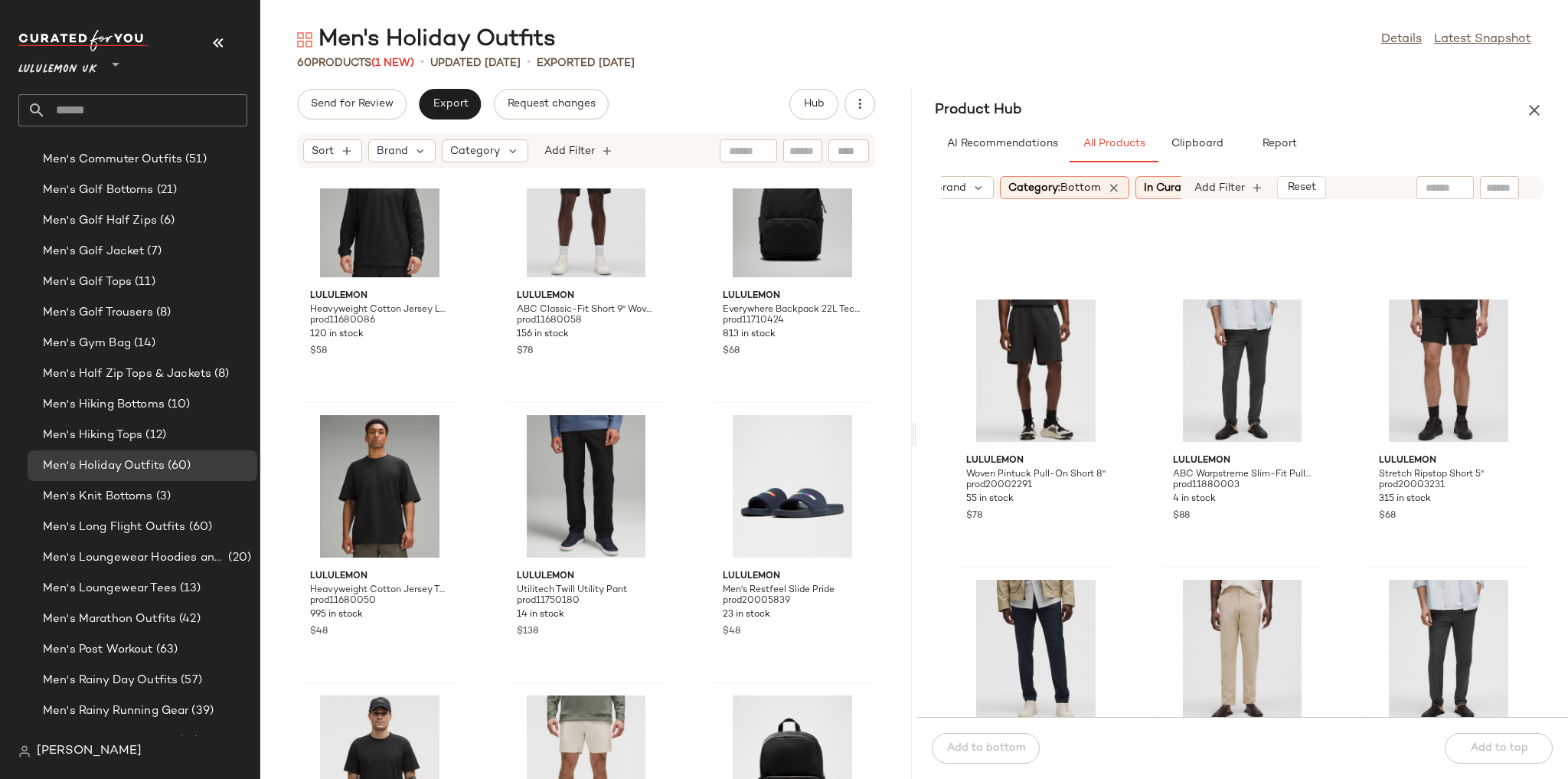 scroll, scrollTop: 4774, scrollLeft: 0, axis: vertical 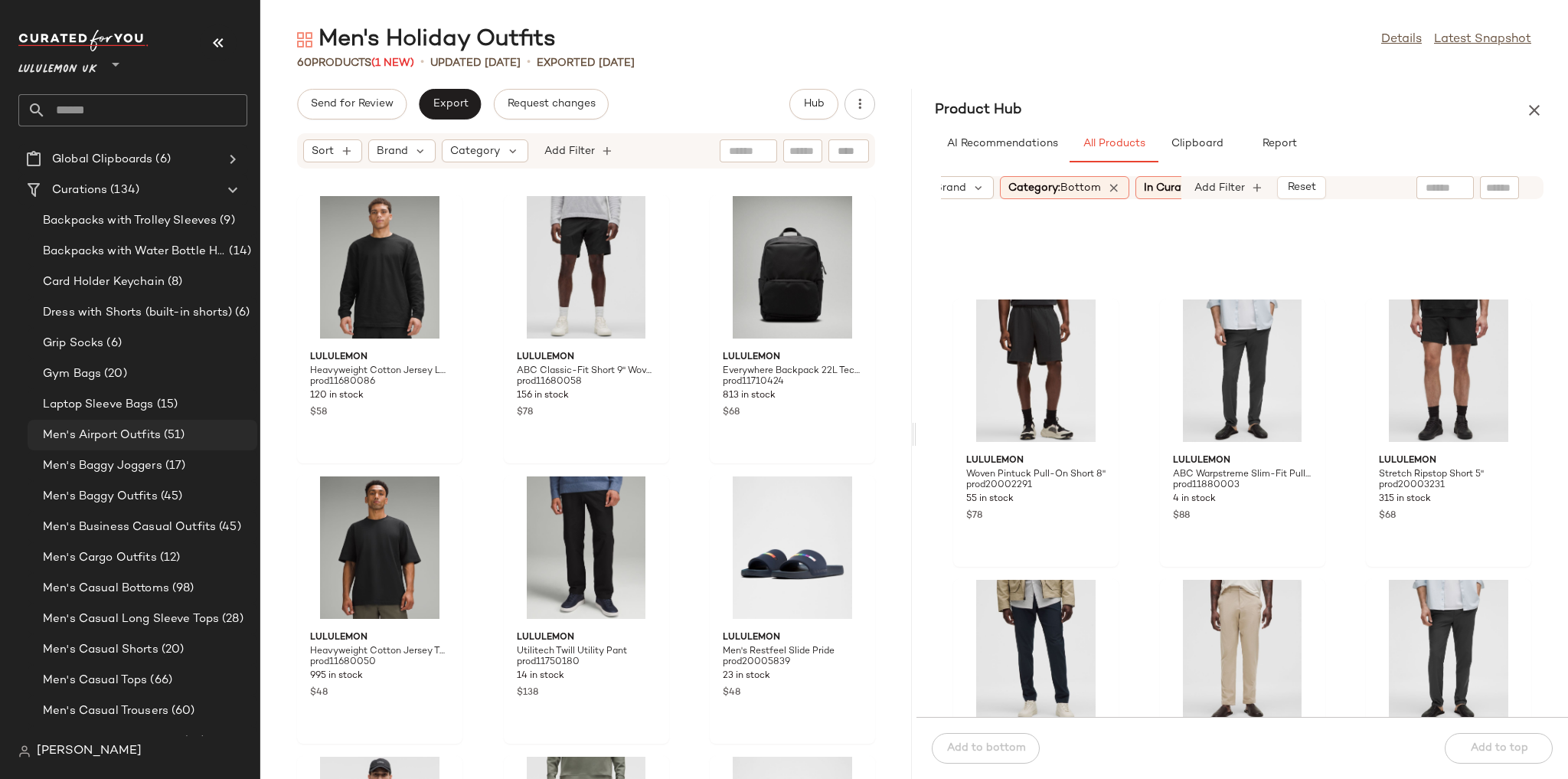 click on "Men's Airport Outfits" at bounding box center (102, 435) 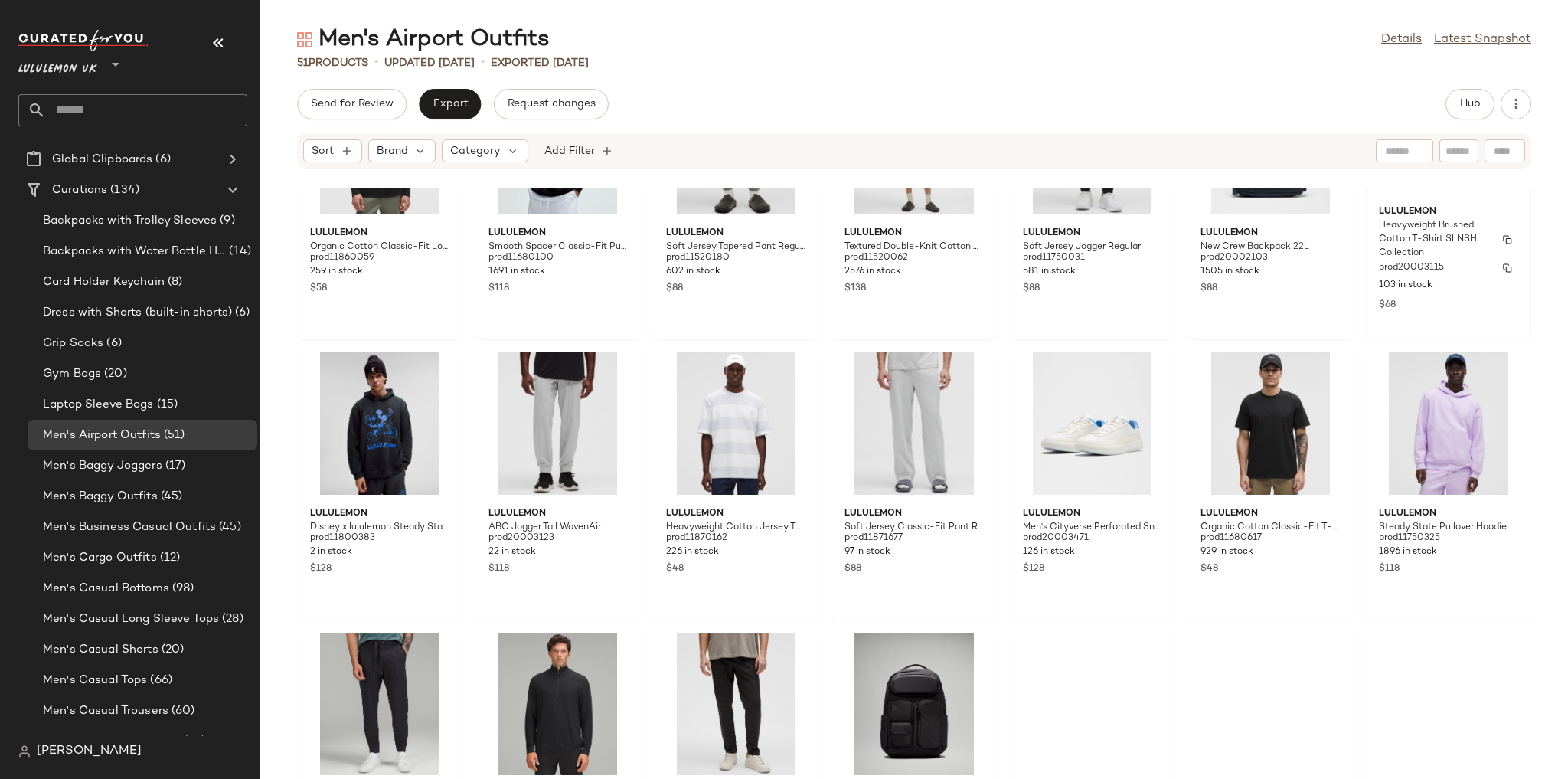 scroll, scrollTop: 123, scrollLeft: 0, axis: vertical 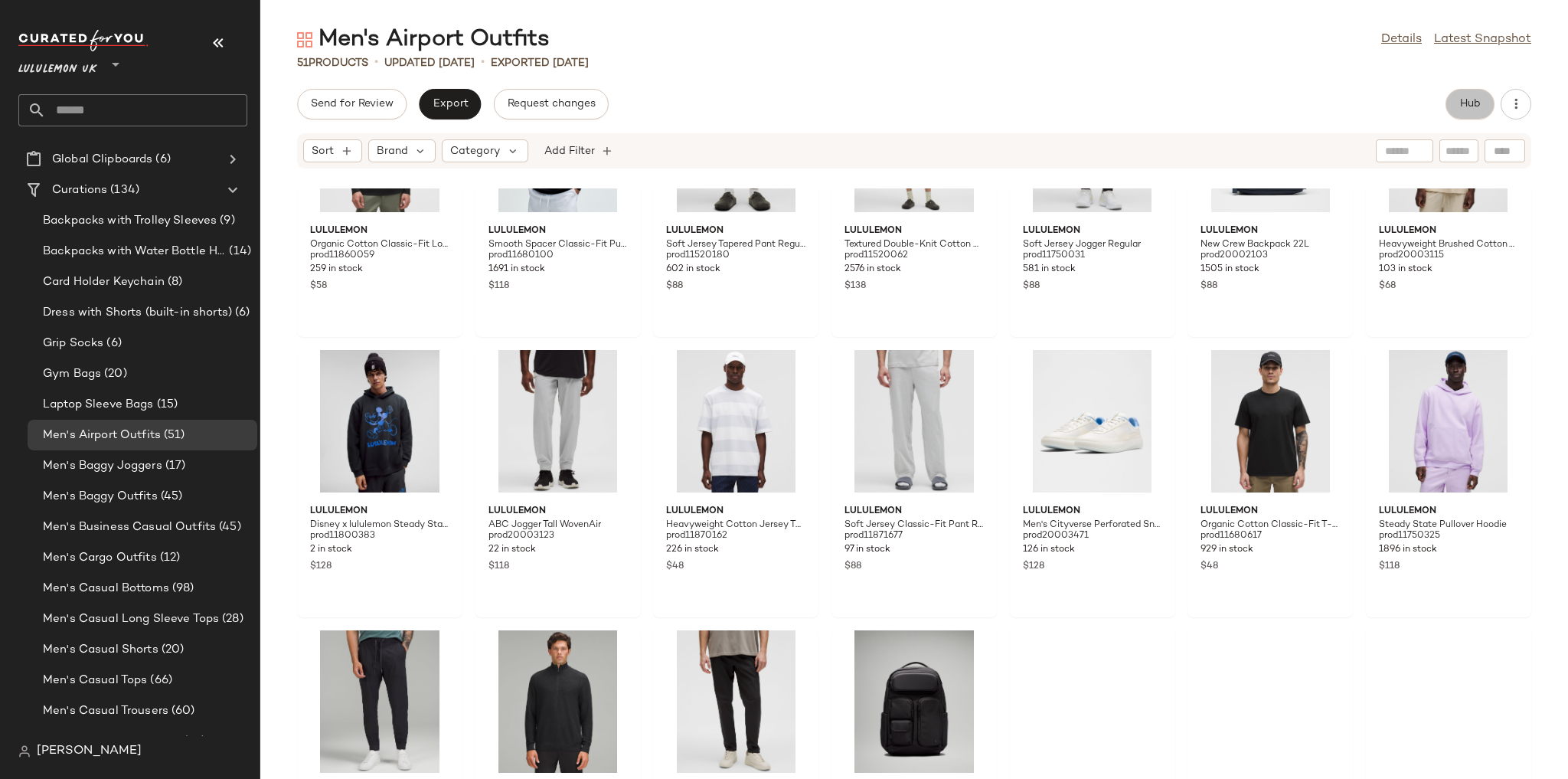 click on "Hub" 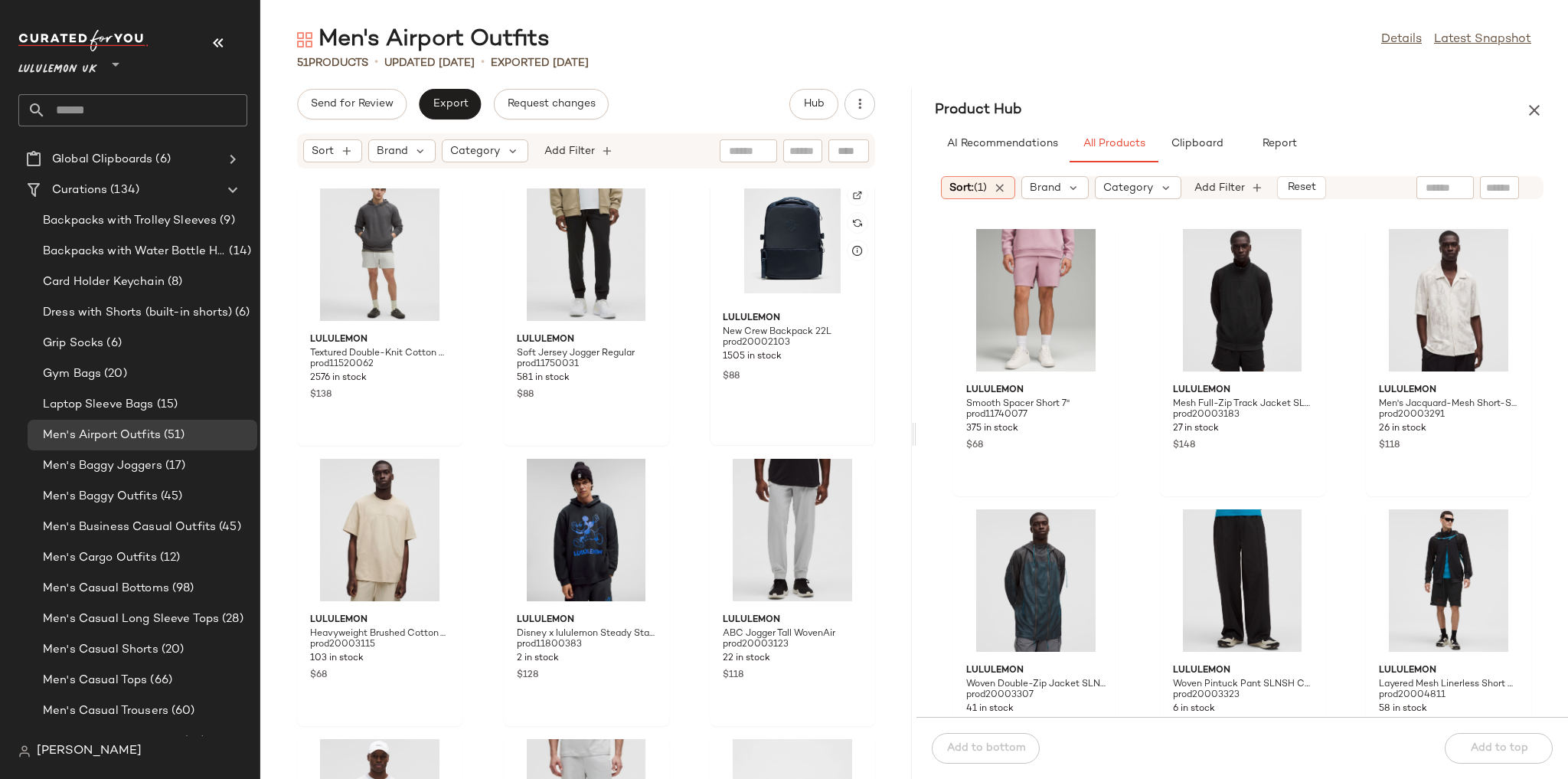 scroll, scrollTop: 380, scrollLeft: 0, axis: vertical 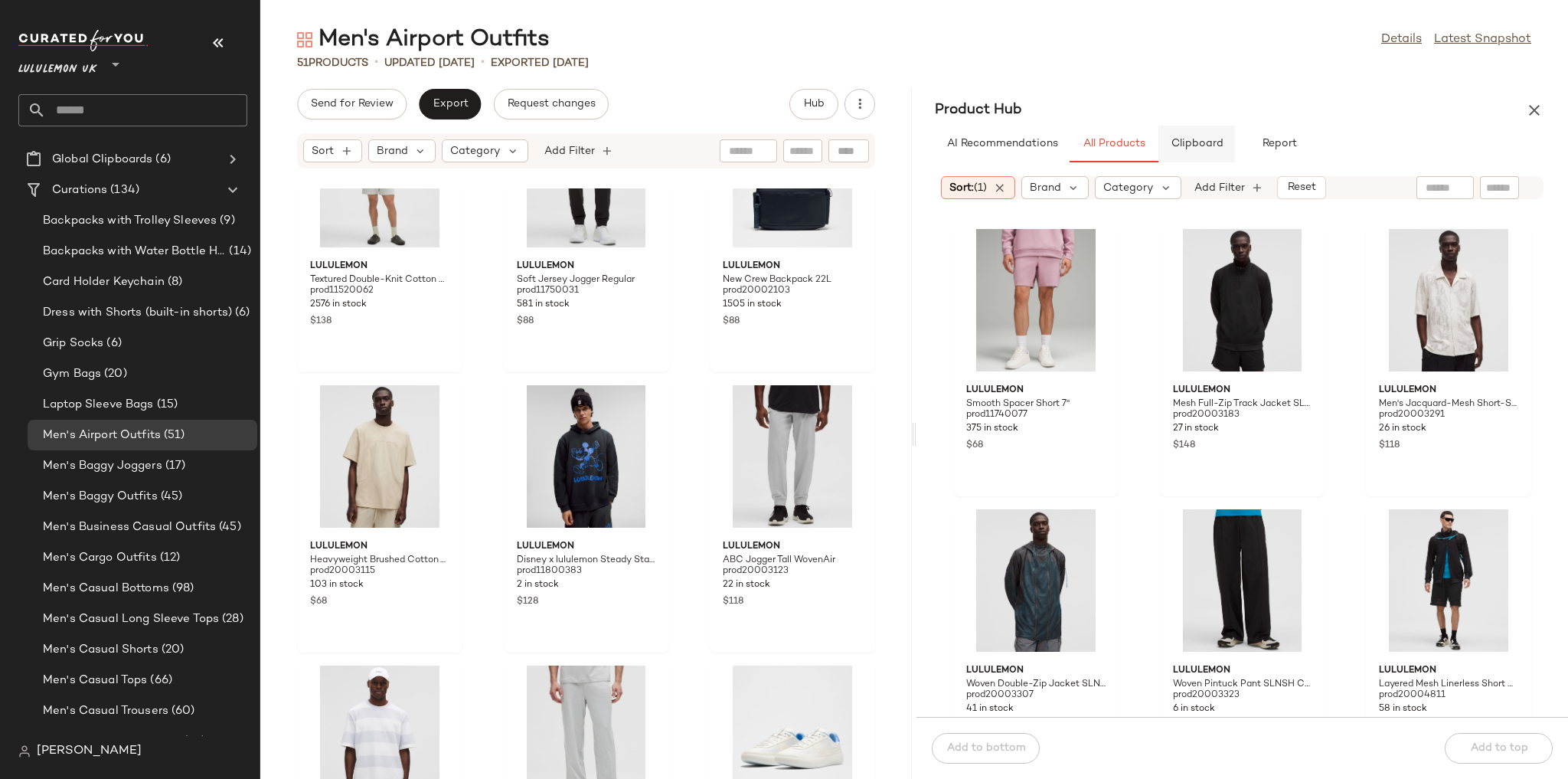 click on "Clipboard" at bounding box center [1197, 144] 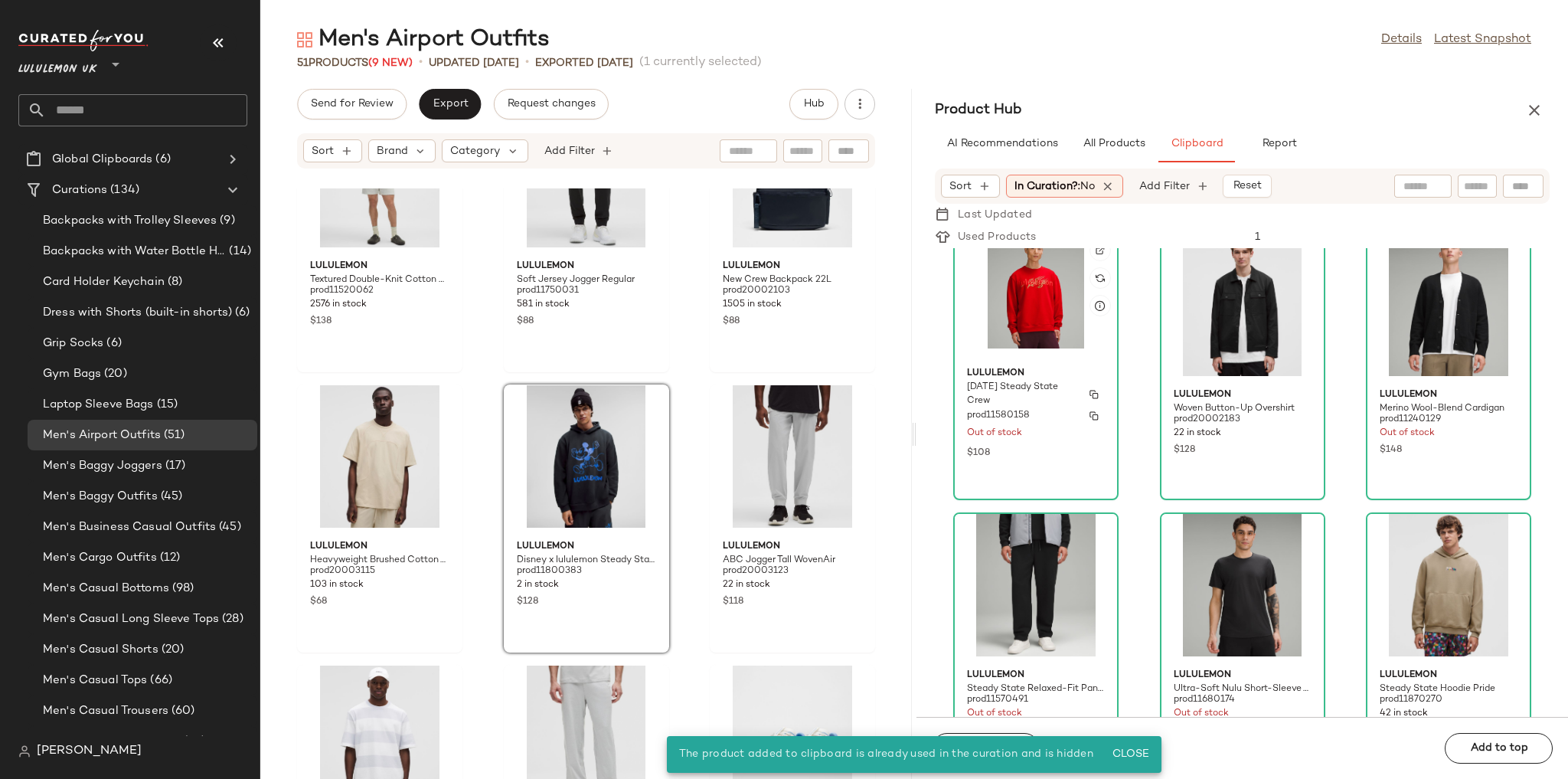 scroll, scrollTop: 375, scrollLeft: 0, axis: vertical 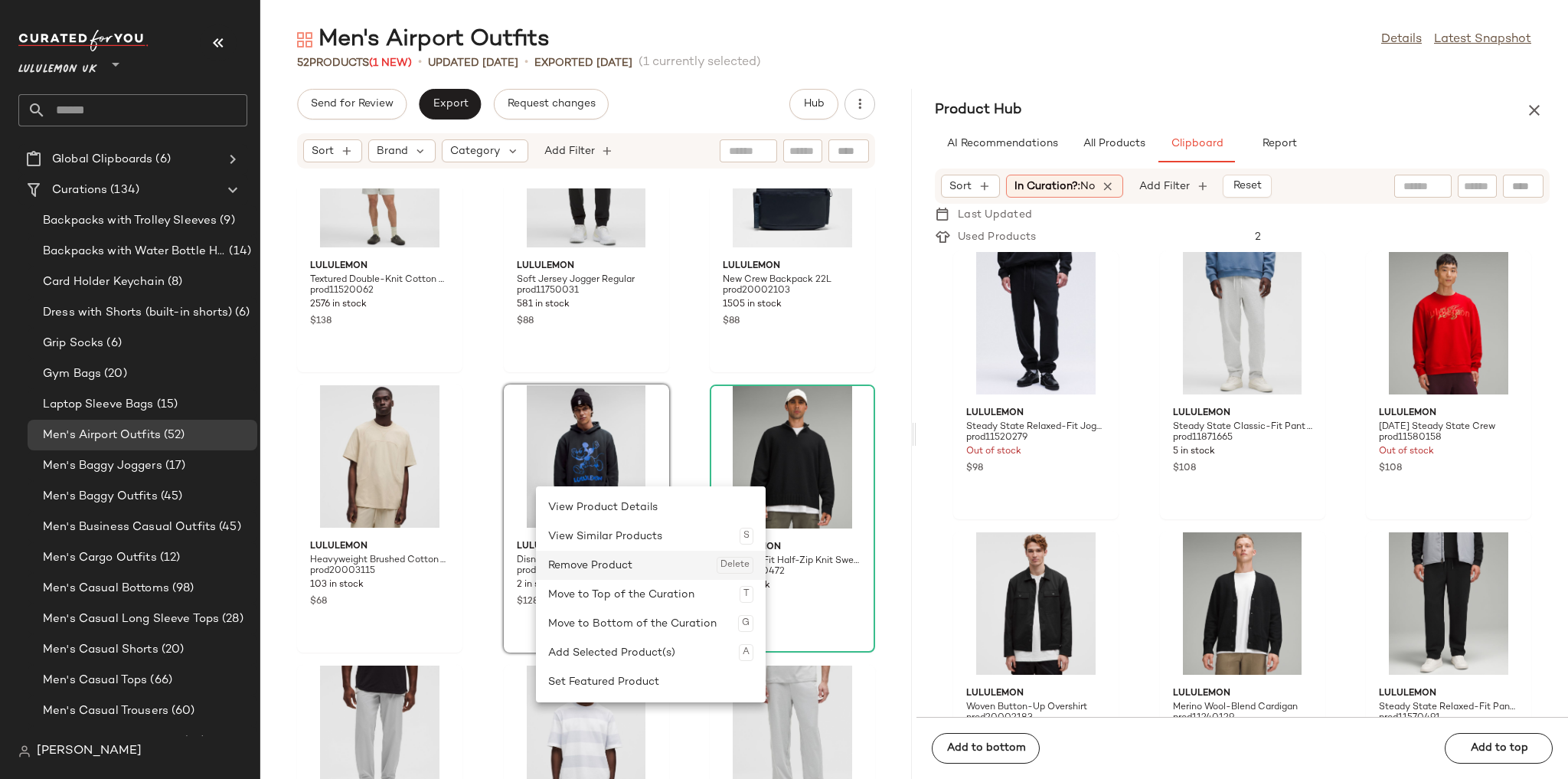 click on "Remove Product  Delete" 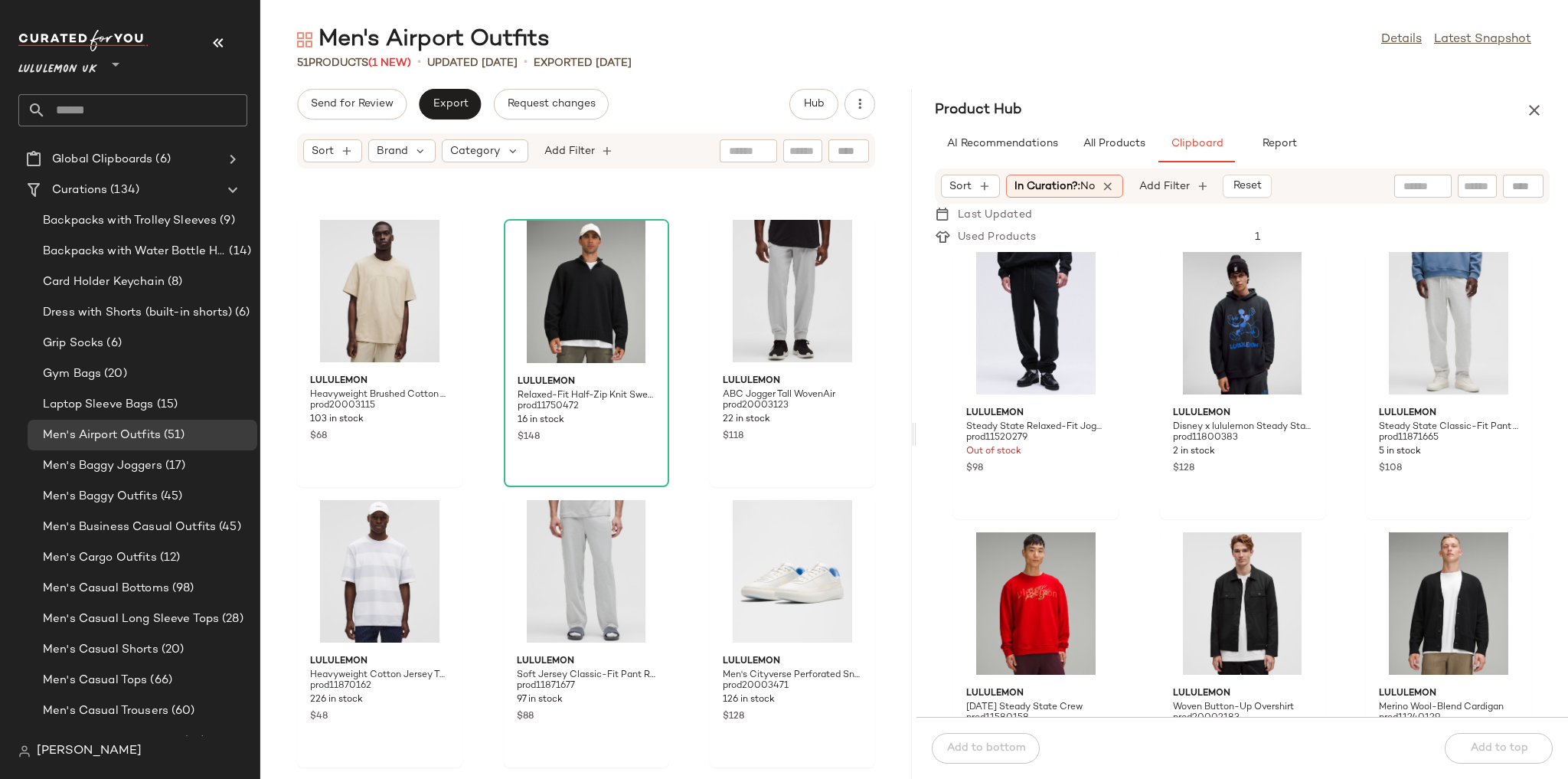 scroll, scrollTop: 625, scrollLeft: 0, axis: vertical 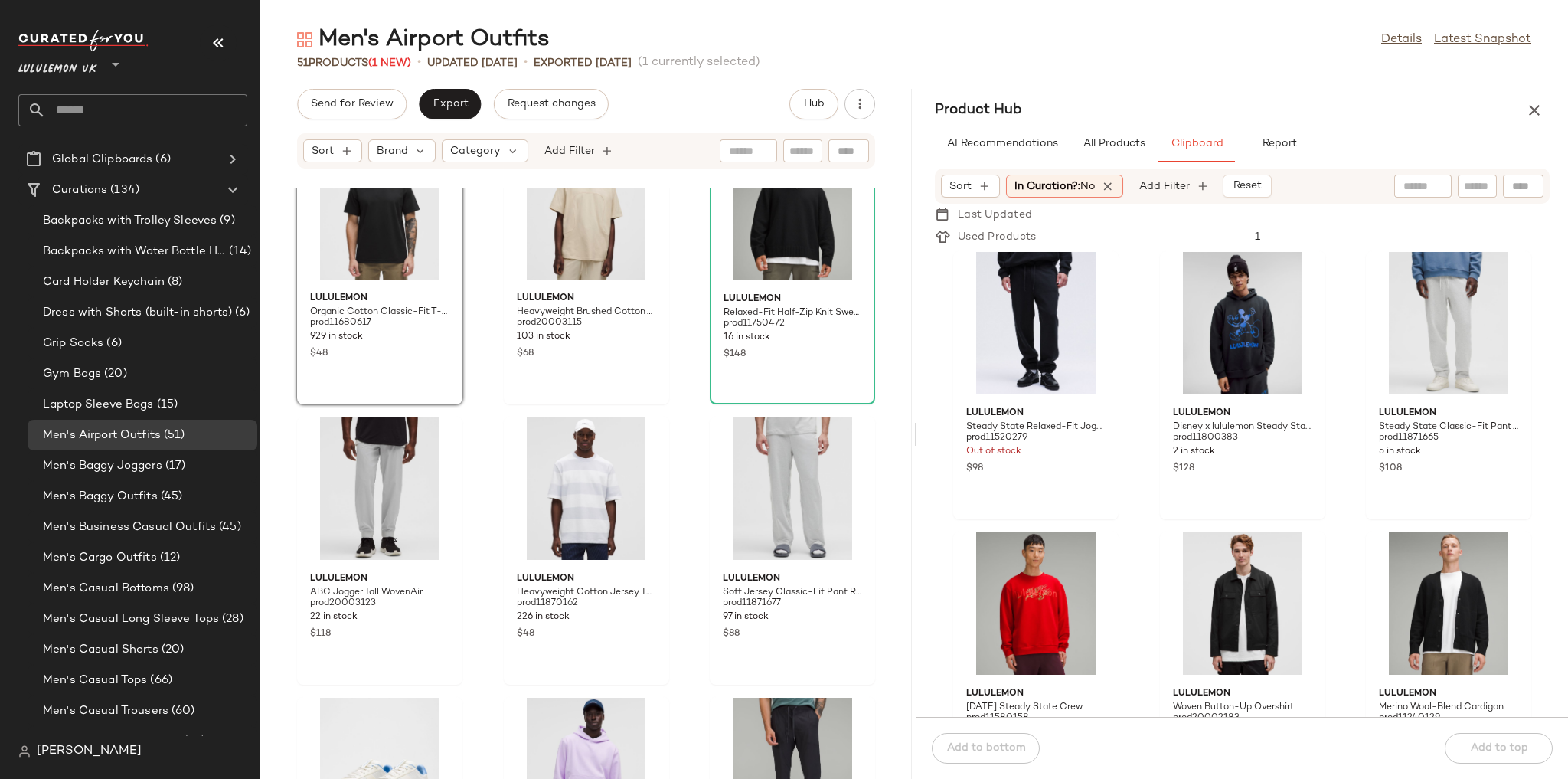 click on "lululemon Organic Cotton Classic-Fit T-Shirt prod11680617 929 in stock $48 lululemon Heavyweight Brushed Cotton T-Shirt SLNSH Collection prod20003115 103 in stock $68 lululemon Relaxed-Fit Half-Zip Knit Sweater prod11750472 16 in stock $148 lululemon ABC Jogger Tall WovenAir prod20003123 22 in stock $118 lululemon Heavyweight Cotton Jersey T-Shirt Stripe prod11870162 226 in stock $48 lululemon Soft Jersey Classic-Fit Pant Regular prod11871677 97 in stock $88 lululemon Men's Cityverse Perforated Sneaker prod20003471 126 in stock $128 lululemon Steady State Pullover Hoodie prod11750325 1896 in stock $118 lululemon ABC Jogger Warpstreme Tall prod9490156 1223 in stock $118 lululemon Textured Knit Half-Zip Sweater prod11130255 15 in stock $138 lululemon ABC WovenAir Slim Pull-On Pant Regular prod20002331 102 in stock $88 lululemon Cruiser Backpack 23L prod11520271 114 in stock $138 lululemon Heavyweight Cotton Jersey T-Shirt Tennis Club prod11870346 383 in stock $58 lululemon Steady State Pullover Hoodie Graphic" 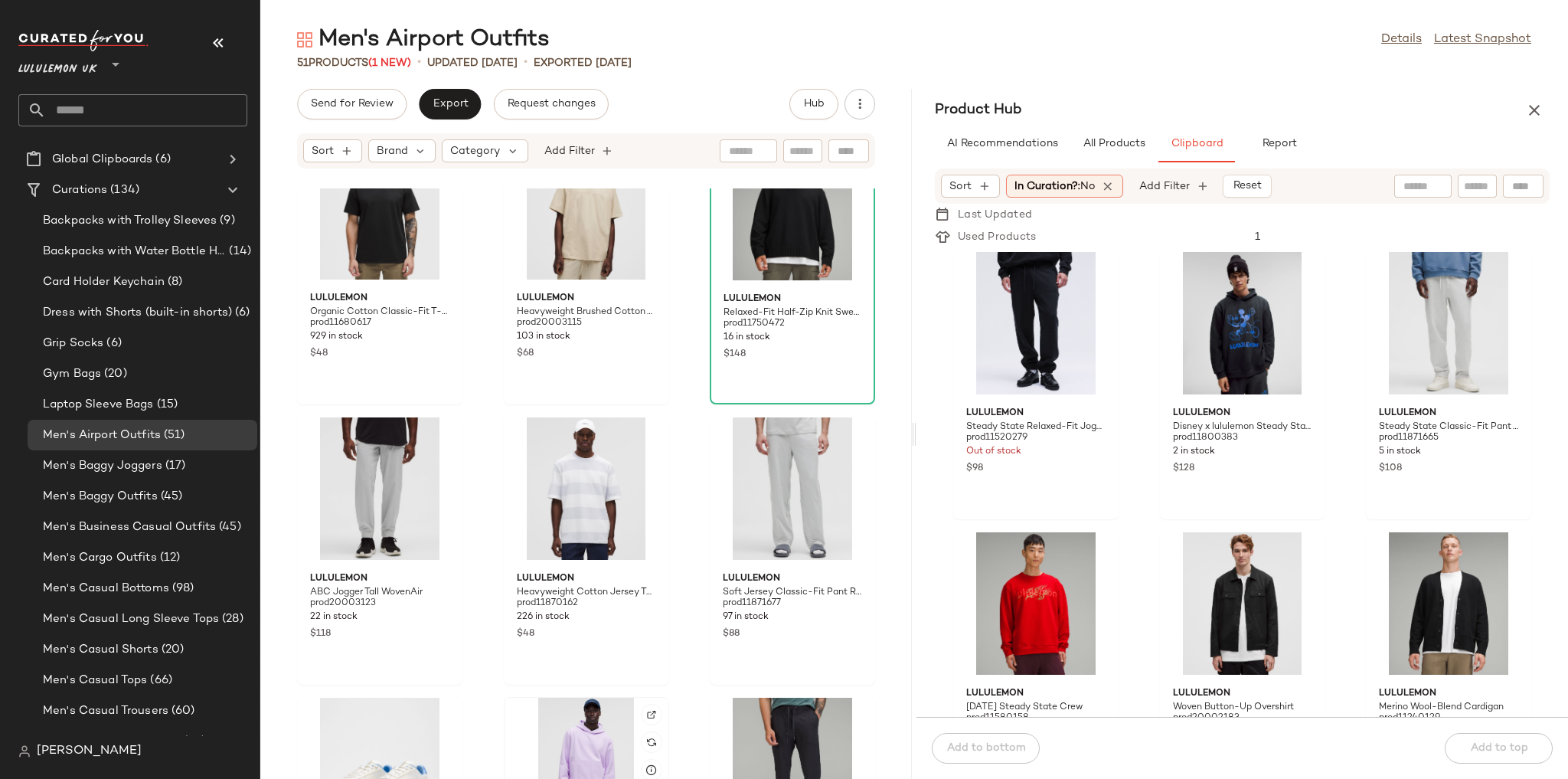 scroll, scrollTop: 631, scrollLeft: 0, axis: vertical 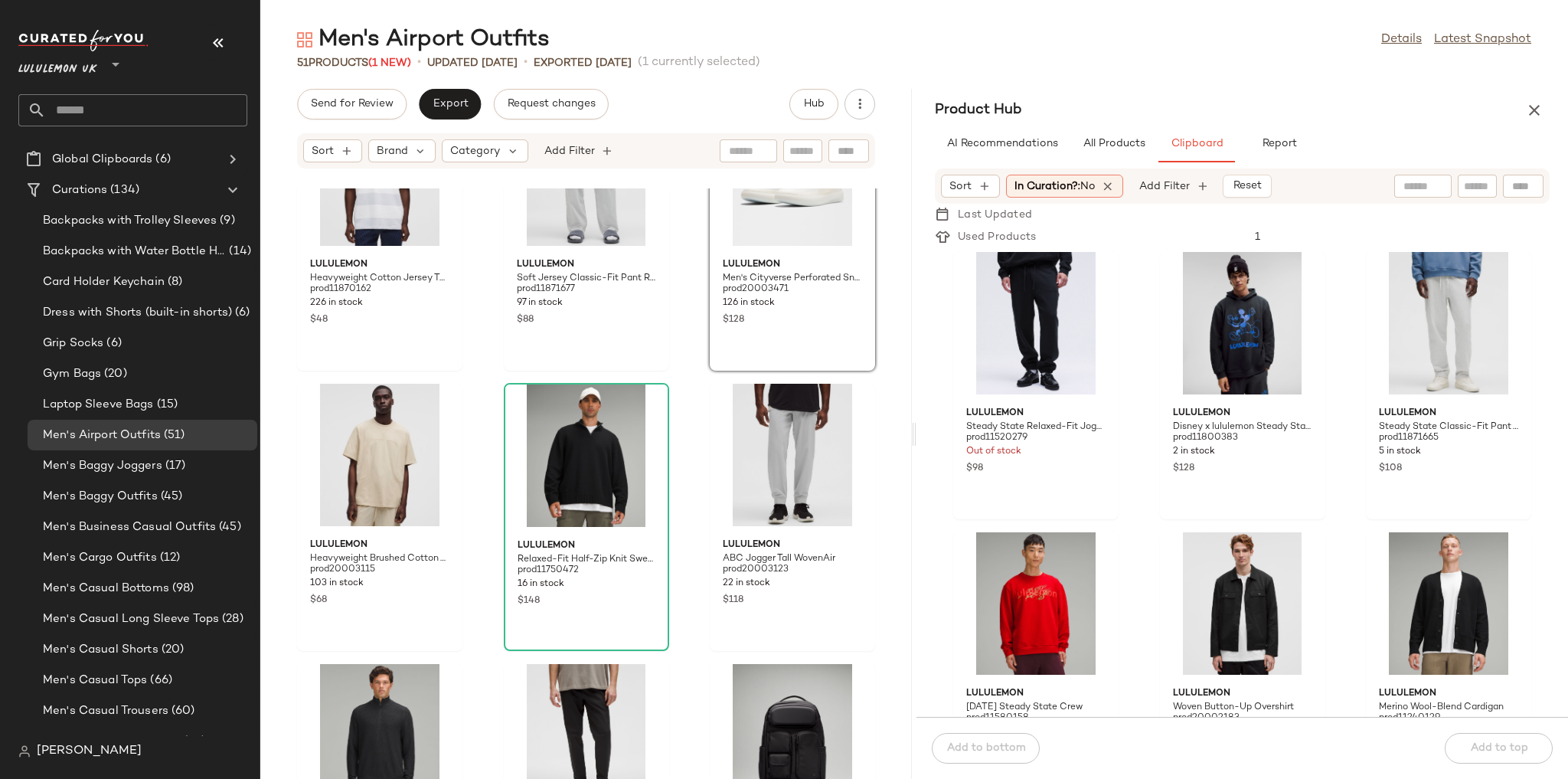 click on "lululemon Heavyweight Cotton Jersey T-Shirt Stripe prod11870162 226 in stock $48 lululemon Soft Jersey Classic-Fit Pant Regular prod11871677 97 in stock $88 lululemon Men's Cityverse Perforated Sneaker prod20003471 126 in stock $128 lululemon Heavyweight Brushed Cotton T-Shirt SLNSH Collection prod20003115 103 in stock $68 lululemon Relaxed-Fit Half-Zip Knit Sweater prod11750472 16 in stock $148 lululemon ABC Jogger Tall WovenAir prod20003123 22 in stock $118 lululemon Textured Knit Half-Zip Sweater prod11130255 15 in stock $138 lululemon ABC WovenAir Slim Pull-On Pant Regular prod20002331 102 in stock $88 lululemon Cruiser Backpack 23L prod11520271 114 in stock $138 lululemon Heavyweight Cotton Jersey T-Shirt Tennis Club prod11870346 383 in stock $58 lululemon Steady State Pullover Hoodie Graphic prod11871230 167 in stock $128 lululemon Smooth Spacer Jogger Regular prod11710014 355 in stock $108 lululemon Steady State Half Zip prod11520158 1578 in stock $118 lululemon LuluLinen Pull-On Pant Regular $88 $128" 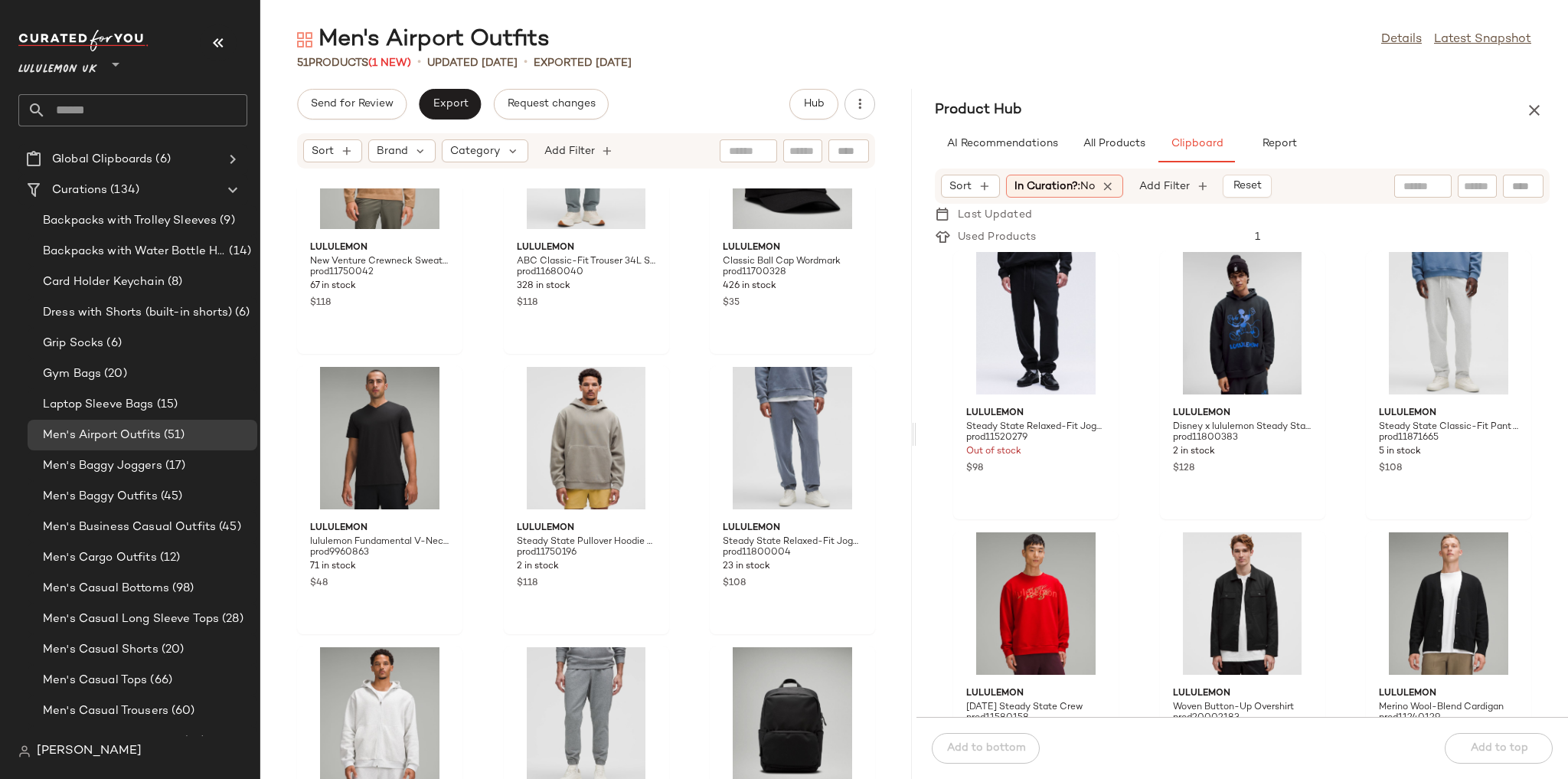 scroll, scrollTop: 2658, scrollLeft: 0, axis: vertical 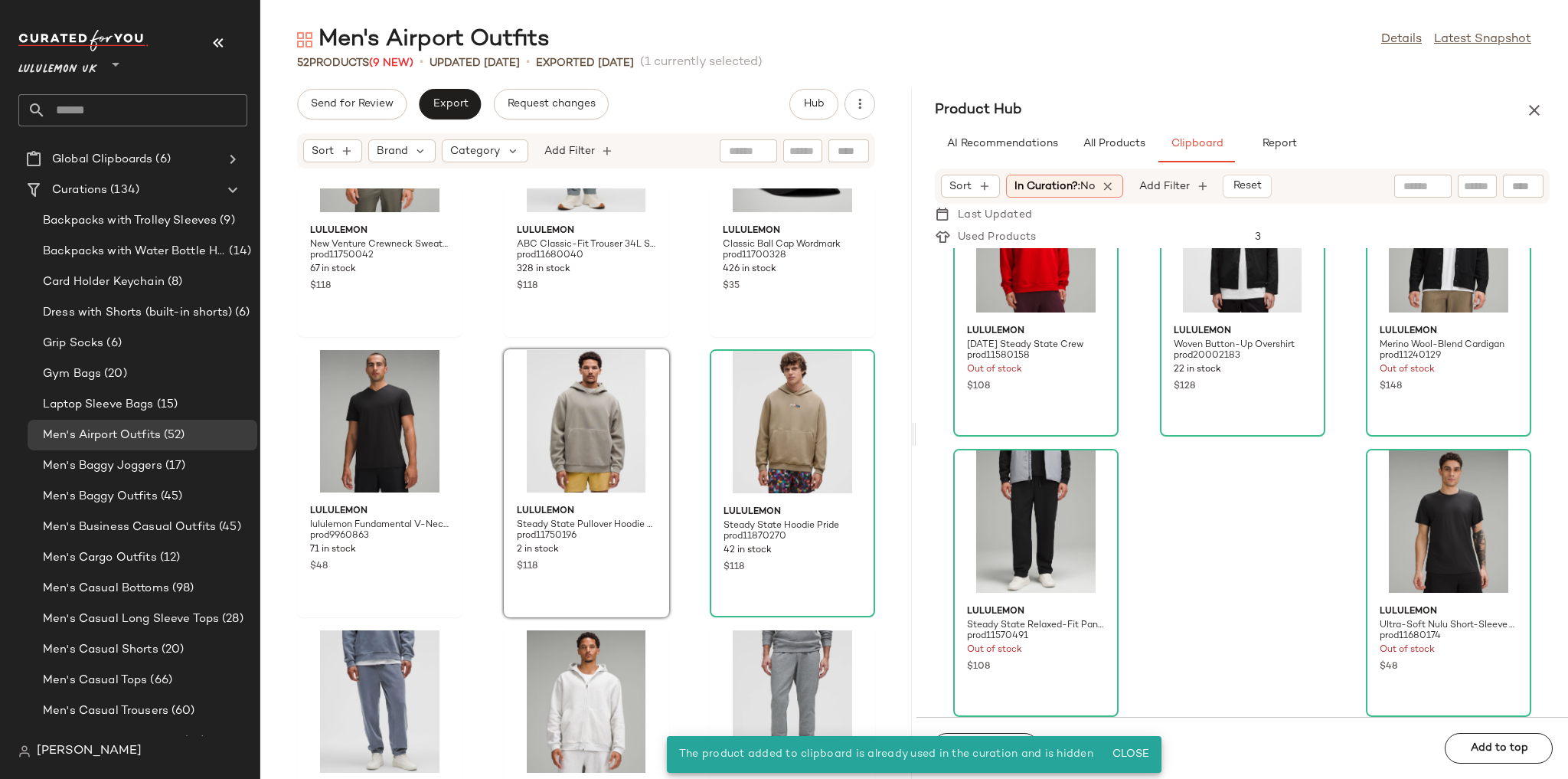 click on "lululemon New Venture Crewneck Sweater prod11750042 67 in stock $118 lululemon ABC Classic-Fit Trouser 34L Stretch Cotton VersaTwill prod11680040 328 in stock $118 lululemon Classic Ball Cap Wordmark prod11700328 426 in stock $35 lululemon lululemon Fundamental V-Neck T-Shirt prod9960863 71 in stock $48 lululemon Steady State Pullover Hoodie Wash prod11750196 2 in stock $118 lululemon Steady State Hoodie Pride prod11870270 42 in stock $118 lululemon Steady State Relaxed-Fit Jogger Wash prod11800004 23 in stock $108 lululemon Steady State Full-Zip Hoodie prod11560106 540 in stock $138 lululemon Textured Double-Knit Cotton Jogger Regular prod11560053 186 in stock $118 lululemon Everywhere Backpack 22L Tech Canvas prod11710424 813 in stock $68 lululemon Heavyweight Cotton Jersey Long-Sleeve Shirt prod11680086 120 in stock $58 lululemon Soft Jersey Pullover Hoodie prod11560148 528 in stock $88 lululemon ABC Classic-Fit Trouser 30L Stretch Cotton VersaTwill prod11680048 129 in stock $118 lululemon prod11750498 $88" 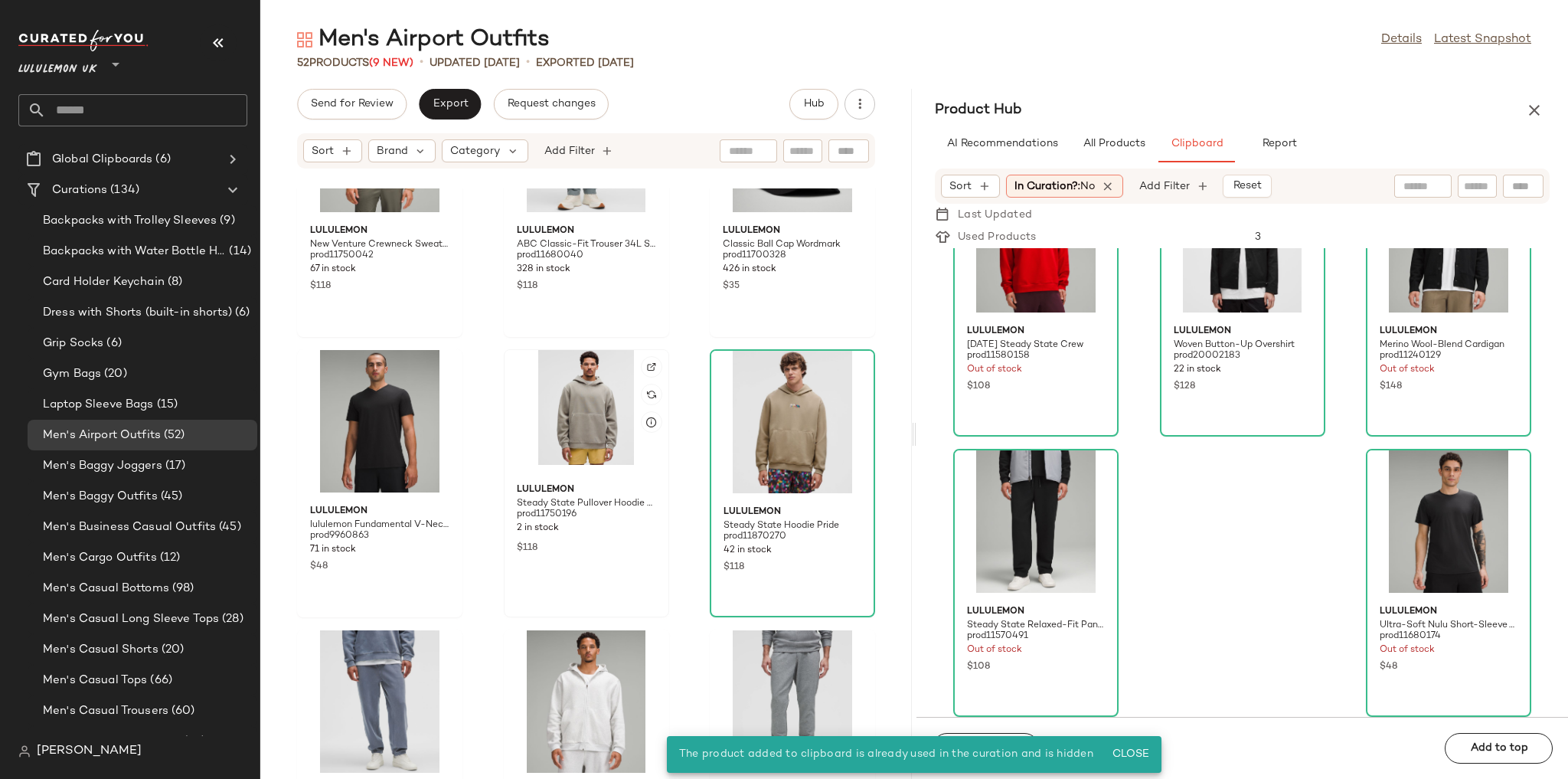 click 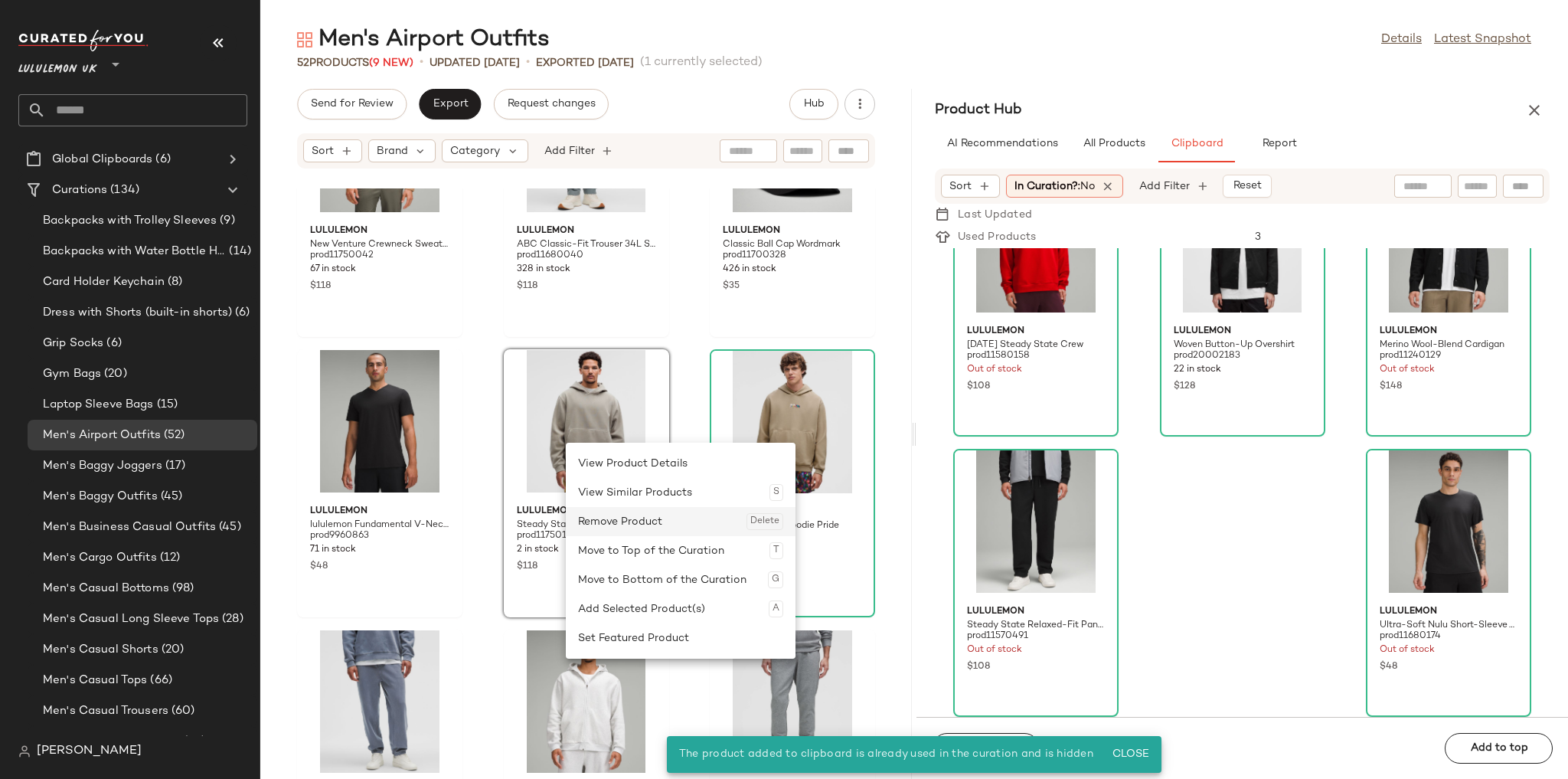 click on "Remove Product  Delete" 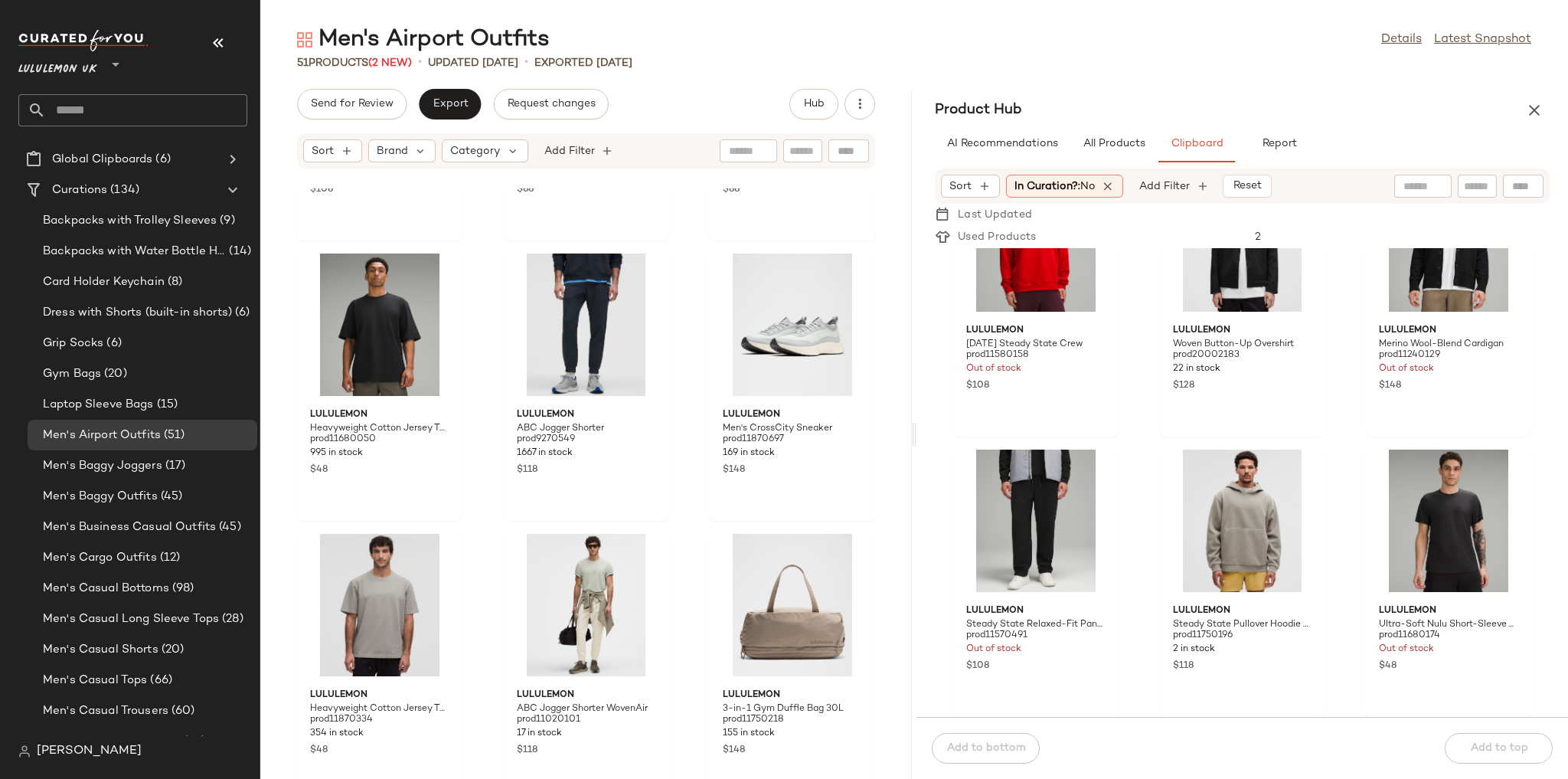 scroll, scrollTop: 4178, scrollLeft: 0, axis: vertical 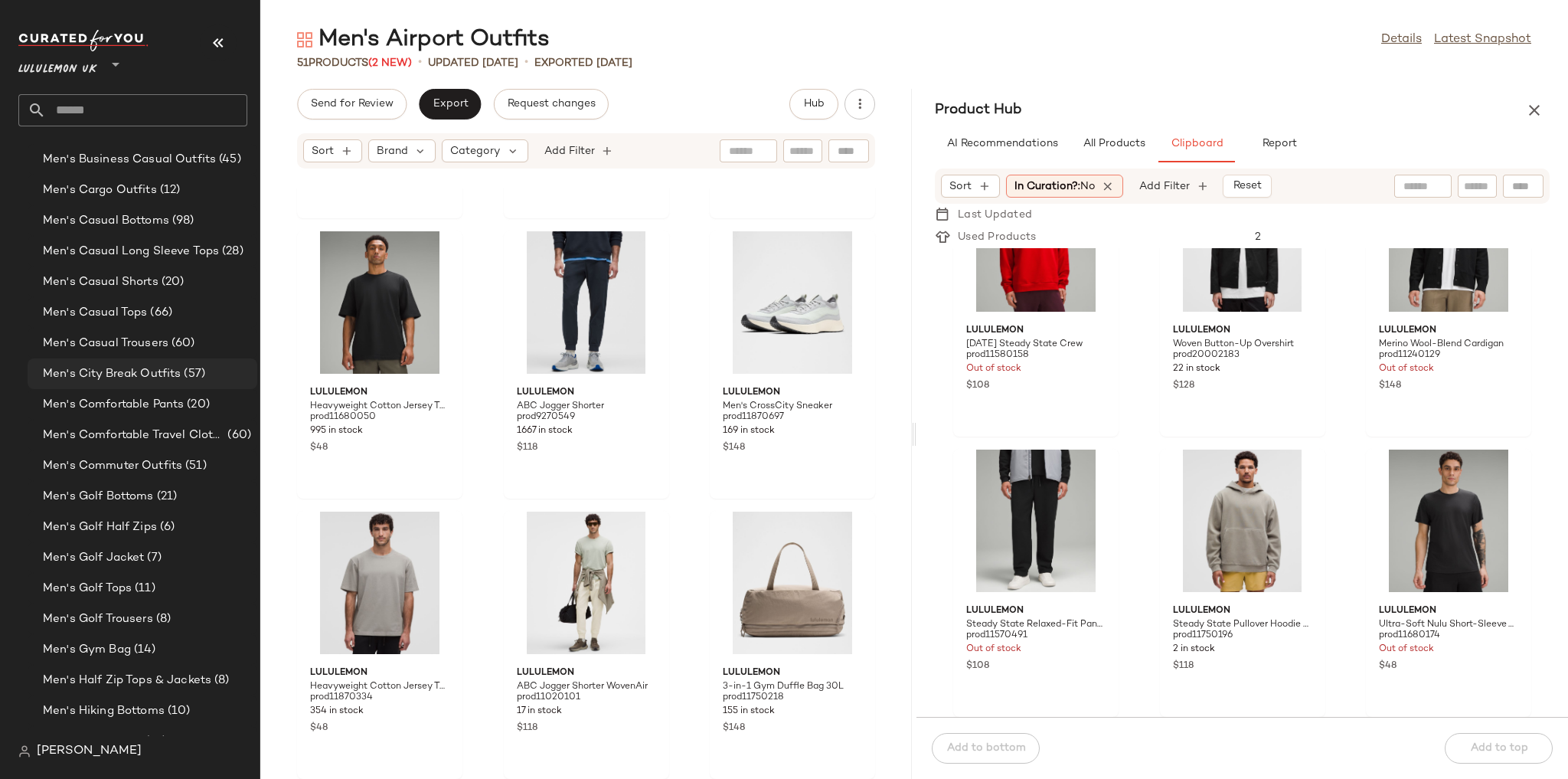 click on "Men's City Break Outfits" at bounding box center [112, 374] 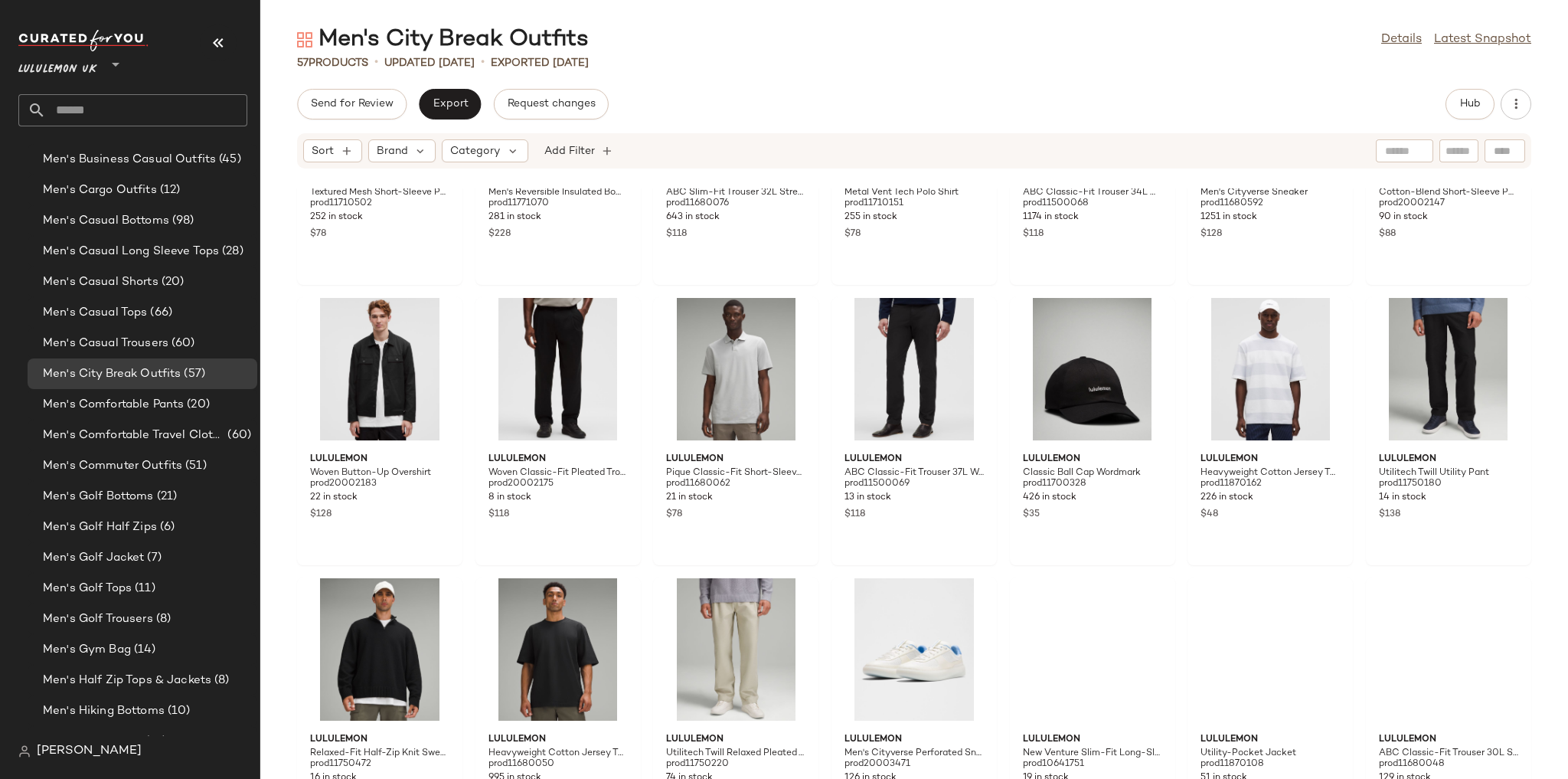 scroll, scrollTop: 809, scrollLeft: 0, axis: vertical 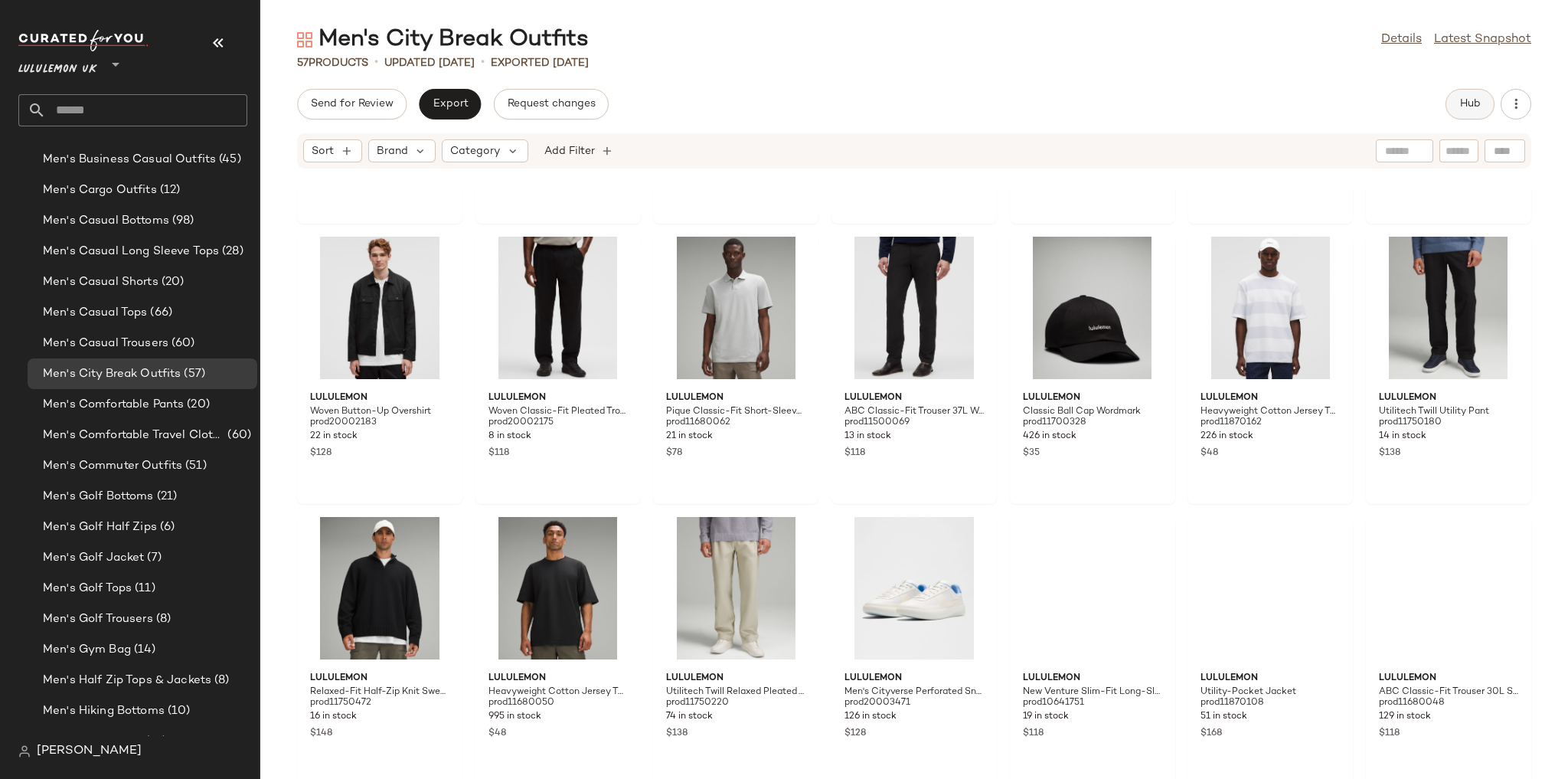 click on "Hub" at bounding box center (1470, 104) 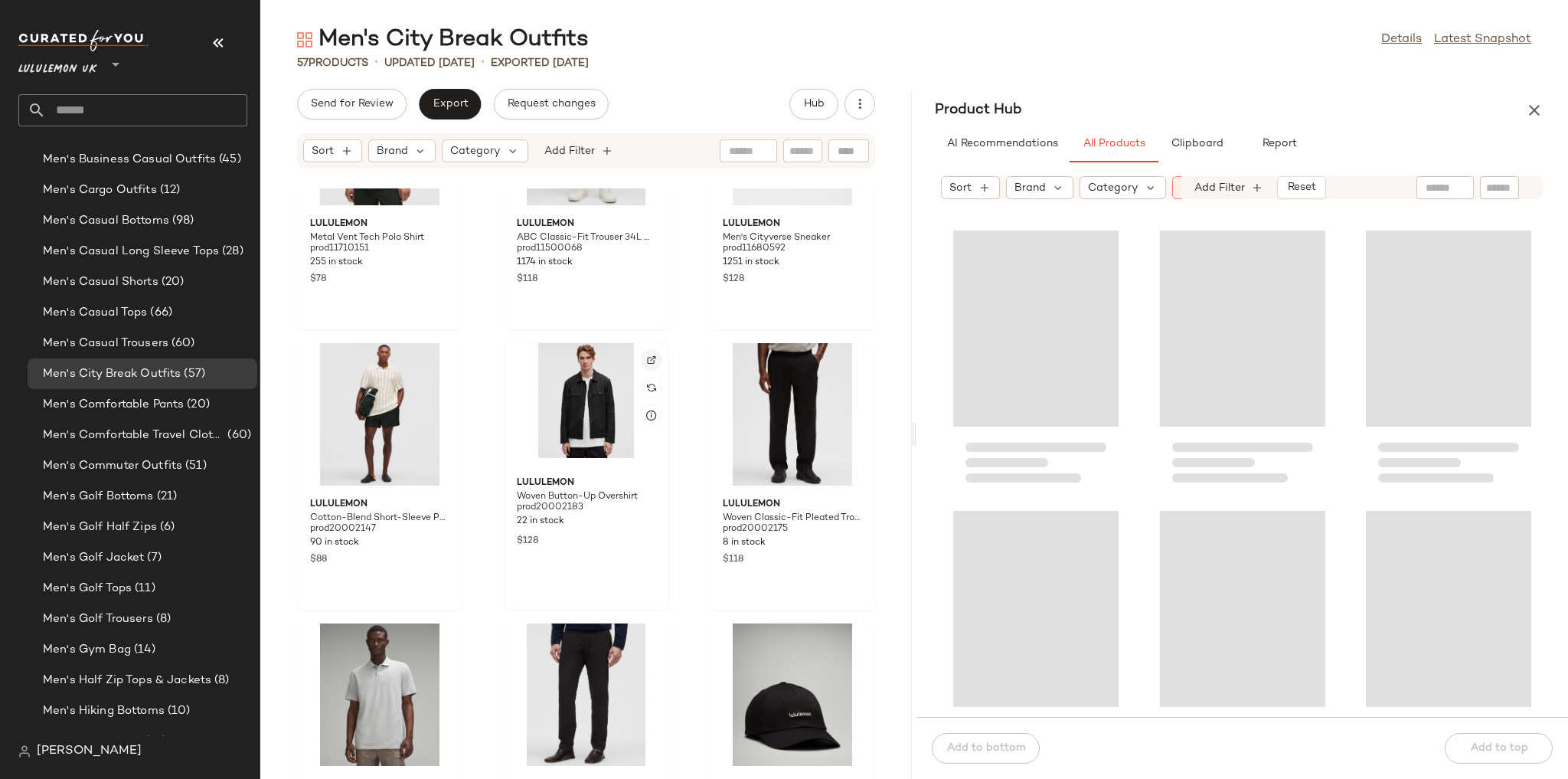 scroll, scrollTop: 1586, scrollLeft: 0, axis: vertical 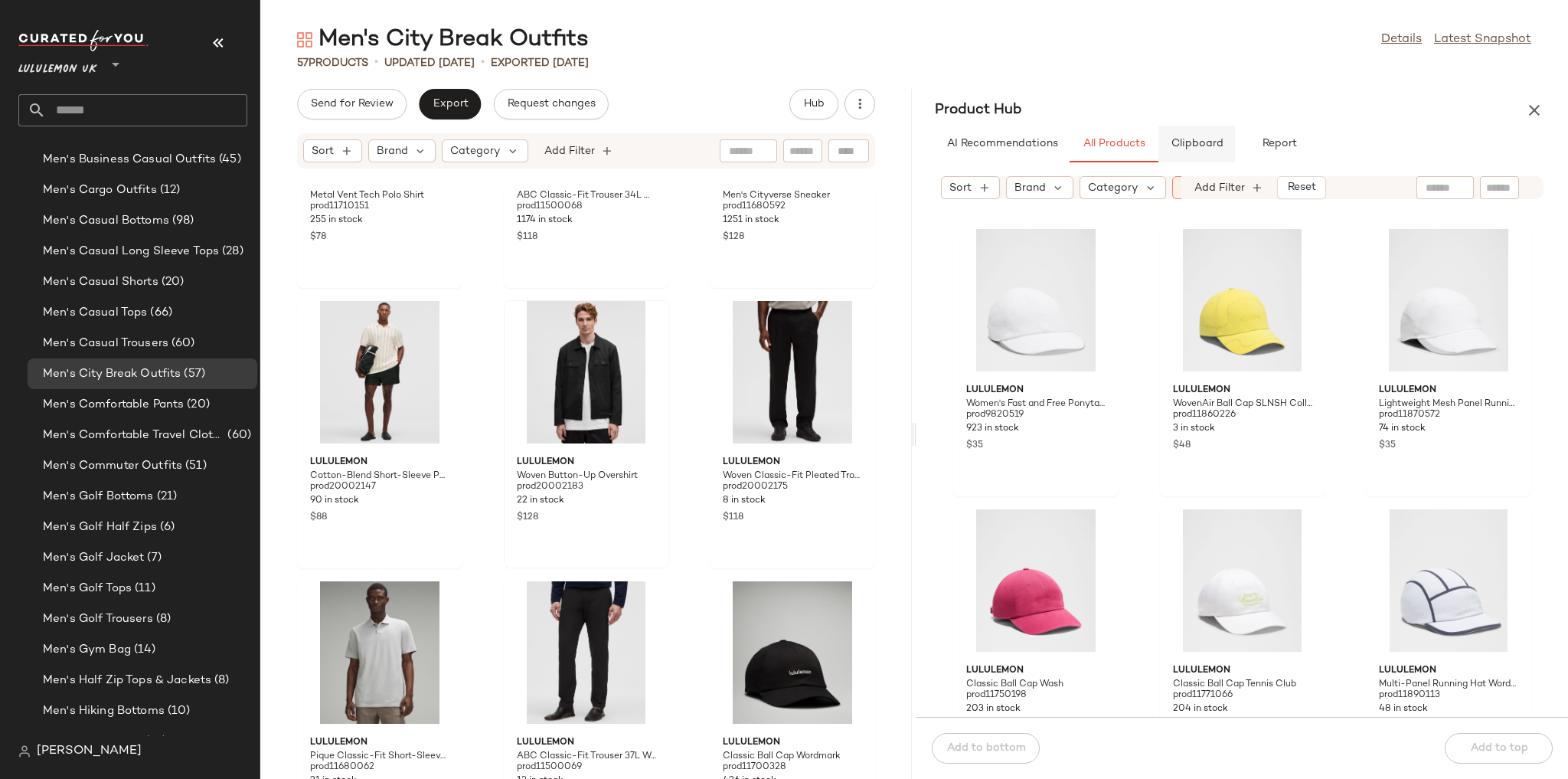 click on "Clipboard" 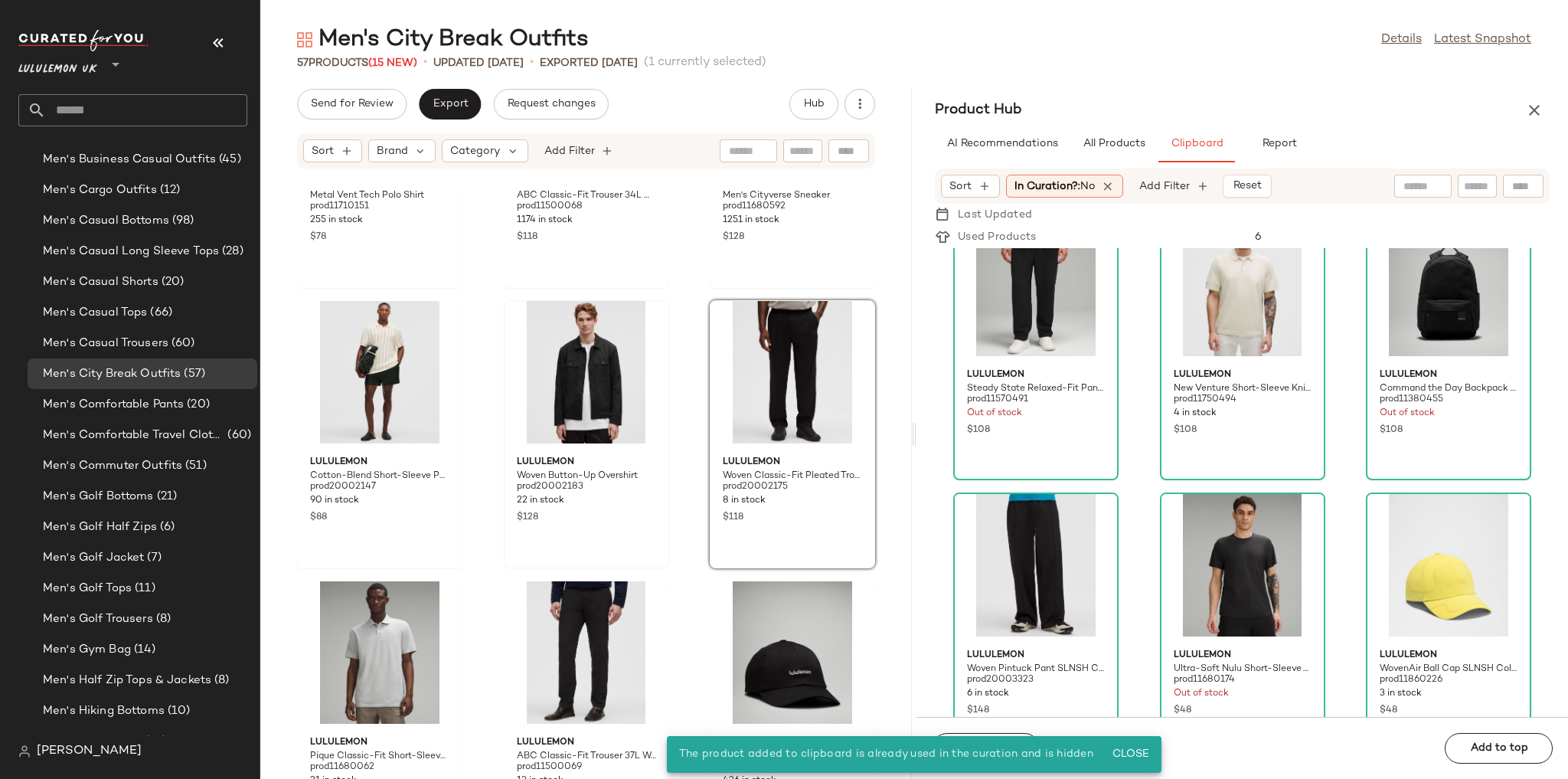scroll, scrollTop: 875, scrollLeft: 0, axis: vertical 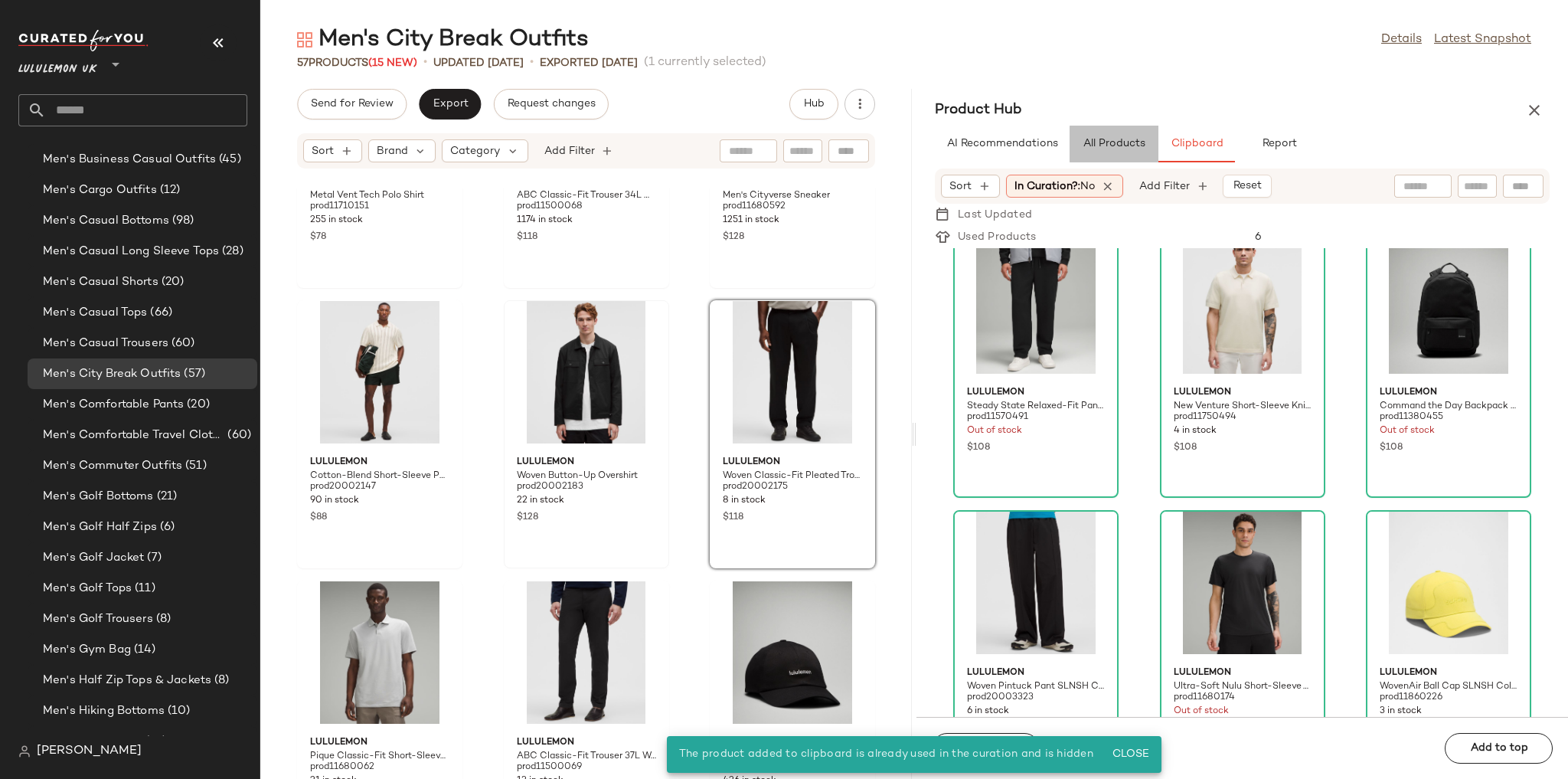 click on "All Products" 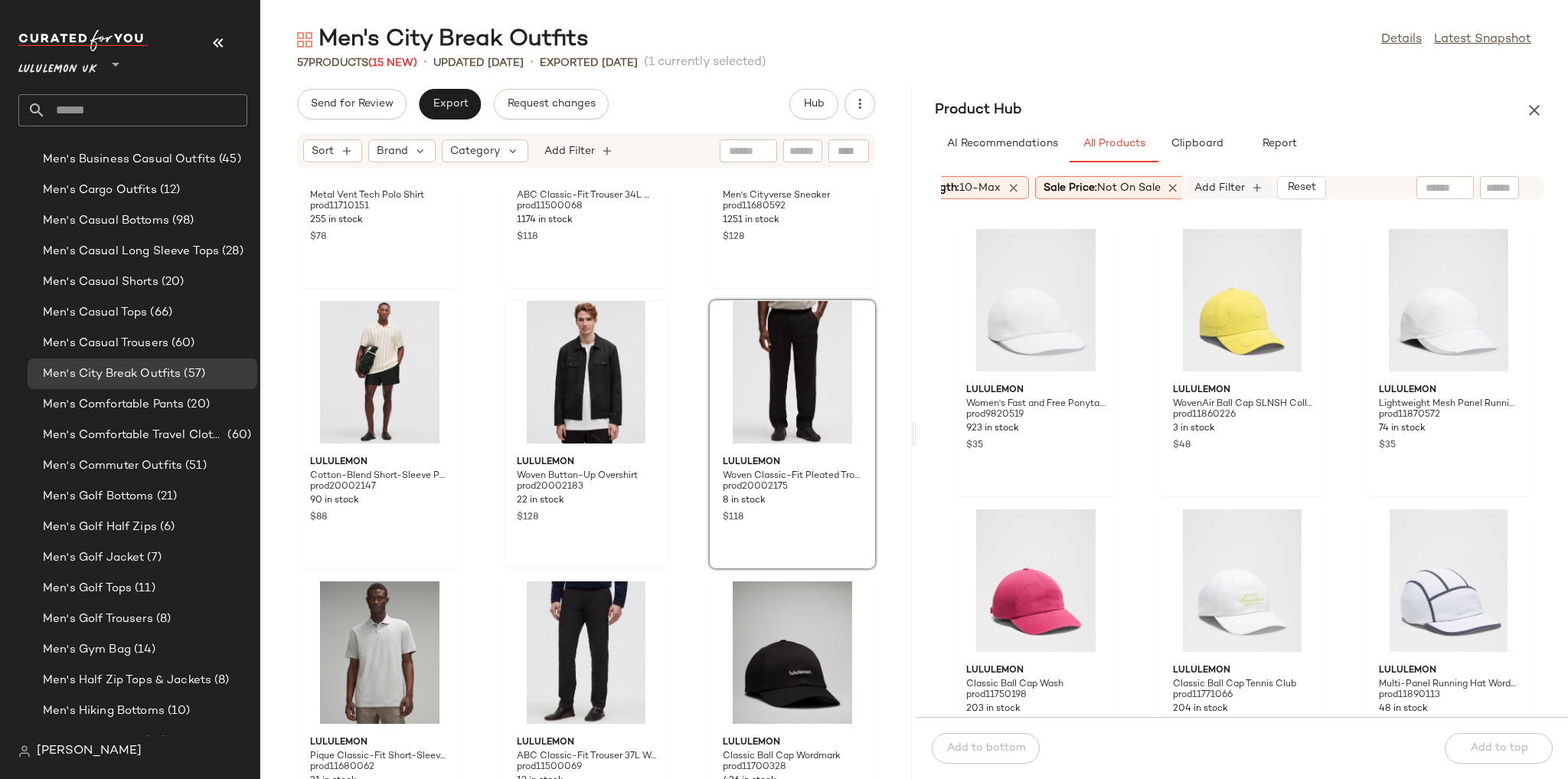 scroll, scrollTop: 0, scrollLeft: 444, axis: horizontal 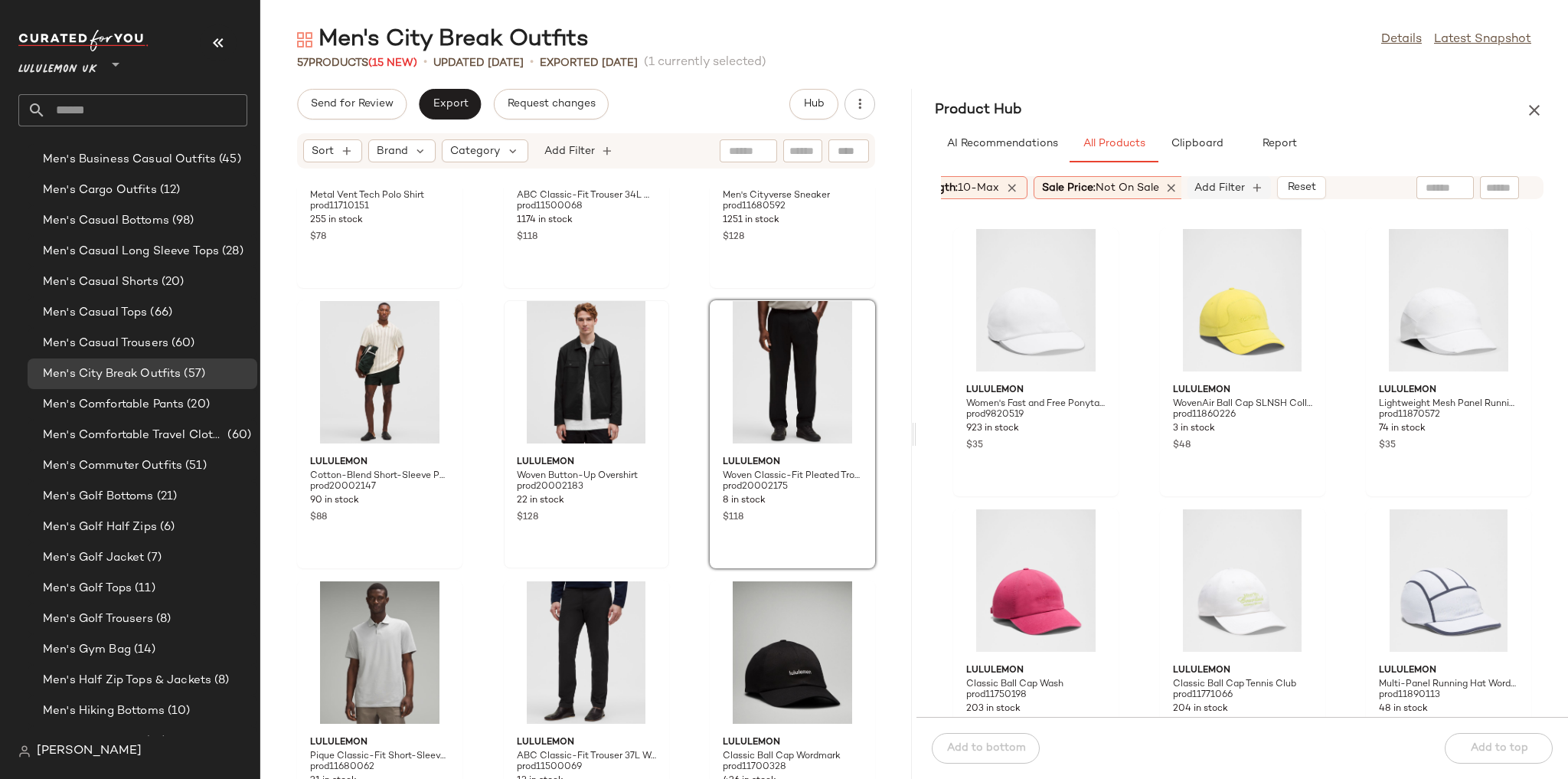 click on "Add Filter" at bounding box center (1220, 188) 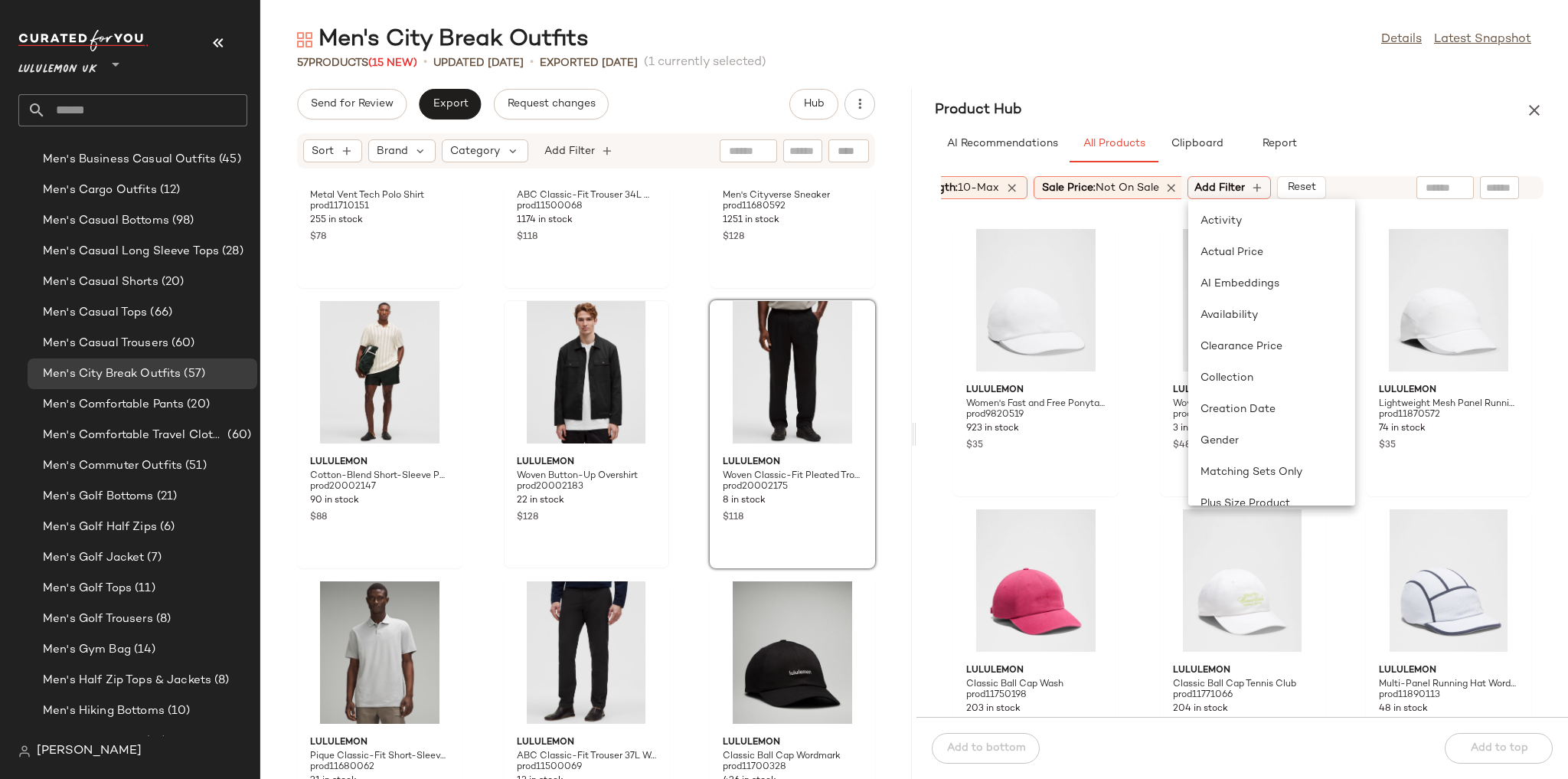 click on "Activity" 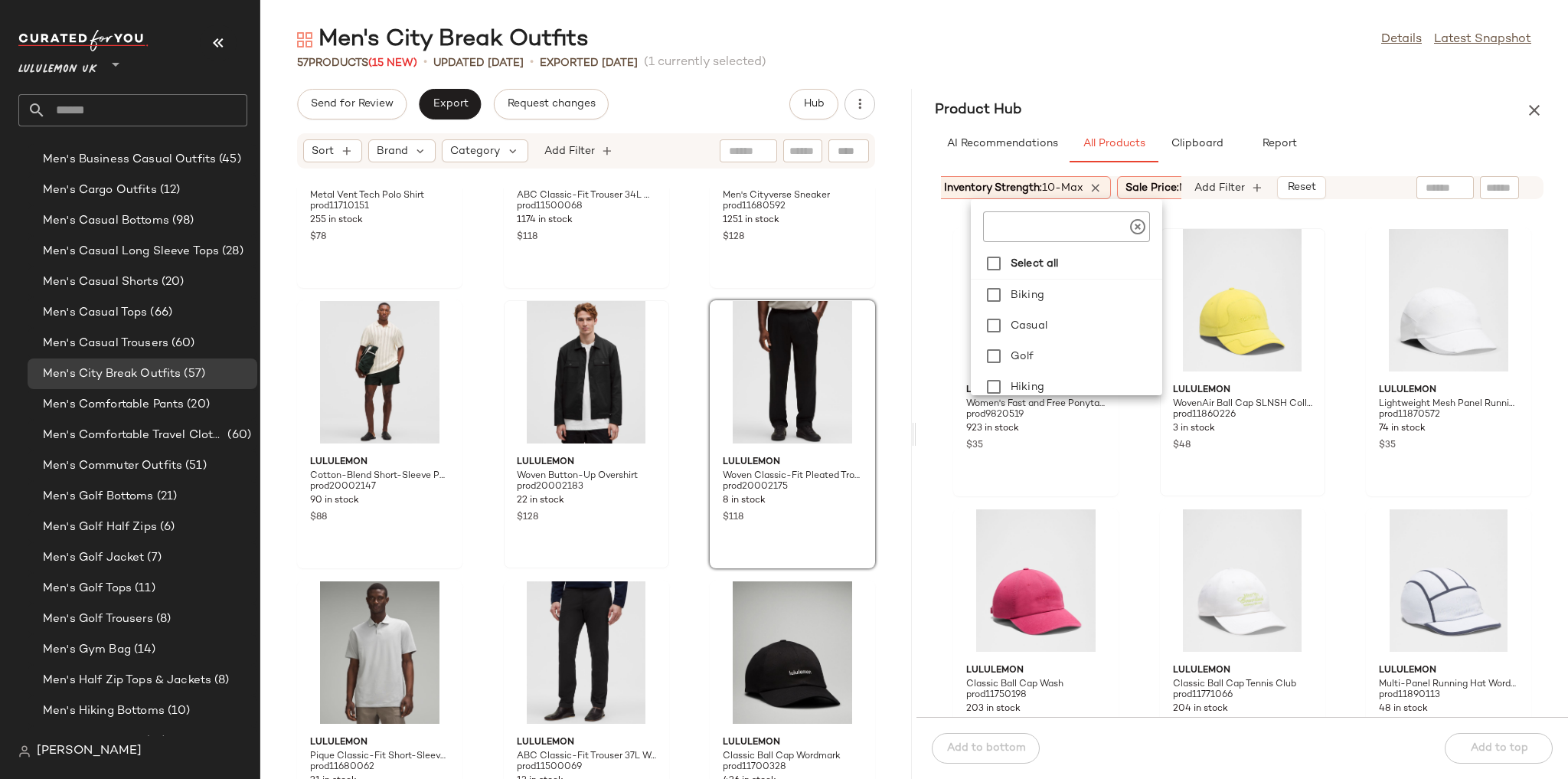 scroll, scrollTop: 0, scrollLeft: 325, axis: horizontal 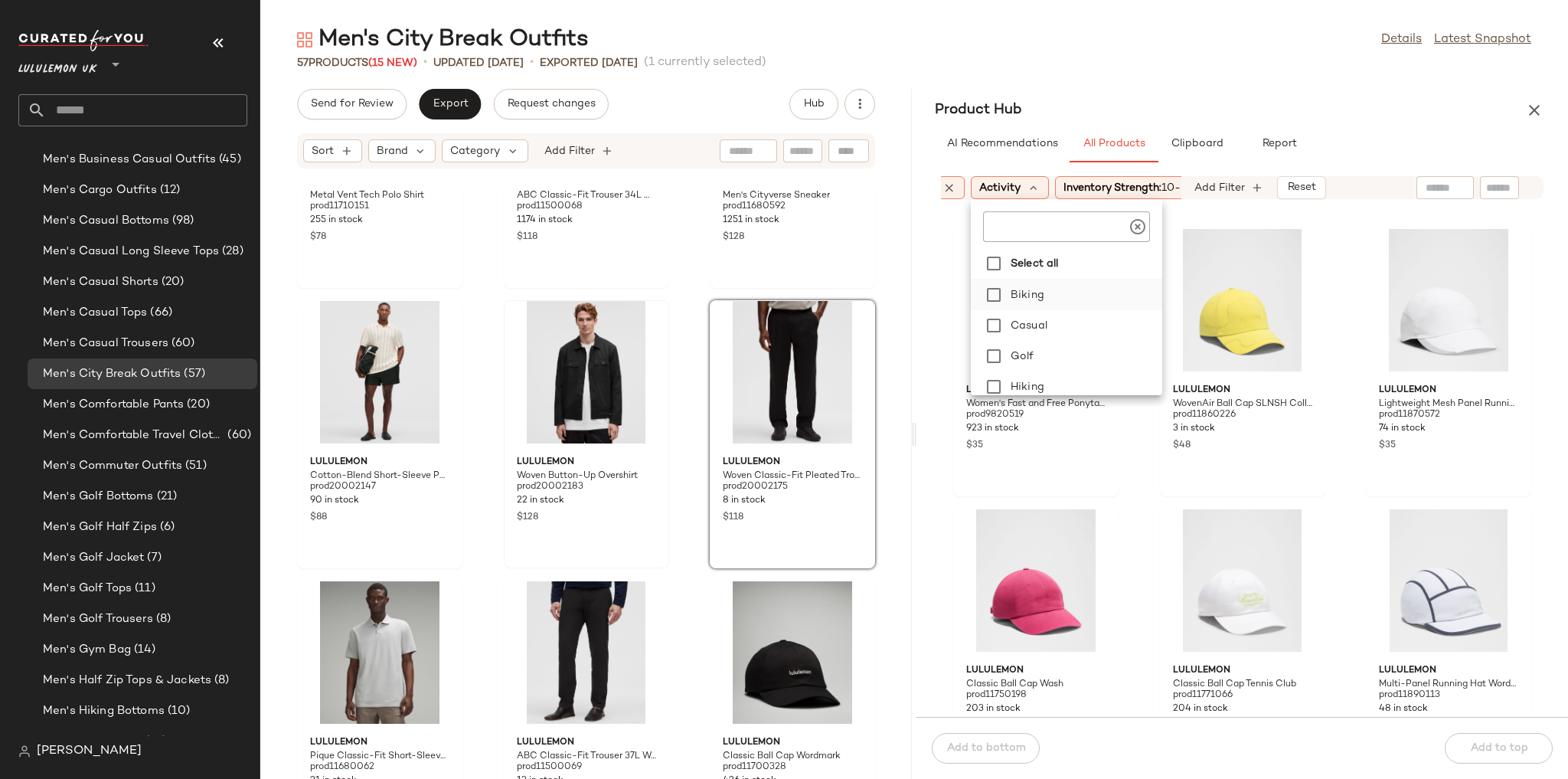 drag, startPoint x: 1062, startPoint y: 319, endPoint x: 1087, endPoint y: 284, distance: 43.011626 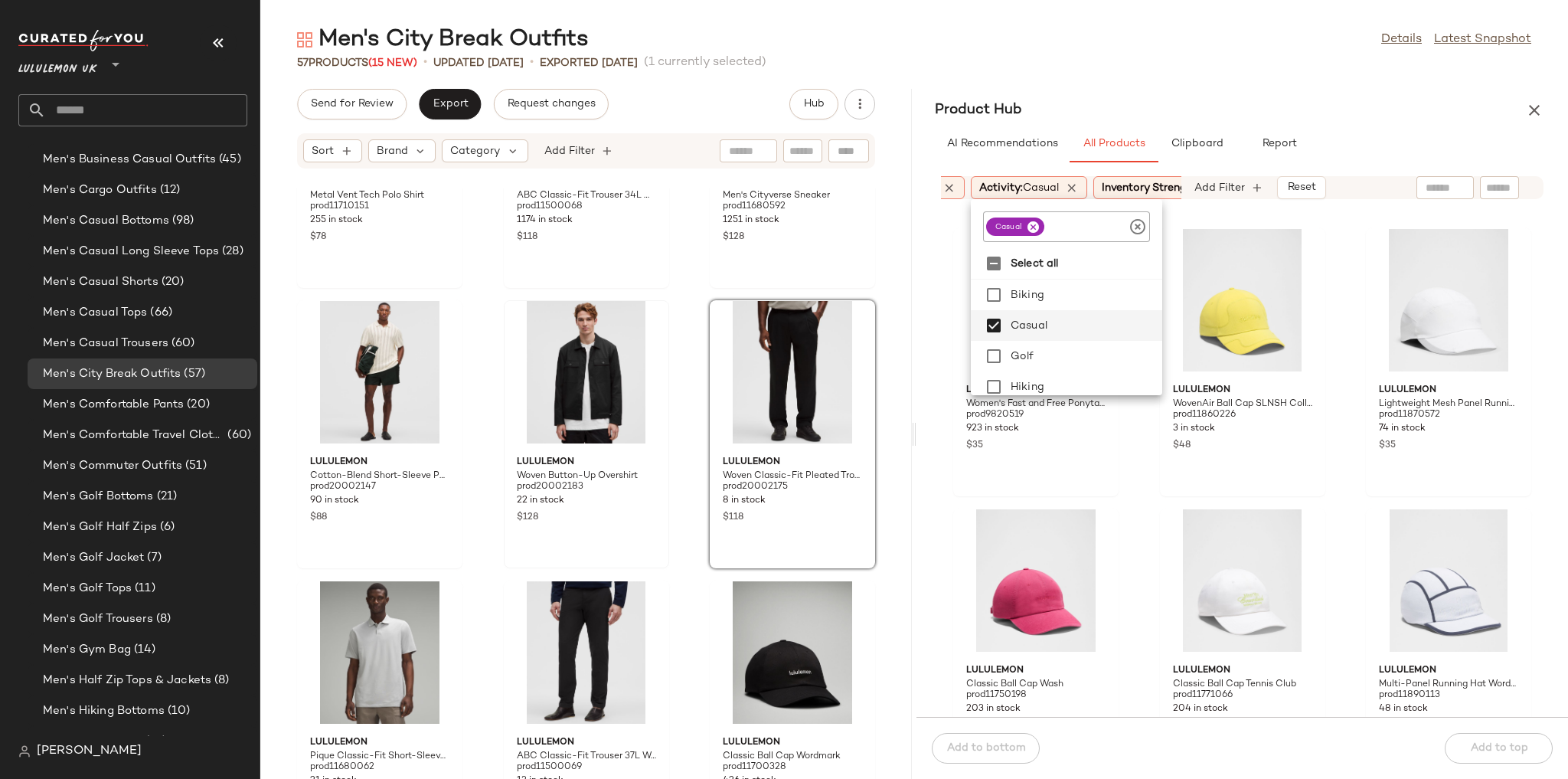 click on "Product Hub" at bounding box center [1242, 110] 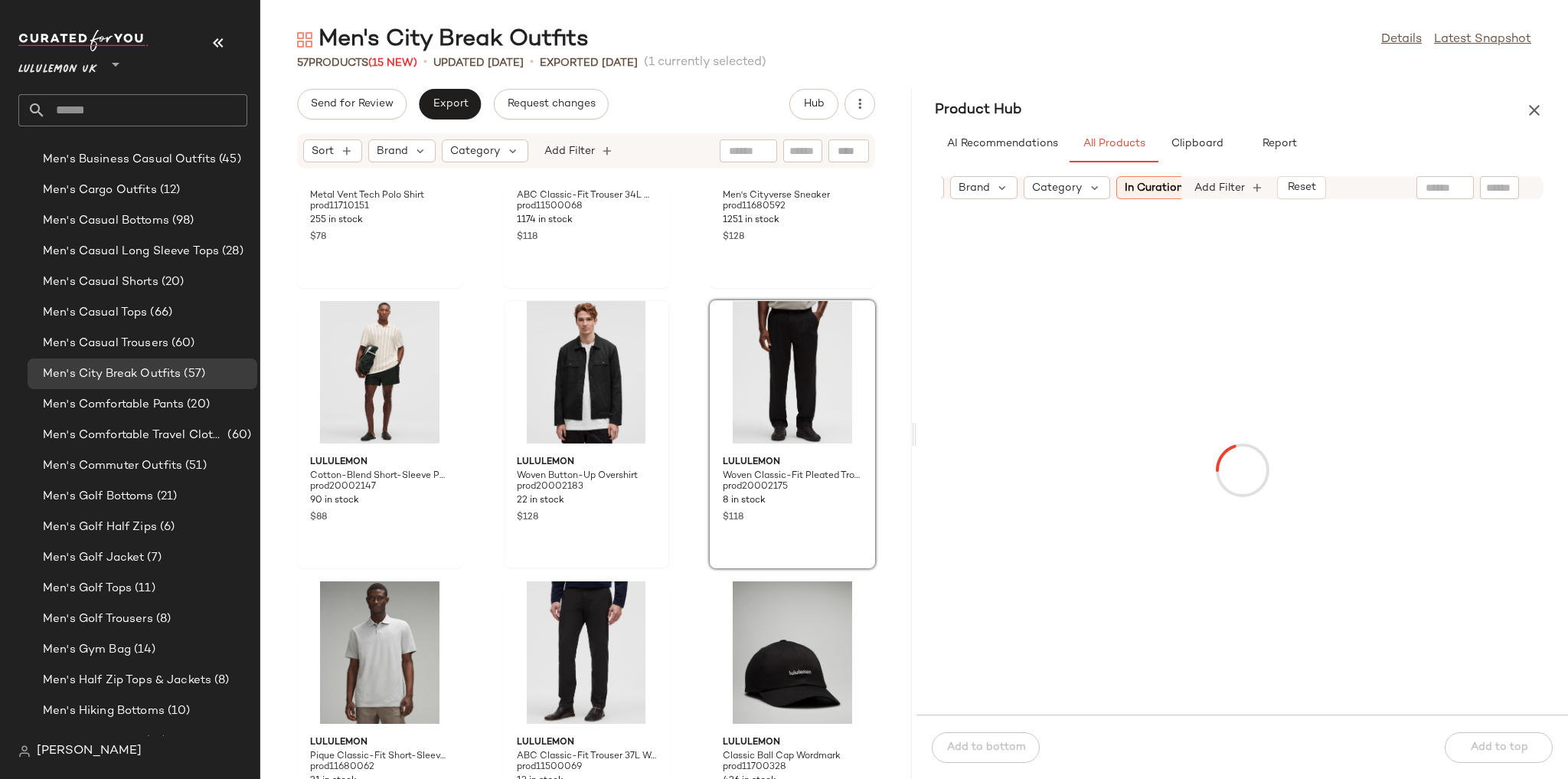 scroll, scrollTop: 0, scrollLeft: 15, axis: horizontal 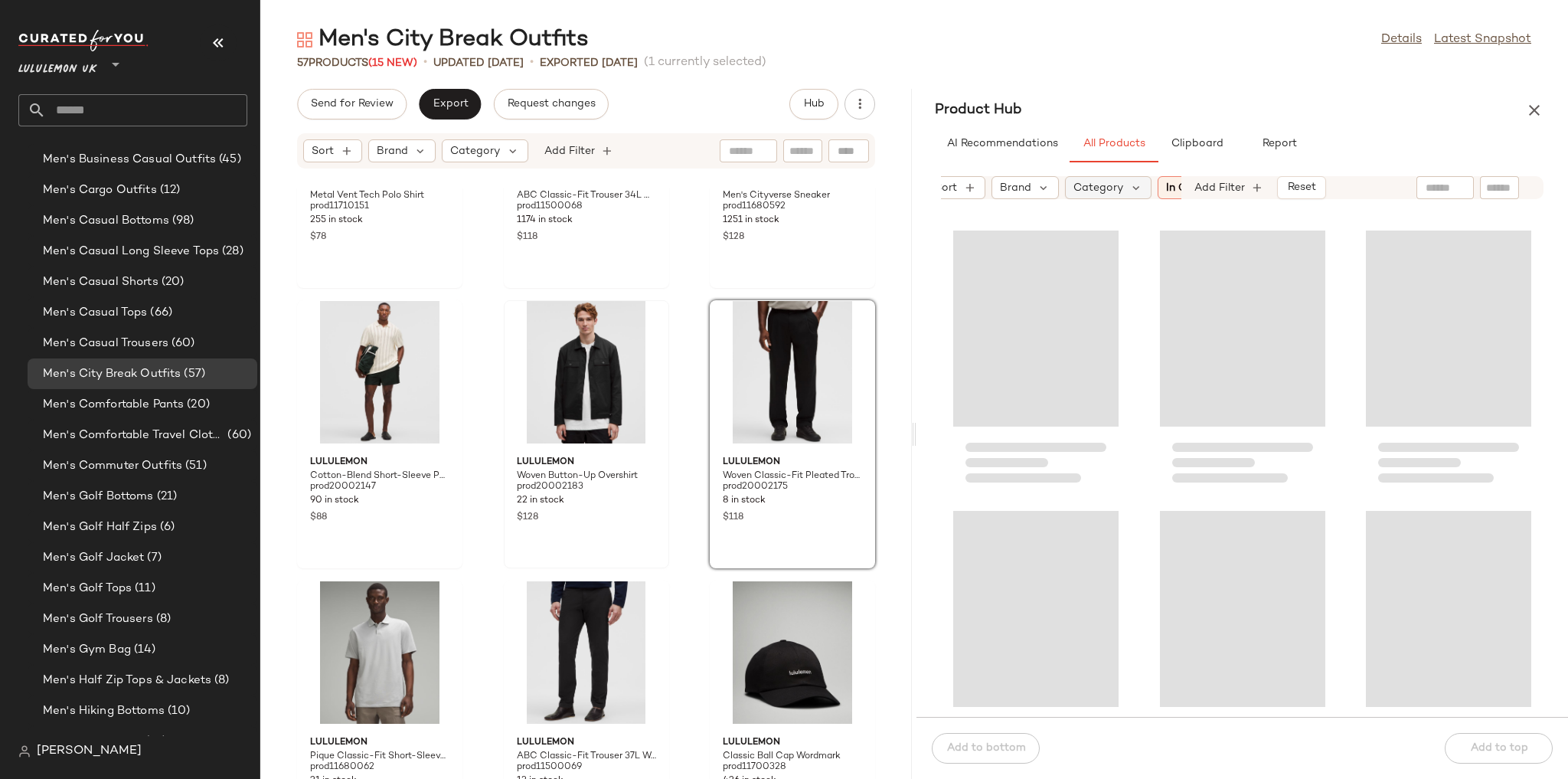 click on "Category" at bounding box center [1098, 188] 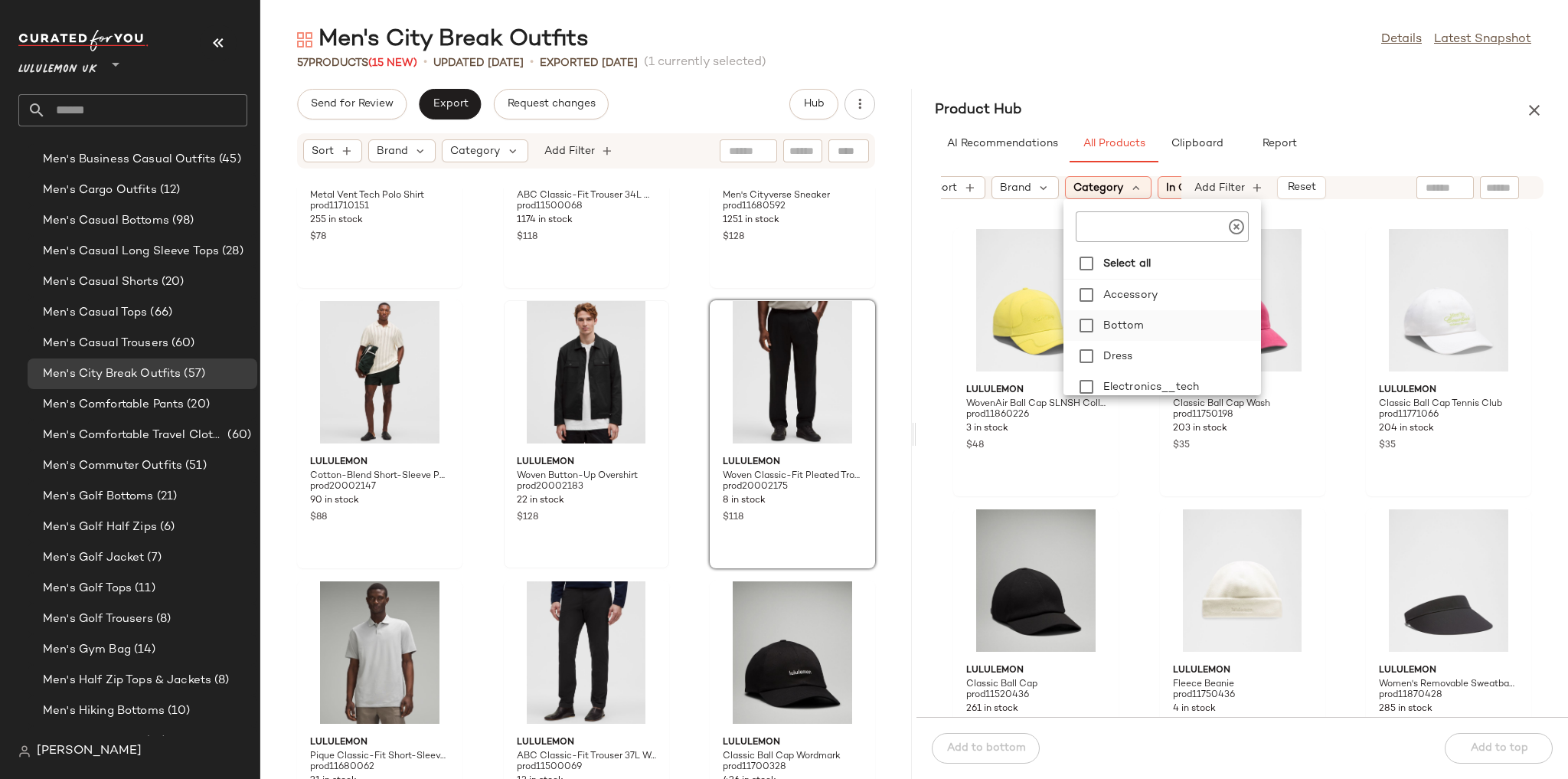 click on "Bottom" 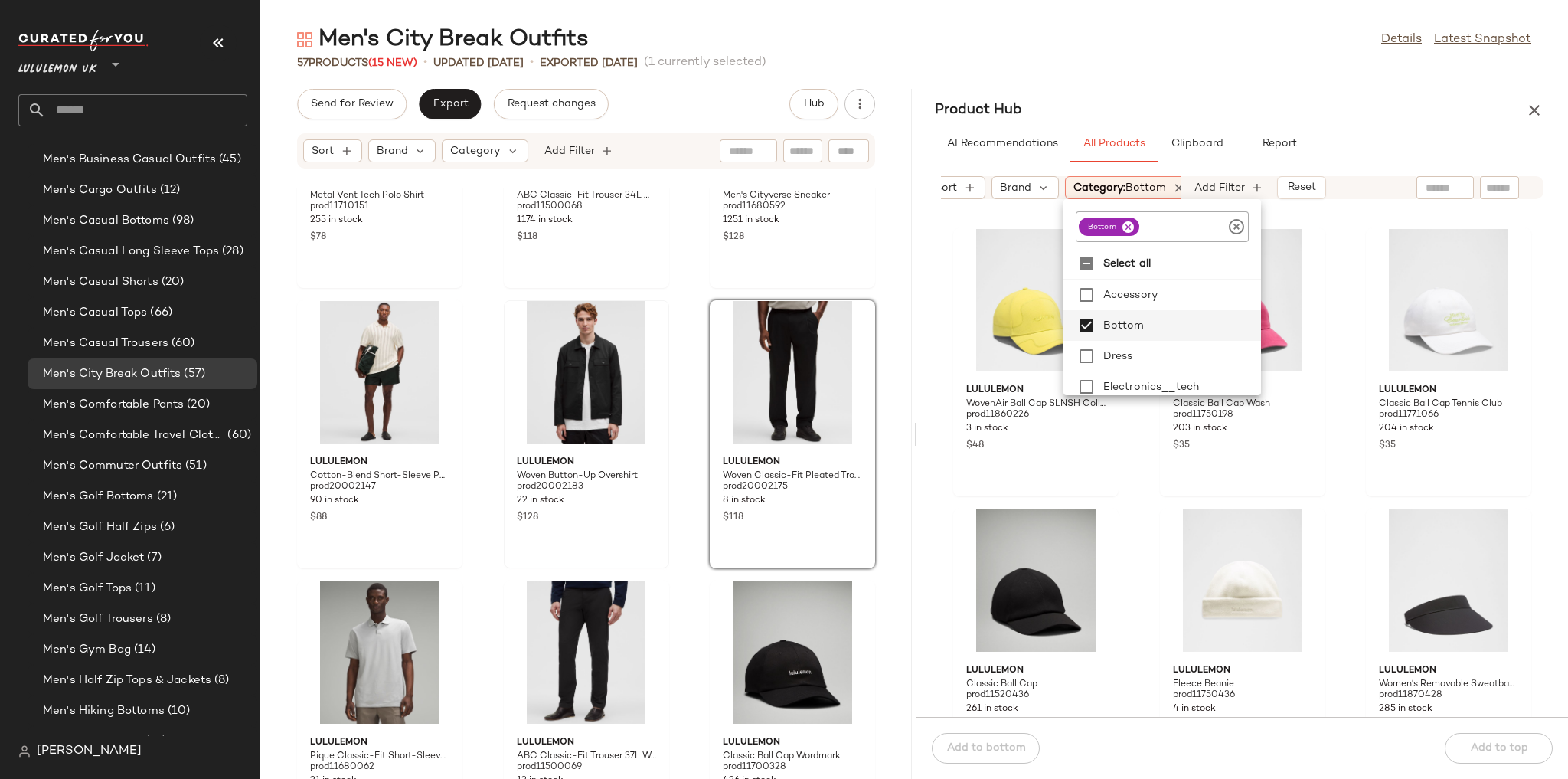 click on "Product Hub  AI Recommendations   All Products   Clipboard   Report  Sort  Brand  Category:   bottom In Curation?:   No Activity:   Casual Inventory Strength:   10-Max Sale Price:   Not on sale Add Filter   Reset  lululemon WovenAir Ball Cap SLNSH Collection prod11860226 3 in stock $48 lululemon Classic Ball Cap Wash prod11750198 203 in stock $35 lululemon Classic Ball Cap Tennis Club prod11771066 204 in stock $35 lululemon Classic Ball Cap prod11520436 261 in stock $35 lululemon Fleece Beanie prod11750436 4 in stock $38 lululemon Women's Removable Sweatband Cotton Twill Visor prod11870428 285 in stock $35 lululemon Close-Fit Wool-Blend Ribbed Knit Beanie prod11130342 38 in stock $38 lululemon Cotton Jersey Oversized Dolman Tee Stitch Detail prod20001911 46 in stock $58 lululemon Women's Paper Straw Removable Sweatband Visor prod20000015 40 in stock $45 lululemon Lunar New Year Reversible Quilted Bucket Hat prod11801316 9 in stock $38 lululemon Cotton Crochet Bucket Hat prod20003711 31 in stock $48 $38 6" 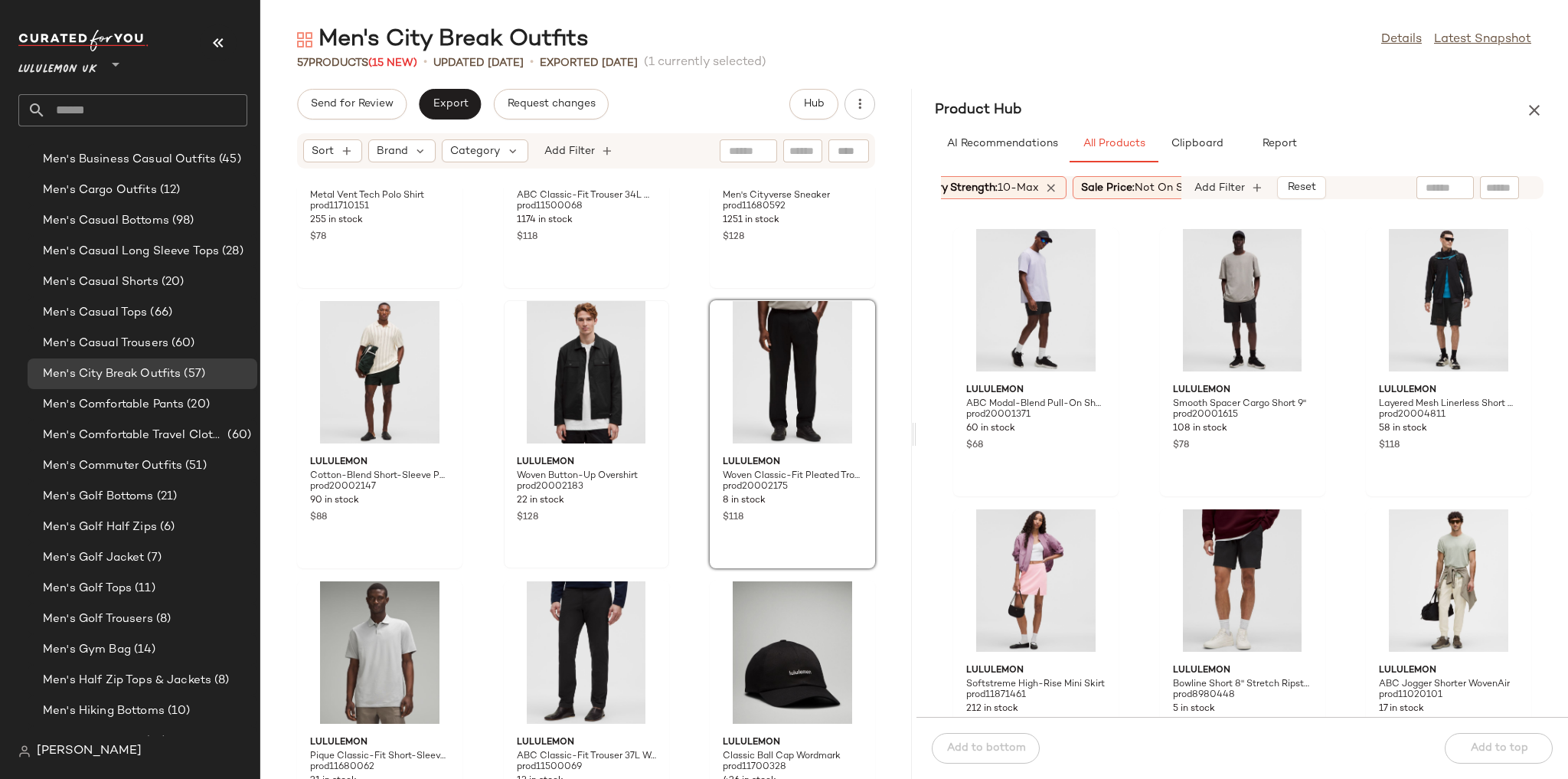 scroll, scrollTop: 0, scrollLeft: 576, axis: horizontal 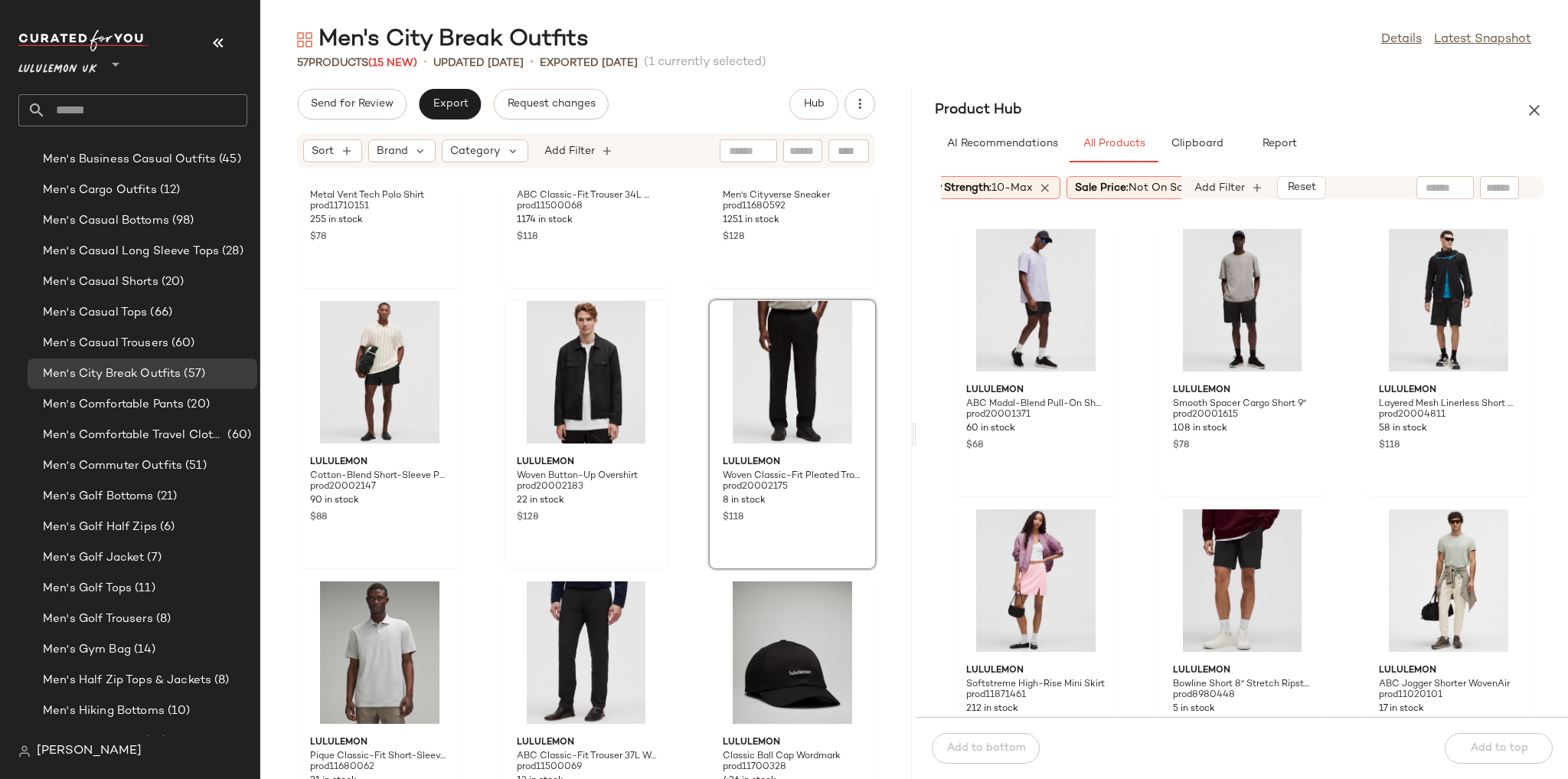 click on "Sort  Brand  Category:   bottom In Curation?:   No Activity:   Casual Inventory Strength:   10-Max Sale Price:   Not on sale Add Filter   Reset" at bounding box center (1133, 188) 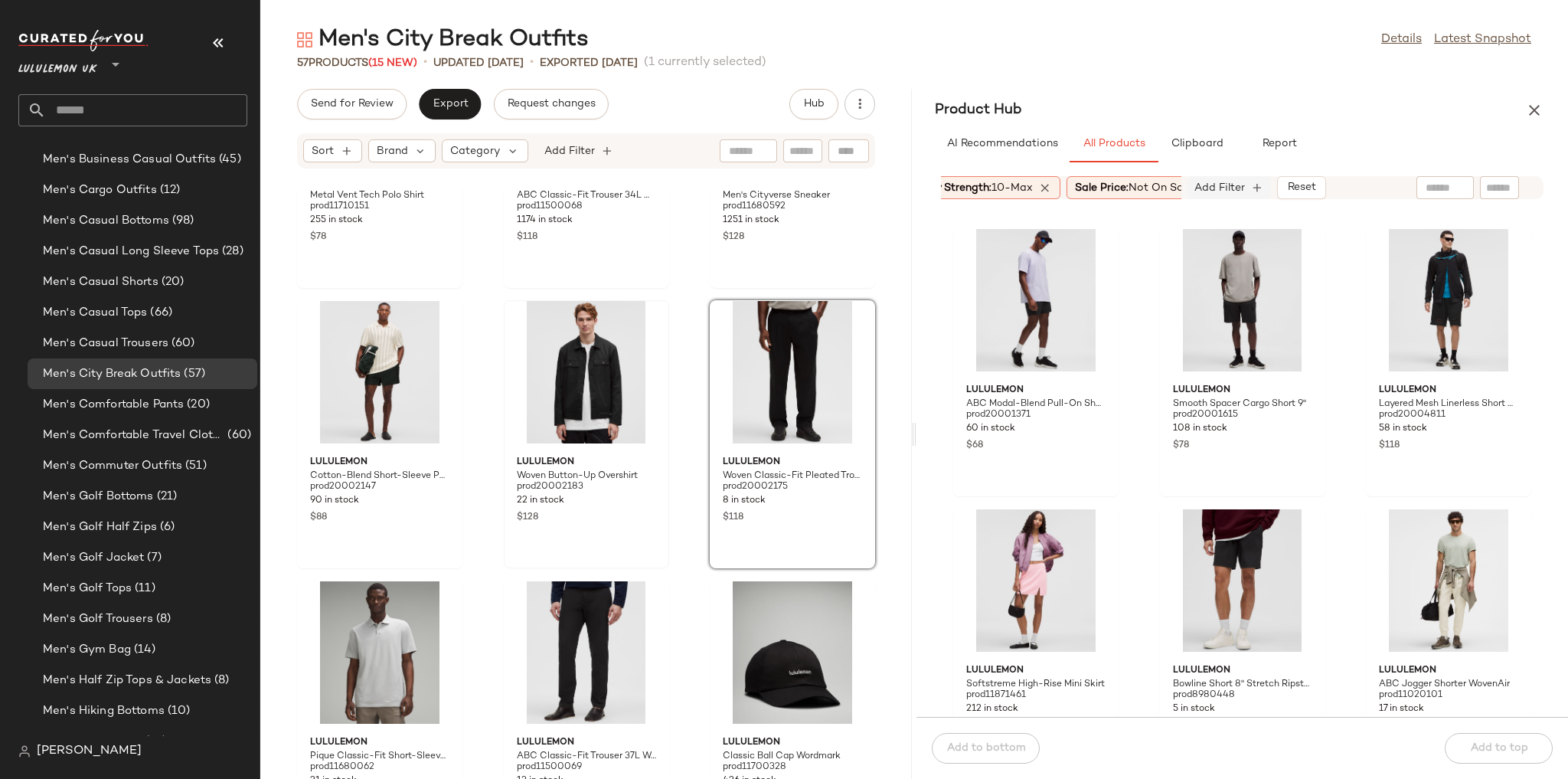 click on "Add Filter" at bounding box center [1220, 188] 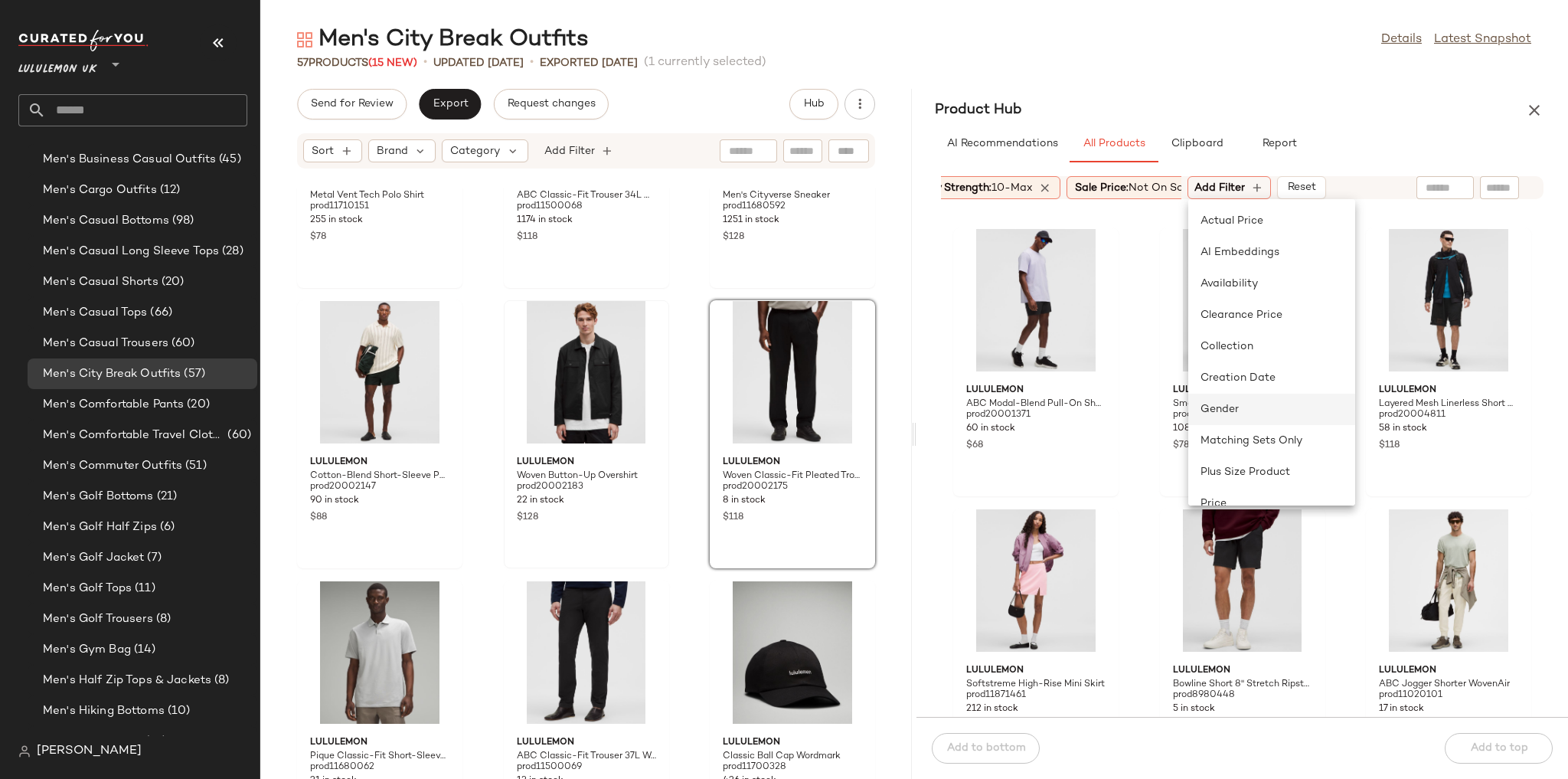 click on "Gender" 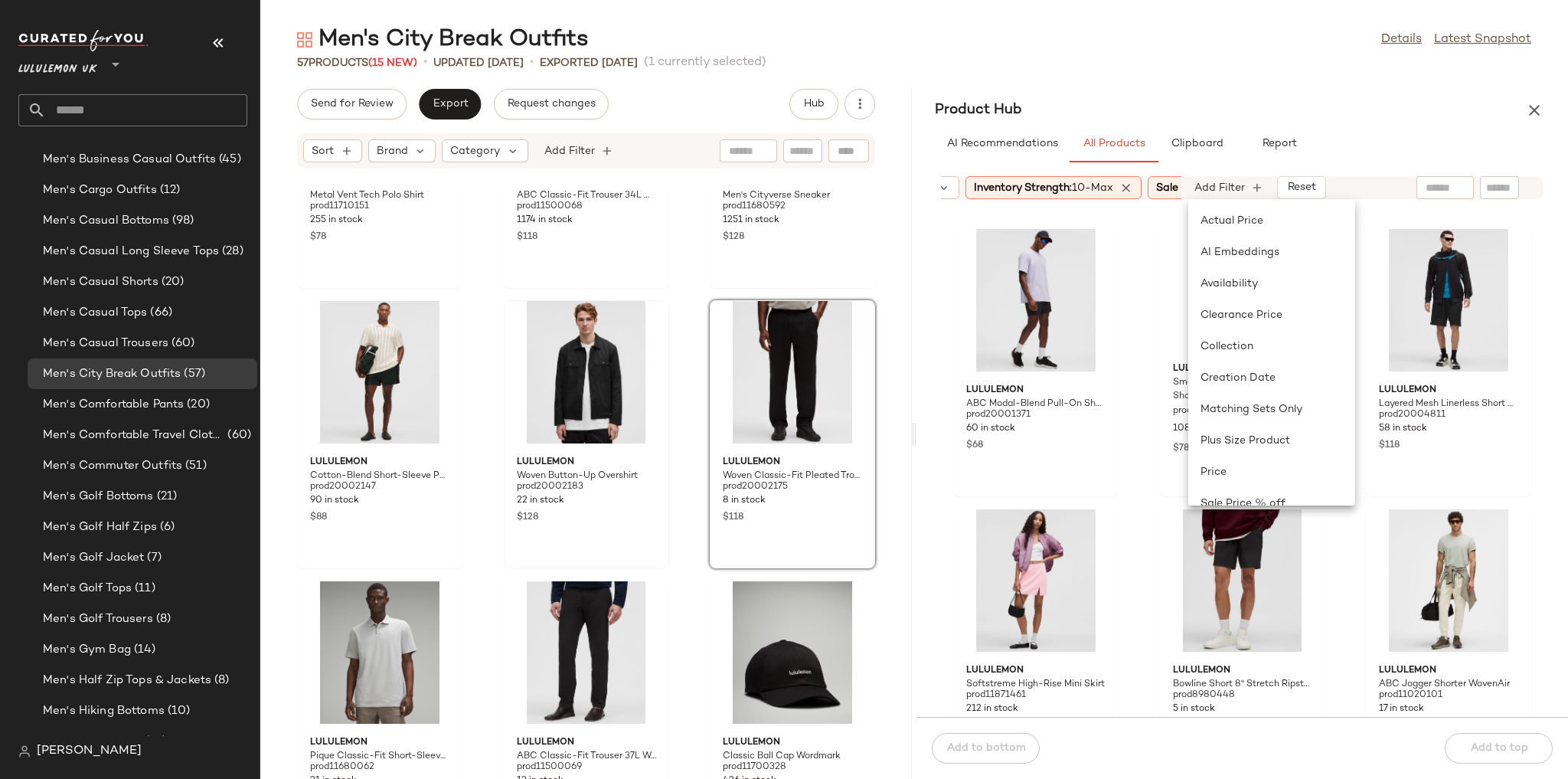 scroll, scrollTop: 0, scrollLeft: 492, axis: horizontal 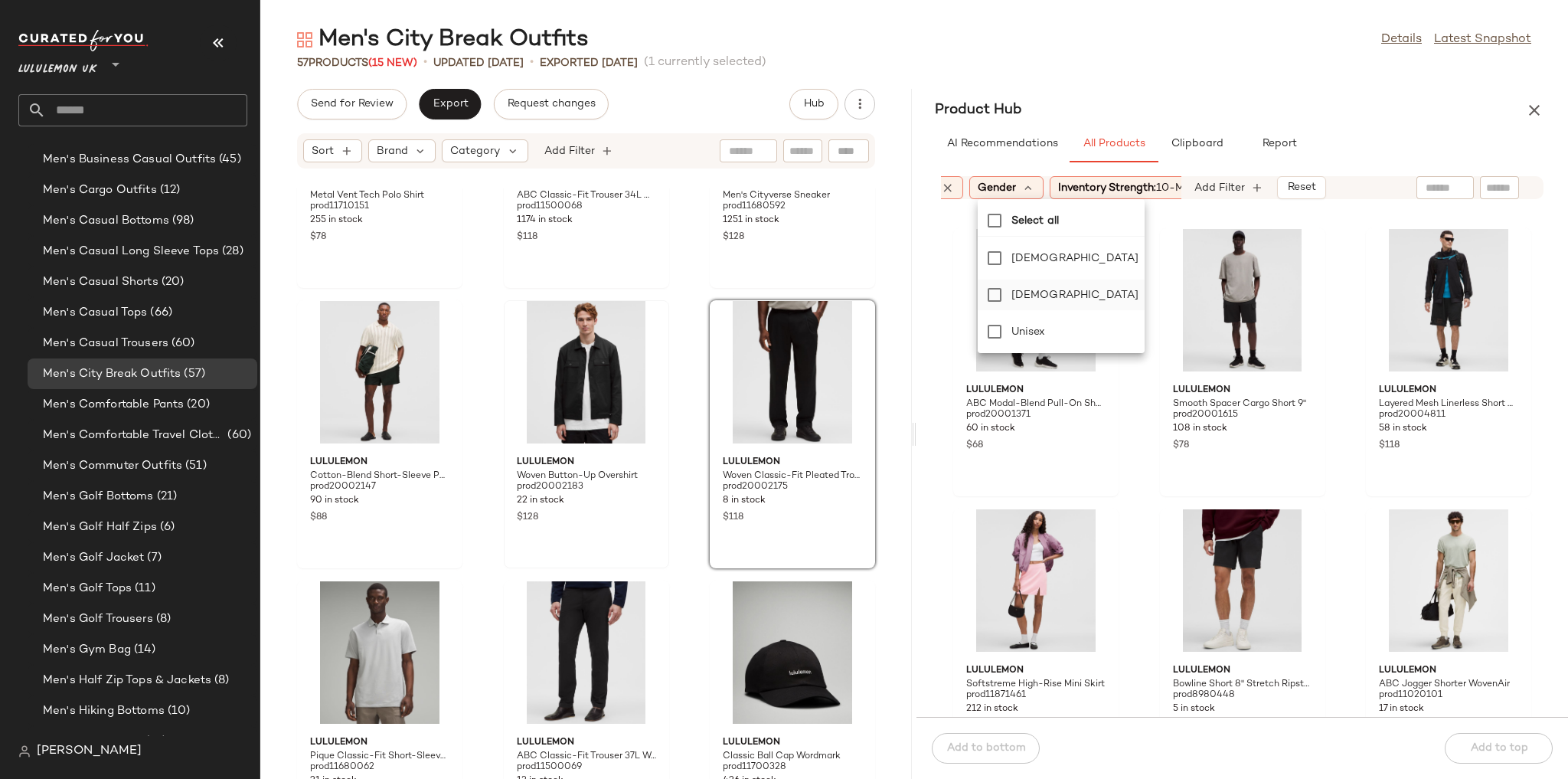 click on "[DEMOGRAPHIC_DATA]" at bounding box center [1075, 295] 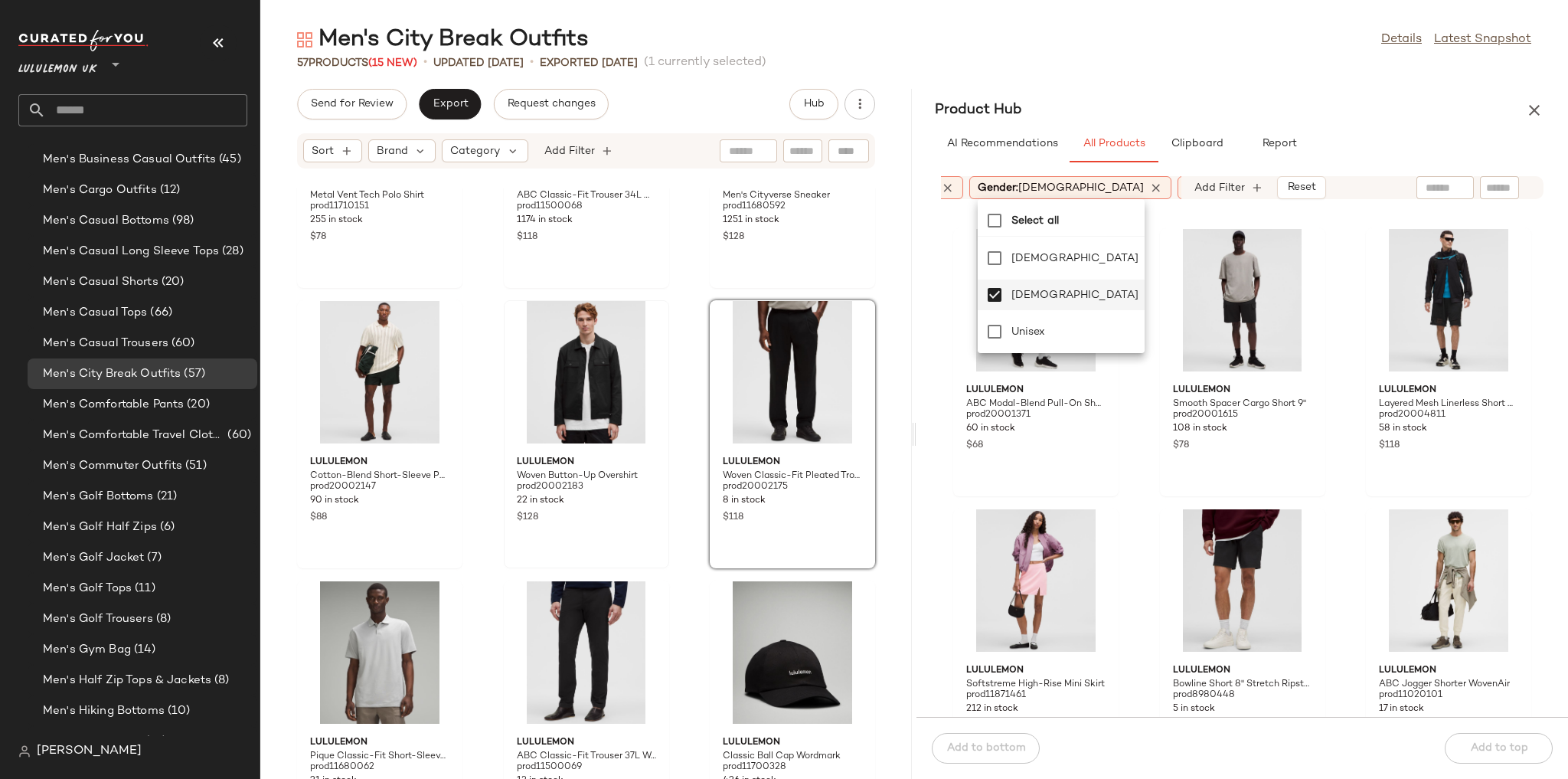 click on "Product Hub" at bounding box center (1242, 110) 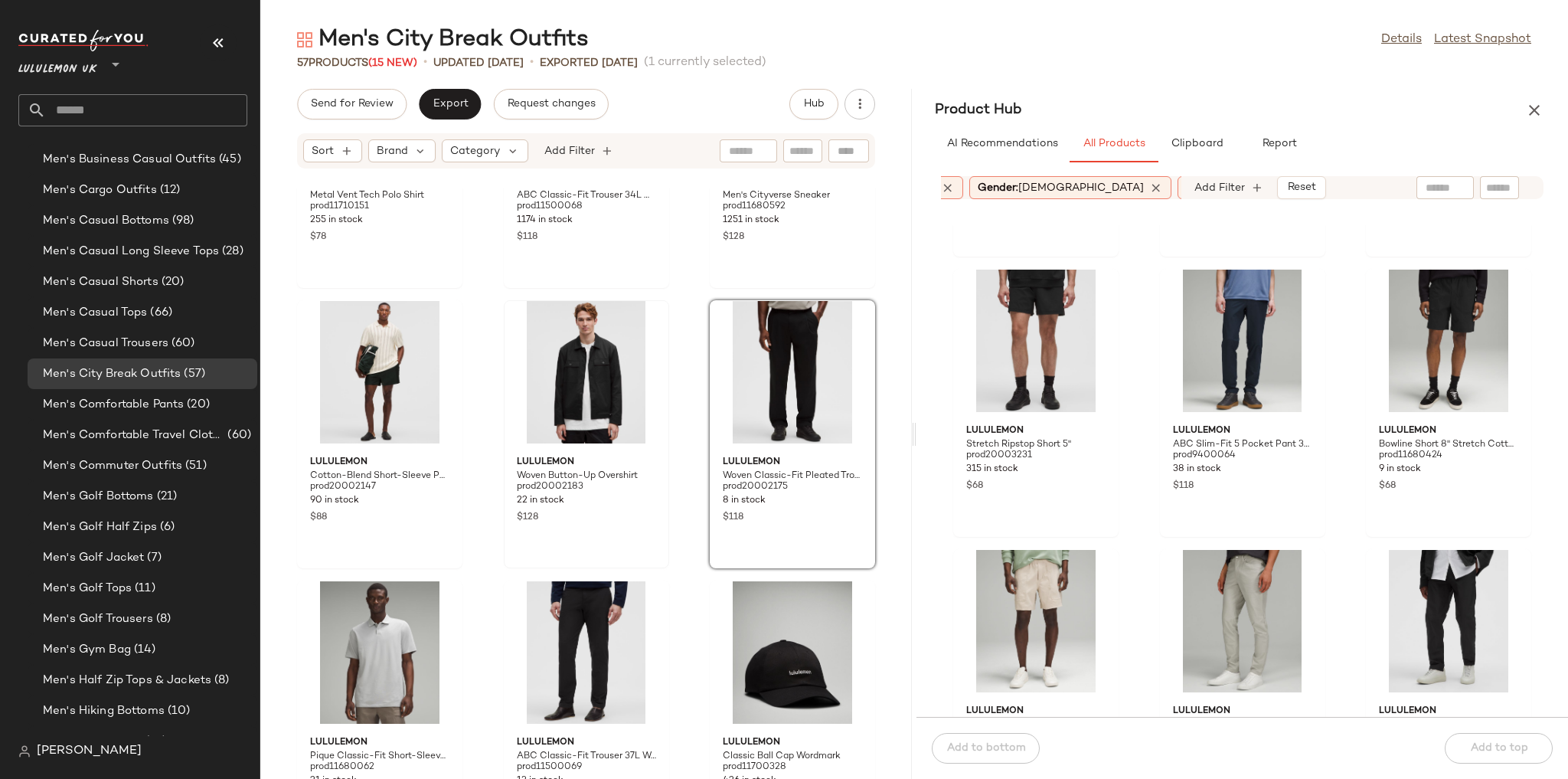 scroll, scrollTop: 1667, scrollLeft: 0, axis: vertical 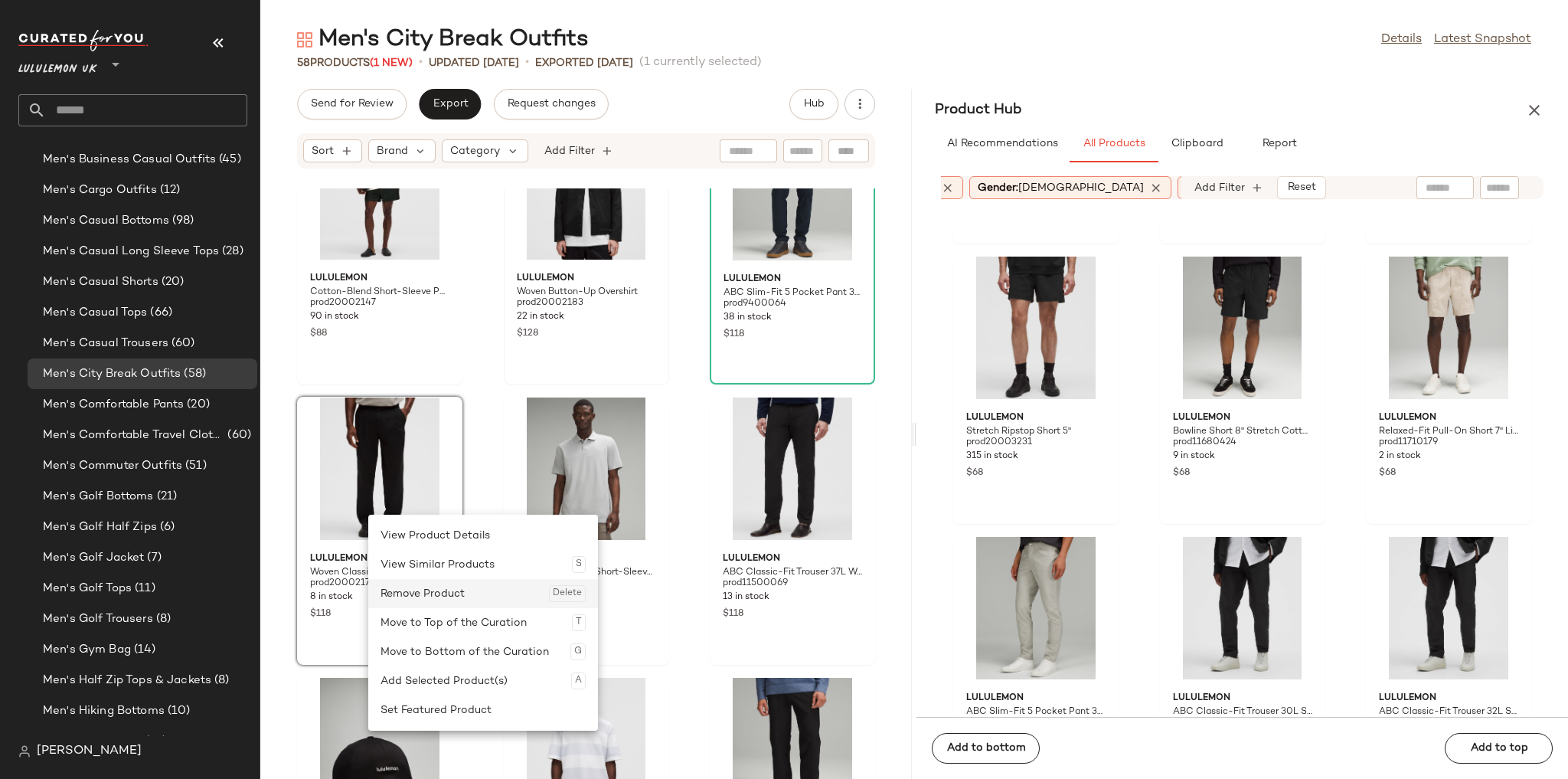 click on "Remove Product  Delete" 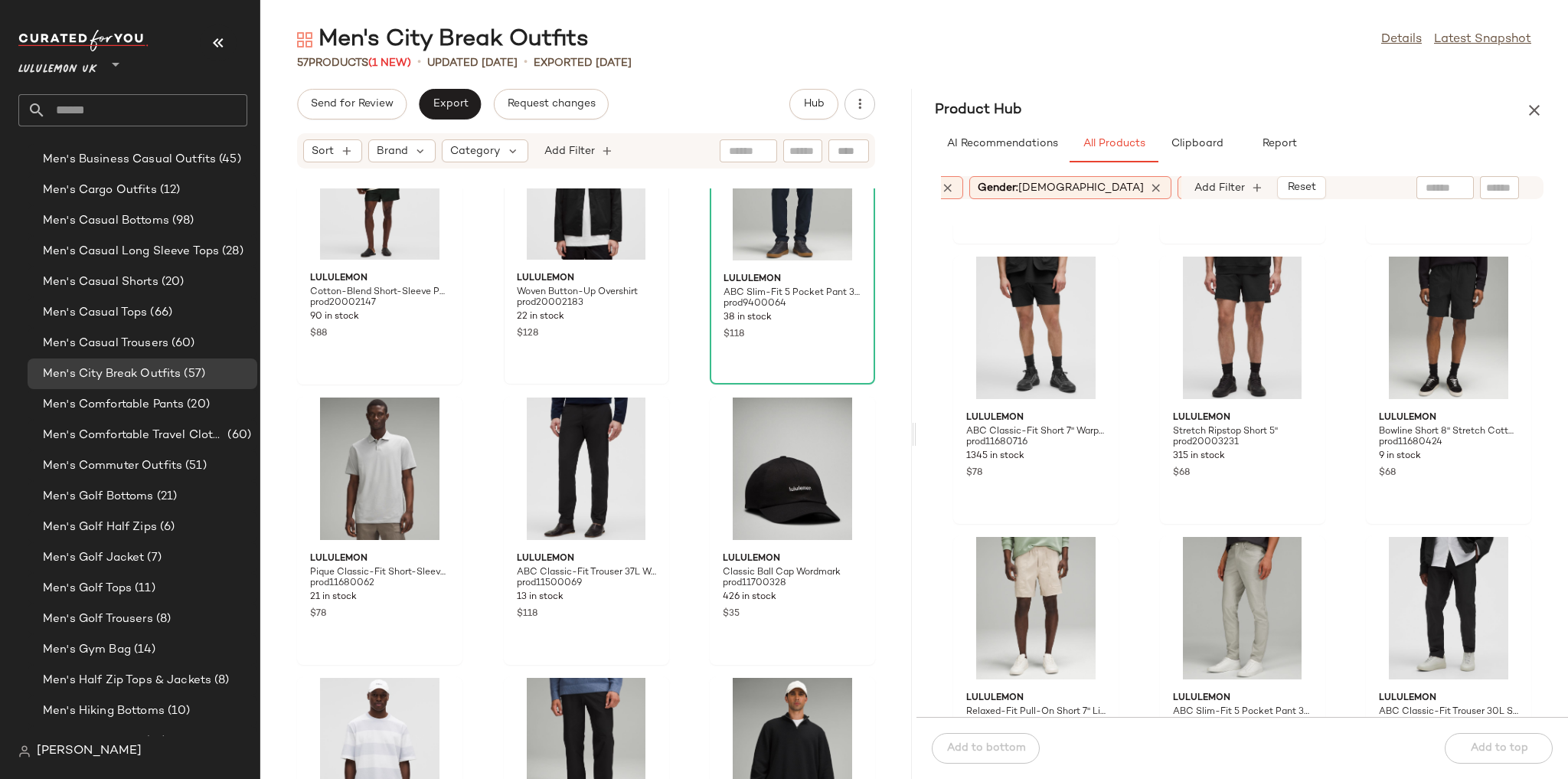 click on "lululemon Cotton-Blend Short-Sleeve Polo prod20002147 90 in stock $88 lululemon Woven Button-Up Overshirt prod20002183 22 in stock $128 lululemon ABC Slim-Fit 5 Pocket Pant 37L Warpstreme prod9400064 38 in stock $118 lululemon Pique Classic-Fit Short-Sleeve Polo Shirt prod11680062 21 in stock $78 lululemon ABC Classic-Fit Trouser 37L Warpstreme prod11500069 13 in stock $118 lululemon Classic Ball Cap Wordmark prod11700328 426 in stock $35 lululemon Heavyweight Cotton Jersey T-Shirt Stripe prod11870162 226 in stock $48 lululemon Utilitech Twill Utility Pant prod11750180 14 in stock $138 lululemon Relaxed-Fit Half-Zip Knit Sweater prod11750472 16 in stock $148 lululemon Heavyweight Cotton Jersey T-Shirt prod11680050 995 in stock $48 lululemon Utilitech Twill Relaxed Pleated Trouser prod11750220 74 in stock $138 lululemon Men's Cityverse Perforated Sneaker prod20003471 126 in stock $128 lululemon New Venture Slim-Fit Long-Sleeve Shirt prod10641751 19 in stock $118 lululemon Utility-Pocket Jacket prod11870108" 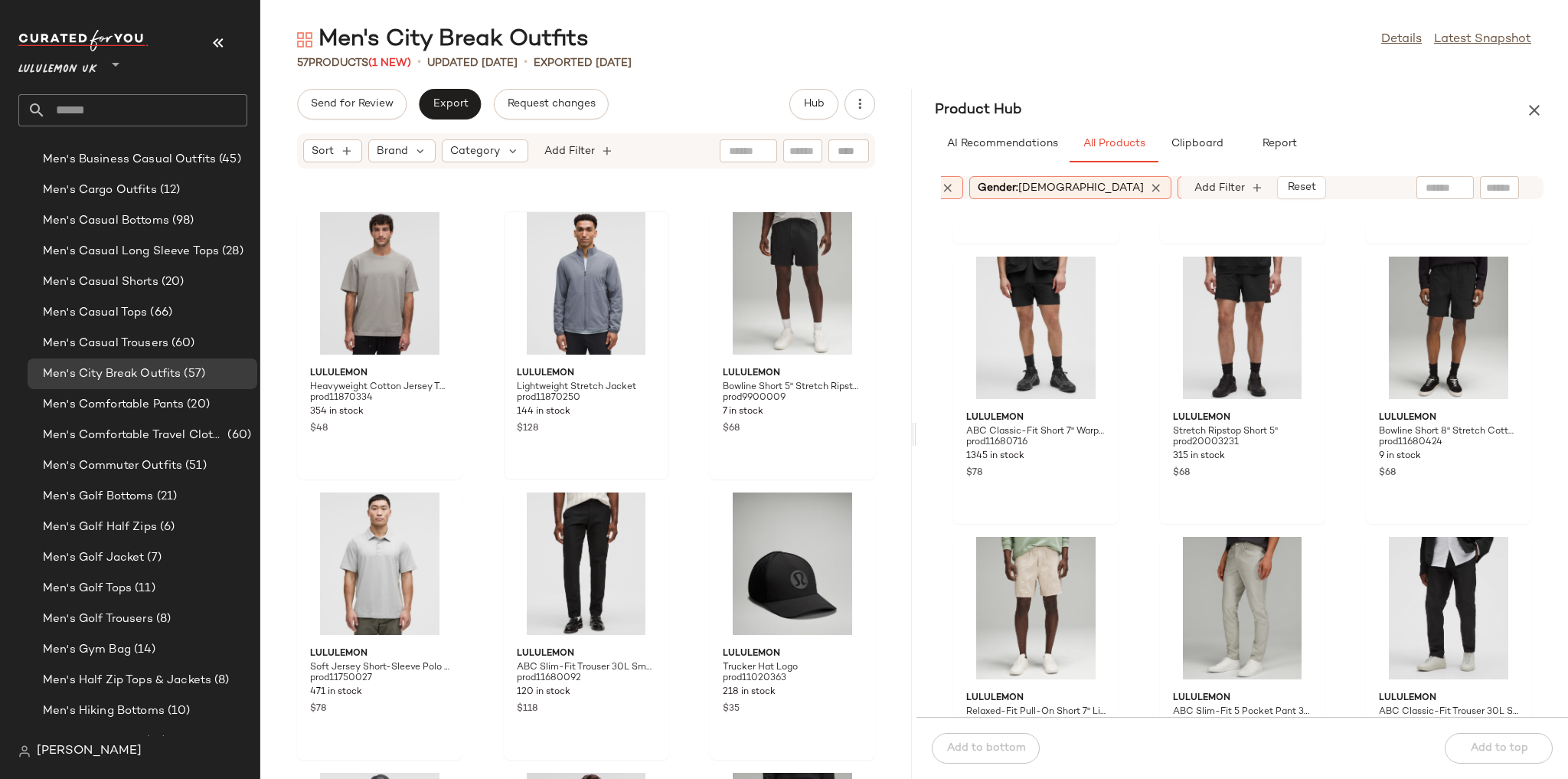 scroll, scrollTop: 3881, scrollLeft: 0, axis: vertical 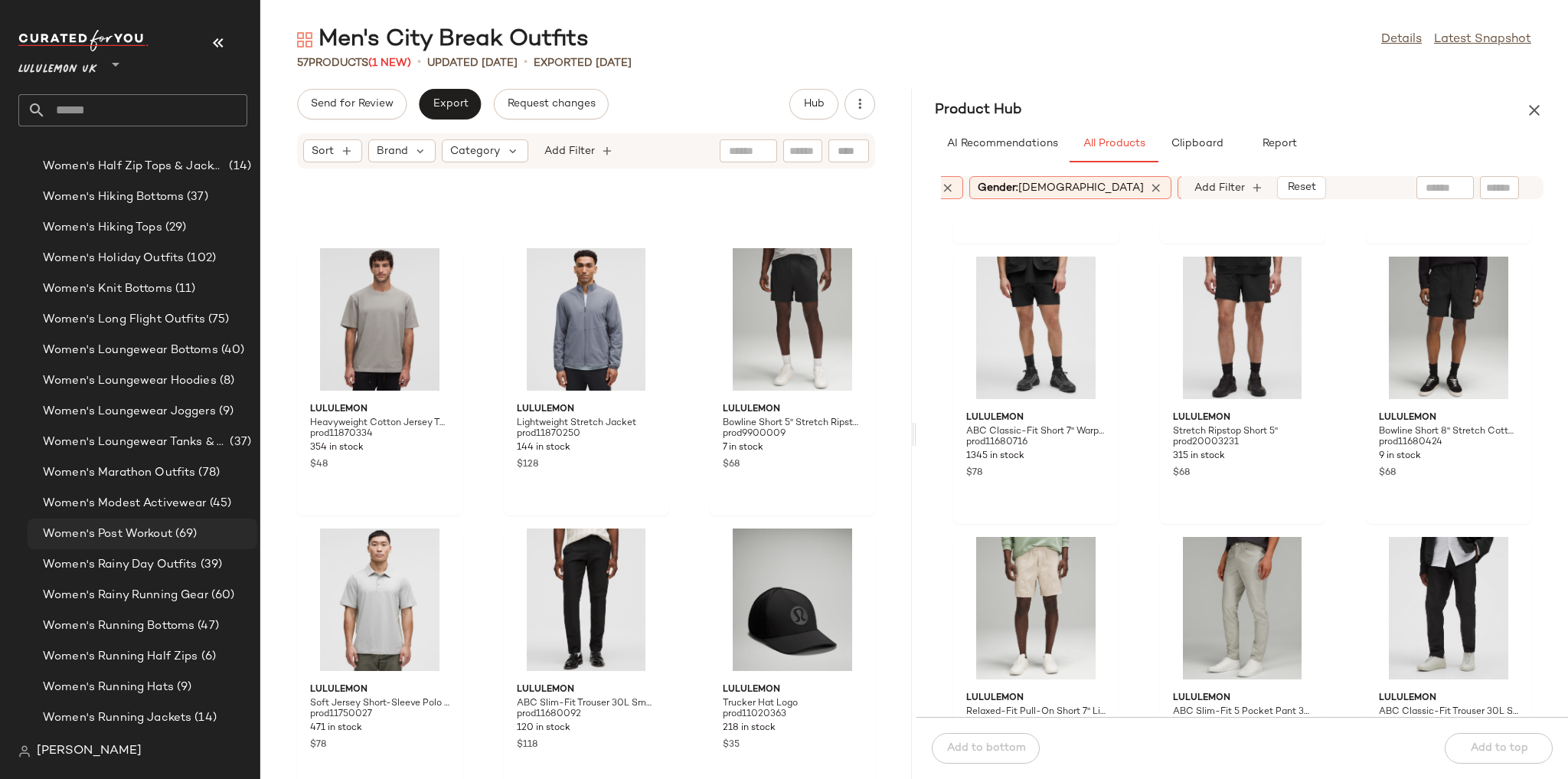 click on "Women's Post Workout" at bounding box center [107, 534] 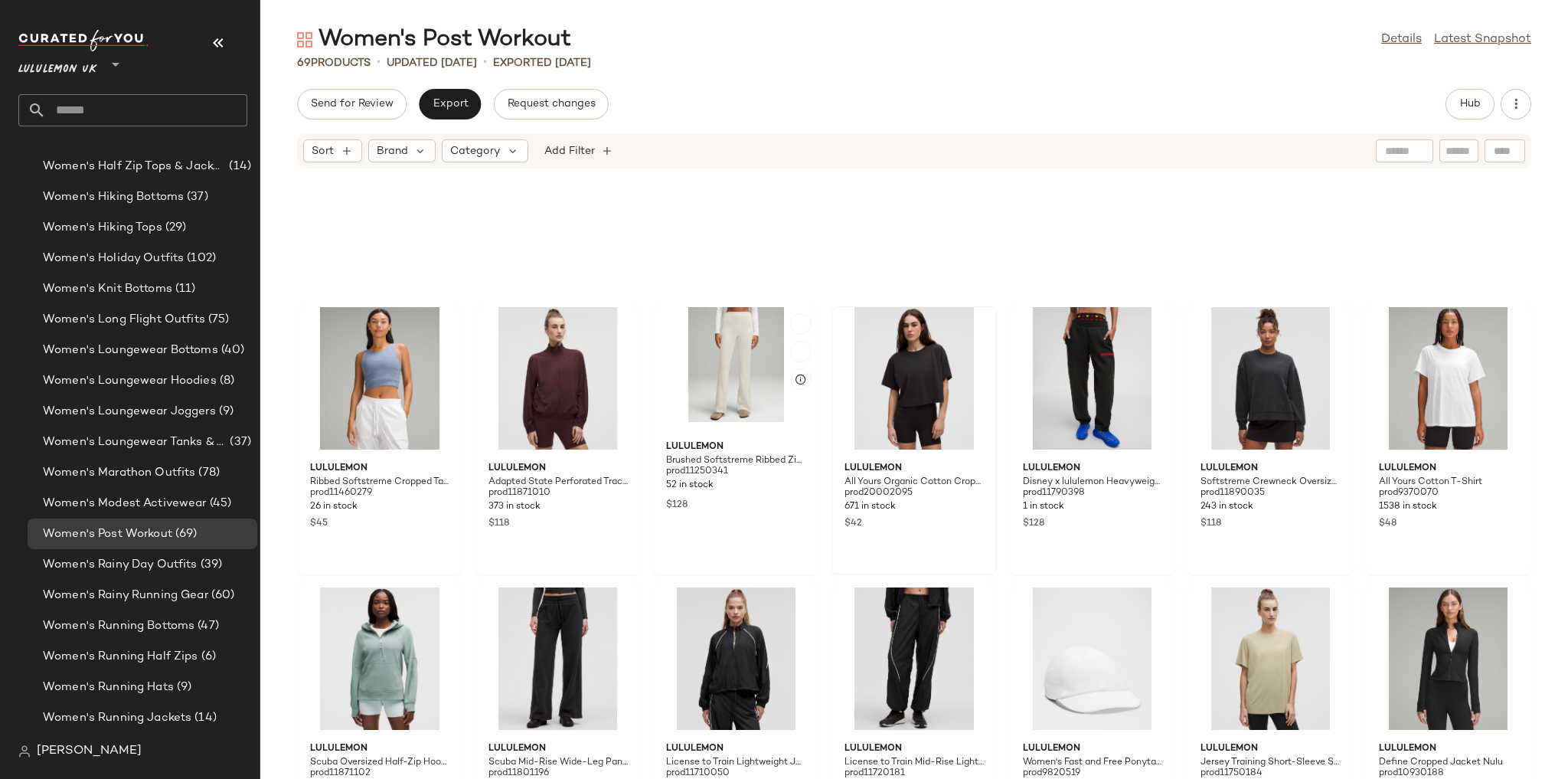 scroll, scrollTop: 441, scrollLeft: 0, axis: vertical 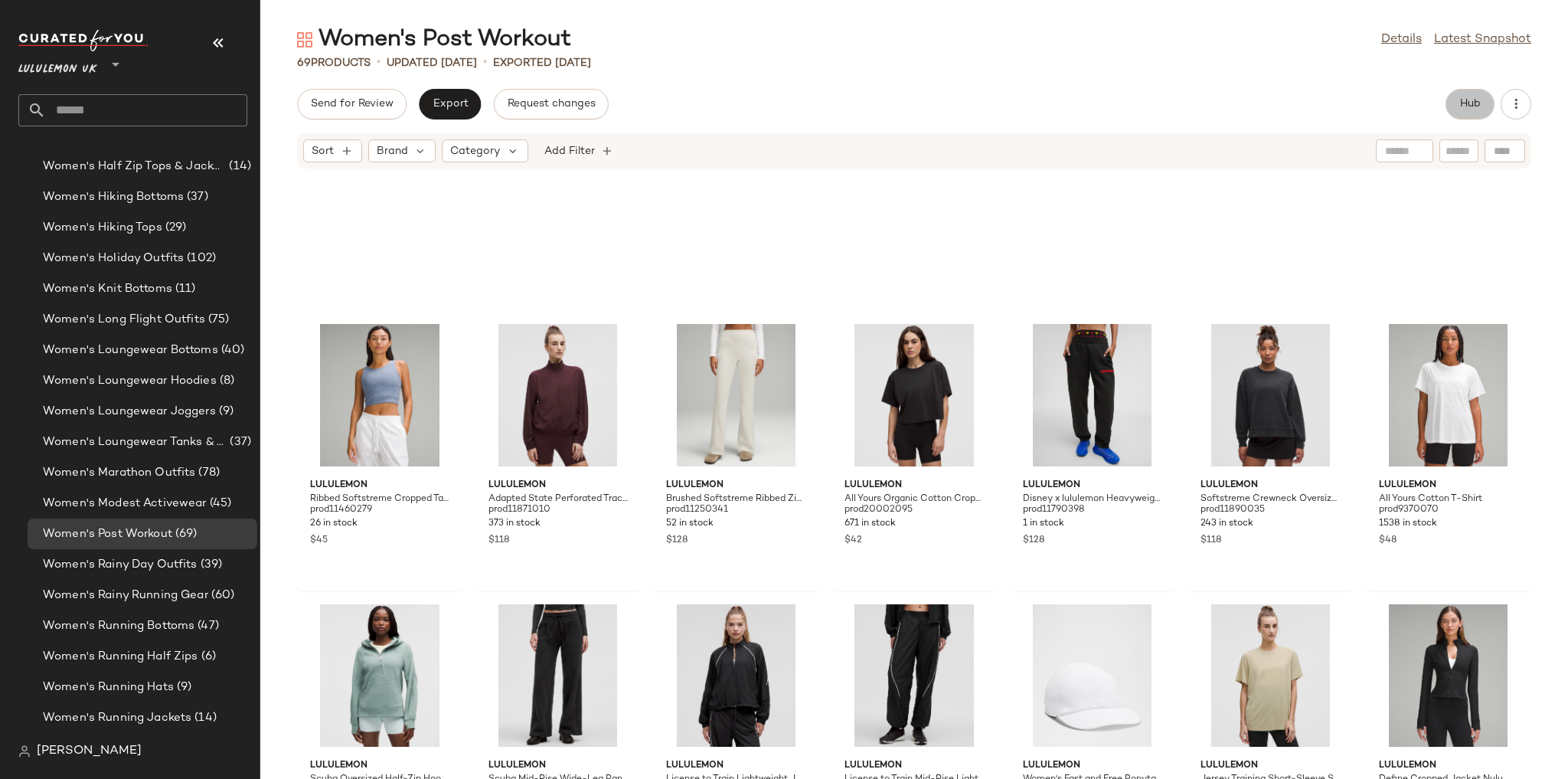 click on "Hub" at bounding box center [1470, 104] 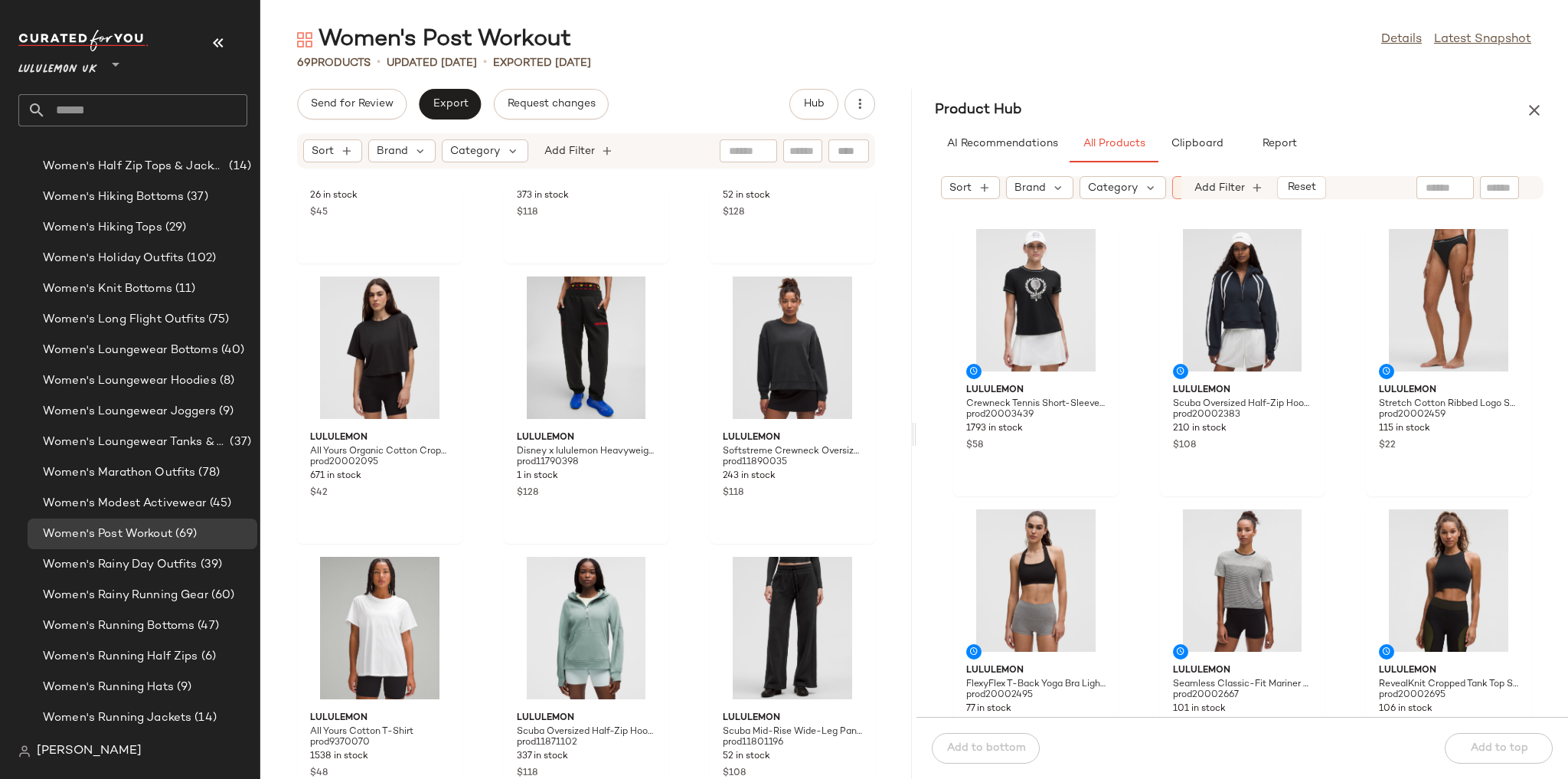 scroll, scrollTop: 1331, scrollLeft: 0, axis: vertical 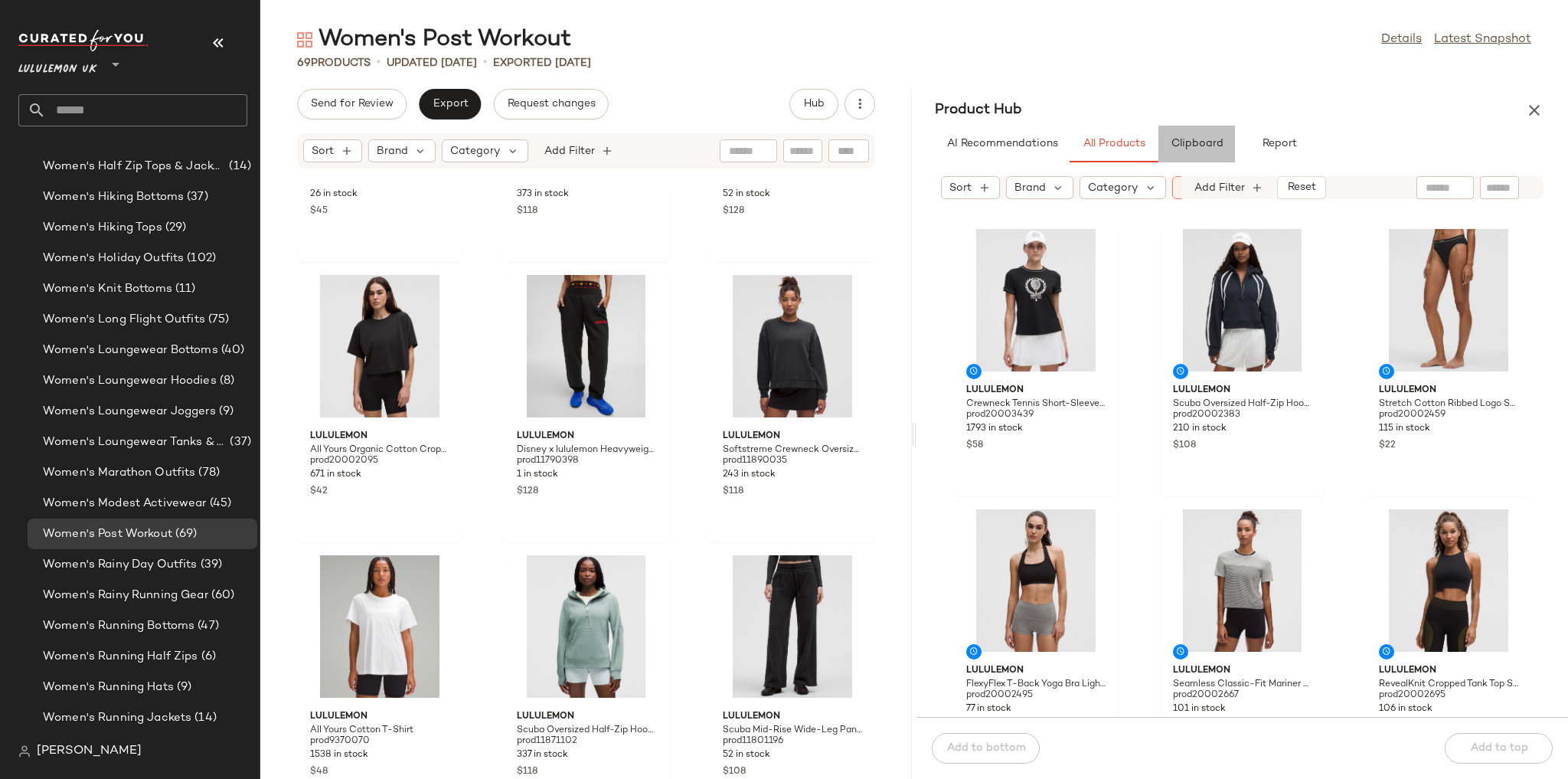 click on "Clipboard" 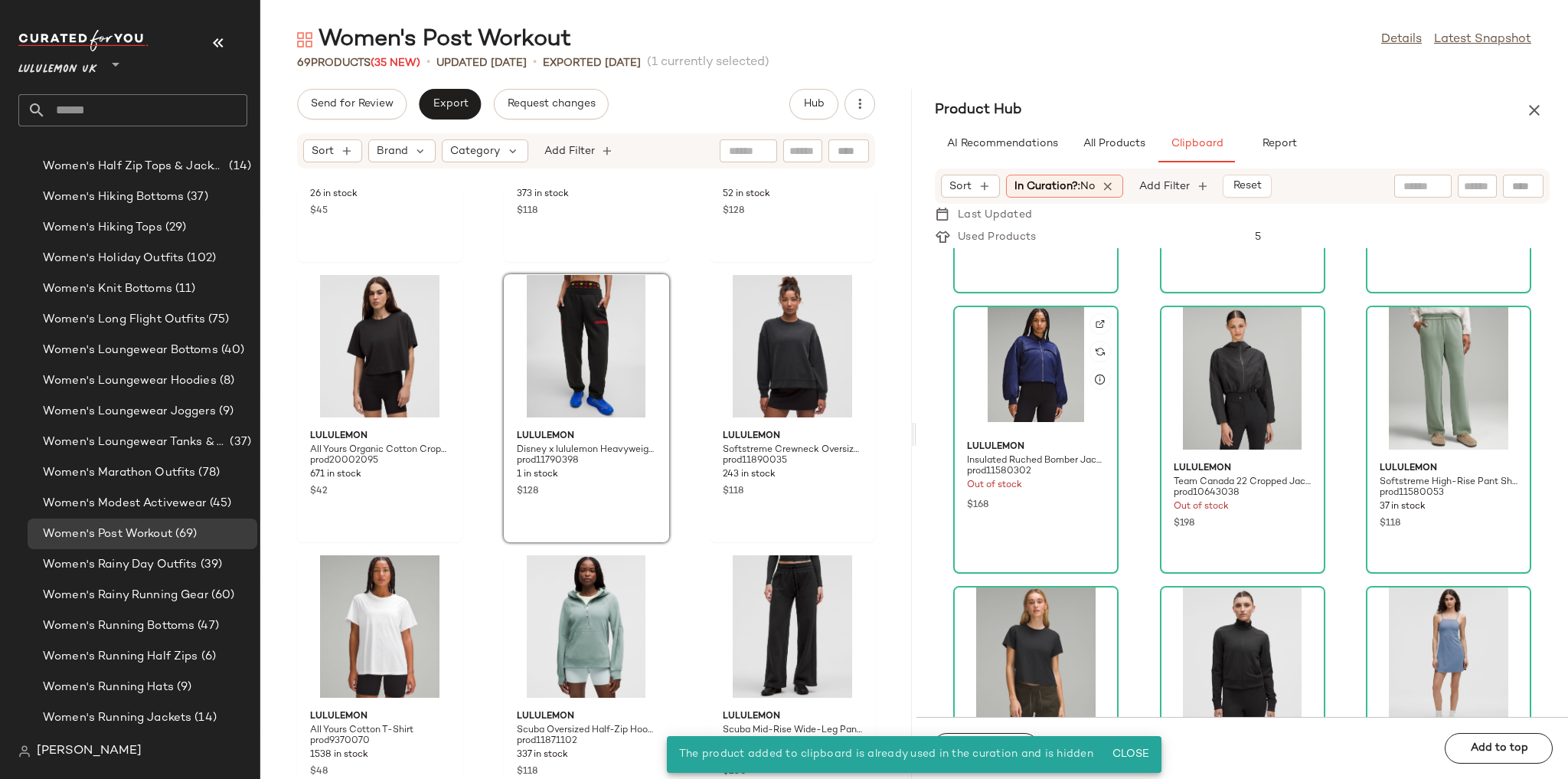 scroll, scrollTop: 245, scrollLeft: 0, axis: vertical 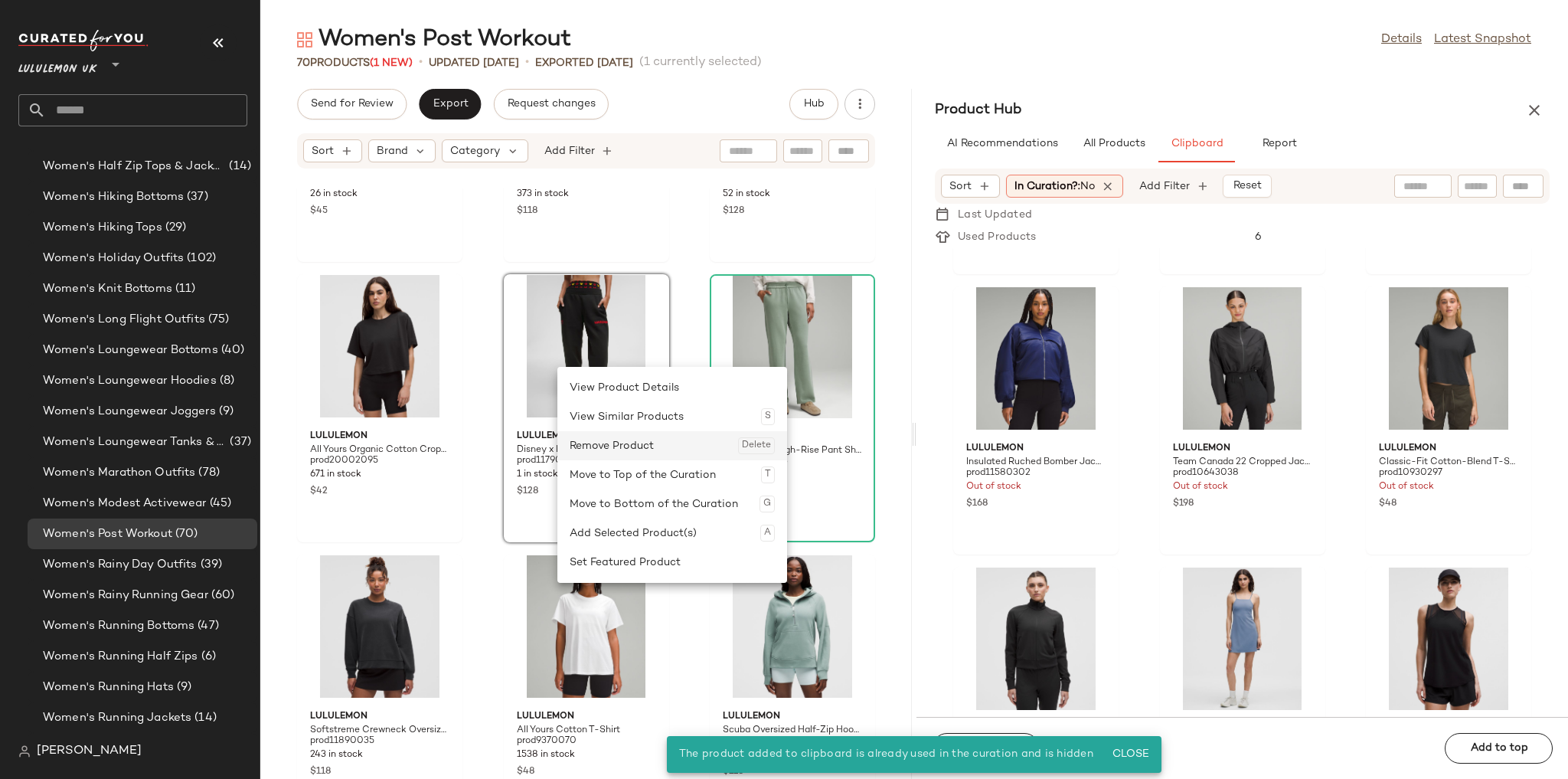 click on "Remove Product  Delete" 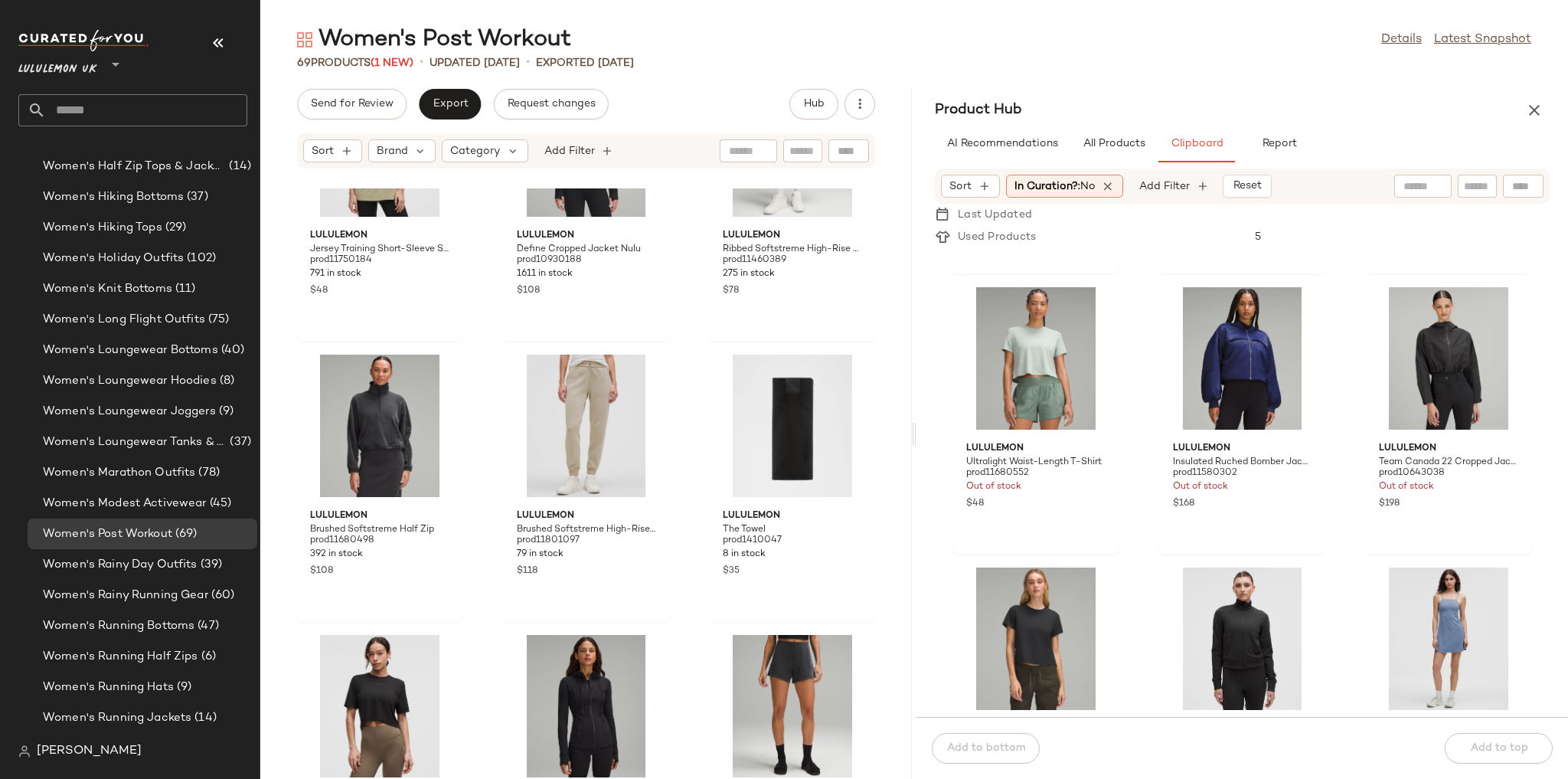 scroll, scrollTop: 2434, scrollLeft: 0, axis: vertical 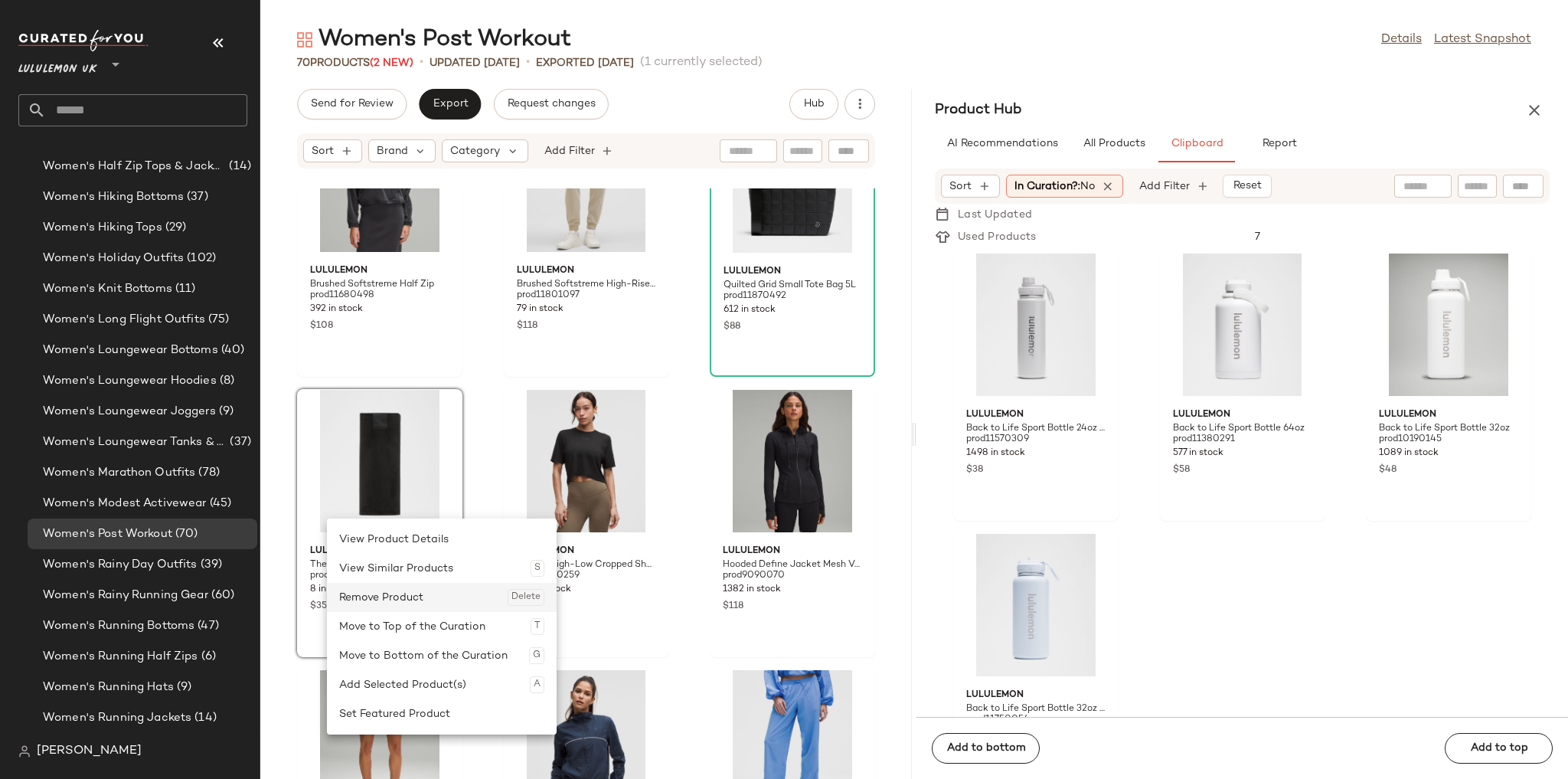 click on "Remove Product  Delete" 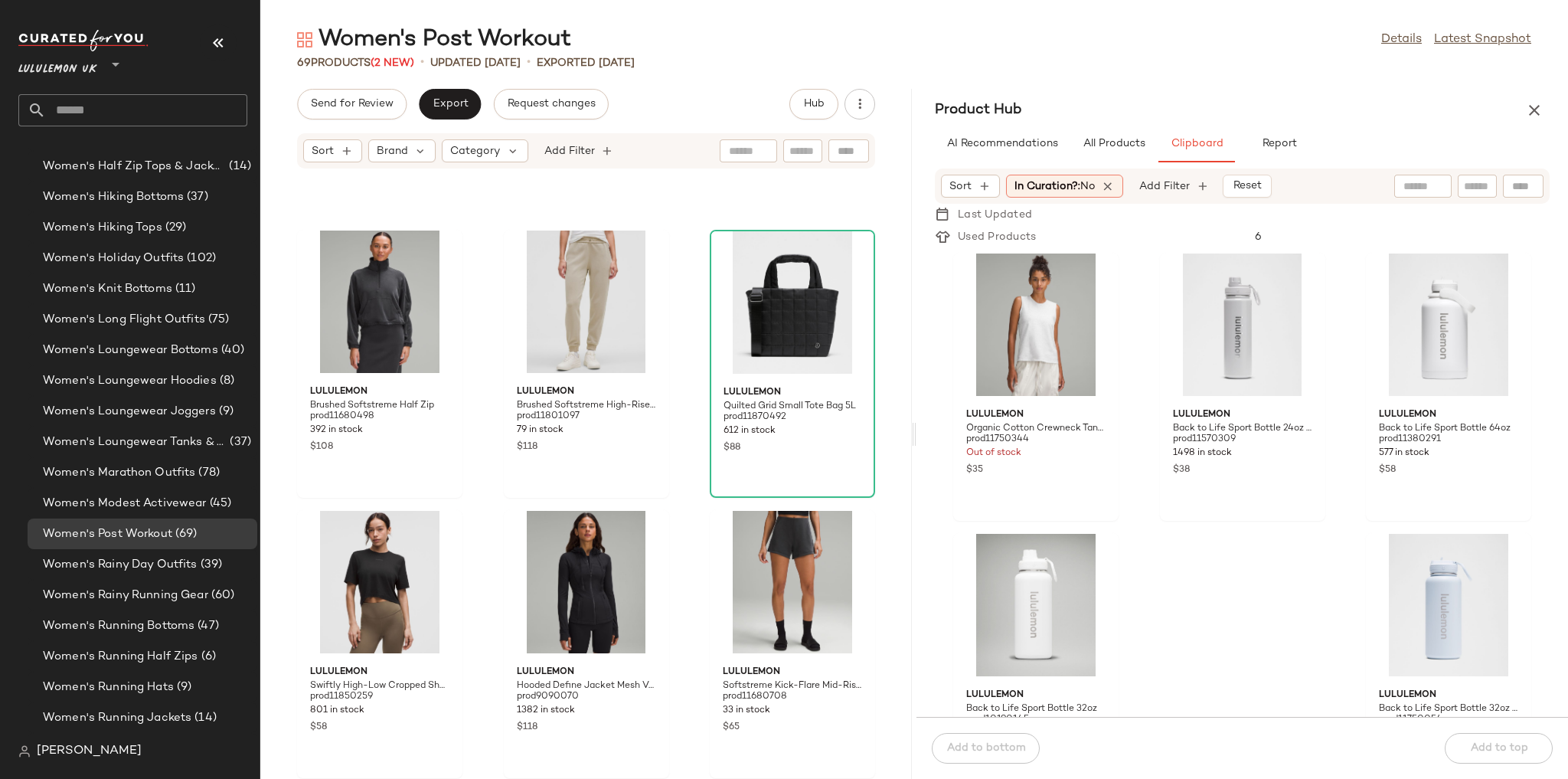 scroll, scrollTop: 2496, scrollLeft: 0, axis: vertical 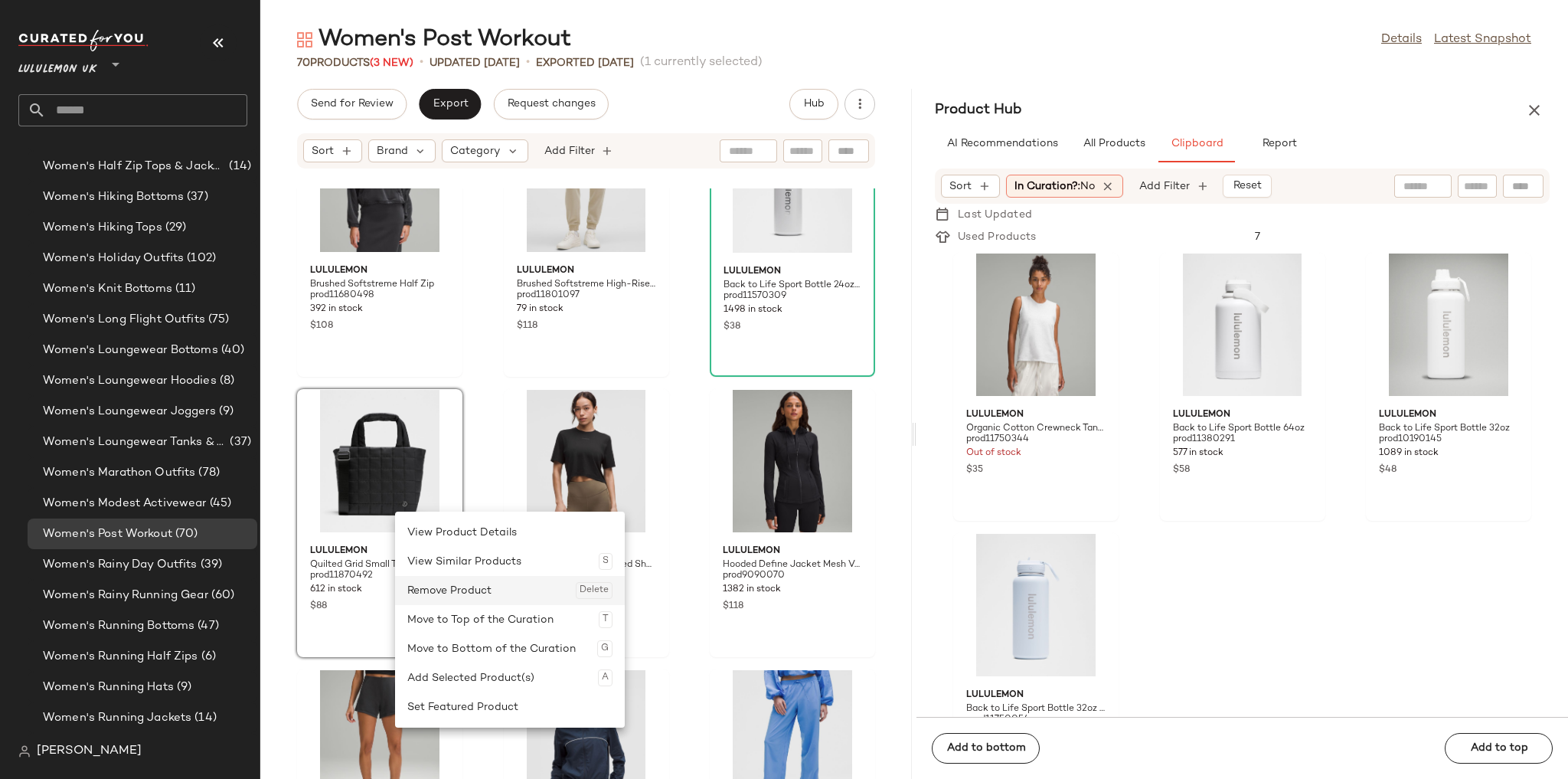 click on "Remove Product  Delete" 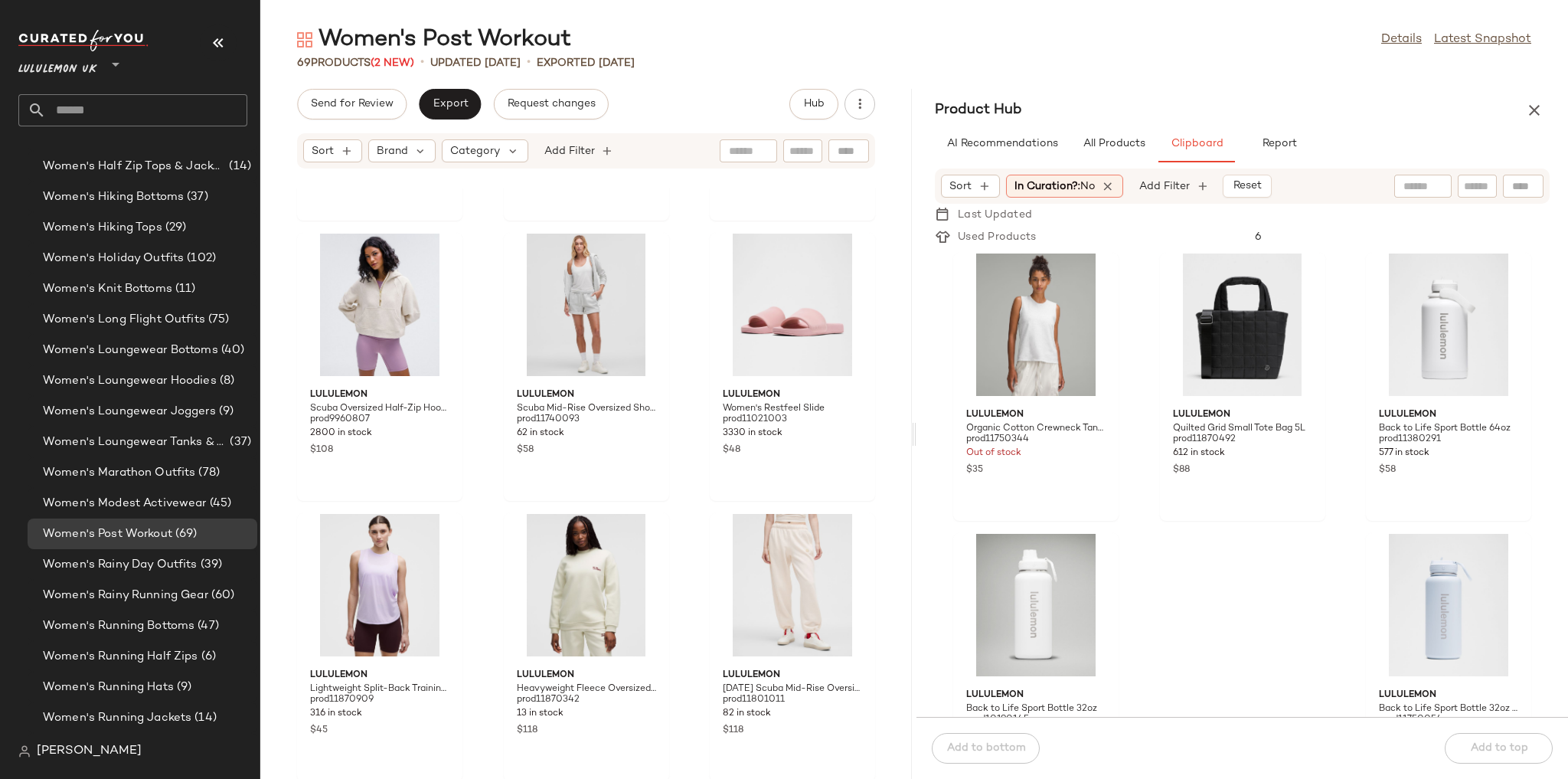 scroll, scrollTop: 5861, scrollLeft: 0, axis: vertical 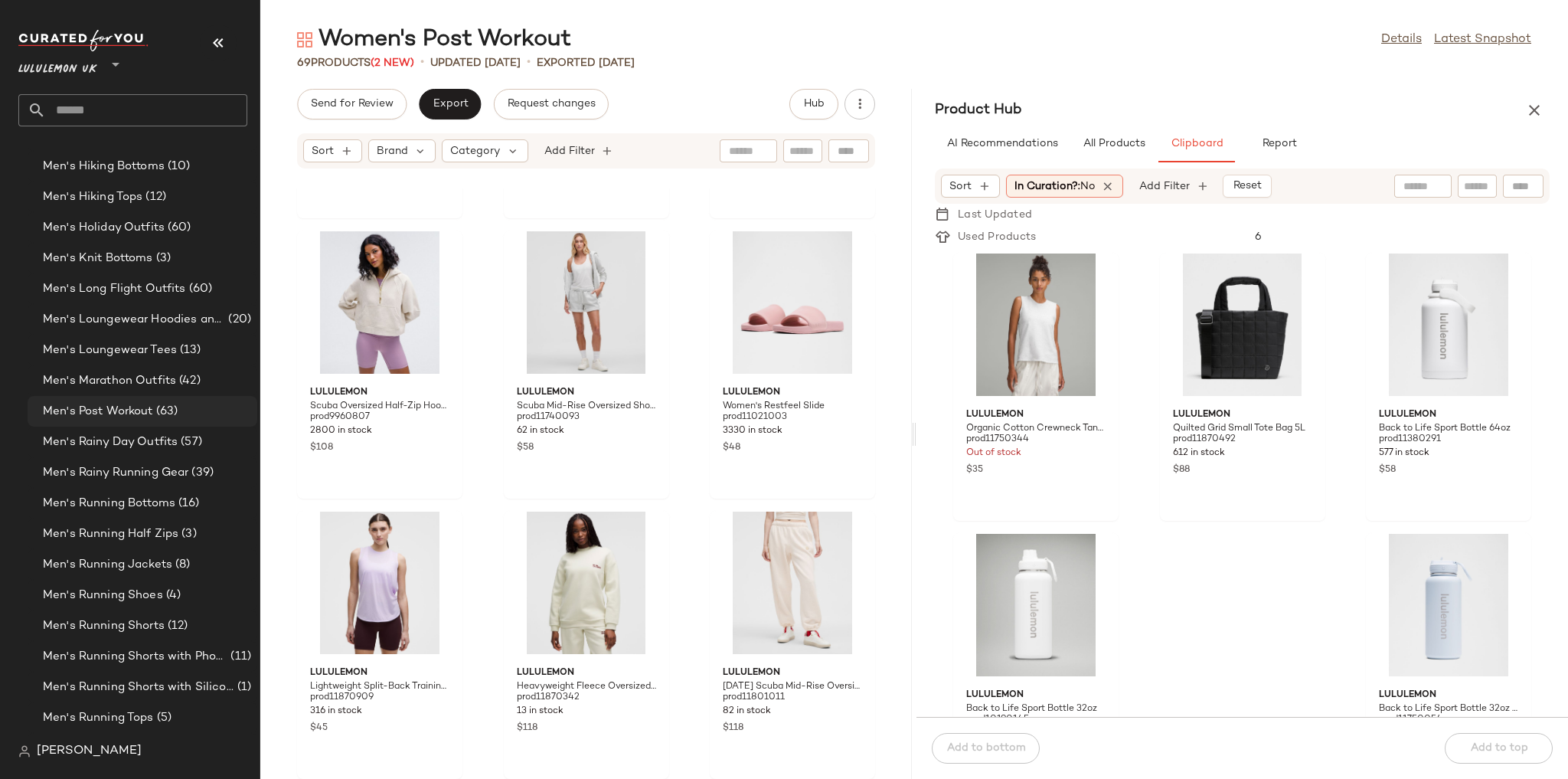 click on "Men's Post Workout (63)" 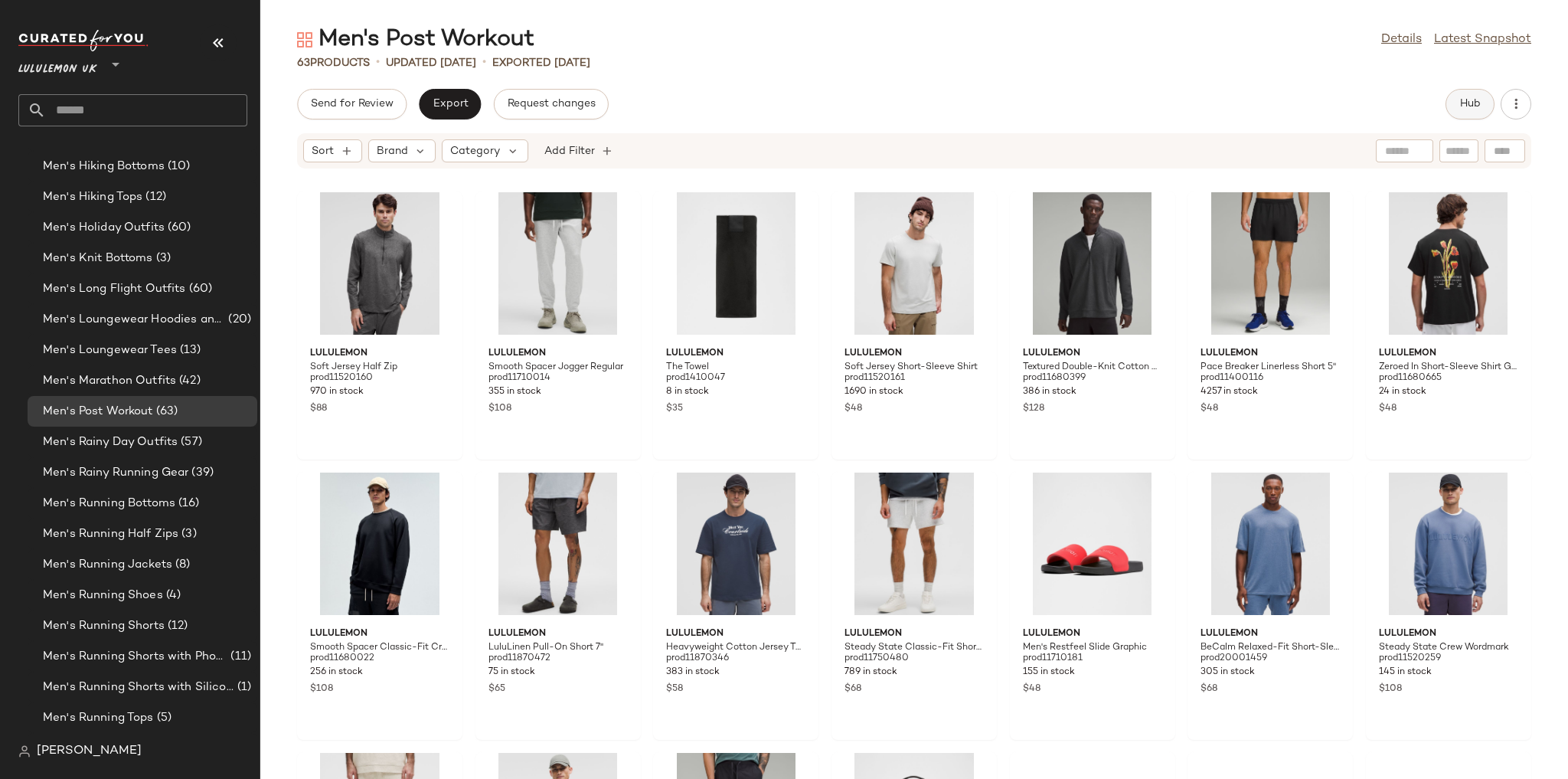 click on "Hub" 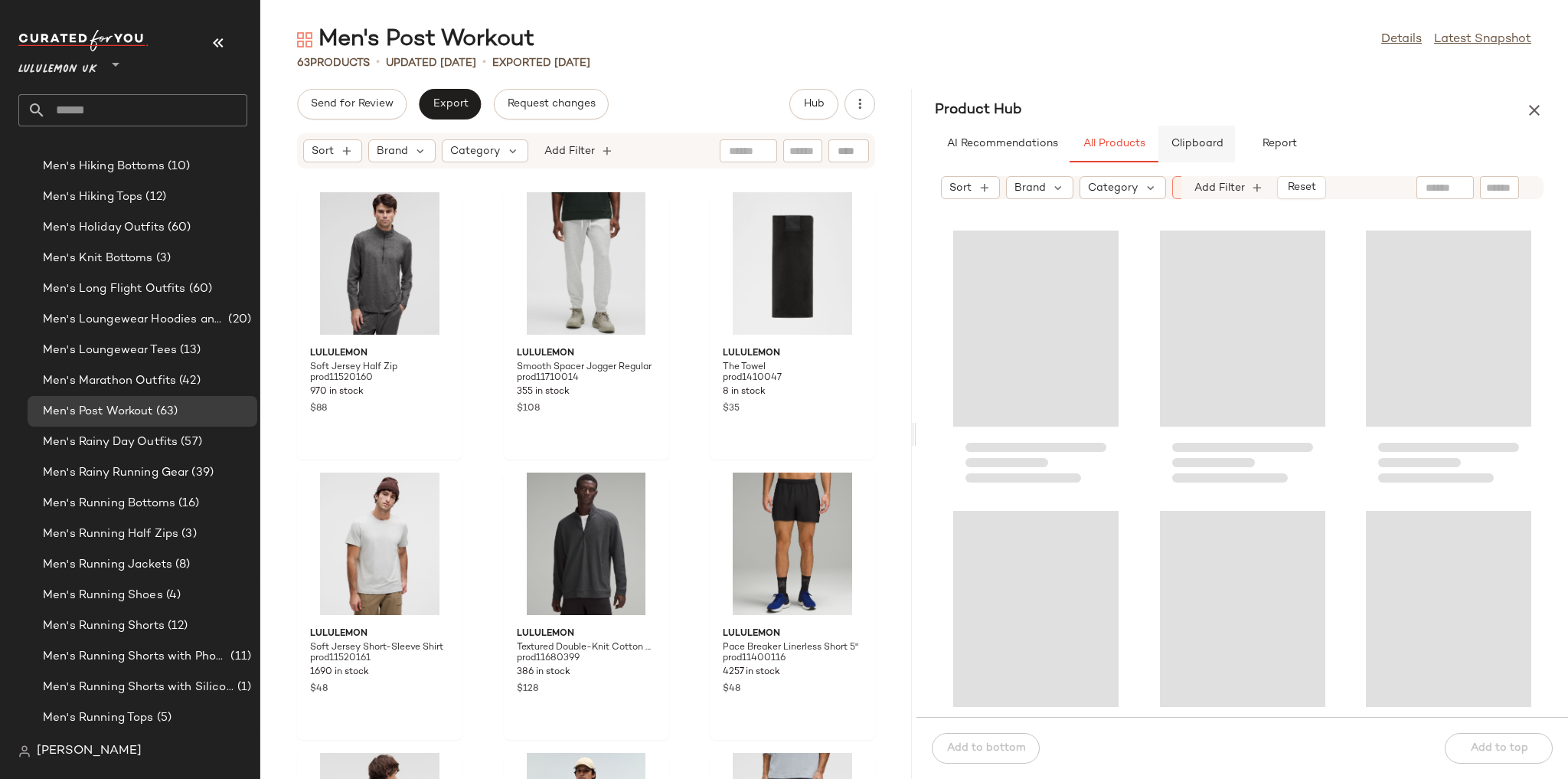 click on "Clipboard" 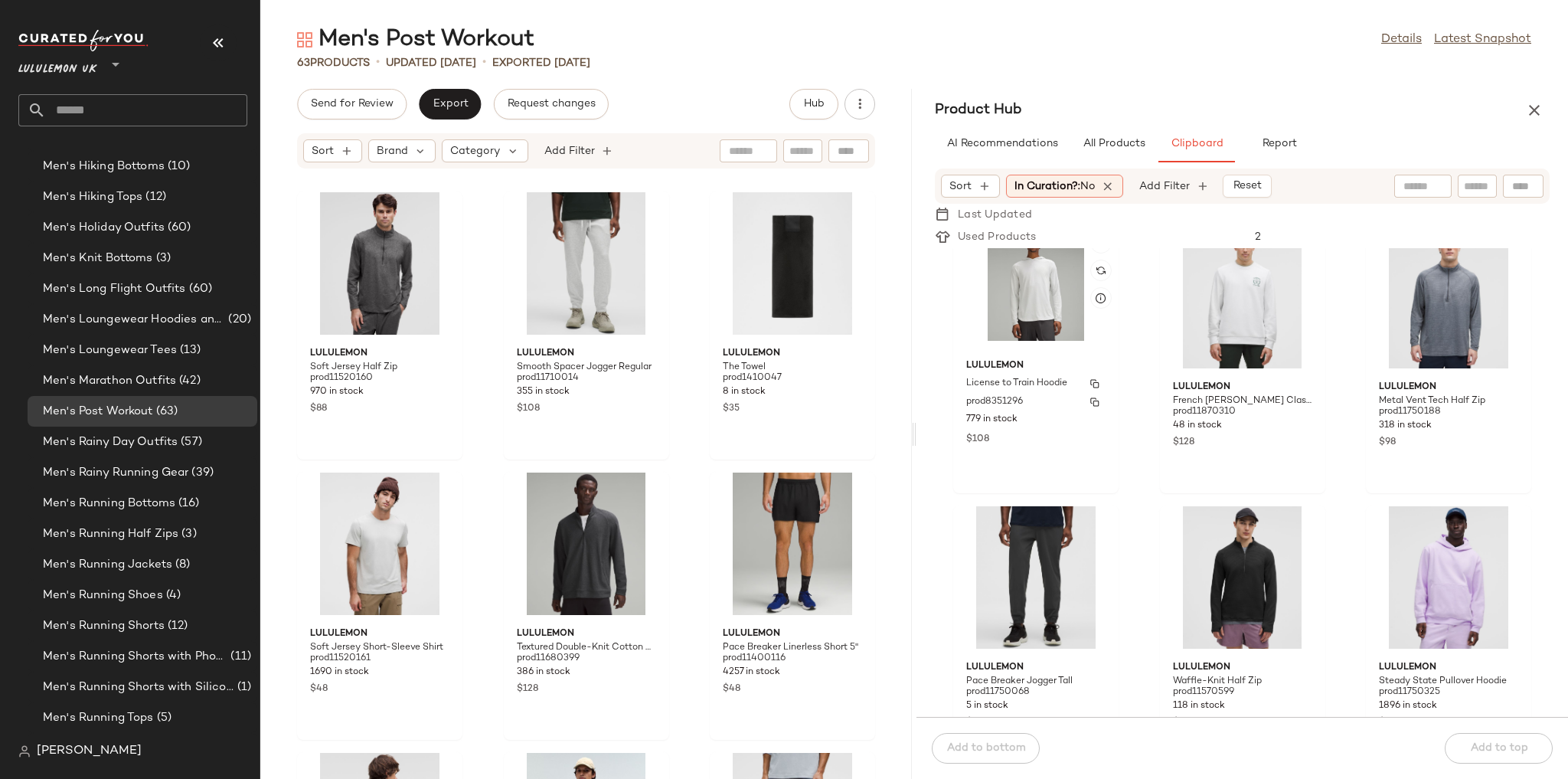 scroll, scrollTop: 0, scrollLeft: 0, axis: both 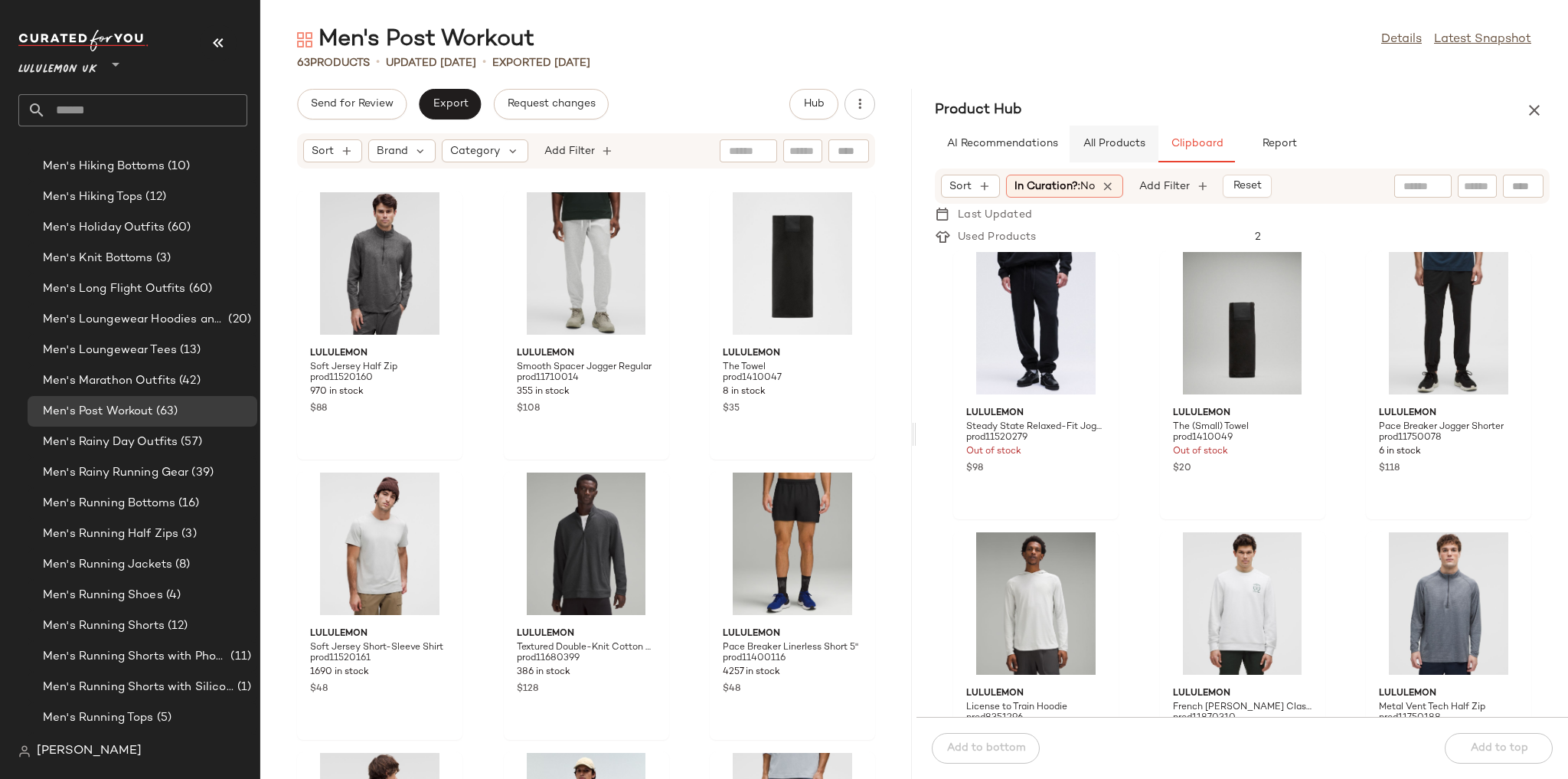 click on "All Products" 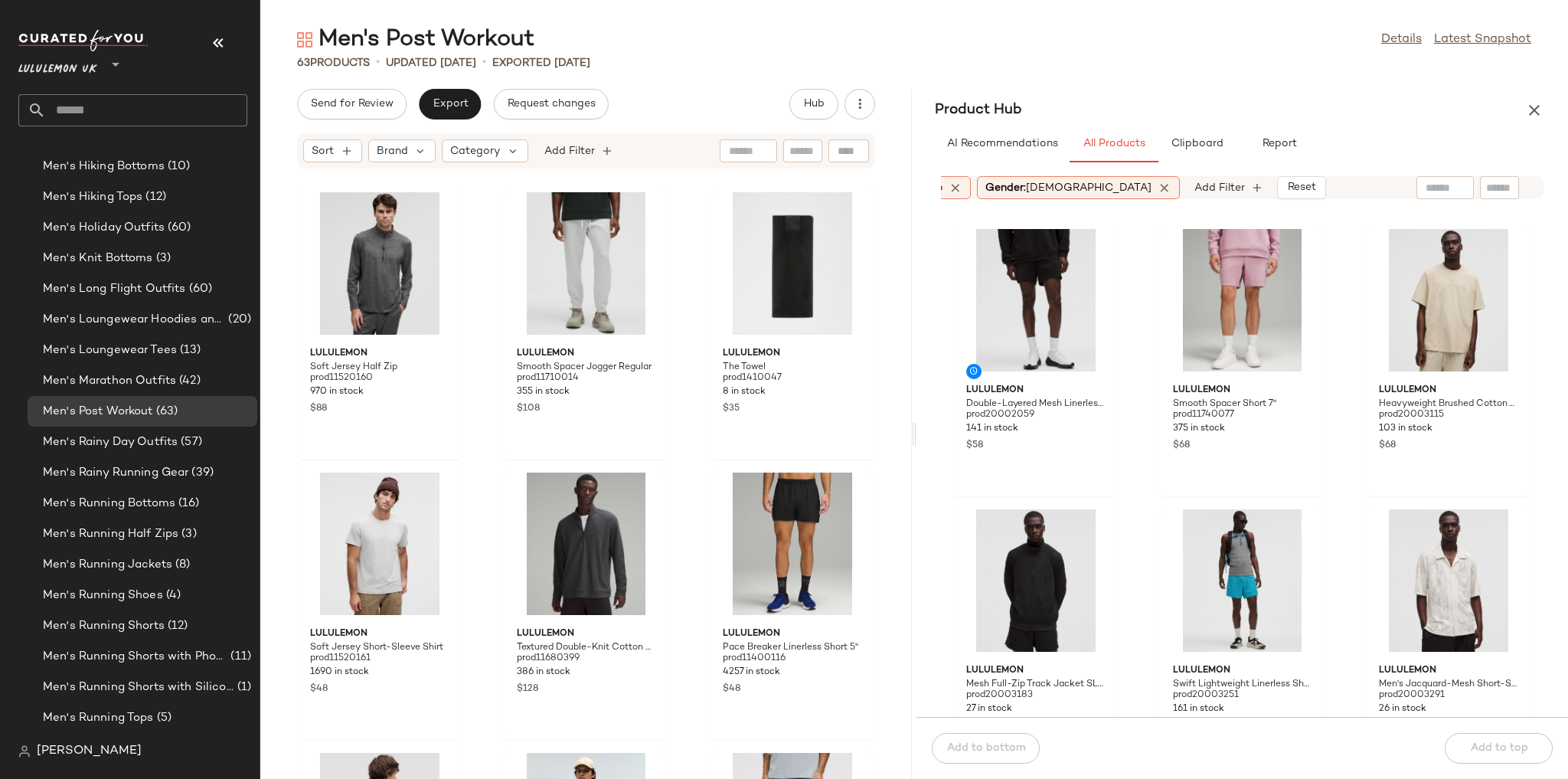 scroll, scrollTop: 0, scrollLeft: 298, axis: horizontal 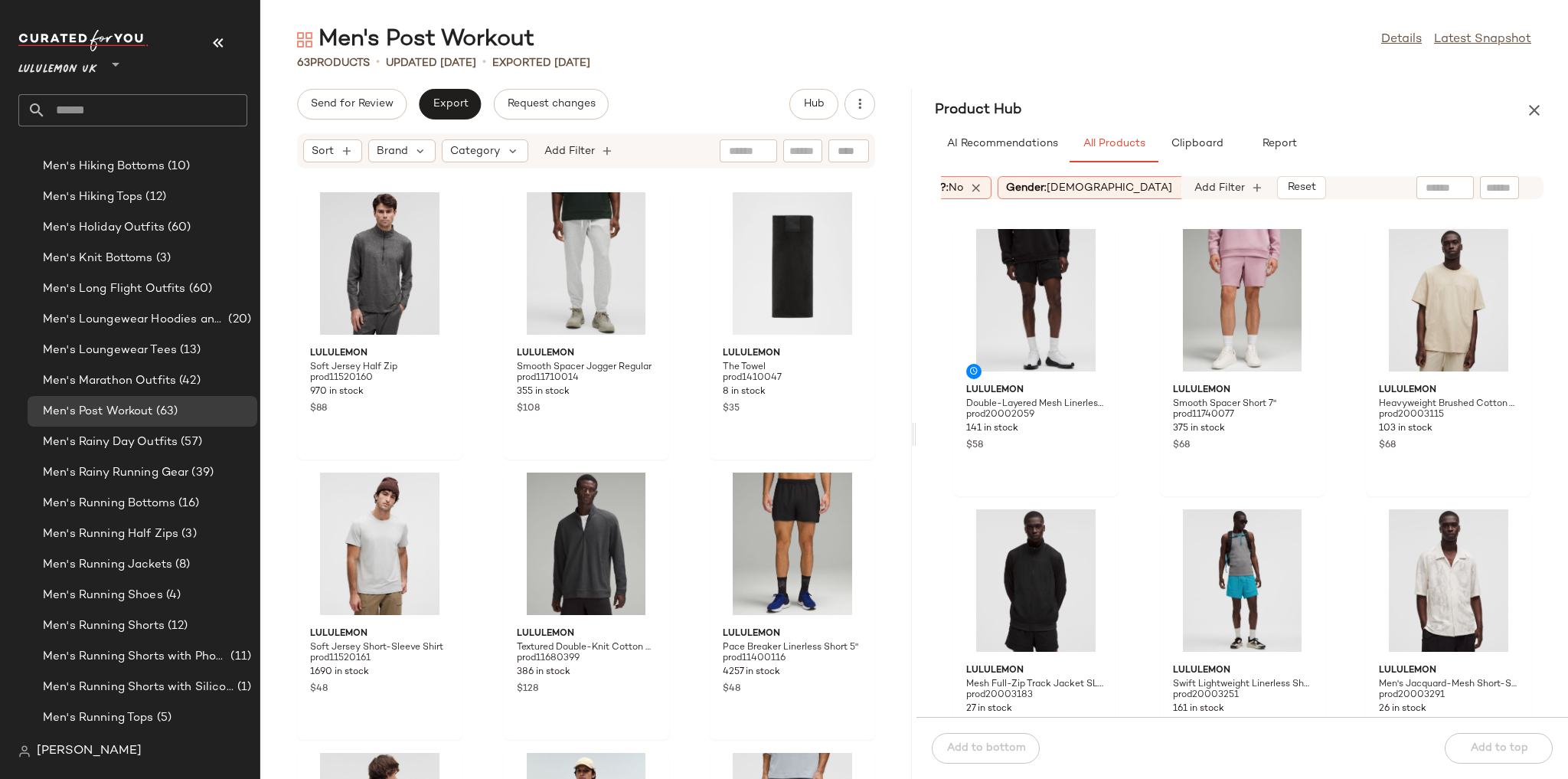 click on "Gender:   male" 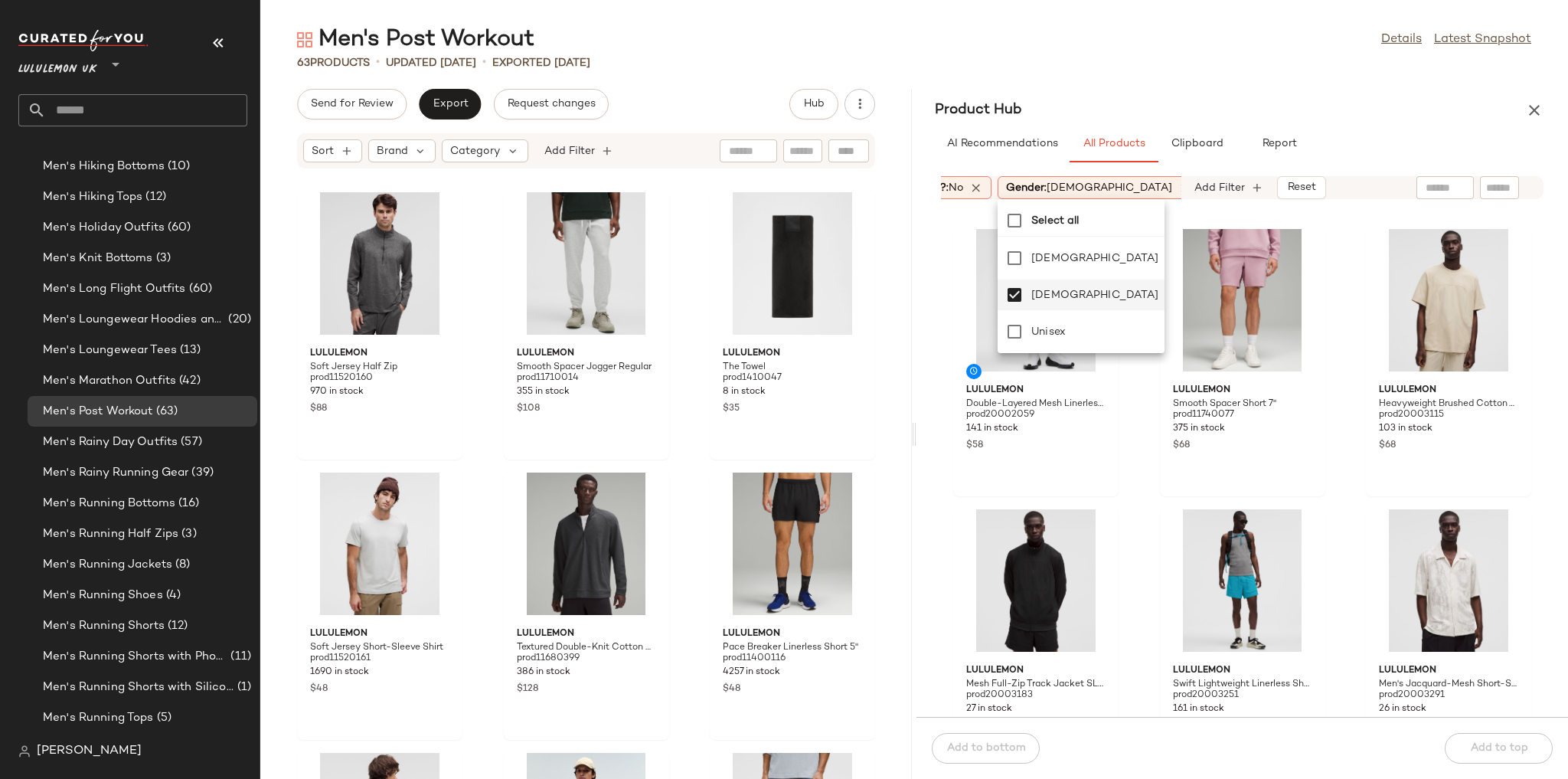click at bounding box center [1185, 188] 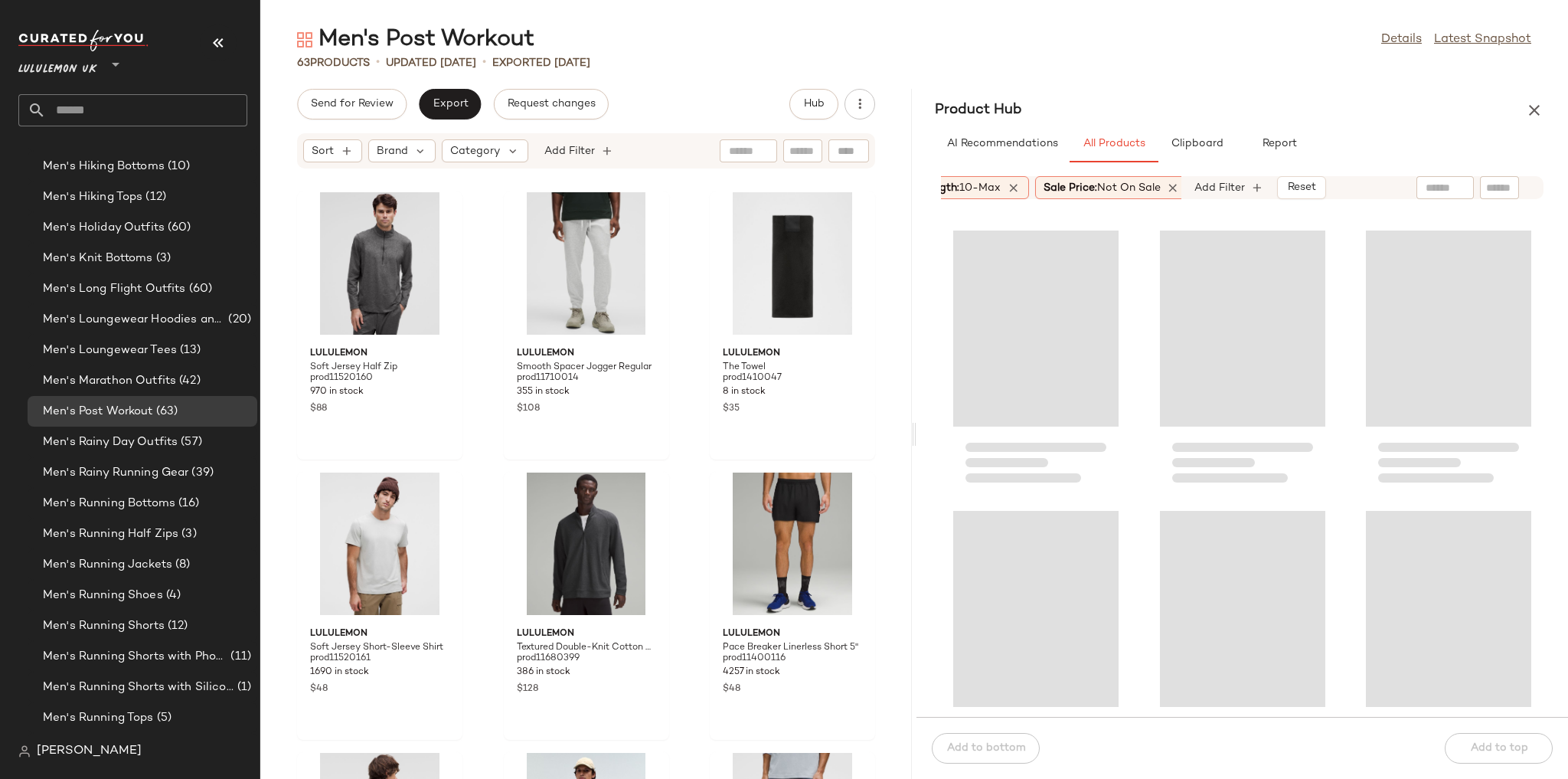 scroll, scrollTop: 0, scrollLeft: 459, axis: horizontal 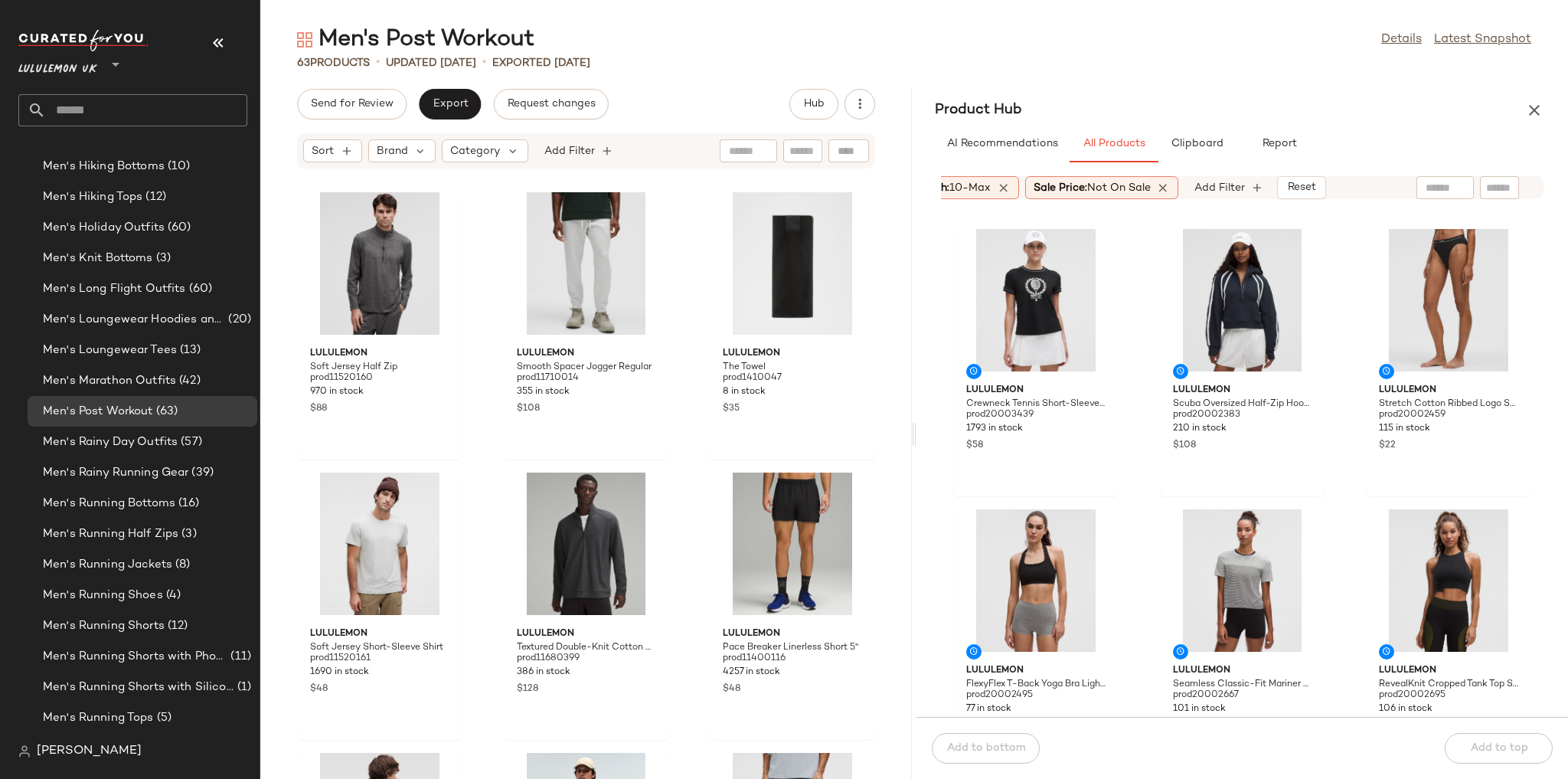 click 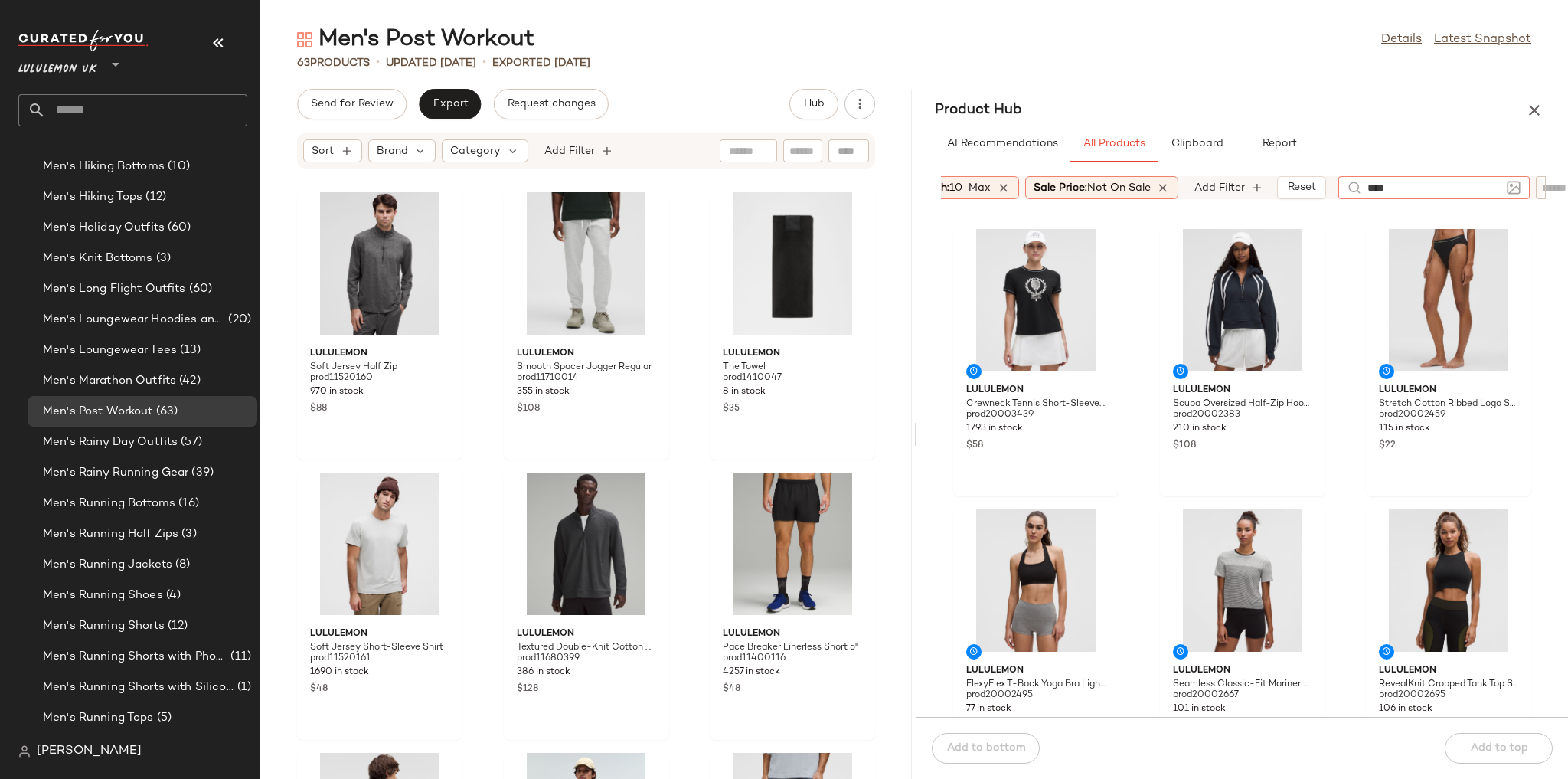 type on "*****" 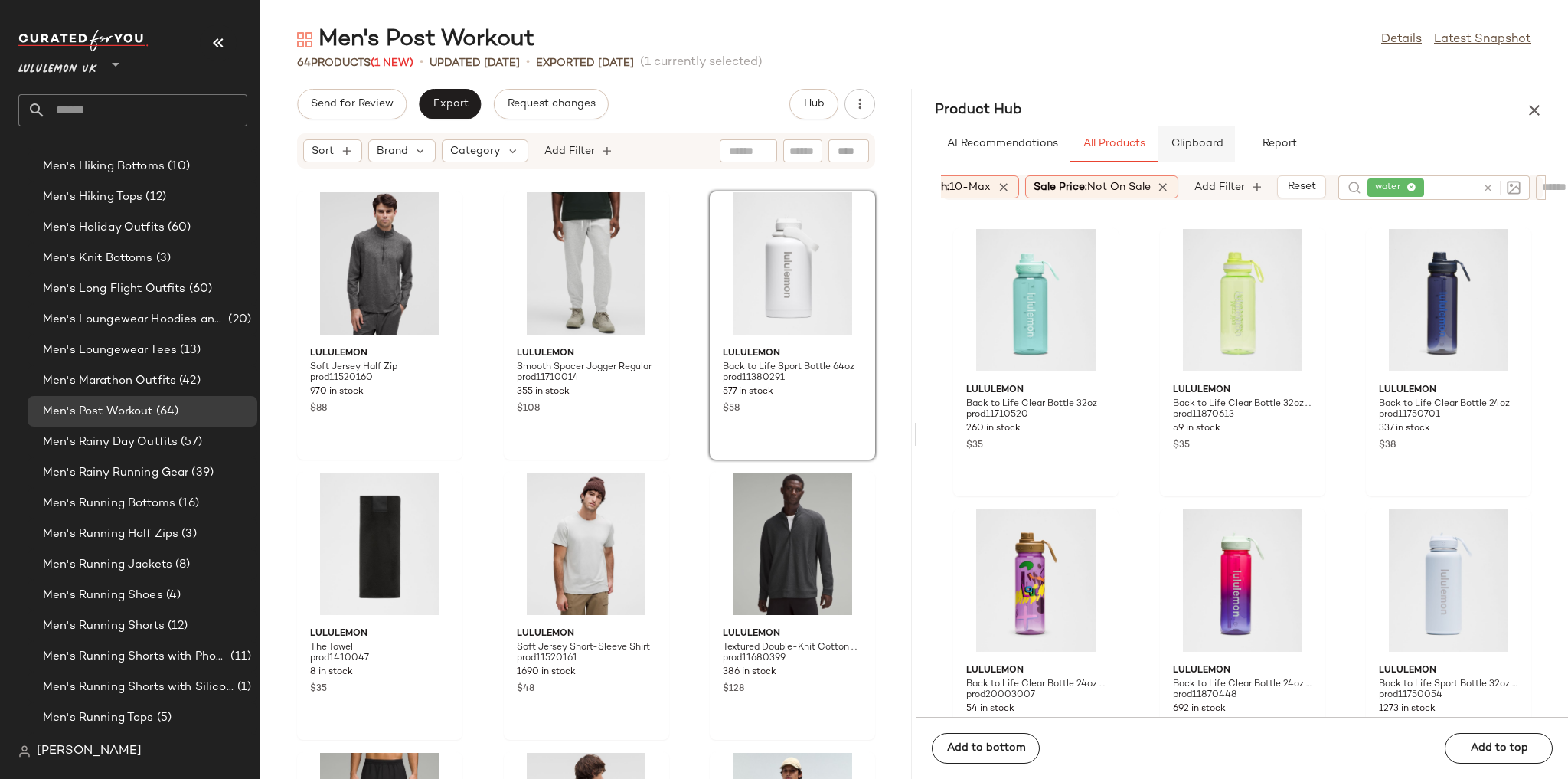 click on "Clipboard" 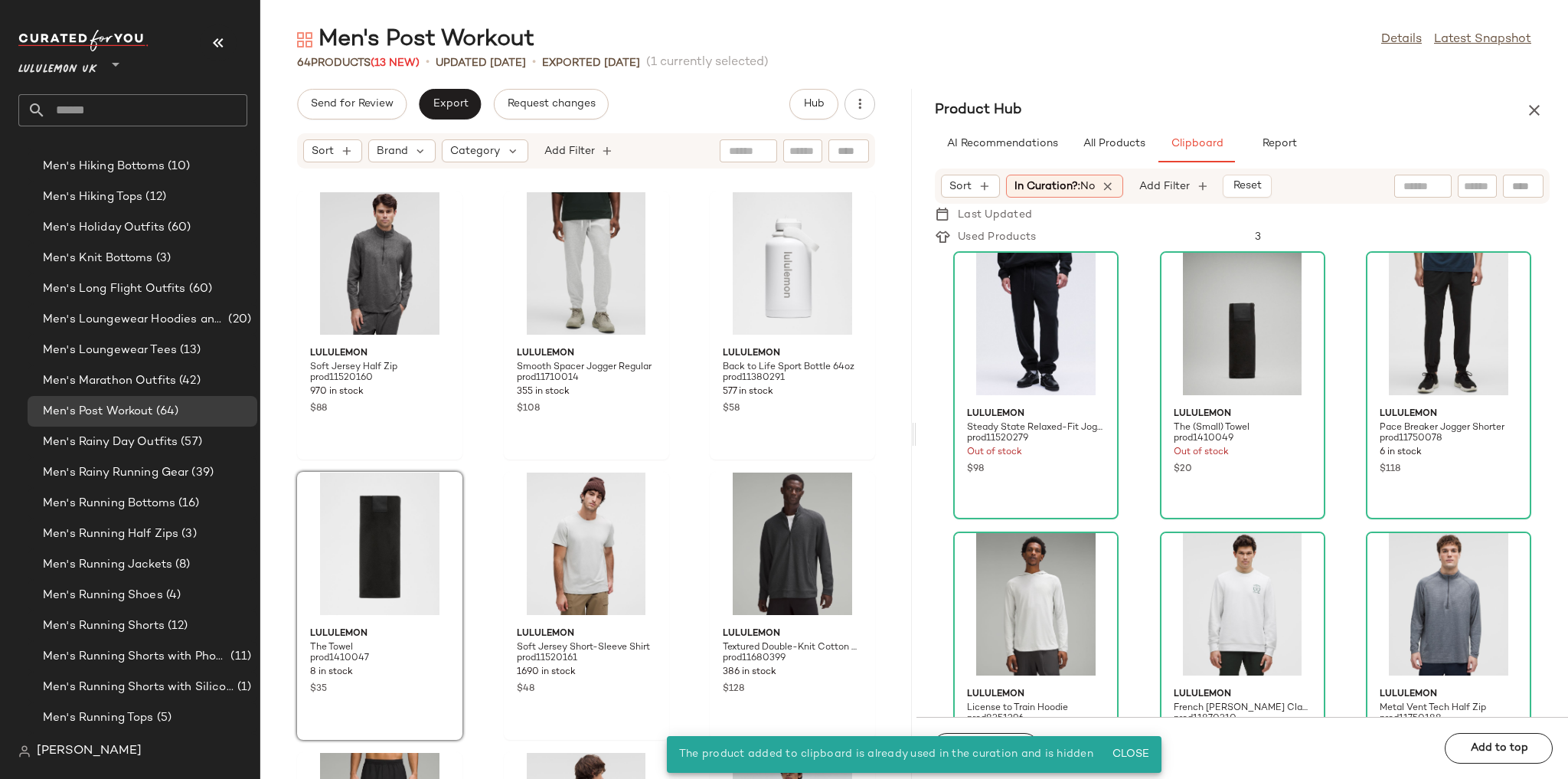 click on "lululemon Soft Jersey Half Zip prod11520160 970 in stock $88 lululemon Smooth Spacer Jogger Regular prod11710014 355 in stock $108 lululemon Back to Life Sport Bottle 64oz prod11380291 577 in stock $58 lululemon The Towel prod1410047 8 in stock $35 lululemon Soft Jersey Short-Sleeve Shirt prod11520161 1690 in stock $48 lululemon Textured Double-Knit Cotton Half Zip prod11680399 386 in stock $128 lululemon Pace Breaker Linerless Short 5" prod11400116 4257 in stock $48 lululemon Zeroed In Short-Sleeve Shirt Graphic prod11680665 24 in stock $48 lululemon Smooth Spacer Classic-Fit Crew prod11680022 256 in stock $108 lululemon LuluLinen Pull-On Short 7" prod11870472 75 in stock $65 lululemon Heavyweight Cotton Jersey T-Shirt Tennis Club prod11870346 383 in stock $58 lululemon Steady State Classic-Fit Short 5" prod11750480 789 in stock $68 lululemon Men's Restfeel Slide Graphic prod11710181 155 in stock $48 lululemon BeCalm Relaxed-Fit Short-Sleeve Shirt prod20001459 305 in stock $68 lululemon prod11520259 $108" 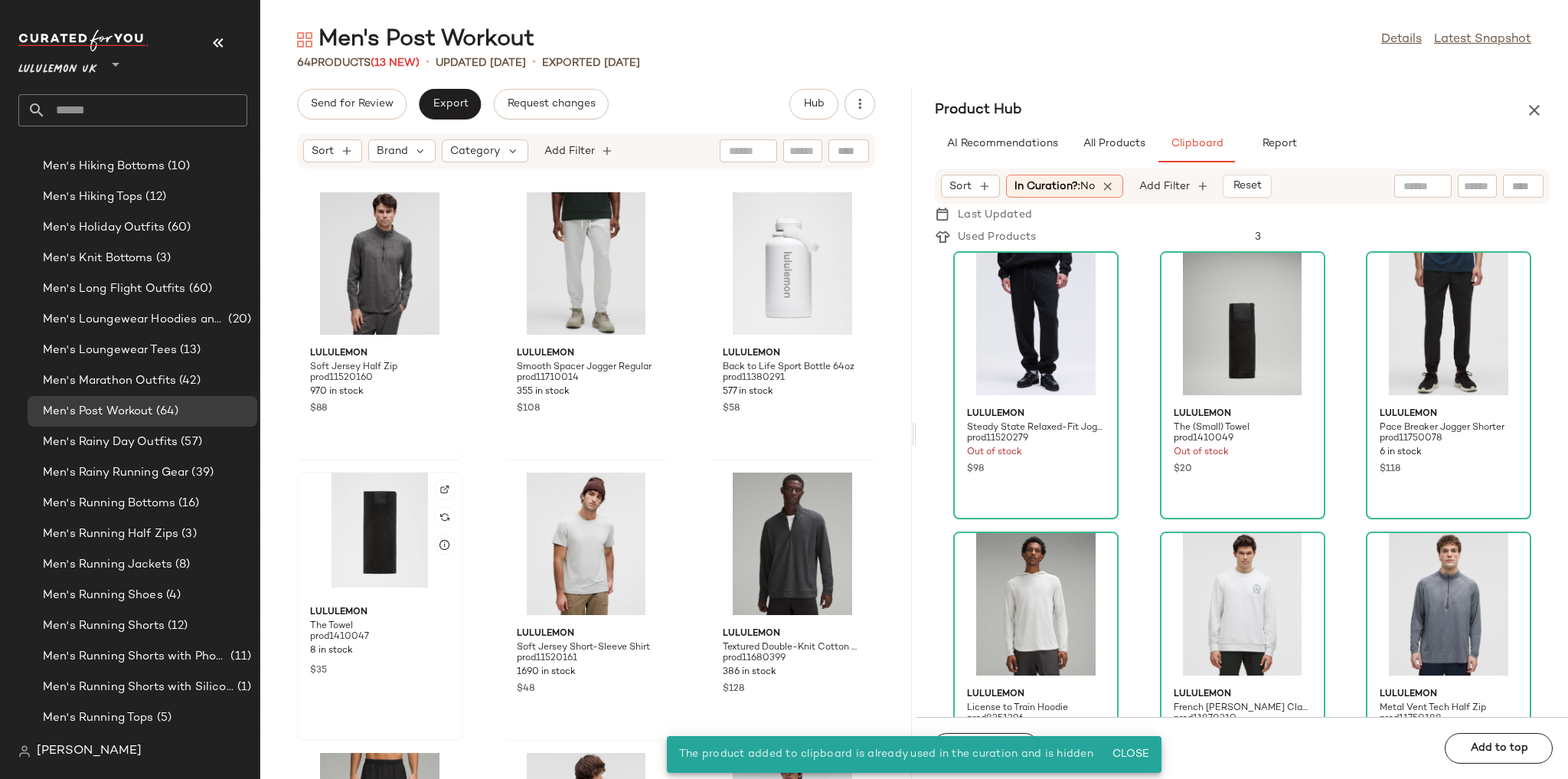 click 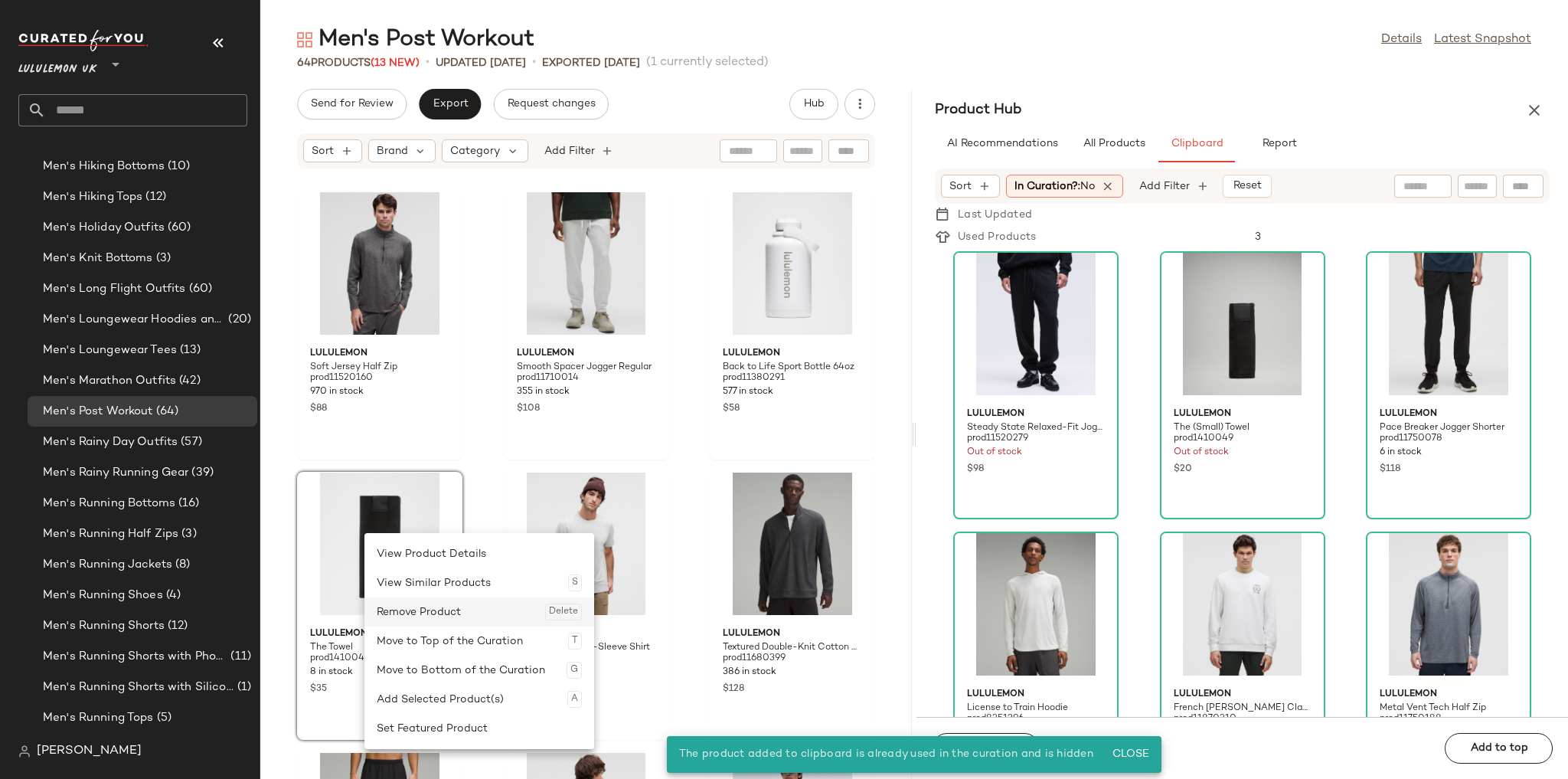 click on "Remove Product  Delete" 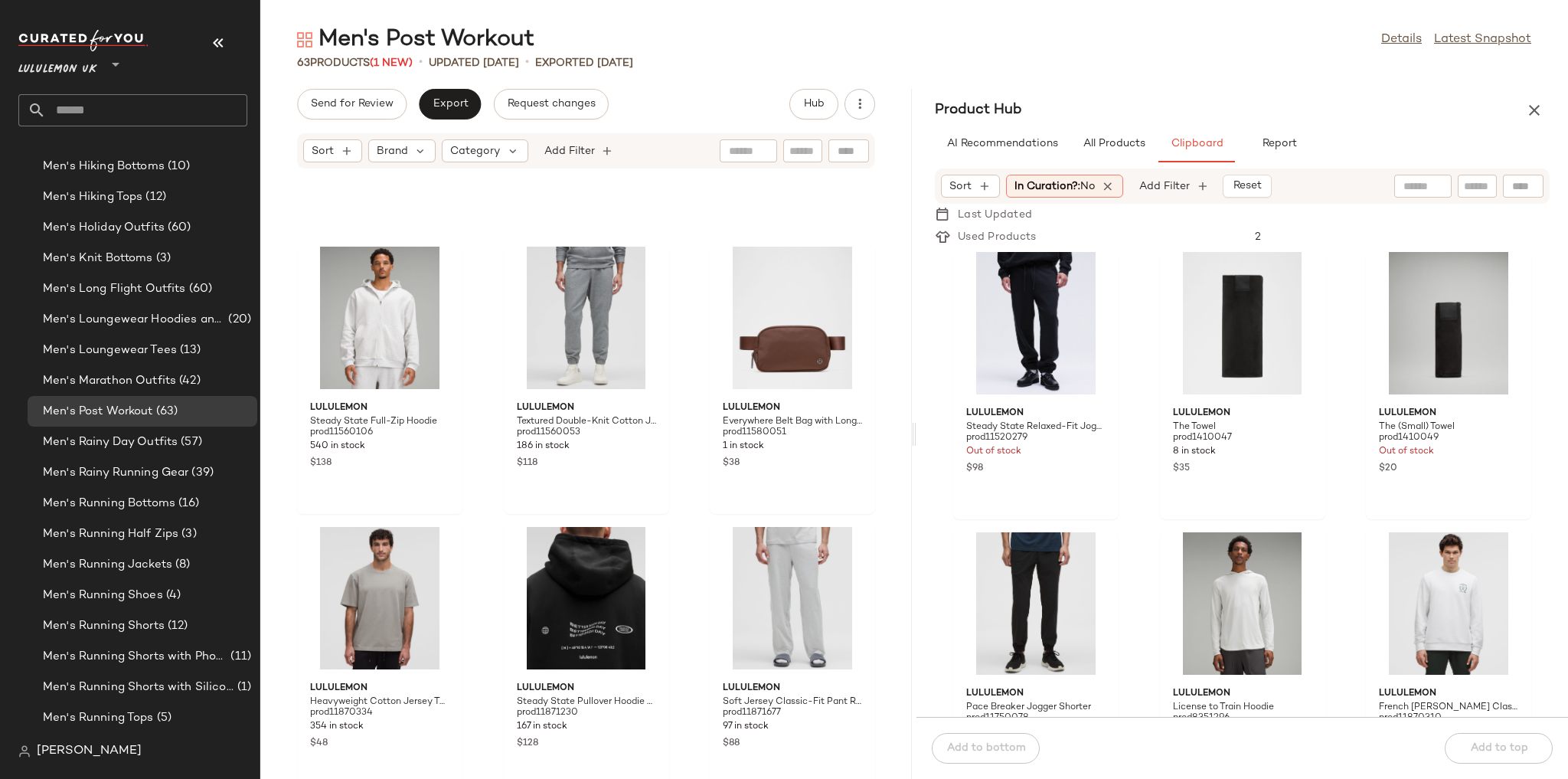 scroll, scrollTop: 2463, scrollLeft: 0, axis: vertical 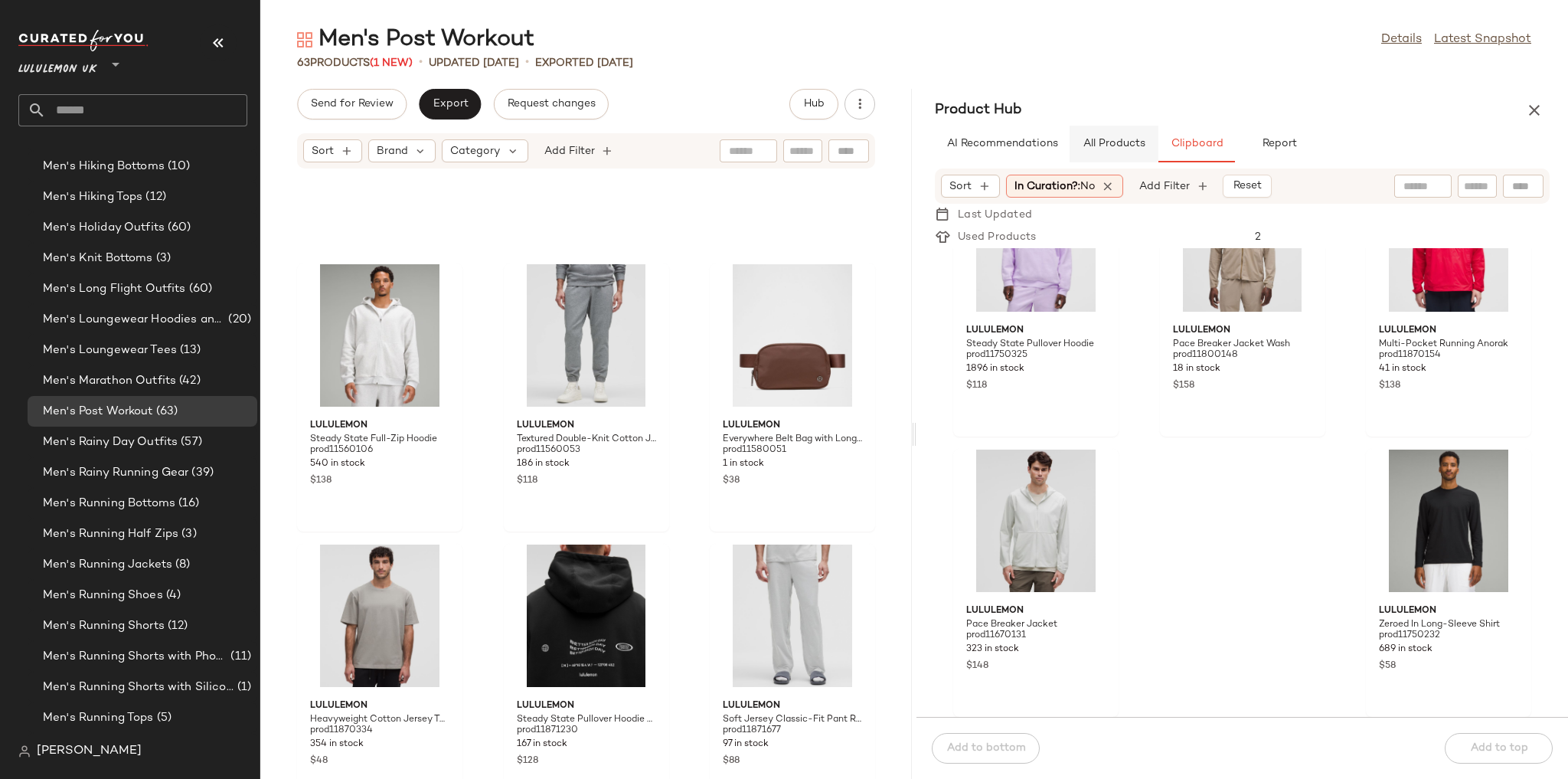 click on "All Products" 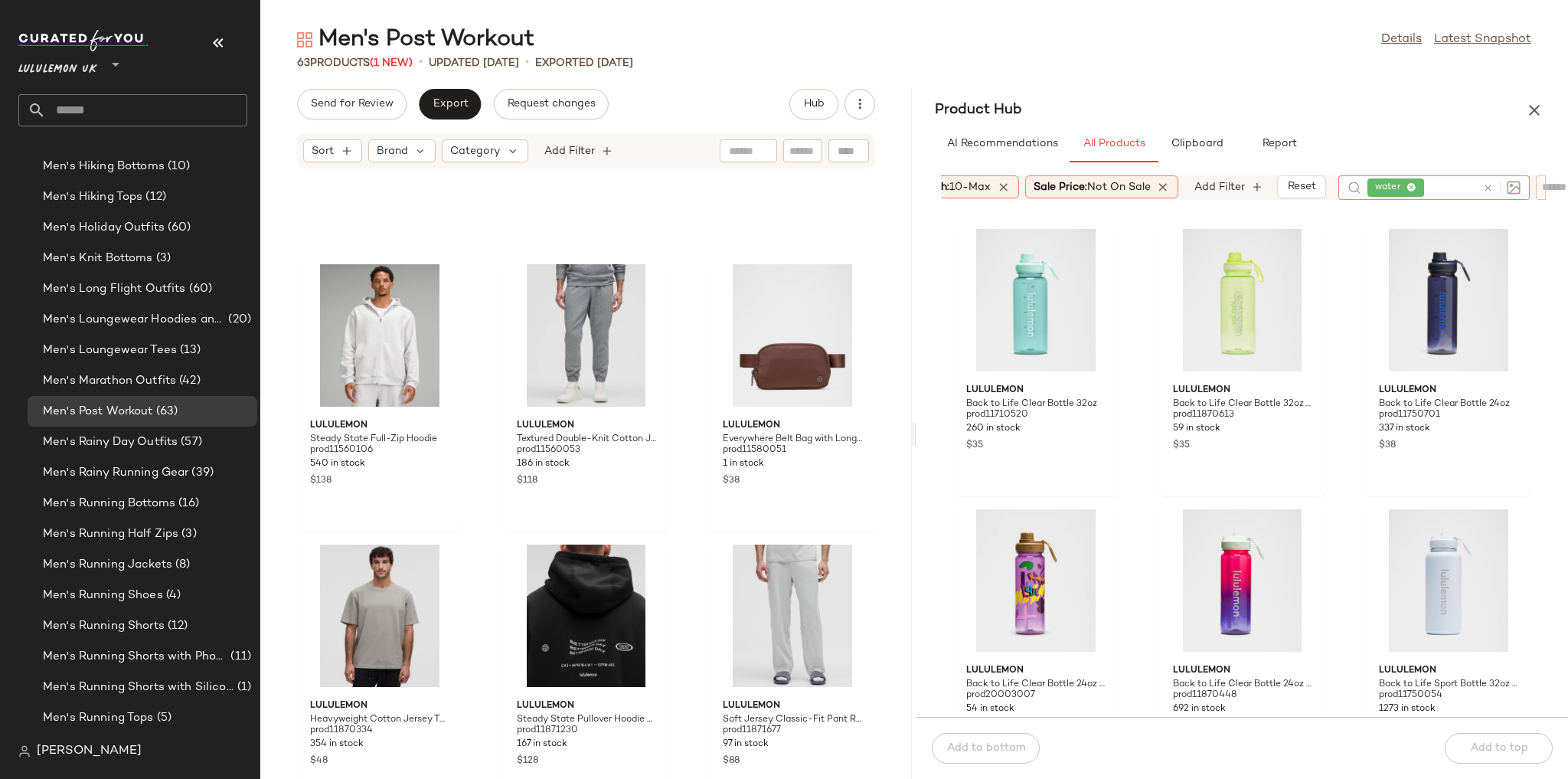 click at bounding box center [1488, 188] 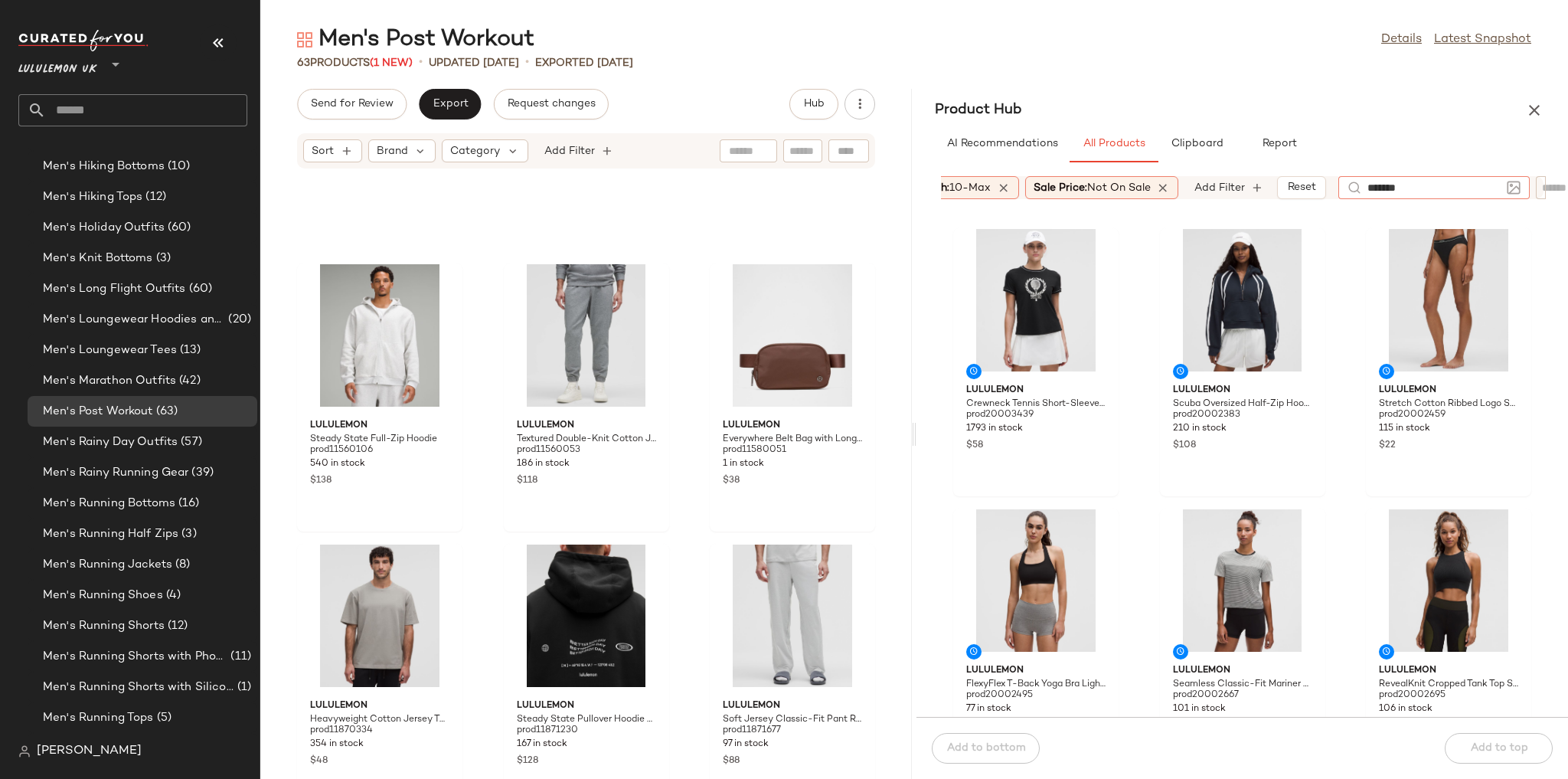 type on "********" 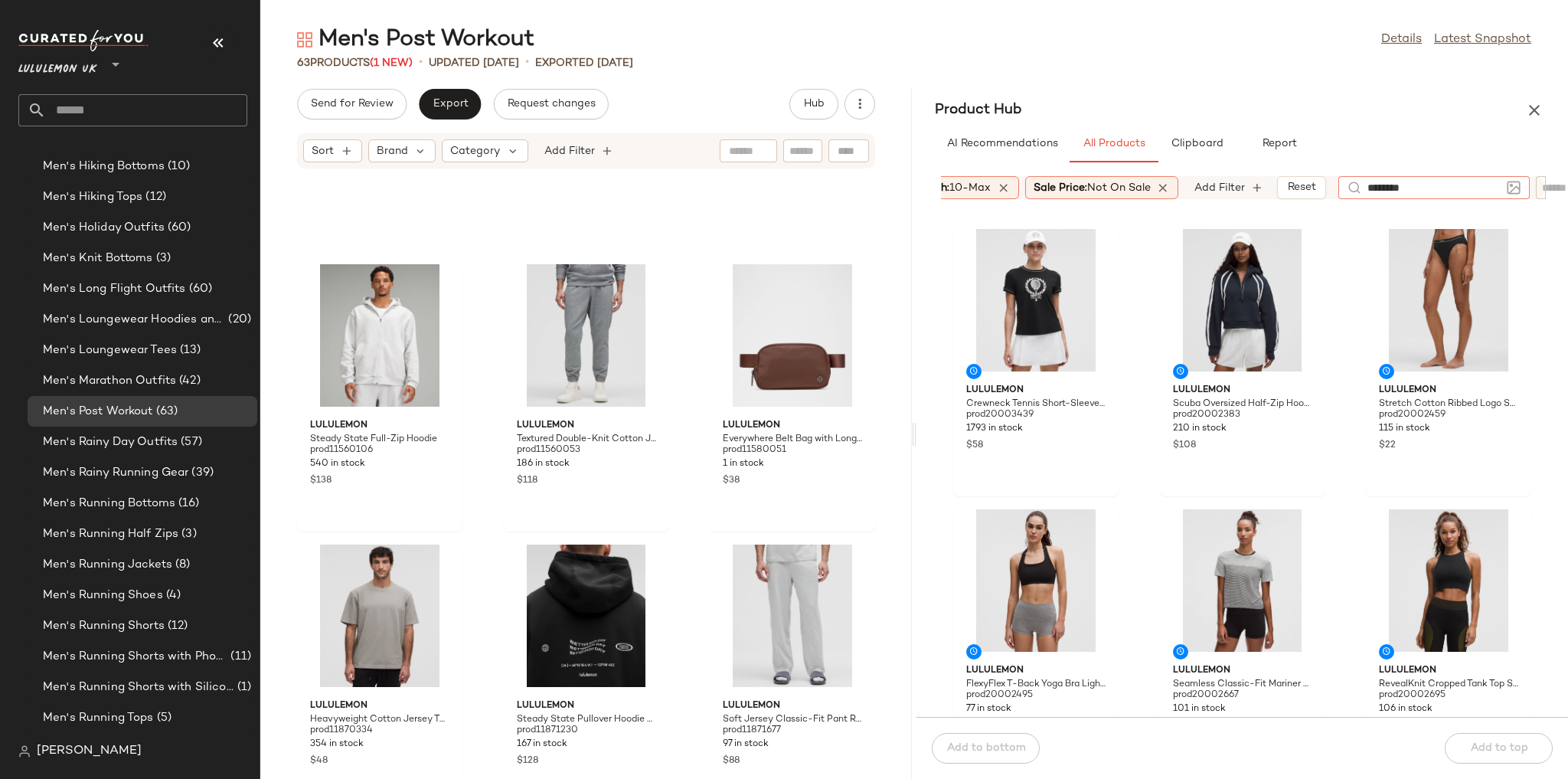 type 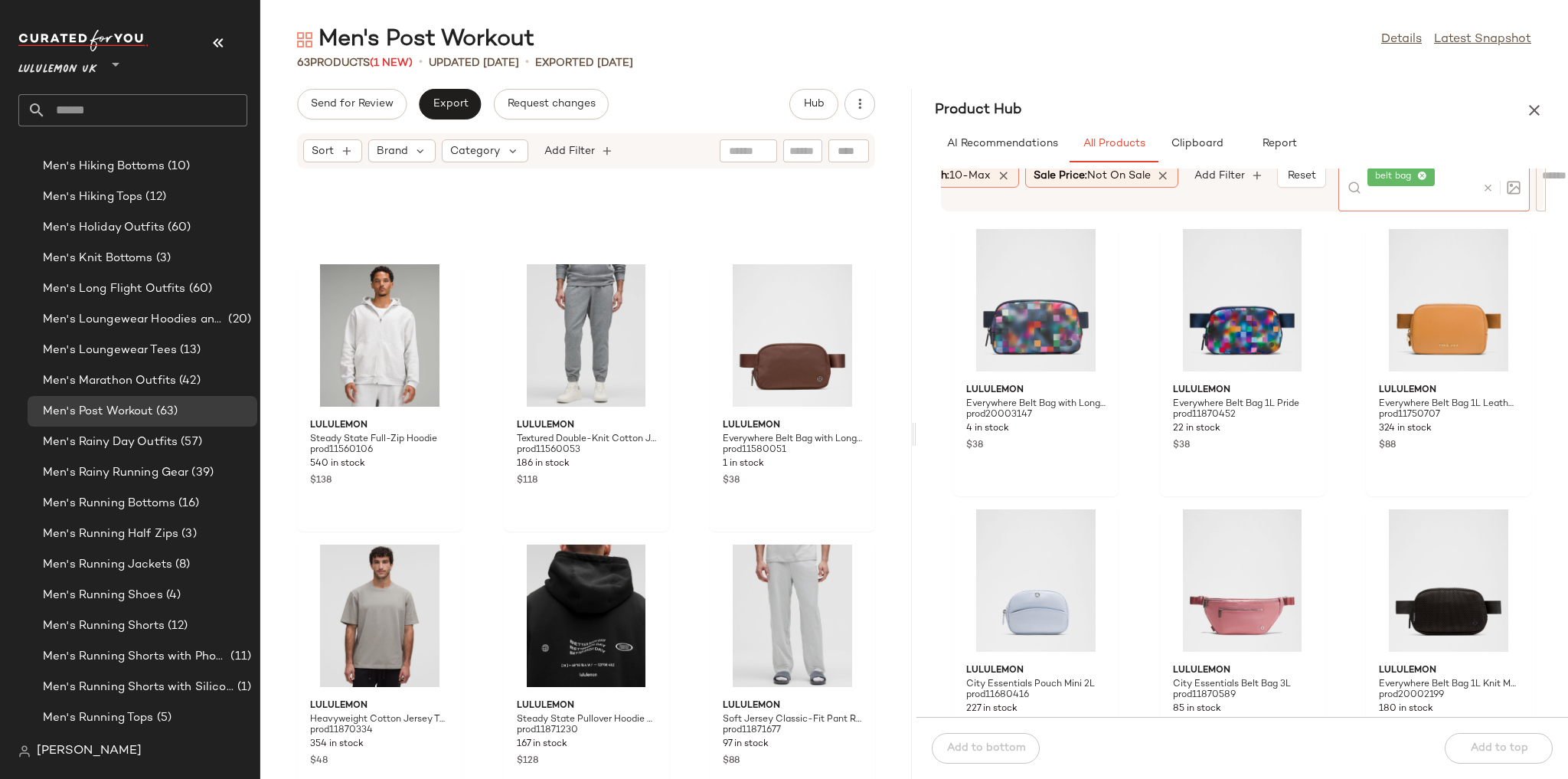 scroll, scrollTop: 61, scrollLeft: 0, axis: vertical 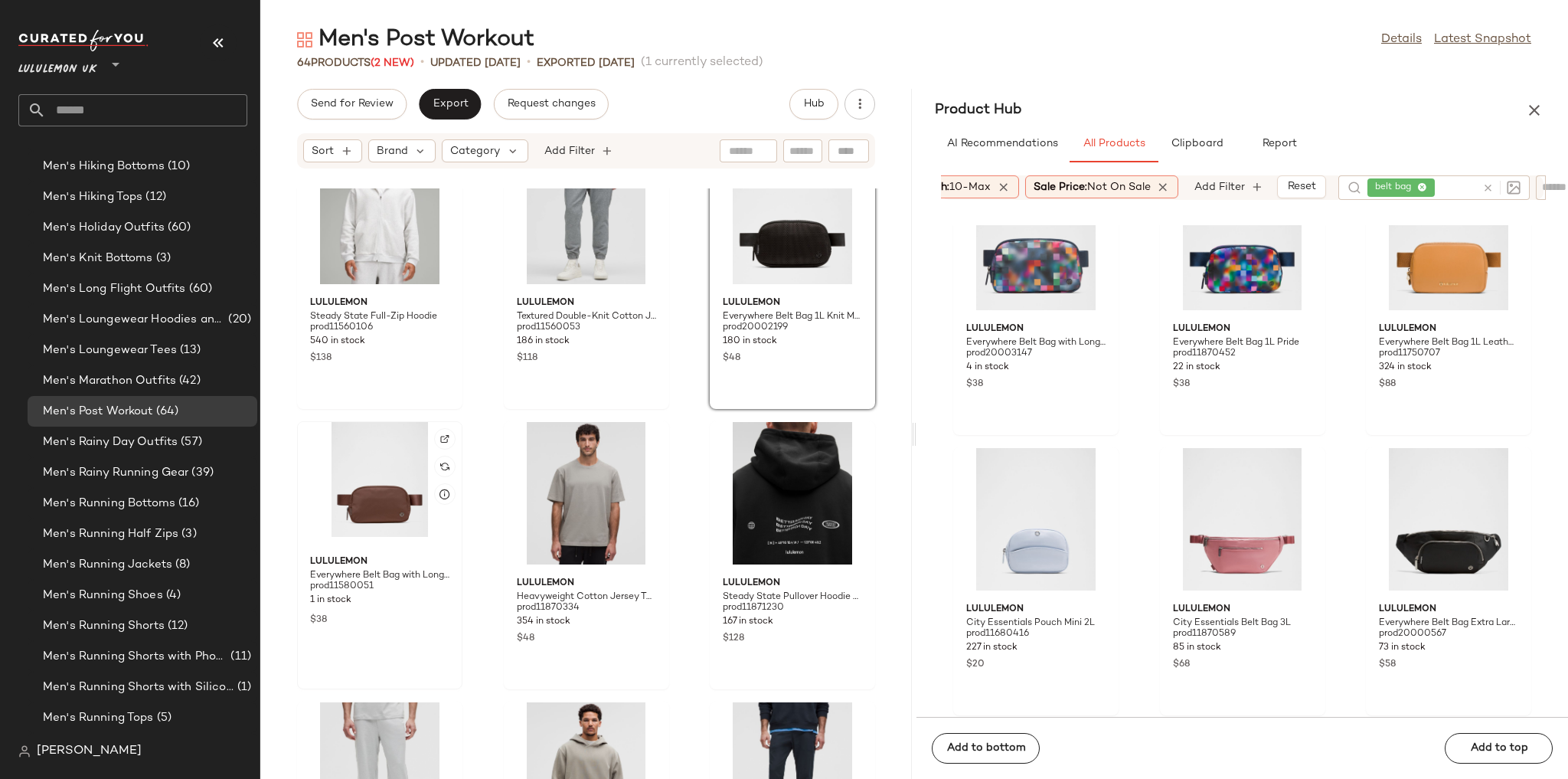 click 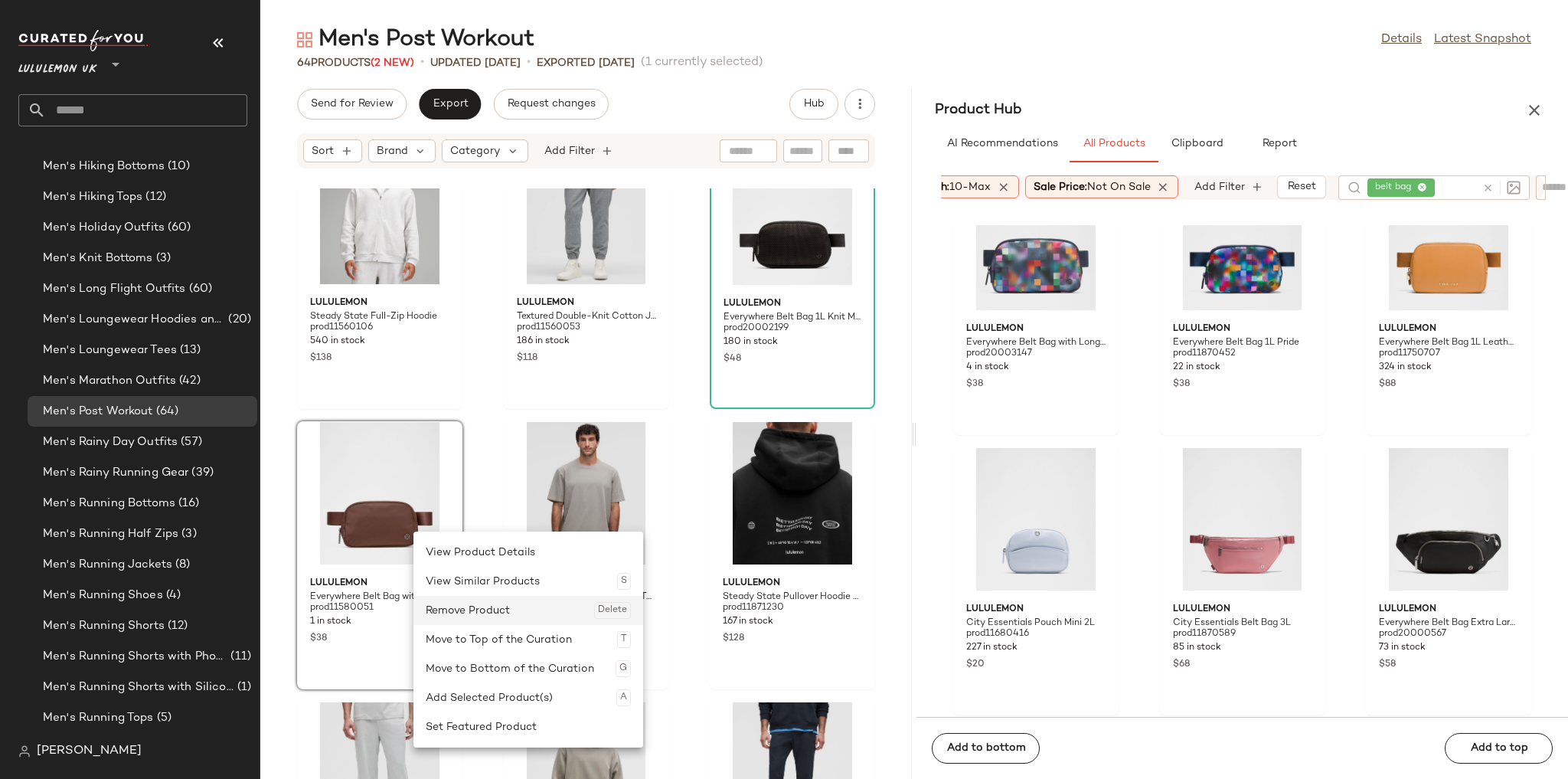 click on "Remove Product  Delete" 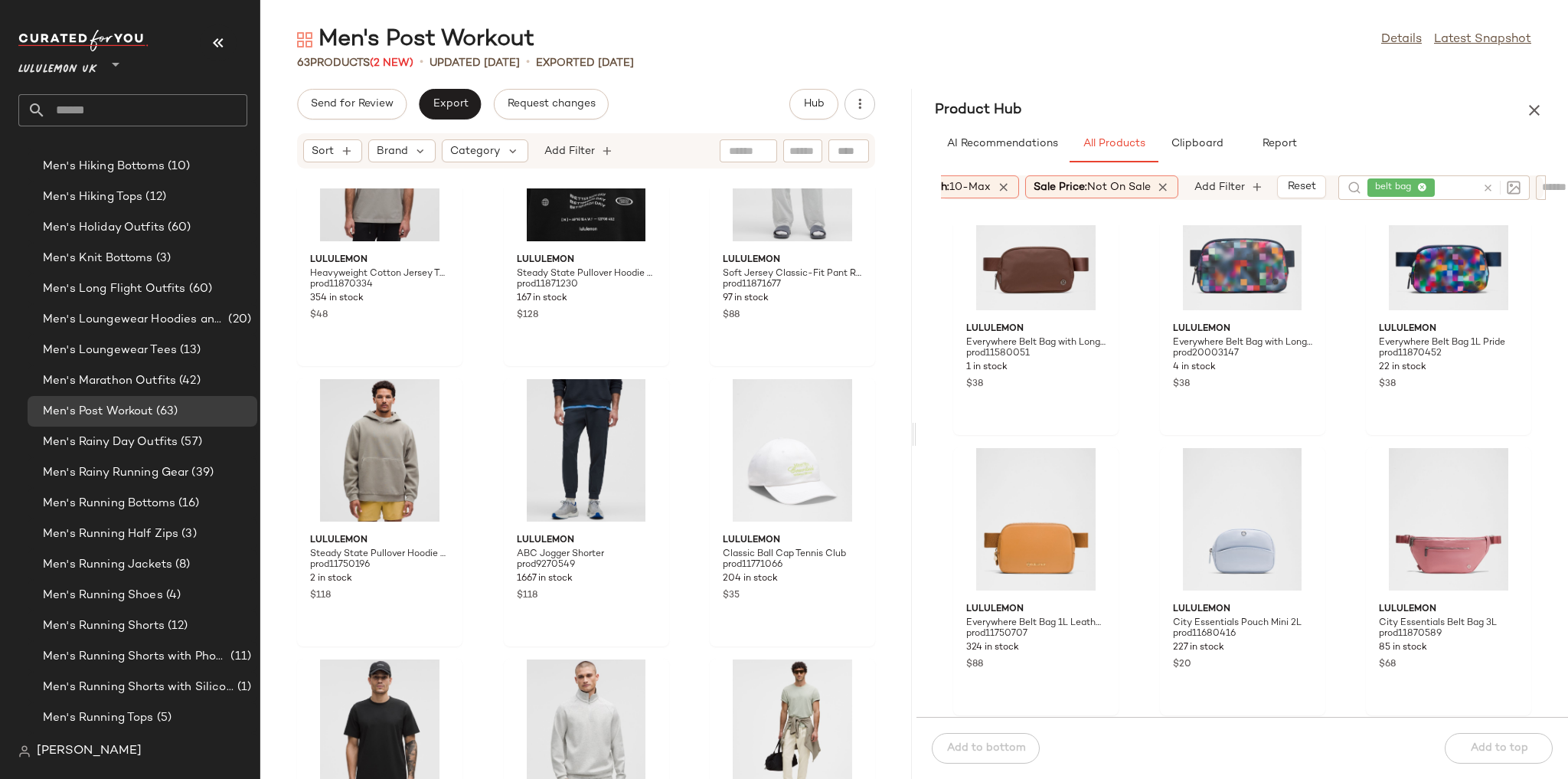 scroll, scrollTop: 2954, scrollLeft: 0, axis: vertical 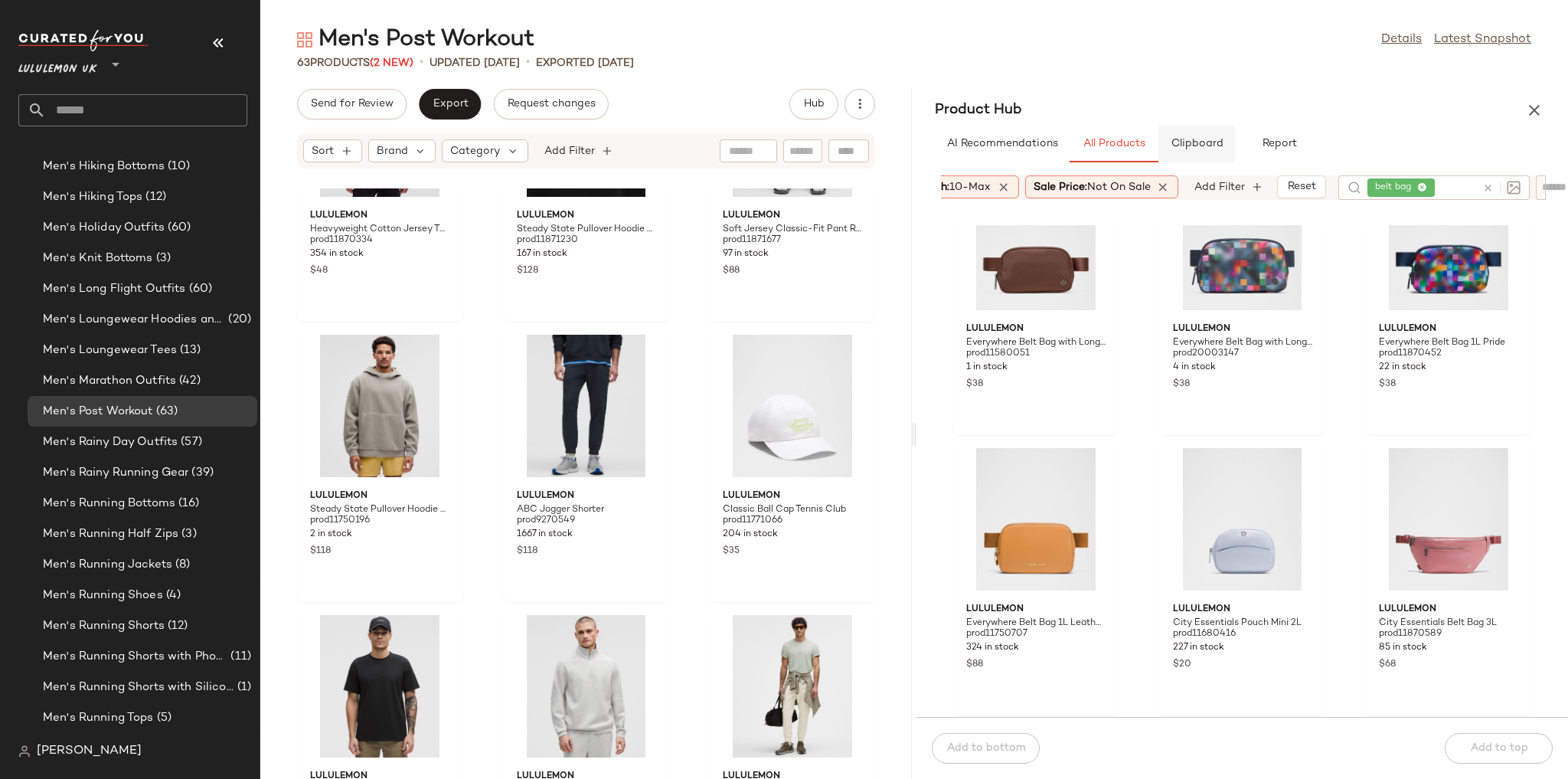 click on "Clipboard" 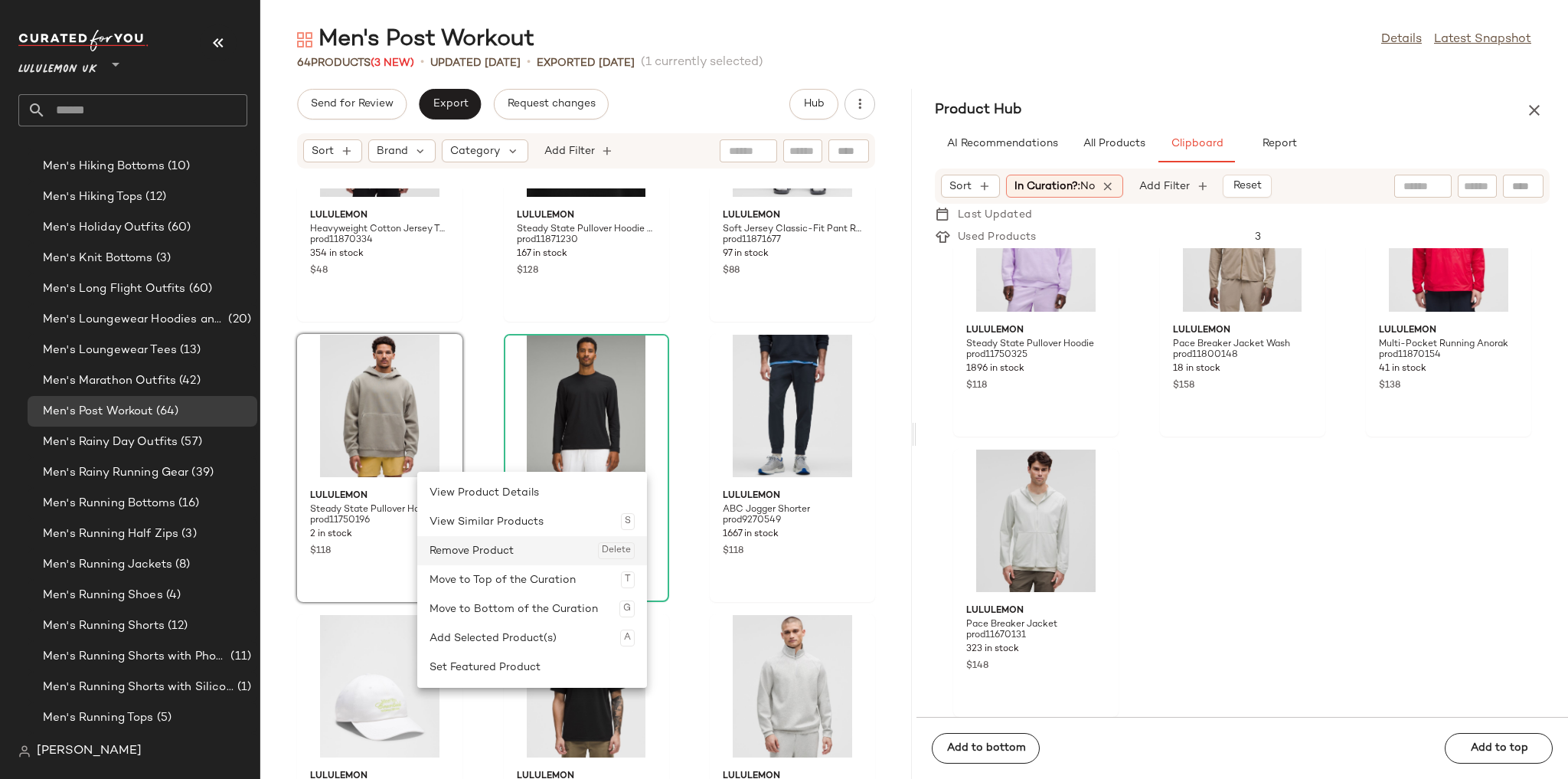 click on "Remove Product  Delete" 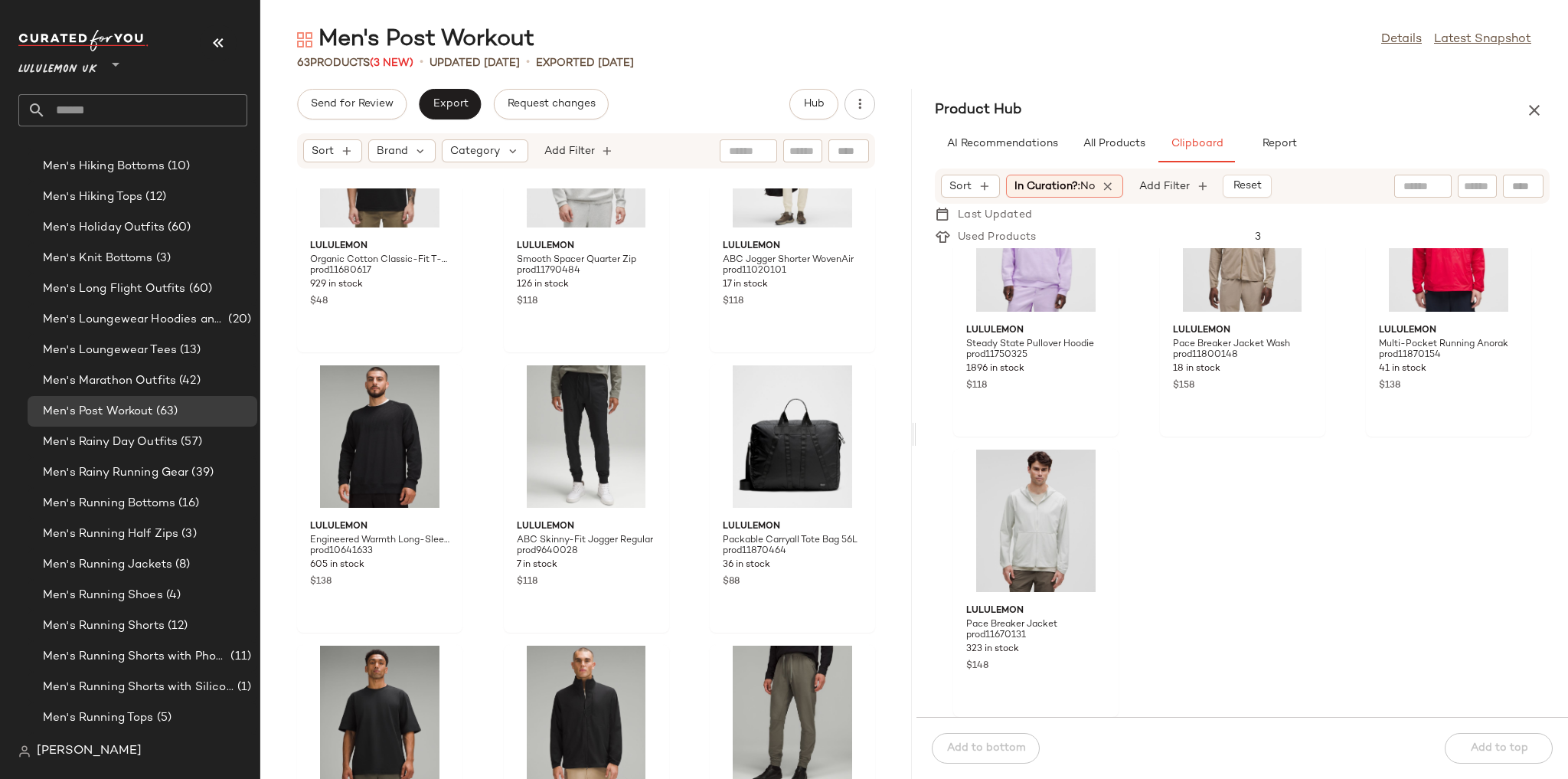 scroll, scrollTop: 3505, scrollLeft: 0, axis: vertical 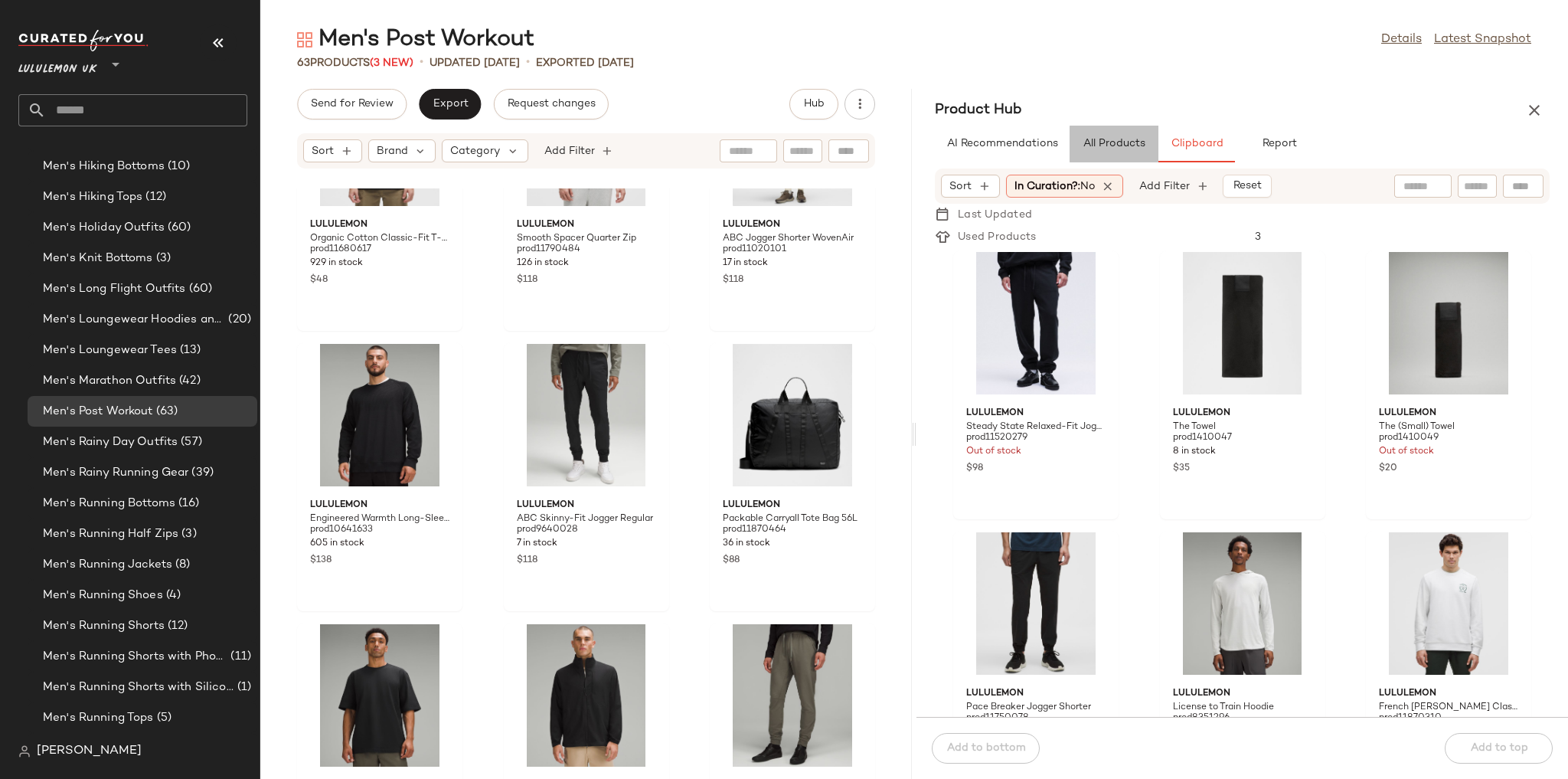 click on "All Products" 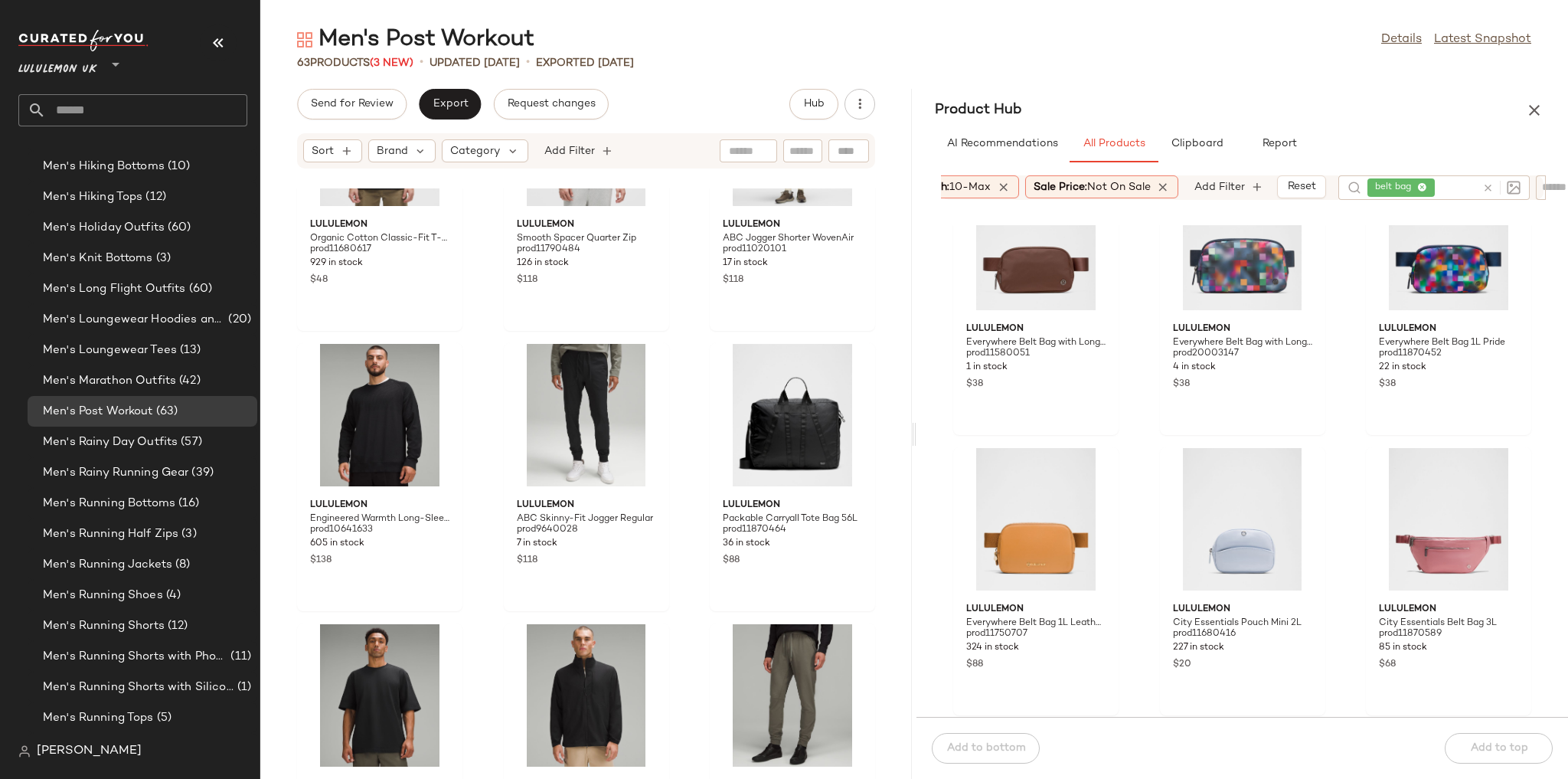 click at bounding box center (1498, 188) 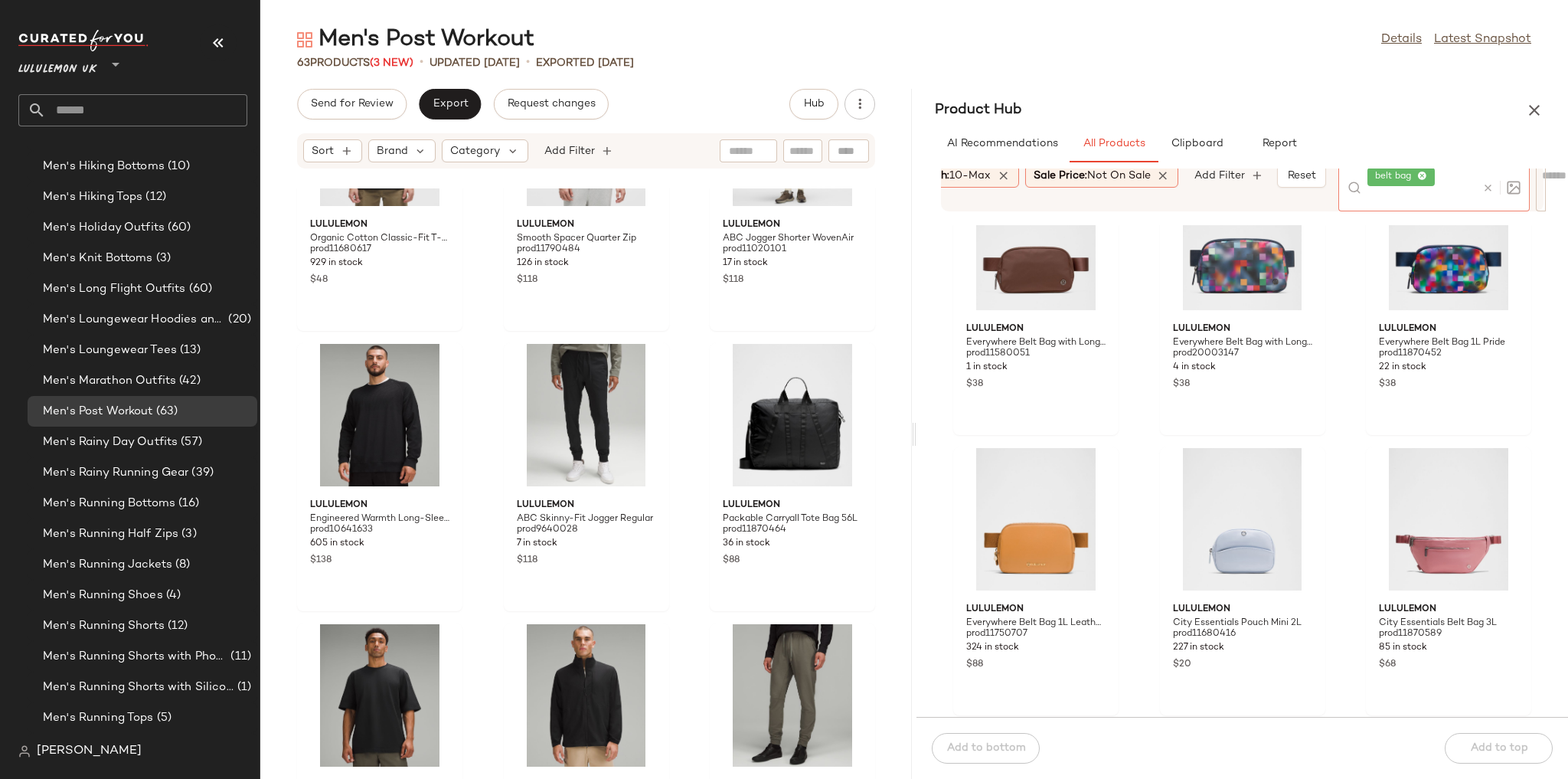 click at bounding box center (1488, 188) 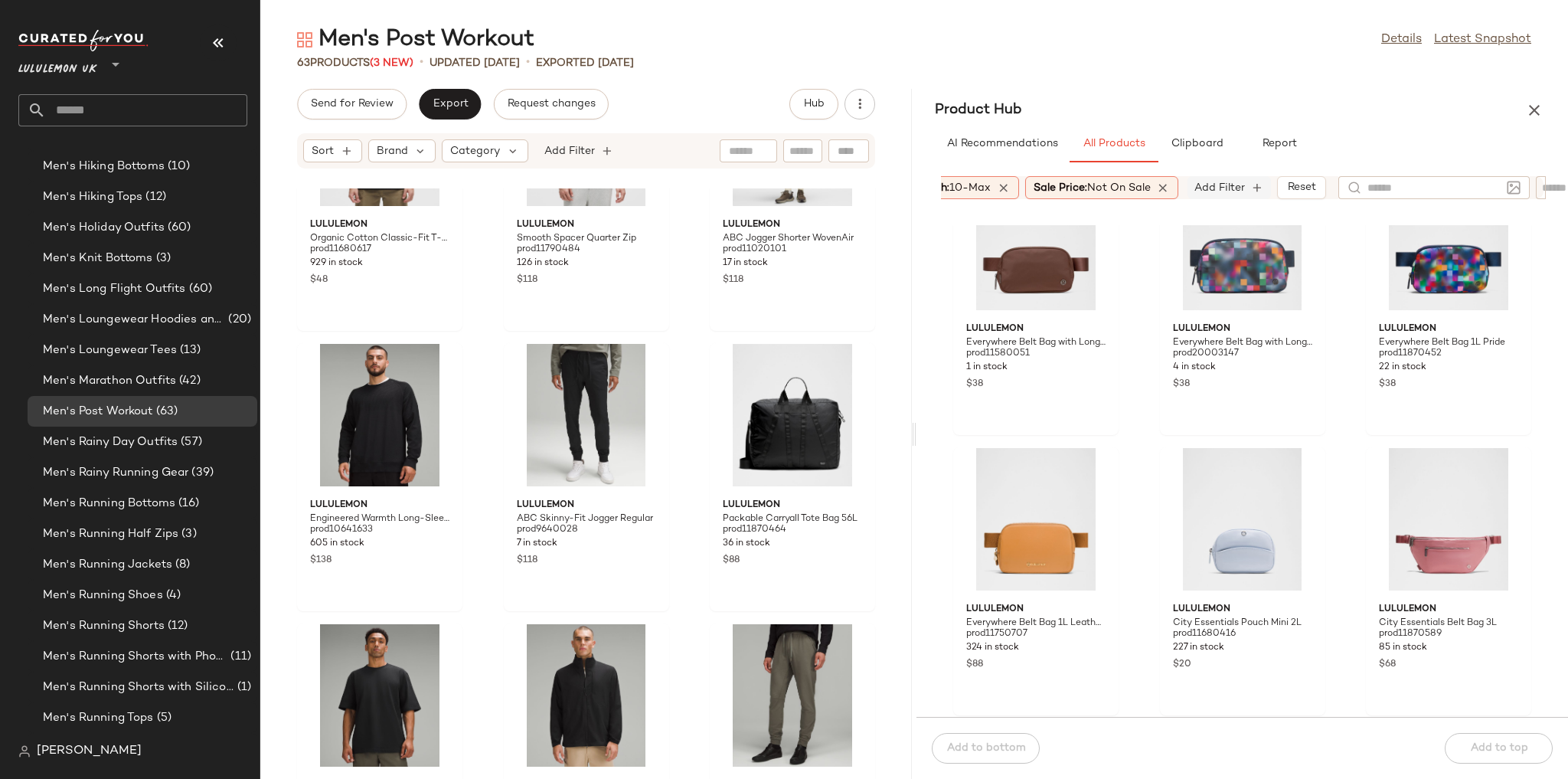 click on "Add Filter" at bounding box center (1220, 188) 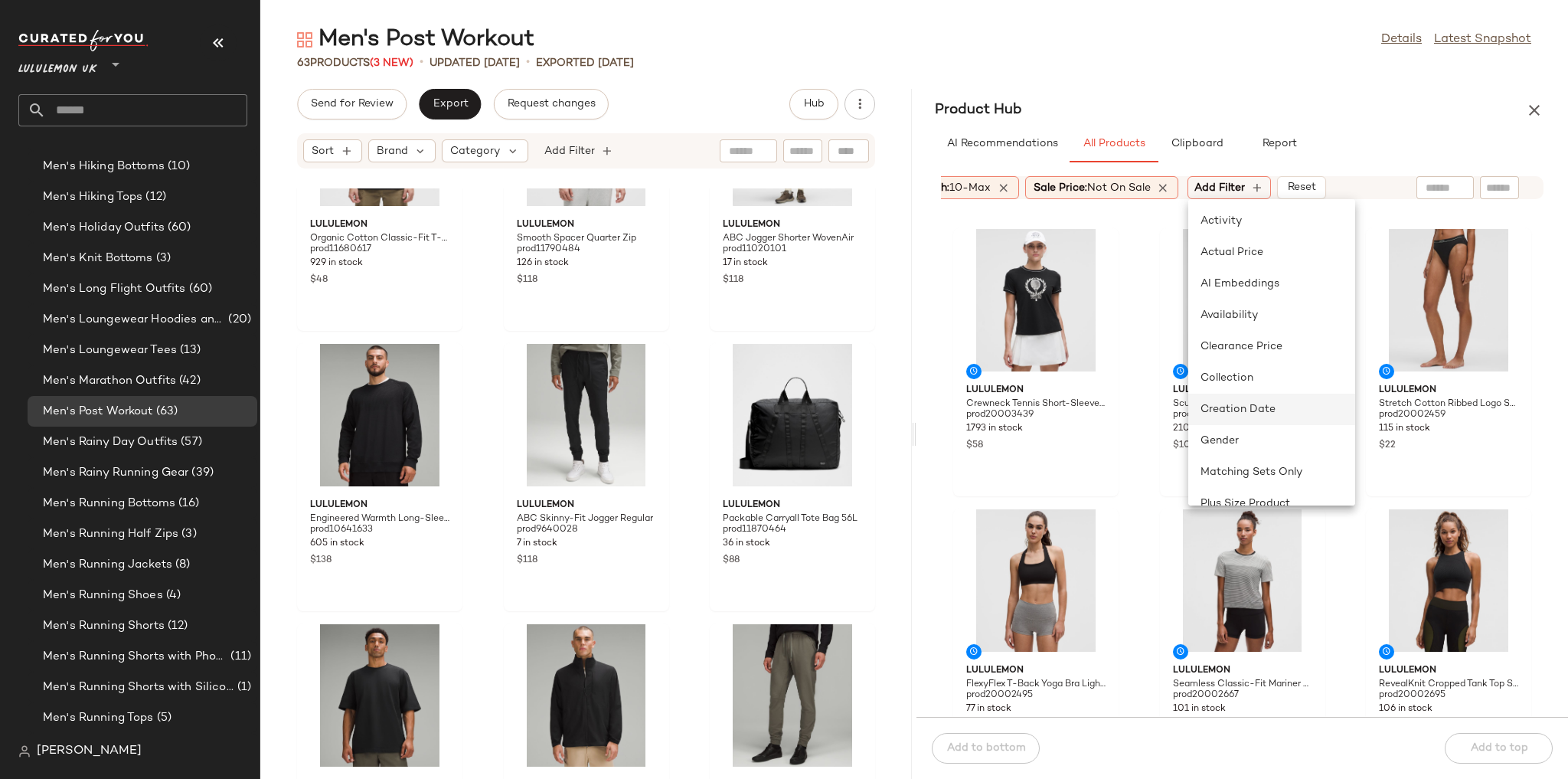 click on "Creation Date" 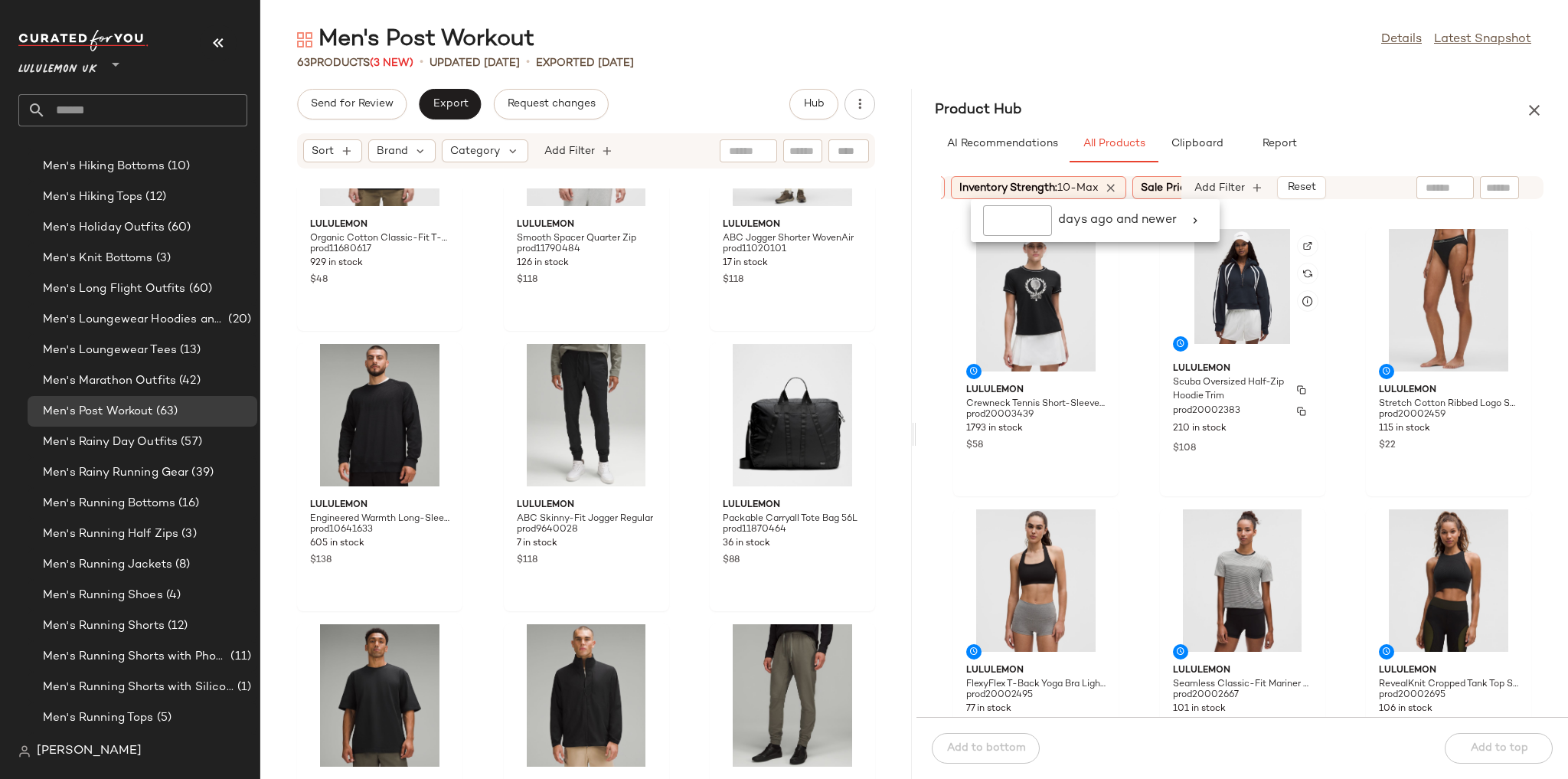 scroll, scrollTop: 0, scrollLeft: 325, axis: horizontal 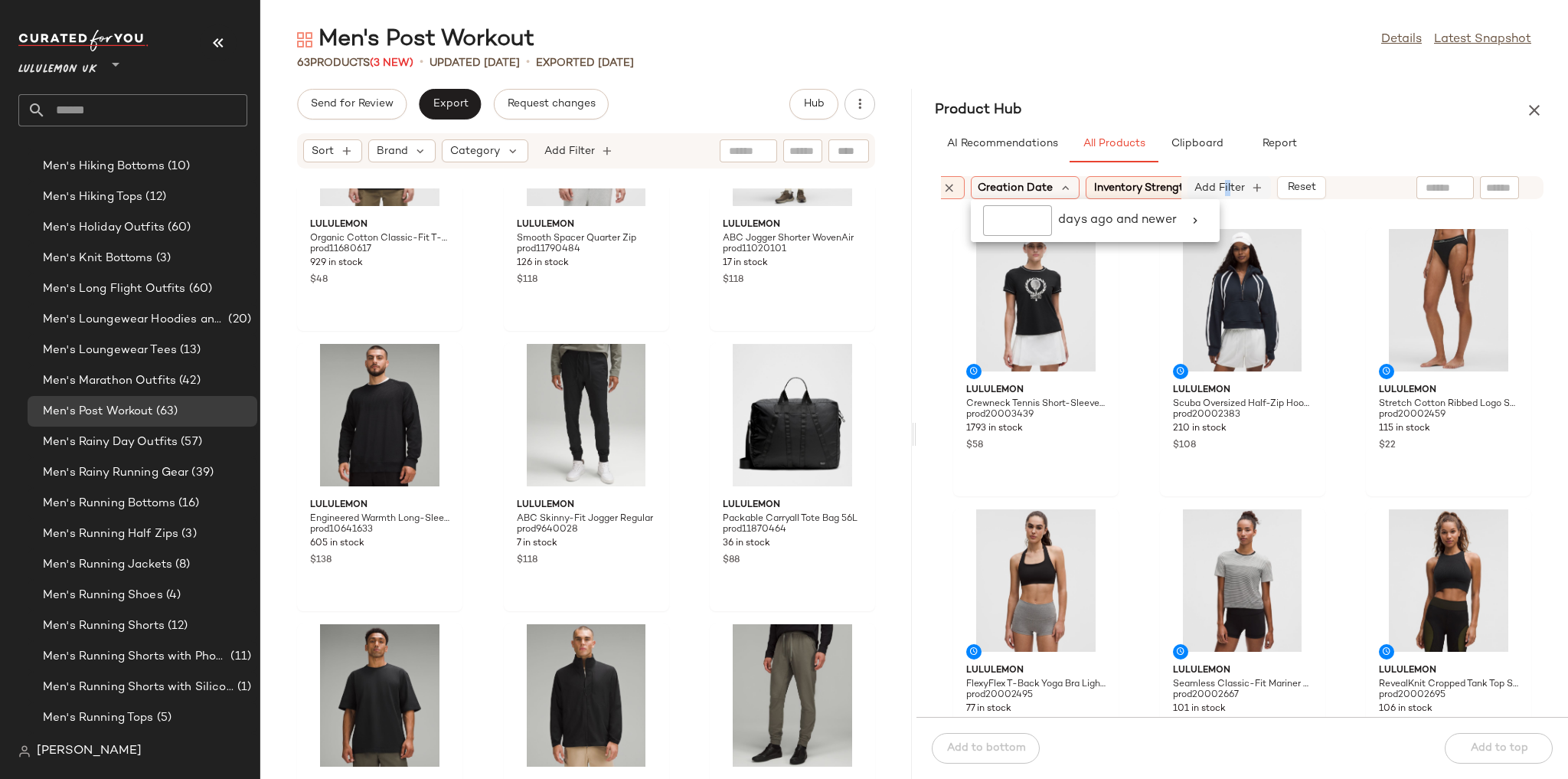 drag, startPoint x: 1229, startPoint y: 185, endPoint x: 1217, endPoint y: 192, distance: 13.89244 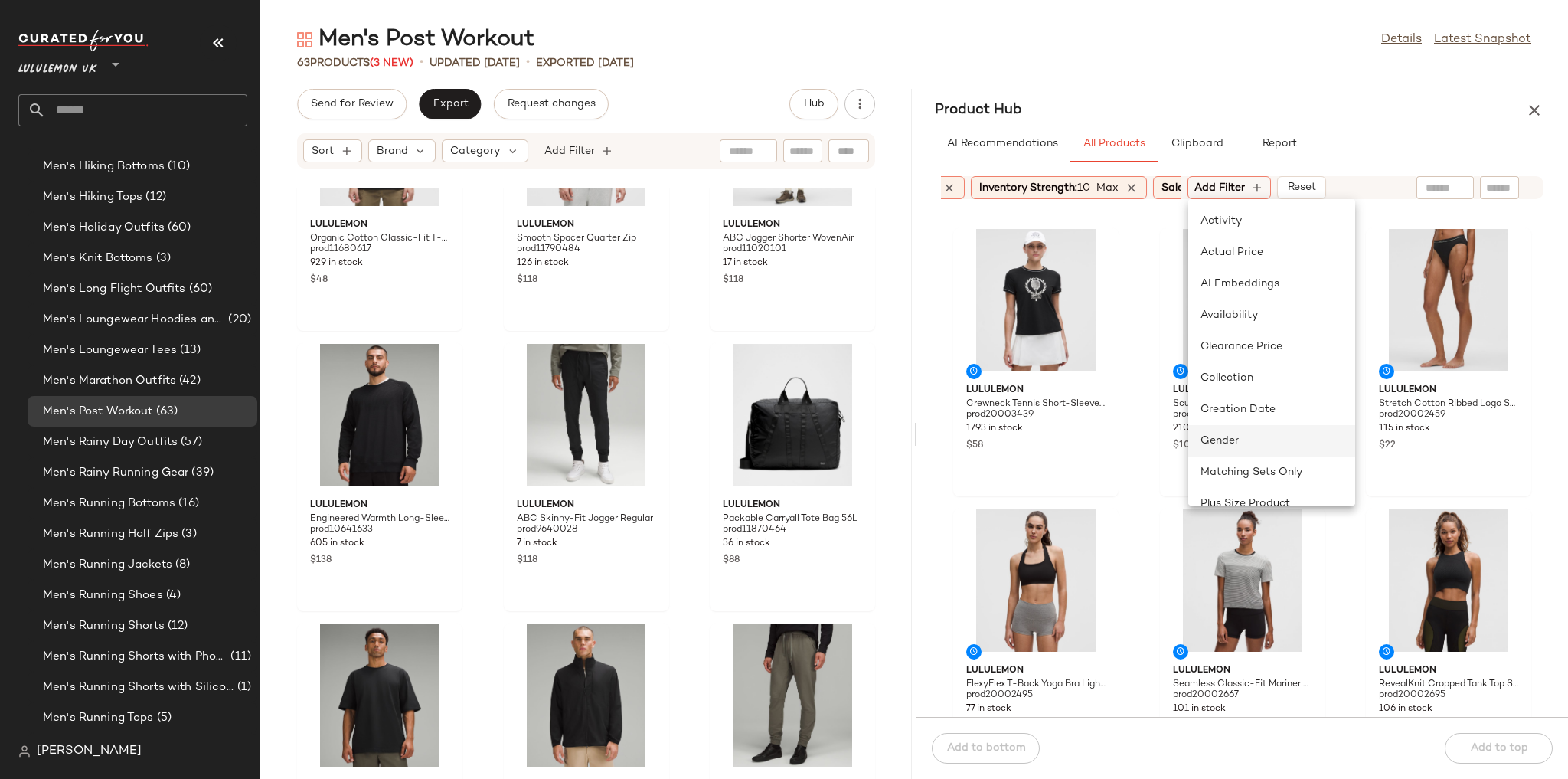 click on "Gender" 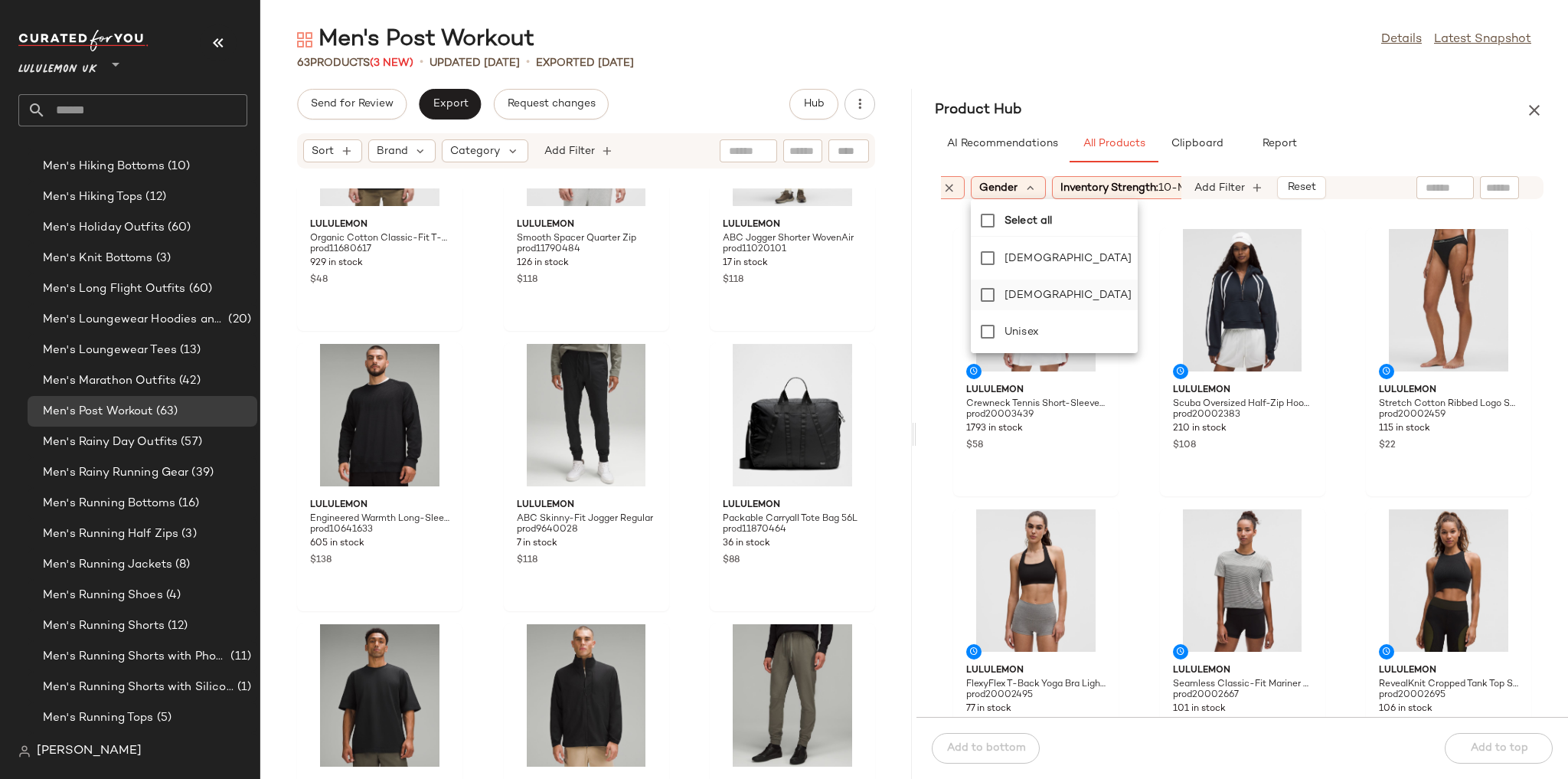 click on "[DEMOGRAPHIC_DATA]" at bounding box center (1068, 295) 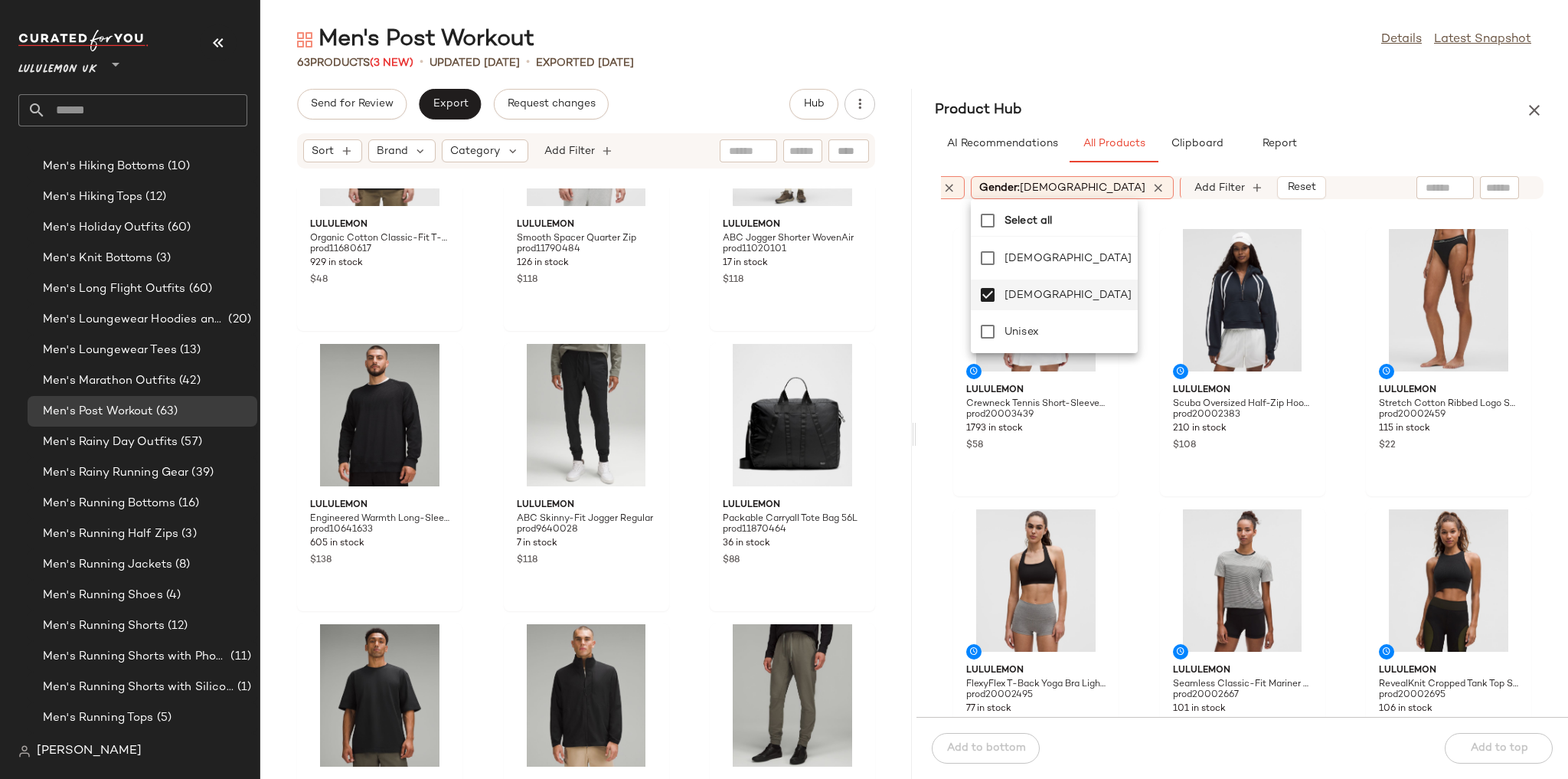 click on "Men's Post Workout  Details   Latest Snapshot  63   Products  (3 New)  •   updated Jul 7th  •  Exported Jul 2nd  Send for Review   Export   Request changes   Hub  Sort  Brand  Category  Add Filter  lululemon Organic Cotton Classic-Fit T-Shirt prod11680617 929 in stock $48 lululemon Smooth Spacer Quarter Zip prod11790484 126 in stock $118 lululemon ABC Jogger Shorter WovenAir prod11020101 17 in stock $118 lululemon Engineered Warmth Long-Sleeve Crew prod10641633 605 in stock $138 lululemon ABC Skinny-Fit Jogger Regular prod9640028 7 in stock $118 lululemon Packable Carryall Tote Bag 56L prod11870464 36 in stock $88 lululemon Heavyweight Cotton Jersey T-Shirt prod11680050 995 in stock $48 lululemon Sojourn Windbreaker Jacket prod11520482 11 in stock $138 lululemon City Sweat Jogger Regular prod1780030 110 in stock $88 lululemon Textured Double-Knit Cotton Hoodie prod11520062 2576 in stock $138 lululemon City Sweat Jogger Shorter prod9770060 45 in stock $88 lululemon Classic Ball Cap prod11520436 $35 $58 3" at bounding box center (914, 401) 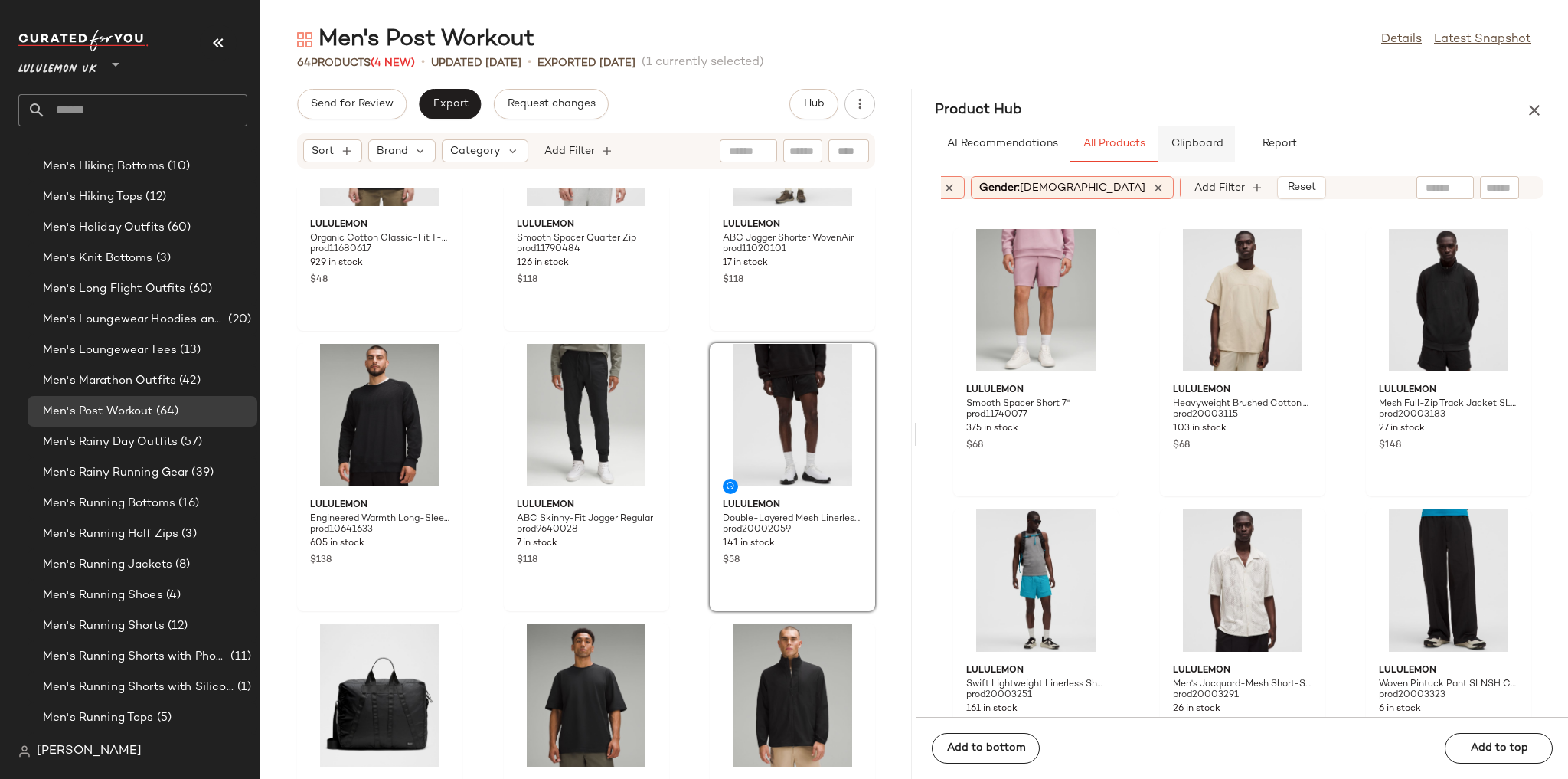 click on "Clipboard" 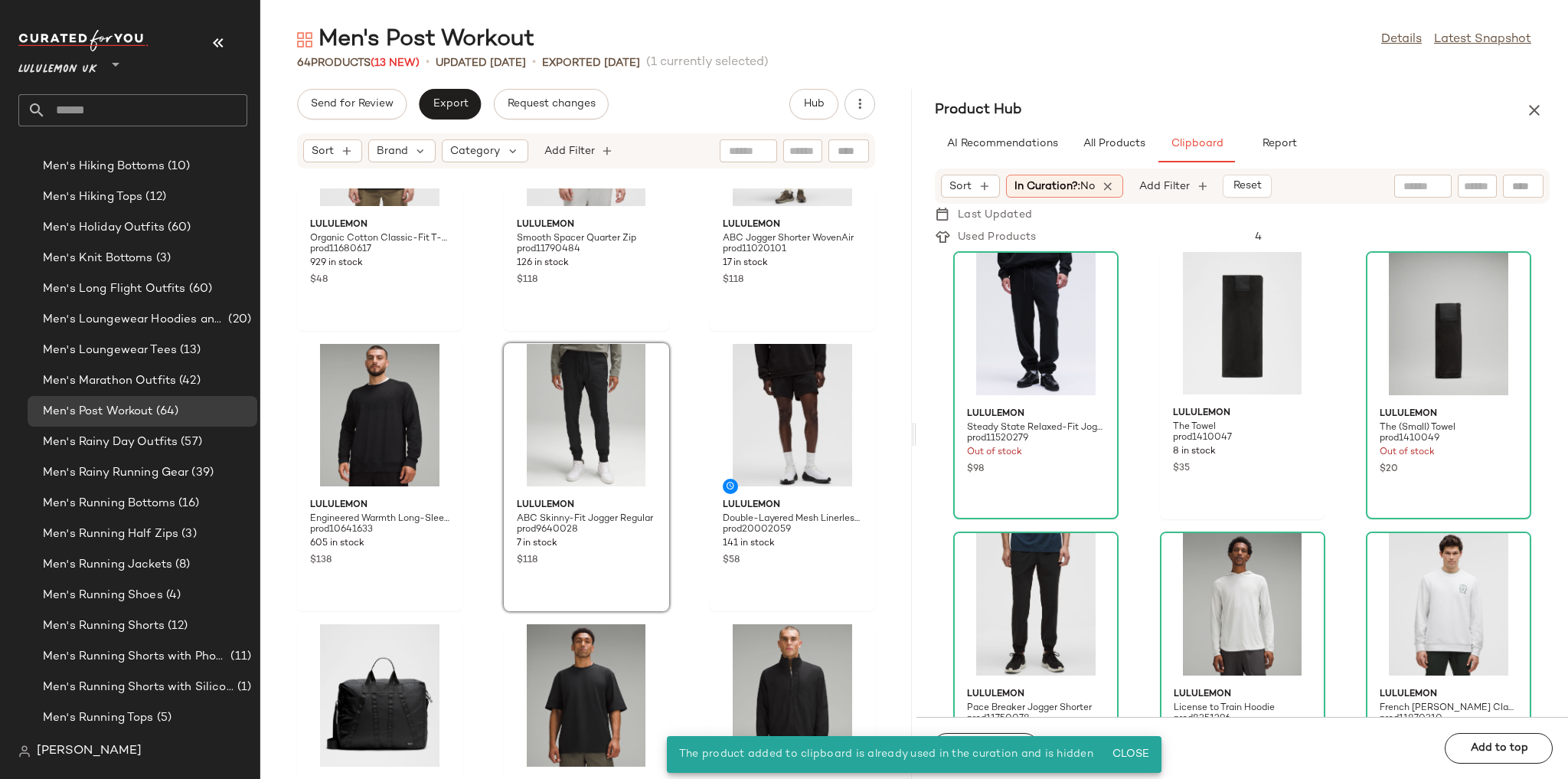 click on "lululemon Organic Cotton Classic-Fit T-Shirt prod11680617 929 in stock $48 lululemon Smooth Spacer Quarter Zip prod11790484 126 in stock $118 lululemon ABC Jogger Shorter WovenAir prod11020101 17 in stock $118 lululemon Engineered Warmth Long-Sleeve Crew prod10641633 605 in stock $138 lululemon ABC Skinny-Fit Jogger Regular prod9640028 7 in stock $118 lululemon Double-Layered Mesh Linerless Short 5" prod20002059 141 in stock $58 lululemon Packable Carryall Tote Bag 56L prod11870464 36 in stock $88 lululemon Heavyweight Cotton Jersey T-Shirt prod11680050 995 in stock $48 lululemon Sojourn Windbreaker Jacket prod11520482 11 in stock $138 lululemon City Sweat Jogger Regular prod1780030 110 in stock $88 lululemon Textured Double-Knit Cotton Hoodie prod11520062 2576 in stock $138 lululemon City Sweat Jogger Shorter prod9770060 45 in stock $88 lululemon Classic Ball Cap prod11520436 261 in stock $35 lululemon BeCalm Relaxed-Fit Sleeveless Shirt prod20002071 69 in stock $58 lululemon Warp Light Packable Jacket $138" 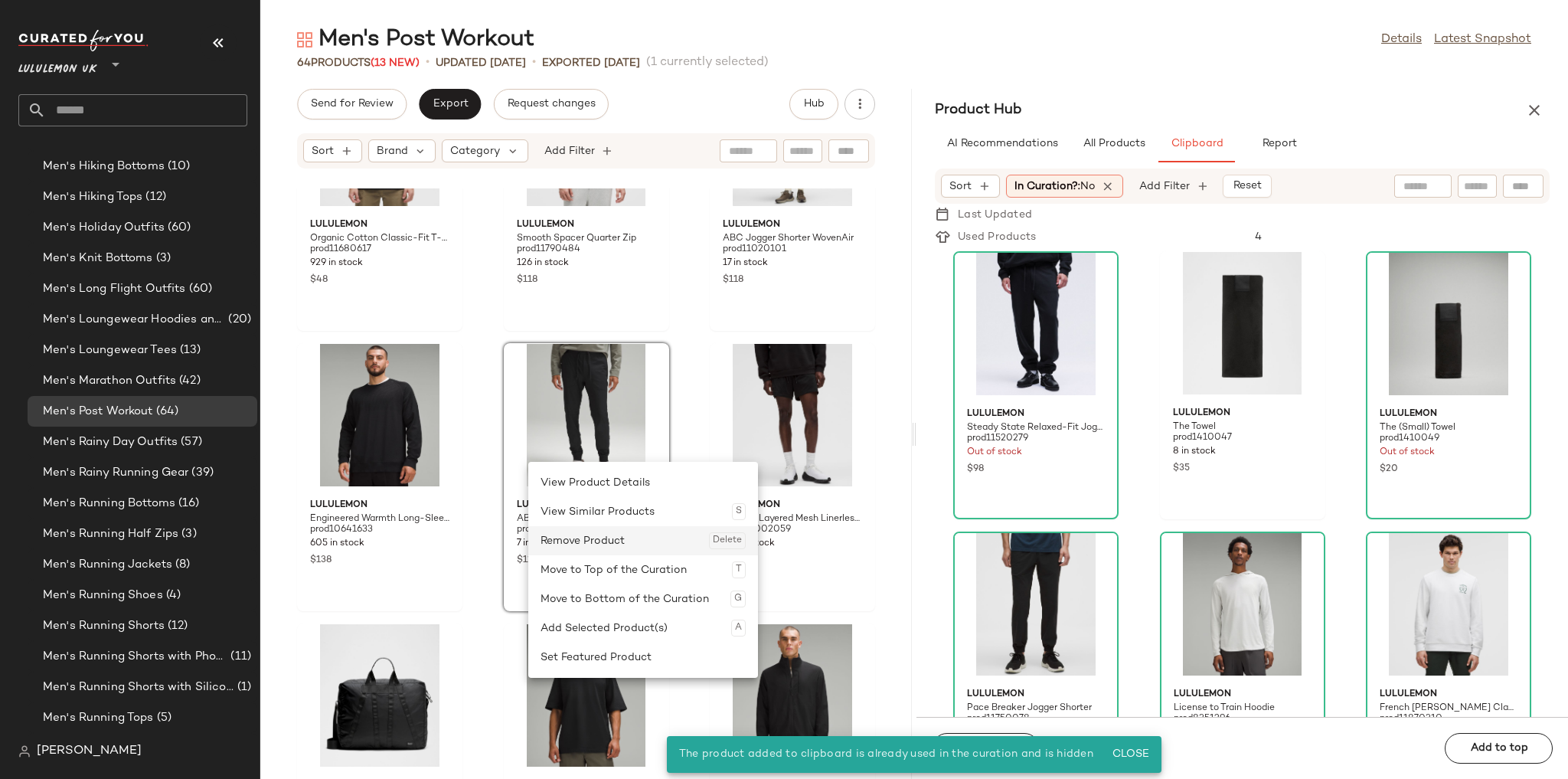 click on "Remove Product  Delete" 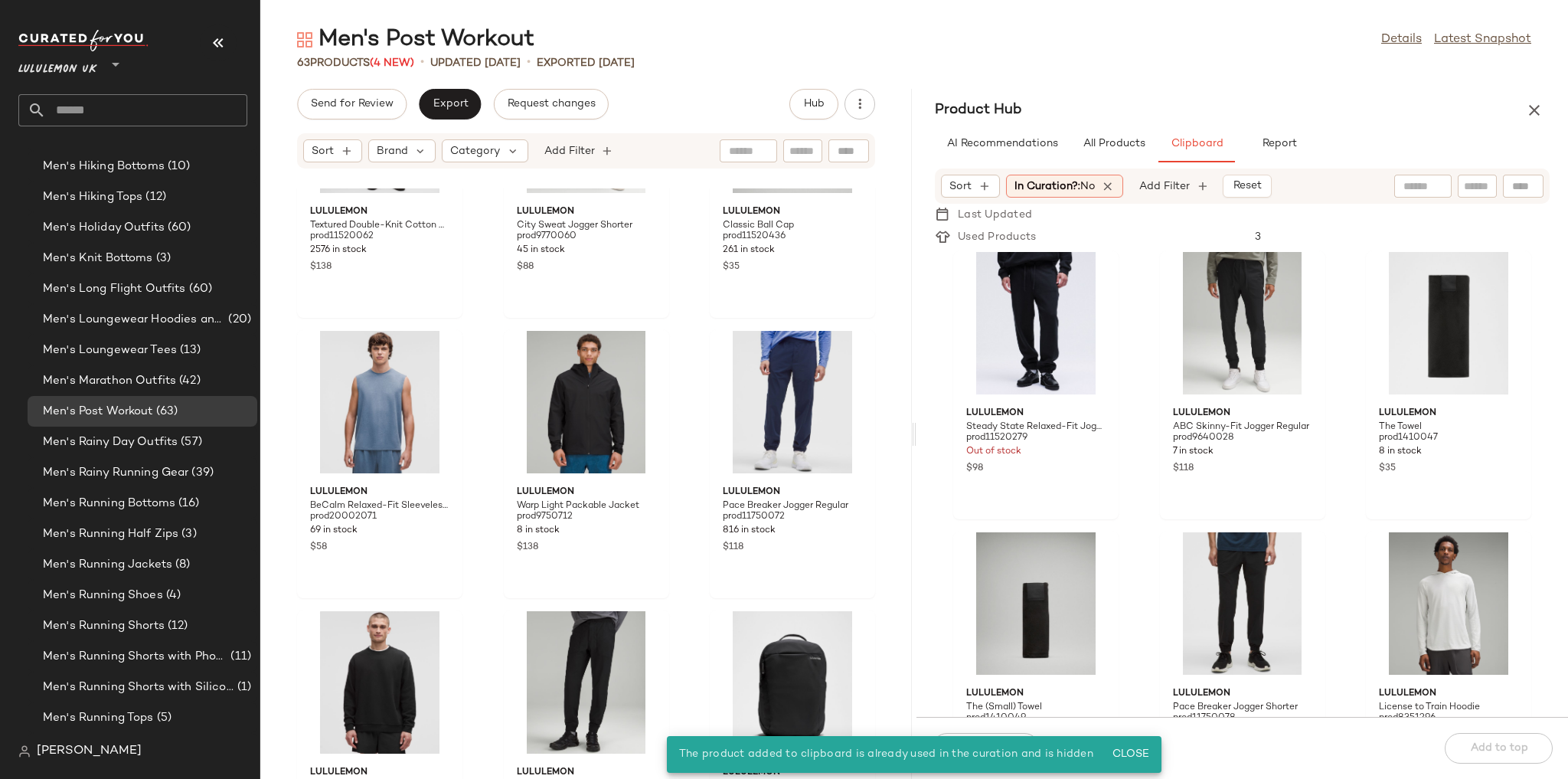scroll, scrollTop: 4363, scrollLeft: 0, axis: vertical 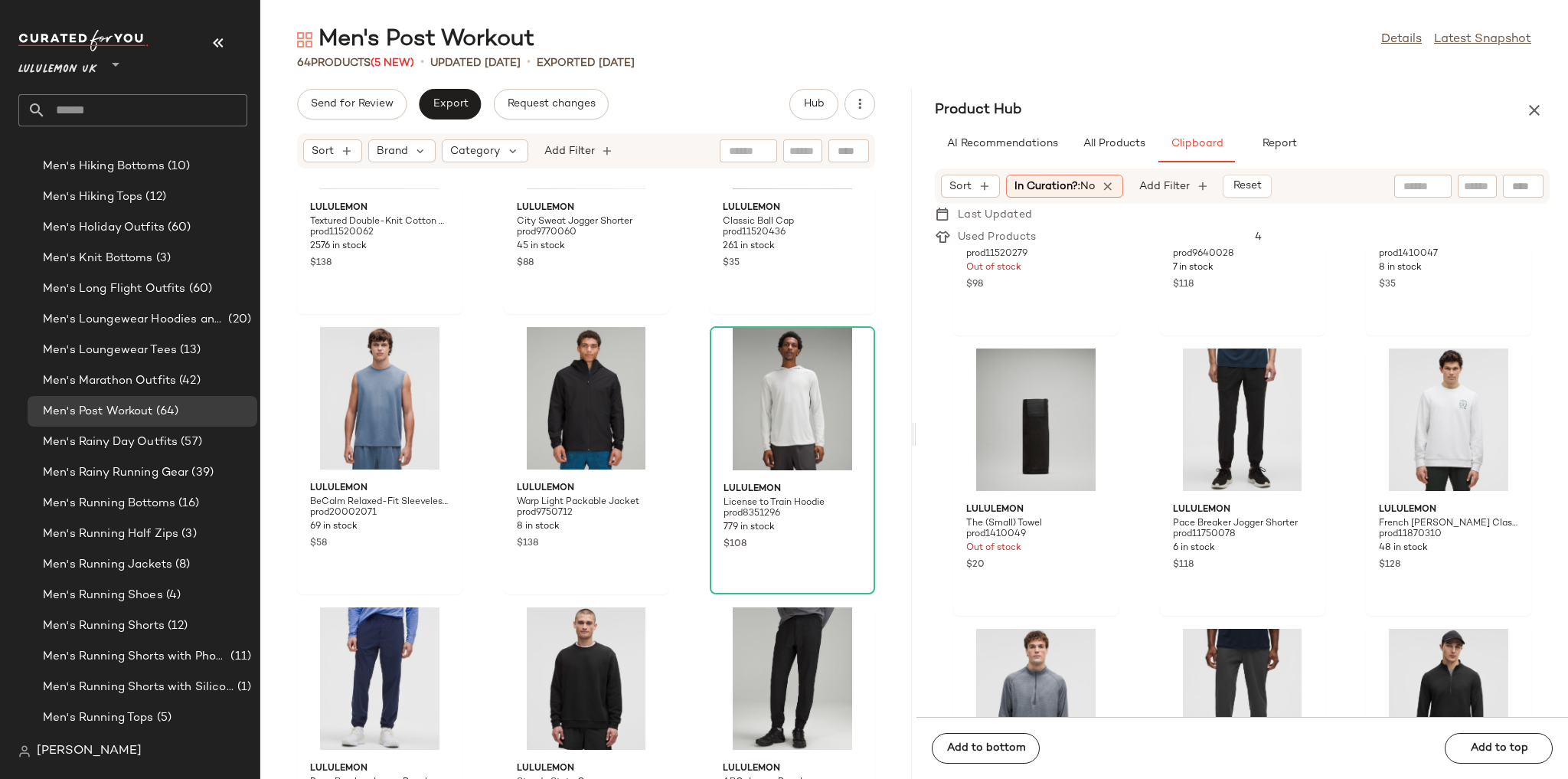 drag, startPoint x: 586, startPoint y: 449, endPoint x: 706, endPoint y: 435, distance: 120.81391 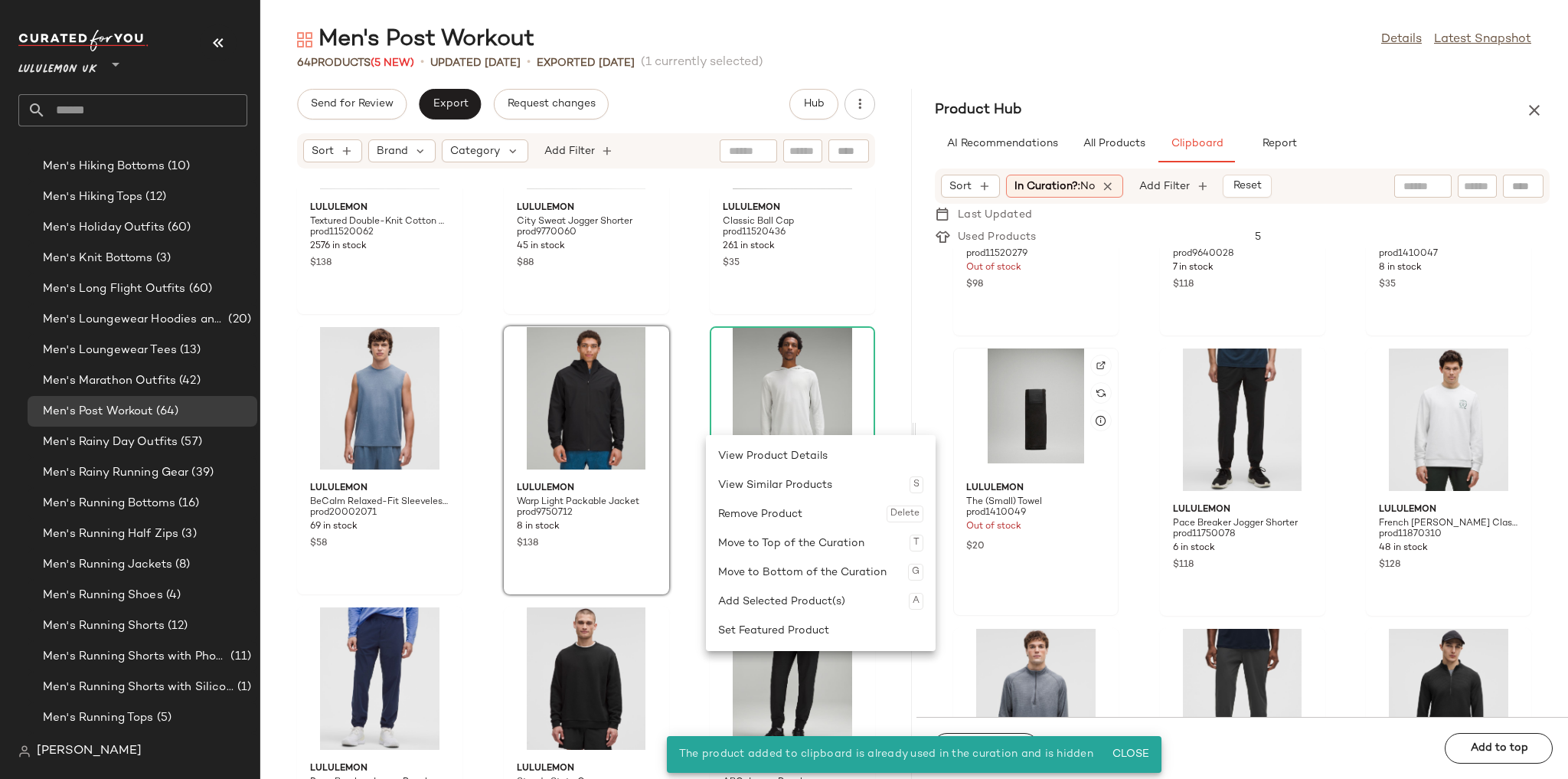 scroll, scrollTop: 184, scrollLeft: 0, axis: vertical 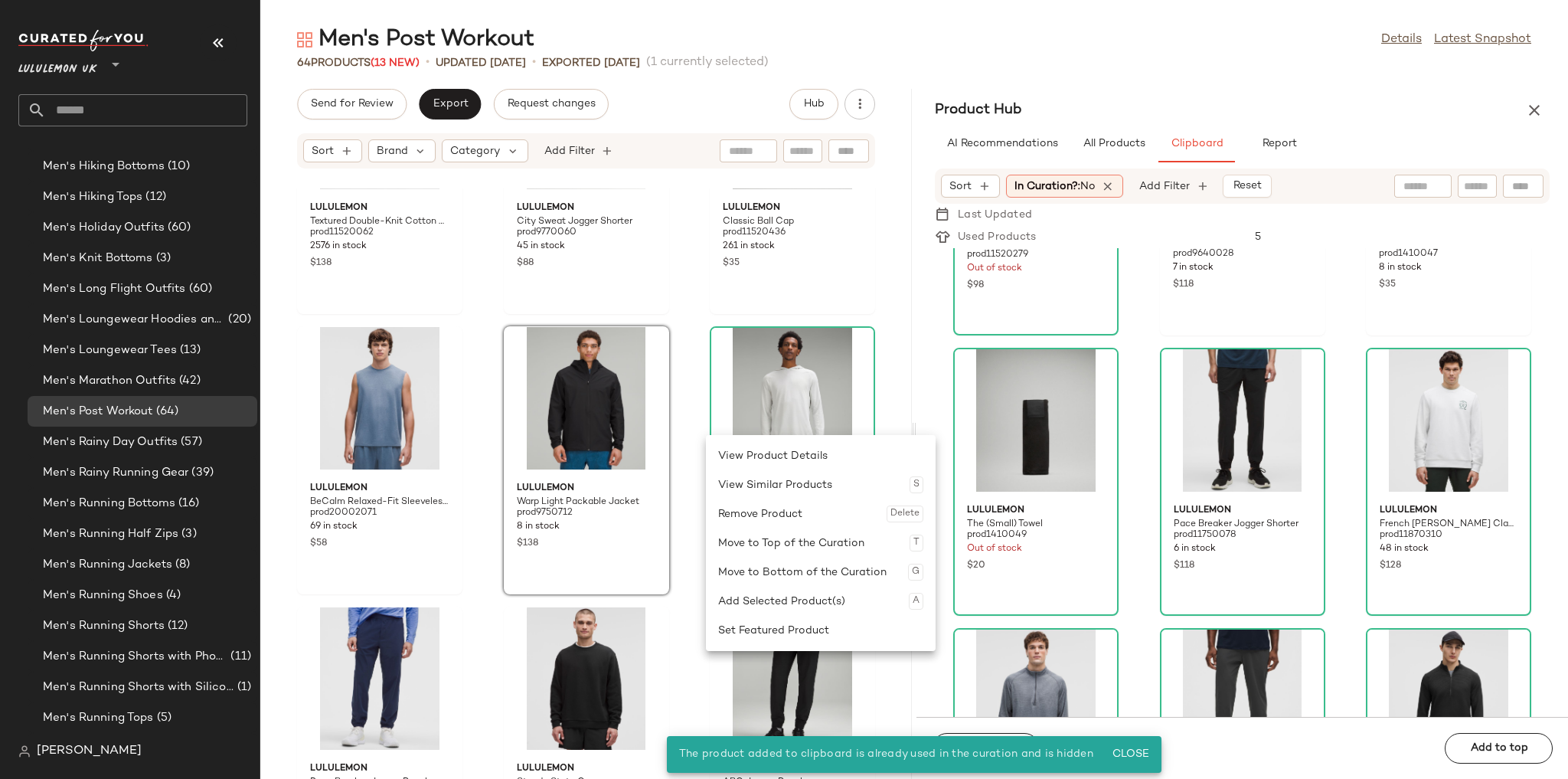 click on "lululemon Textured Double-Knit Cotton Hoodie prod11520062 2576 in stock $138 lululemon City Sweat Jogger Shorter prod9770060 45 in stock $88 lululemon Classic Ball Cap prod11520436 261 in stock $35 lululemon BeCalm Relaxed-Fit Sleeveless Shirt prod20002071 69 in stock $58 lululemon Warp Light Packable Jacket prod9750712 8 in stock $138 lululemon License to Train Hoodie prod8351296 779 in stock $108 lululemon Pace Breaker Jogger Regular prod11750072 816 in stock $118 lululemon Steady State Crew prod11520172 456 in stock $108 lululemon ABC Jogger Regular prod8530240 2943 in stock $118 lululemon Triple-Zip Backpack 28L prod11500009 48 in stock $108 lululemon Lightweight Knit Workout Tank Top prod20003255 33 in stock $58 lululemon Lightweight Stretch Jacket prod11870250 144 in stock $128 lululemon Soft Jersey Tapered Pant Regular prod11520180 602 in stock $88 lululemon Cotton Jersey T-Shirt Pride prod11890047 22 in stock $58 lululemon Men's Lightweight Woven Jogger SLNSH Collection prod20003187 8 in stock $148" 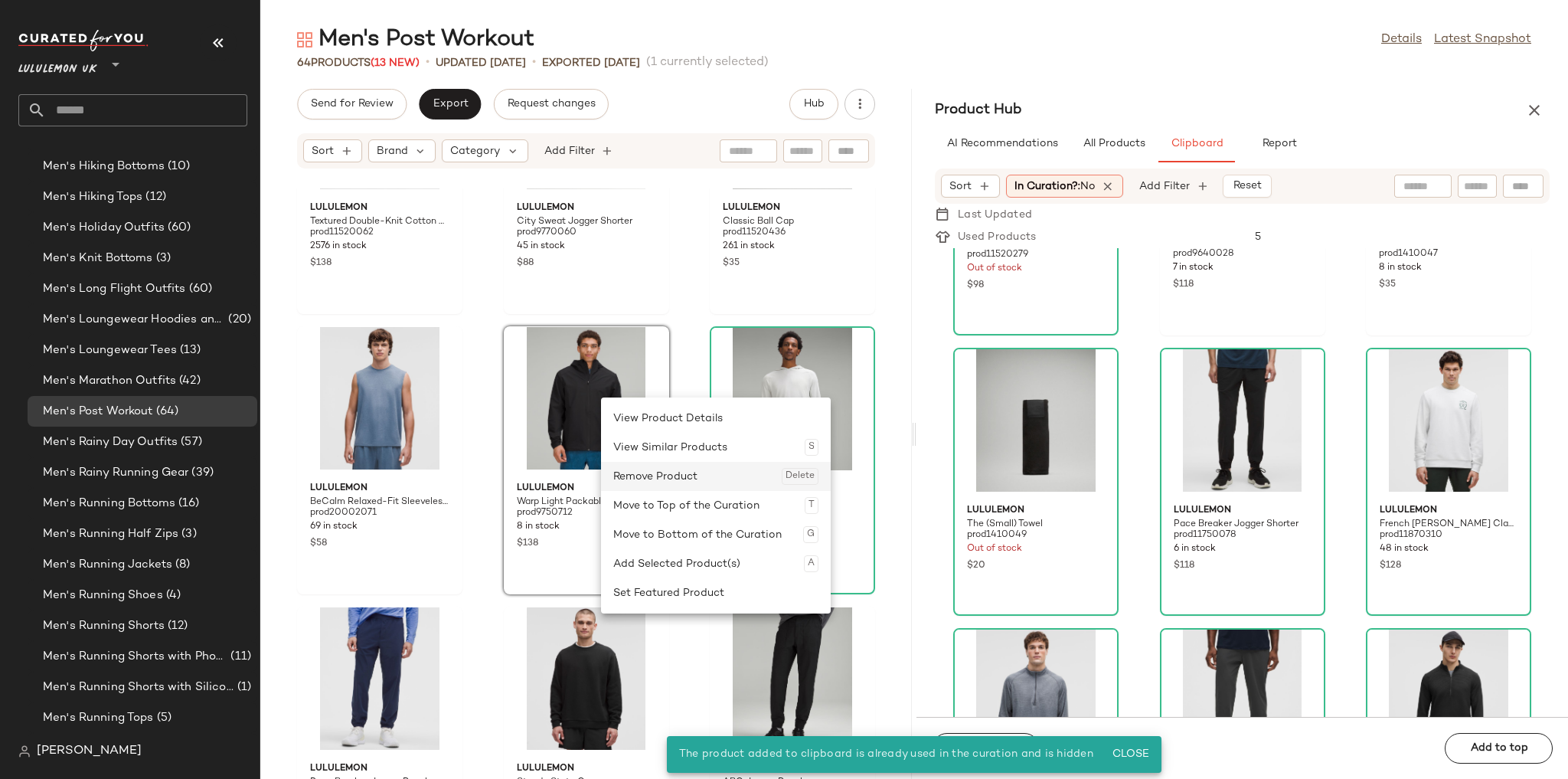click on "Remove Product  Delete" 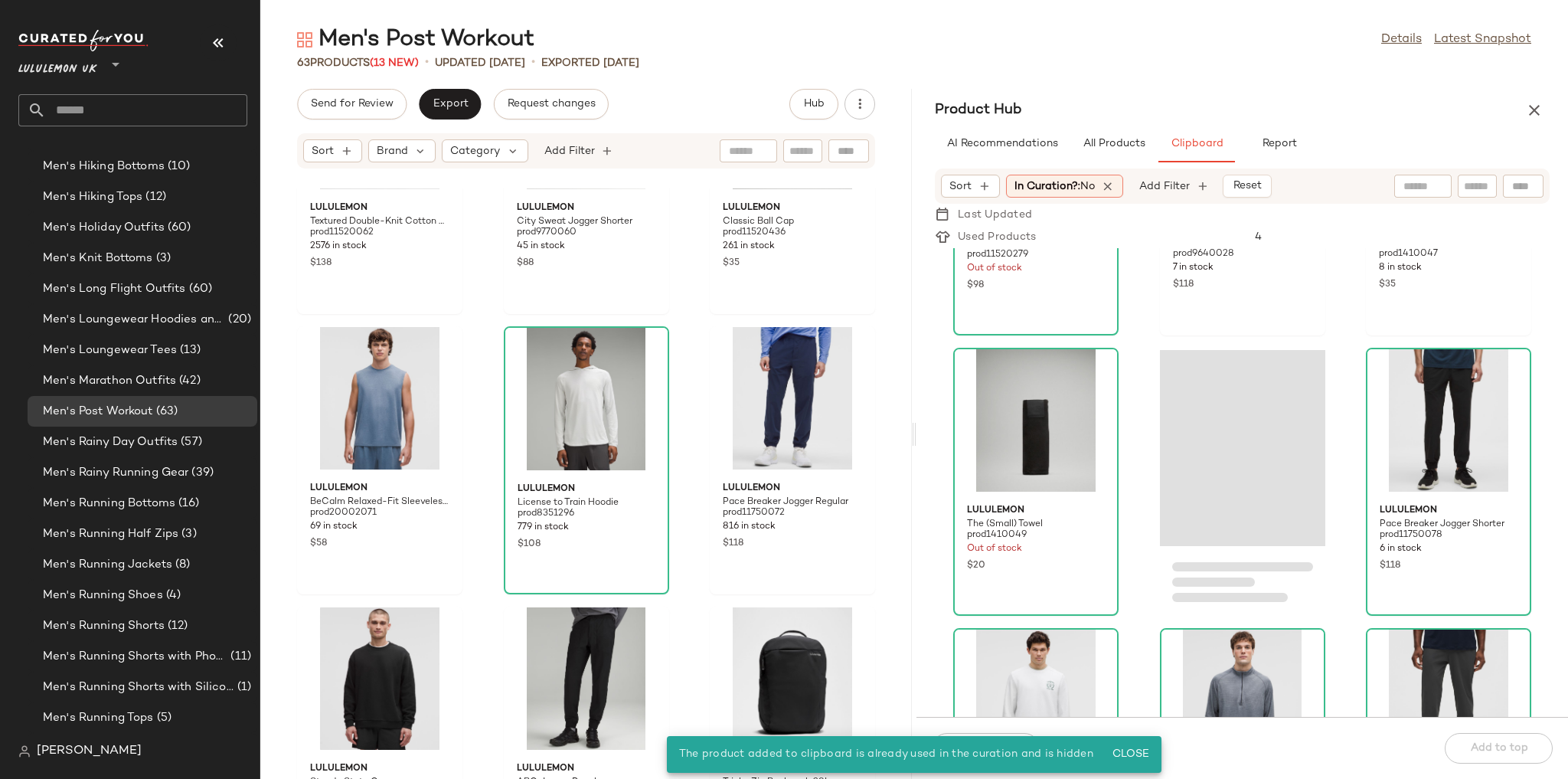 scroll, scrollTop: 184, scrollLeft: 0, axis: vertical 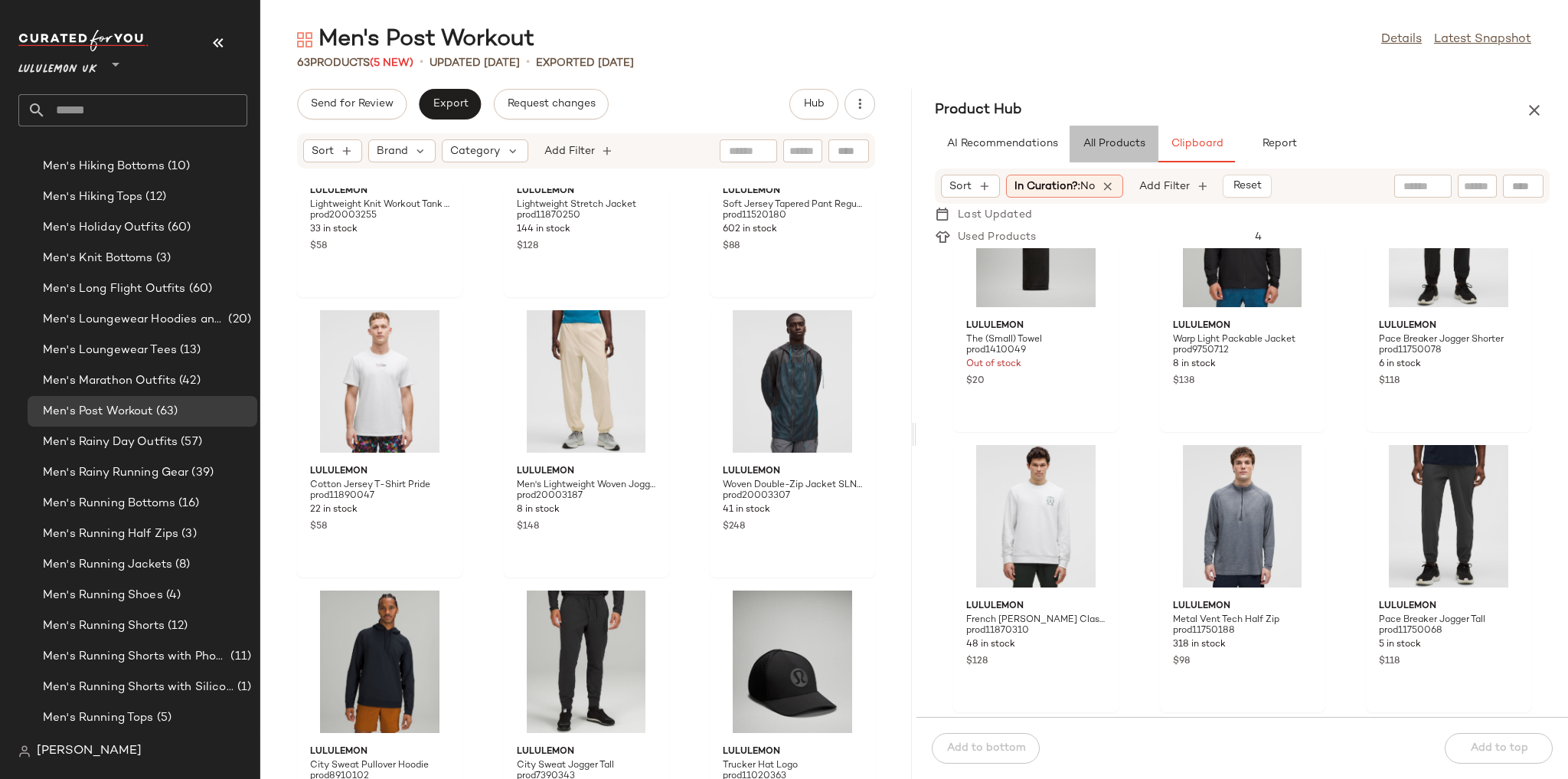 click on "All Products" 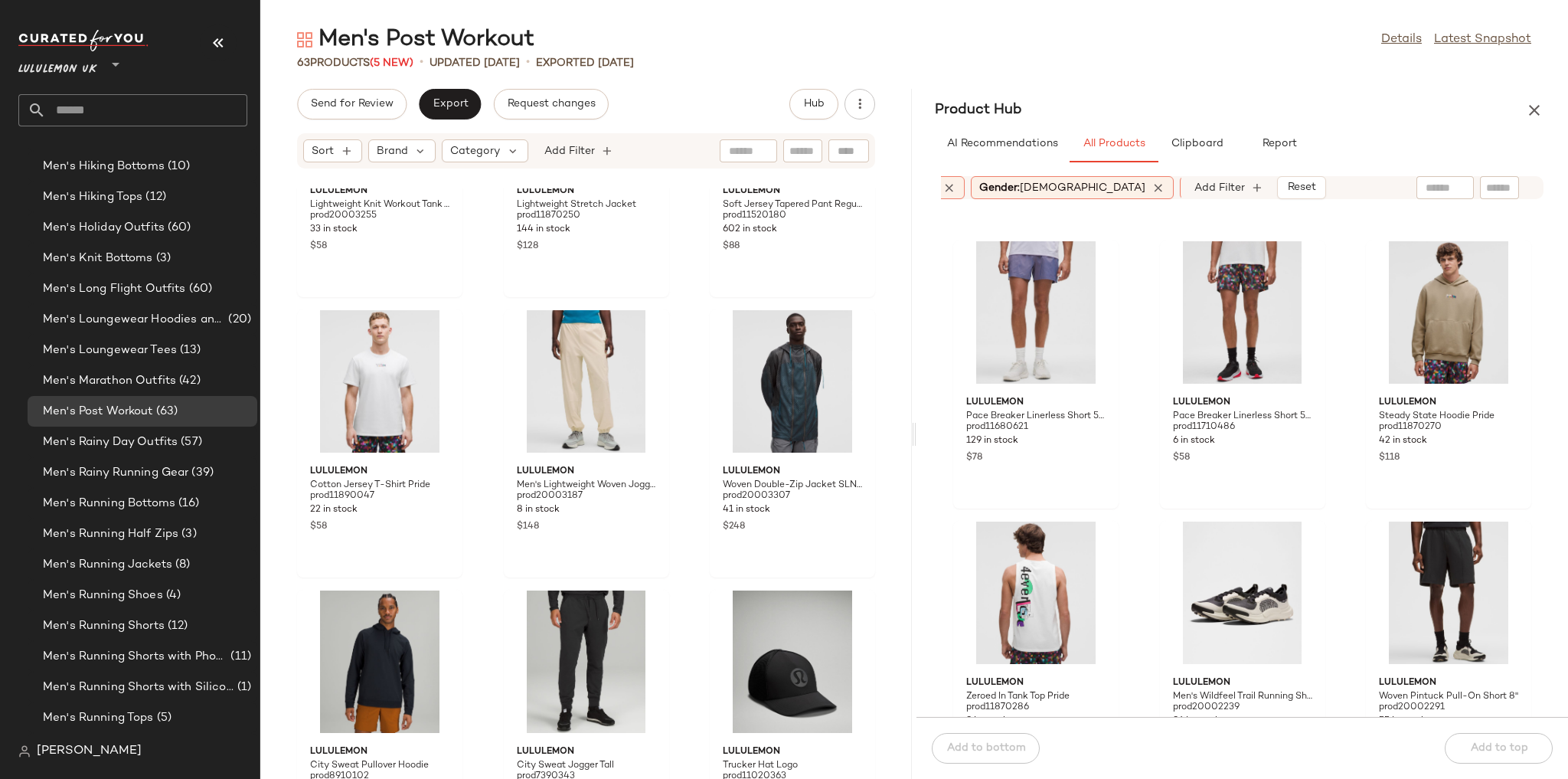 scroll, scrollTop: 2218, scrollLeft: 0, axis: vertical 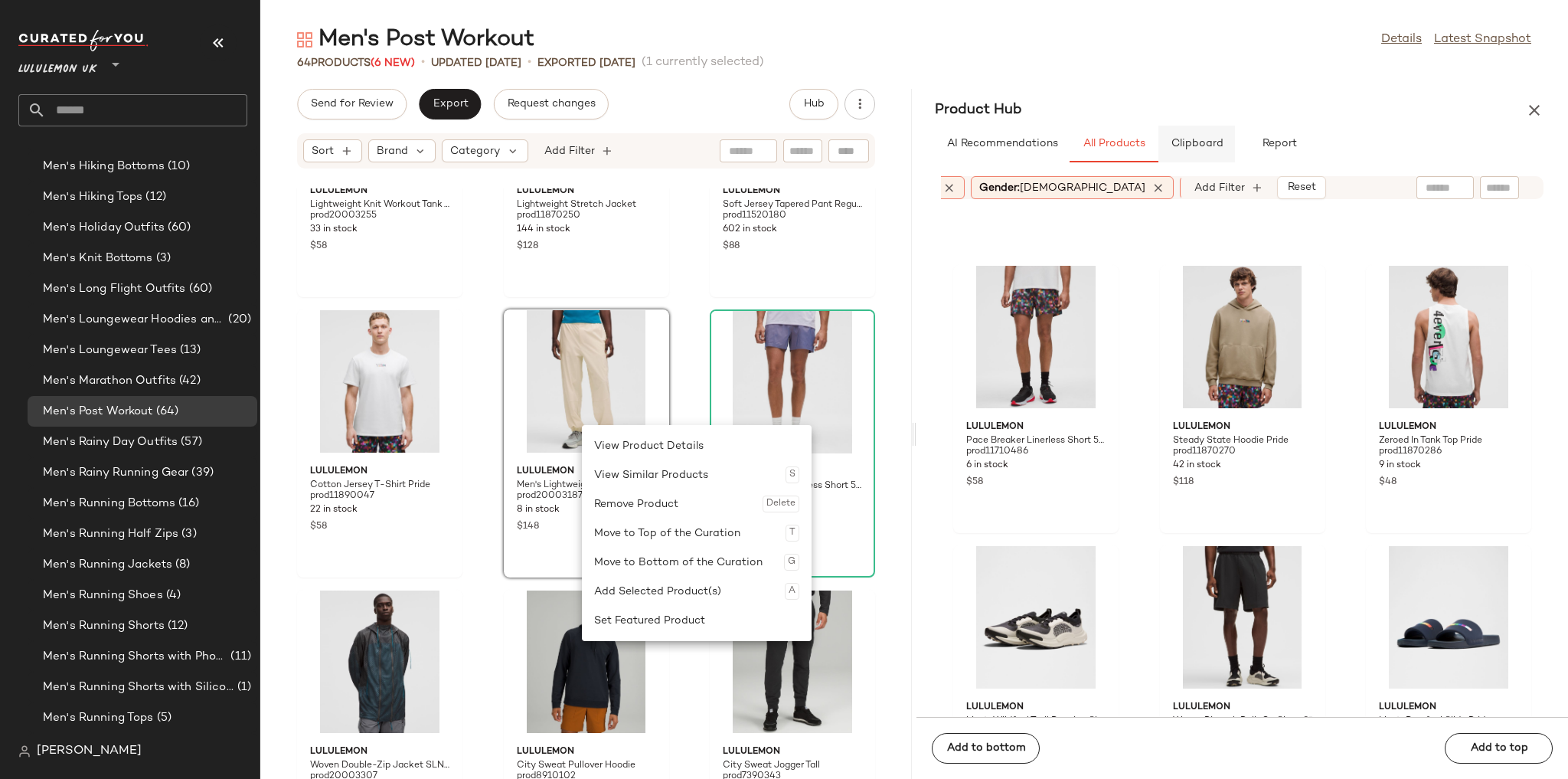 click on "Clipboard" at bounding box center [1197, 144] 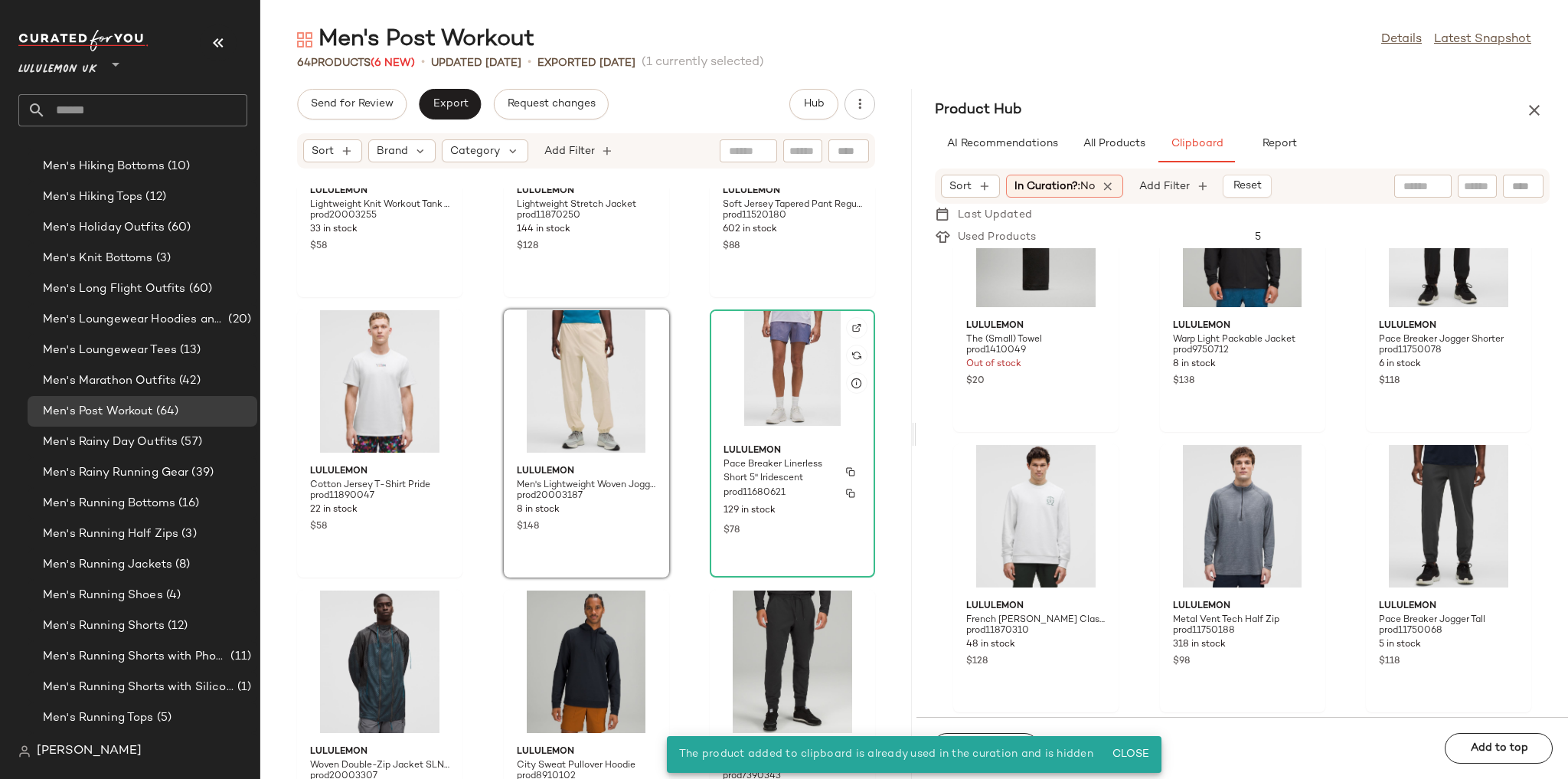 scroll, scrollTop: 380, scrollLeft: 0, axis: vertical 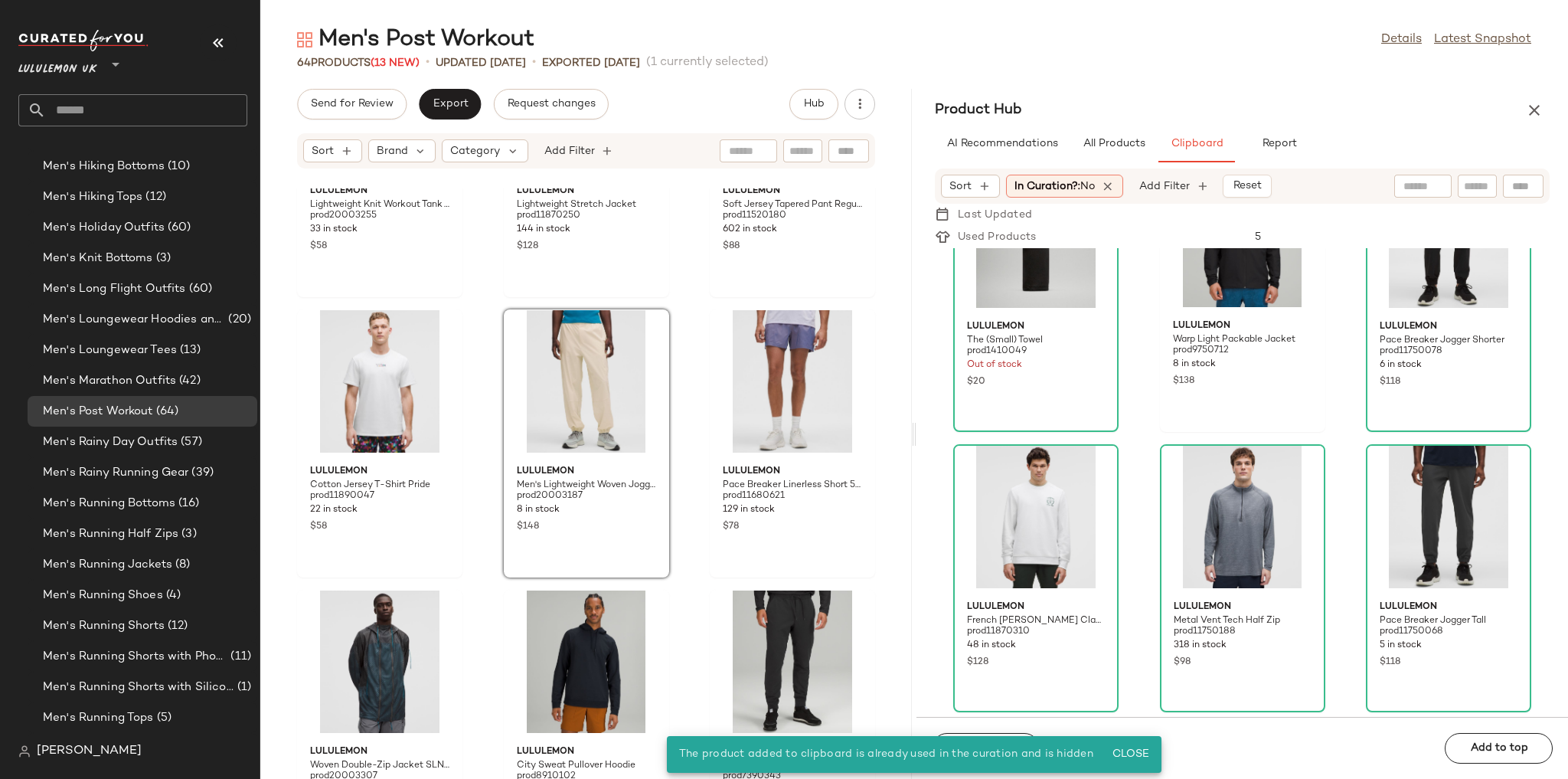 click on "lululemon Lightweight Knit Workout Tank Top prod20003255 33 in stock $58 lululemon Lightweight Stretch Jacket prod11870250 144 in stock $128 lululemon Soft Jersey Tapered Pant Regular prod11520180 602 in stock $88 lululemon Cotton Jersey T-Shirt Pride prod11890047 22 in stock $58 lululemon Men's Lightweight Woven Jogger SLNSH Collection prod20003187 8 in stock $148 lululemon Pace Breaker Linerless Short 5" Iridescent prod11680621 129 in stock $78 lululemon Woven Double-Zip Jacket SLNSH Collection prod20003307 41 in stock $248 lululemon City Sweat Pullover Hoodie prod8910102 19 in stock $88 lululemon City Sweat Jogger Tall prod7390343 61 in stock $88 lululemon Trucker Hat Logo prod11020363 218 in stock $35" 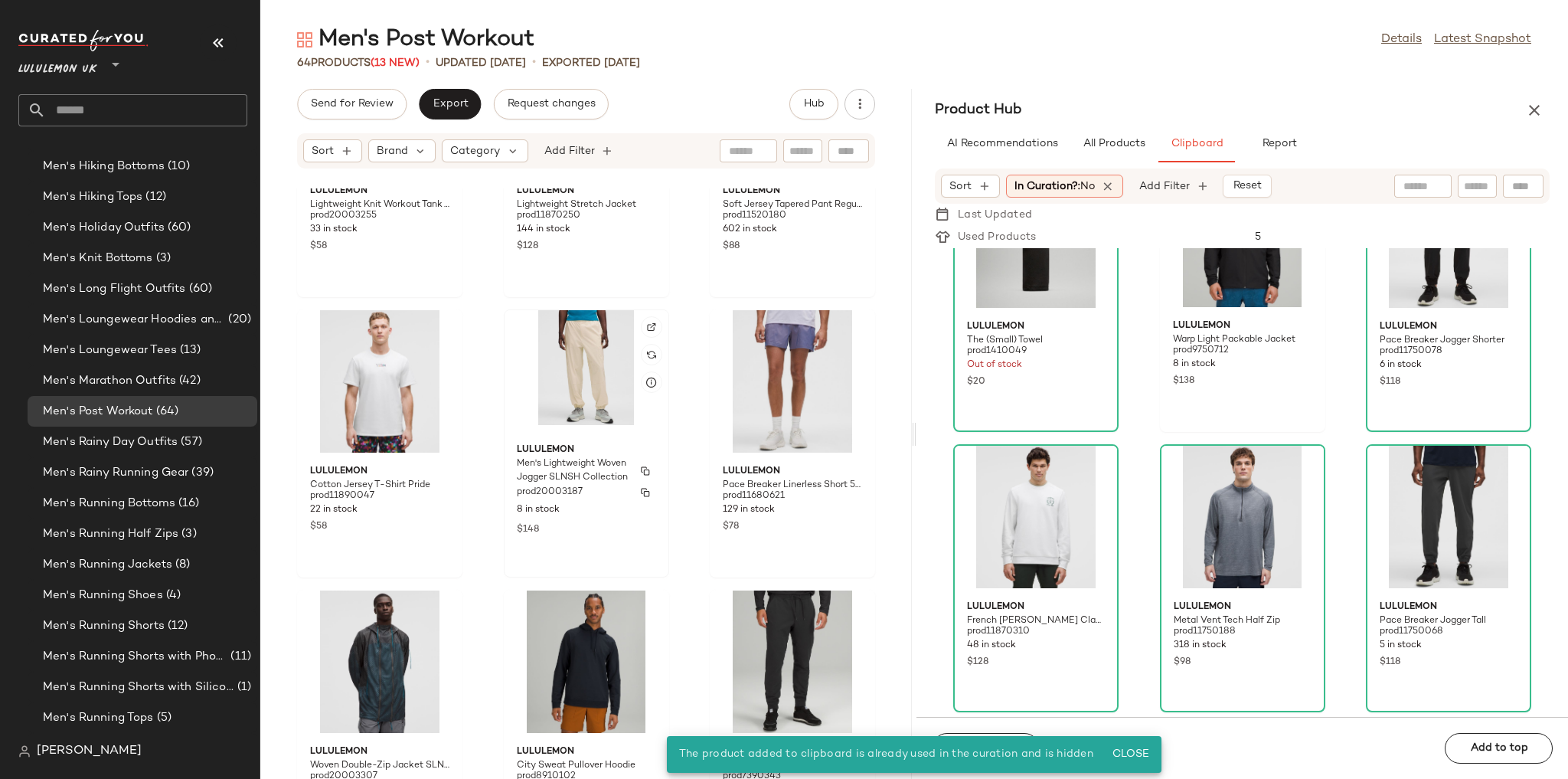 click on "lululemon Men's Lightweight Woven Jogger SLNSH Collection prod20003187 8 in stock $148" 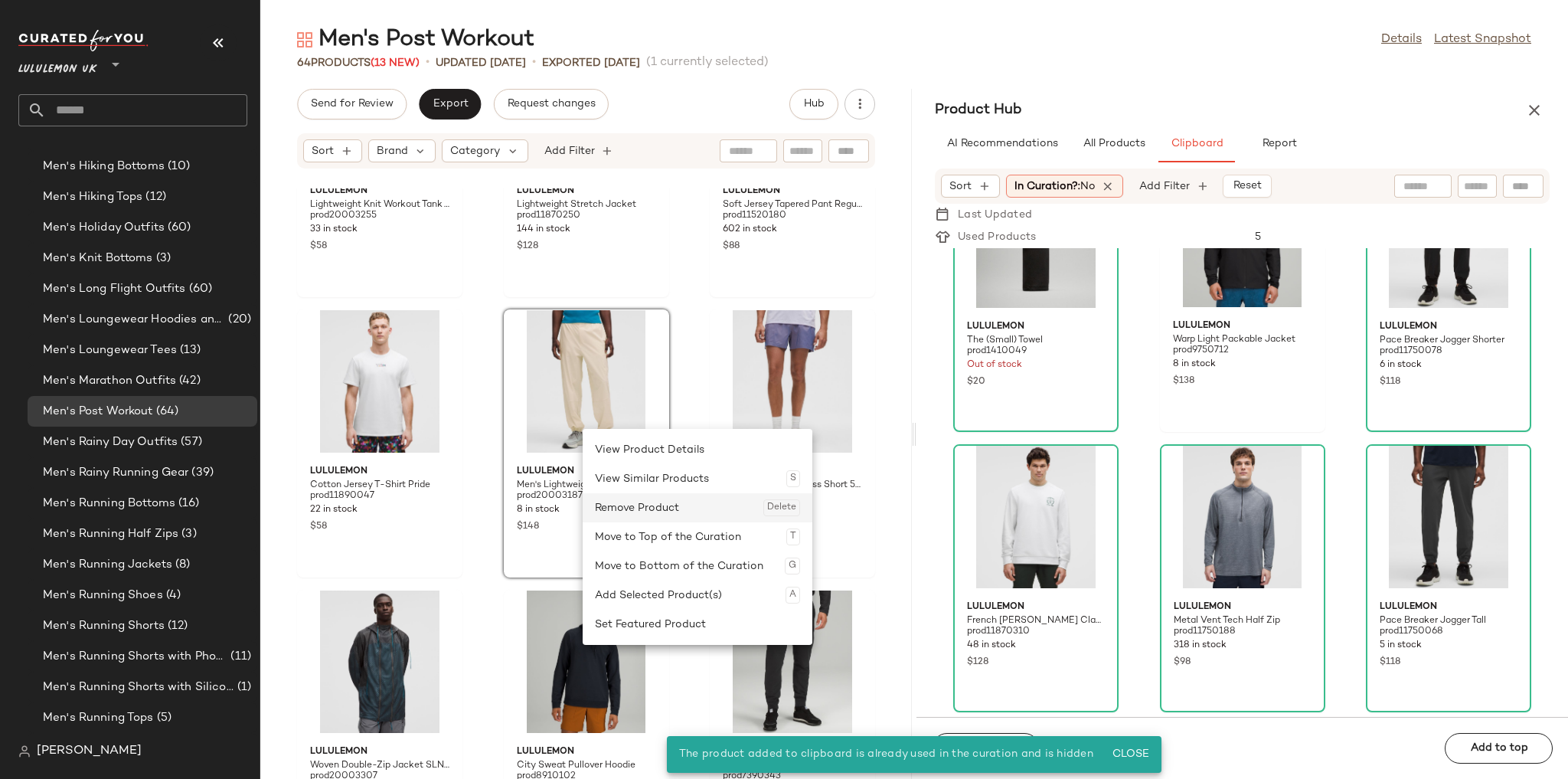 click on "Remove Product  Delete" 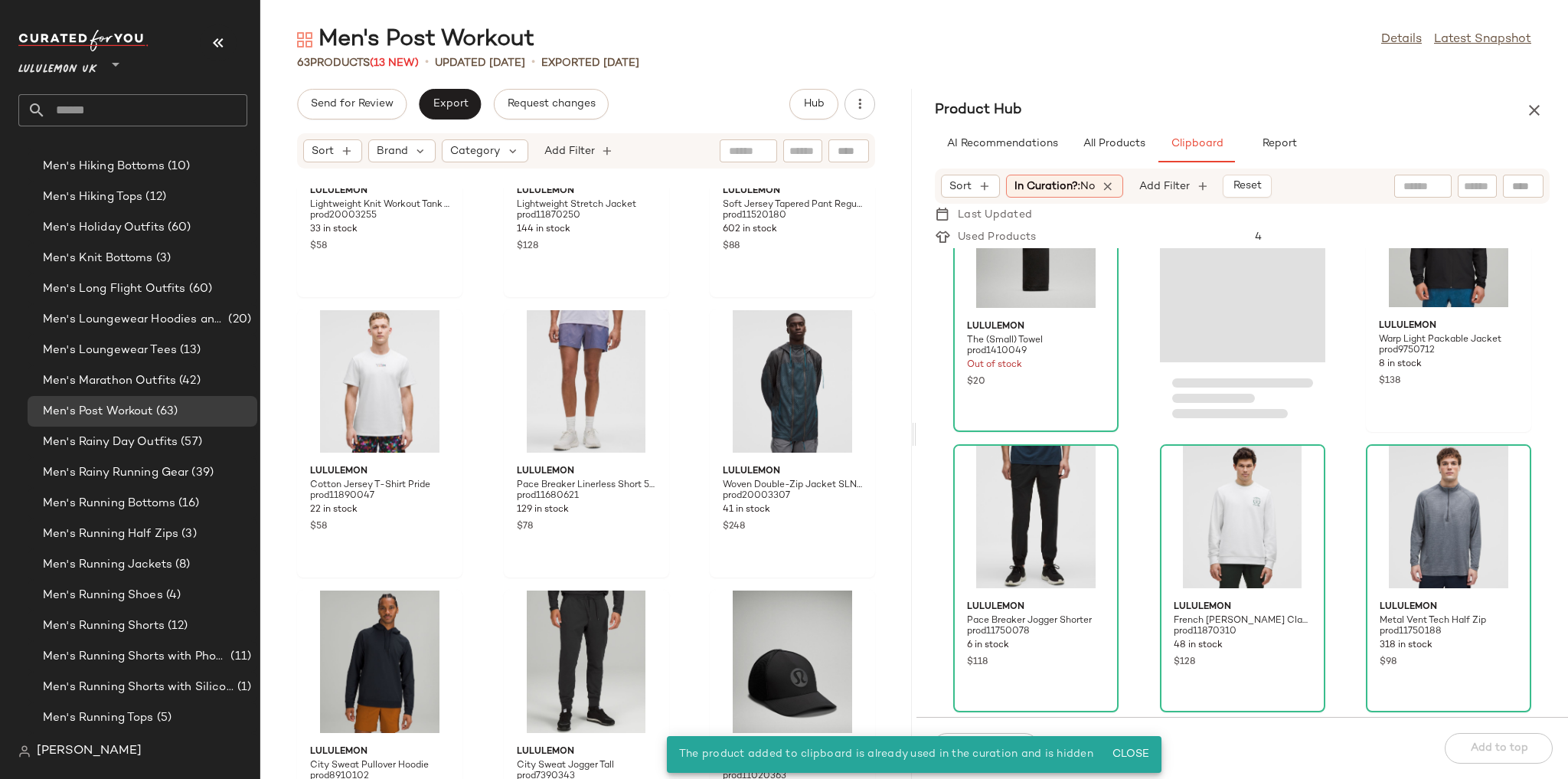 scroll, scrollTop: 380, scrollLeft: 0, axis: vertical 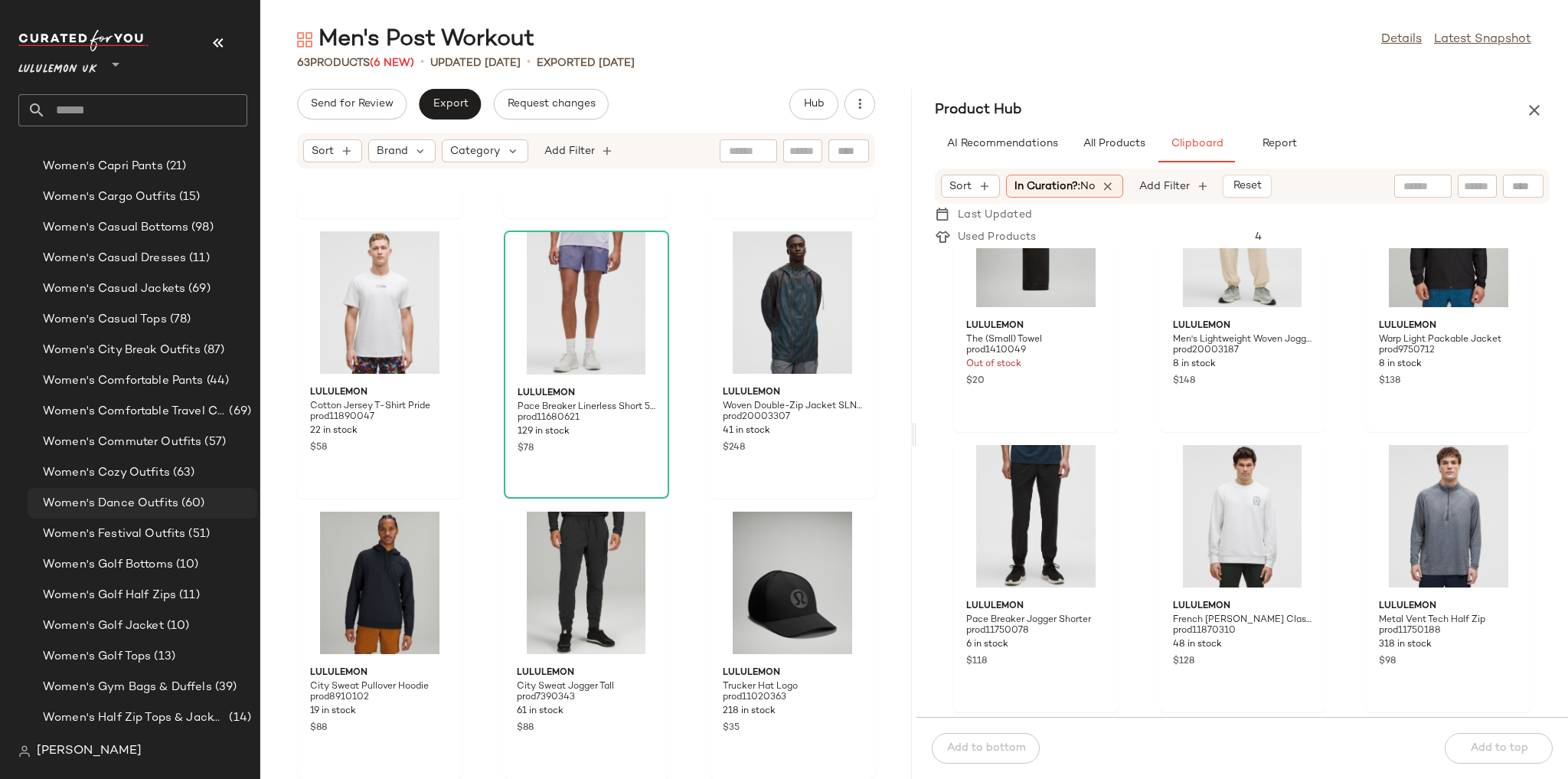 click on "(60)" at bounding box center (191, 503) 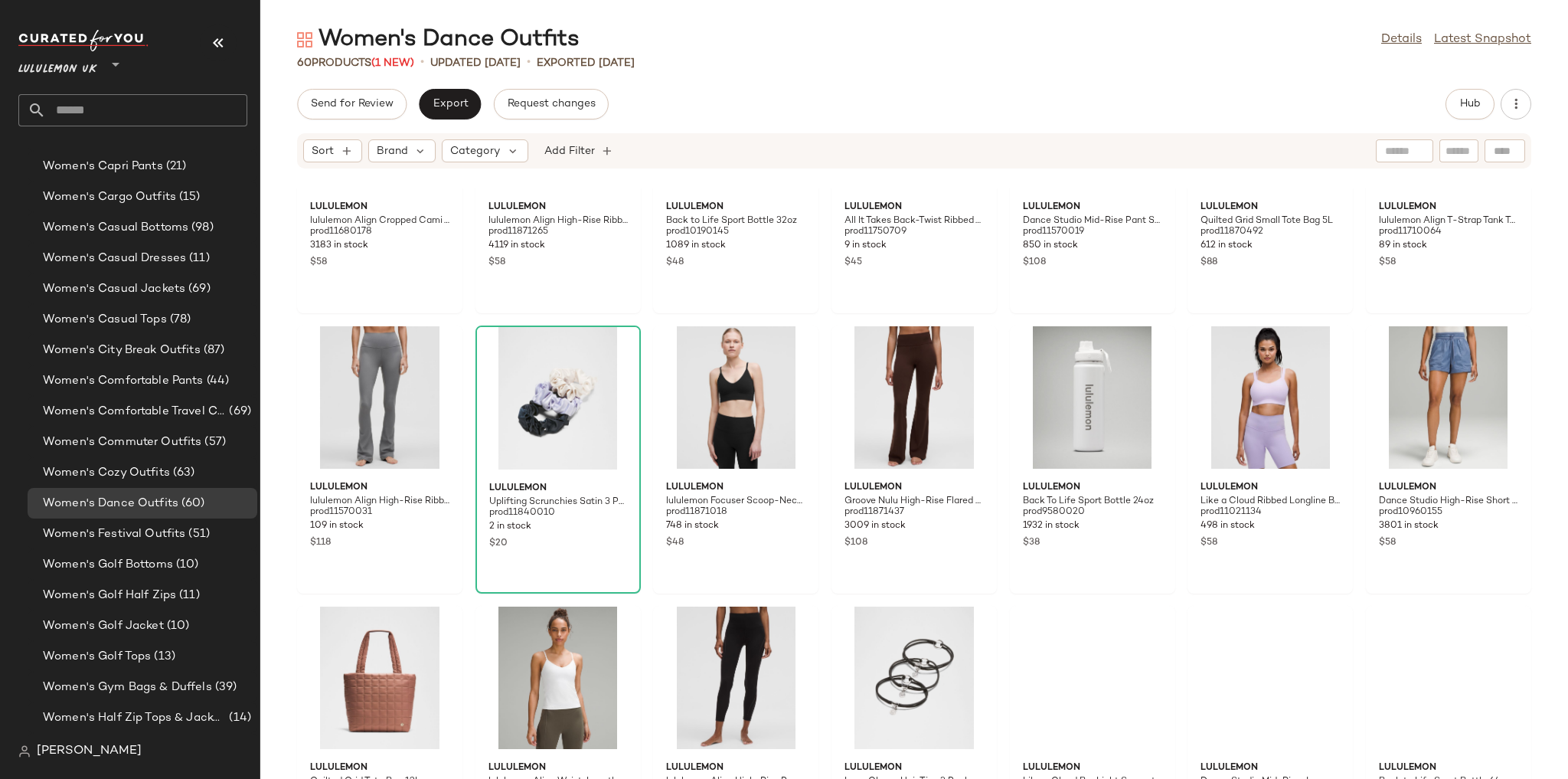 scroll, scrollTop: 1299, scrollLeft: 0, axis: vertical 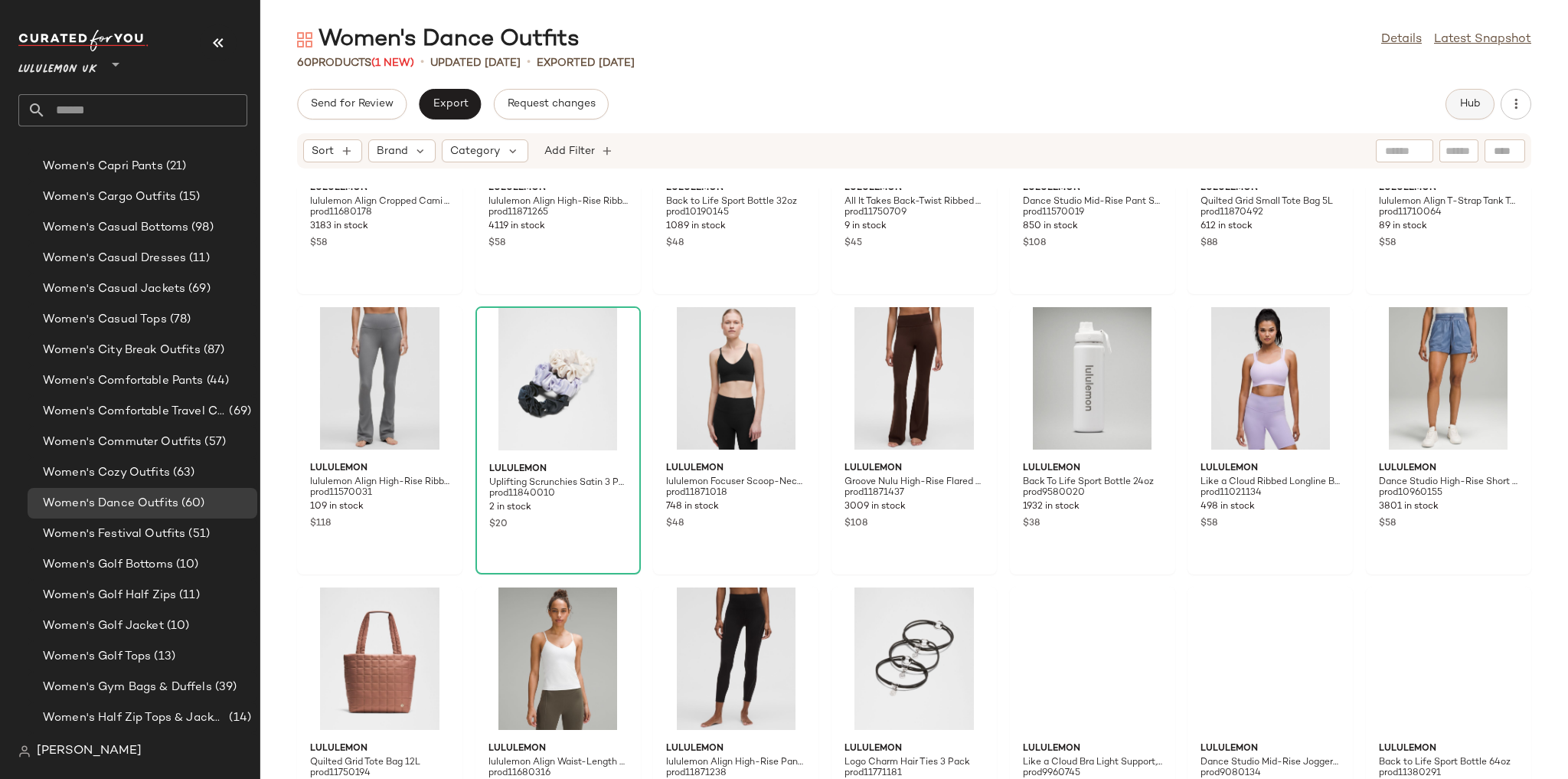 click on "Hub" at bounding box center (1470, 104) 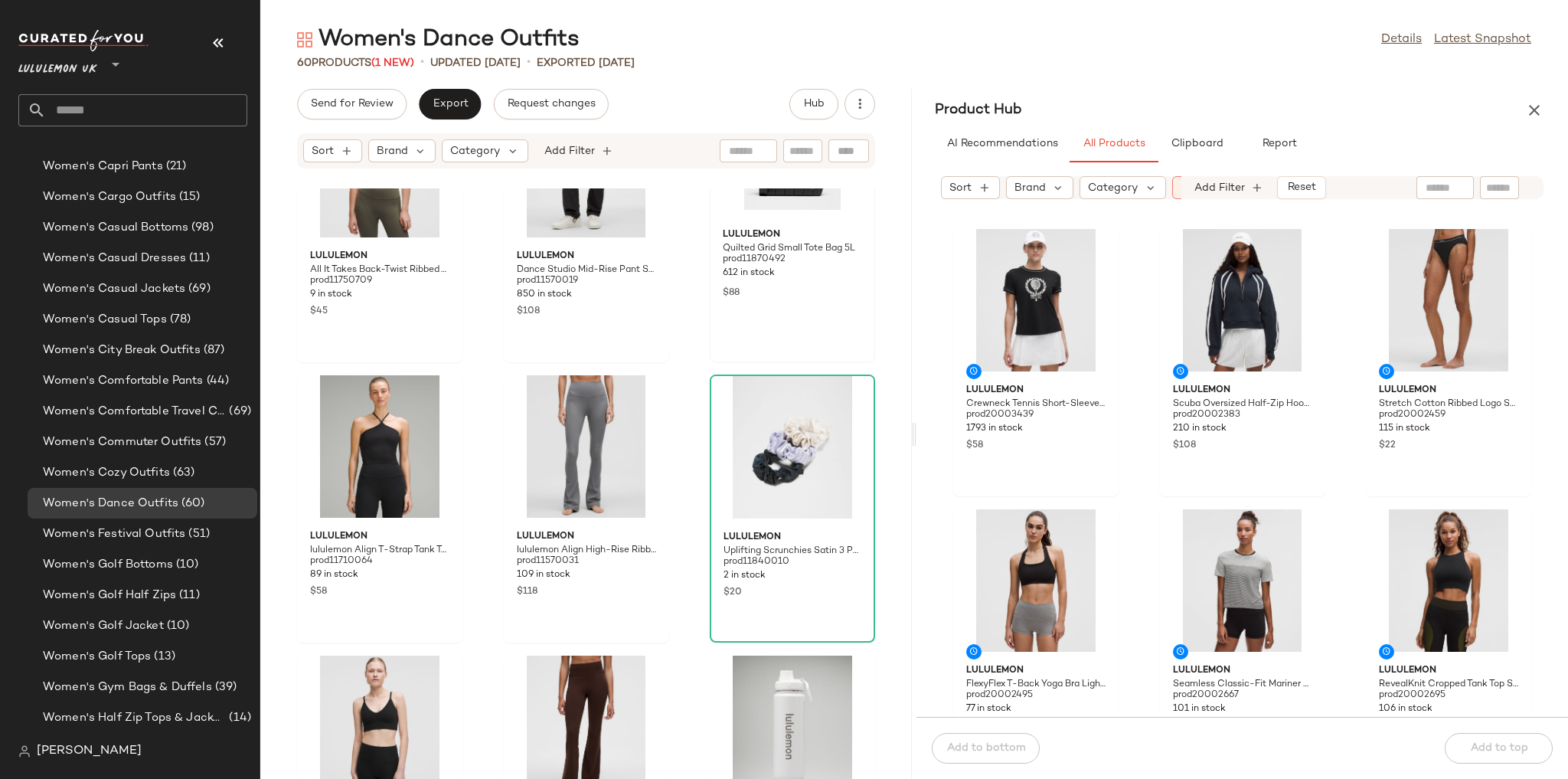 scroll, scrollTop: 2646, scrollLeft: 0, axis: vertical 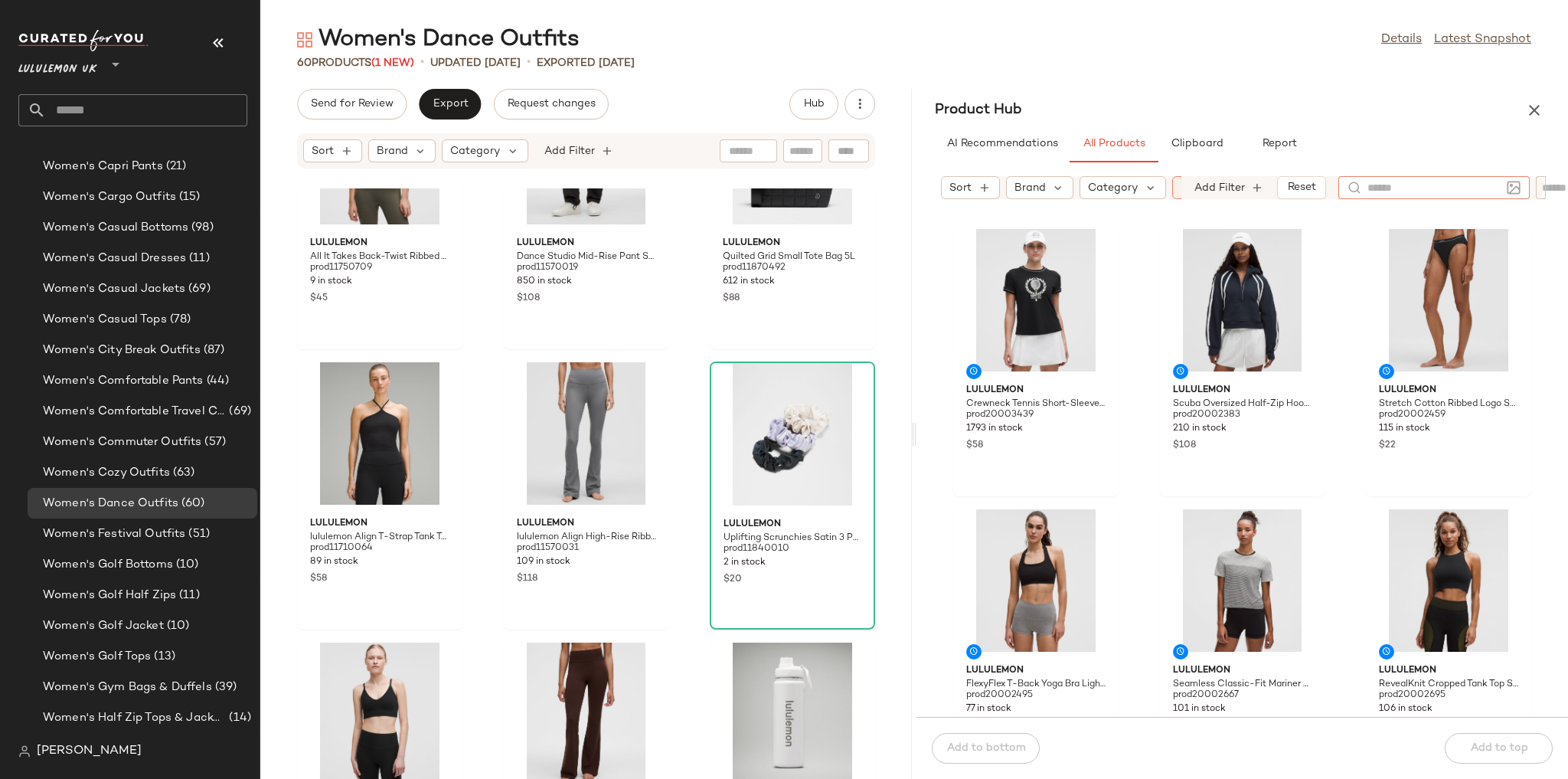 click 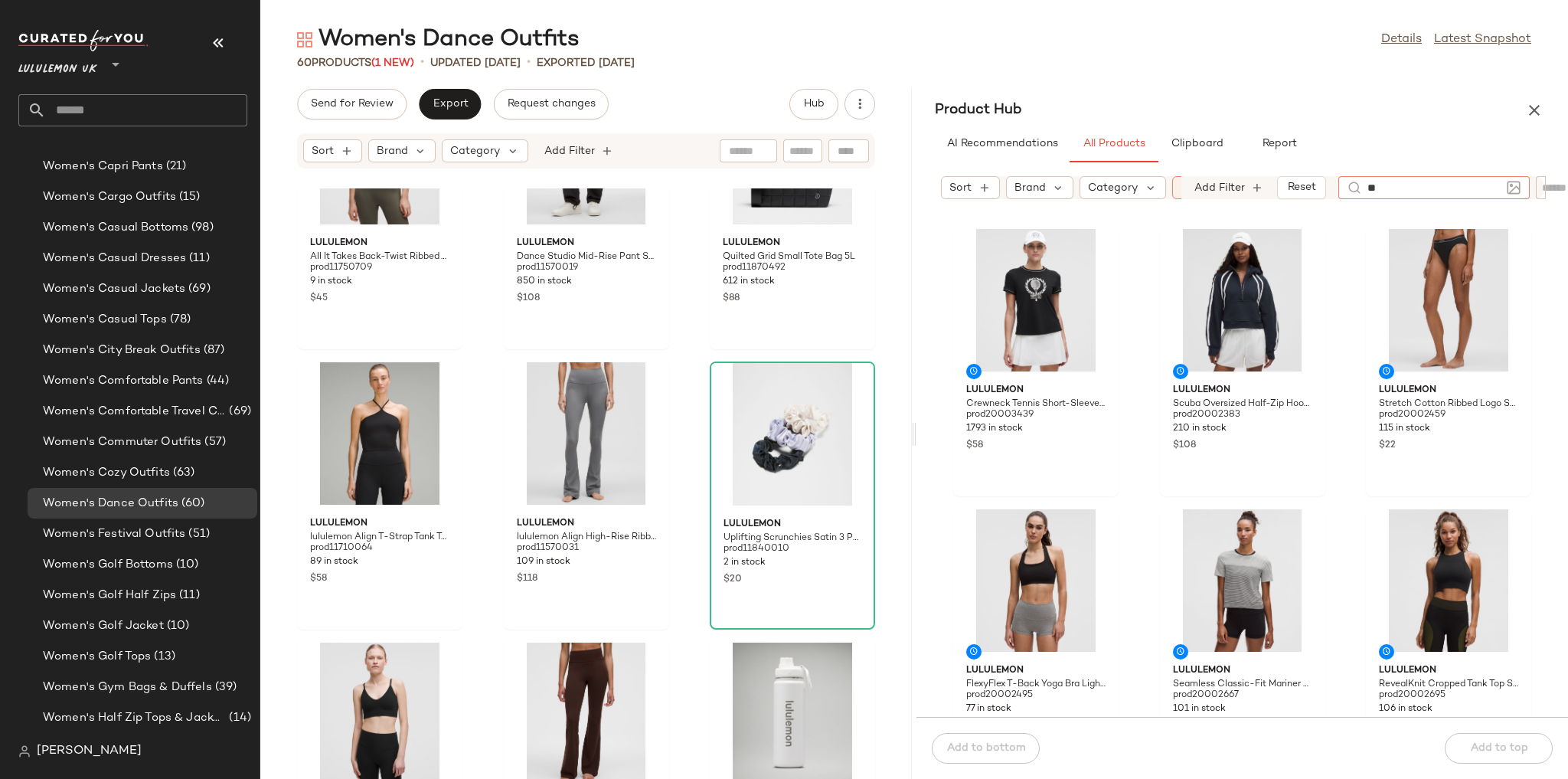 type on "***" 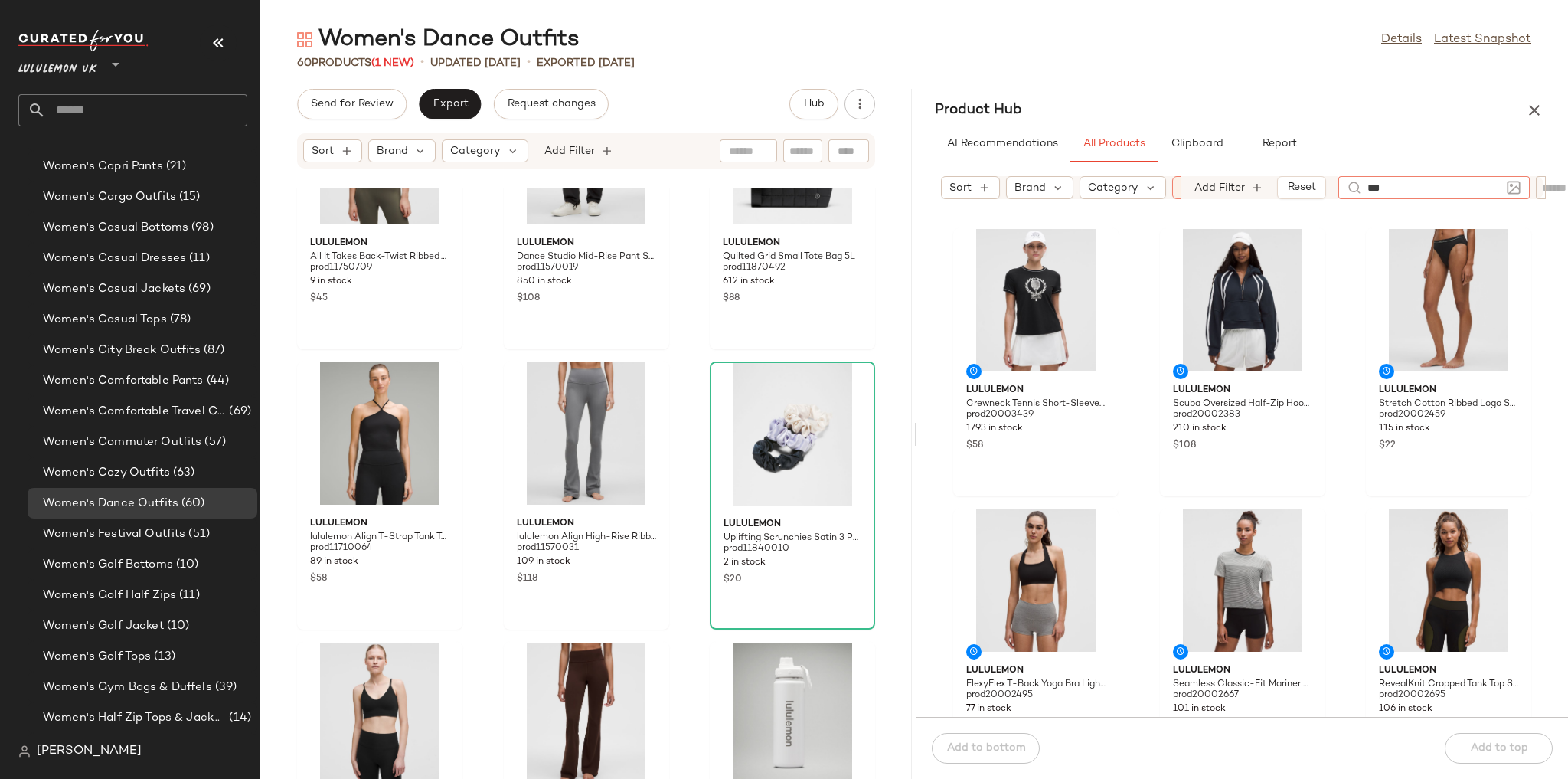 type on "****" 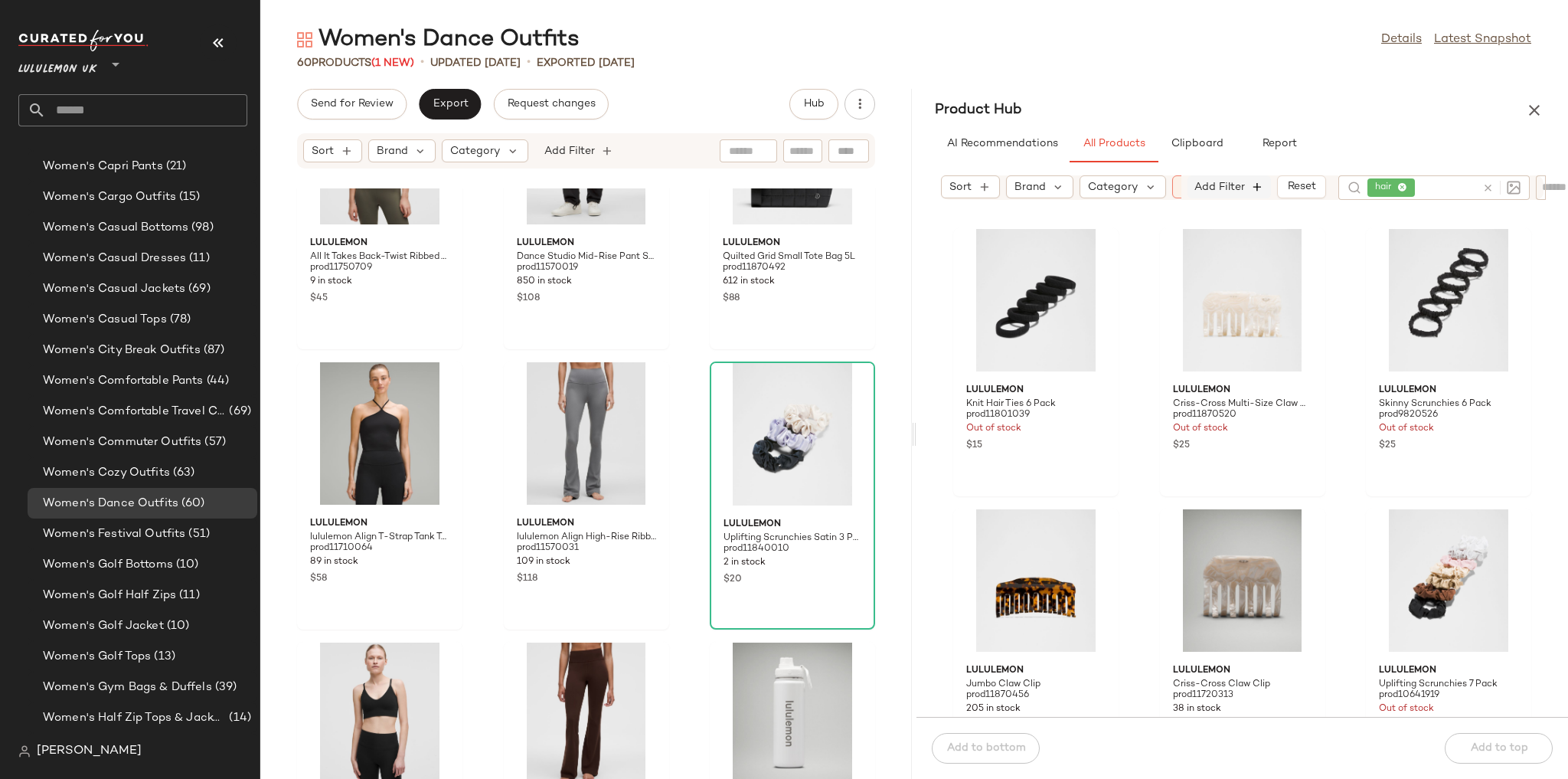 click at bounding box center [1258, 187] 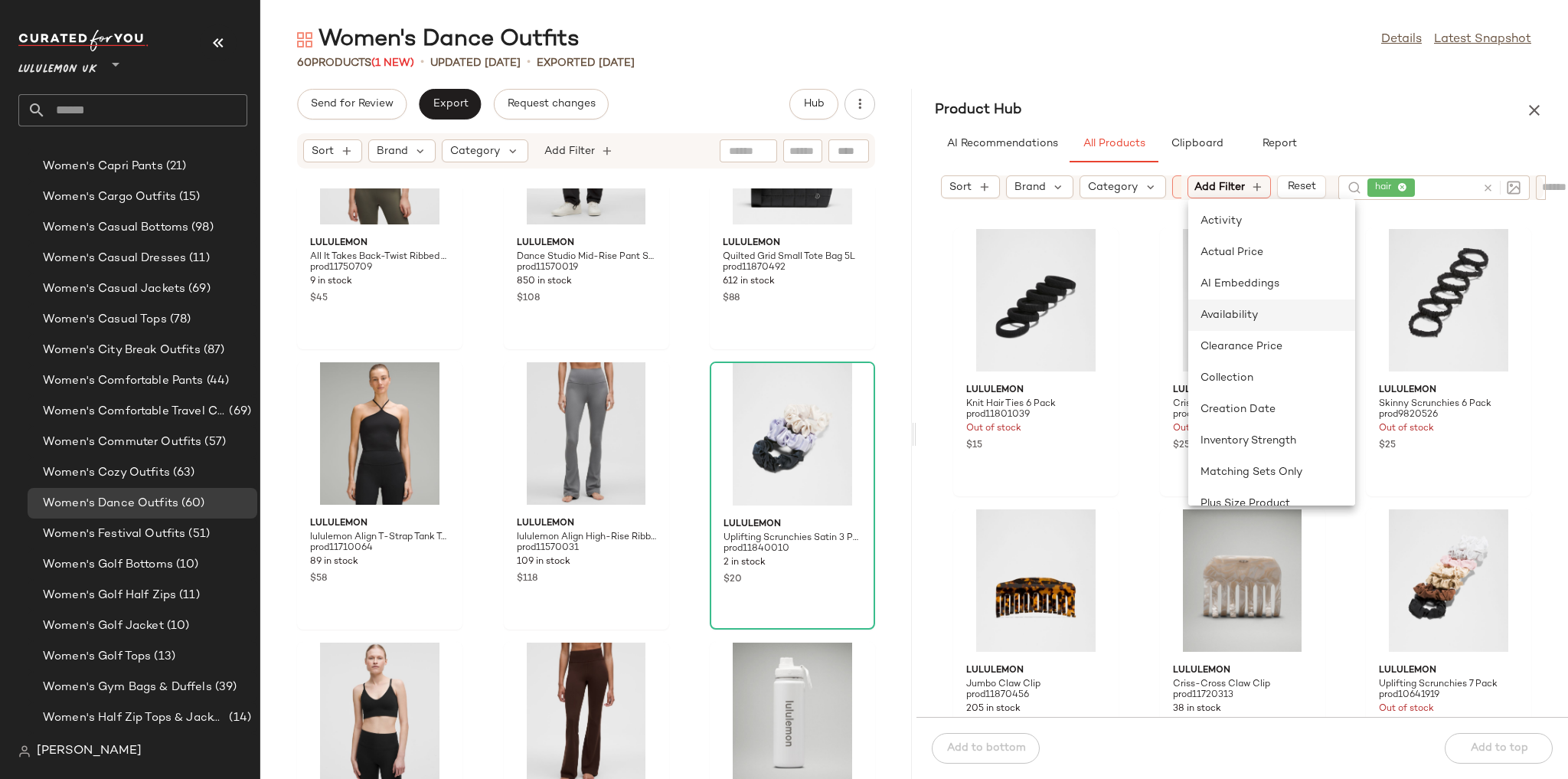click on "Availability" 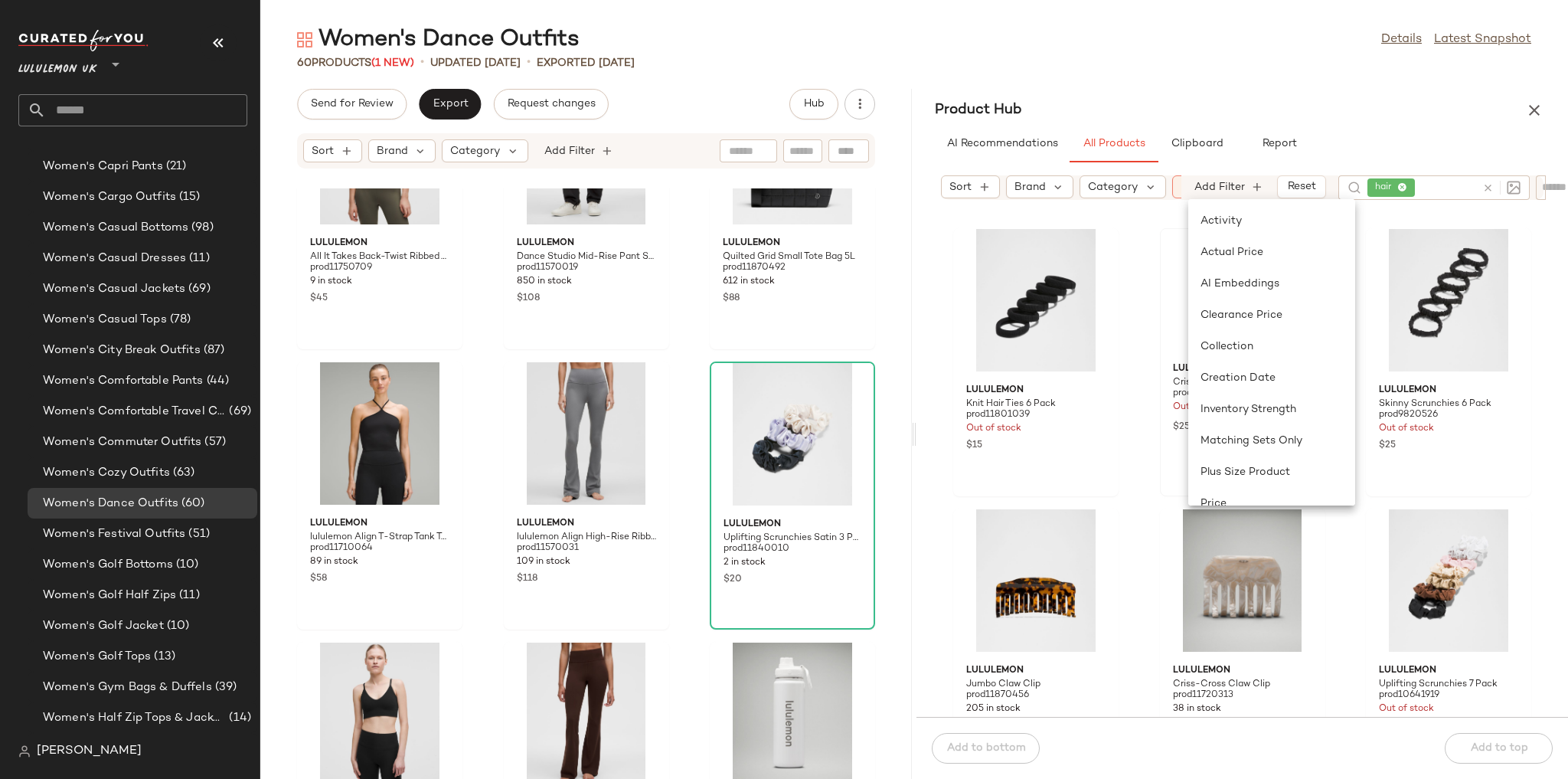 scroll, scrollTop: 0, scrollLeft: 325, axis: horizontal 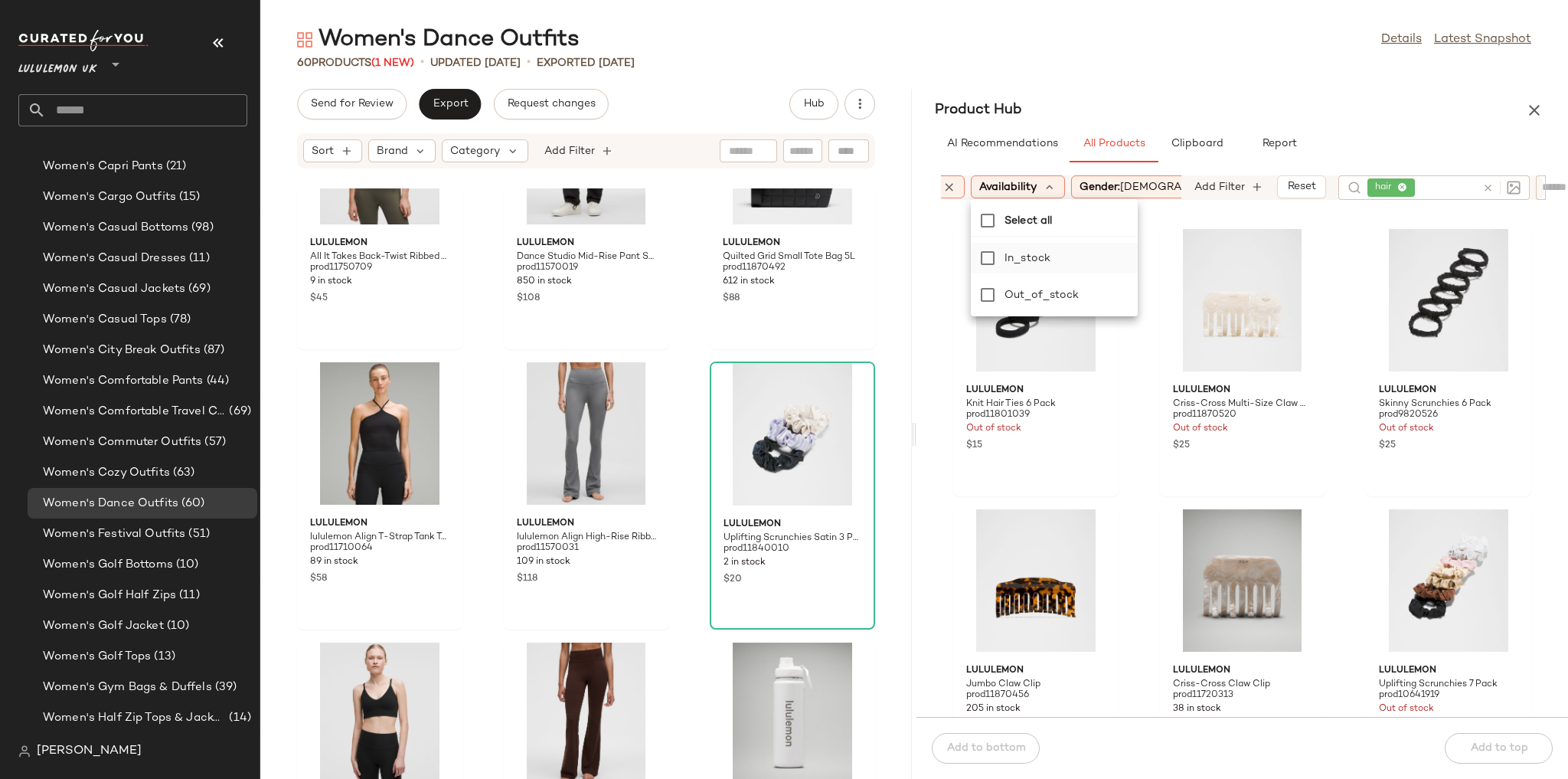 click on "in_stock" at bounding box center [1068, 258] 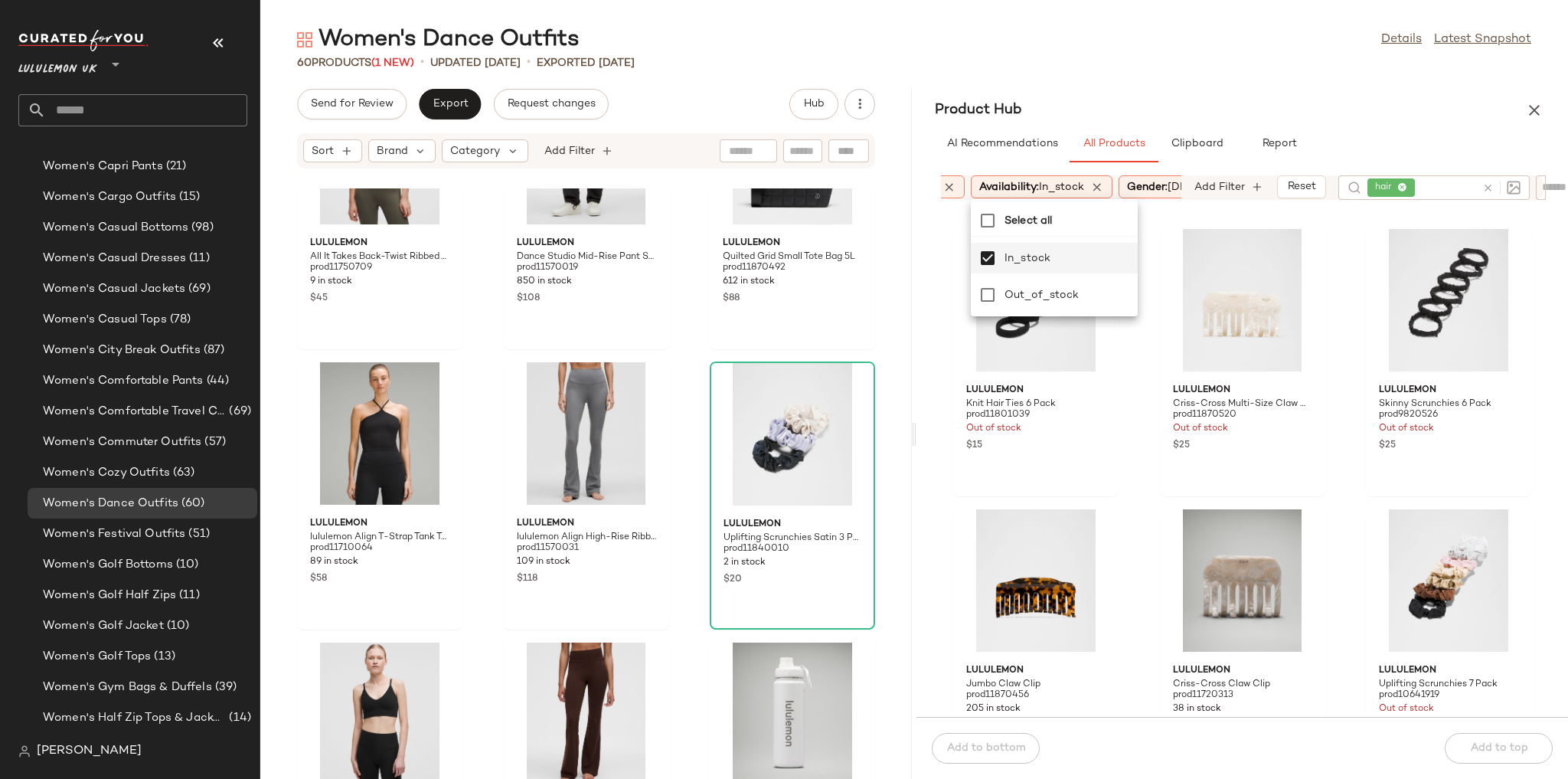 click on "Product Hub  AI Recommendations   All Products   Clipboard   Report  Sort  Brand  Category  In Curation?:   No Availability:   in_stock Gender:   female Sale Price:   Not on sale Add Filter   Reset  hair lululemon Knit Hair Ties 6 Pack prod11801039 Out of stock $15 lululemon Criss-Cross Multi-Size Claw Clips 2 Pack prod11870520 Out of stock $25 lululemon Skinny Scrunchies 6 Pack prod9820526 Out of stock $25 lululemon Jumbo Claw Clip prod11870456 205 in stock $25 lululemon Criss-Cross Claw Clip prod11720313 38 in stock $18 lululemon Uplifting Scrunchies 7 Pack prod10641919 Out of stock $48 lululemon Medium Claw Hair Clip prod11130399 47 in stock $15 lululemon Alligator Hair Clips 2 Pack prod11870496 55 in stock $15 lululemon Extra Large Claw Hair Clip prod11440064 Out of stock $22 lululemon Uplifting Scrunchies 3 Pack prod11380613 63 in stock $20 lululemon Crossover Headband prod20002303 Out of stock $18 lululemon Uplifting Oversized Scrunchie prod10370202 Out of stock $10  Add to bottom   Add to top" 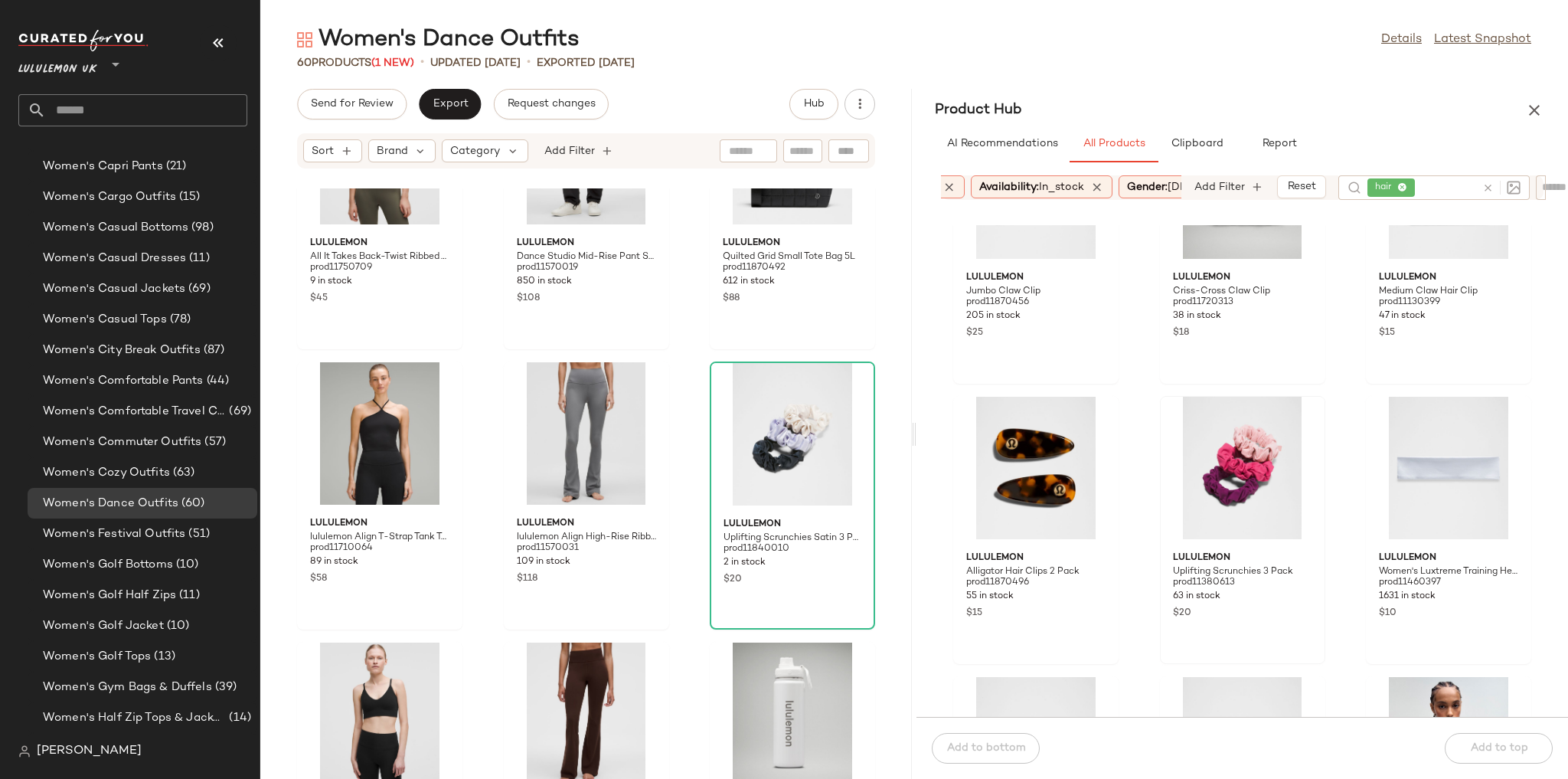 scroll, scrollTop: 123, scrollLeft: 0, axis: vertical 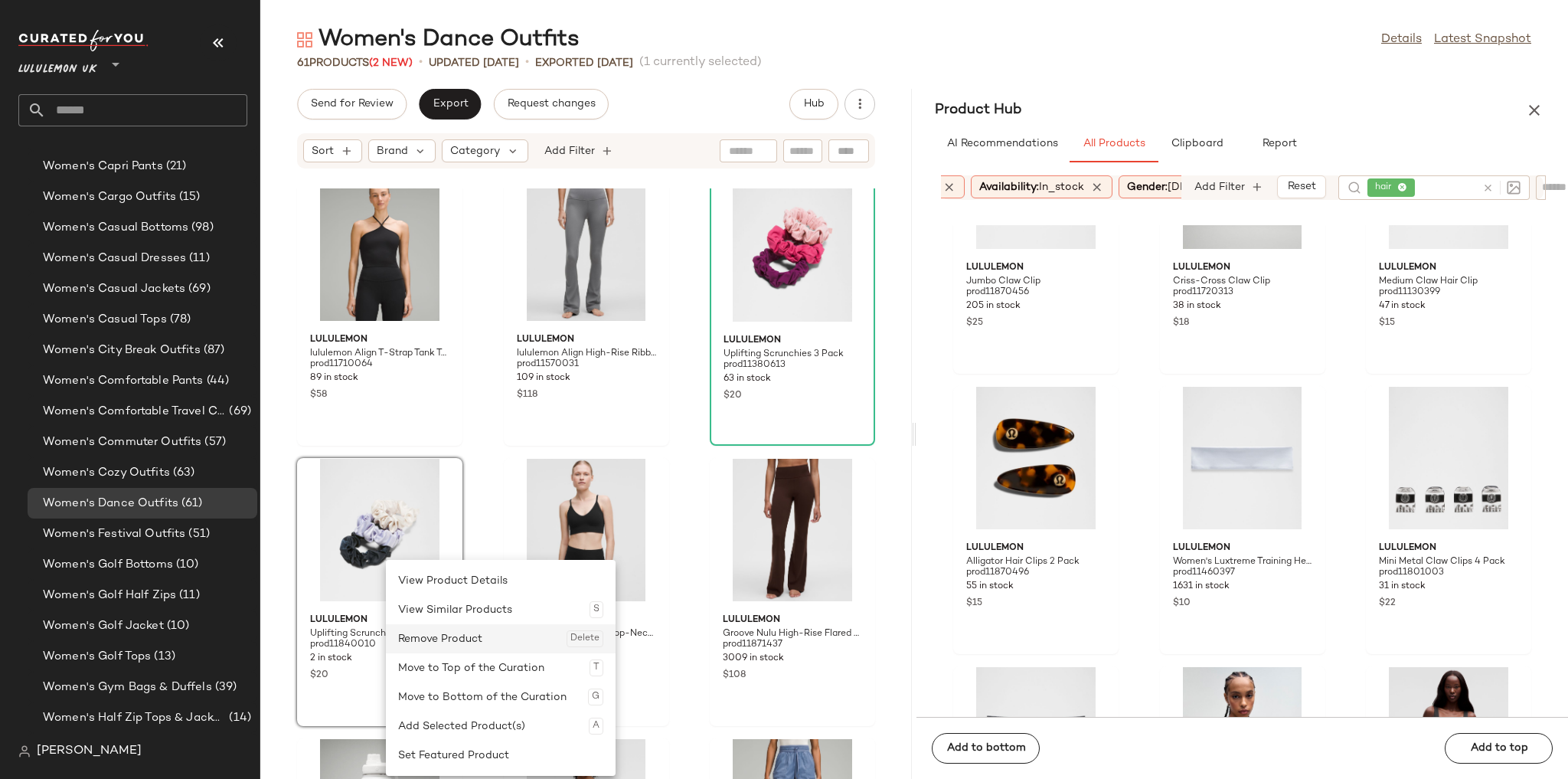 click on "Remove Product  Delete" 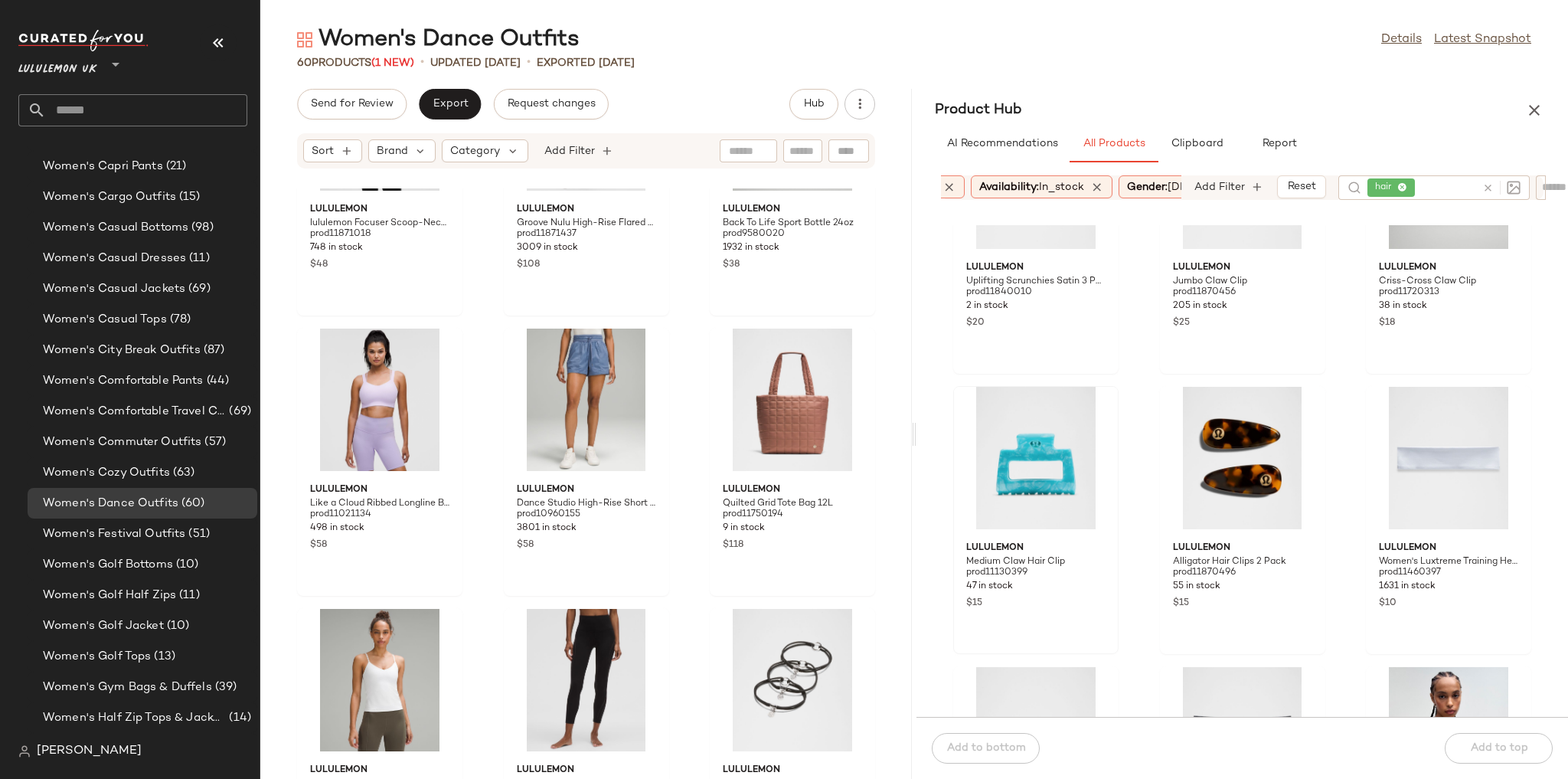 scroll, scrollTop: 3258, scrollLeft: 0, axis: vertical 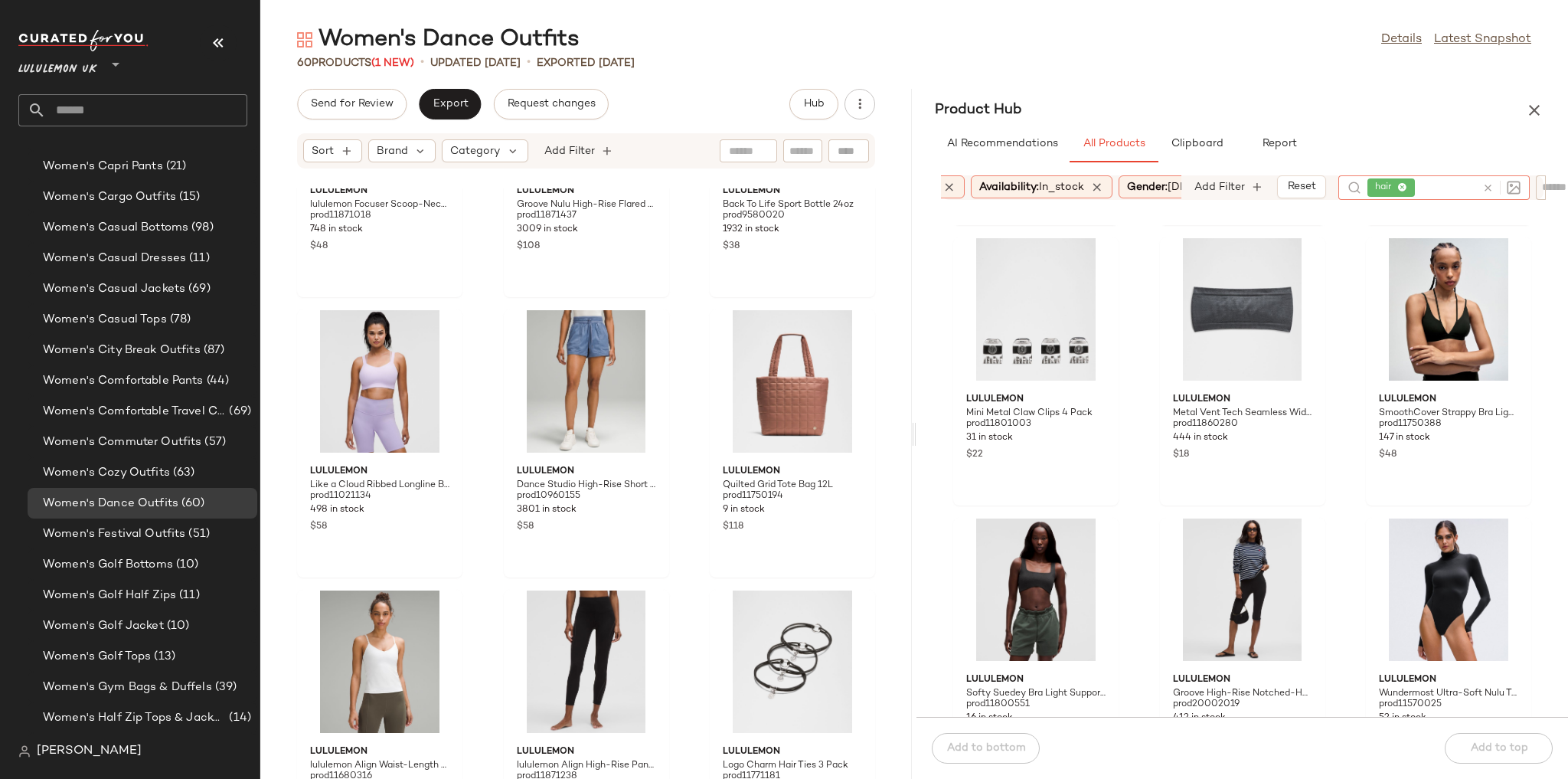 click at bounding box center (1488, 188) 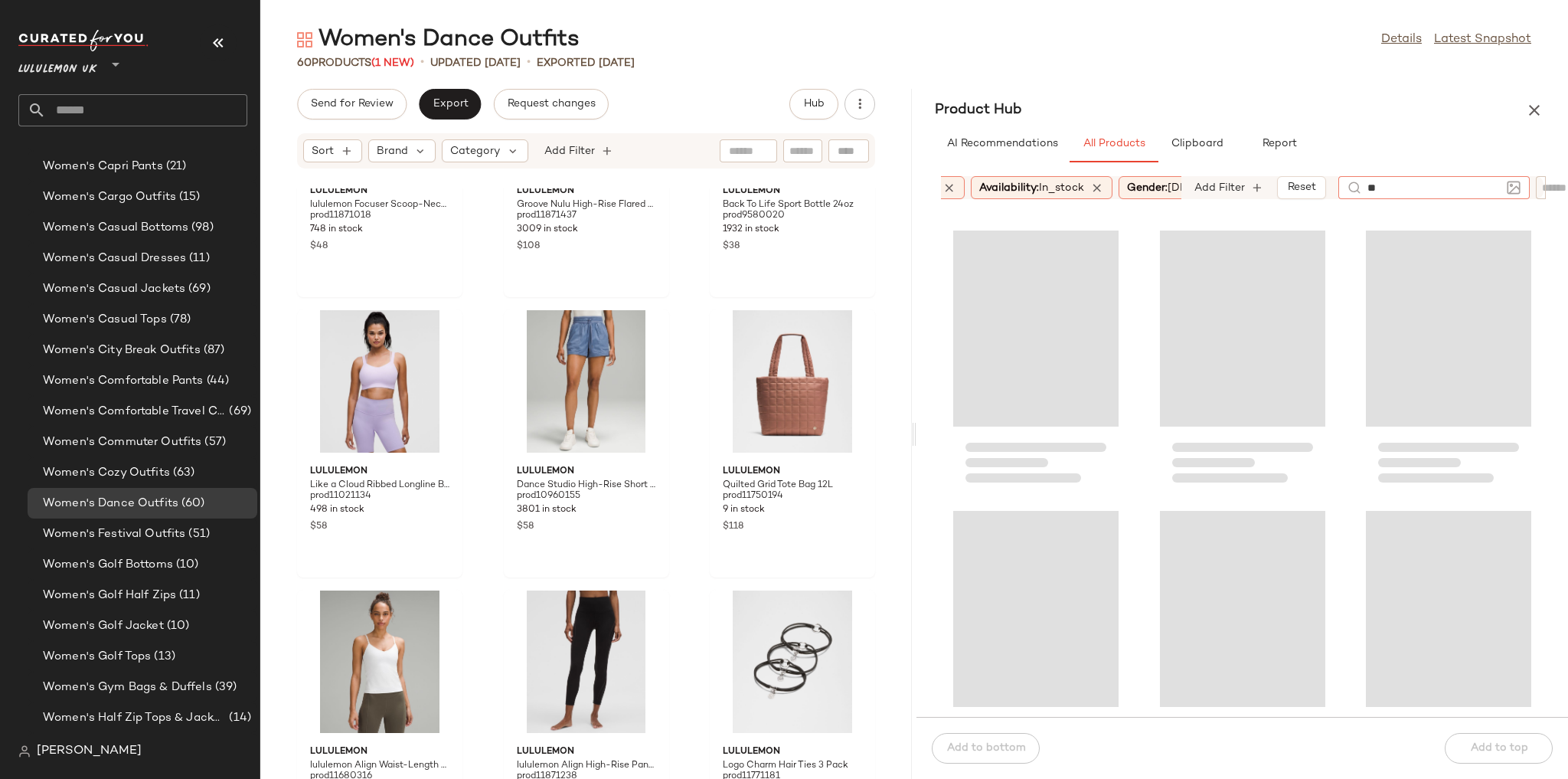 type on "***" 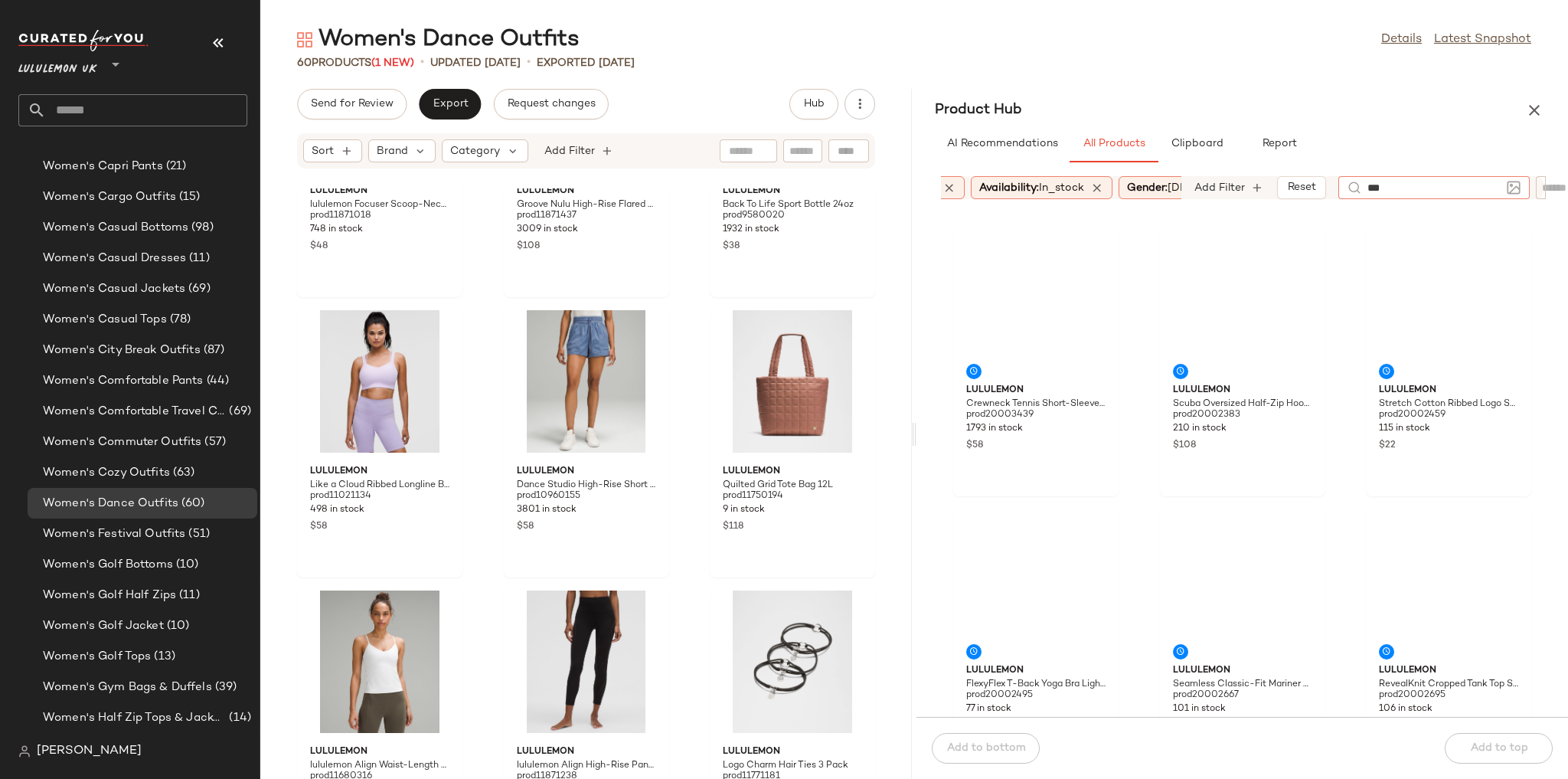 type 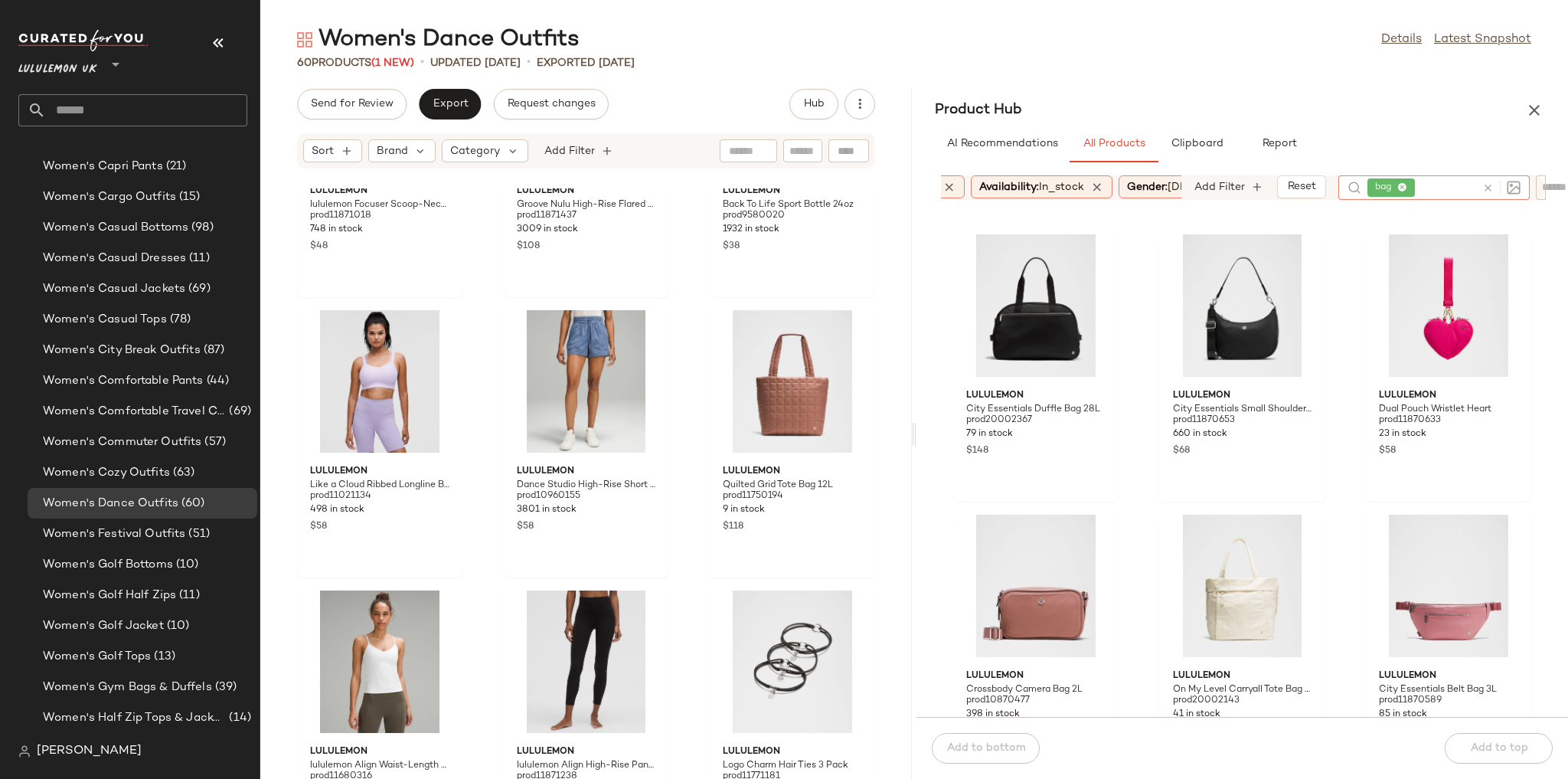 scroll, scrollTop: 870, scrollLeft: 0, axis: vertical 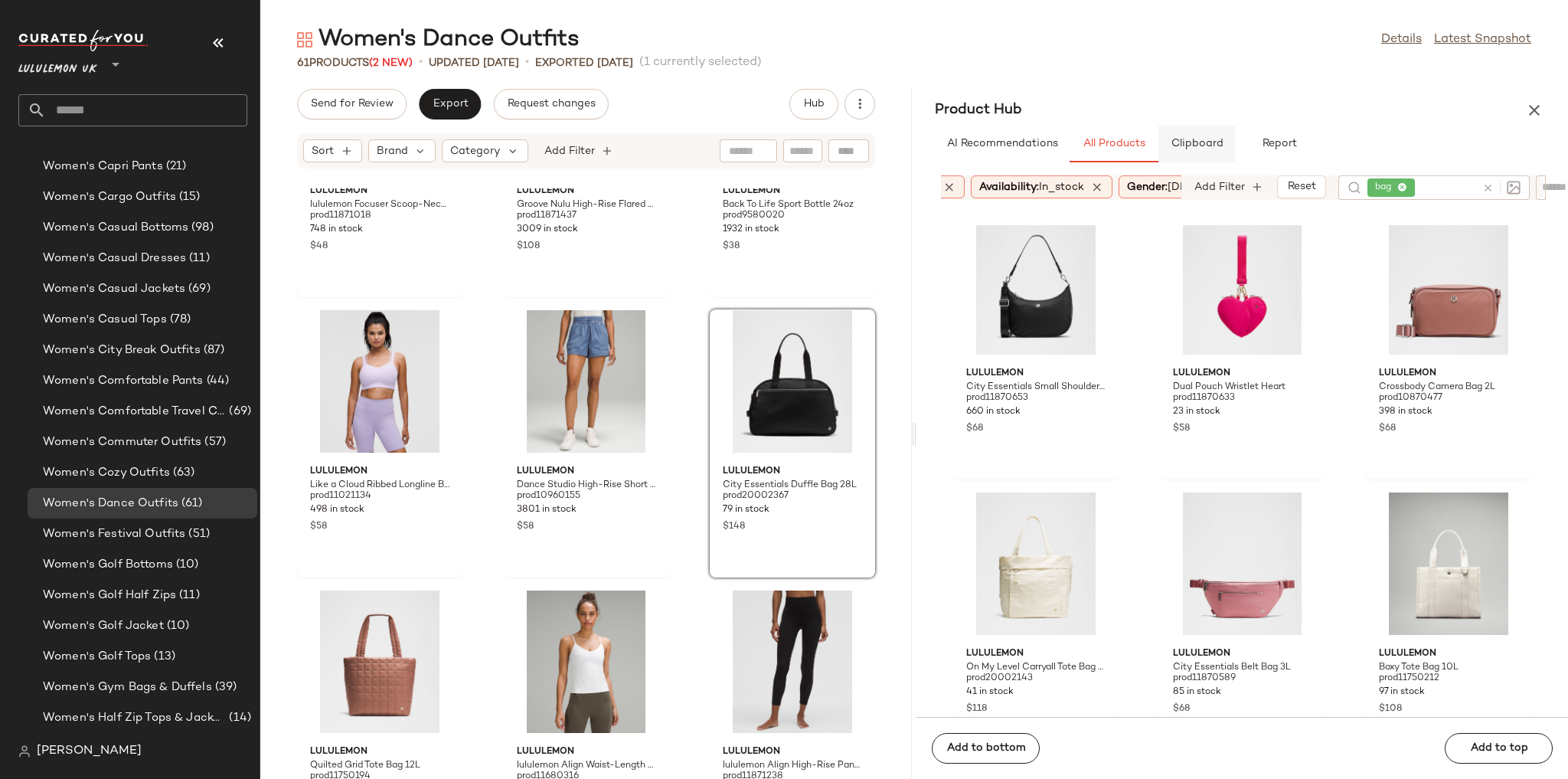 click on "Clipboard" at bounding box center [1197, 144] 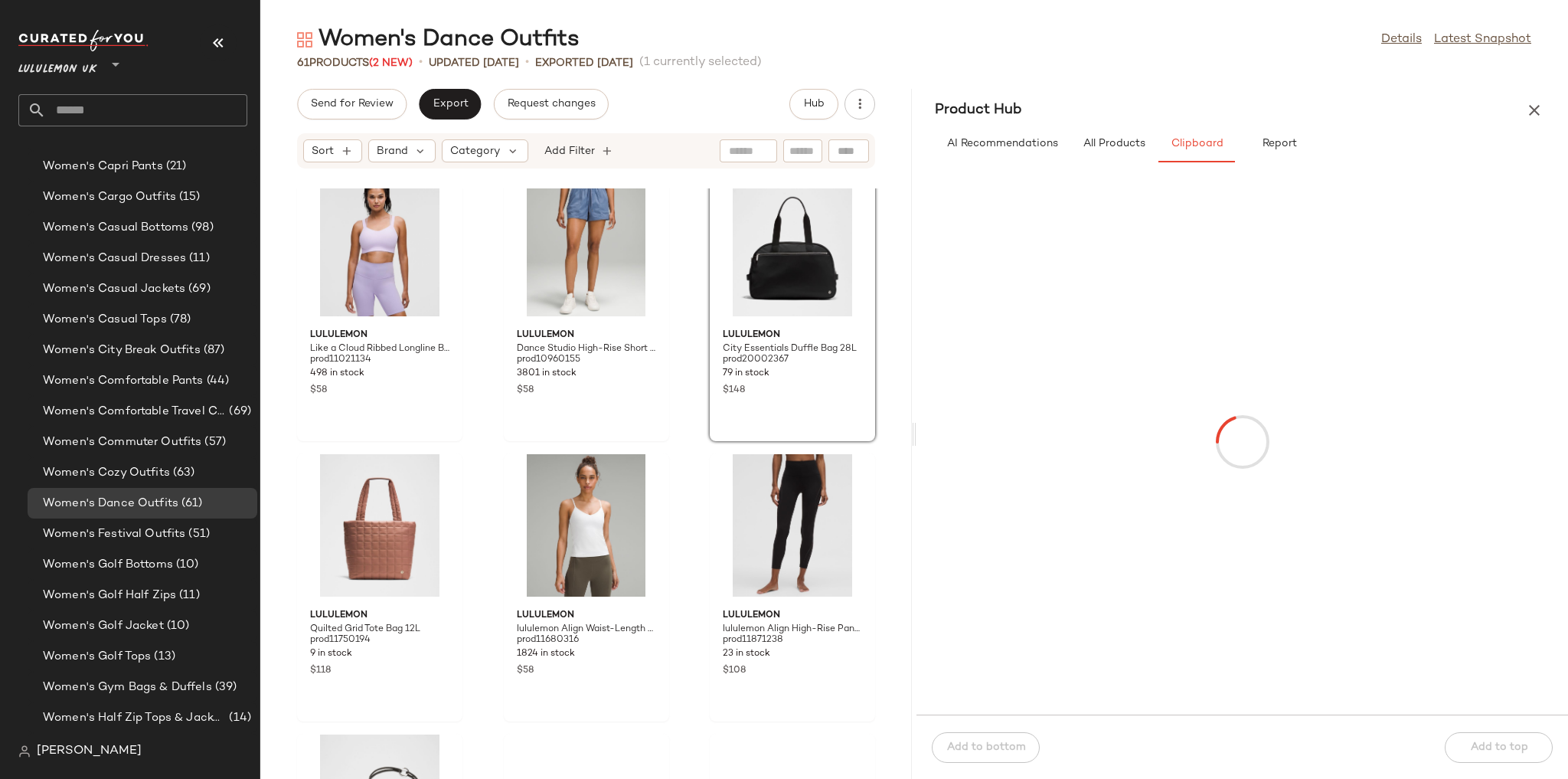 scroll, scrollTop: 3442, scrollLeft: 0, axis: vertical 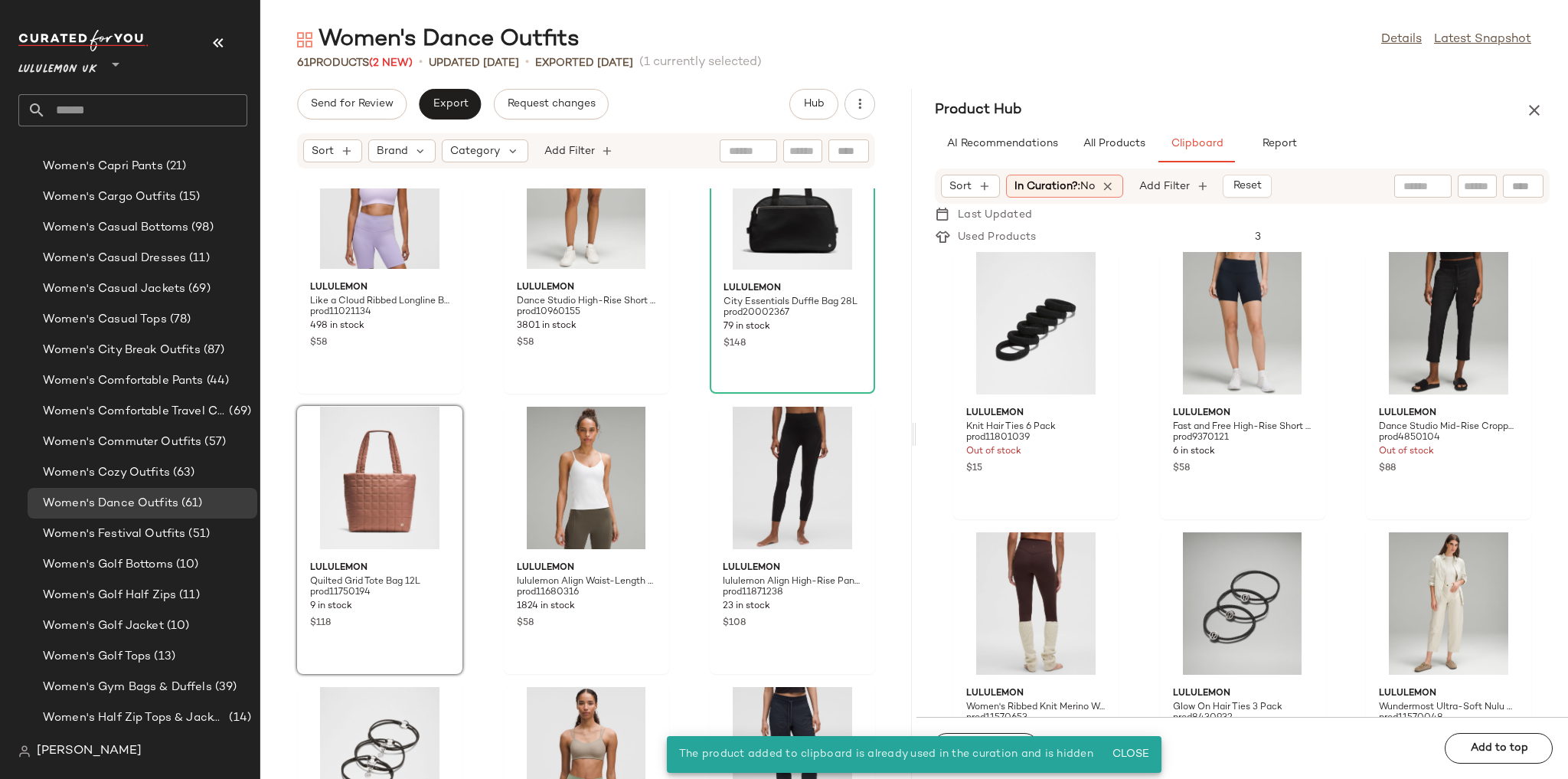 click on "lululemon Like a Cloud Ribbed Longline Bra Light Support, D/DD Cup prod11021134 498 in stock $58 lululemon Dance Studio High-Rise Short 3.5" prod10960155 3801 in stock $58 lululemon City Essentials Duffle Bag 28L prod20002367 79 in stock $148 lululemon Quilted Grid Tote Bag 12L prod11750194 9 in stock $118 lululemon lululemon Align Waist-Length Cami Tank Top A/B Cup prod11680316 1824 in stock $58 lululemon lululemon Align High-Rise Pant 25" Curve Art prod11871238 23 in stock $108 lululemon Logo Charm Hair Ties 3 Pack prod11771181 79 in stock $15 lululemon Like a Cloud Bra Light Support, B/C Cup prod9960745 2041 in stock $48 lululemon Dance Studio Mid-Rise Jogger Full Length prod9080134 184 in stock $98 lululemon Back to Life Sport Bottle 64oz prod11380291 577 in stock $58 lululemon lululemon Align Twist-Back Tank Top Light Support, C/D prod11871006 26 in stock $58 lululemon lululemon Align Ruched Short 4" prod11871425 33 in stock $58 lululemon Daily Multi-Pocket Canvas Tote Bag 20L Collegiate prod11870661 $58" 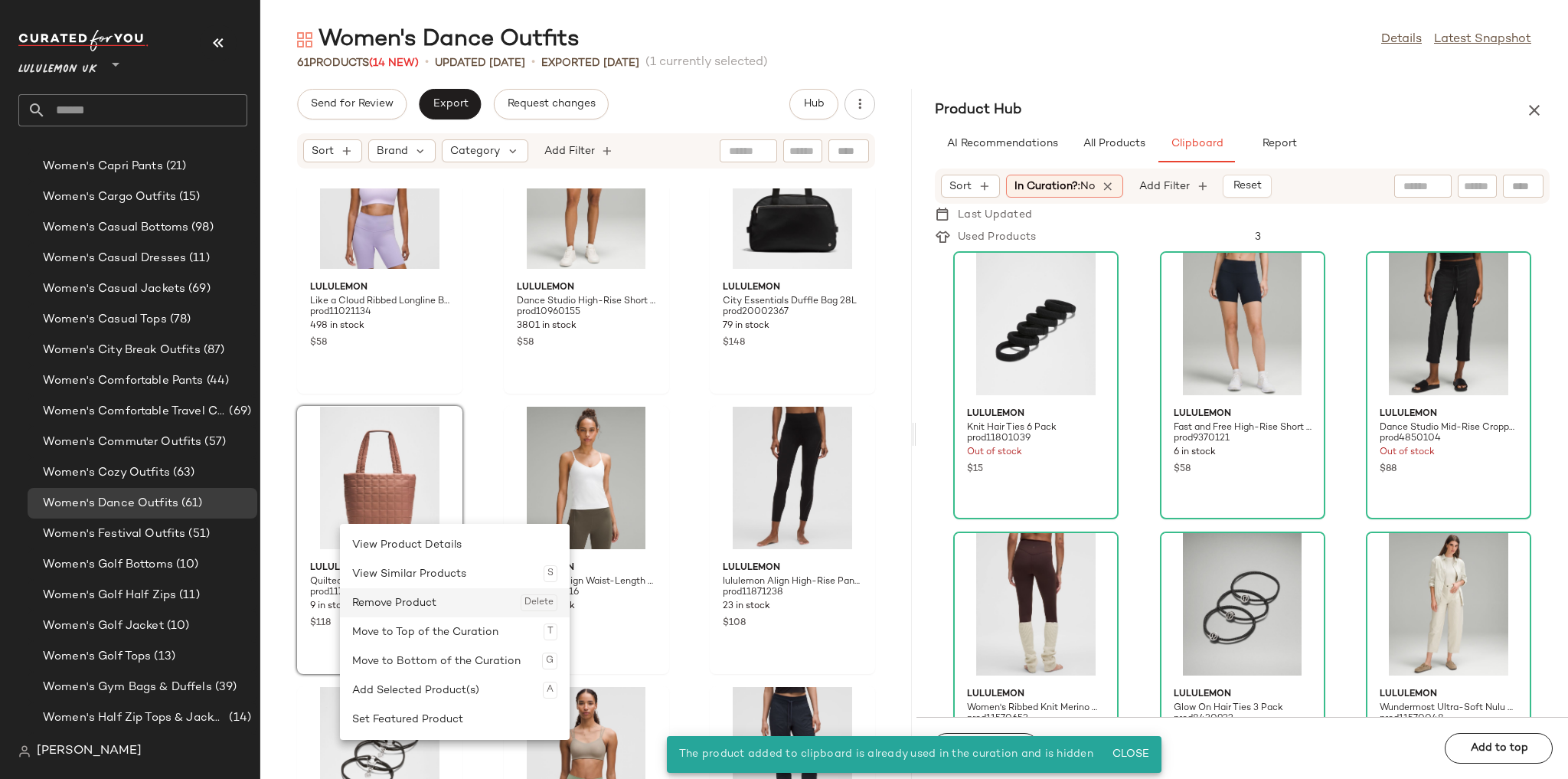 click on "Remove Product  Delete" 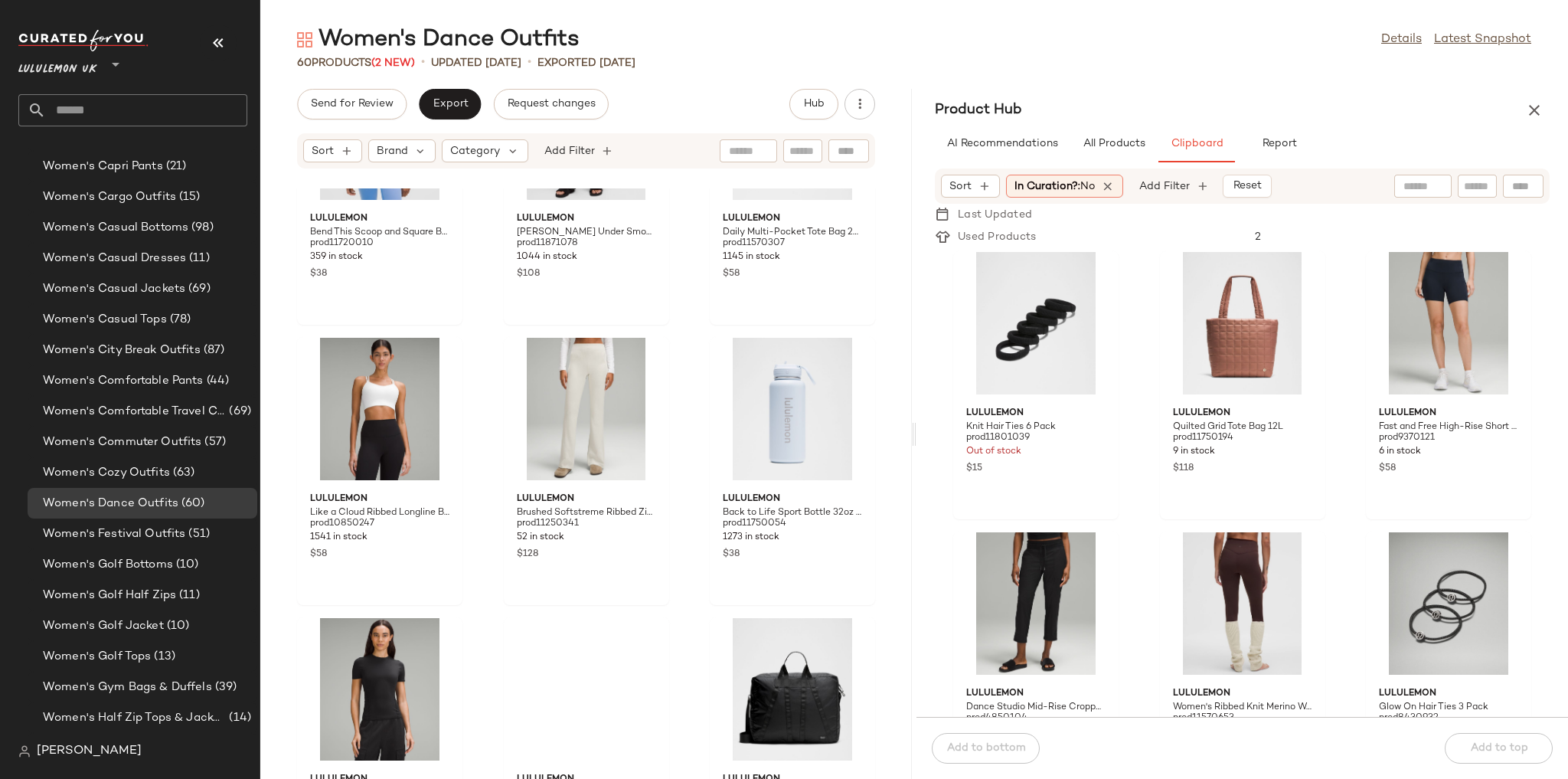 scroll, scrollTop: 5019, scrollLeft: 0, axis: vertical 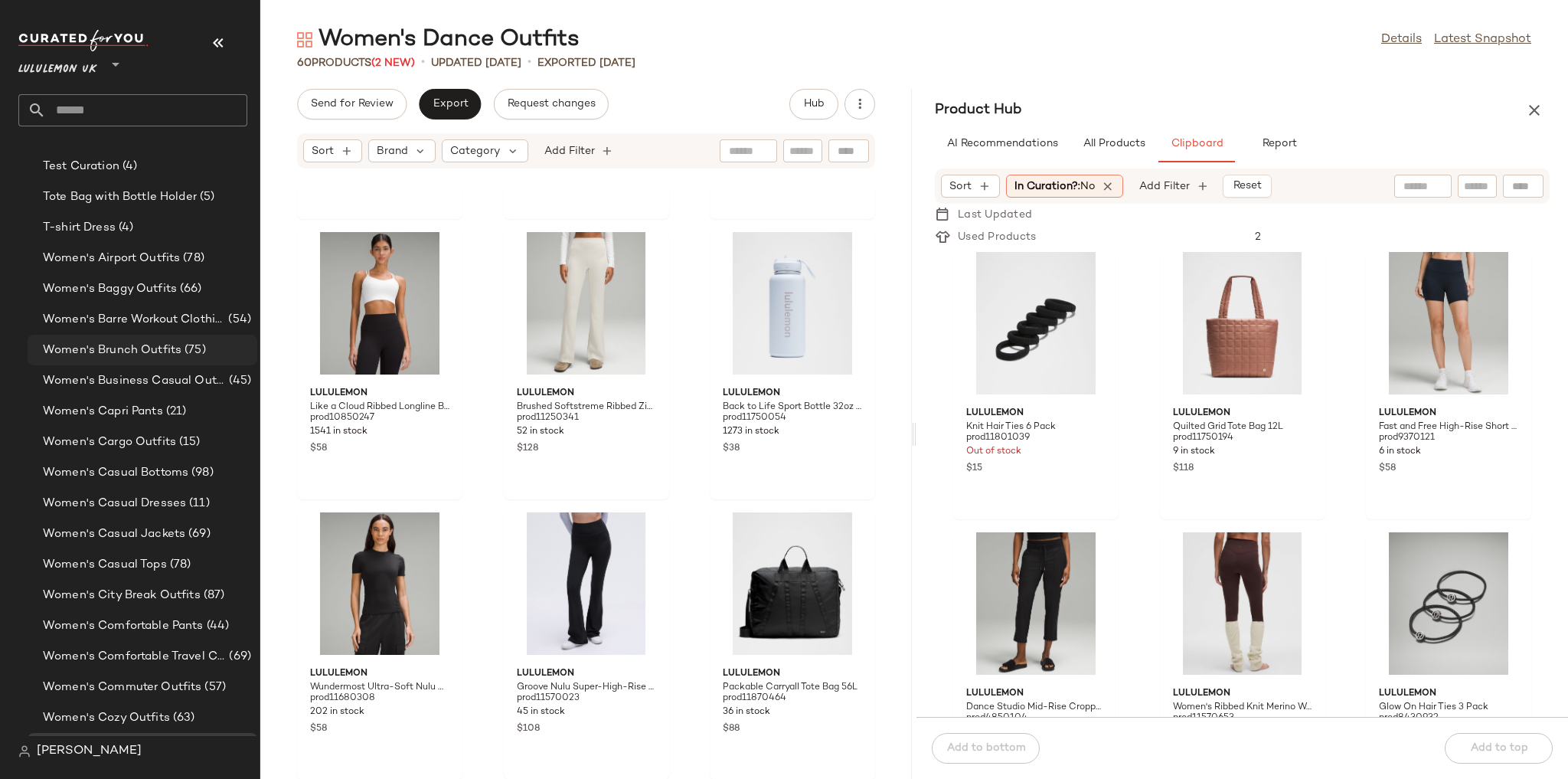click on "Women's Brunch Outfits (75)" 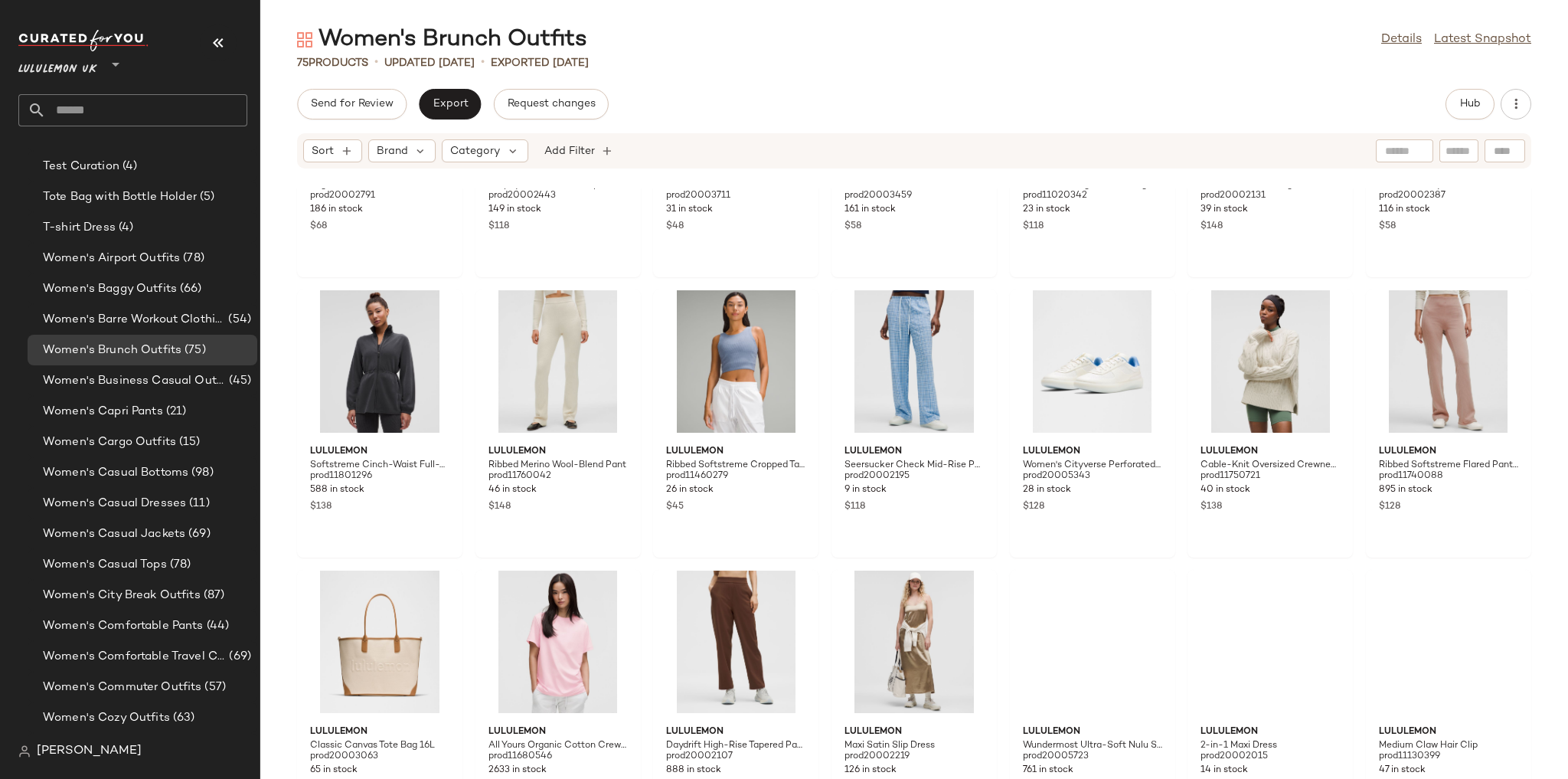 scroll, scrollTop: 809, scrollLeft: 0, axis: vertical 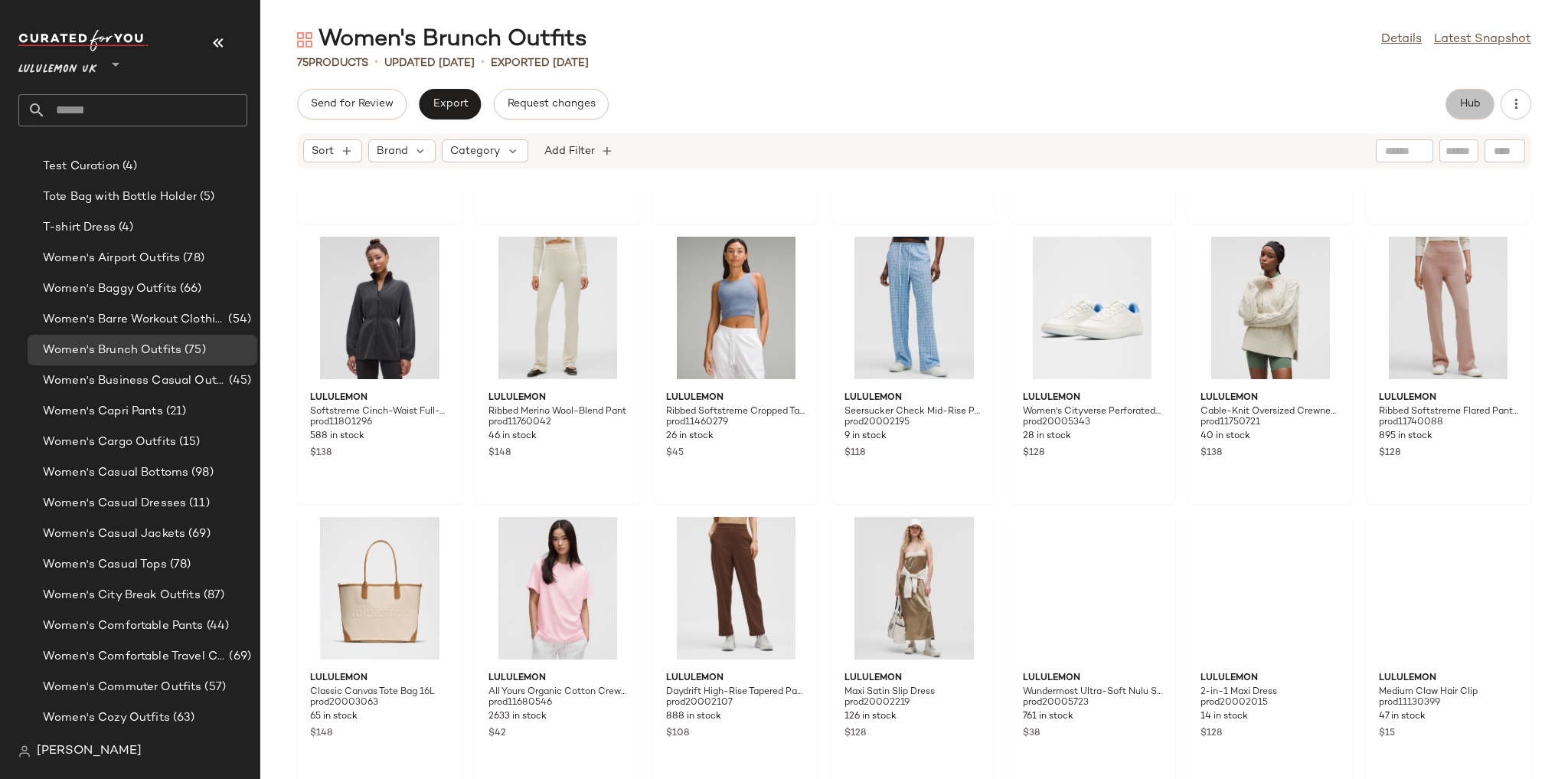click on "Hub" 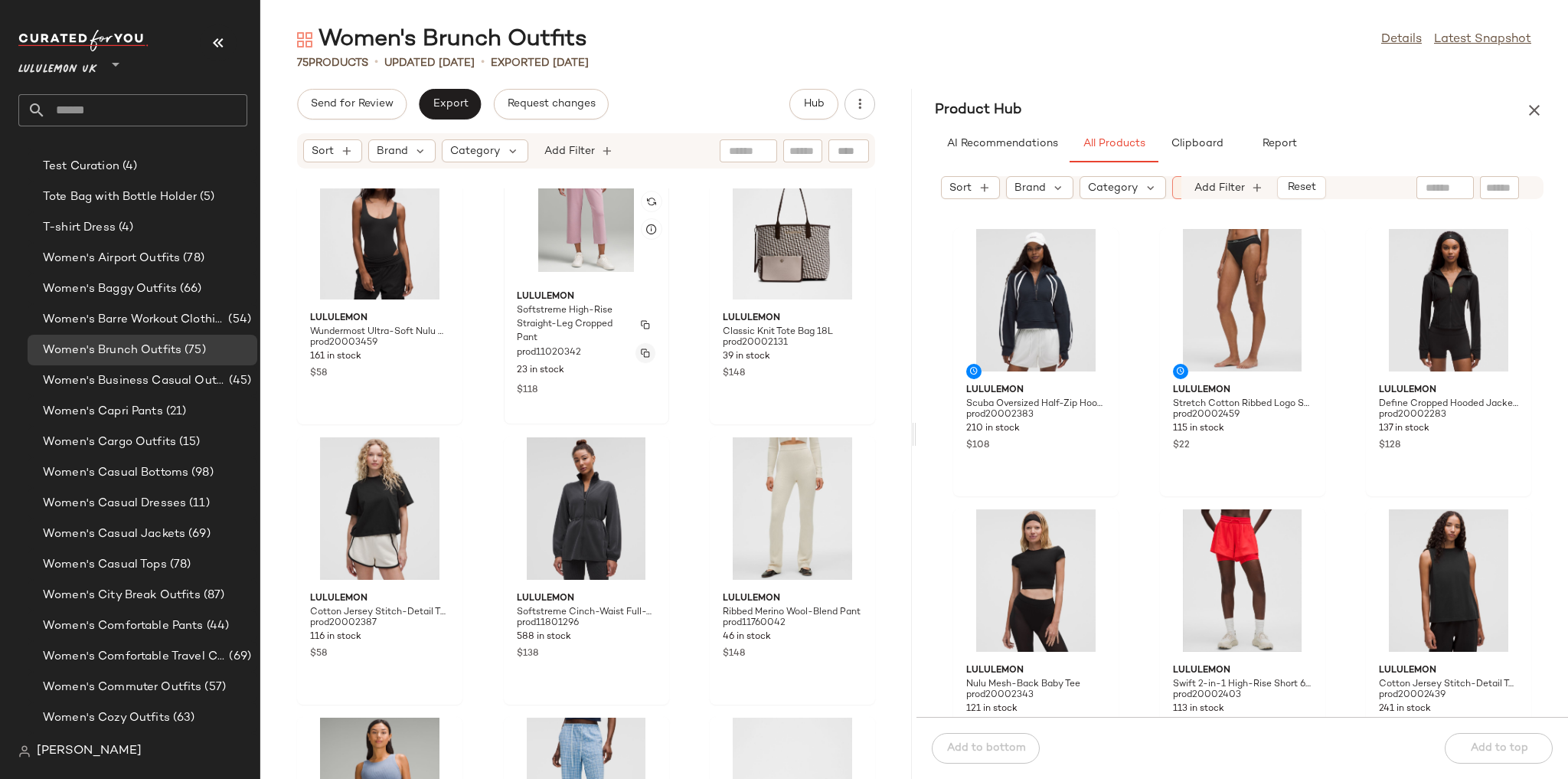 scroll, scrollTop: 1647, scrollLeft: 0, axis: vertical 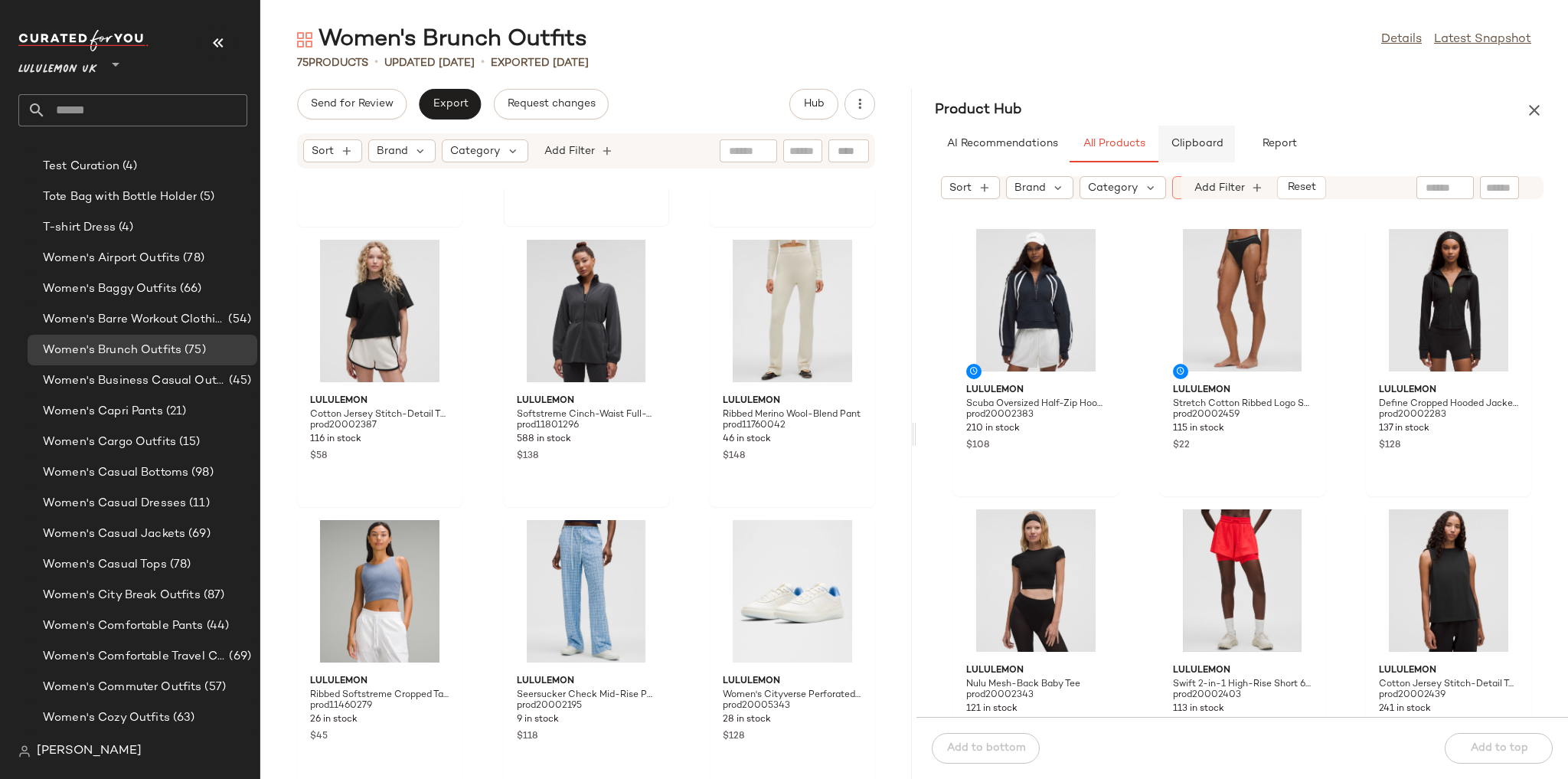 click on "Clipboard" 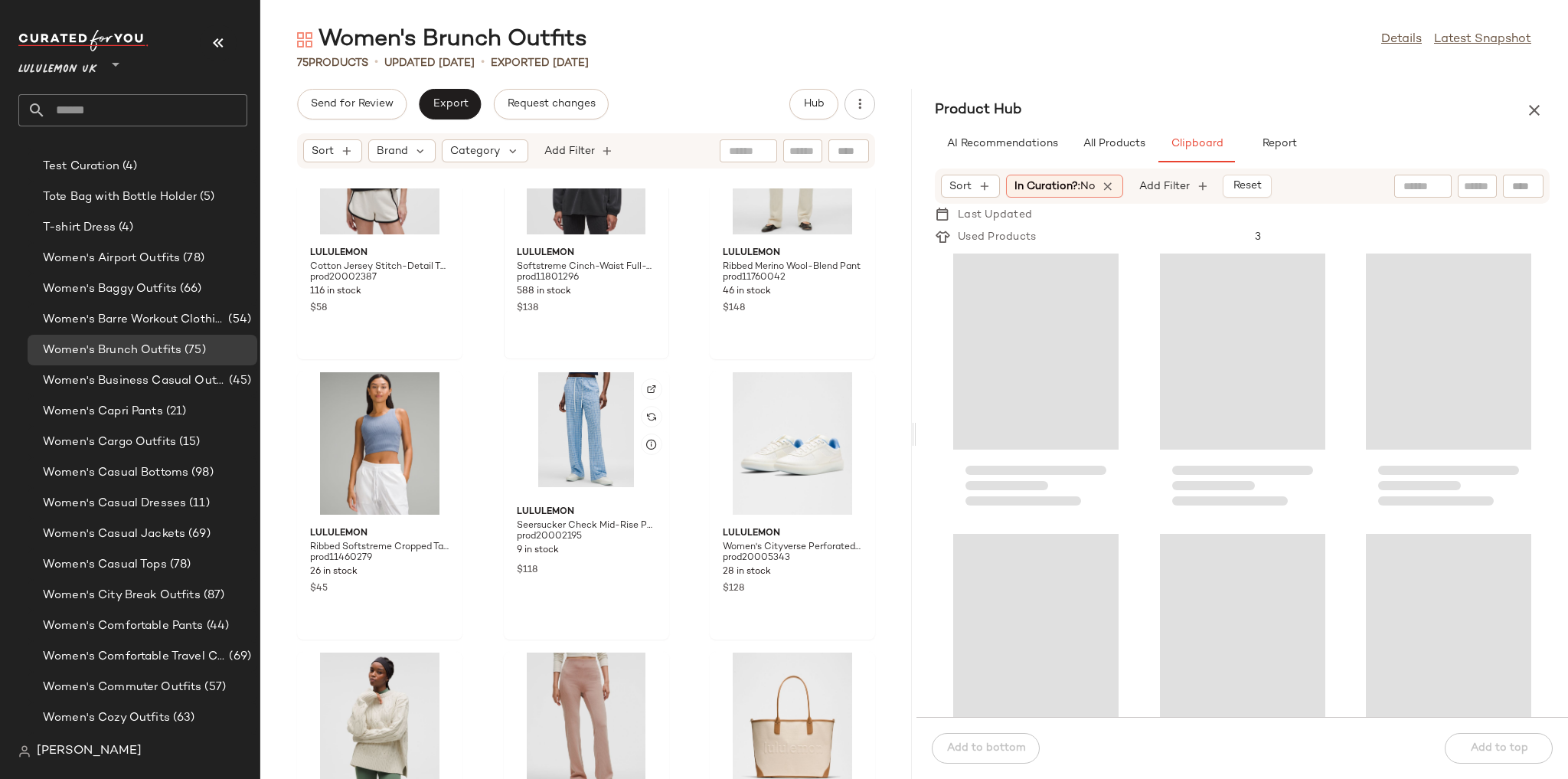 scroll, scrollTop: 1831, scrollLeft: 0, axis: vertical 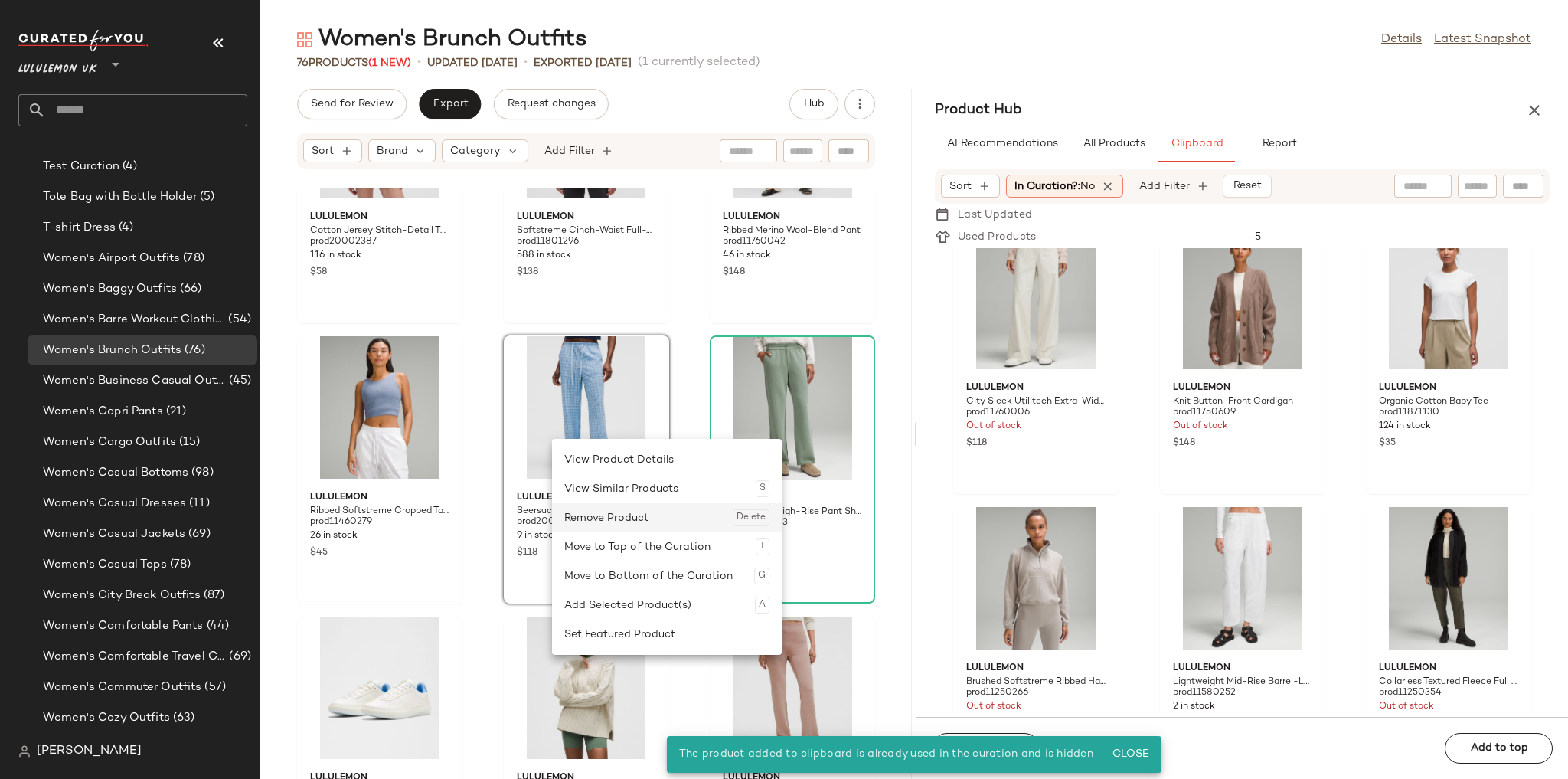 click on "Remove Product  Delete" 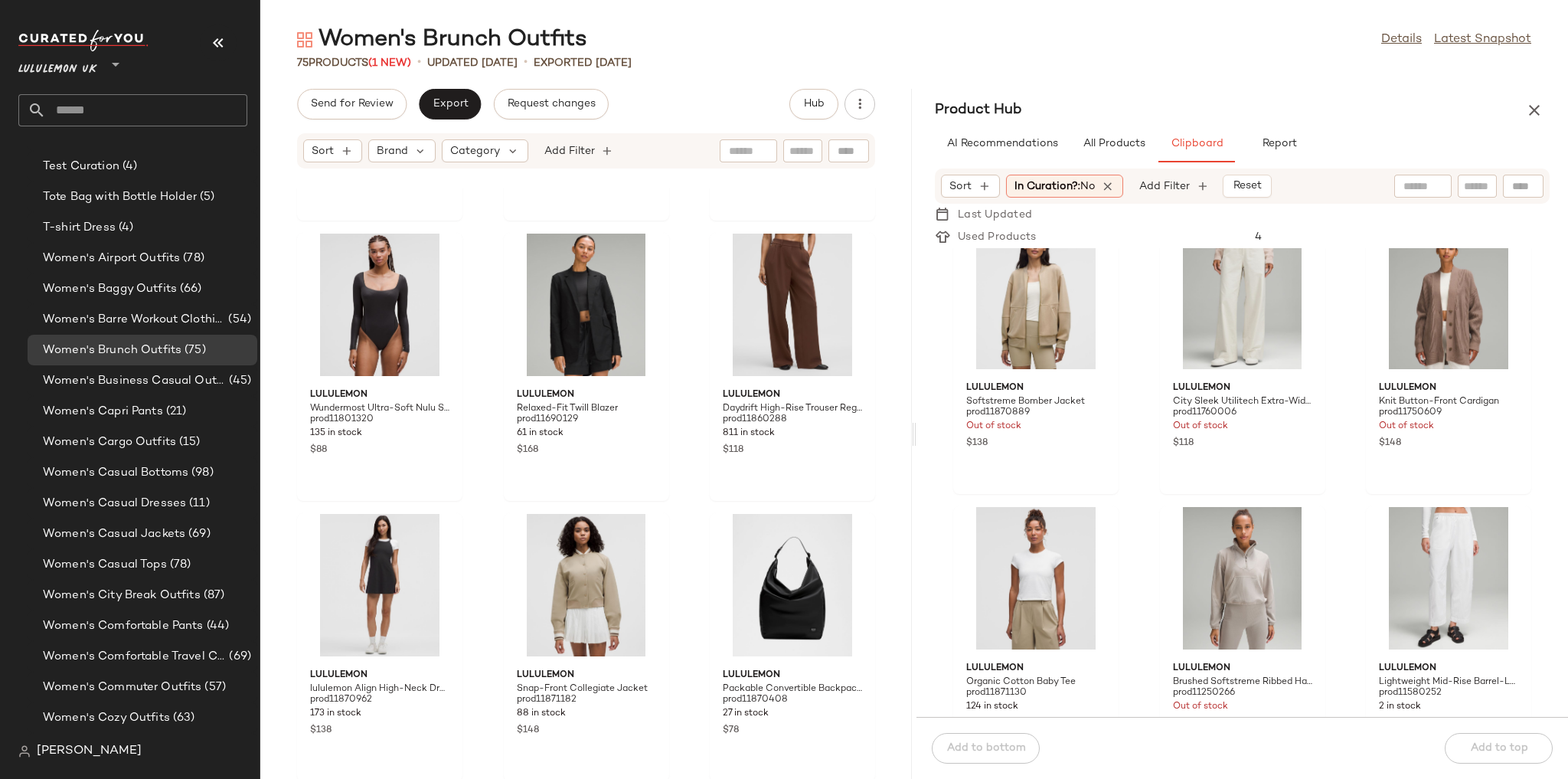 scroll, scrollTop: 6421, scrollLeft: 0, axis: vertical 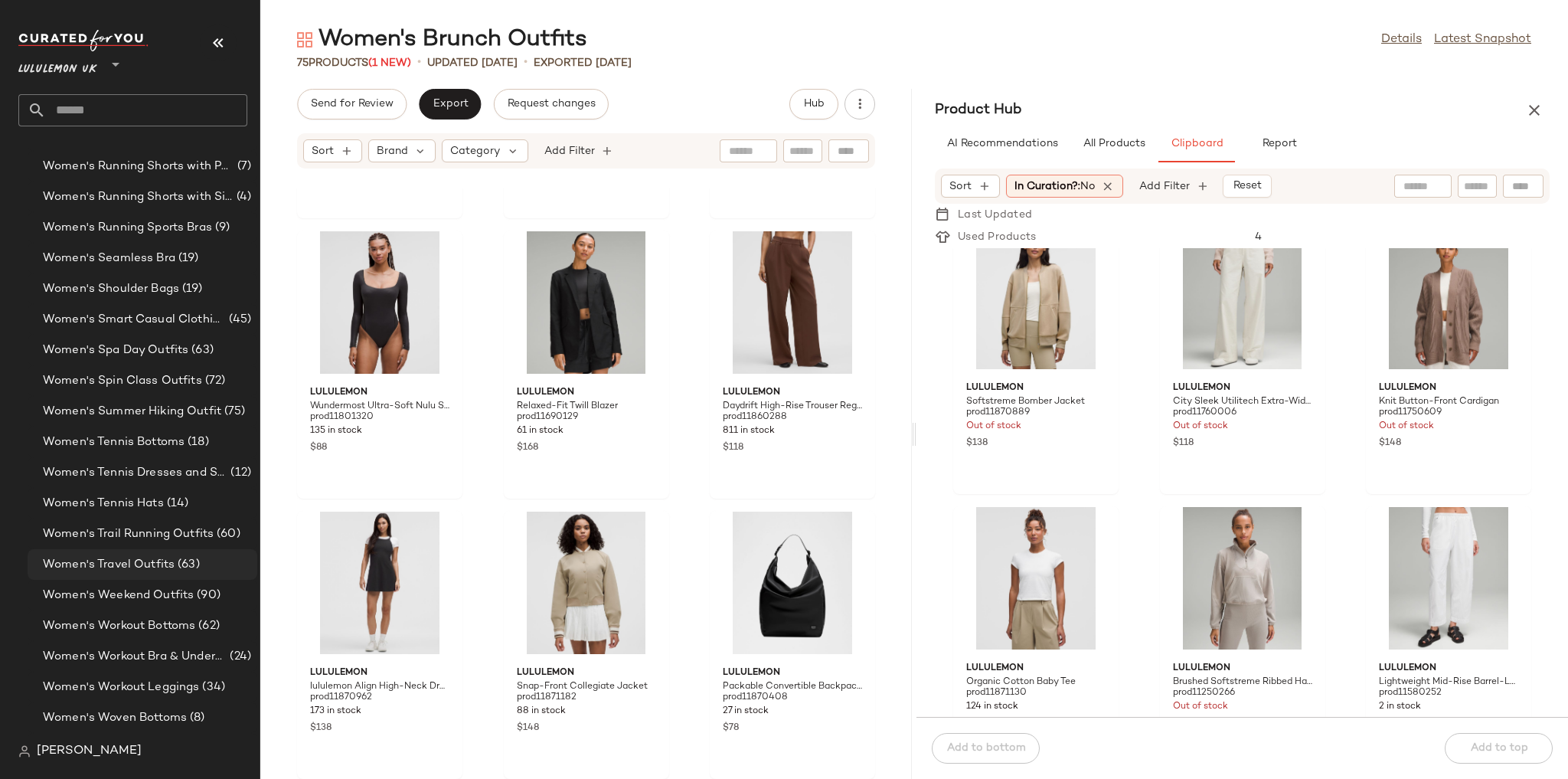 click on "(63)" at bounding box center [187, 565] 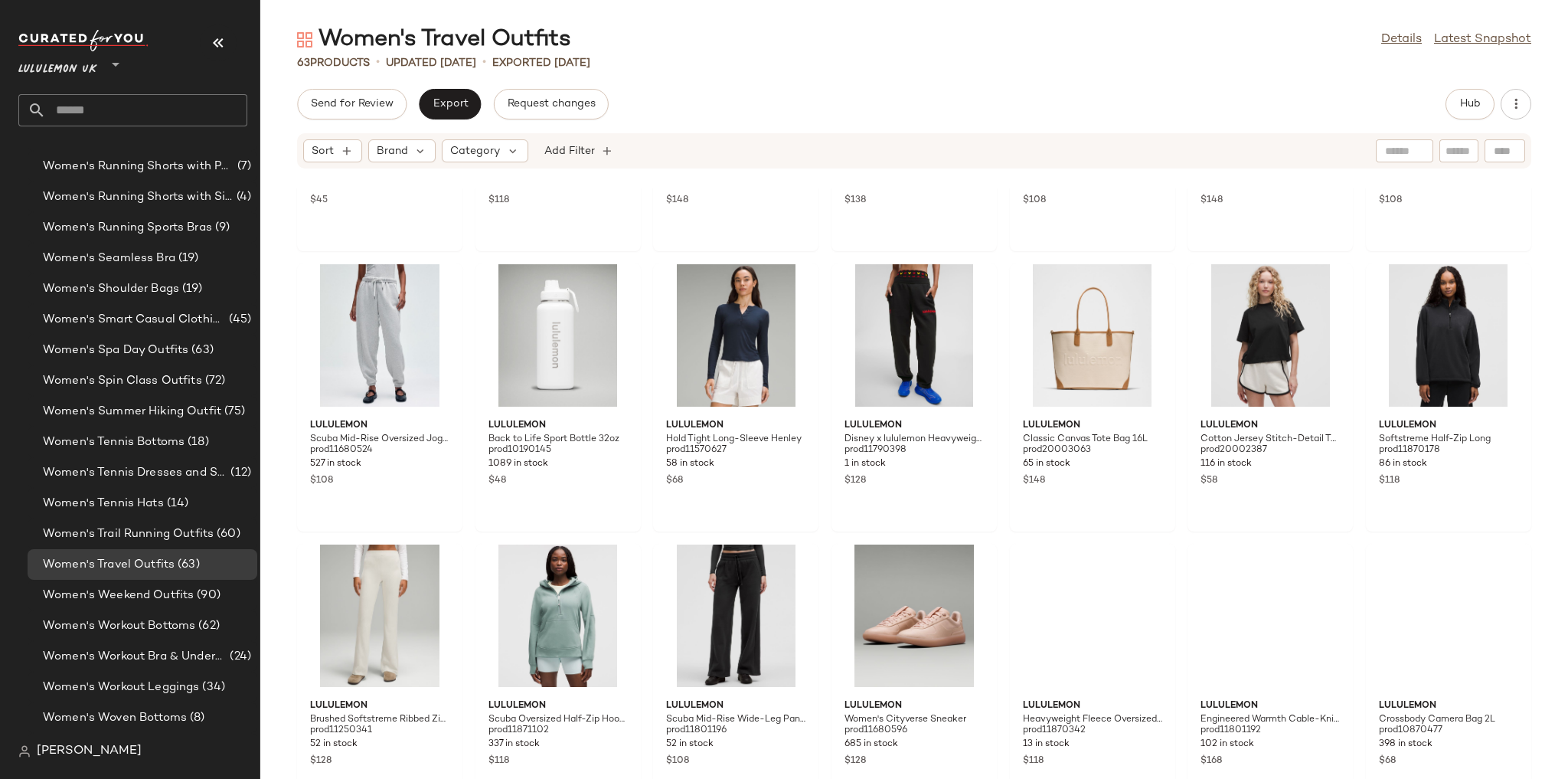 scroll, scrollTop: 502, scrollLeft: 0, axis: vertical 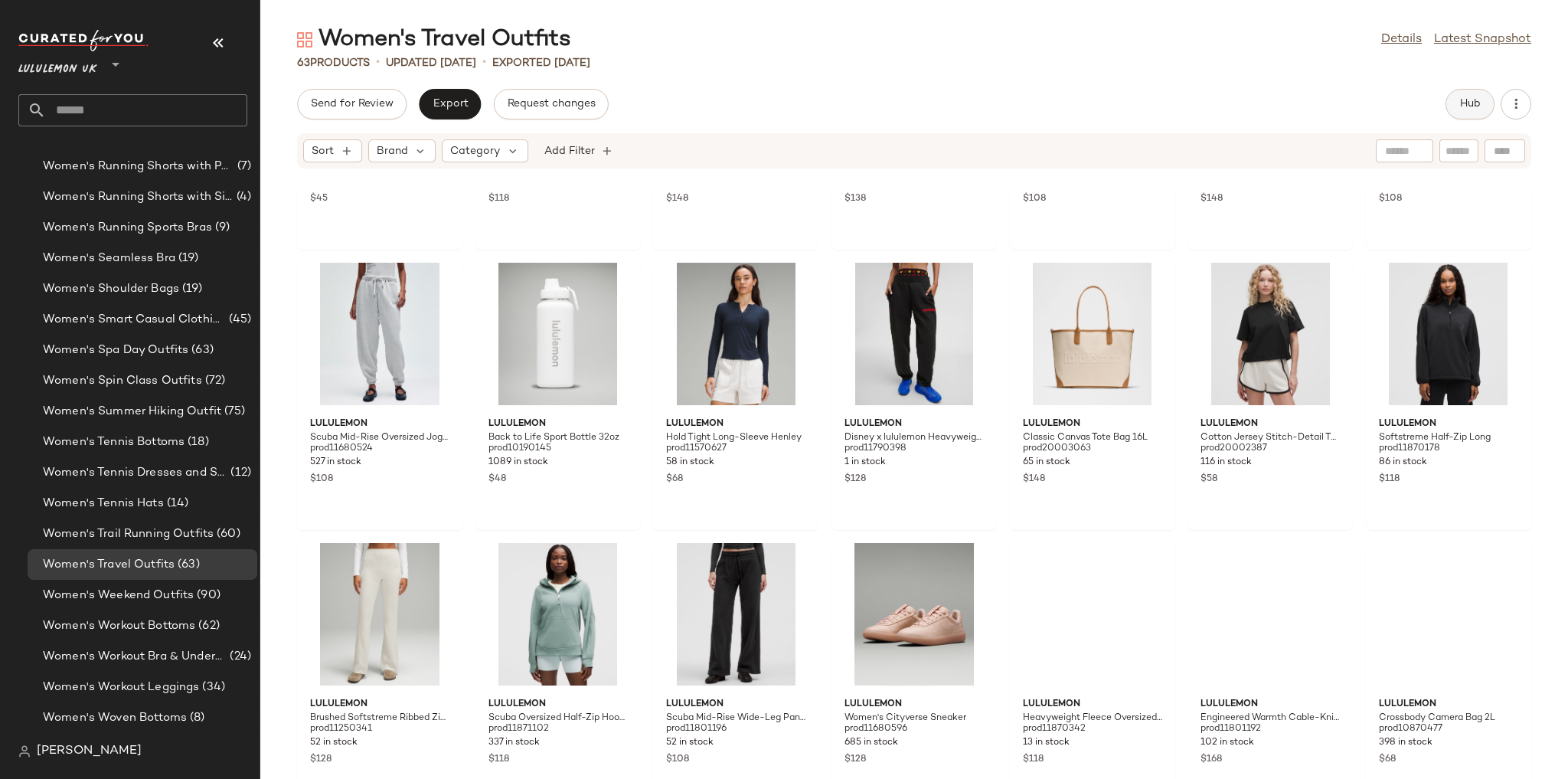 click on "Hub" 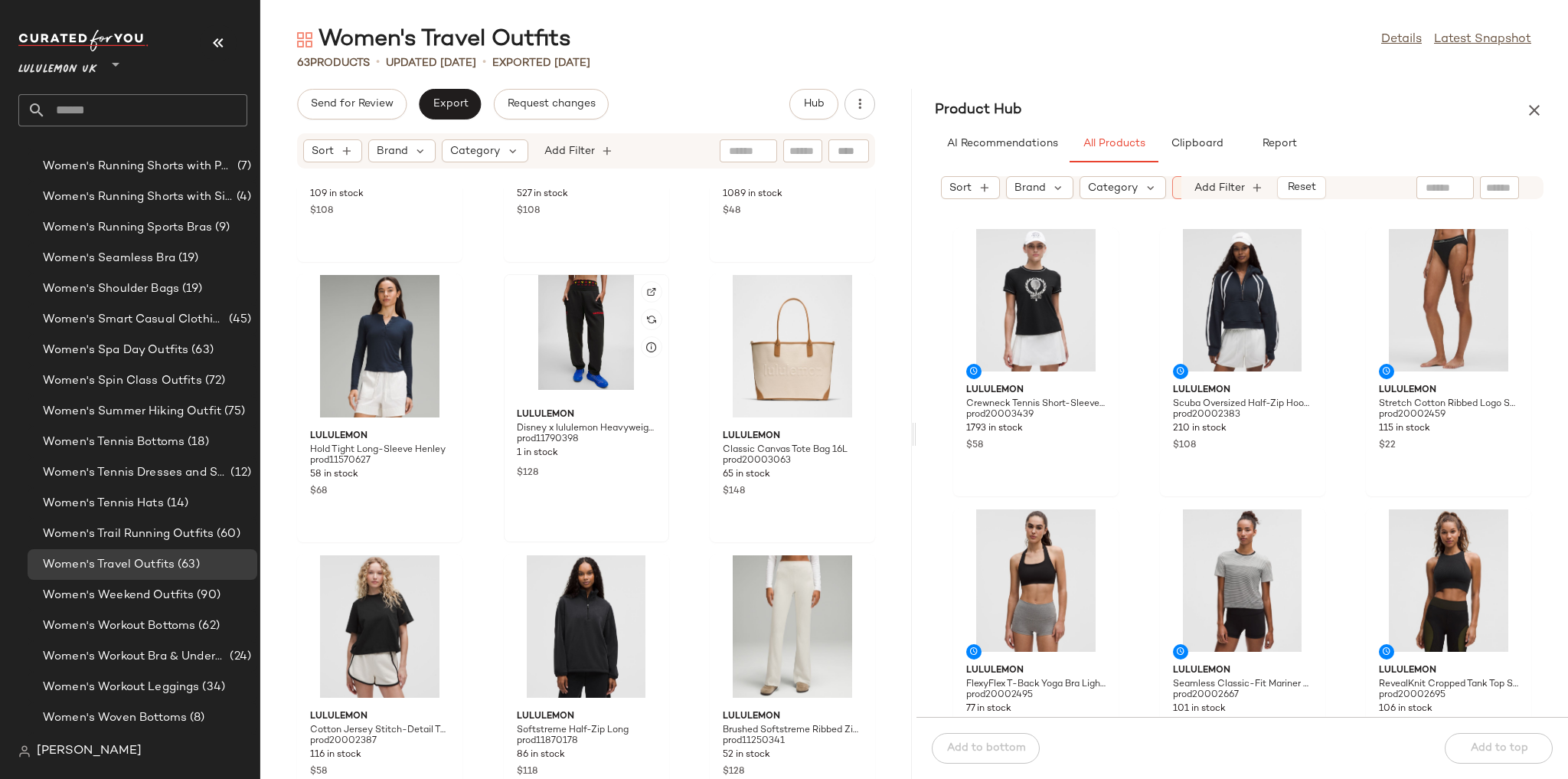 scroll, scrollTop: 1270, scrollLeft: 0, axis: vertical 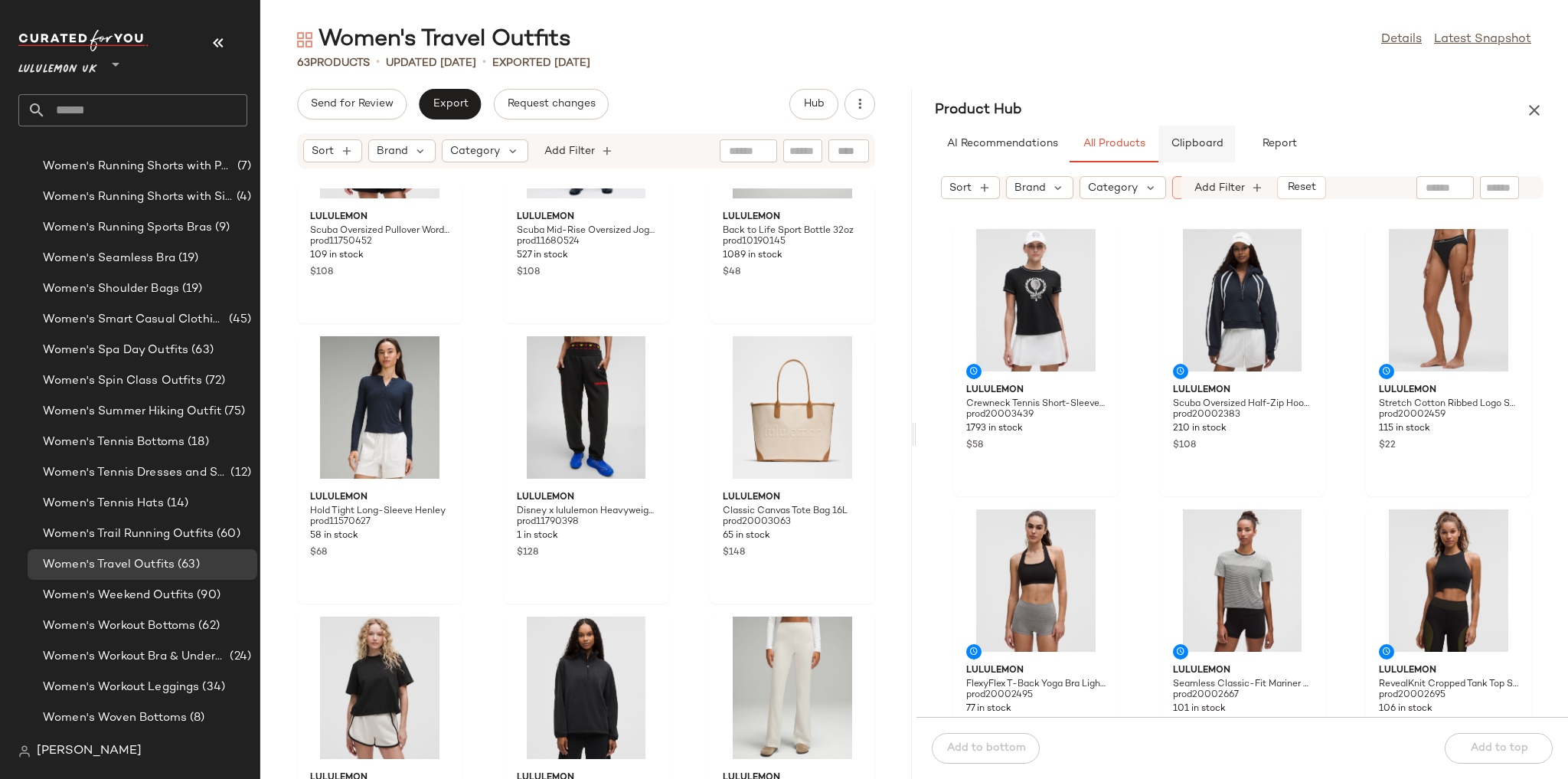 click on "Clipboard" at bounding box center [1197, 144] 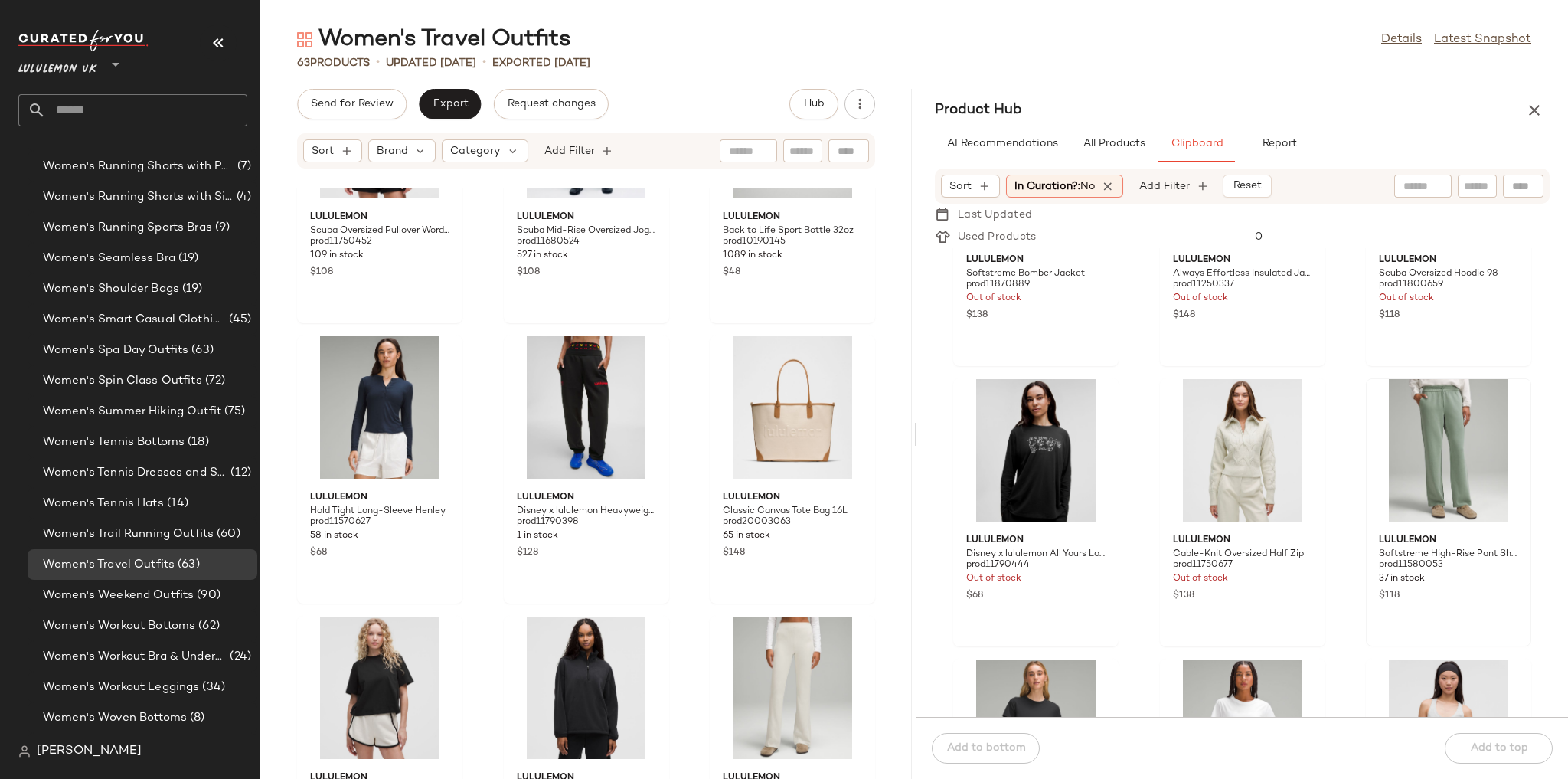 scroll, scrollTop: 153, scrollLeft: 0, axis: vertical 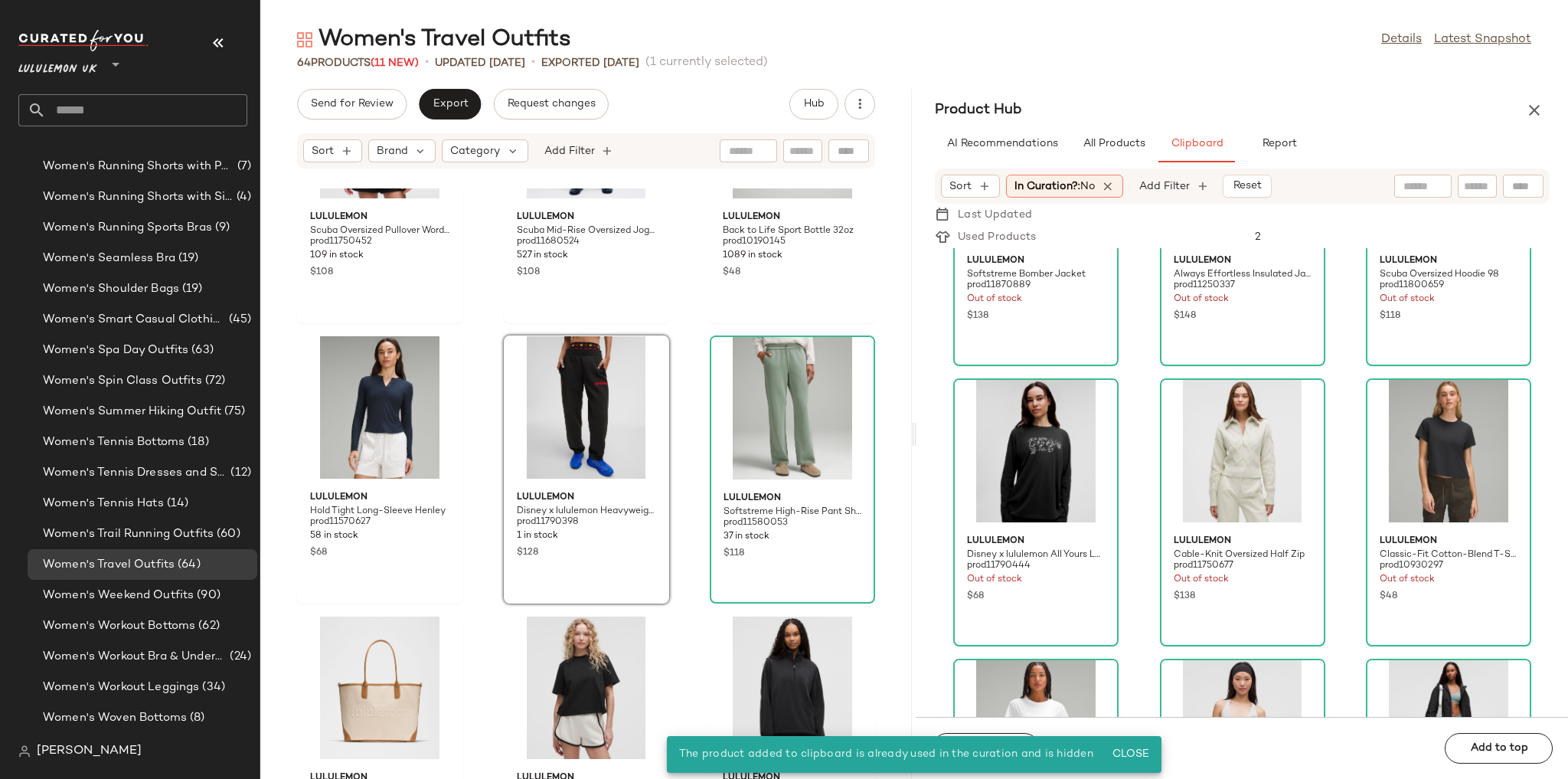 click on "lululemon Scuba Oversized Pullover Wordmark prod11750452 109 in stock $108 lululemon Scuba Mid-Rise Oversized Jogger Short prod11680524 527 in stock $108 lululemon Back to Life Sport Bottle 32oz prod10190145 1089 in stock $48 lululemon Hold Tight Long-Sleeve Henley prod11570627 58 in stock $68 lululemon Disney x lululemon Heavyweight Fleece Sweatpant prod11790398 1 in stock $128 lululemon Softstreme High-Rise Pant Short prod11580053 37 in stock $118 lululemon Classic Canvas Tote Bag 16L prod20003063 65 in stock $148 lululemon Cotton Jersey Stitch-Detail T-Shirt prod20002387 116 in stock $58 lululemon Softstreme Half-Zip Long prod11870178 86 in stock $118 lululemon Brushed Softstreme Ribbed Zip-Flared Pant 32.5" prod11250341 52 in stock $128 lululemon Scuba Oversized Half-Zip Hoodie Long prod11871102 337 in stock $118 lululemon Scuba Mid-Rise Wide-Leg Pant Short prod11801196 52 in stock $108 lululemon Women's Cityverse Sneaker prod11680596 685 in stock $128 lululemon Heavyweight Fleece Oversized Pullover $118" 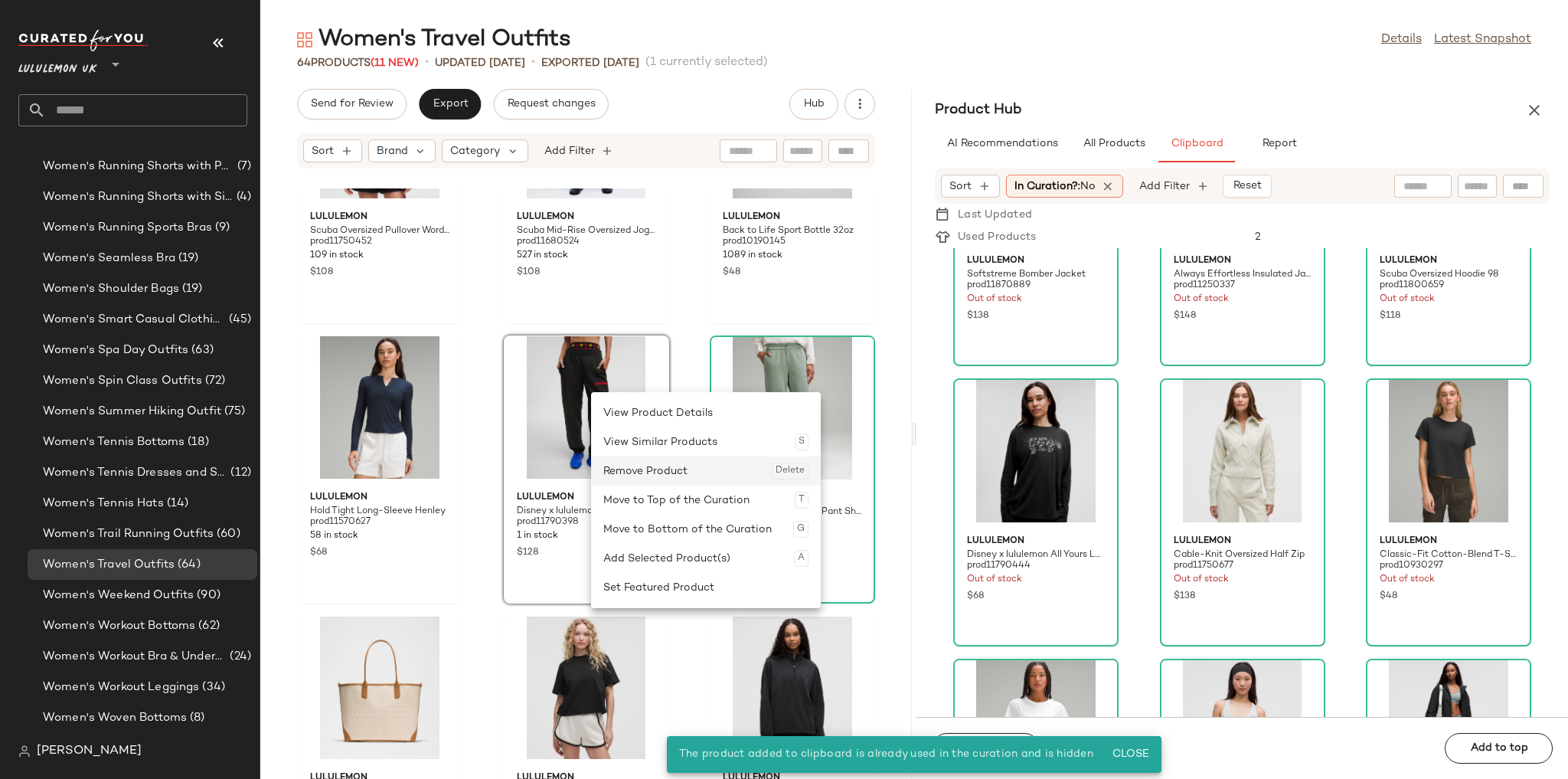 click on "Remove Product  Delete" 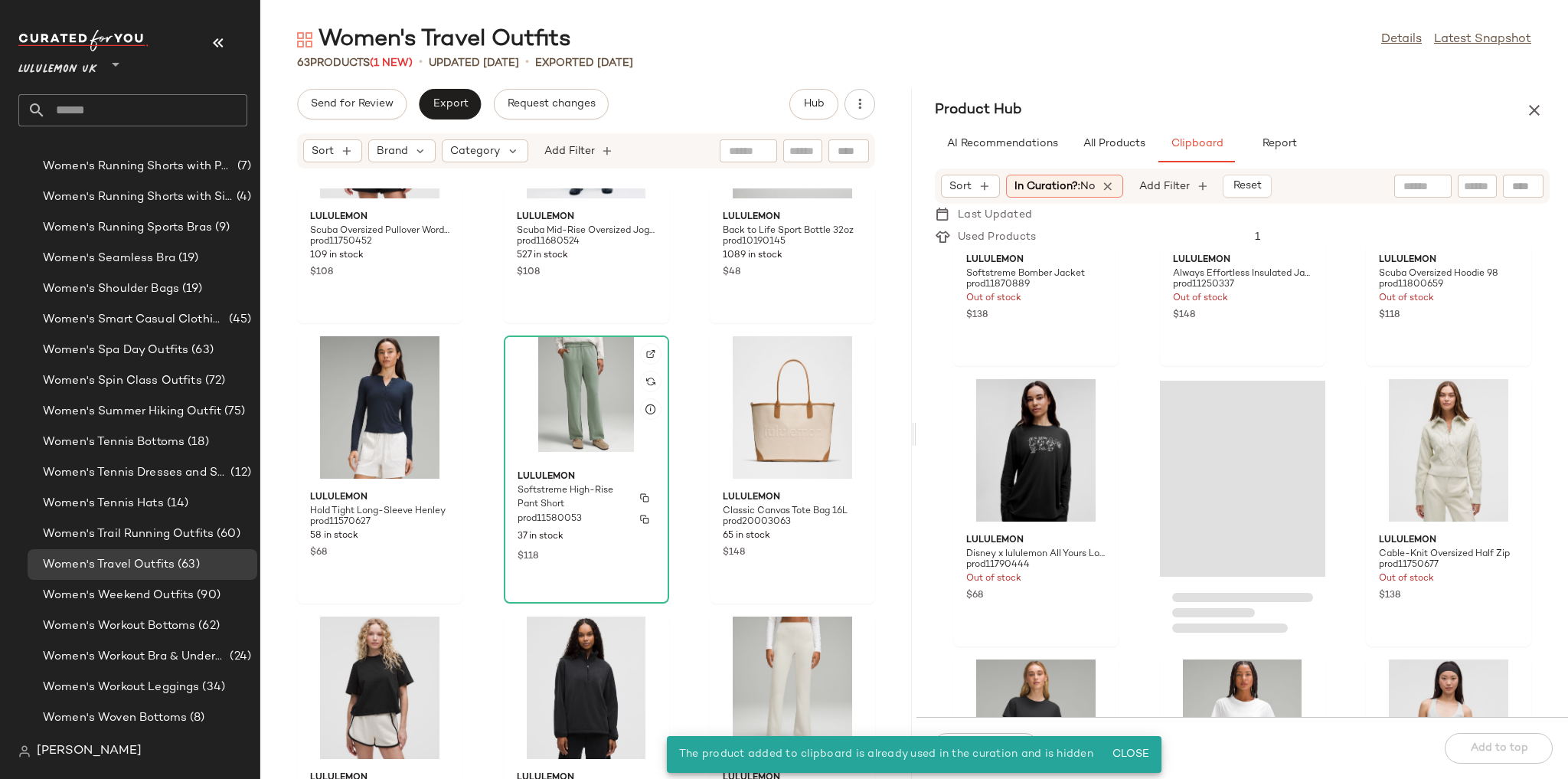 scroll, scrollTop: 153, scrollLeft: 0, axis: vertical 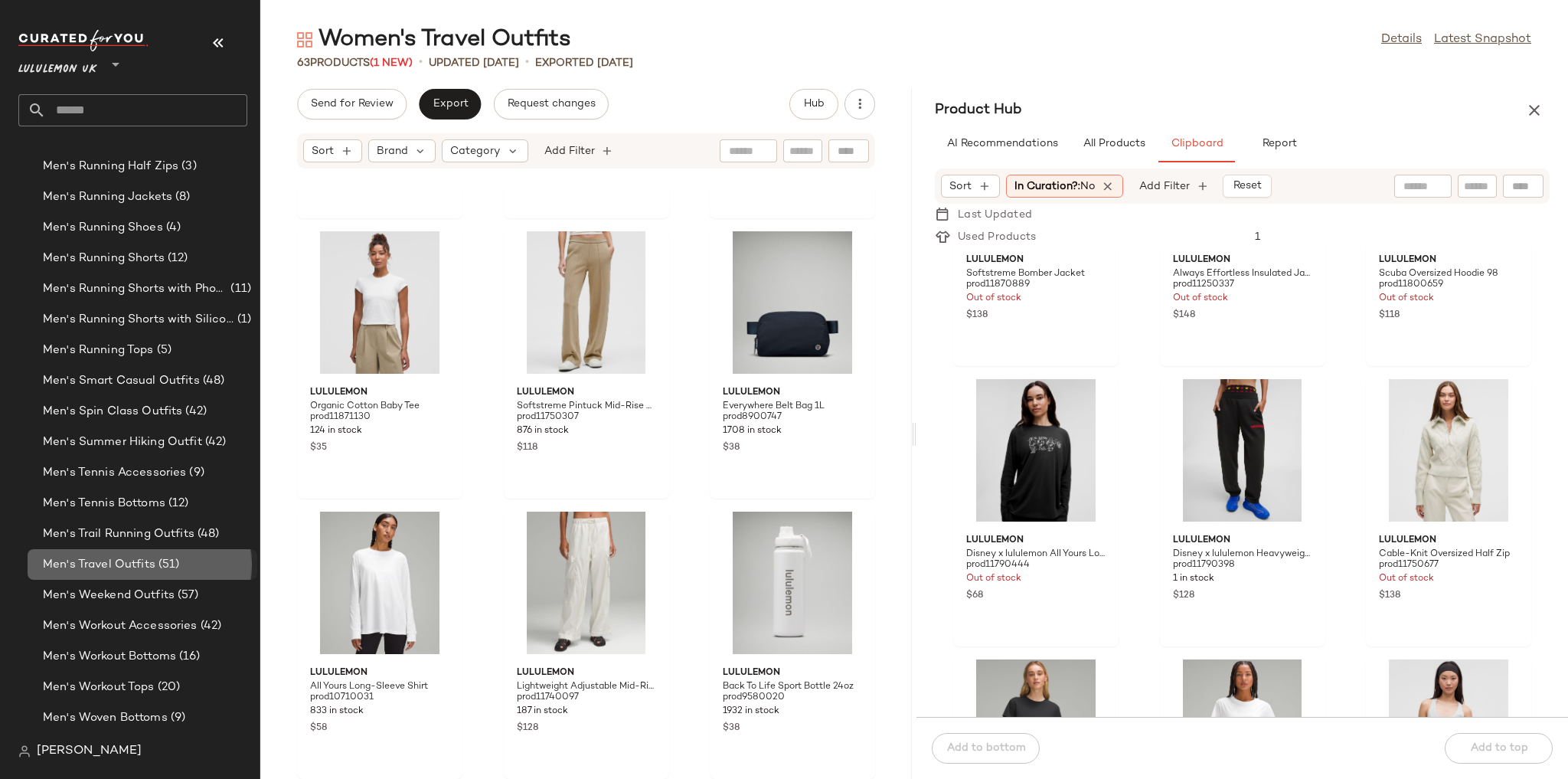 click on "(51)" at bounding box center [168, 565] 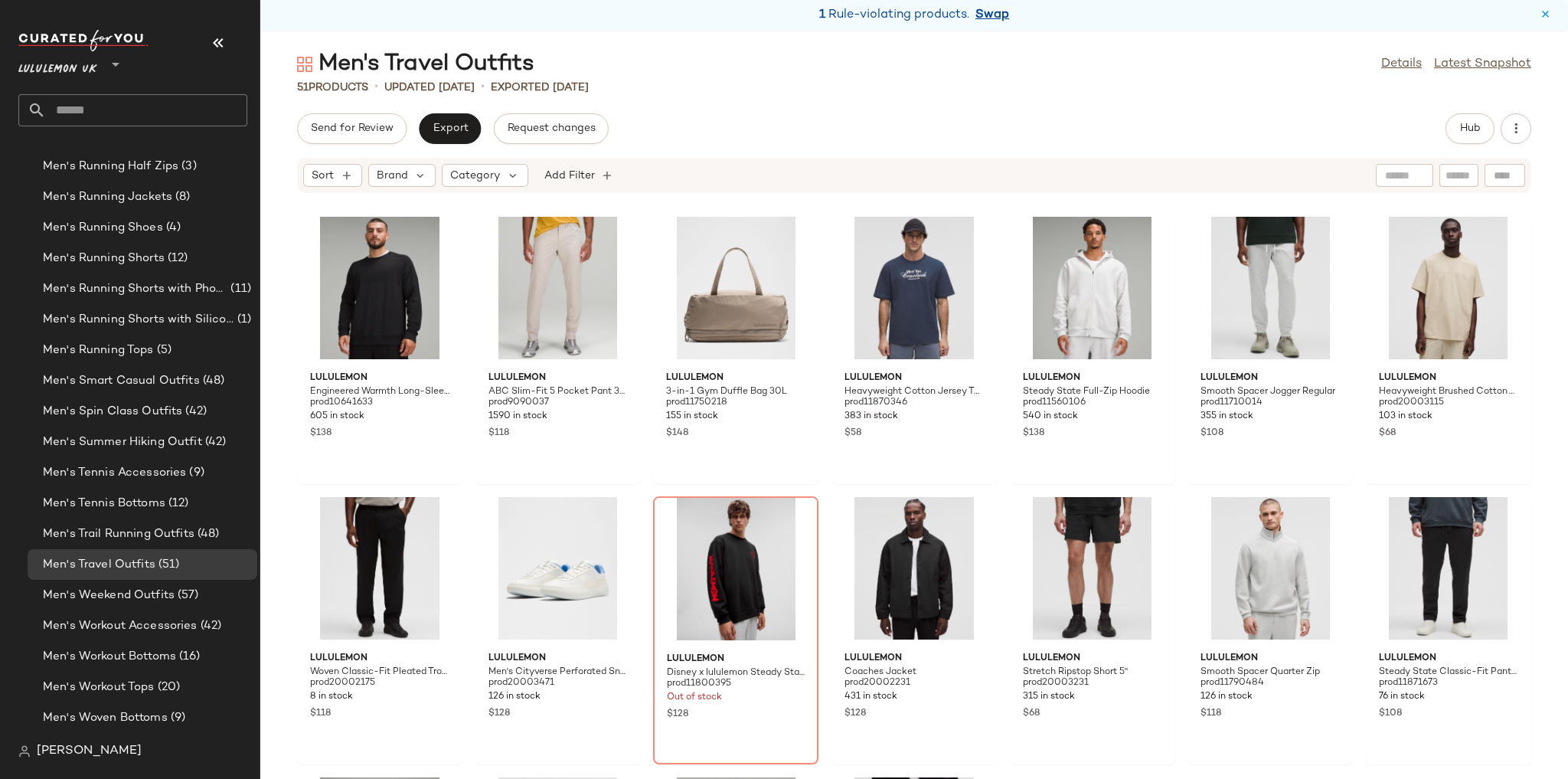 click on "Swap" at bounding box center [992, 15] 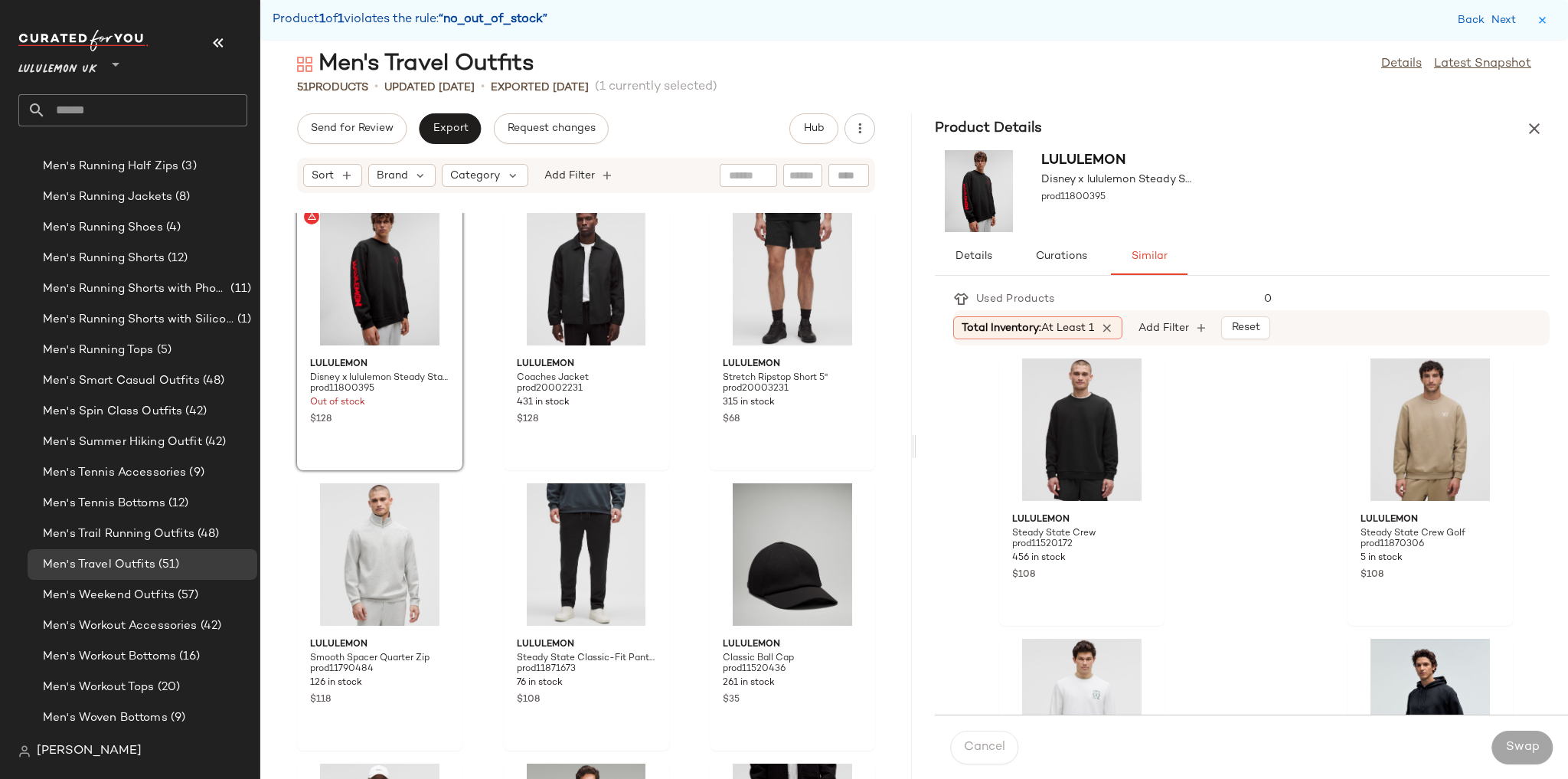 scroll, scrollTop: 745, scrollLeft: 0, axis: vertical 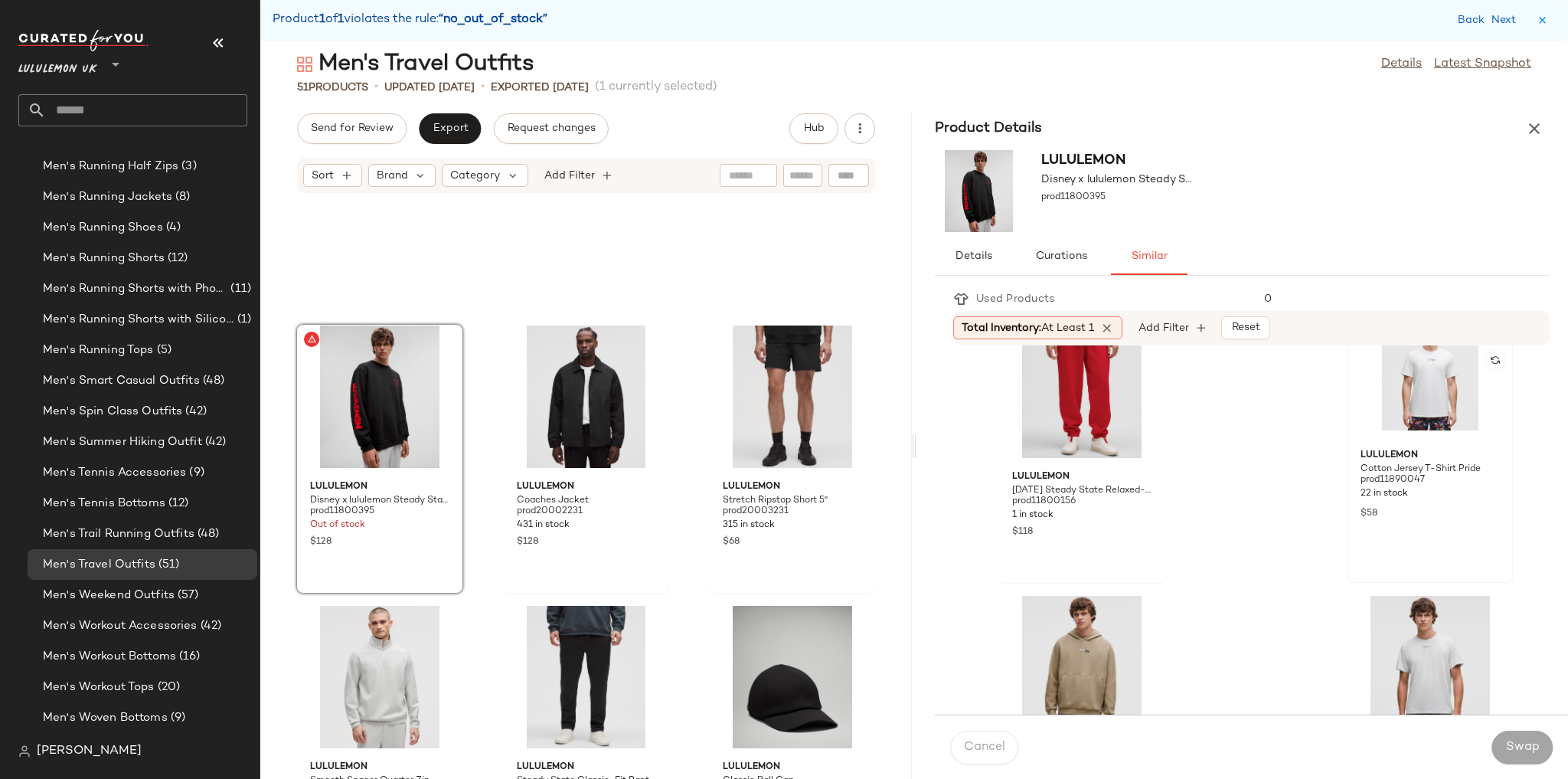 click 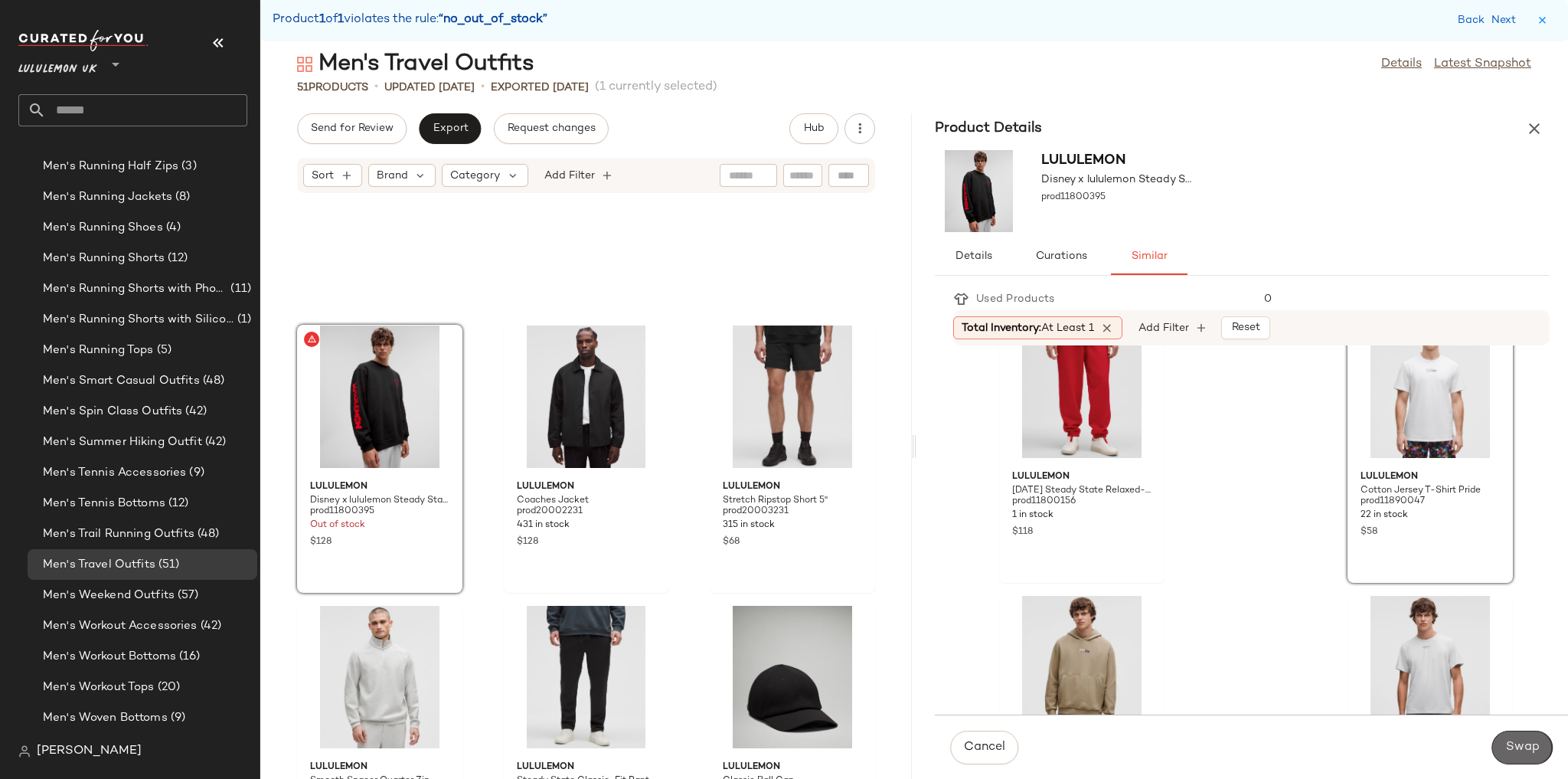 click on "Swap" 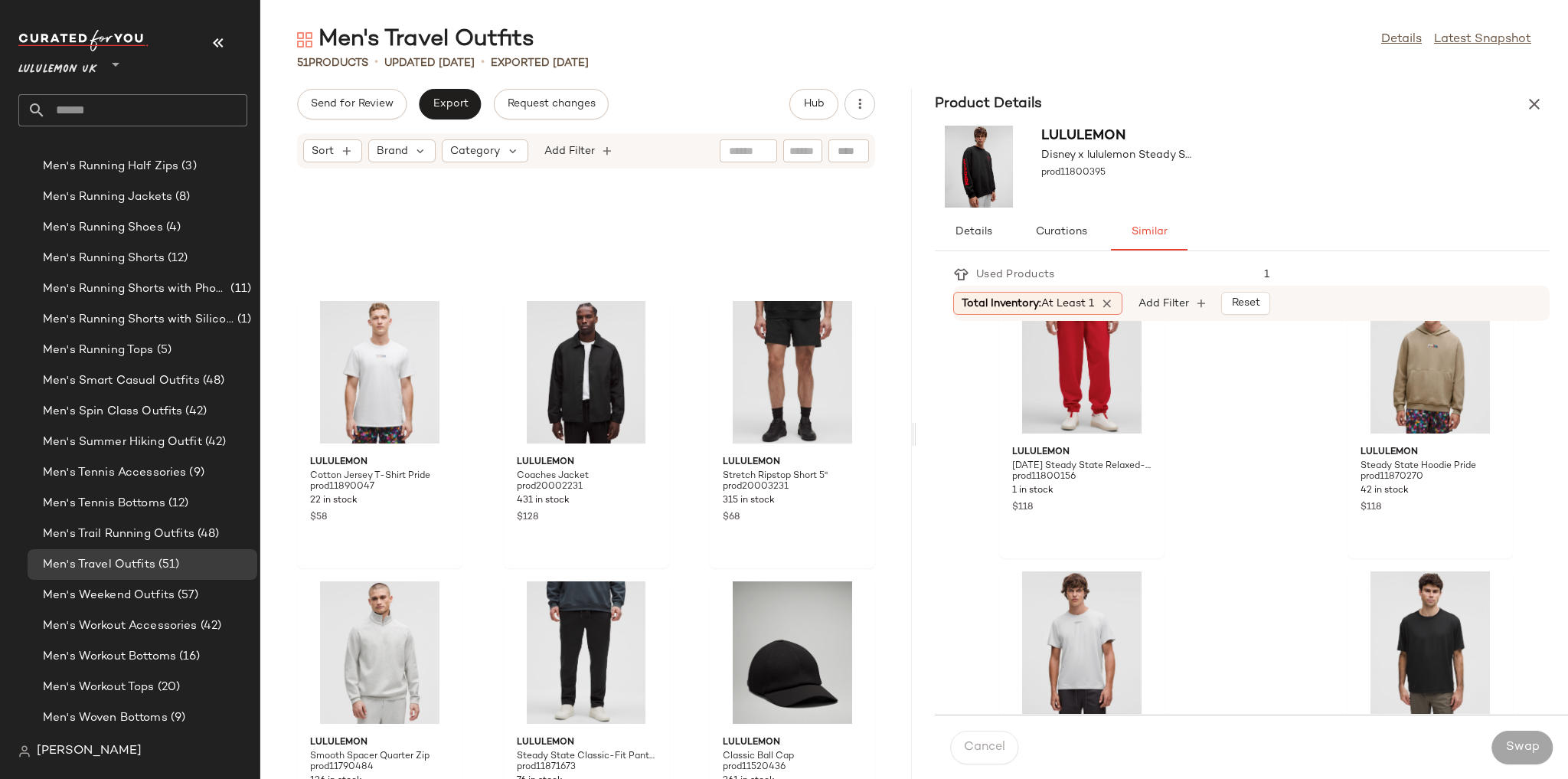 click on "lululemon Disney x lululemon Steady State Crew prod11800395" at bounding box center [1242, 166] 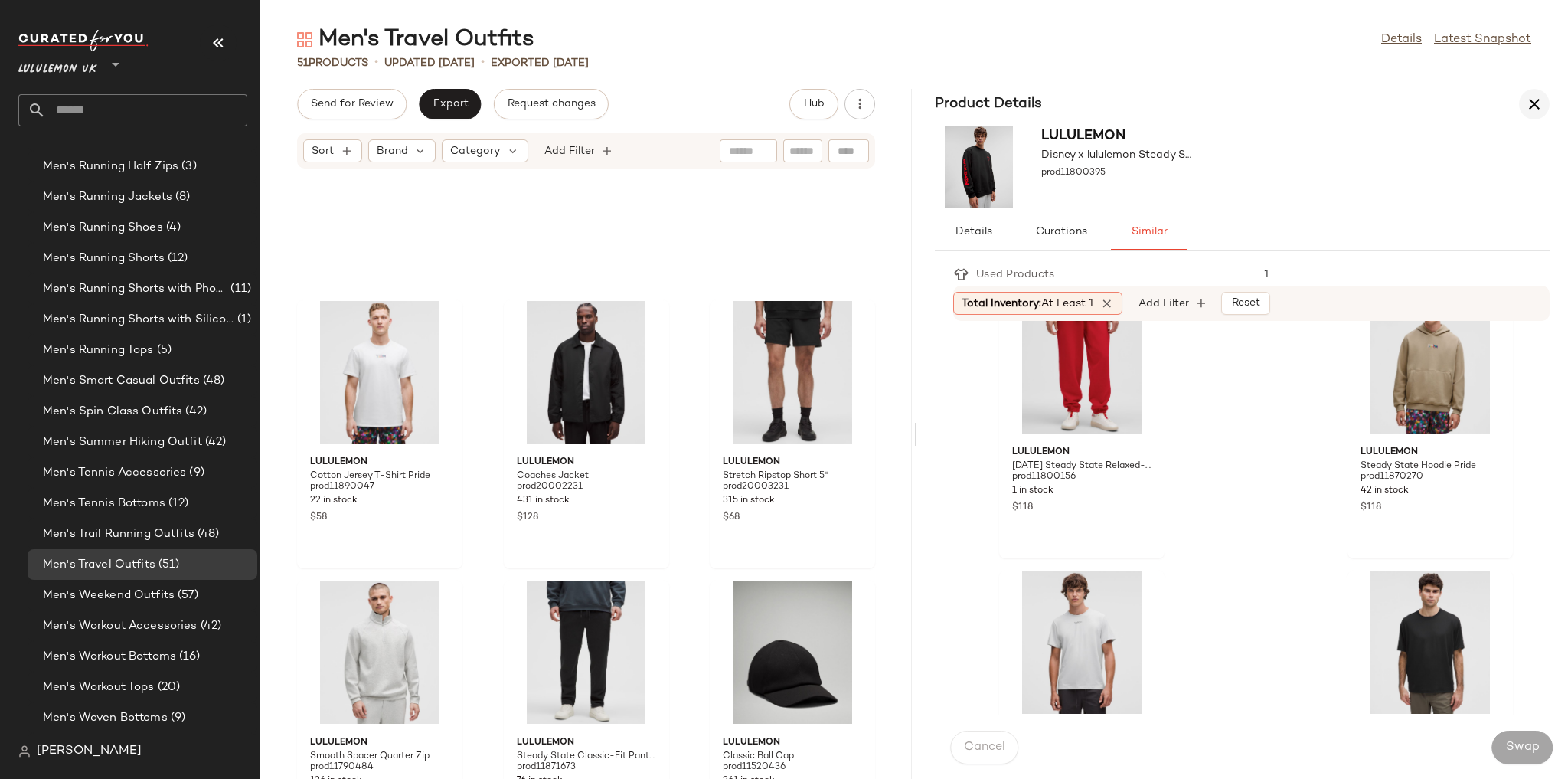 click at bounding box center [1534, 104] 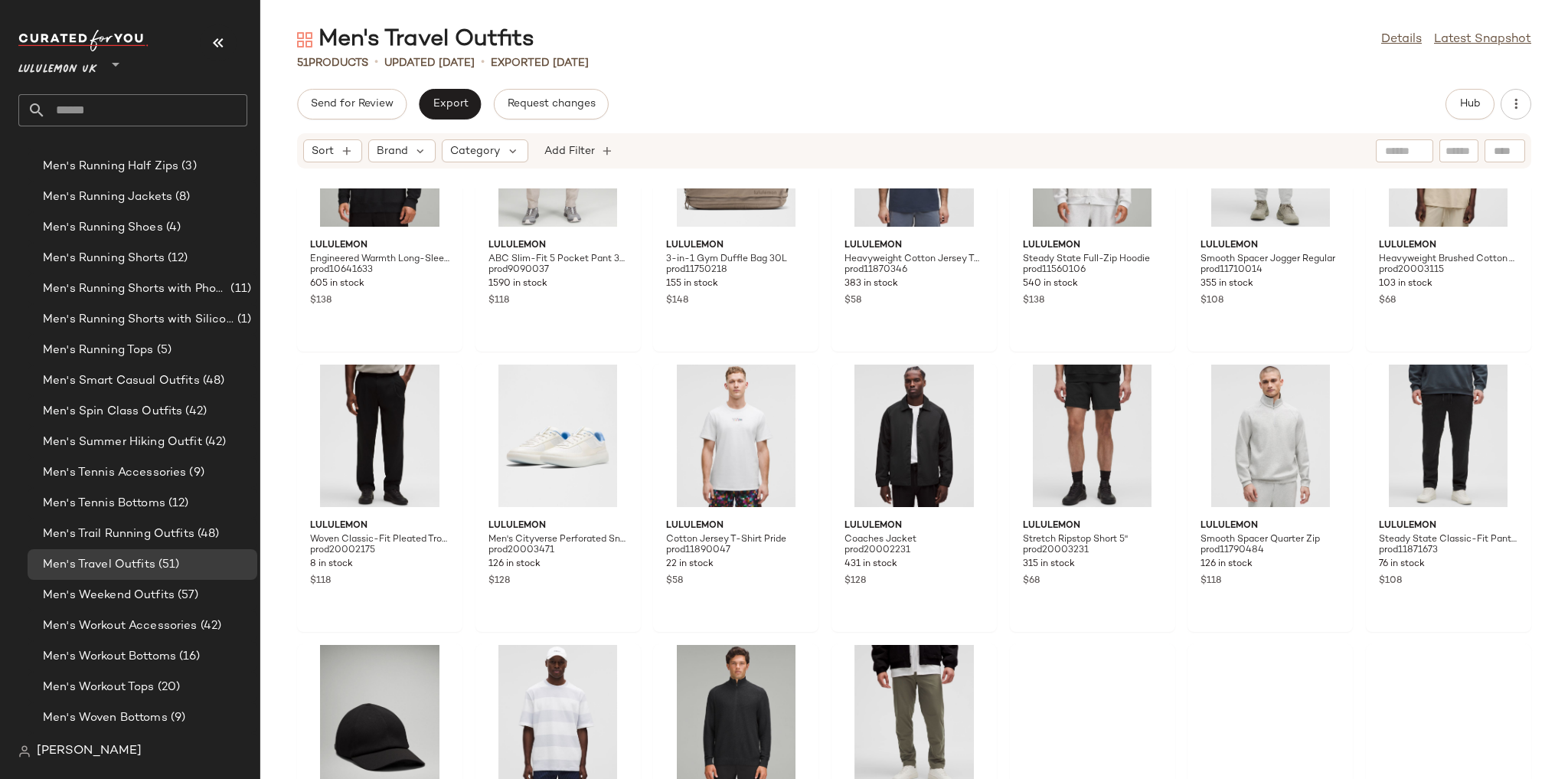 scroll, scrollTop: 123, scrollLeft: 0, axis: vertical 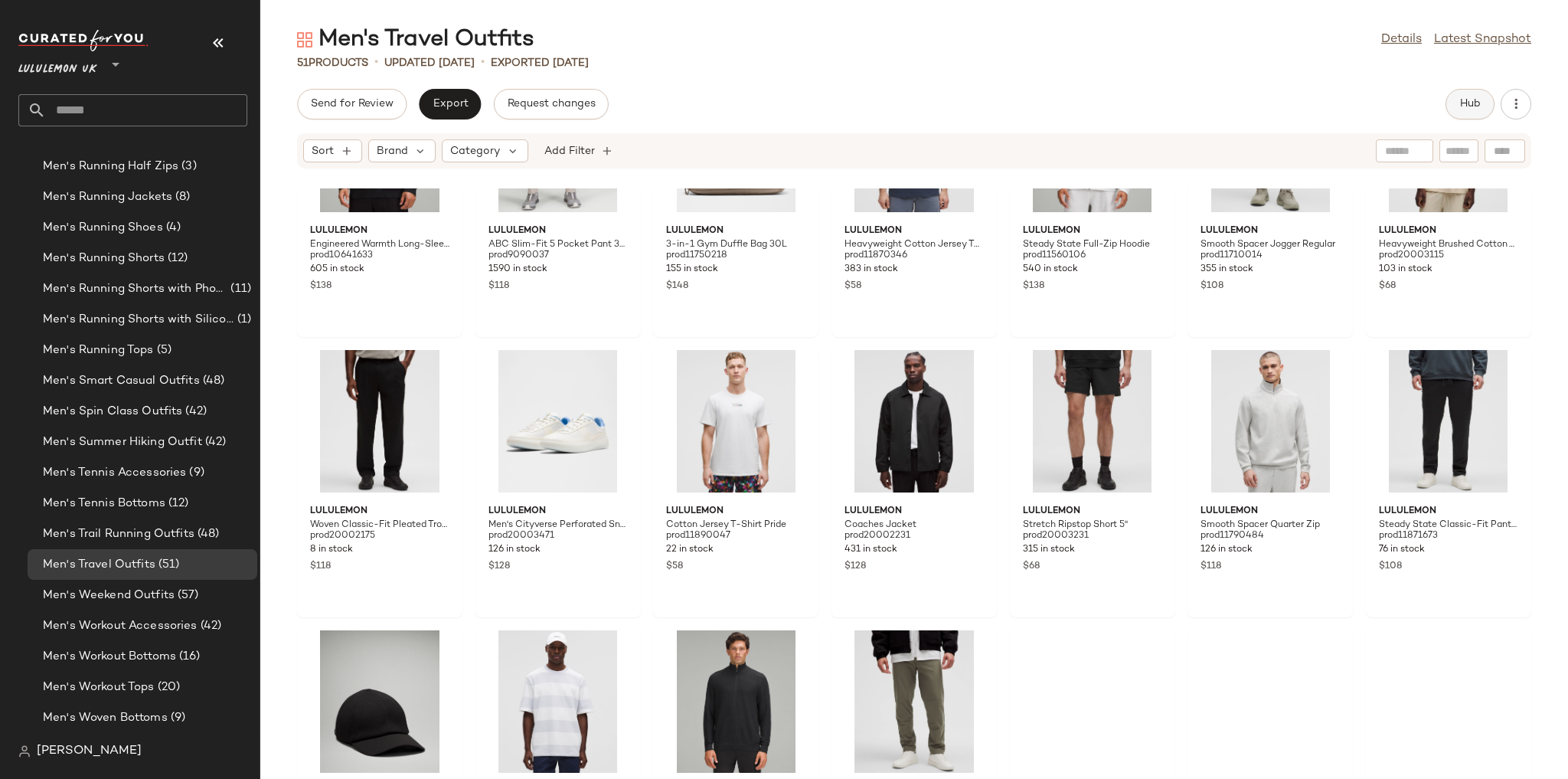 click on "Hub" at bounding box center [1470, 104] 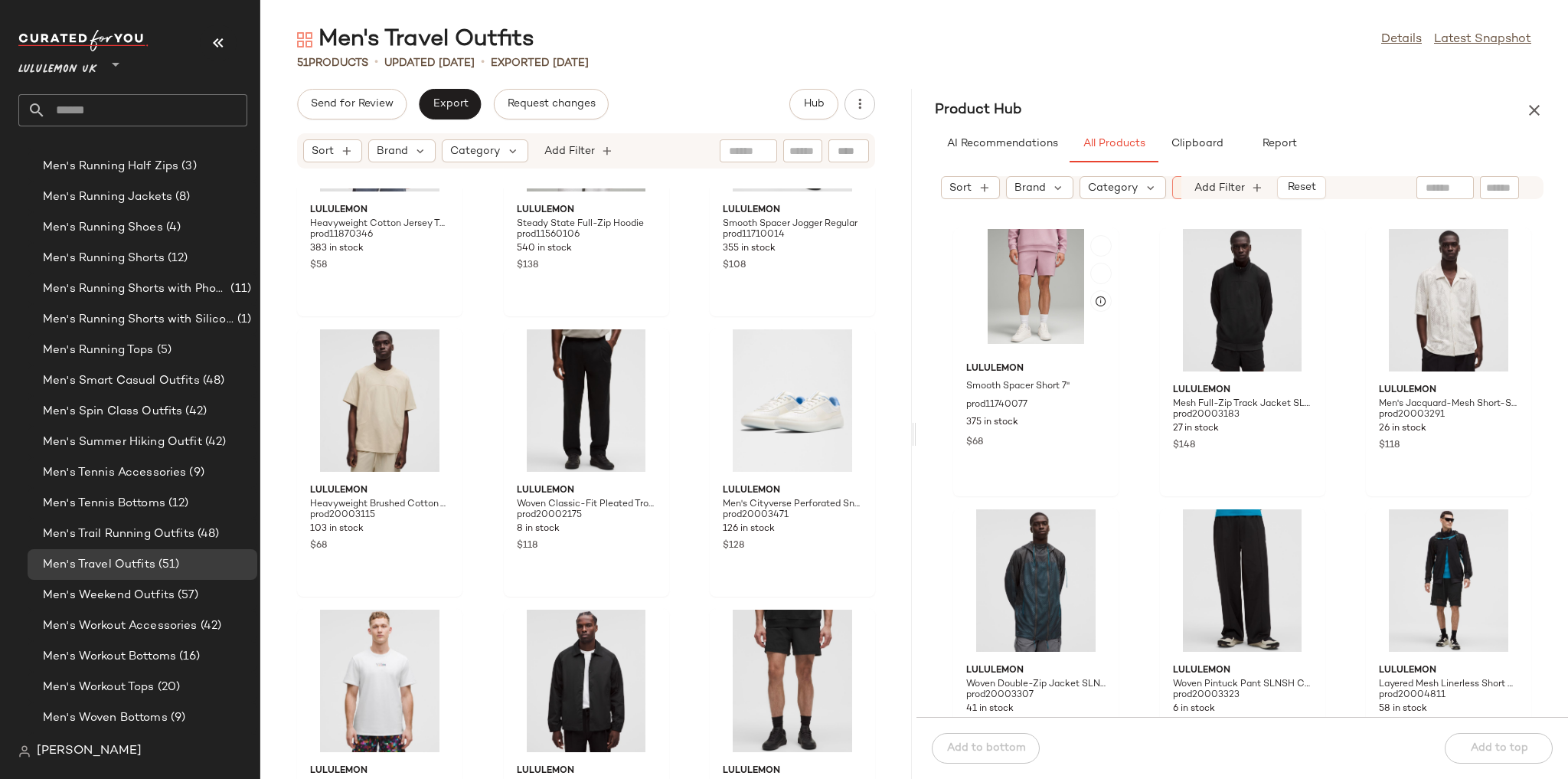 scroll, scrollTop: 441, scrollLeft: 0, axis: vertical 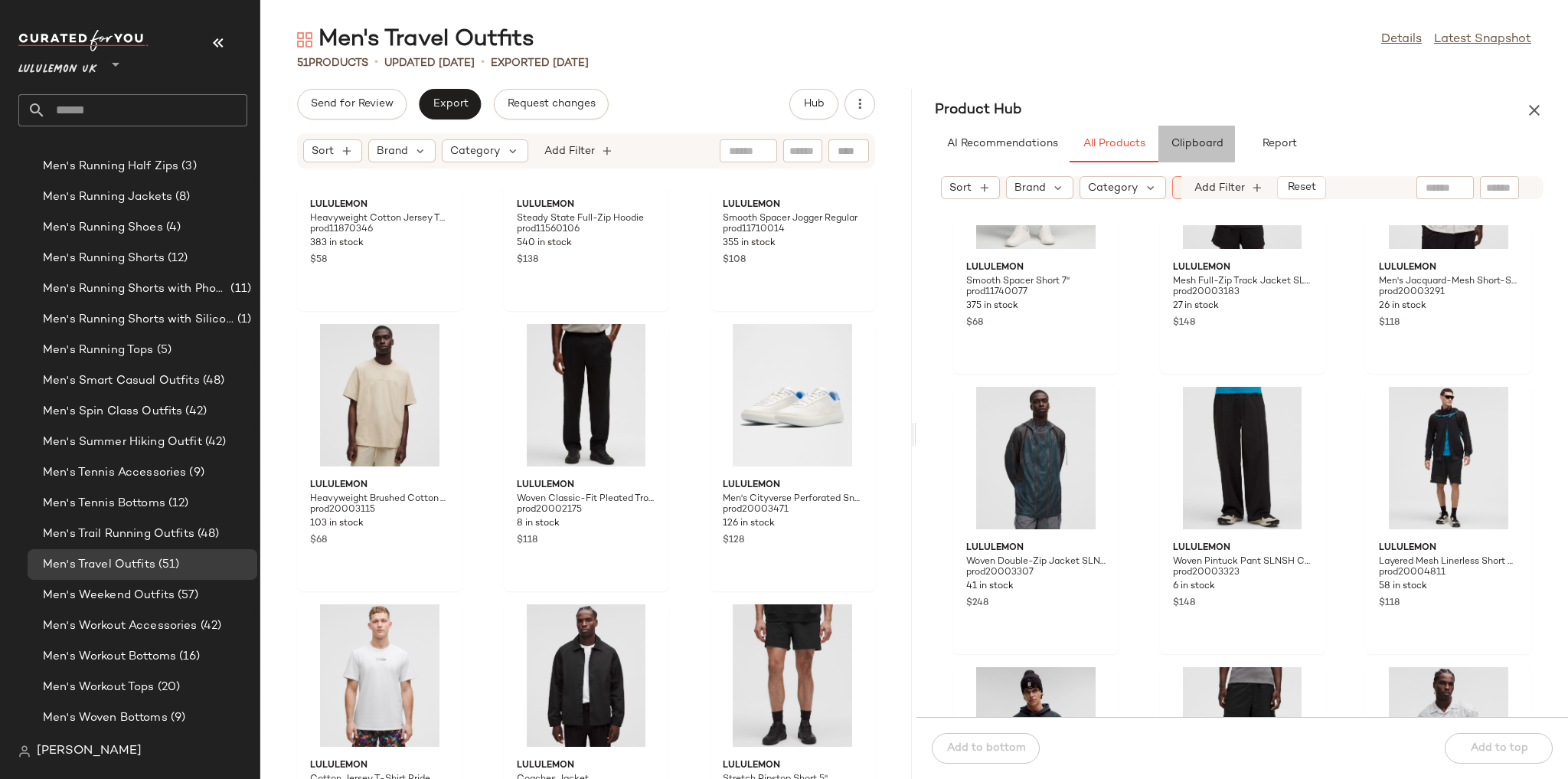 click on "Clipboard" at bounding box center [1197, 144] 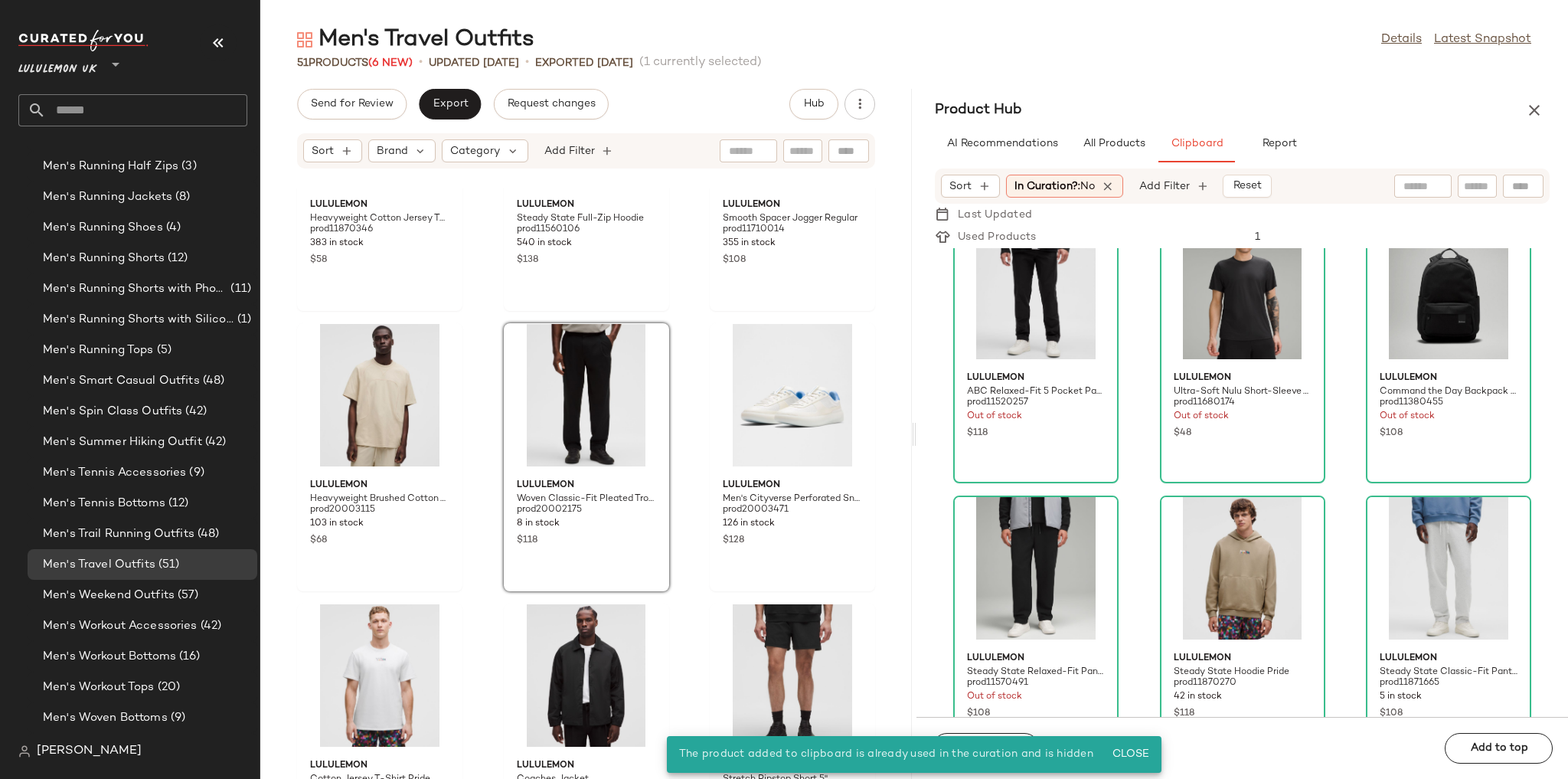 scroll, scrollTop: 83, scrollLeft: 0, axis: vertical 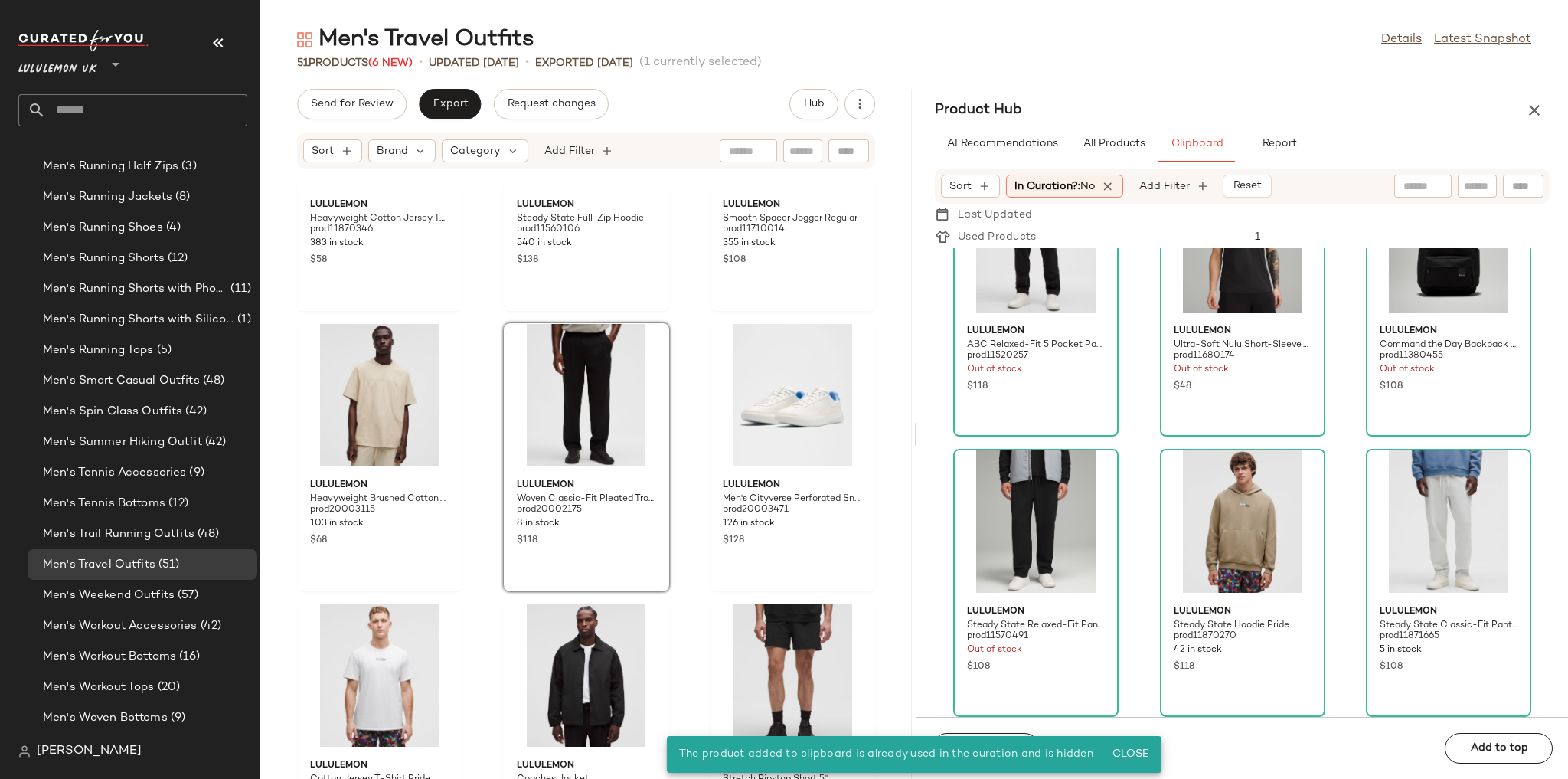 click on "Product Hub" at bounding box center (1242, 110) 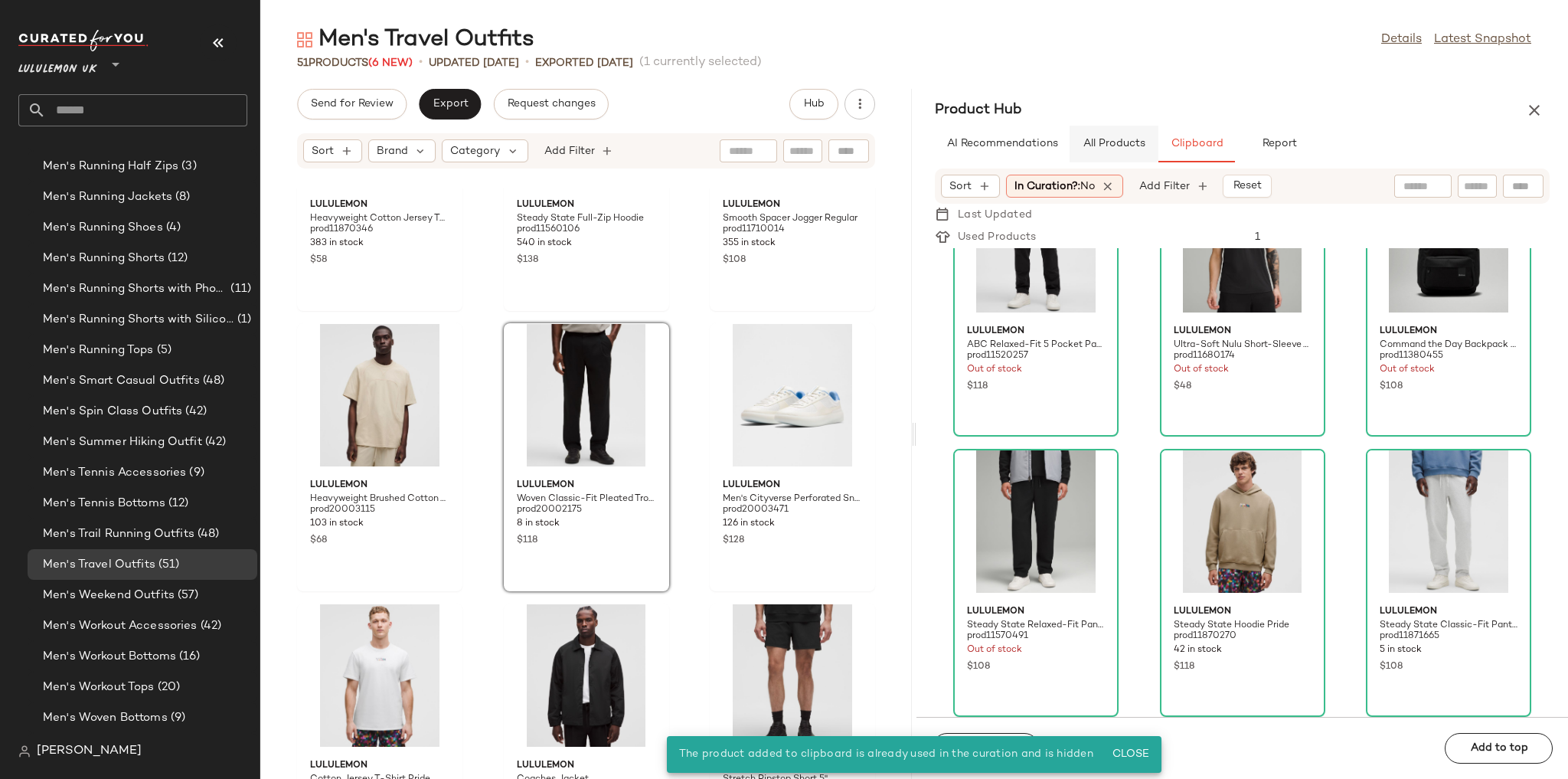 click on "All Products" 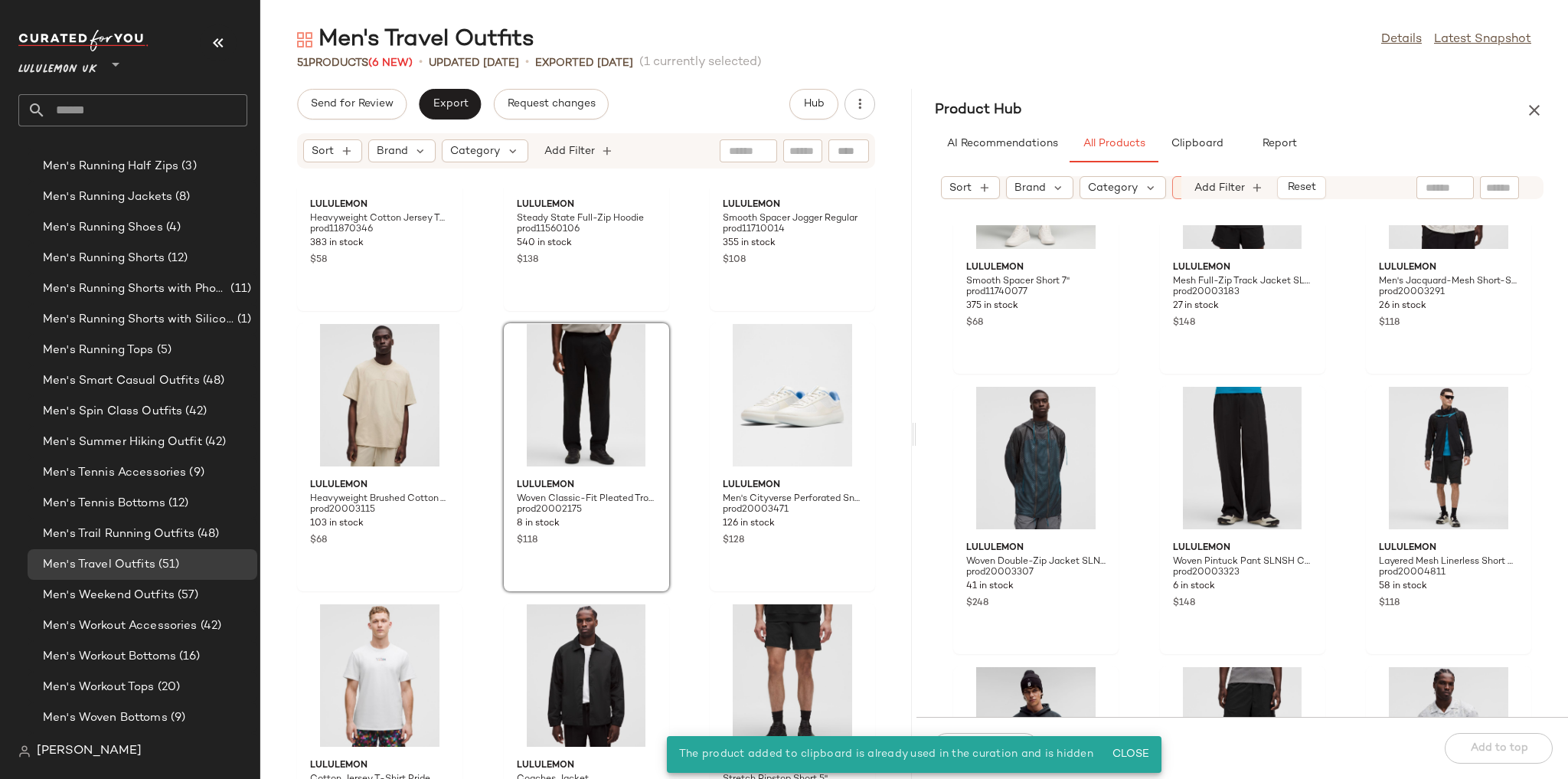scroll, scrollTop: 0, scrollLeft: 44, axis: horizontal 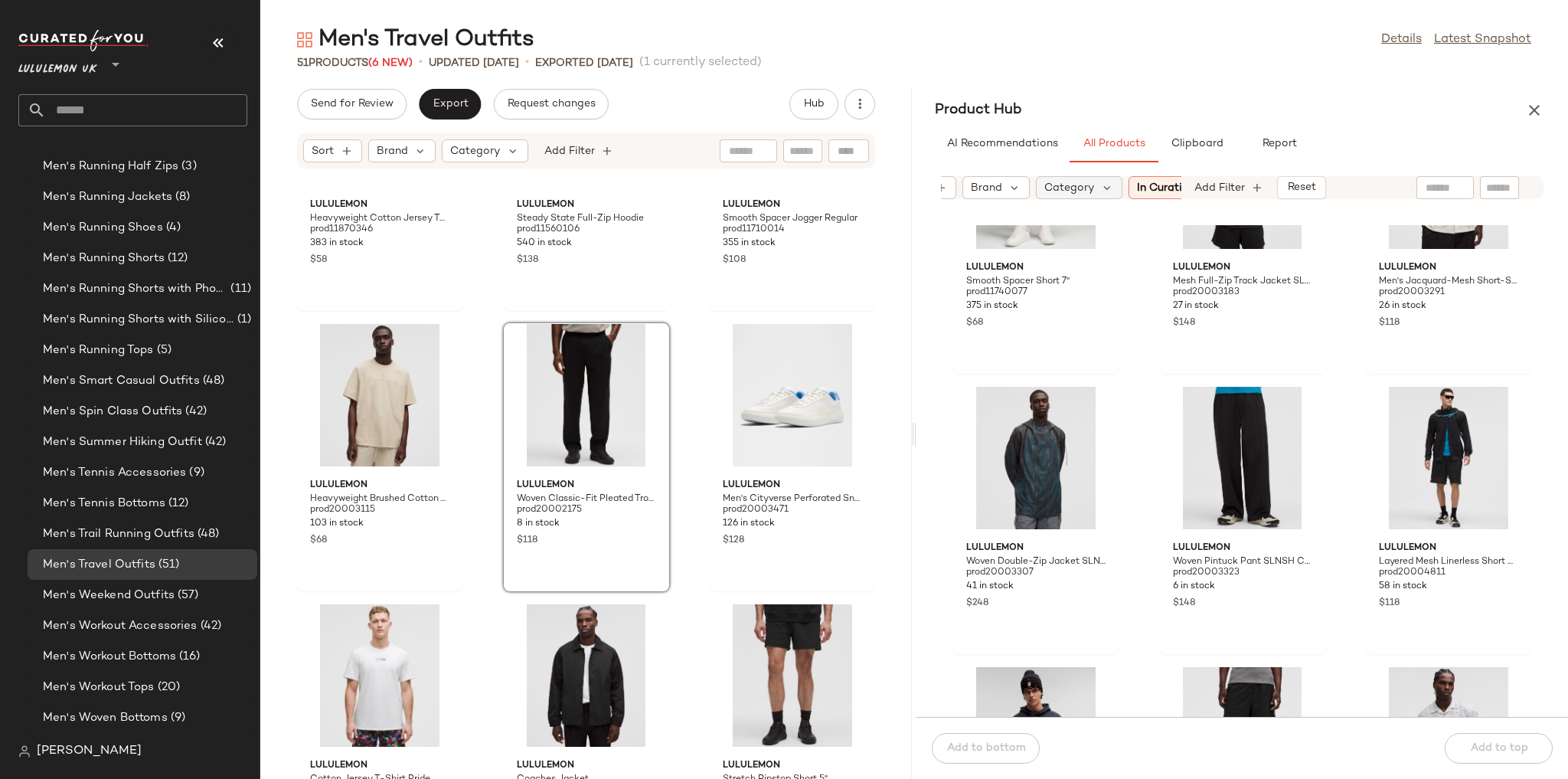 click on "Category" at bounding box center [1069, 188] 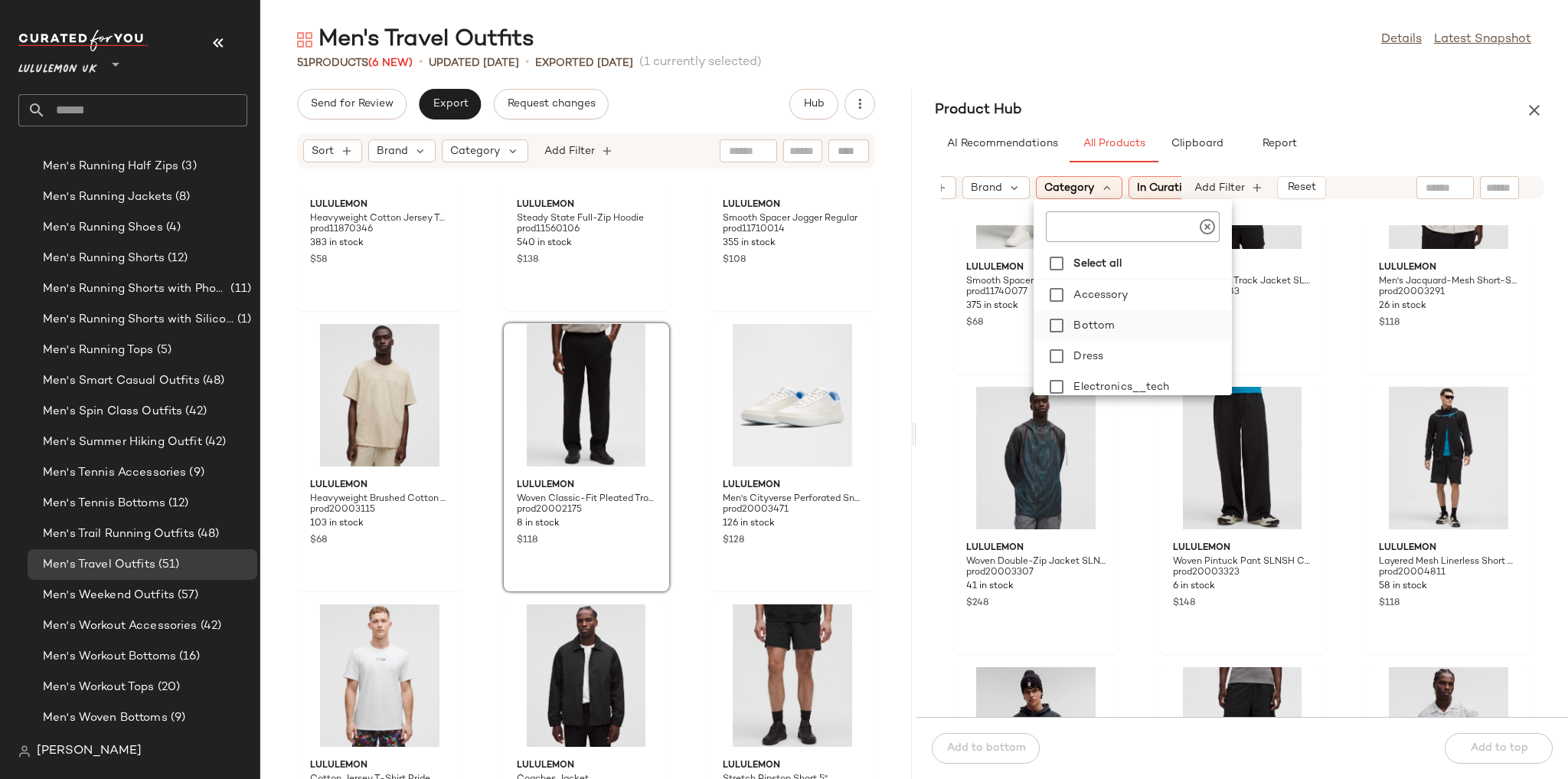 click on "Bottom" 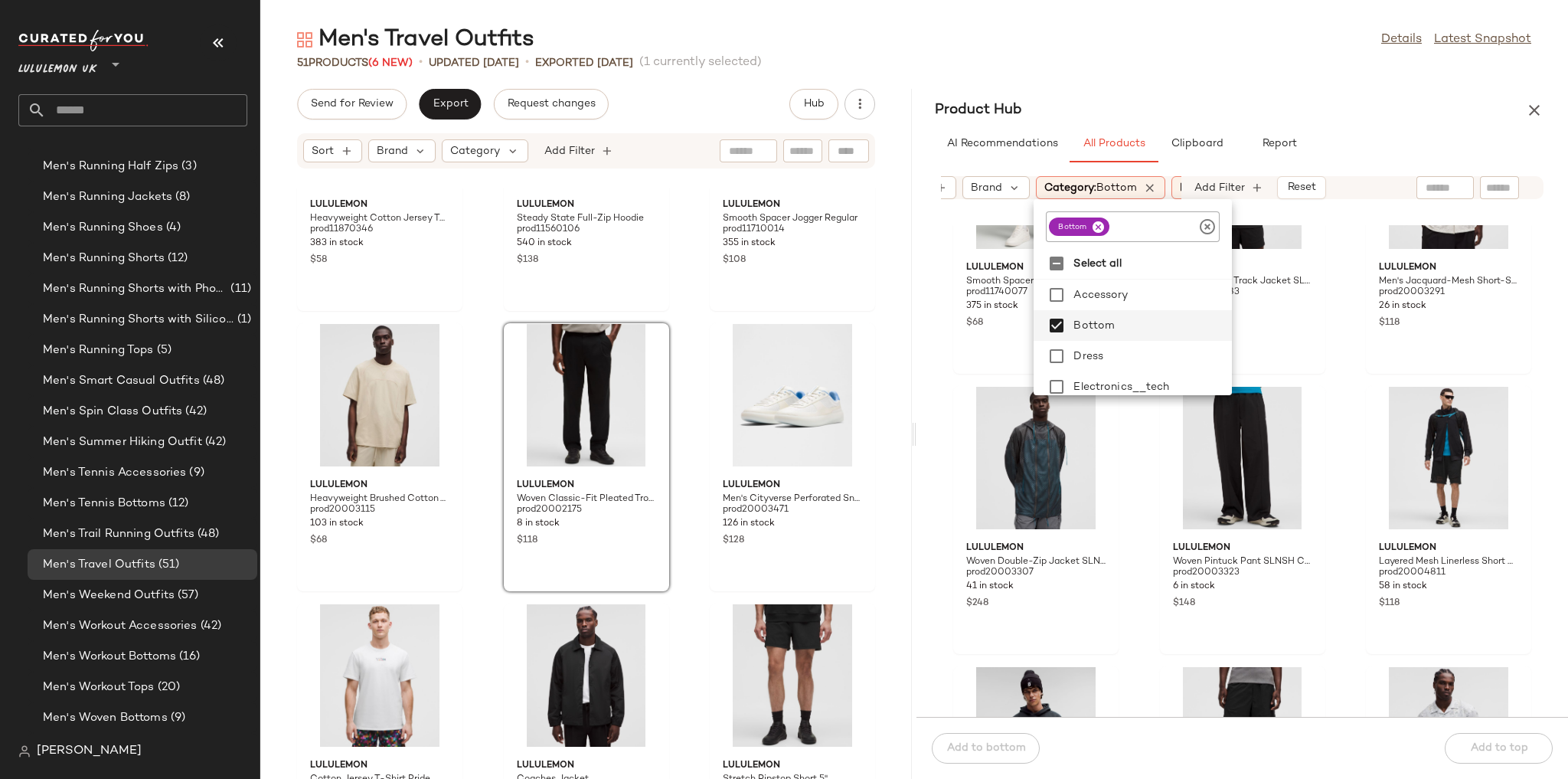 click on "Product Hub" at bounding box center (1242, 110) 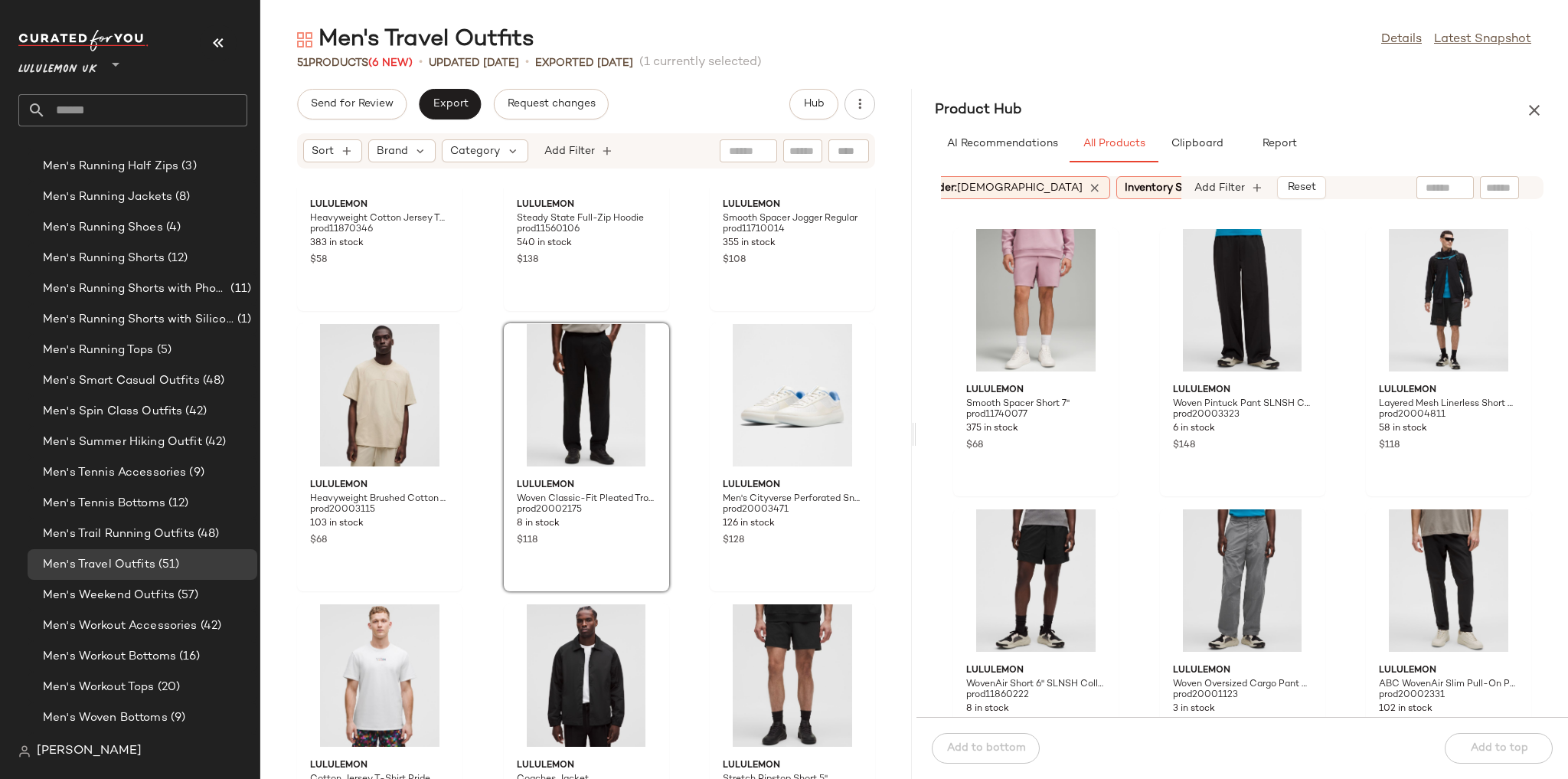 scroll, scrollTop: 0, scrollLeft: 541, axis: horizontal 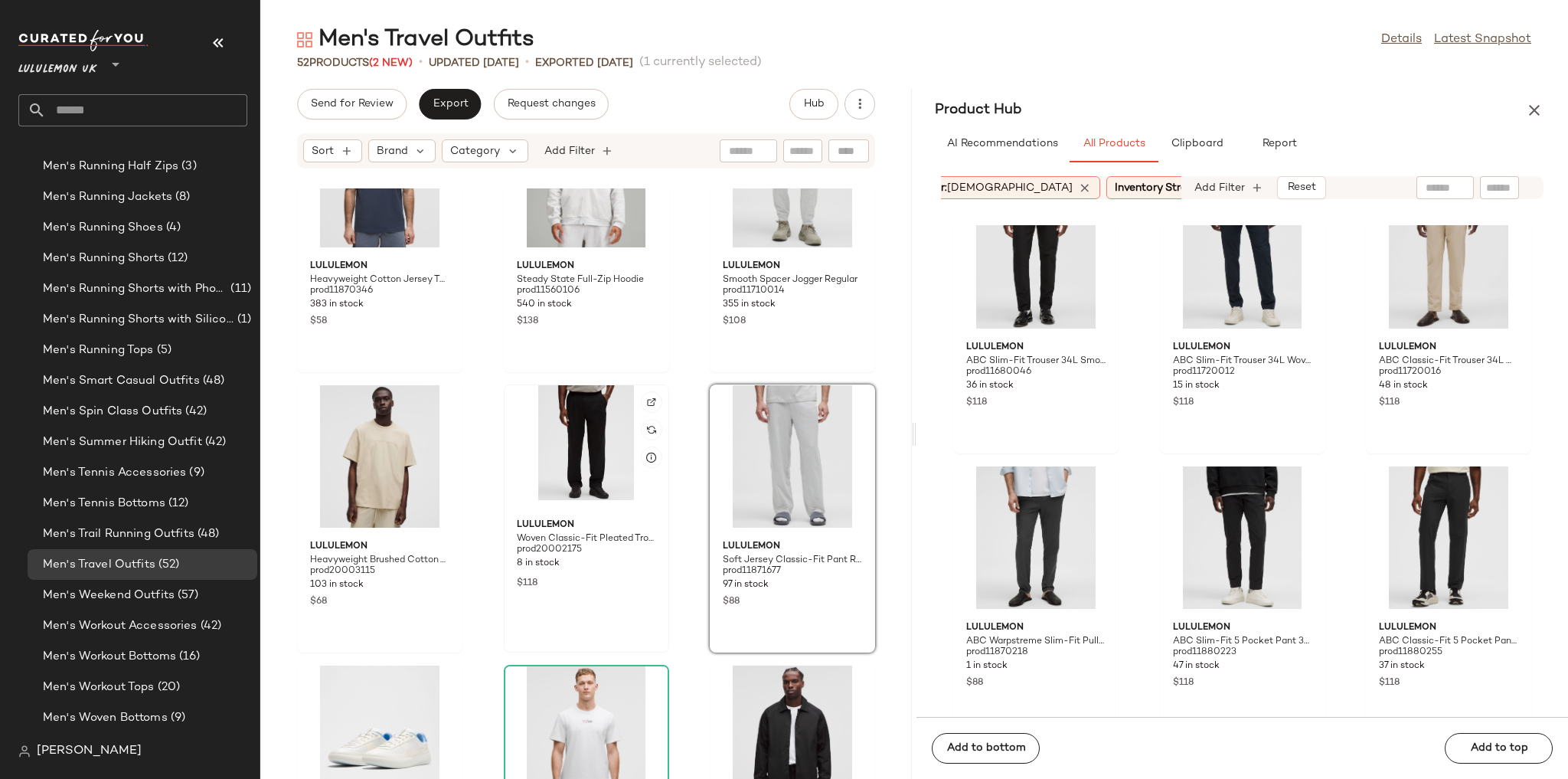 click 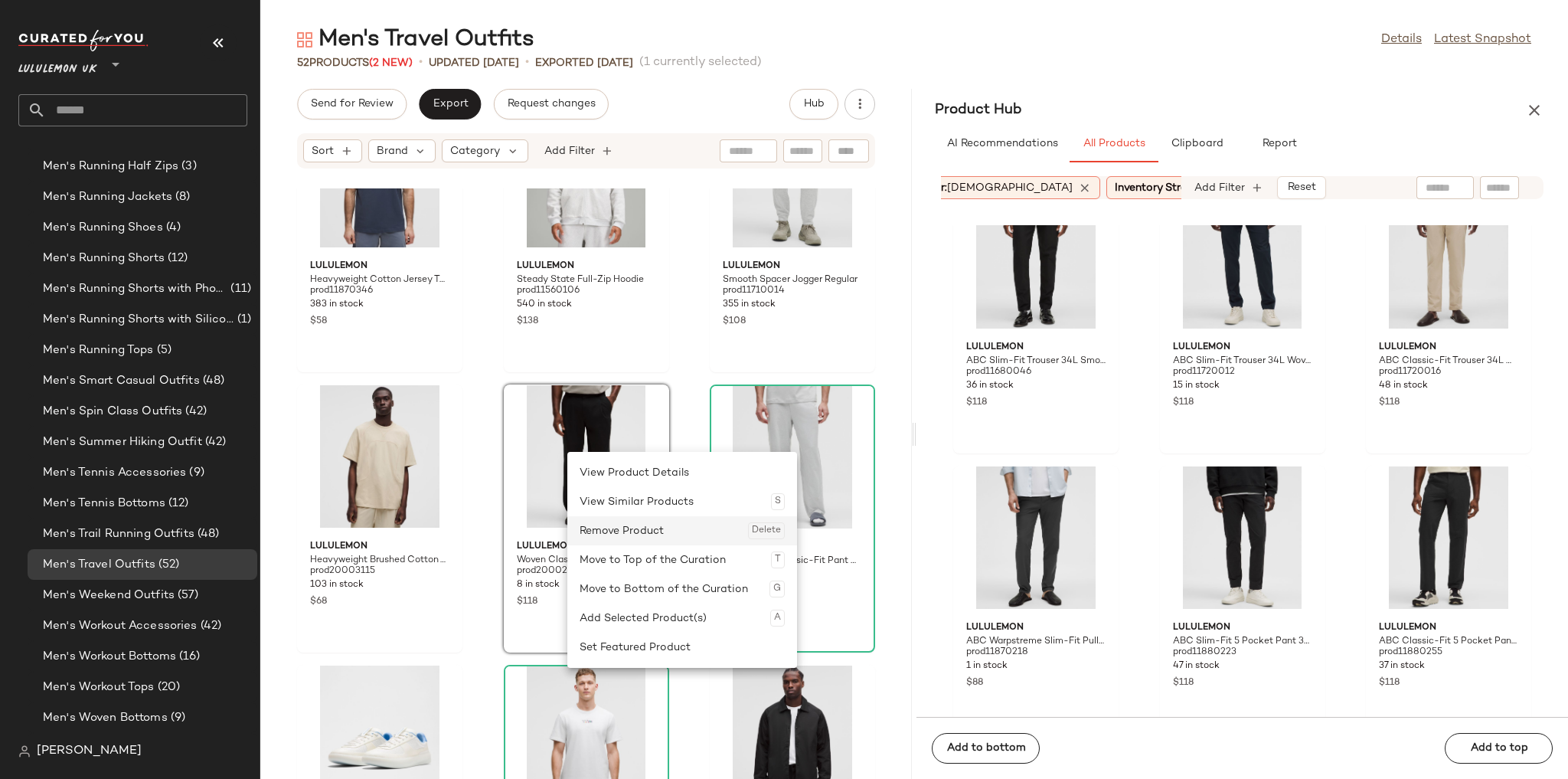 click on "Remove Product  Delete" 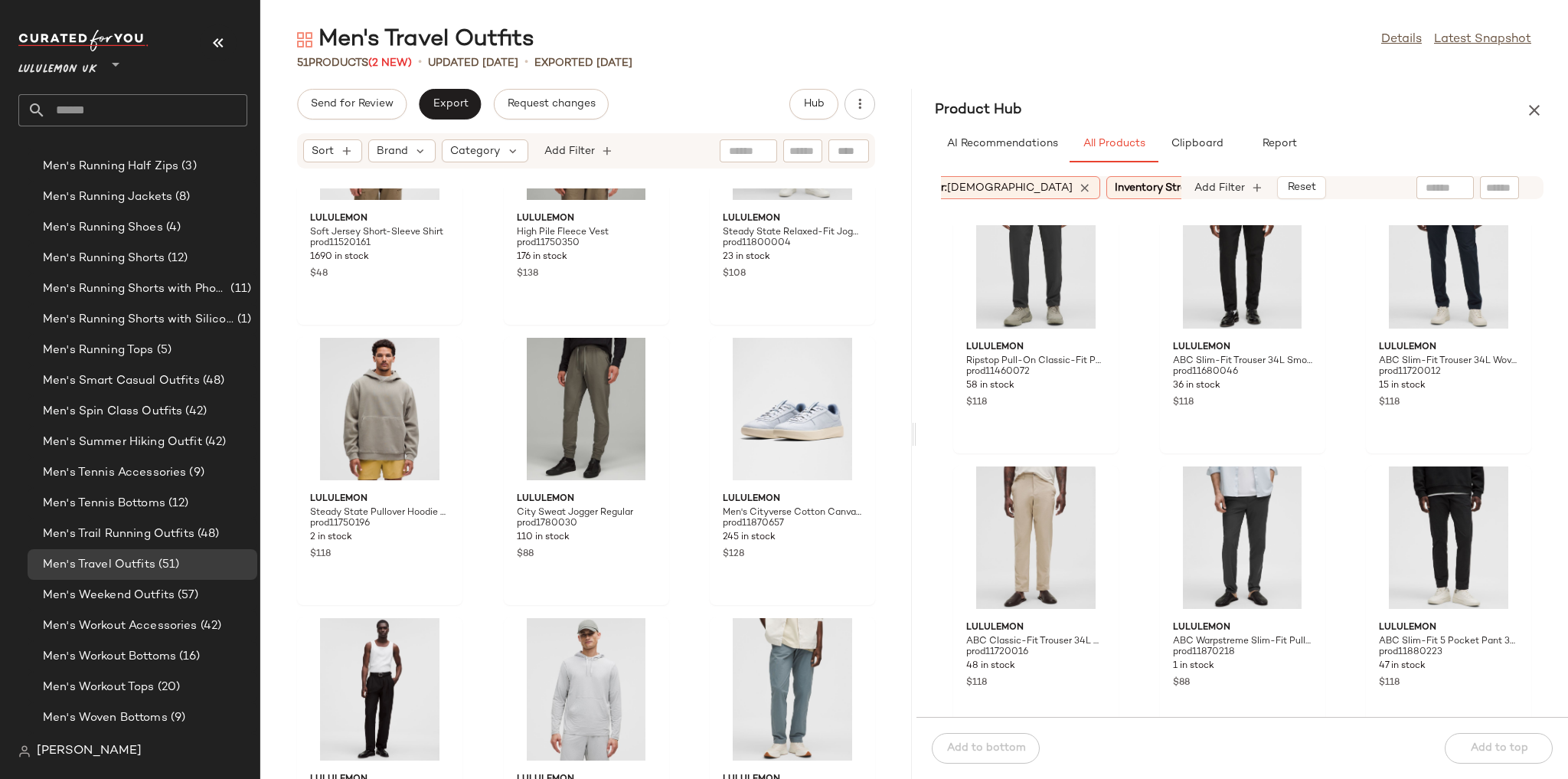 scroll, scrollTop: 1851, scrollLeft: 0, axis: vertical 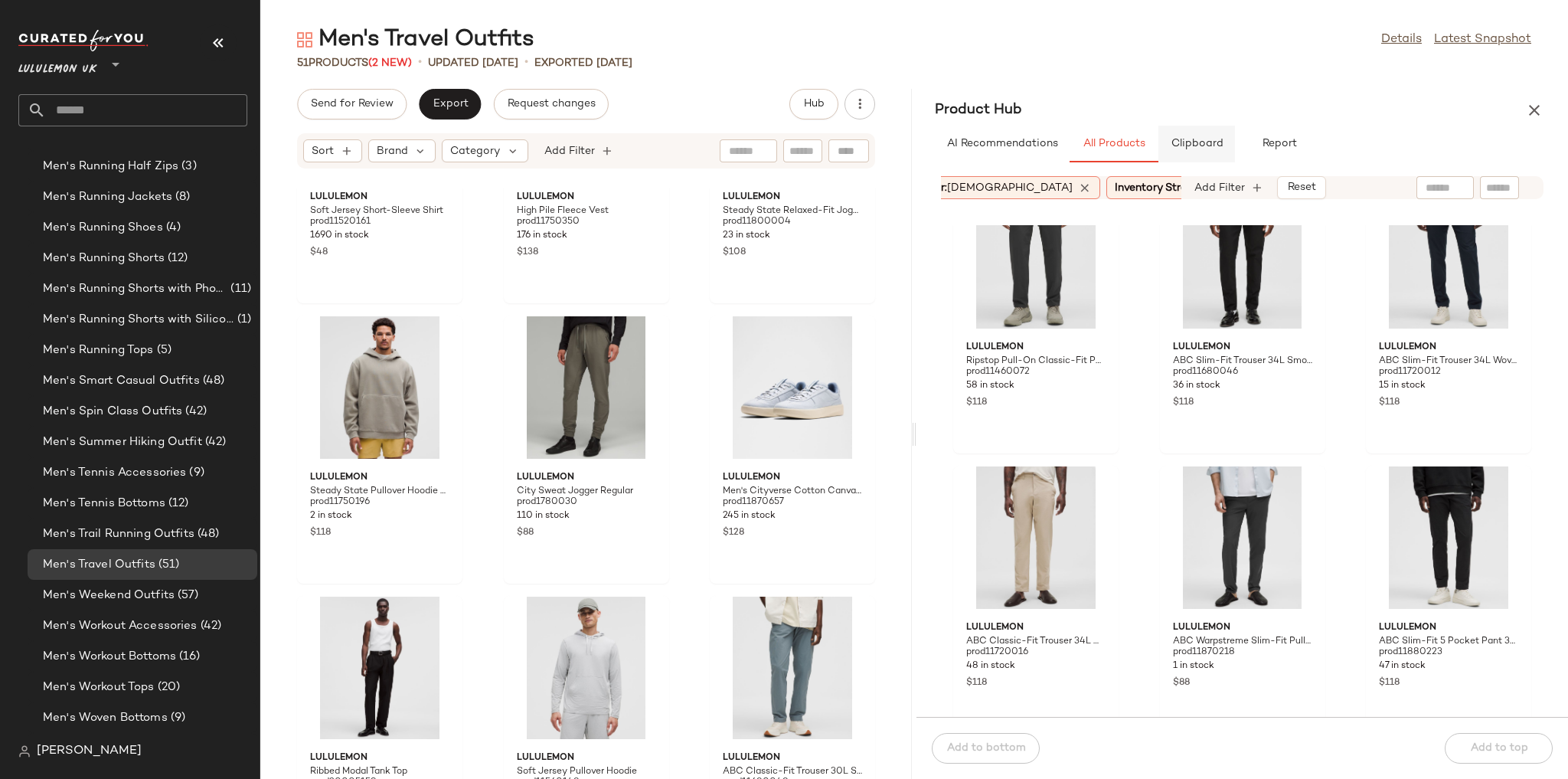 click on "Clipboard" 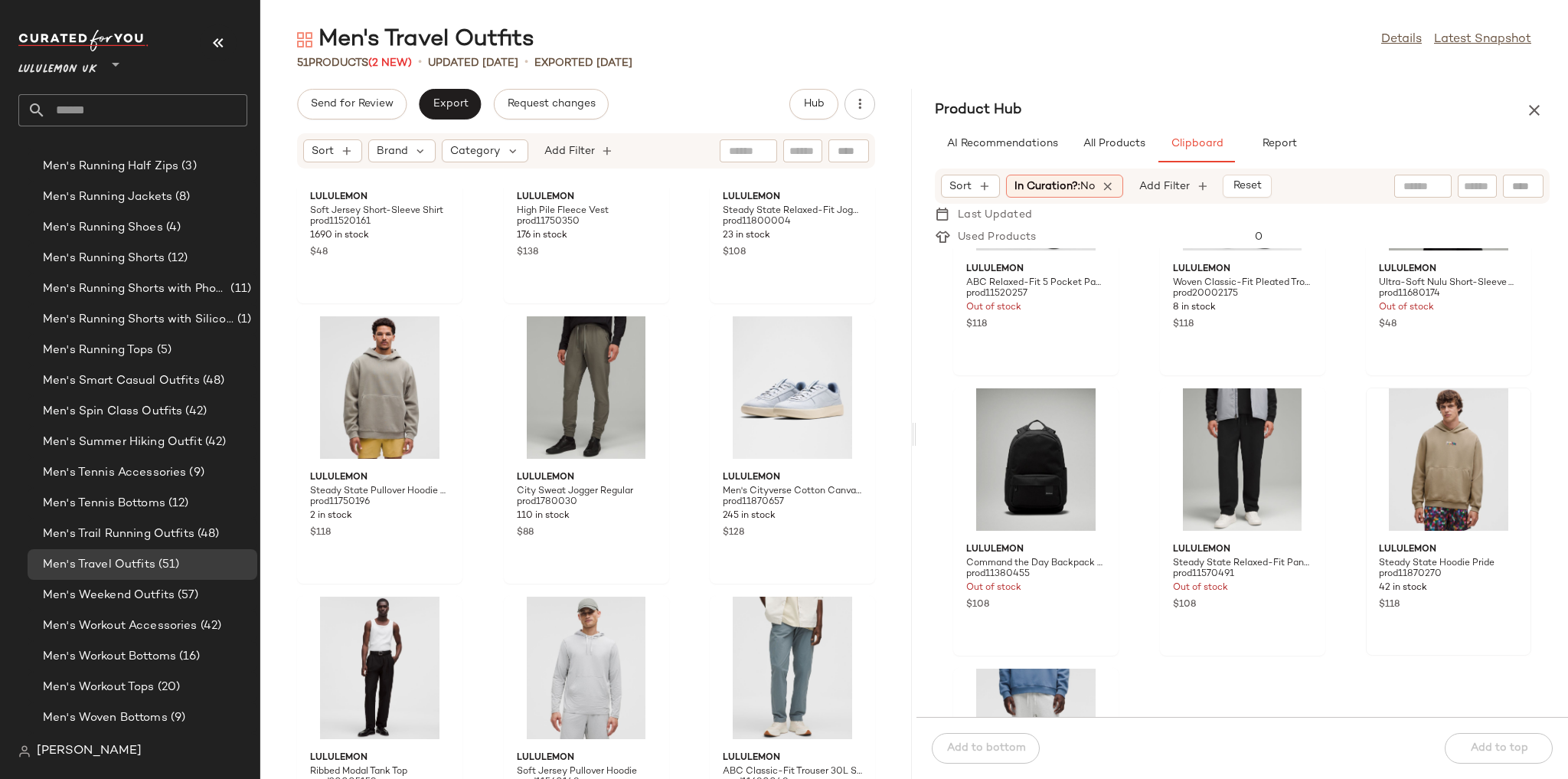 scroll, scrollTop: 144, scrollLeft: 0, axis: vertical 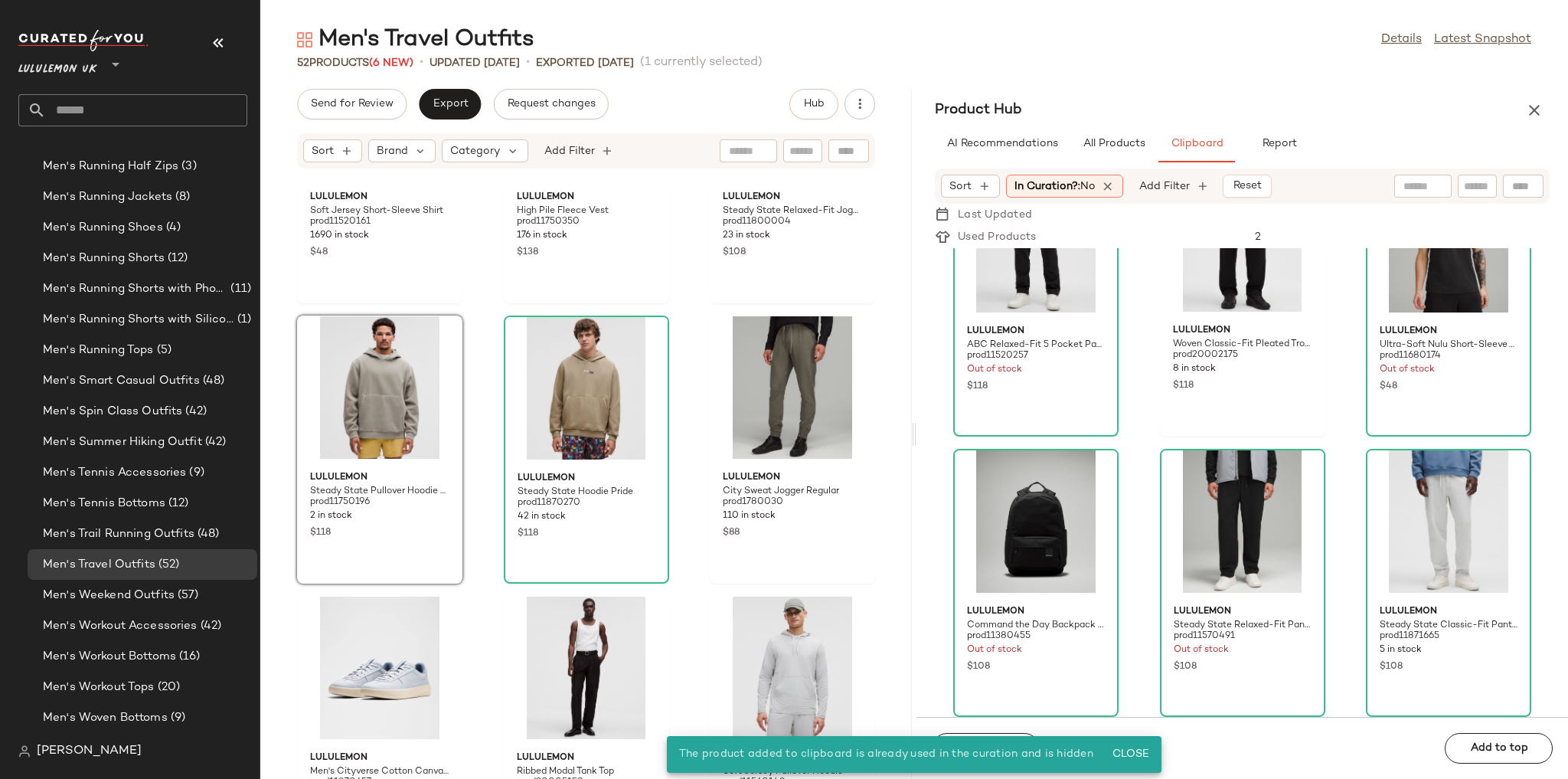 click on "lululemon Soft Jersey Short-Sleeve Shirt prod11520161 1690 in stock $48 lululemon High Pile Fleece Vest prod11750350 176 in stock $138 lululemon Steady State Relaxed-Fit Jogger Wash prod11800004 23 in stock $108 lululemon Steady State Pullover Hoodie Wash prod11750196 2 in stock $118 lululemon Steady State Hoodie Pride prod11870270 42 in stock $118 lululemon City Sweat Jogger Regular prod1780030 110 in stock $88 lululemon Men's Cityverse Cotton Canvas Sneaker prod11870657 245 in stock $128 lululemon Ribbed Modal Tank Top prod20005159 229 in stock $42 lululemon Soft Jersey Pullover Hoodie prod11560148 528 in stock $88 lululemon ABC Classic-Fit Trouser 30L Stretch Cotton VersaTwill prod11680048 129 in stock $118 lululemon Steady State Pullover Hoodie Graphic prod11871230 167 in stock $128 lululemon City Sweat Jogger Shorter prod9770060 45 in stock $88 lululemon Packable Carryall Tote Bag 56L prod11870464 36 in stock $88 lululemon Heavyweight Cotton Jersey T-Shirt prod11680050 995 in stock $48 lululemon $88" 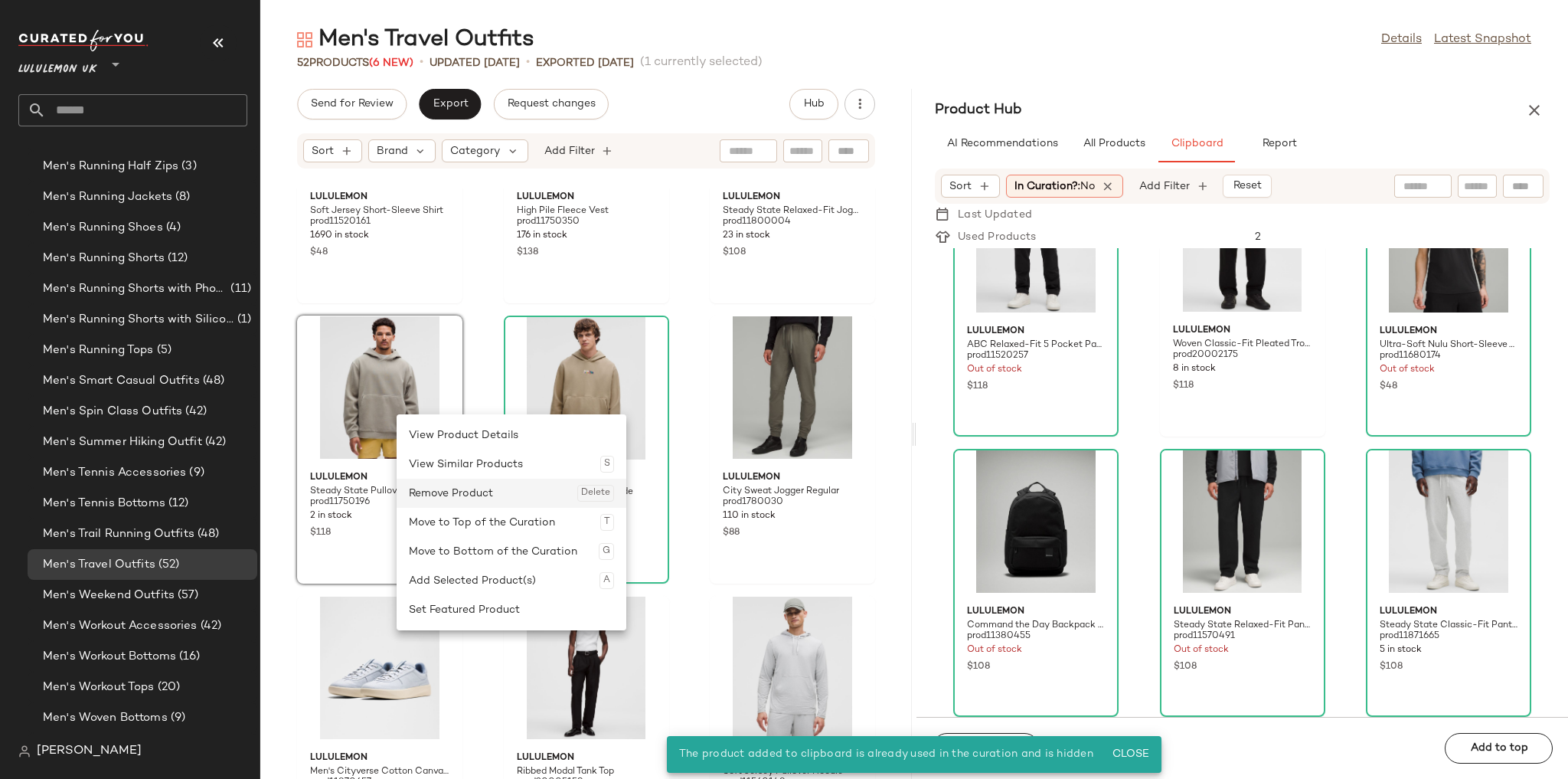 click on "Remove Product  Delete" 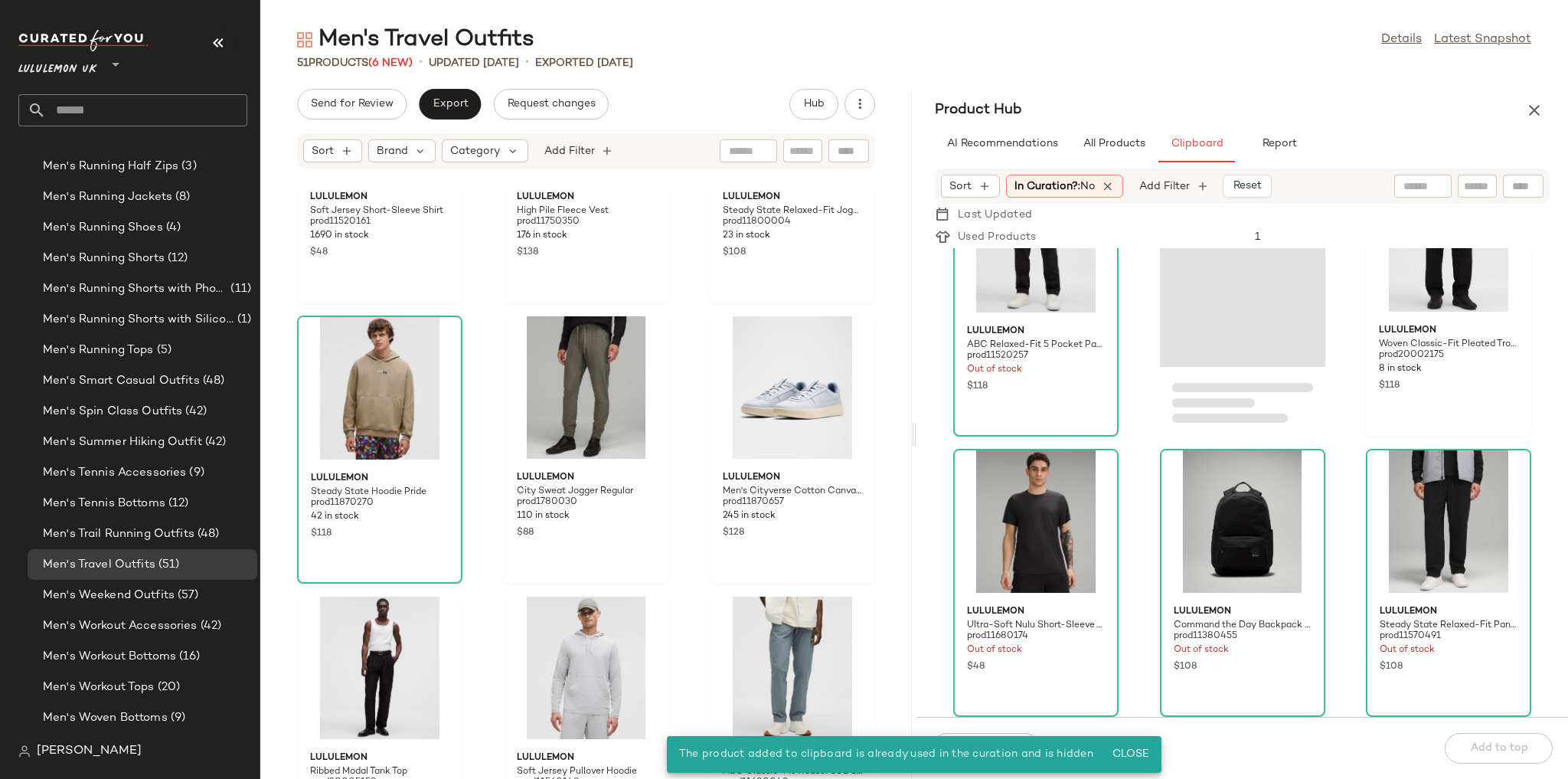 scroll, scrollTop: 83, scrollLeft: 0, axis: vertical 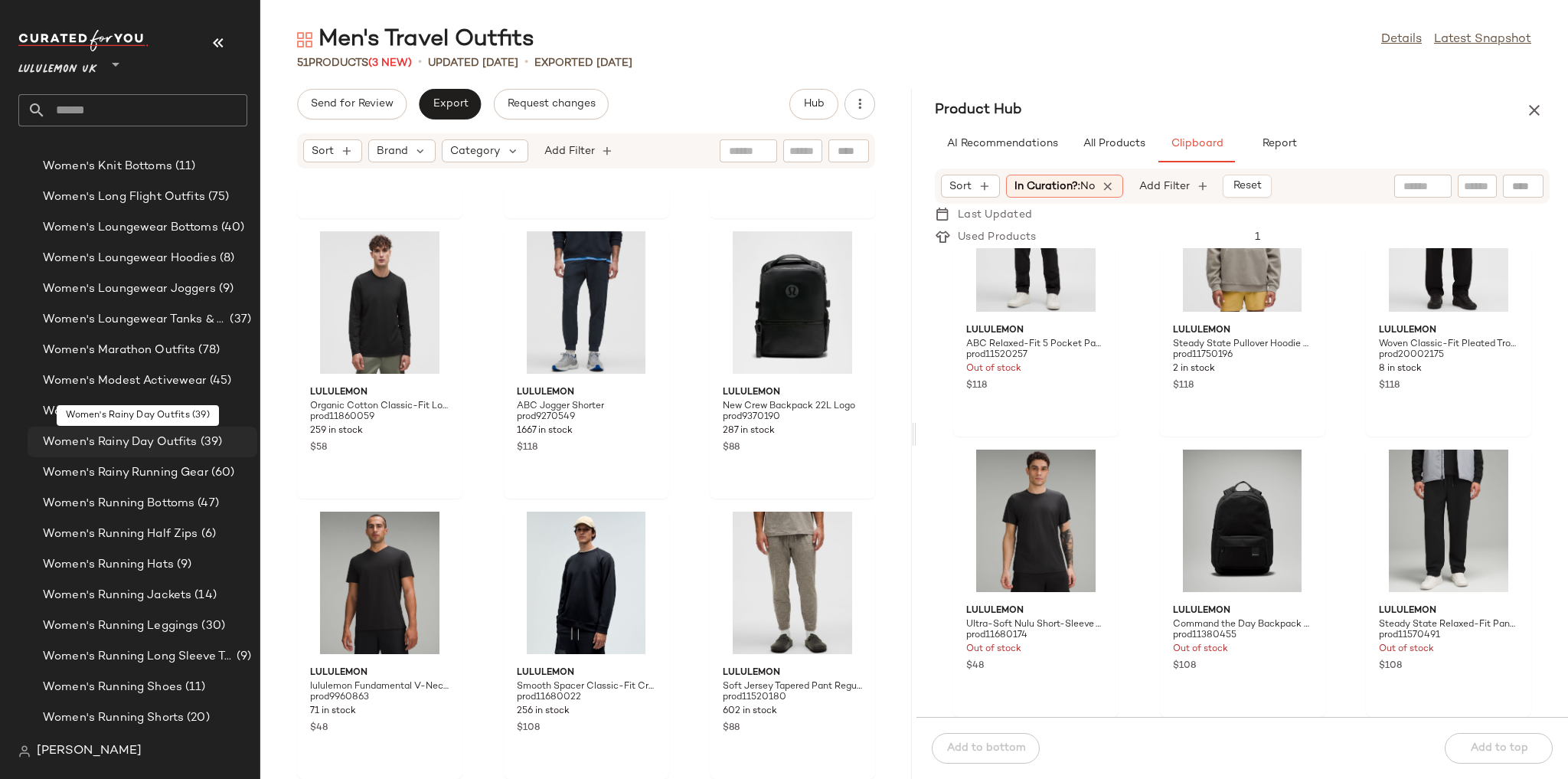 click on "Women's Rainy Day Outfits" at bounding box center (120, 442) 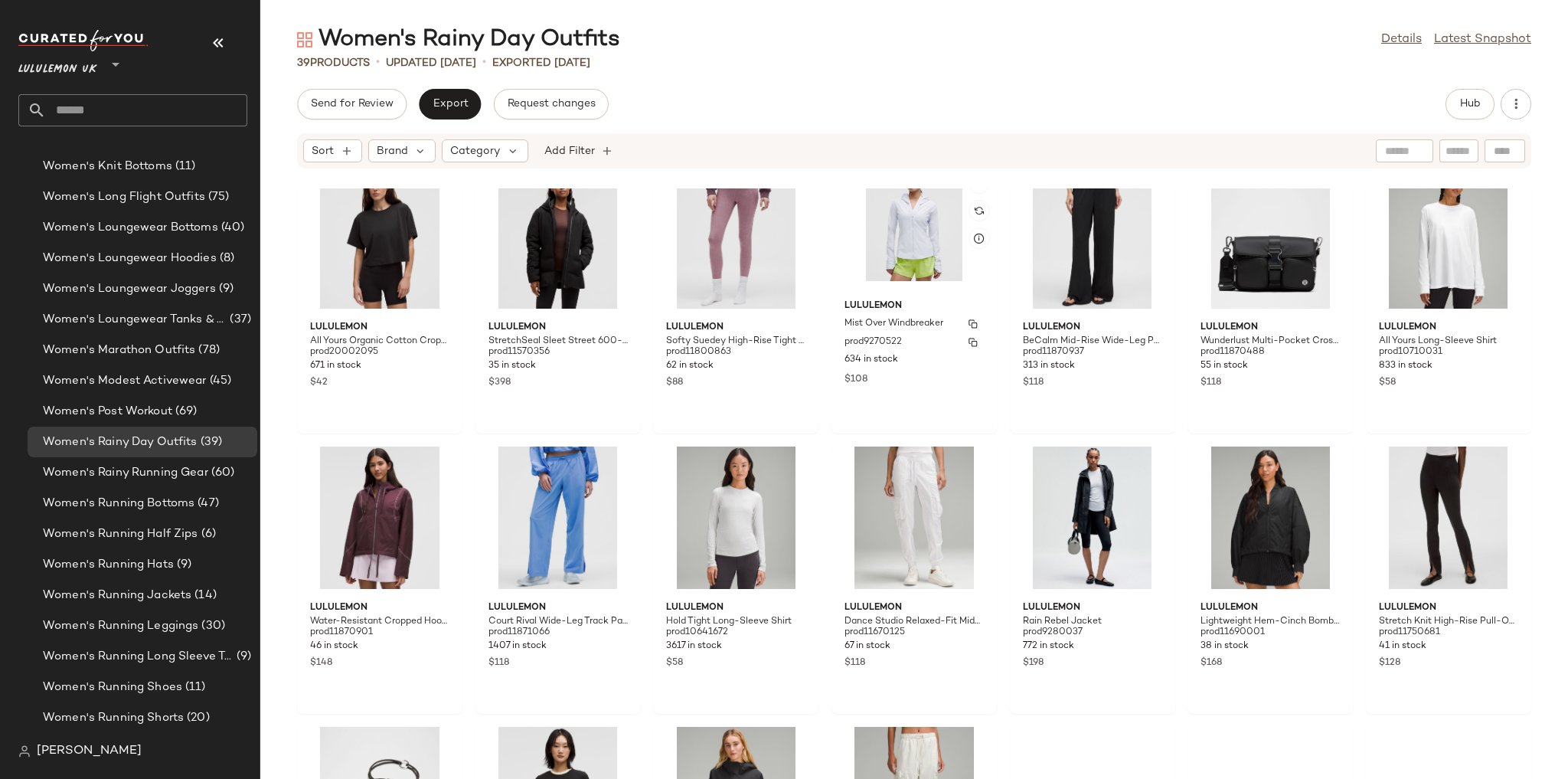 scroll, scrollTop: 123, scrollLeft: 0, axis: vertical 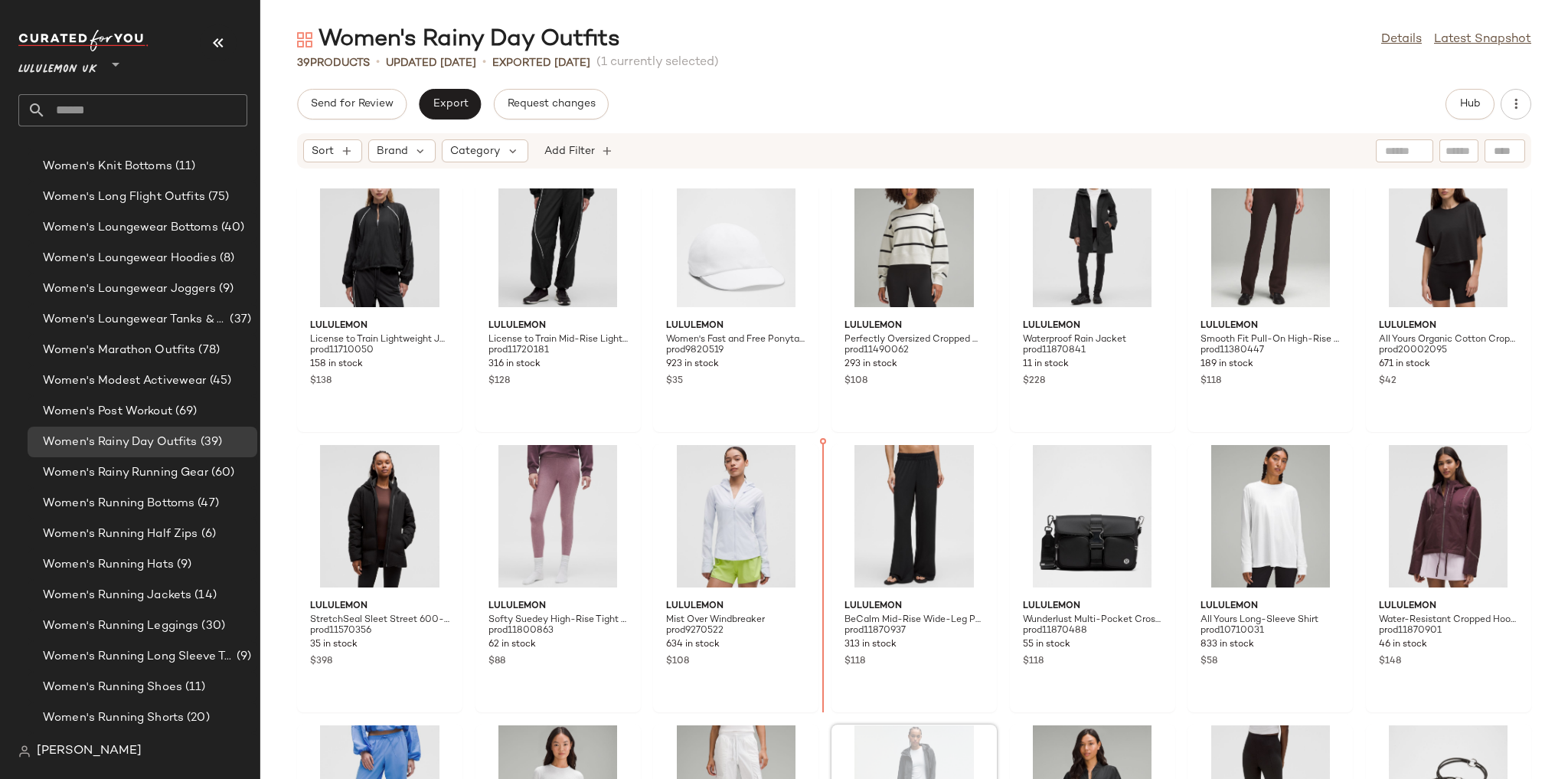 click on "lululemon License to Train Lightweight Jacket prod11710050 158 in stock $138 lululemon License to Train Mid-Rise Lightweight Jogger prod11720181 316 in stock $128 lululemon Women's Fast and Free Ponytail Running Hat prod9820519 923 in stock $35 lululemon Perfectly Oversized Cropped Crew Stripe prod11490062 293 in stock $108 lululemon Waterproof Rain Jacket prod11870841 11 in stock $228 lululemon Smooth Fit Pull-On High-Rise Pant Regular prod11380447 189 in stock $118 lululemon All Yours Organic Cotton Cropped T-Shirt prod20002095 671 in stock $42 lululemon StretchSeal Sleet Street 600-Down-Fill Jacket prod11570356 35 in stock $398 lululemon Softy Suedey High-Rise Tight 28" prod11800863 62 in stock $88 lululemon Mist Over Windbreaker prod9270522 634 in stock $108 lululemon BeCalm Mid-Rise Wide-Leg Pant prod11870937 313 in stock $118 lululemon Wunderlust Multi-Pocket Crossbody Bag 3L prod11870488 55 in stock $118 lululemon All Yours Long-Sleeve Shirt prod10710031 833 in stock $58 lululemon prod11870901 $148 $58" 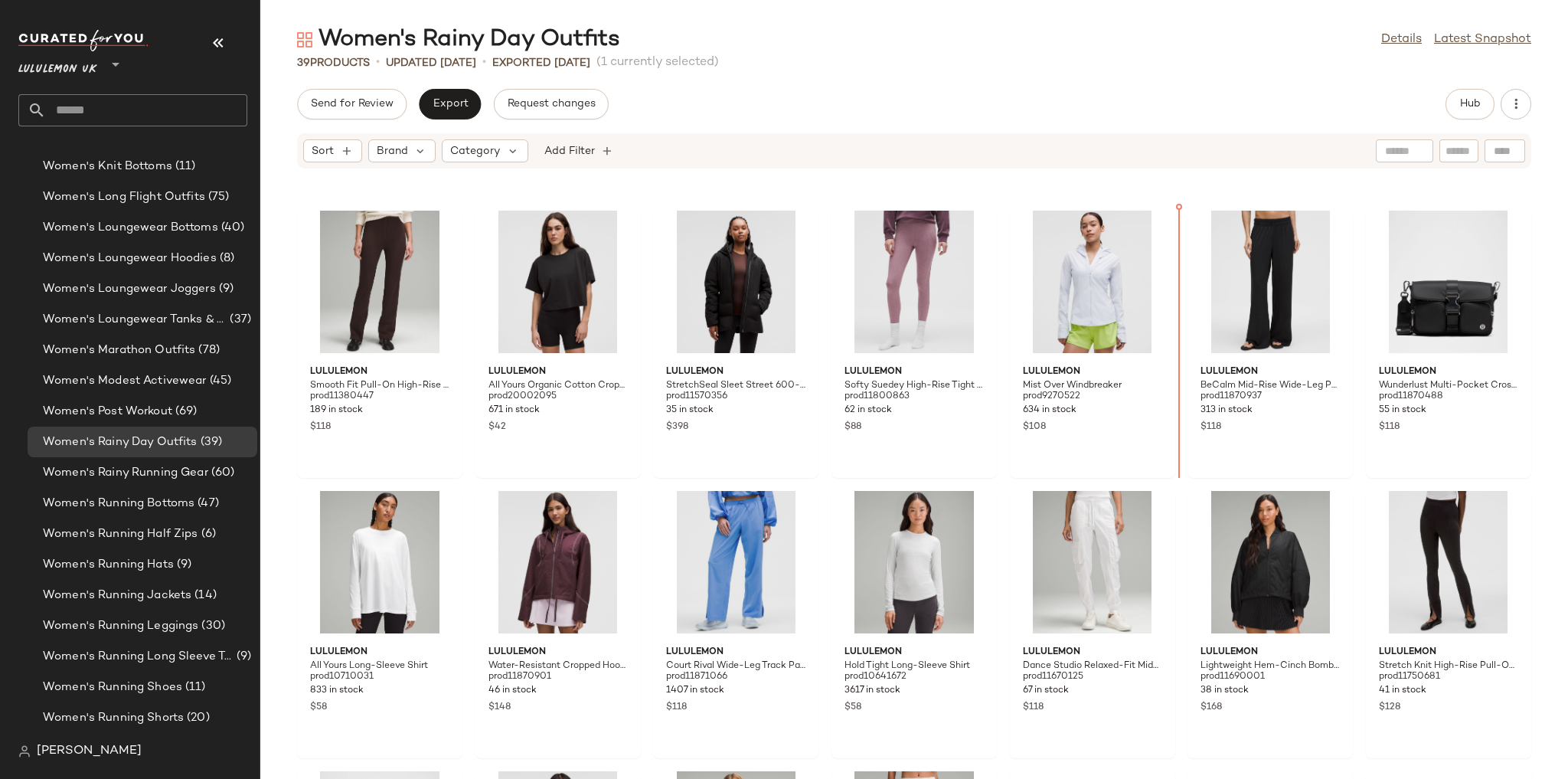 scroll, scrollTop: 316, scrollLeft: 0, axis: vertical 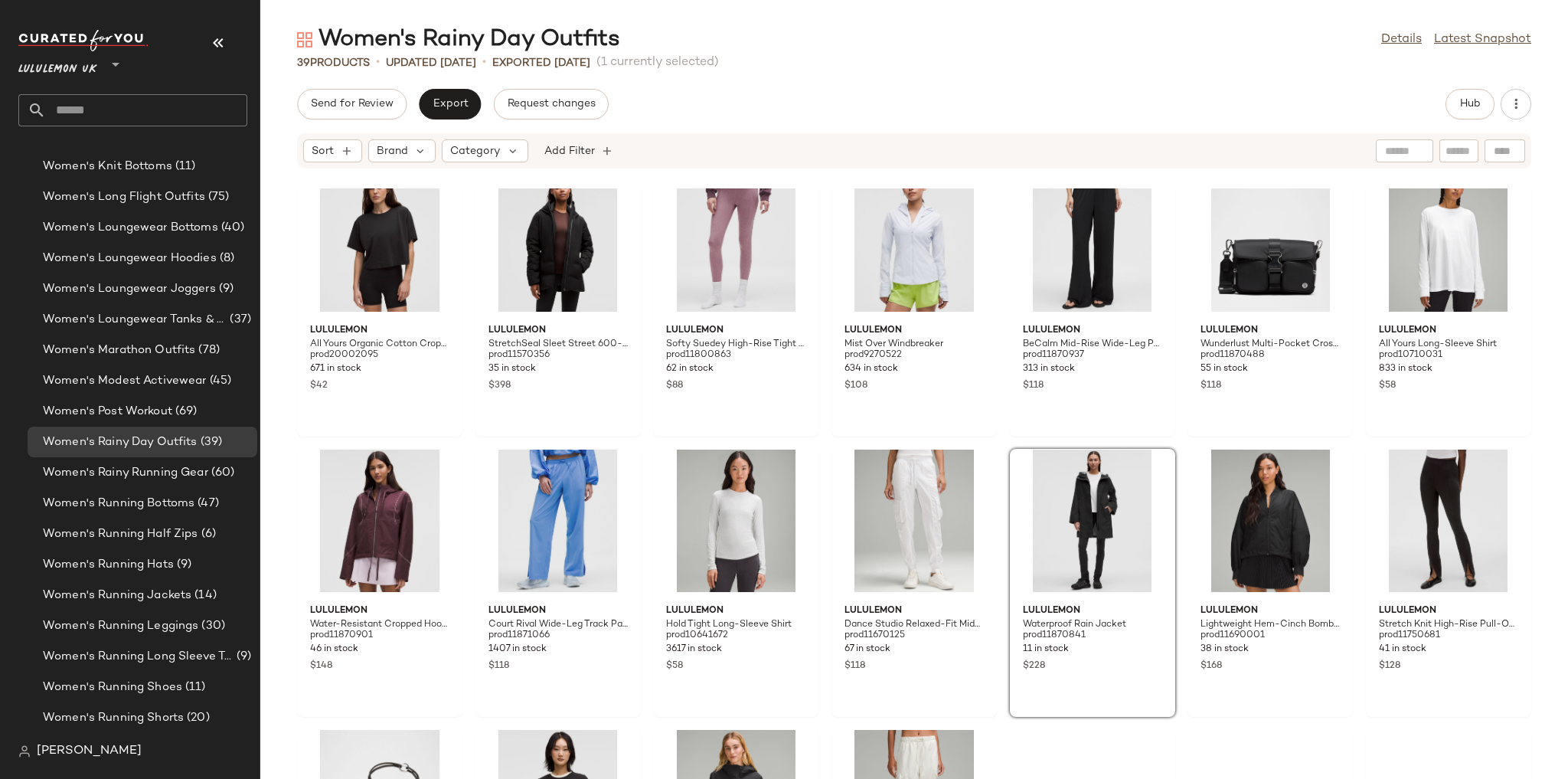 click on "lululemon All Yours Organic Cotton Cropped T-Shirt prod20002095 671 in stock $42 lululemon StretchSeal Sleet Street 600-Down-Fill Jacket prod11570356 35 in stock $398 lululemon Softy Suedey High-Rise Tight 28" prod11800863 62 in stock $88 lululemon Mist Over Windbreaker prod9270522 634 in stock $108 lululemon BeCalm Mid-Rise Wide-Leg Pant prod11870937 313 in stock $118 lululemon Wunderlust Multi-Pocket Crossbody Bag 3L prod11870488 55 in stock $118 lululemon All Yours Long-Sleeve Shirt prod10710031 833 in stock $58 lululemon Water-Resistant Cropped Hooded Jacket prod11870901 46 in stock $148 lululemon Court Rival Wide-Leg Track Pant Regular prod11871066 1407 in stock $118 lululemon Hold Tight Long-Sleeve Shirt prod10641672 3617 in stock $58 lululemon Dance Studio Relaxed-Fit Mid-Rise Cargo Jogger prod11670125 67 in stock $118 lululemon Waterproof Rain Jacket prod11870841 11 in stock $228 lululemon Lightweight Hem-Cinch Bomber Jacket prod11690001 38 in stock $168 lululemon prod11750681 41 in stock $128 $15 $38" 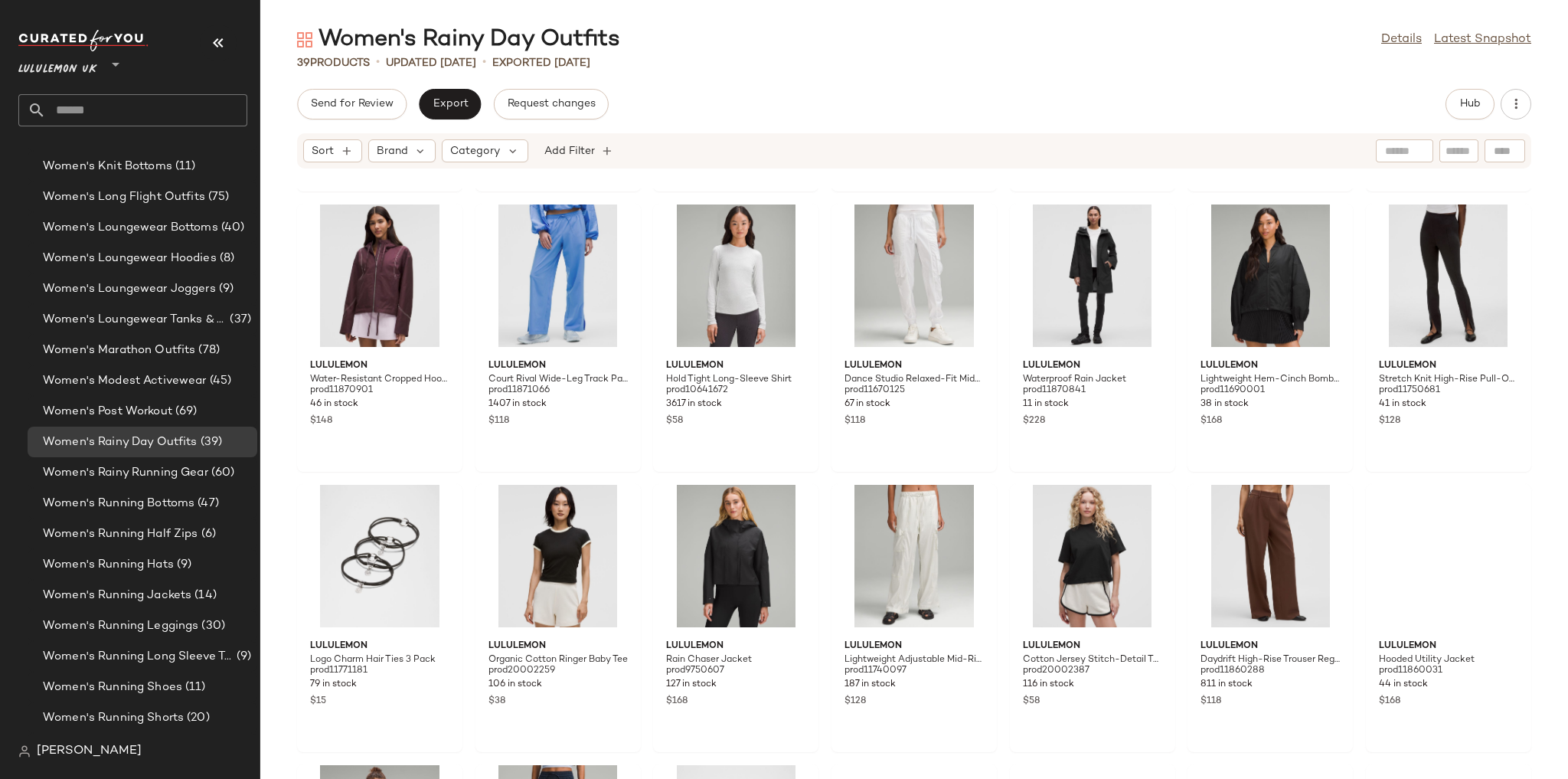 scroll, scrollTop: 564, scrollLeft: 0, axis: vertical 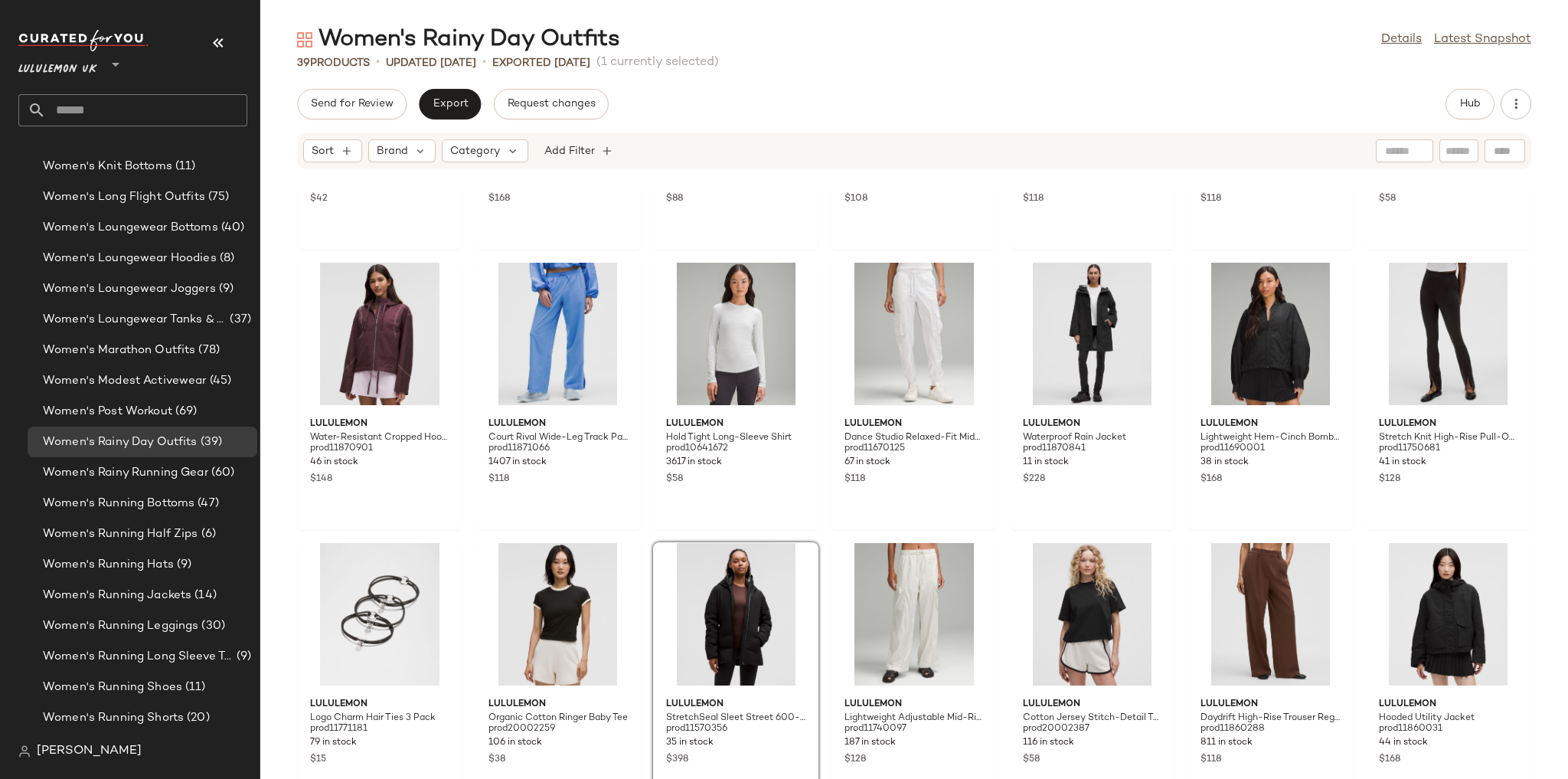 click on "lululemon All Yours Organic Cotton Cropped T-Shirt prod20002095 671 in stock $42 lululemon Rain Chaser Jacket prod9750607 127 in stock $168 lululemon Softy Suedey High-Rise Tight 28" prod11800863 62 in stock $88 lululemon Mist Over Windbreaker prod9270522 634 in stock $108 lululemon BeCalm Mid-Rise Wide-Leg Pant prod11870937 313 in stock $118 lululemon Wunderlust Multi-Pocket Crossbody Bag 3L prod11870488 55 in stock $118 lululemon All Yours Long-Sleeve Shirt prod10710031 833 in stock $58 lululemon Water-Resistant Cropped Hooded Jacket prod11870901 46 in stock $148 lululemon Court Rival Wide-Leg Track Pant Regular prod11871066 1407 in stock $118 lululemon Hold Tight Long-Sleeve Shirt prod10641672 3617 in stock $58 lululemon Dance Studio Relaxed-Fit Mid-Rise Cargo Jogger prod11670125 67 in stock $118 lululemon Waterproof Rain Jacket prod11870841 11 in stock $228 lululemon Lightweight Hem-Cinch Bomber Jacket prod11690001 38 in stock $168 lululemon Stretch Knit High-Rise Pull-On Pant Regular prod11750681 $128" 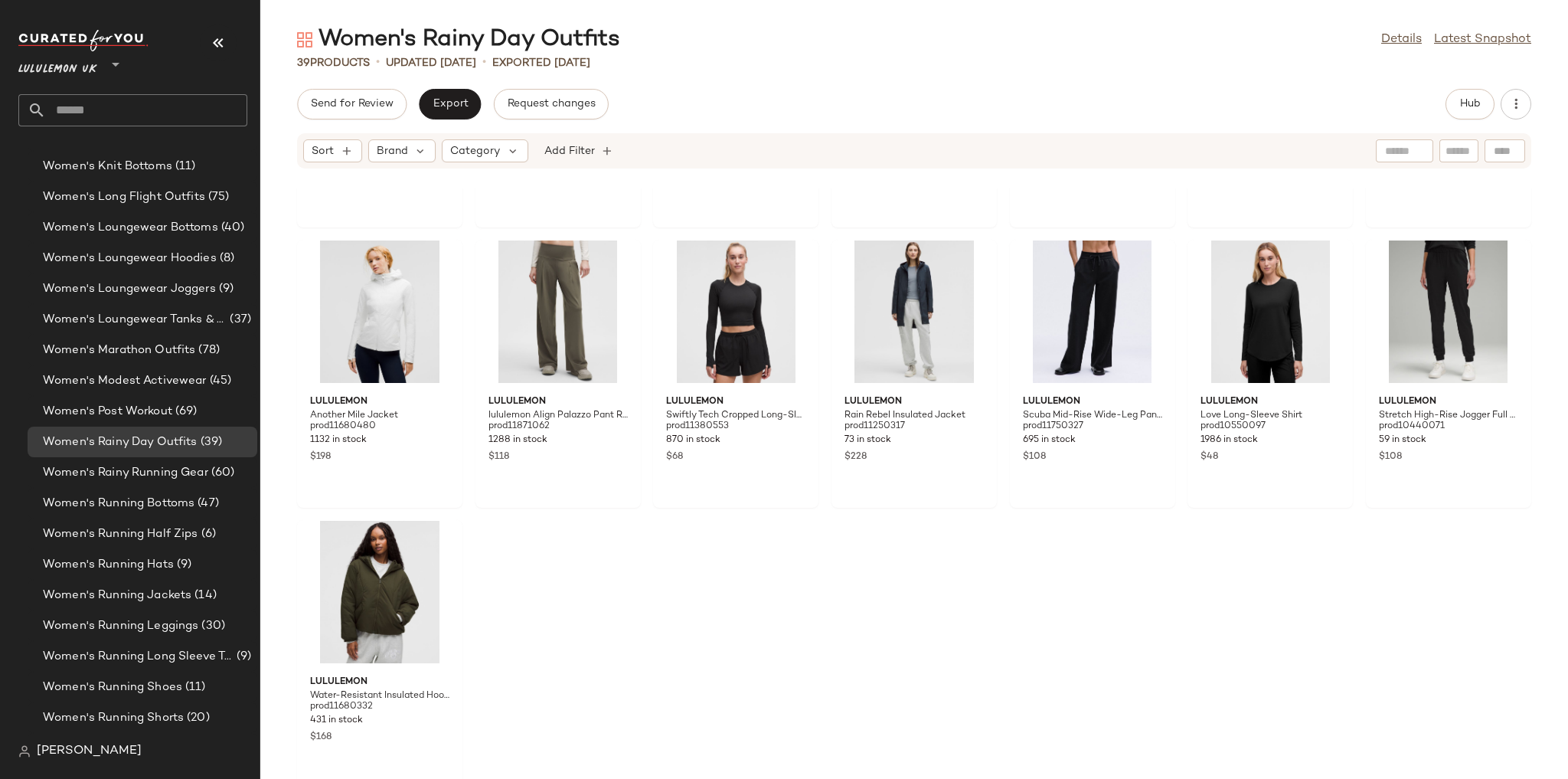 scroll, scrollTop: 1375, scrollLeft: 0, axis: vertical 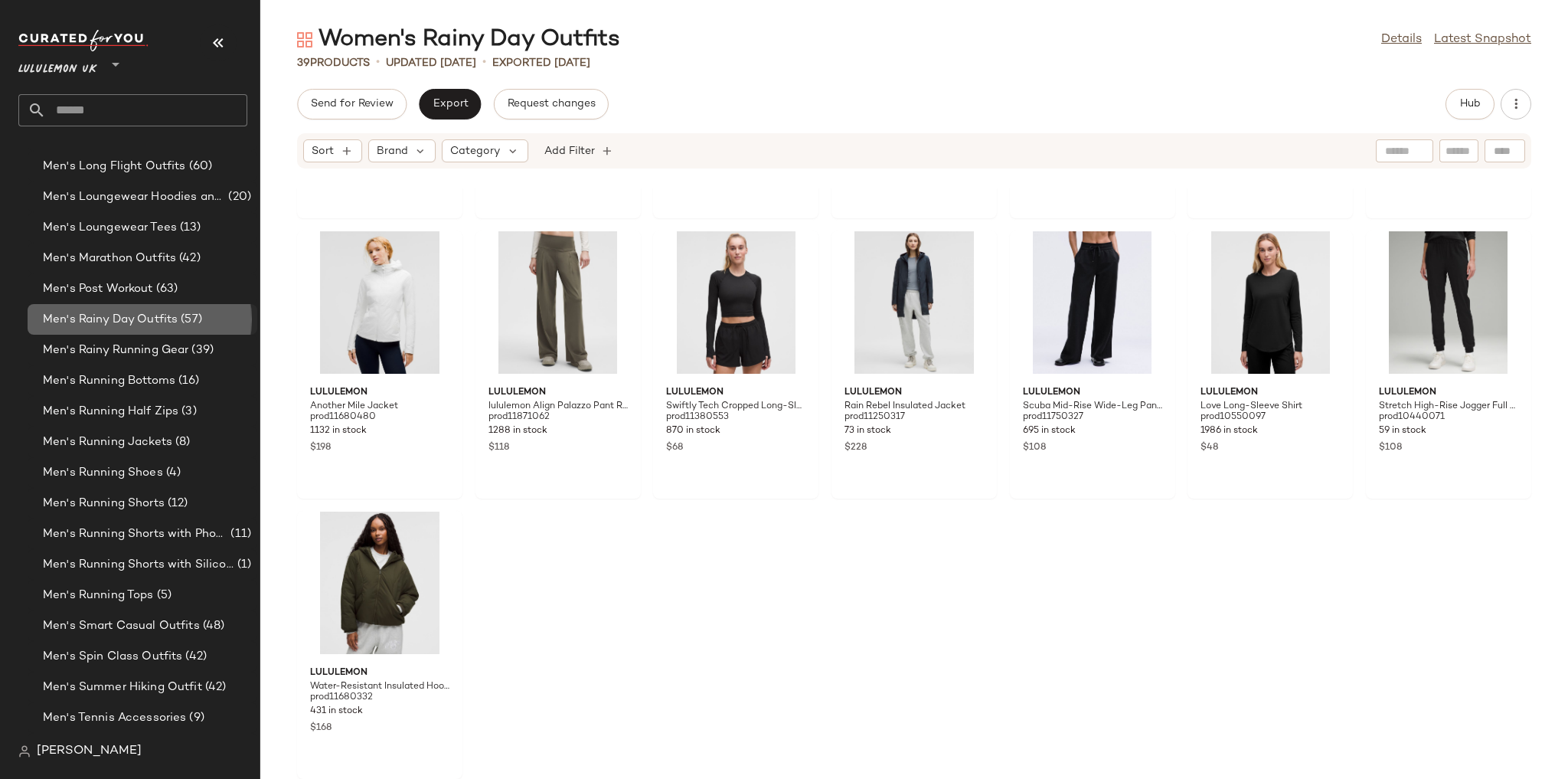 click on "Men's Rainy Day Outfits" at bounding box center [110, 319] 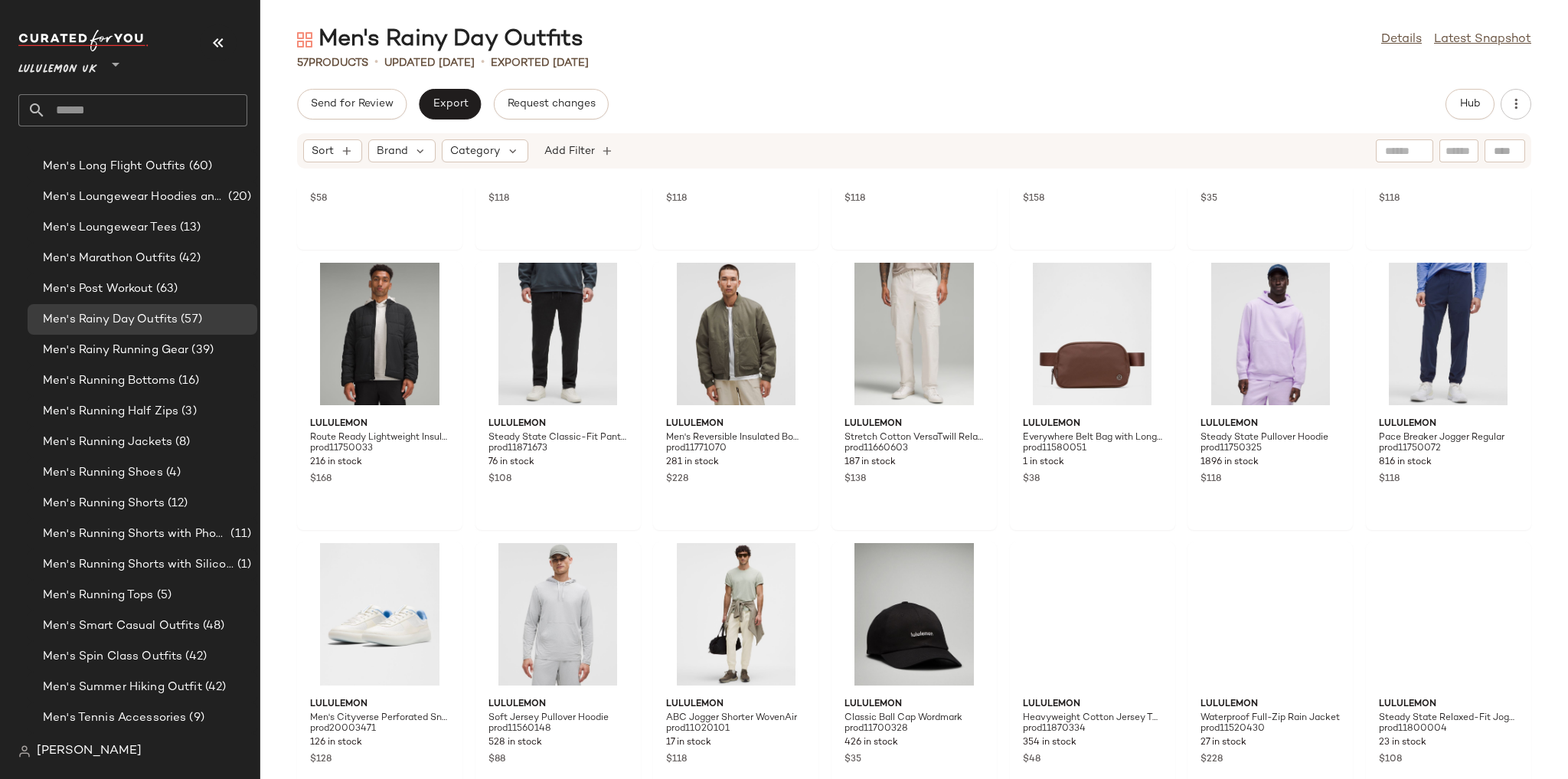 scroll, scrollTop: 564, scrollLeft: 0, axis: vertical 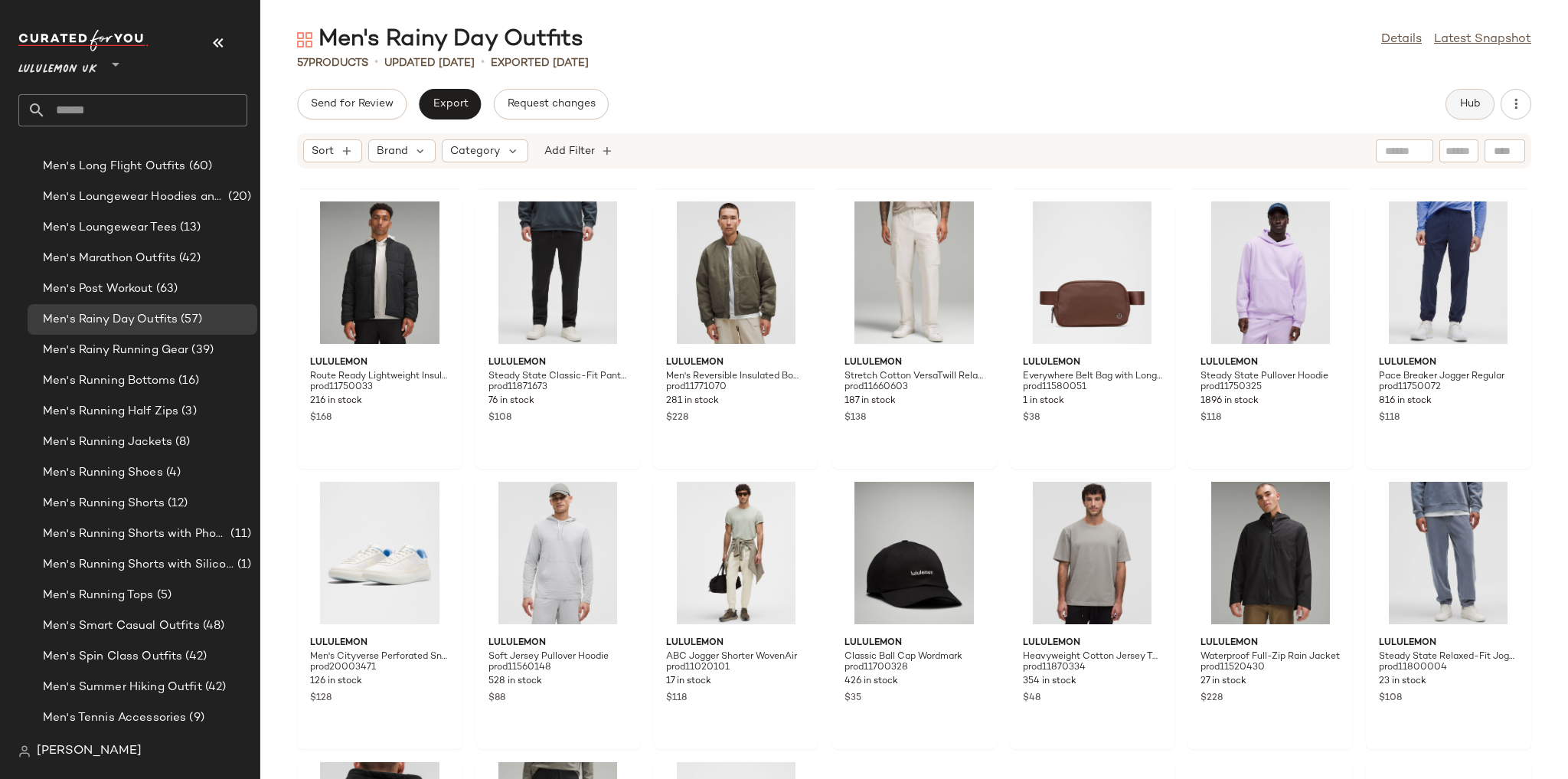 click on "Hub" 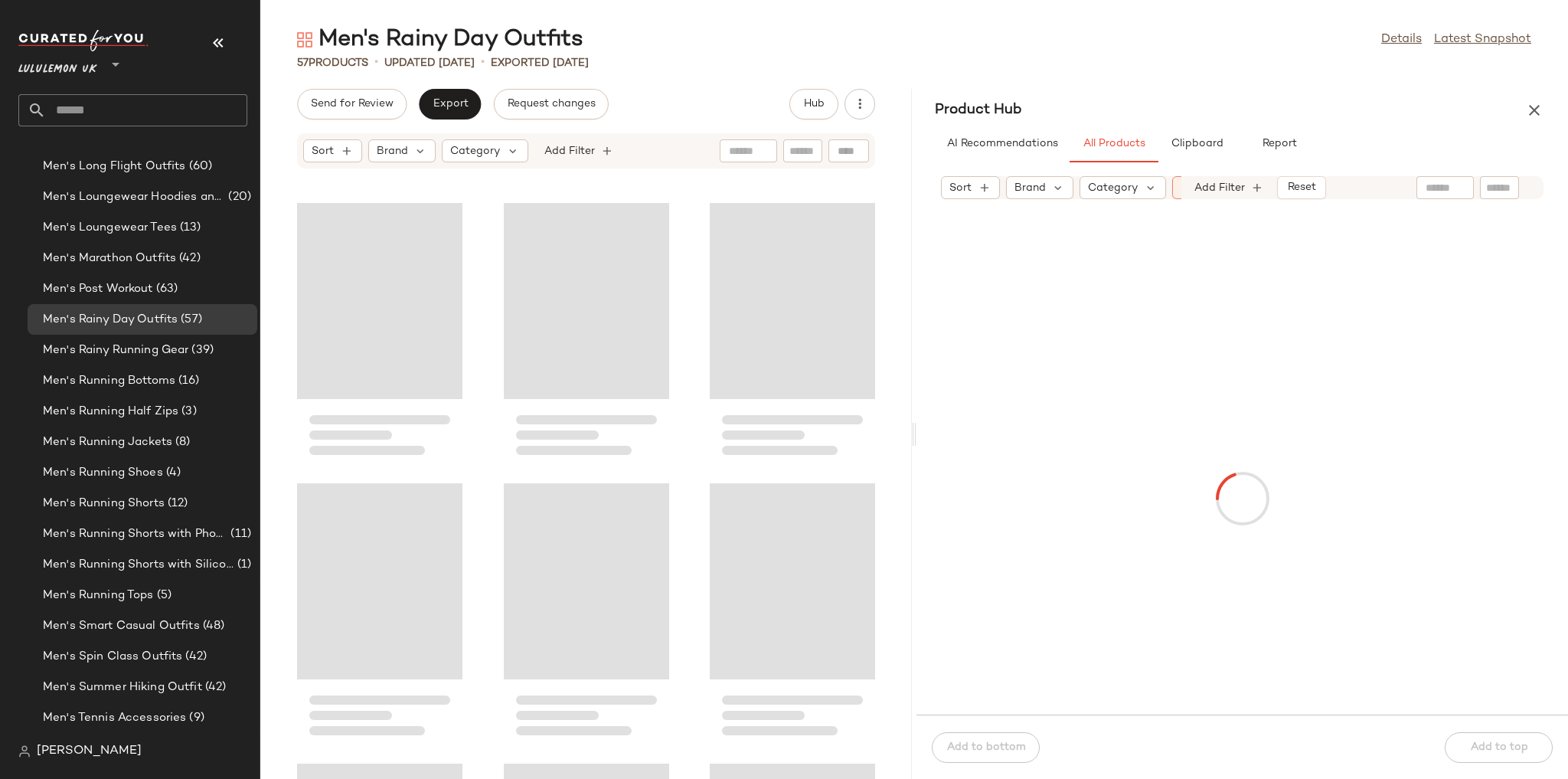 scroll, scrollTop: 841, scrollLeft: 0, axis: vertical 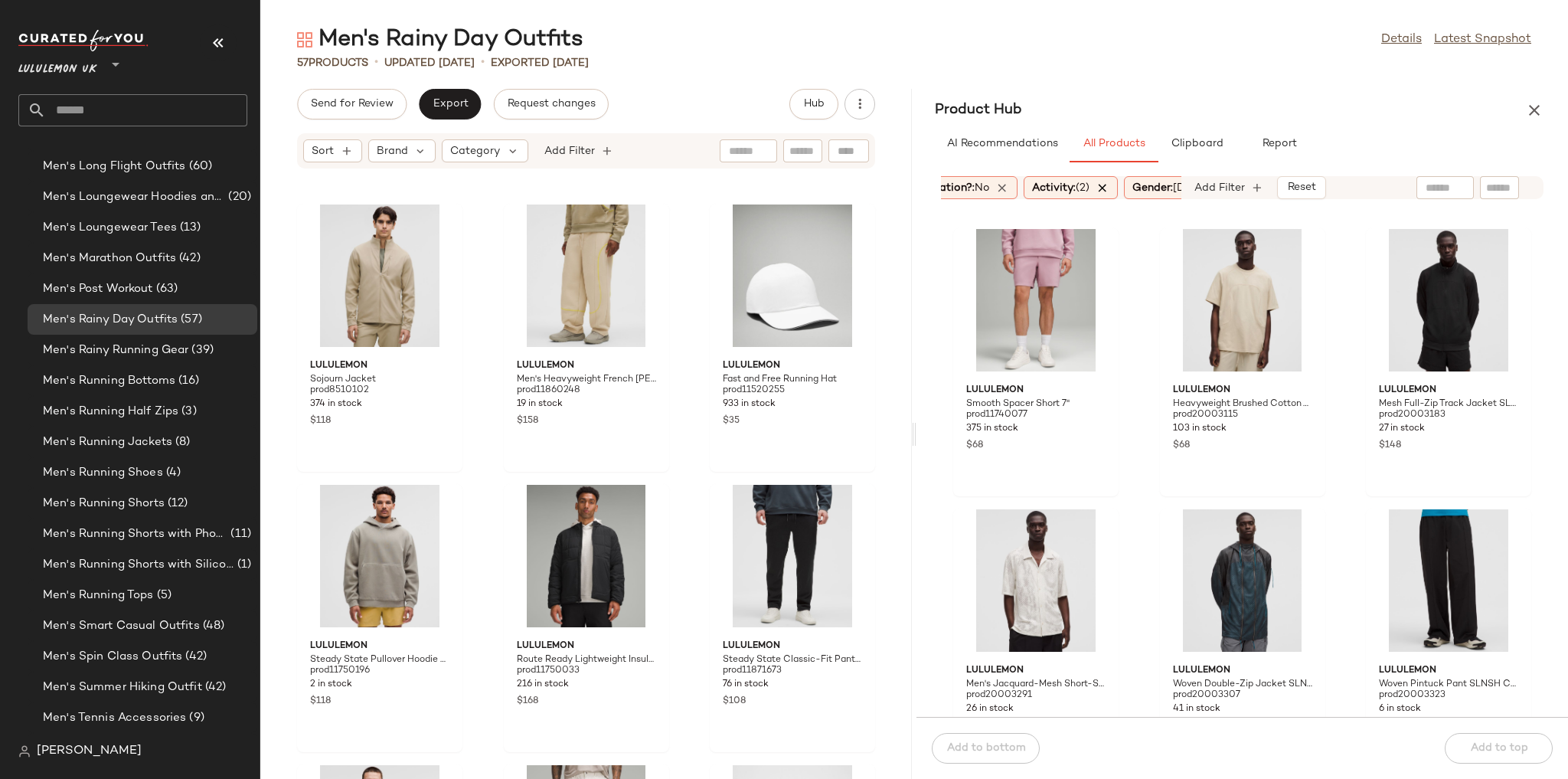 click at bounding box center (1102, 188) 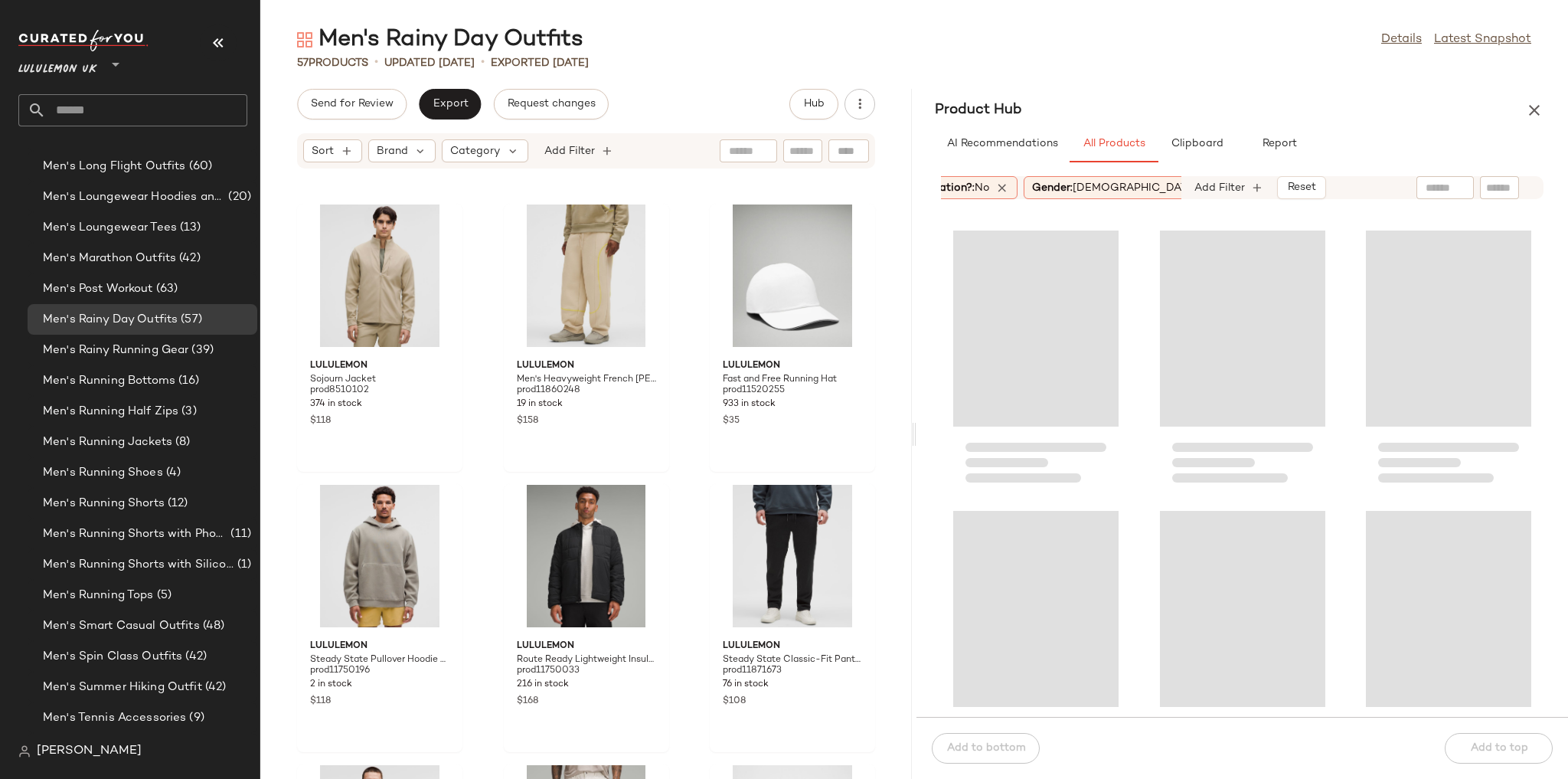 click at bounding box center [1211, 188] 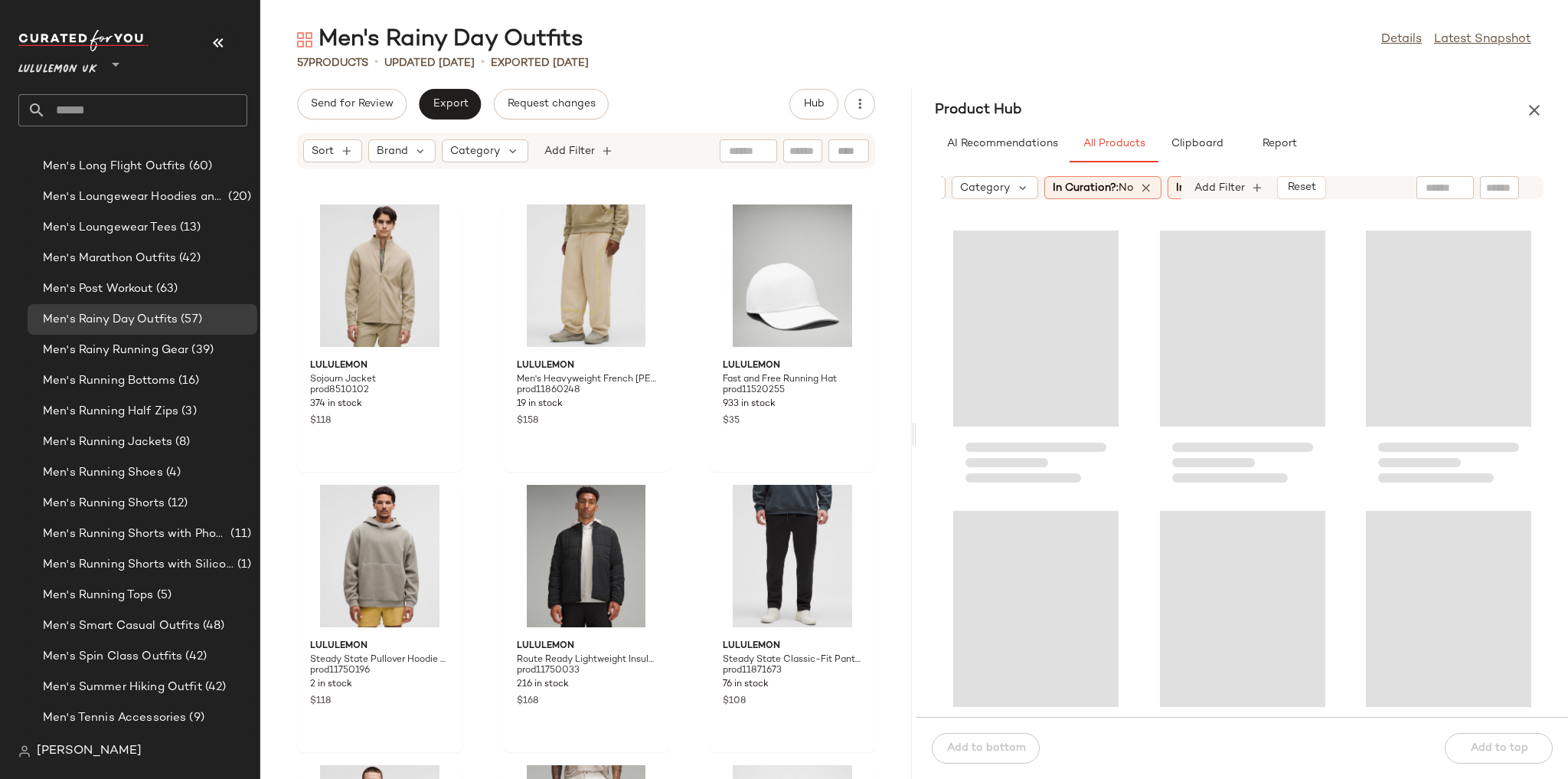 scroll, scrollTop: 0, scrollLeft: 99, axis: horizontal 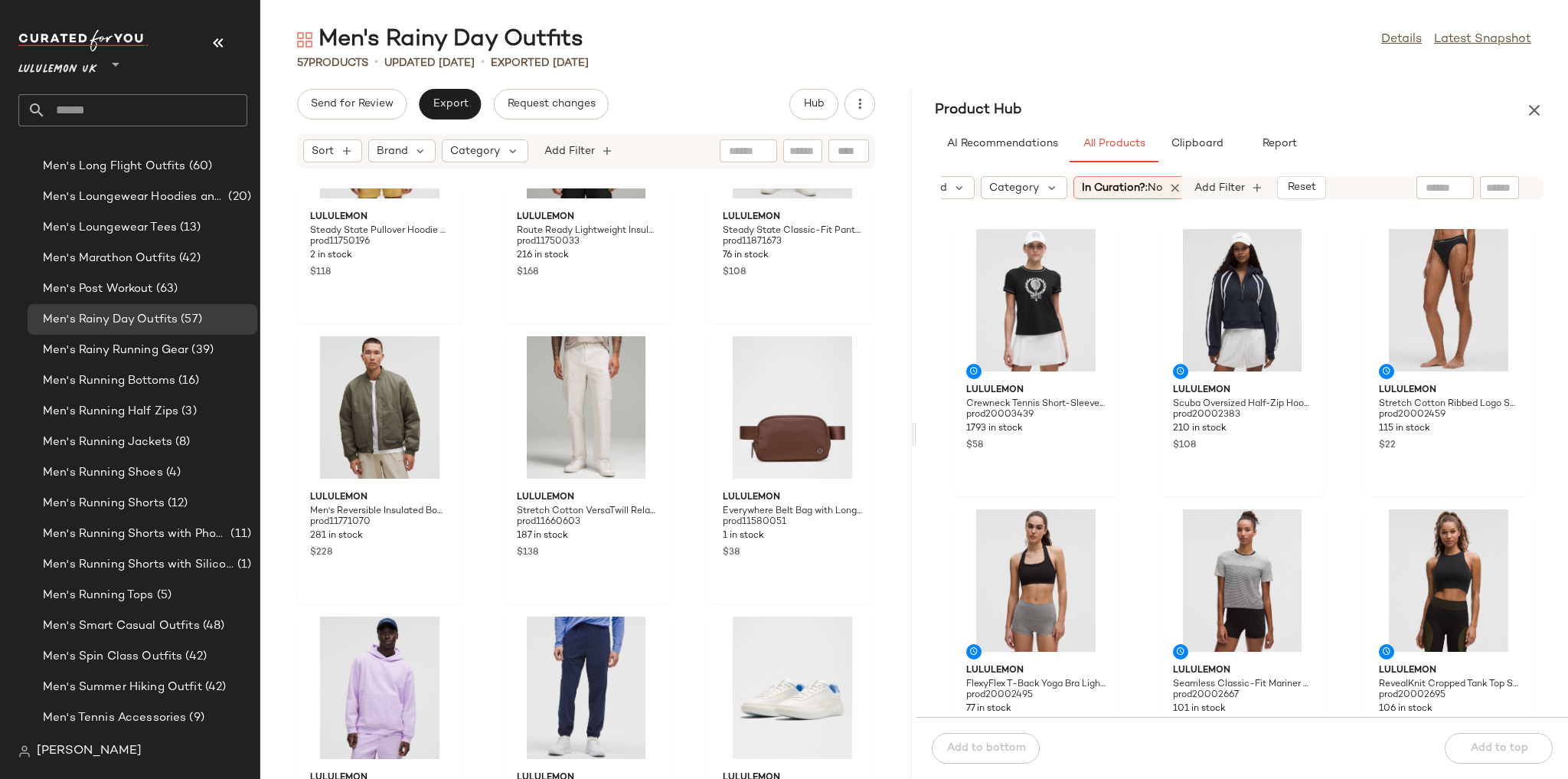 click 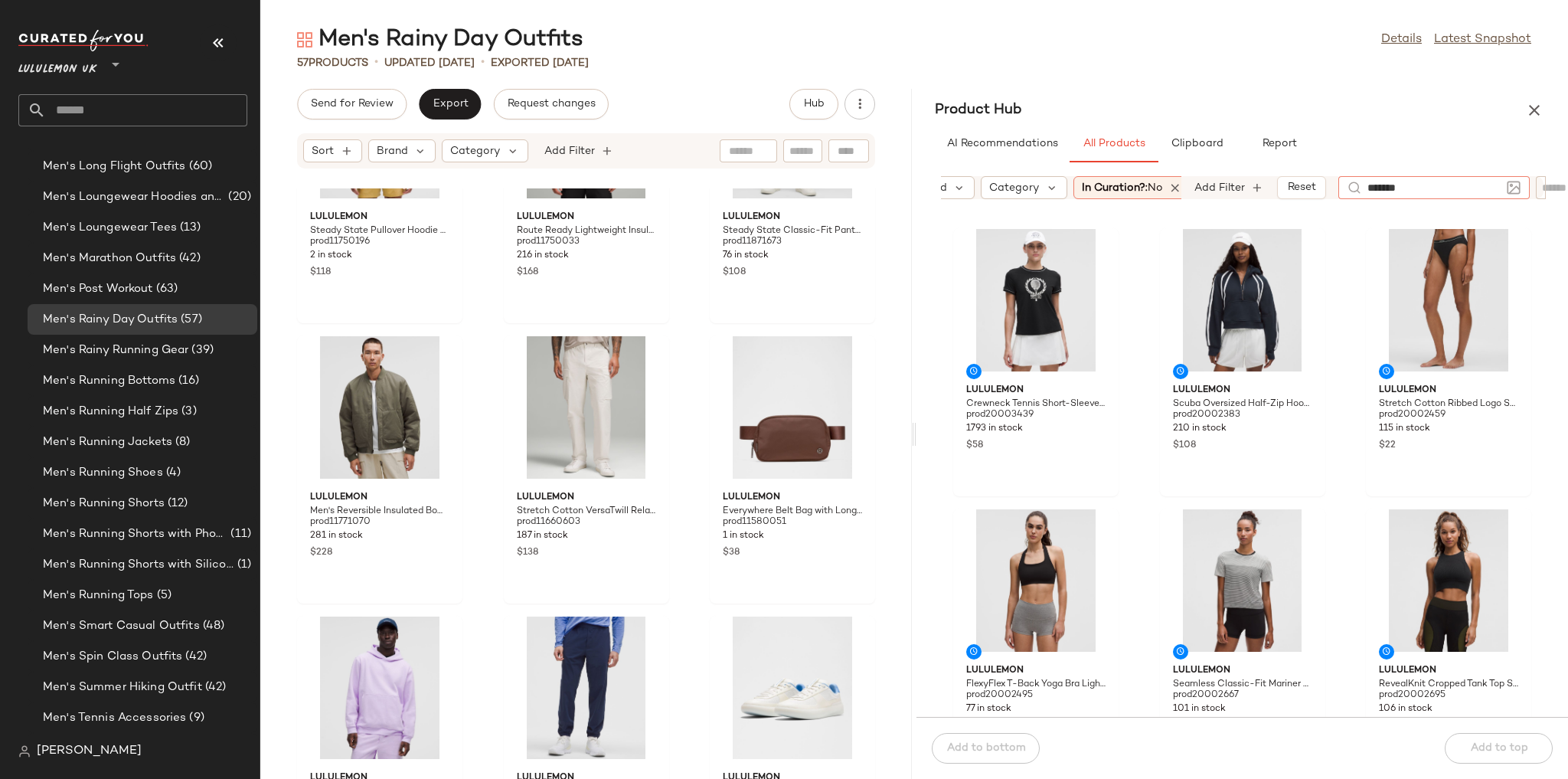 type on "********" 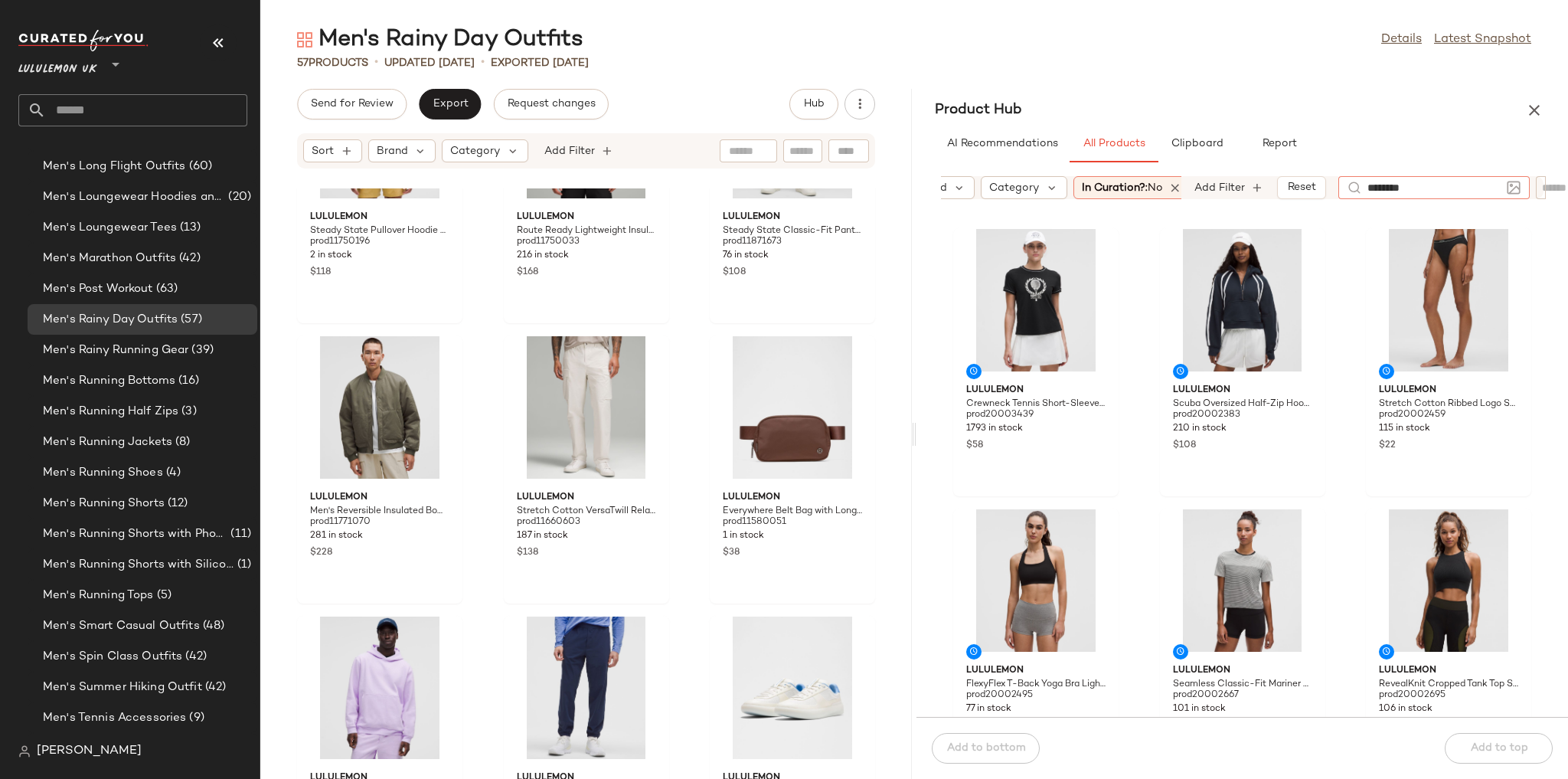 type 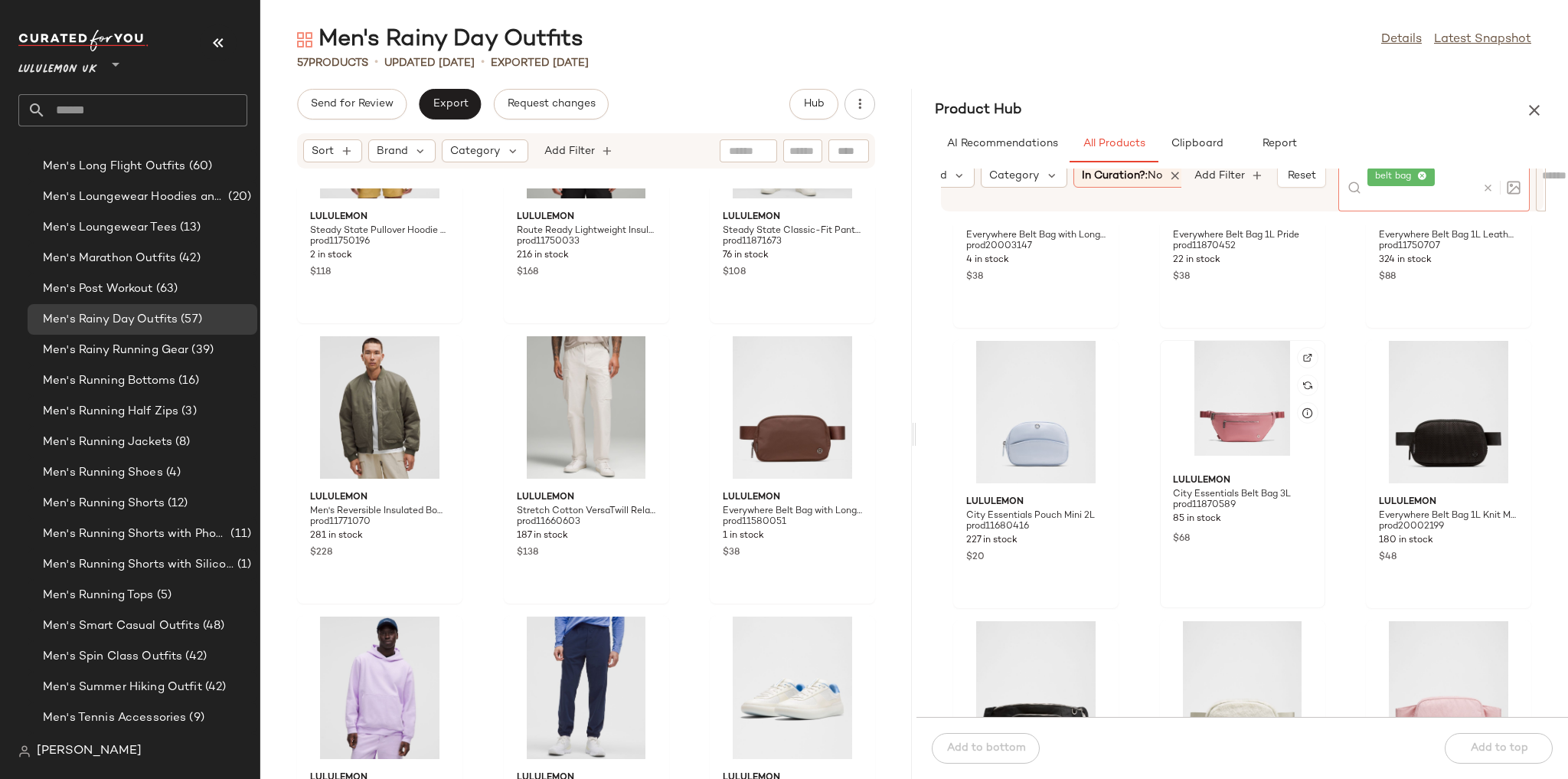 scroll, scrollTop: 184, scrollLeft: 0, axis: vertical 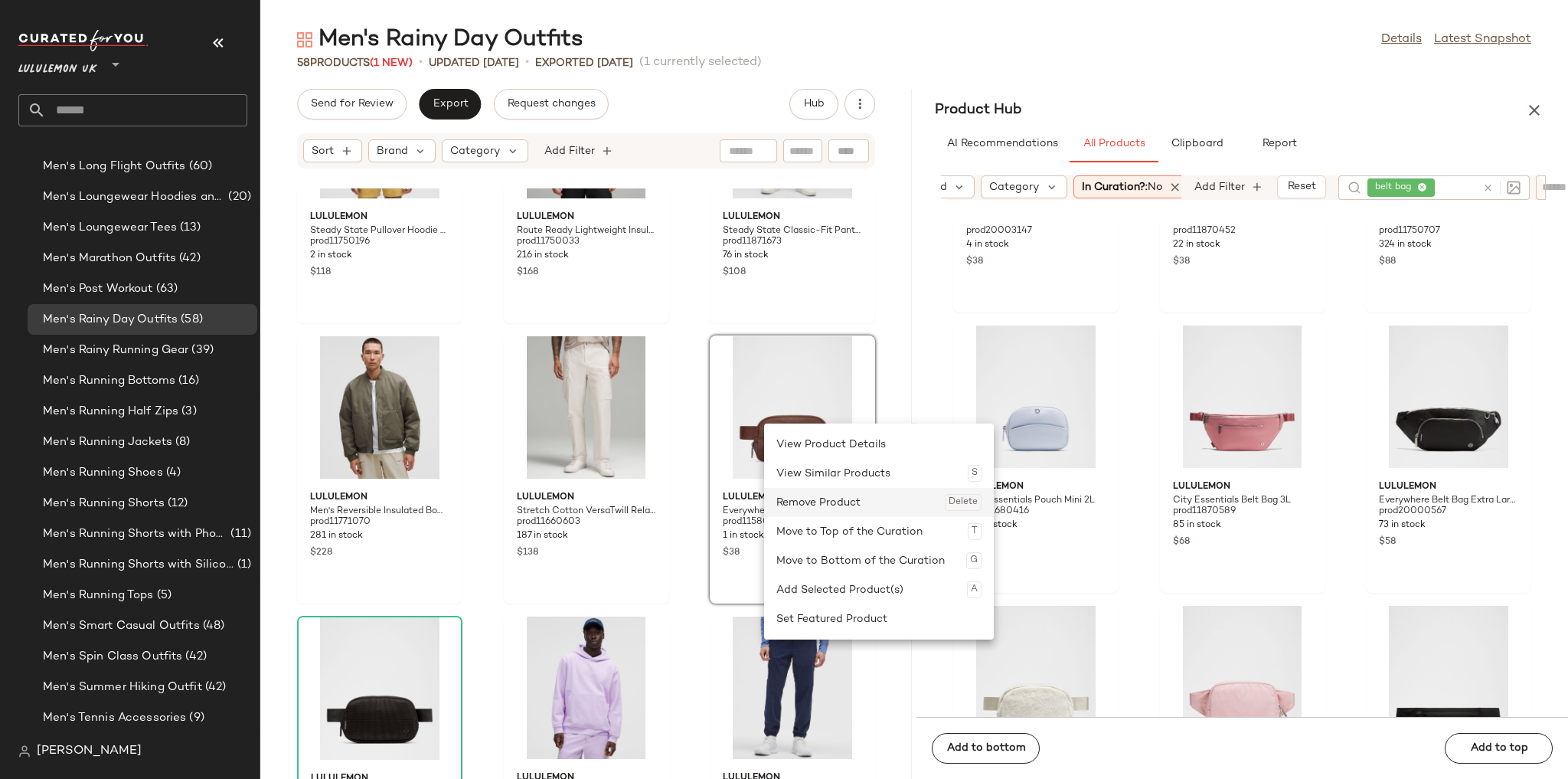 click on "Remove Product  Delete" 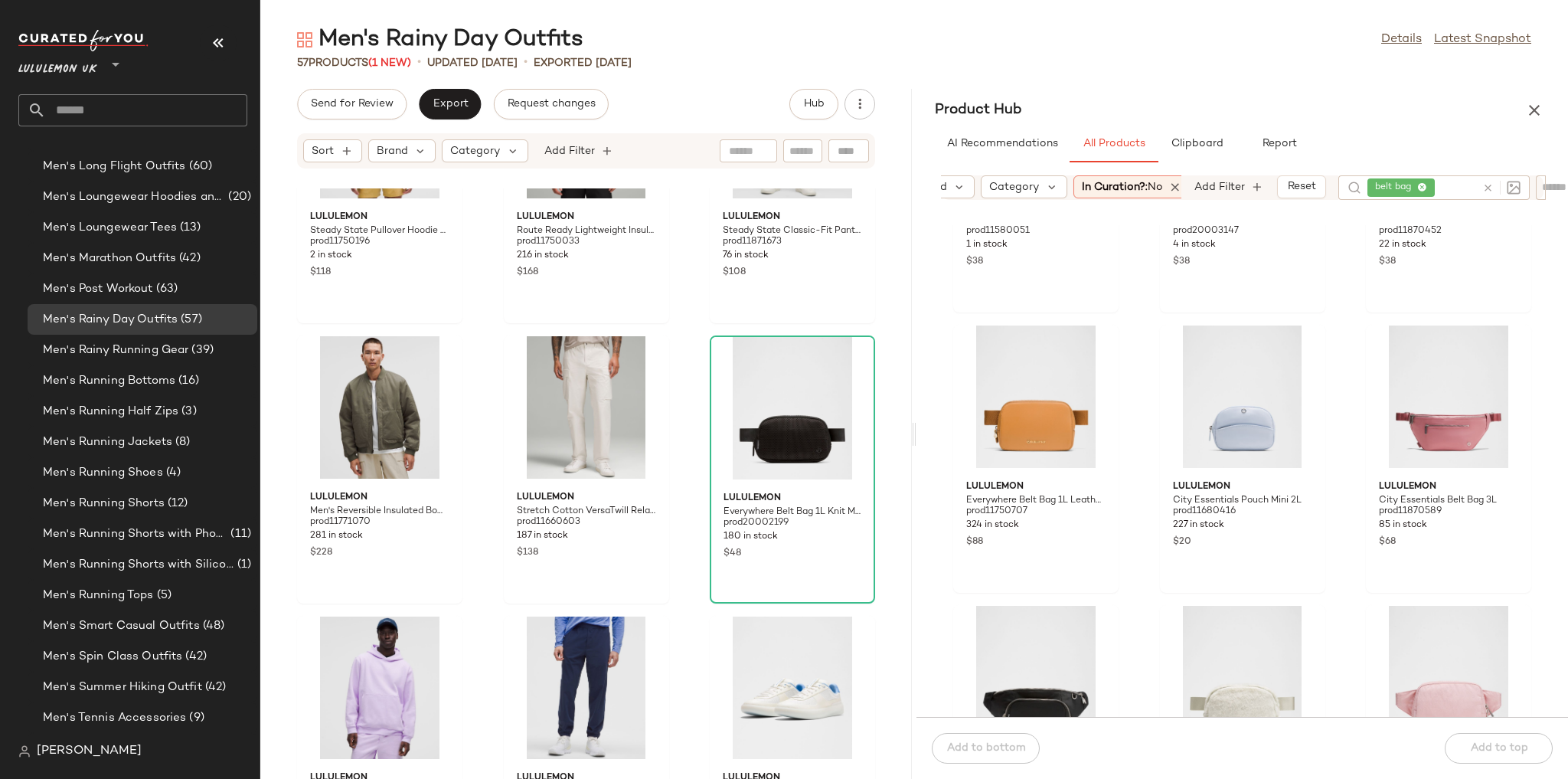 click on "lululemon Steady State Pullover Hoodie Wash prod11750196 2 in stock $118 lululemon Route Ready Lightweight Insulated Jacket prod11750033 216 in stock $168 lululemon Steady State Classic-Fit Pant Regular prod11871673 76 in stock $108 lululemon Men's Reversible Insulated Bomber Jacket prod11771070 281 in stock $228 lululemon Stretch Cotton VersaTwill Relaxed-Fit Cargo Pant prod11660603 187 in stock $138 lululemon Everywhere Belt Bag 1L Knit Mesh prod20002199 180 in stock $48 lululemon Steady State Pullover Hoodie prod11750325 1896 in stock $118 lululemon Pace Breaker Jogger Regular prod11750072 816 in stock $118 lululemon Men's Cityverse Perforated Sneaker prod20003471 126 in stock $128 lululemon Soft Jersey Pullover Hoodie prod11560148 528 in stock $88 lululemon ABC Jogger Shorter WovenAir prod11020101 17 in stock $118 lululemon Classic Ball Cap Wordmark prod11700328 426 in stock $35 lululemon Heavyweight Cotton Jersey T-Shirt Wash prod11870334 354 in stock $48 lululemon Waterproof Full-Zip Rain Jacket $228" 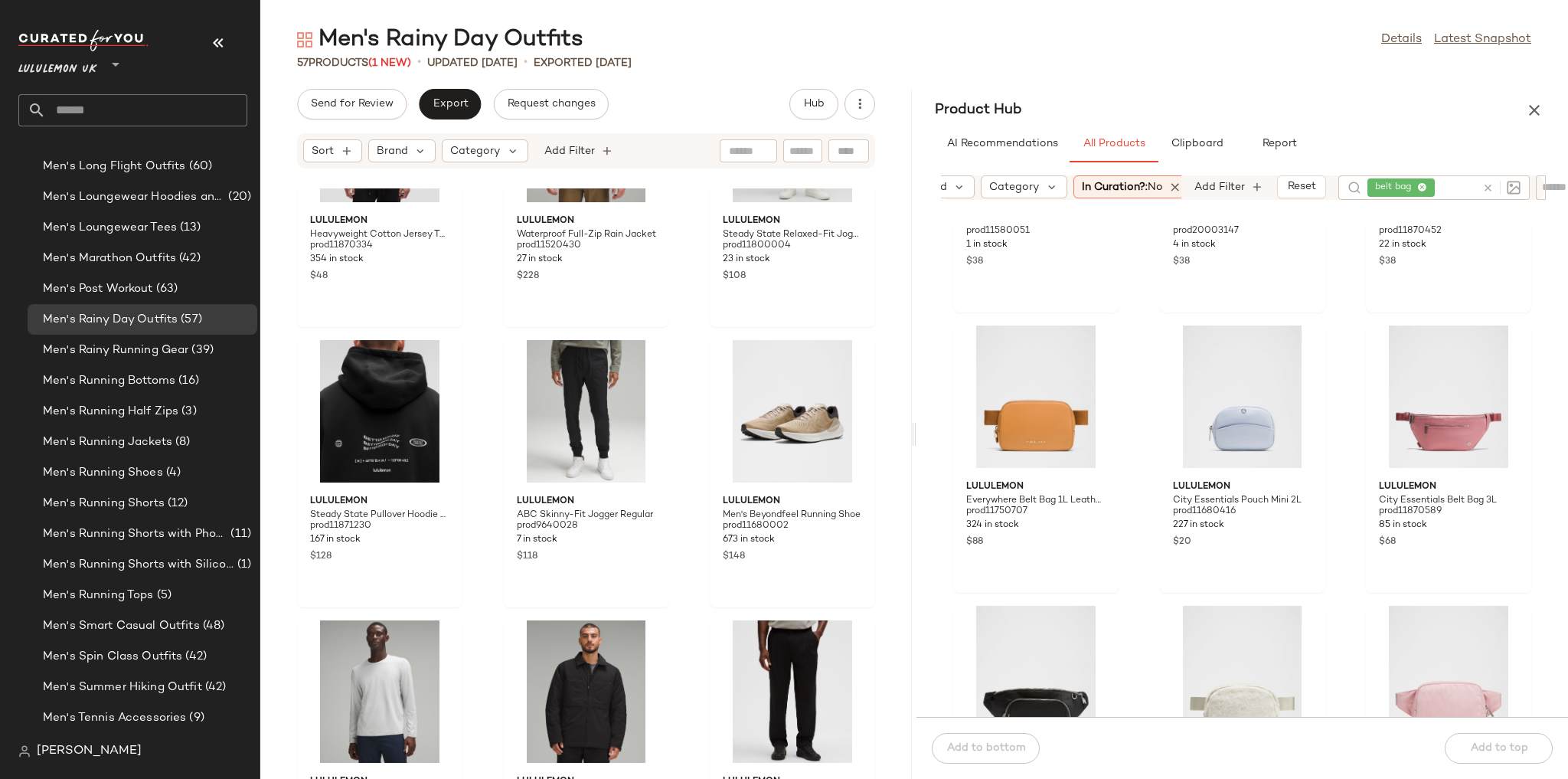 scroll, scrollTop: 2434, scrollLeft: 0, axis: vertical 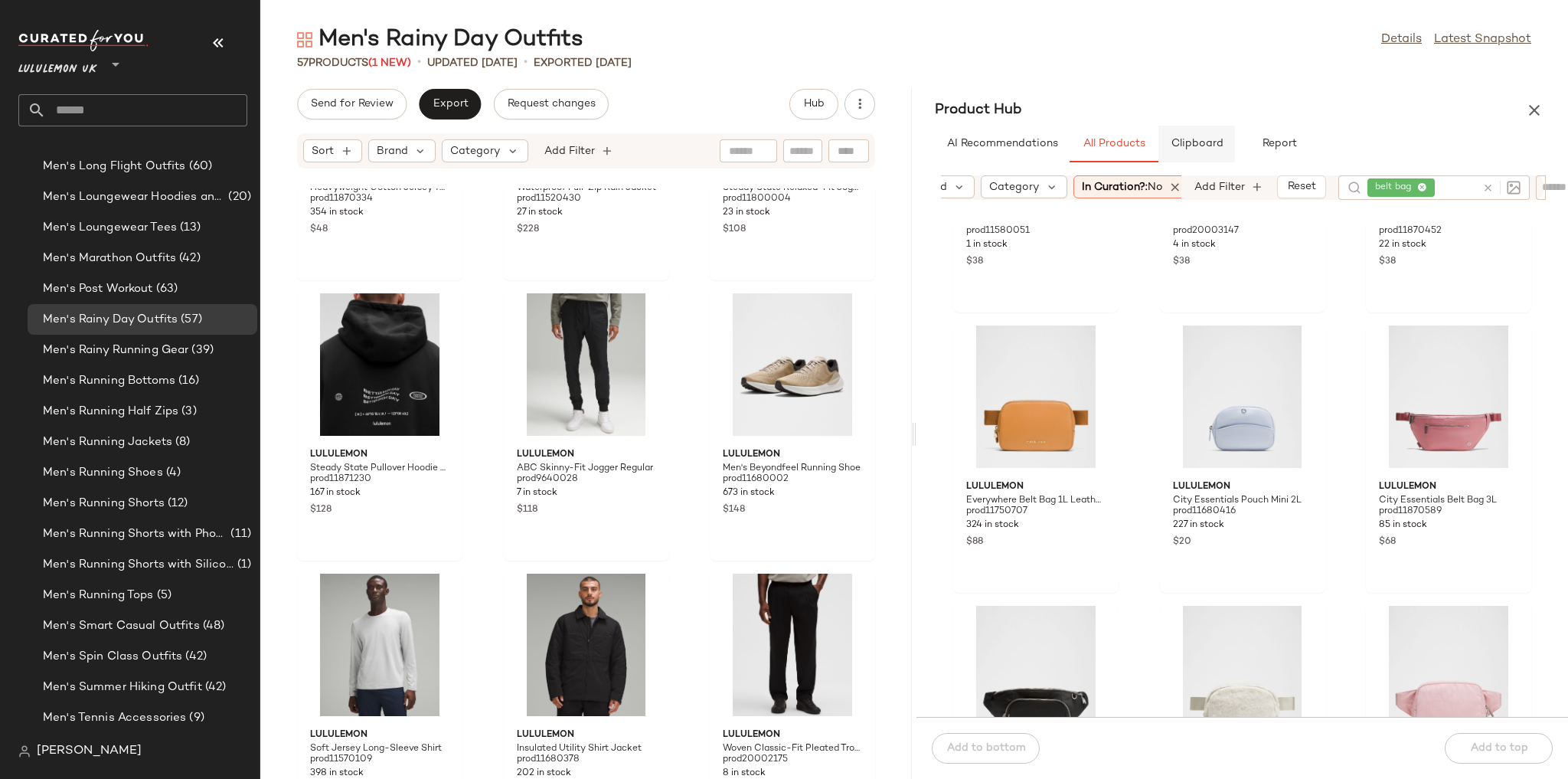 click on "Clipboard" at bounding box center [1197, 144] 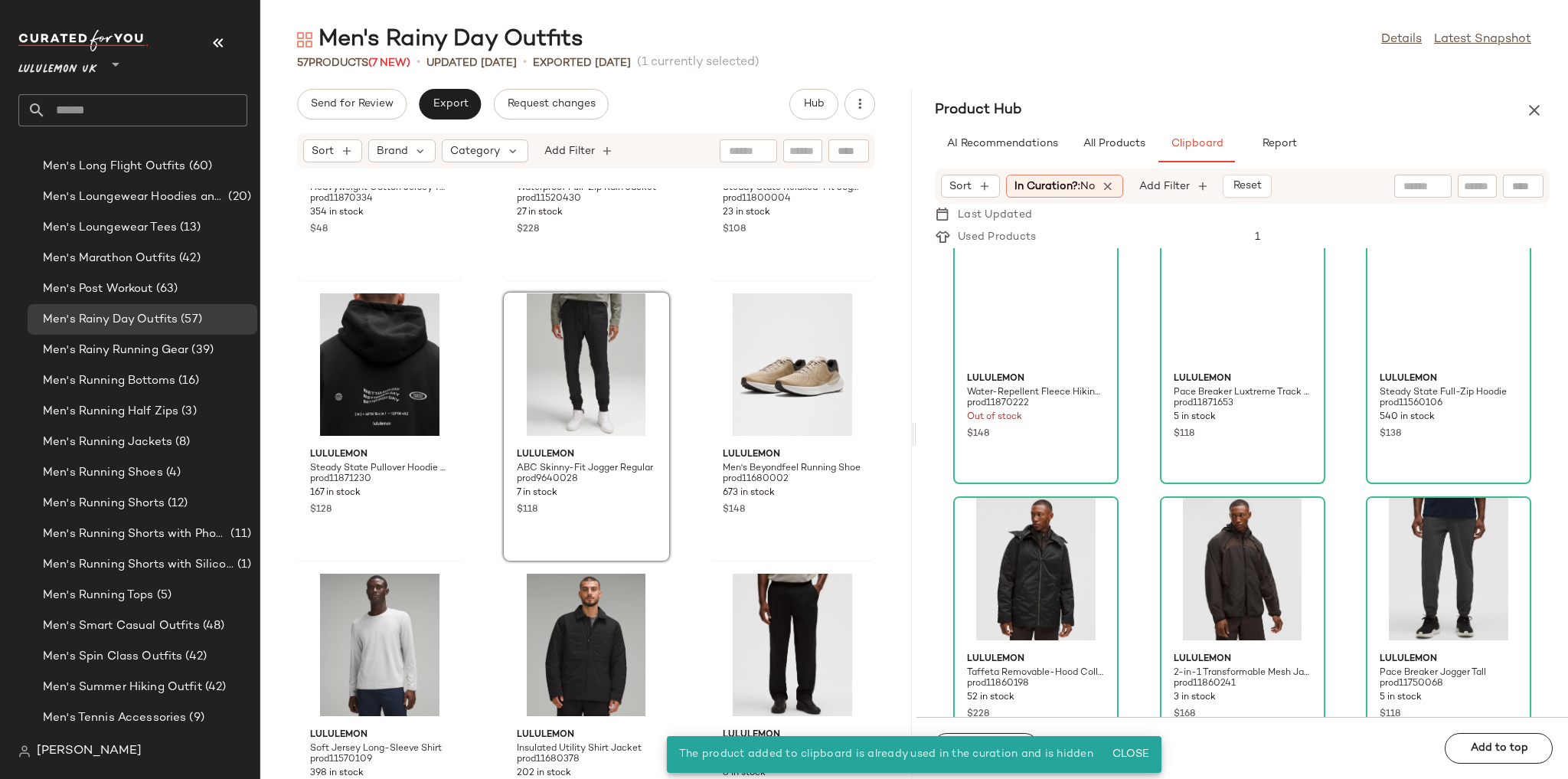 scroll, scrollTop: 0, scrollLeft: 0, axis: both 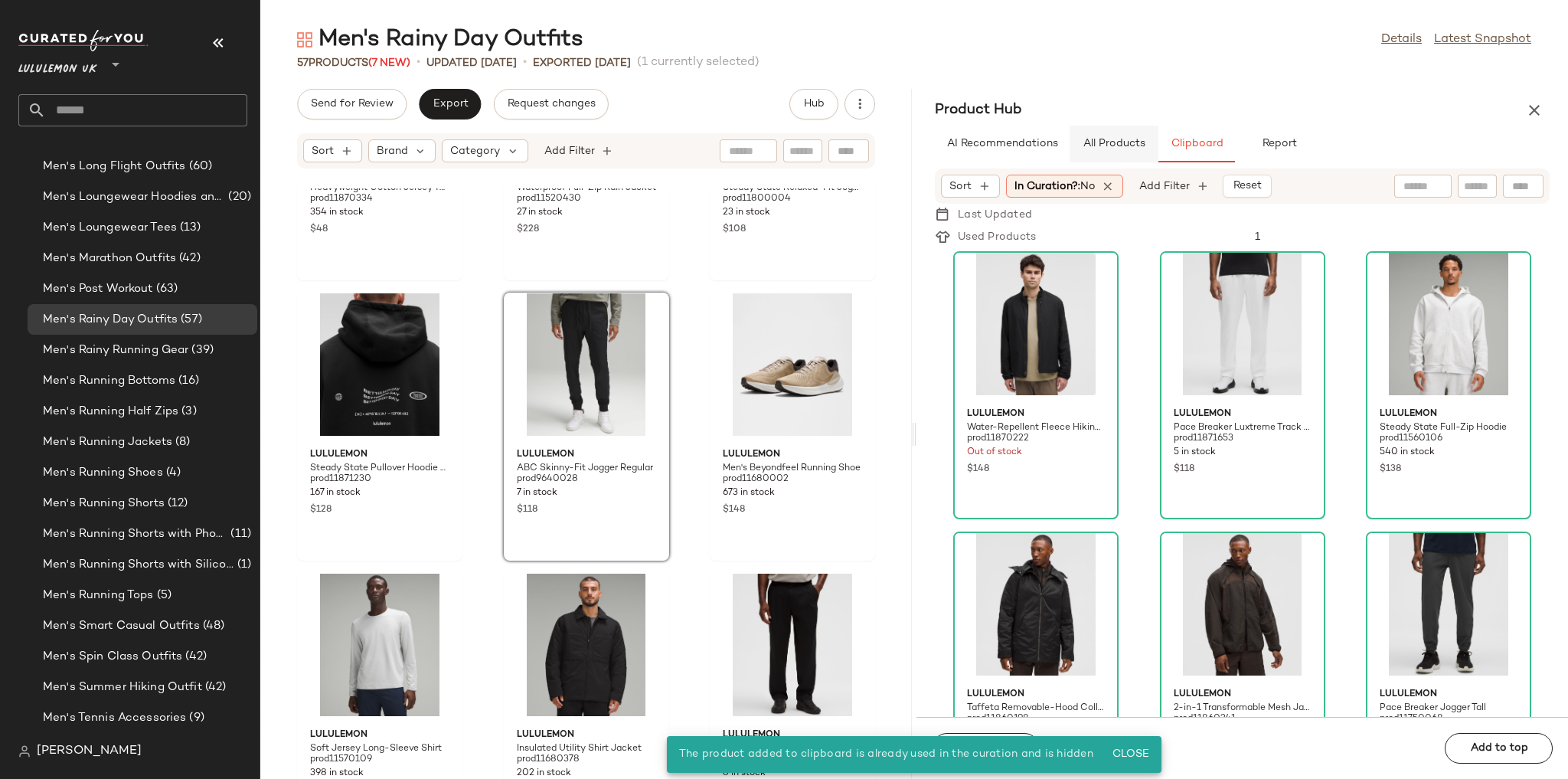 click on "All Products" 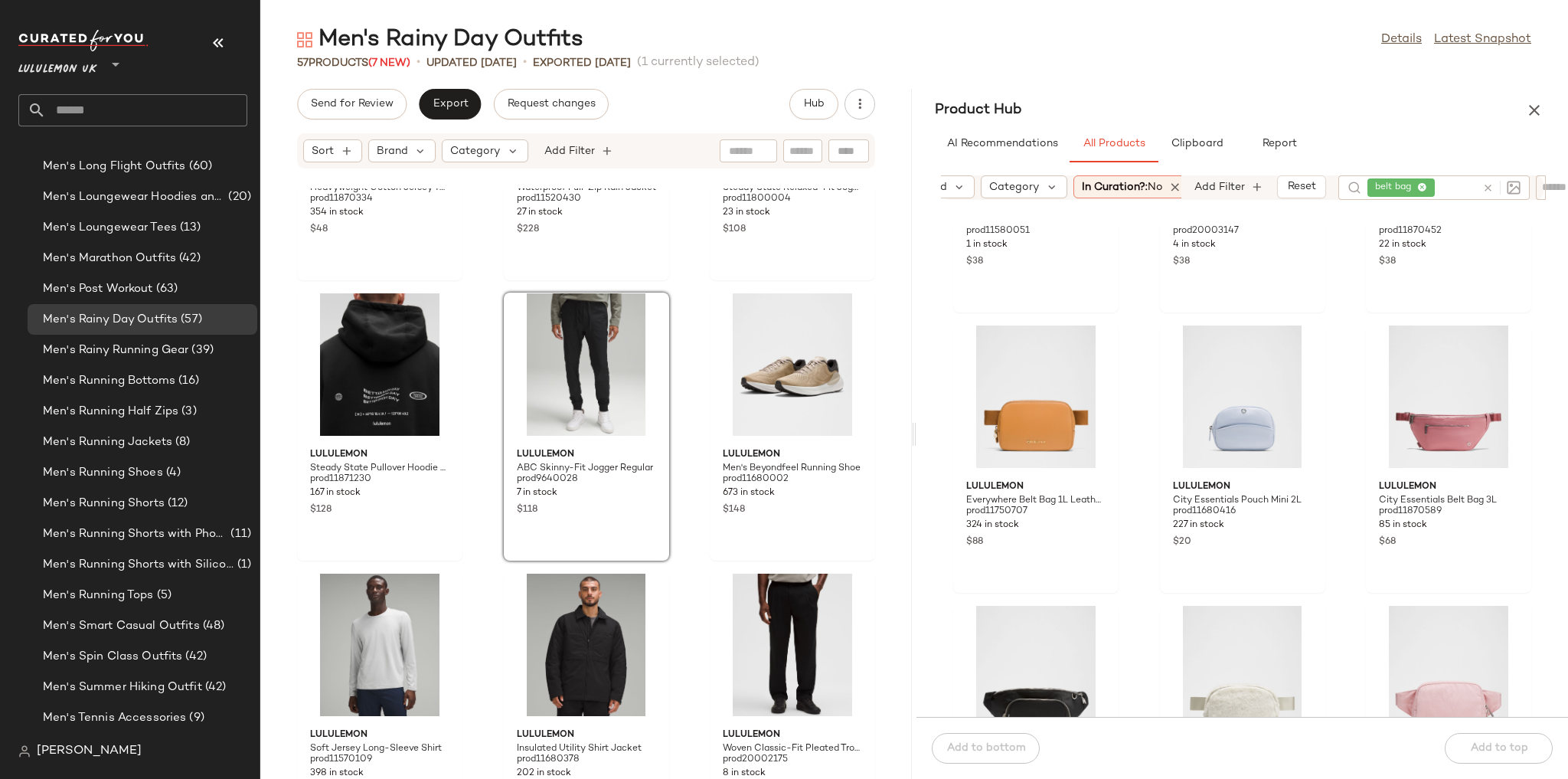 click at bounding box center [1498, 188] 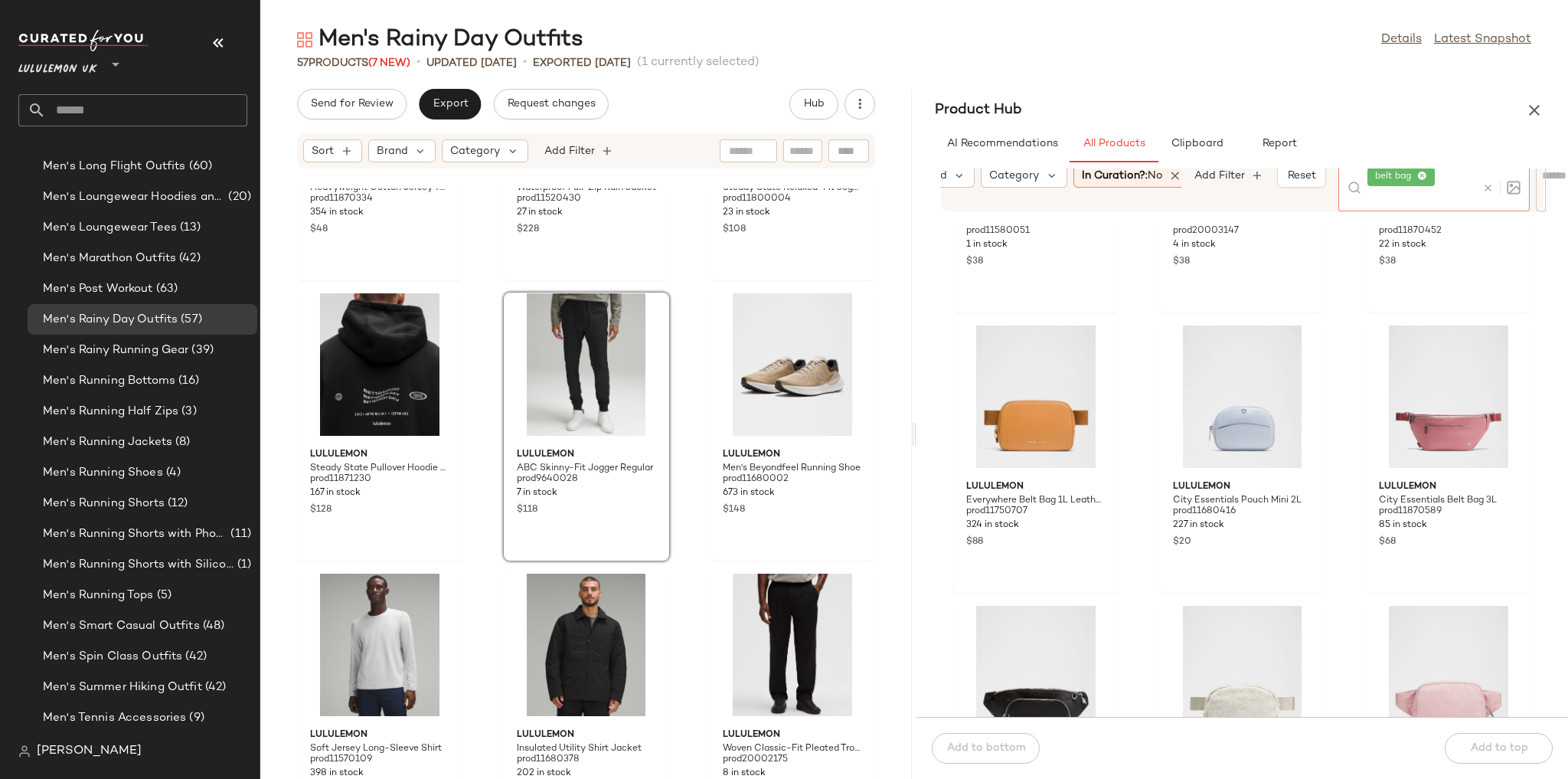 click at bounding box center [1488, 188] 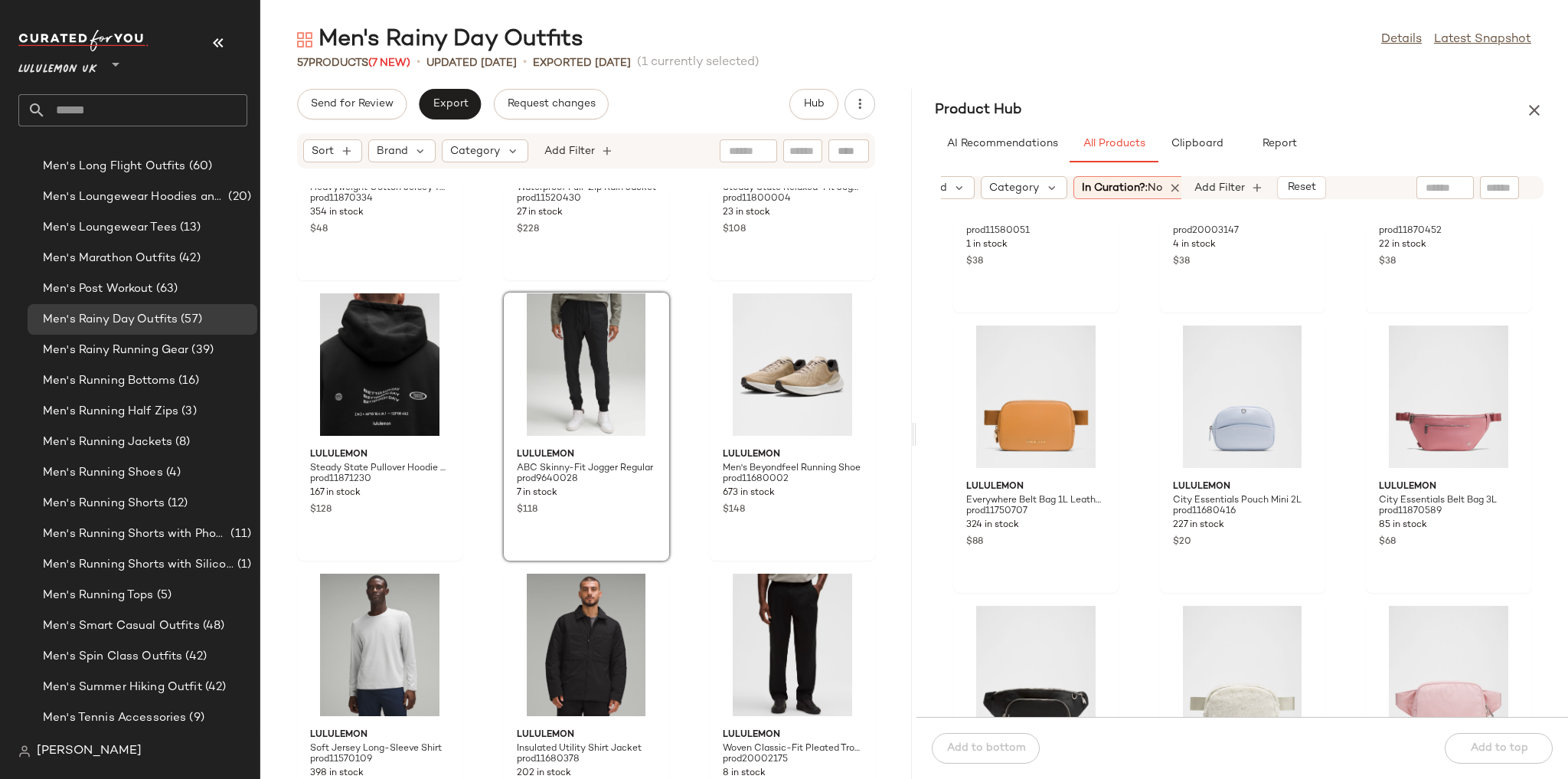 click on "Product Hub" at bounding box center (1242, 110) 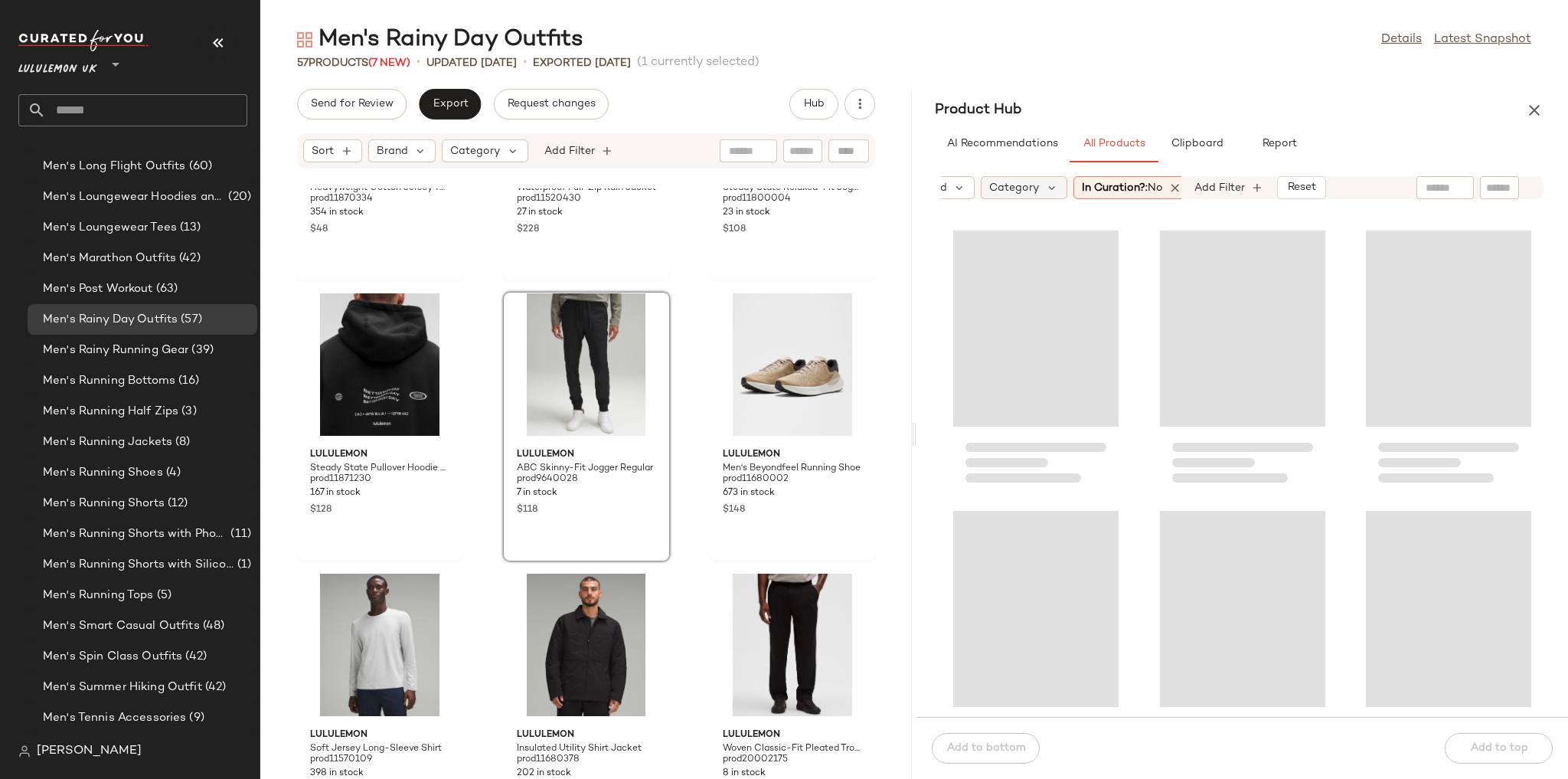 click on "Category" at bounding box center (1014, 188) 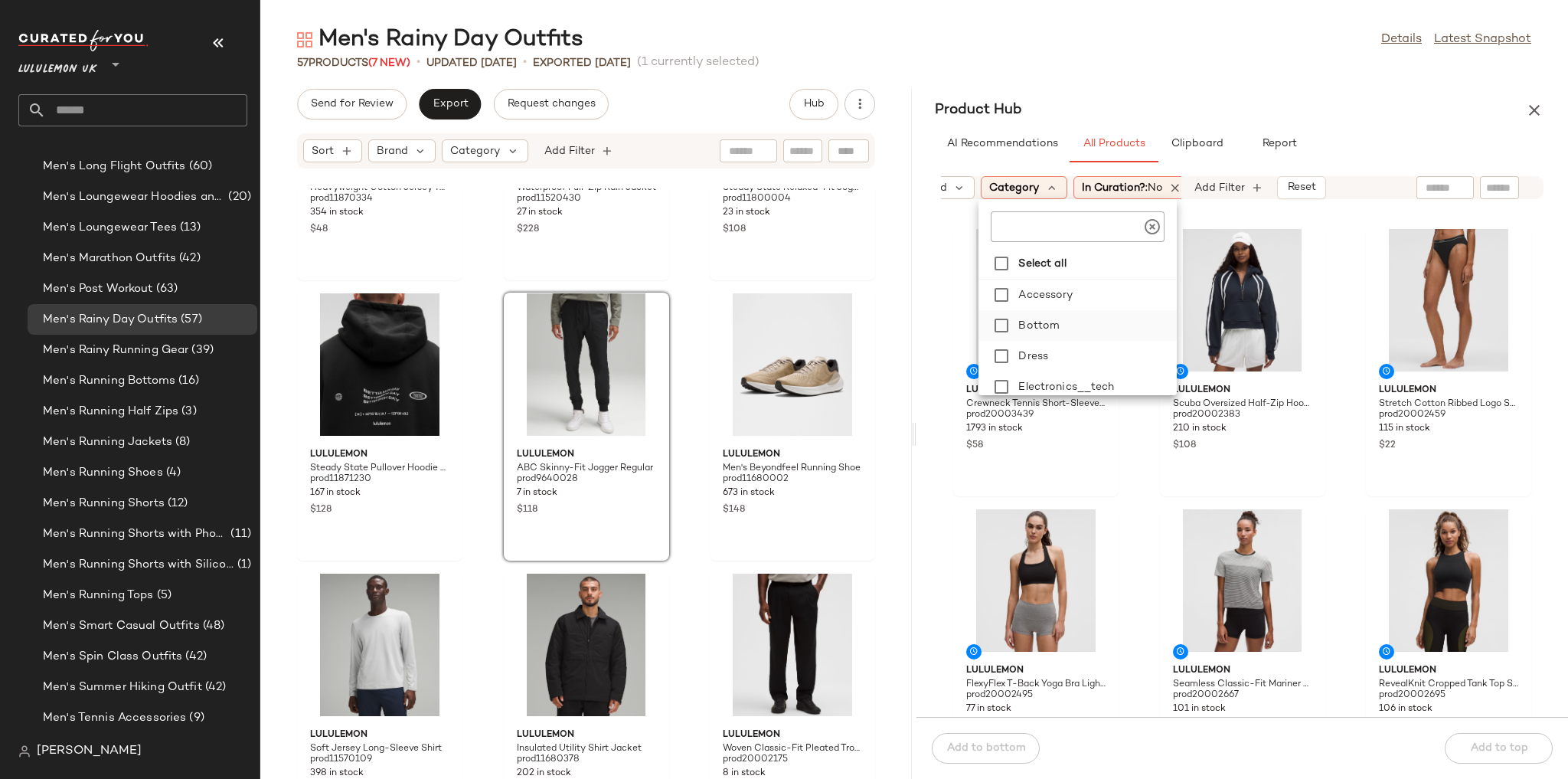 click on "Bottom" at bounding box center [1094, 326] 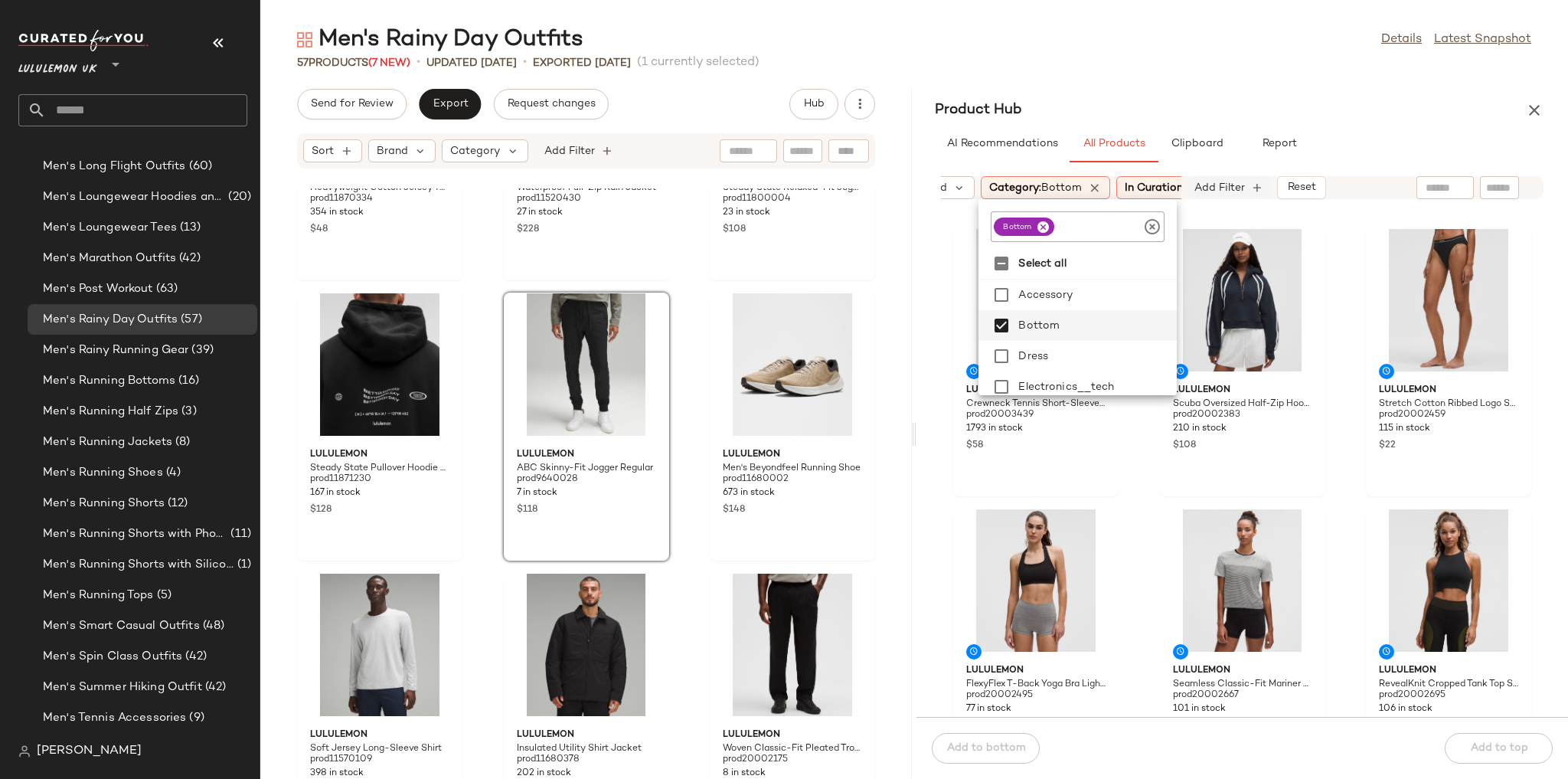 click on "Add Filter" 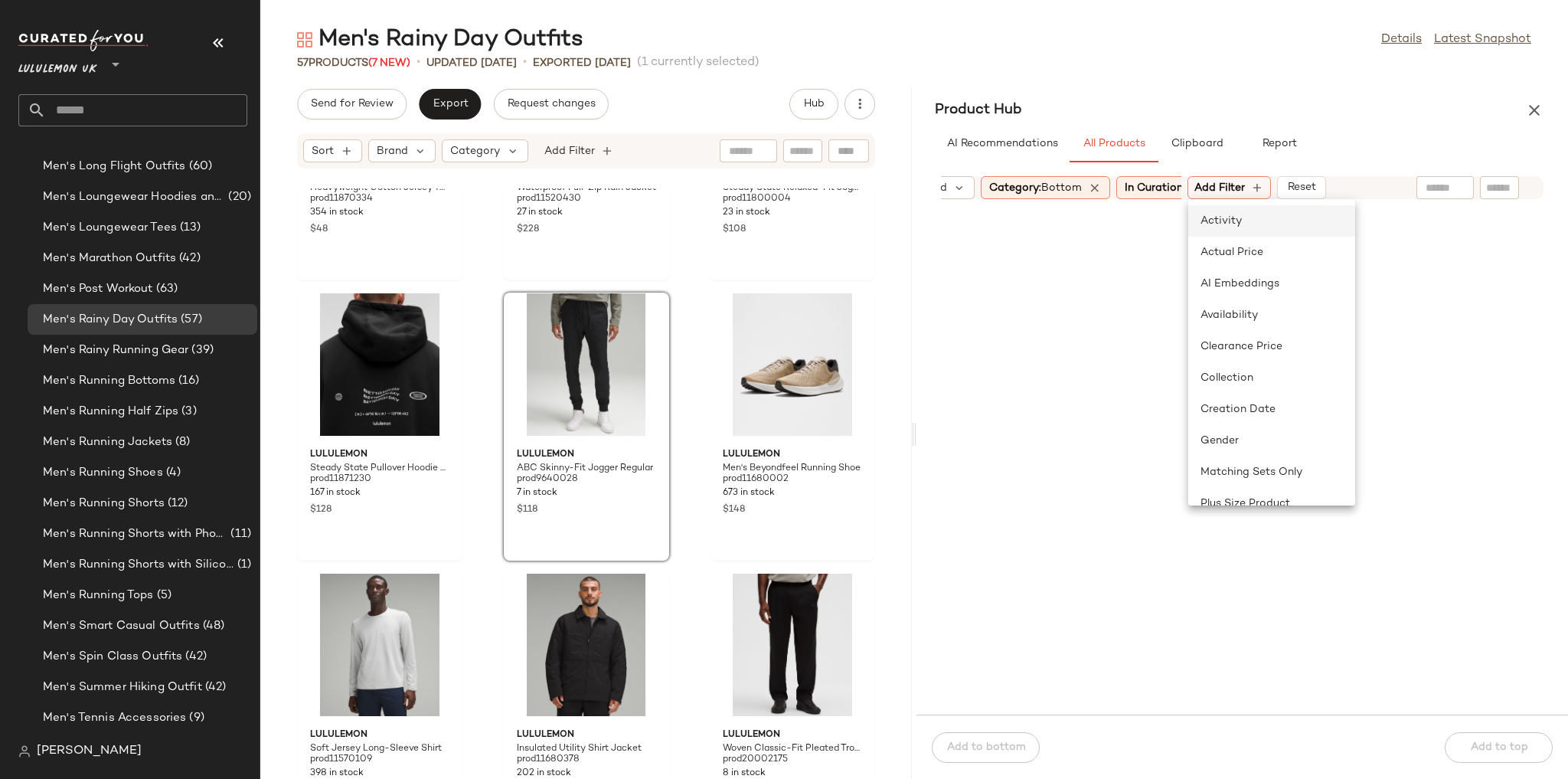 click on "Activity" 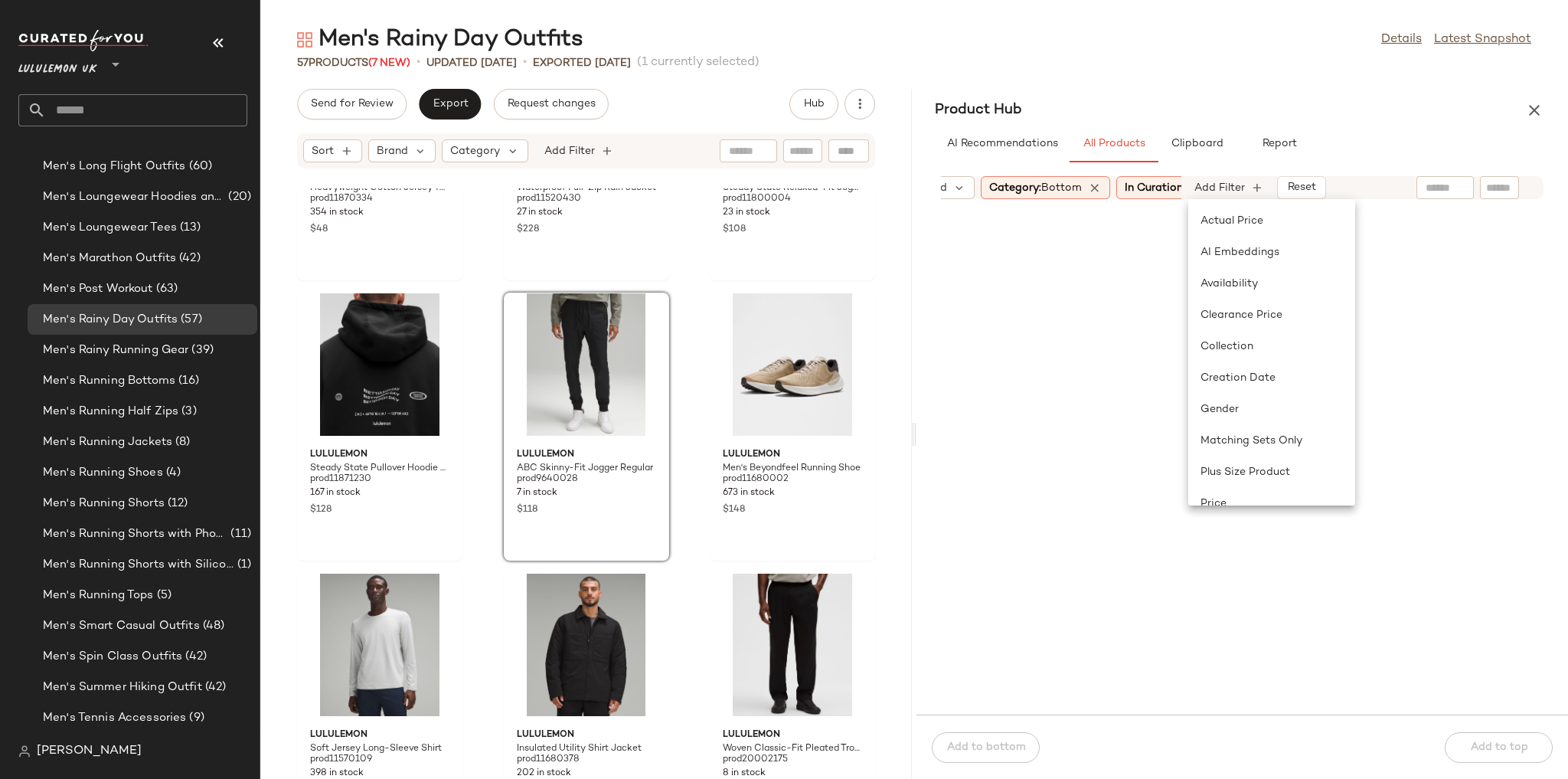 scroll, scrollTop: 0, scrollLeft: 372, axis: horizontal 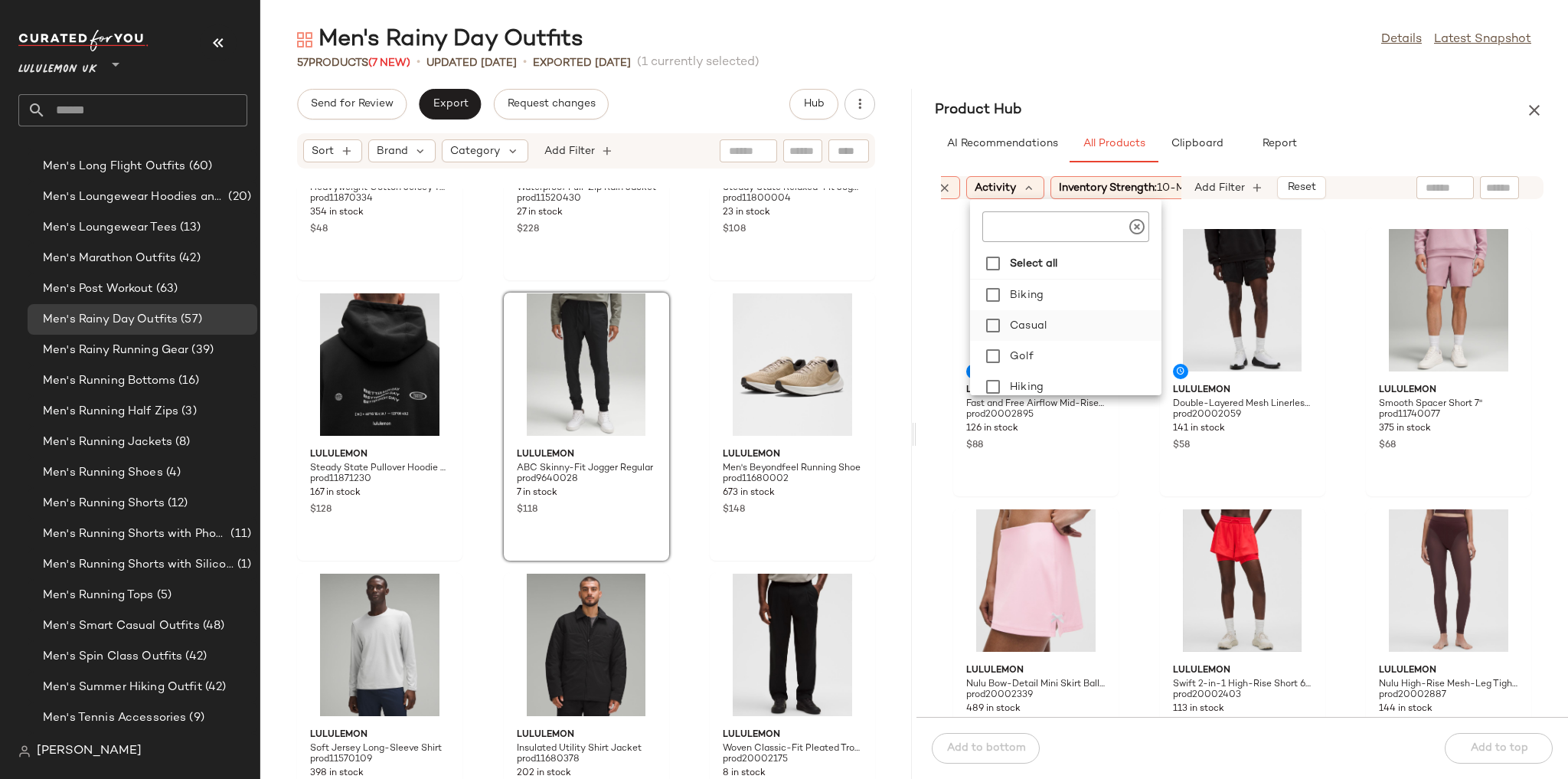 click on "Casual" at bounding box center (1083, 326) 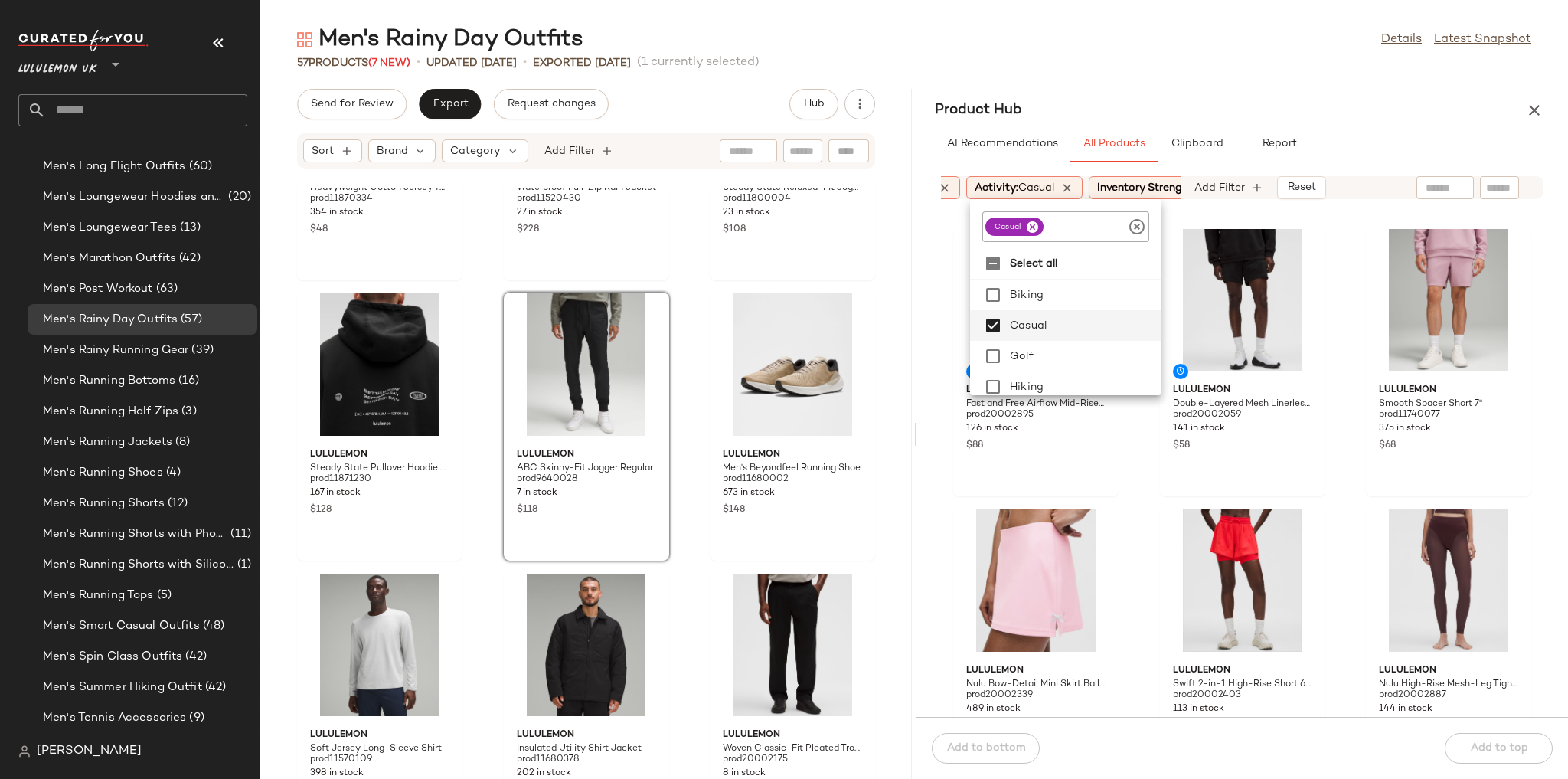 click on "Product Hub  AI Recommendations   All Products   Clipboard   Report  Sort  Brand  Category:   bottom In Curation?:   No Activity:   Casual Inventory Strength:   10-Max Sale Price:   Not on sale Add Filter   Reset  lululemon Fast and Free Airflow Mid-Rise Running Short 3" prod20002895 126 in stock $88 lululemon Double-Layered Mesh Linerless Short 5" prod20002059 141 in stock $58 lululemon Smooth Spacer Short 7" prod11740077 375 in stock $68 lululemon Nulu Bow-Detail Mini Skirt Balletcore Set prod20002339 489 in stock $78 lululemon Swift 2-in-1 High-Rise Short 6" SLNSH Collection prod20002403 113 in stock $118 lululemon Nulu High-Rise Mesh-Leg Tight 28" prod20002887 144 in stock $108 lululemon Glyde Cargo Hiking Romper prod20002979 186 in stock $118 lululemon Men's Lightweight Woven Jogger SLNSH Collection prod20003187 8 in stock $148 lululemon Swift Lightweight Linerless Short 6" SLNSH Collection prod20003251 161 in stock $68 lululemon Woven Pintuck Pant SLNSH Collection prod20003323 6 in stock $148 $148" 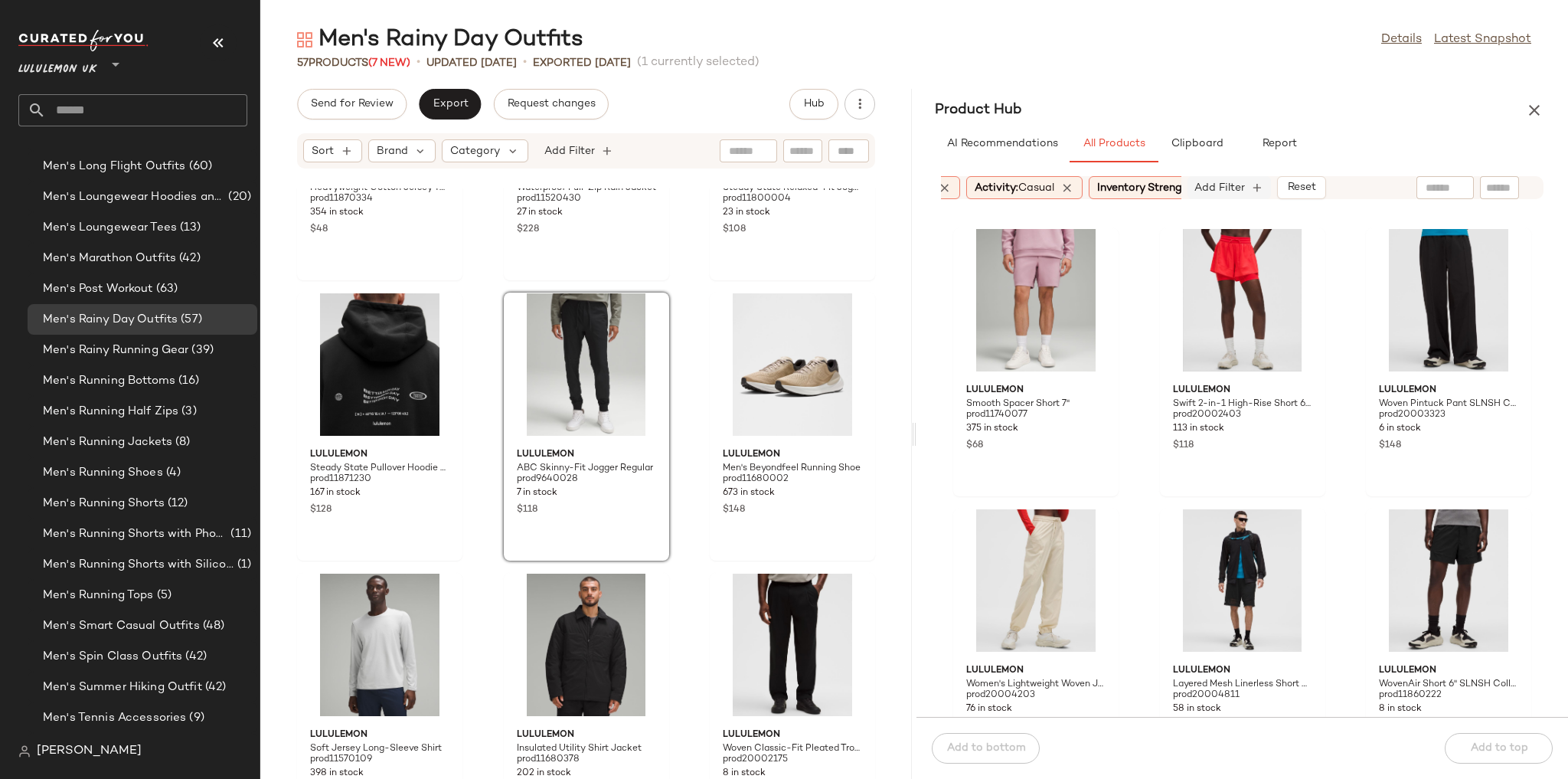 click on "Add Filter" at bounding box center (1220, 188) 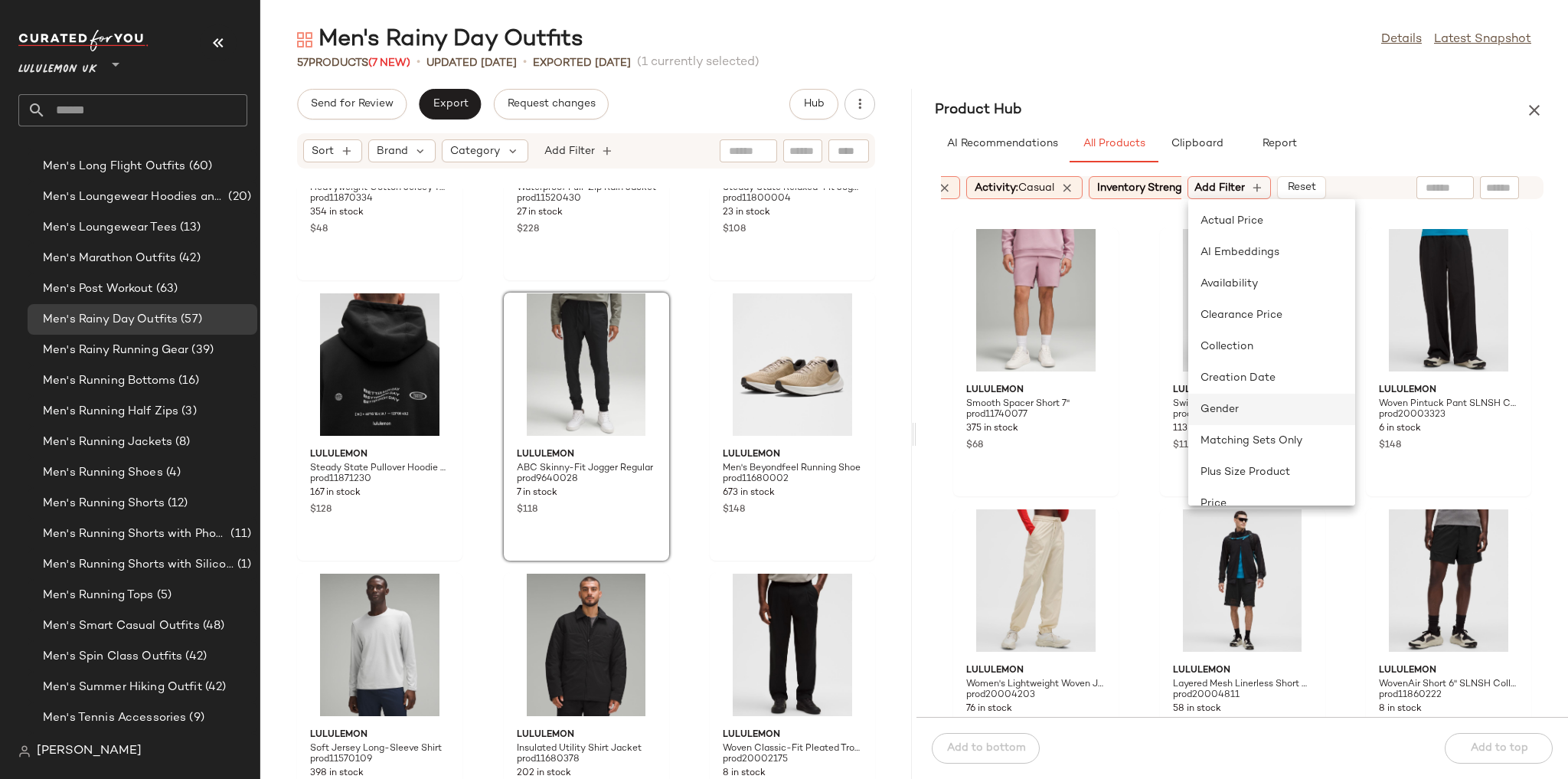 click on "Gender" 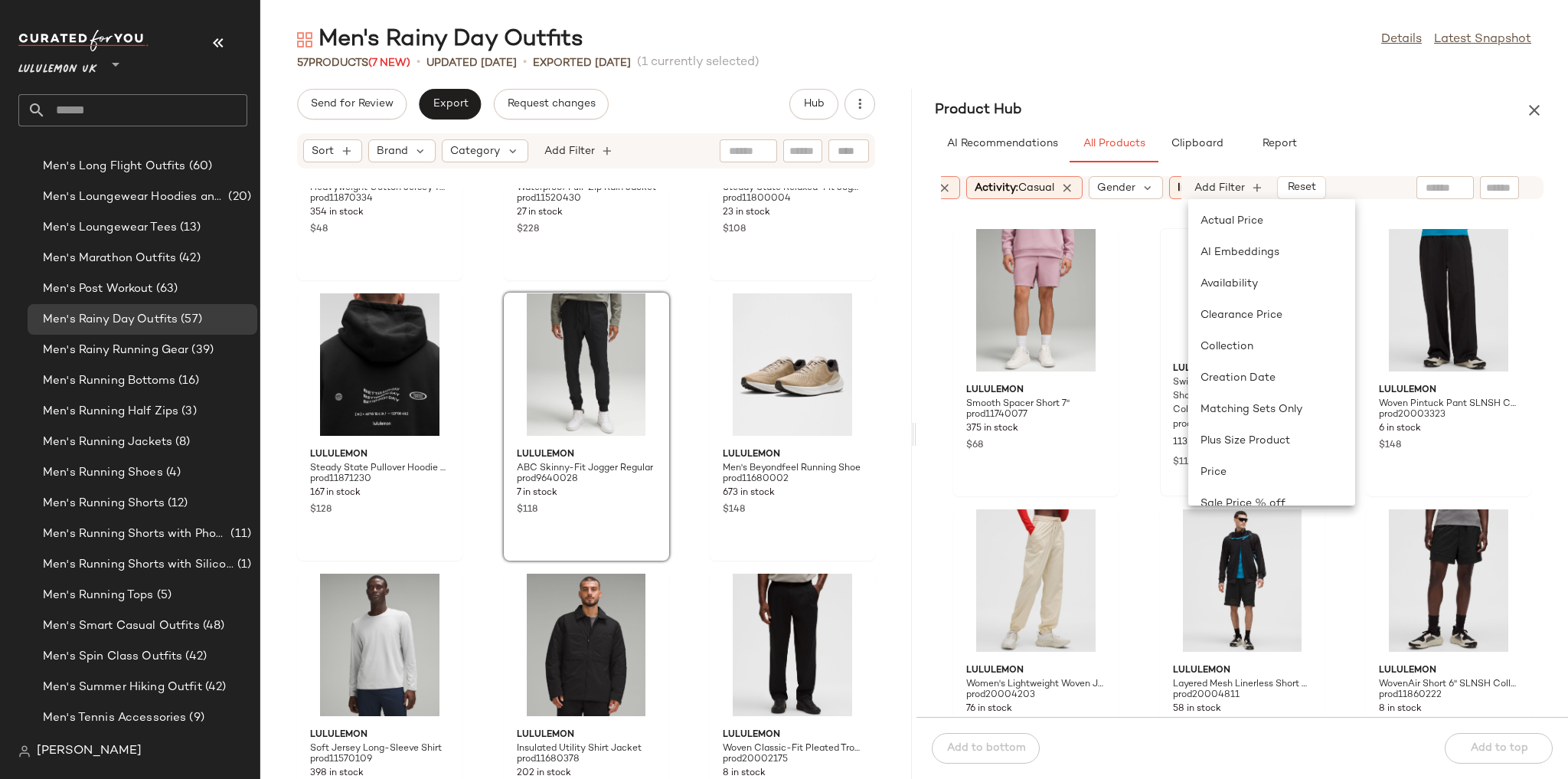 scroll, scrollTop: 0, scrollLeft: 492, axis: horizontal 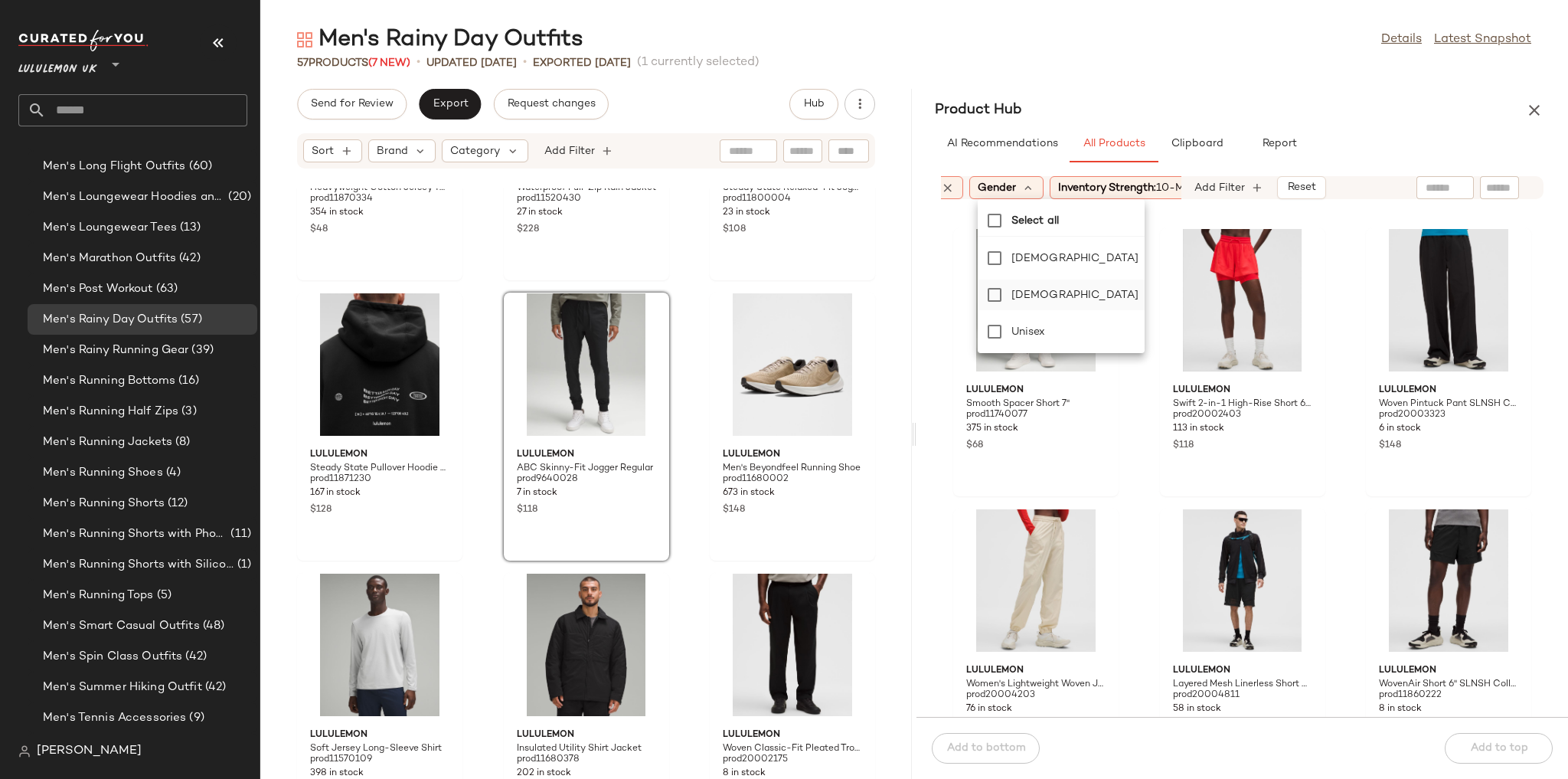 click on "[DEMOGRAPHIC_DATA]" at bounding box center (1075, 295) 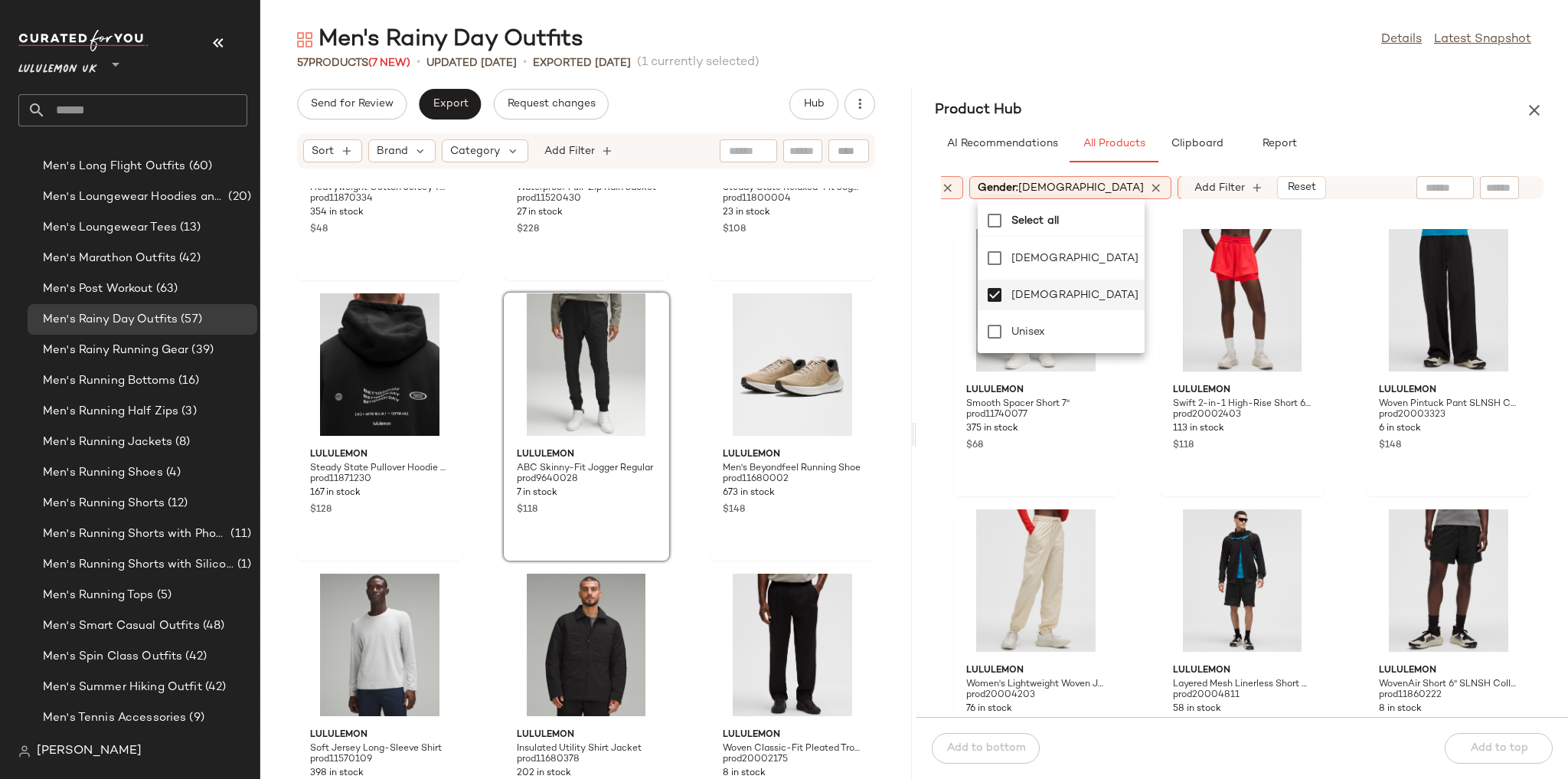 click on "Product Hub  AI Recommendations   All Products   Clipboard   Report  Sort  Brand  Category:   bottom In Curation?:   No Activity:   Casual Gender:   male Inventory Strength:   10-Max Sale Price:   Not on sale Add Filter   Reset  lululemon Smooth Spacer Short 7" prod11740077 375 in stock $68 lululemon Swift 2-in-1 High-Rise Short 6" SLNSH Collection prod20002403 113 in stock $118 lululemon Woven Pintuck Pant SLNSH Collection prod20003323 6 in stock $148 lululemon Women's Lightweight Woven Jogger SLNSH Collection prod20004203 76 in stock $148 lululemon Layered Mesh Linerless Short 8" SLNSH Collection prod20004811 58 in stock $118 lululemon WovenAir Short 6" SLNSH Collection prod11860222 8 in stock $78 lululemon Woven Oversized Cargo Pant SLNSH Collection prod20001123 3 in stock $168 lululemon Woven Cargo Maxi Skirt SLNSH Collection prod20001419 66 in stock $158 lululemon Seersucker Check Mid-Rise Pull-On Pant prod20002195 9 in stock $118 lululemon ABC WovenAir Slim Pull-On Pant Regular prod20002331 $88 No" 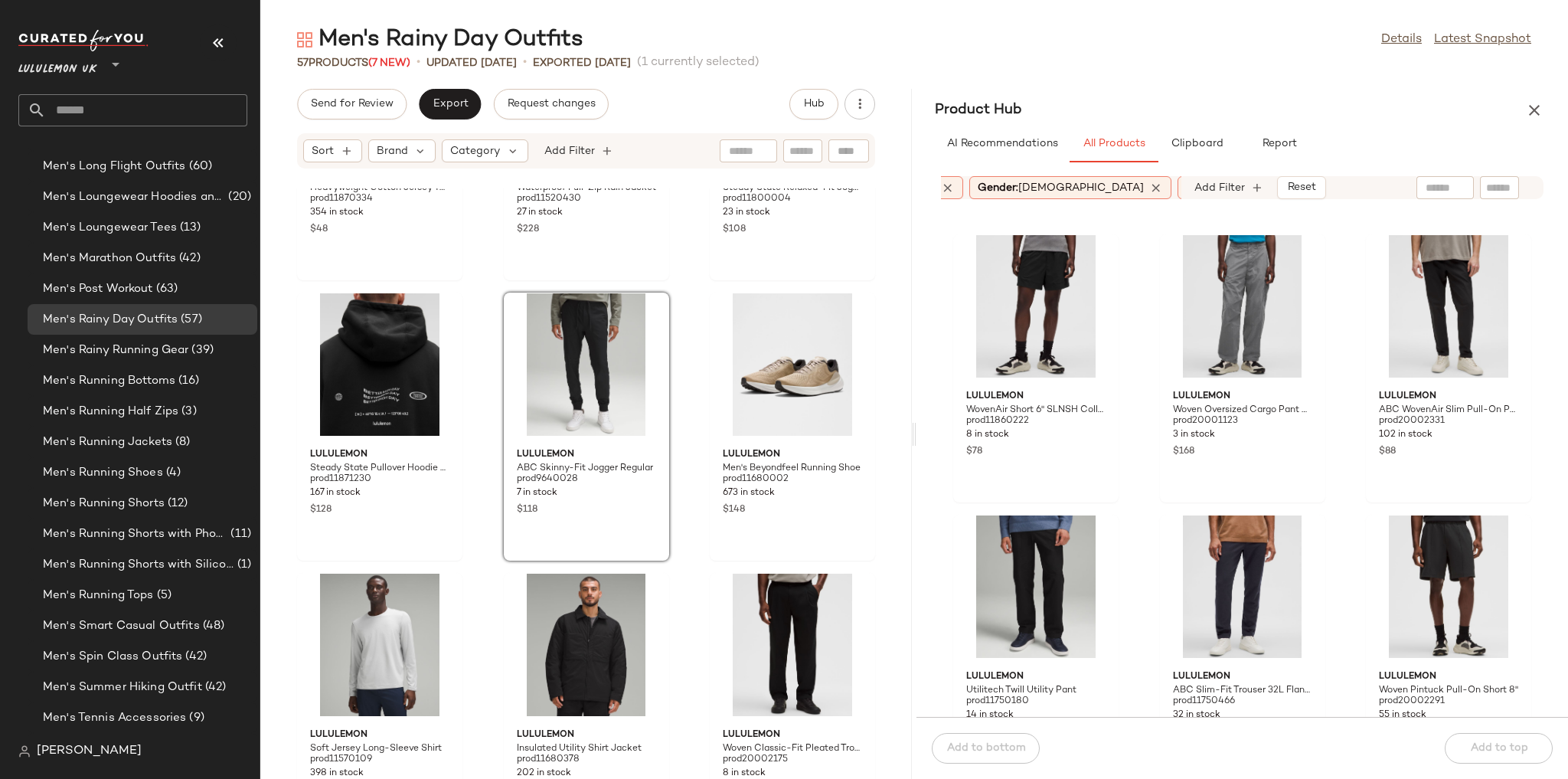 scroll, scrollTop: 319, scrollLeft: 0, axis: vertical 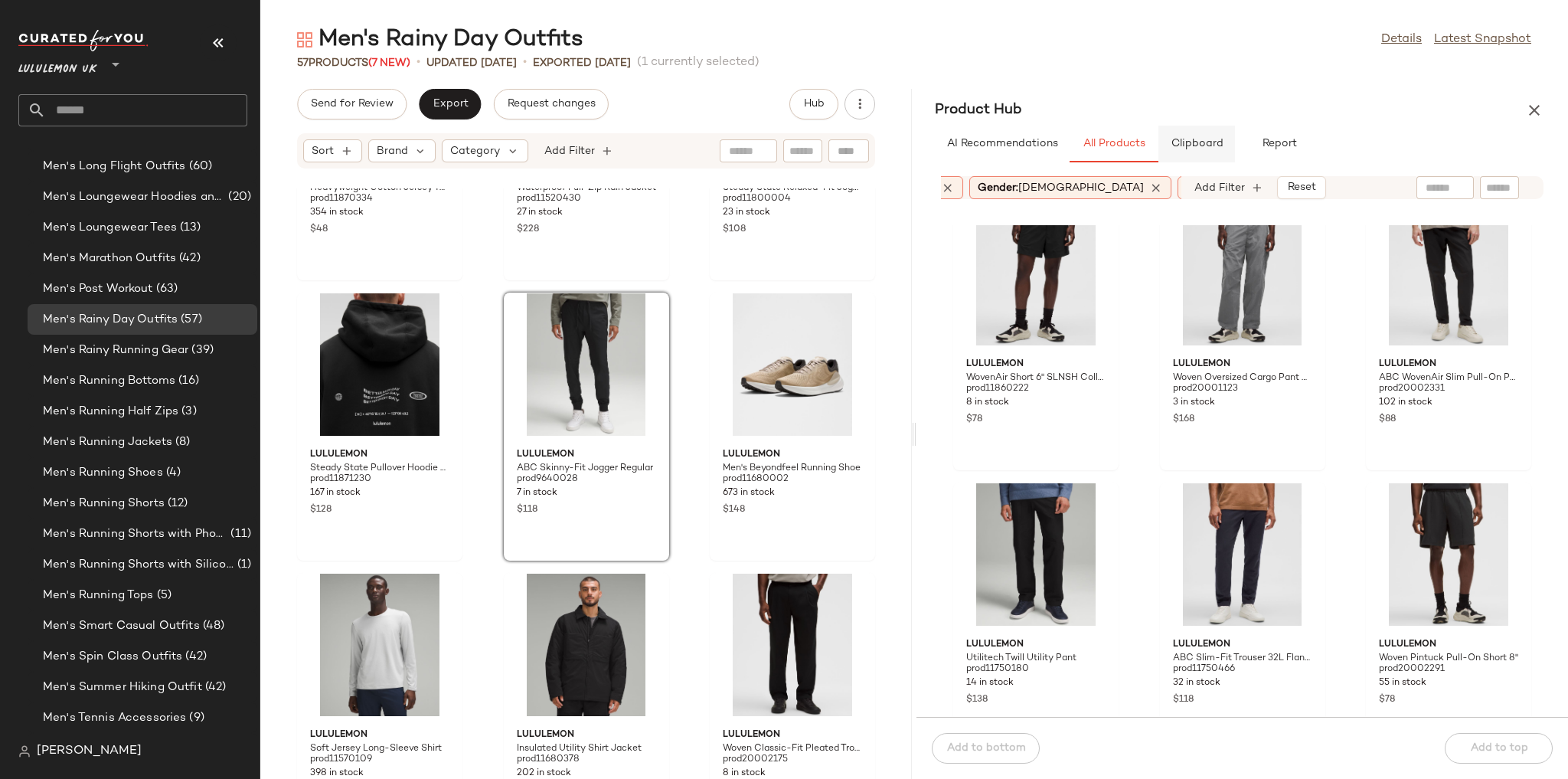 click on "Clipboard" at bounding box center (1197, 144) 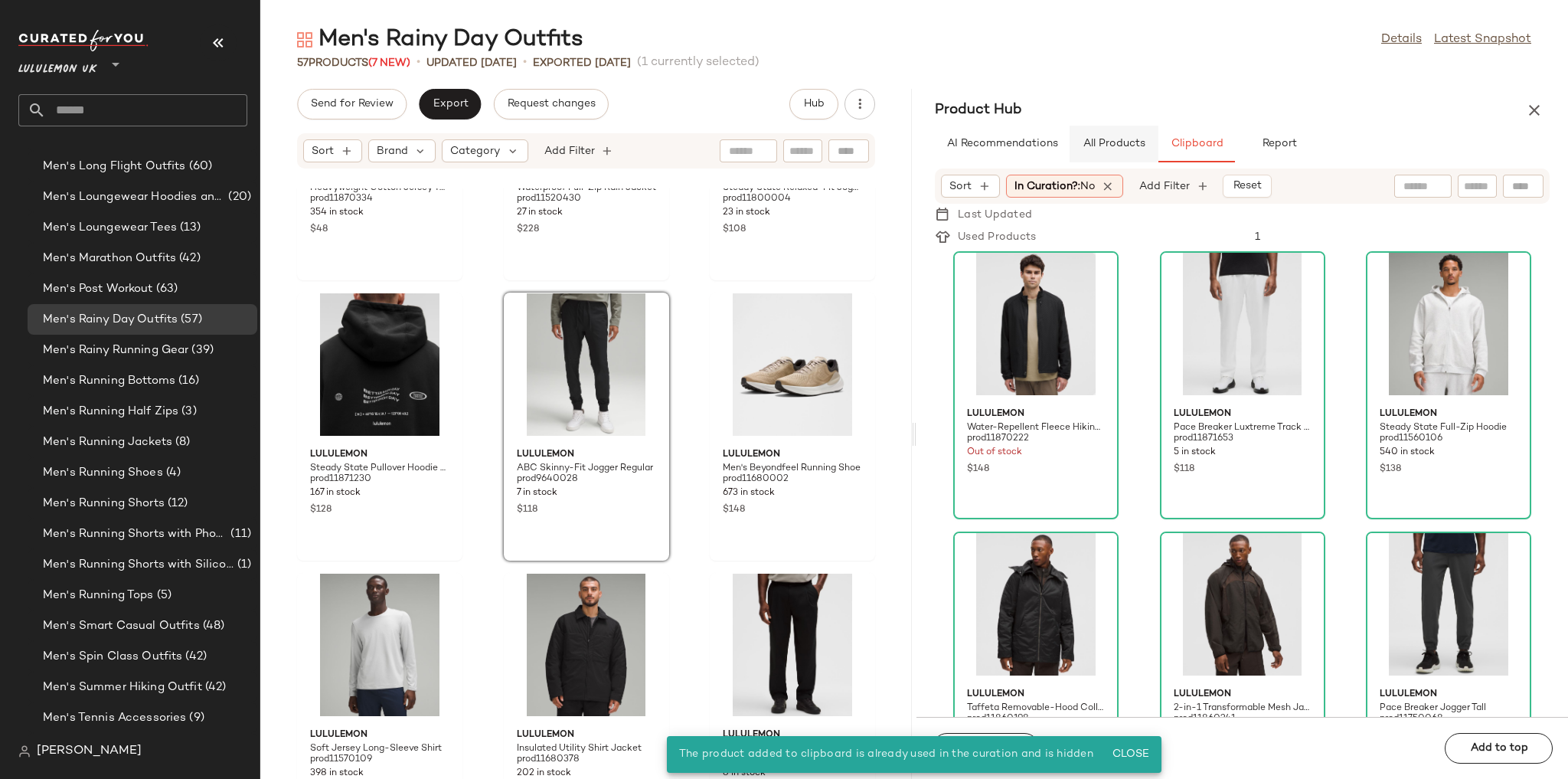 click on "All Products" 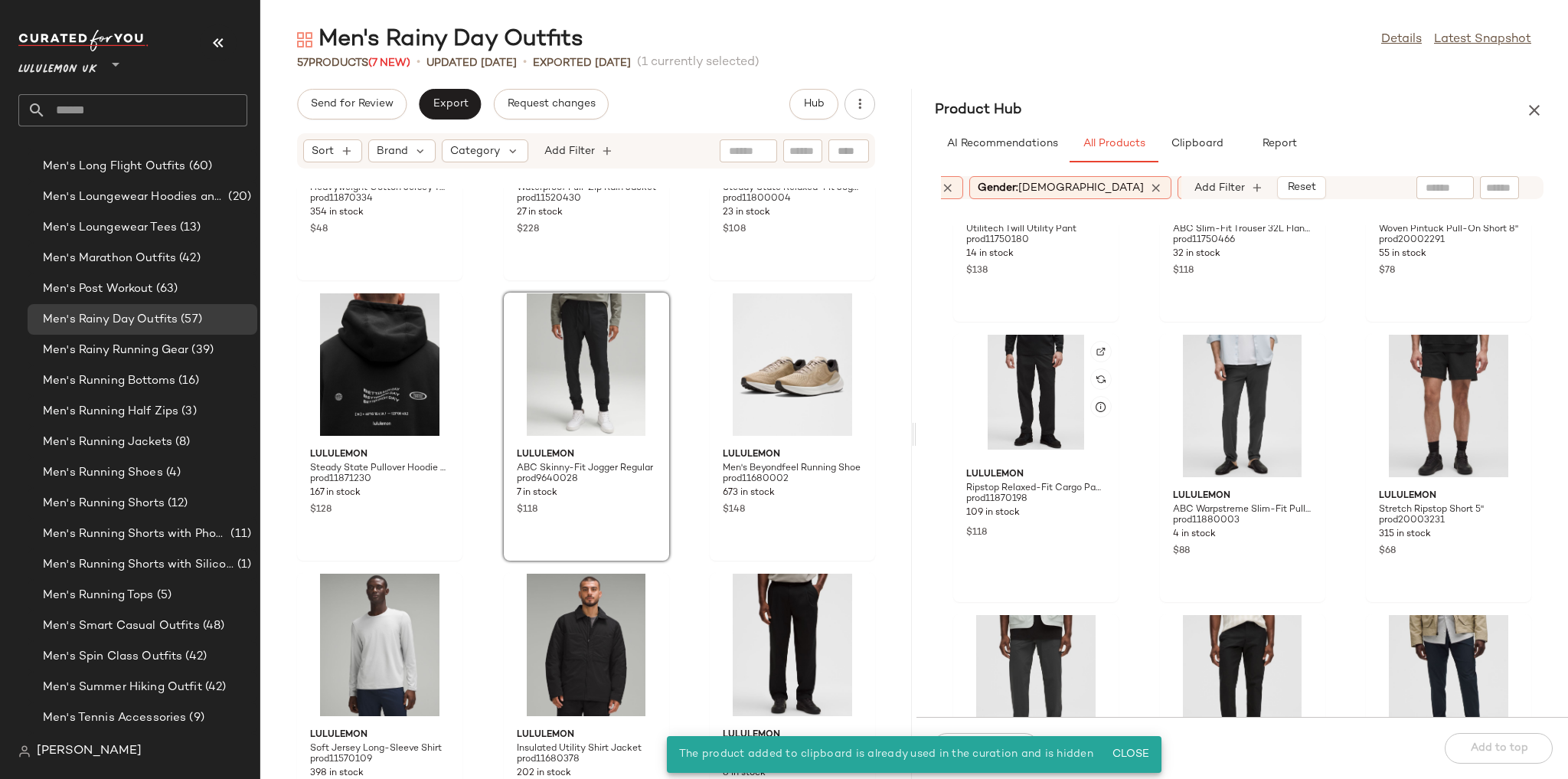 scroll, scrollTop: 870, scrollLeft: 0, axis: vertical 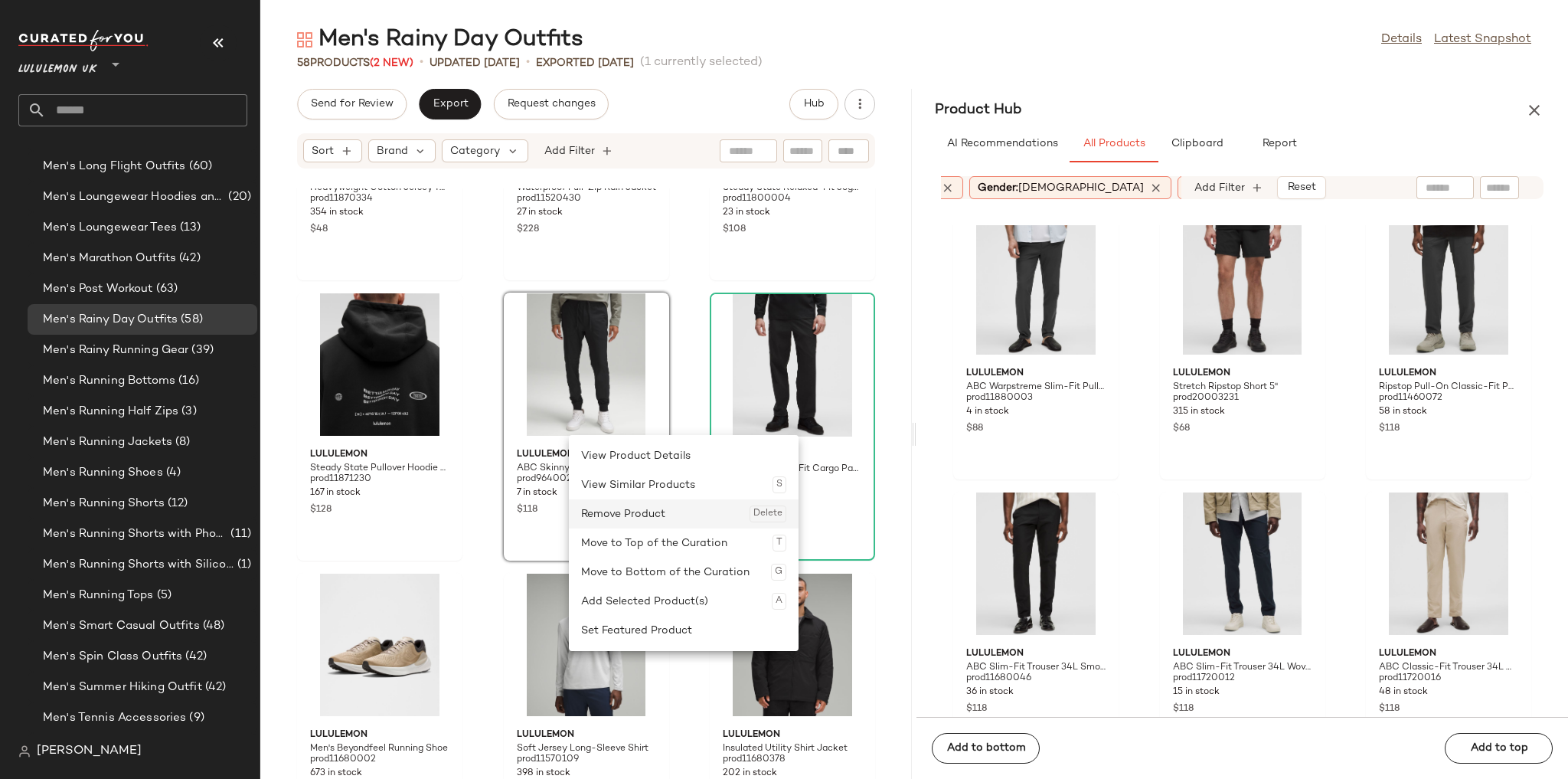 click on "Remove Product  Delete" 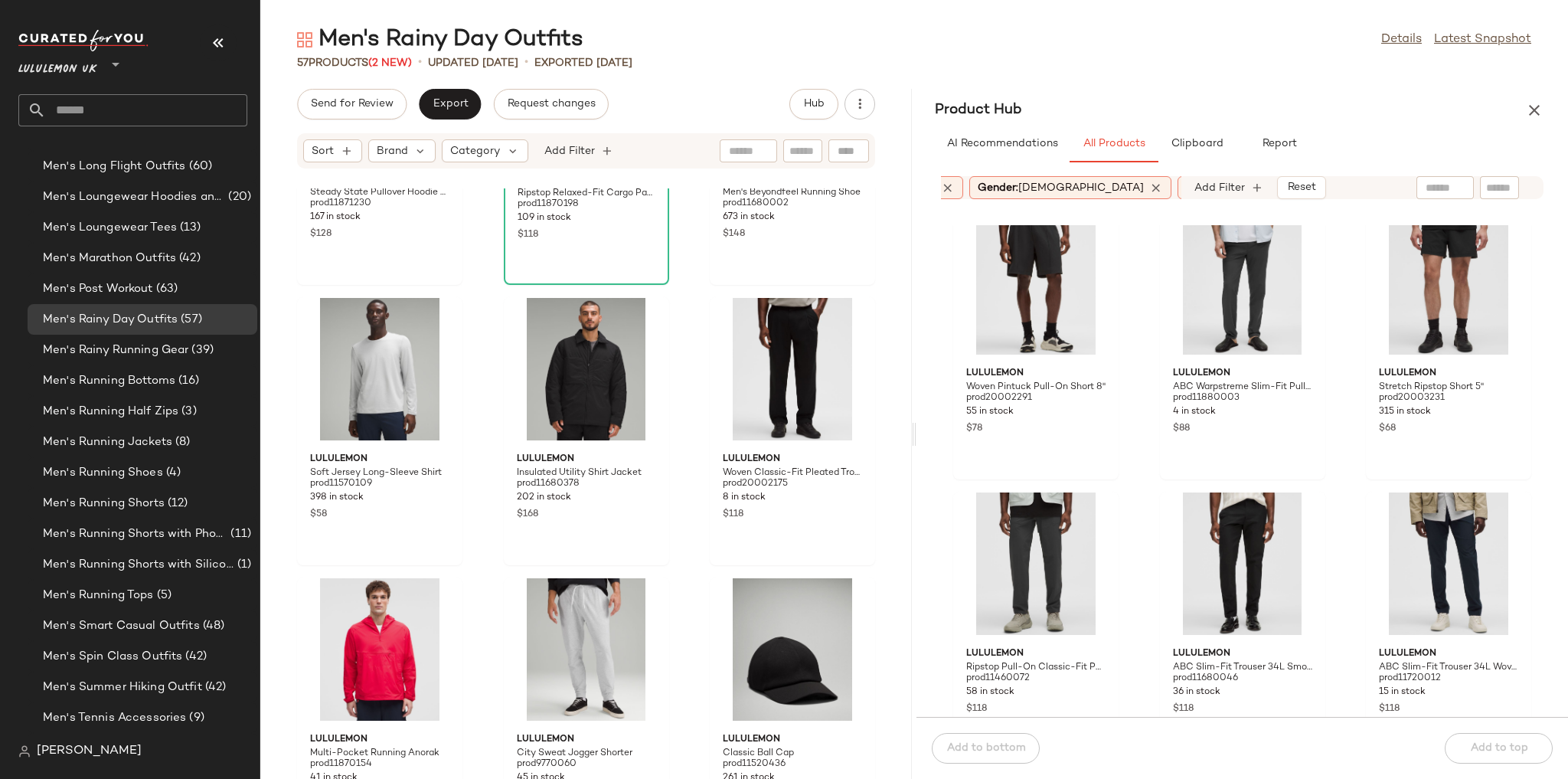 scroll, scrollTop: 2679, scrollLeft: 0, axis: vertical 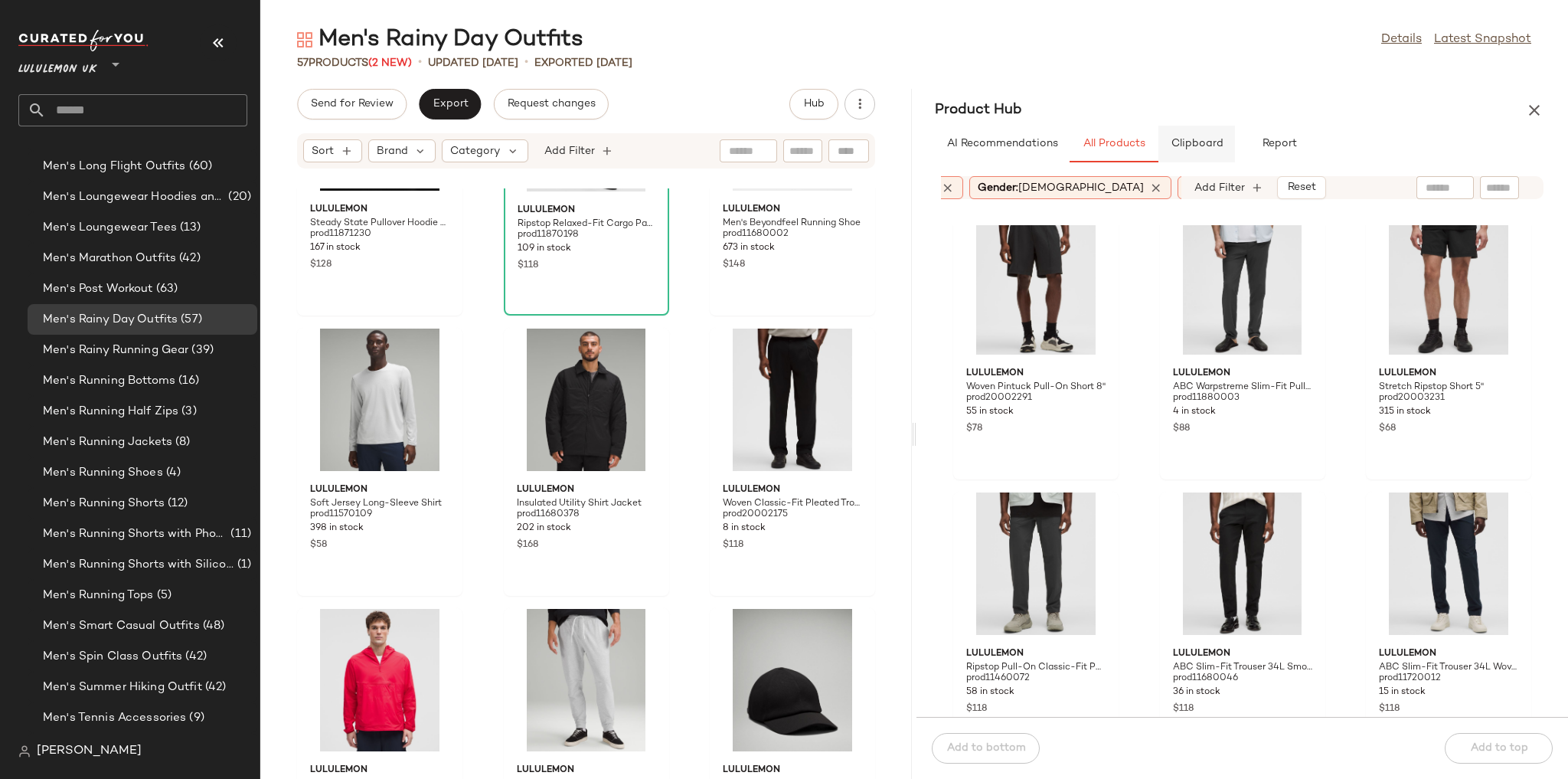 click on "Clipboard" at bounding box center [1197, 144] 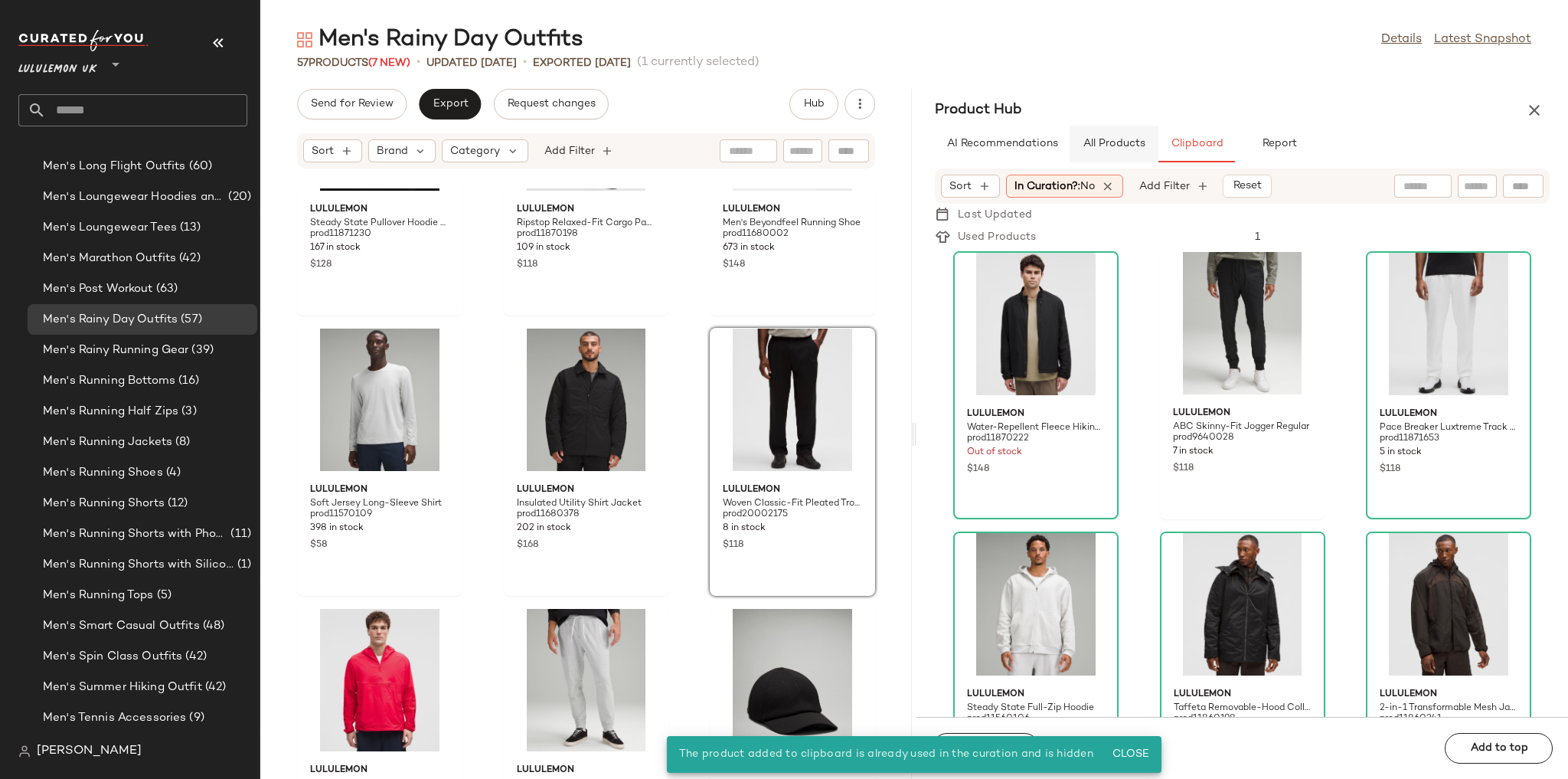 click on "All Products" 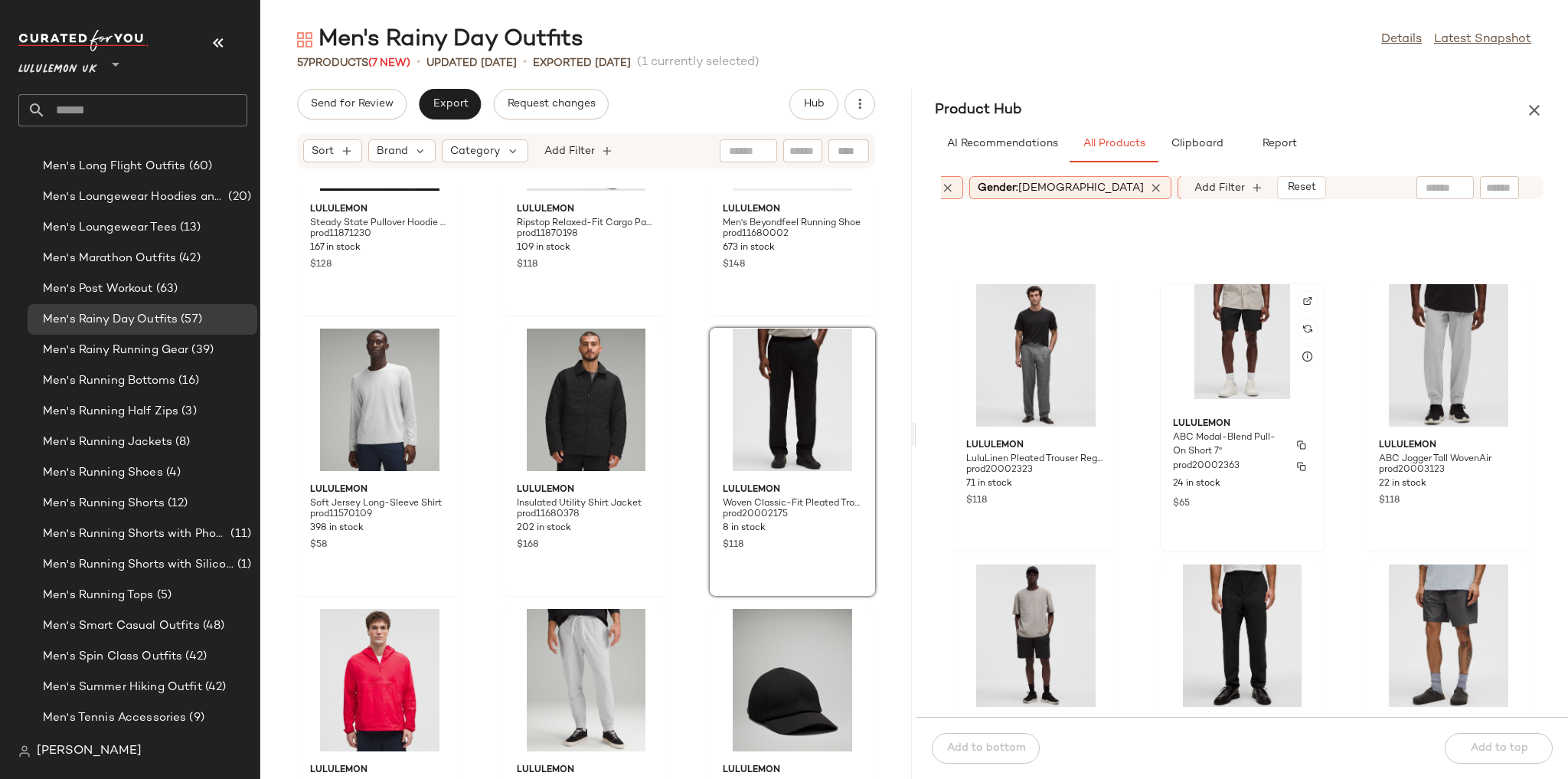 scroll, scrollTop: 1912, scrollLeft: 0, axis: vertical 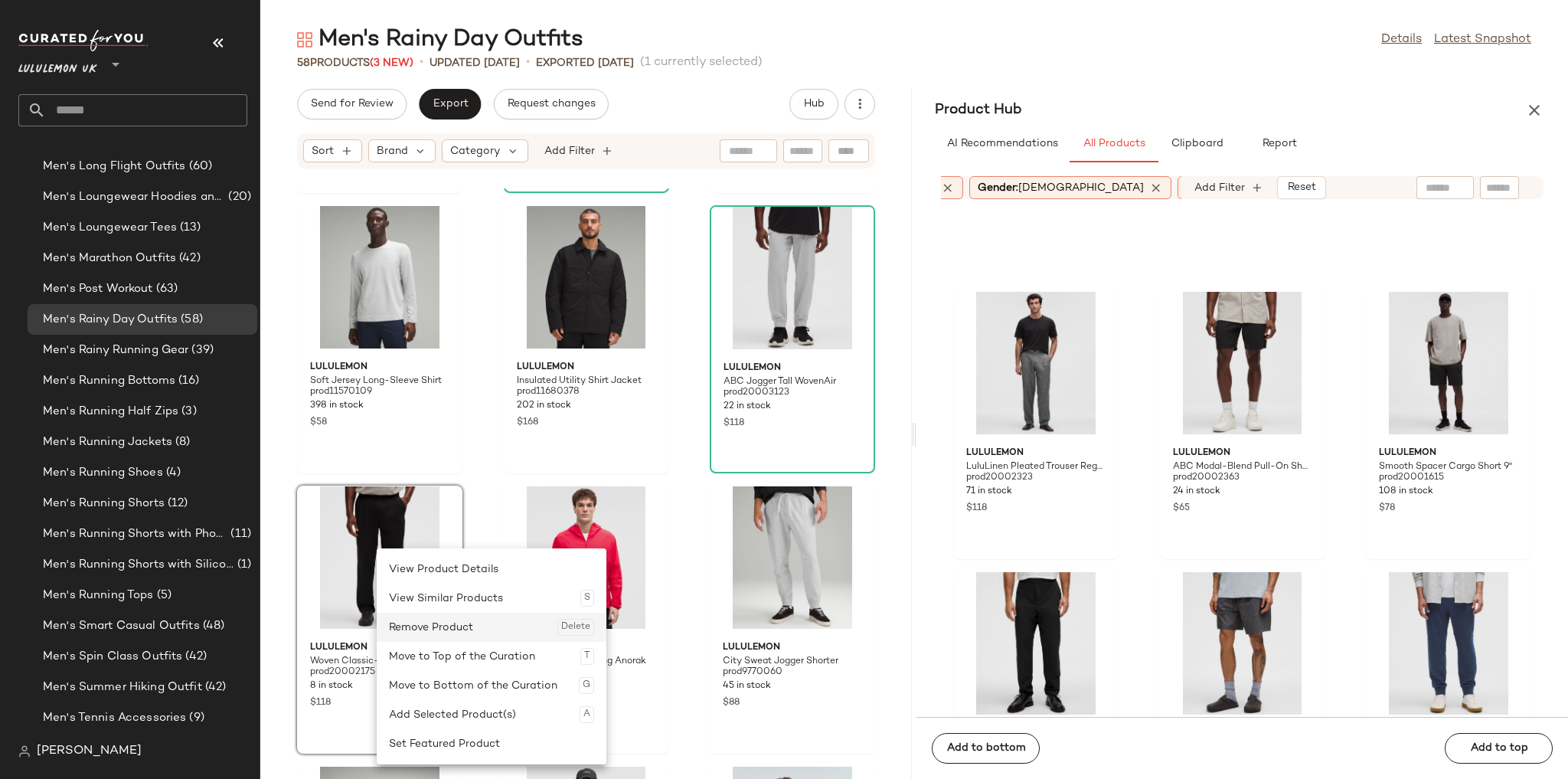click on "Remove Product  Delete" 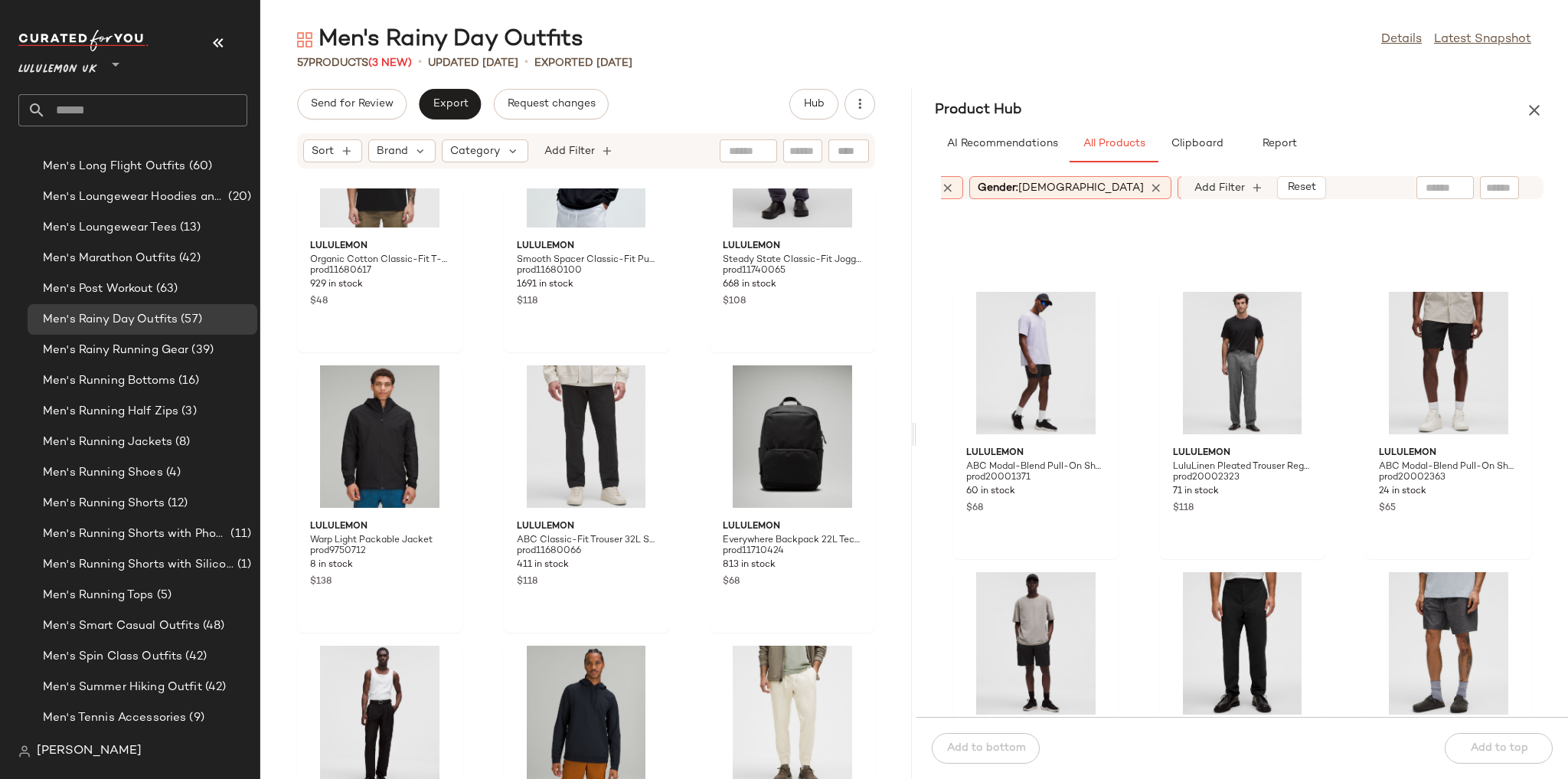 scroll, scrollTop: 3537, scrollLeft: 0, axis: vertical 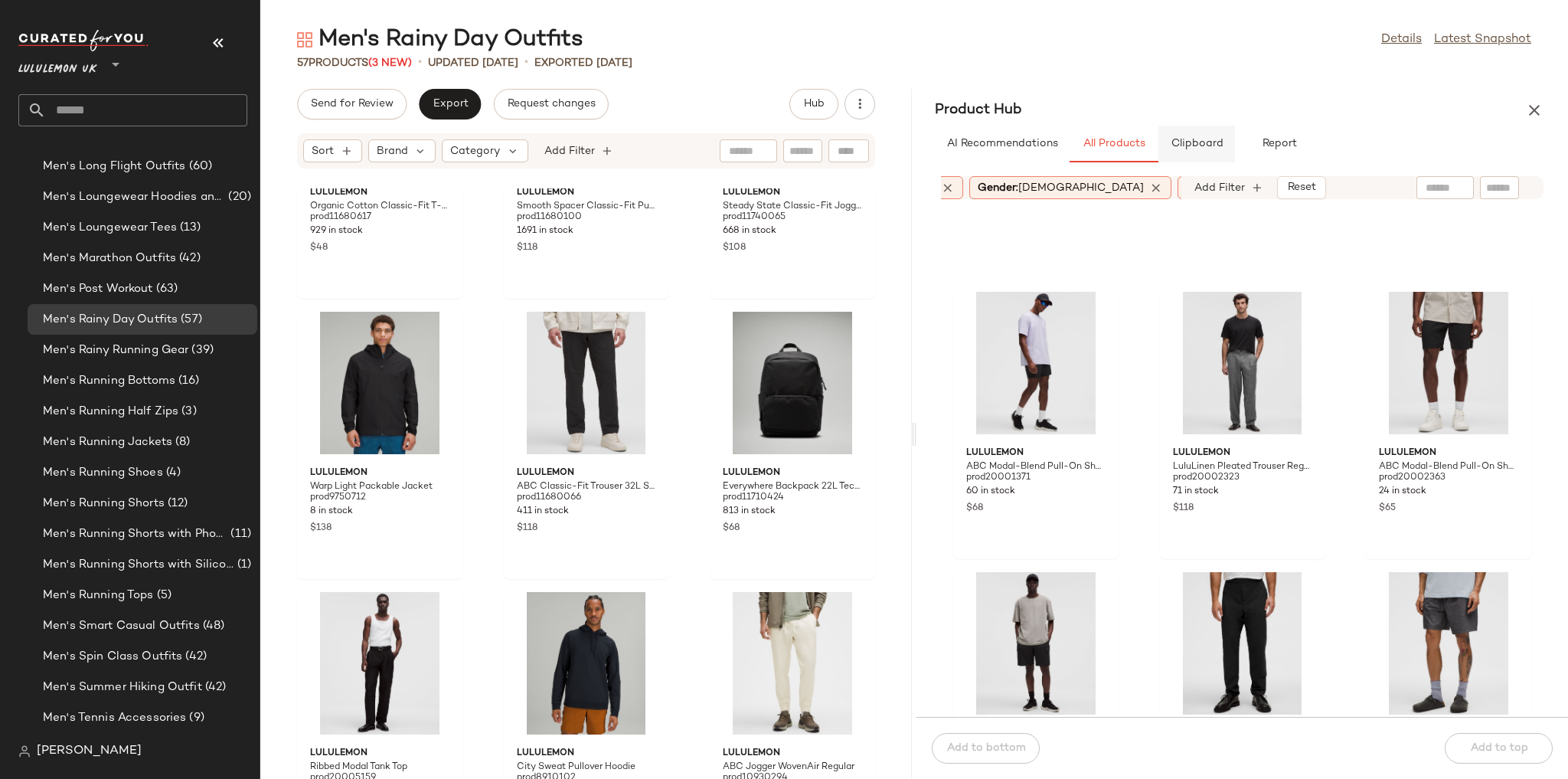 click on "Clipboard" at bounding box center [1197, 144] 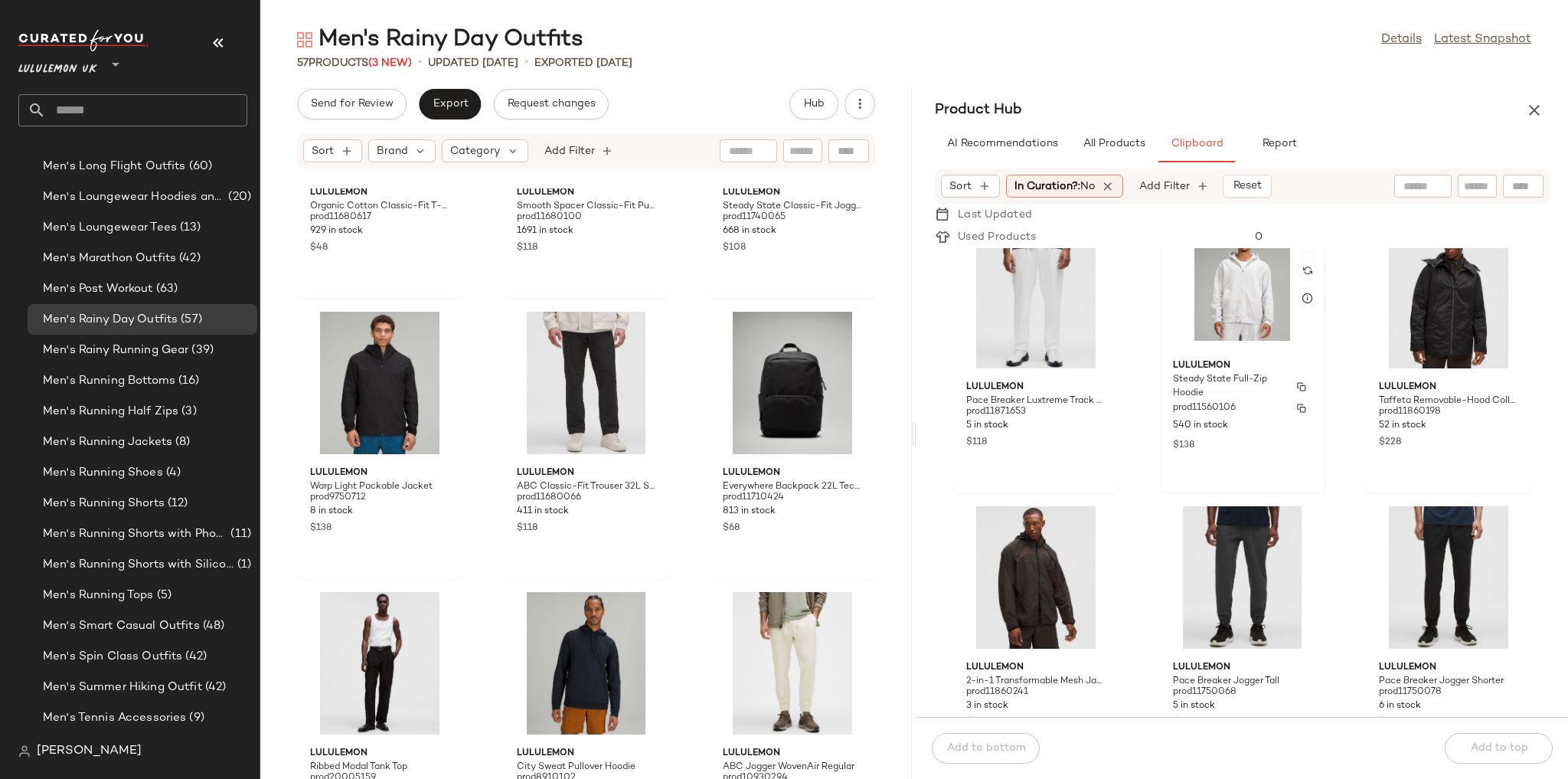 scroll, scrollTop: 305, scrollLeft: 0, axis: vertical 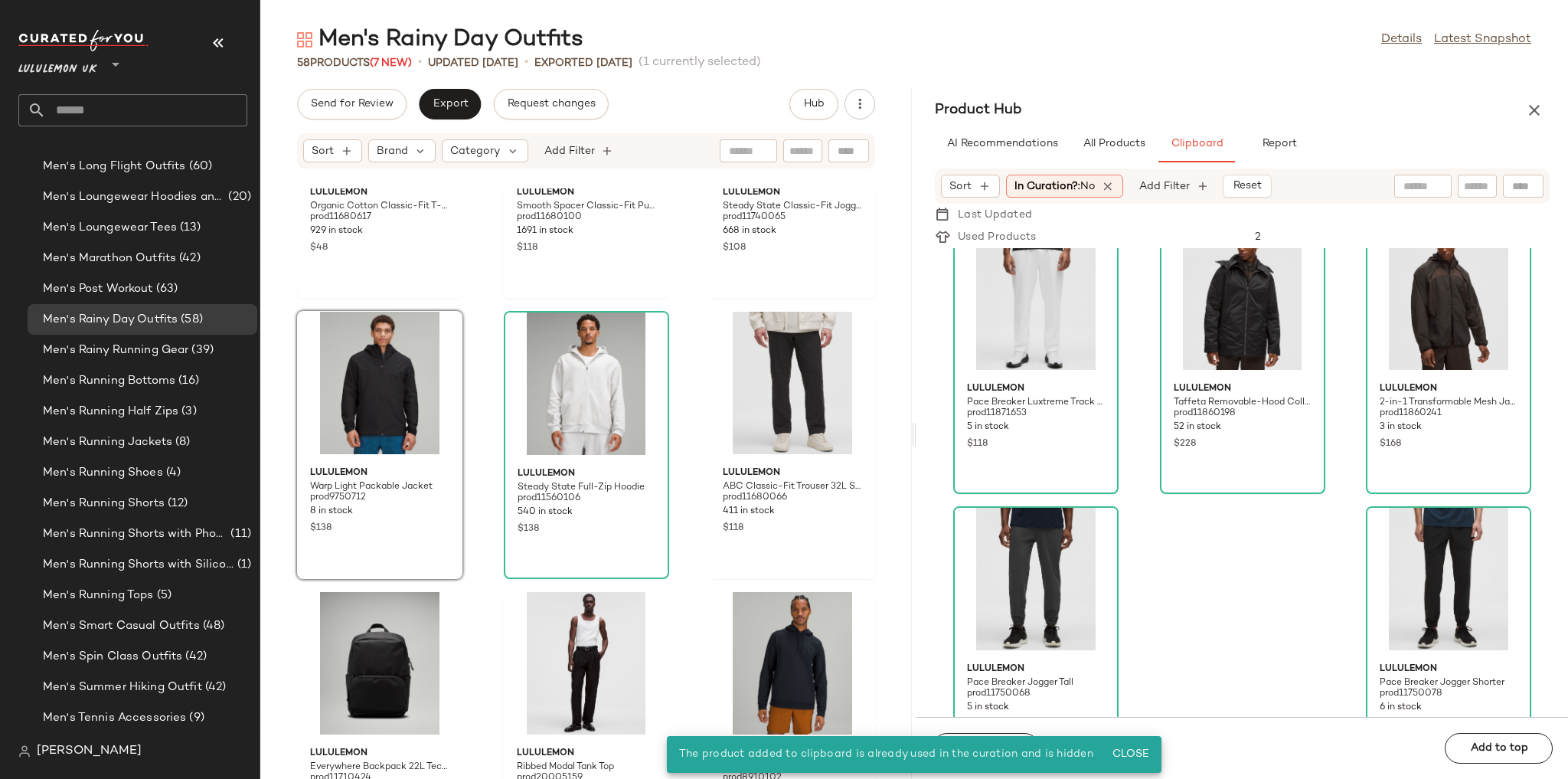 click on "lululemon Organic Cotton Classic-Fit T-Shirt prod11680617 929 in stock $48 lululemon Smooth Spacer Classic-Fit Pullover Hoodie prod11680100 1691 in stock $118 lululemon Steady State Classic-Fit Jogger Regular prod11740065 668 in stock $108 lululemon Warp Light Packable Jacket prod9750712 8 in stock $138 lululemon Steady State Full-Zip Hoodie prod11560106 540 in stock $138 lululemon ABC Classic-Fit Trouser 32L Stretch Cotton VersaTwill prod11680066 411 in stock $118 lululemon Everywhere Backpack 22L Tech Canvas prod11710424 813 in stock $68 lululemon Ribbed Modal Tank Top prod20005159 229 in stock $42 lululemon City Sweat Pullover Hoodie prod8910102 19 in stock $88 lululemon ABC Jogger WovenAir Regular prod10930294 427 in stock $118 lululemon Engineered Warmth Long-Sleeve Crew prod10641633 605 in stock $138 lululemon Utilitech Twill Relaxed Pleated Trouser prod11750220 74 in stock $138 lululemon Men's Cityverse Cotton Canvas Sneaker prod11870657 245 in stock $128 lululemon Heavyweight Cotton Jersey T-Shirt $48" 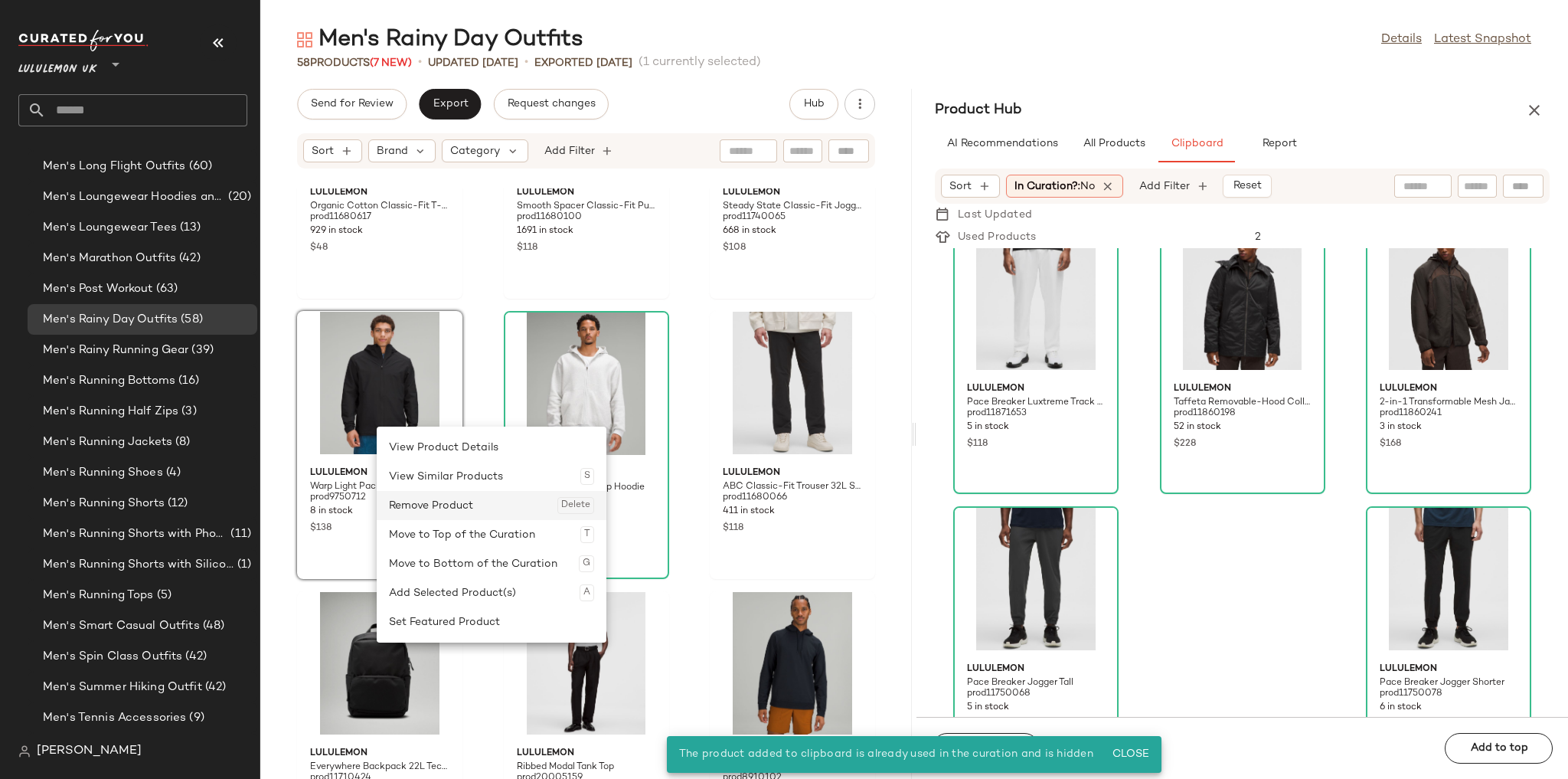 click on "Remove Product  Delete" 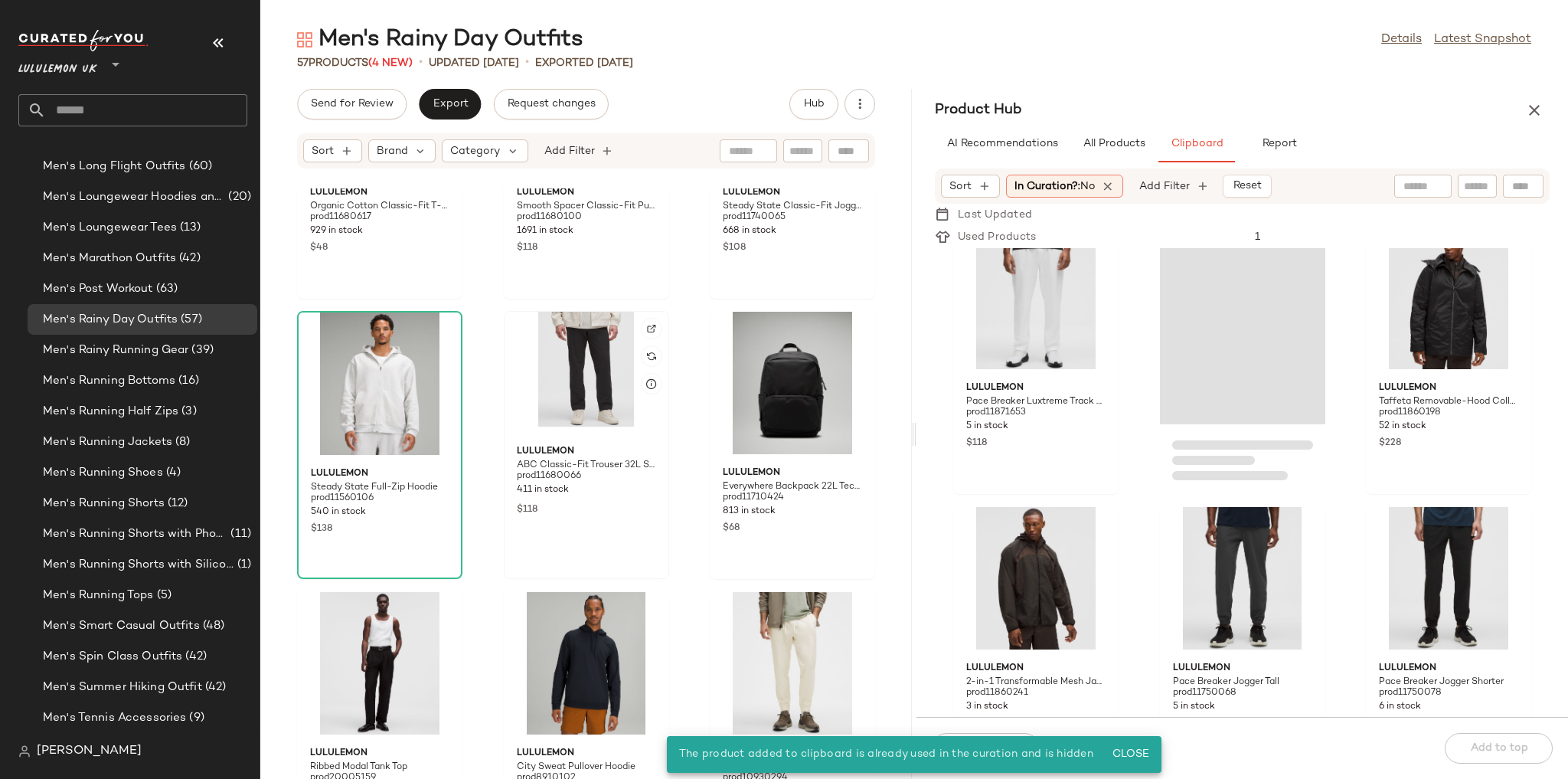 scroll, scrollTop: 305, scrollLeft: 0, axis: vertical 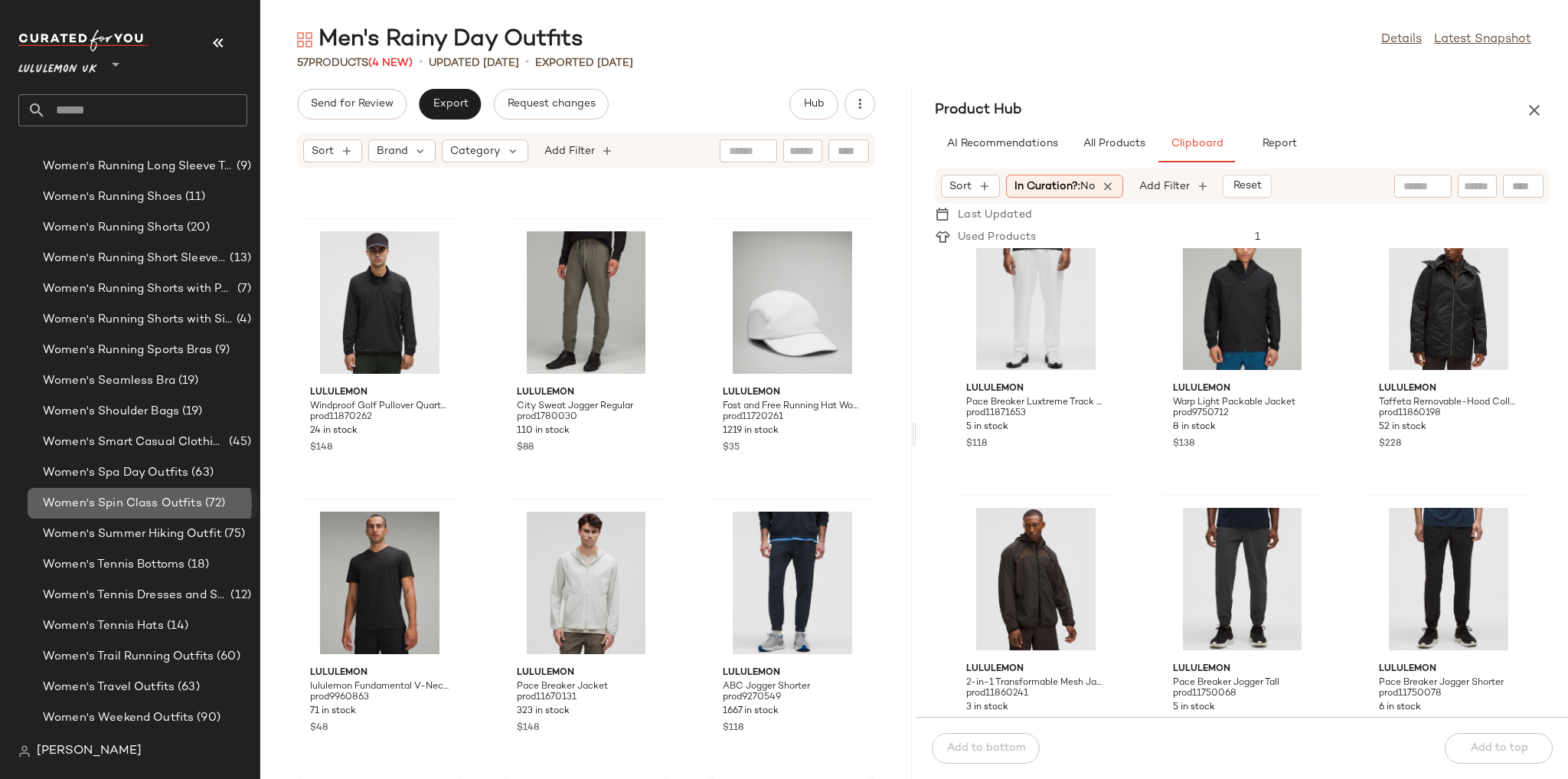 click on "Women's Spin Class Outfits" at bounding box center (122, 503) 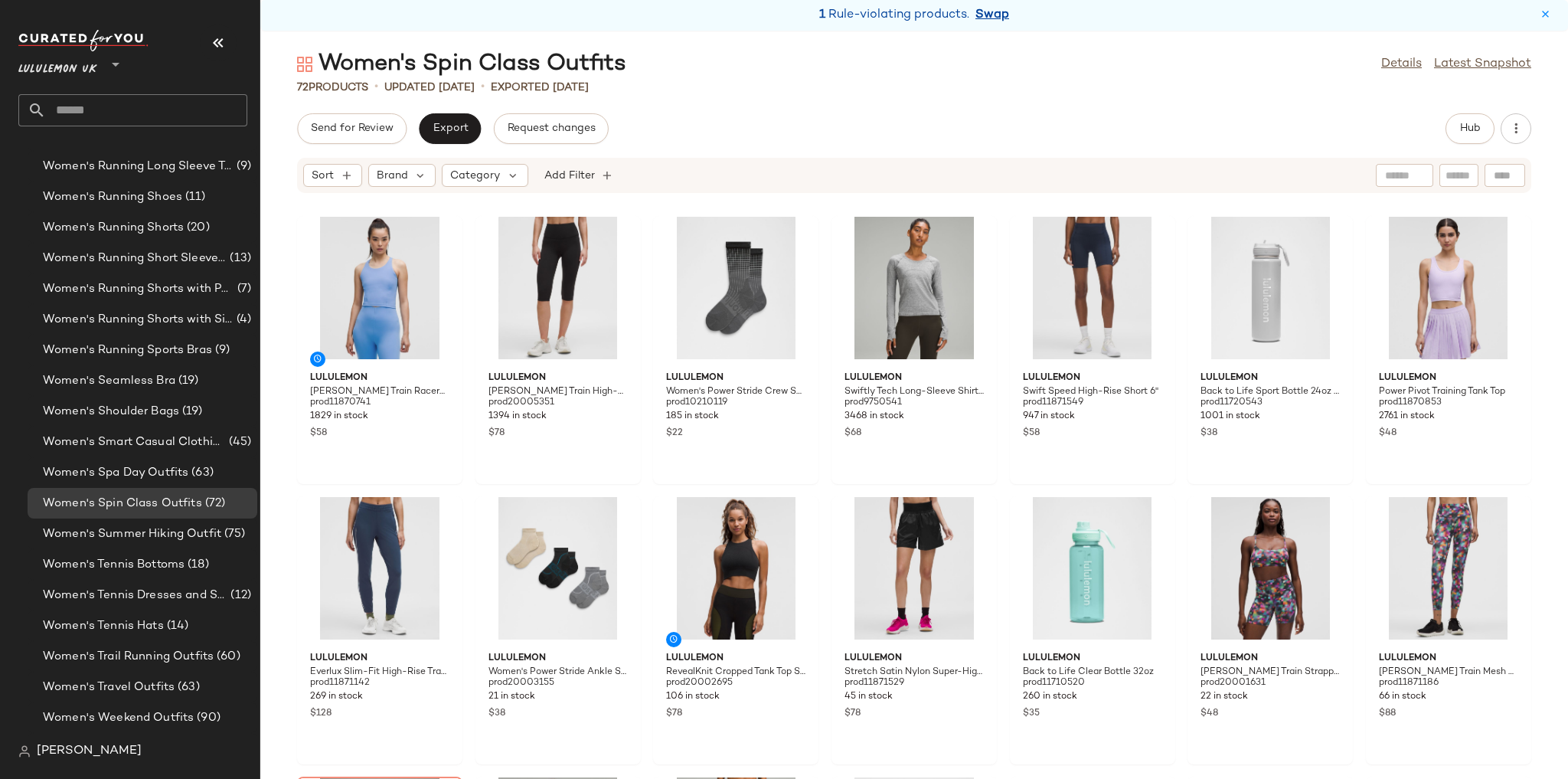 click on "Swap" at bounding box center [992, 15] 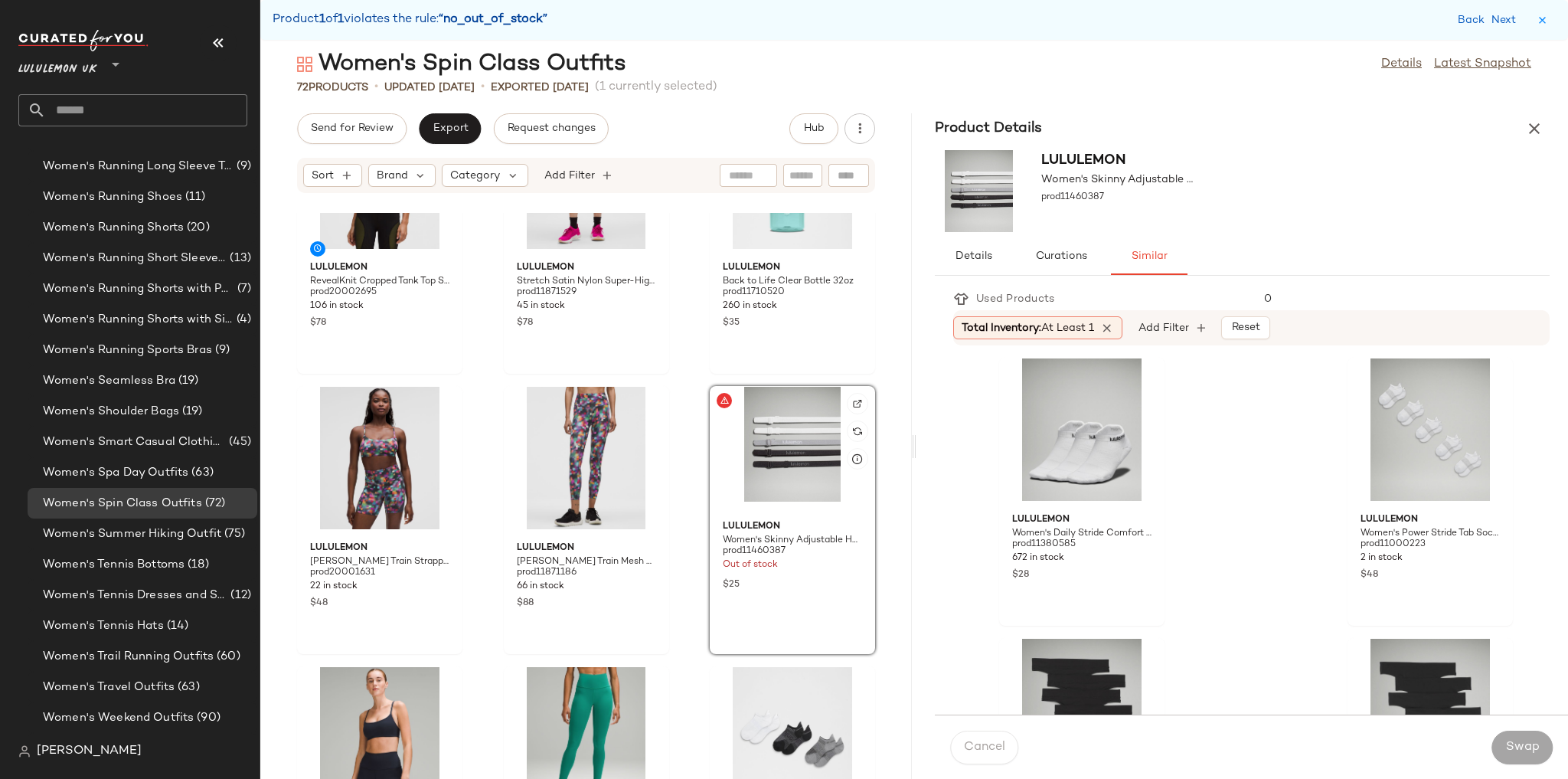 scroll, scrollTop: 902, scrollLeft: 0, axis: vertical 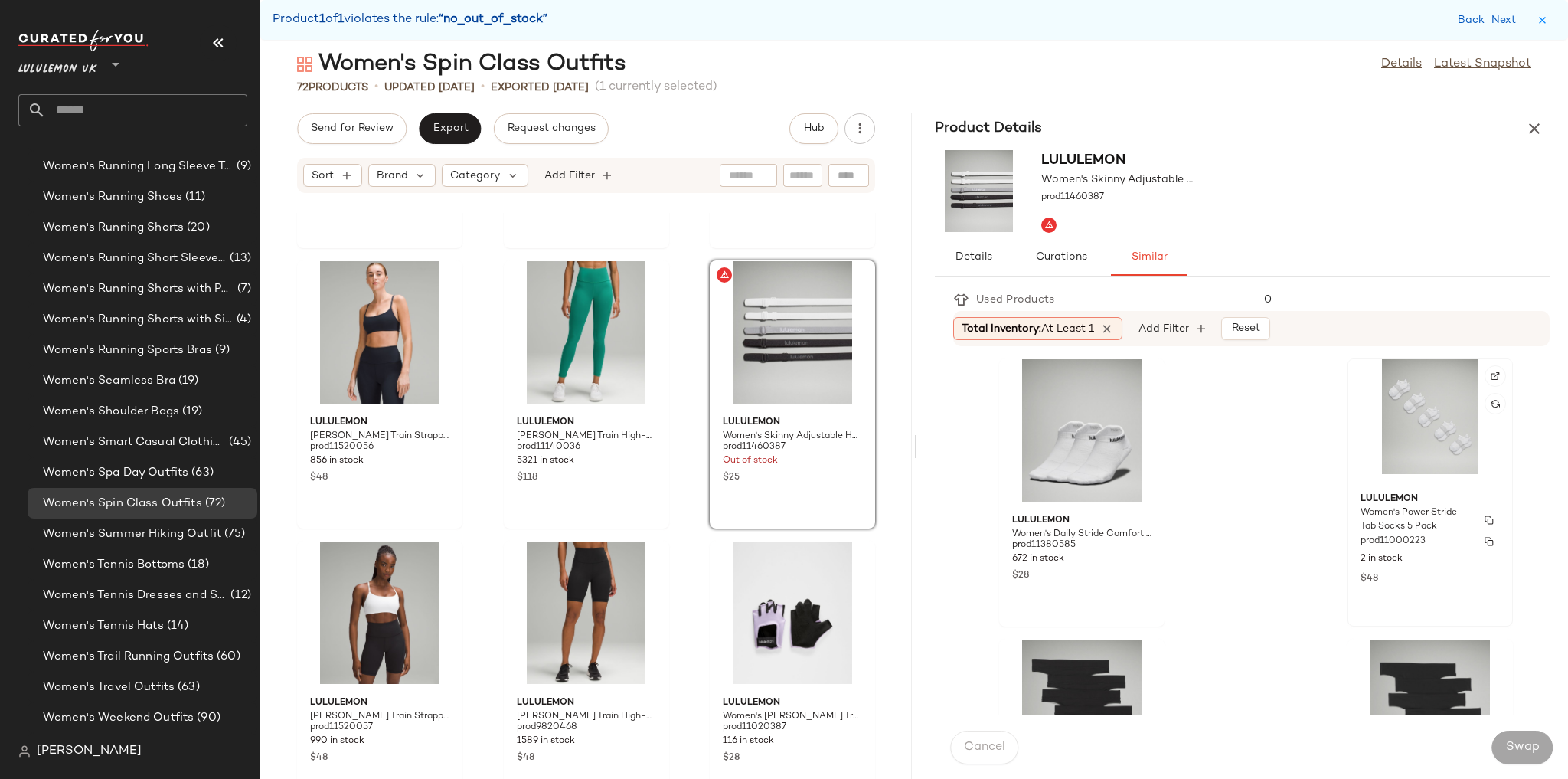 click on "Women's Power Stride Tab Socks 5 Pack" at bounding box center [1416, 520] 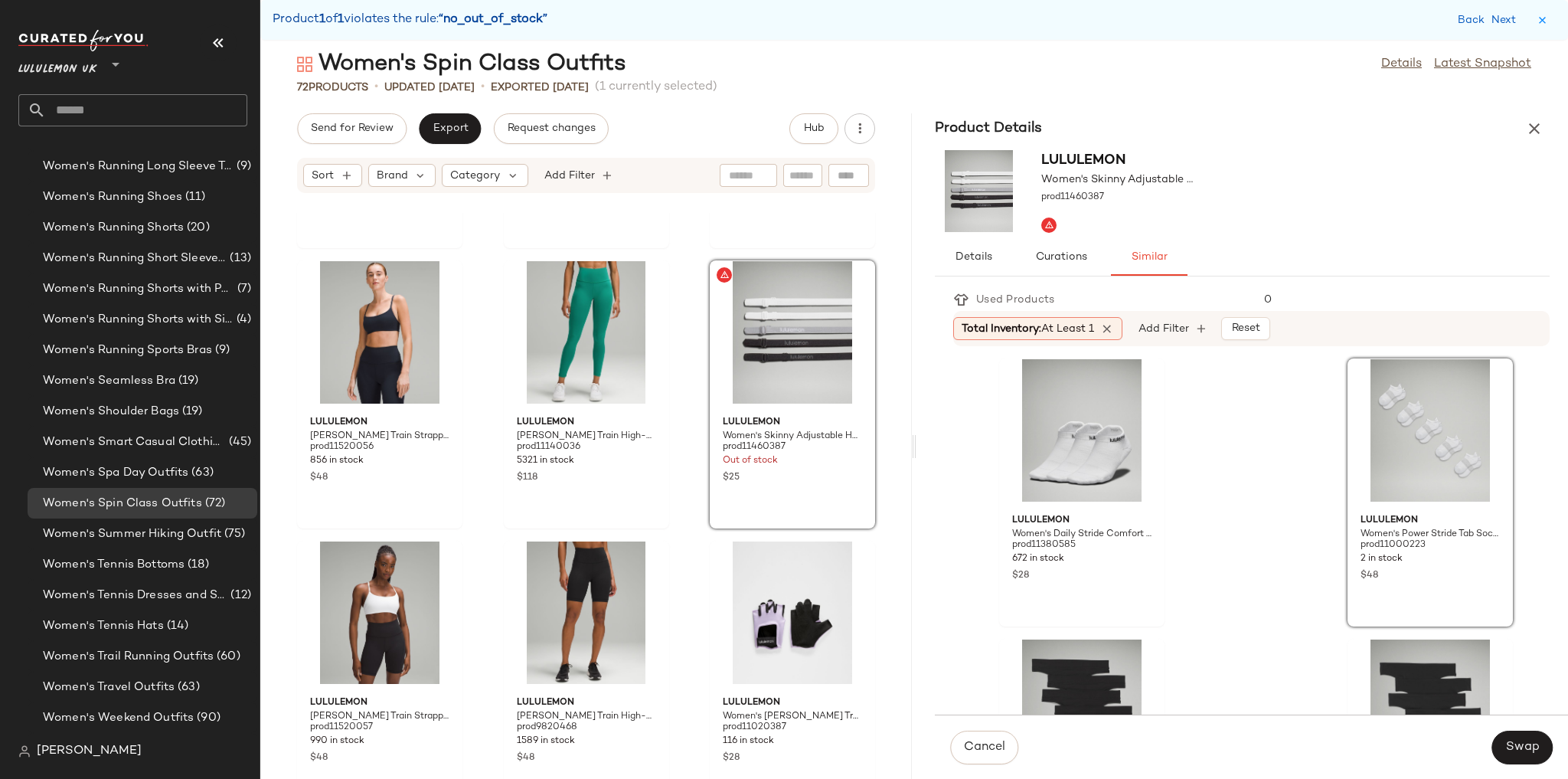 click on "lululemon Women's Daily Stride Comfort Low-Ankle Socks 3 Pack prod11380585 672 in stock $28 lululemon Women's Power Stride Tab Socks 5 Pack prod11000223 2 in stock $48 lululemon UnderEase Mid-Rise Thong Underwear 5 Pack prod10520468 155 in stock $68 lululemon InvisiWear Mid-Rise Thong Underwear 5 Pack prod10520457 256 in stock $68 lululemon InvisiWear Mid-Rise Bikini Underwear 3 Pack prod10520447 165 in stock $48 lululemon City Essentials Pouch 4L prod11680176 175 in stock $22 lululemon Women's Find Your Balance Tab Socks prod11510107 12 in stock $18 lululemon Dual Pouch Wristlet Leather Alternative prod11750663 134 in stock $68 lululemon InvisiWear Mid-Rise Bikini Underwear 5 Pack prod10520448 205 in stock $78 lululemon Stretch High-Rise Jogger Full Length prod10440071 59 in stock $108 lululemon Women's Fast and Free Fleece Running Gloves prod11530371 77 in stock $38 lululemon Dual Pouch Wristlet prod10930207 281 in stock $48 lululemon Women's Fast and Free Insulated Running Gloves prod11790466 19 in stock" 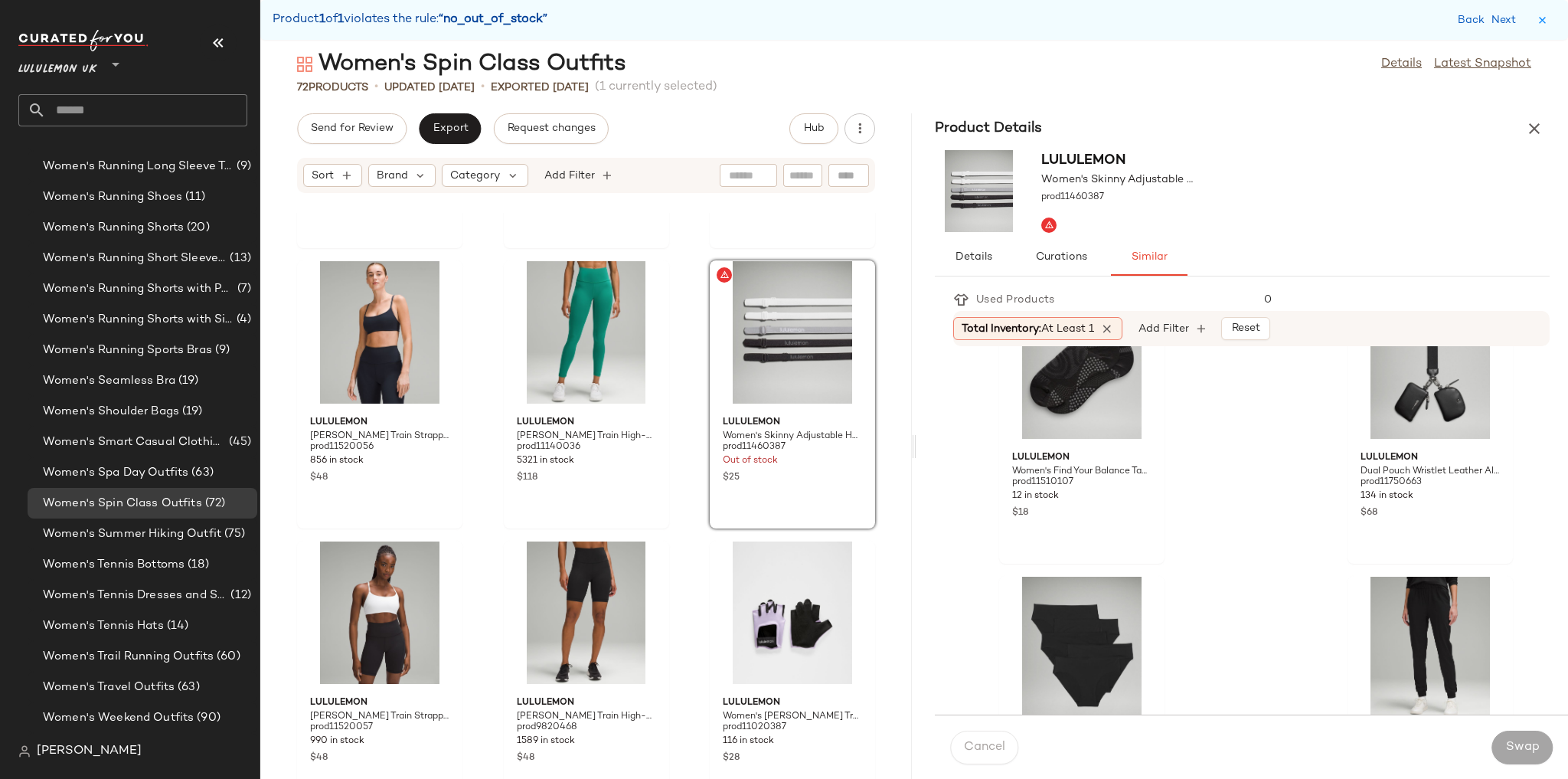 scroll, scrollTop: 919, scrollLeft: 0, axis: vertical 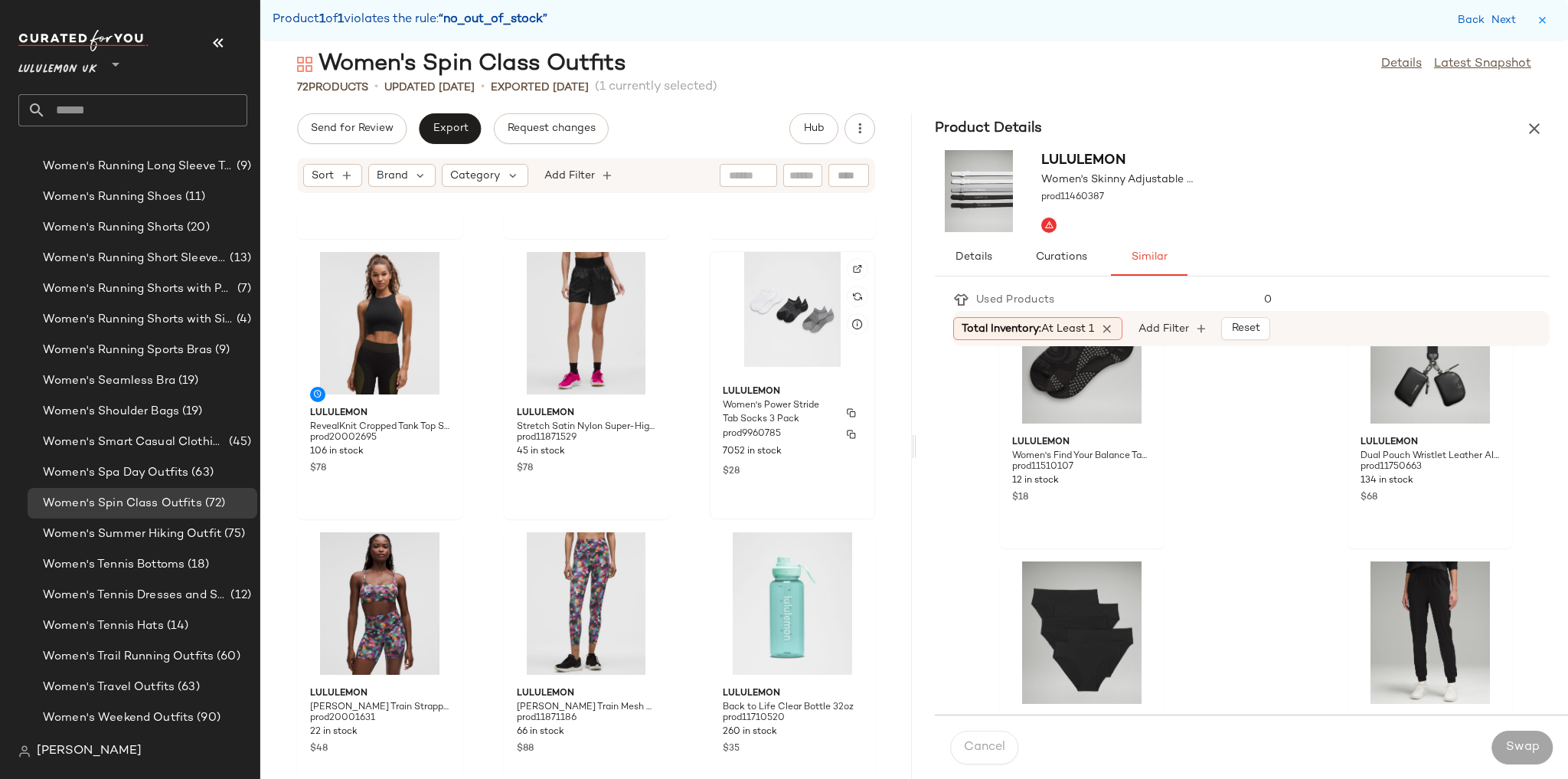 click on "7052 in stock" at bounding box center [792, 452] 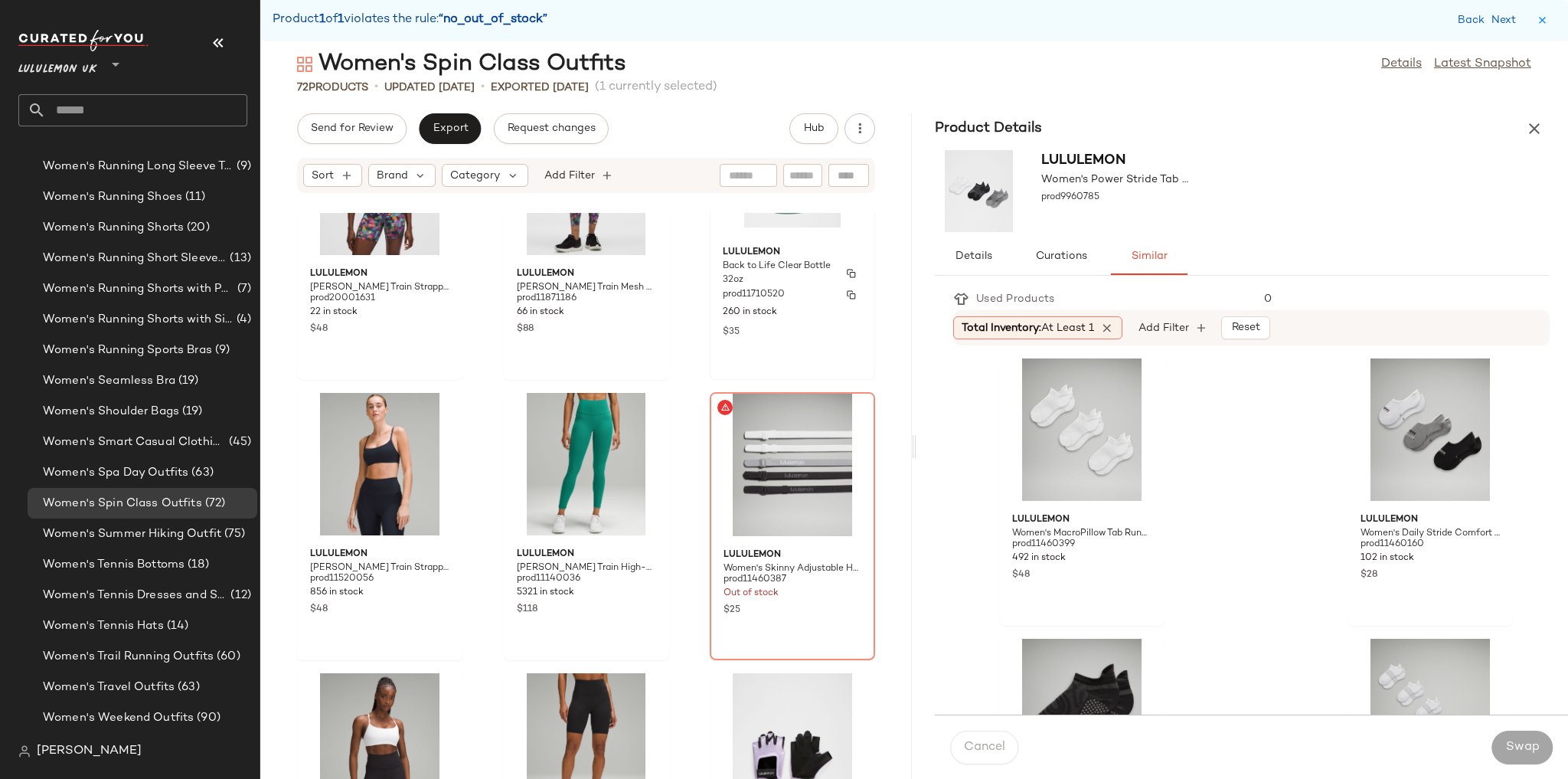 scroll, scrollTop: 1247, scrollLeft: 0, axis: vertical 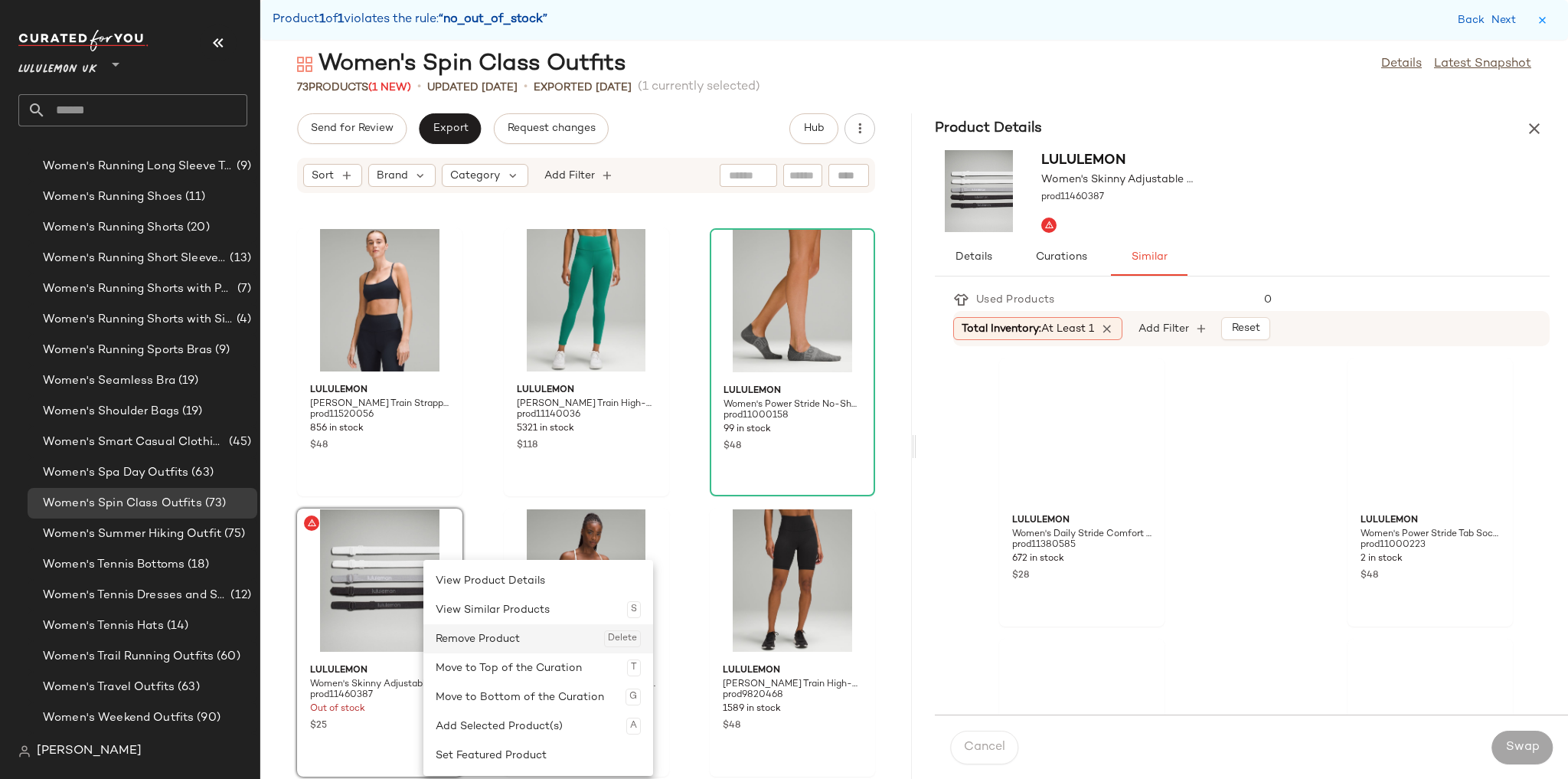 click on "Remove Product  Delete" 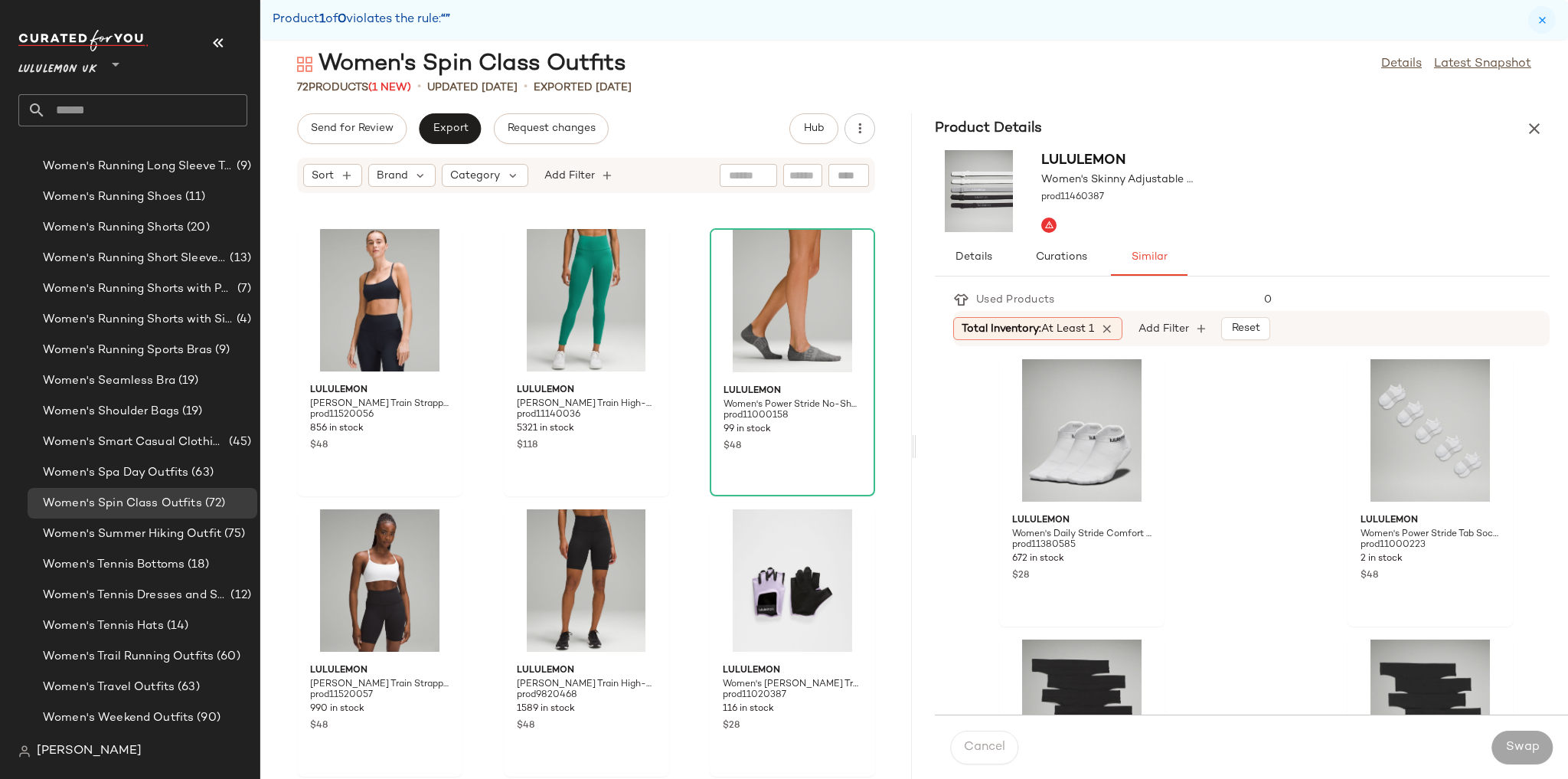click at bounding box center (1542, 20) 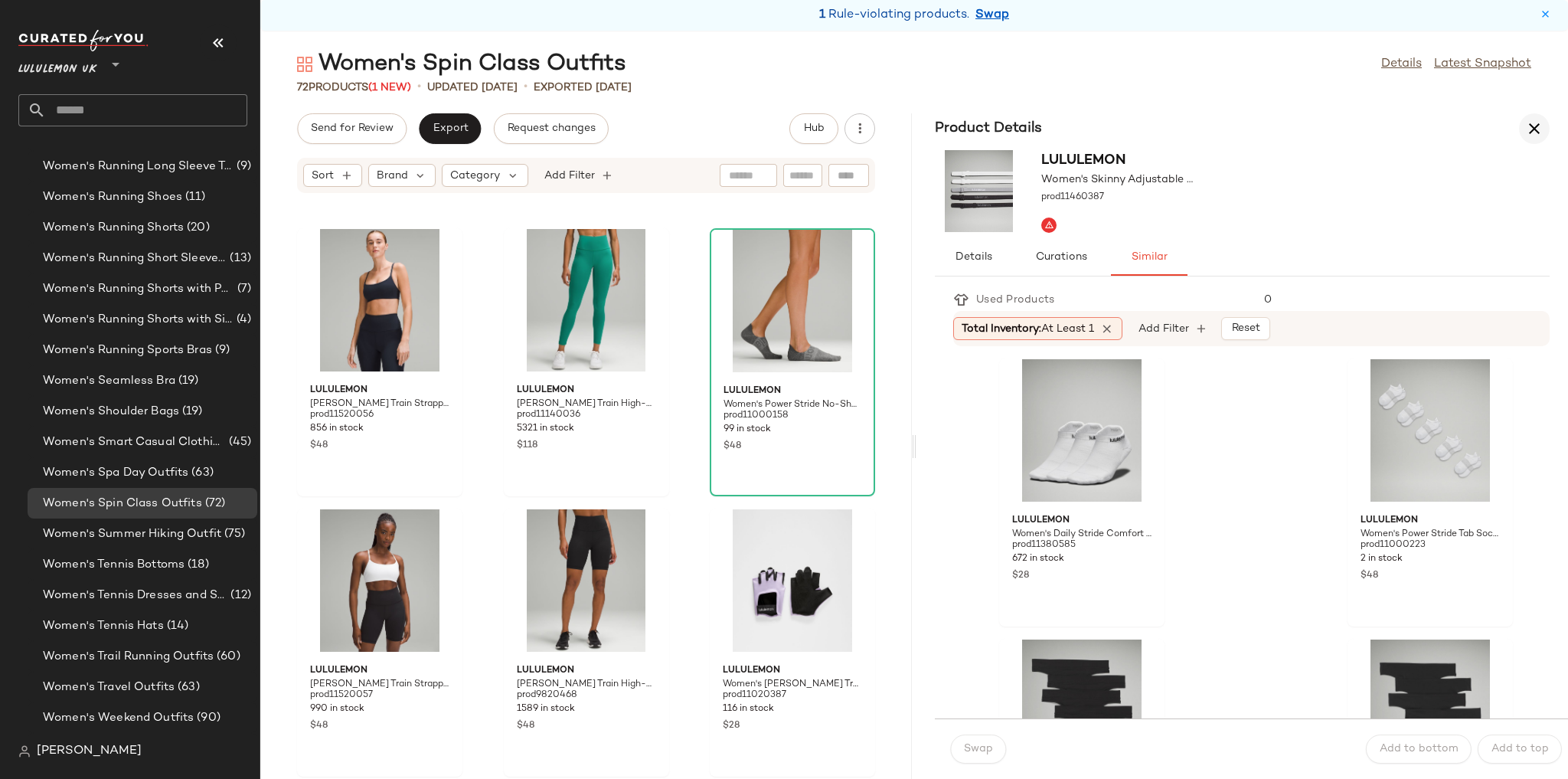 click at bounding box center (1534, 129) 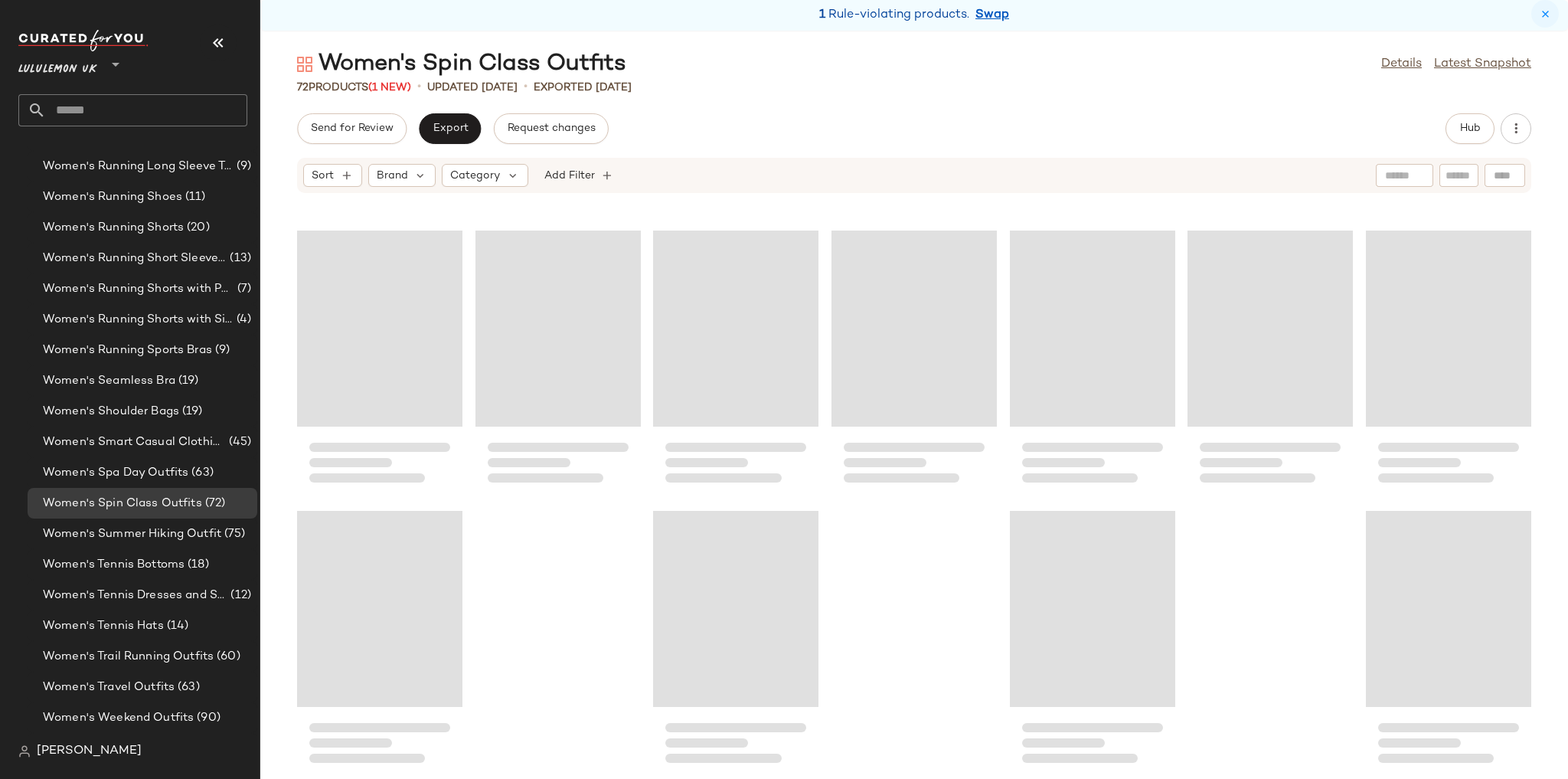 scroll, scrollTop: 561, scrollLeft: 0, axis: vertical 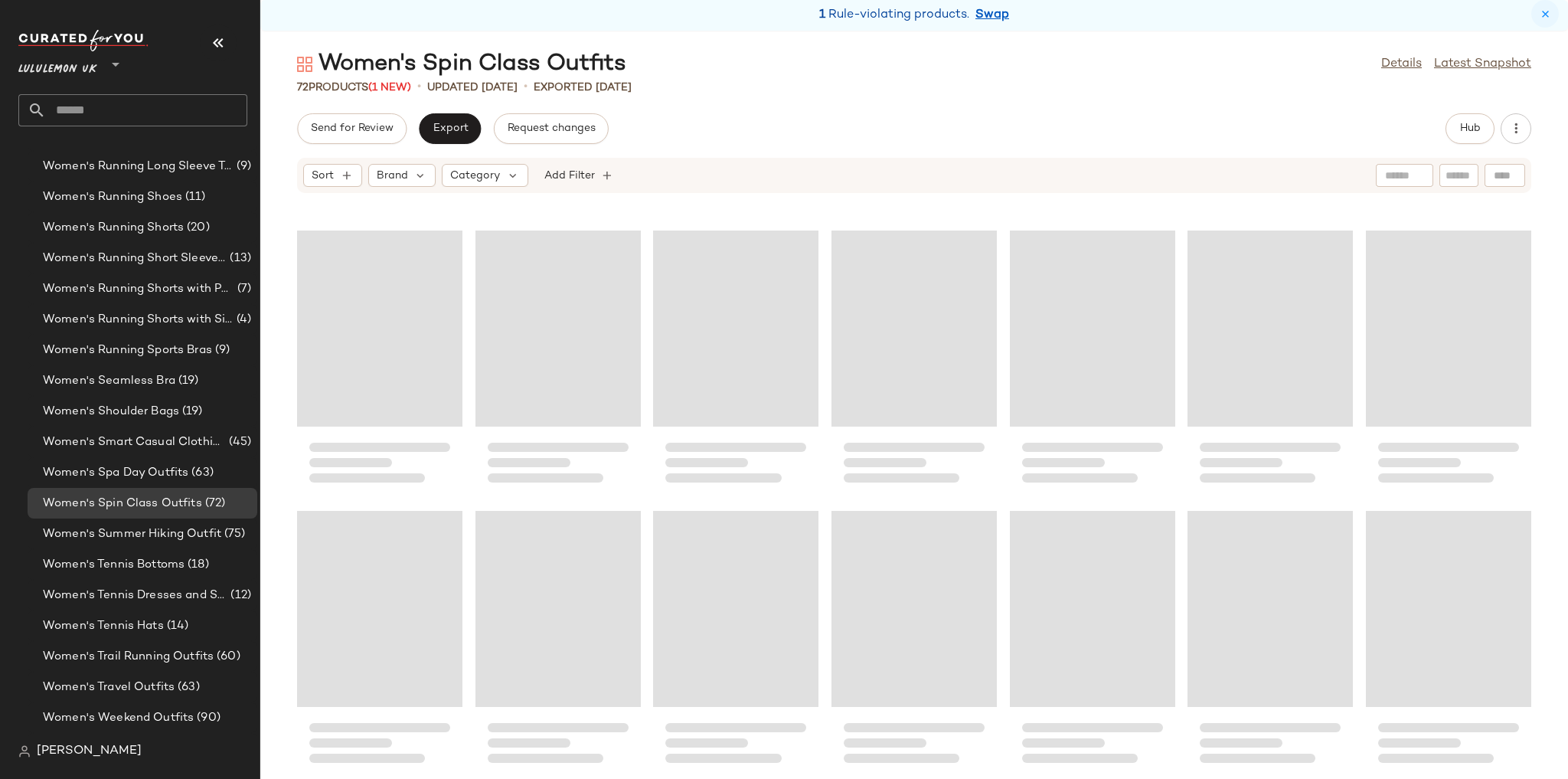 click at bounding box center [1545, 14] 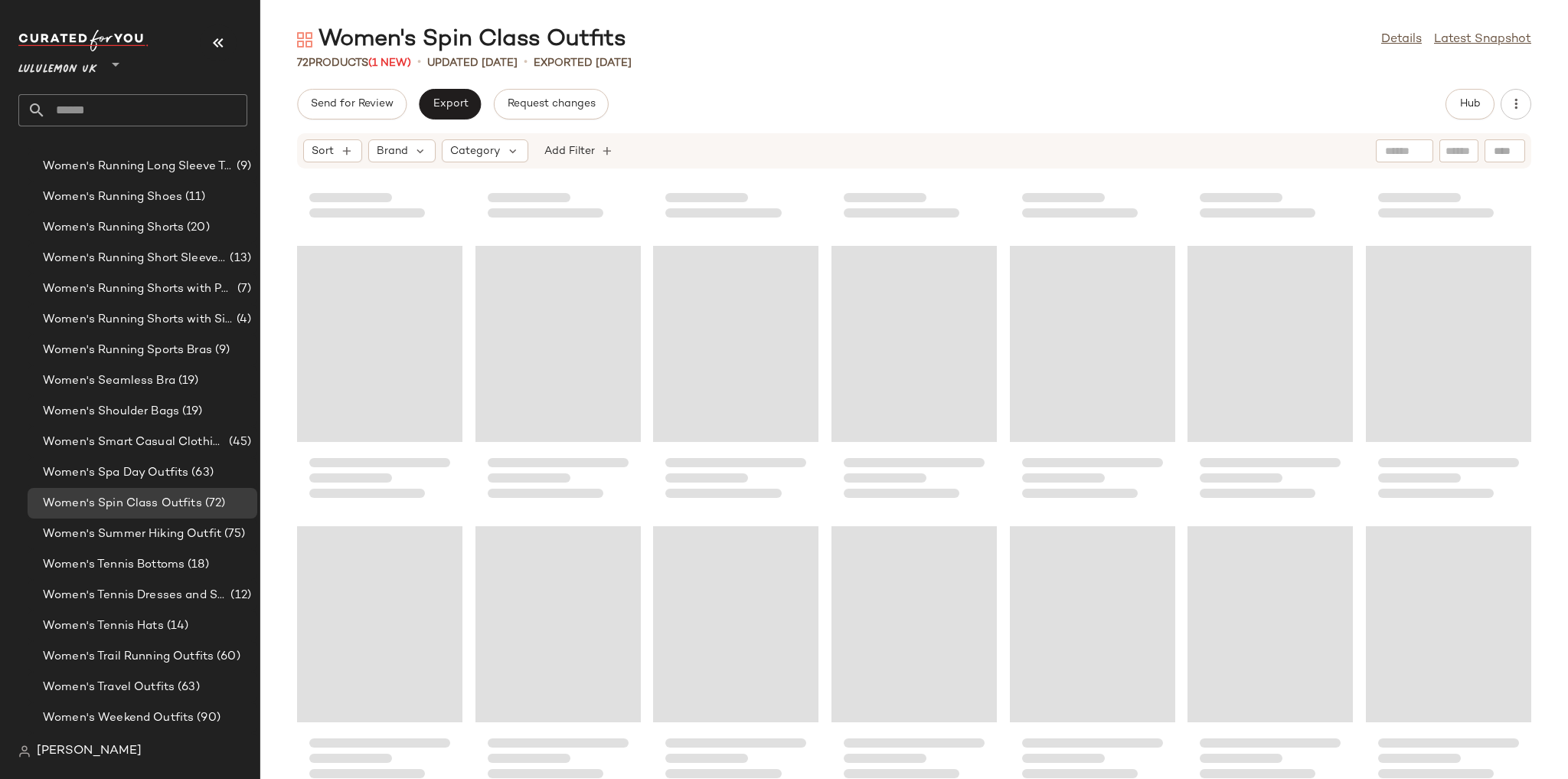 scroll, scrollTop: 438, scrollLeft: 0, axis: vertical 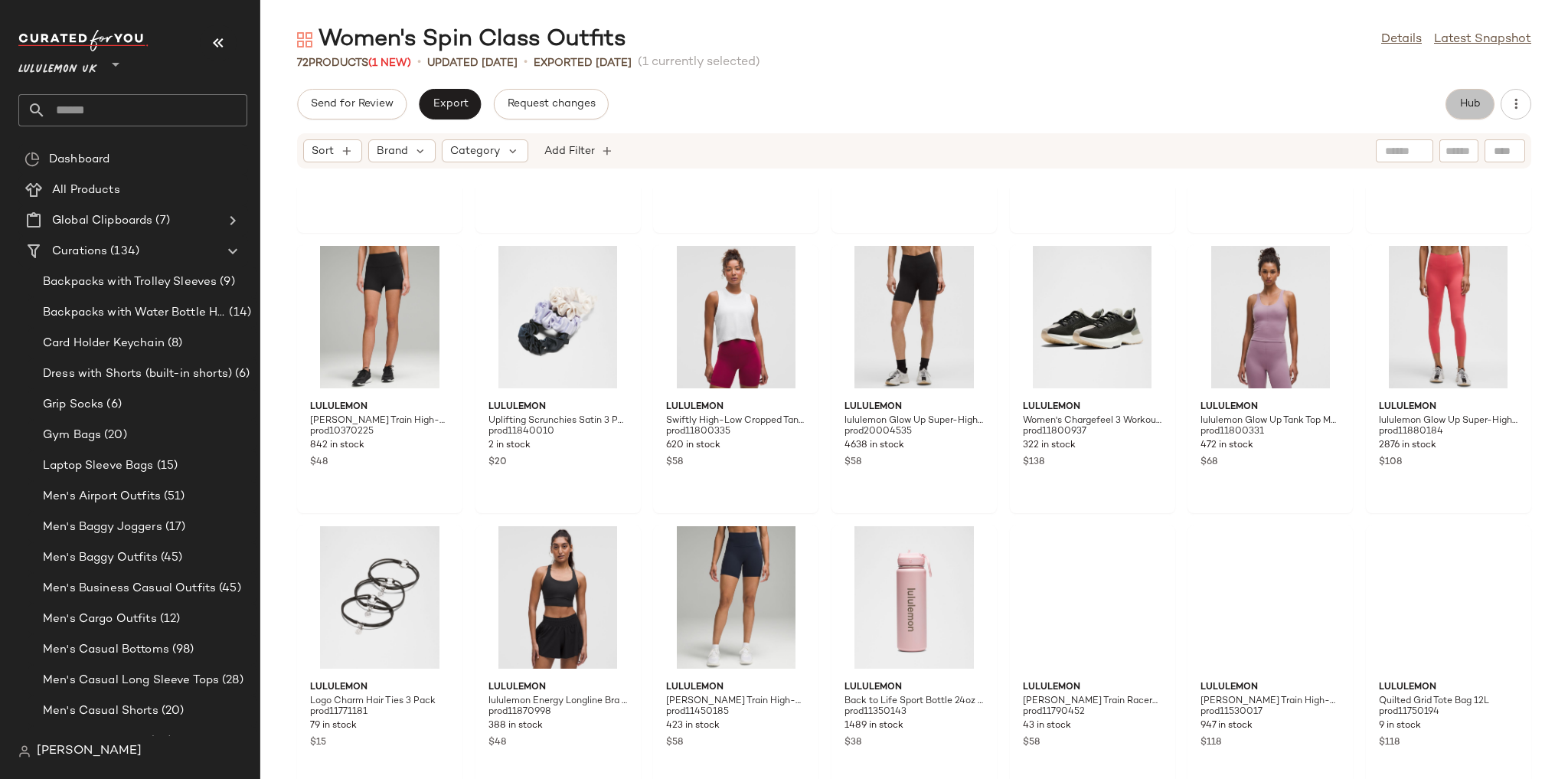 click on "Hub" 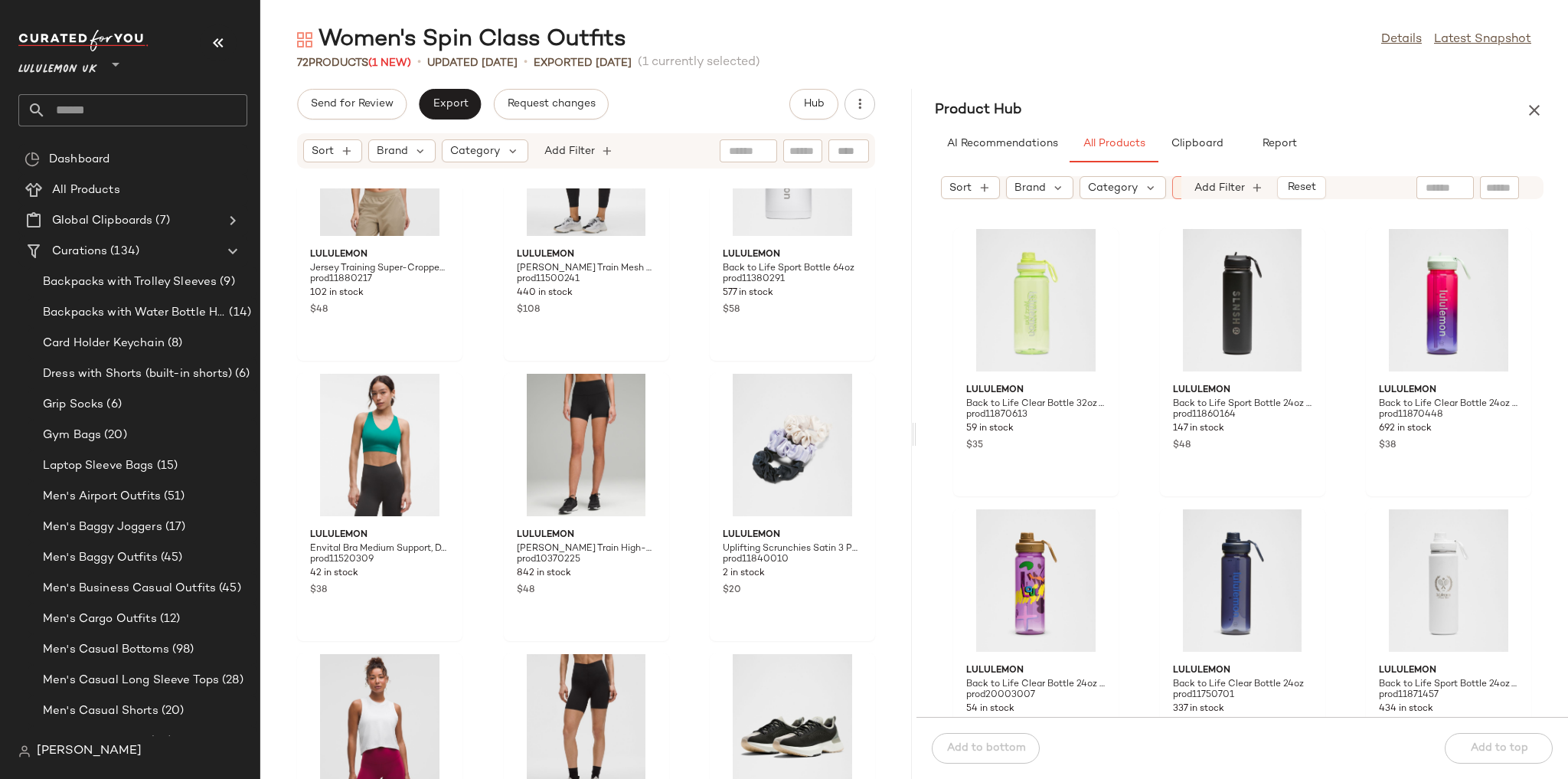 scroll, scrollTop: 2659, scrollLeft: 0, axis: vertical 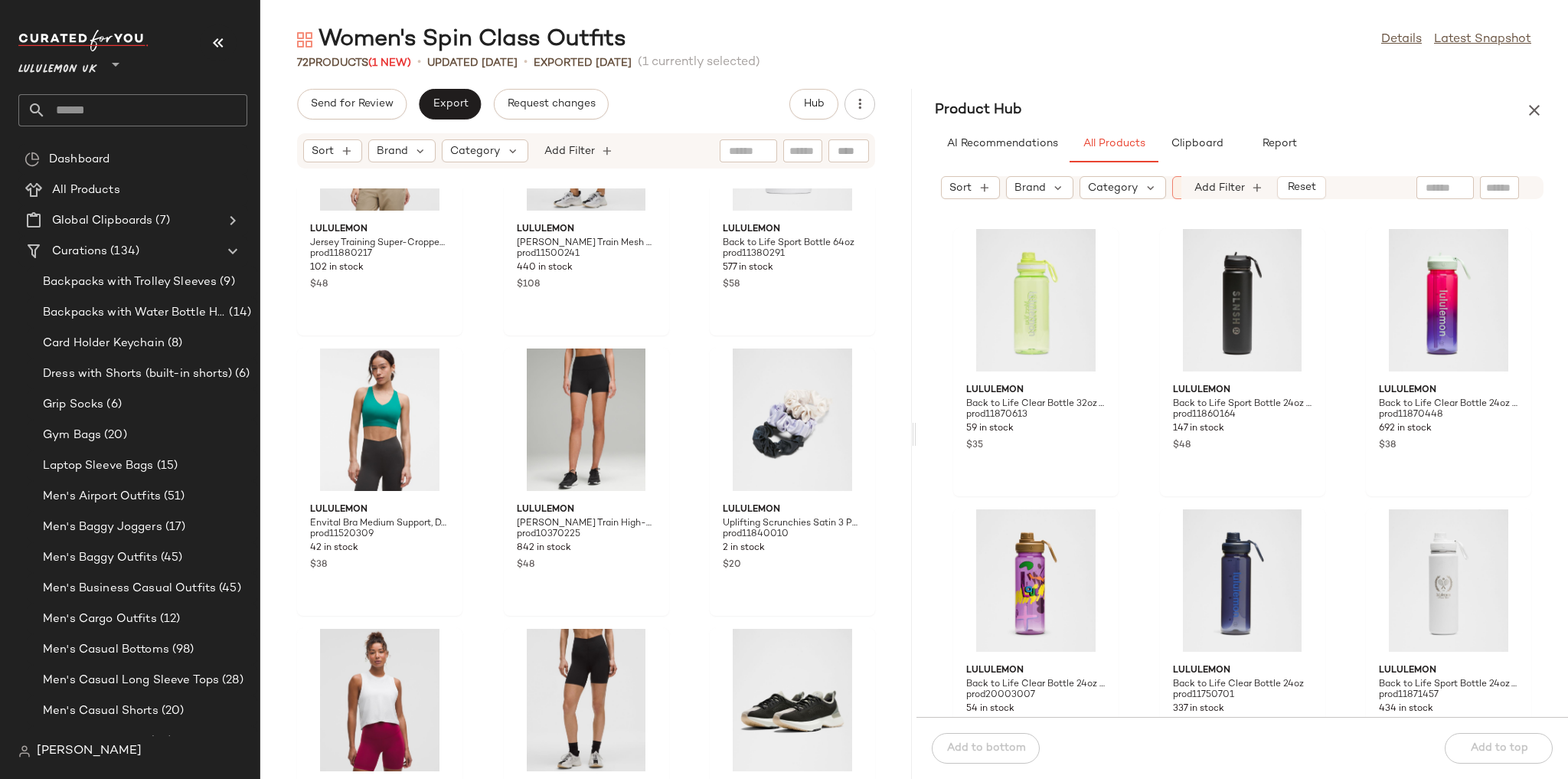 click 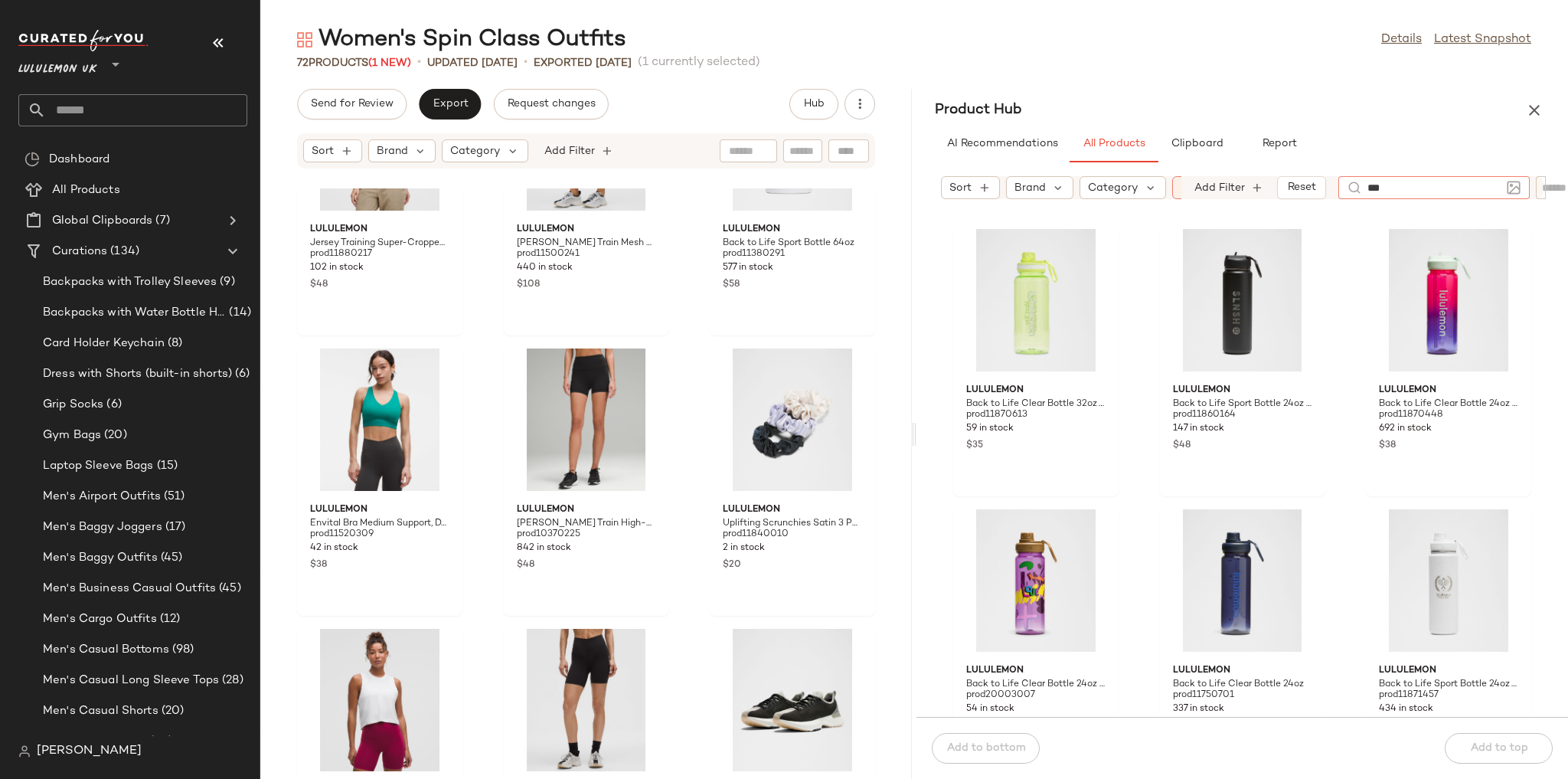 type on "****" 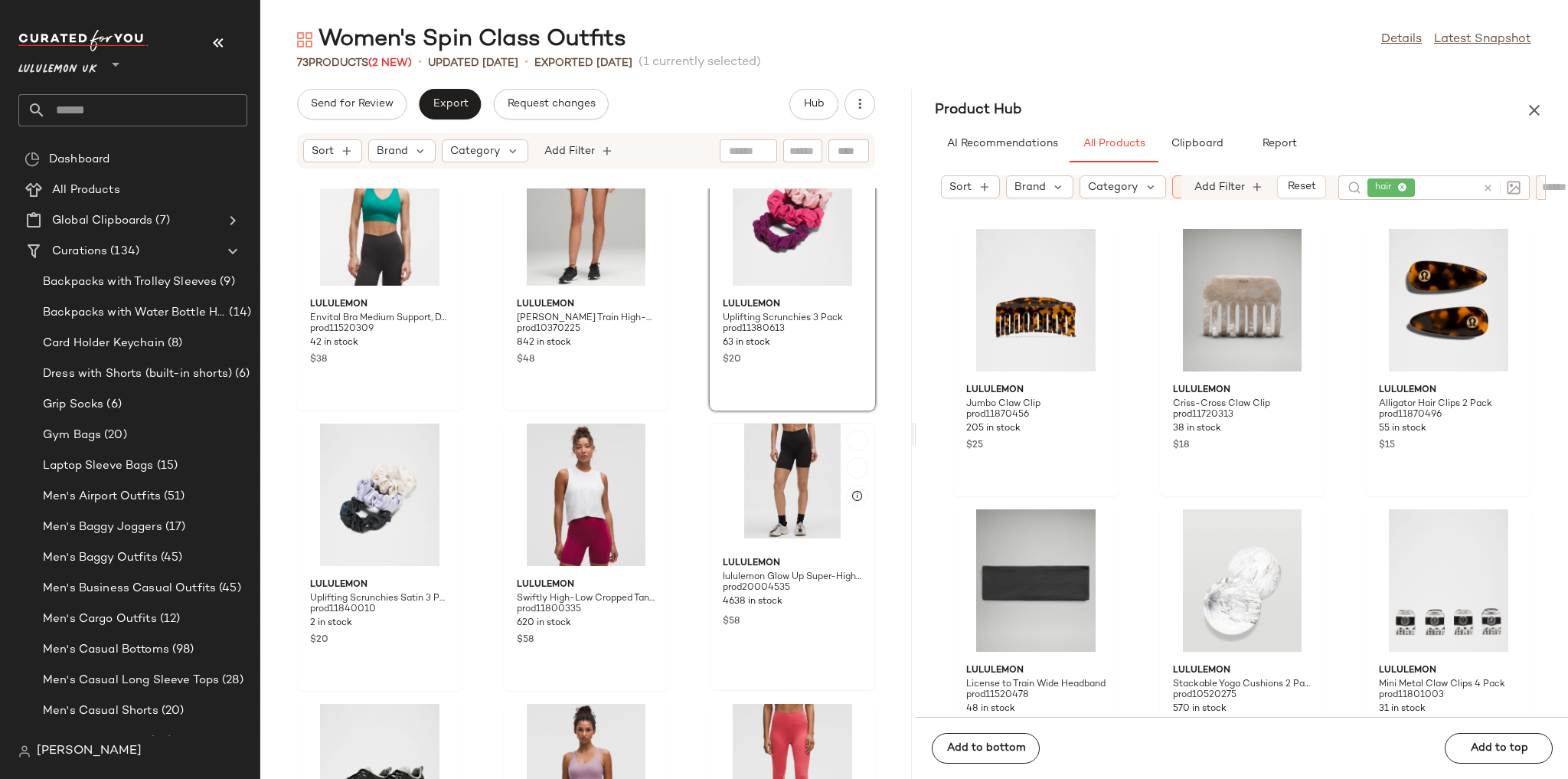 scroll, scrollTop: 2905, scrollLeft: 0, axis: vertical 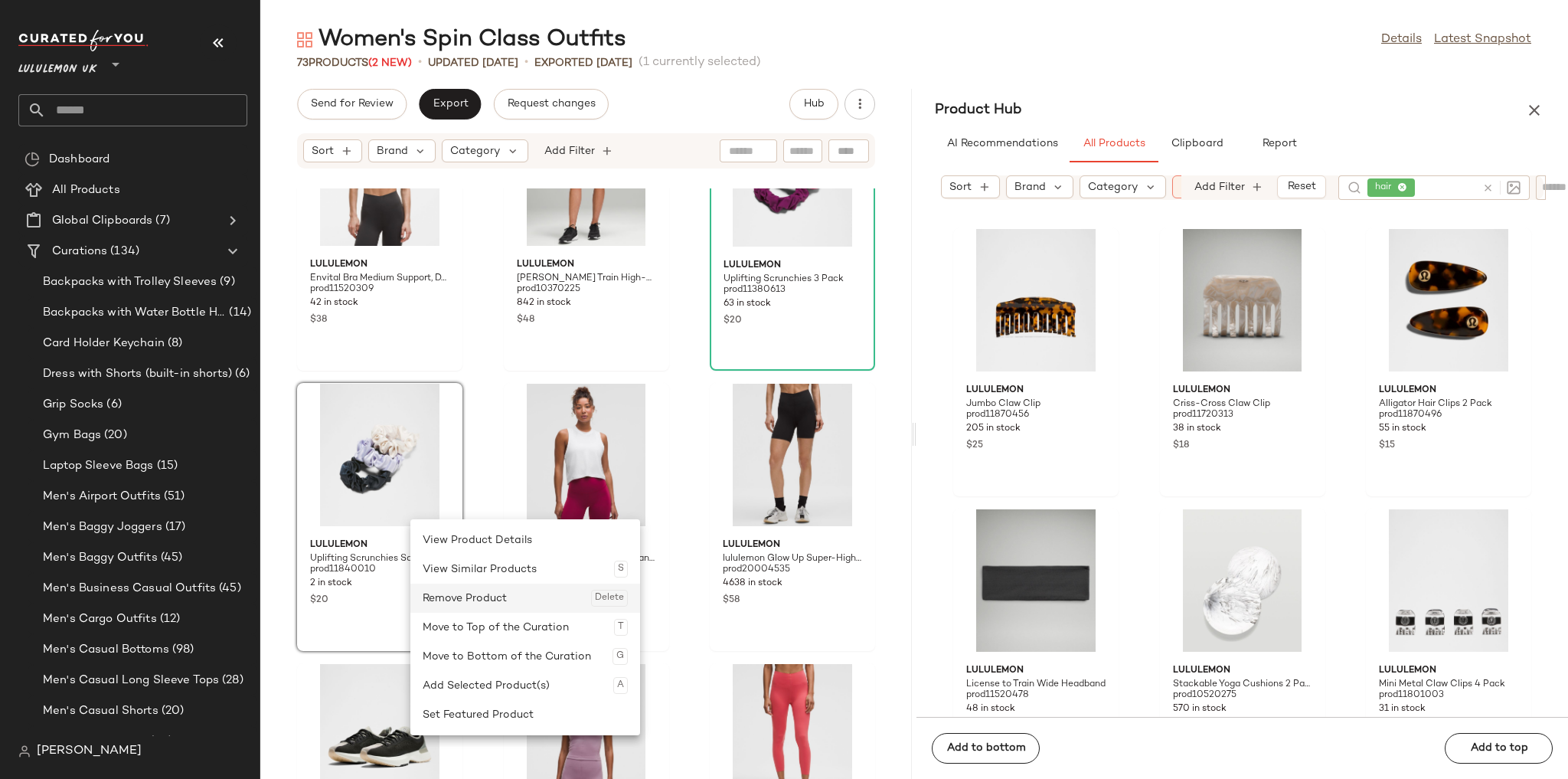 click on "Remove Product  Delete" 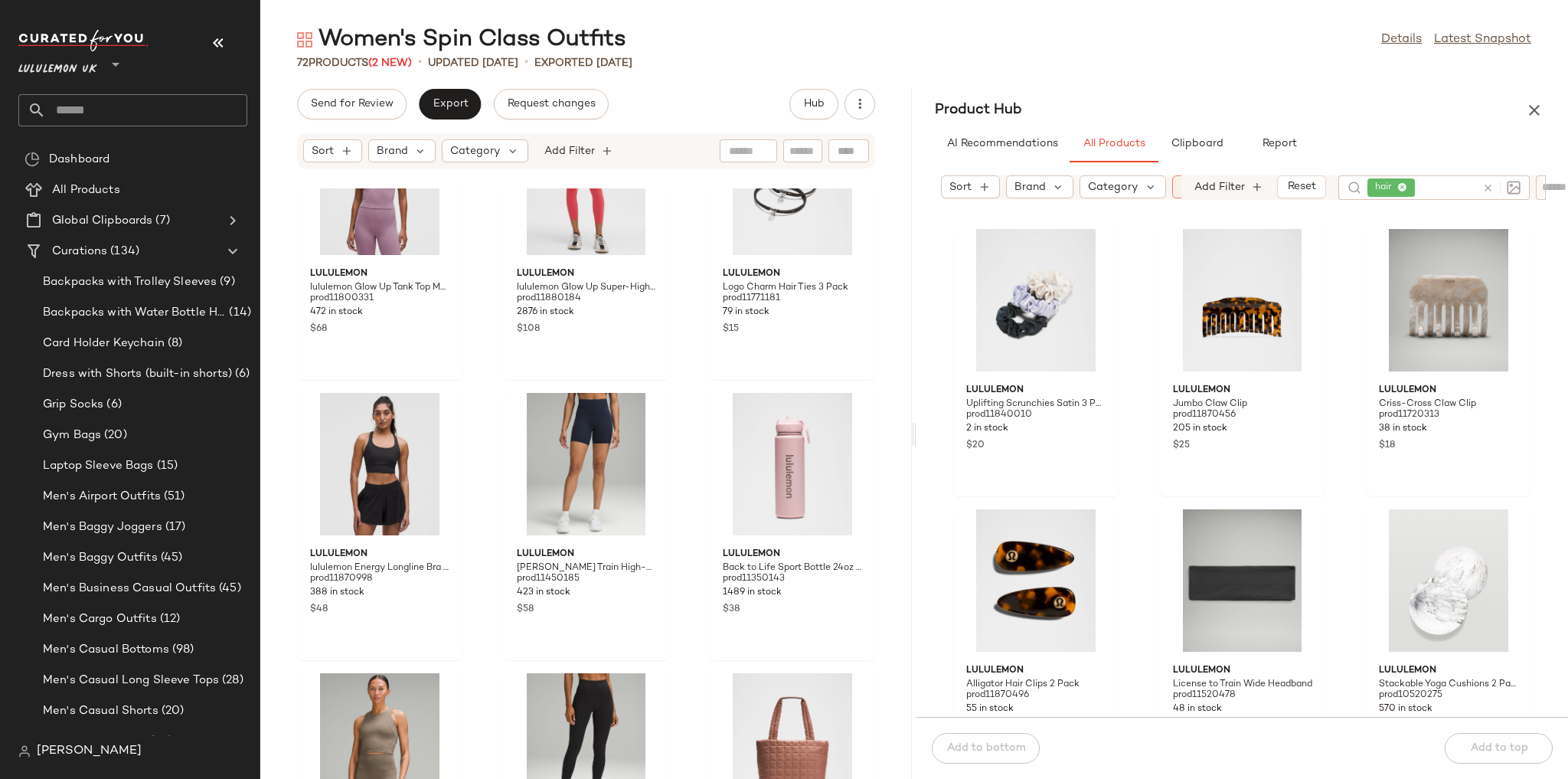 click on "lululemon Swiftly High-Low Cropped Tank Top prod11800335 620 in stock $58 lululemon lululemon Glow Up Super-High-Rise Short 6" prod20004535 4638 in stock $58 lululemon Women's Chargefeel 3 Workout Shoe prod11800937 322 in stock $138 lululemon lululemon Glow Up Tank Top Medium Support, B/C Cup prod11800331 472 in stock $68 lululemon lululemon Glow Up Super-High-Rise Crop 23" prod11880184 2876 in stock $108 lululemon Logo Charm Hair Ties 3 Pack prod11771181 79 in stock $15 lululemon lululemon Energy Longline Bra Medium Support, B-D Cups Evolve prod11870998 388 in stock $48 lululemon [PERSON_NAME] Train High-Rise Short with Pockets 6" prod11450185 423 in stock $58 lululemon Back to Life Sport Bottle 24oz Straw Lid prod11350143 1489 in stock $38 lululemon [PERSON_NAME] Train Racerback Tank Top Medium Support prod11790452 43 in stock $58 lululemon [PERSON_NAME] Train High-Rise Tight with Pockets 28" prod11530017 947 in stock $118 lululemon Quilted Grid Tote Bag 12L prod11750194 9 in stock $118 lululemon prod11520166 1567 in stock $58" 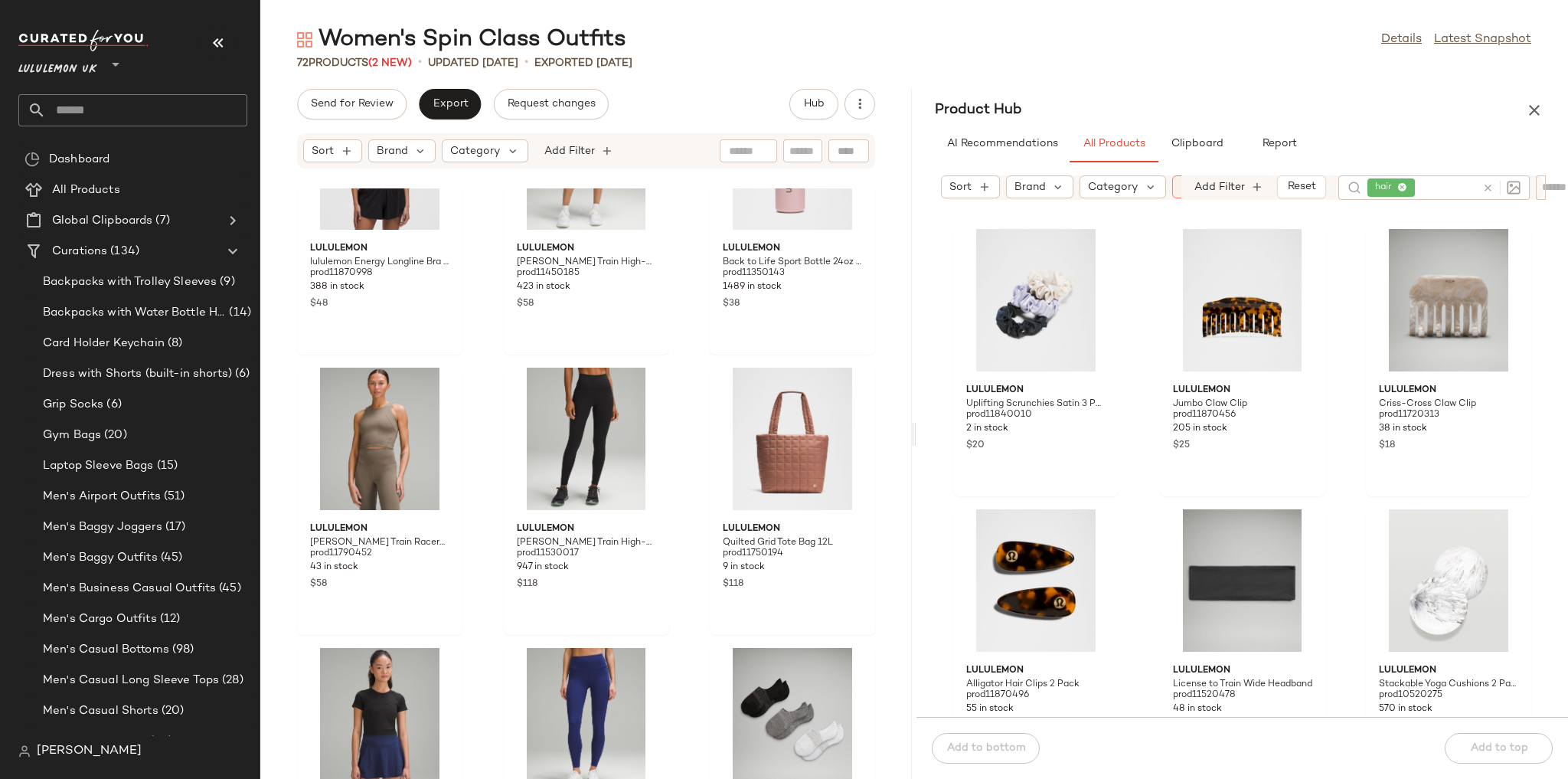 scroll, scrollTop: 3762, scrollLeft: 0, axis: vertical 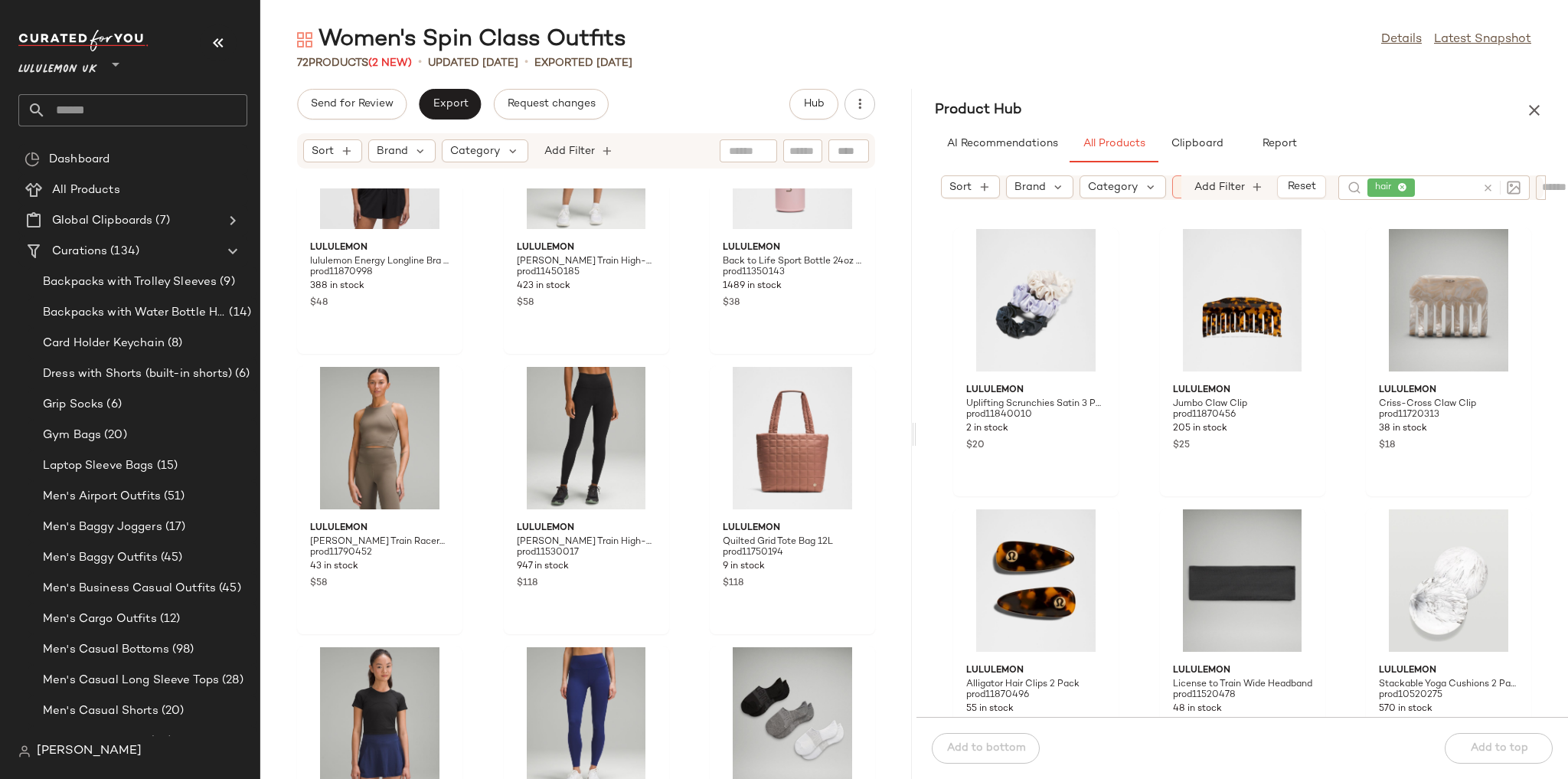 click at bounding box center [1488, 188] 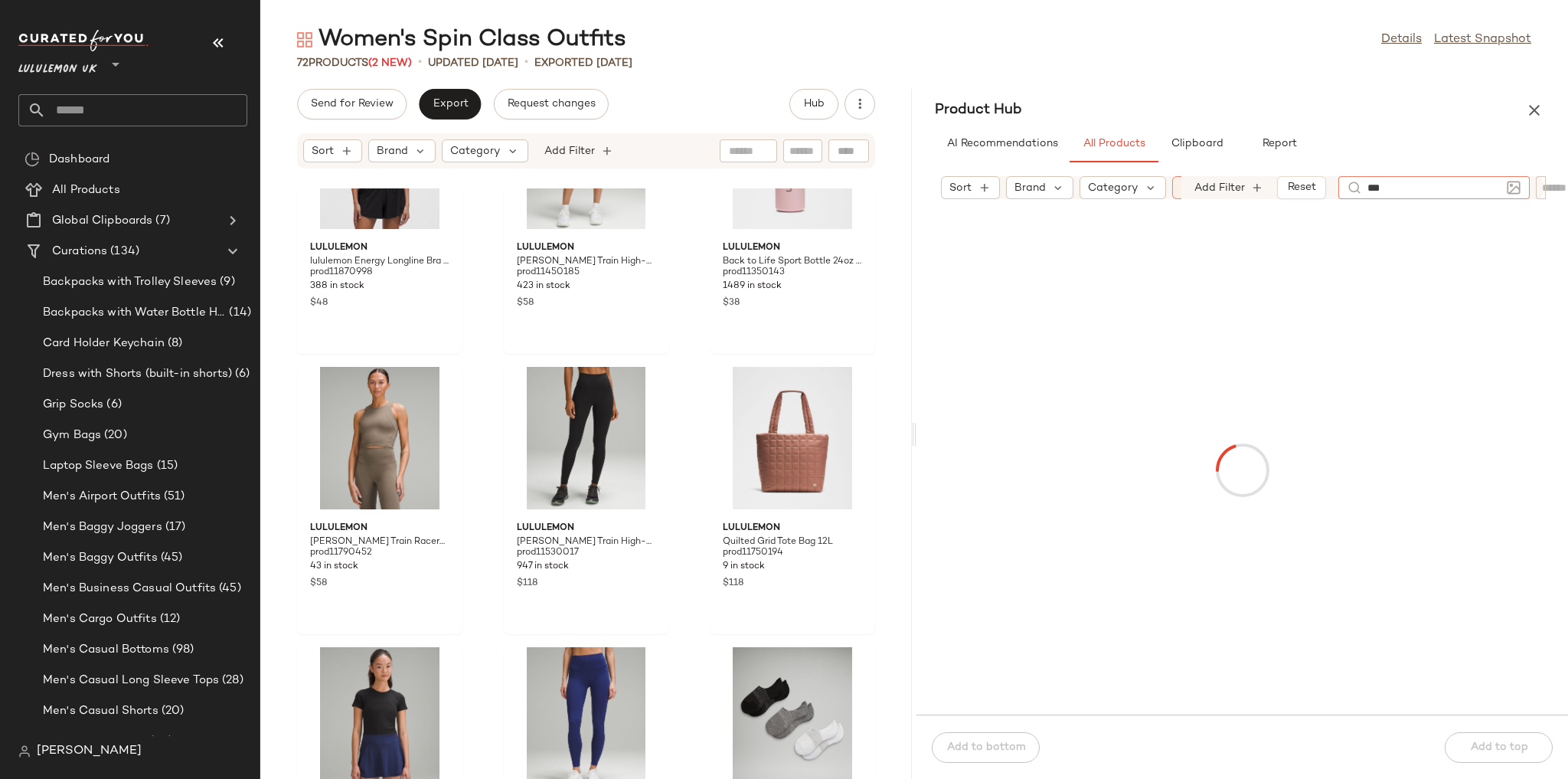type on "****" 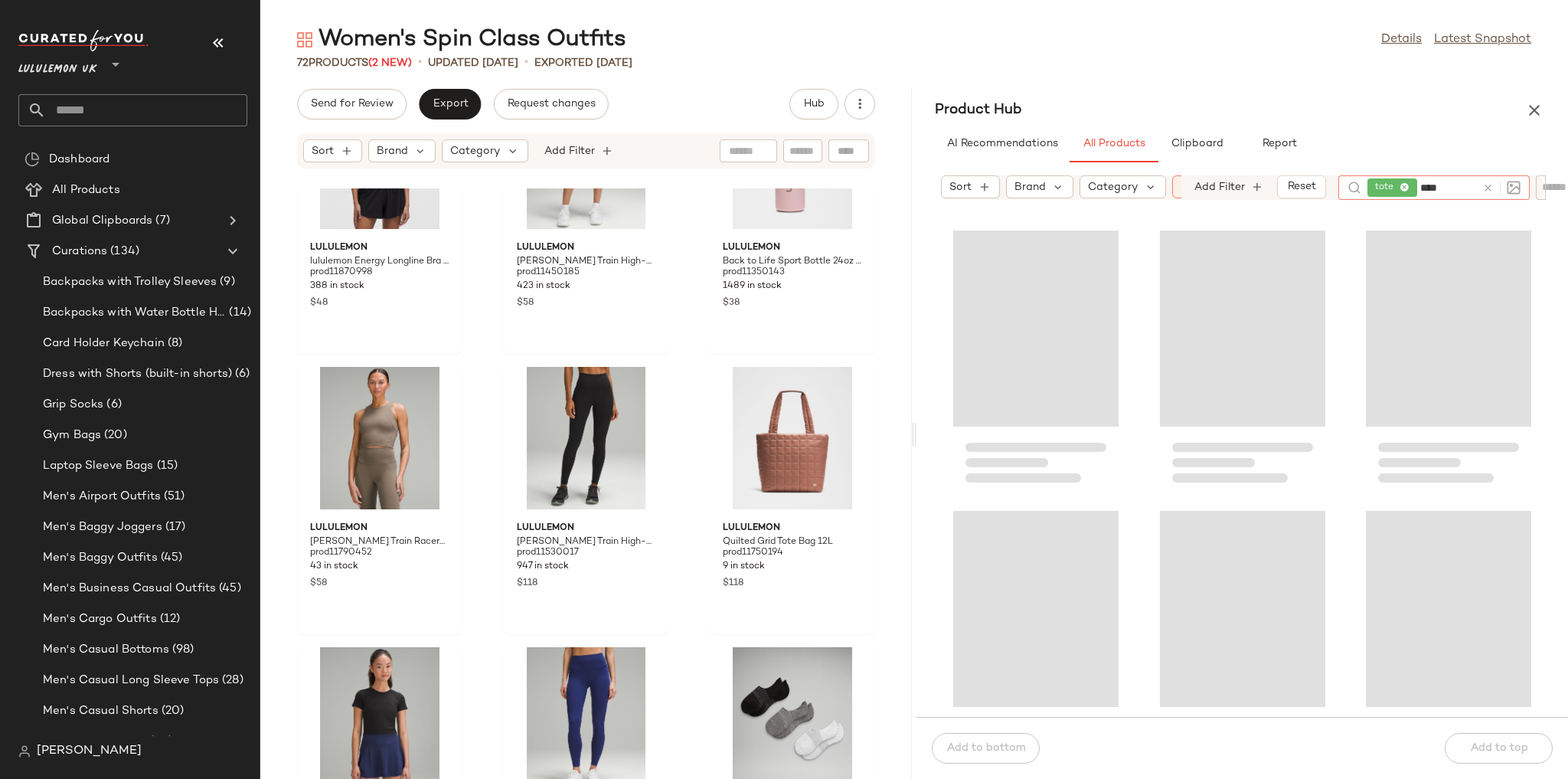 type 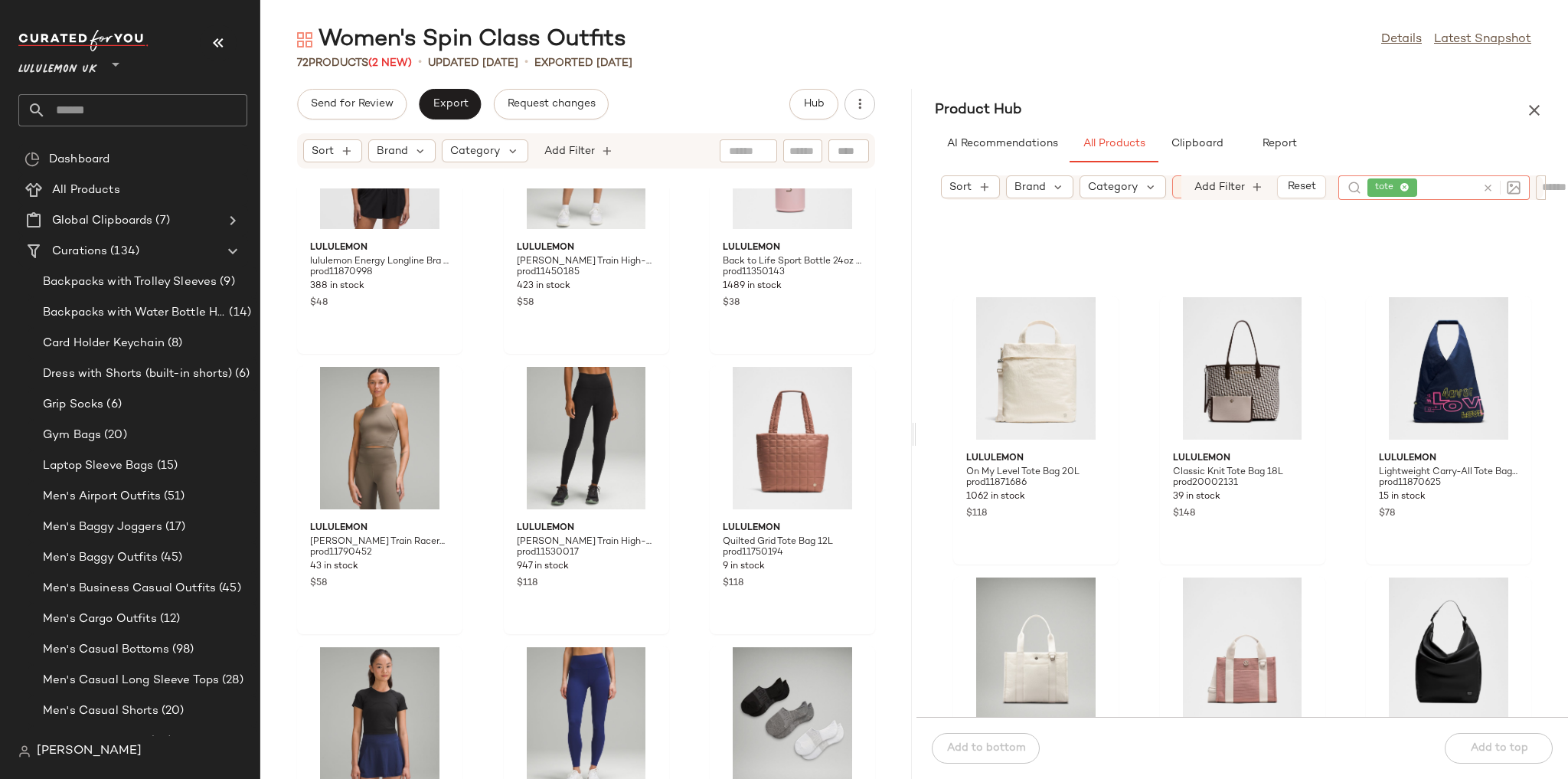 scroll, scrollTop: 502, scrollLeft: 0, axis: vertical 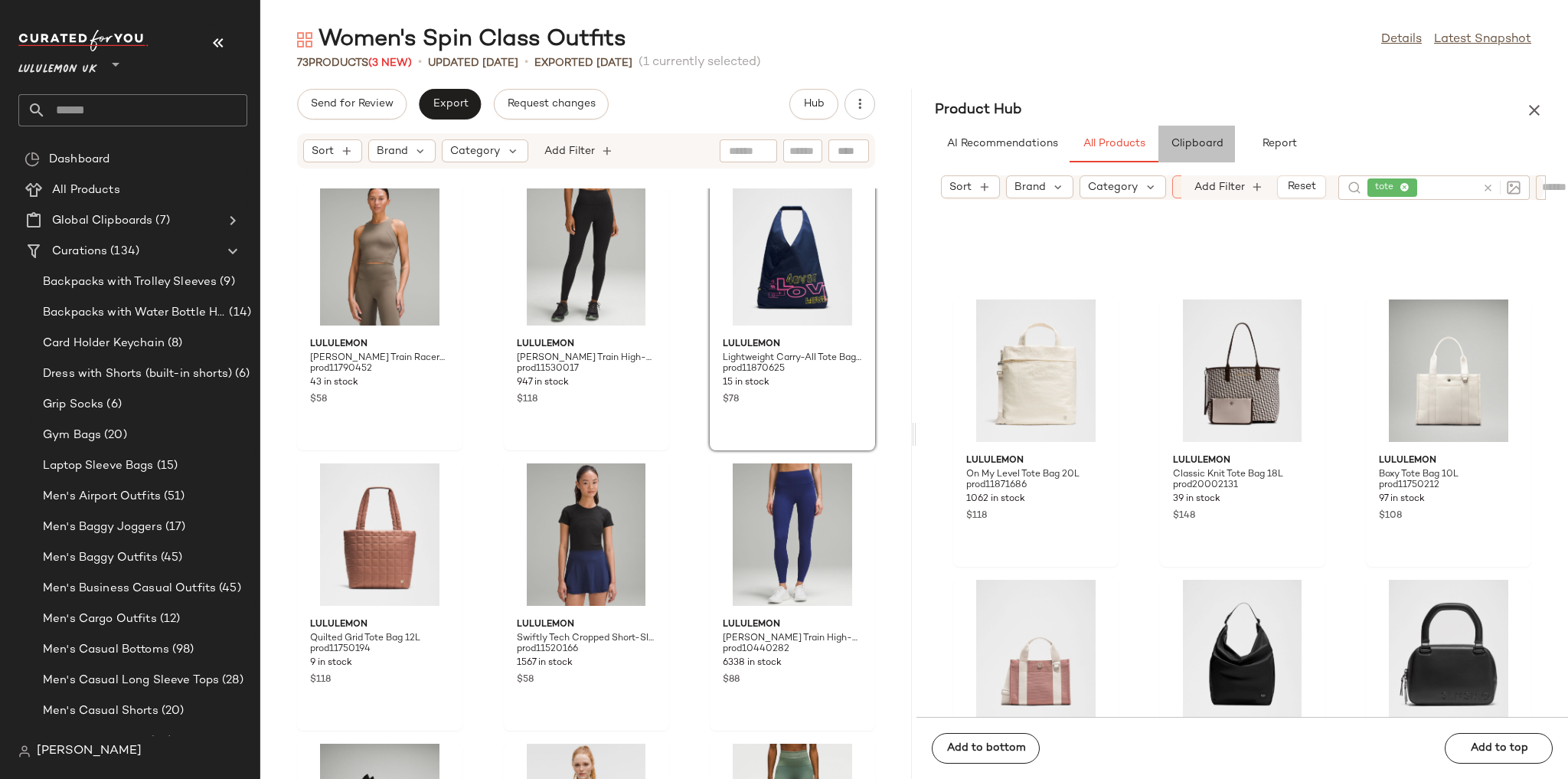 click on "Clipboard" 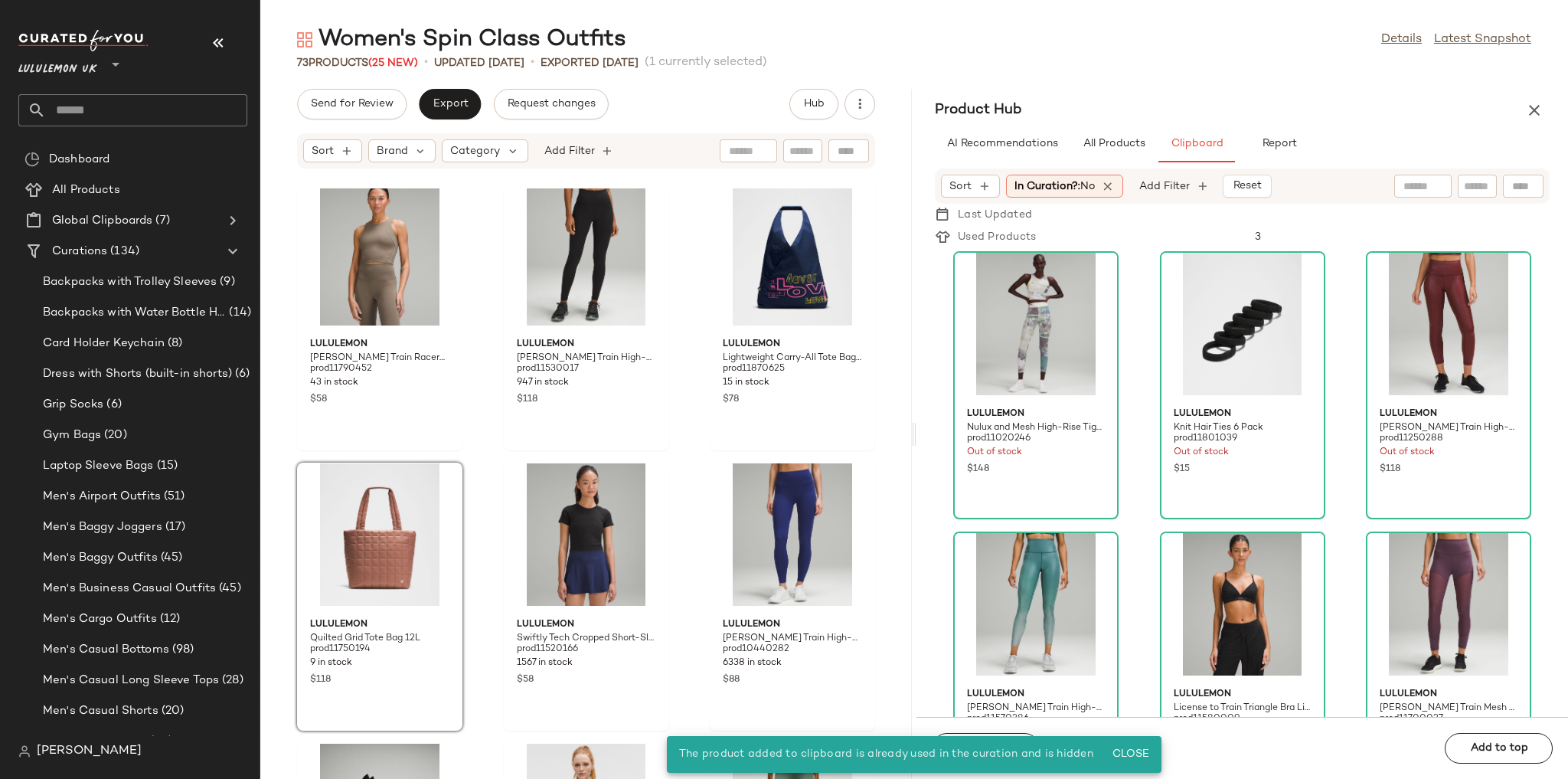 click on "lululemon lululemon Energy Longline Bra Medium Support, B-D Cups Evolve prod11870998 388 in stock $48 lululemon [PERSON_NAME] Train High-Rise Short with Pockets 6" prod11450185 423 in stock $58 lululemon Back to Life Sport Bottle 24oz Straw Lid prod11350143 1489 in stock $38 lululemon [PERSON_NAME] Train Racerback Tank Top Medium Support prod11790452 43 in stock $58 lululemon [PERSON_NAME] Train High-Rise Tight with Pockets 28" prod11530017 947 in stock $118 lululemon Lightweight Carry-All Tote Bag 20L prod11870625 15 in stock $78 lululemon Quilted Grid Tote Bag 12L prod11750194 9 in stock $118 lululemon Swiftly Tech Cropped Short-Sleeve Shirt 2.0 prod11520166 1567 in stock $58 lululemon [PERSON_NAME] Train High-Rise Tight 28" prod10440282 6338 in stock $88 lululemon Women's Power Stride No-Show Socks with Active Grip 3 Pack prod10240025 7193 in stock $28 lululemon Swiftly Tech Long-Sleeve Shirt 2.0 Hip Length prod9750543 3631 in stock $68 lululemon License to Train High-Rise Tight 25" Logo prod11750384 47 in stock $108 lululemon $48" 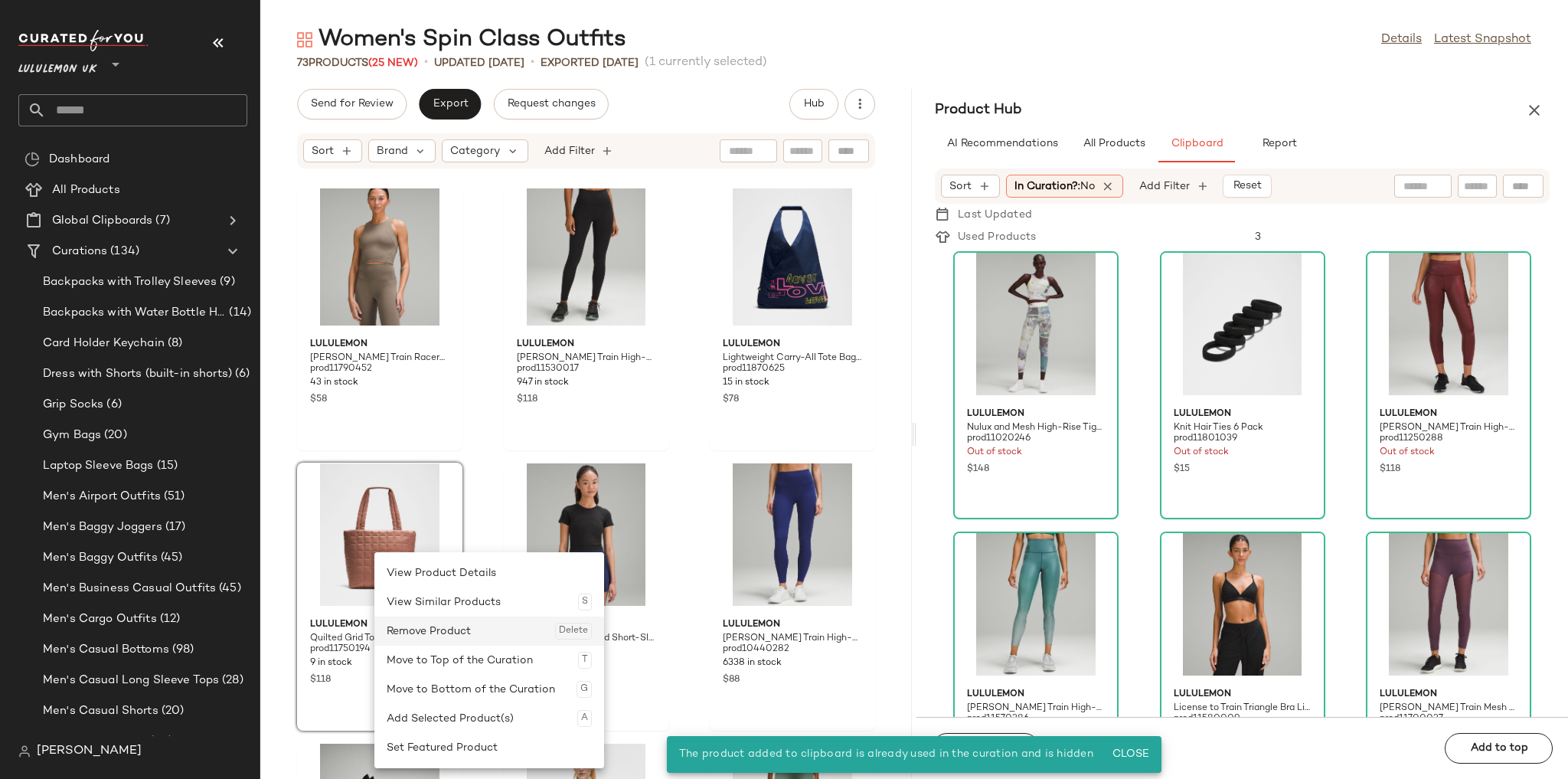 click on "Remove Product  Delete" 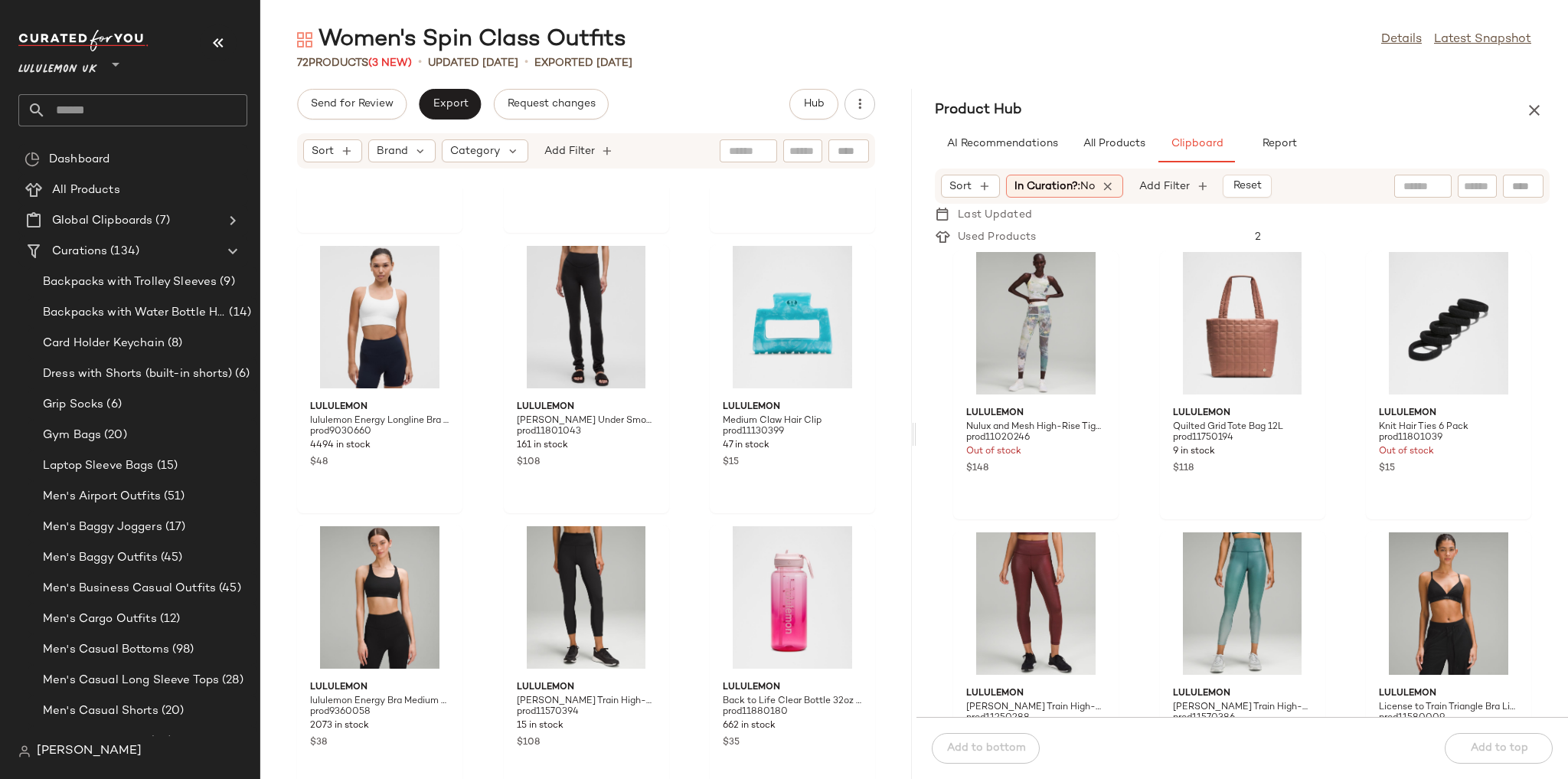 scroll, scrollTop: 6140, scrollLeft: 0, axis: vertical 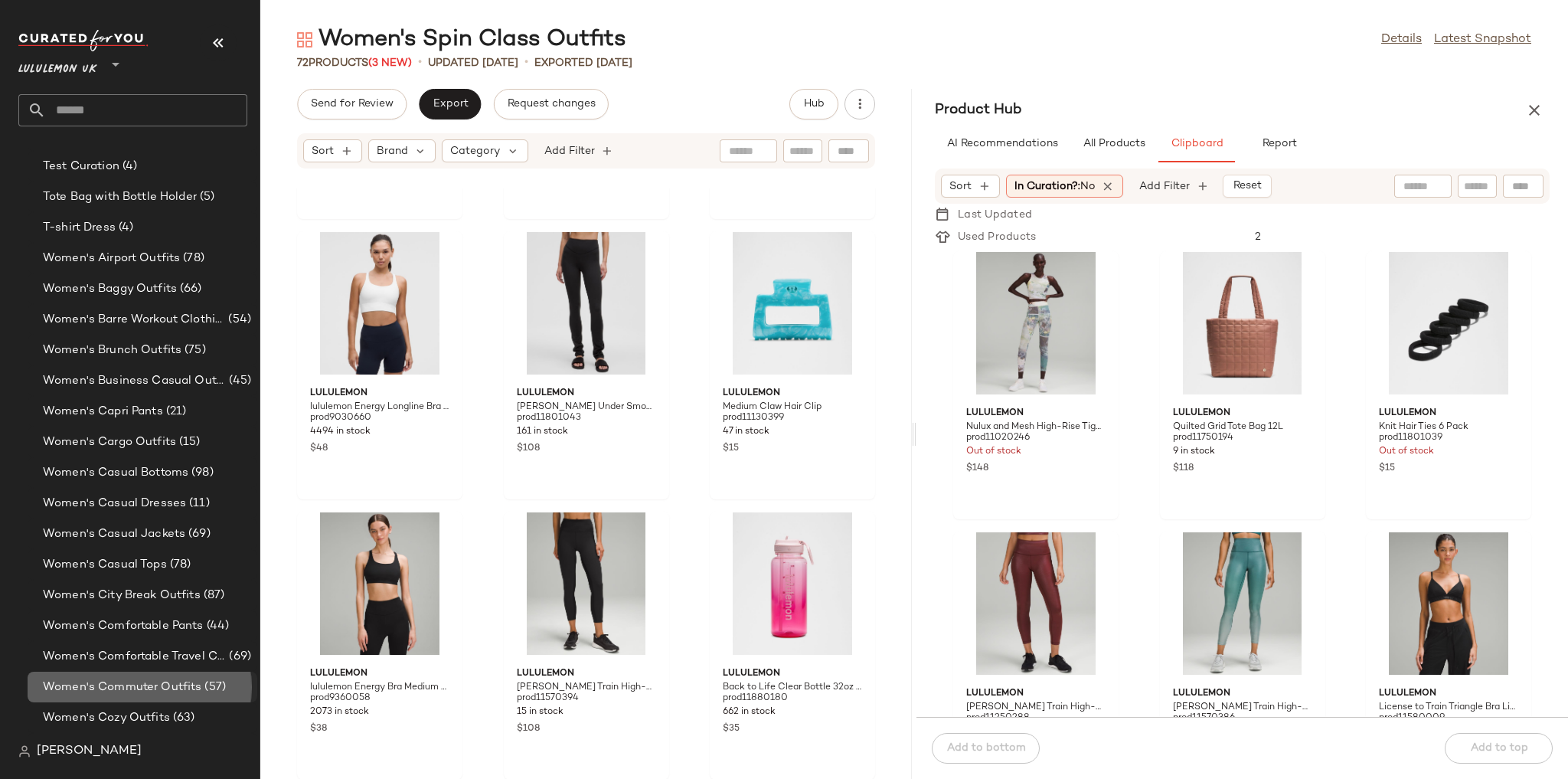 click on "Women's Commuter Outfits" at bounding box center (122, 687) 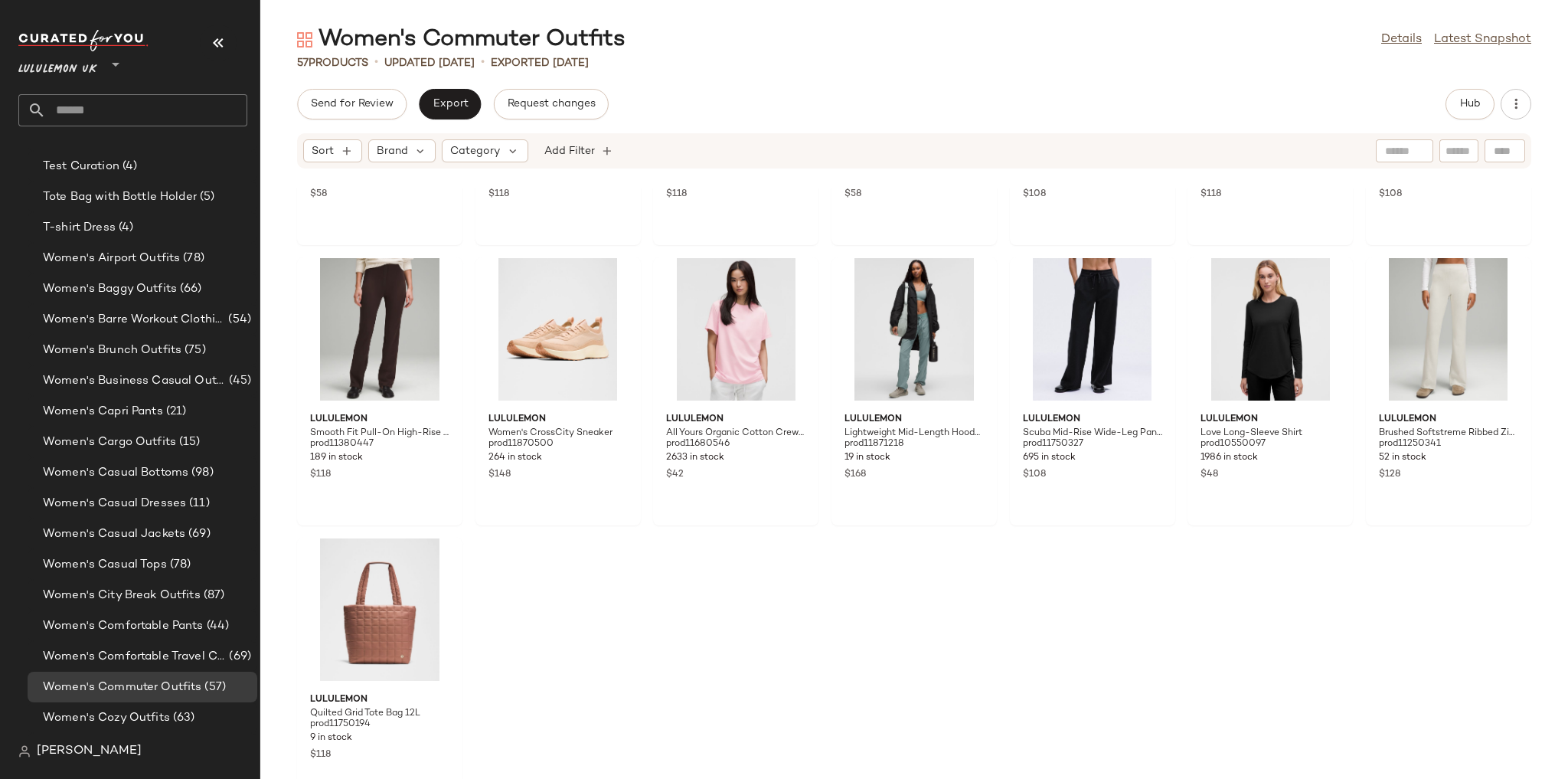 scroll, scrollTop: 2215, scrollLeft: 0, axis: vertical 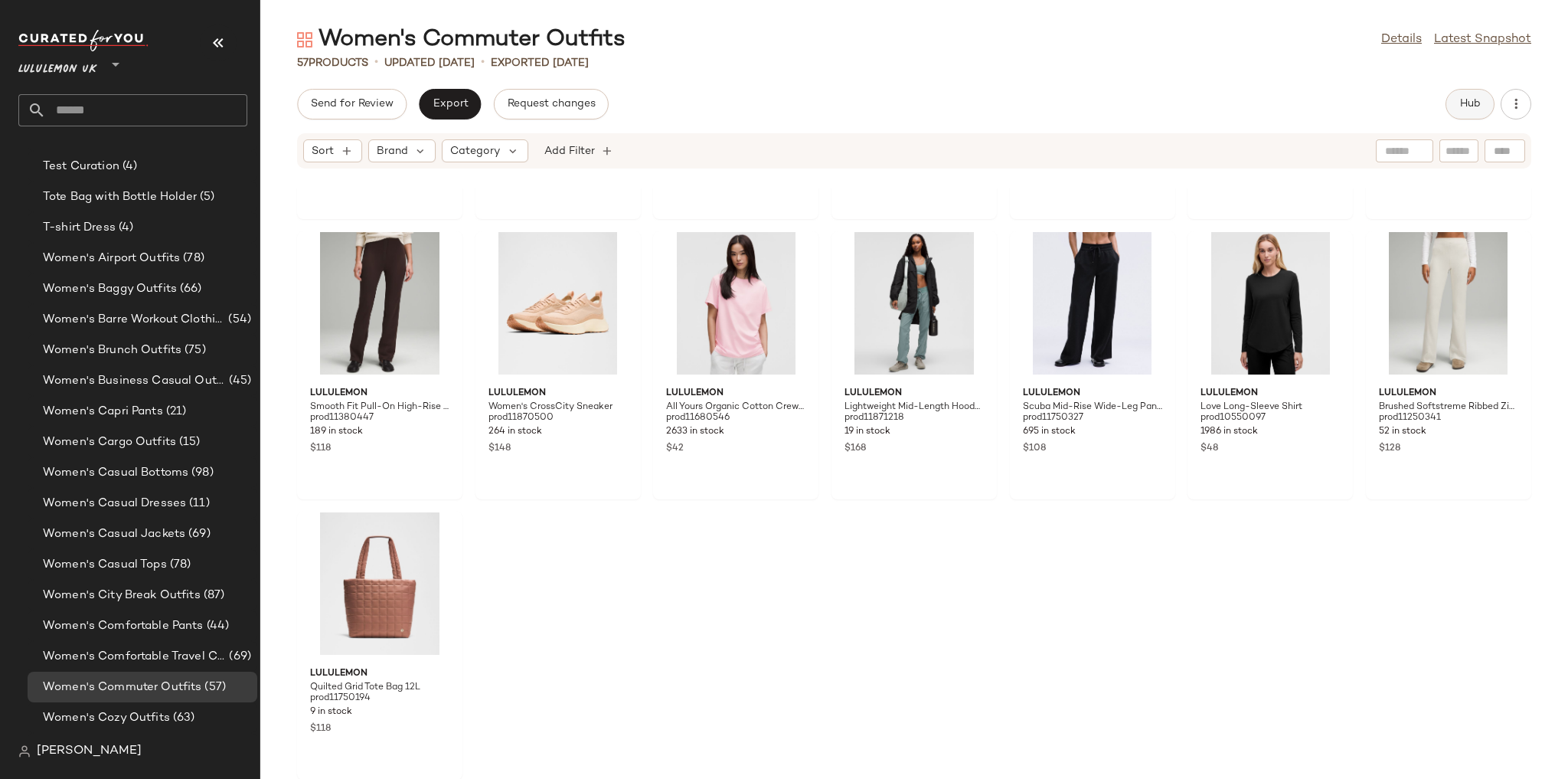 click on "Hub" 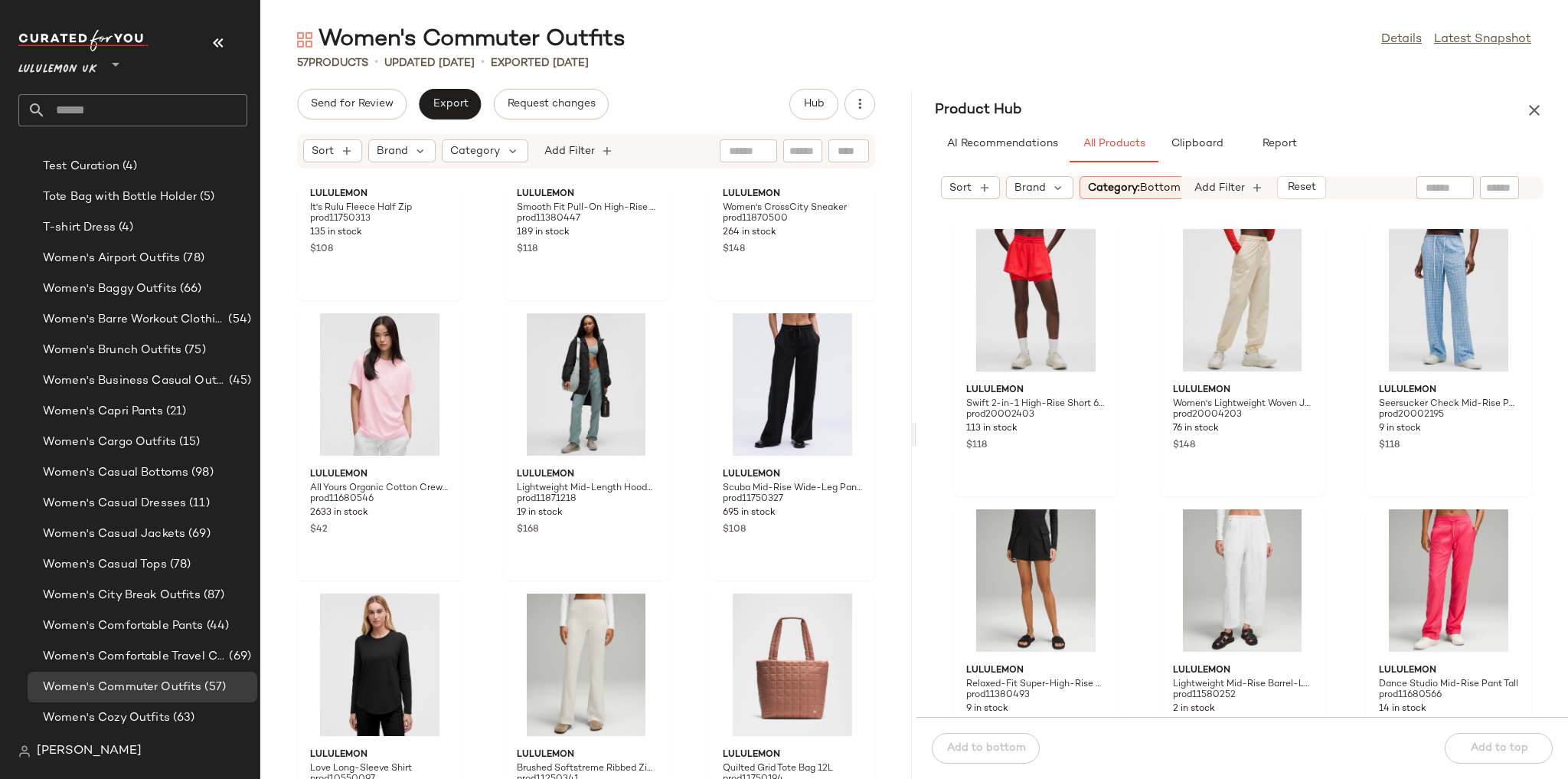 scroll, scrollTop: 4739, scrollLeft: 0, axis: vertical 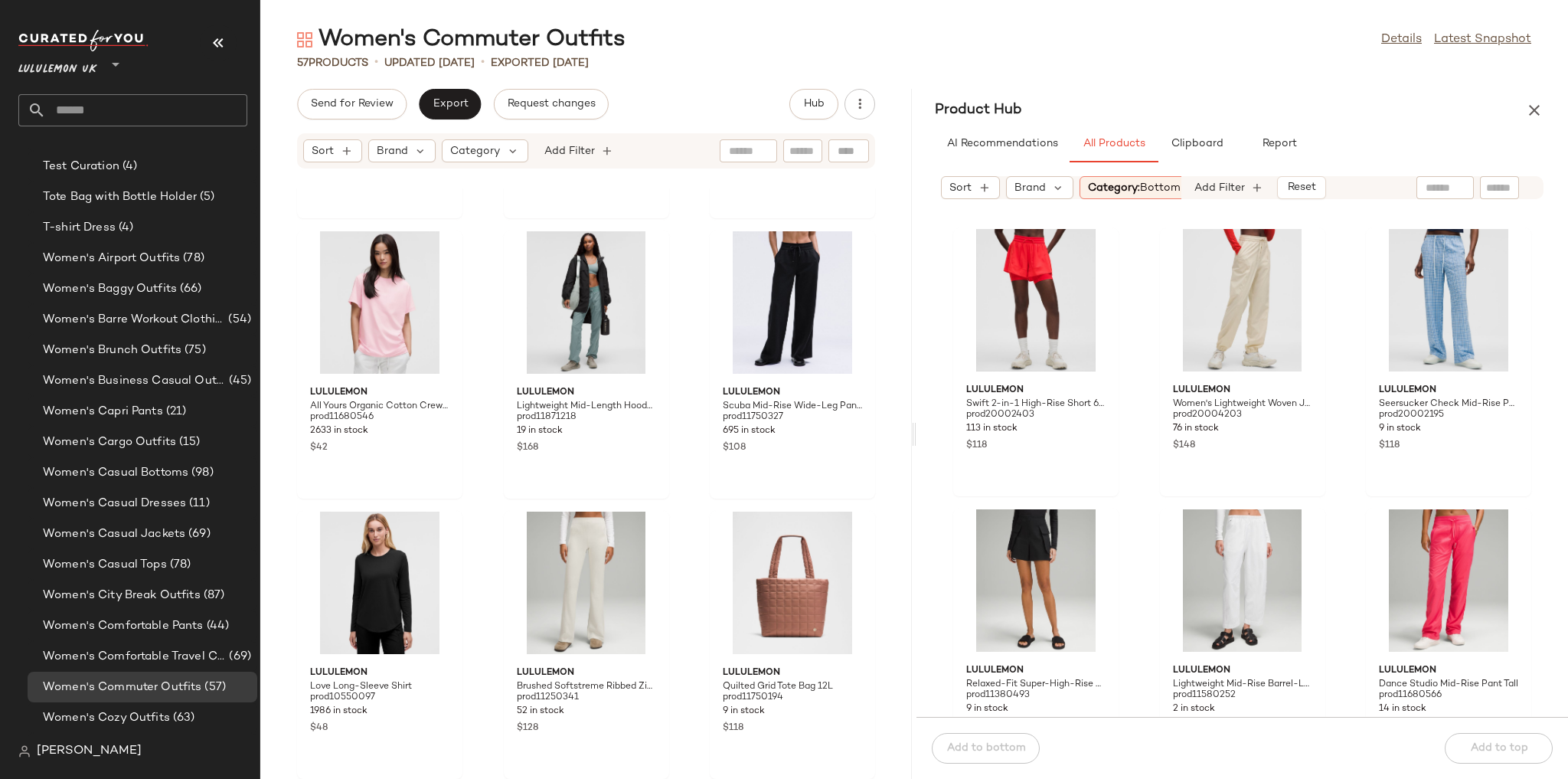 click on "bottom" at bounding box center [1160, 188] 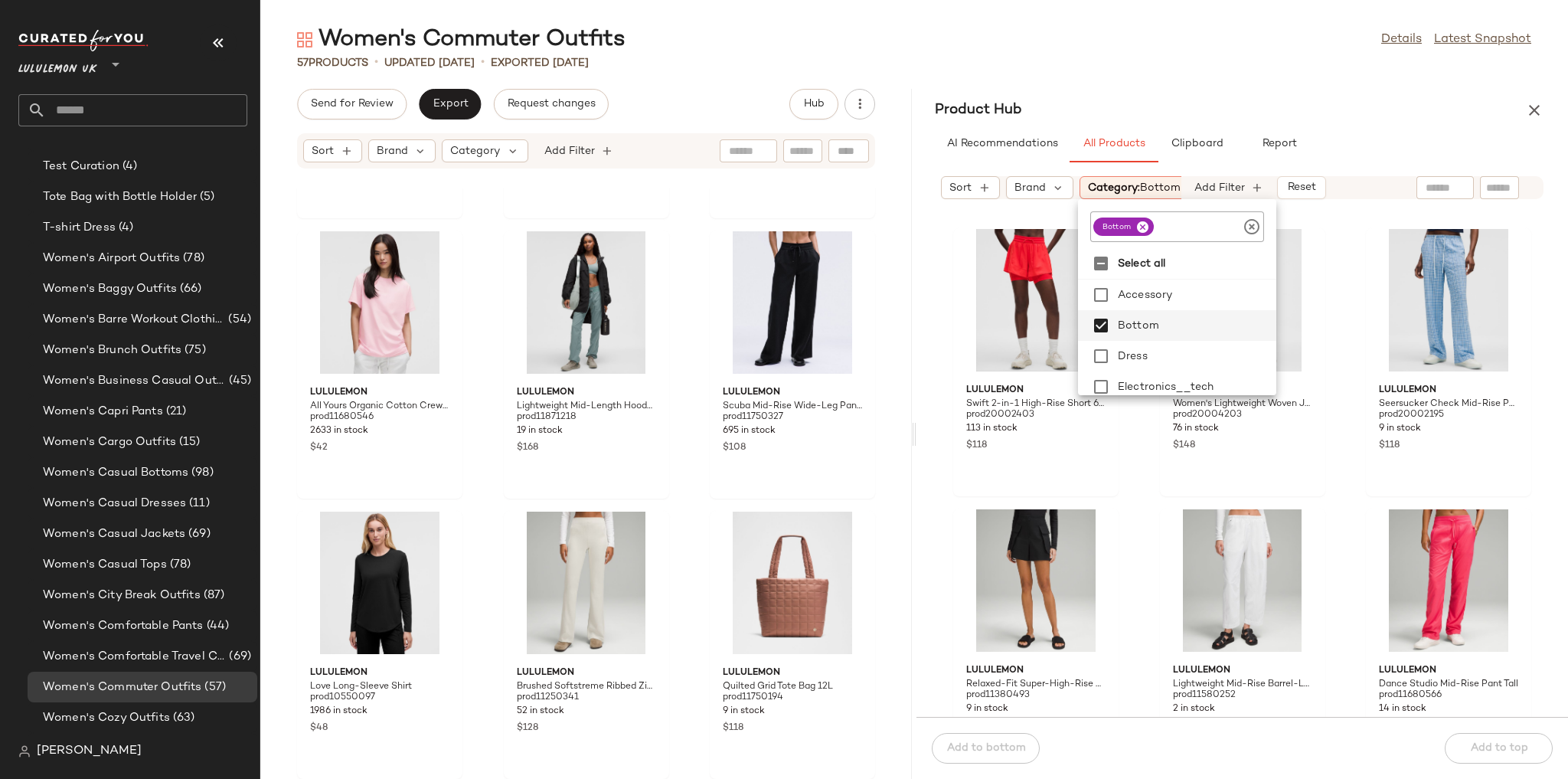 click at bounding box center [1142, 227] 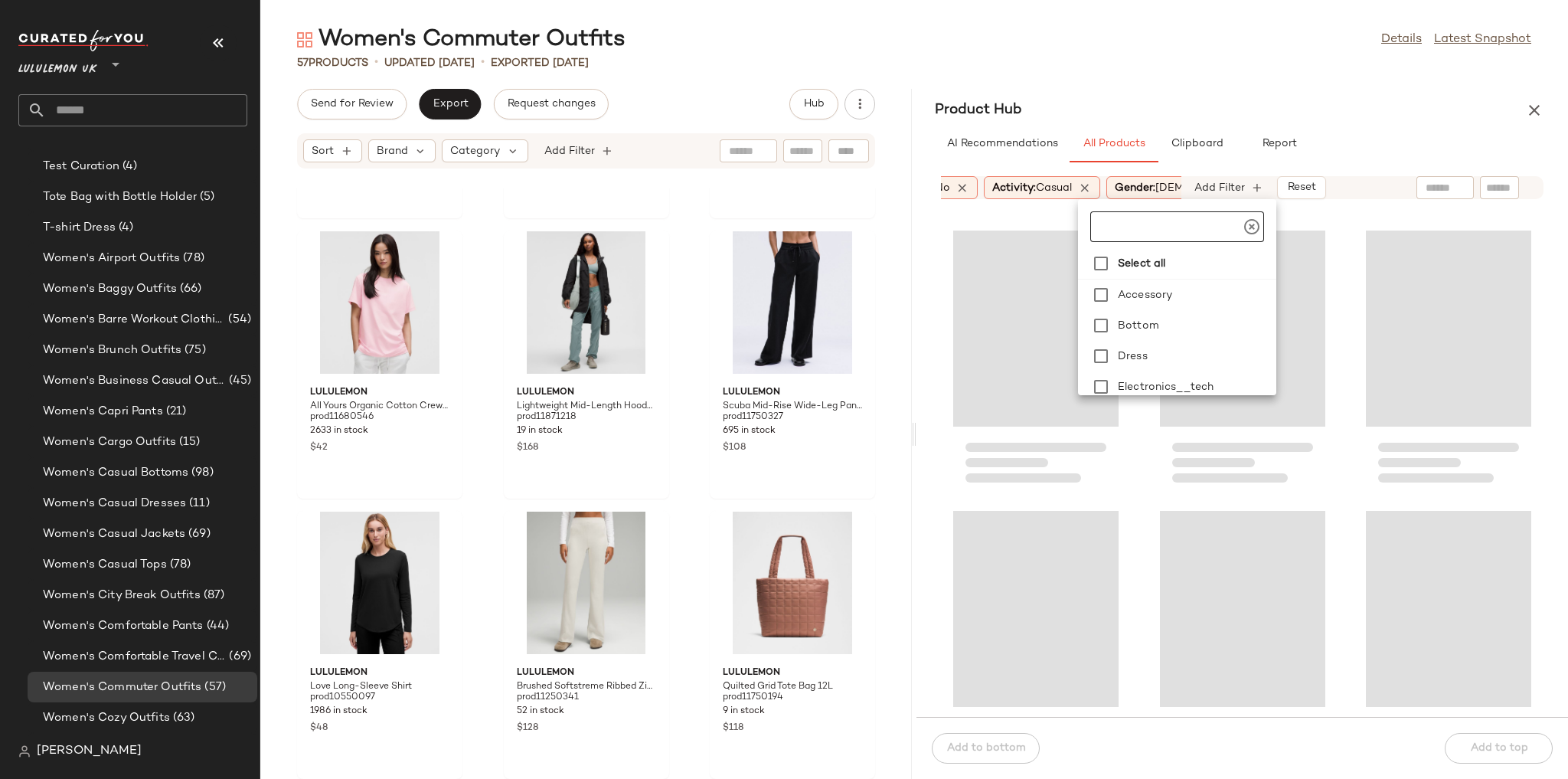 scroll, scrollTop: 0, scrollLeft: 316, axis: horizontal 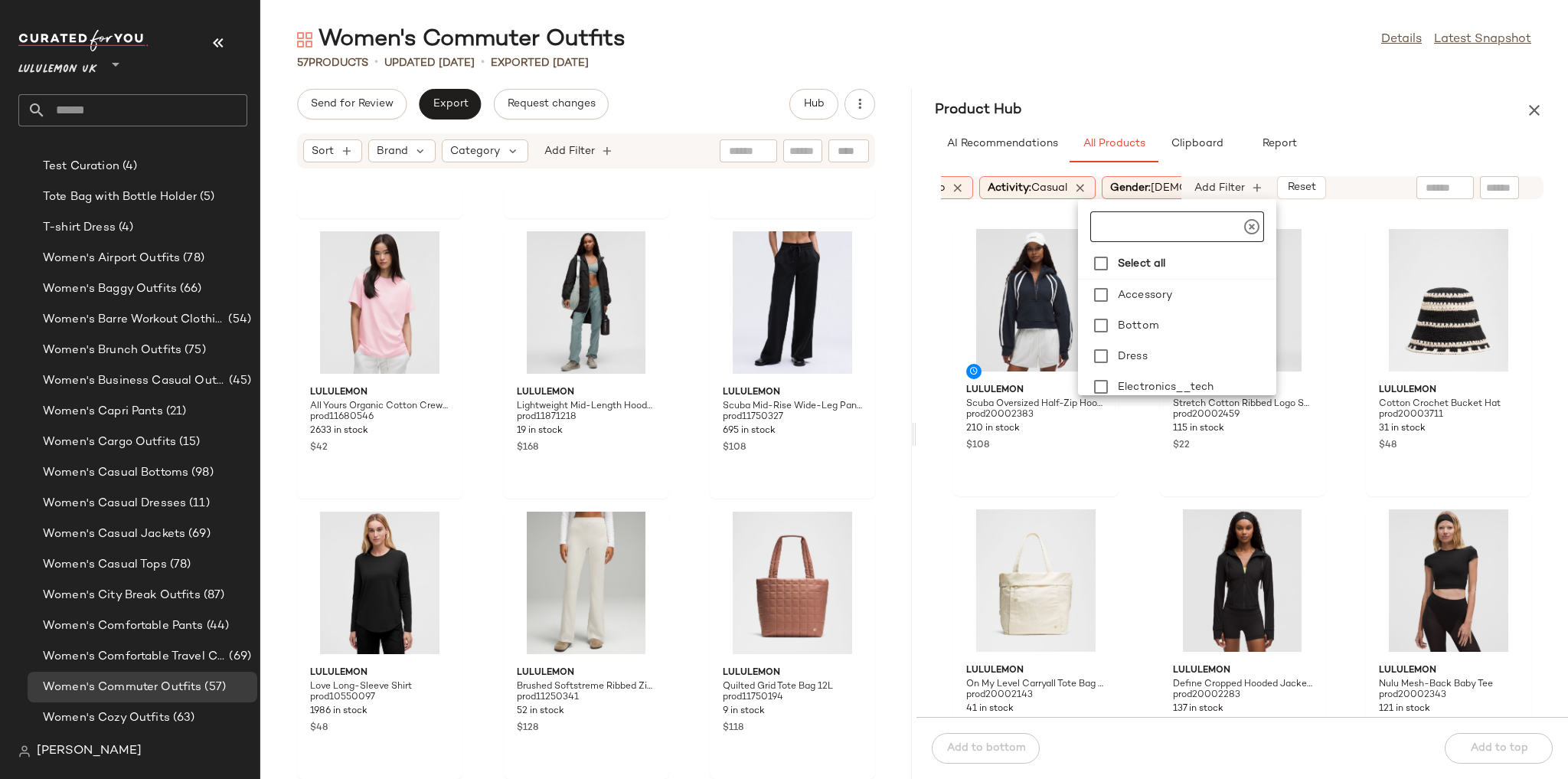 click 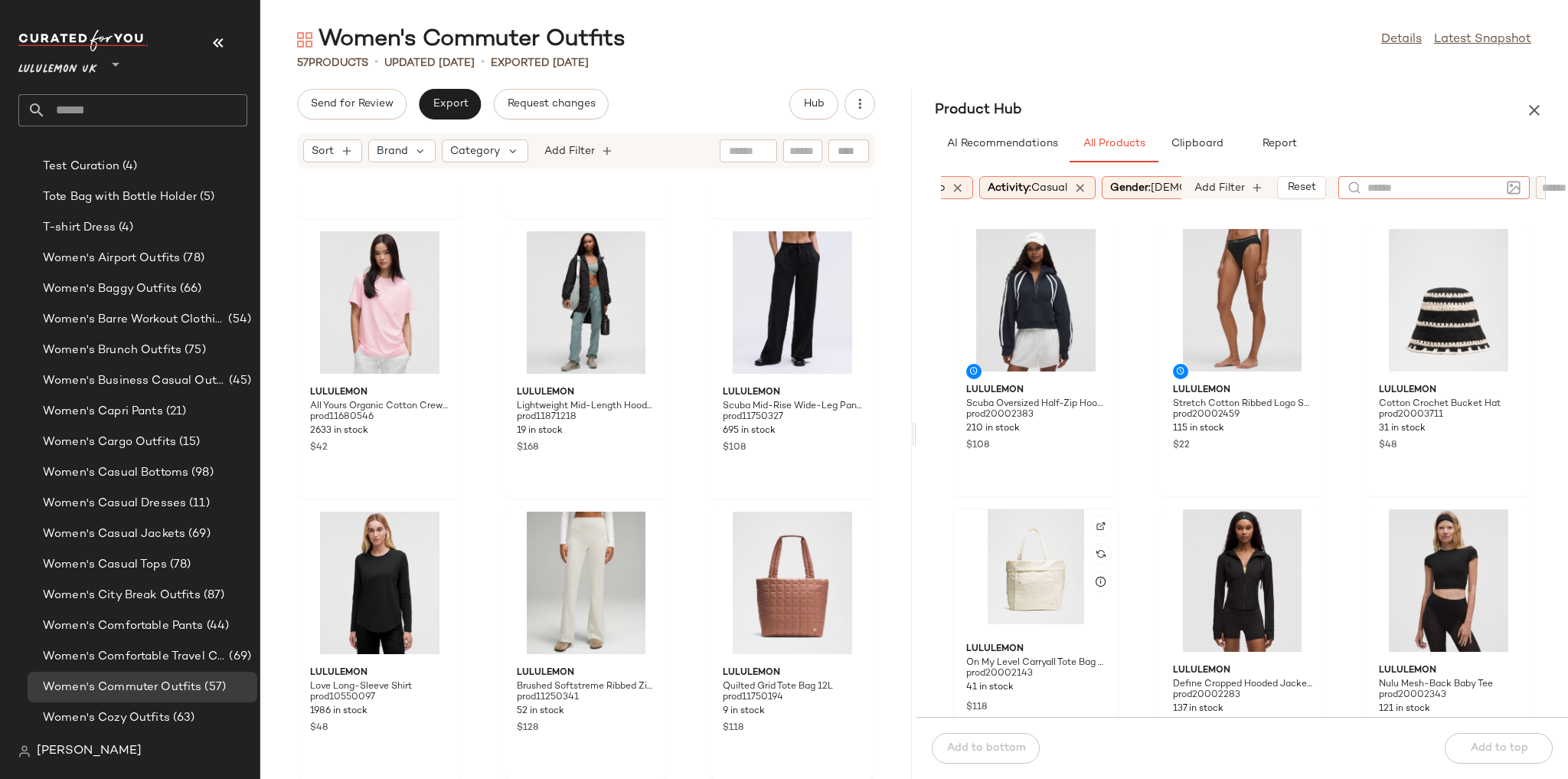 scroll, scrollTop: 2, scrollLeft: 0, axis: vertical 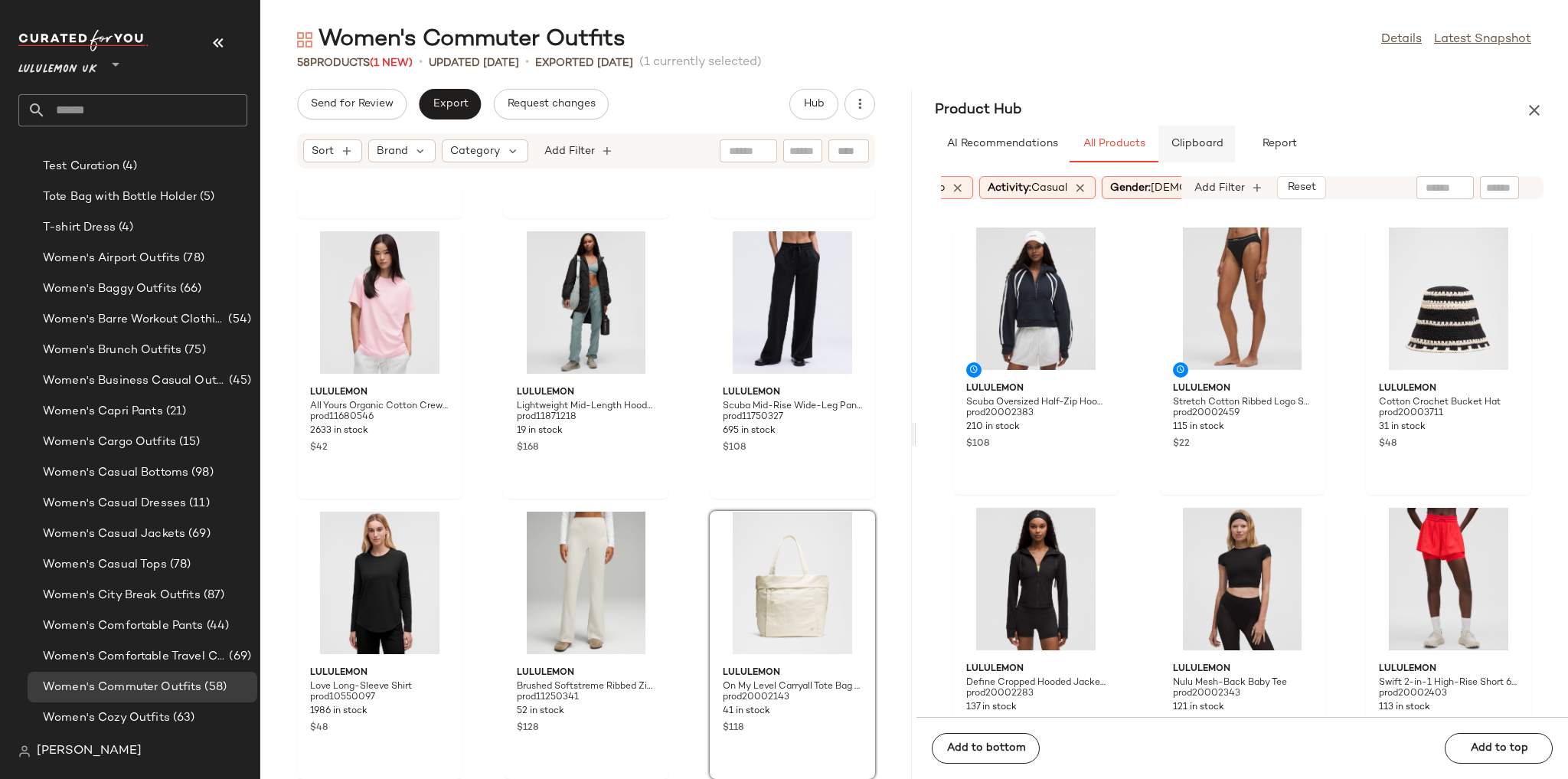 click on "Clipboard" 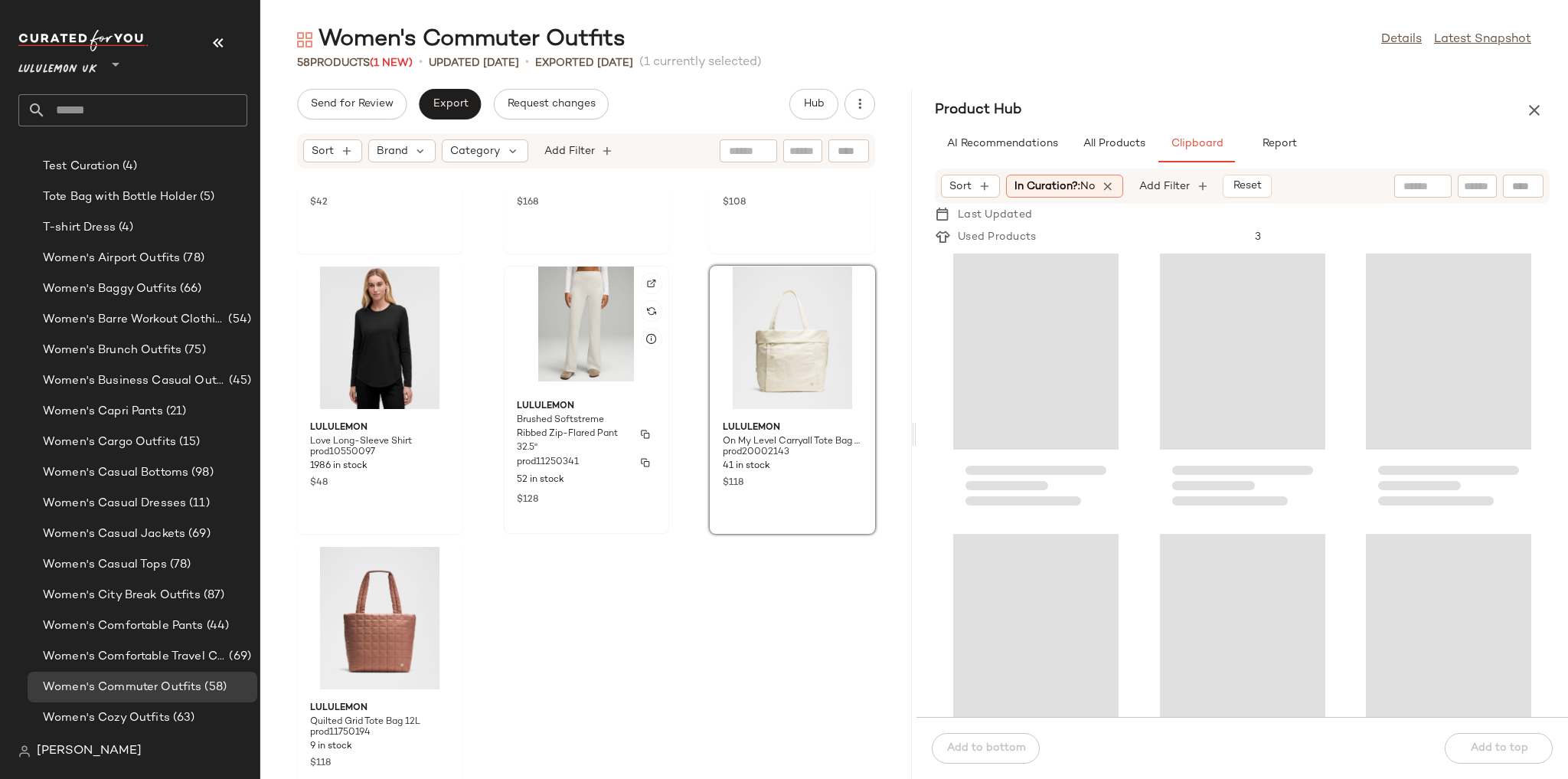 scroll, scrollTop: 5019, scrollLeft: 0, axis: vertical 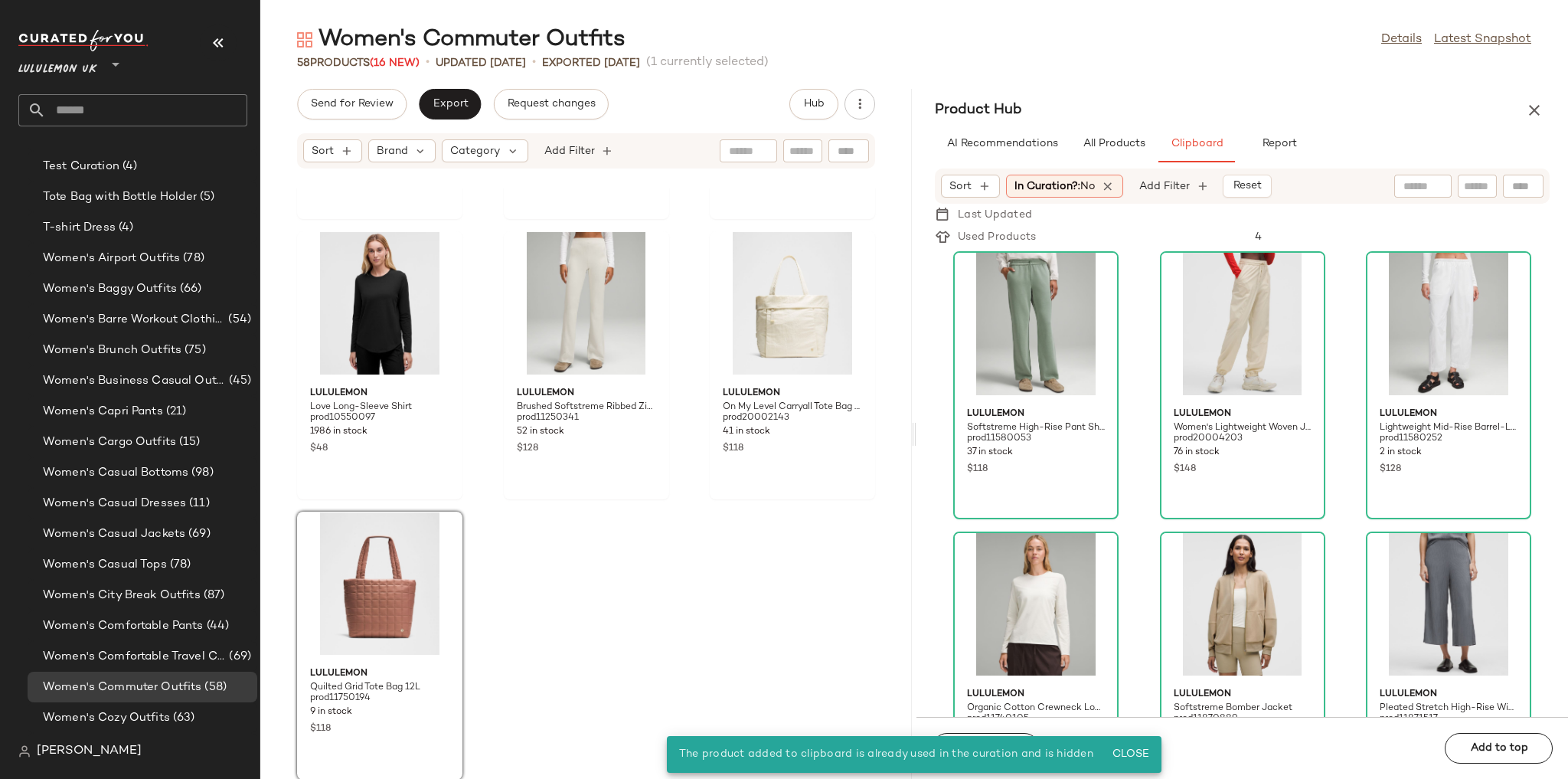 click on "lululemon All Yours Organic Cotton Crewneck T-Shirt prod11680546 2633 in stock $42 lululemon Lightweight Mid-Length Hooded Coat prod11871218 19 in stock $168 lululemon Scuba Mid-Rise Wide-Leg Pant Regular prod11750327 695 in stock $108 lululemon Love Long-Sleeve Shirt prod10550097 1986 in stock $48 lululemon Brushed Softstreme Ribbed Zip-Flared Pant 32.5" prod11250341 52 in stock $128 lululemon On My Level Carryall Tote Bag 27.5L prod20002143 41 in stock $118 lululemon Quilted Grid Tote Bag 12L prod11750194 9 in stock $118" 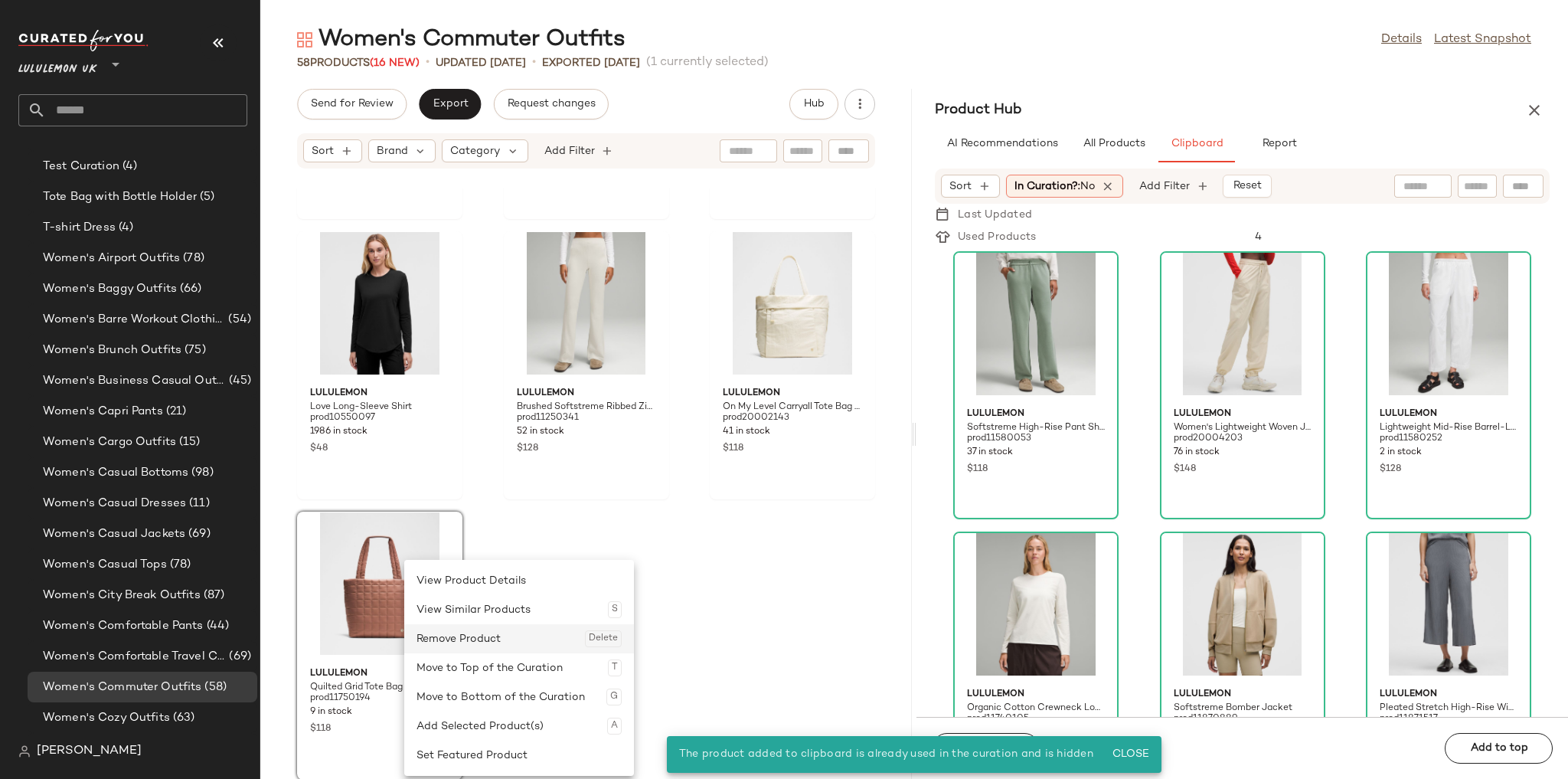 click on "Remove Product  Delete" 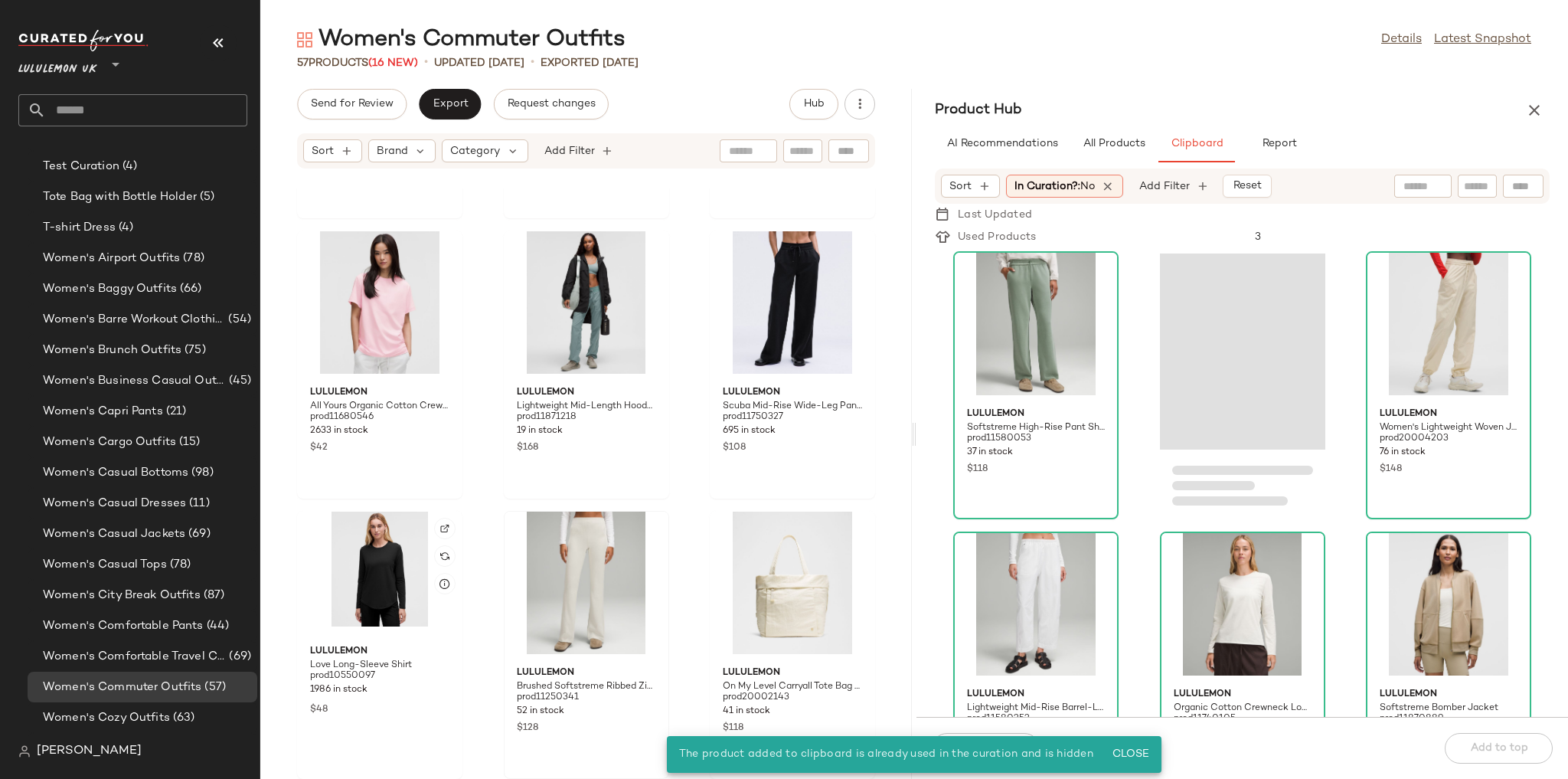 scroll, scrollTop: 4739, scrollLeft: 0, axis: vertical 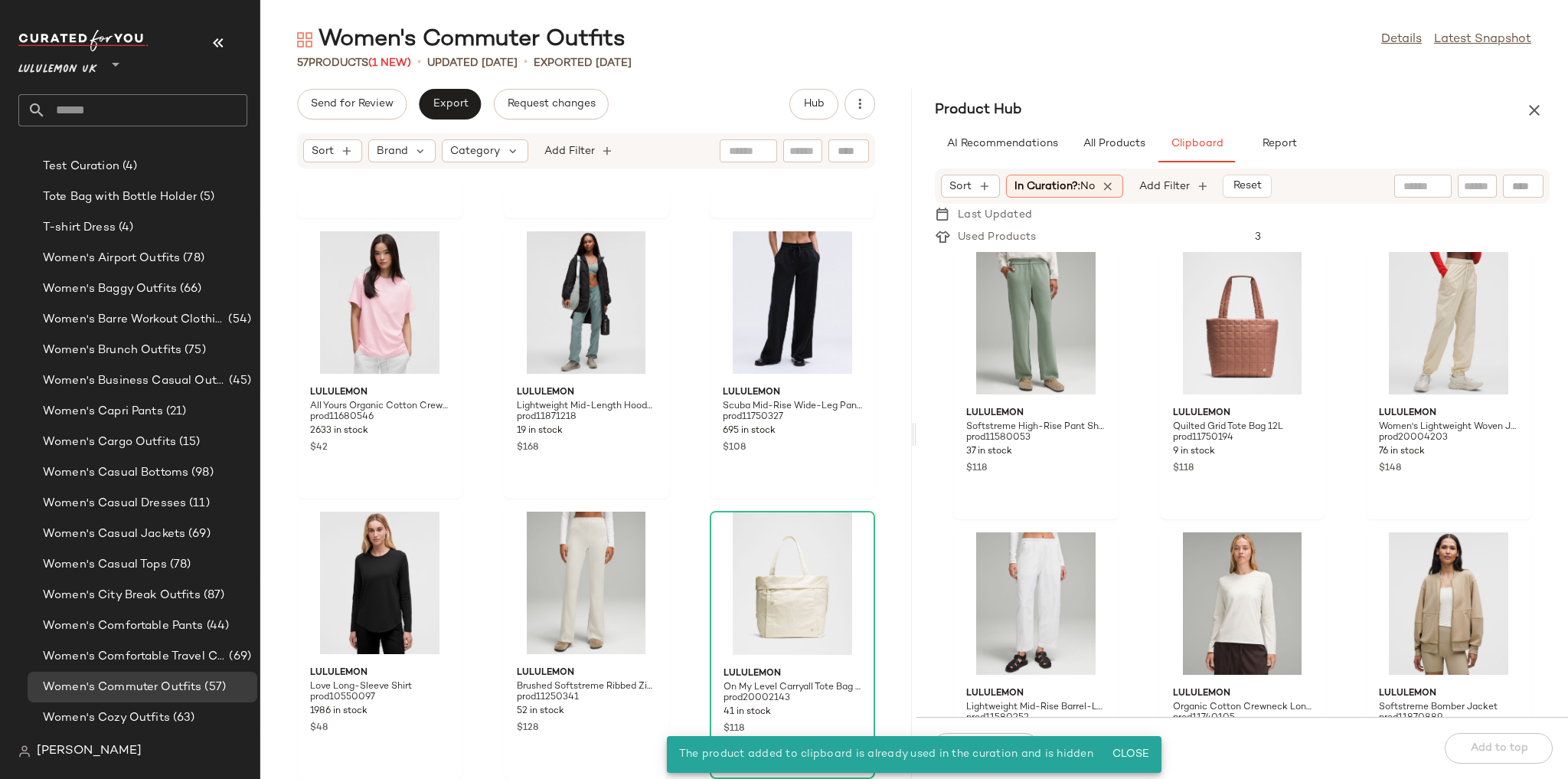 click on "lululemon It's Rulu Fleece Half Zip prod11750313 135 in stock $108 lululemon Smooth Fit Pull-On High-Rise Pant Regular prod11380447 189 in stock $118 lululemon Women's CrossCity Sneaker prod11870500 264 in stock $148 lululemon All Yours Organic Cotton Crewneck T-Shirt prod11680546 2633 in stock $42 lululemon Lightweight Mid-Length Hooded Coat prod11871218 19 in stock $168 lululemon Scuba Mid-Rise Wide-Leg Pant Regular prod11750327 695 in stock $108 lululemon Love Long-Sleeve Shirt prod10550097 1986 in stock $48 lululemon Brushed Softstreme Ribbed Zip-Flared Pant 32.5" prod11250341 52 in stock $128 lululemon On My Level Carryall Tote Bag 27.5L prod20002143 41 in stock $118" 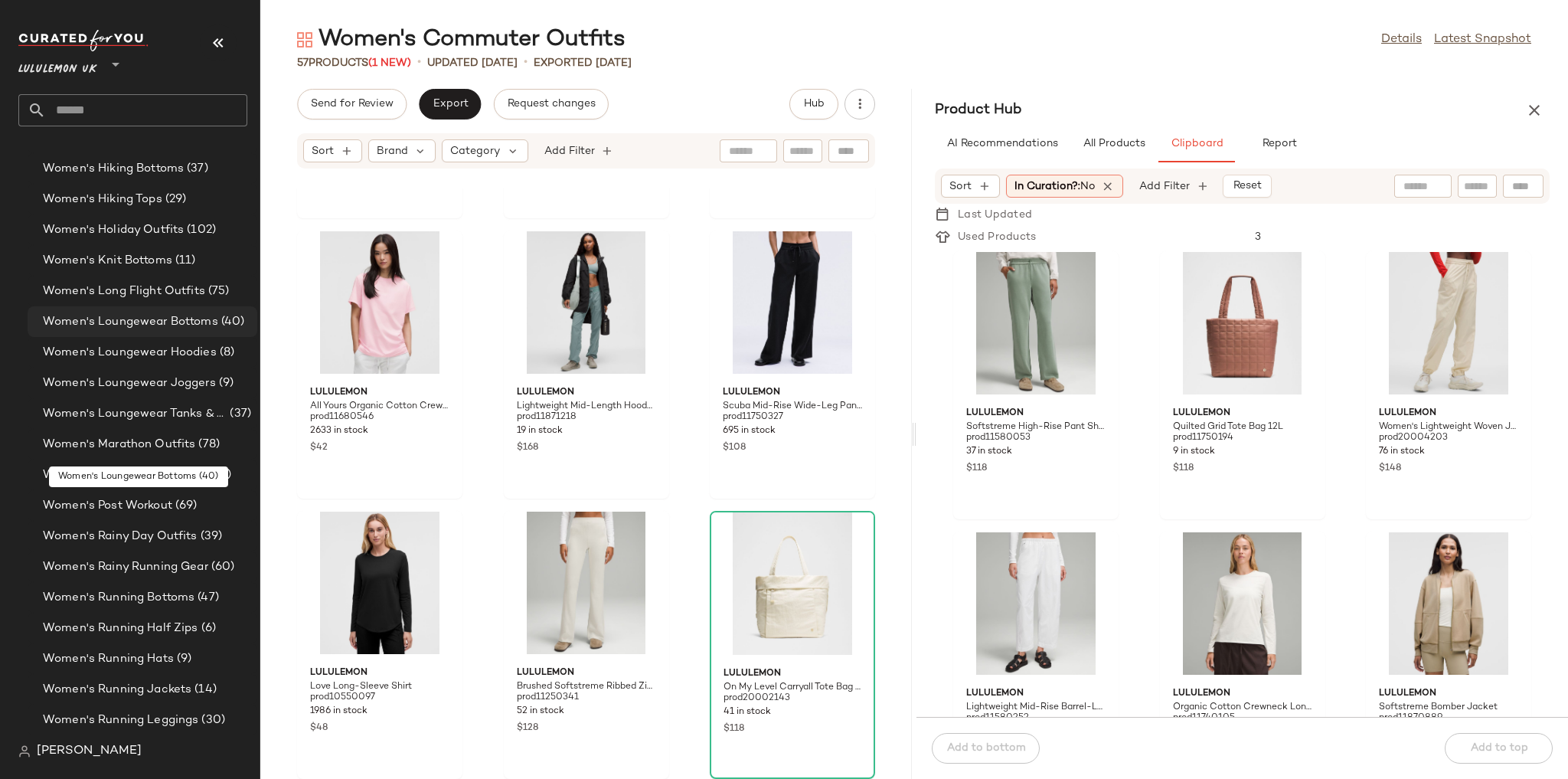 scroll, scrollTop: 2934, scrollLeft: 0, axis: vertical 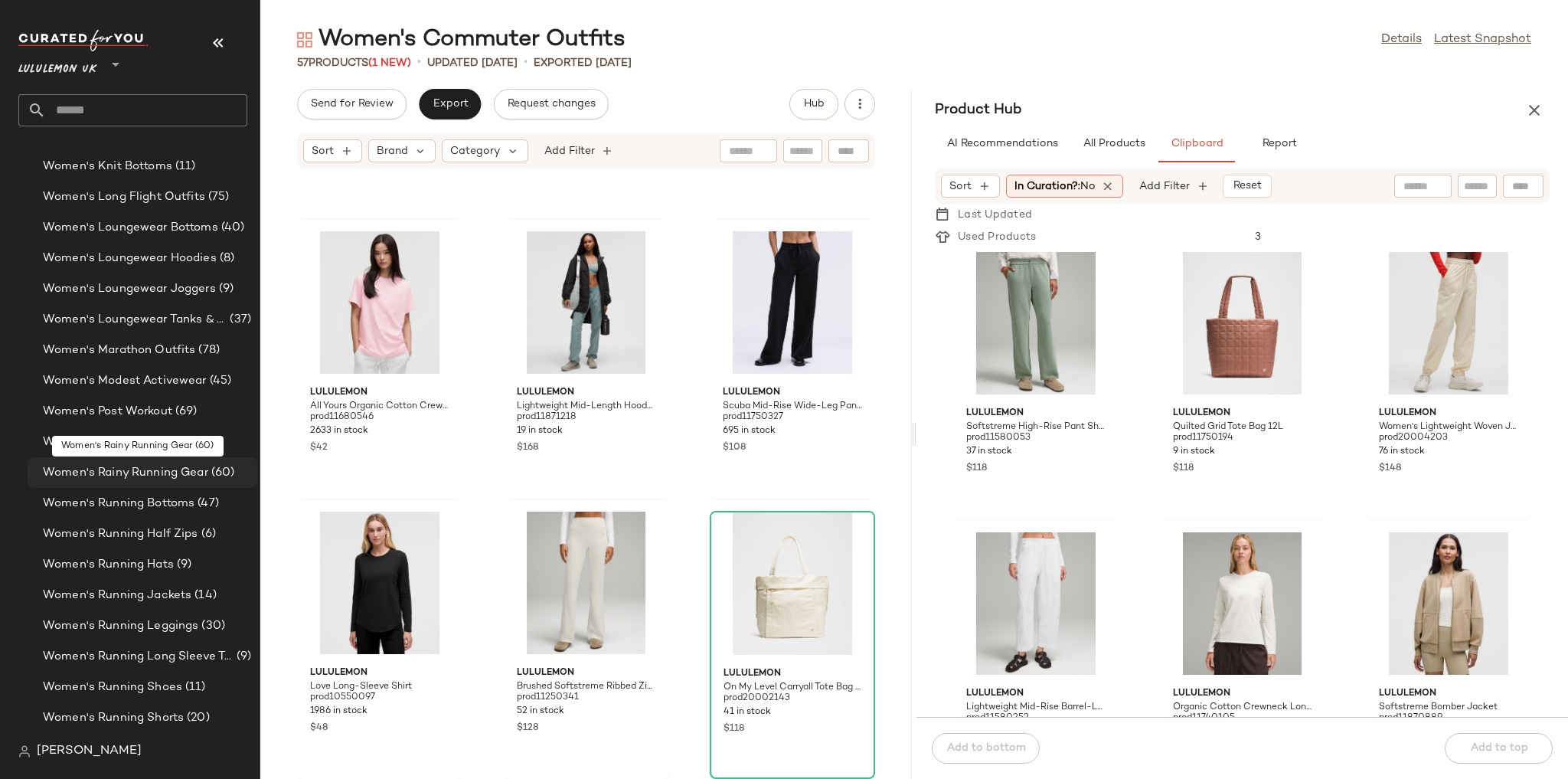 click on "Women's Rainy Running Gear" at bounding box center (126, 473) 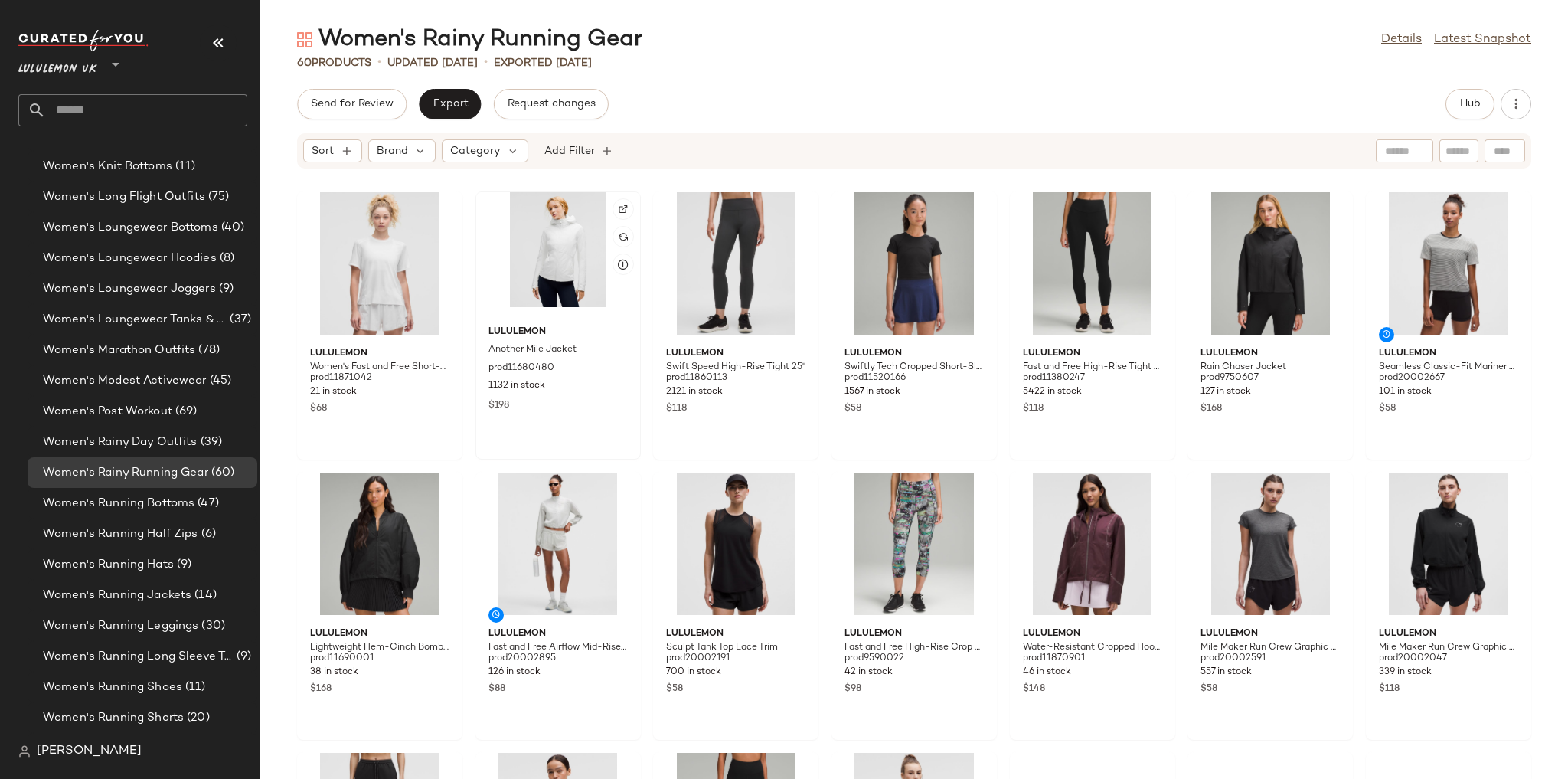 click on "lululemon Another Mile Jacket prod11680480 1132 in stock $198" 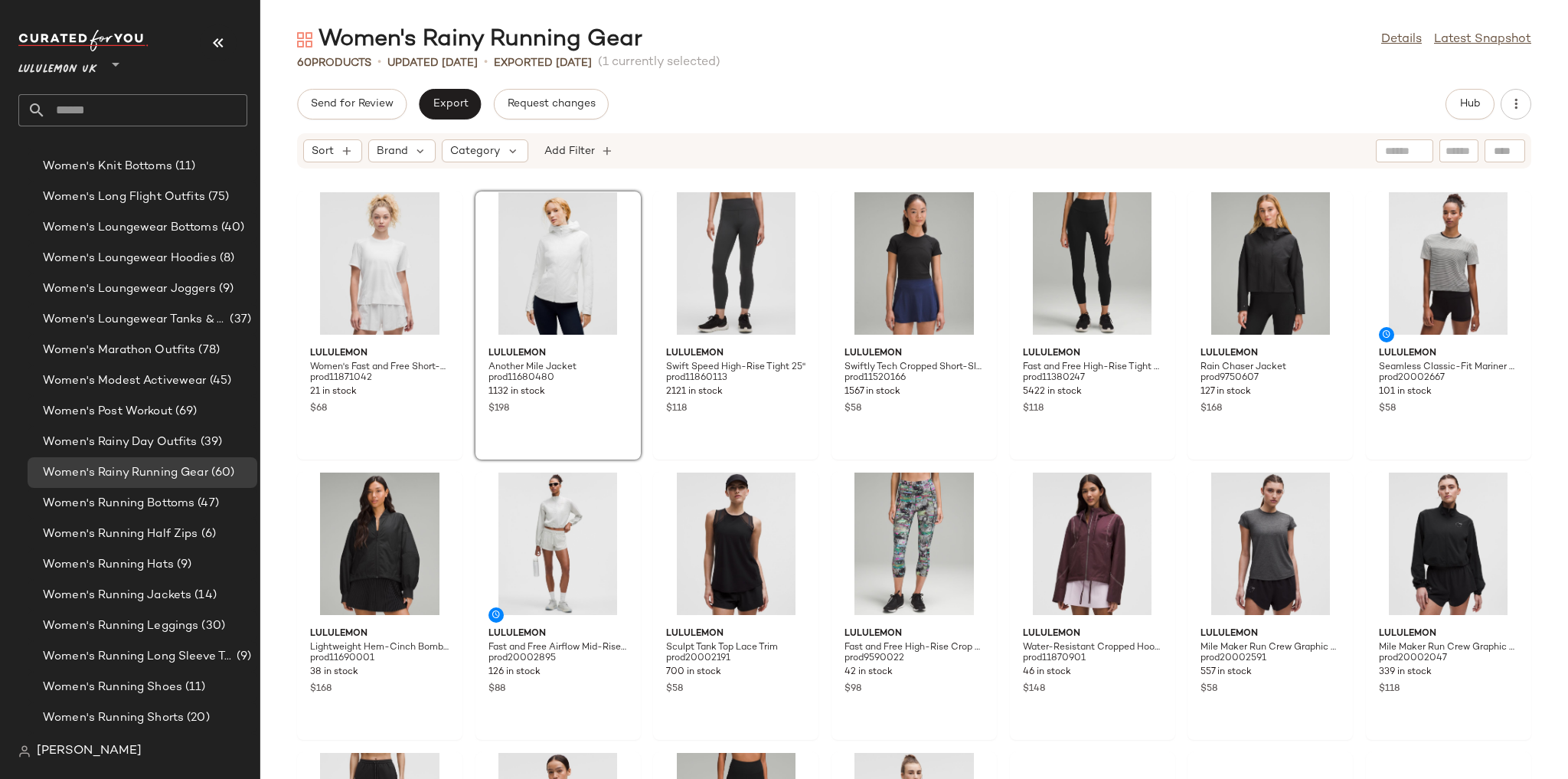 click on "lululemon Women's Fast and Free Short-Sleeve Shirt prod11871042 21 in stock $68 lululemon Another Mile Jacket prod11680480 1132 in stock $198 lululemon Swift Speed High-Rise Tight 25" prod11860113 2121 in stock $118 lululemon Swiftly Tech Cropped Short-Sleeve Shirt 2.0 prod11520166 1567 in stock $58 lululemon Fast and Free High-Rise Tight 25" 5 Pocket prod11380247 5422 in stock $118 lululemon Rain Chaser Jacket prod9750607 127 in stock $168 lululemon Seamless Classic-Fit Mariner Stripe T-Shirt prod20002667 101 in stock $58 lululemon Lightweight Hem-Cinch Bomber Jacket prod11690001 38 in stock $168 lululemon Fast and Free Airflow Mid-Rise Running Short 3" prod20002895 126 in stock $88 lululemon Sculpt Tank Top Lace Trim prod20002191 700 in stock $58 lululemon Fast and Free High-Rise Crop 23" prod9590022 42 in stock $98 lululemon Water-Resistant Cropped Hooded Jacket prod11870901 46 in stock $148 lululemon Mile Maker Run Crew Graphic Mesh Short-Sleeve Shirt prod20002591 557 in stock $58 lululemon prod20002047" 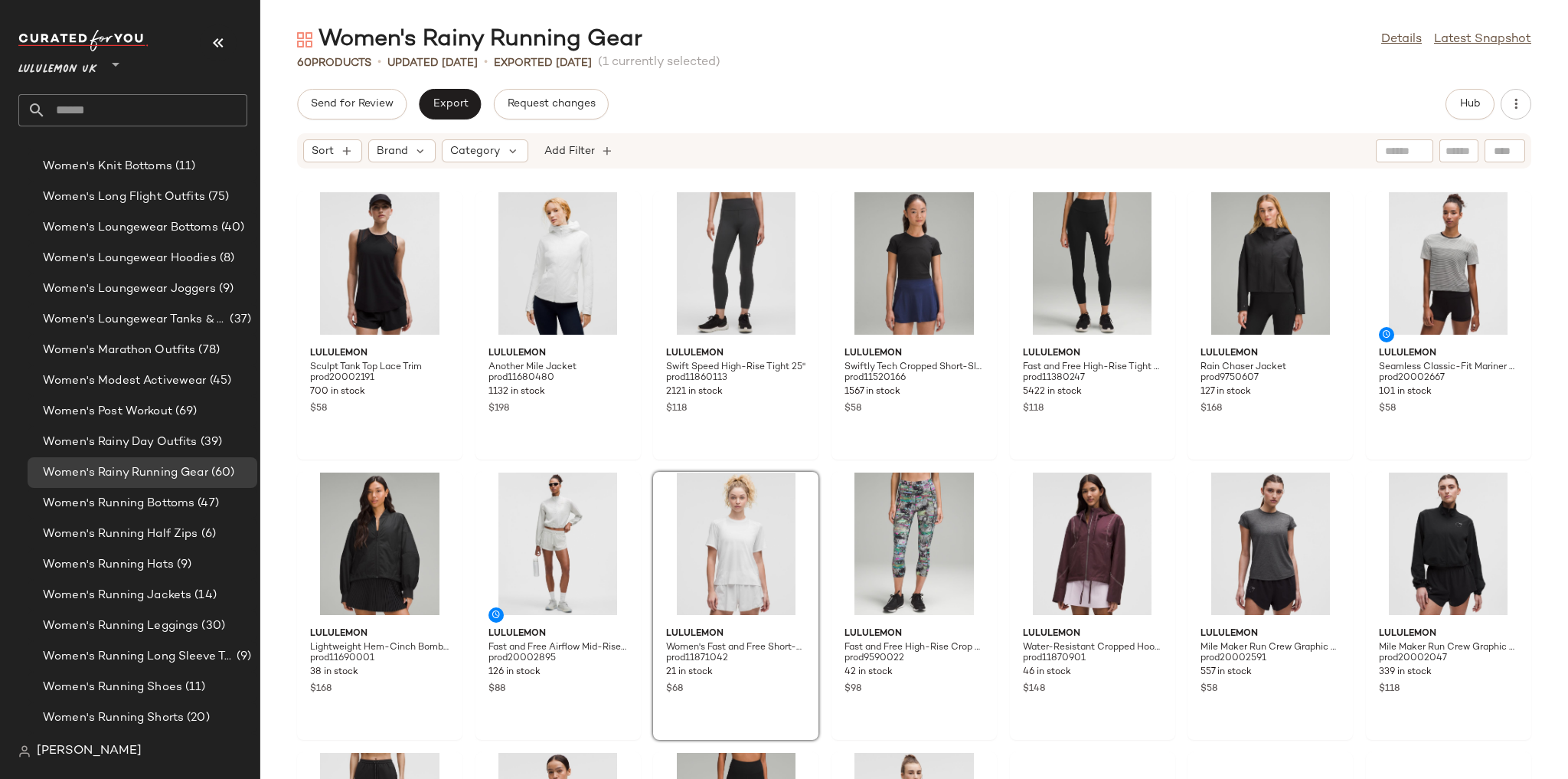 click on "lululemon Sculpt Tank Top Lace Trim prod20002191 700 in stock $58 lululemon Another Mile Jacket prod11680480 1132 in stock $198 lululemon Swift Speed High-Rise Tight 25" prod11860113 2121 in stock $118 lululemon Swiftly Tech Cropped Short-Sleeve Shirt 2.0 prod11520166 1567 in stock $58 lululemon Fast and Free High-Rise Tight 25" 5 Pocket prod11380247 5422 in stock $118 lululemon Rain Chaser Jacket prod9750607 127 in stock $168 lululemon Seamless Classic-Fit Mariner Stripe T-Shirt prod20002667 101 in stock $58 lululemon Lightweight Hem-Cinch Bomber Jacket prod11690001 38 in stock $168 lululemon Fast and Free Airflow Mid-Rise Running Short 3" prod20002895 126 in stock $88 lululemon Women's Fast and Free Short-Sleeve Shirt prod11871042 21 in stock $68 lululemon Fast and Free High-Rise Crop 23" prod9590022 42 in stock $98 lululemon Water-Resistant Cropped Hooded Jacket prod11870901 46 in stock $148 lululemon Mile Maker Run Crew Graphic Mesh Short-Sleeve Shirt prod20002591 557 in stock $58 lululemon prod20002047" 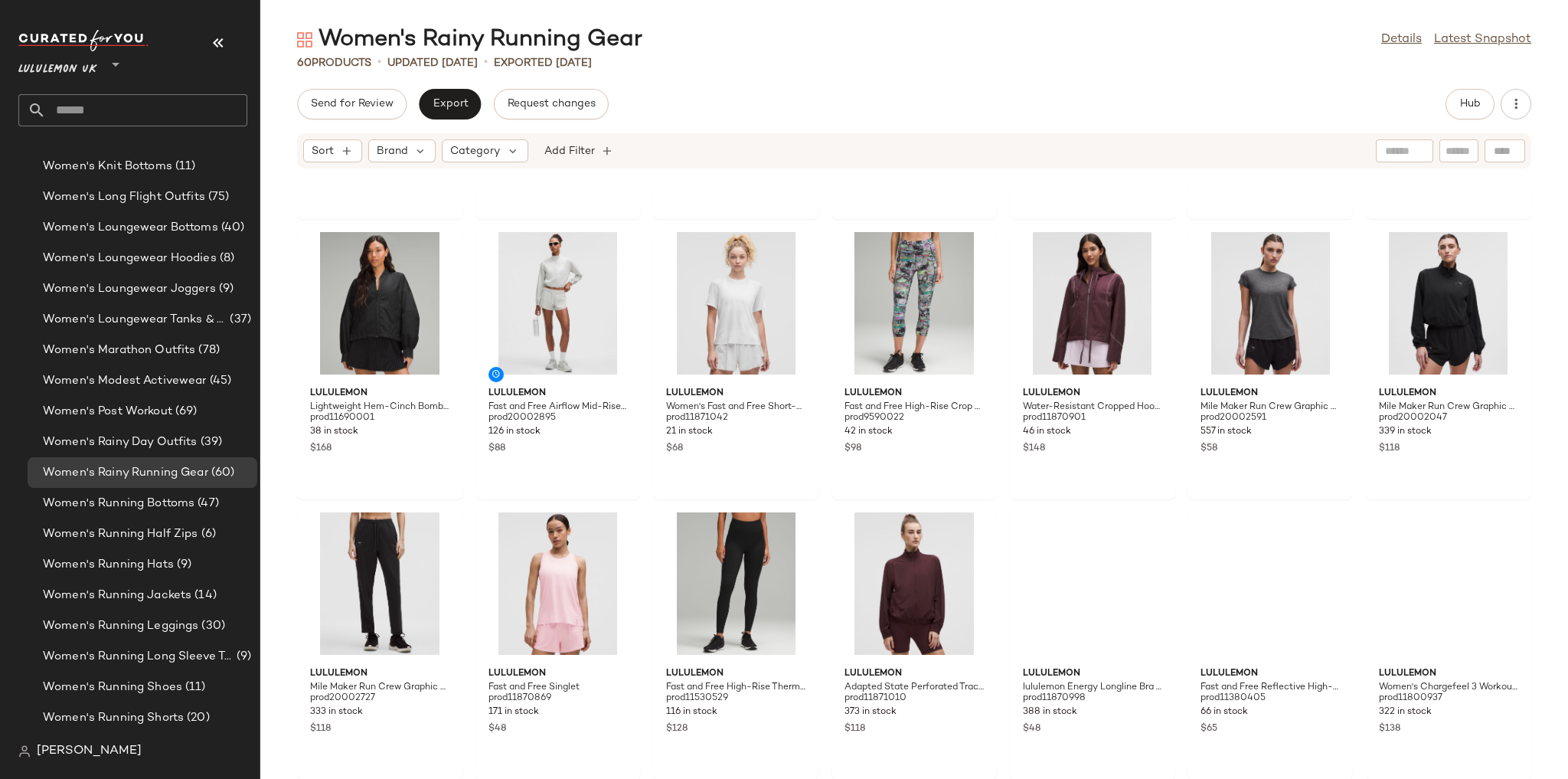 scroll, scrollTop: 245, scrollLeft: 0, axis: vertical 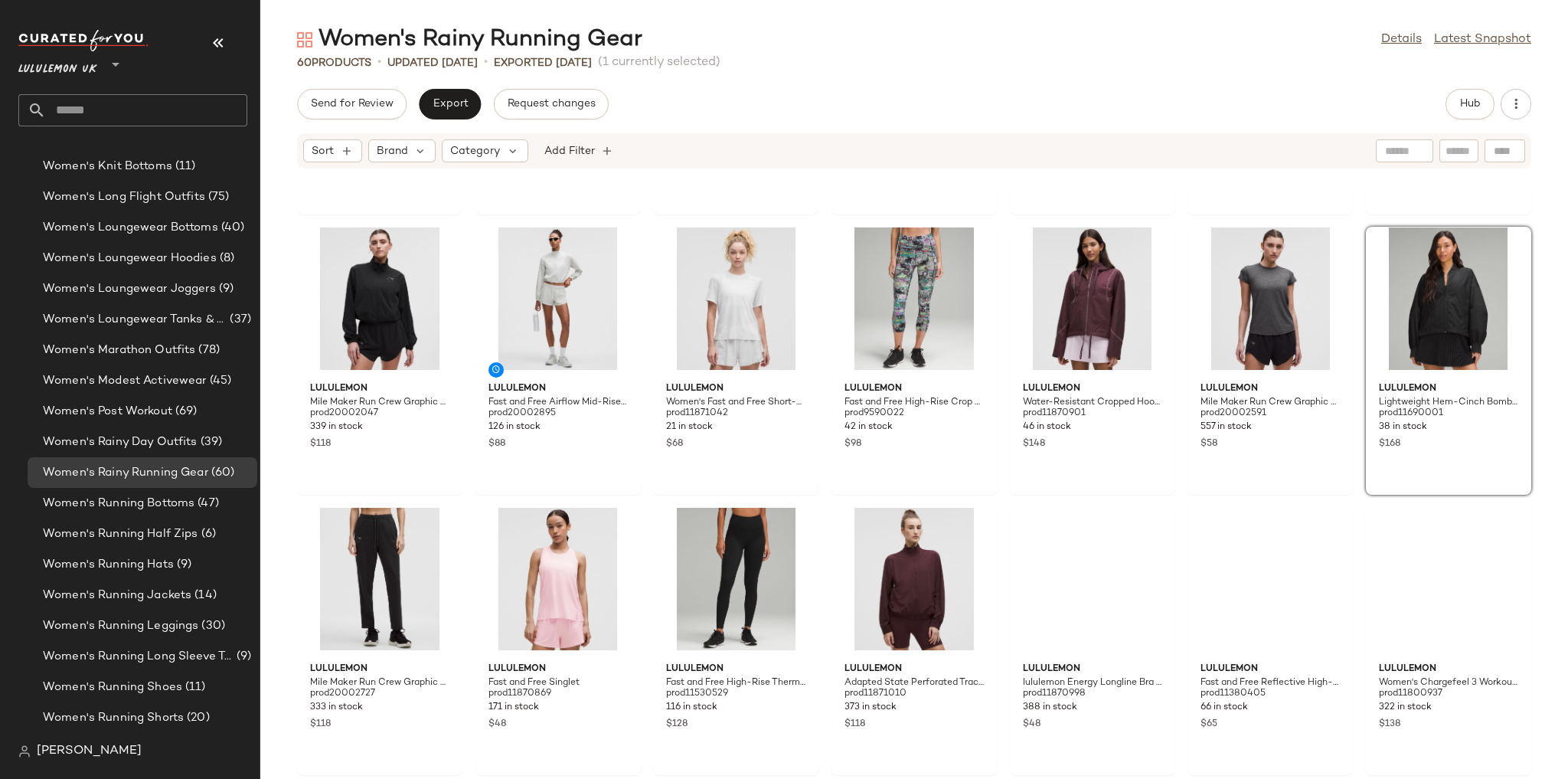 click on "lululemon Sculpt Tank Top Lace Trim prod20002191 700 in stock $58 lululemon Another Mile Jacket prod11680480 1132 in stock $198 lululemon Swift Speed High-Rise Tight 25" prod11860113 2121 in stock $118 lululemon Swiftly Tech Cropped Short-Sleeve Shirt 2.0 prod11520166 1567 in stock $58 lululemon Fast and Free High-Rise Tight 25" 5 Pocket prod11380247 5422 in stock $118 lululemon Rain Chaser Jacket prod9750607 127 in stock $168 lululemon Seamless Classic-Fit Mariner Stripe T-Shirt prod20002667 101 in stock $58 lululemon Mile Maker Run Crew Graphic Cinch-Hem Jacket prod20002047 339 in stock $118 lululemon Fast and Free Airflow Mid-Rise Running Short 3" prod20002895 126 in stock $88 lululemon Women's Fast and Free Short-Sleeve Shirt prod11871042 21 in stock $68 lululemon Fast and Free High-Rise Crop 23" prod9590022 42 in stock $98 lululemon Water-Resistant Cropped Hooded Jacket prod11870901 46 in stock $148 lululemon Mile Maker Run Crew Graphic Mesh Short-Sleeve Shirt prod20002591 557 in stock $58 lululemon $168" 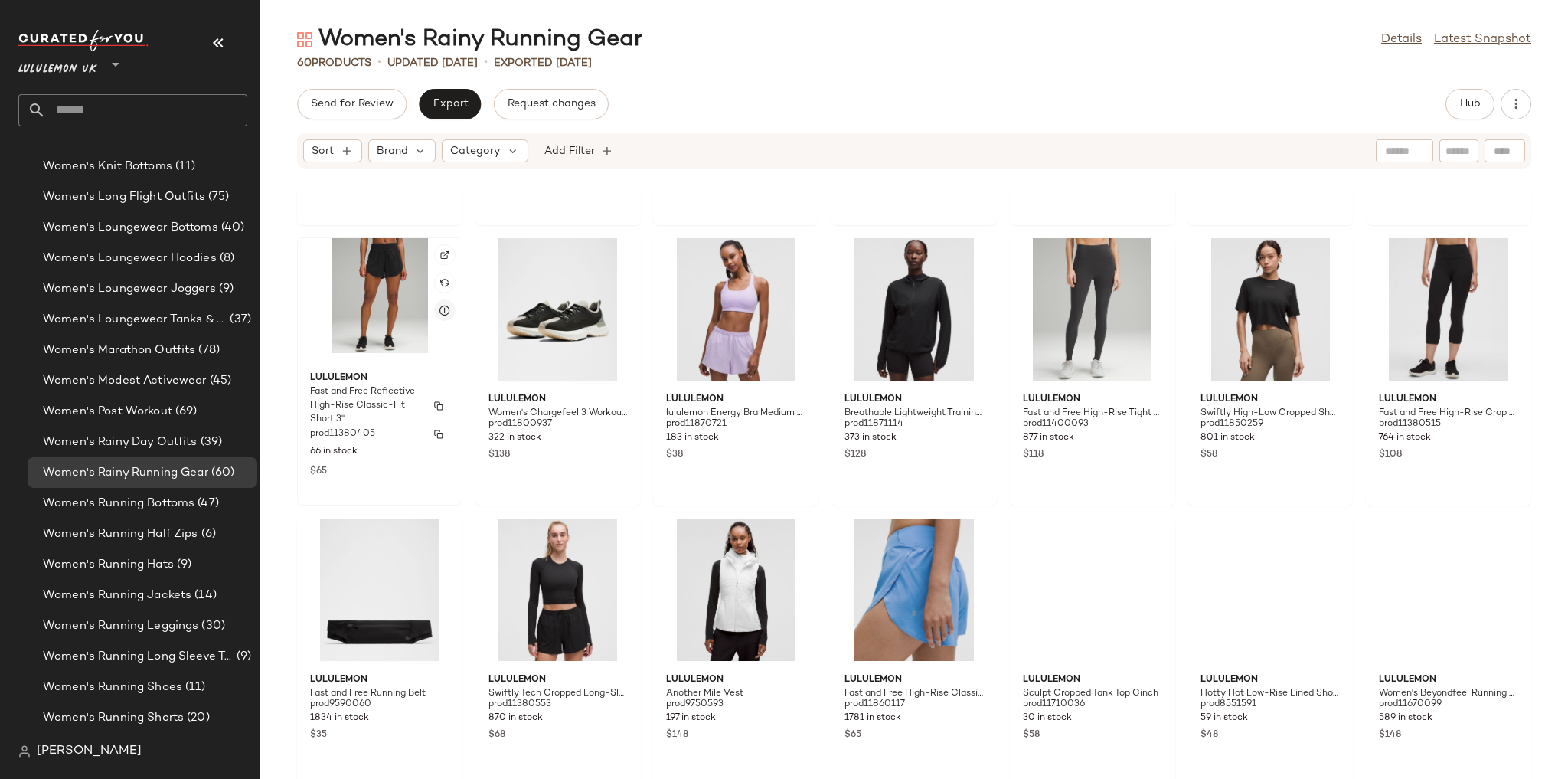 scroll, scrollTop: 809, scrollLeft: 0, axis: vertical 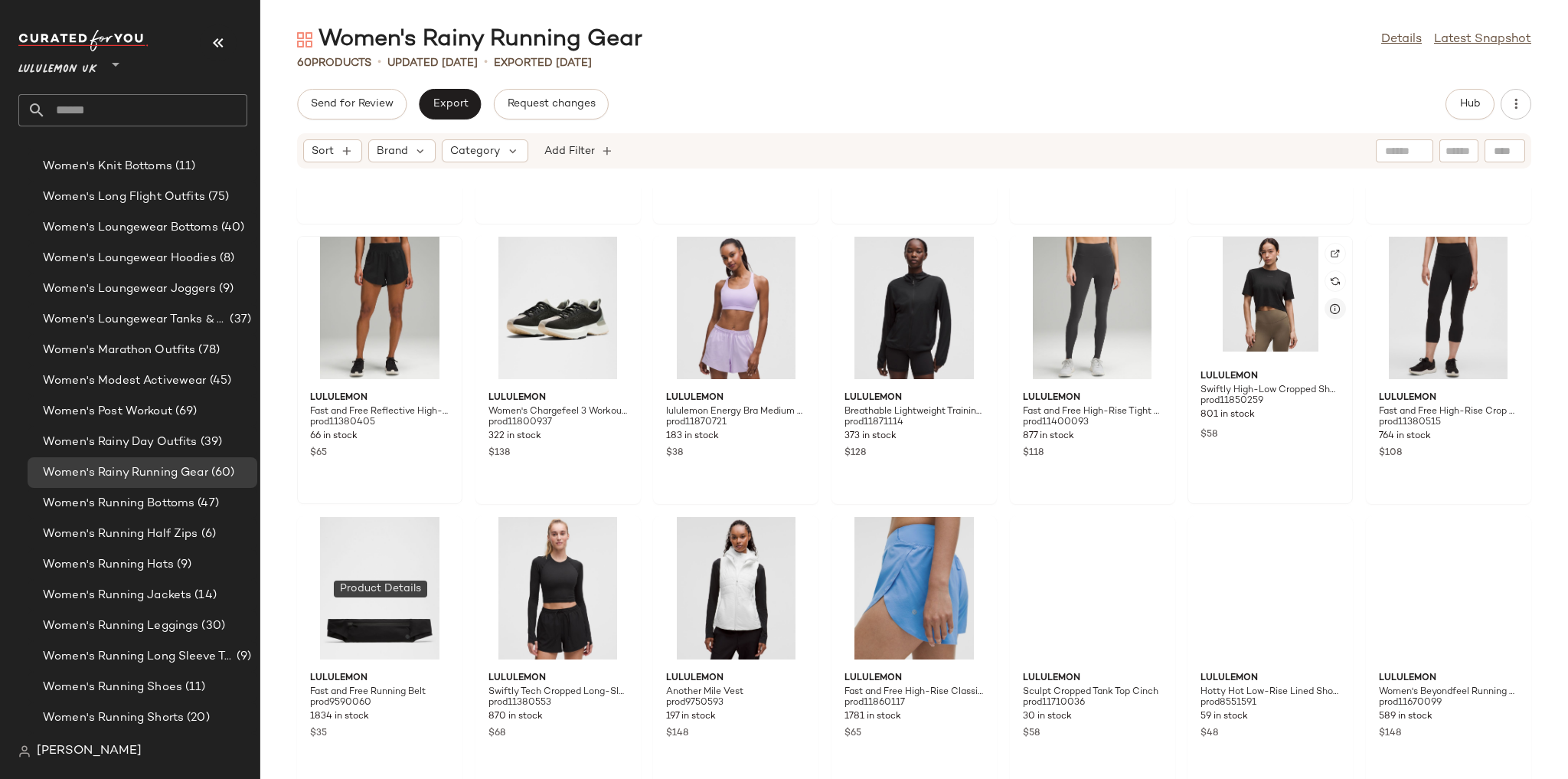 click 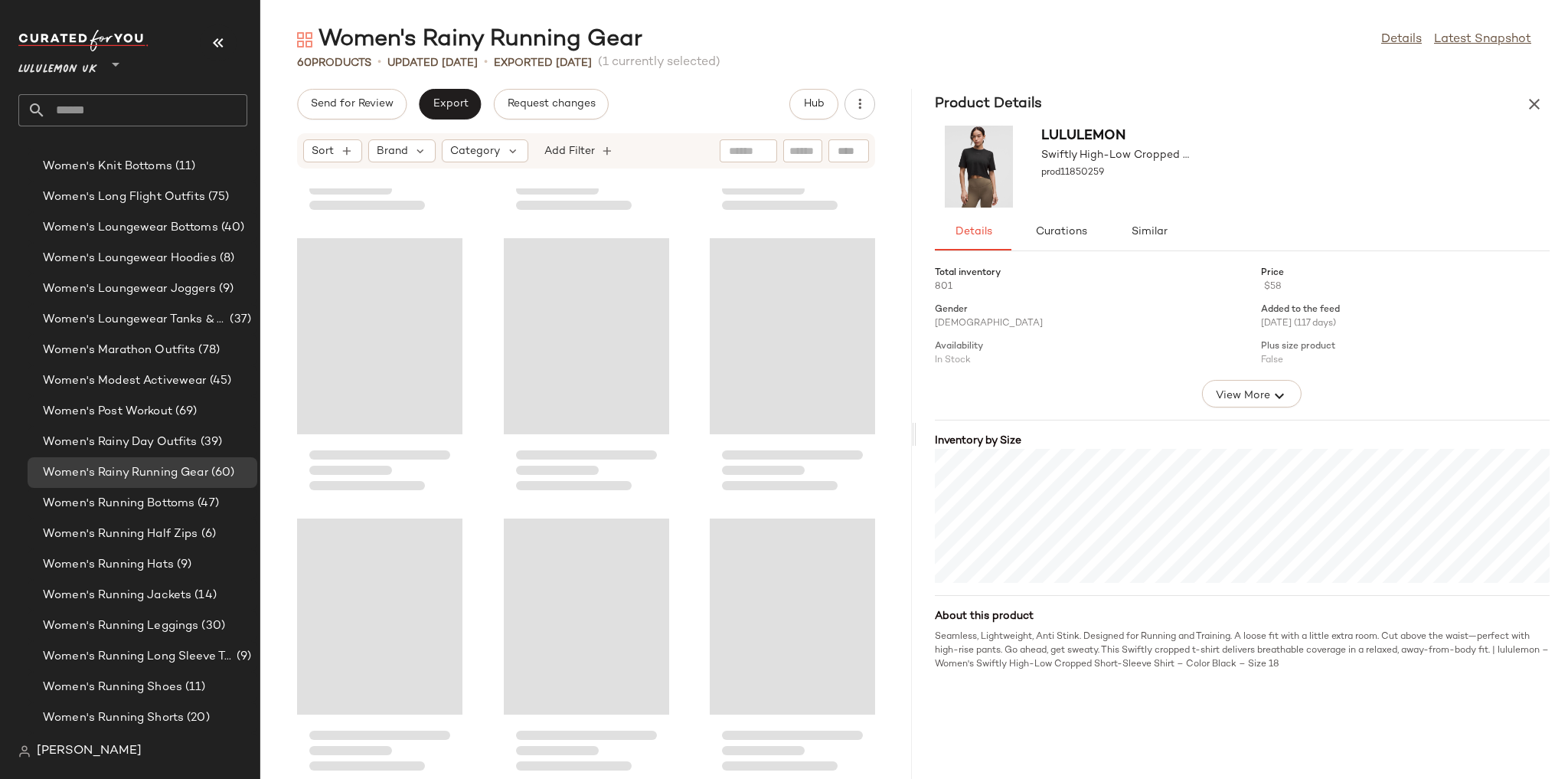 scroll, scrollTop: 1962, scrollLeft: 0, axis: vertical 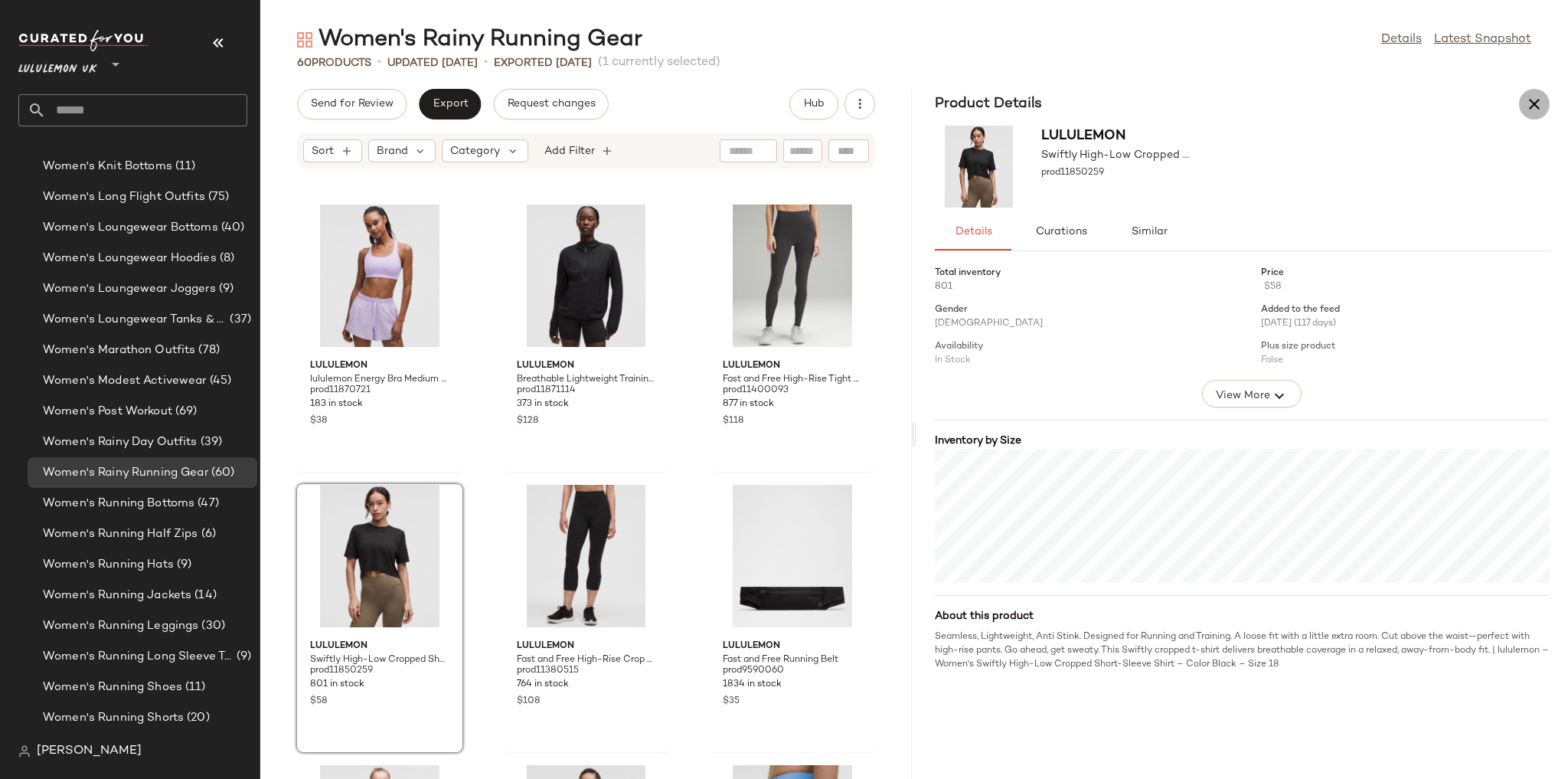 click at bounding box center (1534, 104) 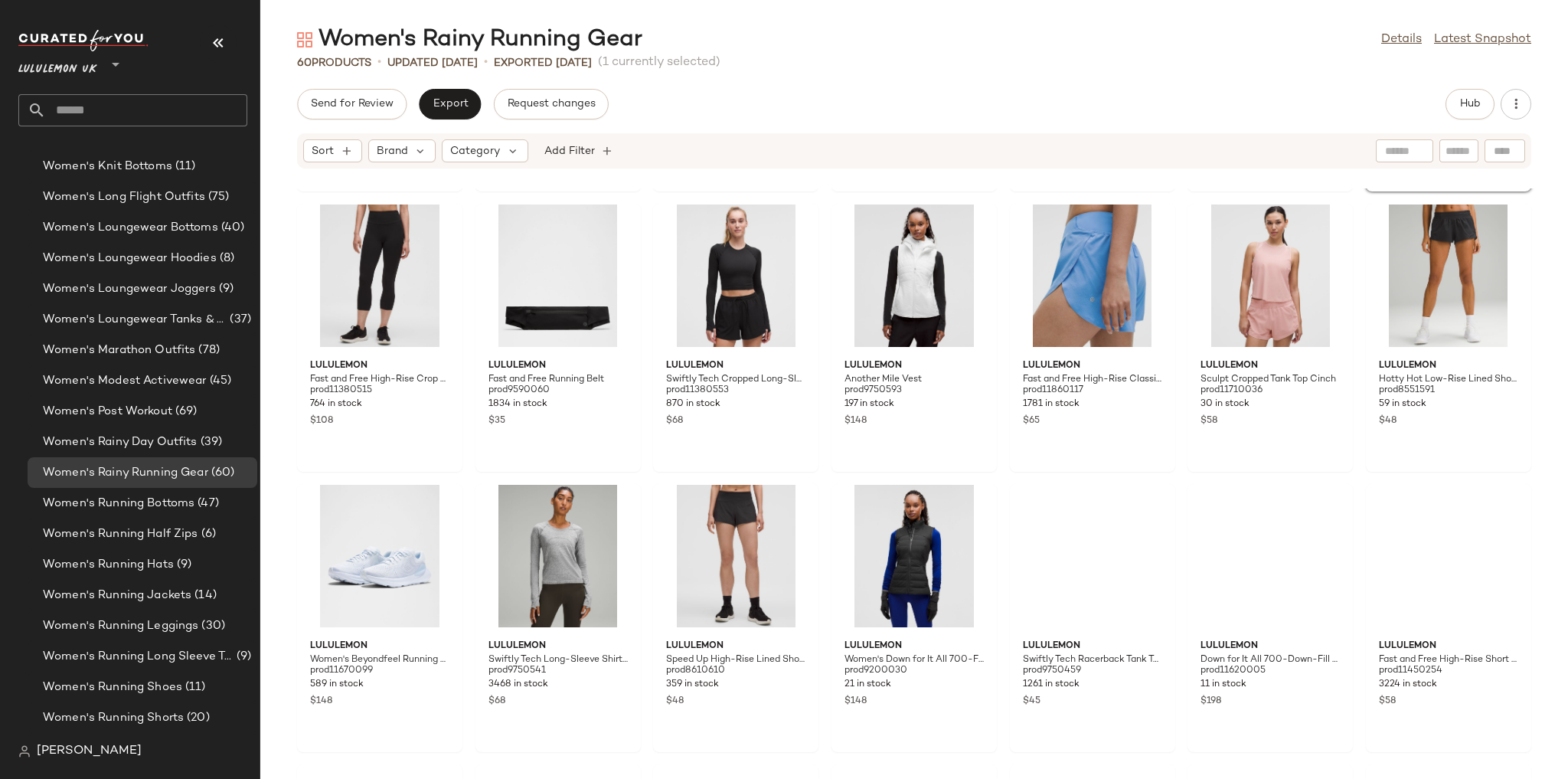 scroll, scrollTop: 841, scrollLeft: 0, axis: vertical 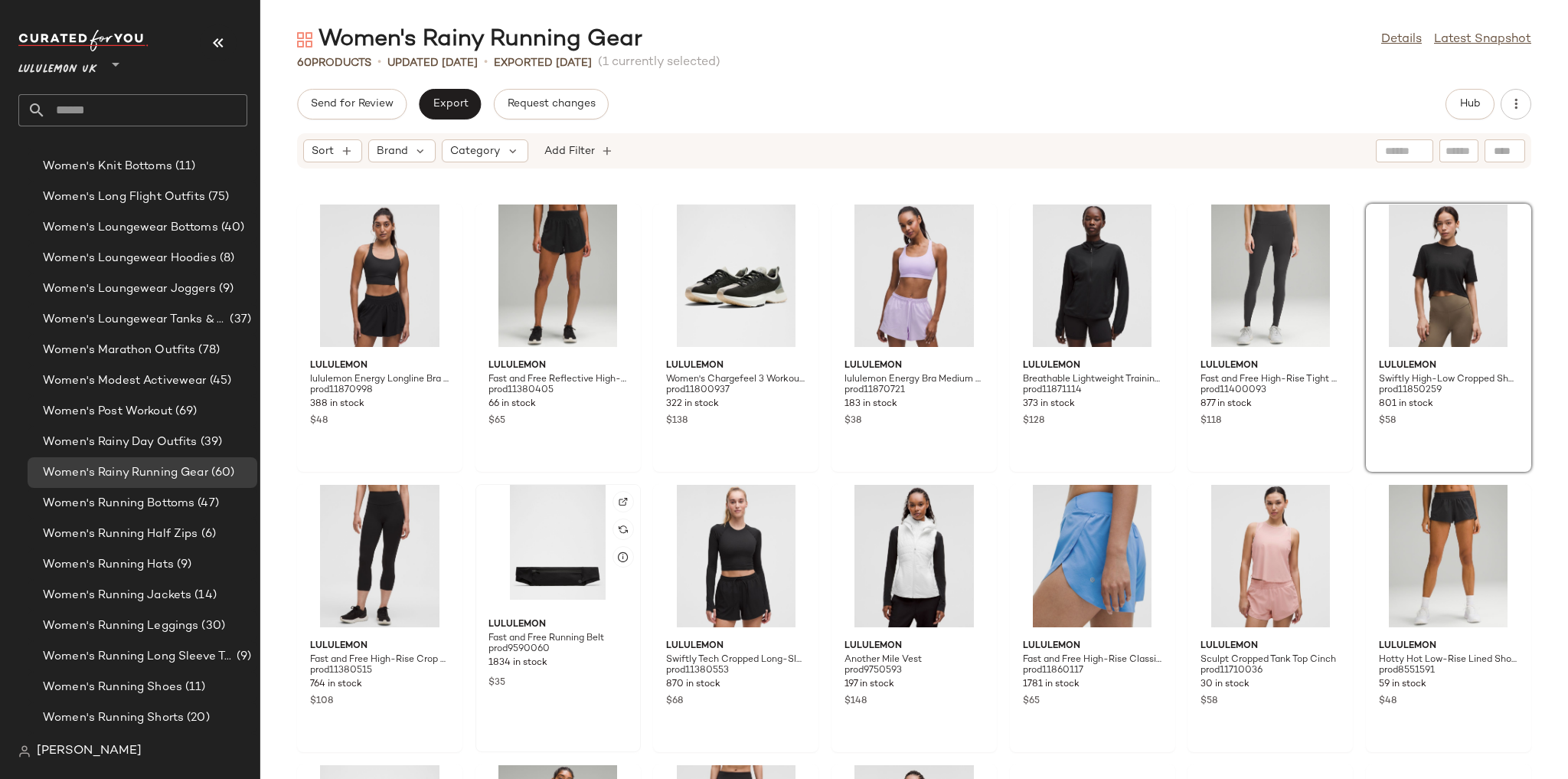 click 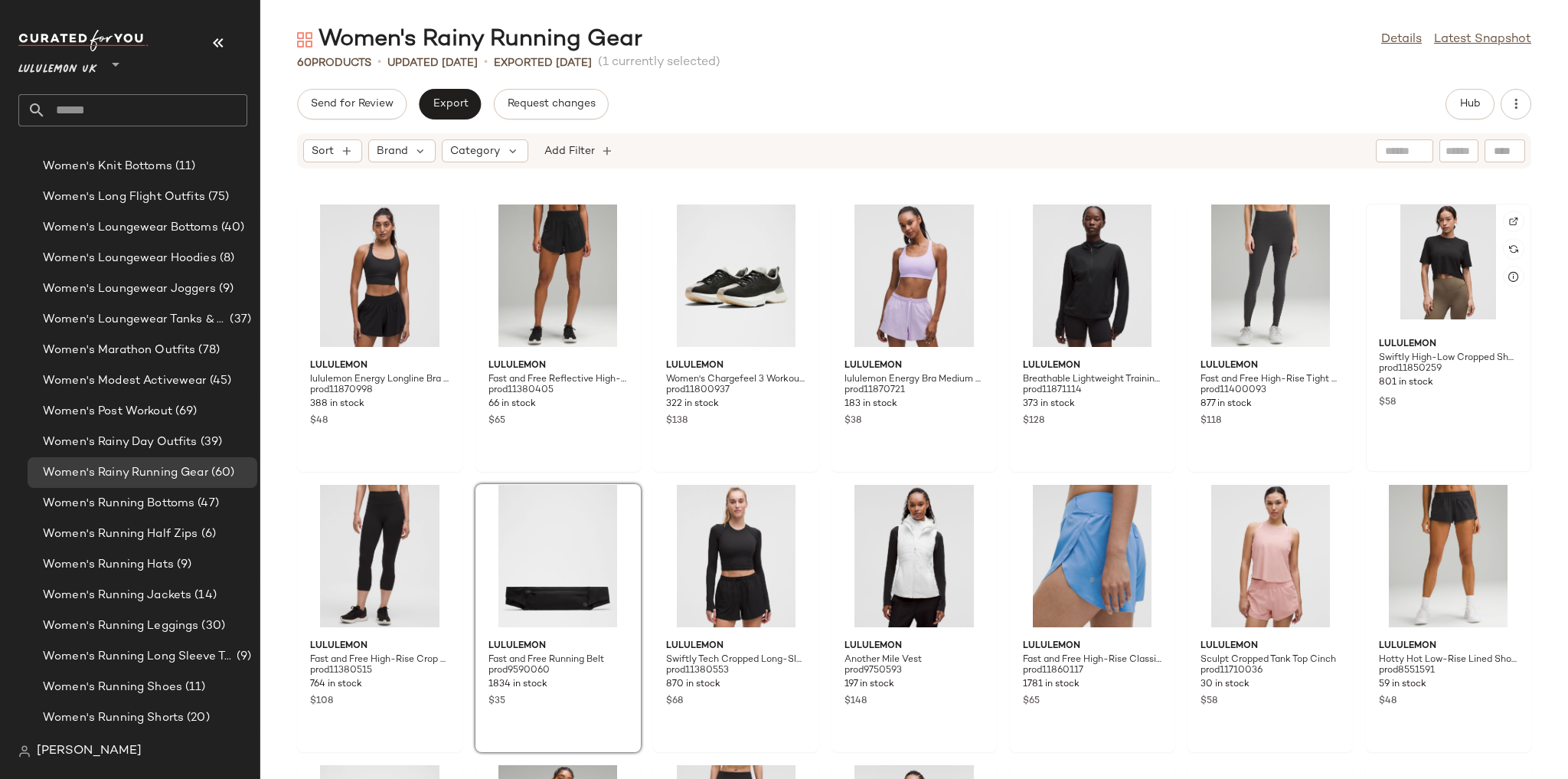 click 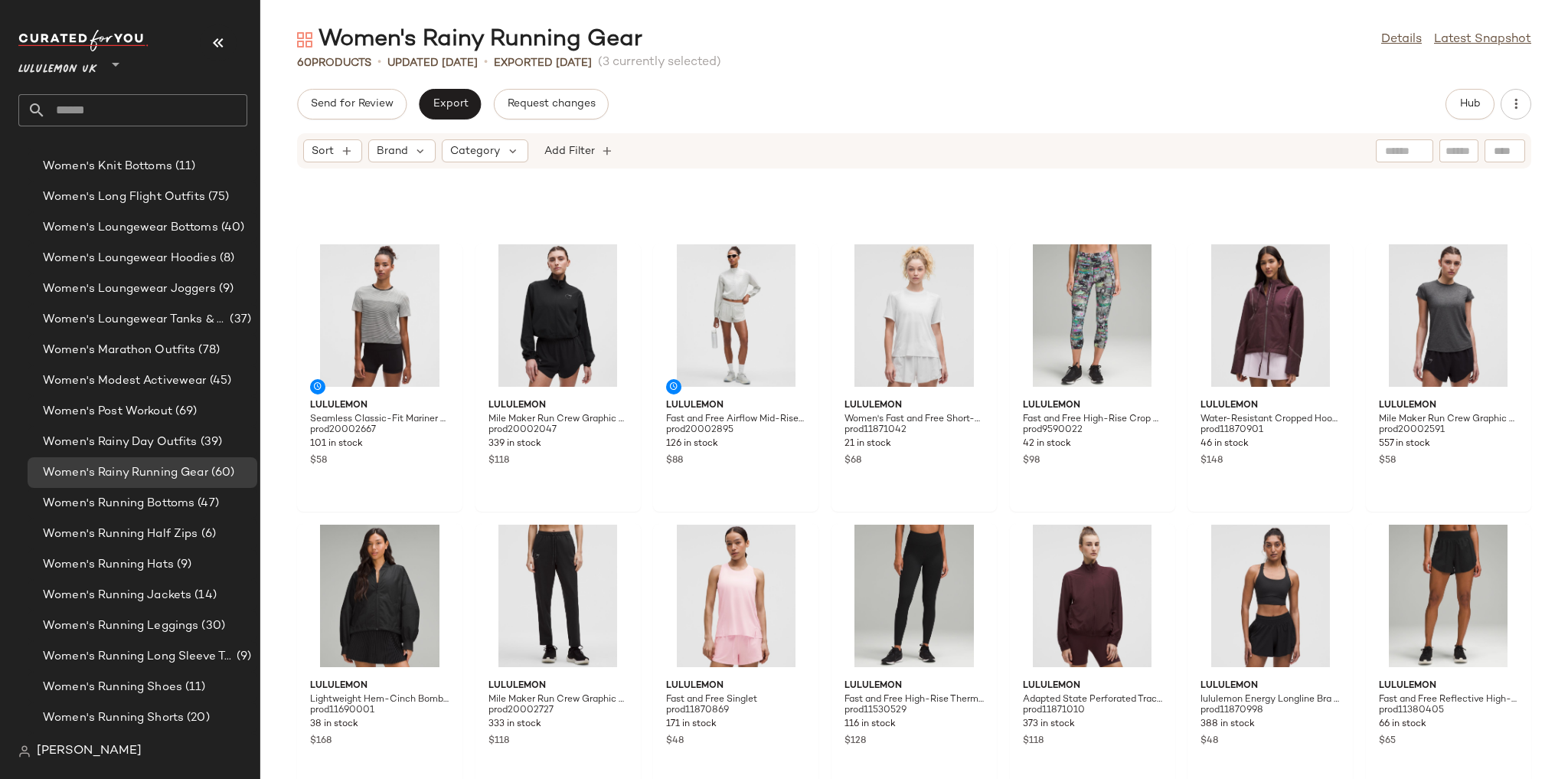 scroll, scrollTop: 140, scrollLeft: 0, axis: vertical 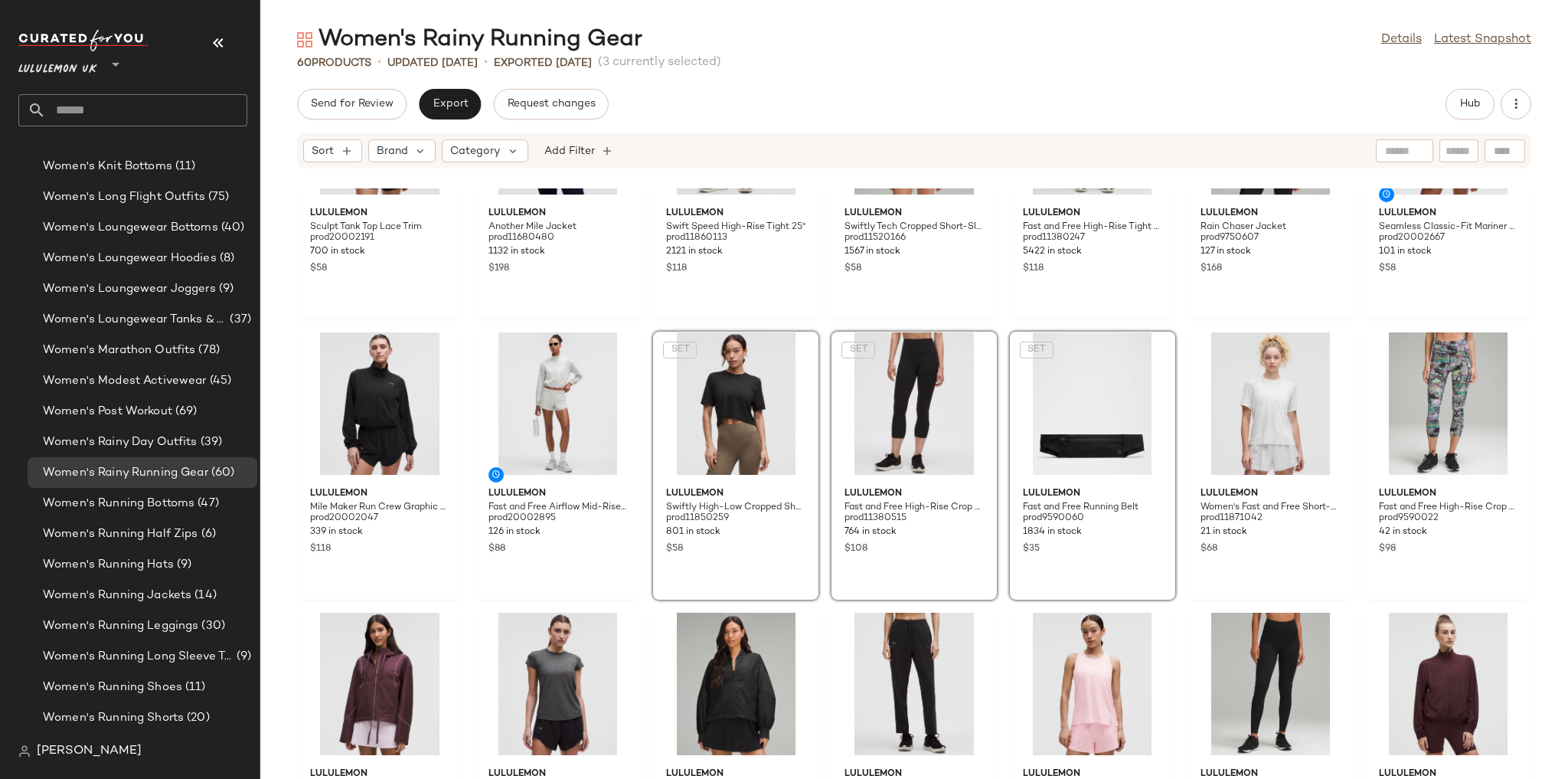click on "lululemon Sculpt Tank Top Lace Trim prod20002191 700 in stock $58 lululemon Another Mile Jacket prod11680480 1132 in stock $198 lululemon Swift Speed High-Rise Tight 25" prod11860113 2121 in stock $118 lululemon Swiftly Tech Cropped Short-Sleeve Shirt 2.0 prod11520166 1567 in stock $58 lululemon Fast and Free High-Rise Tight 25" 5 Pocket prod11380247 5422 in stock $118 lululemon Rain Chaser Jacket prod9750607 127 in stock $168 lululemon Seamless Classic-Fit Mariner Stripe T-Shirt prod20002667 101 in stock $58 lululemon Mile Maker Run Crew Graphic Cinch-Hem Jacket prod20002047 339 in stock $118 lululemon Fast and Free Airflow Mid-Rise Running Short 3" prod20002895 126 in stock $88  SET  lululemon Swiftly High-Low Cropped Short-Sleeve Shirt prod11850259 801 in stock $58  SET  lululemon Fast and Free High-Rise Crop 23" 5 Pocket prod11380515 764 in stock $108  SET  lululemon Fast and Free Running Belt prod9590060 1834 in stock $35 lululemon Women's Fast and Free Short-Sleeve Shirt prod11871042 21 in stock $68 $98" 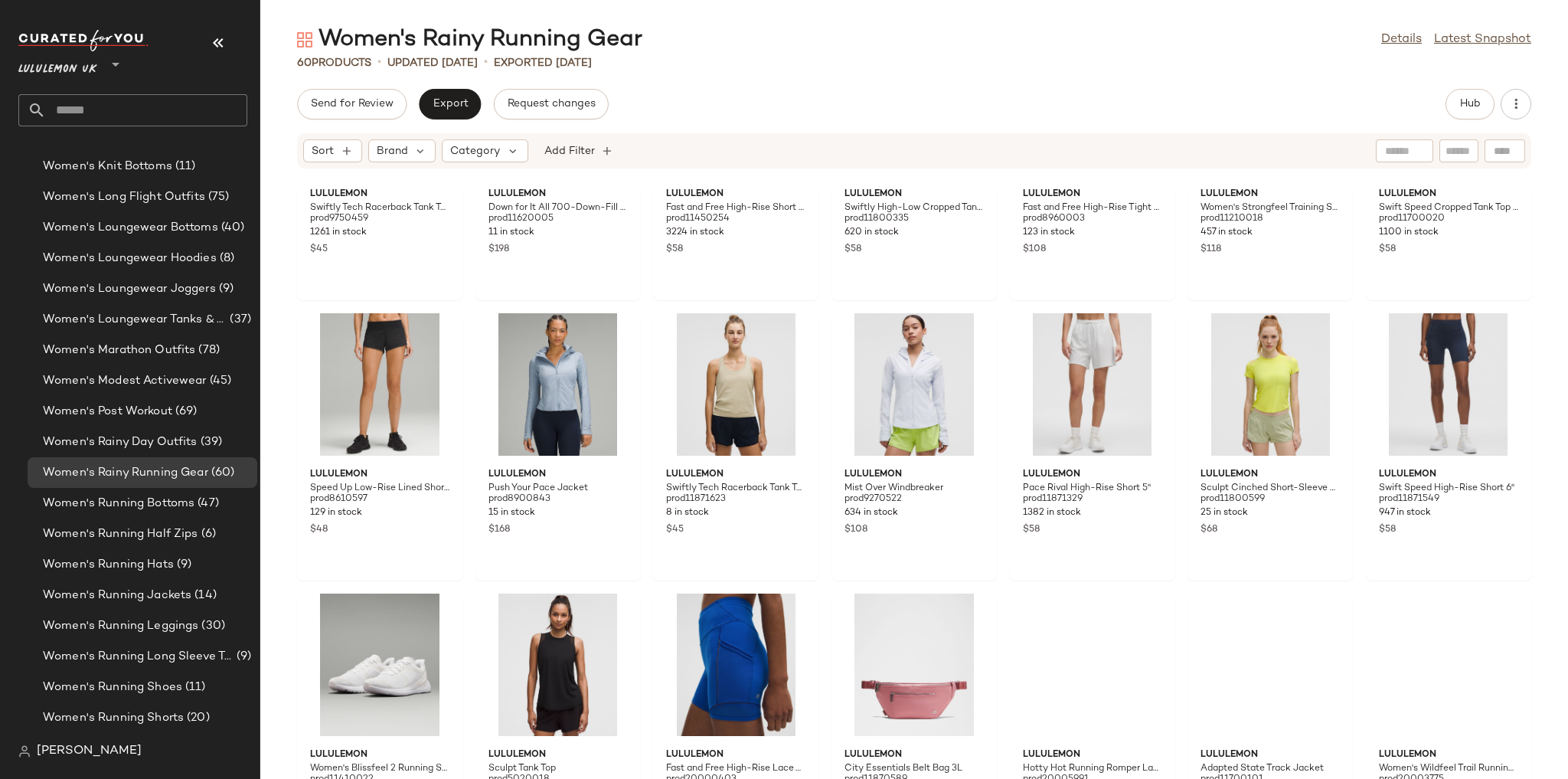 scroll, scrollTop: 1807, scrollLeft: 0, axis: vertical 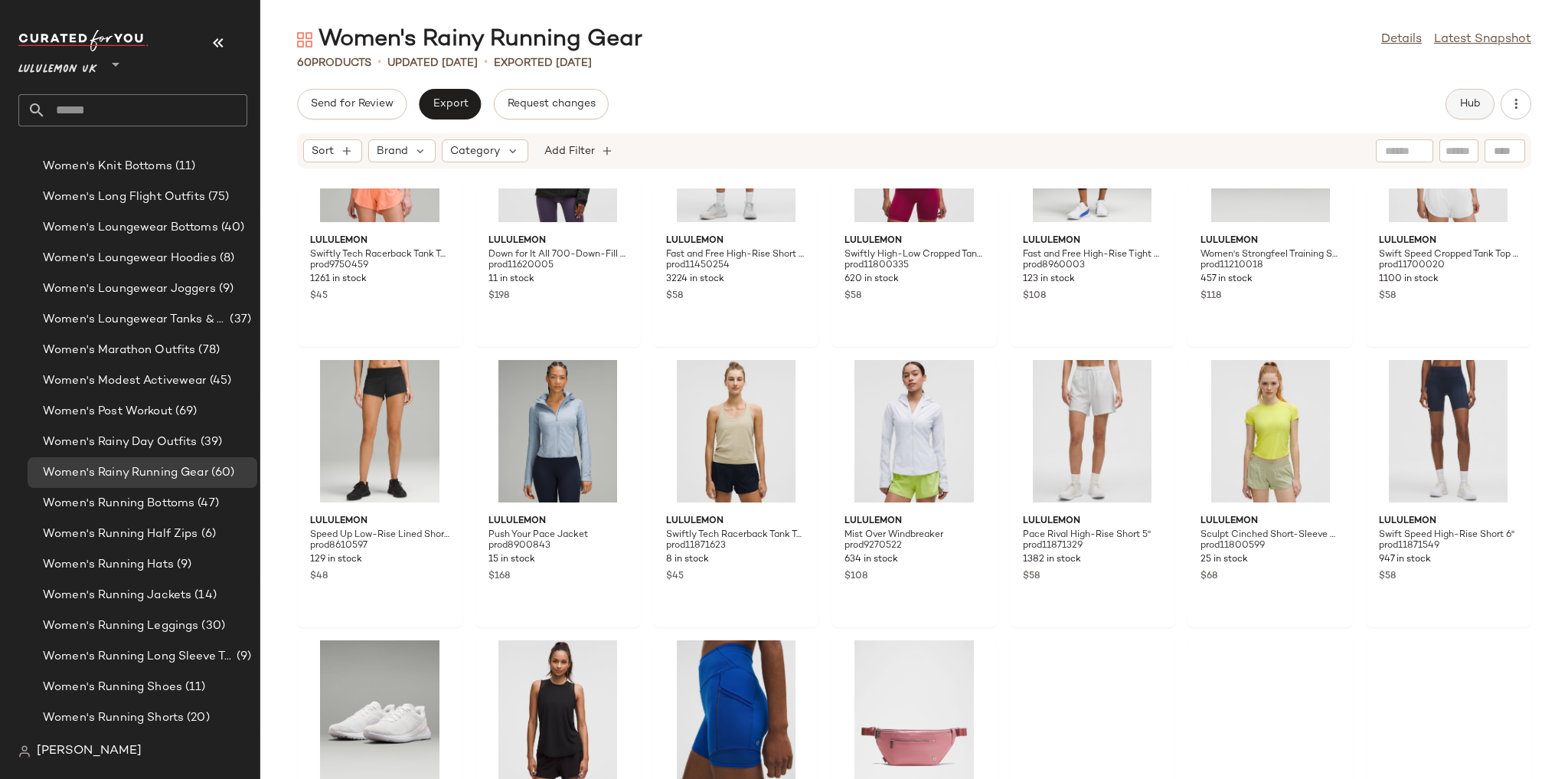 click on "Hub" 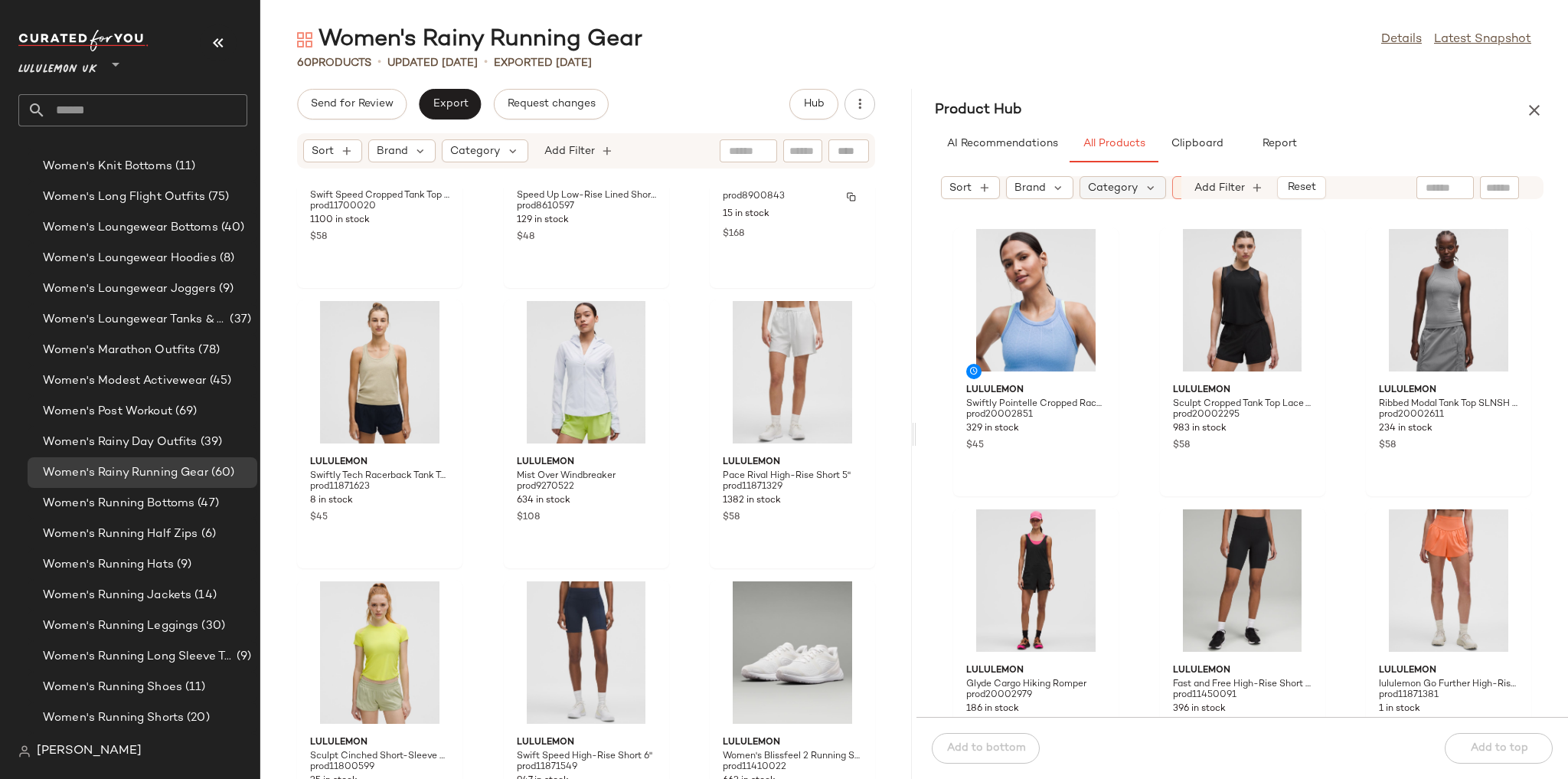 scroll, scrollTop: 4126, scrollLeft: 0, axis: vertical 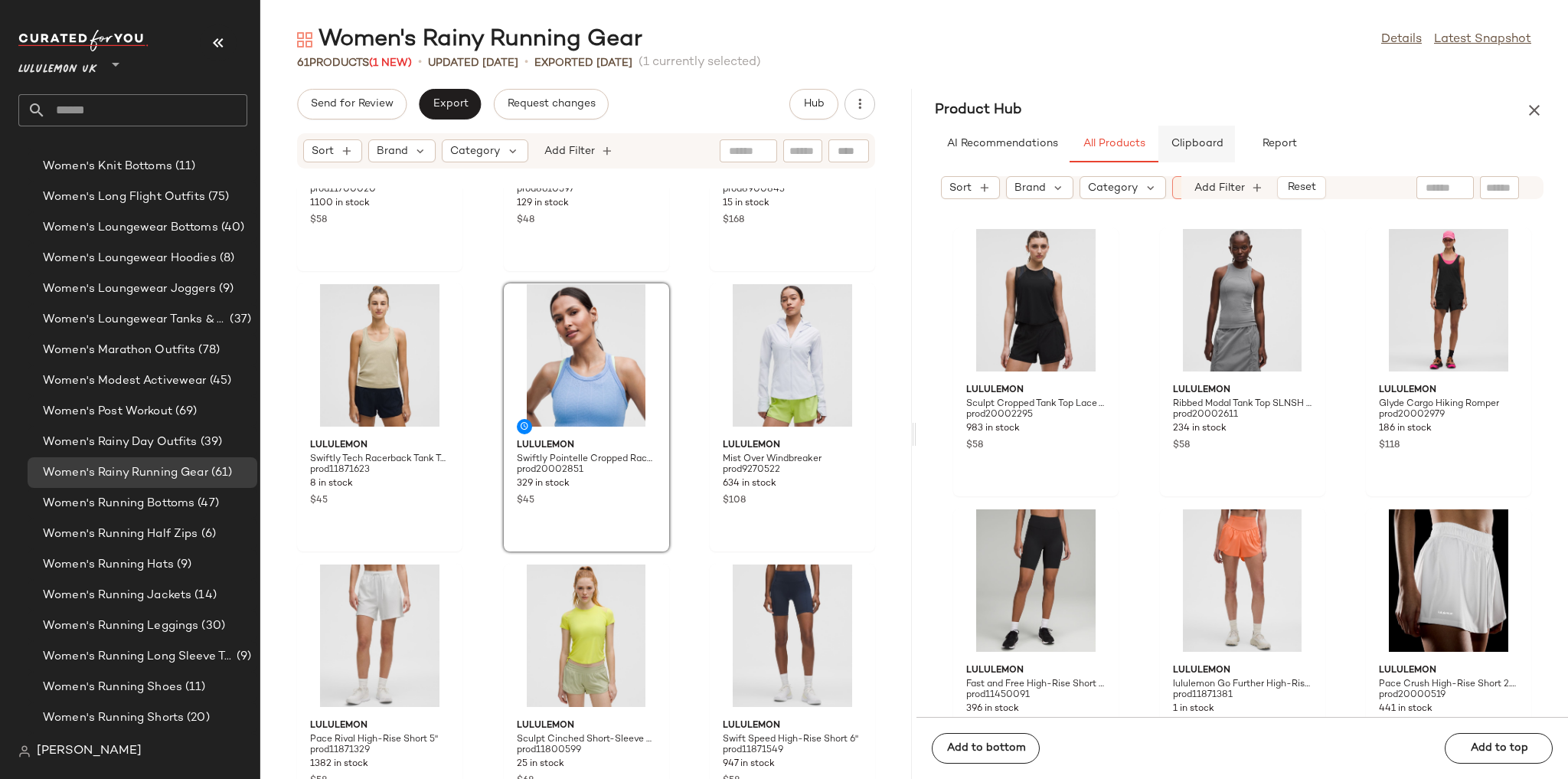 click on "Clipboard" at bounding box center (1197, 144) 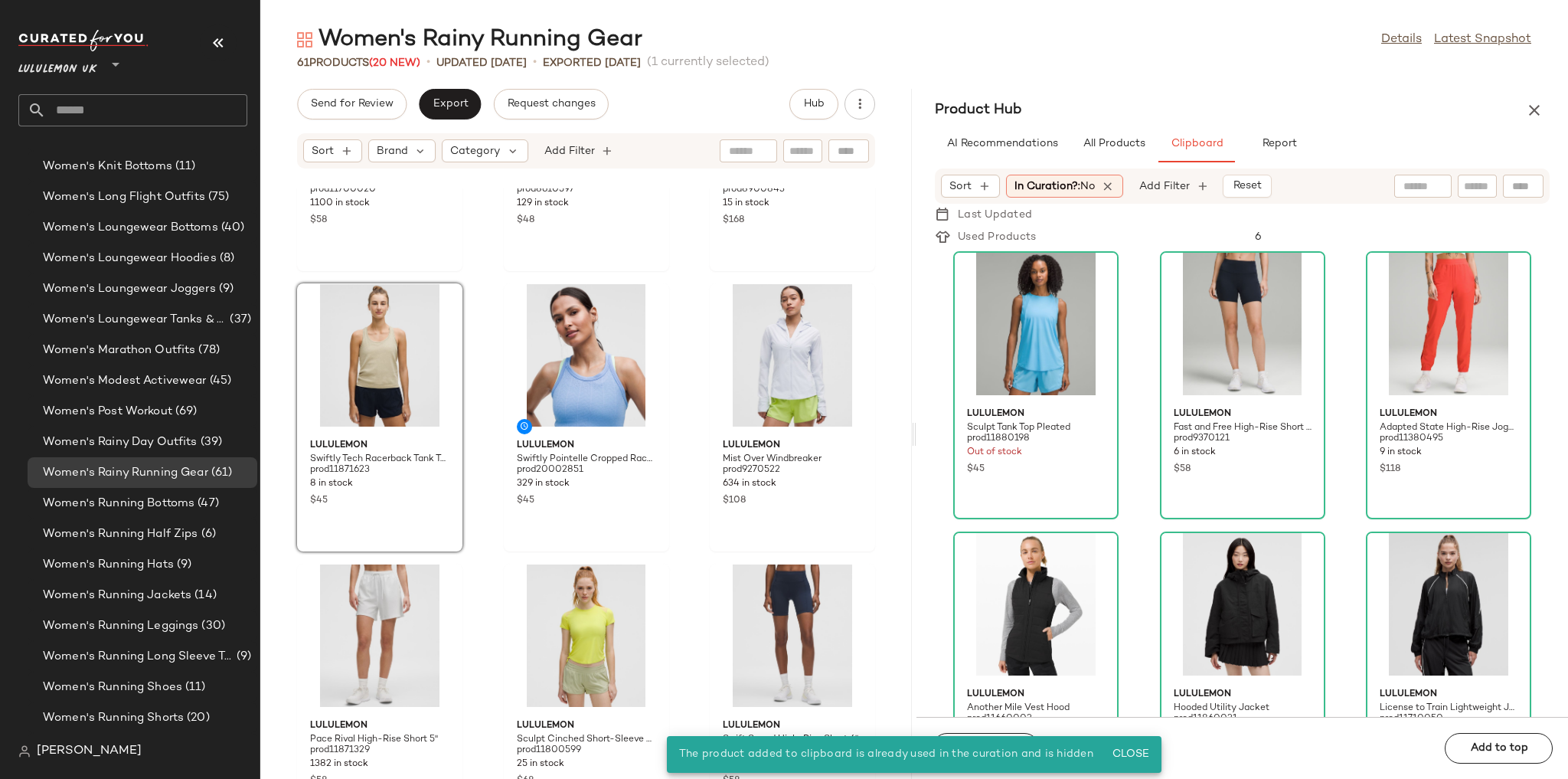 click on "lululemon Swift Speed Cropped Tank Top B/C Cup prod11700020 1100 in stock $58 lululemon Speed Up Low-Rise Lined Short 2.5" prod8610597 129 in stock $48 lululemon Push Your Pace Jacket prod8900843 15 in stock $168 lululemon Swiftly Tech Racerback Tank Top 2.0 Waist Length Textured Knit prod11871623 8 in stock $45 lululemon Swiftly Pointelle Cropped Racerback Tank Top prod20002851 329 in stock $45 lululemon Mist Over Windbreaker prod9270522 634 in stock $108 lululemon Pace Rival High-Rise Short 5" prod11871329 1382 in stock $58 lululemon Sculpt Cinched Short-Sleeve Shirt prod11800599 25 in stock $68 lululemon Swift Speed High-Rise Short 6" prod11871549 947 in stock $58 lululemon Women's Blissfeel 2 Running Shoe prod11410022 663 in stock $118 lululemon Sculpt Tank Top prod5020018 1418 in stock $45 lululemon Fast and Free High-Rise Lace Trim Short 6" 5 Pocket prod20000403 519 in stock $68 lululemon City Essentials Belt Bag 3L prod11870589 85 in stock $68 lululemon Hotty Hot Running Romper Lace Trim prod20005991" 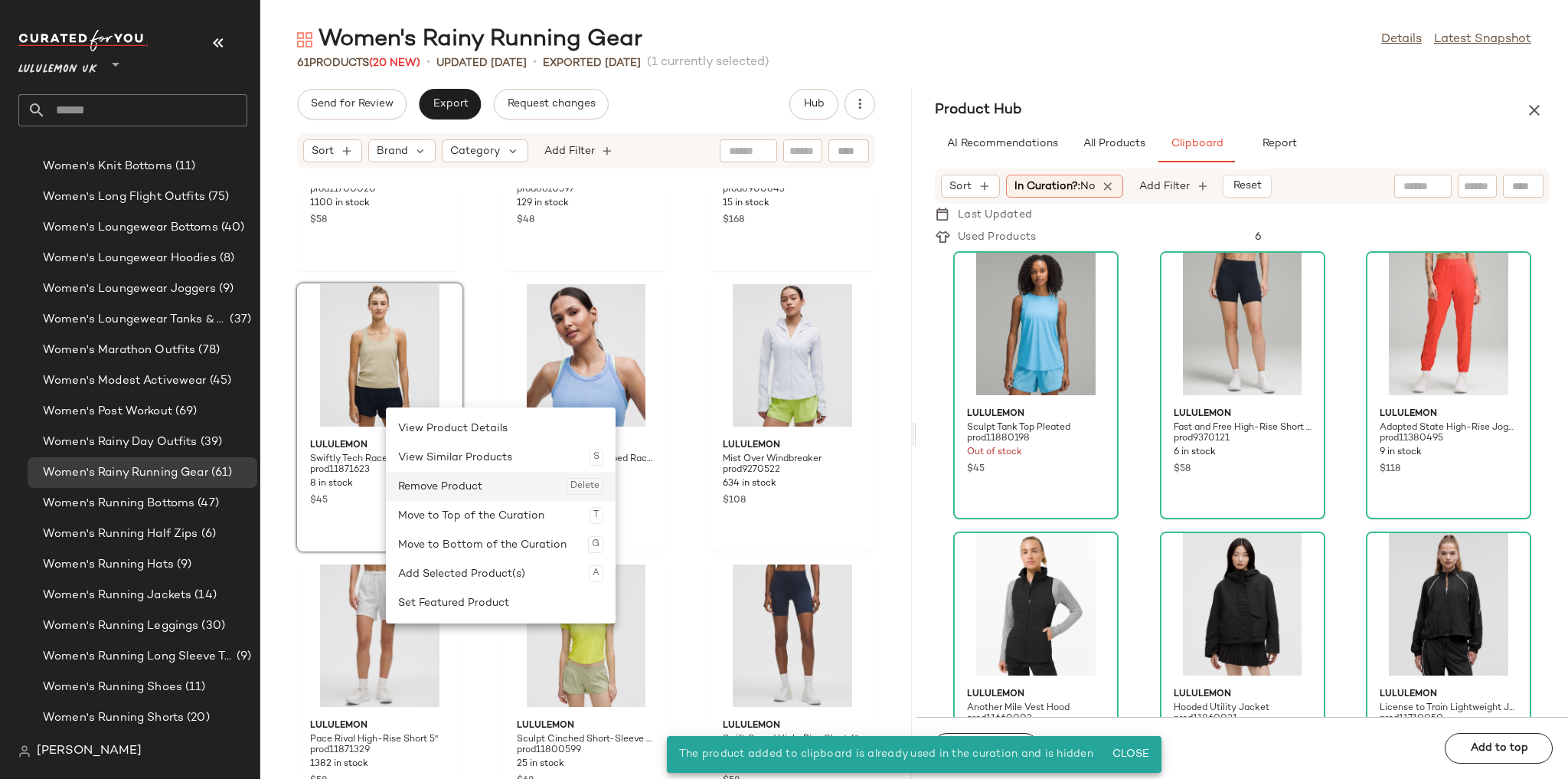 click on "Remove Product  Delete" 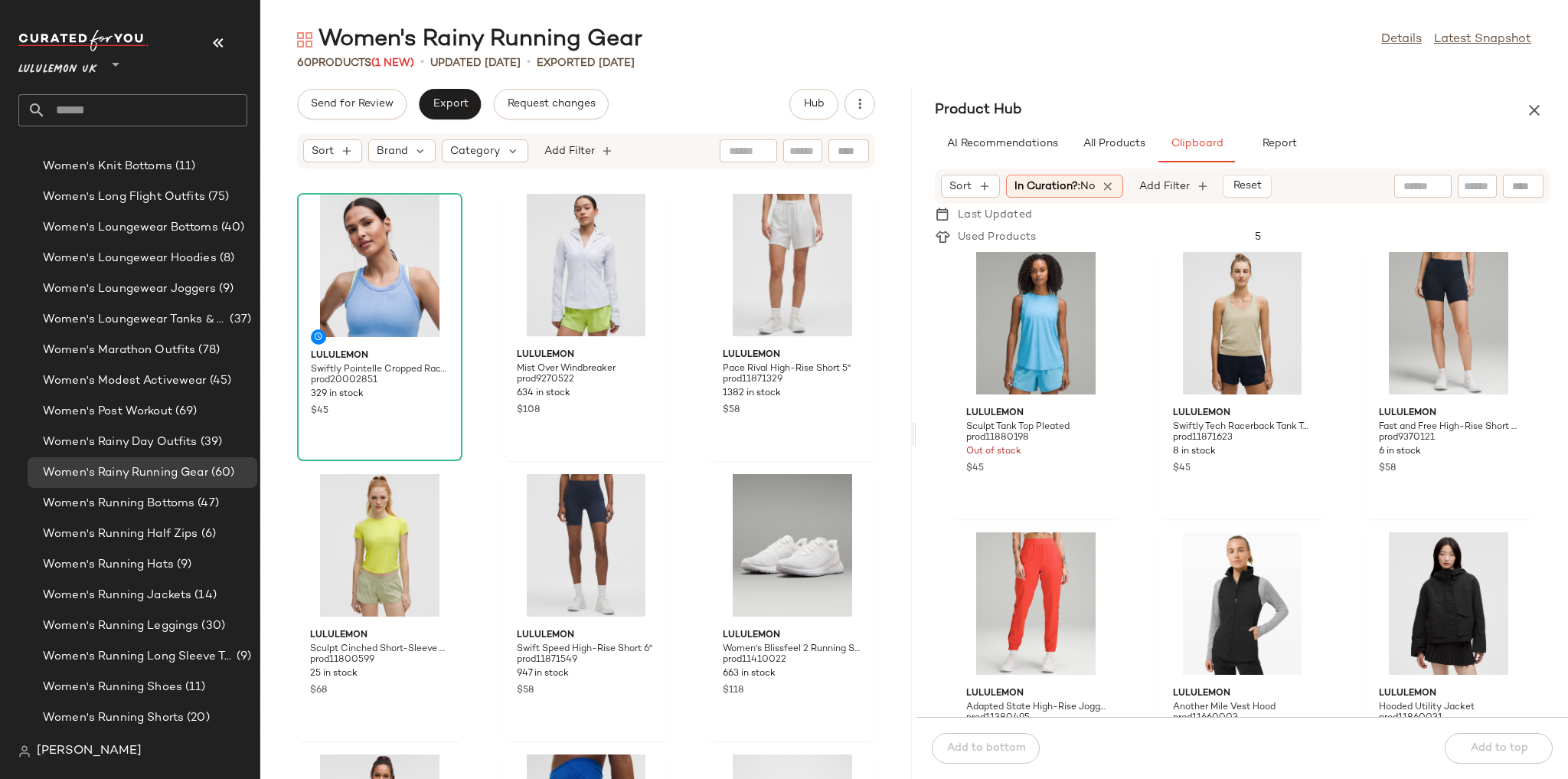 scroll, scrollTop: 4223, scrollLeft: 0, axis: vertical 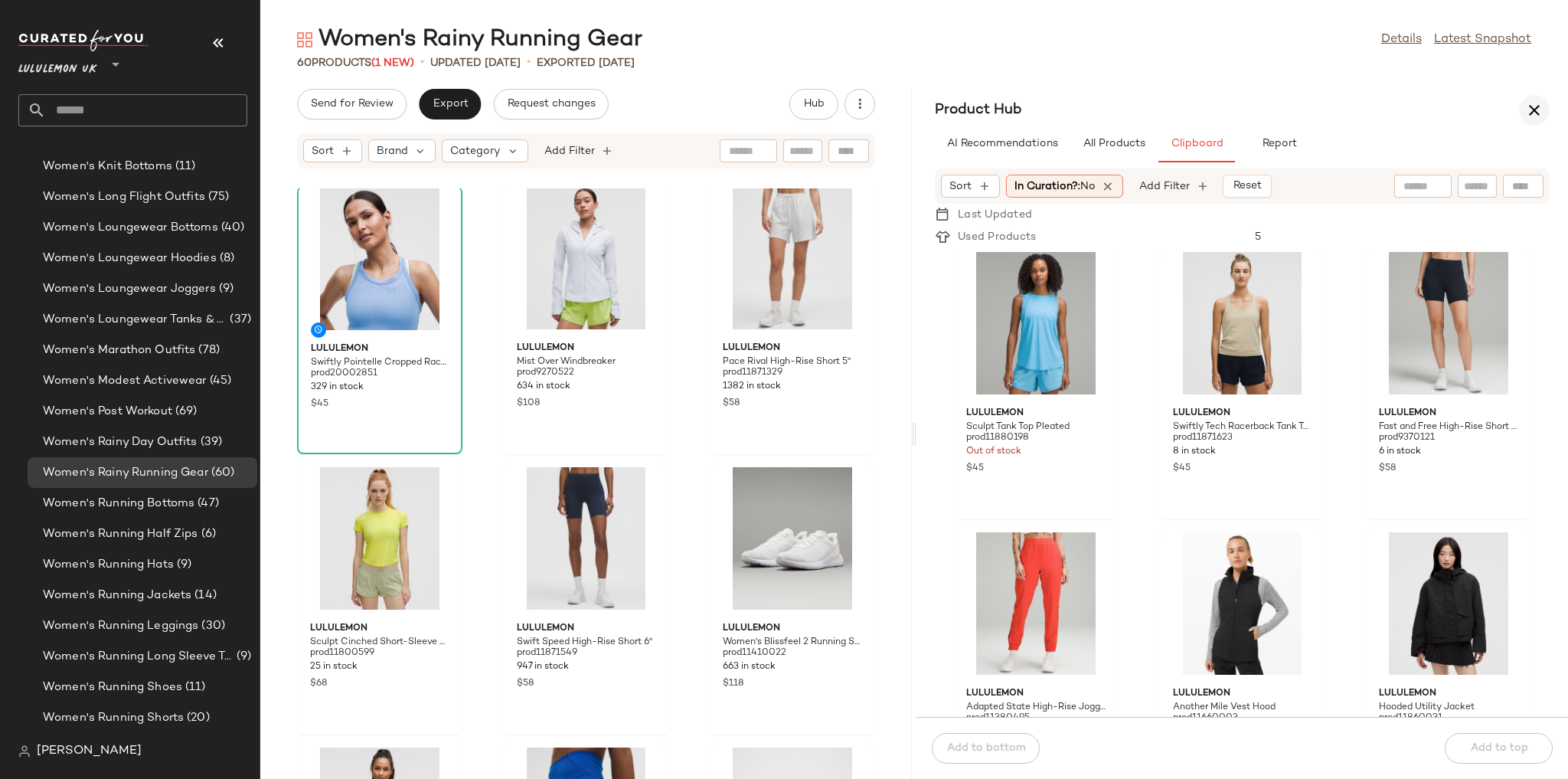 click at bounding box center (1534, 110) 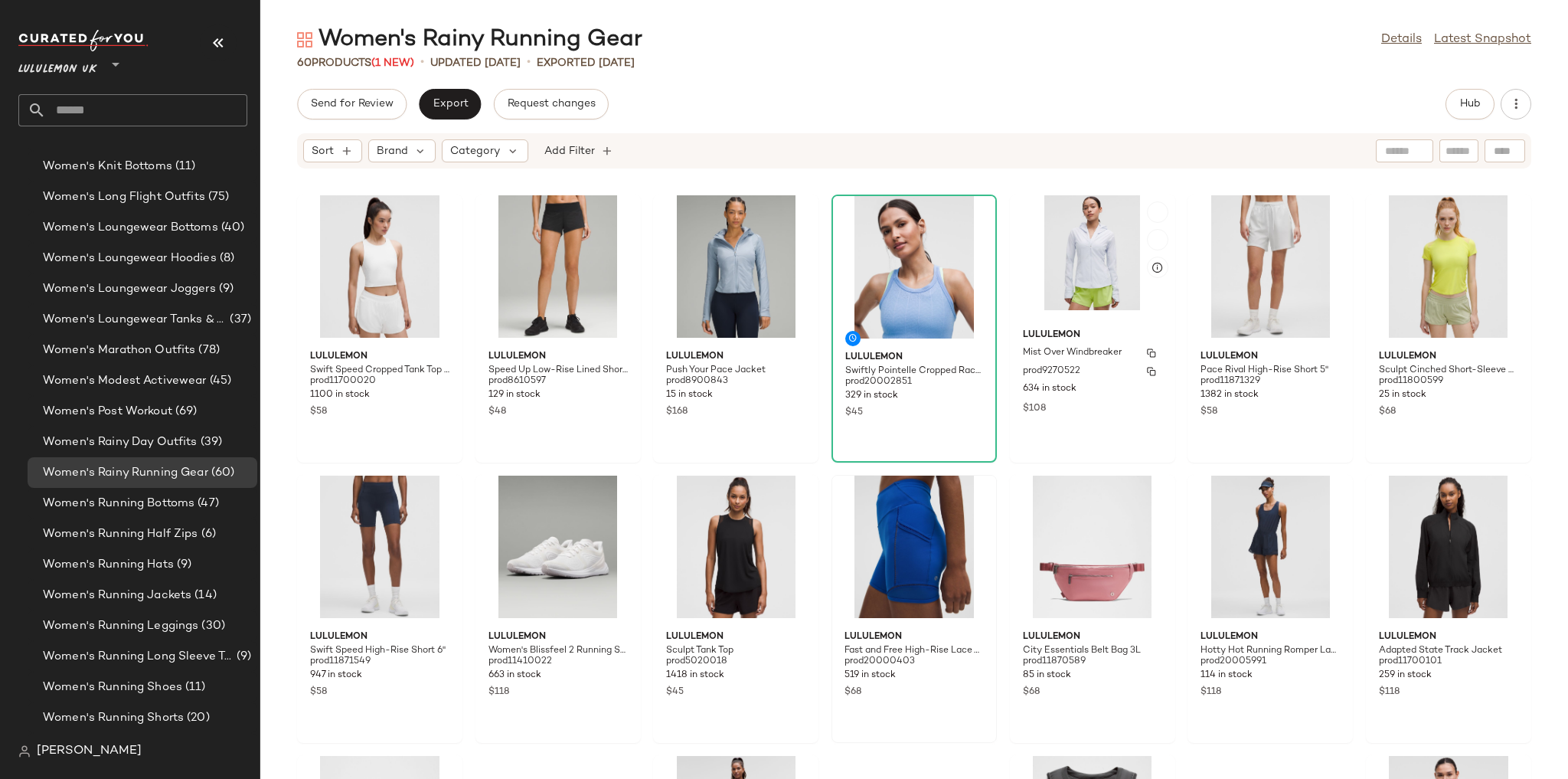 scroll, scrollTop: 1970, scrollLeft: 0, axis: vertical 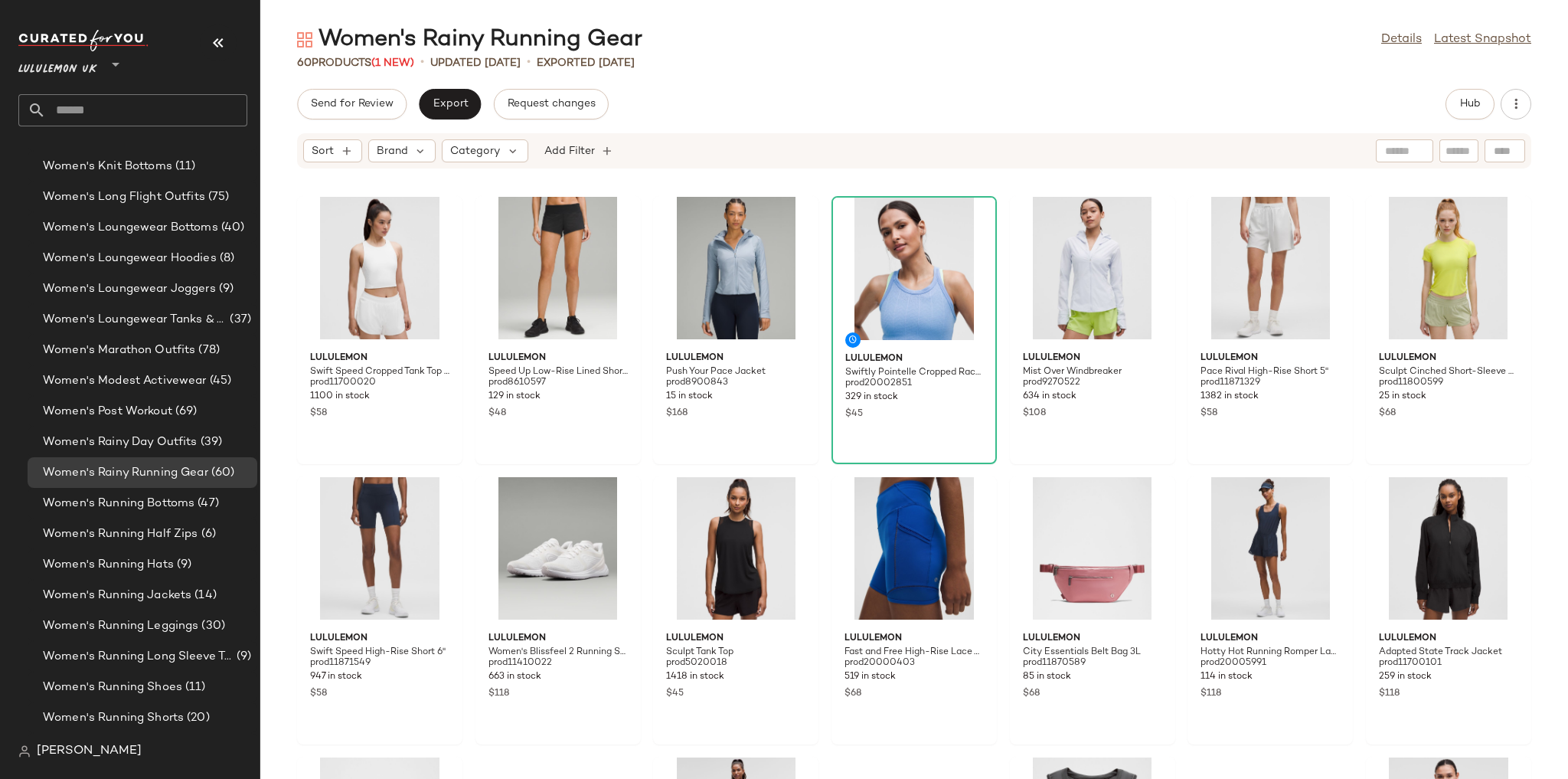 click on "lululemon Swift Speed Cropped Tank Top B/C Cup prod11700020 1100 in stock $58 lululemon Speed Up Low-Rise Lined Short 2.5" prod8610597 129 in stock $48 lululemon Push Your Pace Jacket prod8900843 15 in stock $168 lululemon Swiftly Pointelle Cropped Racerback Tank Top prod20002851 329 in stock $45 lululemon Mist Over Windbreaker prod9270522 634 in stock $108 lululemon Pace Rival High-Rise Short 5" prod11871329 1382 in stock $58 lululemon Sculpt Cinched Short-Sleeve Shirt prod11800599 25 in stock $68 lululemon Swift Speed High-Rise Short 6" prod11871549 947 in stock $58 lululemon Women's Blissfeel 2 Running Shoe prod11410022 663 in stock $118 lululemon Sculpt Tank Top prod5020018 1418 in stock $45 lululemon Fast and Free High-Rise Lace Trim Short 6" 5 Pocket prod20000403 519 in stock $68 lululemon City Essentials Belt Bag 3L prod11870589 85 in stock $68 lululemon Hotty Hot Running Romper Lace Trim prod20005991 114 in stock $118 lululemon Adapted State Track Jacket prod11700101 259 in stock $118 lululemon $148" 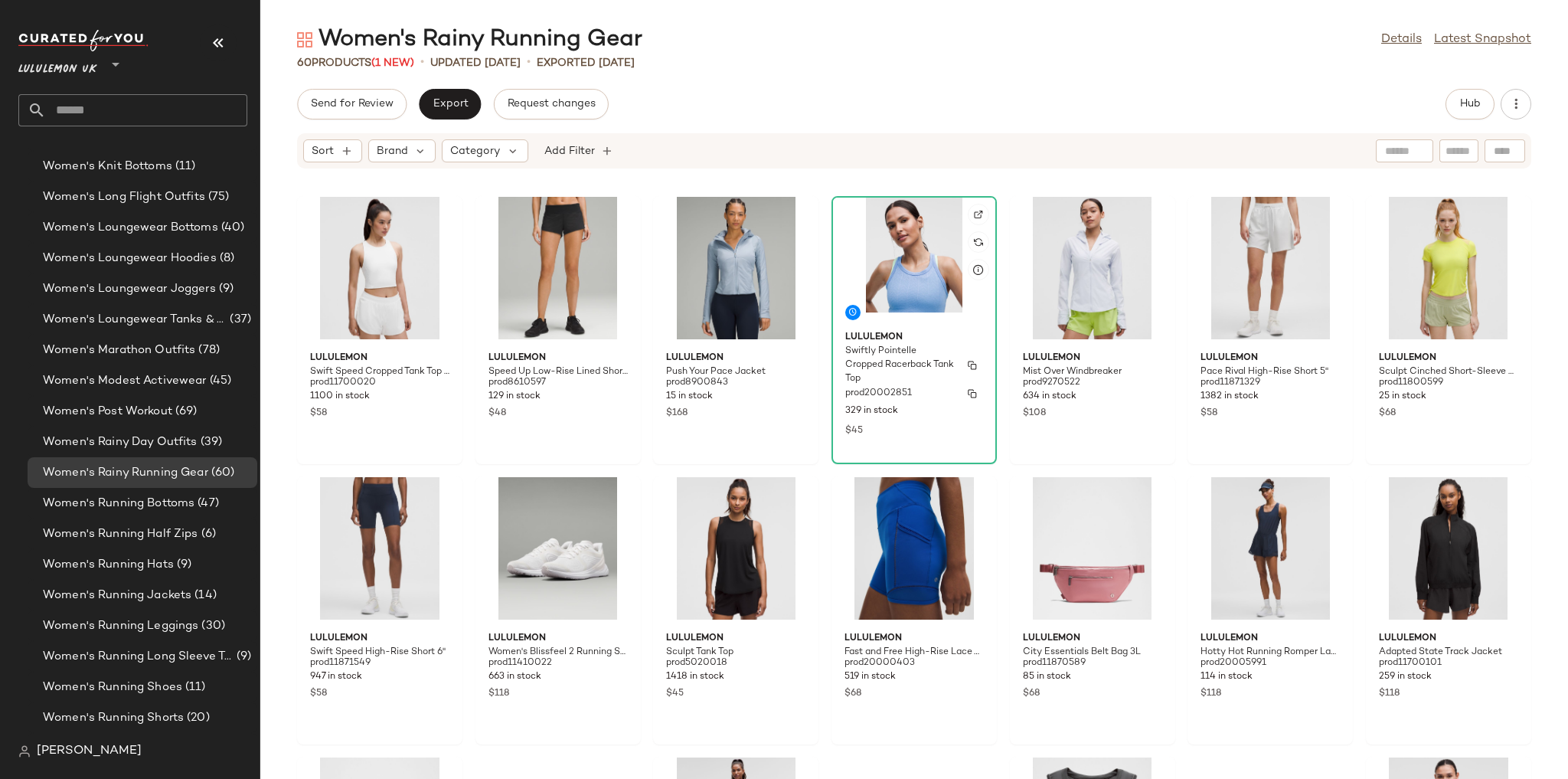 click on "lululemon Swiftly Pointelle Cropped Racerback Tank Top prod20002851 329 in stock $45" 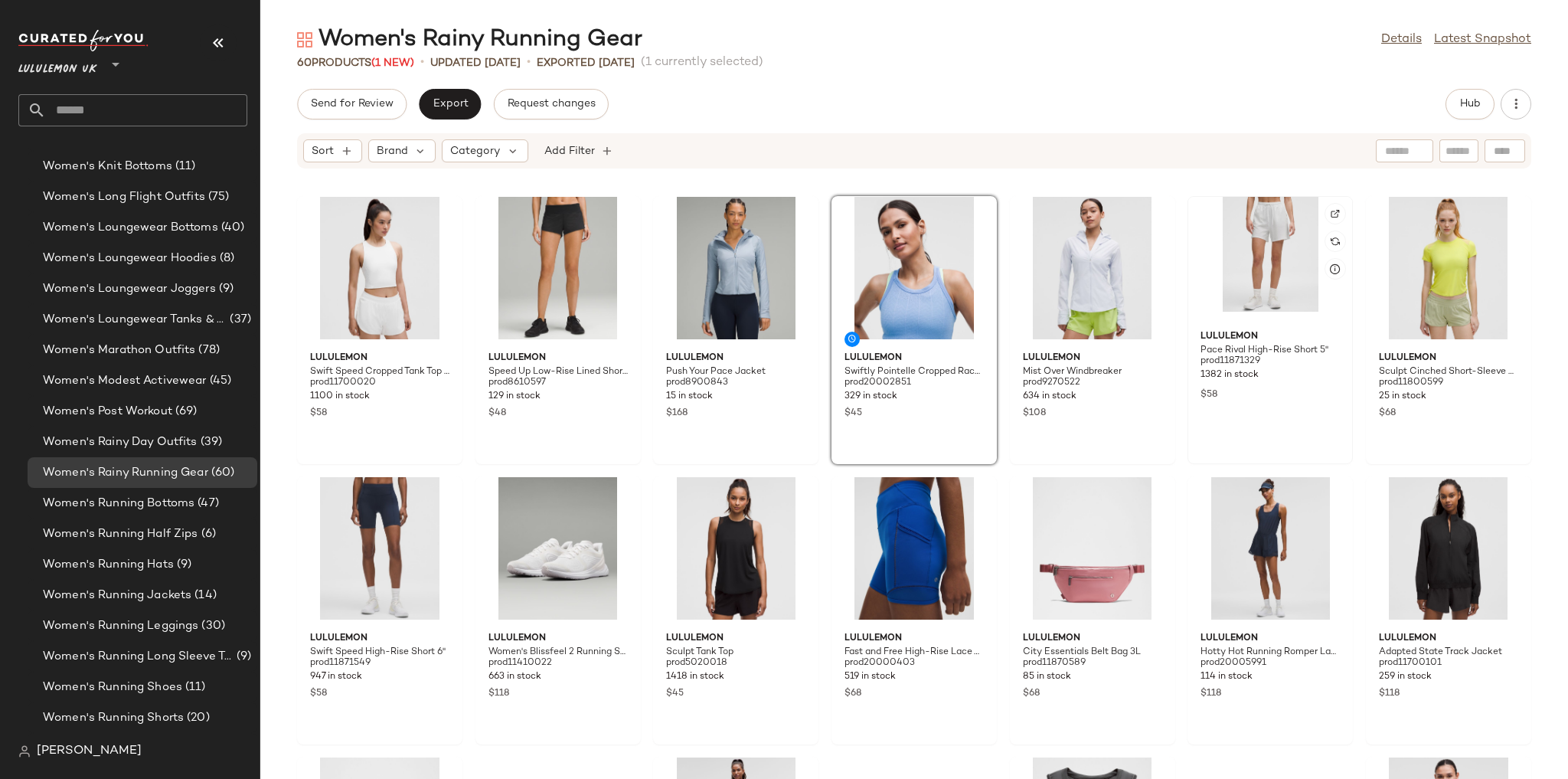 click 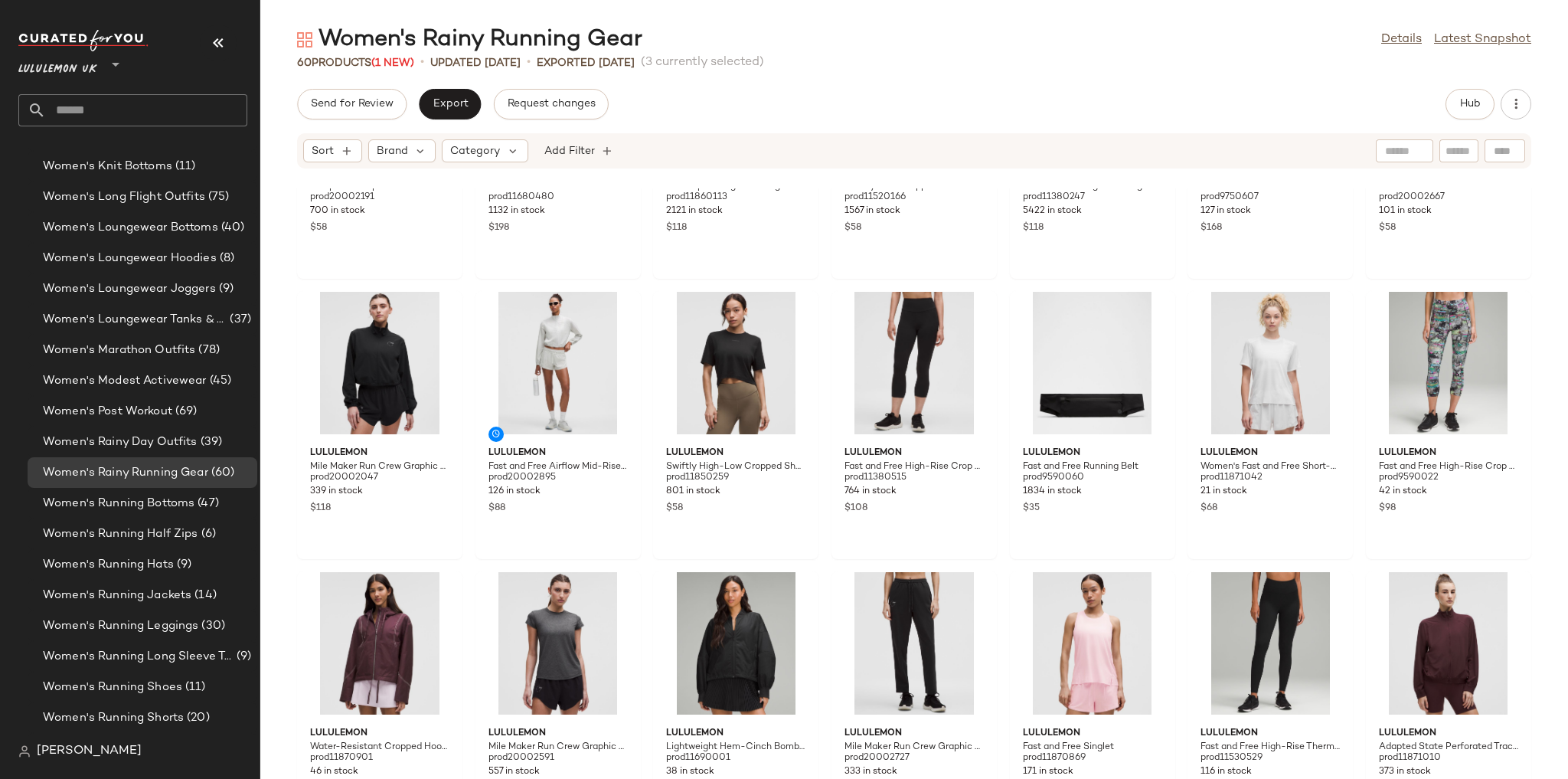 scroll, scrollTop: 101, scrollLeft: 0, axis: vertical 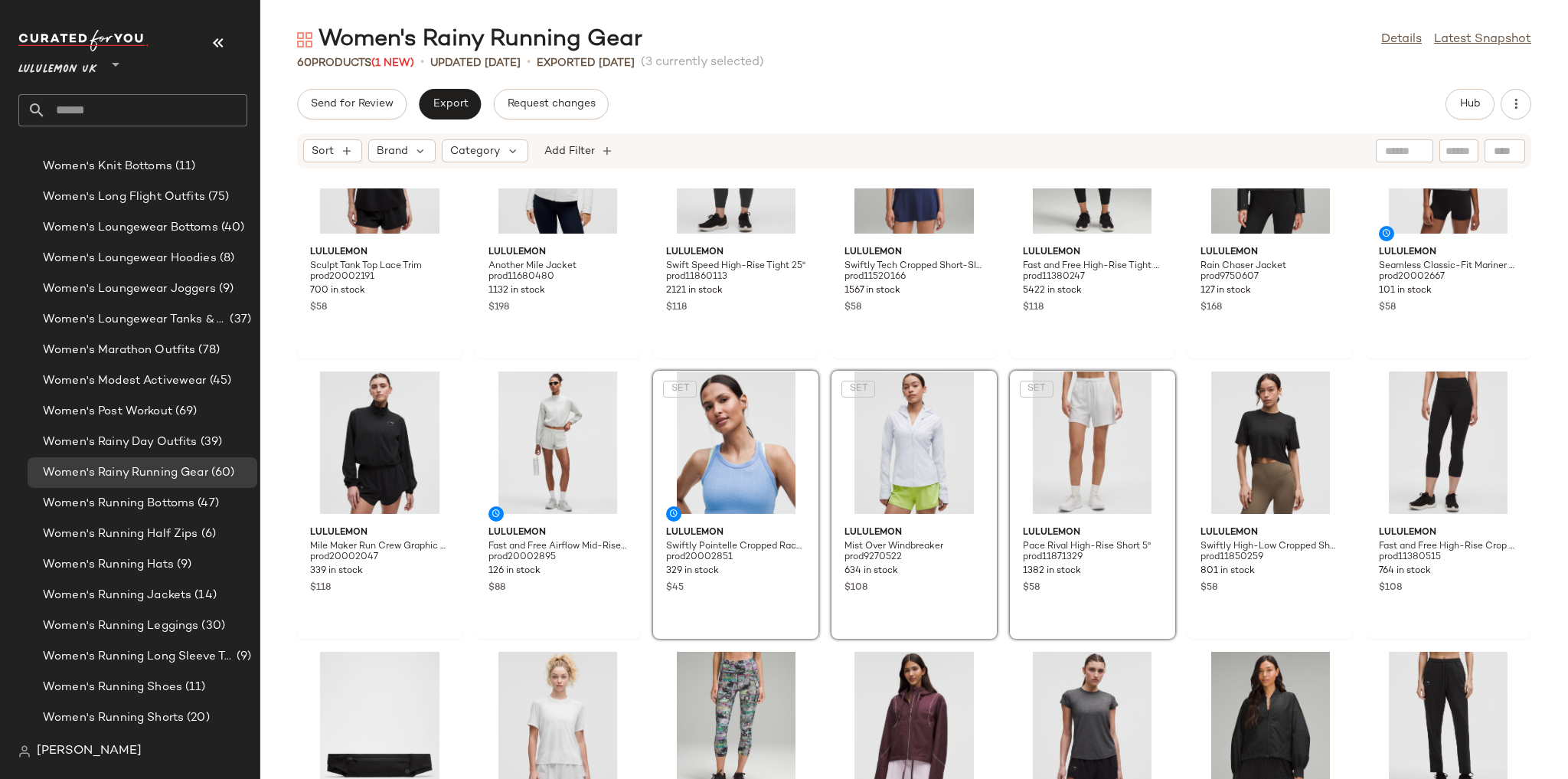 click on "lululemon Sculpt Tank Top Lace Trim prod20002191 700 in stock $58 lululemon Another Mile Jacket prod11680480 1132 in stock $198 lululemon Swift Speed High-Rise Tight 25" prod11860113 2121 in stock $118 lululemon Swiftly Tech Cropped Short-Sleeve Shirt 2.0 prod11520166 1567 in stock $58 lululemon Fast and Free High-Rise Tight 25" 5 Pocket prod11380247 5422 in stock $118 lululemon Rain Chaser Jacket prod9750607 127 in stock $168 lululemon Seamless Classic-Fit Mariner Stripe T-Shirt prod20002667 101 in stock $58 lululemon Mile Maker Run Crew Graphic Cinch-Hem Jacket prod20002047 339 in stock $118 lululemon Fast and Free Airflow Mid-Rise Running Short 3" prod20002895 126 in stock $88  SET  lululemon Swiftly Pointelle Cropped Racerback Tank Top prod20002851 329 in stock $45  SET  lululemon Mist Over Windbreaker prod9270522 634 in stock $108  SET  lululemon Pace Rival High-Rise Short 5" prod11871329 1382 in stock $58 lululemon Swiftly High-Low Cropped Short-Sleeve Shirt prod11850259 801 in stock $58 lululemon $108" 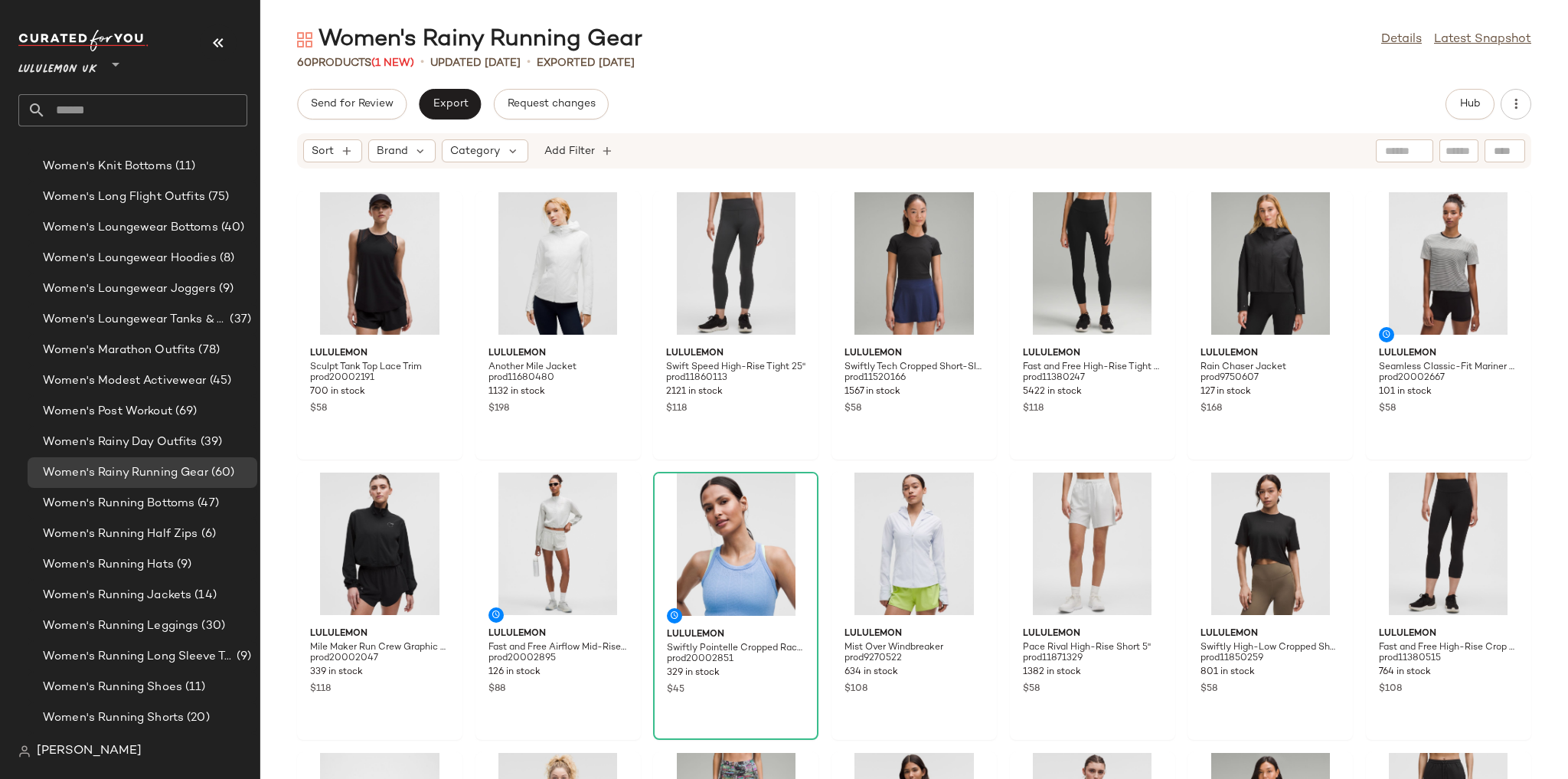 scroll, scrollTop: 0, scrollLeft: 0, axis: both 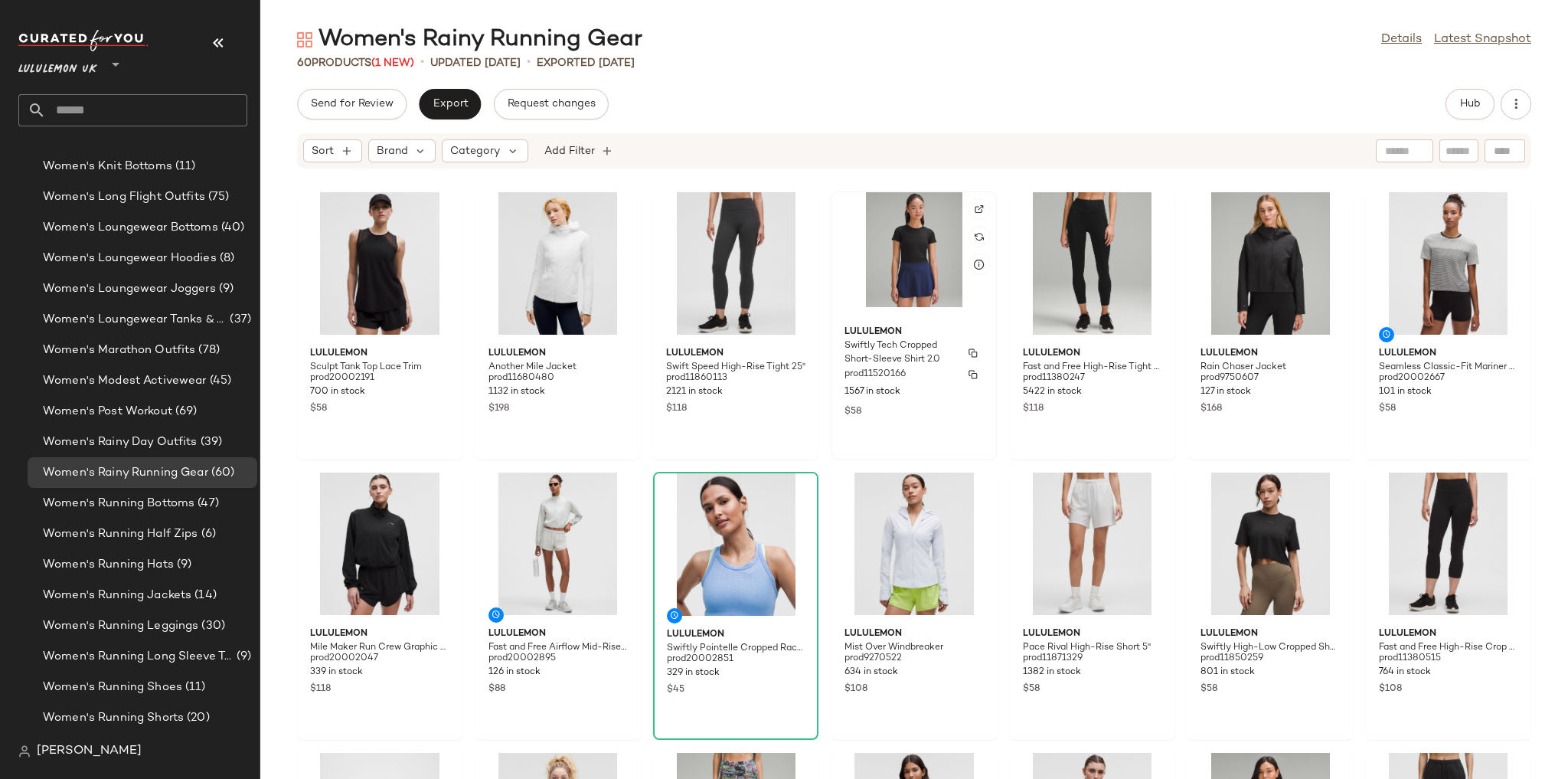 click on "lululemon Swiftly Tech Cropped Short-Sleeve Shirt 2.0 prod11520166 1567 in stock $58" 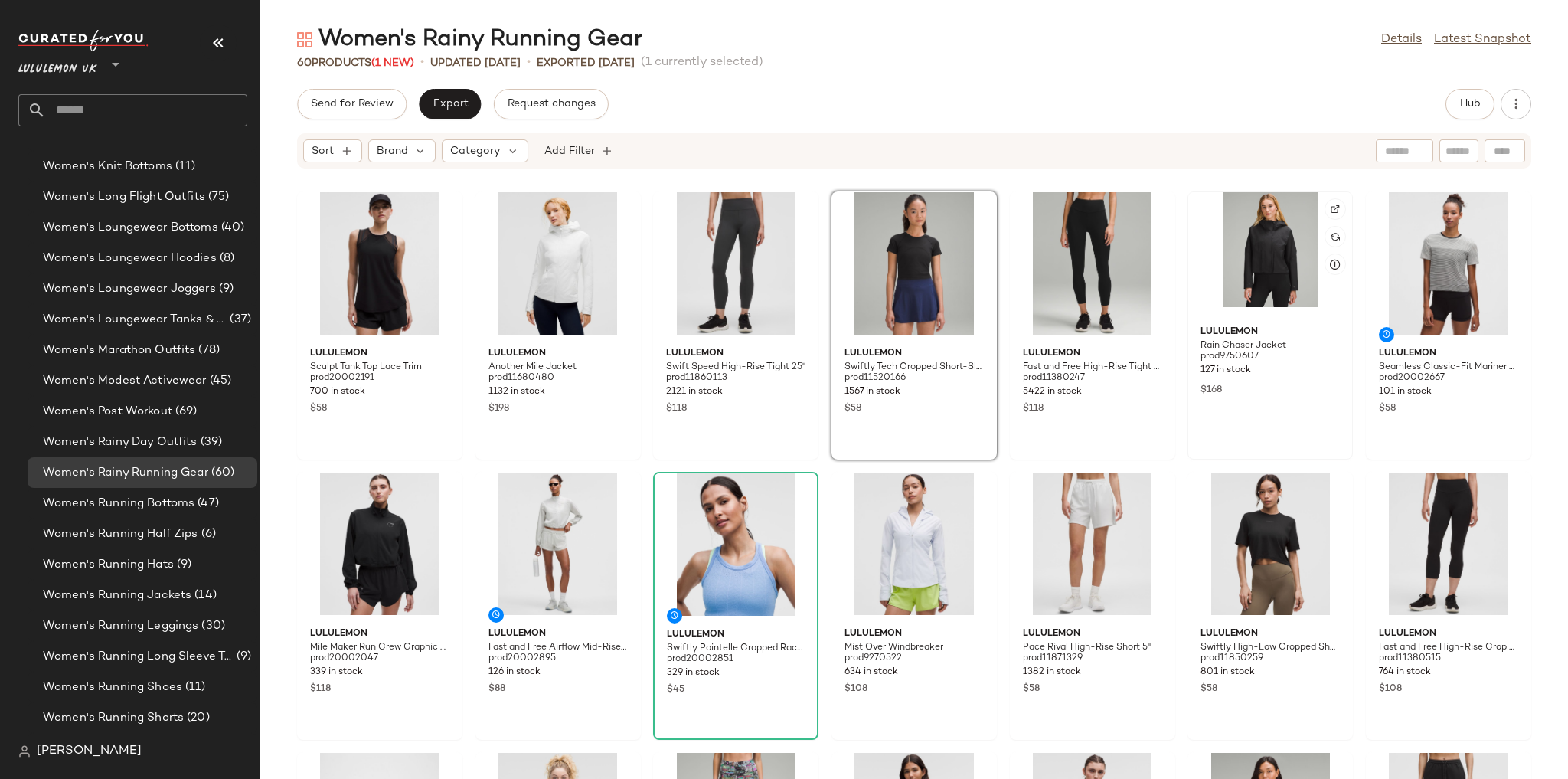 click 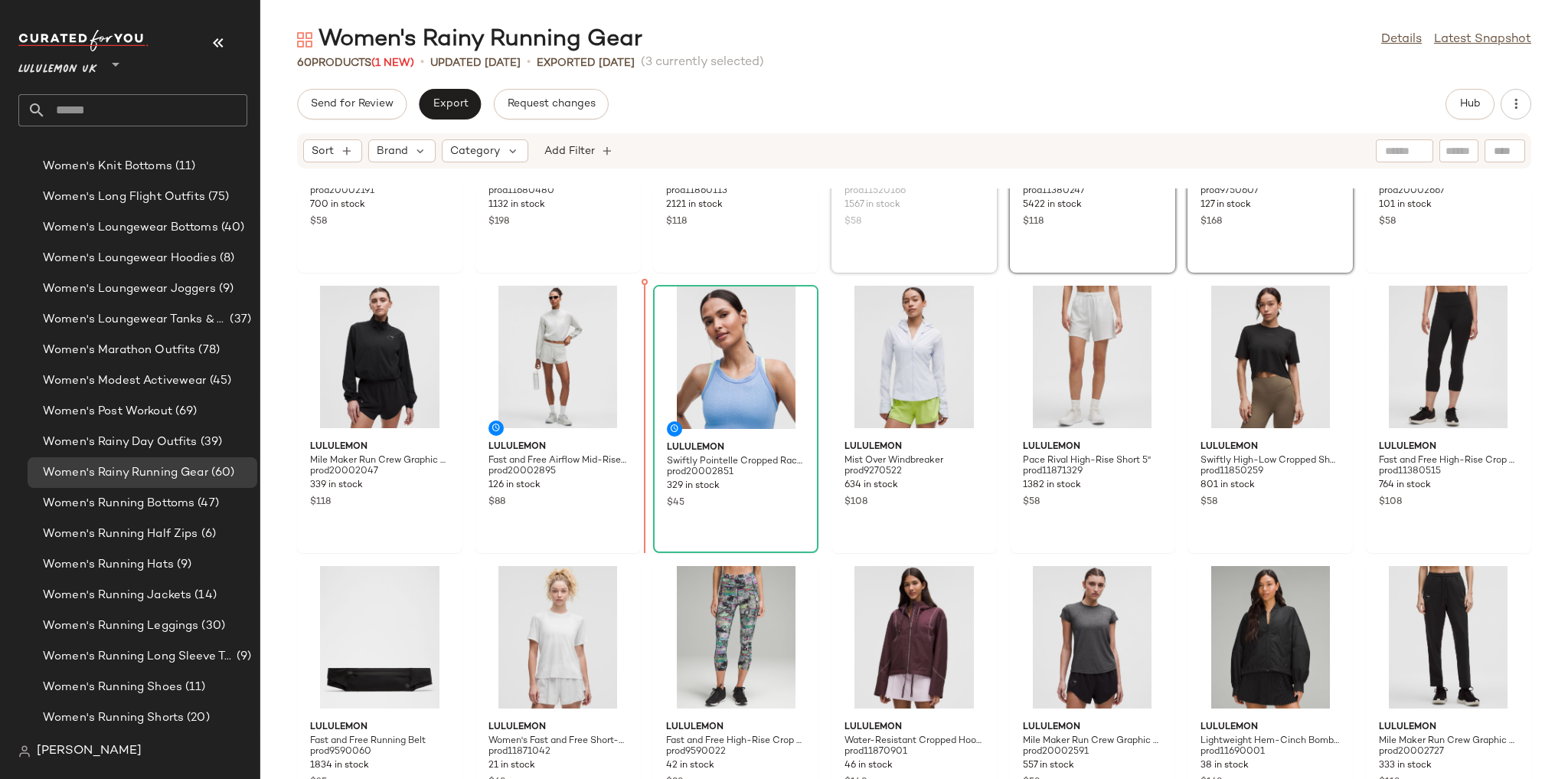 scroll, scrollTop: 233, scrollLeft: 0, axis: vertical 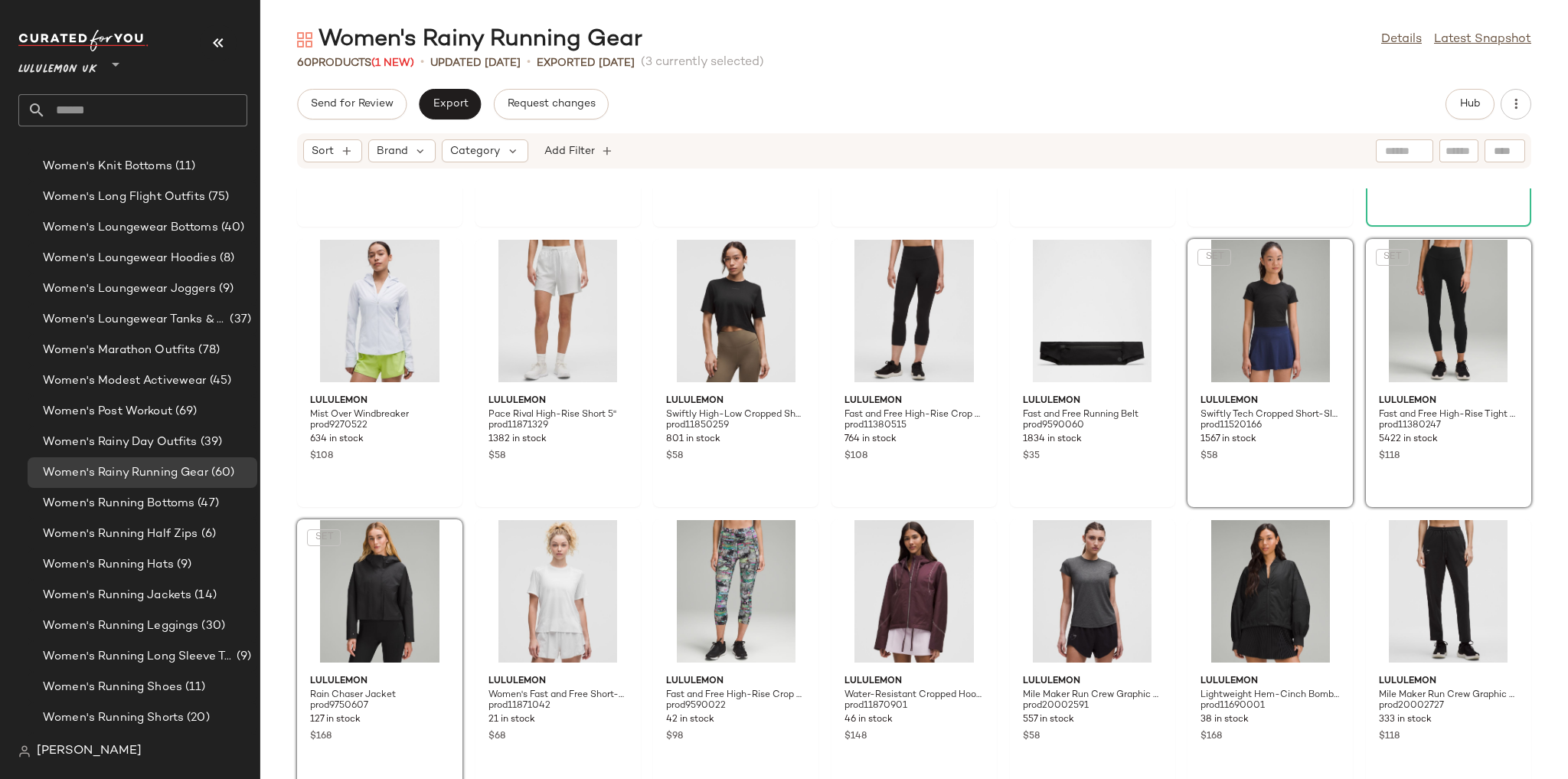 click on "lululemon Sculpt Tank Top Lace Trim prod20002191 700 in stock $58 lululemon Another Mile Jacket prod11680480 1132 in stock $198 lululemon Swift Speed High-Rise Tight 25" prod11860113 2121 in stock $118 lululemon Seamless Classic-Fit Mariner Stripe T-Shirt prod20002667 101 in stock $58 lululemon Mile Maker Run Crew Graphic Cinch-Hem Jacket prod20002047 339 in stock $118 lululemon Fast and Free Airflow Mid-Rise Running Short 3" prod20002895 126 in stock $88 lululemon Swiftly Pointelle Cropped Racerback Tank Top prod20002851 329 in stock $45 lululemon Mist Over Windbreaker prod9270522 634 in stock $108 lululemon Pace Rival High-Rise Short 5" prod11871329 1382 in stock $58 lululemon Swiftly High-Low Cropped Short-Sleeve Shirt prod11850259 801 in stock $58 lululemon Fast and Free High-Rise Crop 23" 5 Pocket prod11380515 764 in stock $108 lululemon Fast and Free Running Belt prod9590060 1834 in stock $35  SET  lululemon Swiftly Tech Cropped Short-Sleeve Shirt 2.0 prod11520166 1567 in stock $58  SET  lululemon $118" 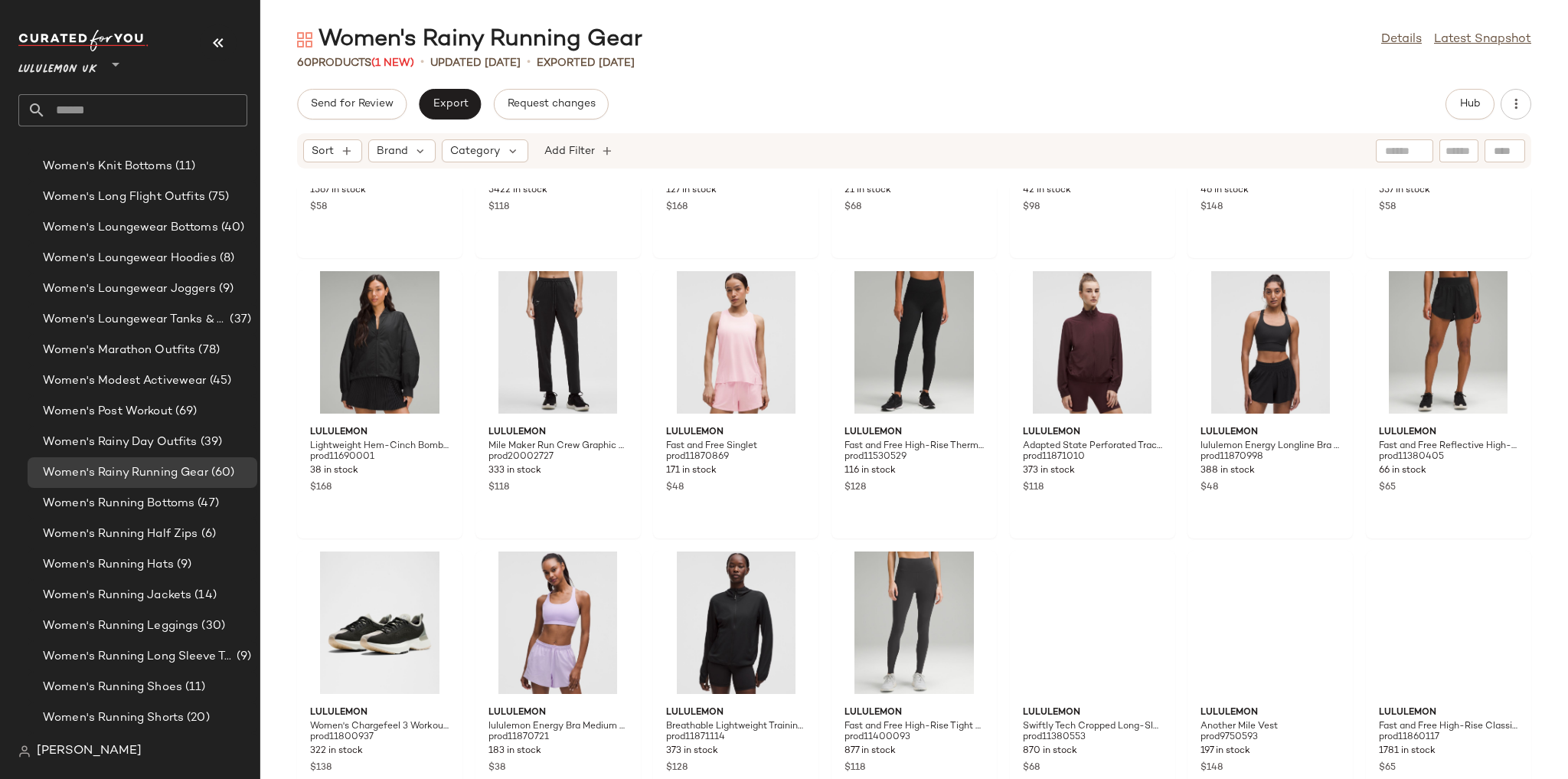 scroll, scrollTop: 931, scrollLeft: 0, axis: vertical 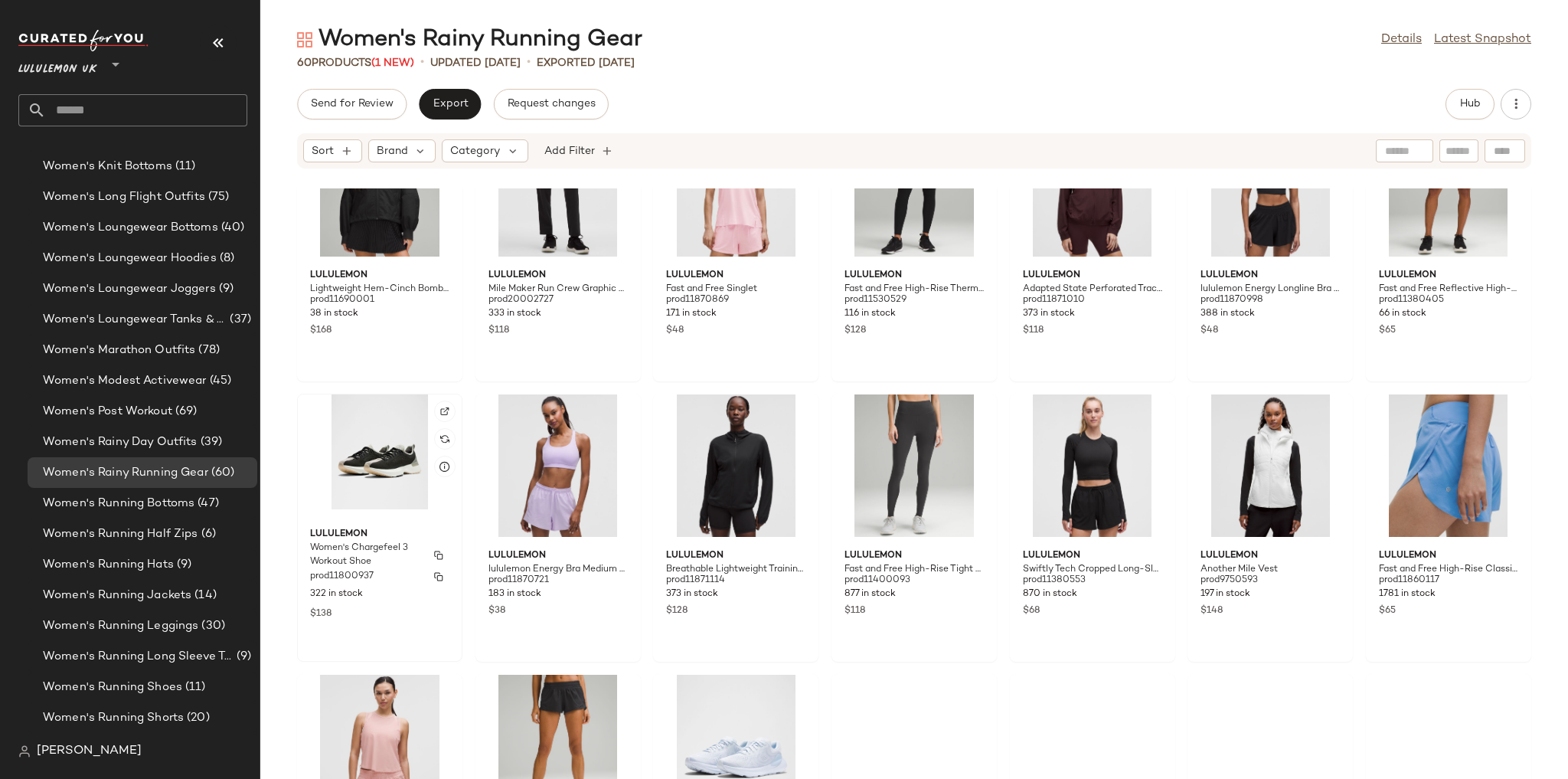 click on "Women's Chargefeel 3 Workout Shoe" at bounding box center [366, 555] 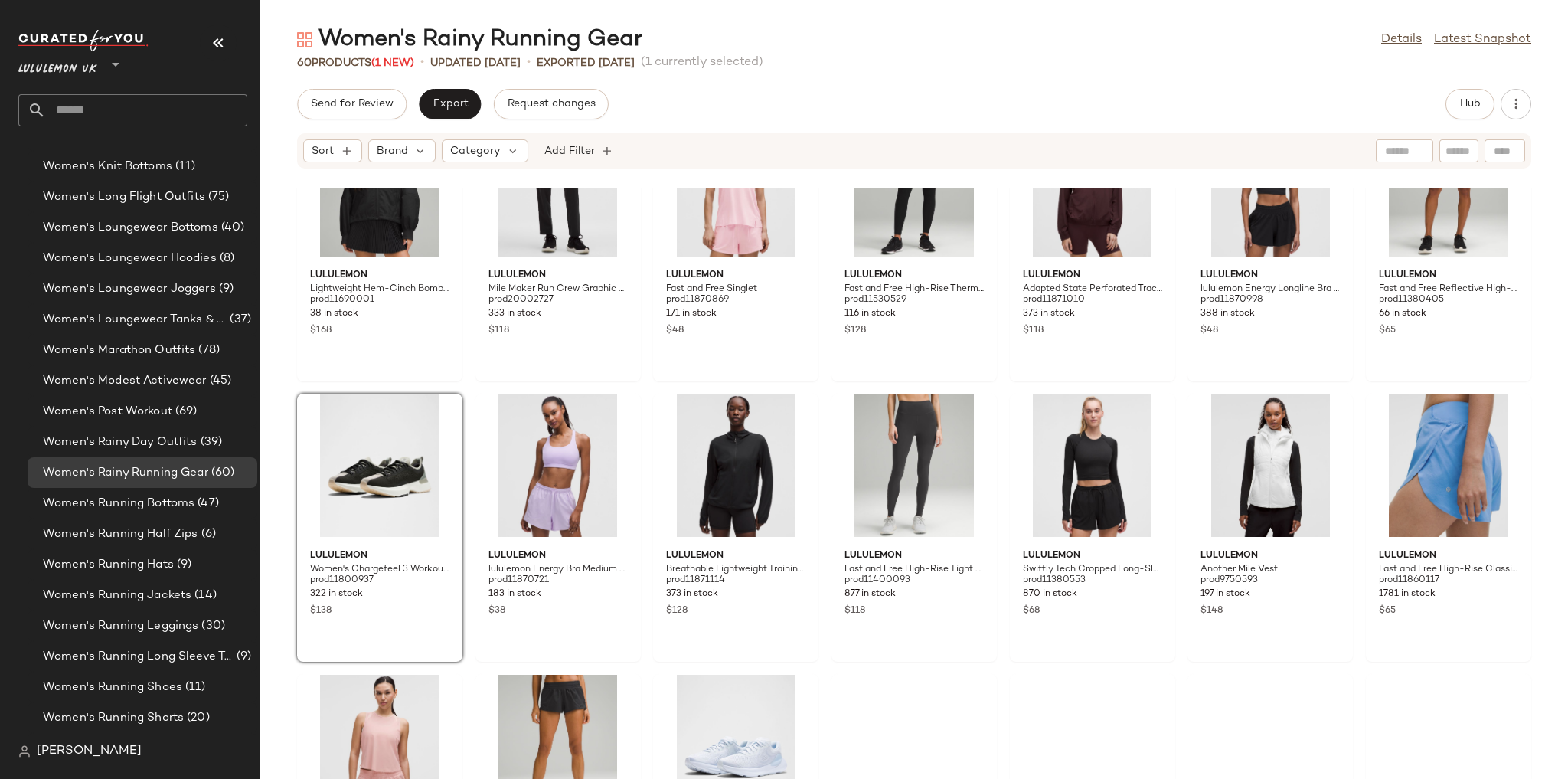 click on "lululemon Swiftly Tech Cropped Short-Sleeve Shirt 2.0 prod11520166 1567 in stock $58 lululemon Fast and Free High-Rise Tight 25" 5 Pocket prod11380247 5422 in stock $118 lululemon Rain Chaser Jacket prod9750607 127 in stock $168 lululemon Women's Fast and Free Short-Sleeve Shirt prod11871042 21 in stock $68 lululemon Fast and Free High-Rise Crop 23" prod9590022 42 in stock $98 lululemon Water-Resistant Cropped Hooded Jacket prod11870901 46 in stock $148 lululemon Mile Maker Run Crew Graphic Mesh Short-Sleeve Shirt prod20002591 557 in stock $58 lululemon Lightweight Hem-Cinch Bomber Jacket prod11690001 38 in stock $168 lululemon Mile Maker Run Crew Graphic High-Rise Track Pant prod20002727 333 in stock $118 lululemon Fast and Free Singlet prod11870869 171 in stock $48 lululemon Fast and Free High-Rise Thermal Tight 28" 5 Pocket prod11530529 116 in stock $128 lululemon Adapted State Perforated Track Jacket prod11871010 373 in stock $118 lululemon lululemon Energy Longline Bra Medium Support, B-D Cups Evolve $48" 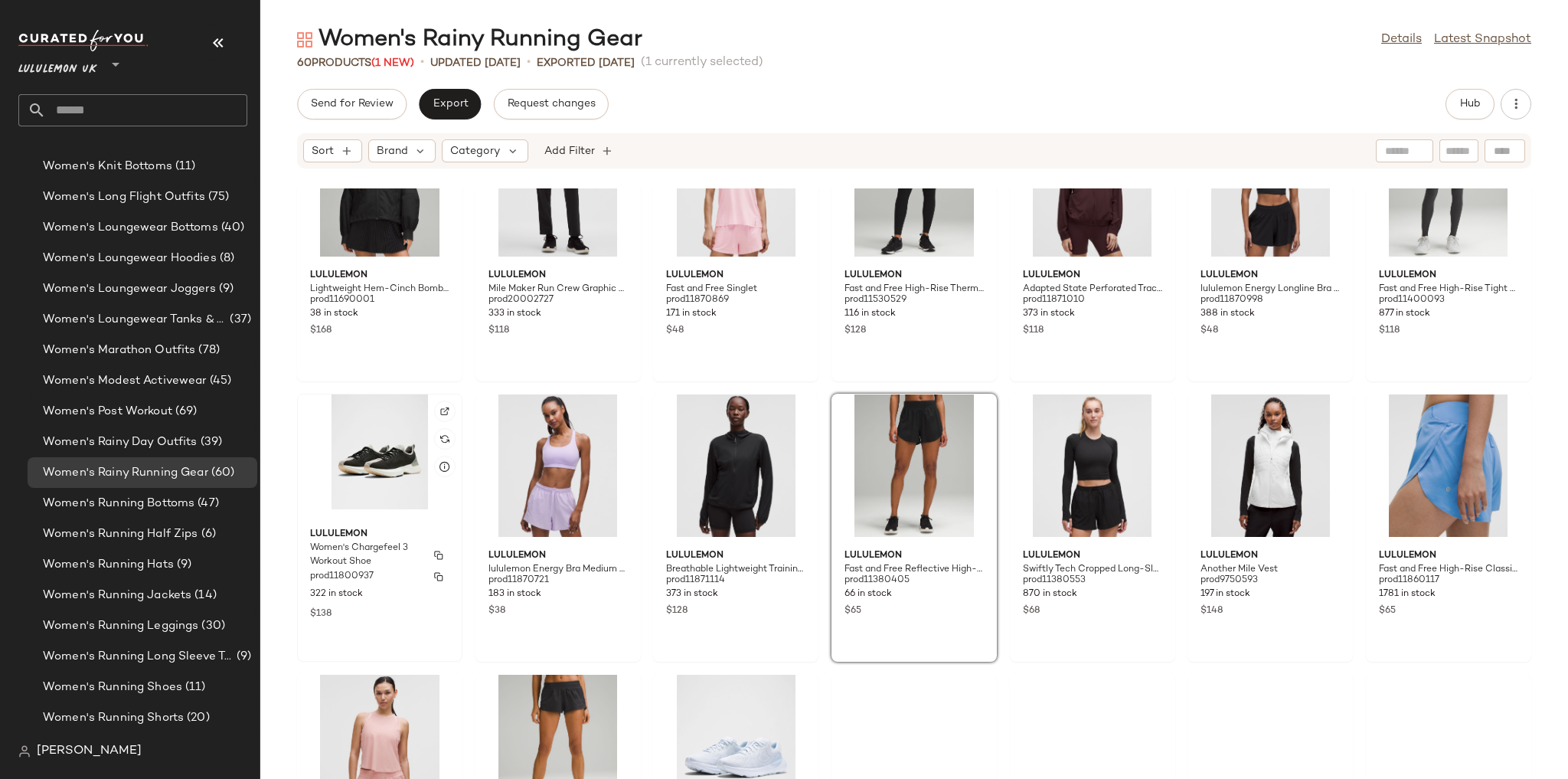 click on "lululemon Women's Chargefeel 3 Workout Shoe prod11800937 322 in stock $138" 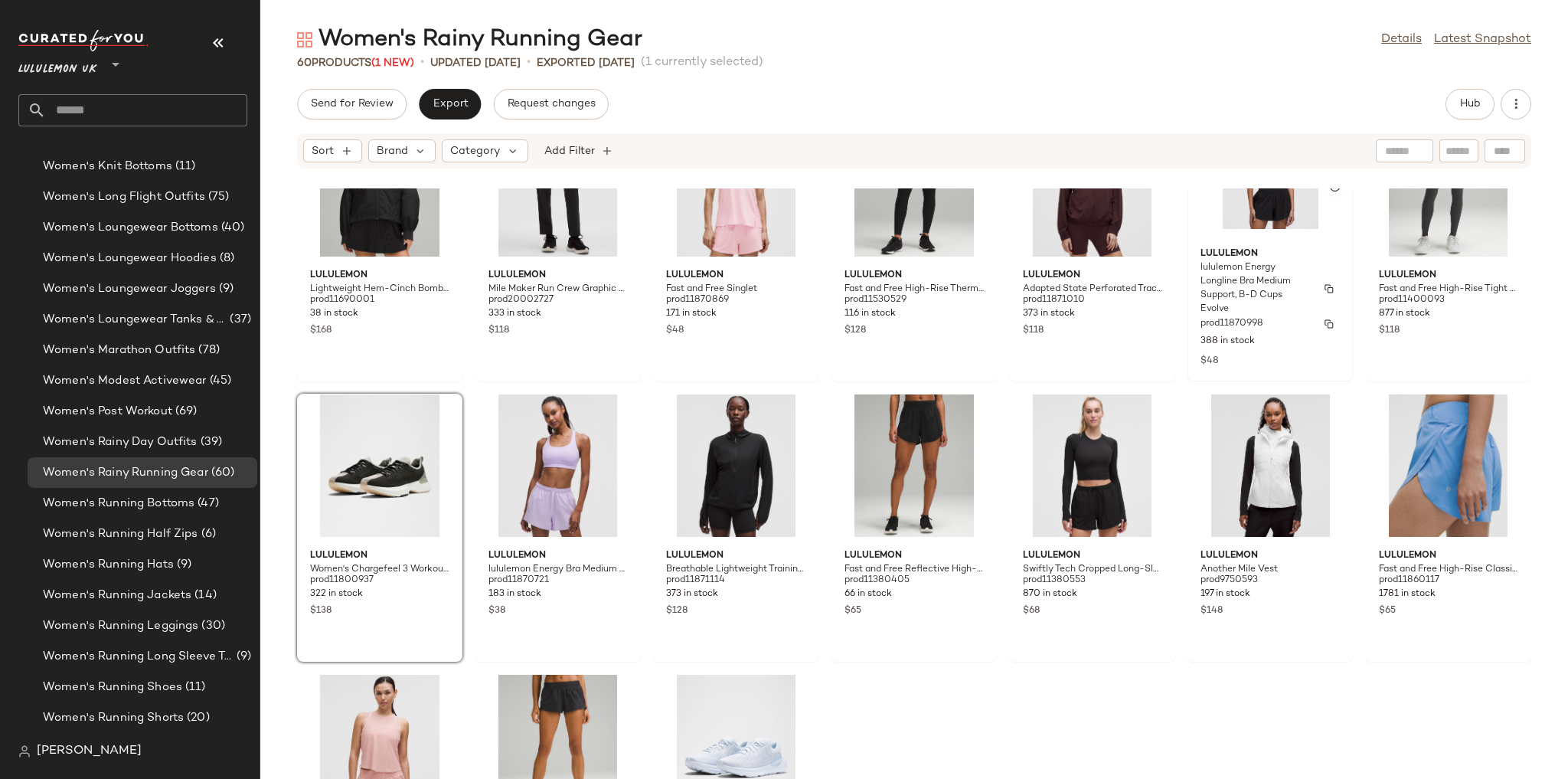 click on "lululemon lululemon Energy Longline Bra Medium Support, B-D Cups Evolve prod11870998 388 in stock $48" 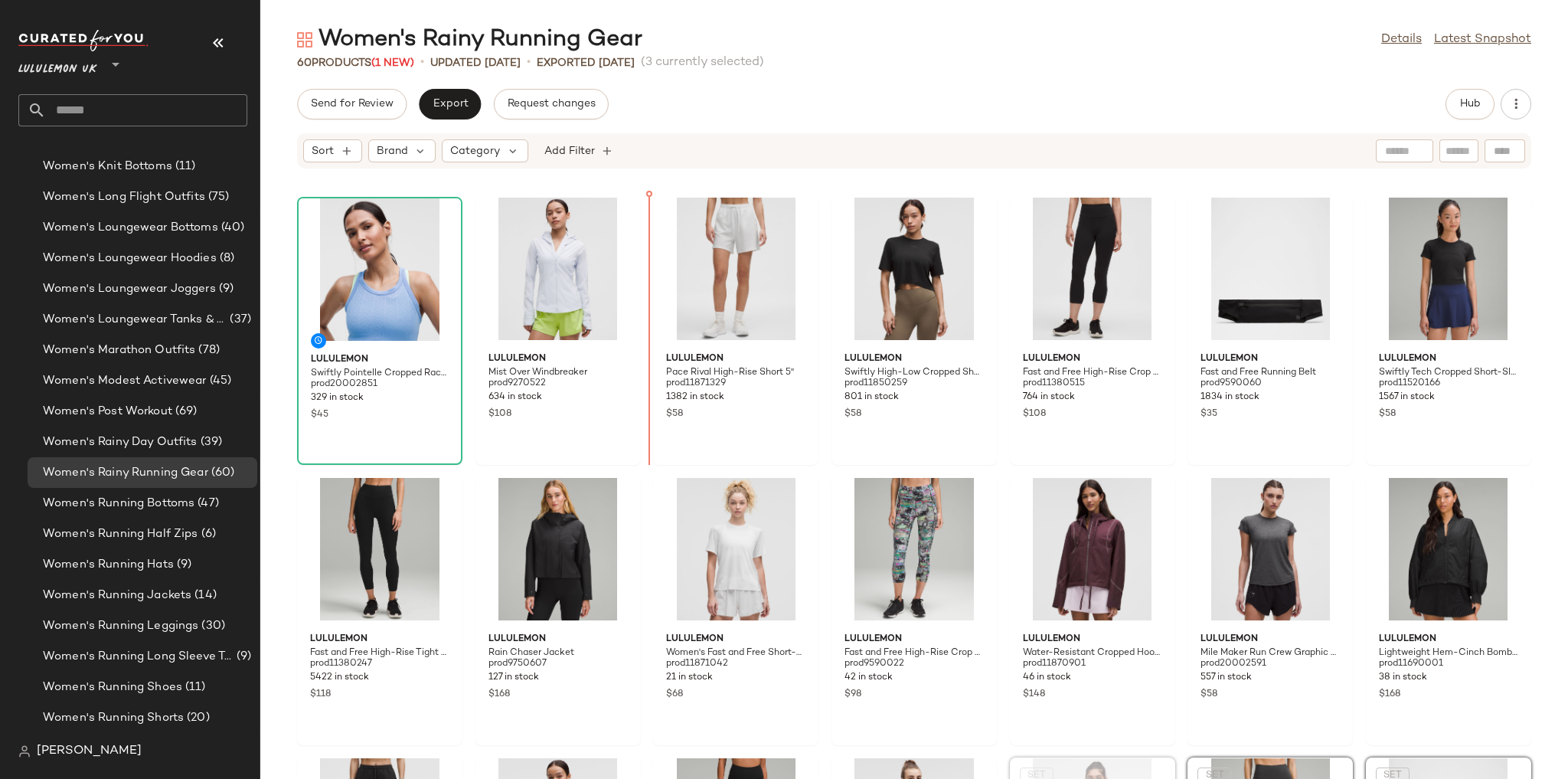 scroll, scrollTop: 216, scrollLeft: 0, axis: vertical 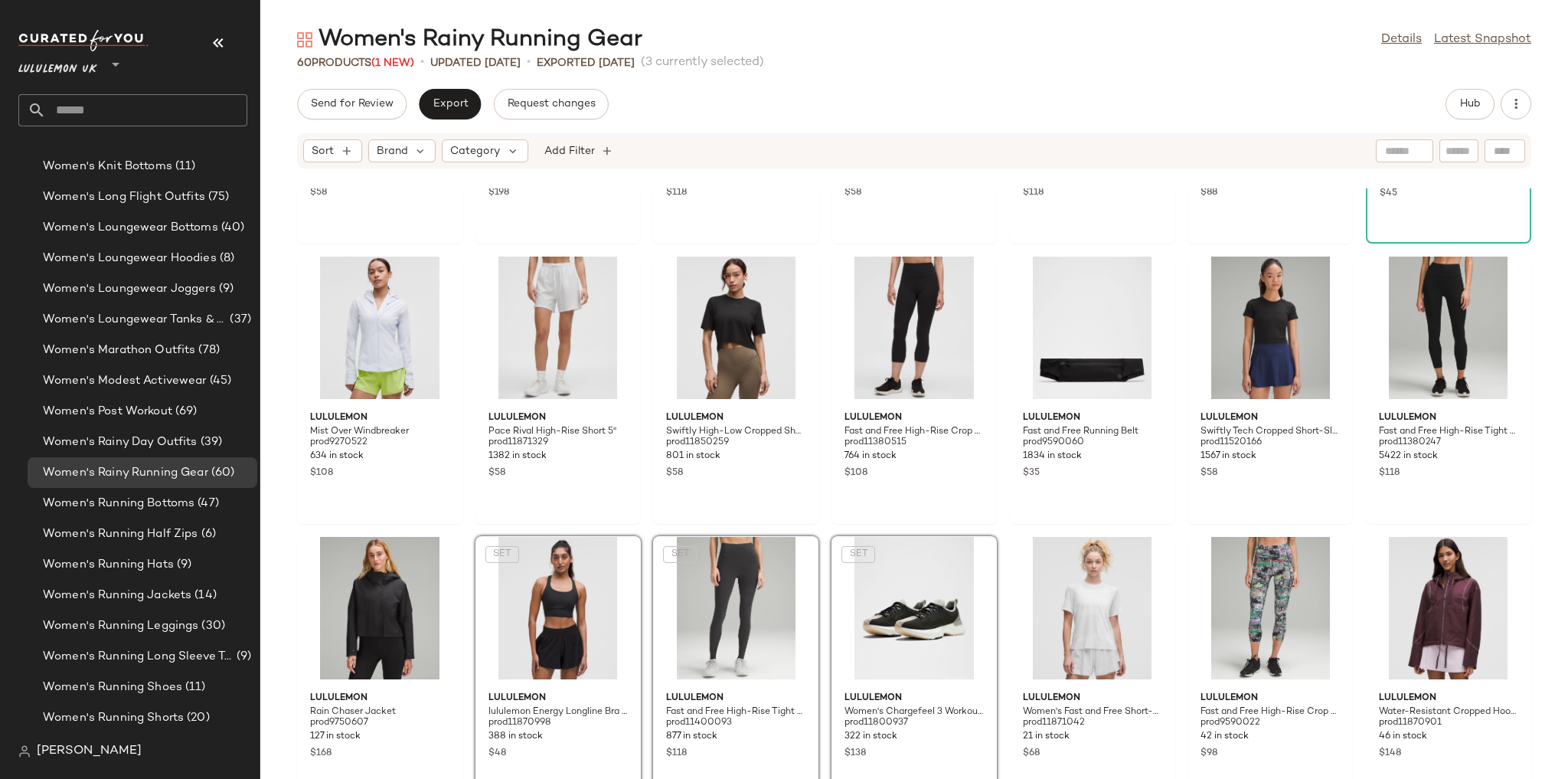 click on "lululemon Sculpt Tank Top Lace Trim prod20002191 700 in stock $58 lululemon Another Mile Jacket prod11680480 1132 in stock $198 lululemon Swift Speed High-Rise Tight 25" prod11860113 2121 in stock $118 lululemon Seamless Classic-Fit Mariner Stripe T-Shirt prod20002667 101 in stock $58 lululemon Mile Maker Run Crew Graphic Cinch-Hem Jacket prod20002047 339 in stock $118 lululemon Fast and Free Airflow Mid-Rise Running Short 3" prod20002895 126 in stock $88 lululemon Swiftly Pointelle Cropped Racerback Tank Top prod20002851 329 in stock $45 lululemon Mist Over Windbreaker prod9270522 634 in stock $108 lululemon Pace Rival High-Rise Short 5" prod11871329 1382 in stock $58 lululemon Swiftly High-Low Cropped Short-Sleeve Shirt prod11850259 801 in stock $58 lululemon Fast and Free High-Rise Crop 23" 5 Pocket prod11380515 764 in stock $108 lululemon Fast and Free Running Belt prod9590060 1834 in stock $35 lululemon Swiftly Tech Cropped Short-Sleeve Shirt 2.0 prod11520166 1567 in stock $58 lululemon prod11380247 $118" 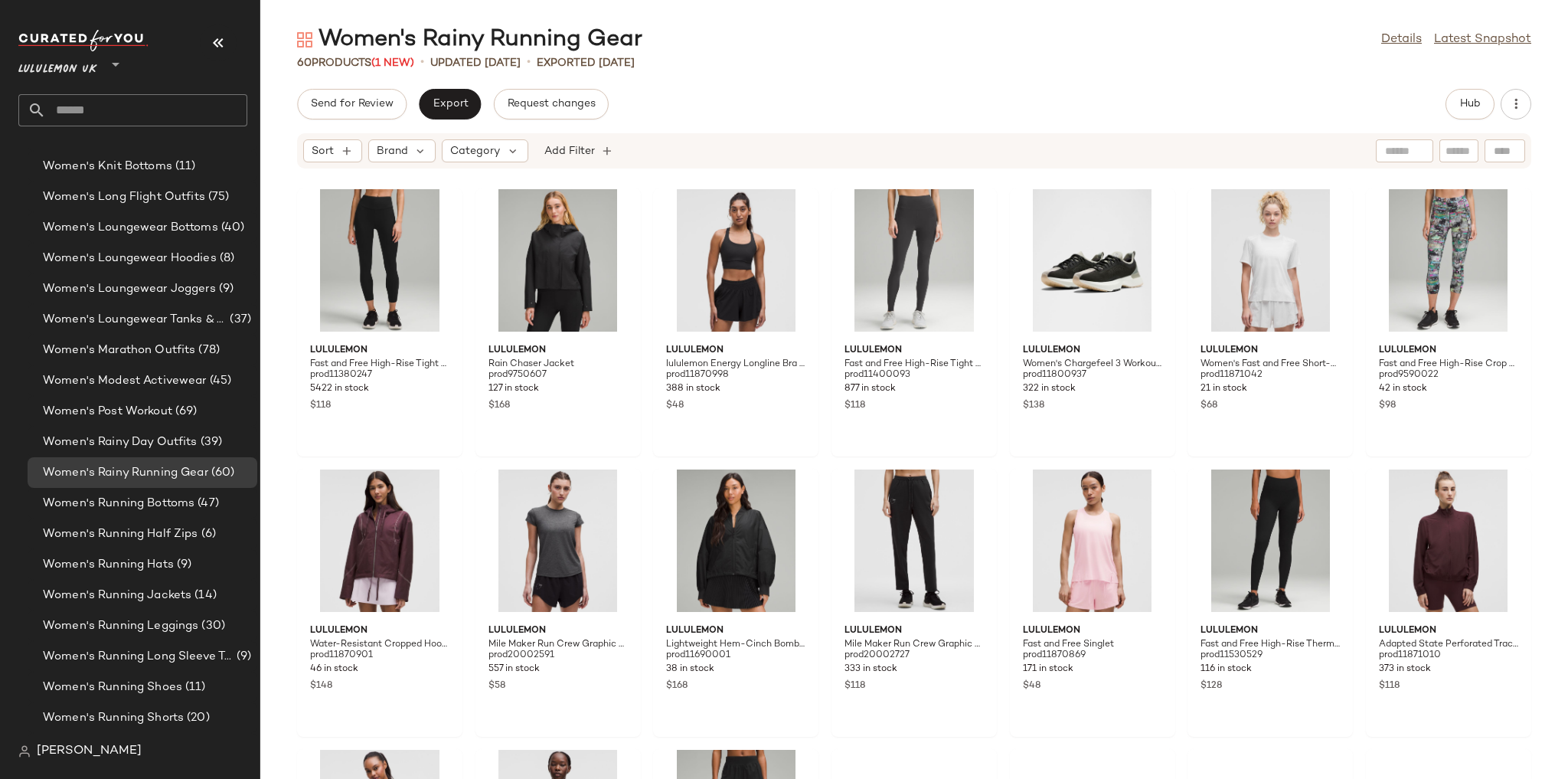 scroll, scrollTop: 502, scrollLeft: 0, axis: vertical 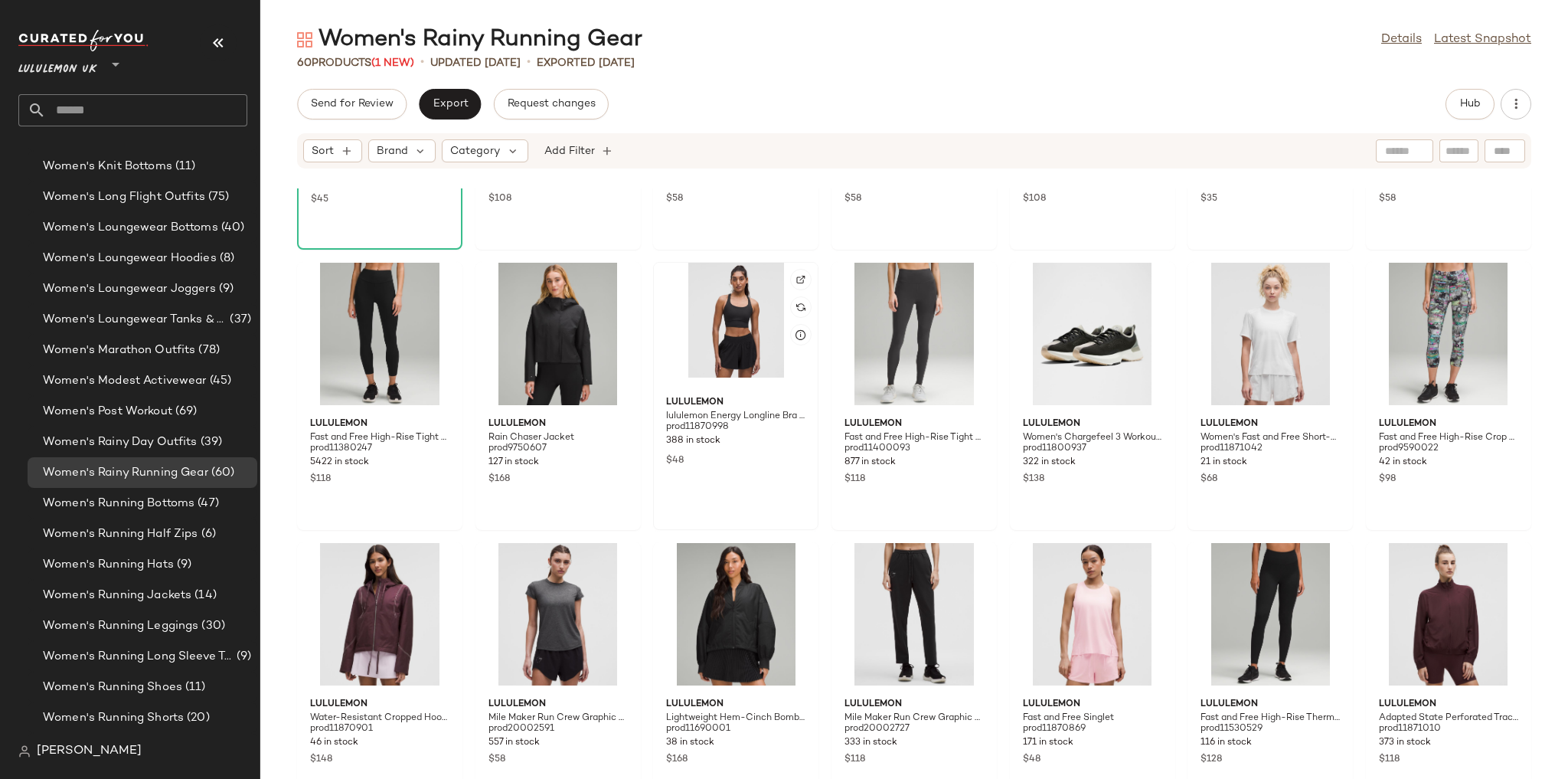 click 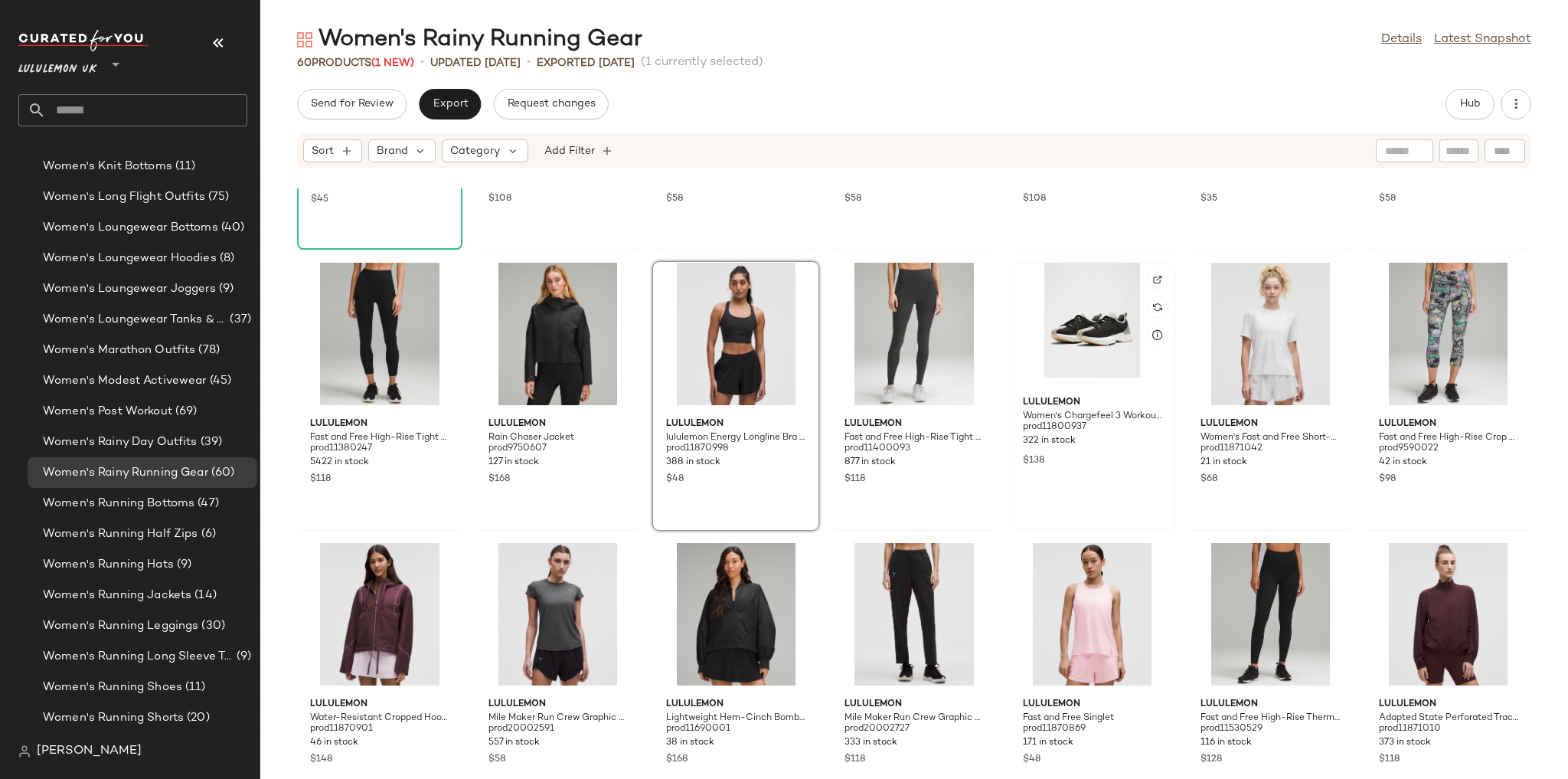 click 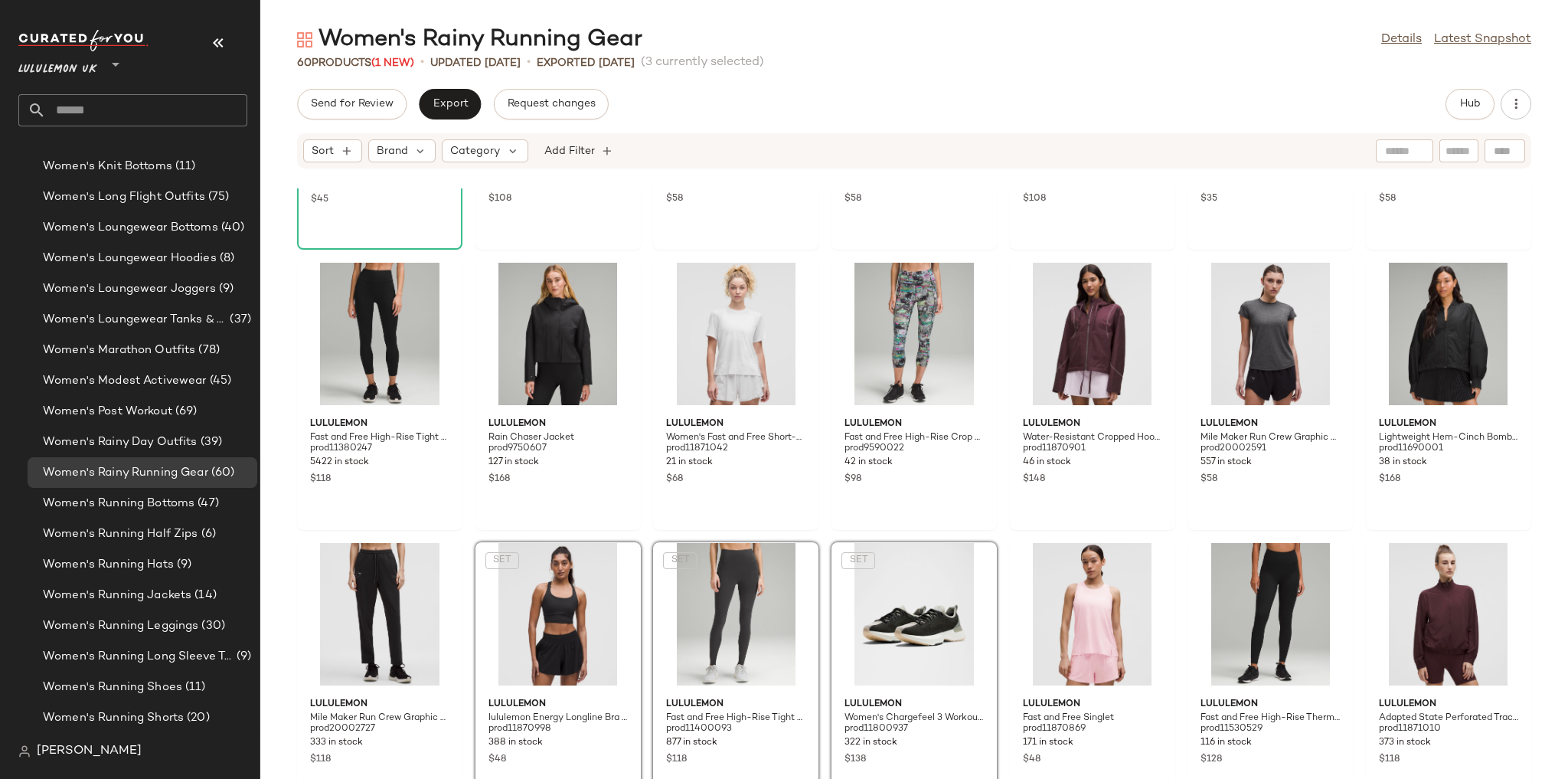 click on "lululemon Swiftly Pointelle Cropped Racerback Tank Top prod20002851 329 in stock $45 lululemon Mist Over Windbreaker prod9270522 634 in stock $108 lululemon Pace Rival High-Rise Short 5" prod11871329 1382 in stock $58 lululemon Swiftly High-Low Cropped Short-Sleeve Shirt prod11850259 801 in stock $58 lululemon Fast and Free High-Rise Crop 23" 5 Pocket prod11380515 764 in stock $108 lululemon Fast and Free Running Belt prod9590060 1834 in stock $35 lululemon Swiftly Tech Cropped Short-Sleeve Shirt 2.0 prod11520166 1567 in stock $58 lululemon Fast and Free High-Rise Tight 25" 5 Pocket prod11380247 5422 in stock $118 lululemon Rain Chaser Jacket prod9750607 127 in stock $168 lululemon Women's Fast and Free Short-Sleeve Shirt prod11871042 21 in stock $68 lululemon Fast and Free High-Rise Crop 23" prod9590022 42 in stock $98 lululemon Water-Resistant Cropped Hooded Jacket prod11870901 46 in stock $148 lululemon Mile Maker Run Crew Graphic Mesh Short-Sleeve Shirt prod20002591 557 in stock $58 lululemon prod11690001" 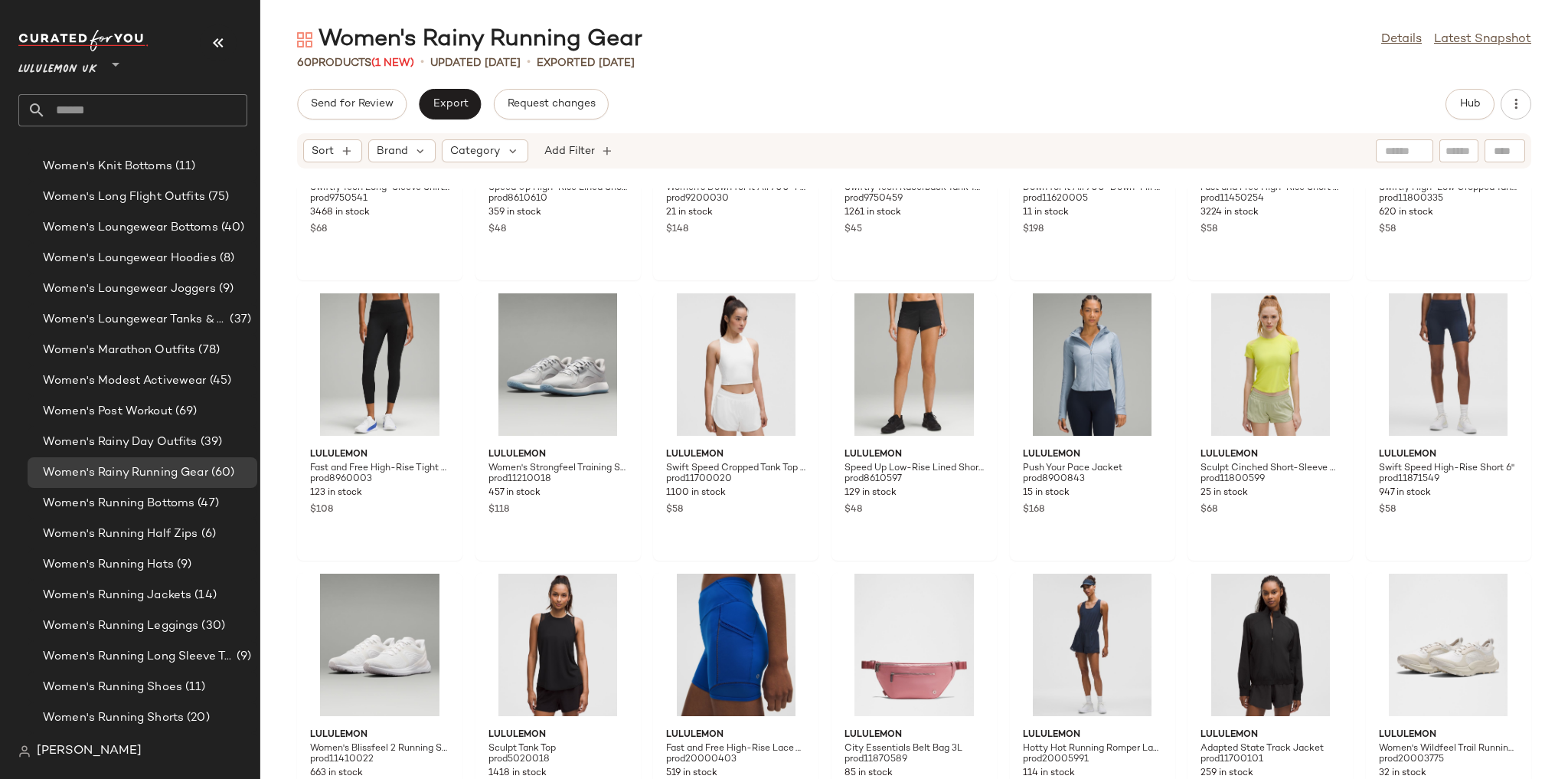 scroll, scrollTop: 1910, scrollLeft: 0, axis: vertical 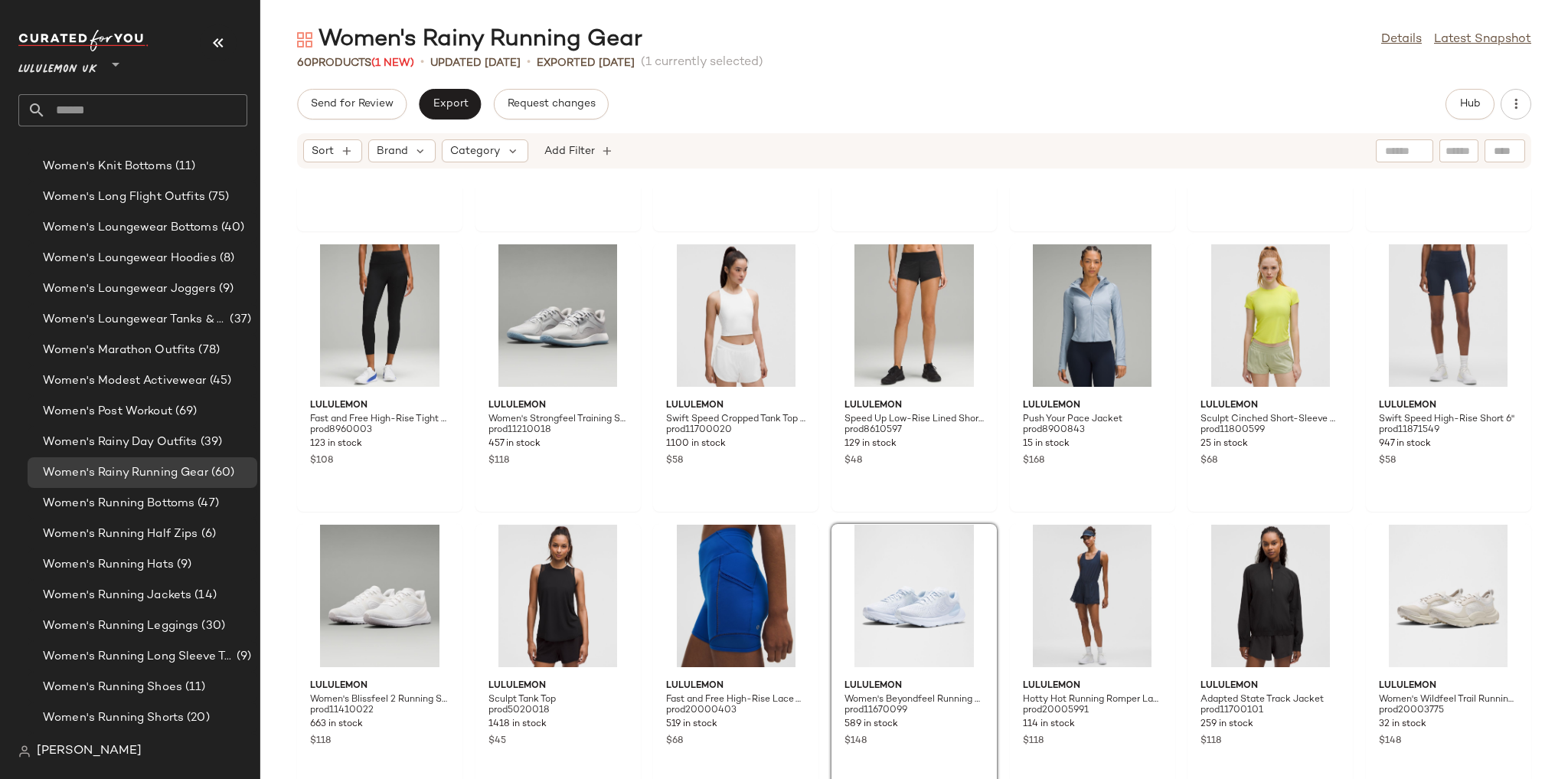 click on "lululemon Swiftly Tech Long-Sleeve Shirt 2.0 Waist Length prod9750541 3468 in stock $68 lululemon Speed Up High-Rise Lined Short 2.5" prod8610610 359 in stock $48 lululemon Women's Down for It All 700-Fill Vest prod9200030 21 in stock $148 lululemon Swiftly Tech Racerback Tank Top 2.0 Hip Length prod9750459 1261 in stock $45 lululemon Down for It All 700-Down-Fill Jacket prod11620005 11 in stock $198 lululemon Fast and Free High-Rise Short 6" 5 Pocket prod11450254 3224 in stock $58 lululemon Swiftly High-Low Cropped Tank Top prod11800335 620 in stock $58 lululemon Fast and Free High-Rise Tight 25" prod8960003 123 in stock $108 lululemon Women's Strongfeel Training Shoe prod11210018 457 in stock $118 lululemon Swift Speed Cropped Tank Top B/C Cup prod11700020 1100 in stock $58 lululemon Speed Up Low-Rise Lined Short 2.5" prod8610597 129 in stock $48 lululemon Push Your Pace Jacket prod8900843 15 in stock $168 lululemon Sculpt Cinched Short-Sleeve Shirt prod11800599 25 in stock $68 lululemon prod11871549 $58" 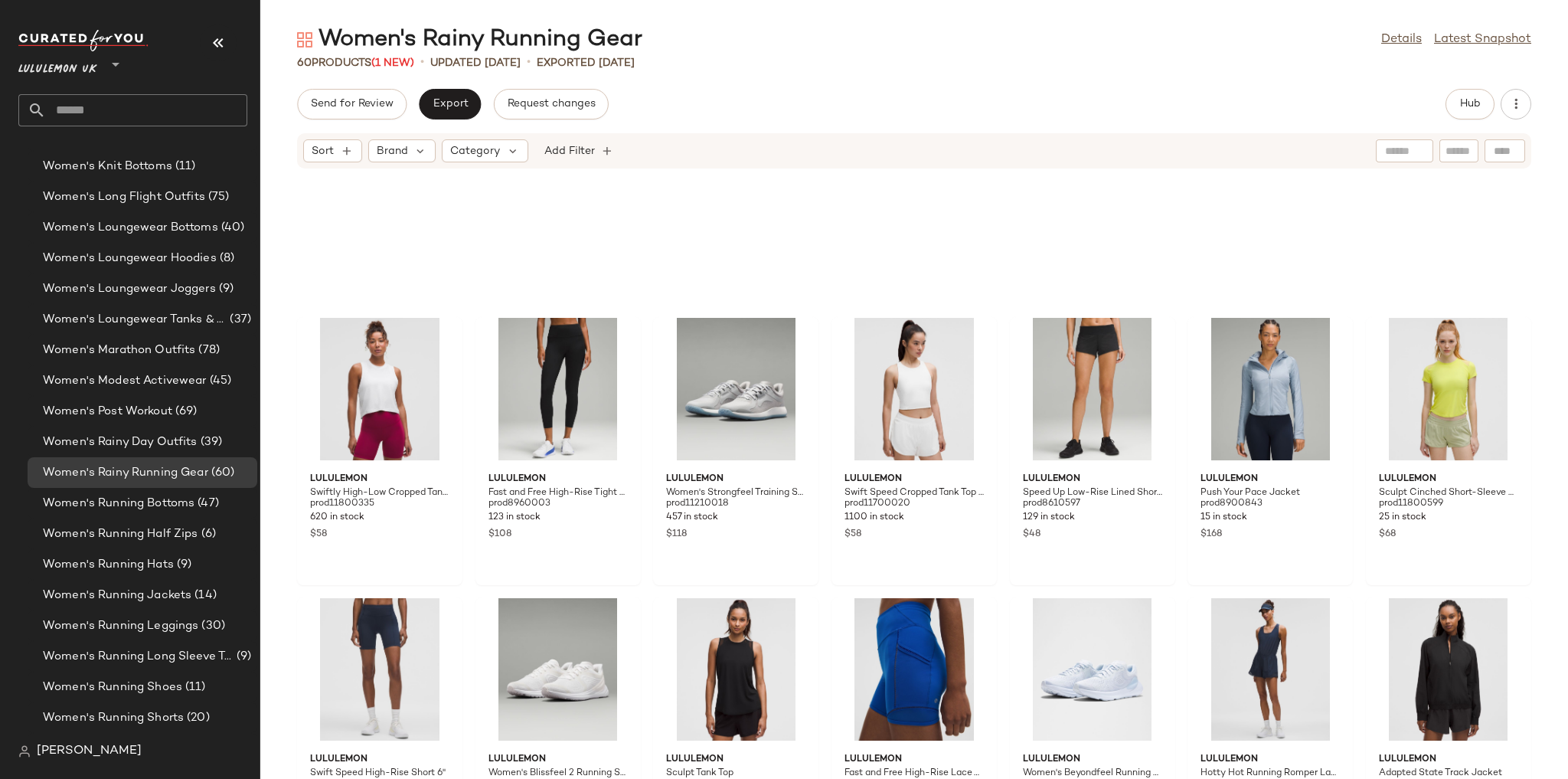 scroll, scrollTop: 1848, scrollLeft: 0, axis: vertical 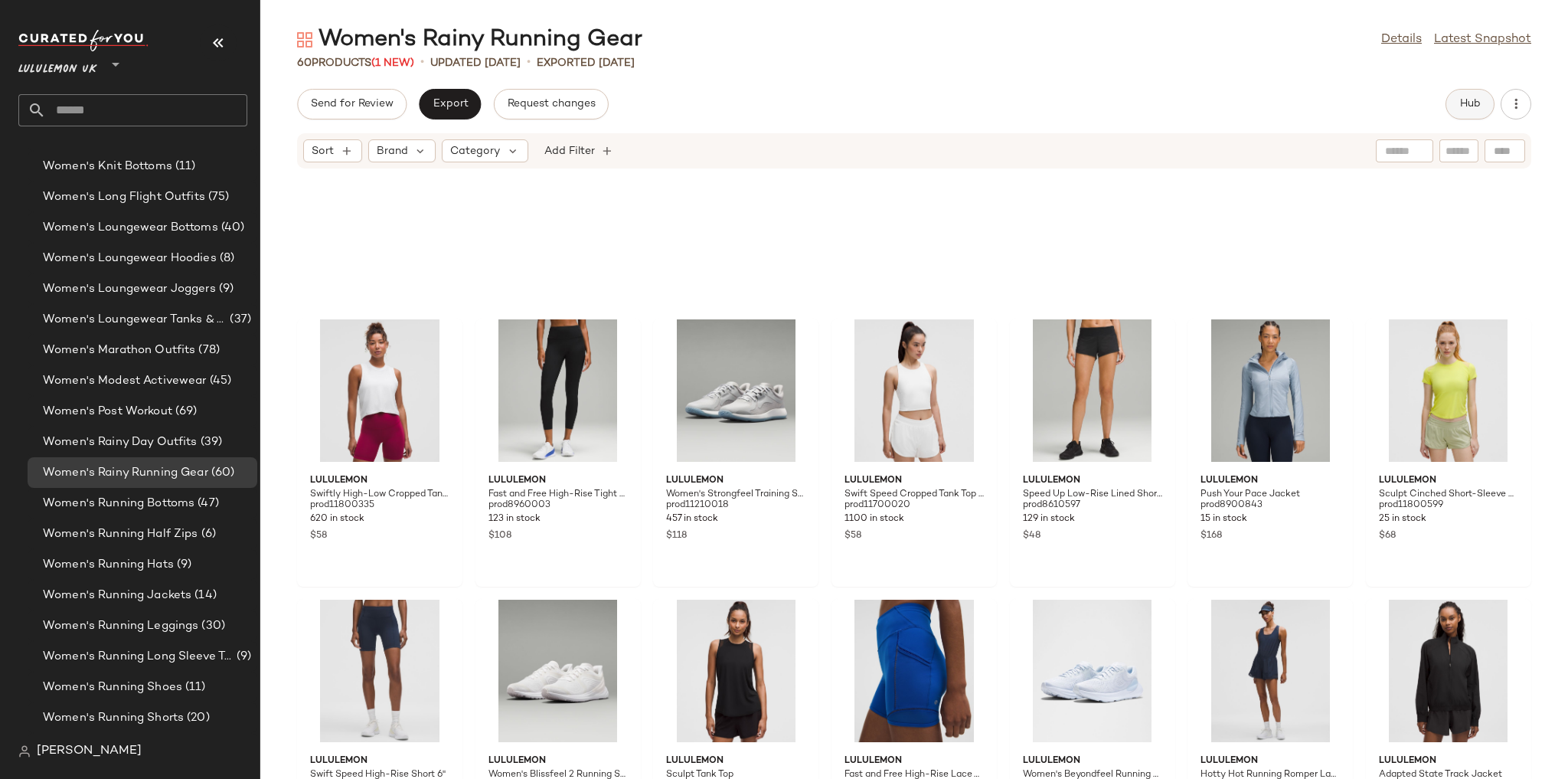 click on "Hub" at bounding box center [1470, 104] 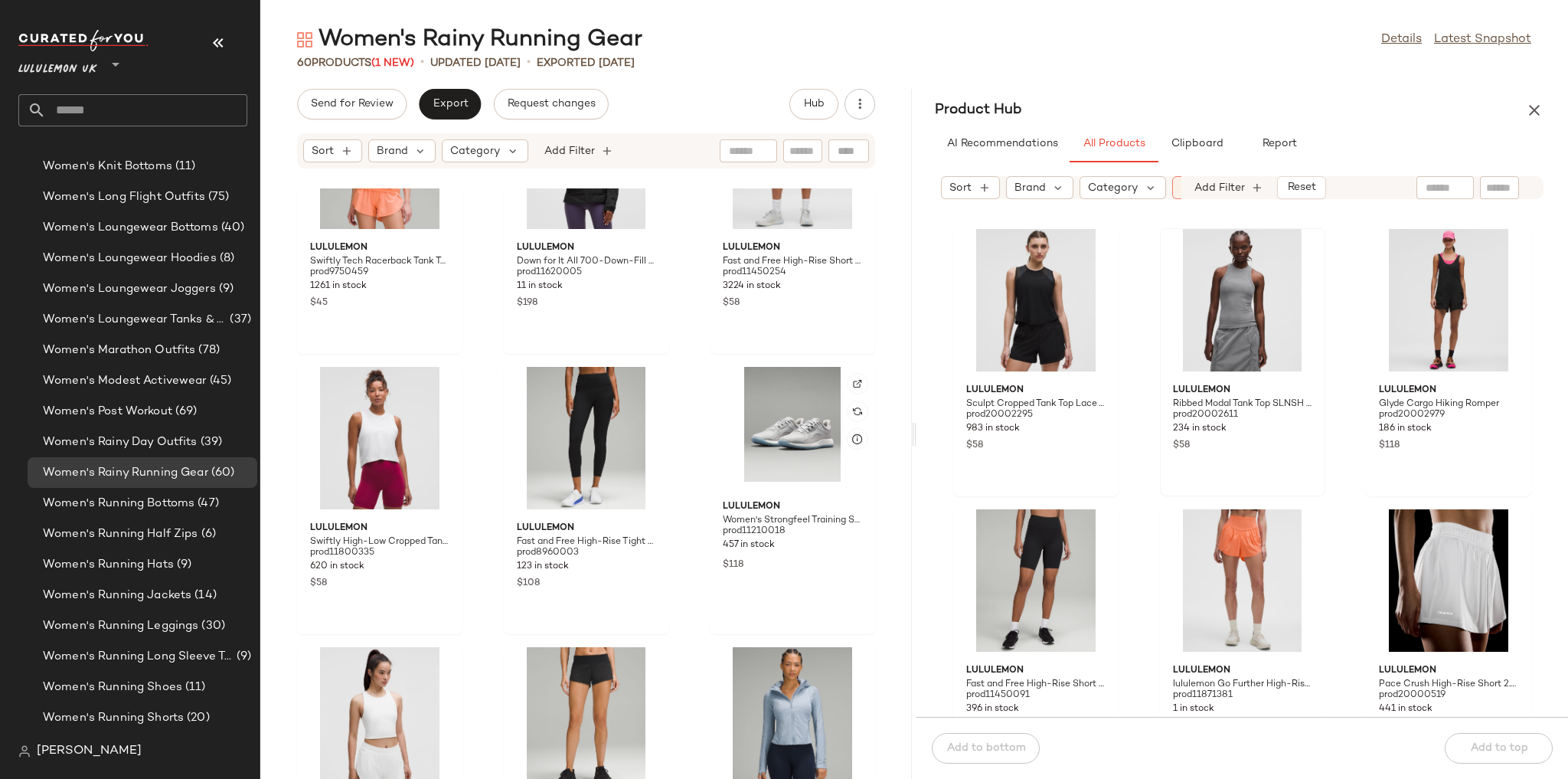 scroll, scrollTop: 3767, scrollLeft: 0, axis: vertical 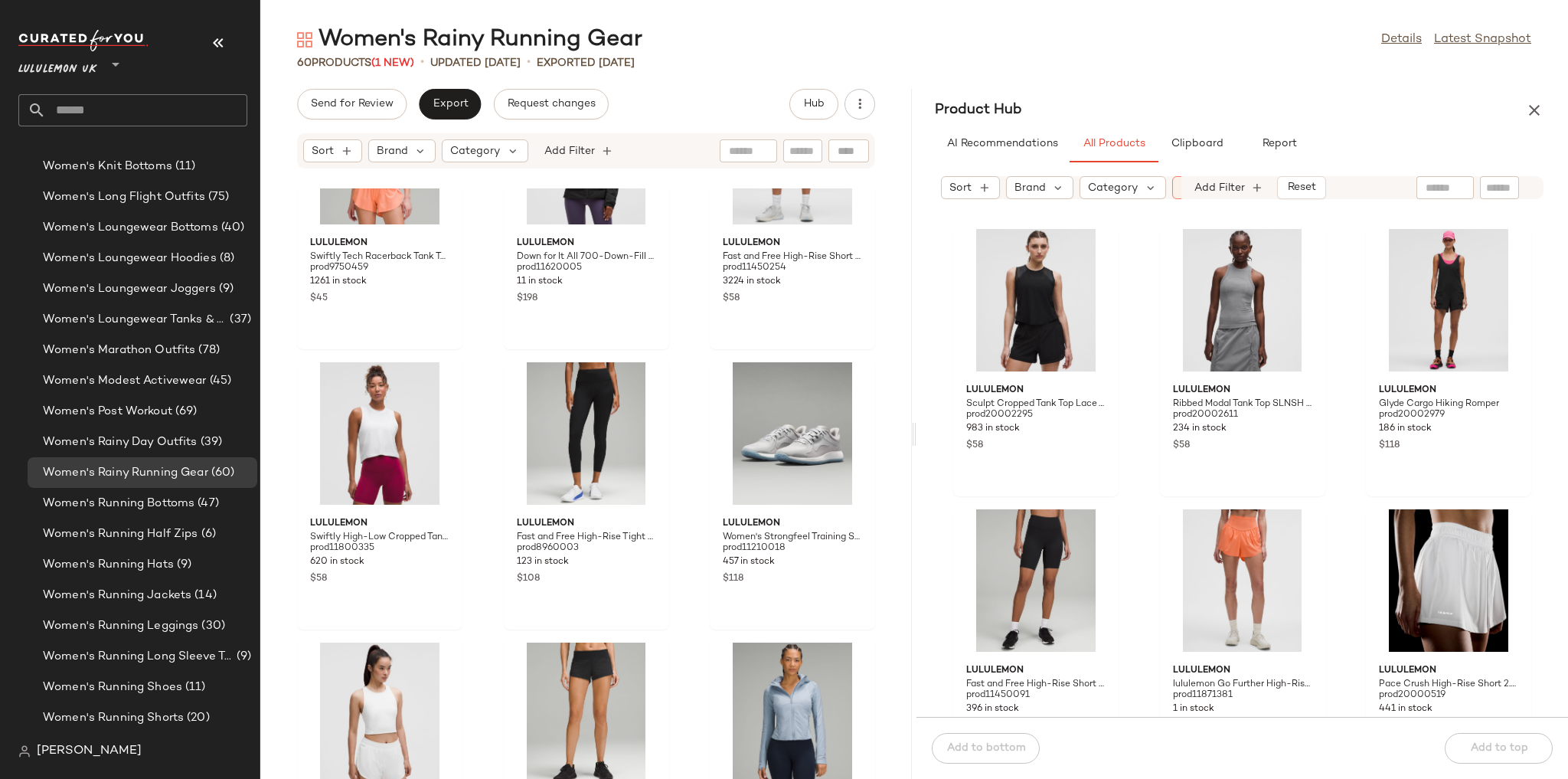 click 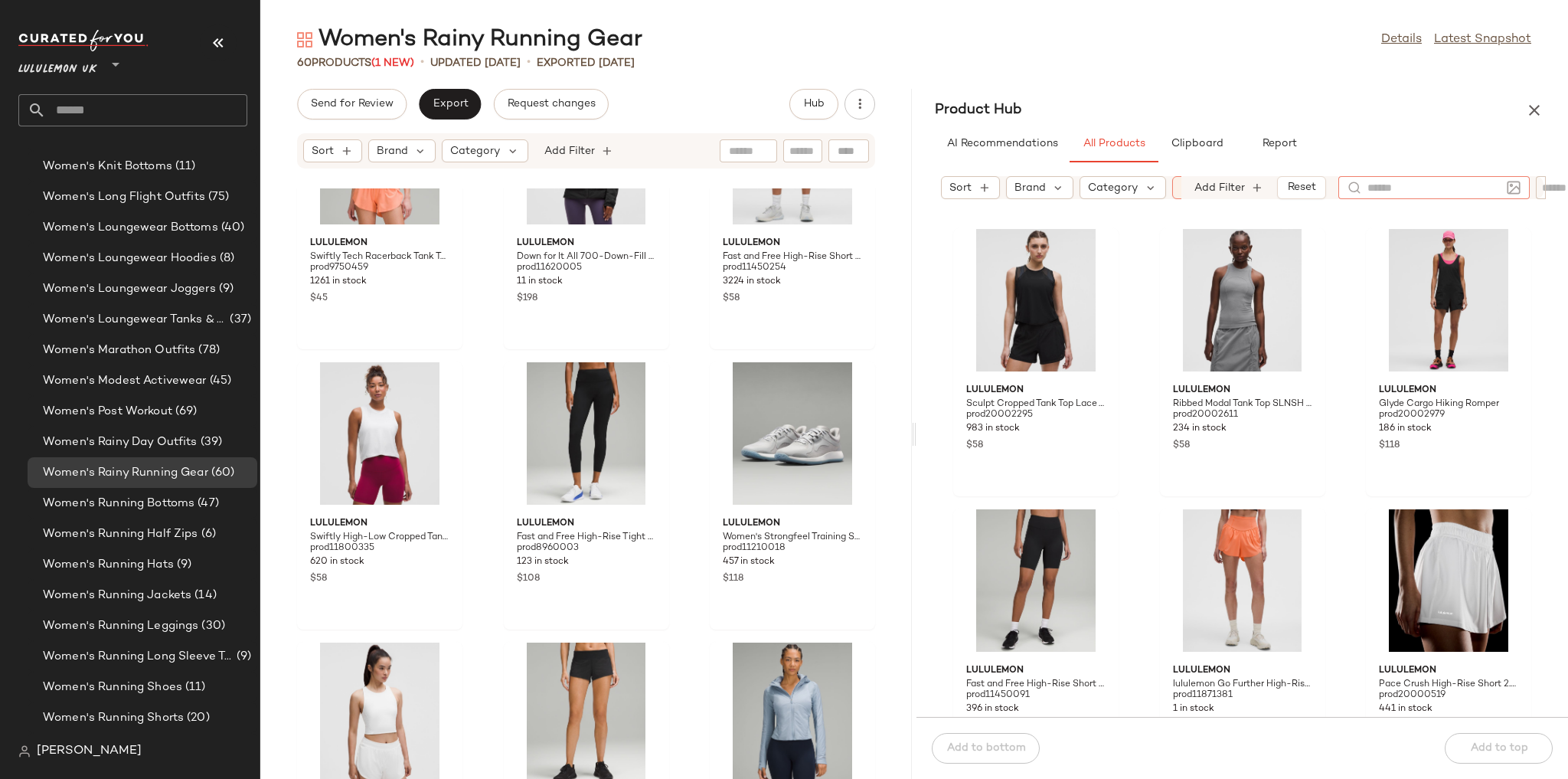 type on "*" 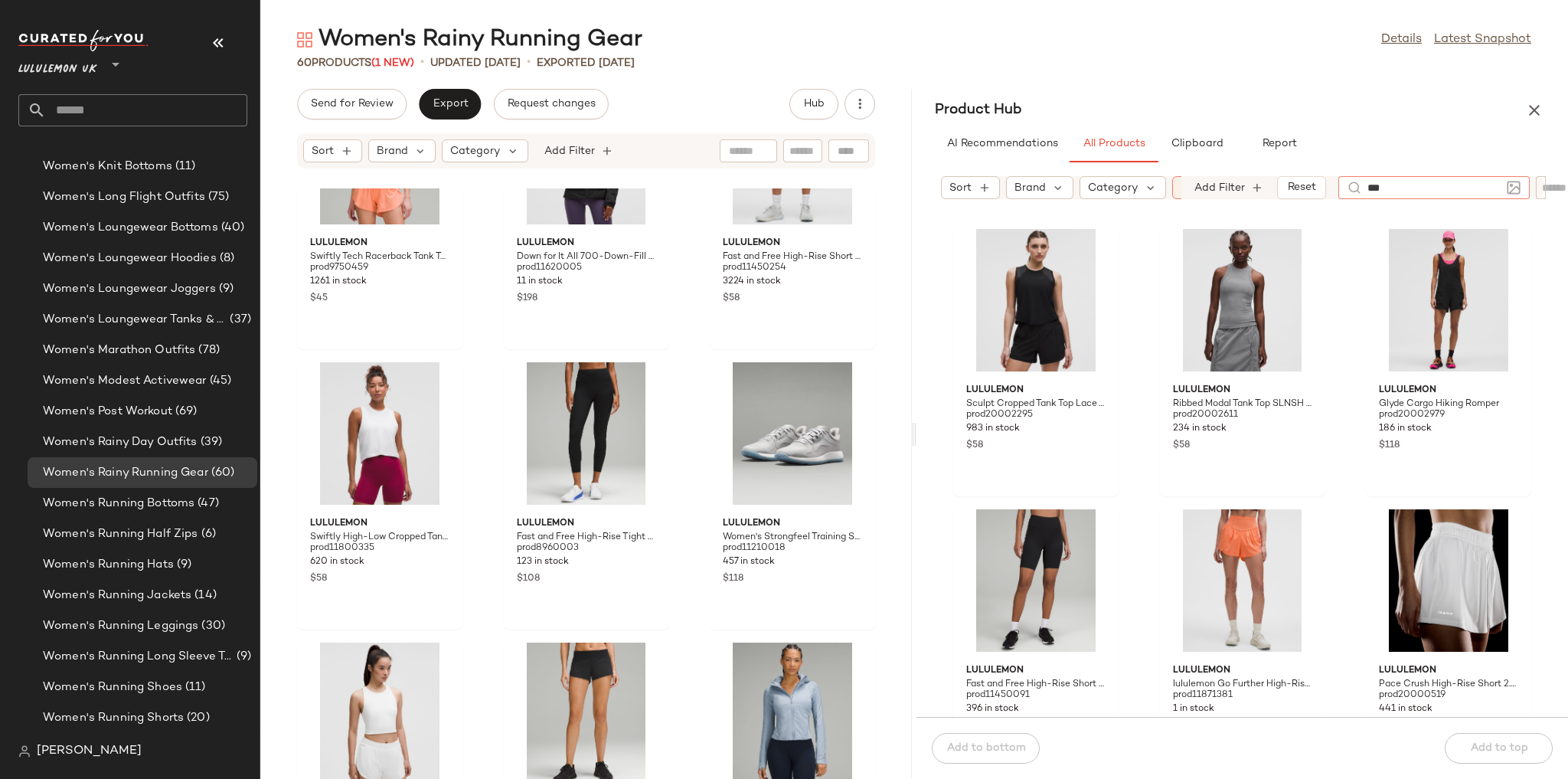 type on "****" 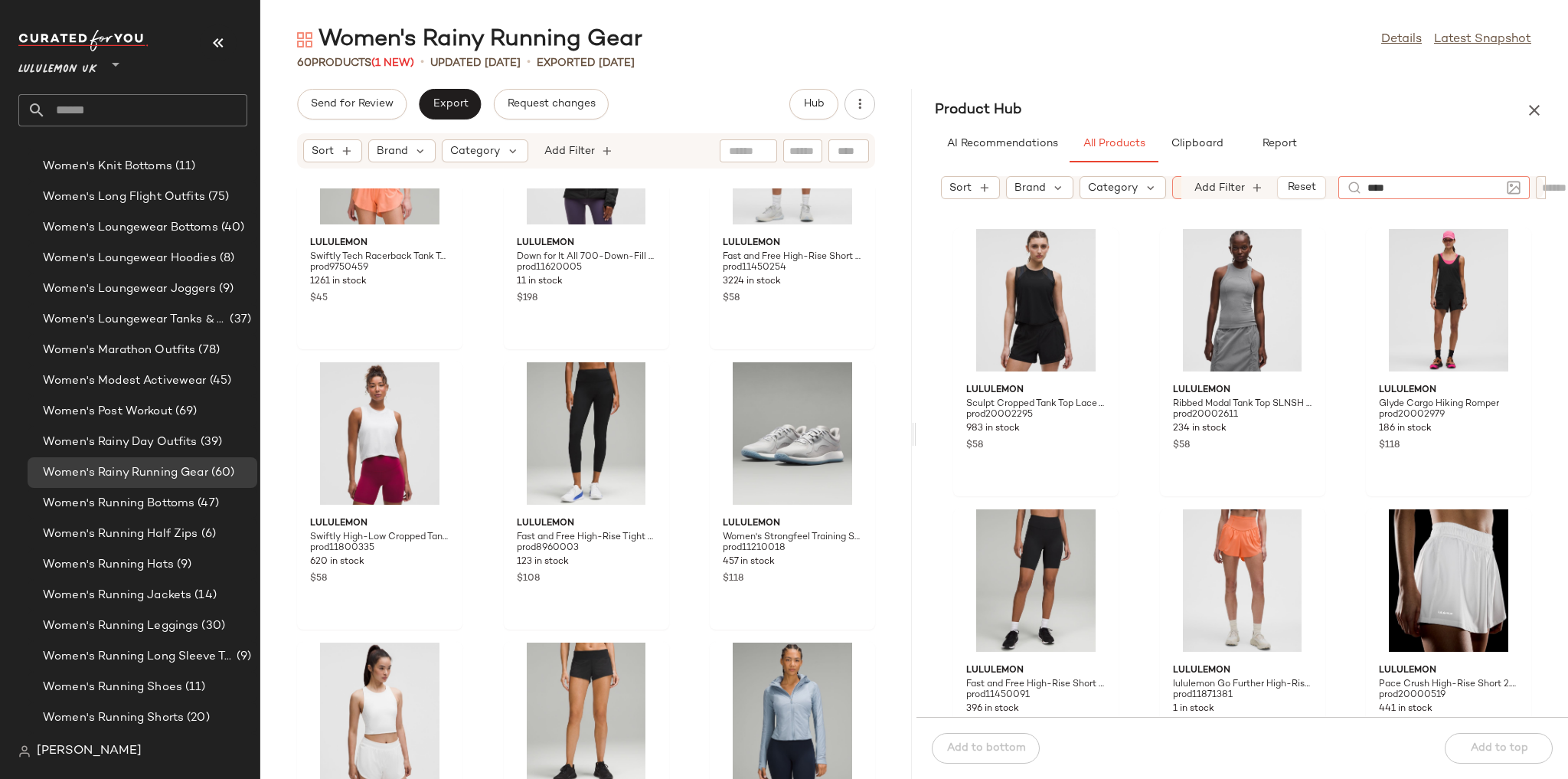 type 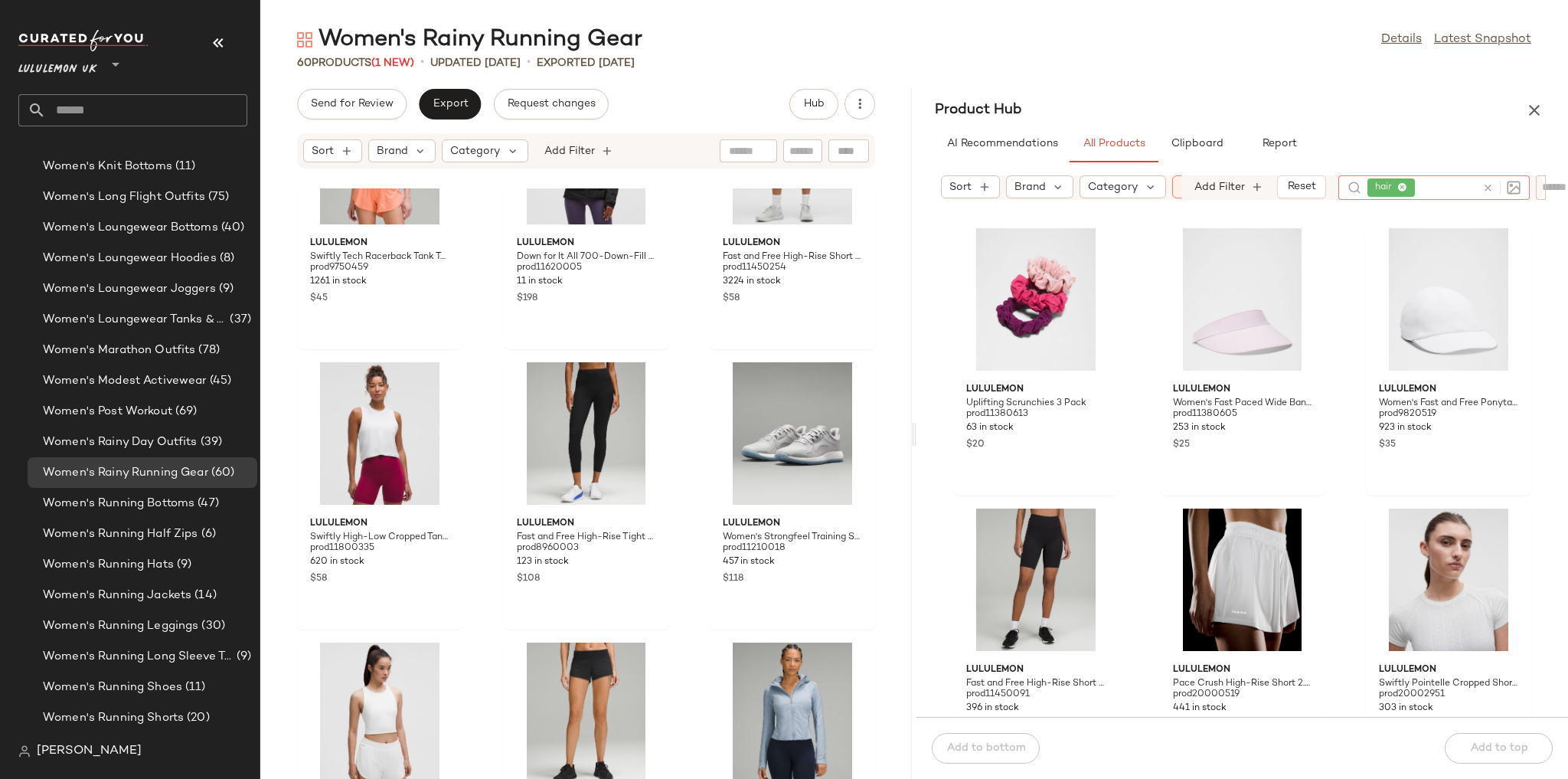 scroll, scrollTop: 0, scrollLeft: 0, axis: both 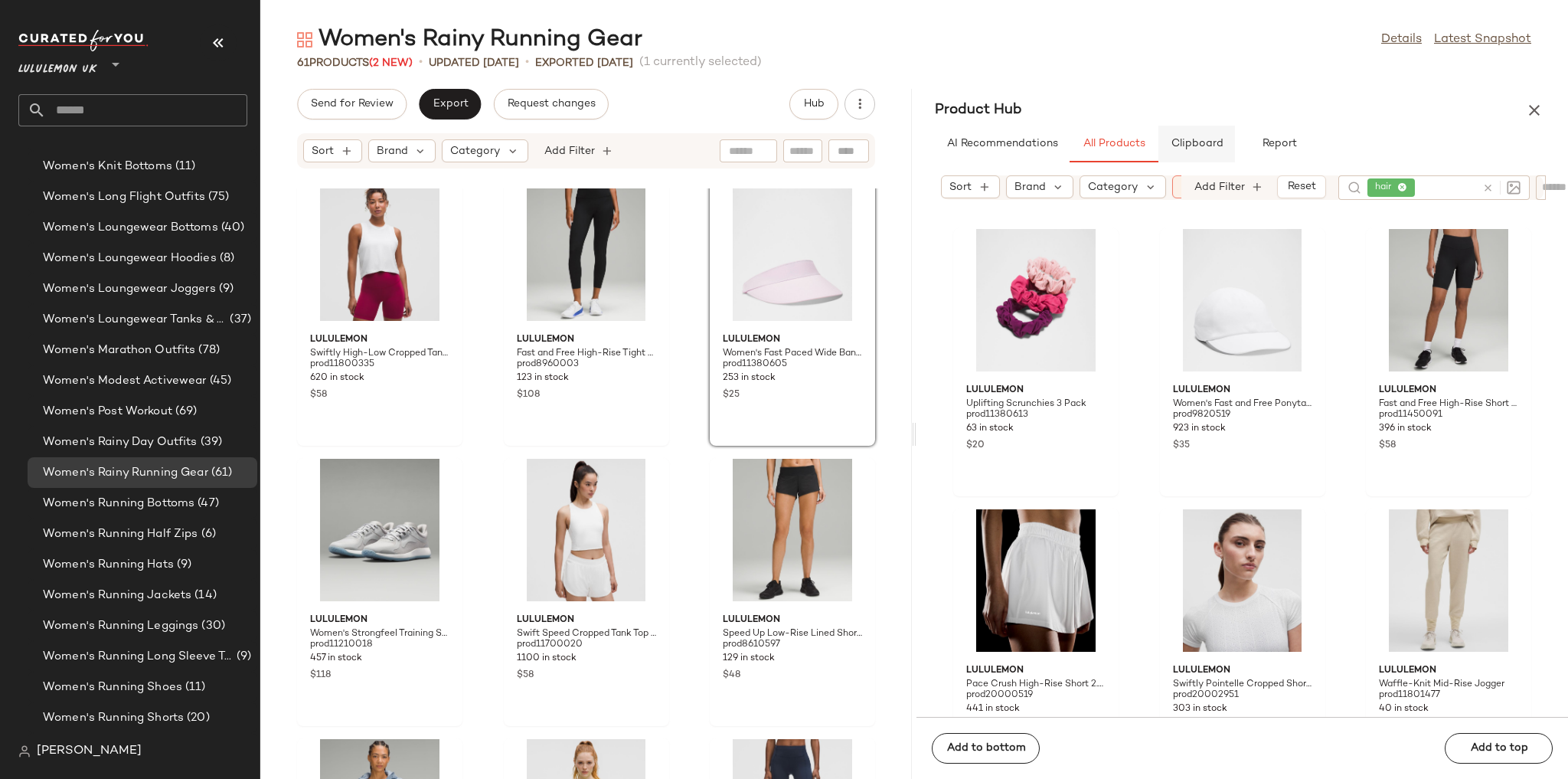 click on "Clipboard" at bounding box center (1197, 144) 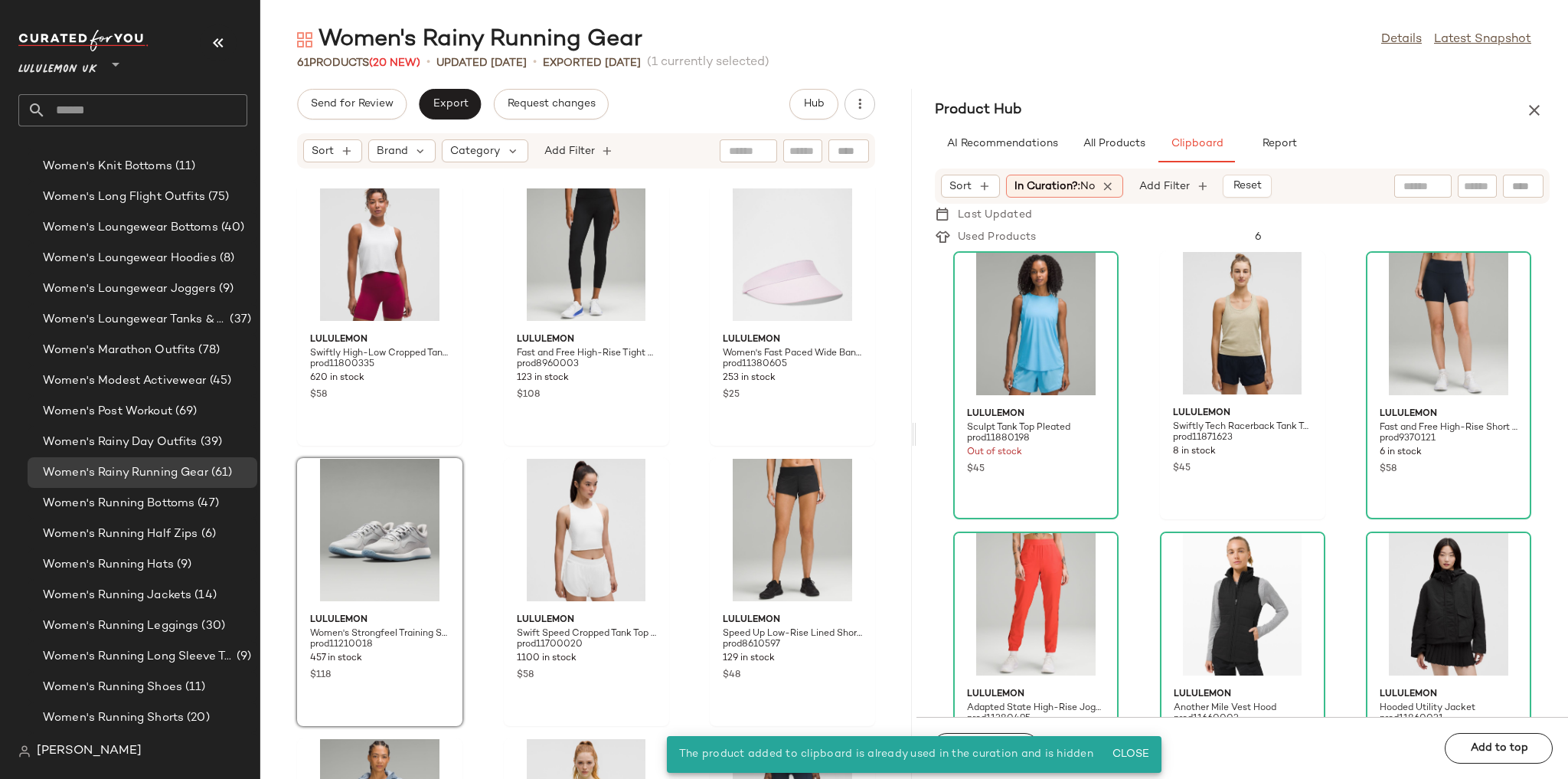 click on "lululemon Swiftly High-Low Cropped Tank Top prod11800335 620 in stock $58 lululemon Fast and Free High-Rise Tight 25" prod8960003 123 in stock $108 lululemon Women's Fast Paced Wide Band Running Visor prod11380605 253 in stock $25 lululemon Women's Strongfeel Training Shoe prod11210018 457 in stock $118 lululemon Swift Speed Cropped Tank Top B/C Cup prod11700020 1100 in stock $58 lululemon Speed Up Low-Rise Lined Short 2.5" prod8610597 129 in stock $48 lululemon Push Your Pace Jacket prod8900843 15 in stock $168 lululemon Sculpt Cinched Short-Sleeve Shirt prod11800599 25 in stock $68 lululemon Swift Speed High-Rise Short 6" prod11871549 947 in stock $58 lululemon Women's Blissfeel 2 Running Shoe prod11410022 663 in stock $118 lululemon Sculpt Tank Top prod5020018 1418 in stock $45 lululemon Fast and Free High-Rise Lace Trim Short 6" 5 Pocket prod20000403 519 in stock $68 lululemon Women's Beyondfeel Running Shoe prod11670099 589 in stock $148 lululemon Hotty Hot Running Romper Lace Trim prod20005991 $118 $118" 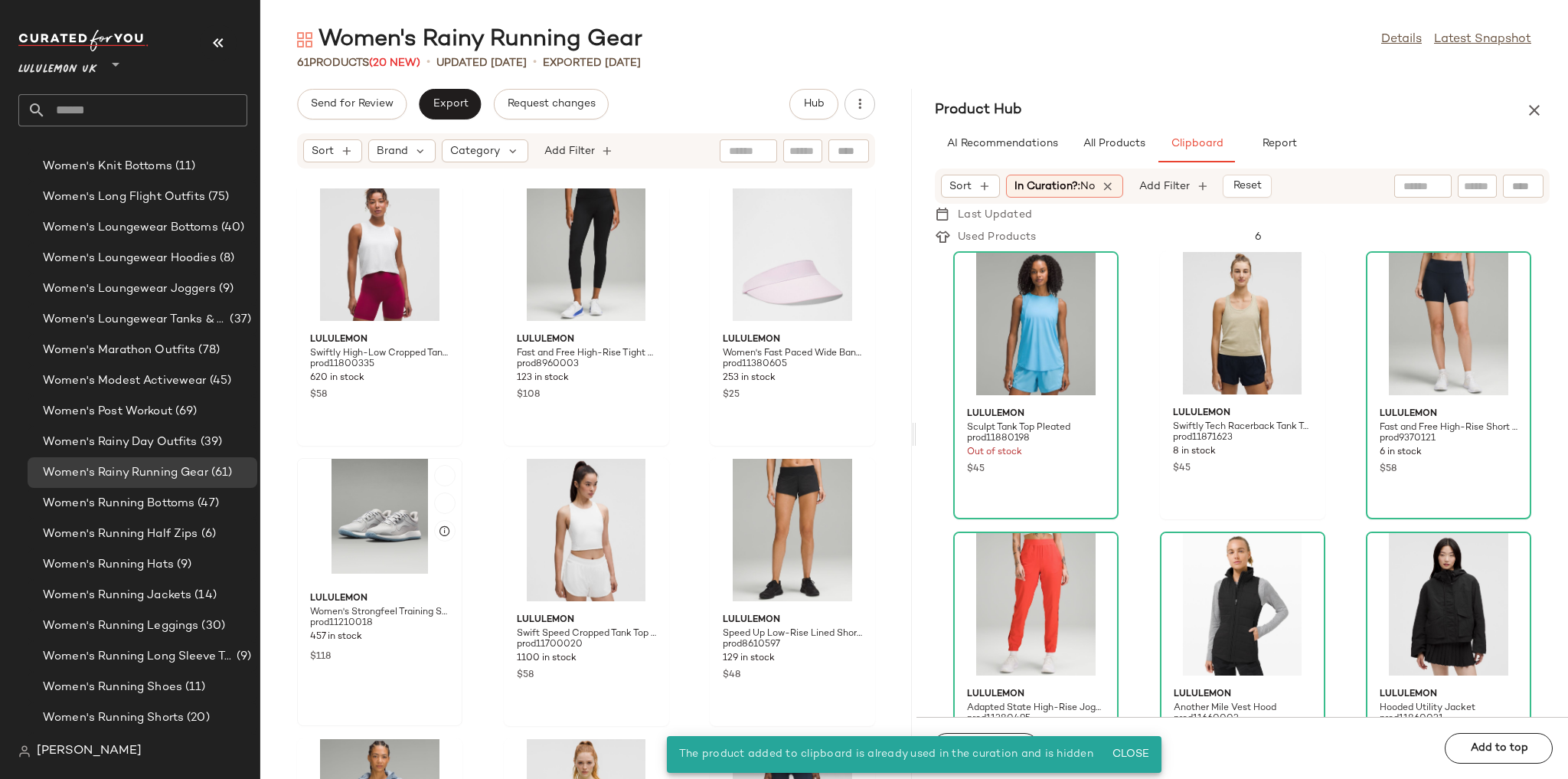 click 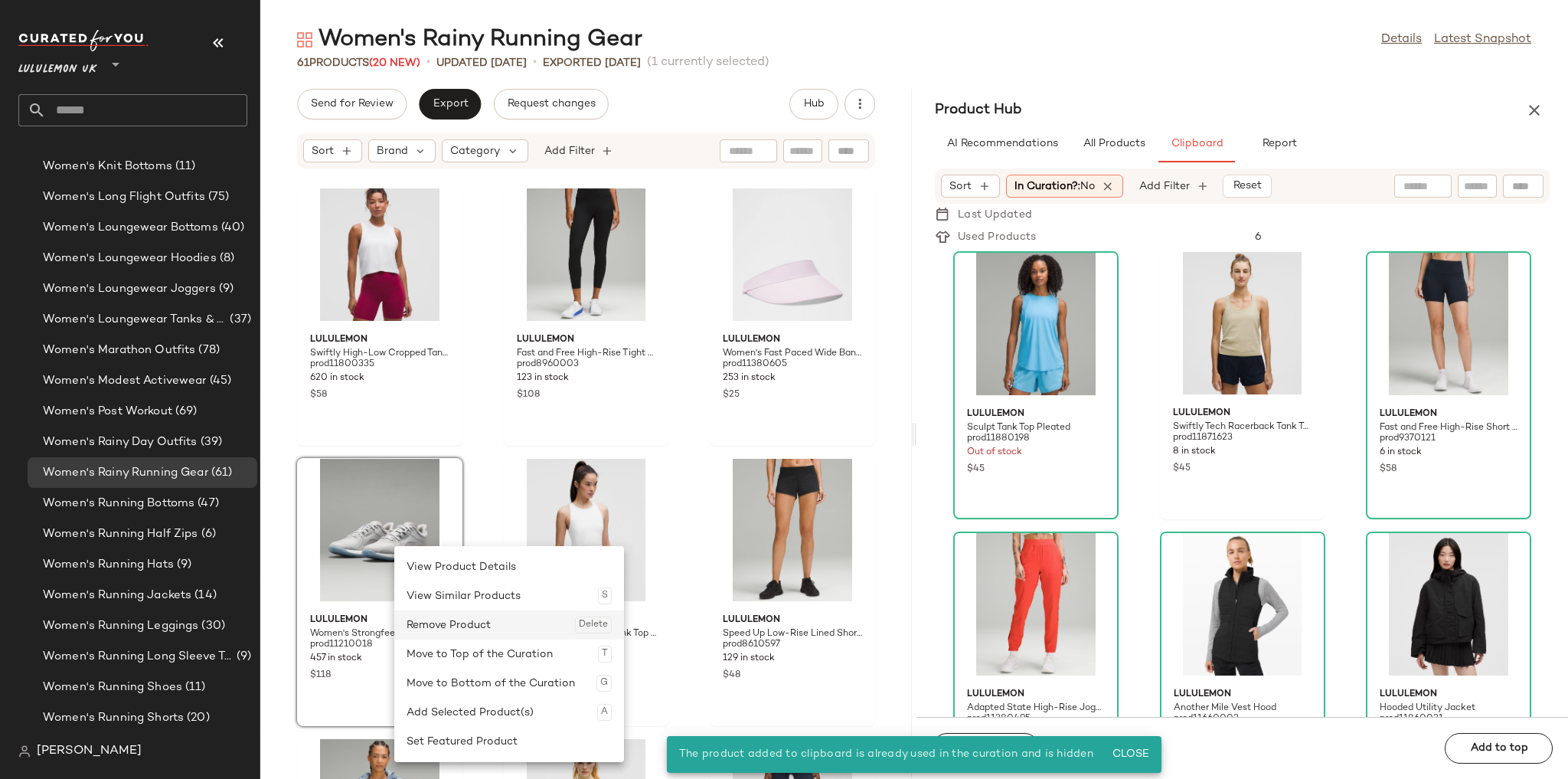 click on "Remove Product  Delete" 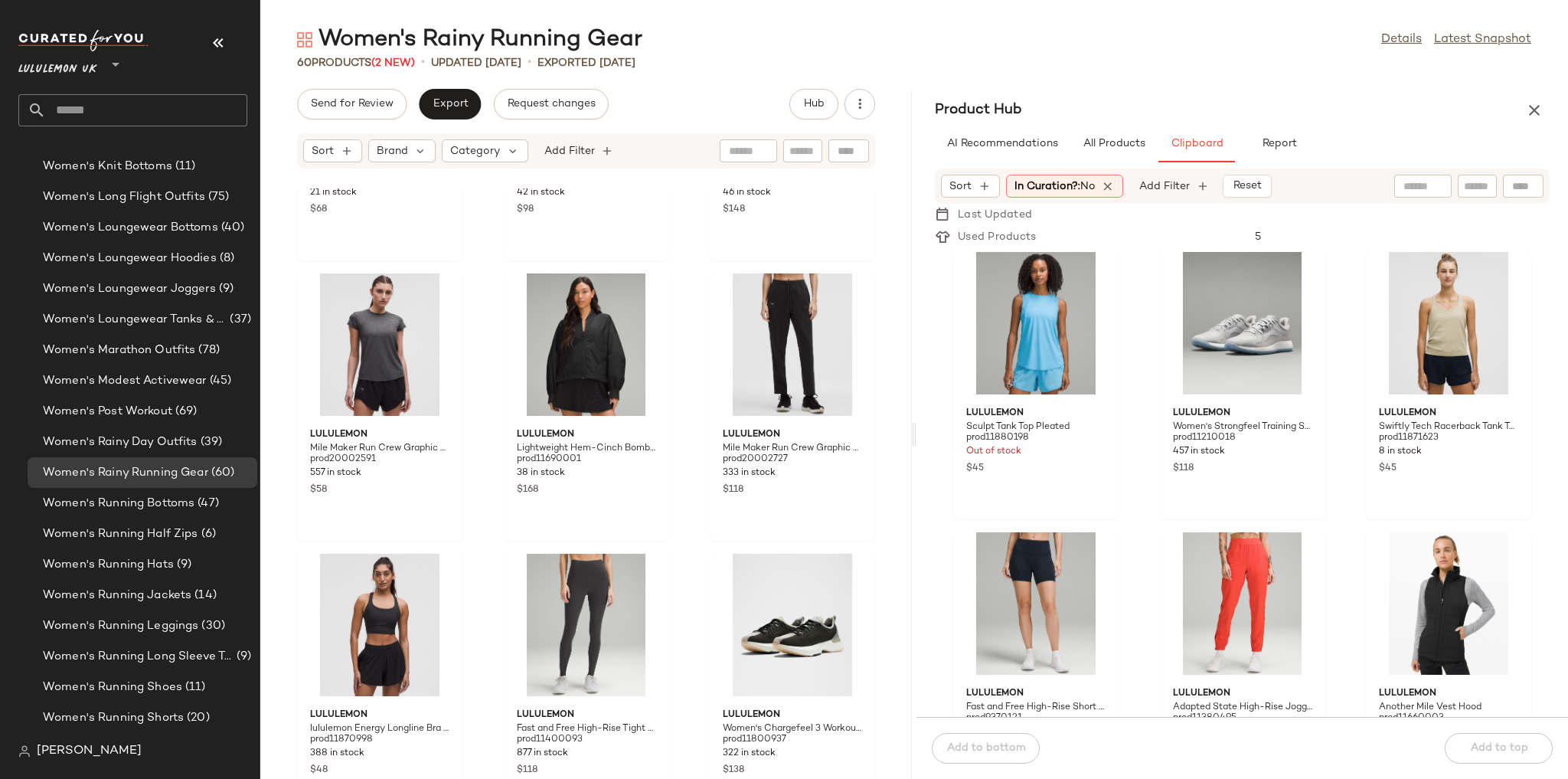 scroll, scrollTop: 1789, scrollLeft: 0, axis: vertical 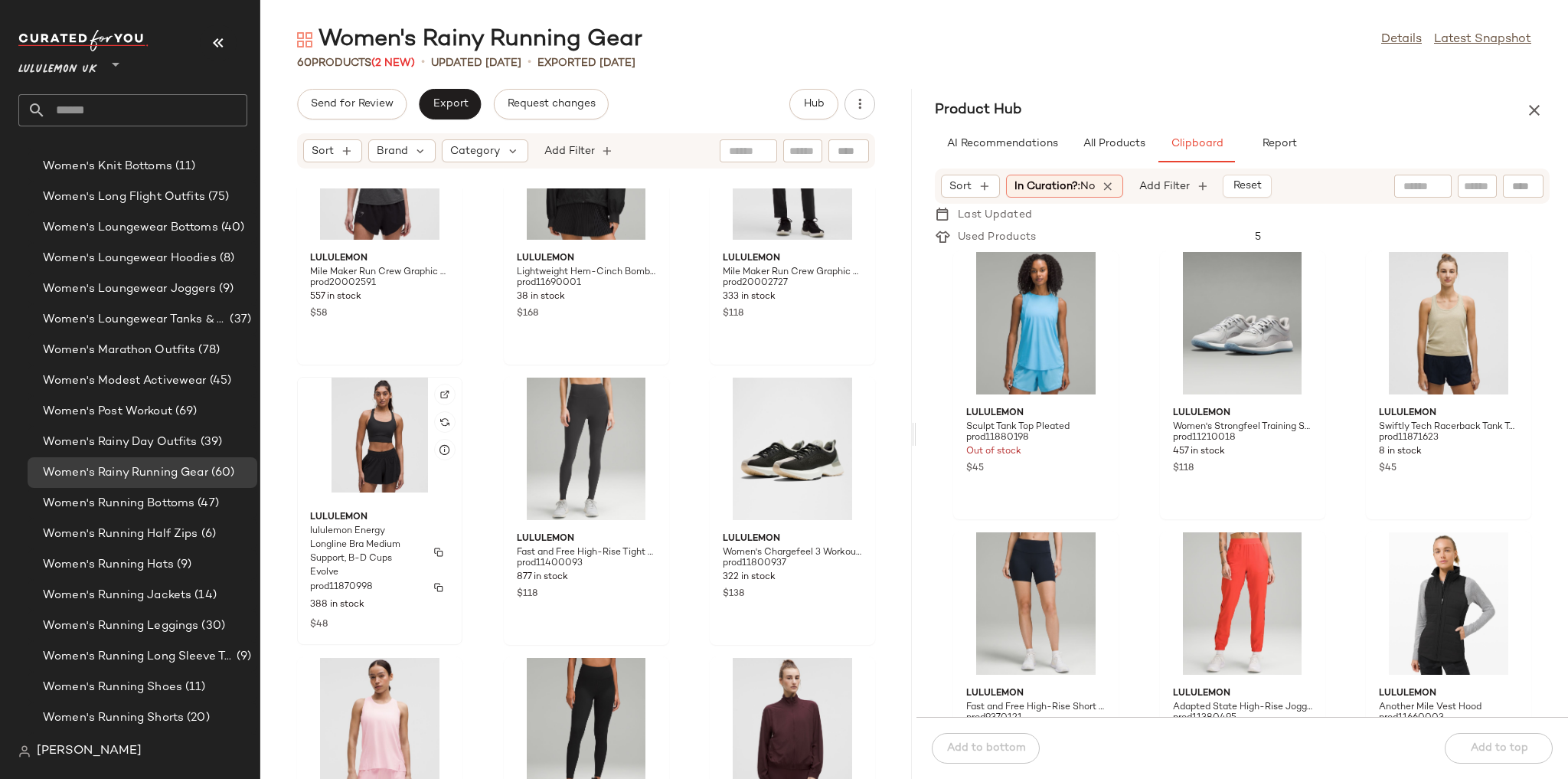 click on "lululemon lululemon Energy Longline Bra Medium Support, B-D Cups Evolve prod11870998 388 in stock $48" 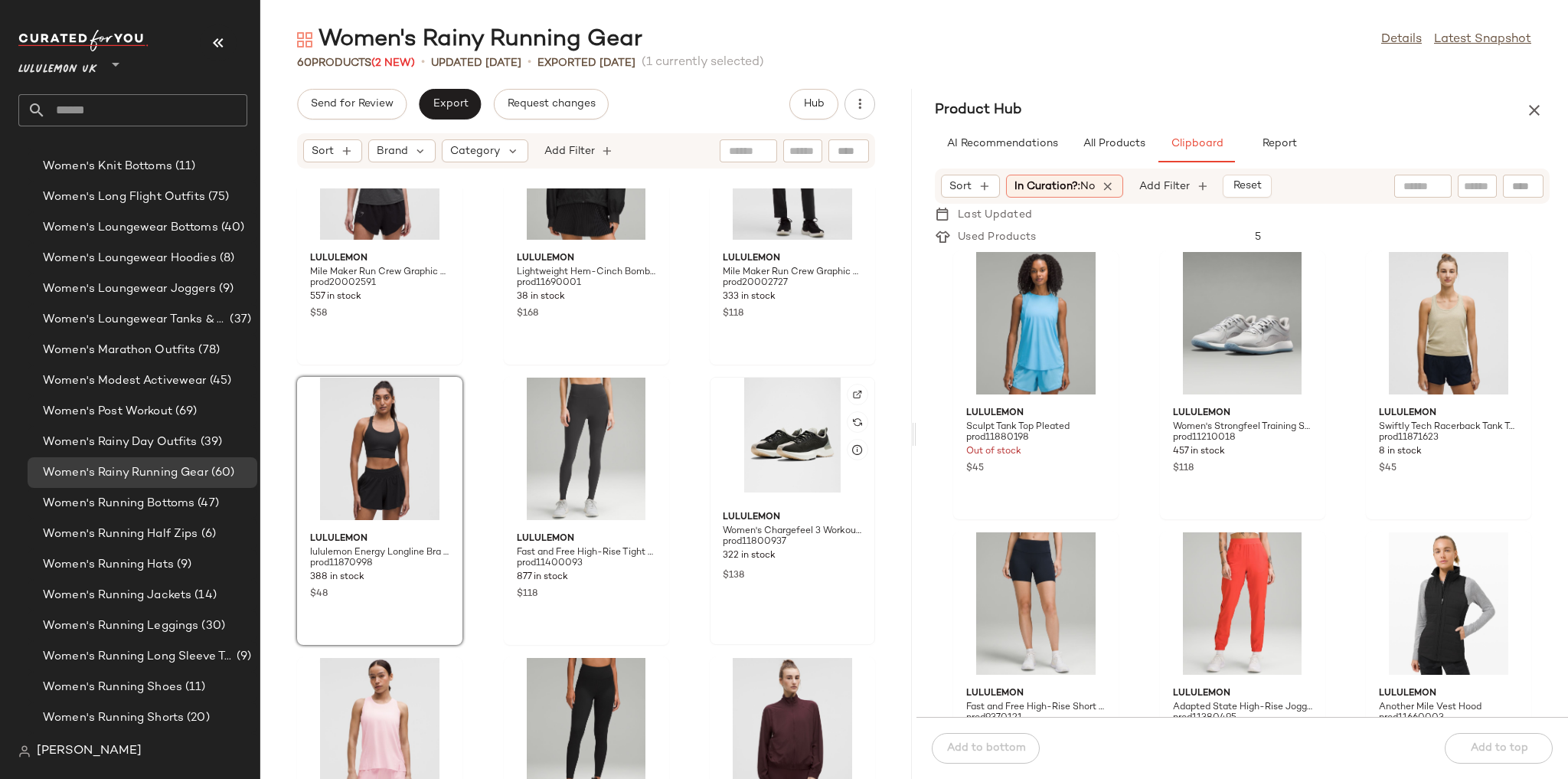 click 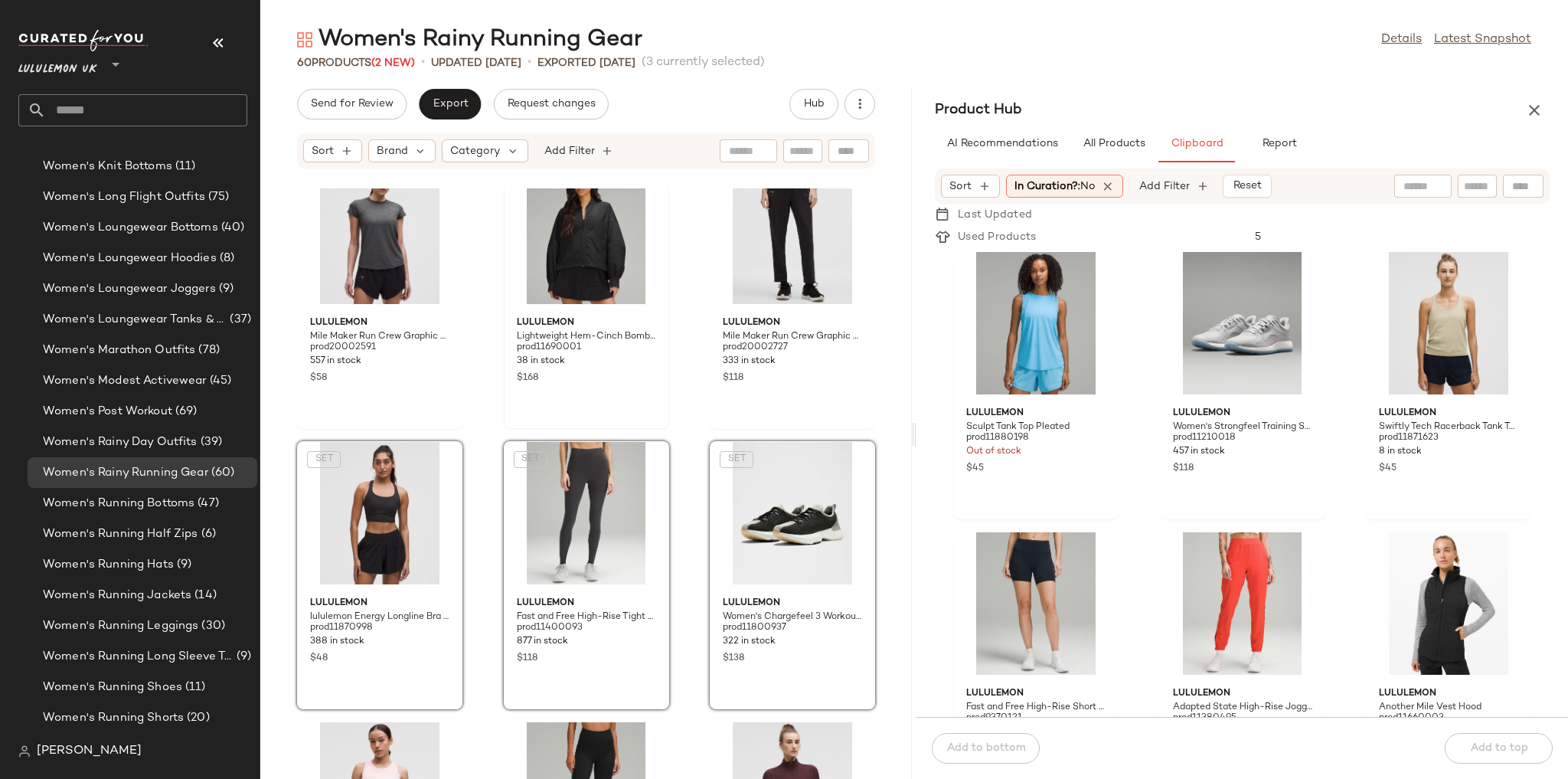 scroll, scrollTop: 1605, scrollLeft: 0, axis: vertical 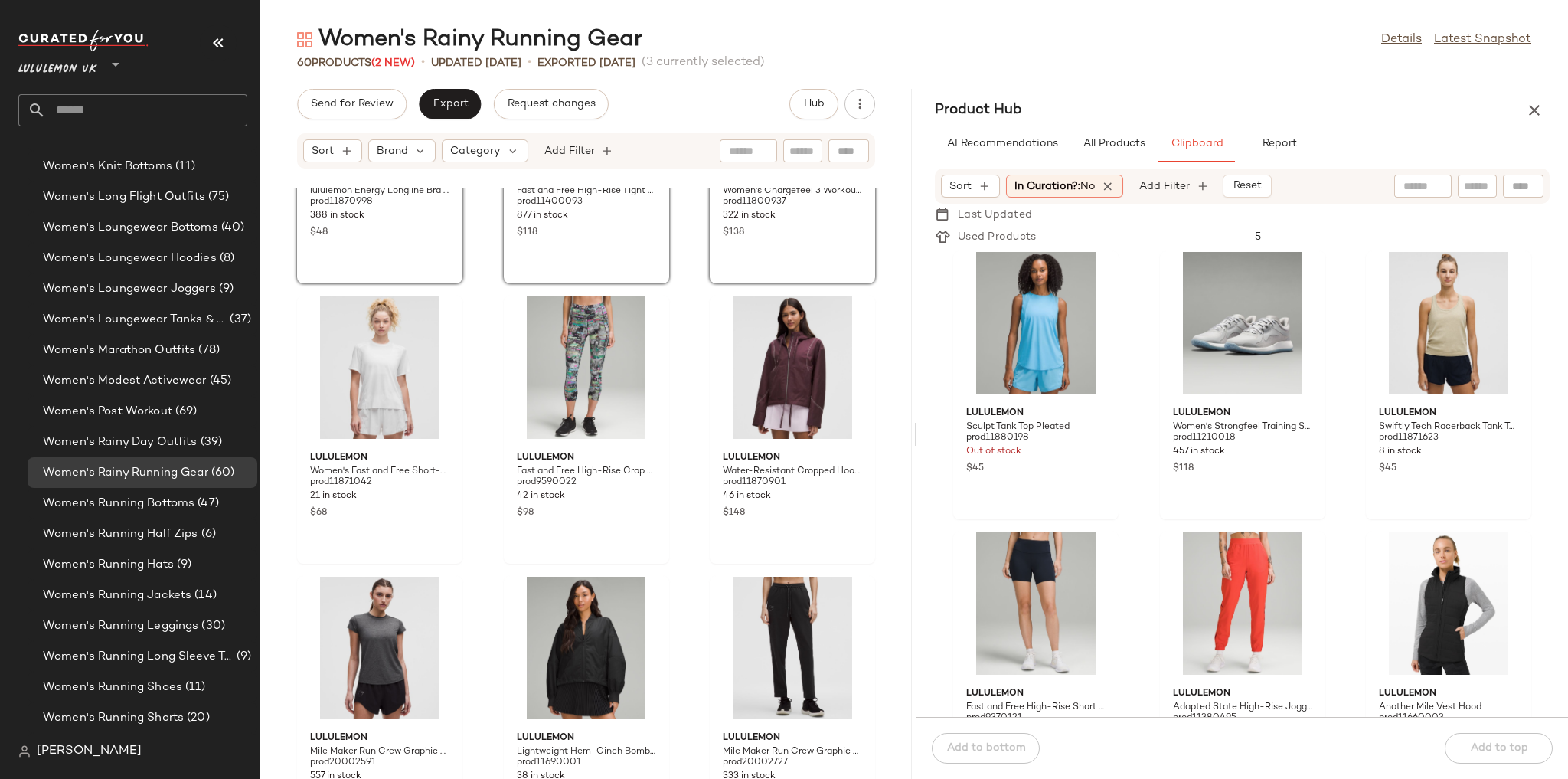 click on "SET  lululemon lululemon Energy Longline Bra Medium Support, B-D Cups Evolve prod11870998 388 in stock $48  SET  lululemon Fast and Free High-Rise Tight 28" 5 Pocket prod11400093 877 in stock $118  SET  lululemon Women's Chargefeel 3 Workout Shoe prod11800937 322 in stock $138 lululemon Women's Fast and Free Short-Sleeve Shirt prod11871042 21 in stock $68 lululemon Fast and Free High-Rise Crop 23" prod9590022 42 in stock $98 lululemon Water-Resistant Cropped Hooded Jacket prod11870901 46 in stock $148 lululemon Mile Maker Run Crew Graphic Mesh Short-Sleeve Shirt prod20002591 557 in stock $58 lululemon Lightweight Hem-Cinch Bomber Jacket prod11690001 38 in stock $168 lululemon Mile Maker Run Crew Graphic High-Rise Track Pant prod20002727 333 in stock $118 lululemon Fast and Free Singlet prod11870869 171 in stock $48 lululemon Fast and Free High-Rise Thermal Tight 28" 5 Pocket prod11530529 116 in stock $128 lululemon Adapted State Perforated Track Jacket prod11871010 373 in stock $118 lululemon prod11870721" 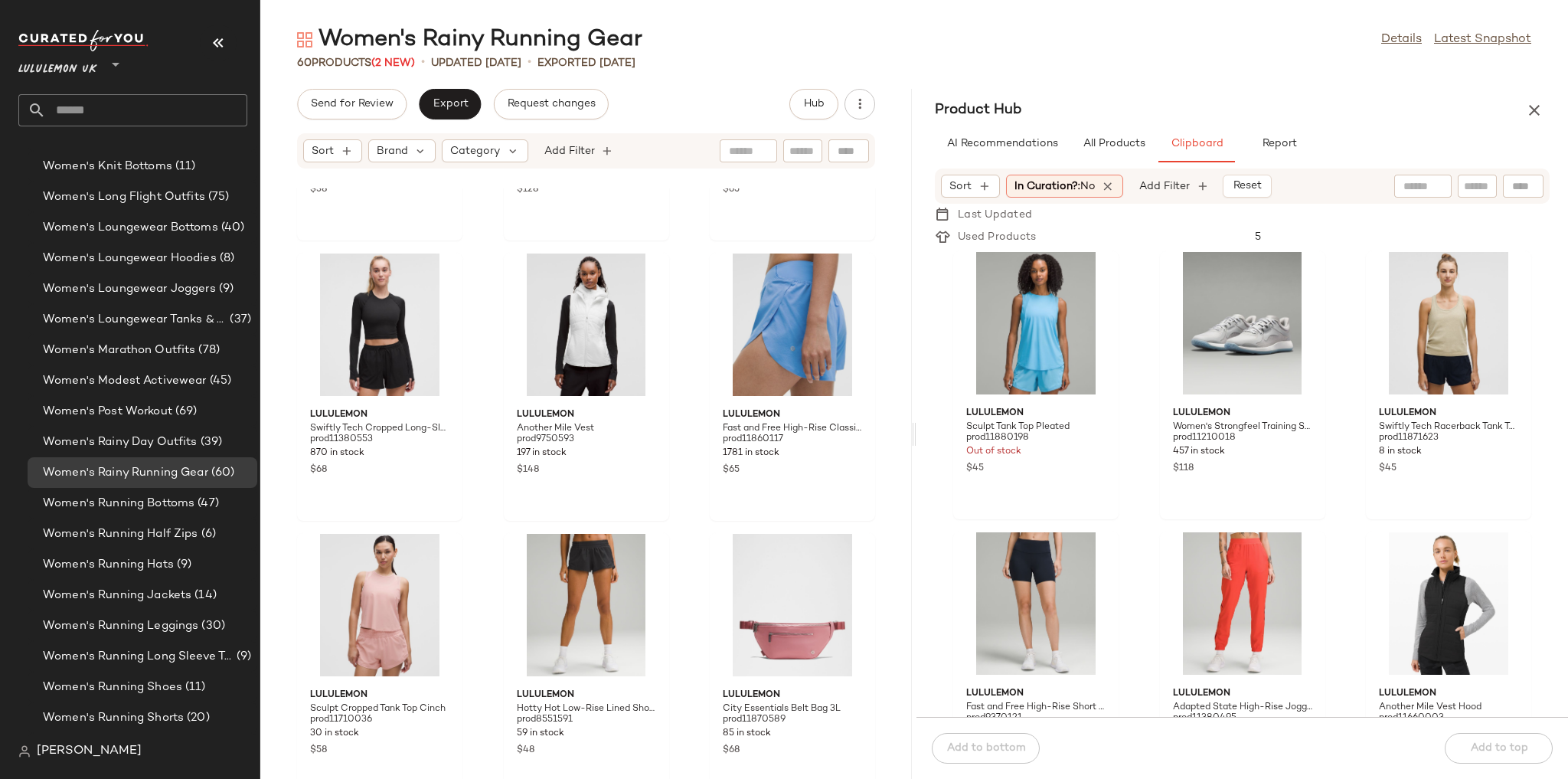 scroll, scrollTop: 3000, scrollLeft: 0, axis: vertical 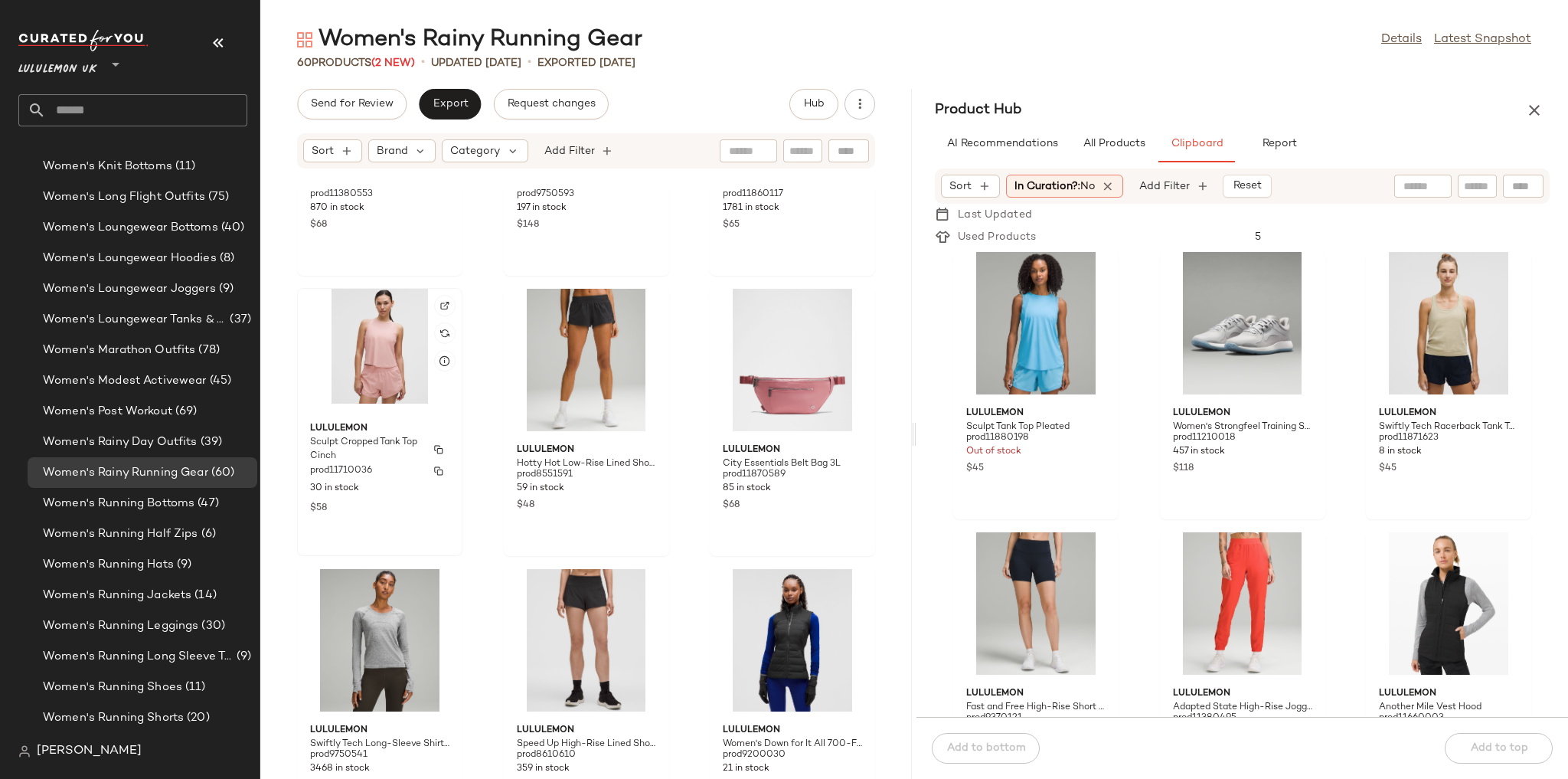 click on "lululemon Sculpt Cropped Tank Top Cinch prod11710036 30 in stock $58" 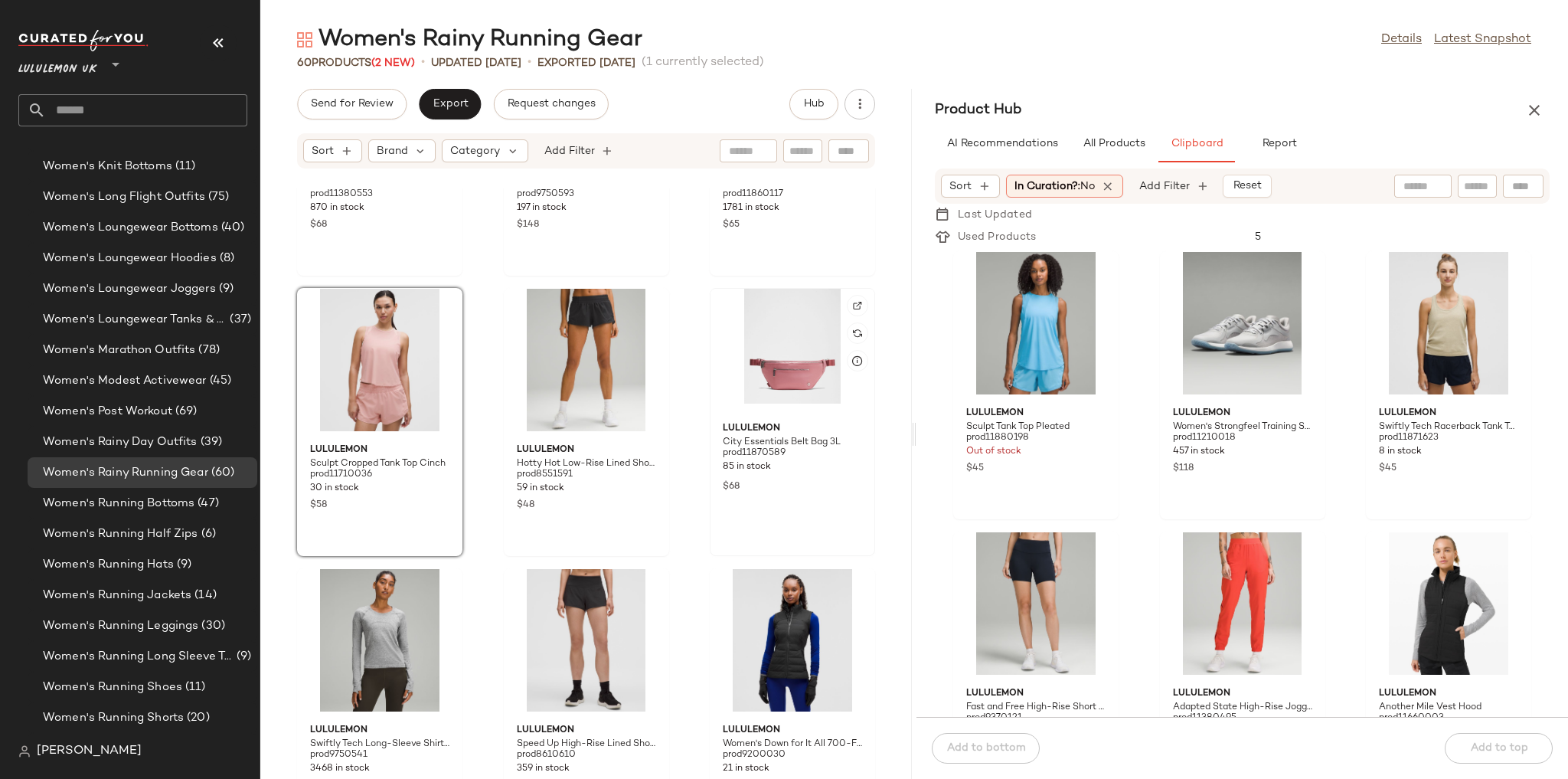 click 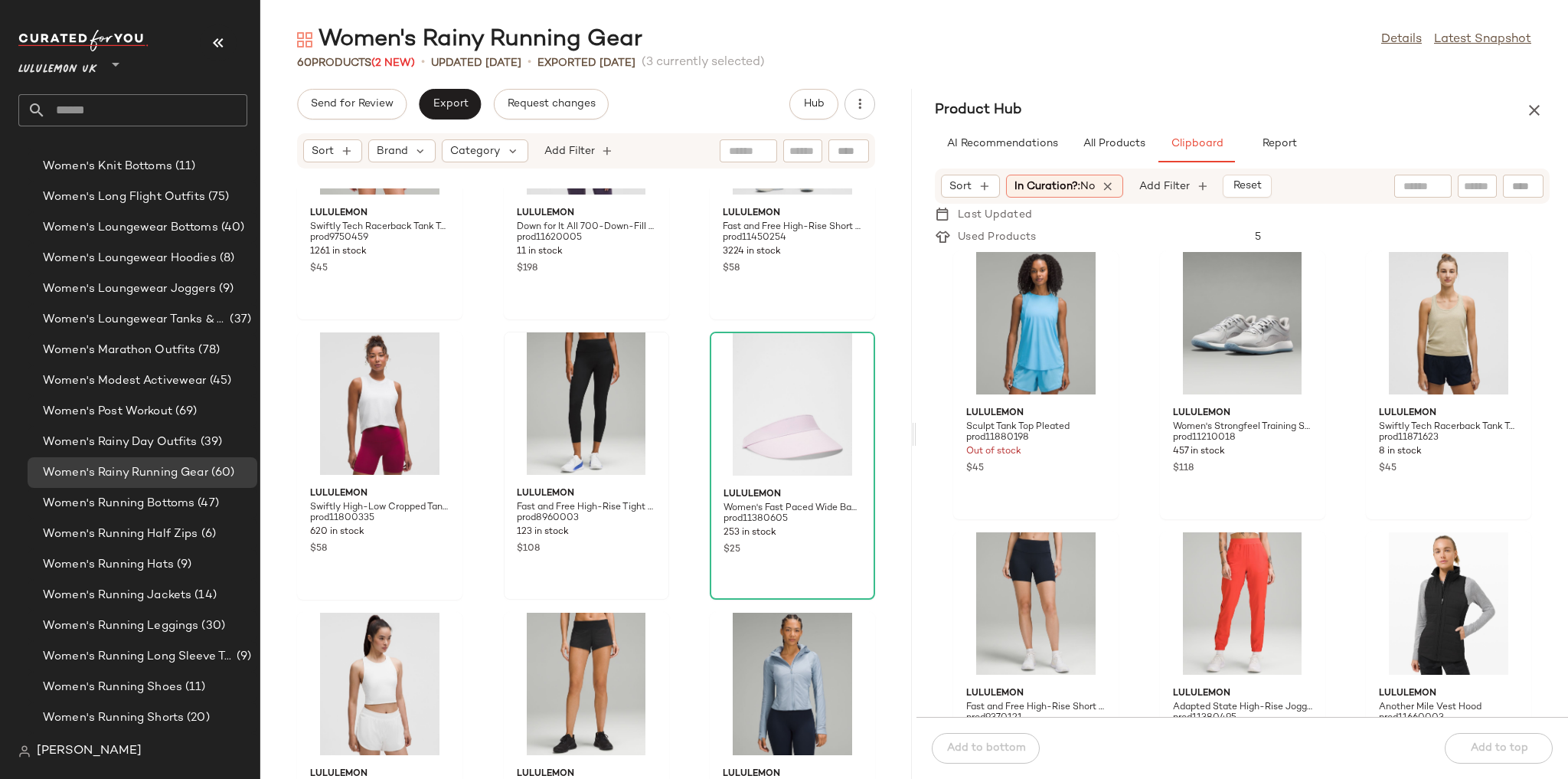 scroll, scrollTop: 3841, scrollLeft: 0, axis: vertical 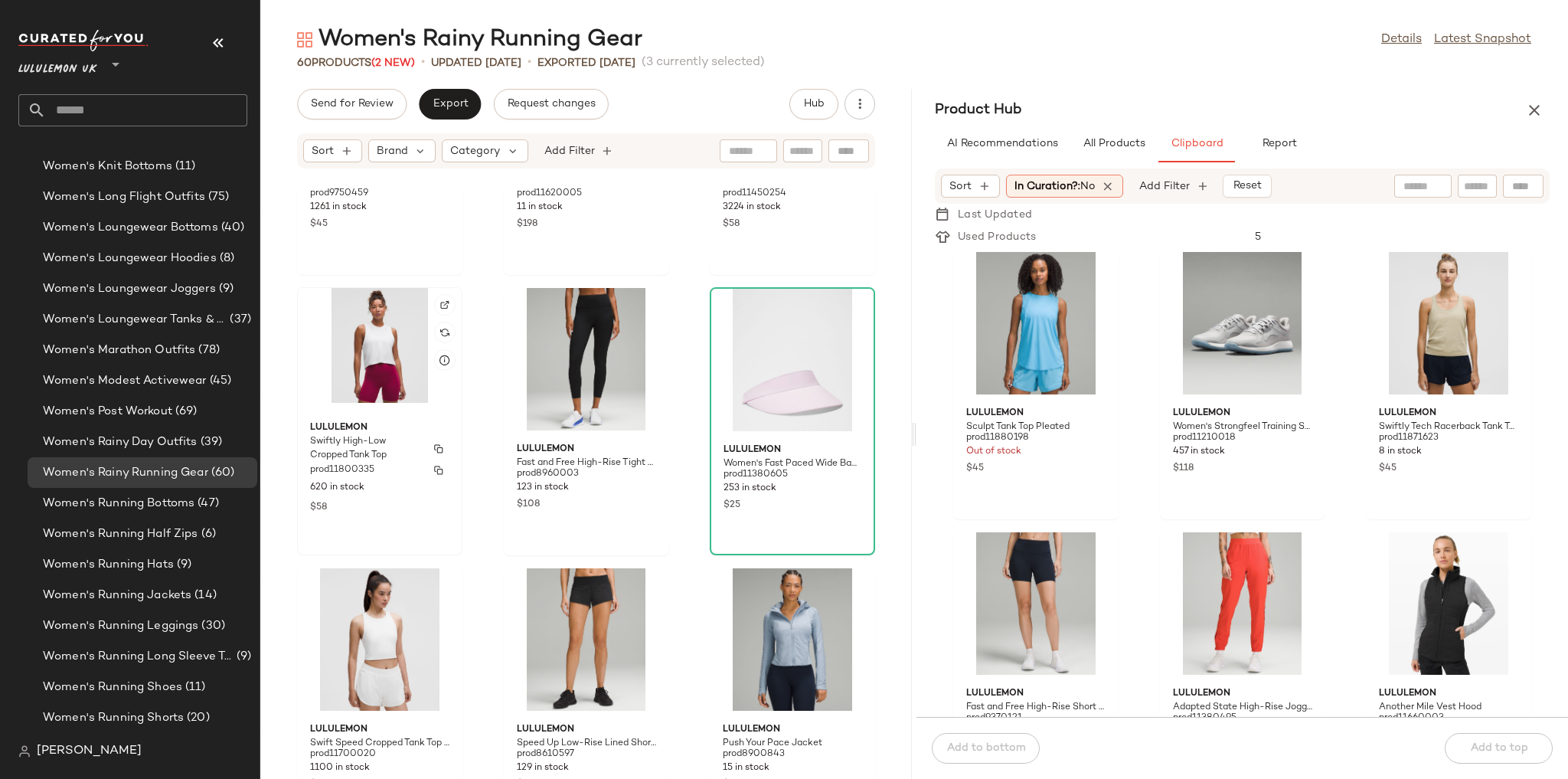 click on "Swiftly High-Low Cropped Tank Top" at bounding box center [366, 449] 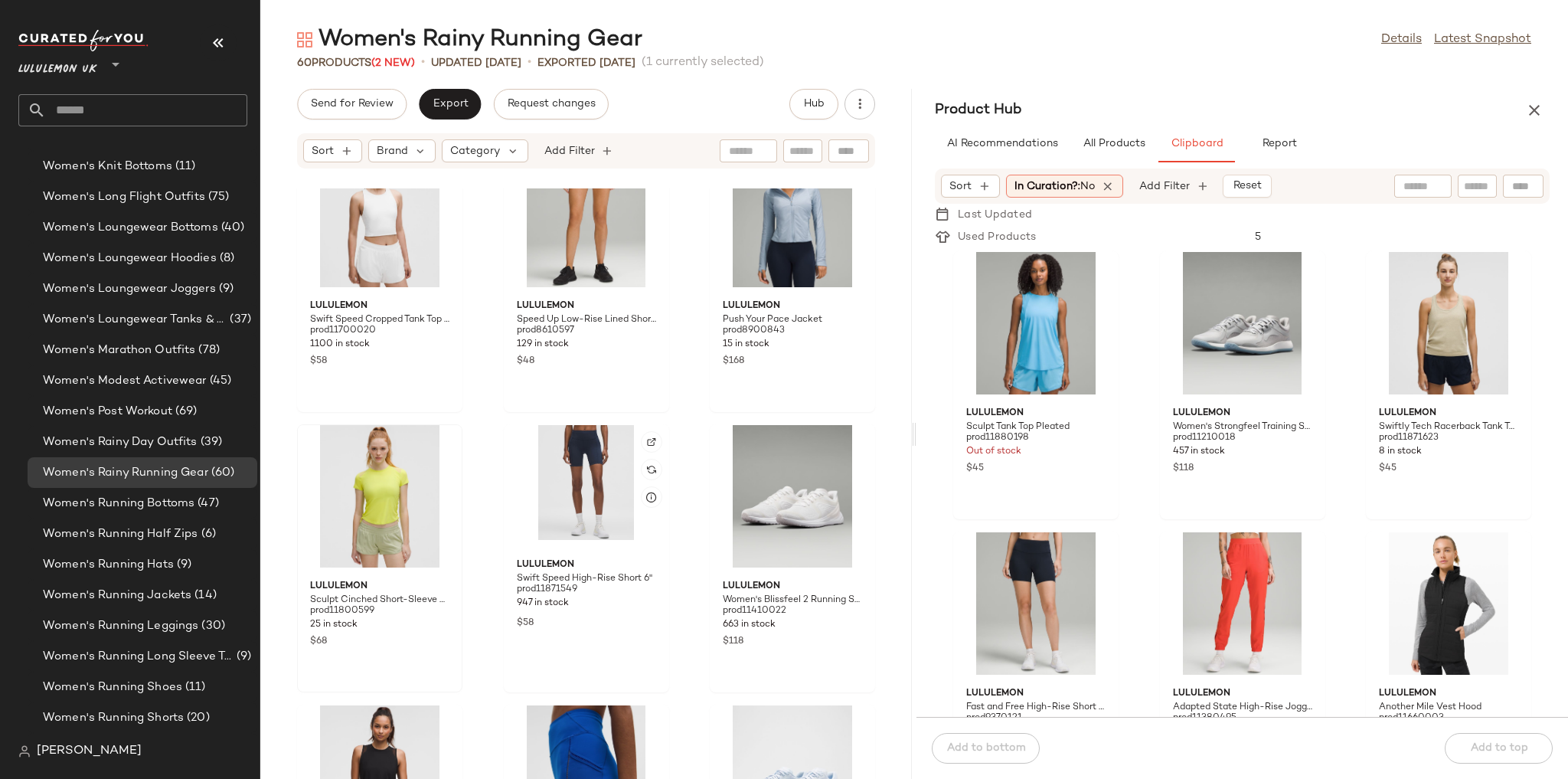 scroll, scrollTop: 4332, scrollLeft: 0, axis: vertical 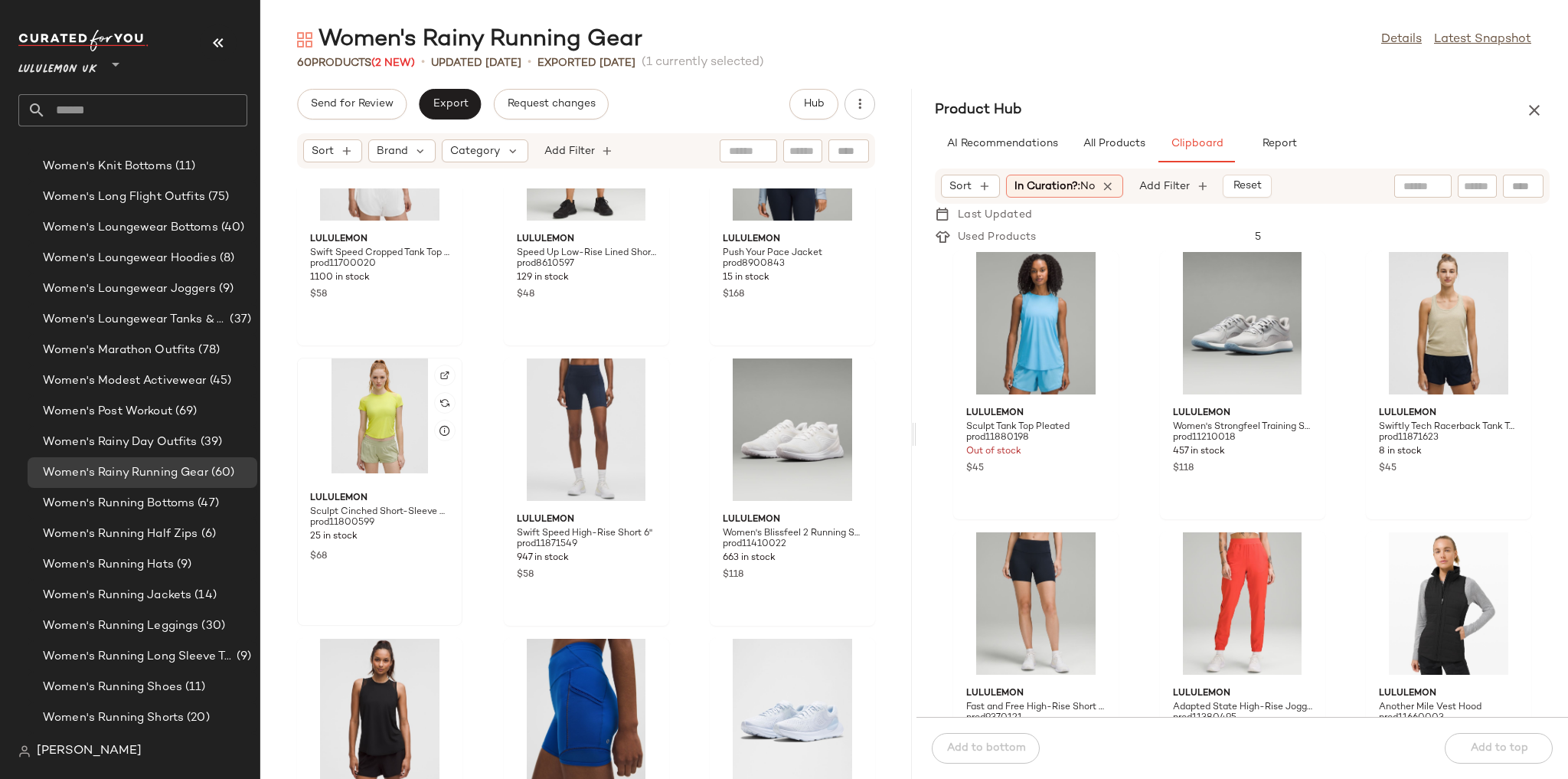 click 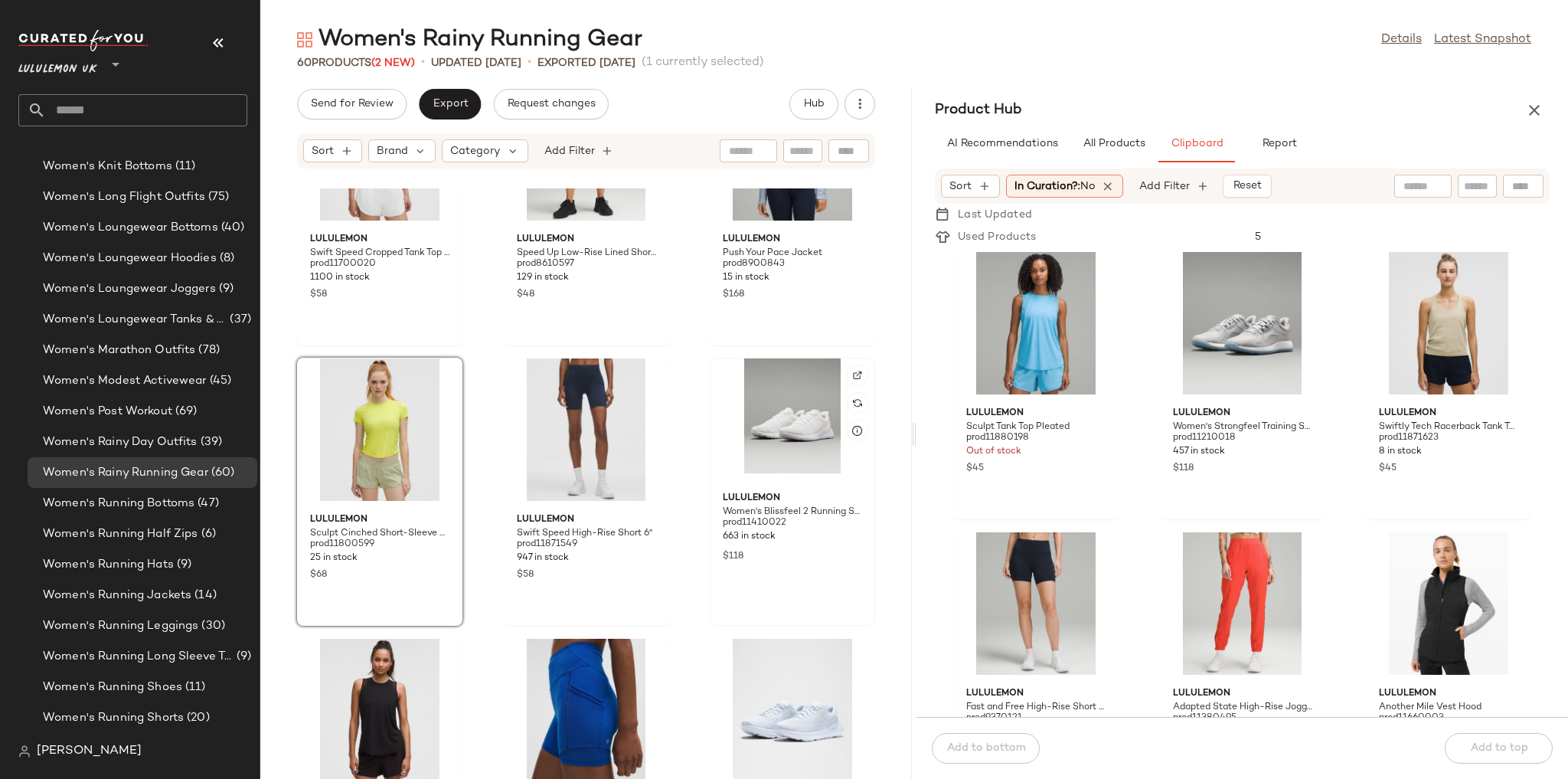 click 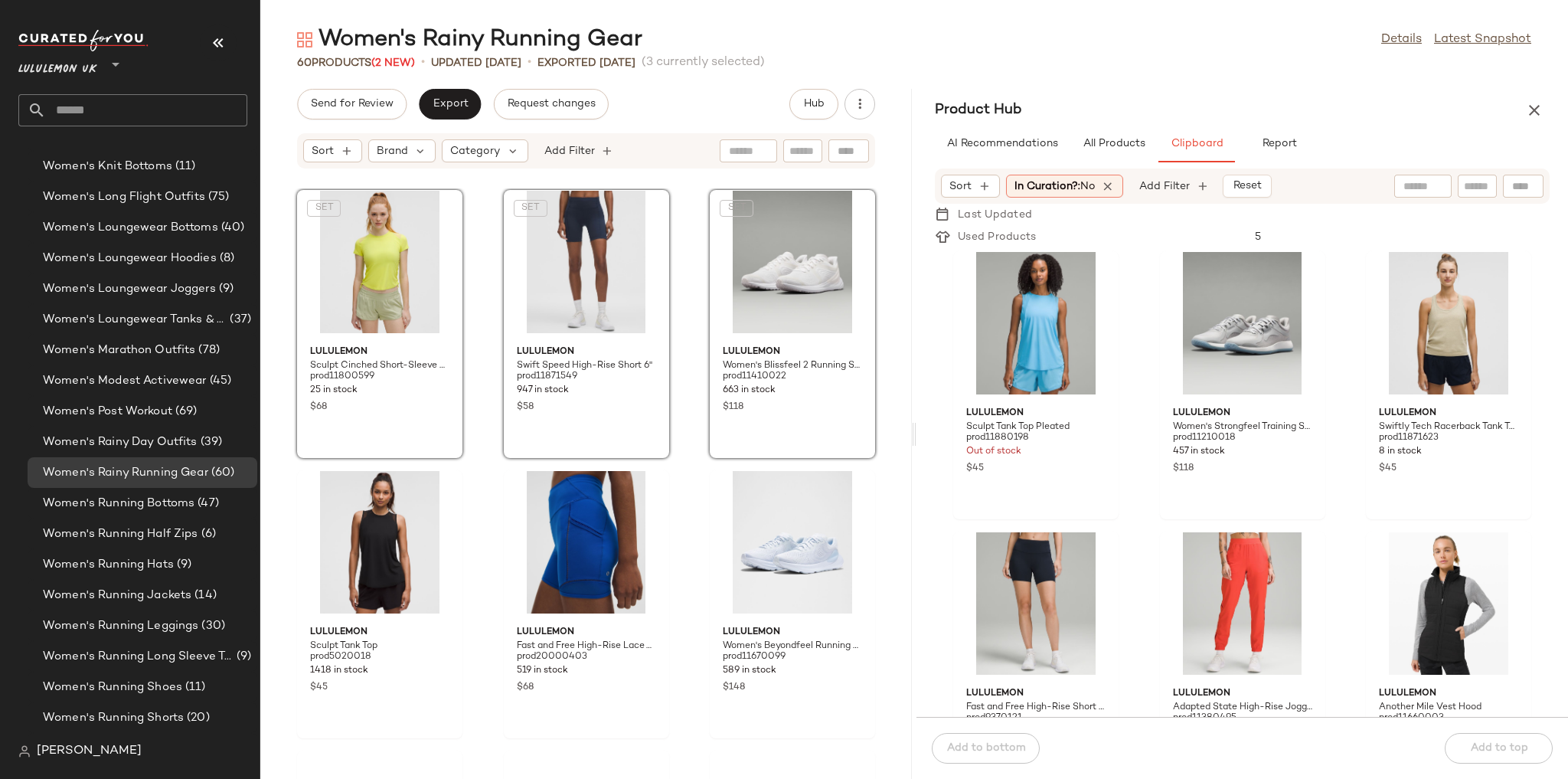 scroll, scrollTop: 4577, scrollLeft: 0, axis: vertical 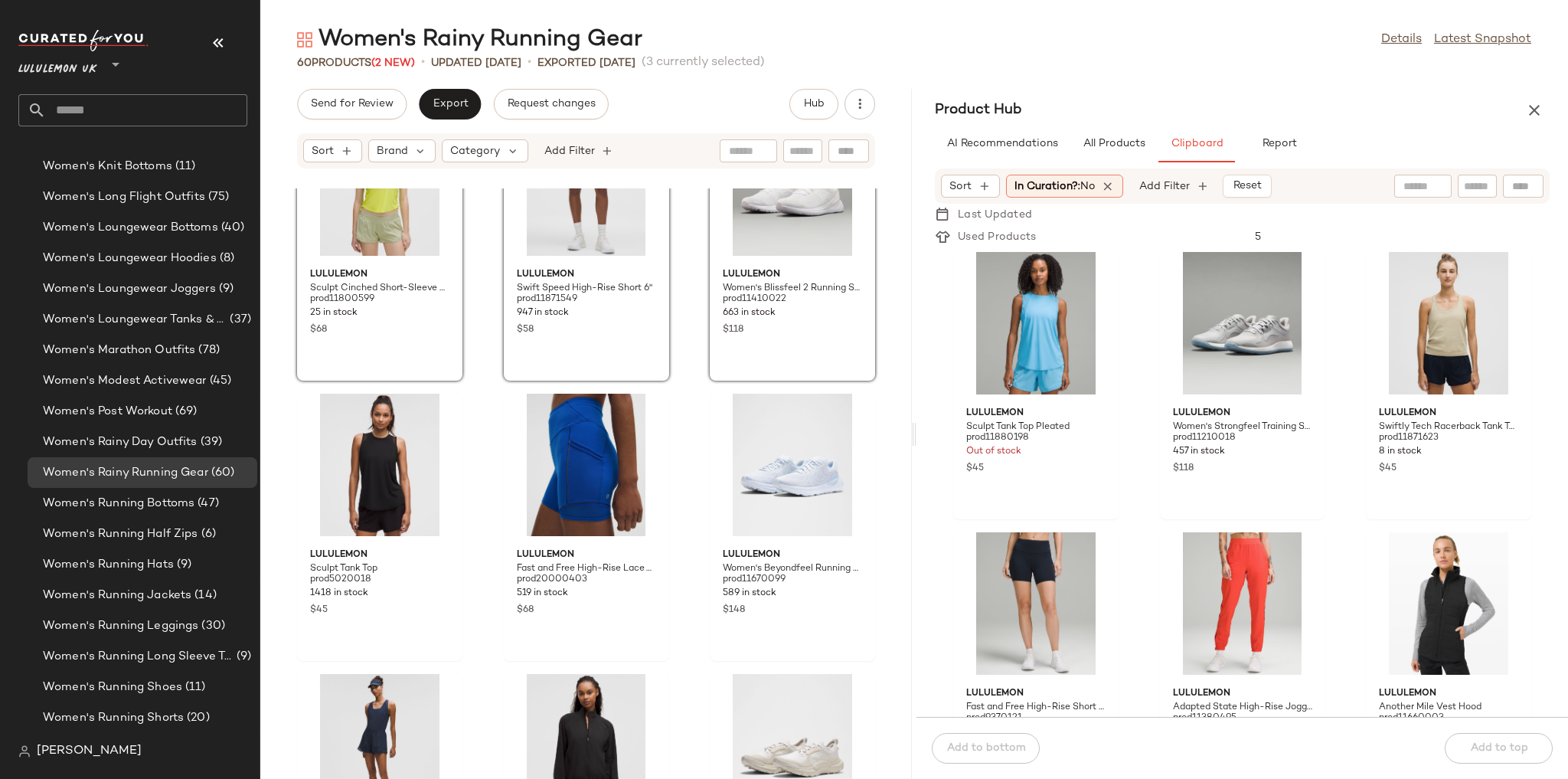 click on "SET  lululemon Sculpt Cinched Short-Sleeve Shirt prod11800599 25 in stock $68  SET  lululemon Swift Speed High-Rise Short 6" prod11871549 947 in stock $58  SET  lululemon Women's Blissfeel 2 Running Shoe prod11410022 663 in stock $118 lululemon Sculpt Tank Top prod5020018 1418 in stock $45 lululemon Fast and Free High-Rise Lace Trim Short 6" 5 Pocket prod20000403 519 in stock $68 lululemon Women's Beyondfeel Running Shoe prod11670099 589 in stock $148 lululemon Hotty Hot Running Romper Lace Trim prod20005991 114 in stock $118 lululemon Adapted State Track Jacket prod11700101 259 in stock $118 lululemon Women's Wildfeel Trail Running Shoe prod20003775 32 in stock $148 lululemon SenseKnit Running One-Piece prod11020325 17 in stock $168 lululemon Women's Fast and Free Trail Running Vest prod11890061 119 in stock $118 lululemon UV-Protective Cinch-Waist Running Jacket prod11870745 324 in stock $118" 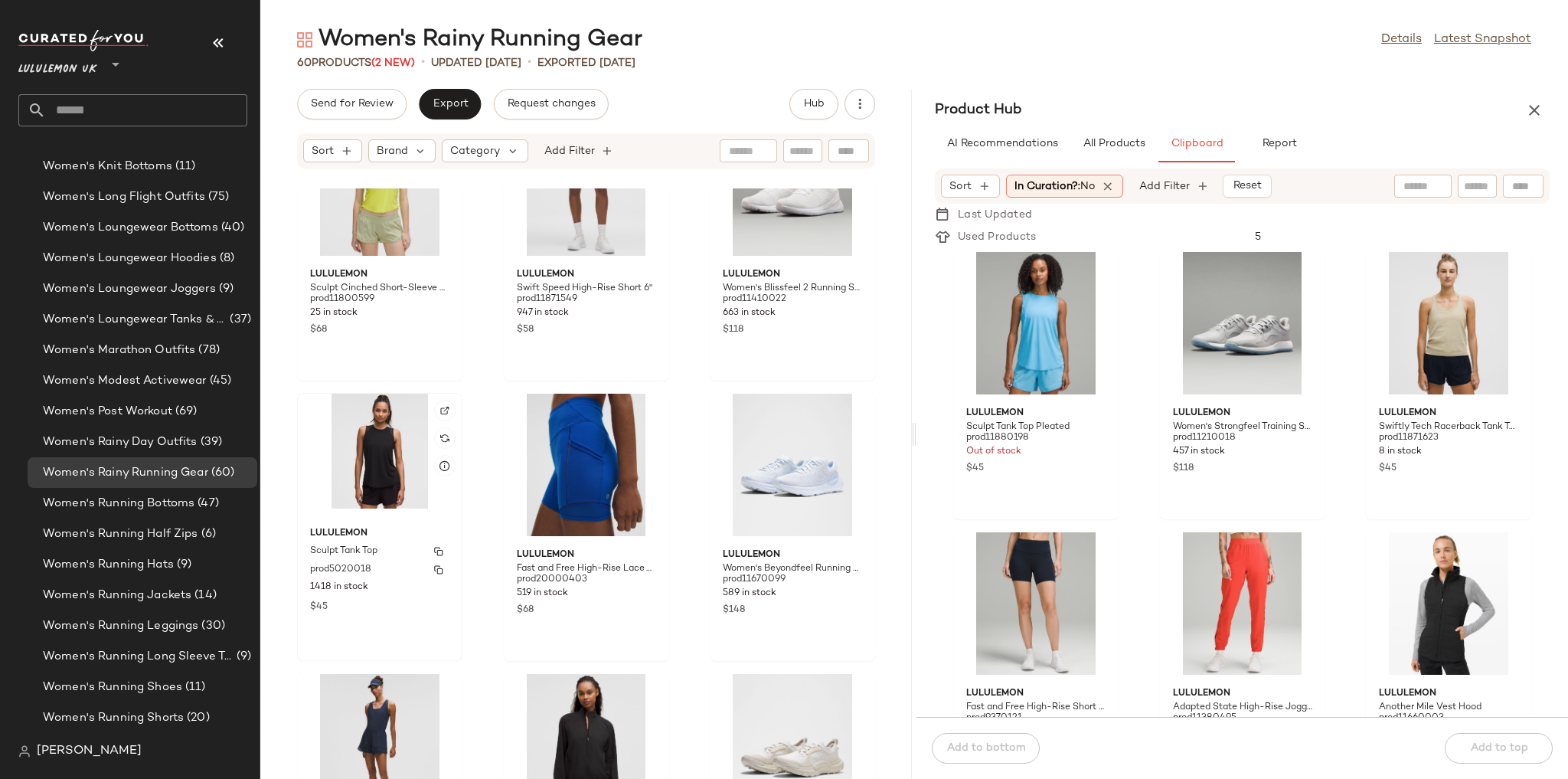 click on "lululemon" at bounding box center [380, 534] 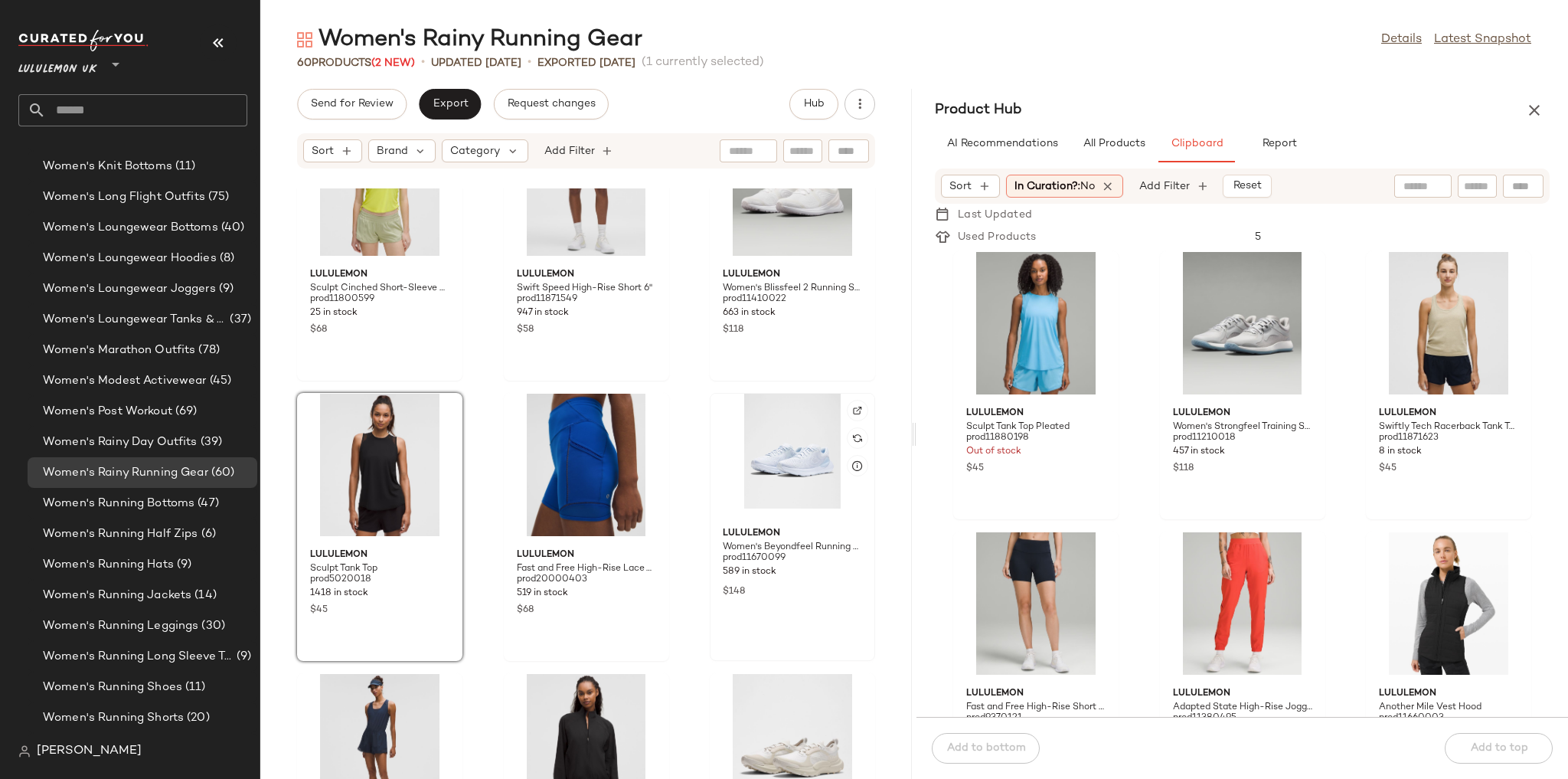 click 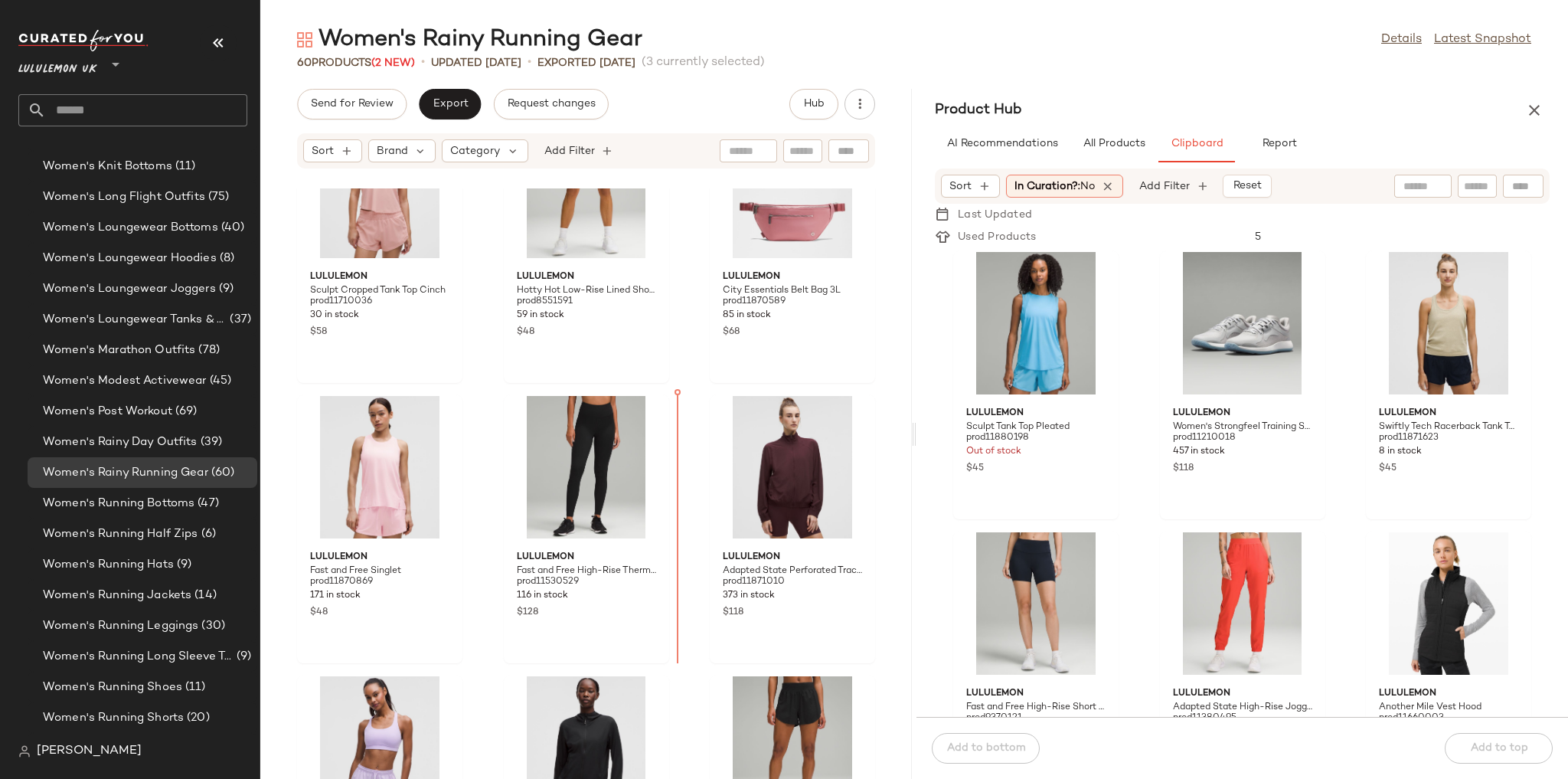 scroll, scrollTop: 2267, scrollLeft: 0, axis: vertical 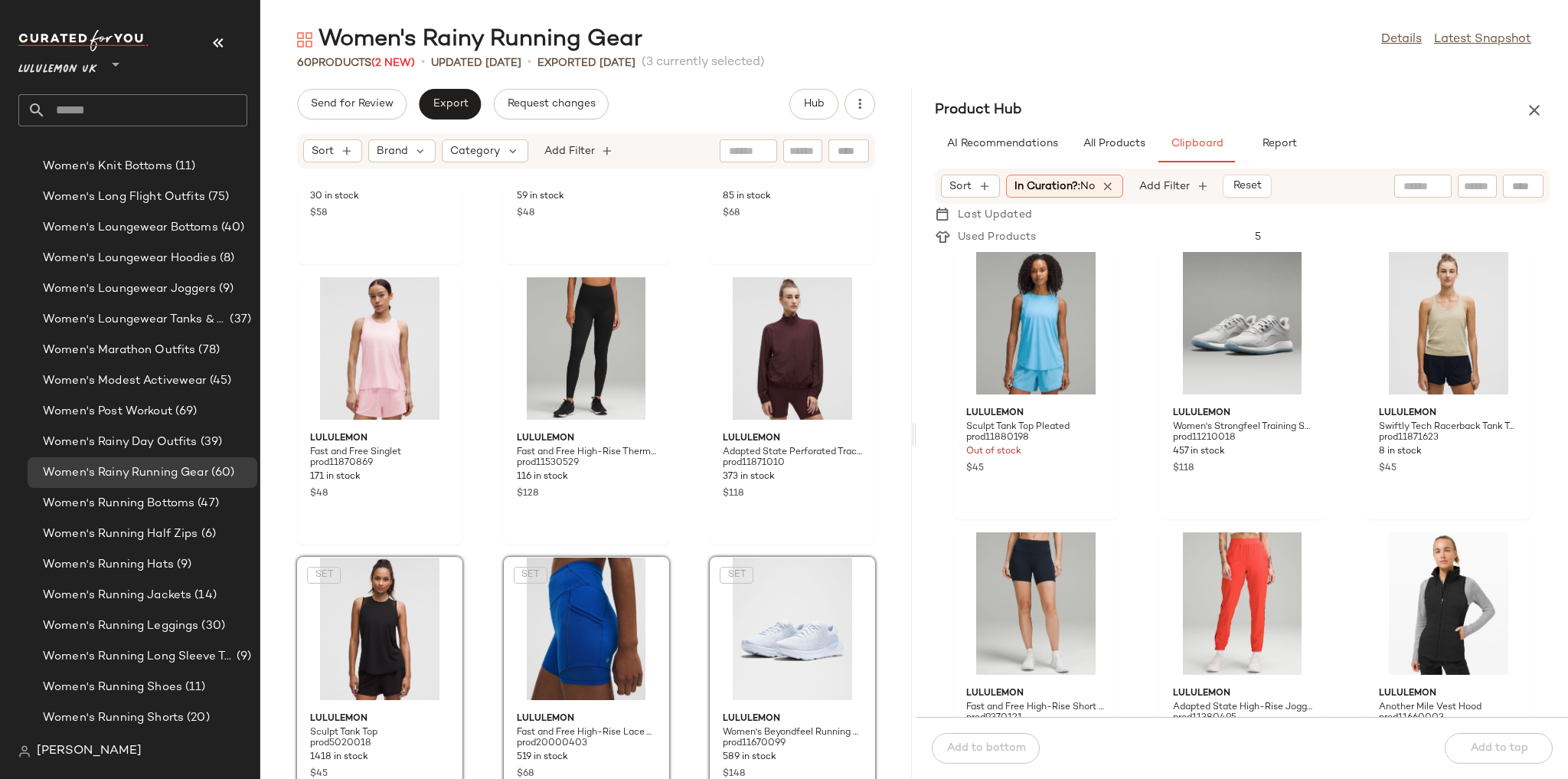 click on "lululemon Sculpt Cropped Tank Top Cinch prod11710036 30 in stock $58 lululemon Hotty Hot Low-Rise Lined Short 2.5" prod8551591 59 in stock $48 lululemon City Essentials Belt Bag 3L prod11870589 85 in stock $68 lululemon Fast and Free Singlet prod11870869 171 in stock $48 lululemon Fast and Free High-Rise Thermal Tight 28" 5 Pocket prod11530529 116 in stock $128 lululemon Adapted State Perforated Track Jacket prod11871010 373 in stock $118  SET  lululemon Sculpt Tank Top prod5020018 1418 in stock $45  SET  lululemon Fast and Free High-Rise Lace Trim Short 6" 5 Pocket prod20000403 519 in stock $68  SET  lululemon Women's Beyondfeel Running Shoe prod11670099 589 in stock $148 lululemon lululemon Energy Bra Medium Support, B-D Cups Evolve prod11870721 183 in stock $38 lululemon Breathable Lightweight Training Jacket prod11871114 373 in stock $128 lululemon Fast and Free Reflective High-Rise Classic-Fit Short 3" prod11380405 66 in stock $65 lululemon Swiftly Tech Cropped Long-Sleeve Shirt 2.0 prod11380553 $68 $148" 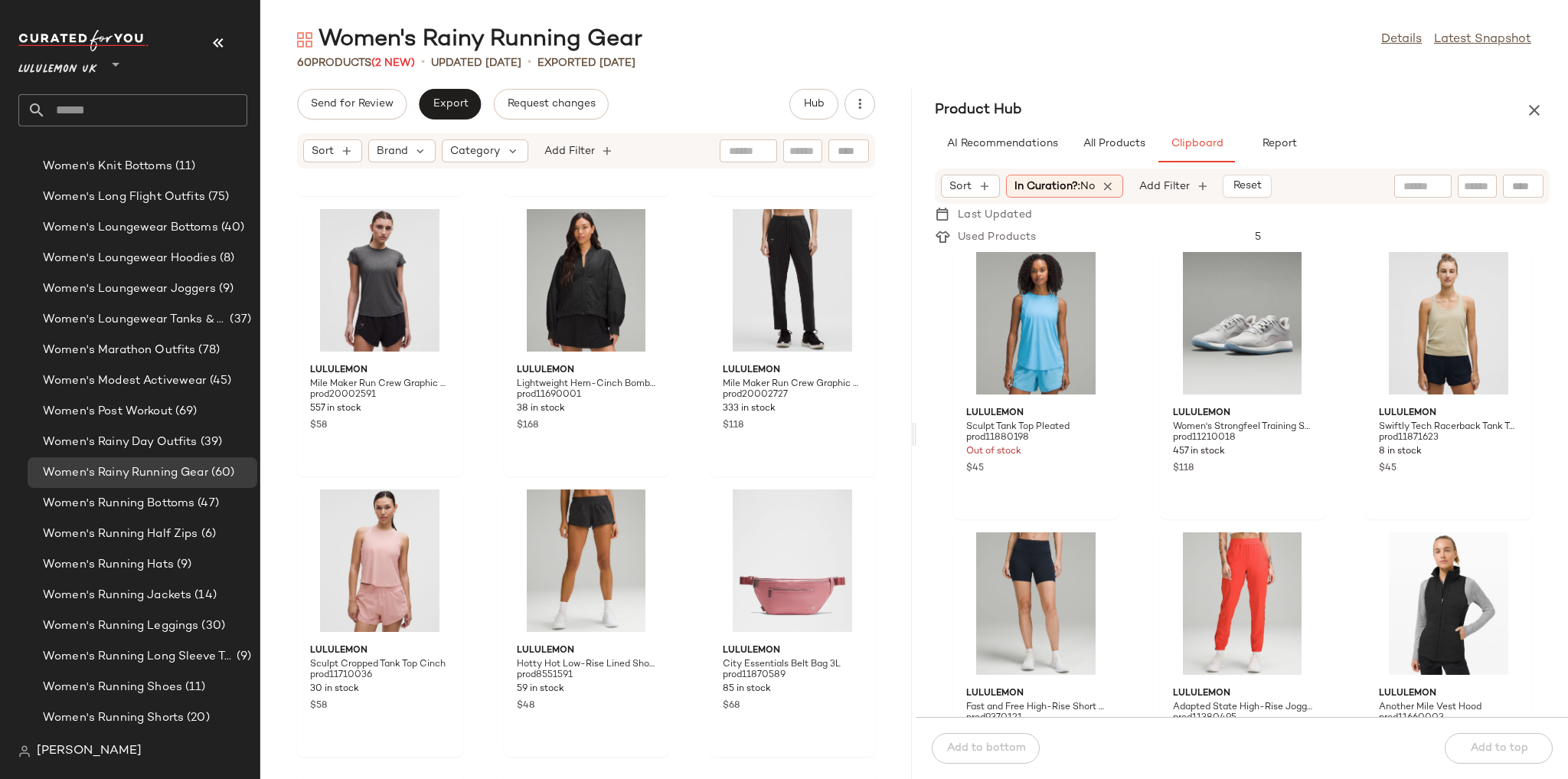 scroll, scrollTop: 2021, scrollLeft: 0, axis: vertical 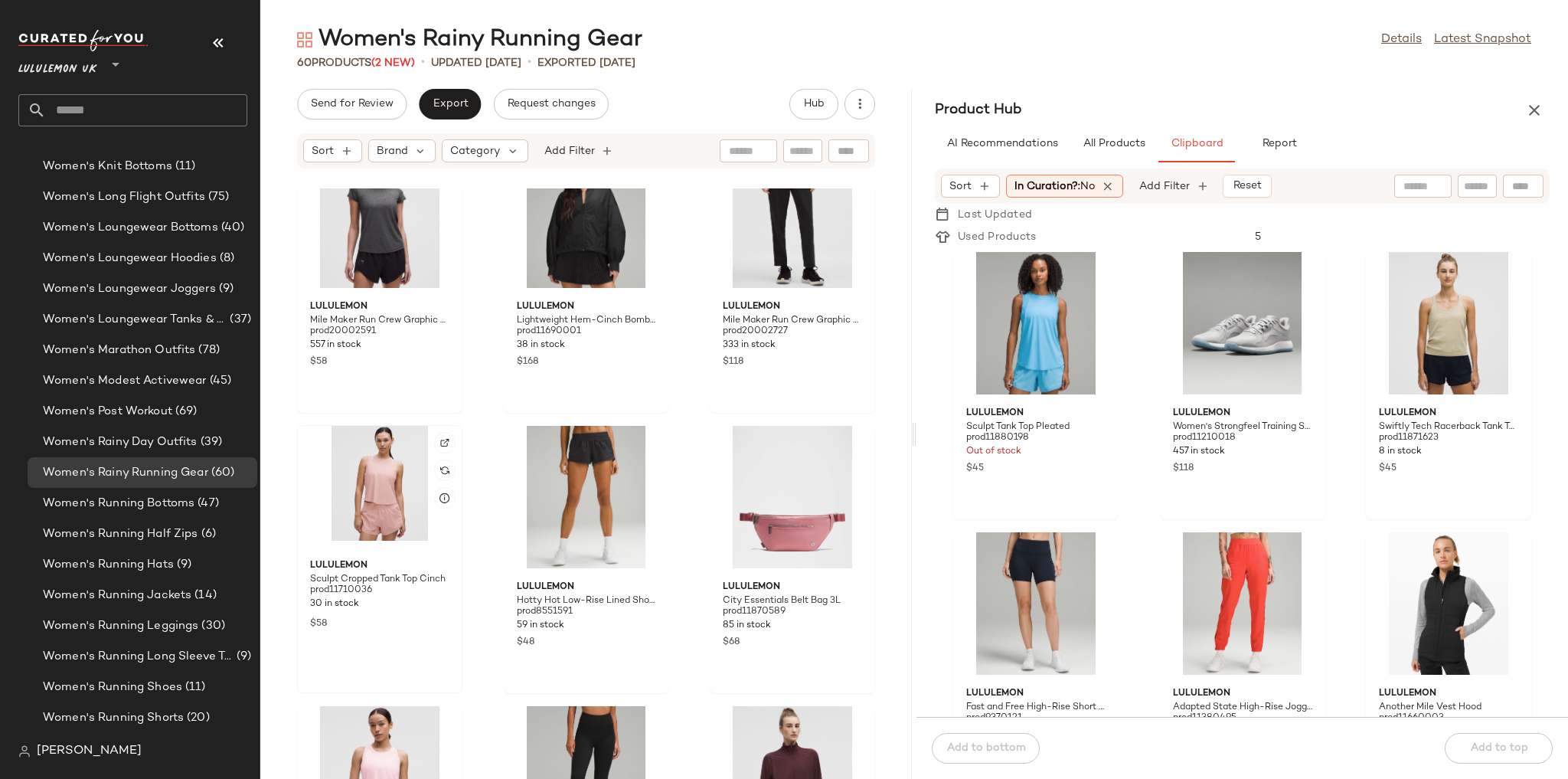 click 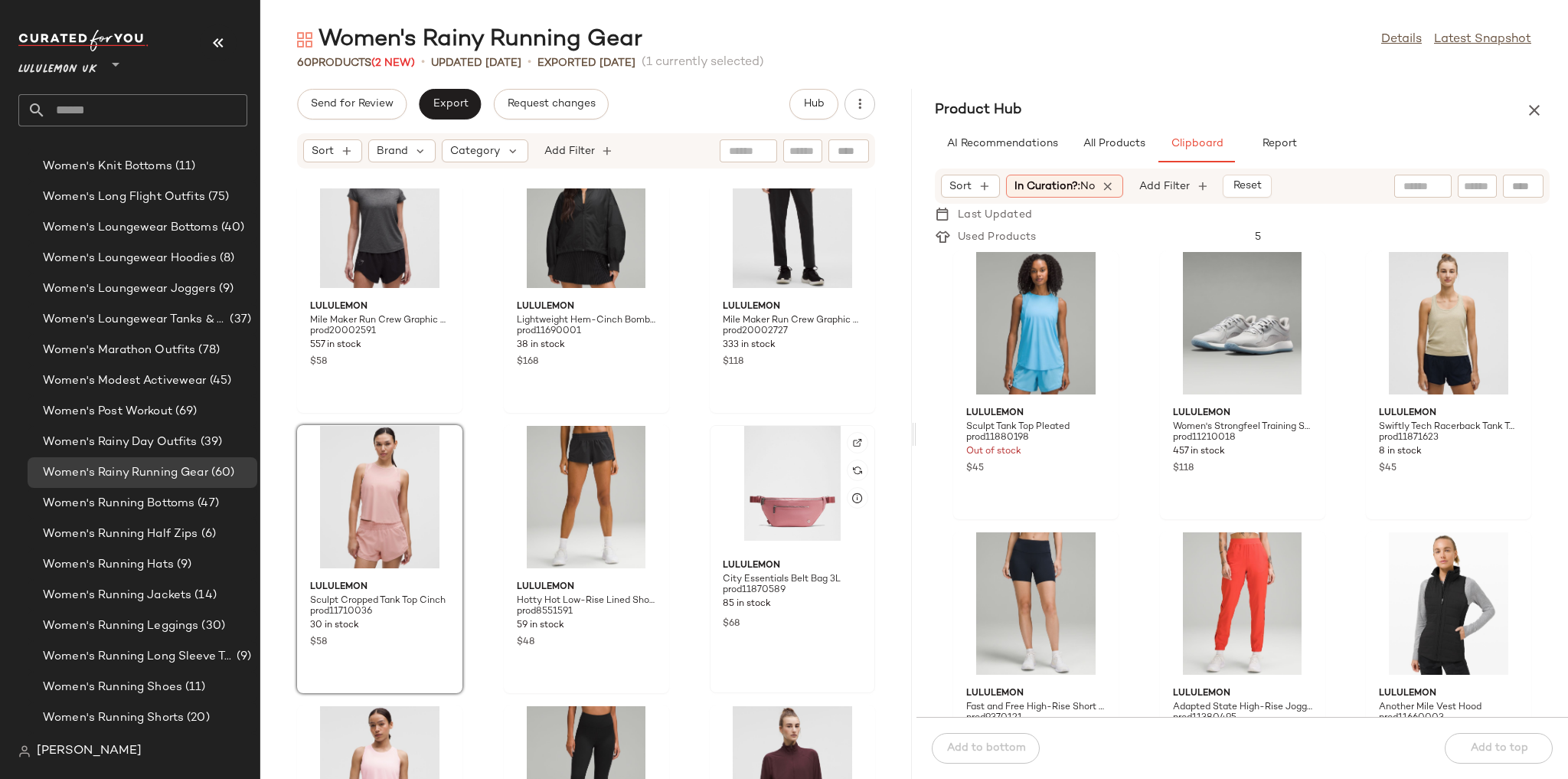 click 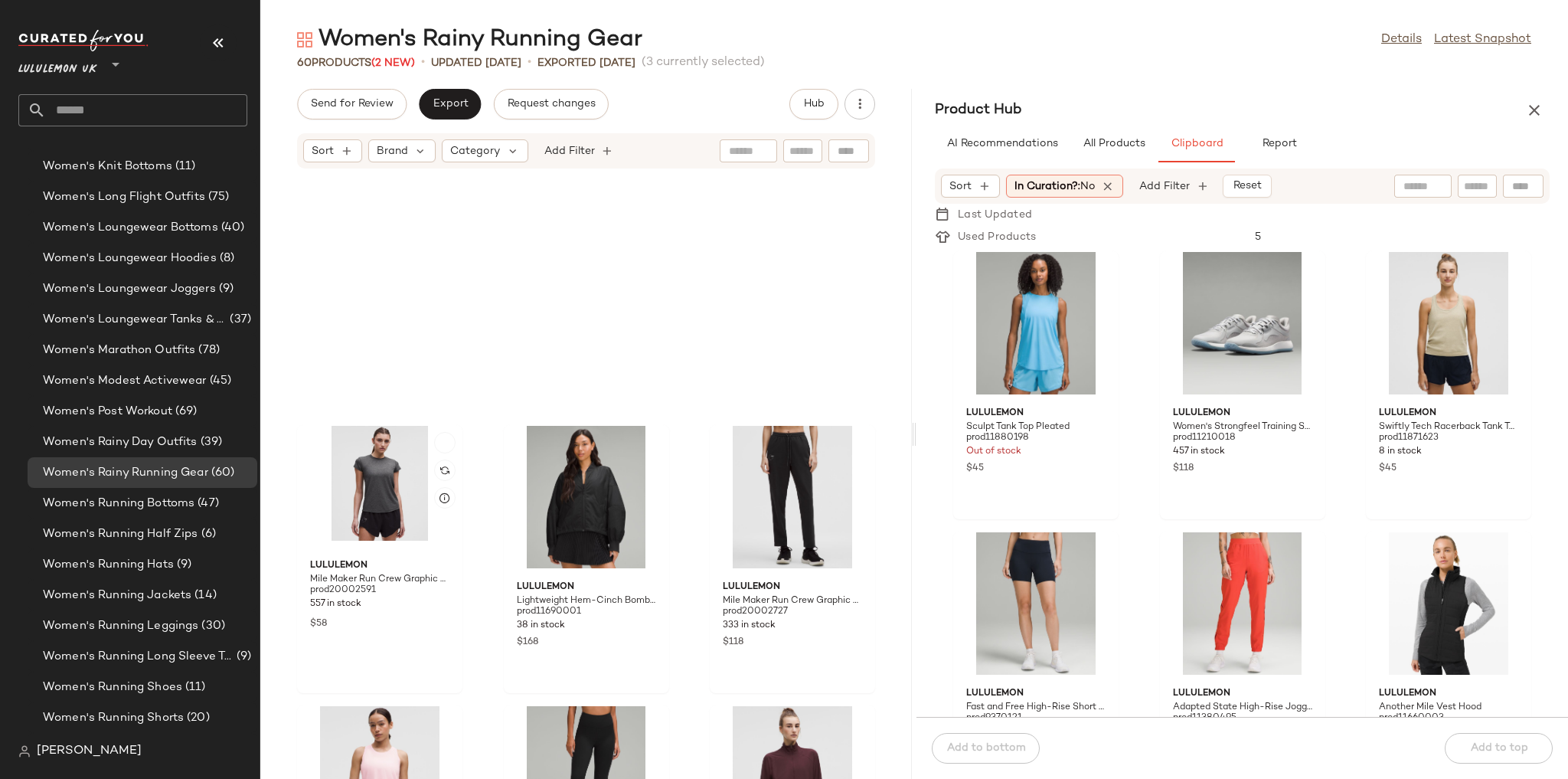 scroll, scrollTop: 2301, scrollLeft: 0, axis: vertical 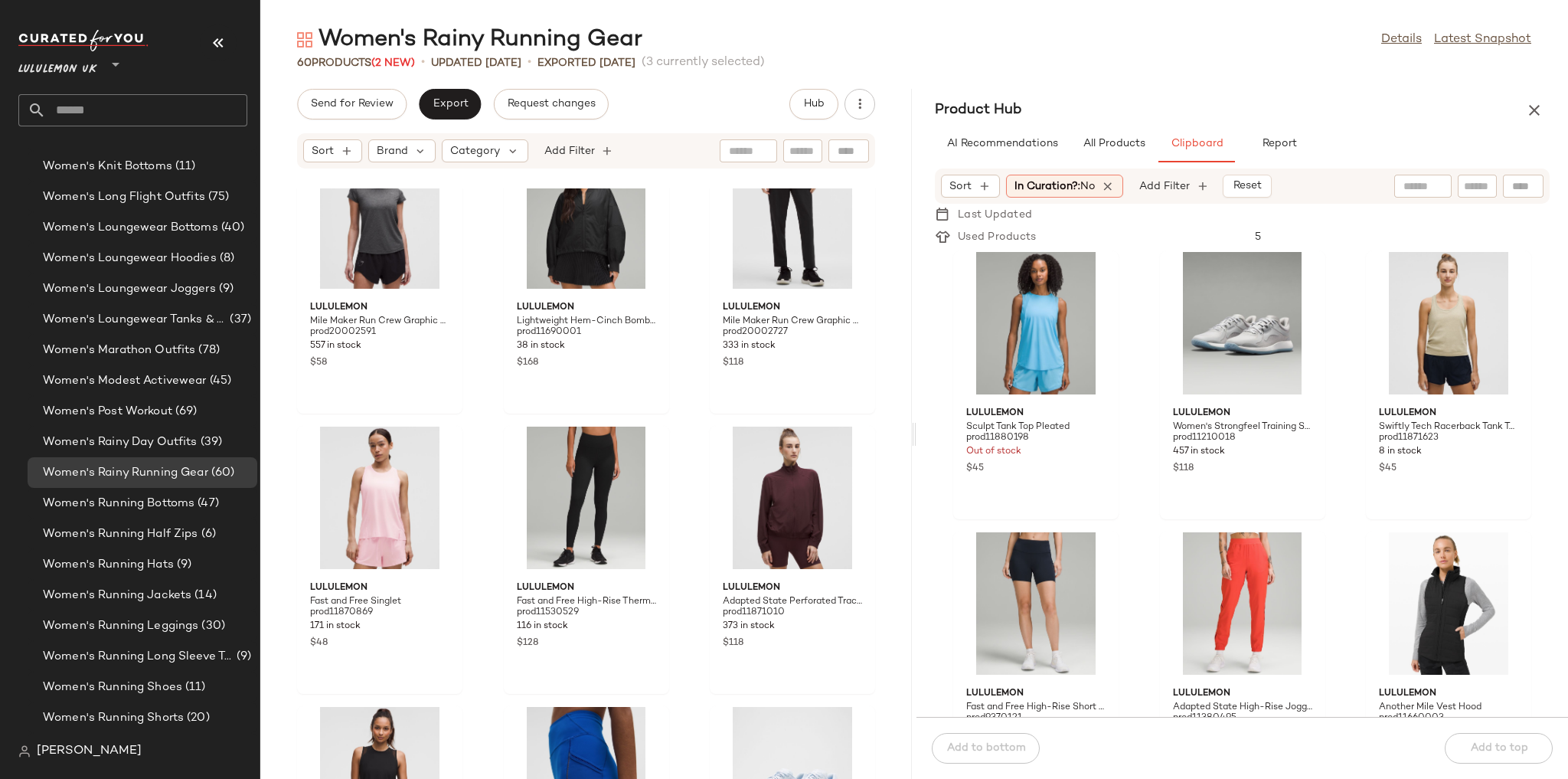 click on "lululemon Mile Maker Run Crew Graphic Mesh Short-Sleeve Shirt prod20002591 557 in stock $58 lululemon Lightweight Hem-Cinch Bomber Jacket prod11690001 38 in stock $168 lululemon Mile Maker Run Crew Graphic High-Rise Track Pant prod20002727 333 in stock $118 lululemon Fast and Free Singlet prod11870869 171 in stock $48 lululemon Fast and Free High-Rise Thermal Tight 28" 5 Pocket prod11530529 116 in stock $128 lululemon Adapted State Perforated Track Jacket prod11871010 373 in stock $118 lululemon Sculpt Tank Top prod5020018 1418 in stock $45 lululemon Fast and Free High-Rise Lace Trim Short 6" 5 Pocket prod20000403 519 in stock $68 lululemon Women's Beyondfeel Running Shoe prod11670099 589 in stock $148 lululemon lululemon Energy Bra Medium Support, B-D Cups Evolve prod11870721 183 in stock $38 lululemon Breathable Lightweight Training Jacket prod11871114 373 in stock $128 lululemon Fast and Free Reflective High-Rise Classic-Fit Short 3" prod11380405 66 in stock $65 lululemon prod11380553 870 in stock $68 $148" 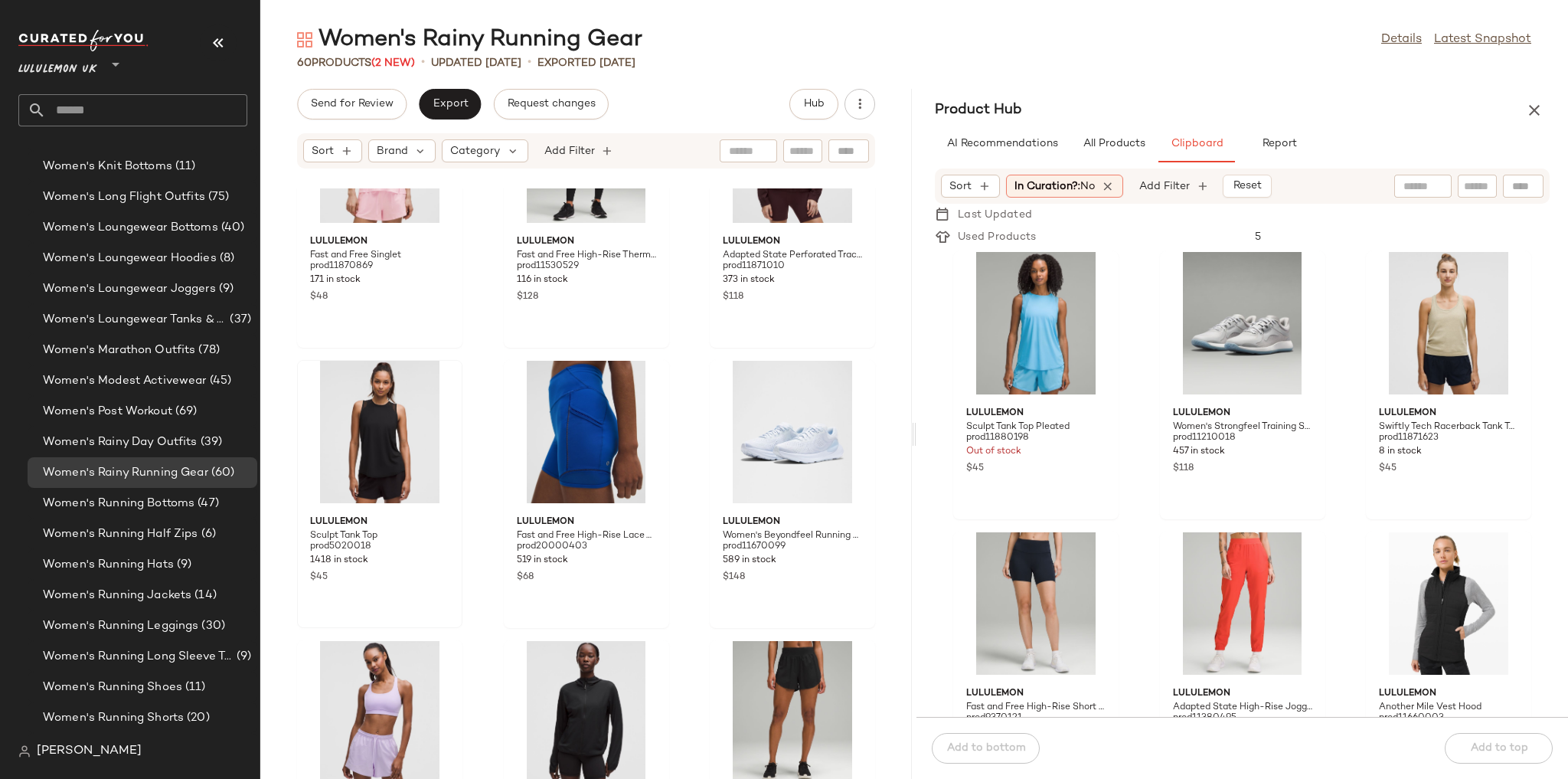 scroll, scrollTop: 2669, scrollLeft: 0, axis: vertical 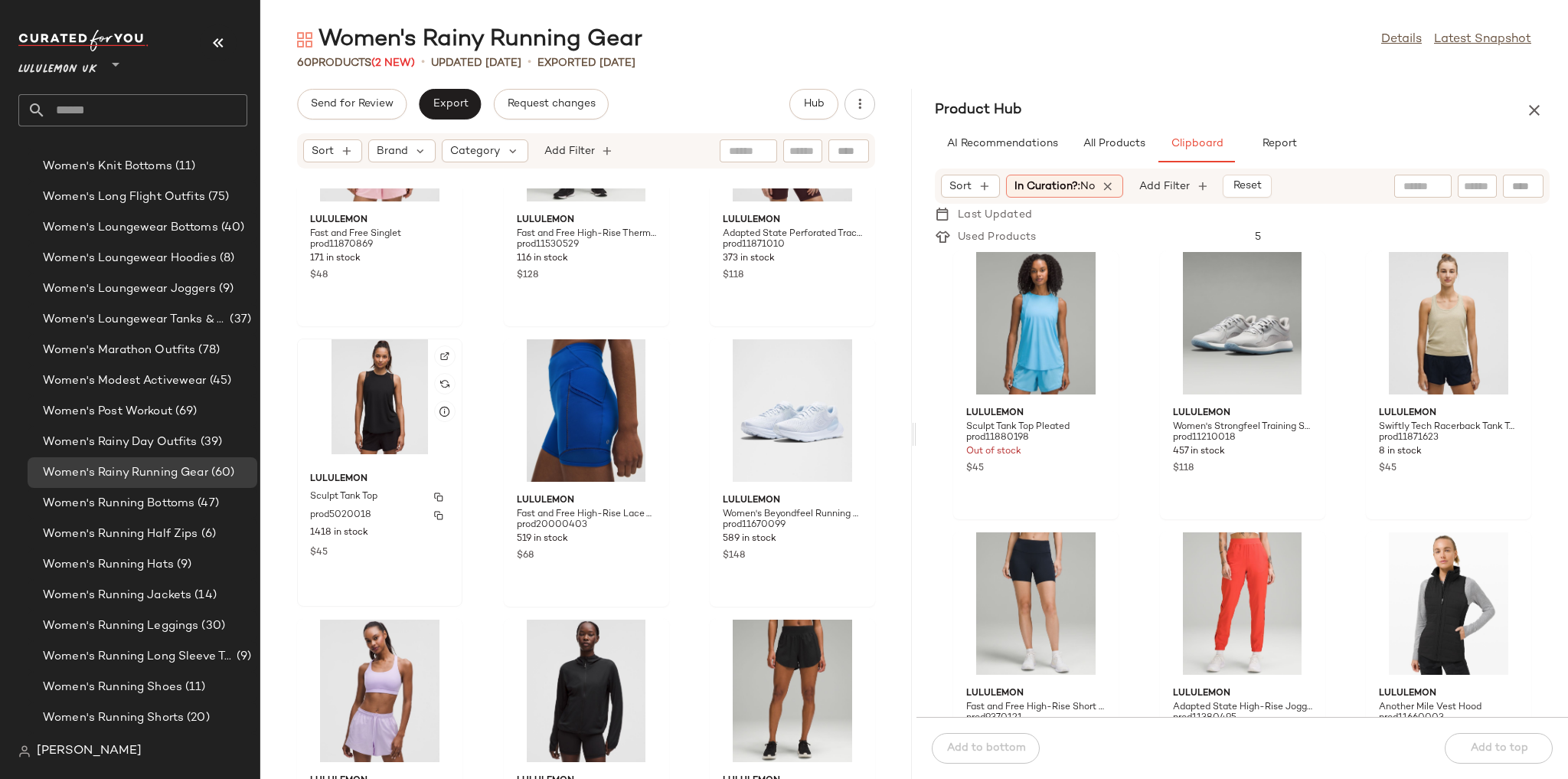 click on "lululemon Sculpt Tank Top prod5020018 1418 in stock $45" 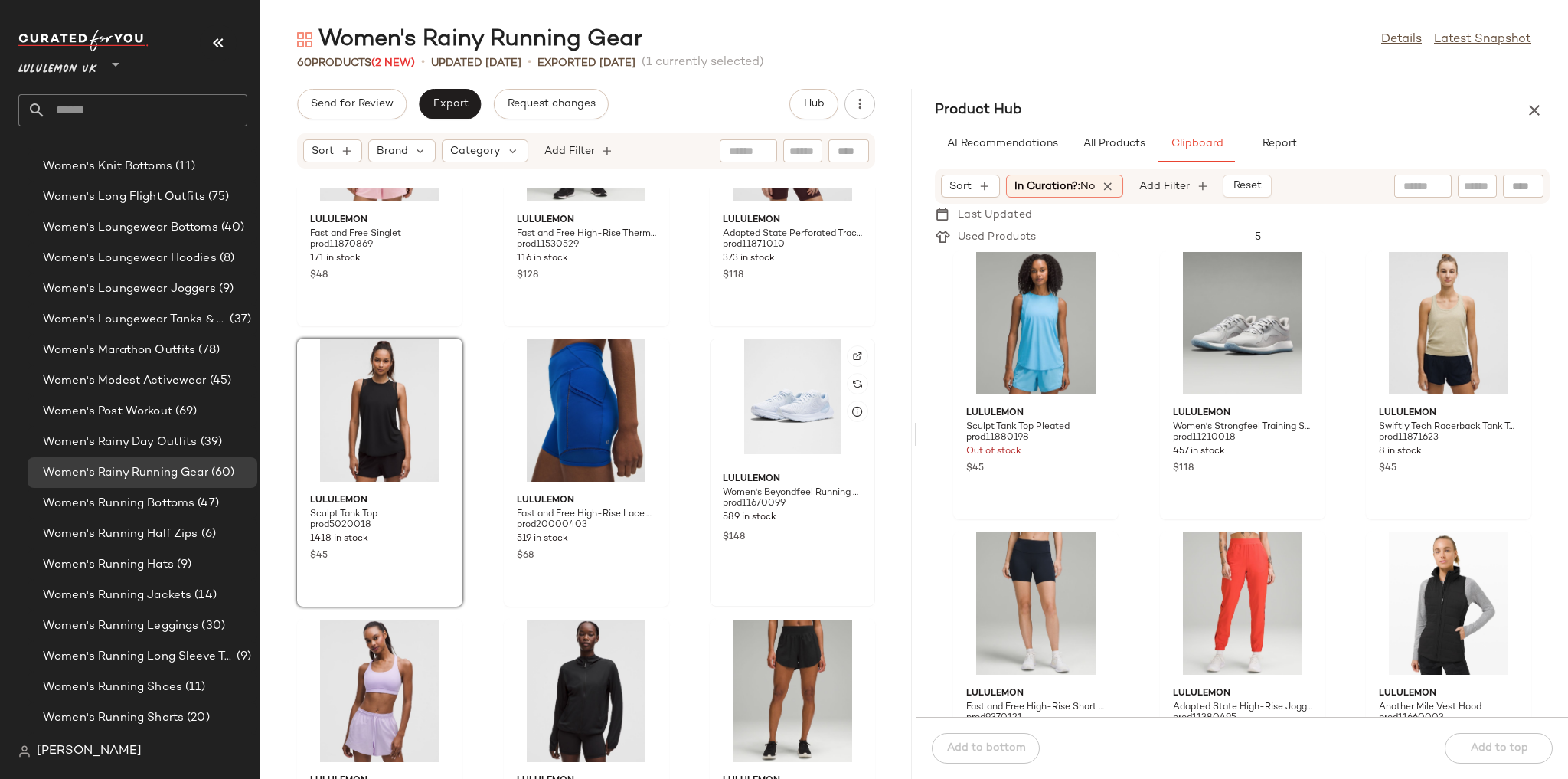 click 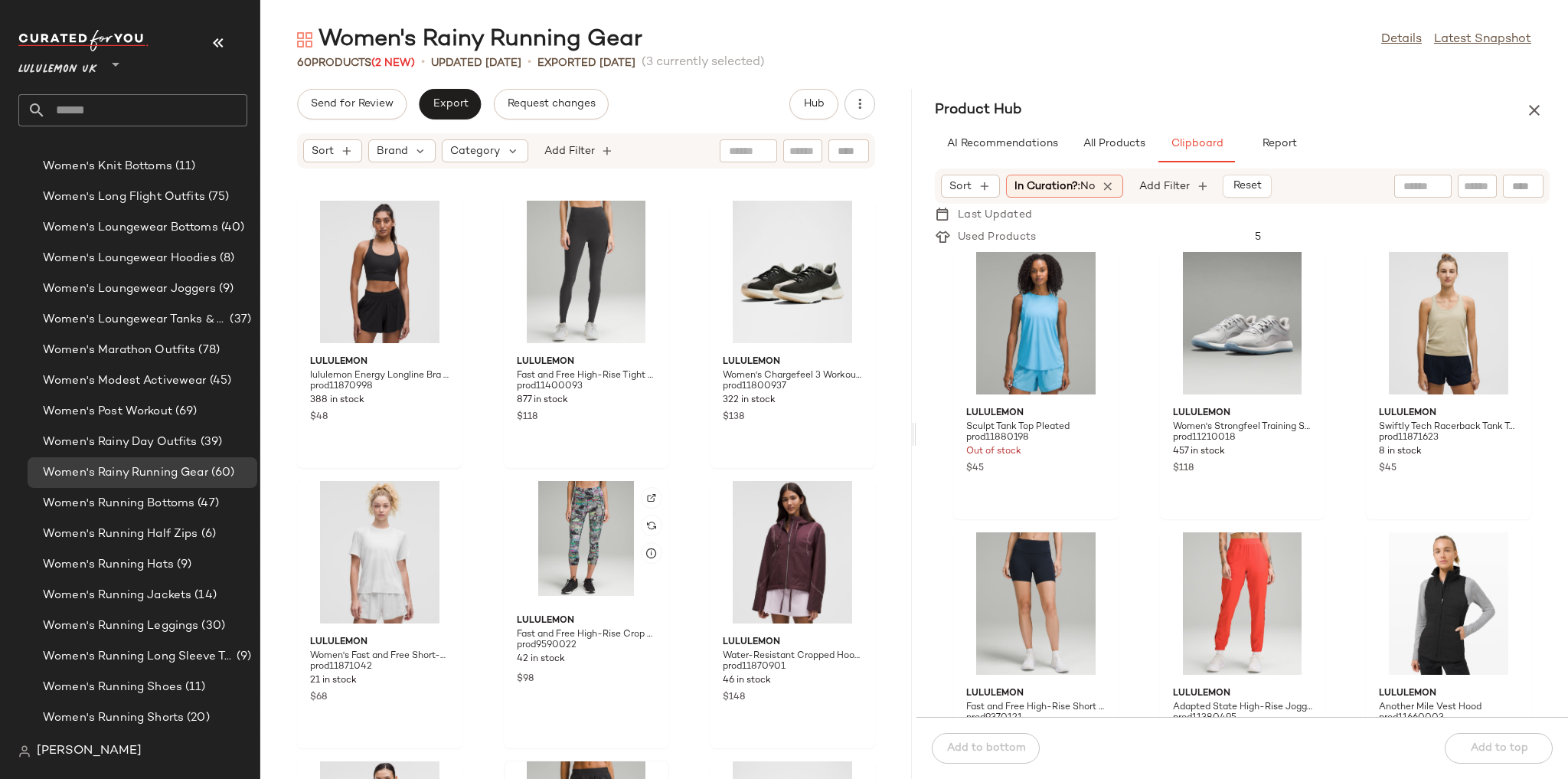 scroll, scrollTop: 1222, scrollLeft: 0, axis: vertical 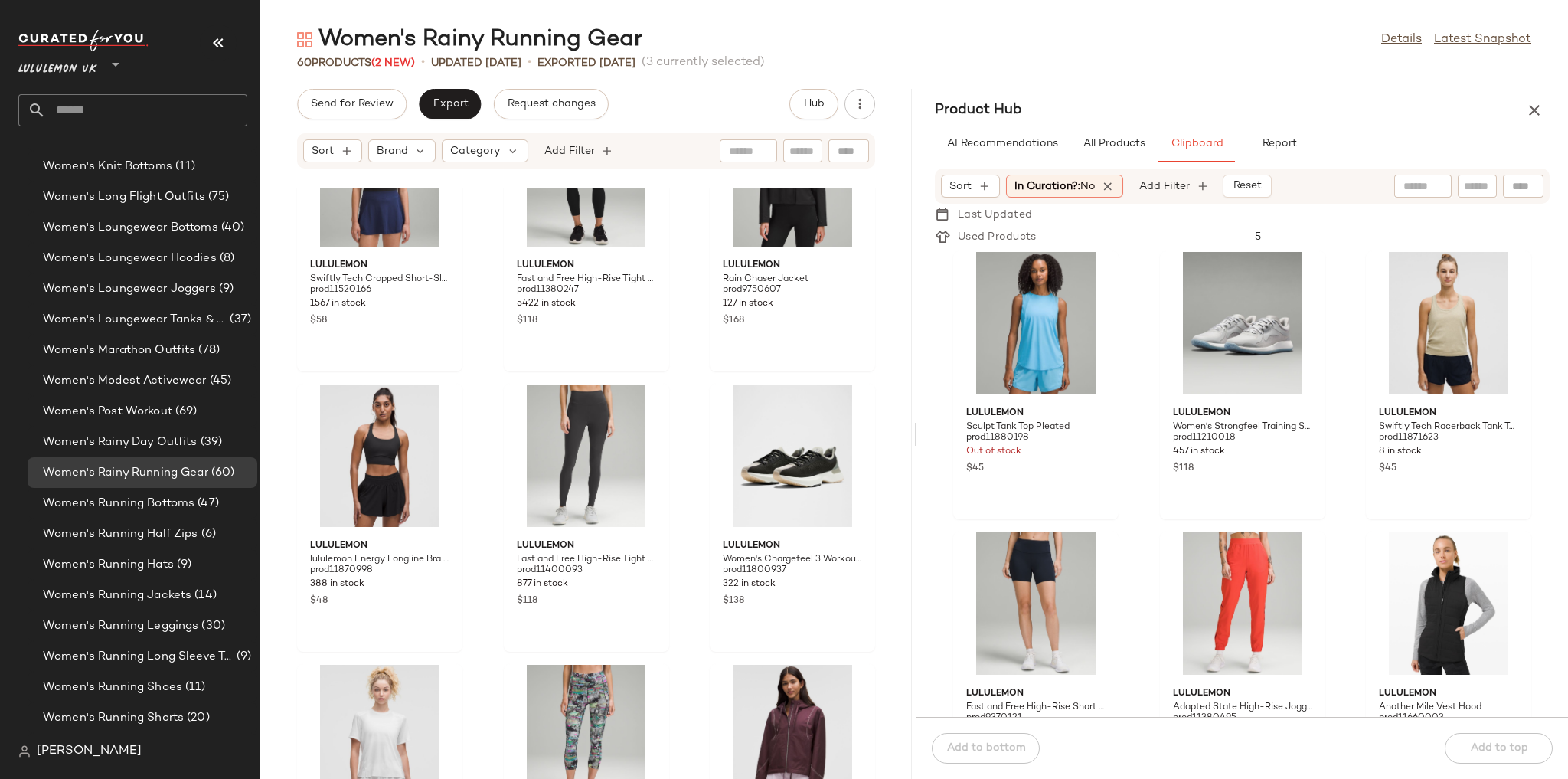 click on "lululemon Swiftly Tech Cropped Short-Sleeve Shirt 2.0 prod11520166 1567 in stock $58 lululemon Fast and Free High-Rise Tight 25" 5 Pocket prod11380247 5422 in stock $118 lululemon Rain Chaser Jacket prod9750607 127 in stock $168 lululemon lululemon Energy Longline Bra Medium Support, B-D Cups Evolve prod11870998 388 in stock $48 lululemon Fast and Free High-Rise Tight 28" 5 Pocket prod11400093 877 in stock $118 lululemon Women's Chargefeel 3 Workout Shoe prod11800937 322 in stock $138 lululemon Women's Fast and Free Short-Sleeve Shirt prod11871042 21 in stock $68 lululemon Fast and Free High-Rise Crop 23" prod9590022 42 in stock $98 lululemon Water-Resistant Cropped Hooded Jacket prod11870901 46 in stock $148 lululemon Sculpt Cropped Tank Top Cinch prod11710036 30 in stock $58 lululemon Hotty Hot Low-Rise Lined Short 2.5" prod8551591 59 in stock $48 lululemon City Essentials Belt Bag 3L prod11870589 85 in stock $68 lululemon Mile Maker Run Crew Graphic Mesh Short-Sleeve Shirt prod20002591 557 in stock $58" 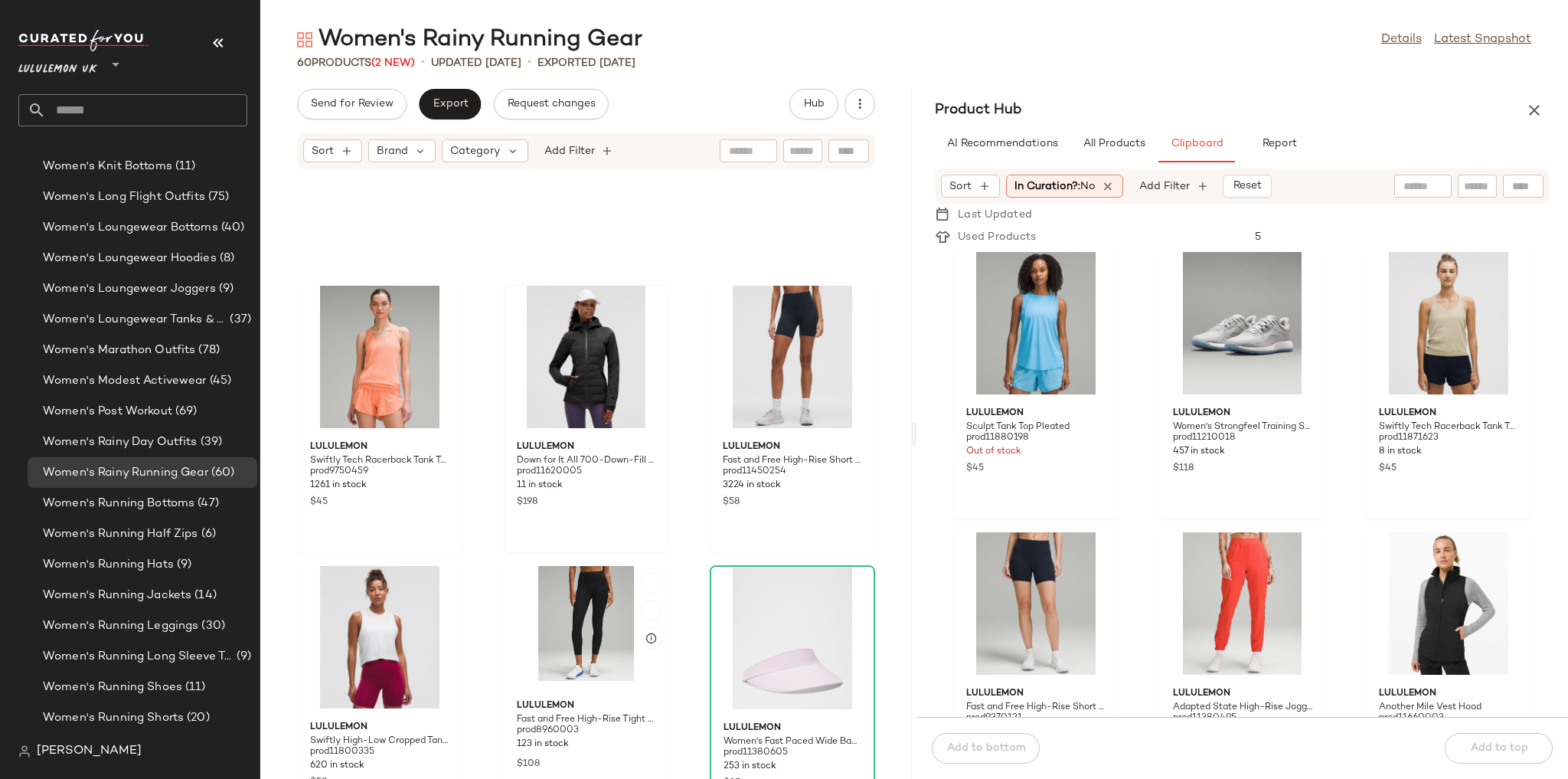 scroll, scrollTop: 4041, scrollLeft: 0, axis: vertical 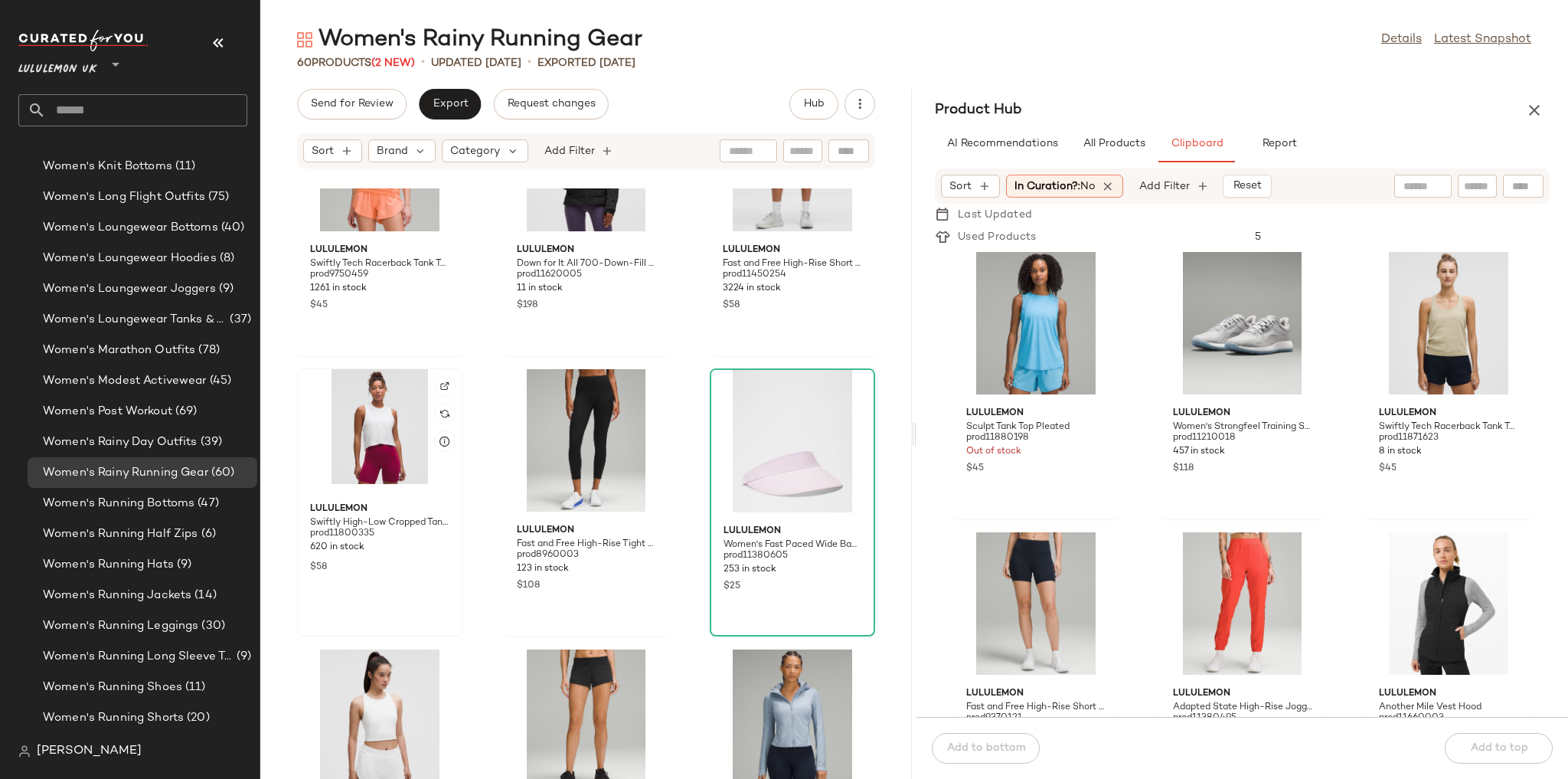 click 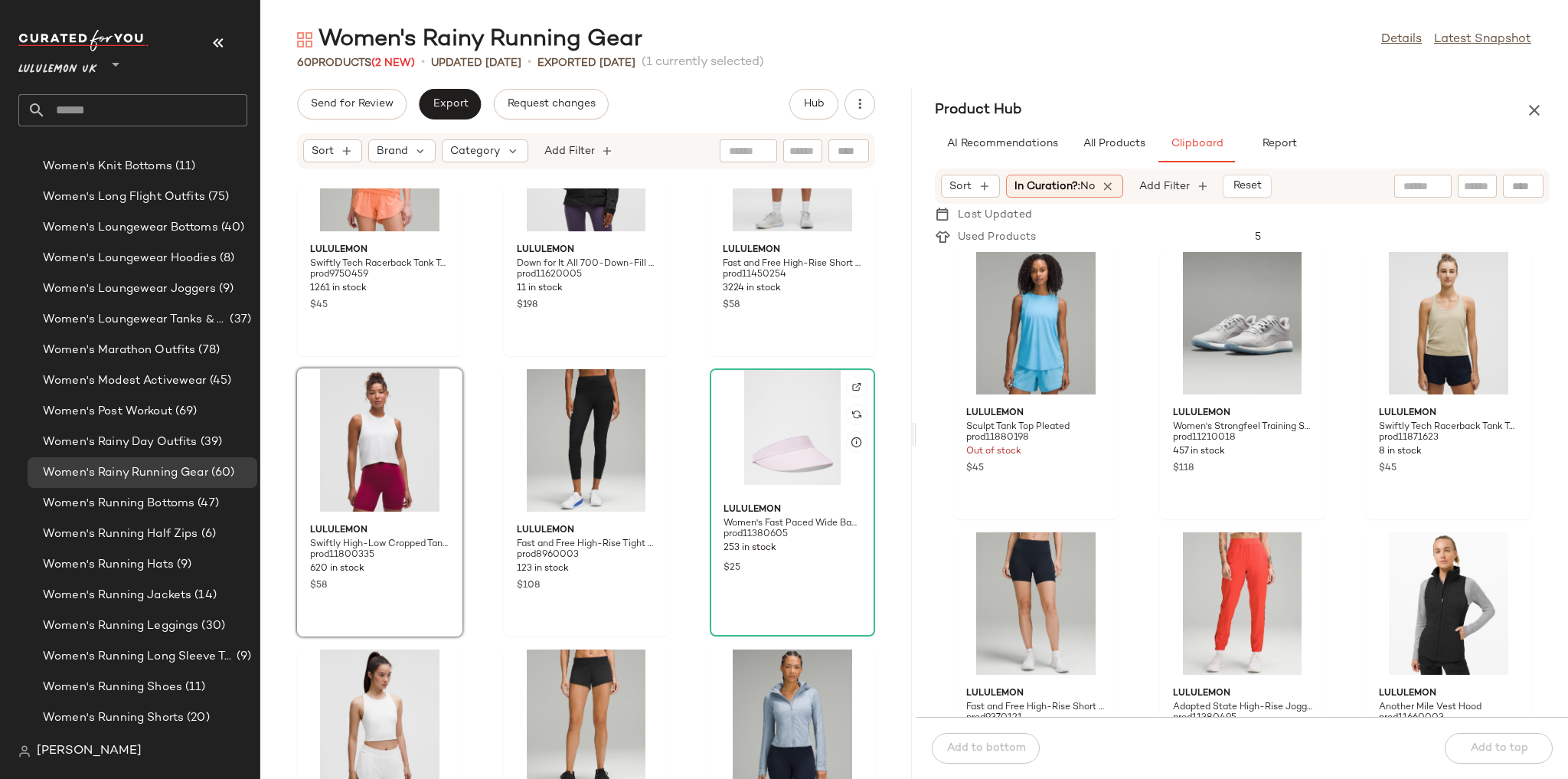 click 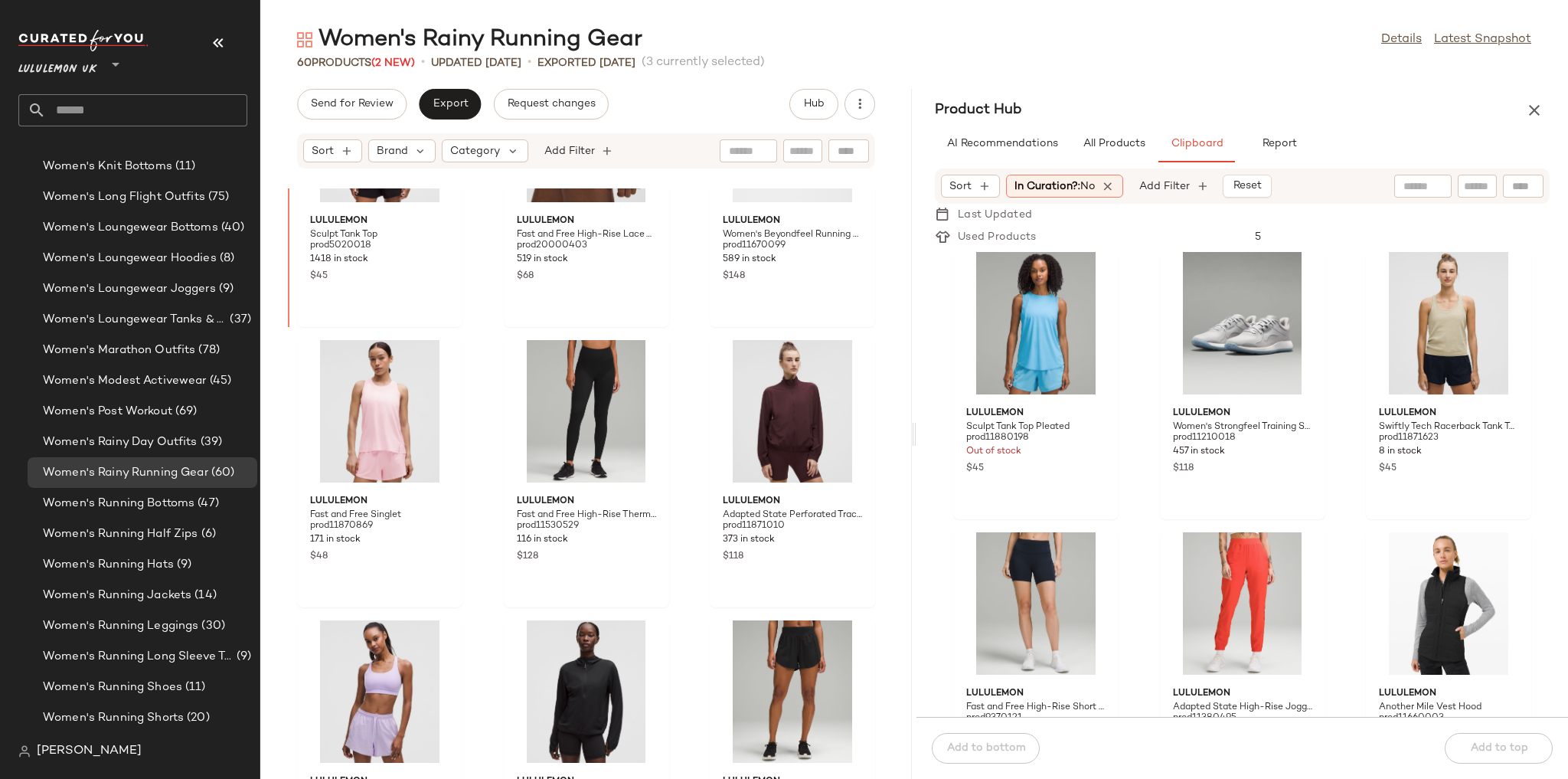 scroll, scrollTop: 2594, scrollLeft: 0, axis: vertical 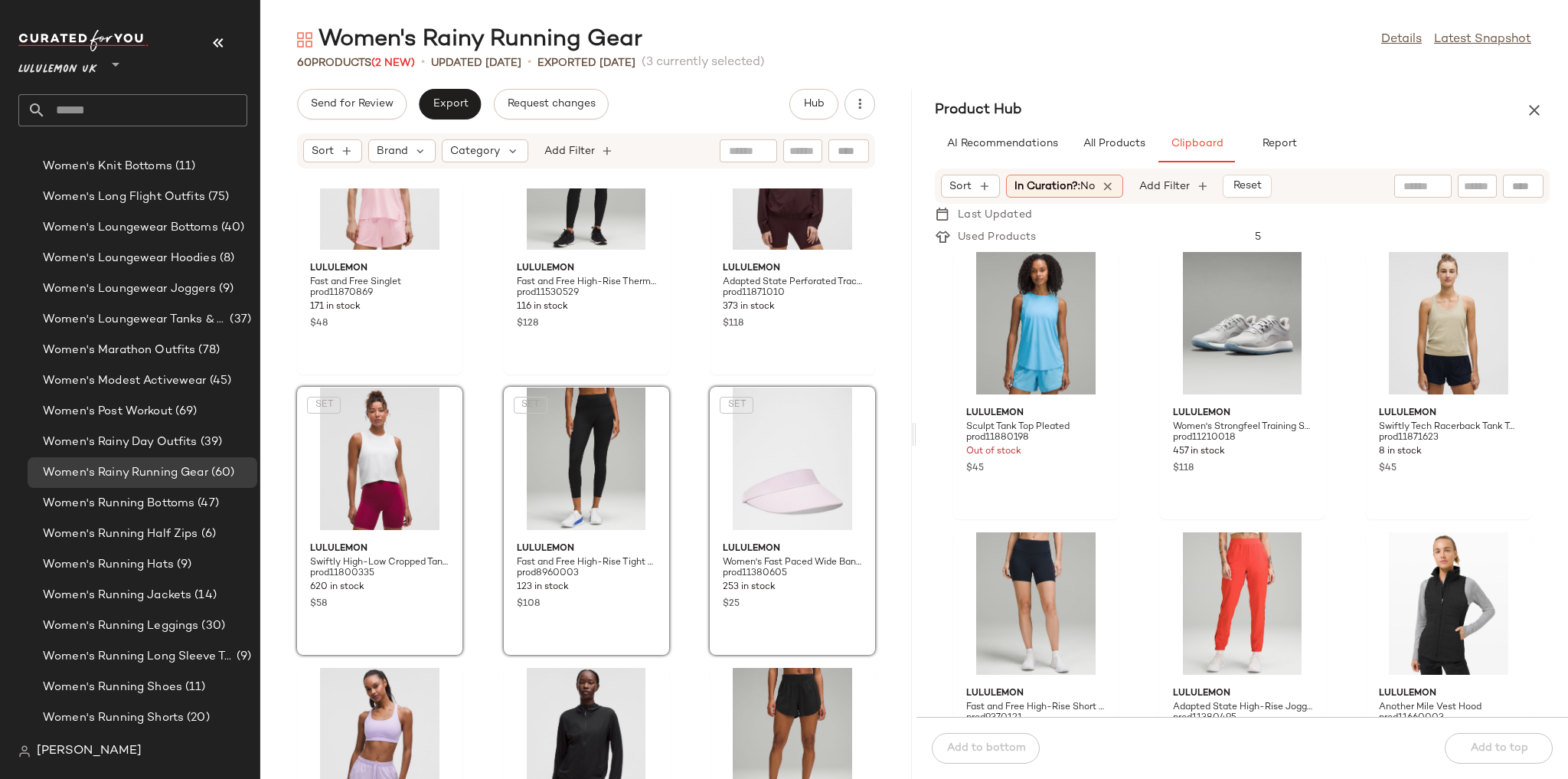 click on "lululemon Sculpt Tank Top prod5020018 1418 in stock $45 lululemon Fast and Free High-Rise Lace Trim Short 6" 5 Pocket prod20000403 519 in stock $68 lululemon Women's Beyondfeel Running Shoe prod11670099 589 in stock $148 lululemon Fast and Free Singlet prod11870869 171 in stock $48 lululemon Fast and Free High-Rise Thermal Tight 28" 5 Pocket prod11530529 116 in stock $128 lululemon Adapted State Perforated Track Jacket prod11871010 373 in stock $118  SET  lululemon Swiftly High-Low Cropped Tank Top prod11800335 620 in stock $58  SET  lululemon Fast and Free High-Rise Tight 25" prod8960003 123 in stock $108  SET  lululemon Women's Fast Paced Wide Band Running Visor prod11380605 253 in stock $25 lululemon lululemon Energy Bra Medium Support, B-D Cups Evolve prod11870721 183 in stock $38 lululemon Breathable Lightweight Training Jacket prod11871114 373 in stock $128 lululemon Fast and Free Reflective High-Rise Classic-Fit Short 3" prod11380405 66 in stock $65 lululemon Swiftly Tech Cropped Long-Sleeve Shirt 2.0" 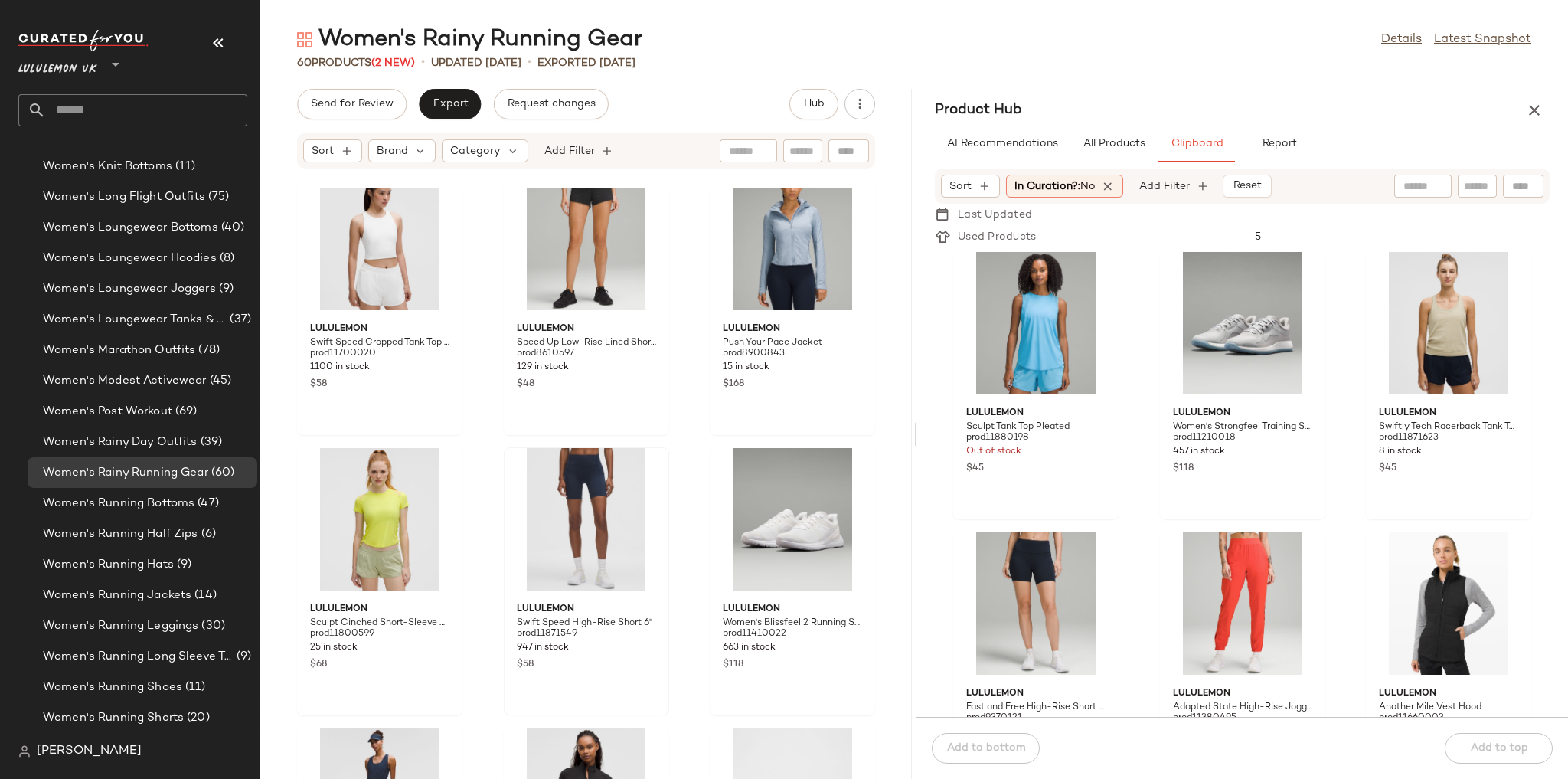 scroll, scrollTop: 4555, scrollLeft: 0, axis: vertical 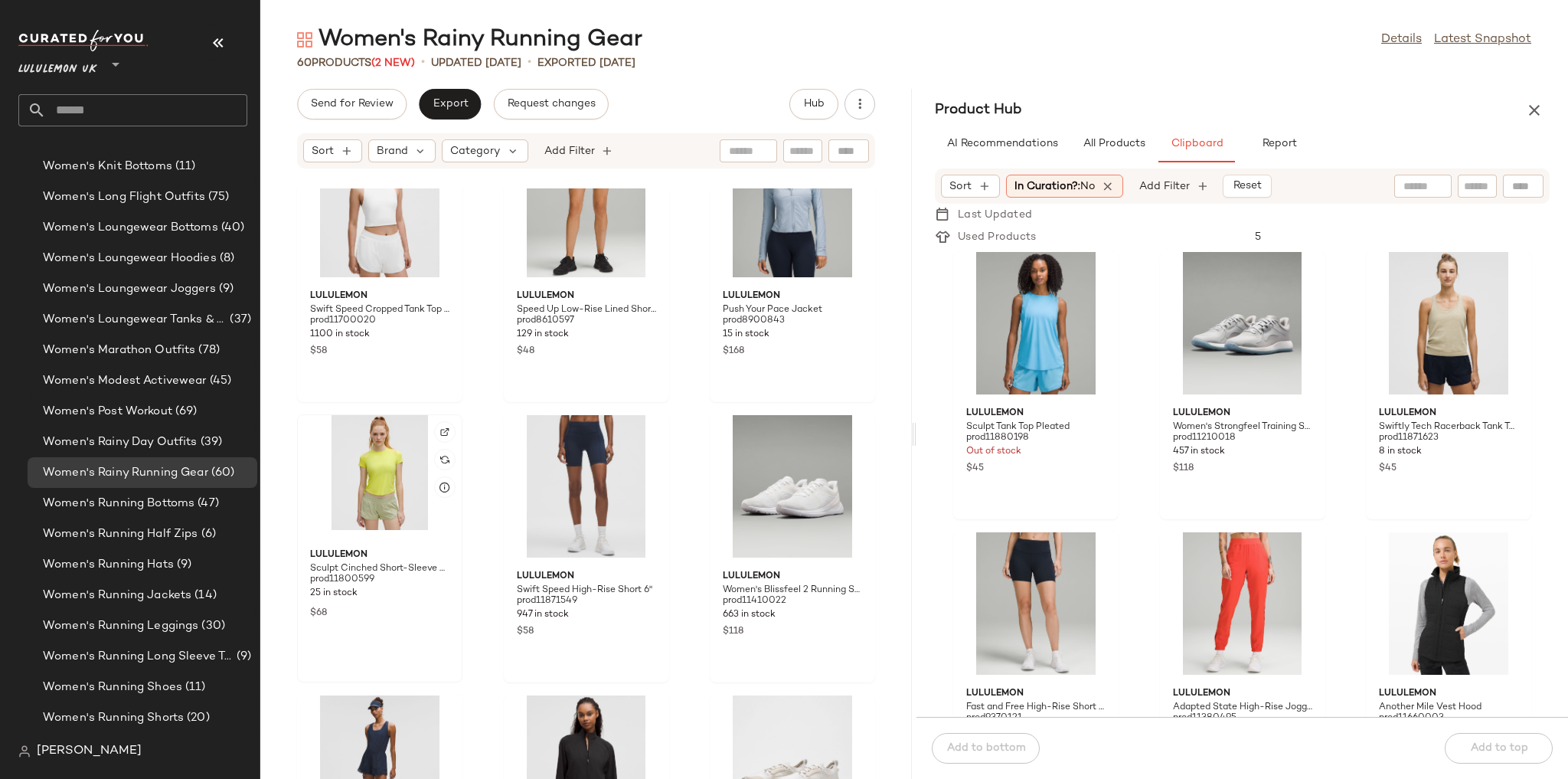 click 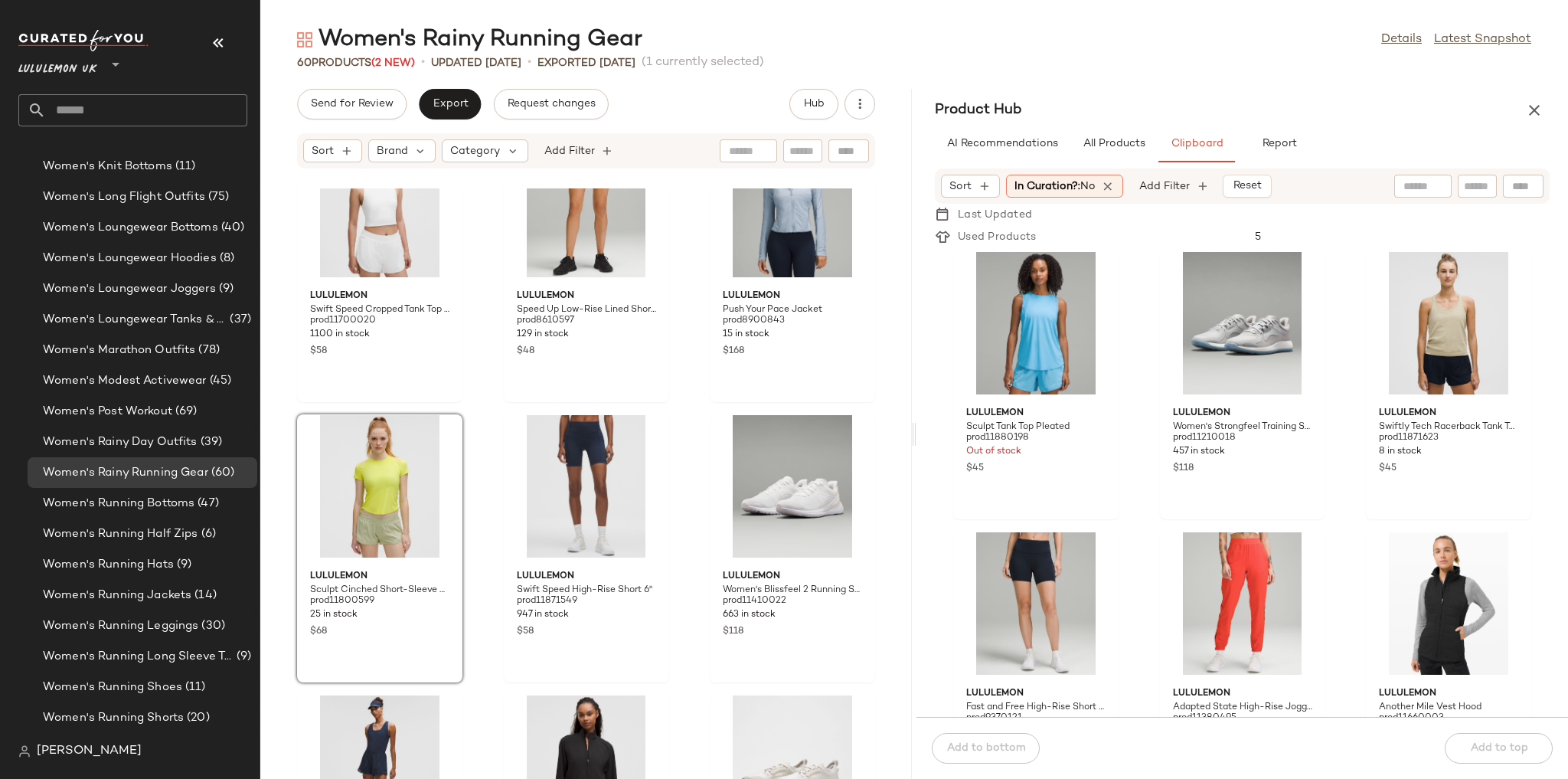 click on "lululemon Swiftly Tech Racerback Tank Top 2.0 Hip Length prod9750459 1261 in stock $45 lululemon Down for It All 700-Down-Fill Jacket prod11620005 11 in stock $198 lululemon Fast and Free High-Rise Short 6" 5 Pocket prod11450254 3224 in stock $58 lululemon Swift Speed Cropped Tank Top B/C Cup prod11700020 1100 in stock $58 lululemon Speed Up Low-Rise Lined Short 2.5" prod8610597 129 in stock $48 lululemon Push Your Pace Jacket prod8900843 15 in stock $168 lululemon Sculpt Cinched Short-Sleeve Shirt prod11800599 25 in stock $68 lululemon Swift Speed High-Rise Short 6" prod11871549 947 in stock $58 lululemon Women's Blissfeel 2 Running Shoe prod11410022 663 in stock $118 lululemon Hotty Hot Running Romper Lace Trim prod20005991 114 in stock $118 lululemon Adapted State Track Jacket prod11700101 259 in stock $118 lululemon Women's Wildfeel Trail Running Shoe prod20003775 32 in stock $148 lululemon SenseKnit Running One-Piece prod11020325 17 in stock $168 lululemon Women's Fast and Free Trail Running Vest $118" 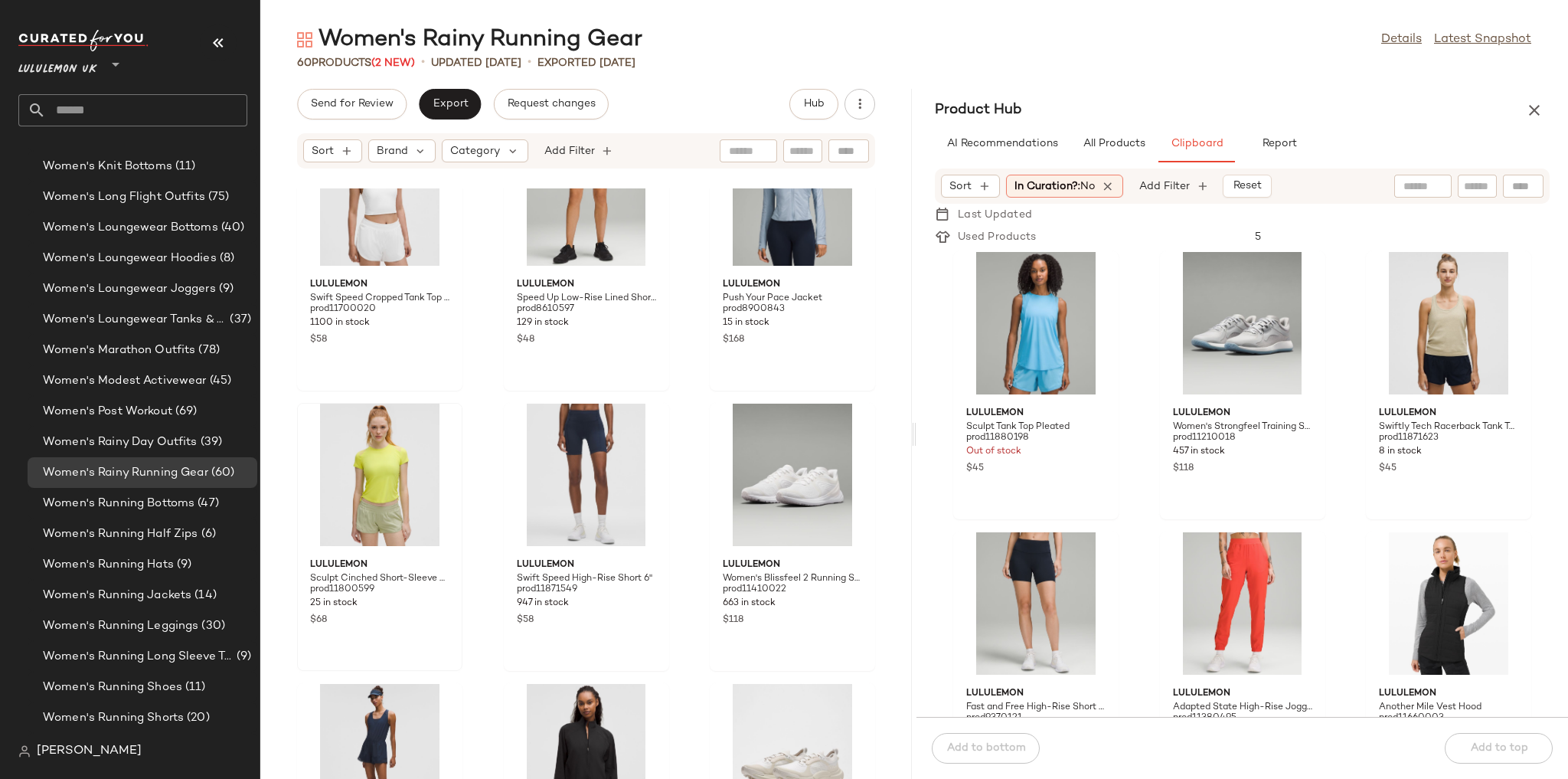 scroll, scrollTop: 4529, scrollLeft: 0, axis: vertical 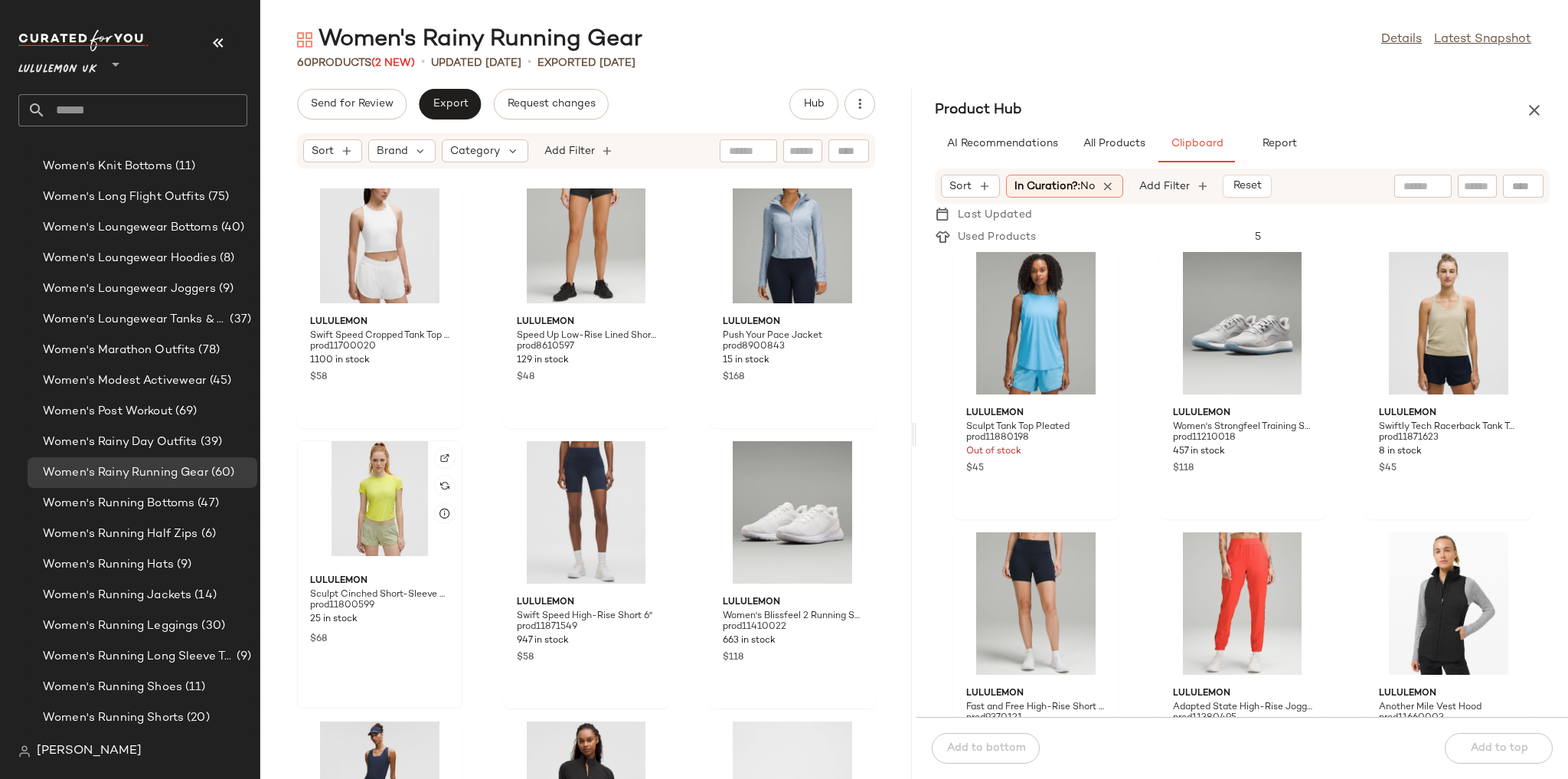 click 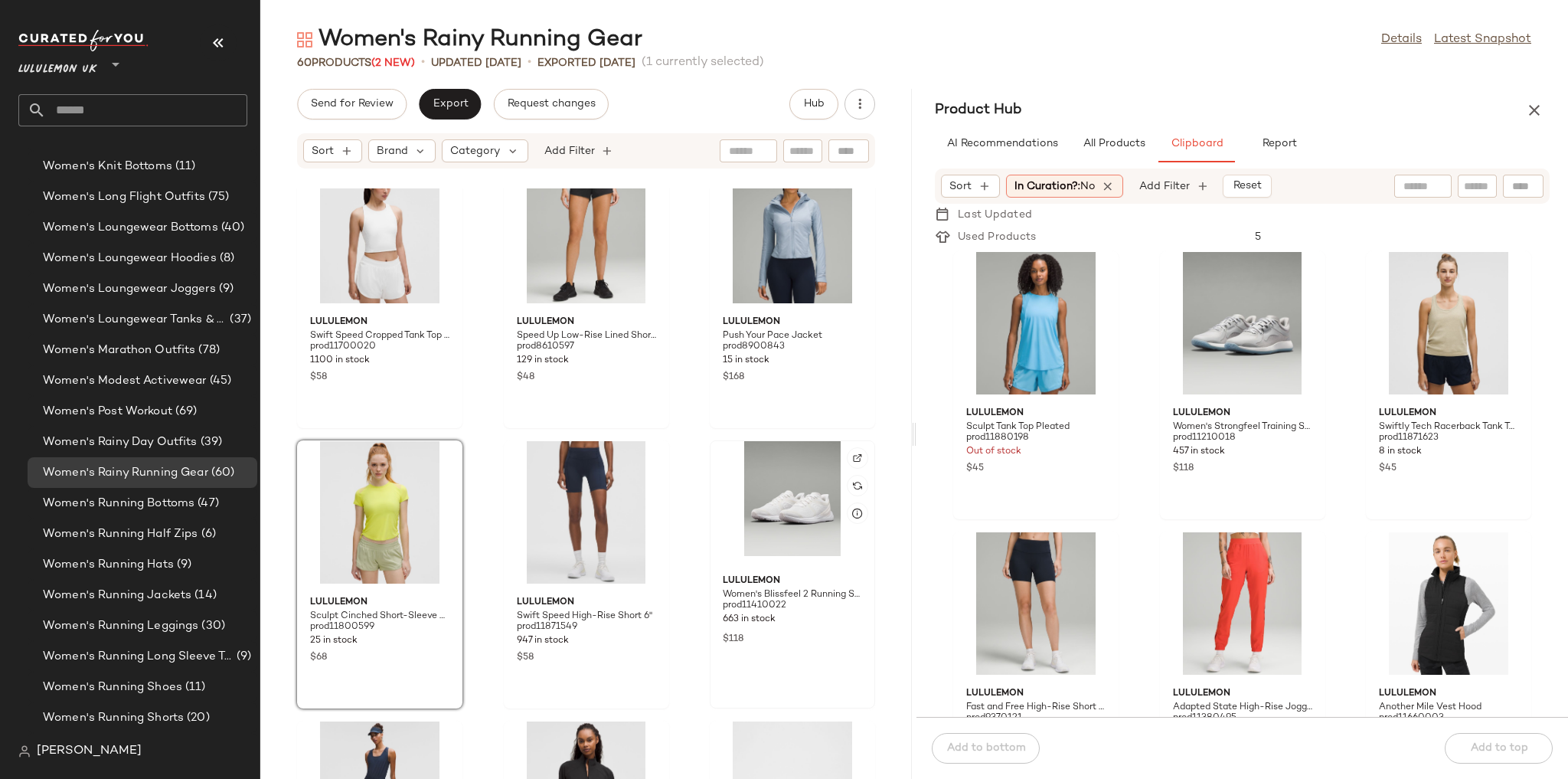 click 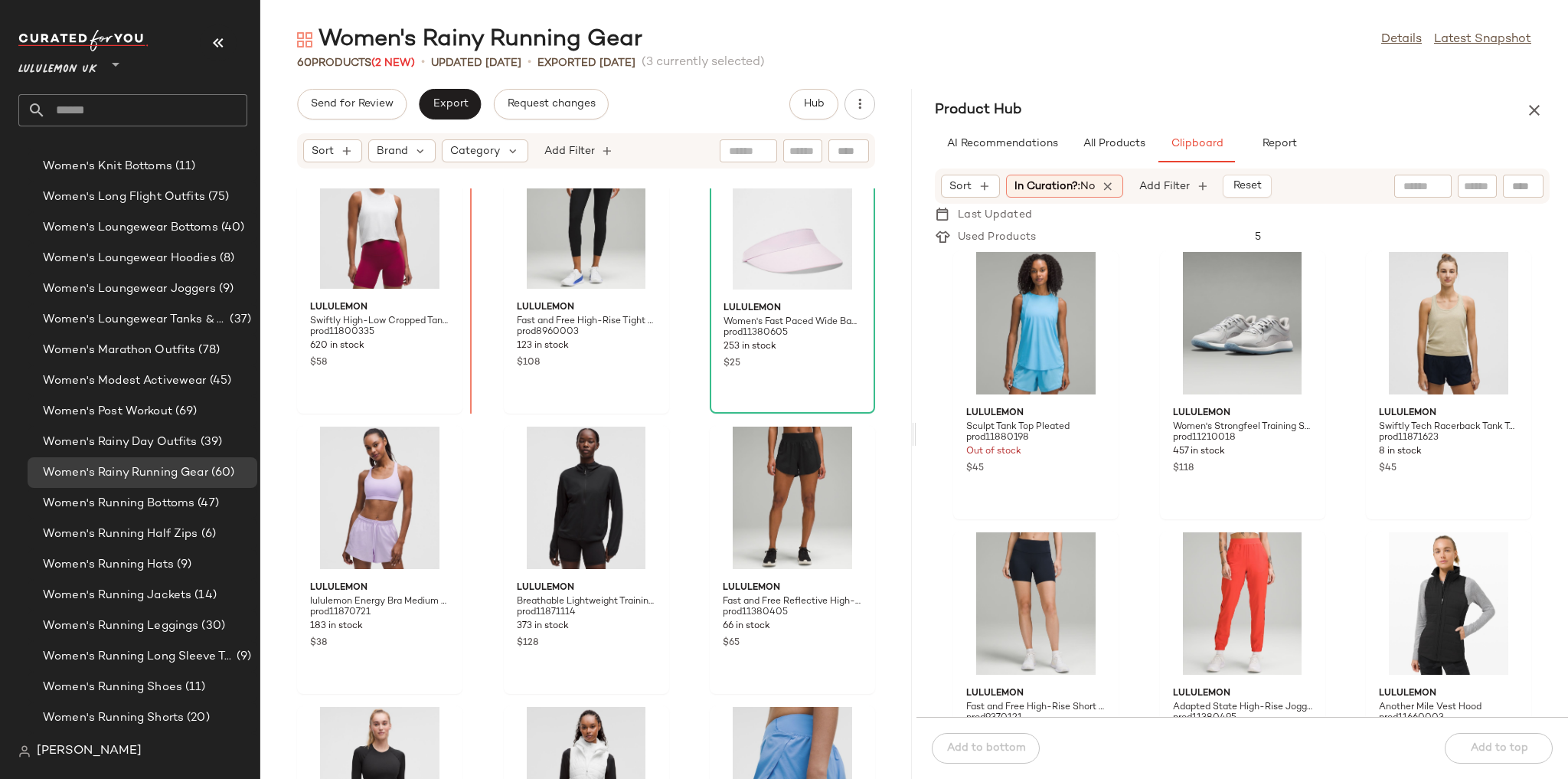 scroll, scrollTop: 3122, scrollLeft: 0, axis: vertical 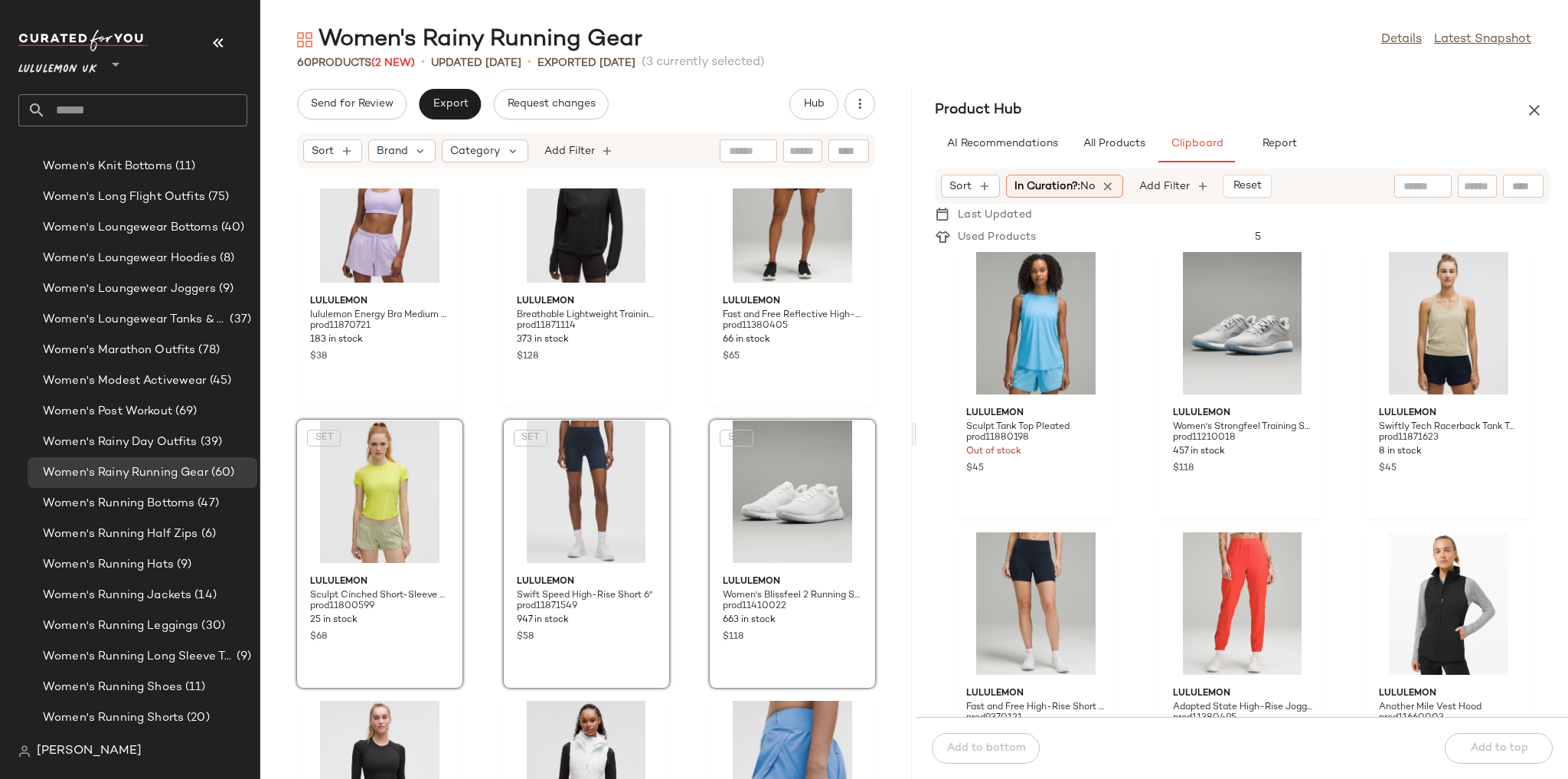 click on "lululemon Swiftly High-Low Cropped Tank Top prod11800335 620 in stock $58 lululemon Fast and Free High-Rise Tight 25" prod8960003 123 in stock $108 lululemon Women's Fast Paced Wide Band Running Visor prod11380605 253 in stock $25 lululemon lululemon Energy Bra Medium Support, B-D Cups Evolve prod11870721 183 in stock $38 lululemon Breathable Lightweight Training Jacket prod11871114 373 in stock $128 lululemon Fast and Free Reflective High-Rise Classic-Fit Short 3" prod11380405 66 in stock $65  SET  lululemon Sculpt Cinched Short-Sleeve Shirt prod11800599 25 in stock $68  SET  lululemon Swift Speed High-Rise Short 6" prod11871549 947 in stock $58  SET  lululemon Women's Blissfeel 2 Running Shoe prod11410022 663 in stock $118 lululemon Swiftly Tech Cropped Long-Sleeve Shirt 2.0 prod11380553 870 in stock $68 lululemon Another Mile Vest prod9750593 197 in stock $148 lululemon Fast and Free High-Rise Classic-Fit Split Short 3" prod11860117 1781 in stock $65 lululemon prod9750541 3468 in stock $68 lululemon $48" 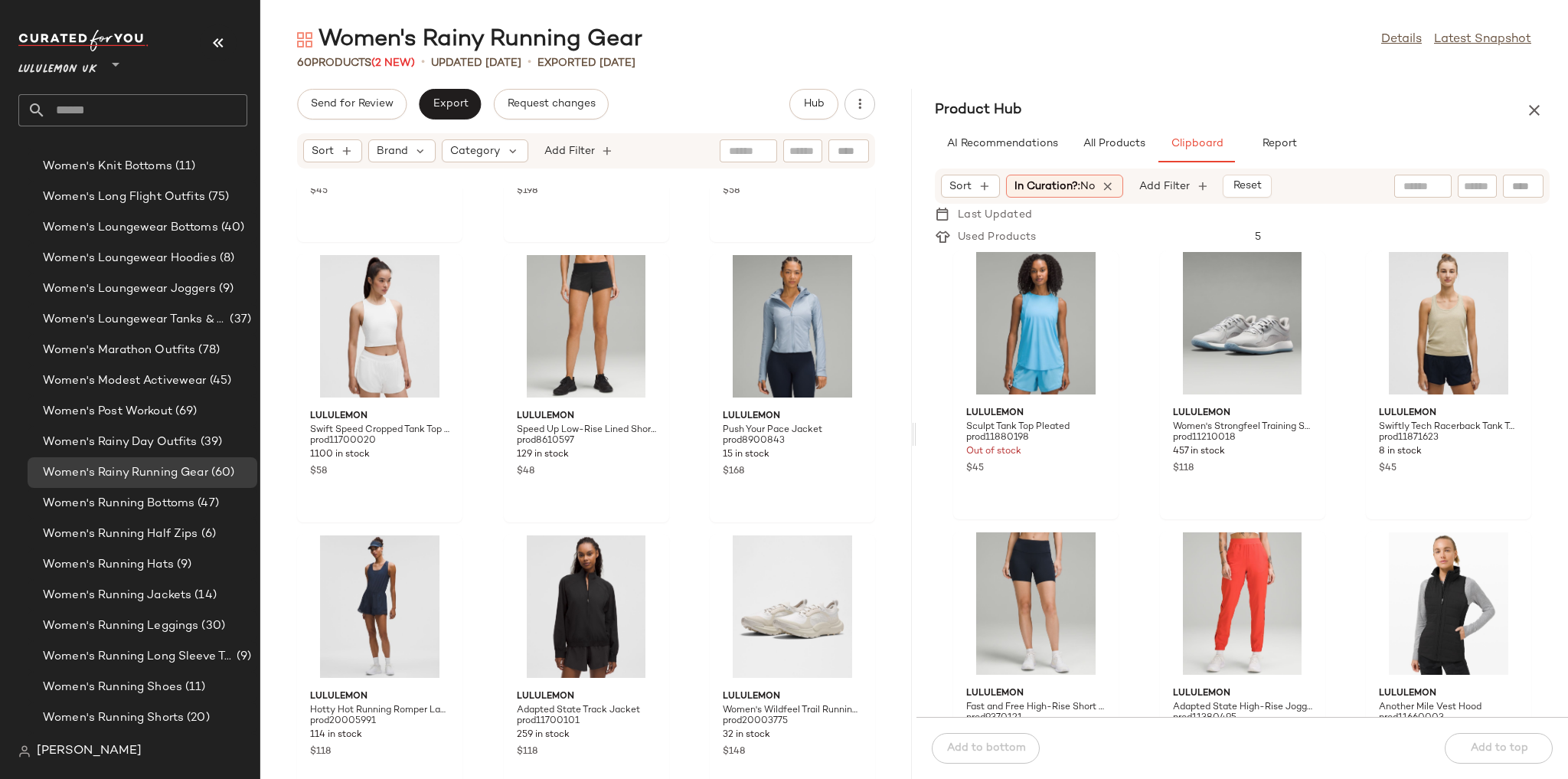 scroll, scrollTop: 5019, scrollLeft: 0, axis: vertical 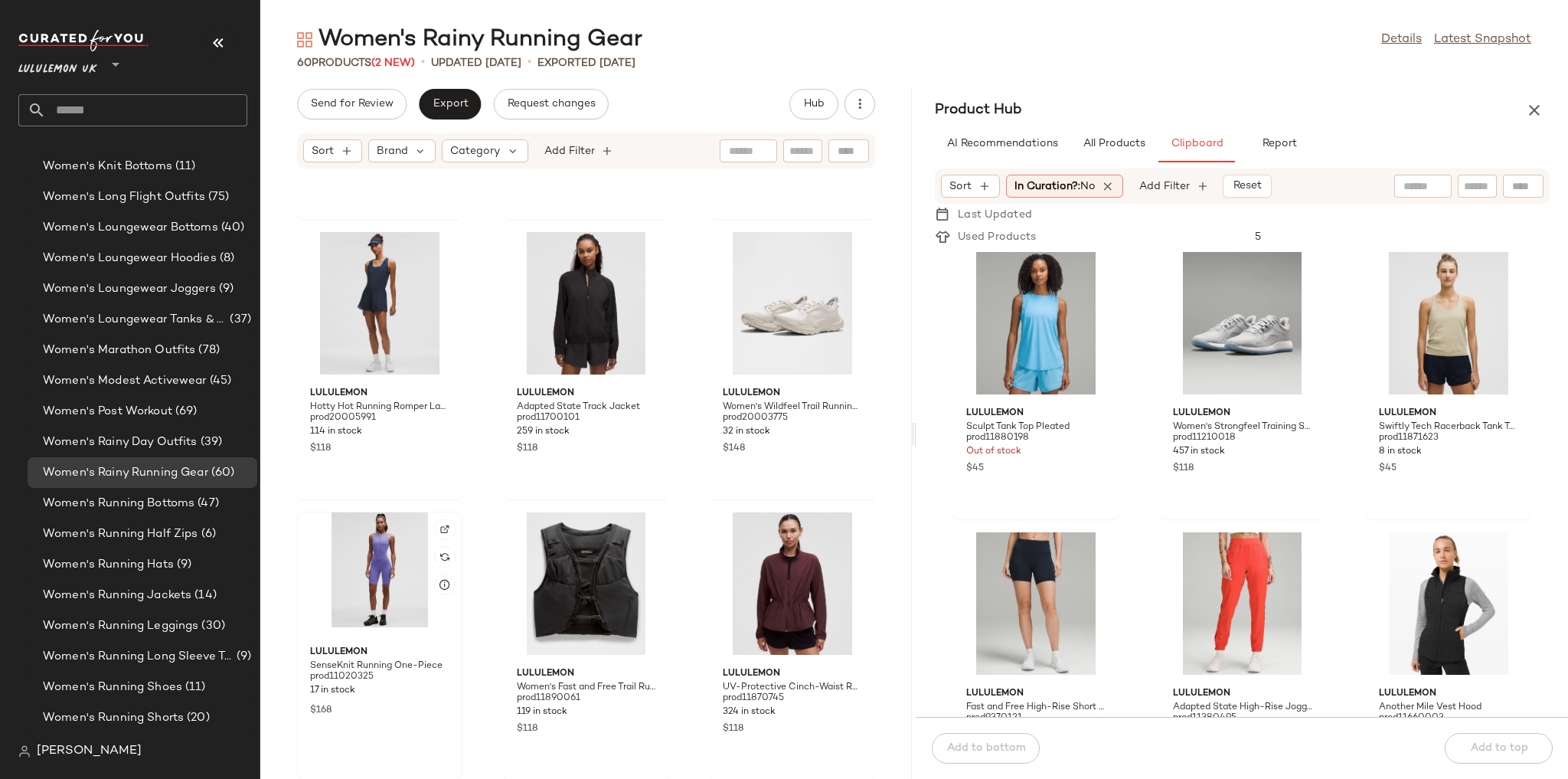 click 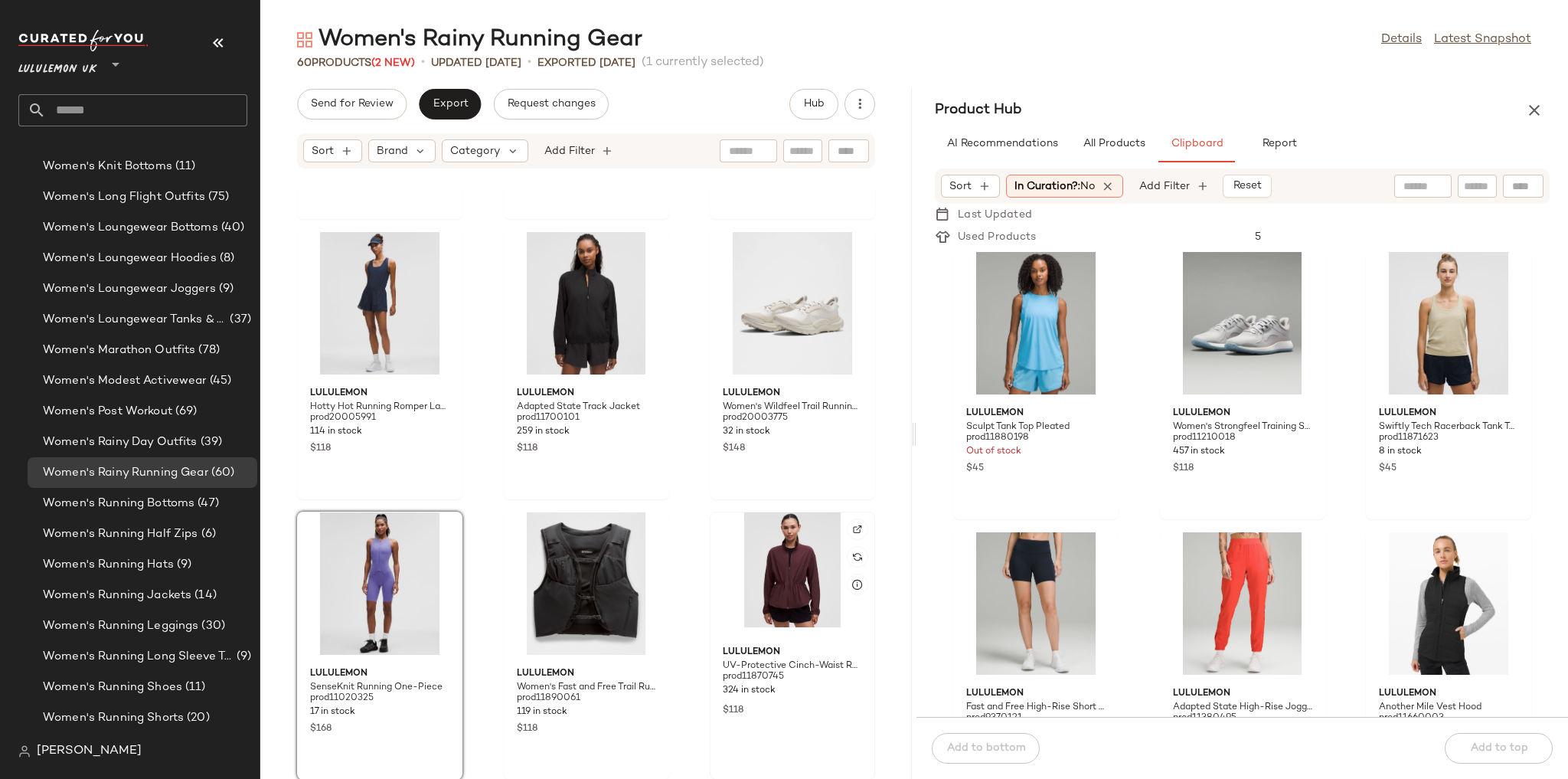 click 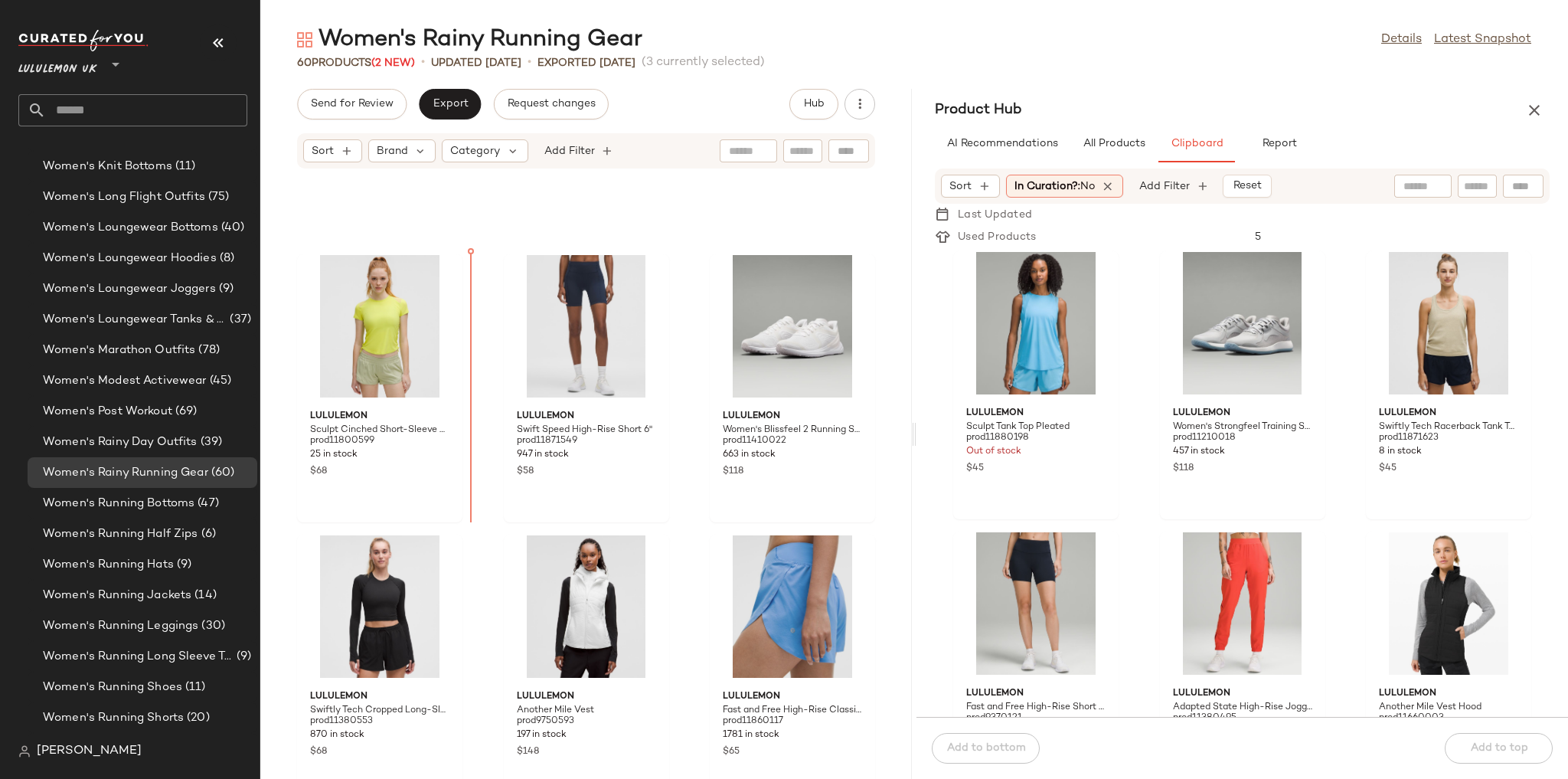 scroll, scrollTop: 3573, scrollLeft: 0, axis: vertical 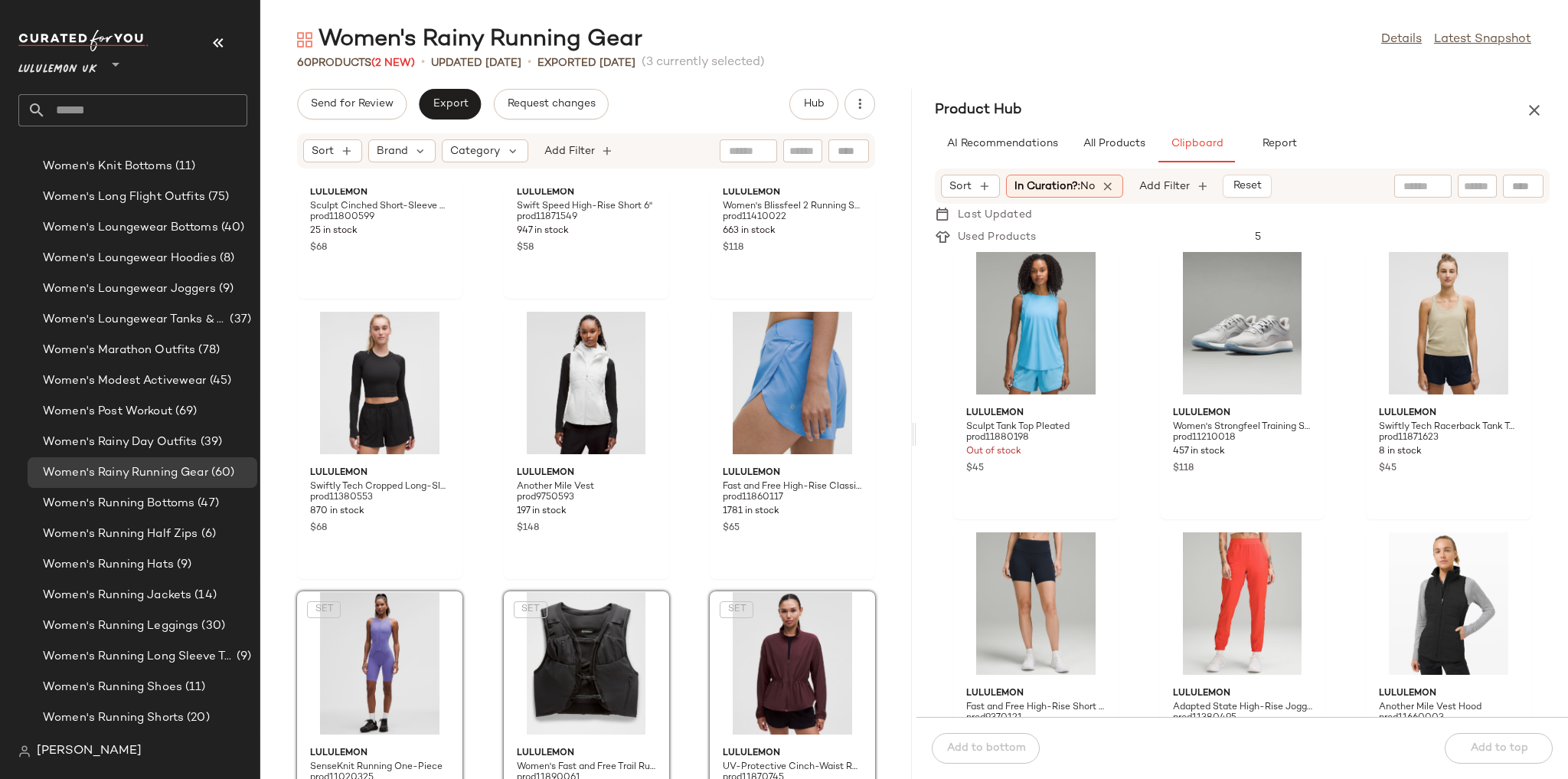 click on "lululemon Sculpt Cinched Short-Sleeve Shirt prod11800599 25 in stock $68 lululemon Swift Speed High-Rise Short 6" prod11871549 947 in stock $58 lululemon Women's Blissfeel 2 Running Shoe prod11410022 663 in stock $118 lululemon Swiftly Tech Cropped Long-Sleeve Shirt 2.0 prod11380553 870 in stock $68 lululemon Another Mile Vest prod9750593 197 in stock $148 lululemon Fast and Free High-Rise Classic-Fit Split Short 3" prod11860117 1781 in stock $65  SET  lululemon SenseKnit Running One-Piece prod11020325 17 in stock $168  SET  lululemon Women's Fast and Free Trail Running Vest prod11890061 119 in stock $118  SET  lululemon UV-Protective Cinch-Waist Running Jacket prod11870745 324 in stock $118 lululemon Swiftly Tech Long-Sleeve Shirt 2.0 Waist Length prod9750541 3468 in stock $68 lululemon Speed Up High-Rise Lined Short 2.5" prod8610610 359 in stock $48 lululemon Women's Down for It All 700-Fill Vest prod9200030 21 in stock $148 lululemon Swiftly Tech Racerback Tank Top 2.0 Hip Length prod9750459 1261 in stock" 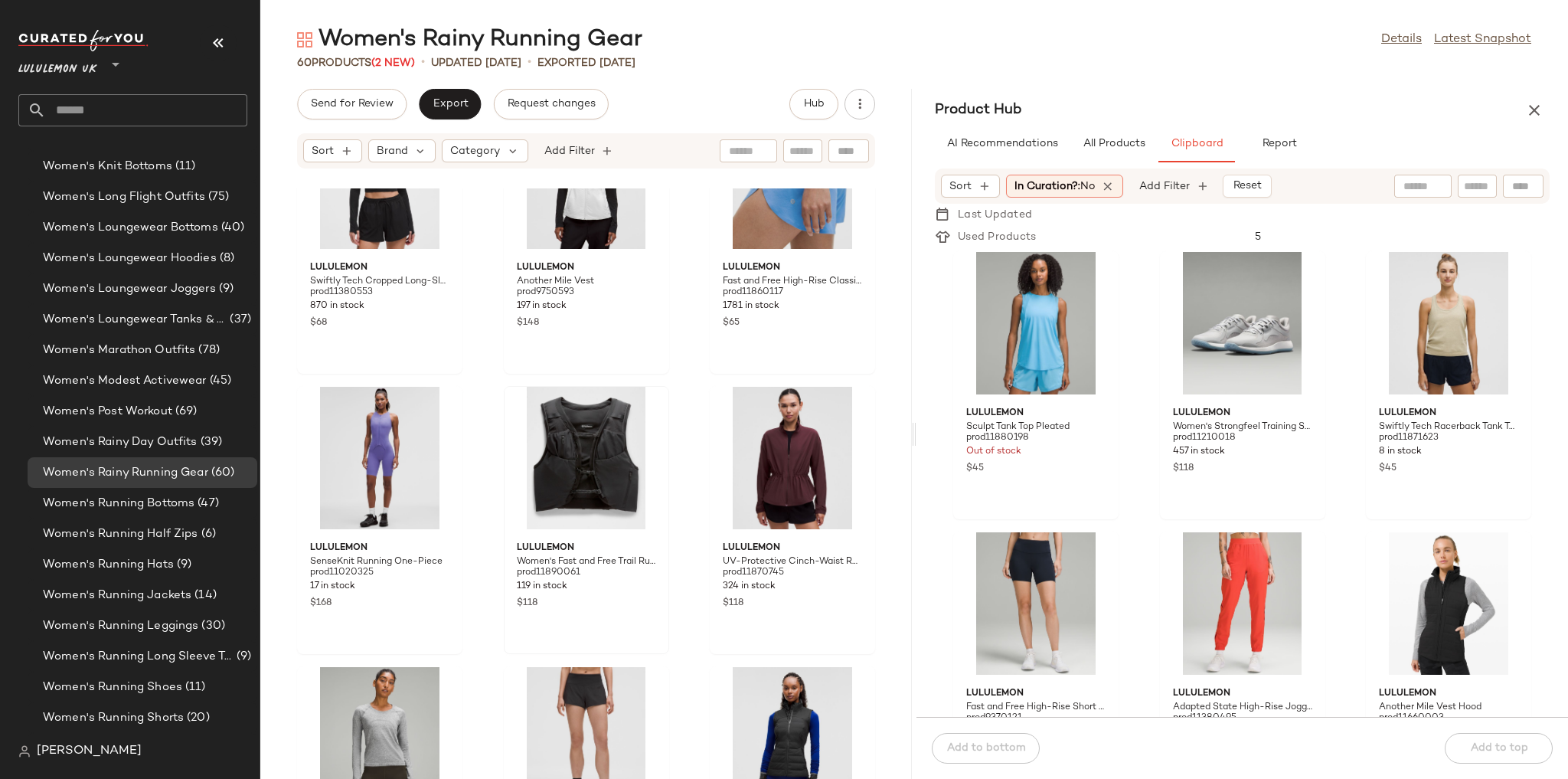scroll, scrollTop: 4063, scrollLeft: 0, axis: vertical 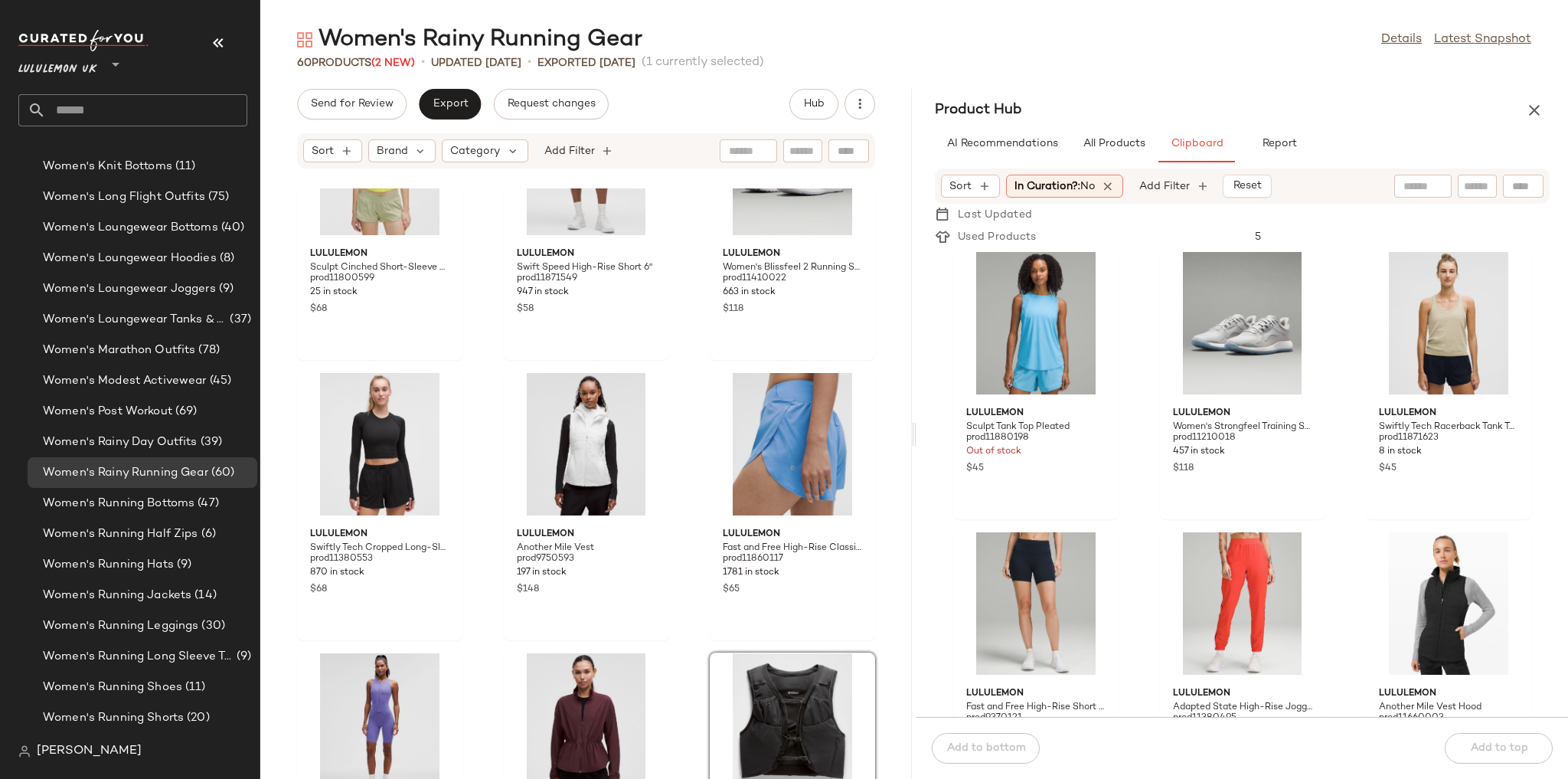 click on "lululemon Sculpt Cinched Short-Sleeve Shirt prod11800599 25 in stock $68 lululemon Swift Speed High-Rise Short 6" prod11871549 947 in stock $58 lululemon Women's Blissfeel 2 Running Shoe prod11410022 663 in stock $118 lululemon Swiftly Tech Cropped Long-Sleeve Shirt 2.0 prod11380553 870 in stock $68 lululemon Another Mile Vest prod9750593 197 in stock $148 lululemon Fast and Free High-Rise Classic-Fit Split Short 3" prod11860117 1781 in stock $65 lululemon SenseKnit Running One-Piece prod11020325 17 in stock $168 lululemon UV-Protective Cinch-Waist Running Jacket prod11870745 324 in stock $118 lululemon Women's Fast and Free Trail Running Vest prod11890061 119 in stock $118 lululemon Swiftly Tech Long-Sleeve Shirt 2.0 Waist Length prod9750541 3468 in stock $68 lululemon Speed Up High-Rise Lined Short 2.5" prod8610610 359 in stock $48 lululemon Women's Down for It All 700-Fill Vest prod9200030 21 in stock $148 lululemon Swiftly Tech Racerback Tank Top 2.0 Hip Length prod9750459 1261 in stock $45 lululemon $198" 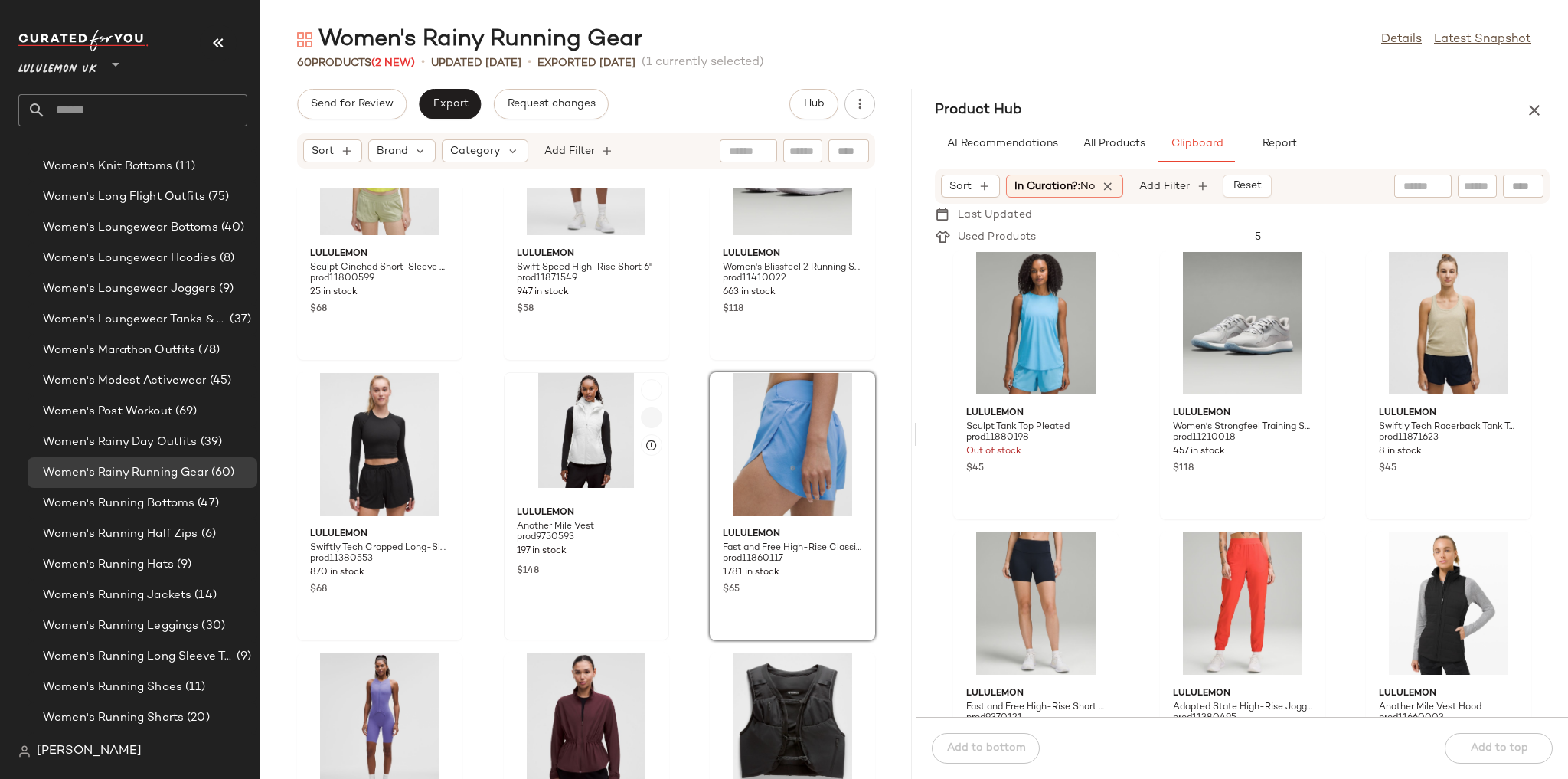 click 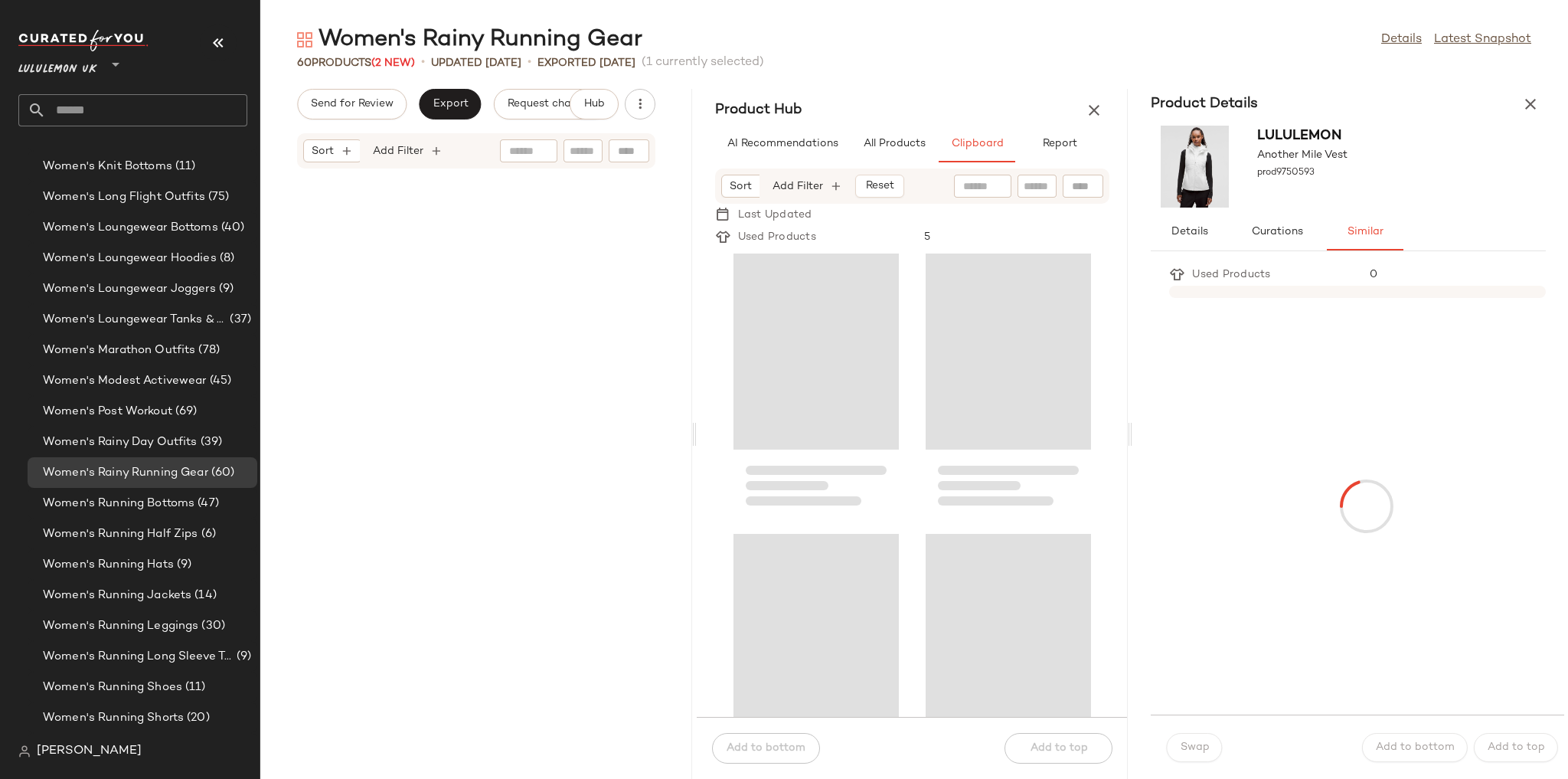 scroll, scrollTop: 3240, scrollLeft: 0, axis: vertical 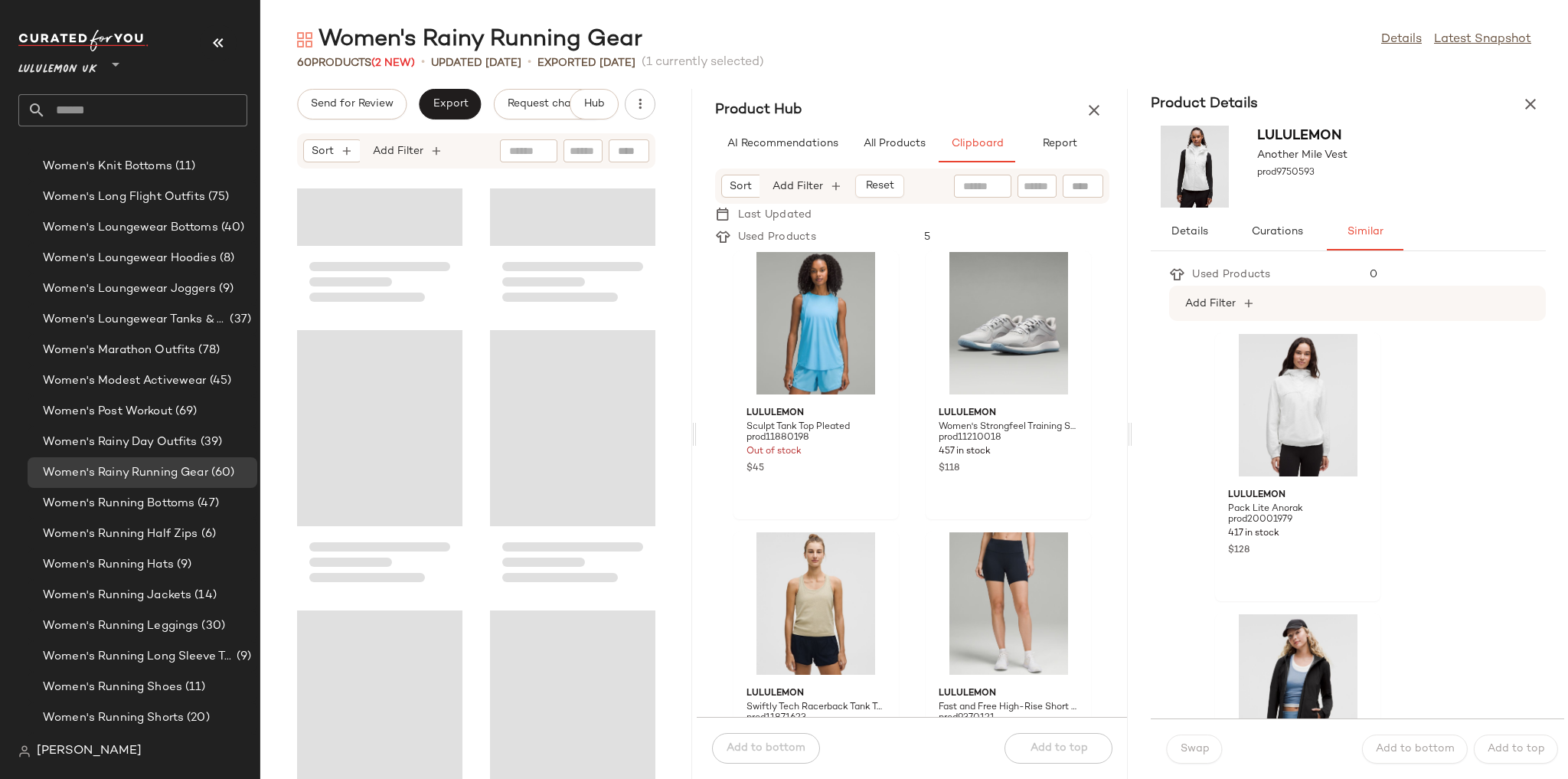click on "Product Details" at bounding box center (1348, 104) 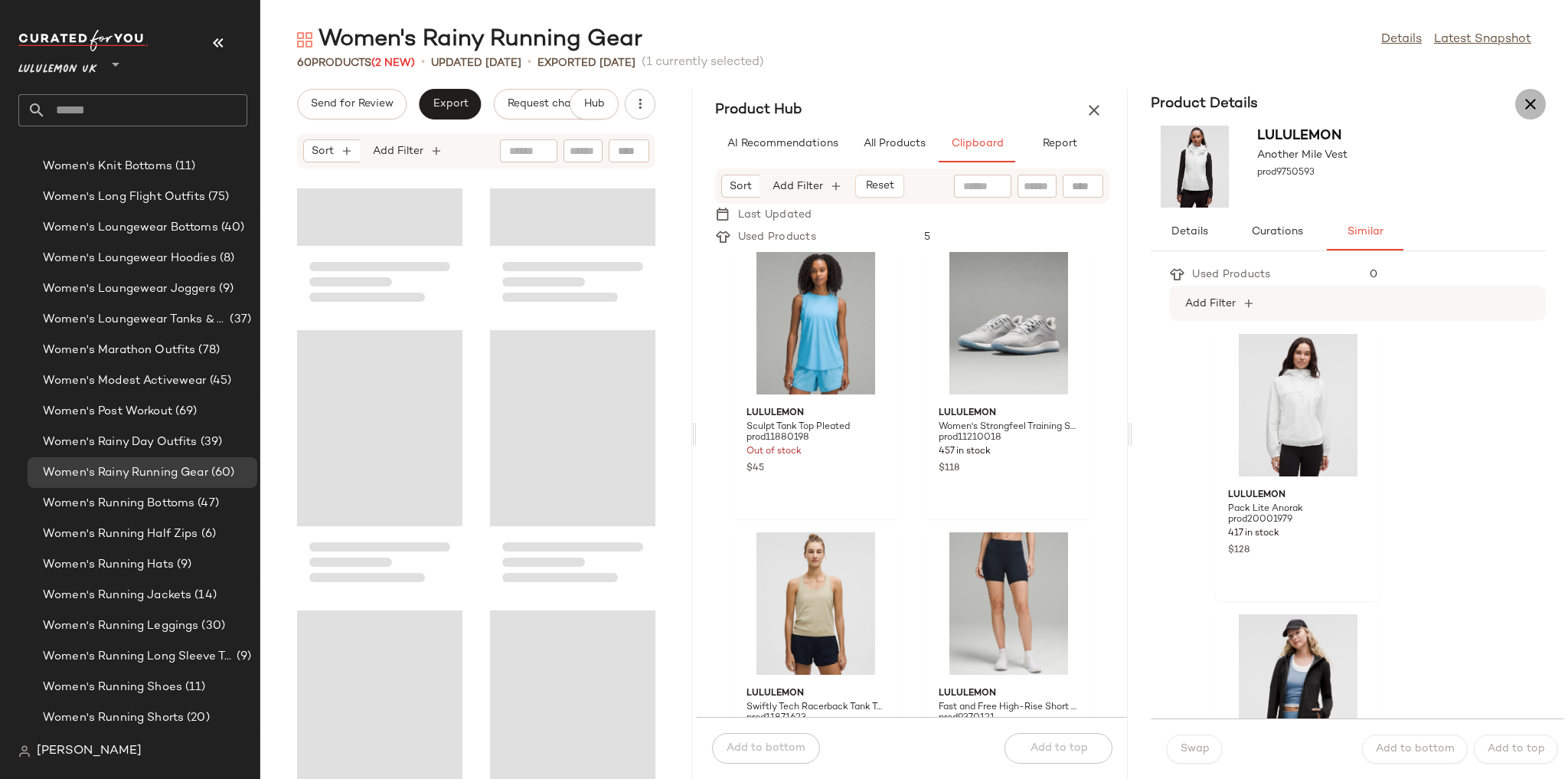 click at bounding box center [1530, 104] 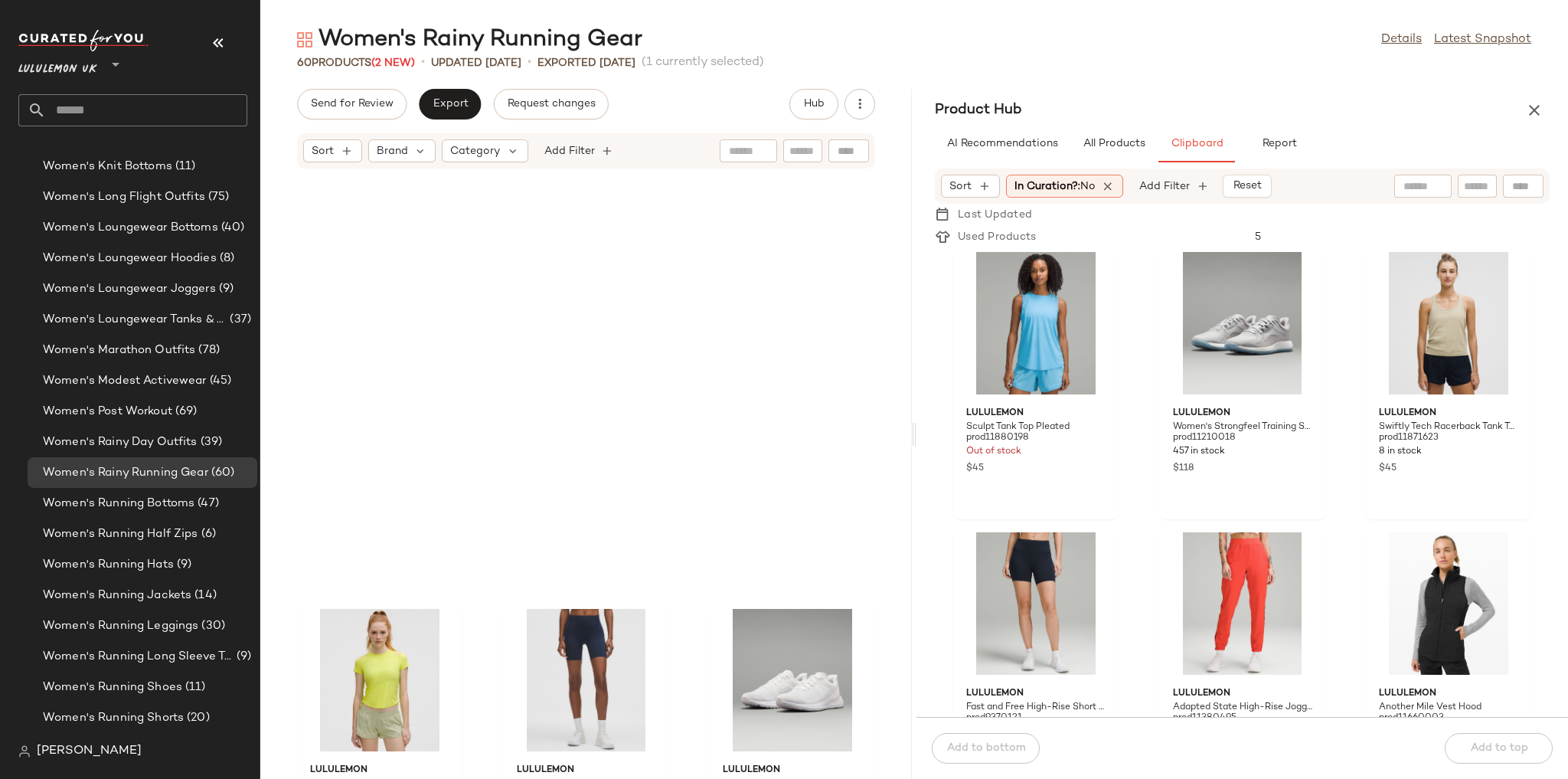 scroll, scrollTop: 3645, scrollLeft: 0, axis: vertical 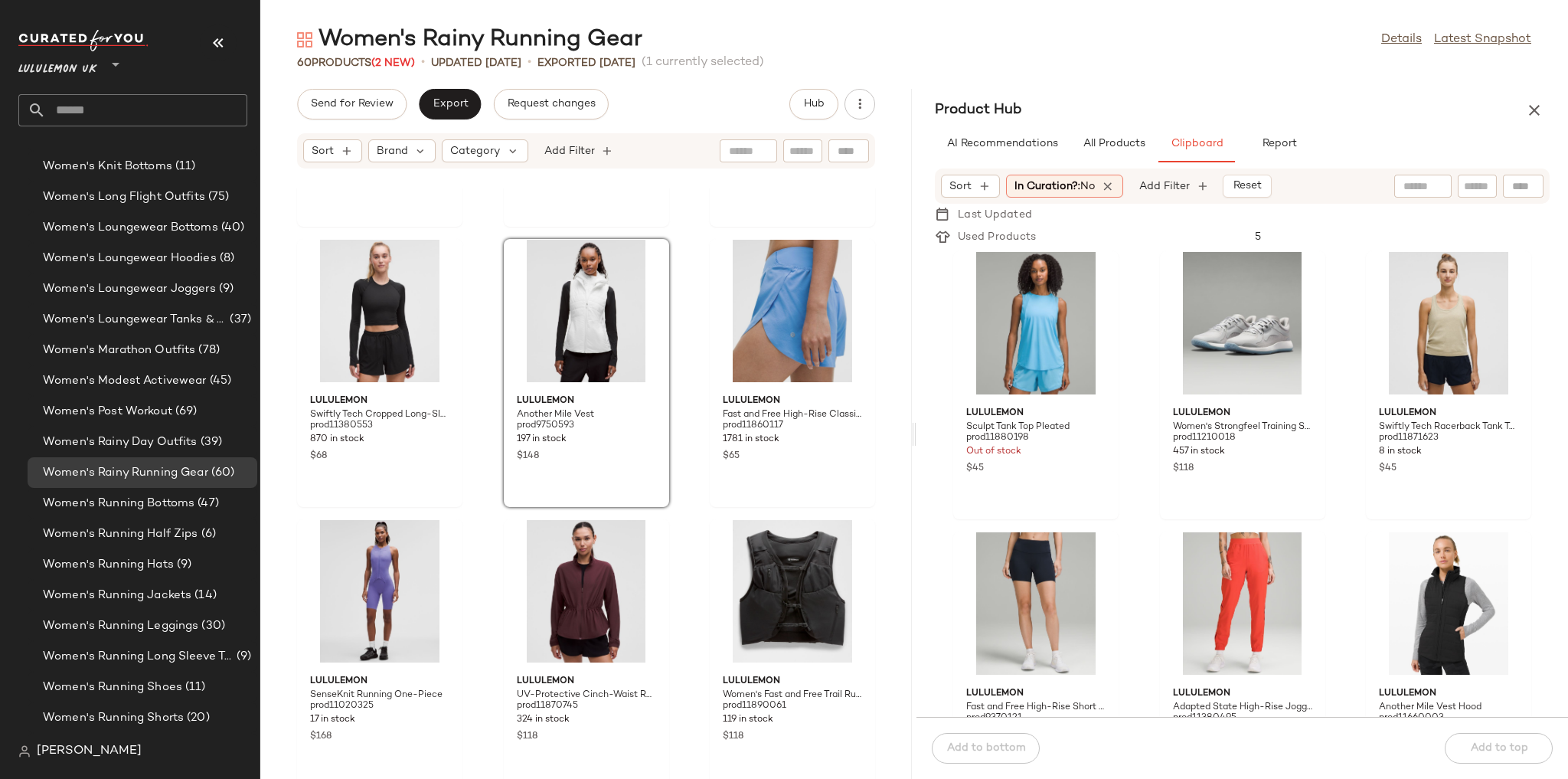 click on "lululemon Sculpt Cinched Short-Sleeve Shirt prod11800599 25 in stock $68 lululemon Swift Speed High-Rise Short 6" prod11871549 947 in stock $58 lululemon Women's Blissfeel 2 Running Shoe prod11410022 663 in stock $118 lululemon Swiftly Tech Cropped Long-Sleeve Shirt 2.0 prod11380553 870 in stock $68 lululemon Another Mile Vest prod9750593 197 in stock $148 lululemon Fast and Free High-Rise Classic-Fit Split Short 3" prod11860117 1781 in stock $65 lululemon SenseKnit Running One-Piece prod11020325 17 in stock $168 lululemon UV-Protective Cinch-Waist Running Jacket prod11870745 324 in stock $118 lululemon Women's Fast and Free Trail Running Vest prod11890061 119 in stock $118 lululemon Swiftly Tech Long-Sleeve Shirt 2.0 Waist Length prod9750541 3468 in stock $68 lululemon Speed Up High-Rise Lined Short 2.5" prod8610610 359 in stock $48 lululemon Women's Down for It All 700-Fill Vest prod9200030 21 in stock $148 lululemon Swiftly Tech Racerback Tank Top 2.0 Hip Length prod9750459 1261 in stock $45 lululemon $198" 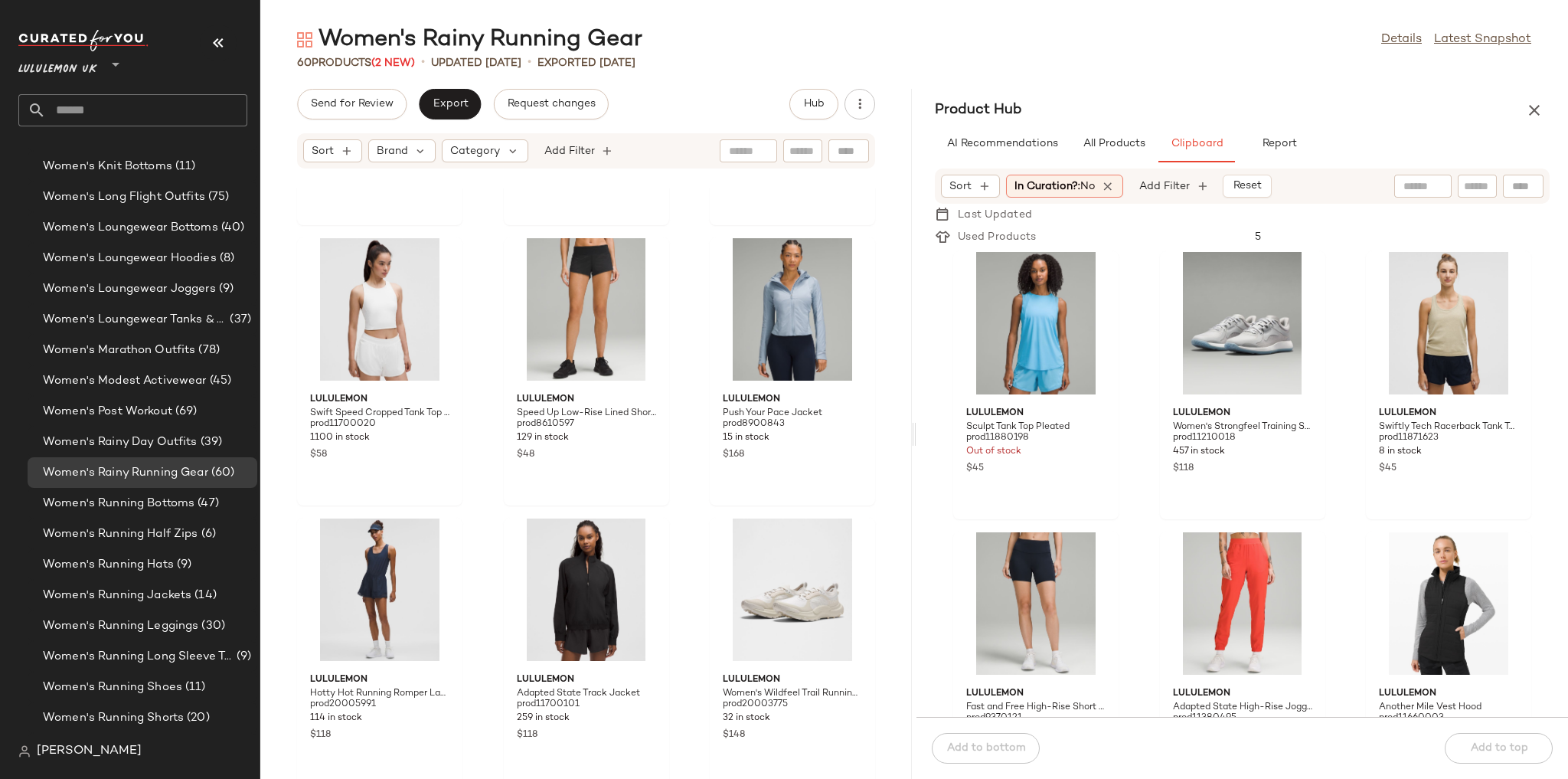 scroll, scrollTop: 5019, scrollLeft: 0, axis: vertical 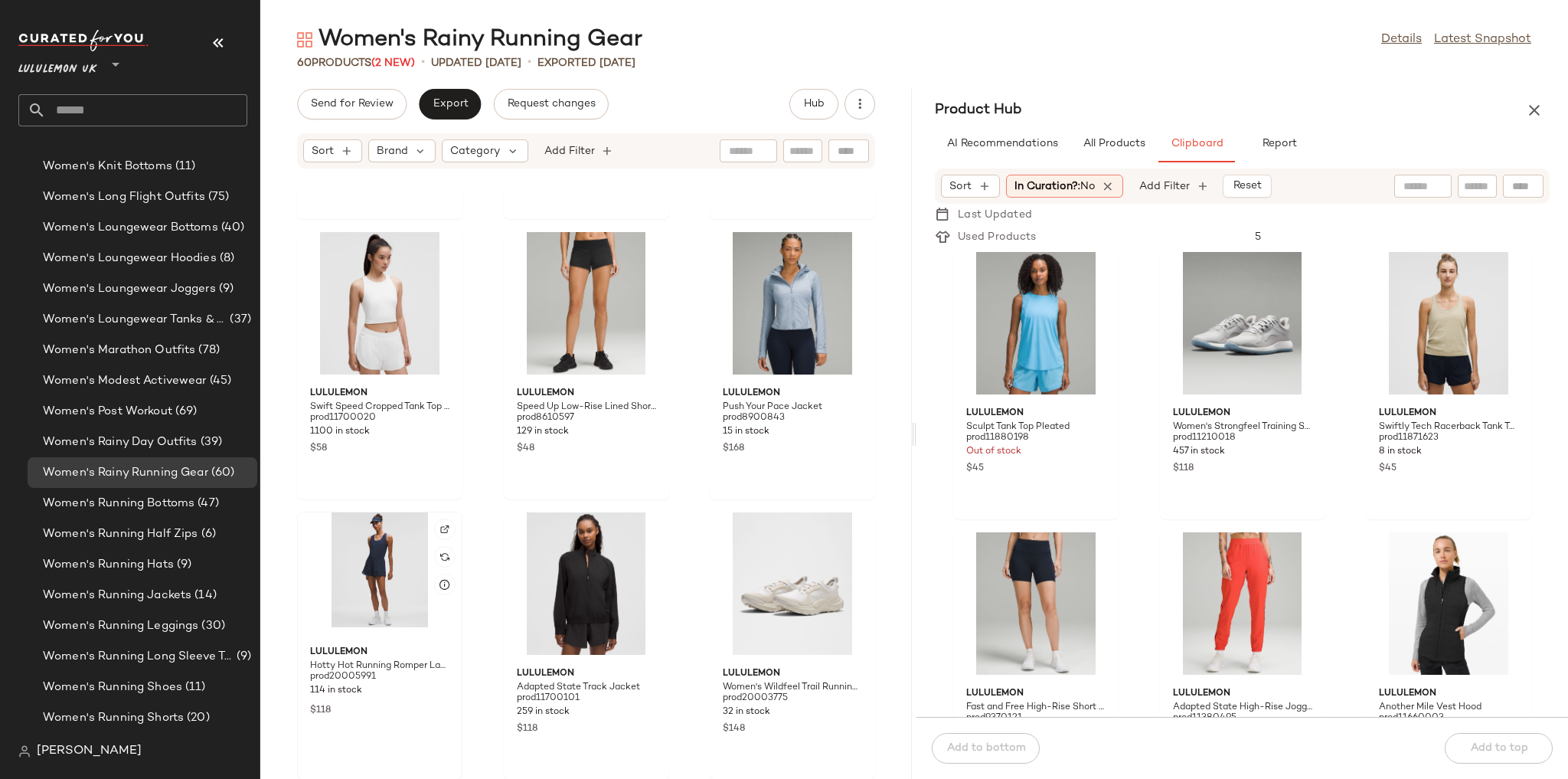 click 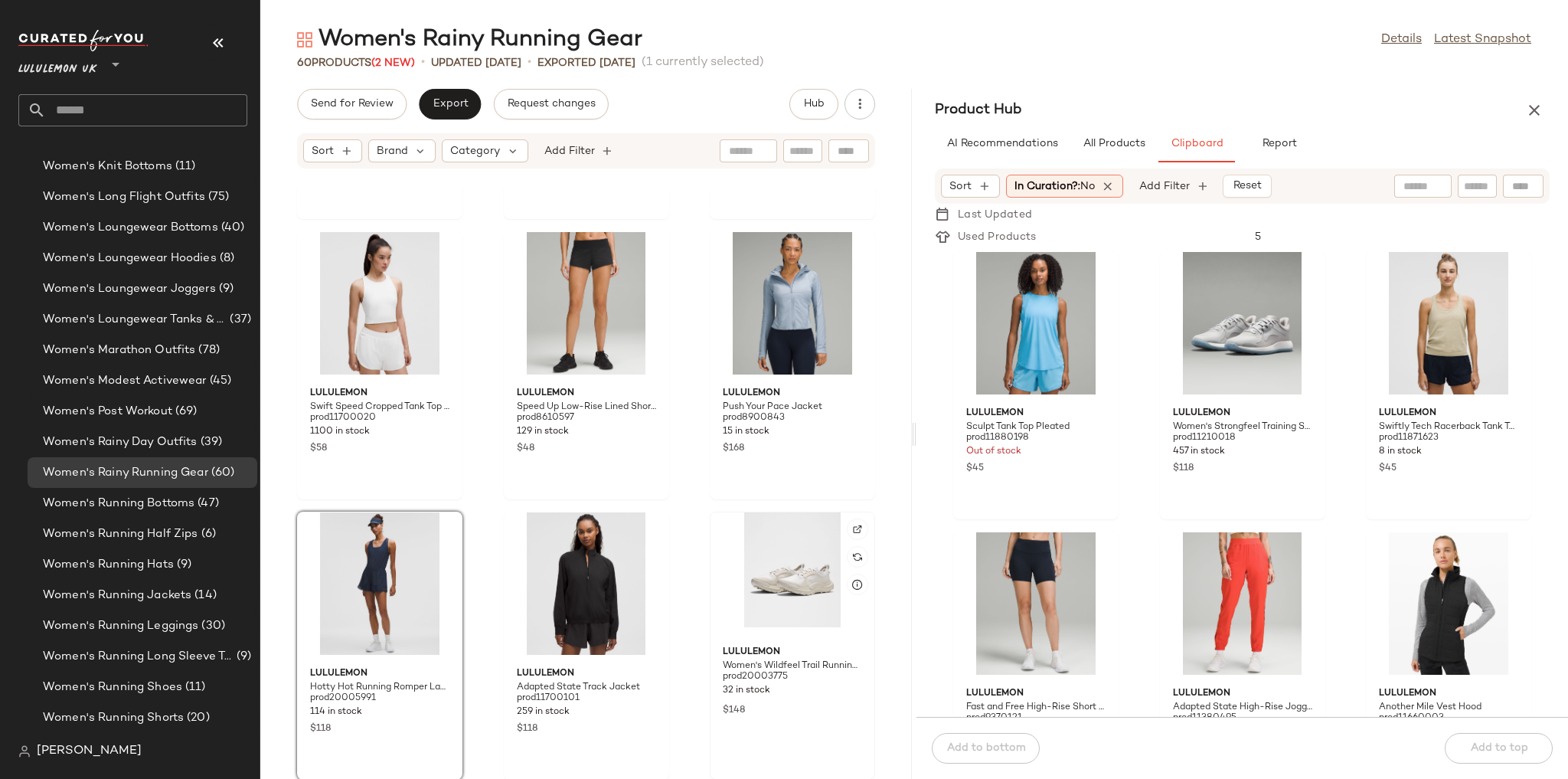 click 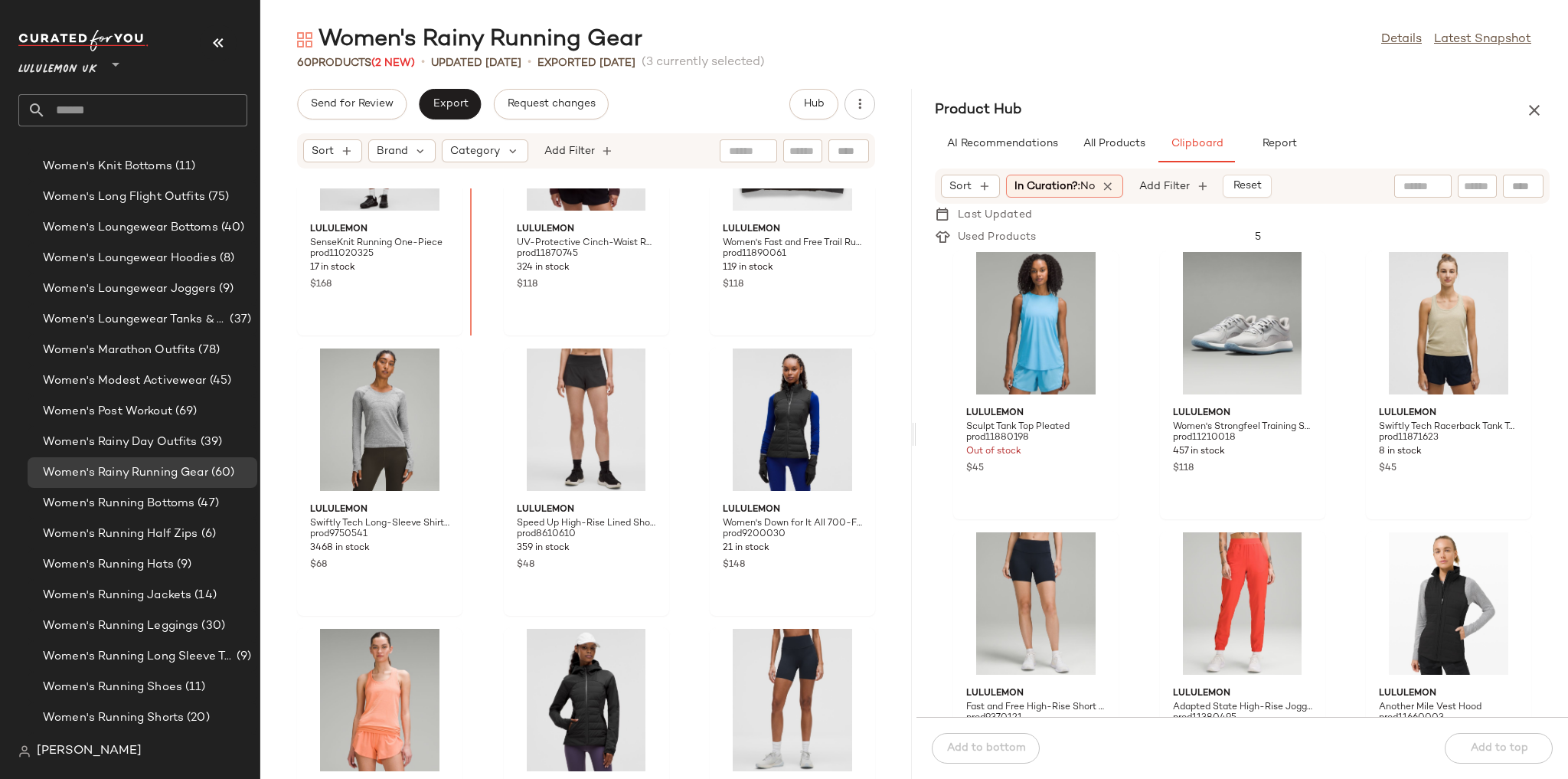 scroll, scrollTop: 4289, scrollLeft: 0, axis: vertical 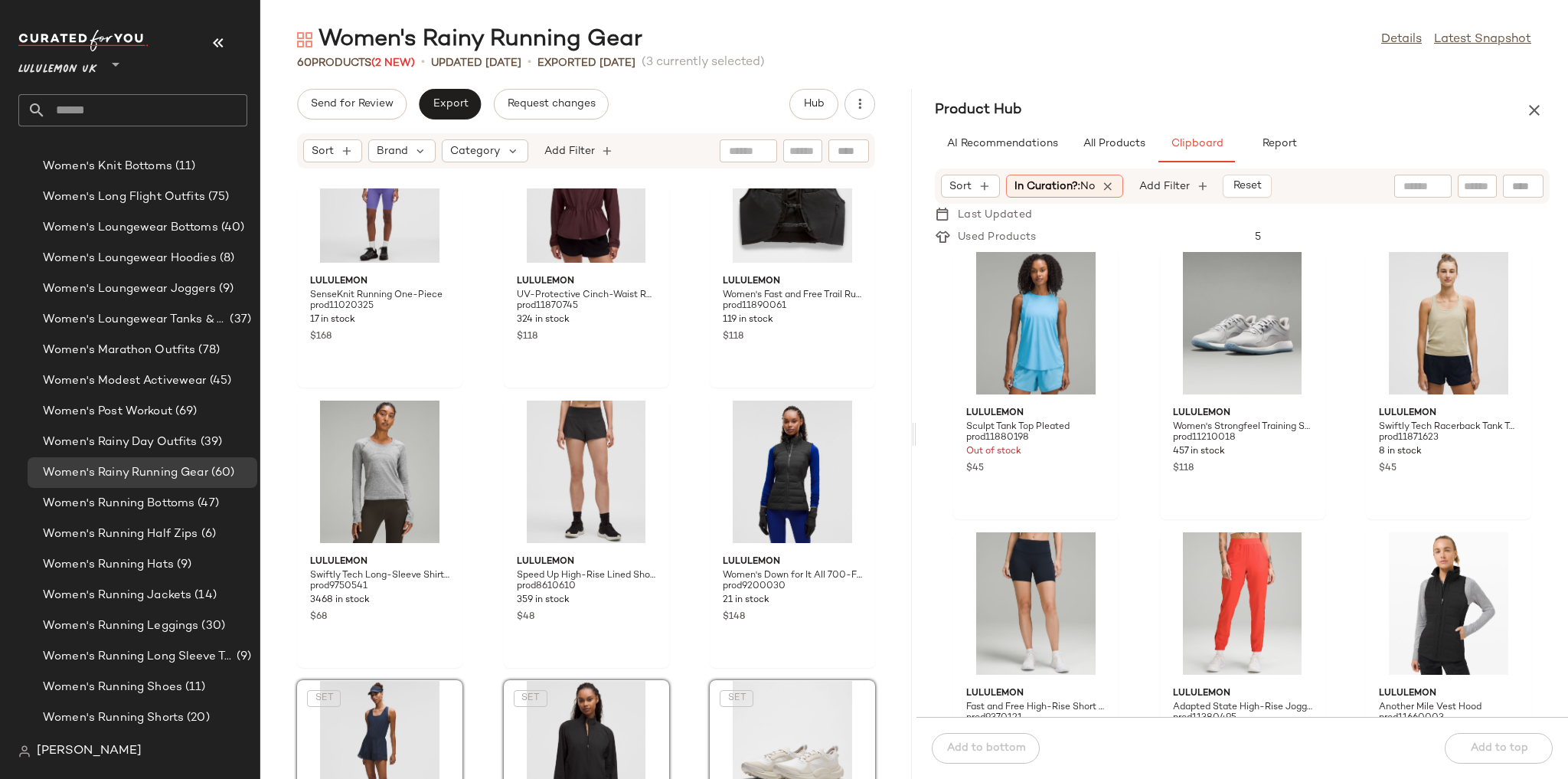 click on "lululemon SenseKnit Running One-Piece prod11020325 17 in stock $168 lululemon UV-Protective Cinch-Waist Running Jacket prod11870745 324 in stock $118 lululemon Women's Fast and Free Trail Running Vest prod11890061 119 in stock $118 lululemon Swiftly Tech Long-Sleeve Shirt 2.0 Waist Length prod9750541 3468 in stock $68 lululemon Speed Up High-Rise Lined Short 2.5" prod8610610 359 in stock $48 lululemon Women's Down for It All 700-Fill Vest prod9200030 21 in stock $148  SET  lululemon Hotty Hot Running Romper Lace Trim prod20005991 114 in stock $118  SET  lululemon Adapted State Track Jacket prod11700101 259 in stock $118  SET  lululemon Women's Wildfeel Trail Running Shoe prod20003775 32 in stock $148 lululemon Swiftly Tech Racerback Tank Top 2.0 Hip Length prod9750459 1261 in stock $45 lululemon Down for It All 700-Down-Fill Jacket prod11620005 11 in stock $198 lululemon Fast and Free High-Rise Short 6" 5 Pocket prod11450254 3224 in stock $58 lululemon Swift Speed Cropped Tank Top B/C Cup prod11700020 $58 $48" 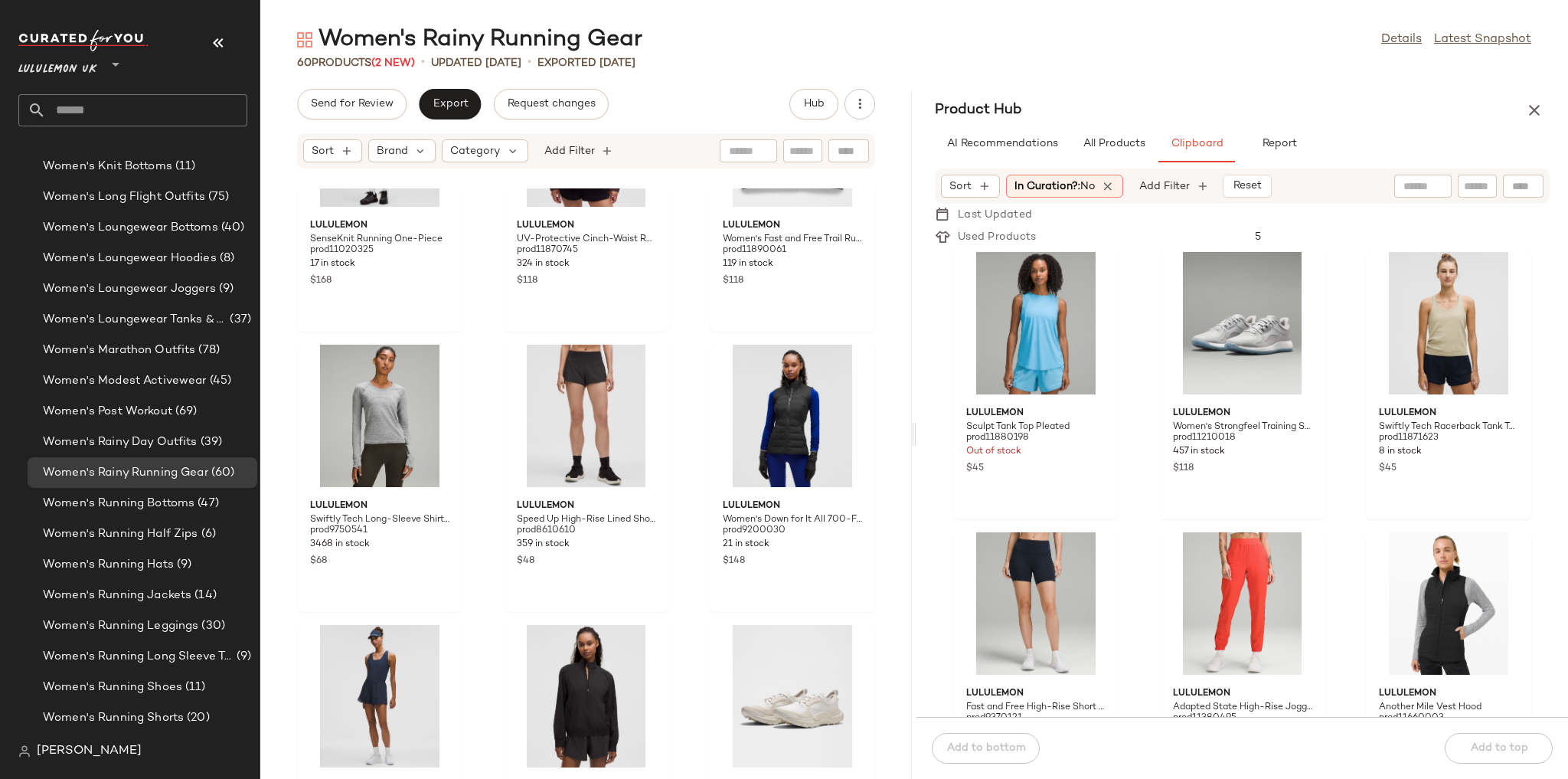 scroll, scrollTop: 4284, scrollLeft: 0, axis: vertical 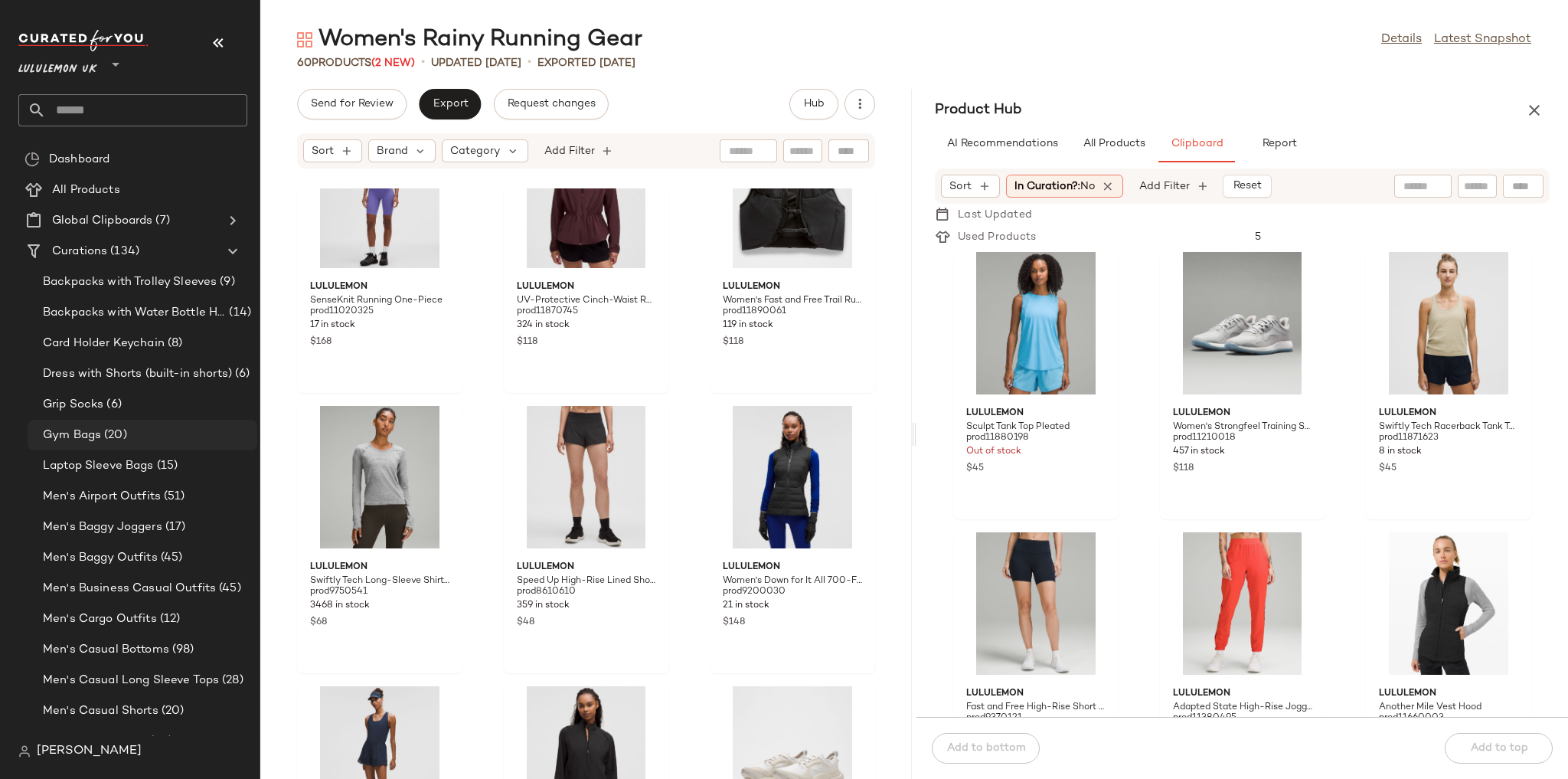 click on "Gym Bags (20)" 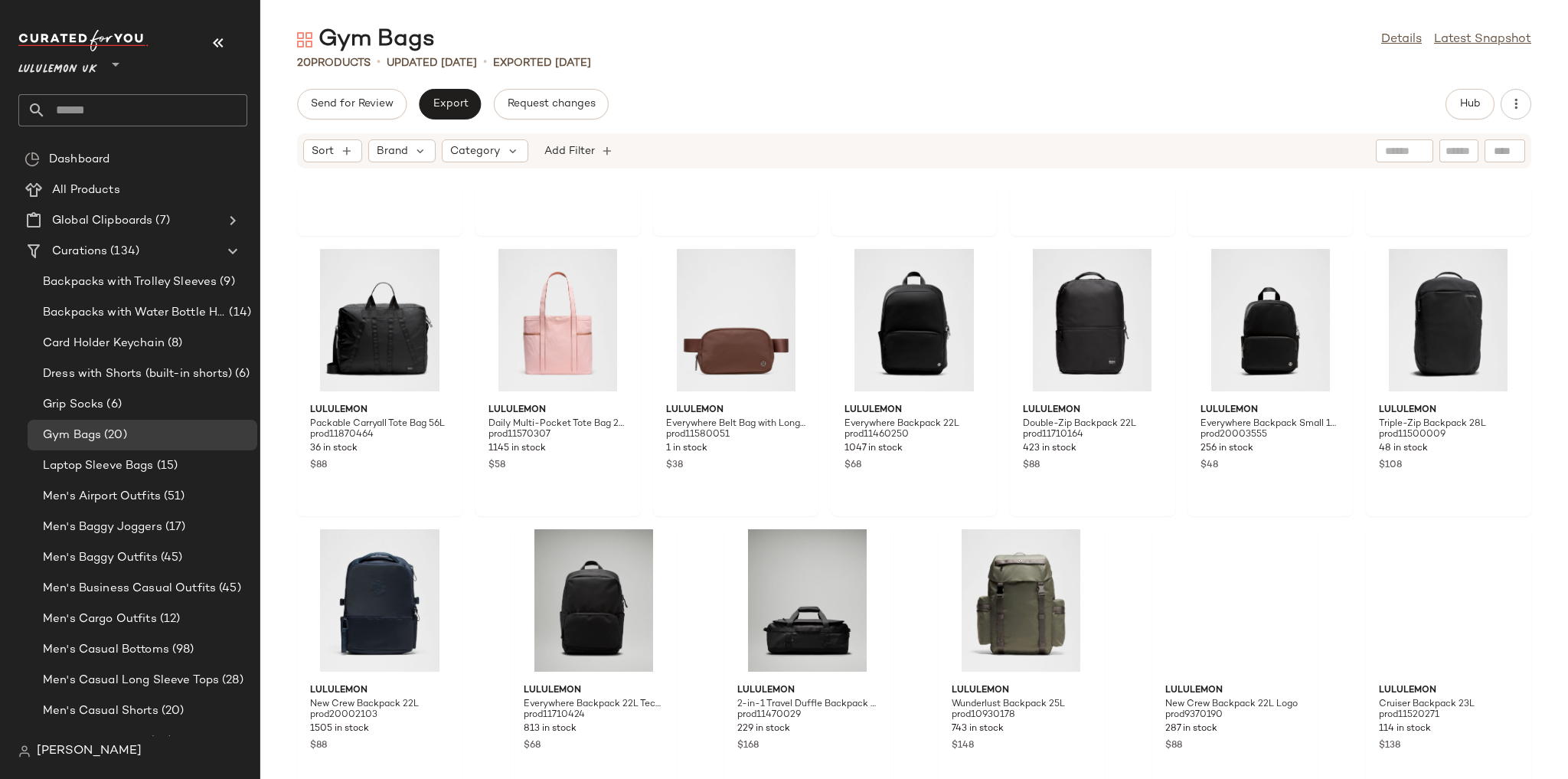 scroll, scrollTop: 245, scrollLeft: 0, axis: vertical 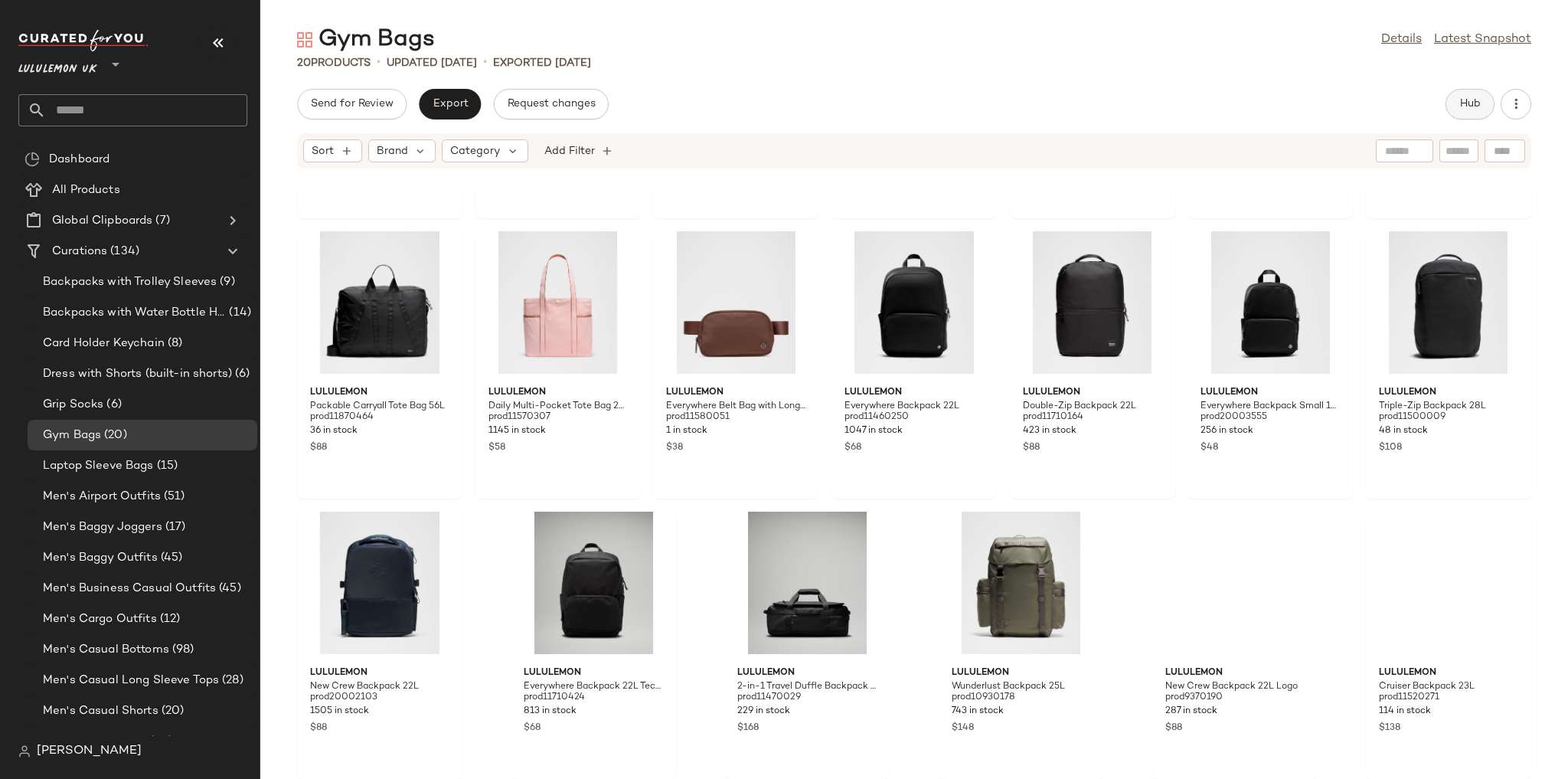 click on "Hub" at bounding box center [1470, 104] 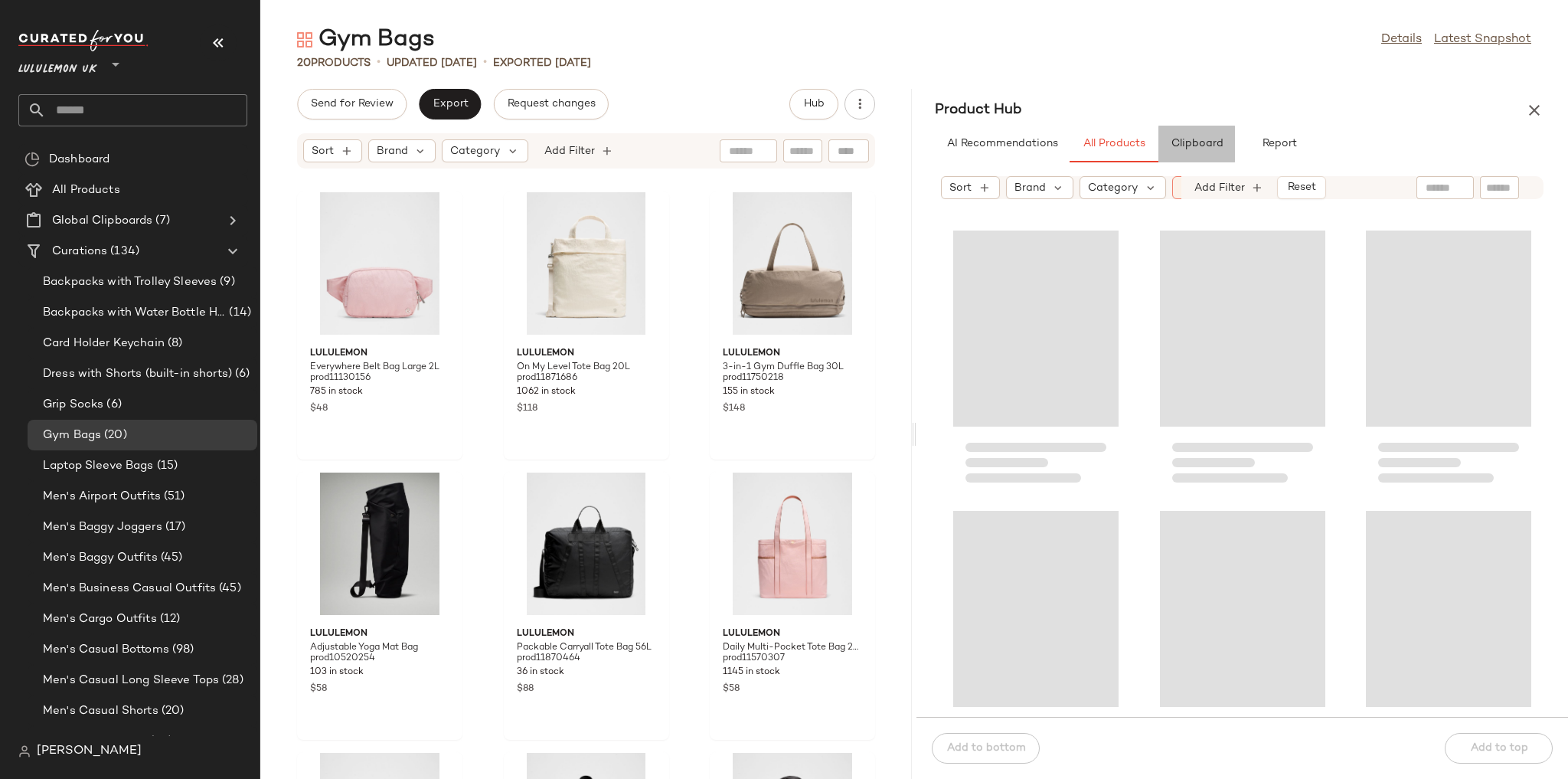 click on "Clipboard" 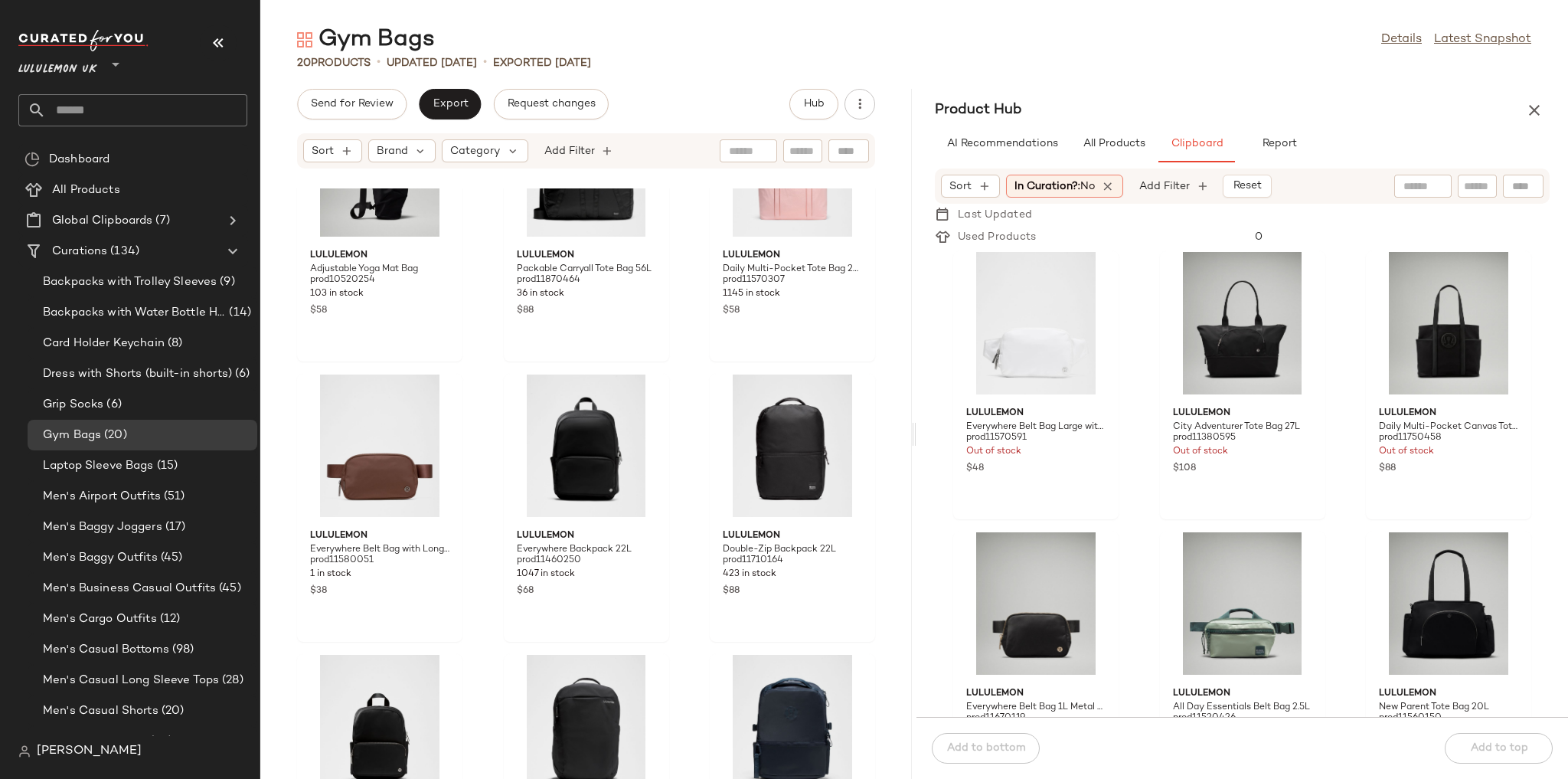 scroll, scrollTop: 722, scrollLeft: 0, axis: vertical 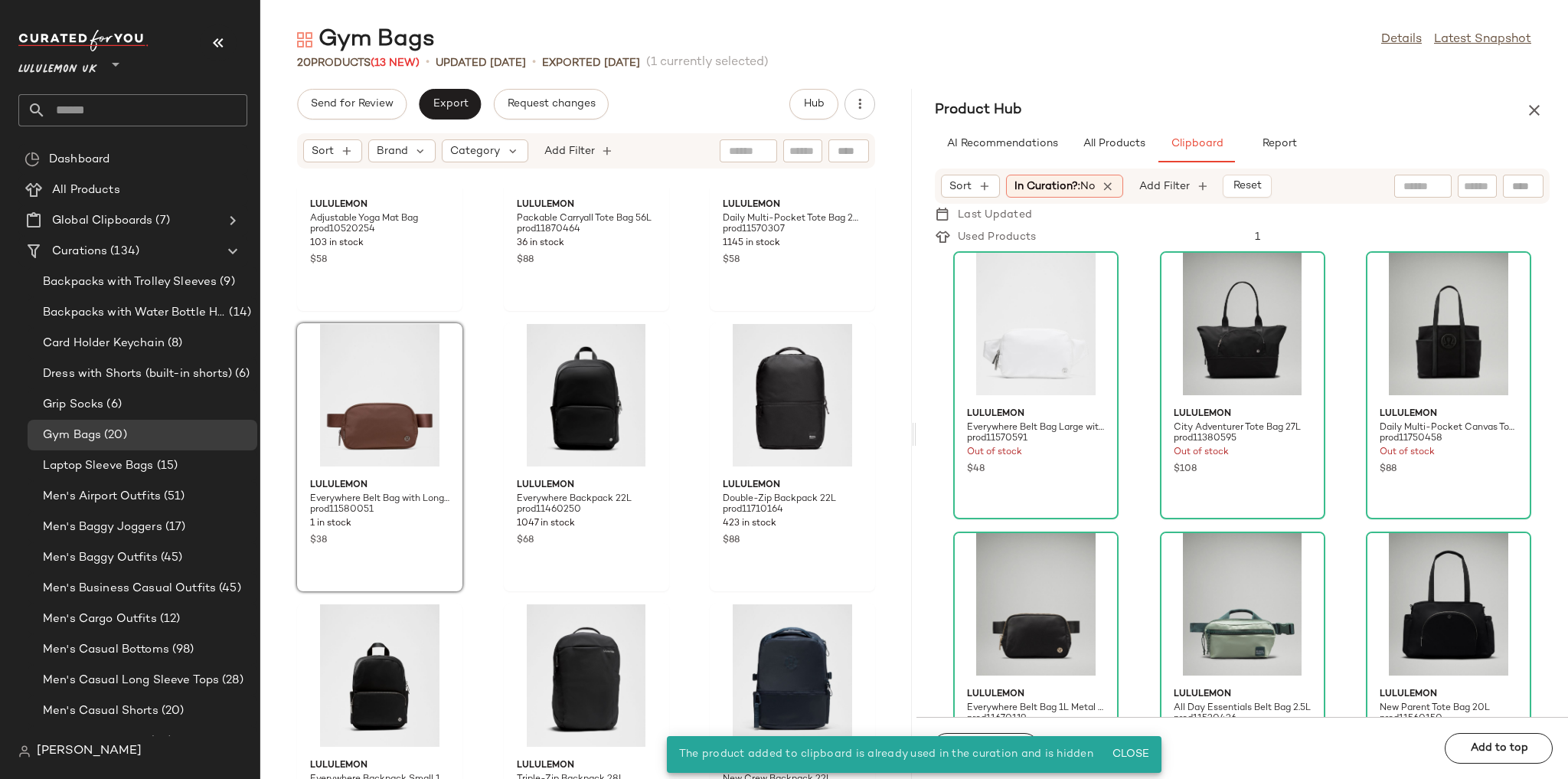 click on "lululemon Adjustable Yoga Mat Bag prod10520254 103 in stock $58 lululemon Packable Carryall Tote Bag 56L prod11870464 36 in stock $88 lululemon Daily Multi-Pocket Tote Bag 20L prod11570307 1145 in stock $58 lululemon Everywhere Belt Bag with Long Strap 1L prod11580051 1 in stock $38 lululemon Everywhere Backpack 22L prod11460250 1047 in stock $68 lululemon Double-Zip Backpack 22L prod11710164 423 in stock $88 lululemon Everywhere Backpack Small 11.5L Metal Hardware prod20003555 256 in stock $48 lululemon Triple-Zip Backpack 28L prod11500009 48 in stock $108 lululemon New Crew Backpack 22L prod20002103 1505 in stock $88 lululemon Everywhere Backpack 22L Tech Canvas prod11710424 813 in stock $68 lululemon 2-in-1 Travel Duffle Backpack 45L prod11470029 229 in stock $168 lululemon Wunderlust Backpack 25L prod10930178 743 in stock $148 lululemon New Crew Backpack 22L Logo prod9370190 287 in stock $88 lululemon Cruiser Backpack 23L prod11520271 114 in stock $138" 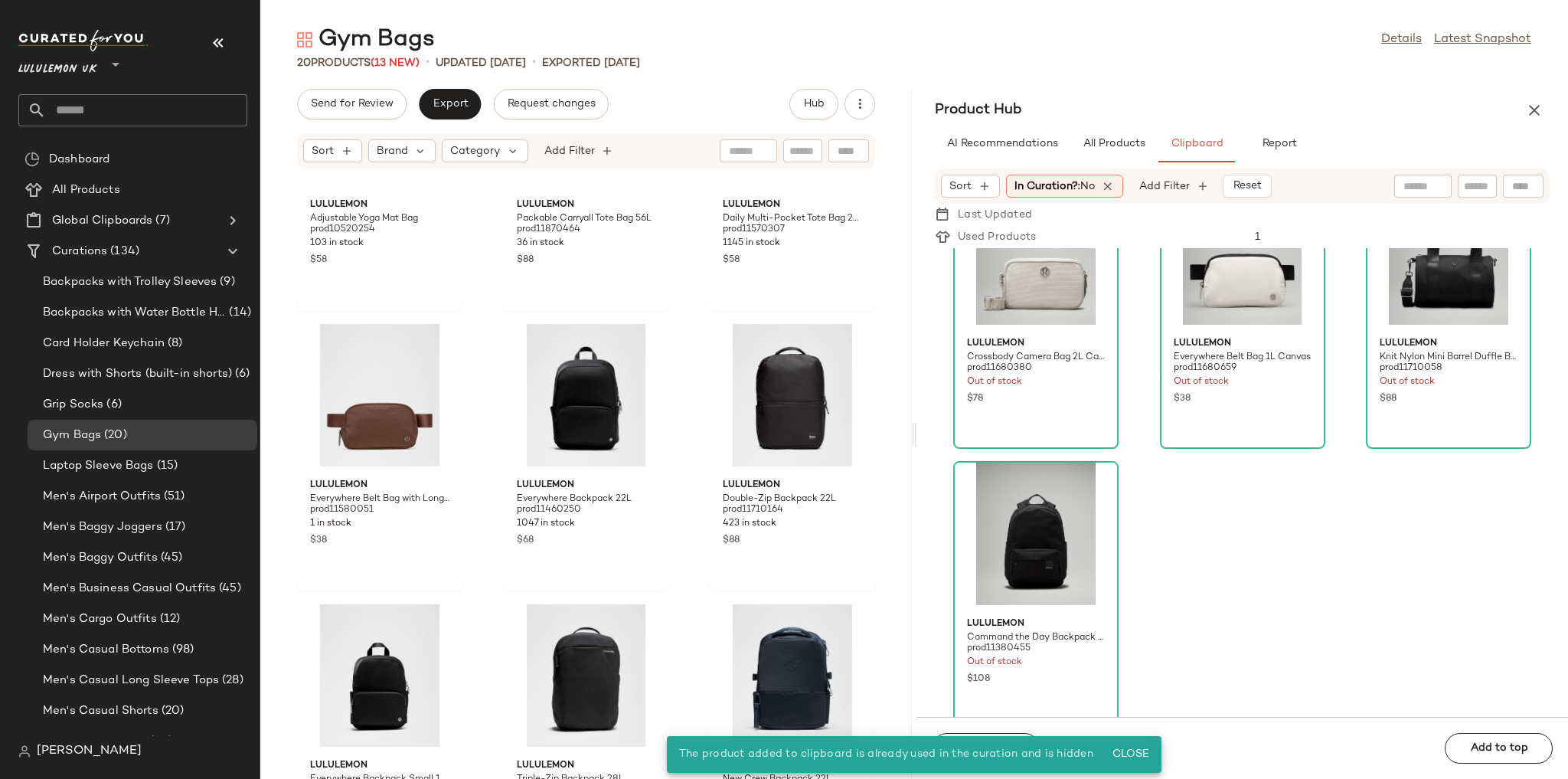 scroll, scrollTop: 936, scrollLeft: 0, axis: vertical 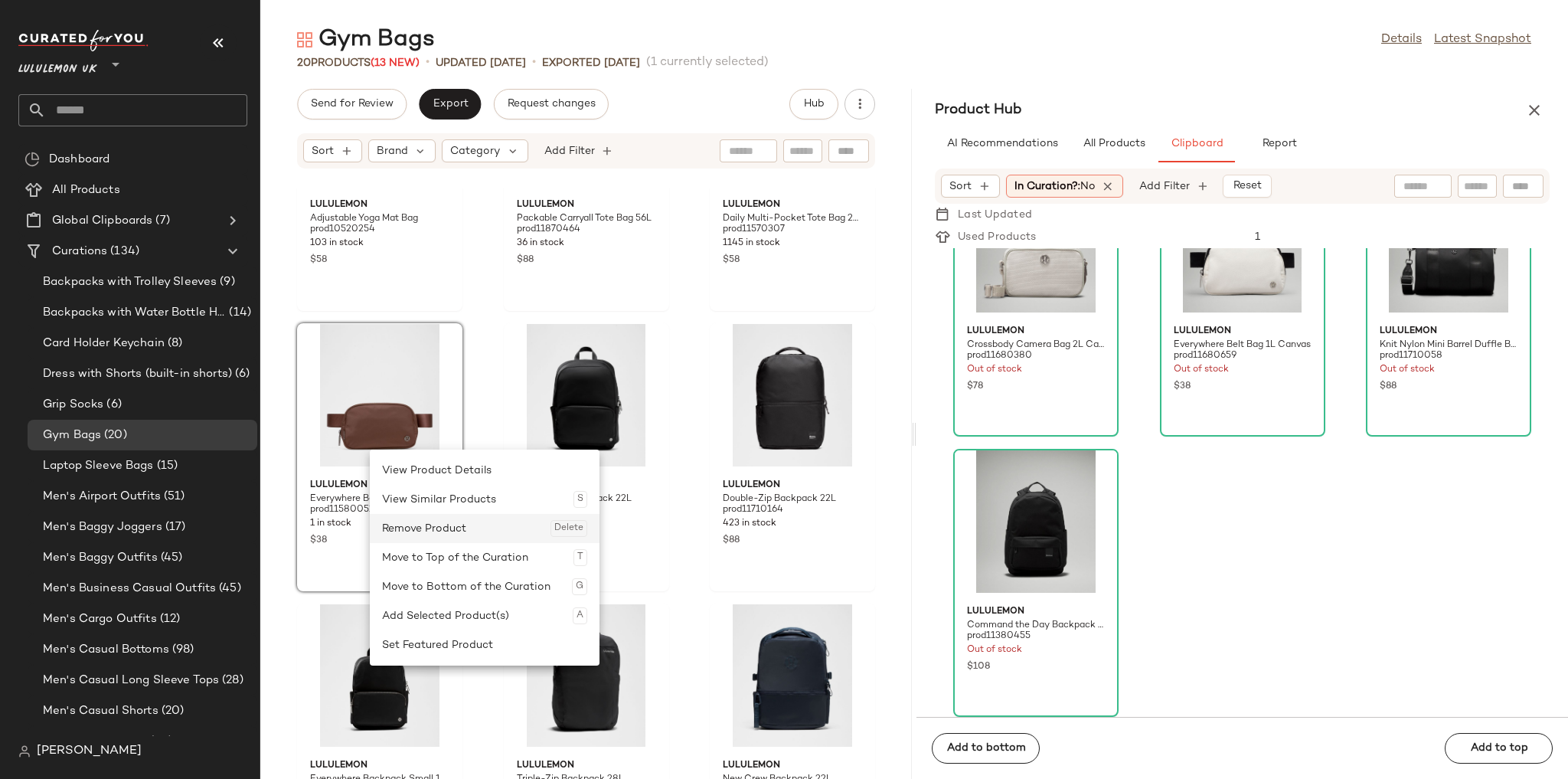 click on "Remove Product  Delete" 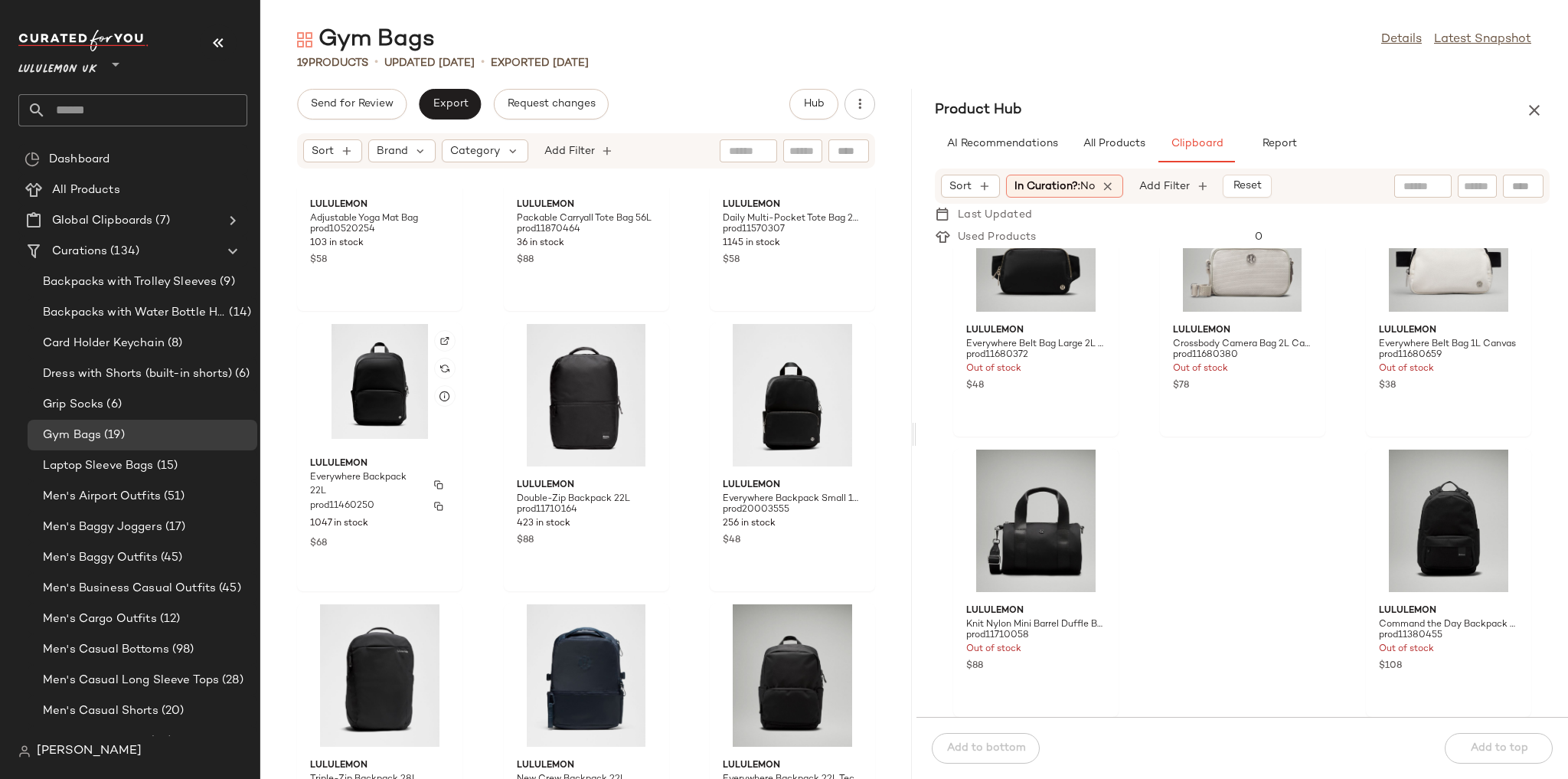 scroll, scrollTop: 935, scrollLeft: 0, axis: vertical 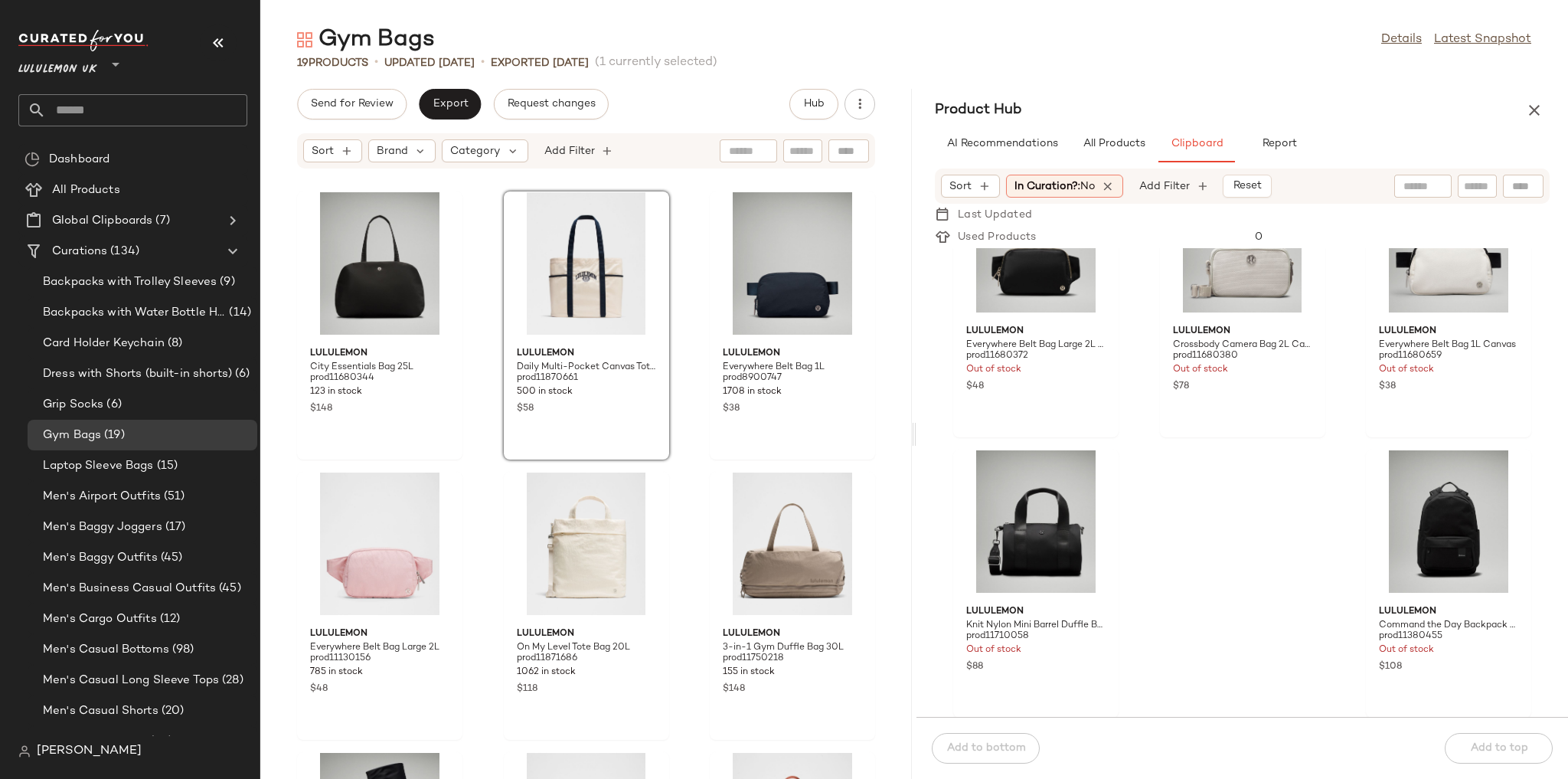 click on "lululemon City Essentials Bag 25L prod11680344 123 in stock $148 lululemon Daily Multi-Pocket Canvas Tote Bag 20L Collegiate prod11870661 500 in stock $58 lululemon Everywhere Belt Bag 1L prod8900747 1708 in stock $38 lululemon Everywhere Belt Bag Large 2L prod11130156 785 in stock $48 lululemon On My Level Tote Bag 20L prod11871686 1062 in stock $118 lululemon 3-in-1 Gym Duffle Bag 30L prod11750218 155 in stock $148 lululemon Adjustable Yoga Mat Bag prod10520254 103 in stock $58 lululemon Packable Carryall Tote Bag 56L prod11870464 36 in stock $88 lululemon Daily Multi-Pocket Tote Bag 20L prod11570307 1145 in stock $58 lululemon Everywhere Backpack 22L prod11460250 1047 in stock $68 lululemon Double-Zip Backpack 22L prod11710164 423 in stock $88 lululemon Everywhere Backpack Small 11.5L Metal Hardware prod20003555 256 in stock $48 lululemon Triple-Zip Backpack 28L prod11500009 48 in stock $108 lululemon New Crew Backpack 22L prod20002103 1505 in stock $88 lululemon Everywhere Backpack 22L Tech Canvas $68" 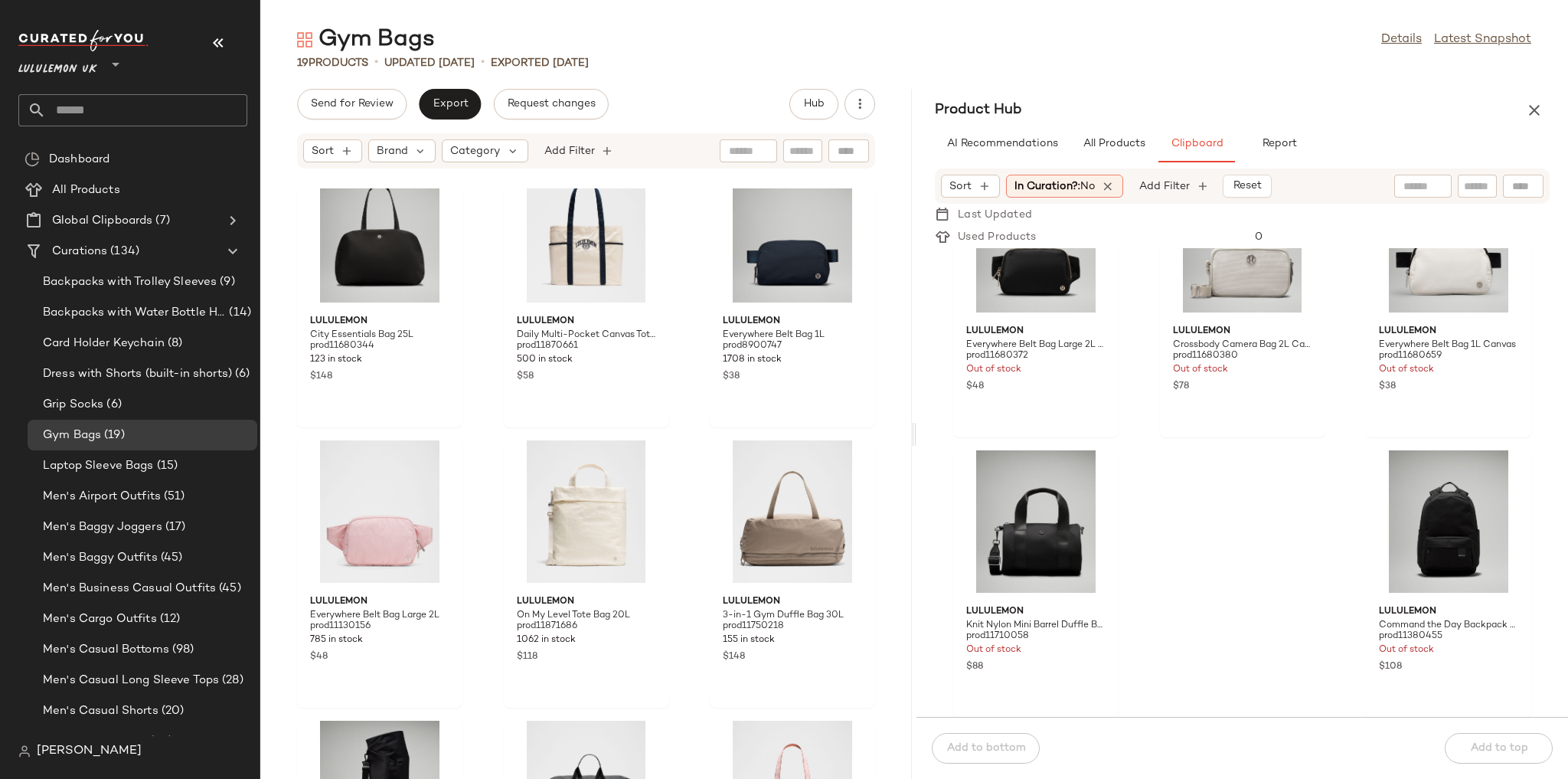 scroll, scrollTop: 61, scrollLeft: 0, axis: vertical 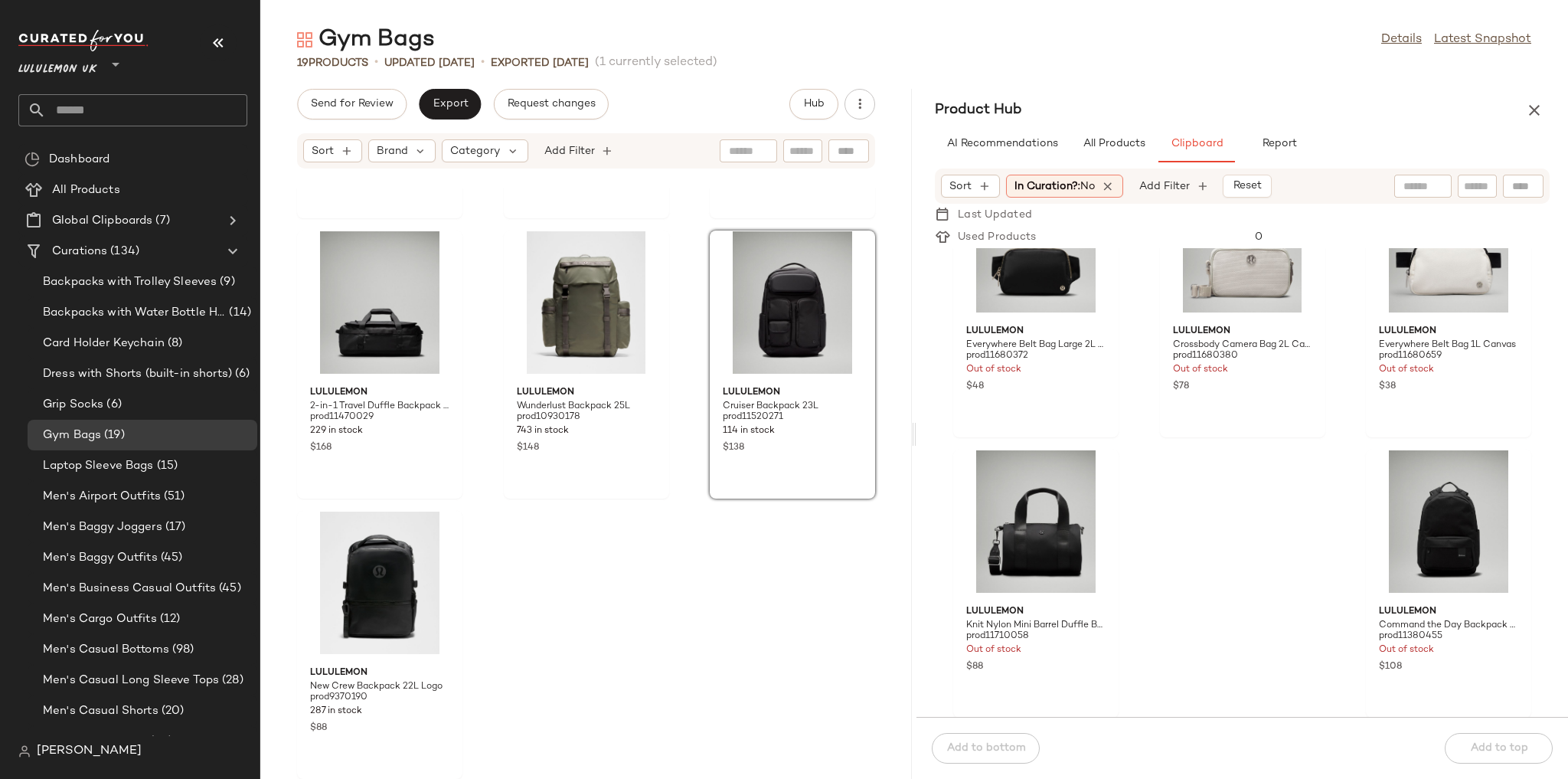 click on "lululemon Triple-Zip Backpack 28L prod11500009 48 in stock $108 lululemon New Crew Backpack 22L prod20002103 1505 in stock $88 lululemon Everywhere Backpack 22L Tech Canvas prod11710424 813 in stock $68 lululemon 2-in-1 Travel Duffle Backpack 45L prod11470029 229 in stock $168 lululemon Wunderlust Backpack 25L prod10930178 743 in stock $148 lululemon Cruiser Backpack 23L prod11520271 114 in stock $138 lululemon New Crew Backpack 22L Logo prod9370190 287 in stock $88" 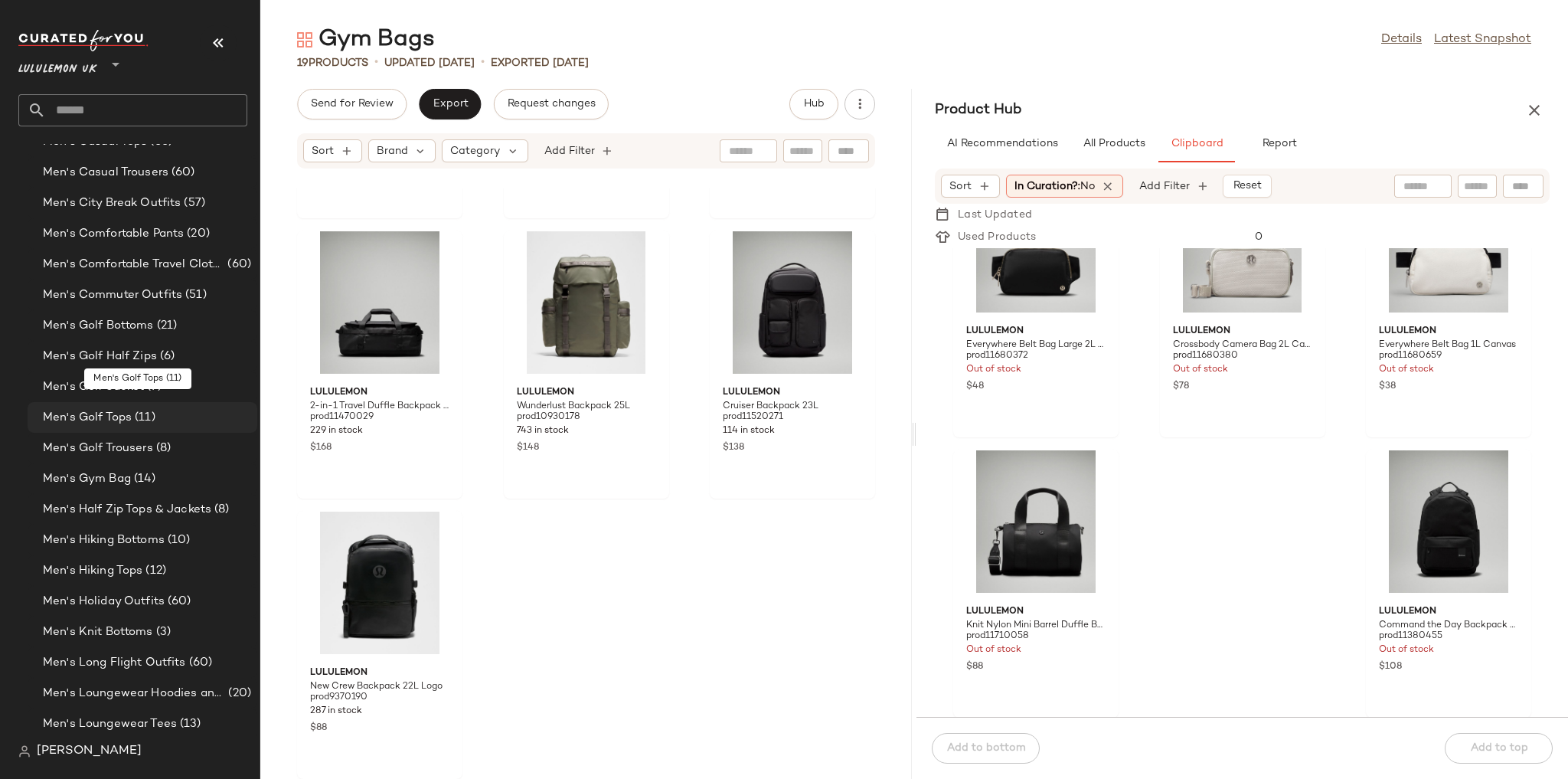 scroll, scrollTop: 613, scrollLeft: 0, axis: vertical 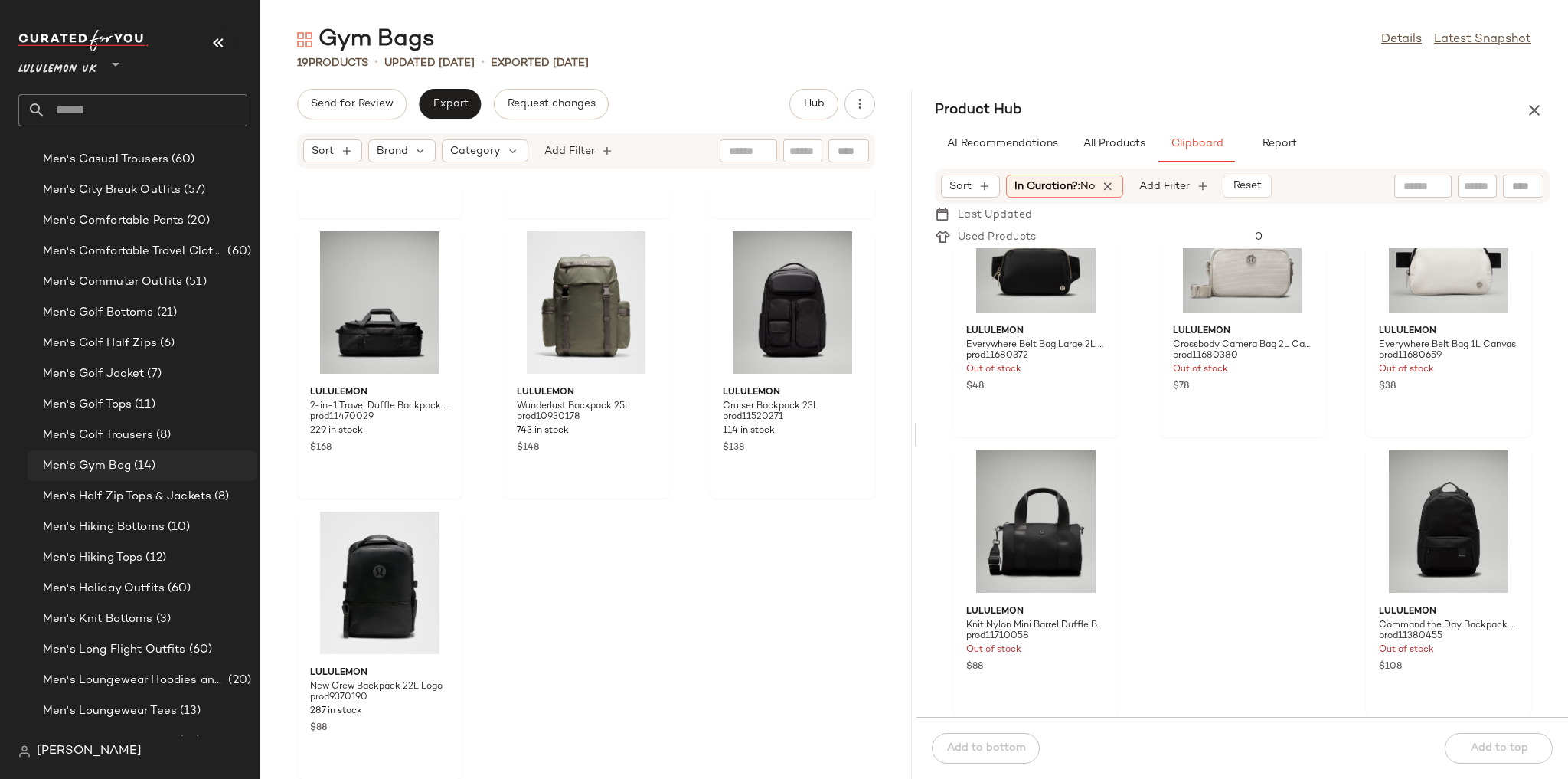 click on "Men's Gym Bag" at bounding box center [87, 466] 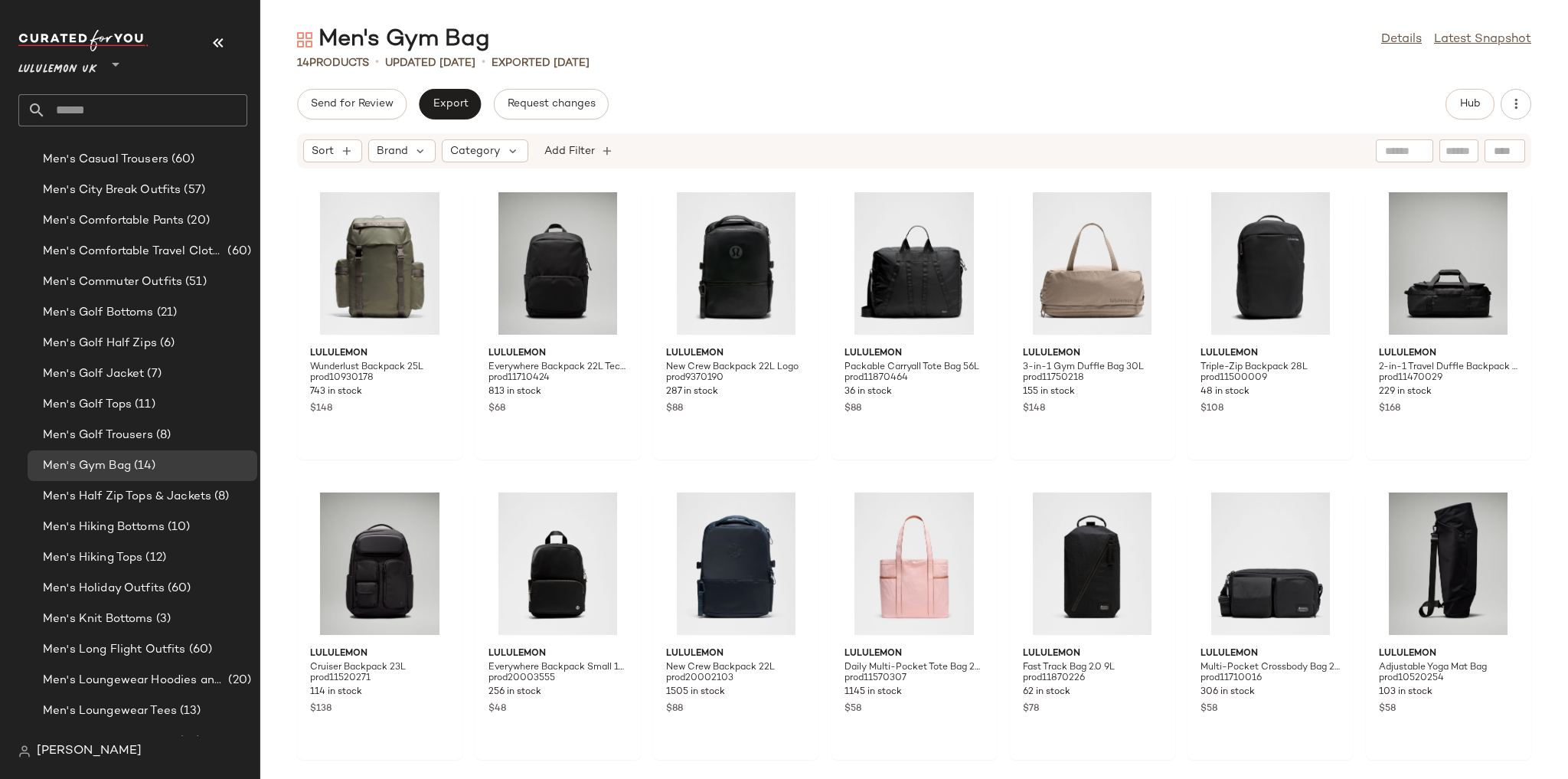 scroll, scrollTop: 0, scrollLeft: 0, axis: both 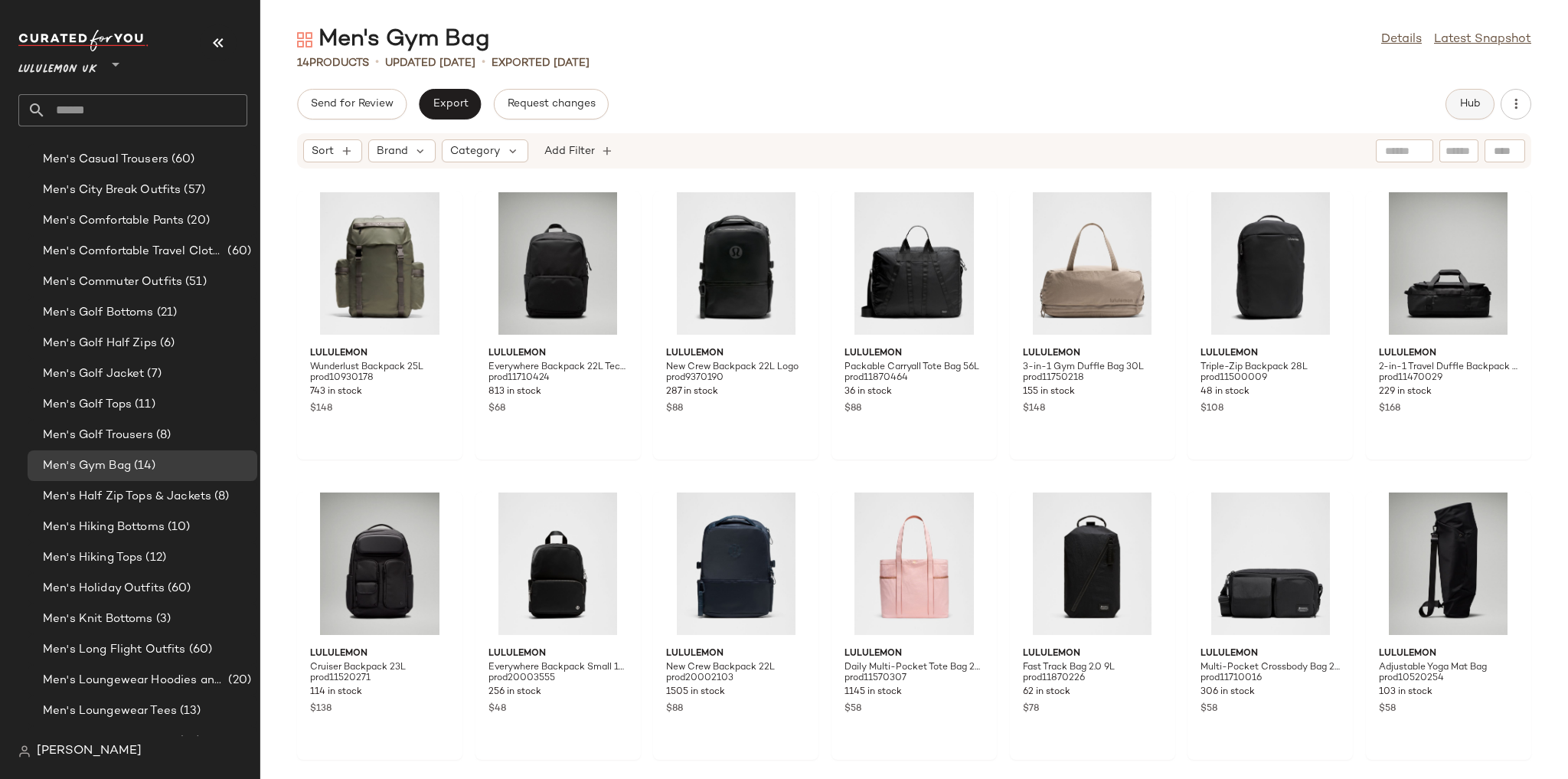 click on "Hub" at bounding box center (1470, 104) 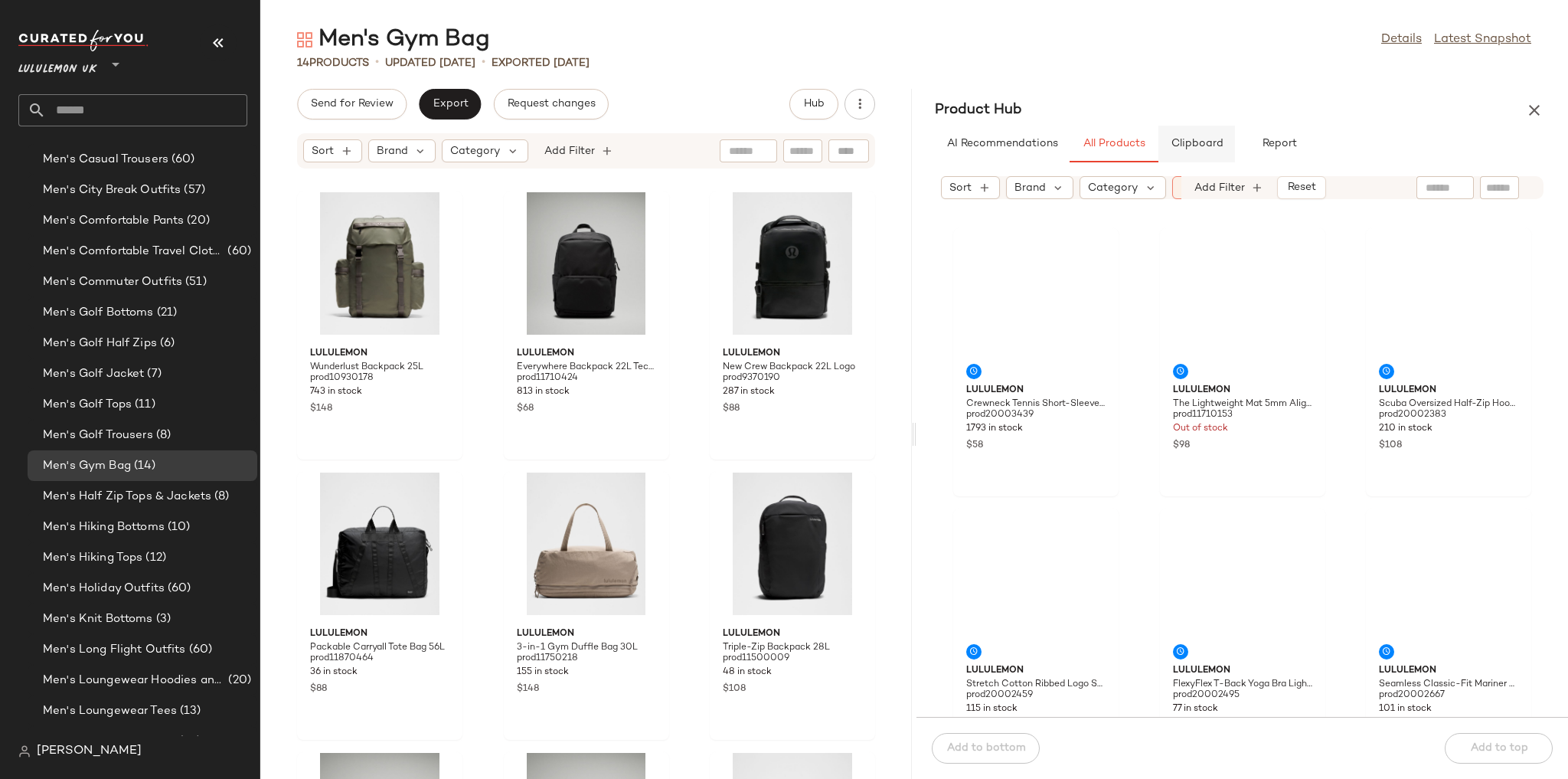 click on "Clipboard" 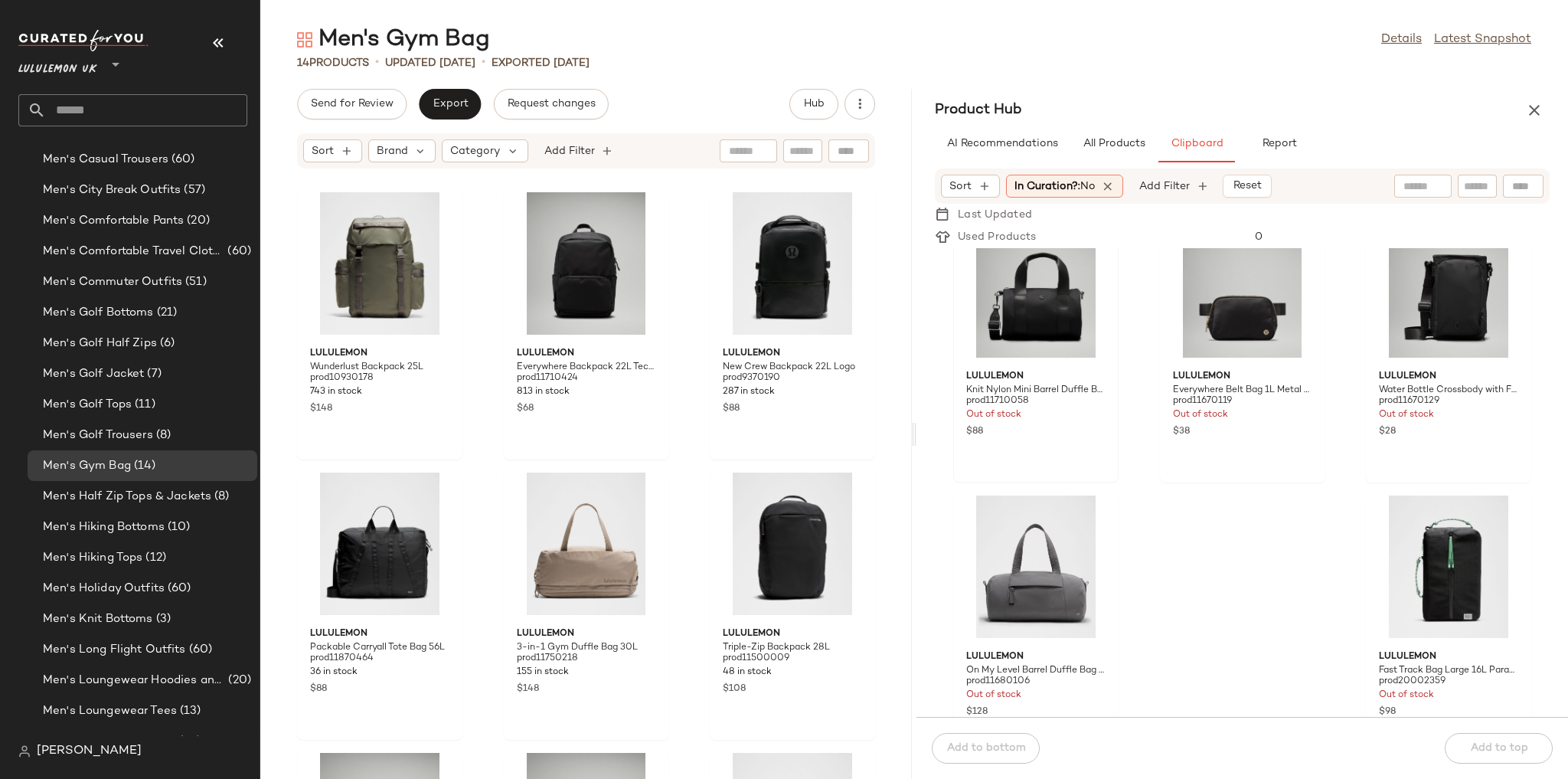 scroll, scrollTop: 0, scrollLeft: 0, axis: both 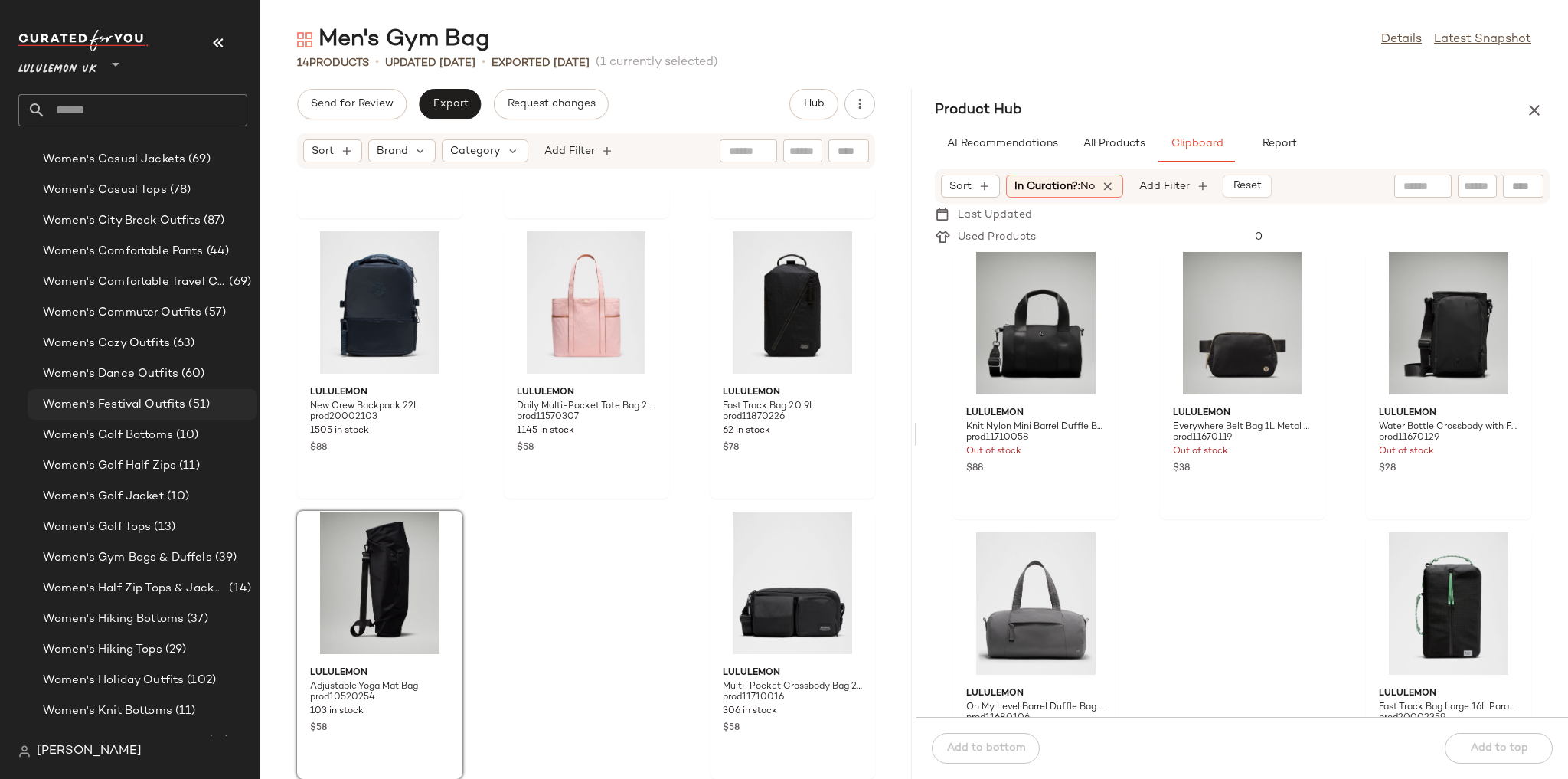 click on "Women's Festival Outfits" at bounding box center [114, 404] 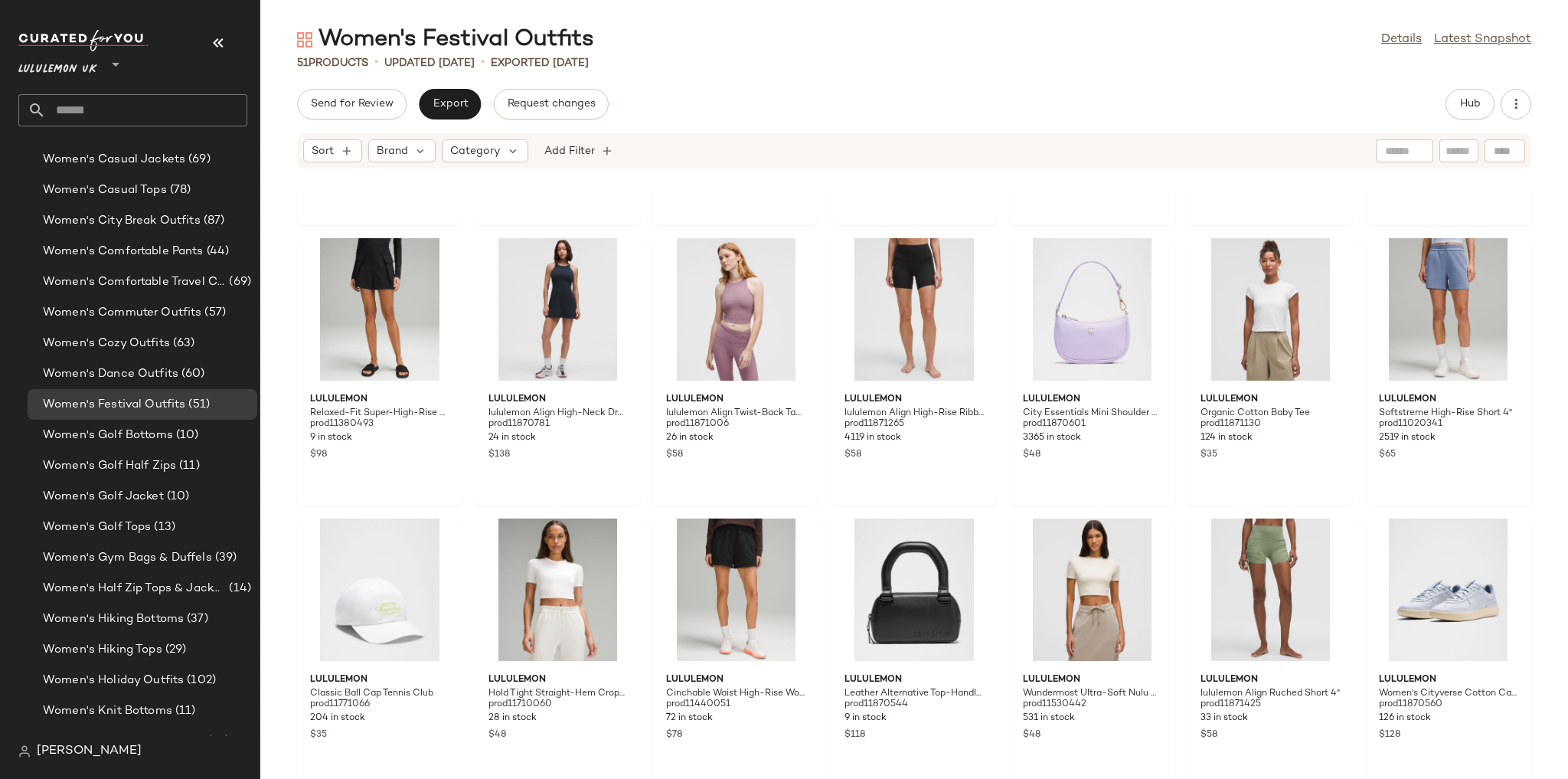 scroll, scrollTop: 1115, scrollLeft: 0, axis: vertical 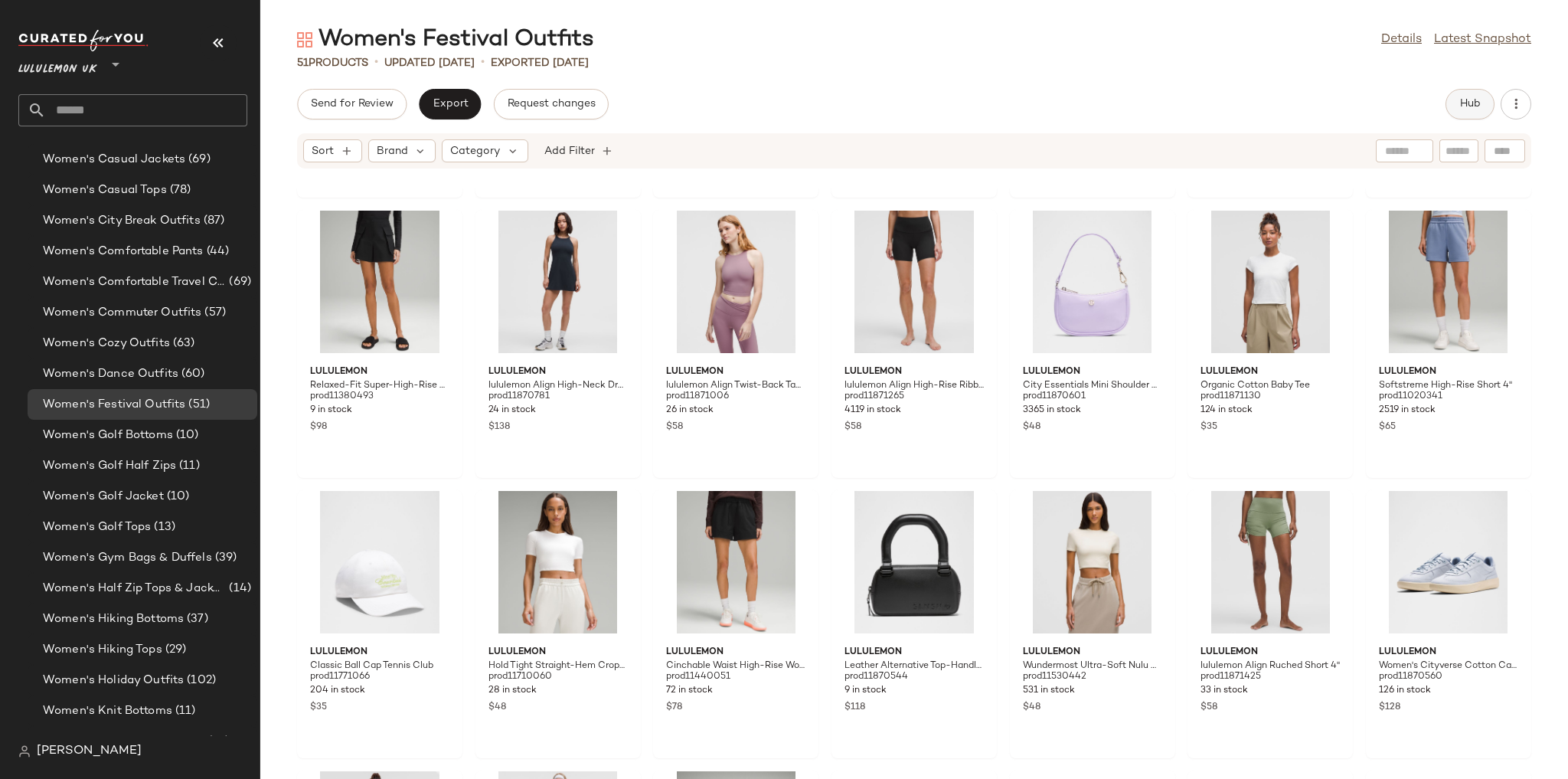click on "Hub" 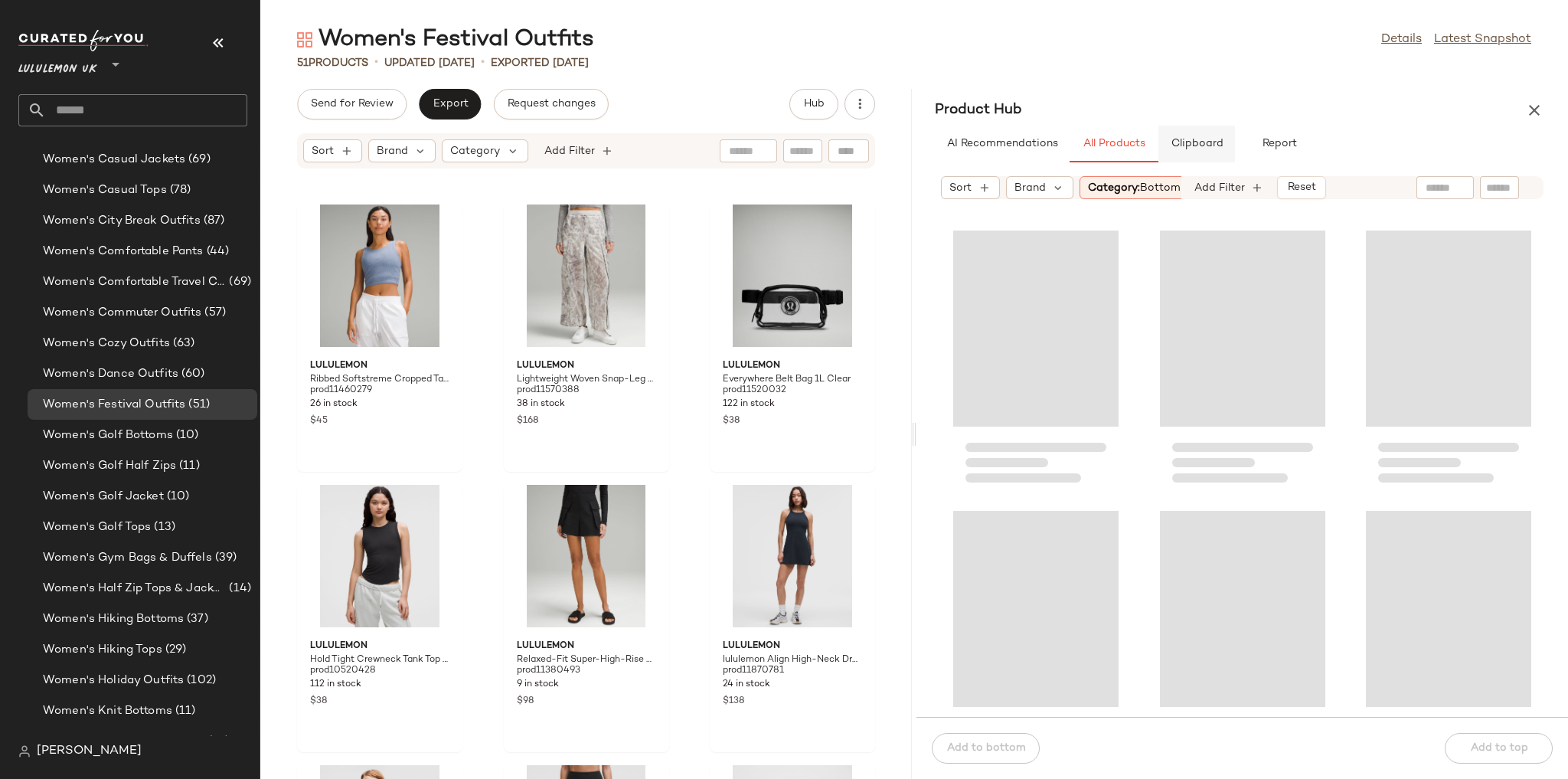 click on "Clipboard" 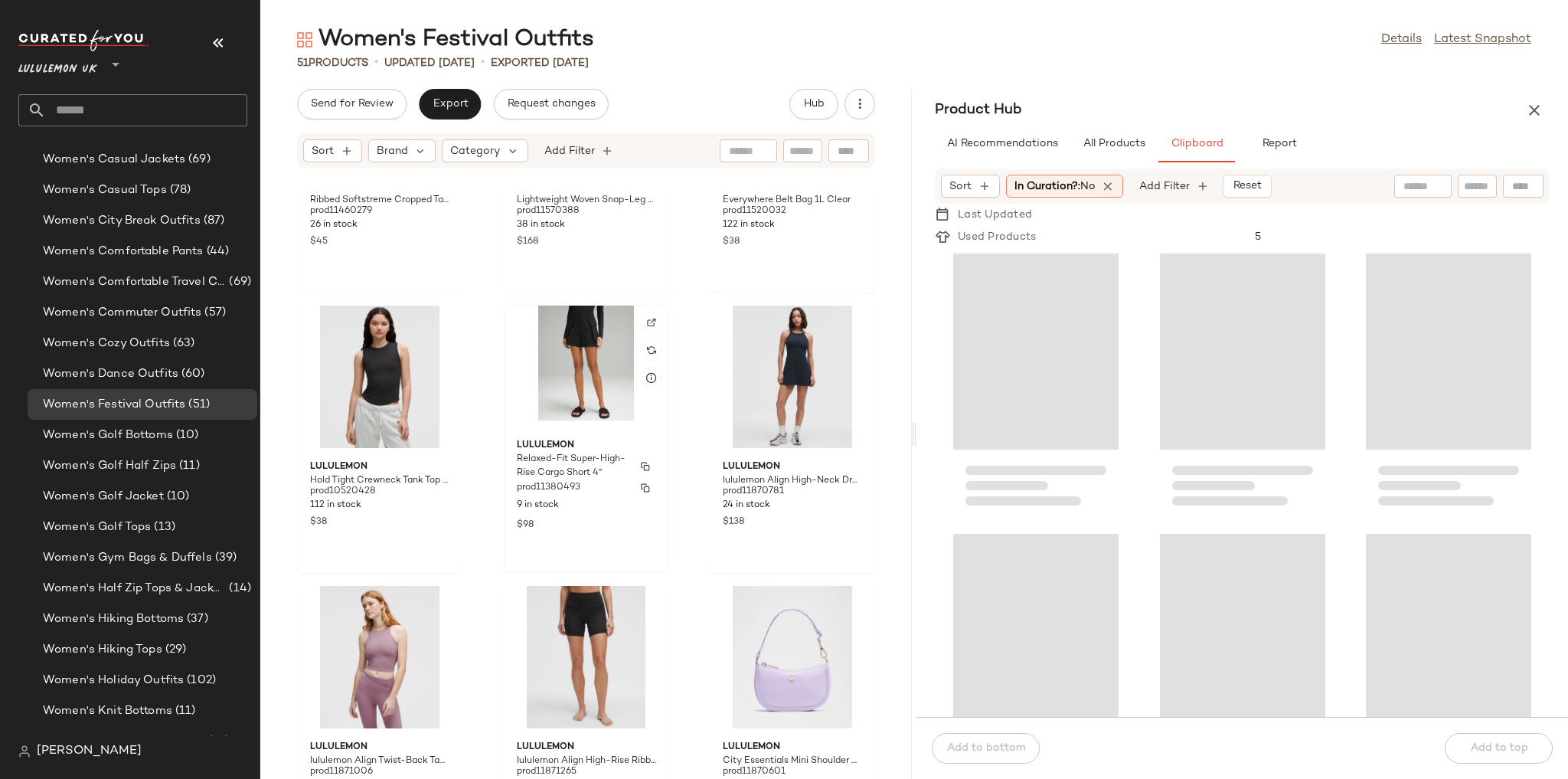 scroll, scrollTop: 2146, scrollLeft: 0, axis: vertical 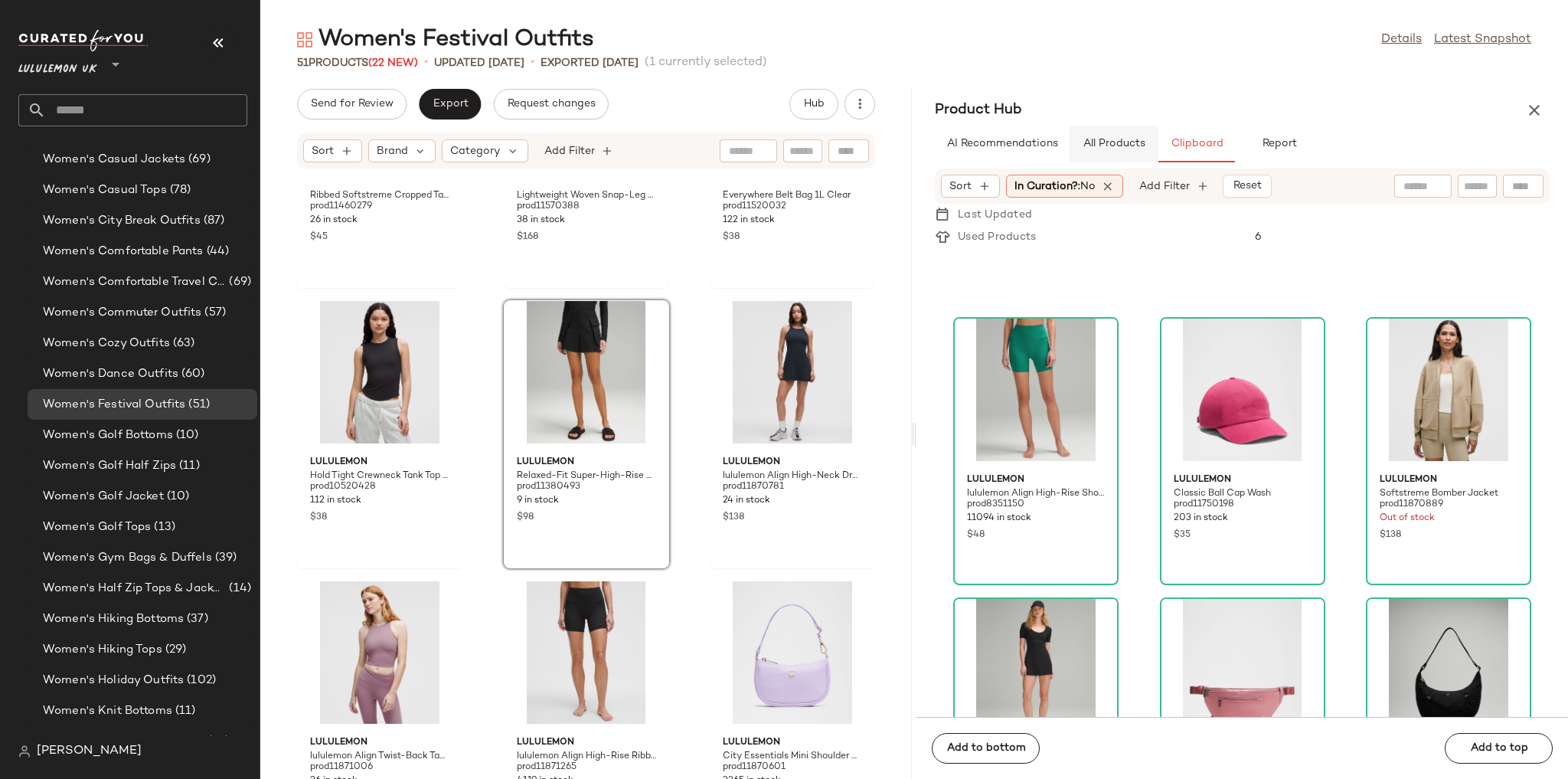 click on "All Products" 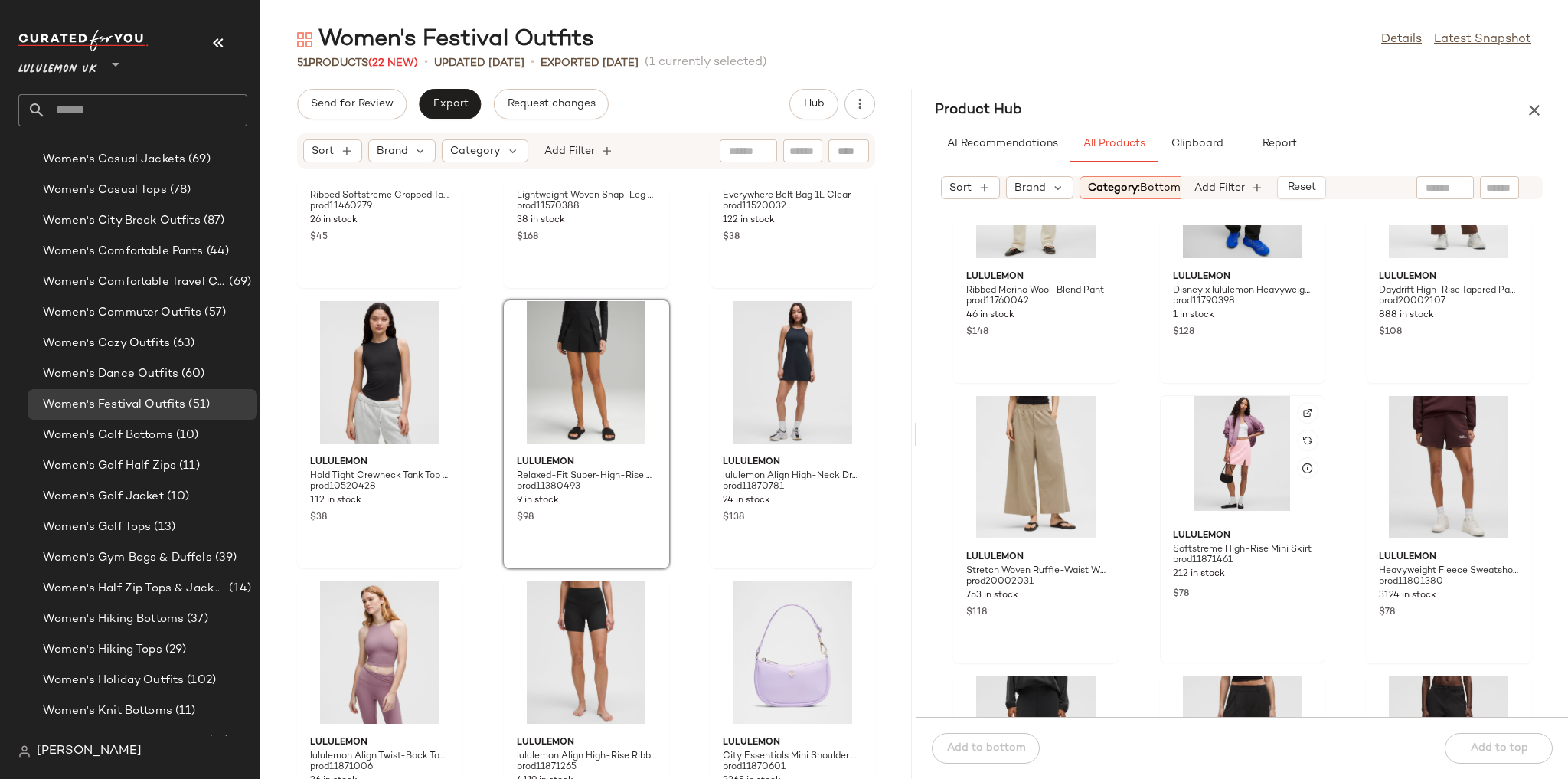 scroll, scrollTop: 686, scrollLeft: 0, axis: vertical 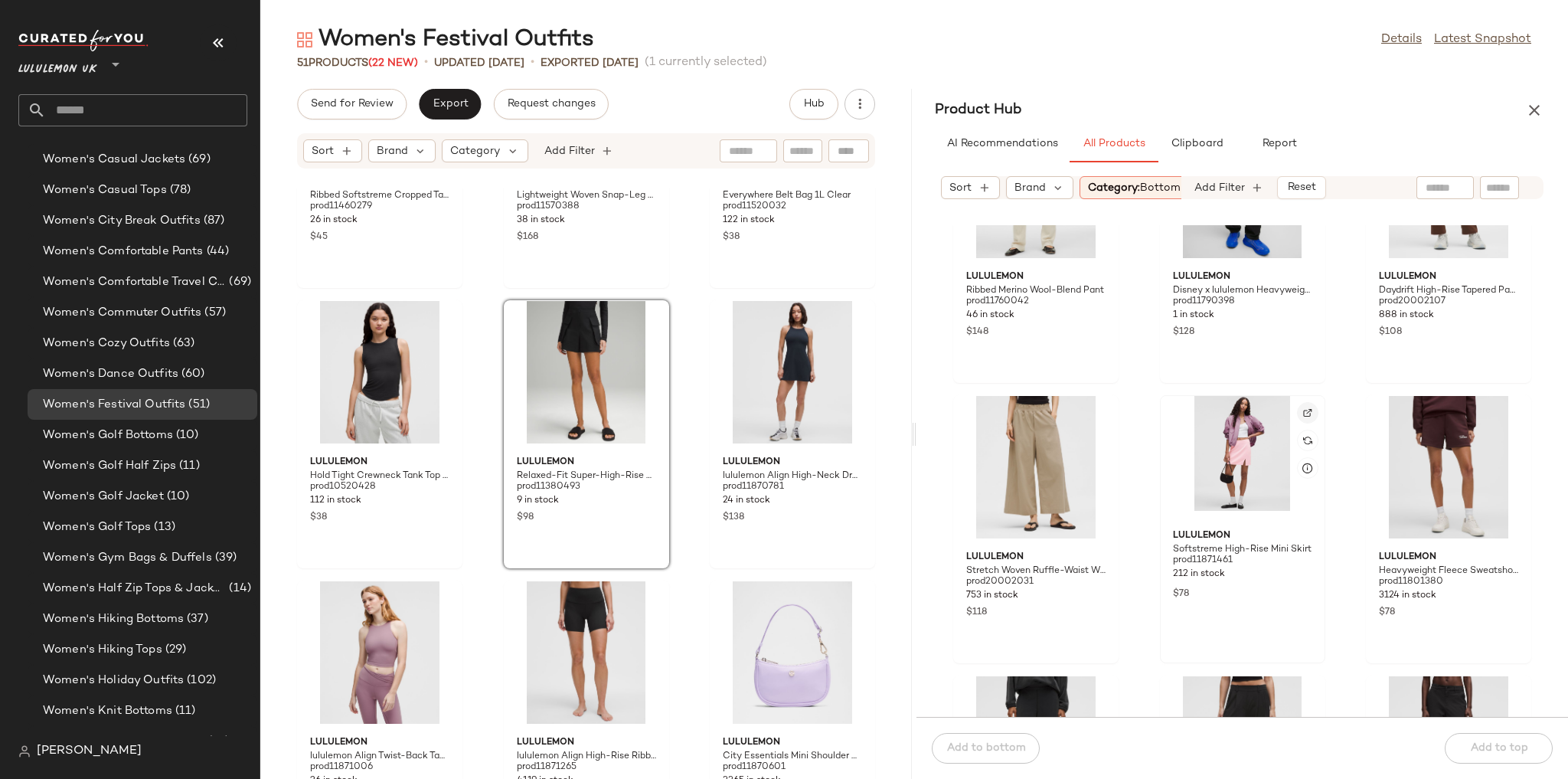 click 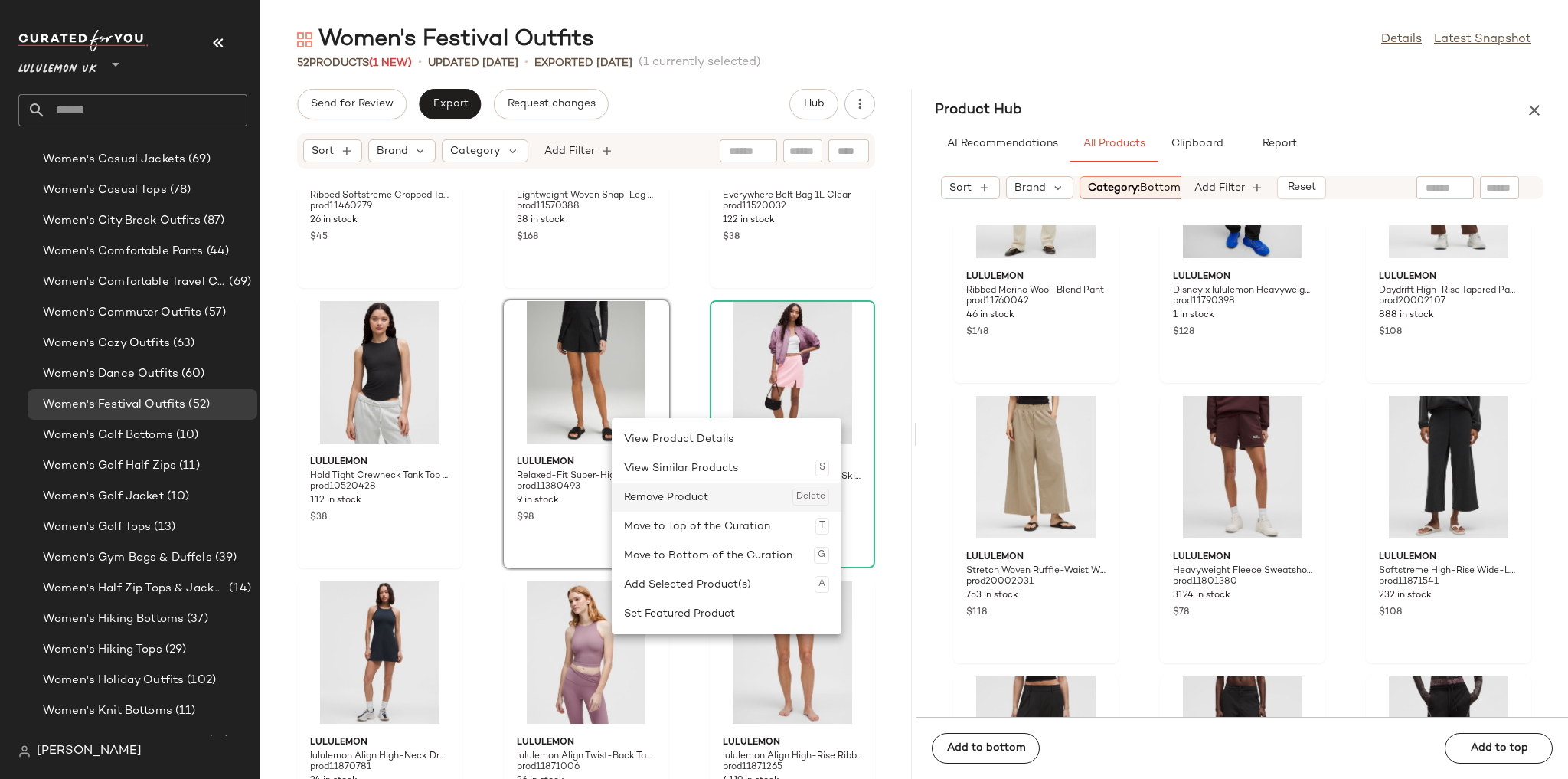 click on "Remove Product  Delete" 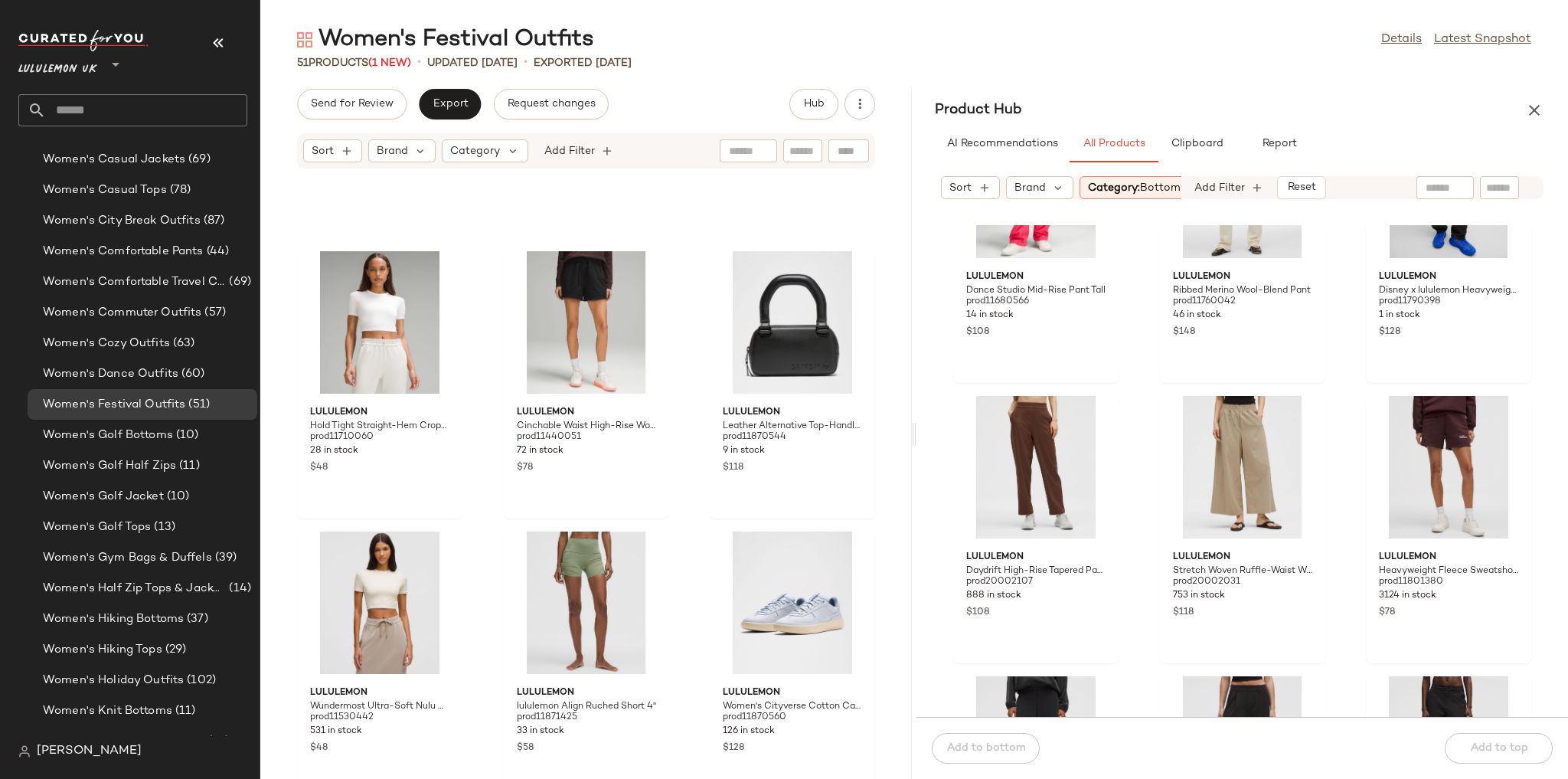 scroll, scrollTop: 3004, scrollLeft: 0, axis: vertical 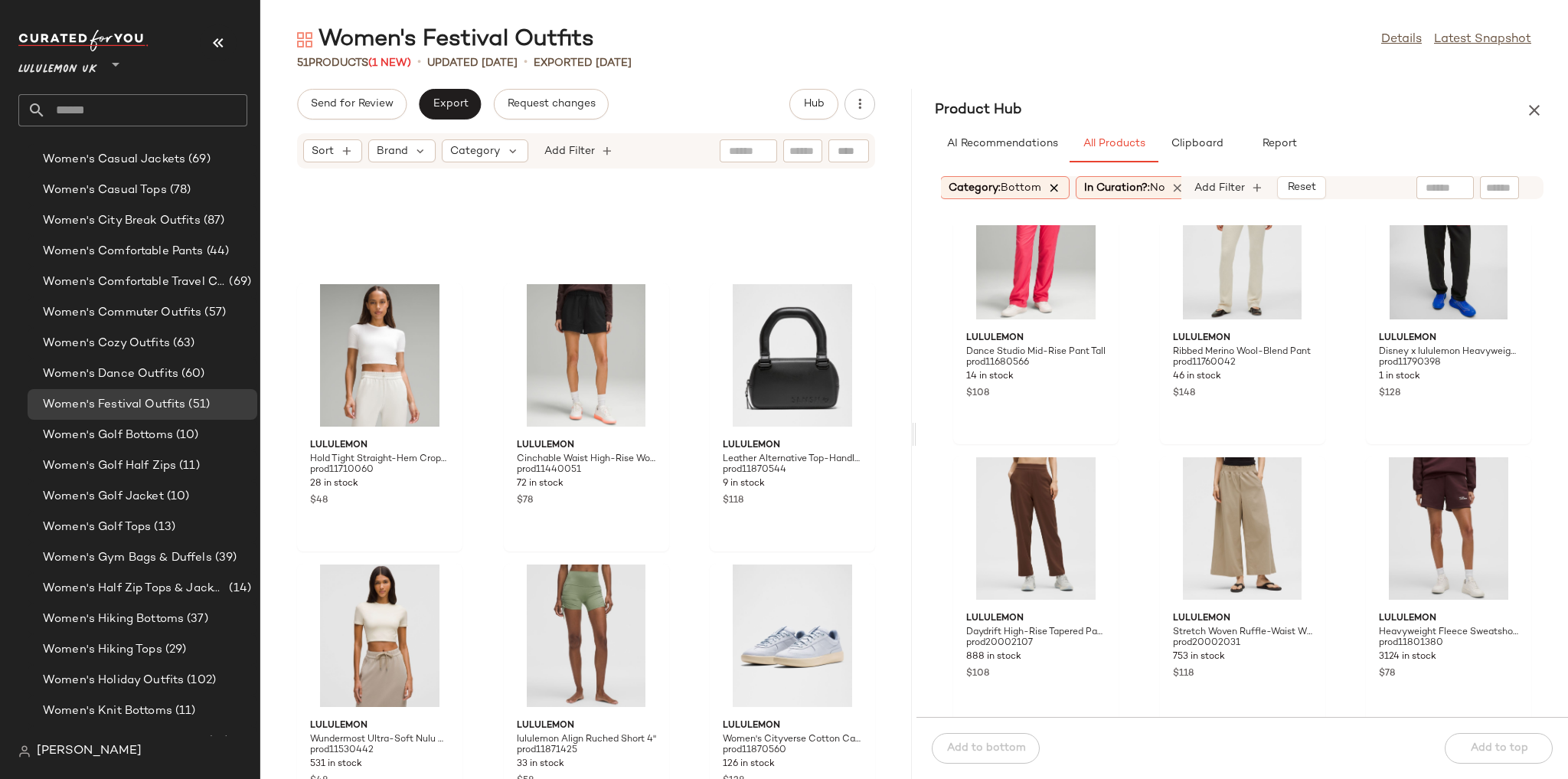 click at bounding box center (1054, 188) 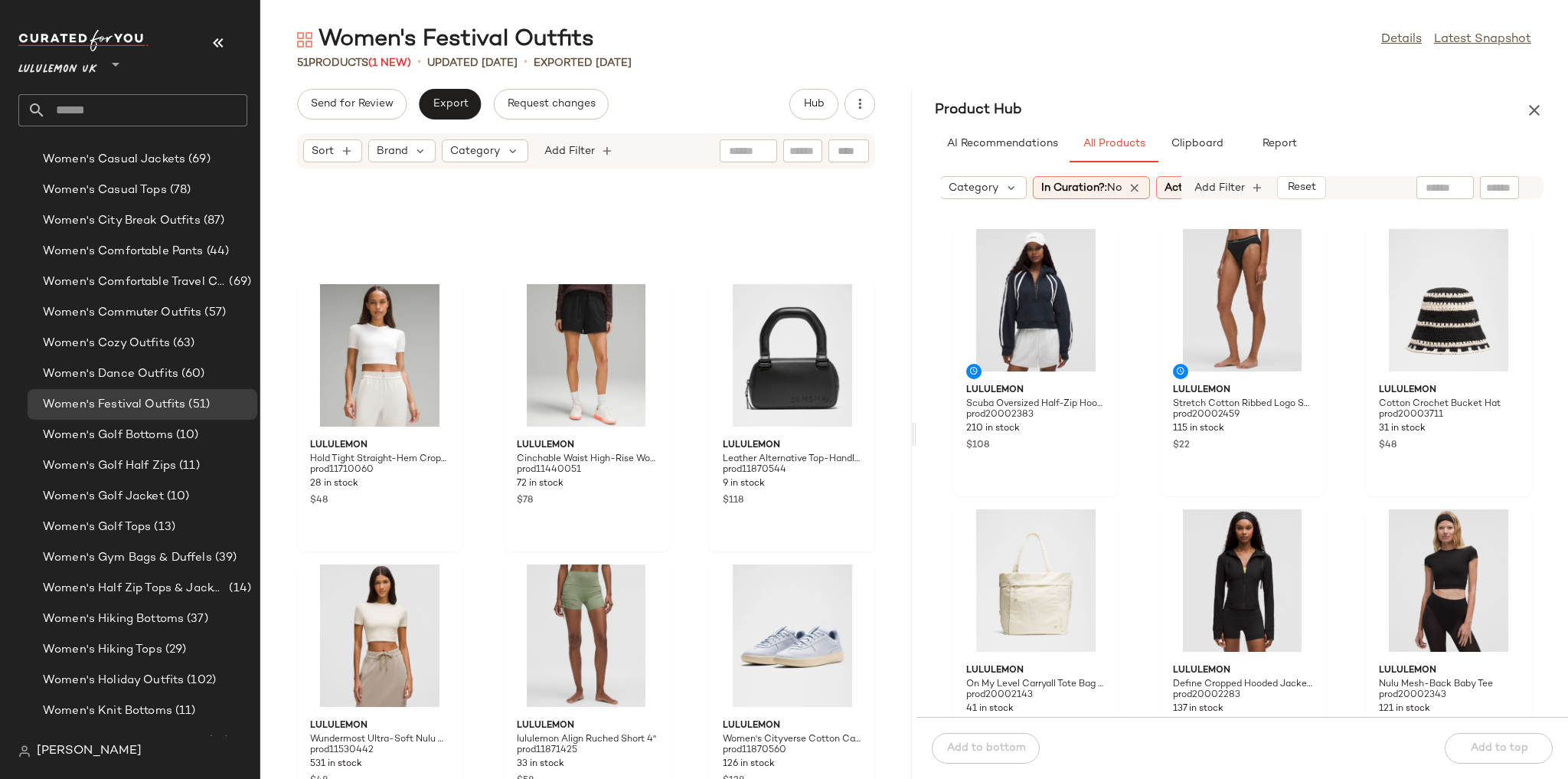 click 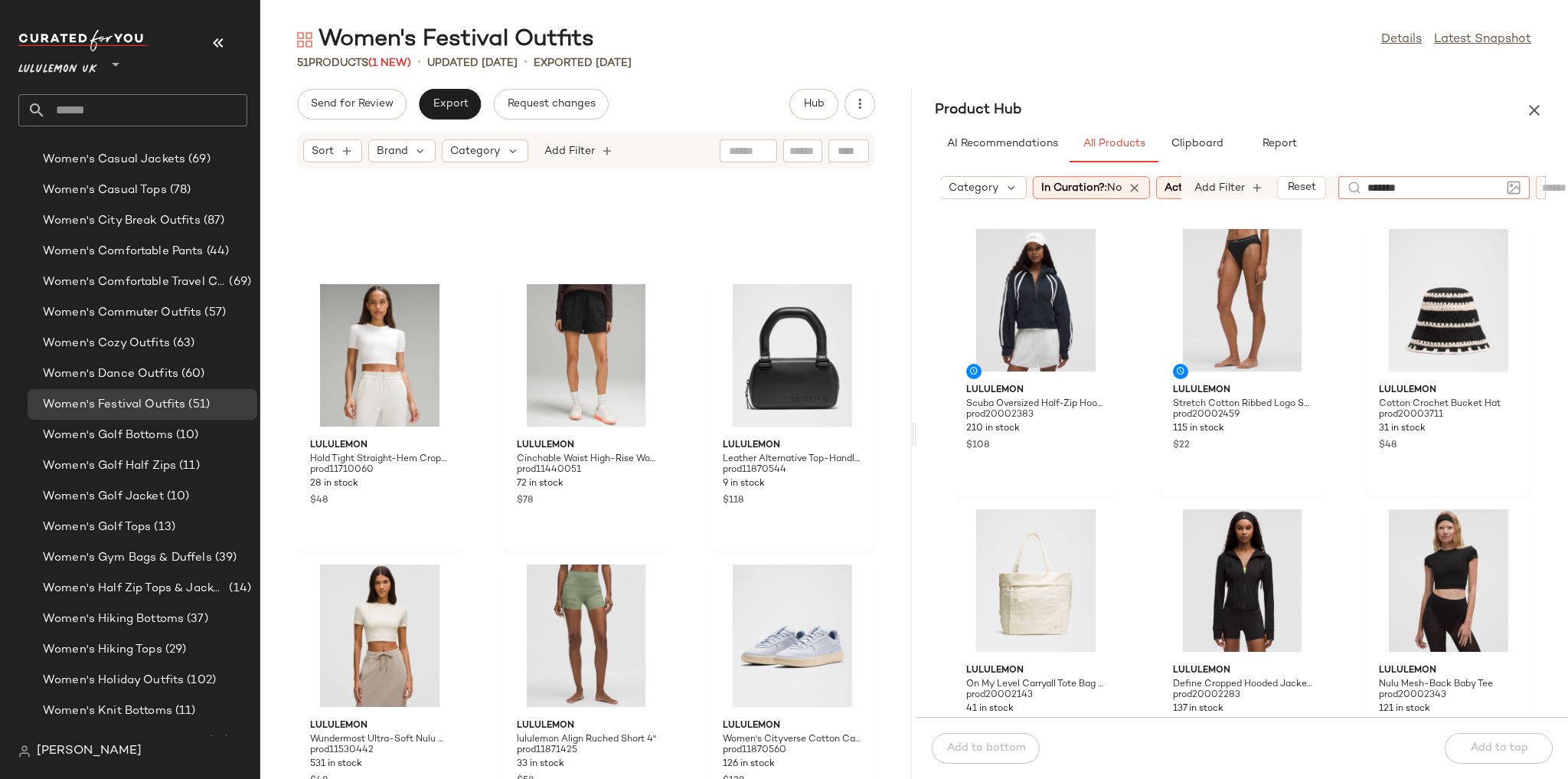 type on "********" 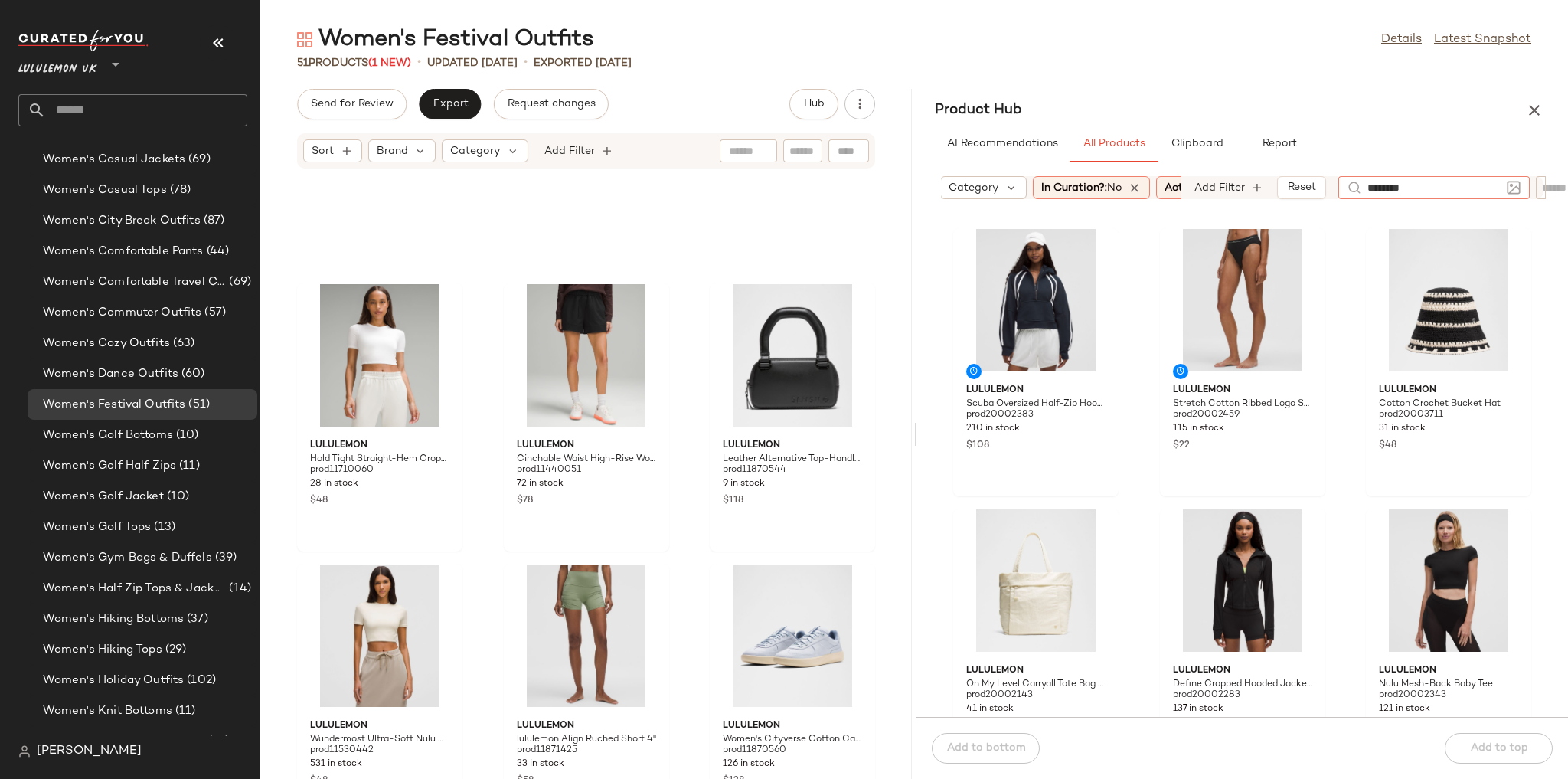 type 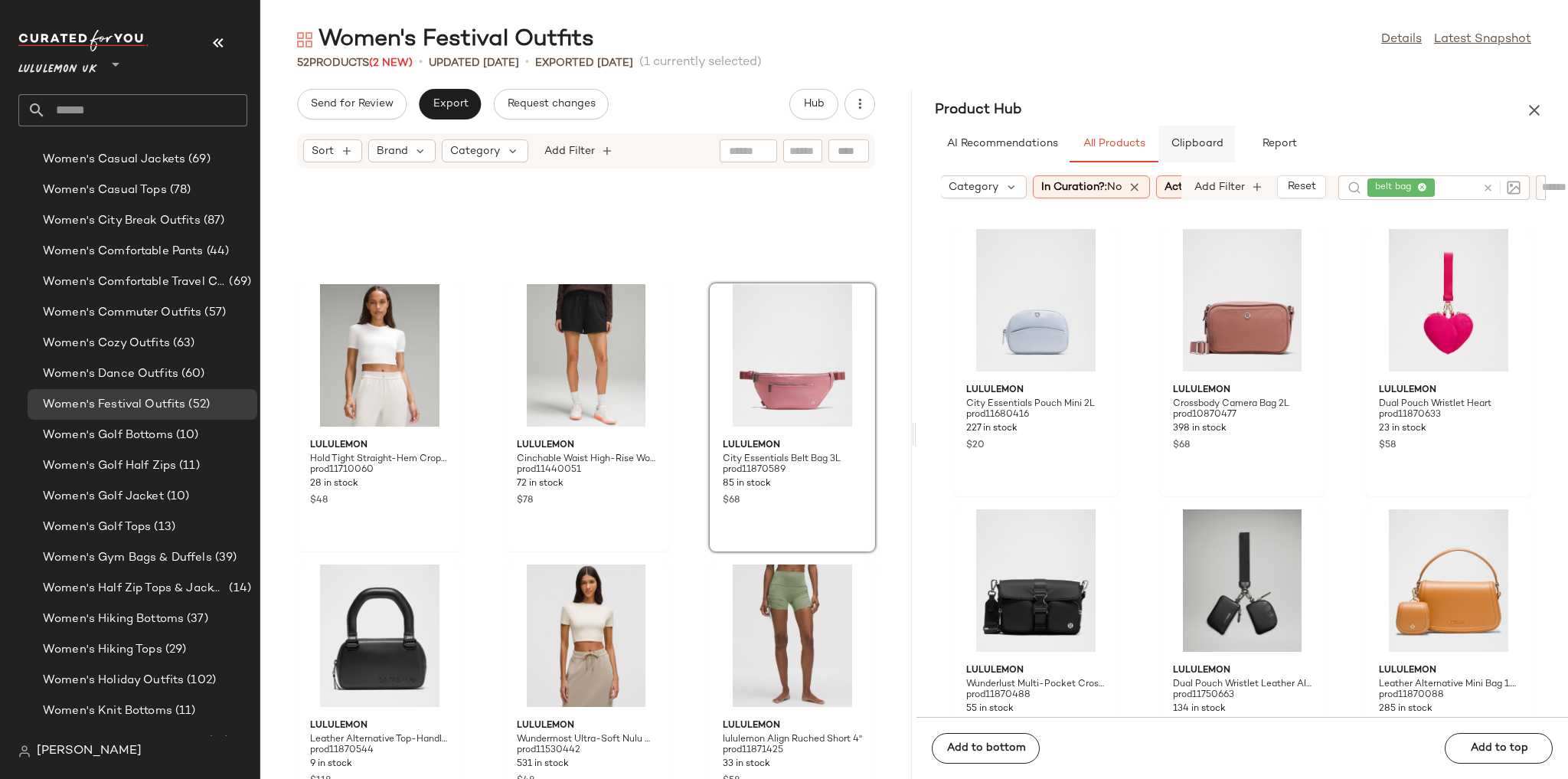 click on "Clipboard" at bounding box center (1197, 144) 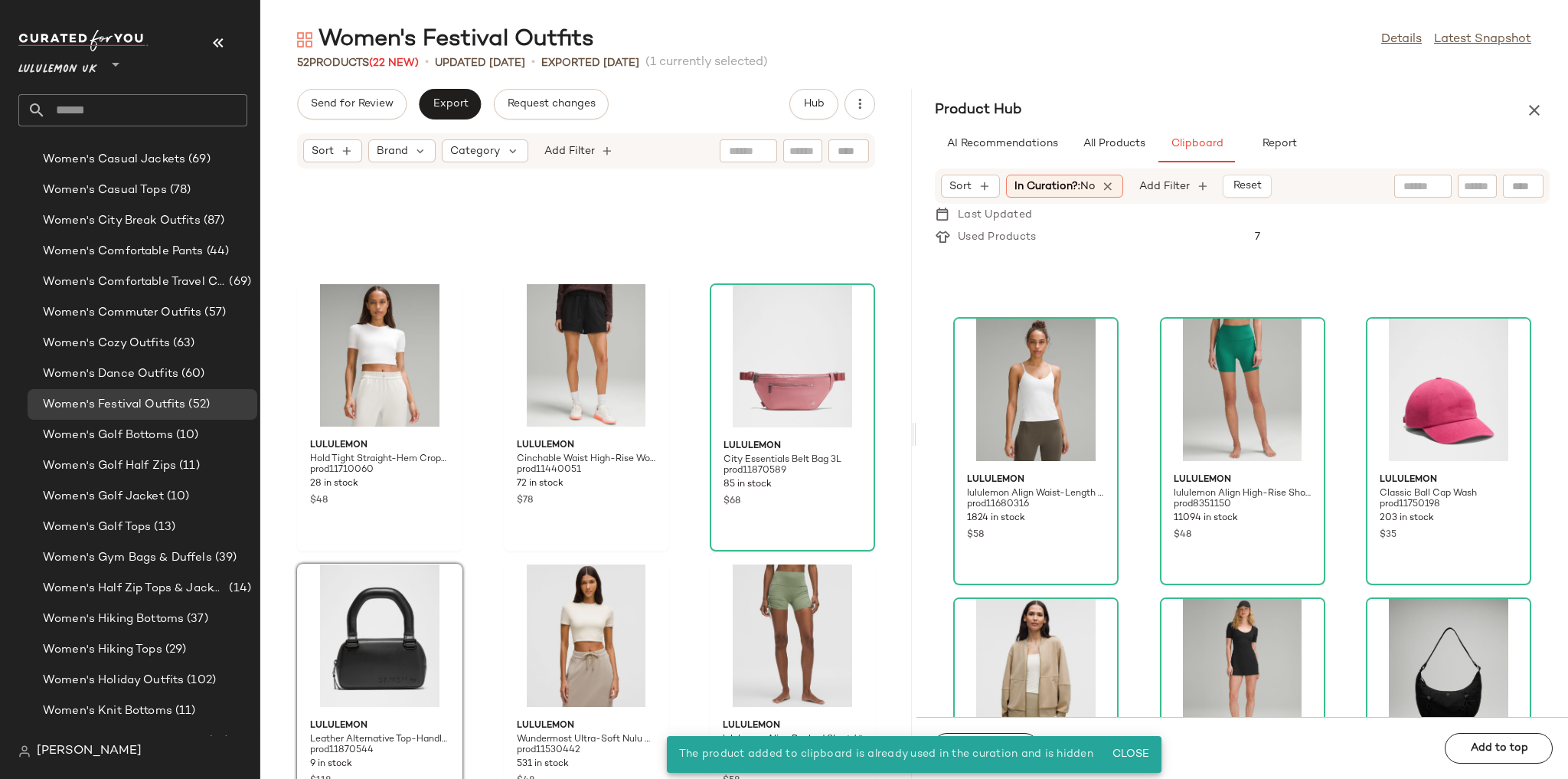 click on "lululemon Hold Tight Straight-Hem Cropped T-Shirt prod11710060 28 in stock $48 lululemon Cinchable Waist High-Rise Woven Short 3.5" prod11440051 72 in stock $78 lululemon City Essentials Belt Bag 3L prod11870589 85 in stock $68 lululemon Leather Alternative Top-Handle Mini Belt Bag SLNSH Collection prod11870544 9 in stock $118 lululemon Wundermost Ultra-Soft Nulu Crewneck Cropped T-Shirt prod11530442 531 in stock $48 lululemon lululemon Align Ruched Short 4" prod11871425 33 in stock $58 lululemon Women's Cityverse Cotton Canvas Sneaker prod11870560 126 in stock $128 lululemon lululemon Align Cami Strap Dress prod11710056 376 in stock $138 lululemon lululemon Align Dress prod11450220 2931 in stock $138 lululemon Everywhere Belt Bag 1L prod8900747 1708 in stock $38 lululemon Perfectly Oversized Crew Graphic prod10760154 16 in stock $98 lululemon lululemon Align High-Rise Short with Pockets 6" prod10520381 156 in stock $58 lululemon Trucker Hat Logo prod11020363 218 in stock $35 lululemon prod20002791 $68 $138" 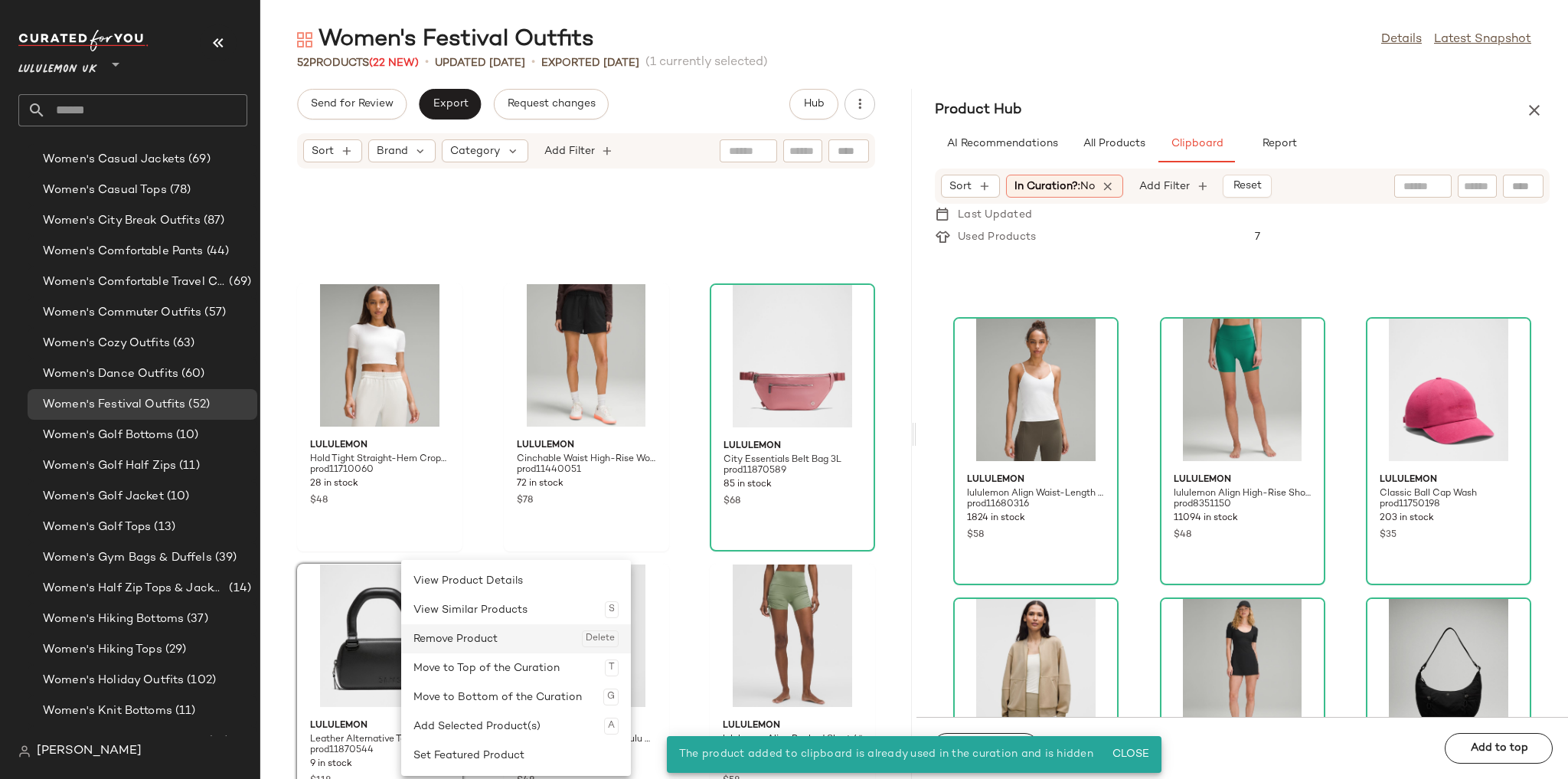 click on "Remove Product  Delete" 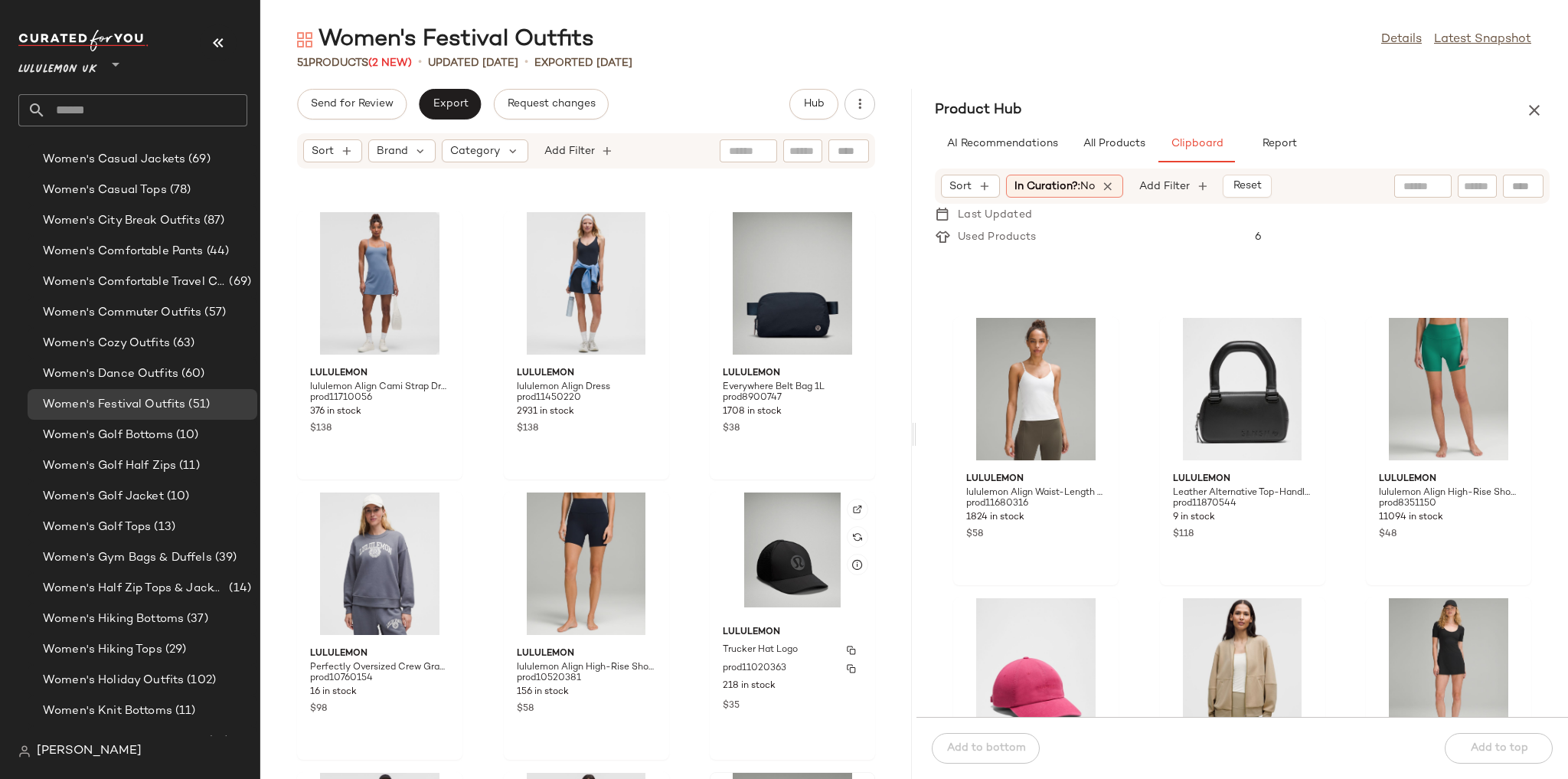scroll, scrollTop: 3627, scrollLeft: 0, axis: vertical 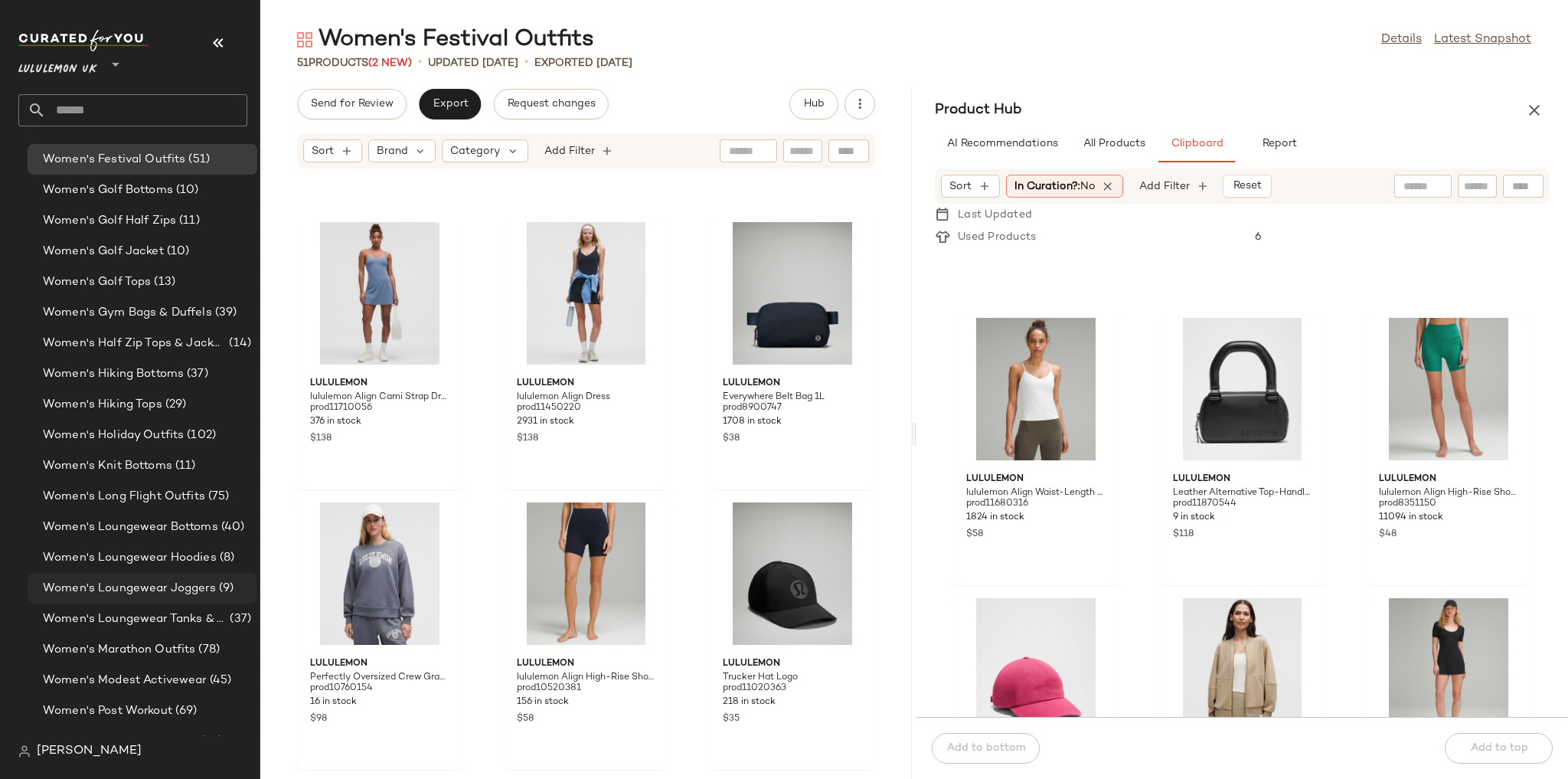 click on "Women's Loungewear Joggers" at bounding box center [129, 588] 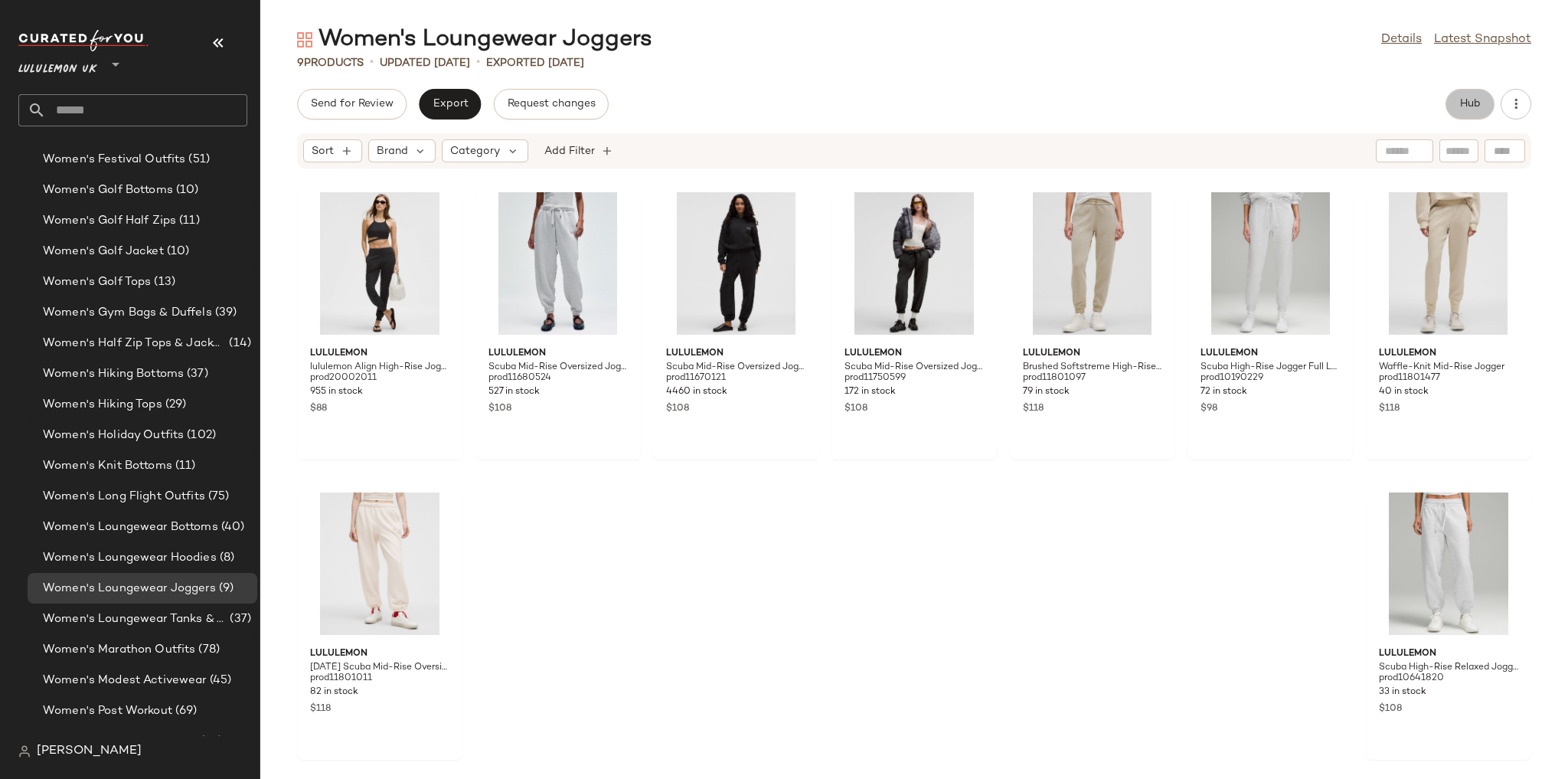 click on "Hub" at bounding box center [1470, 104] 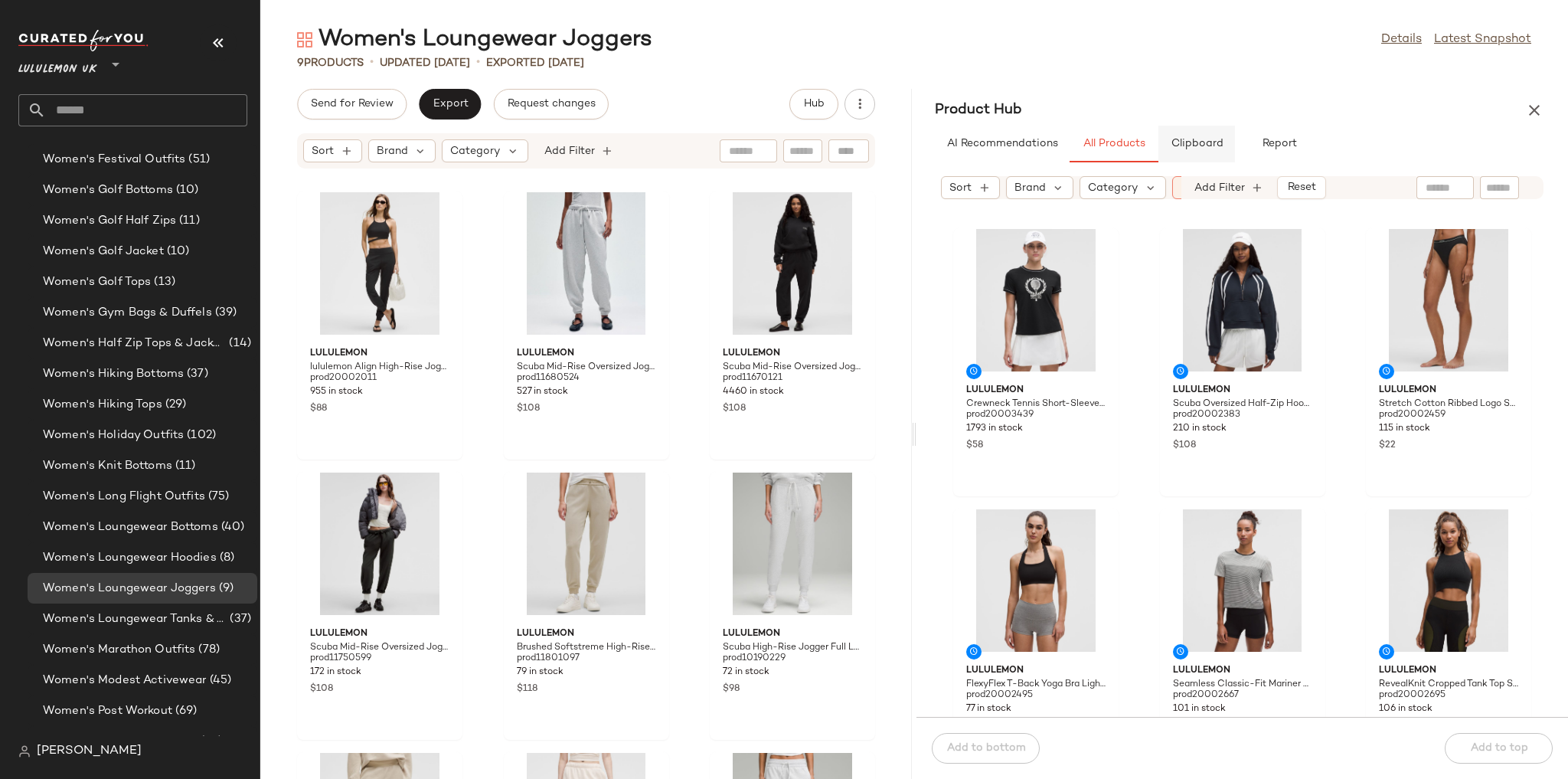 click on "Clipboard" 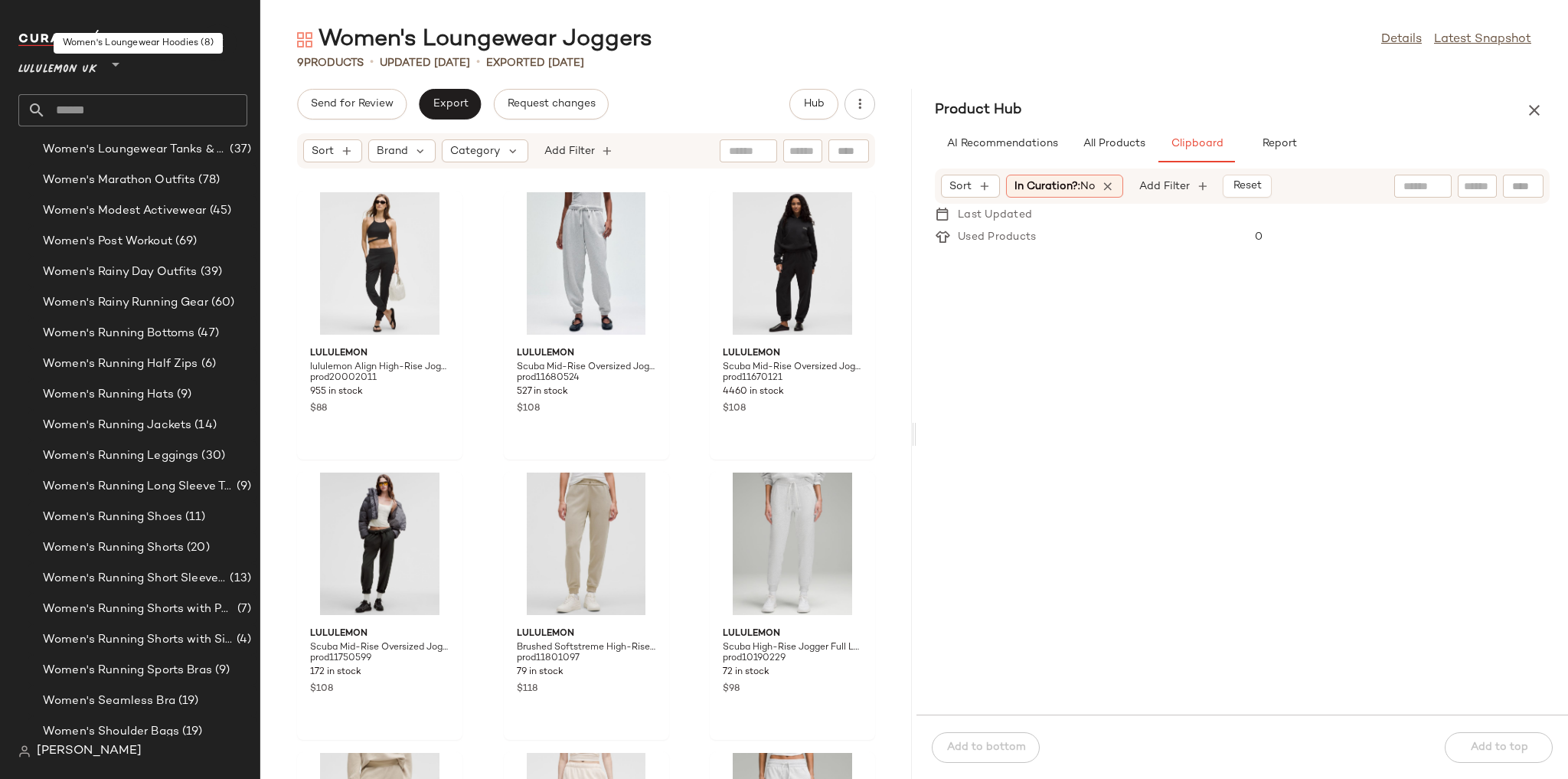 scroll, scrollTop: 3125, scrollLeft: 0, axis: vertical 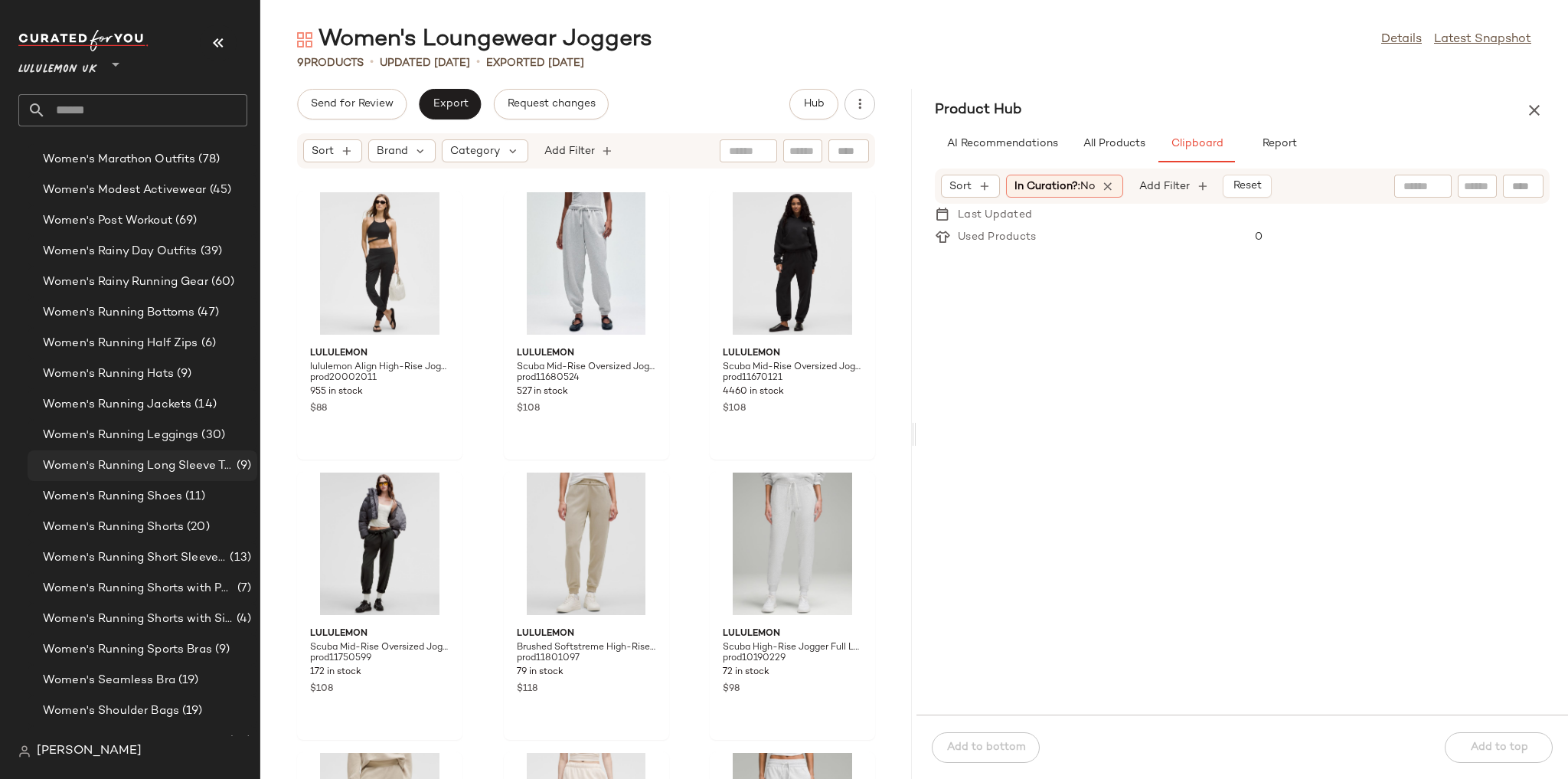 click on "Women's Running Long Sleeve Tops" at bounding box center [138, 466] 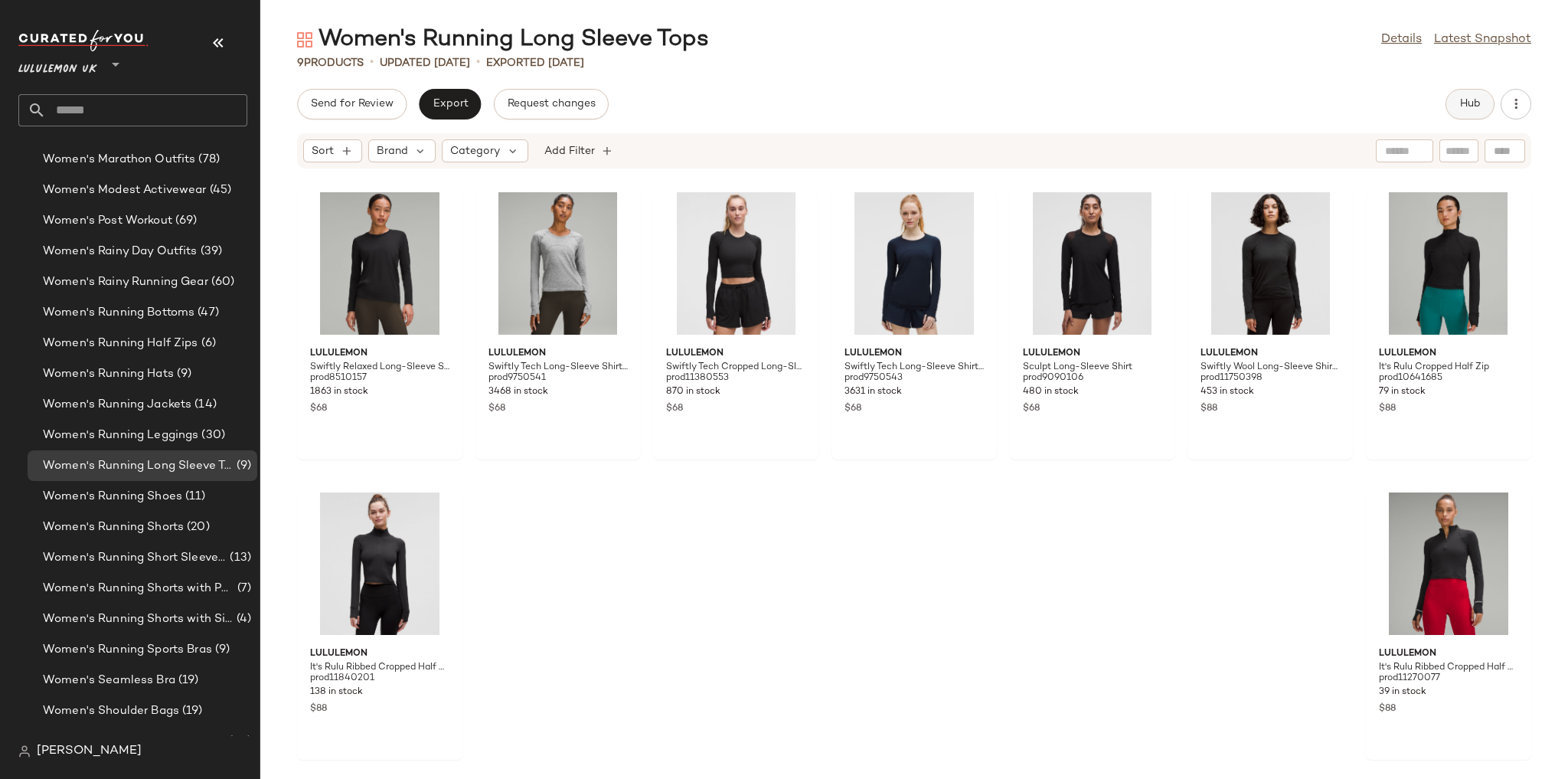 click on "Hub" at bounding box center (1470, 104) 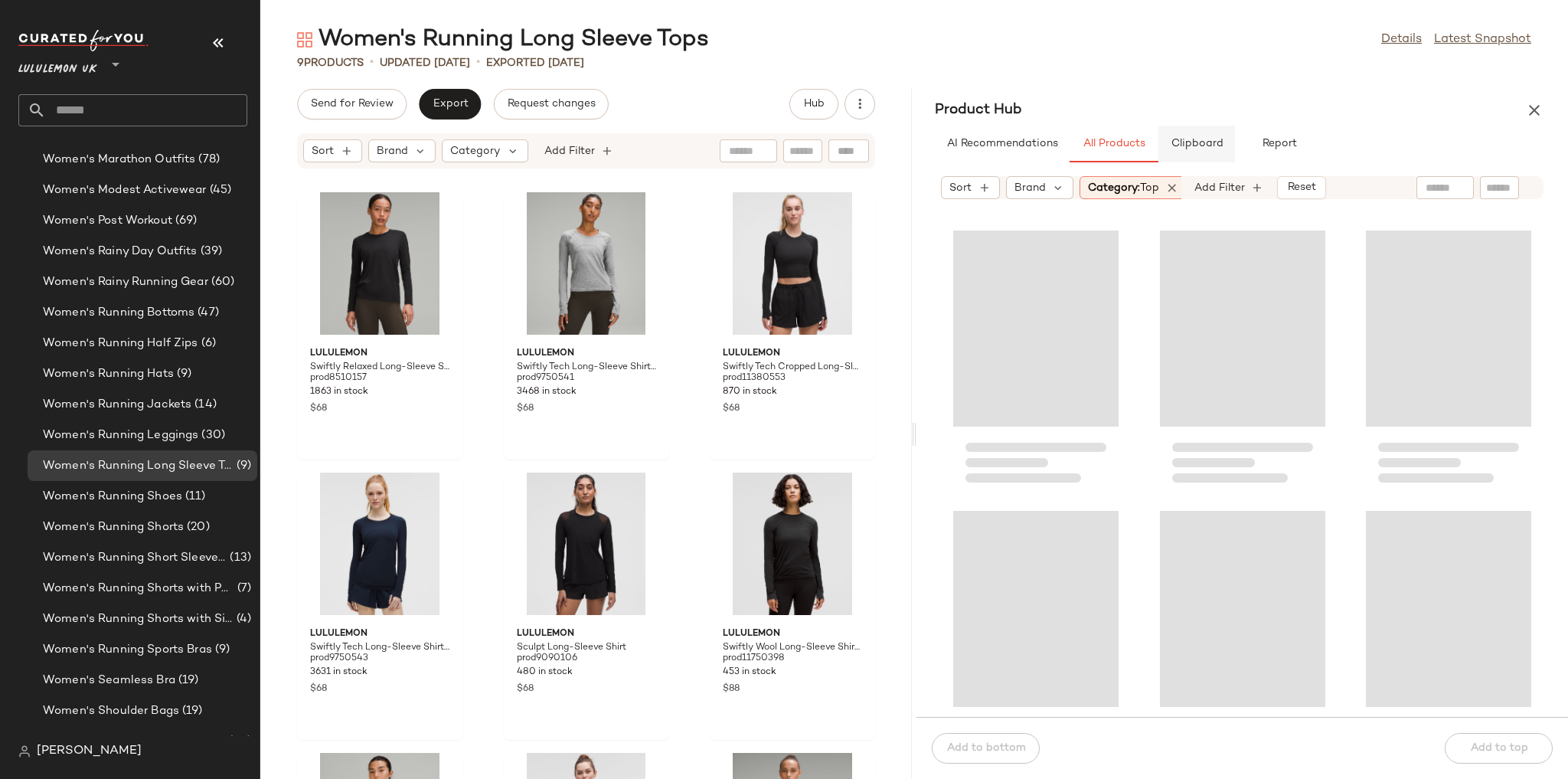click on "Clipboard" 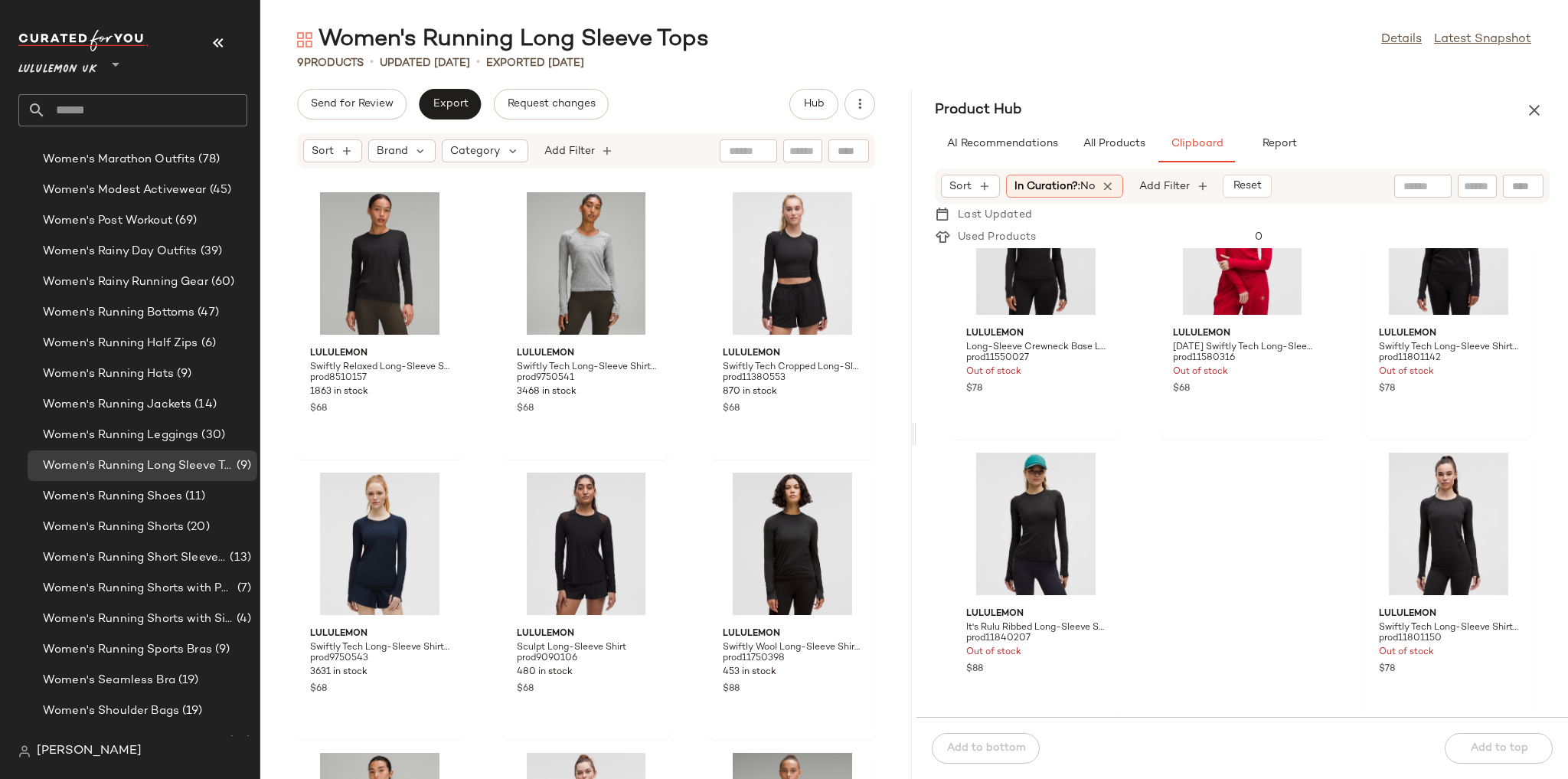 scroll, scrollTop: 83, scrollLeft: 0, axis: vertical 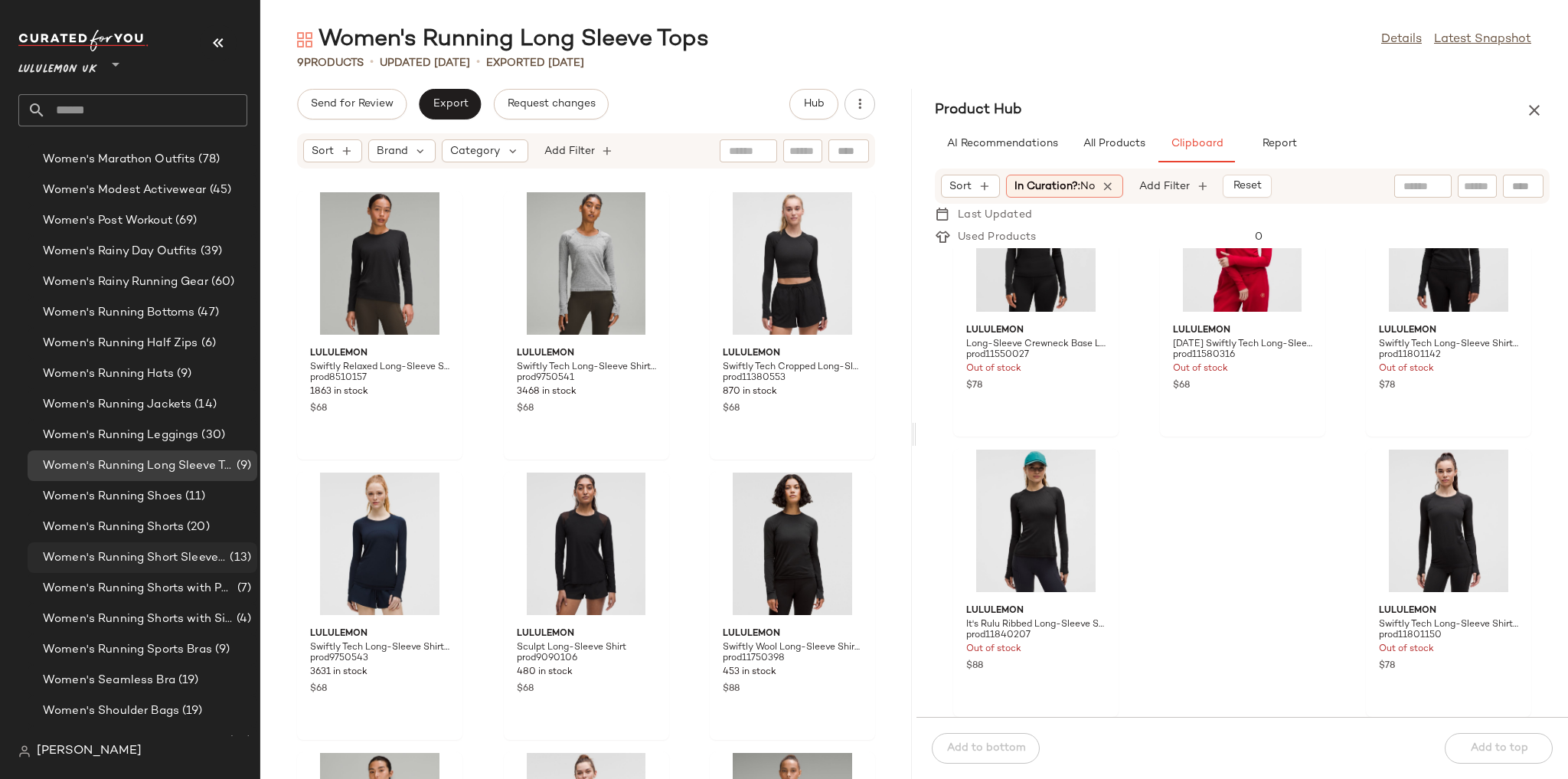 click on "Women's Running Short Sleeve Tops" at bounding box center [135, 558] 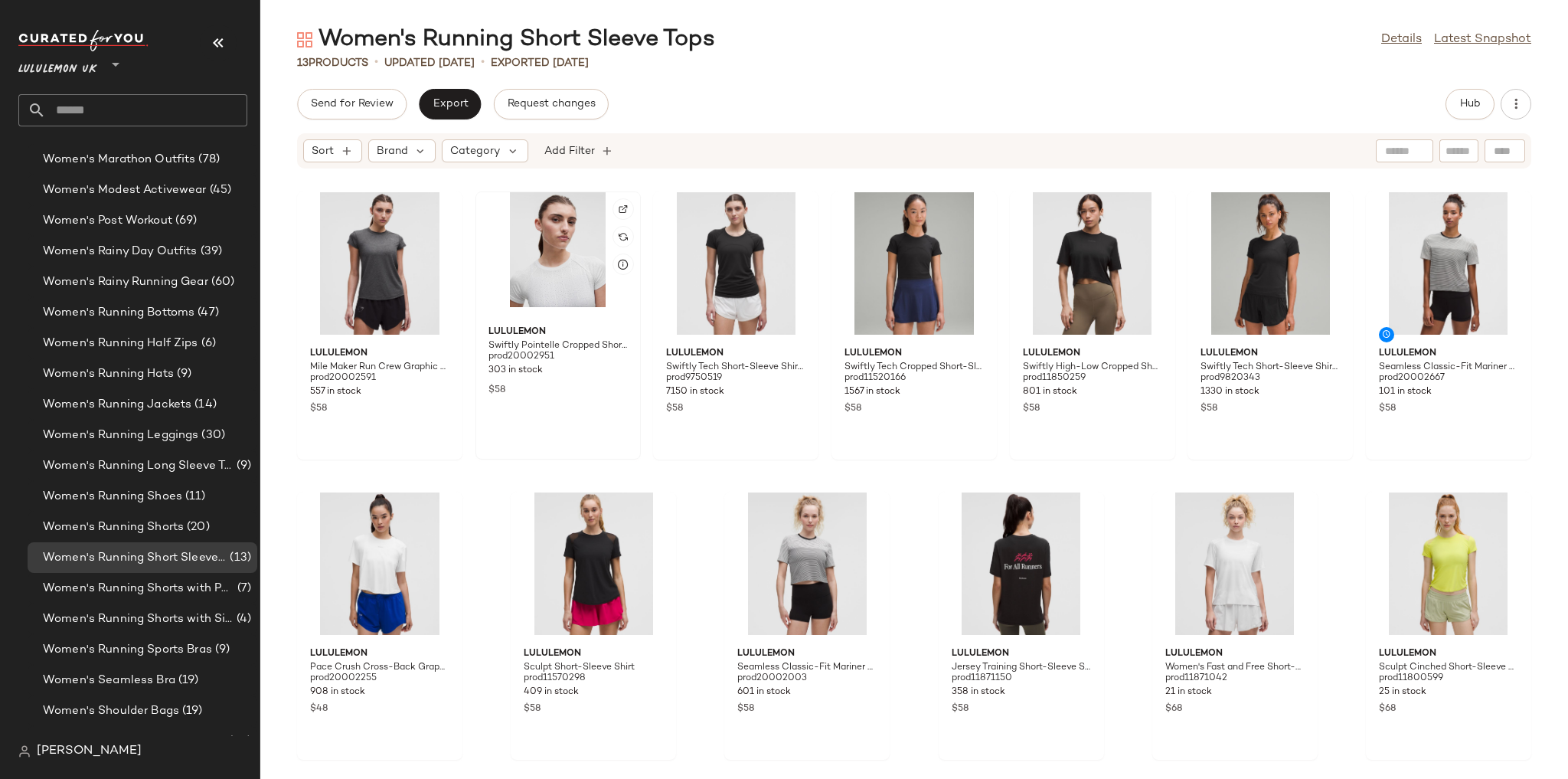 scroll, scrollTop: 241, scrollLeft: 0, axis: vertical 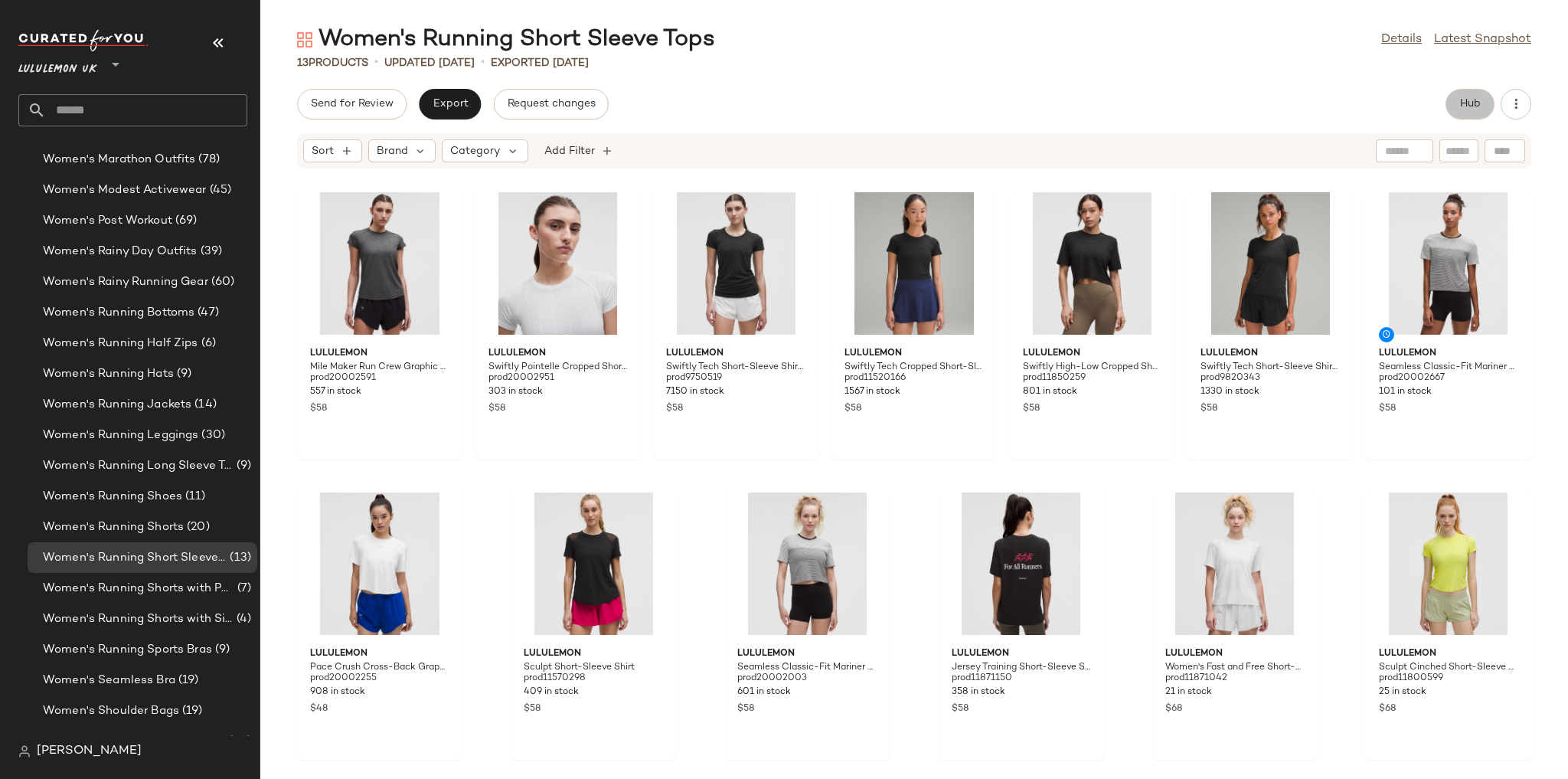 click on "Hub" 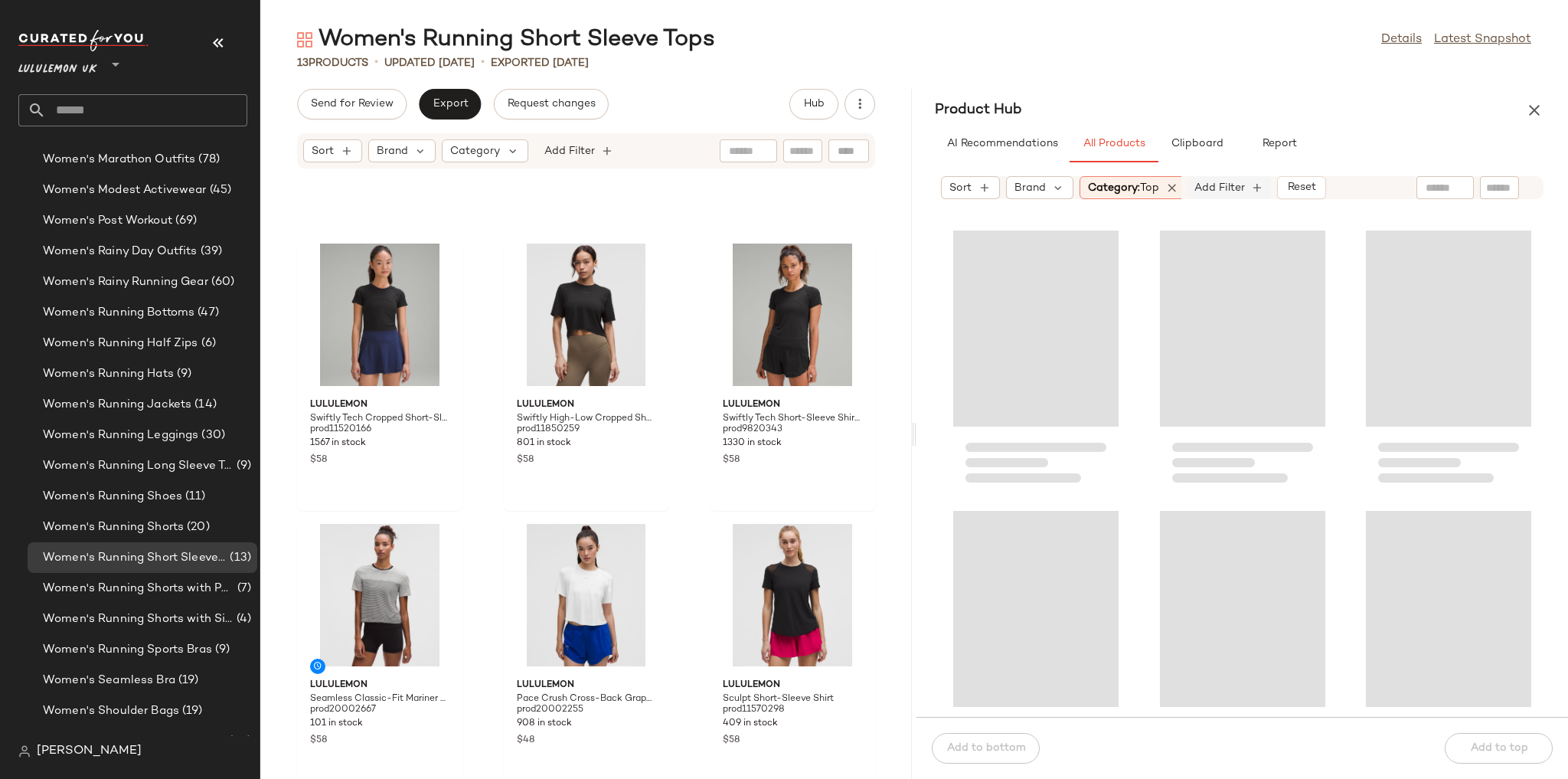 scroll, scrollTop: 293, scrollLeft: 0, axis: vertical 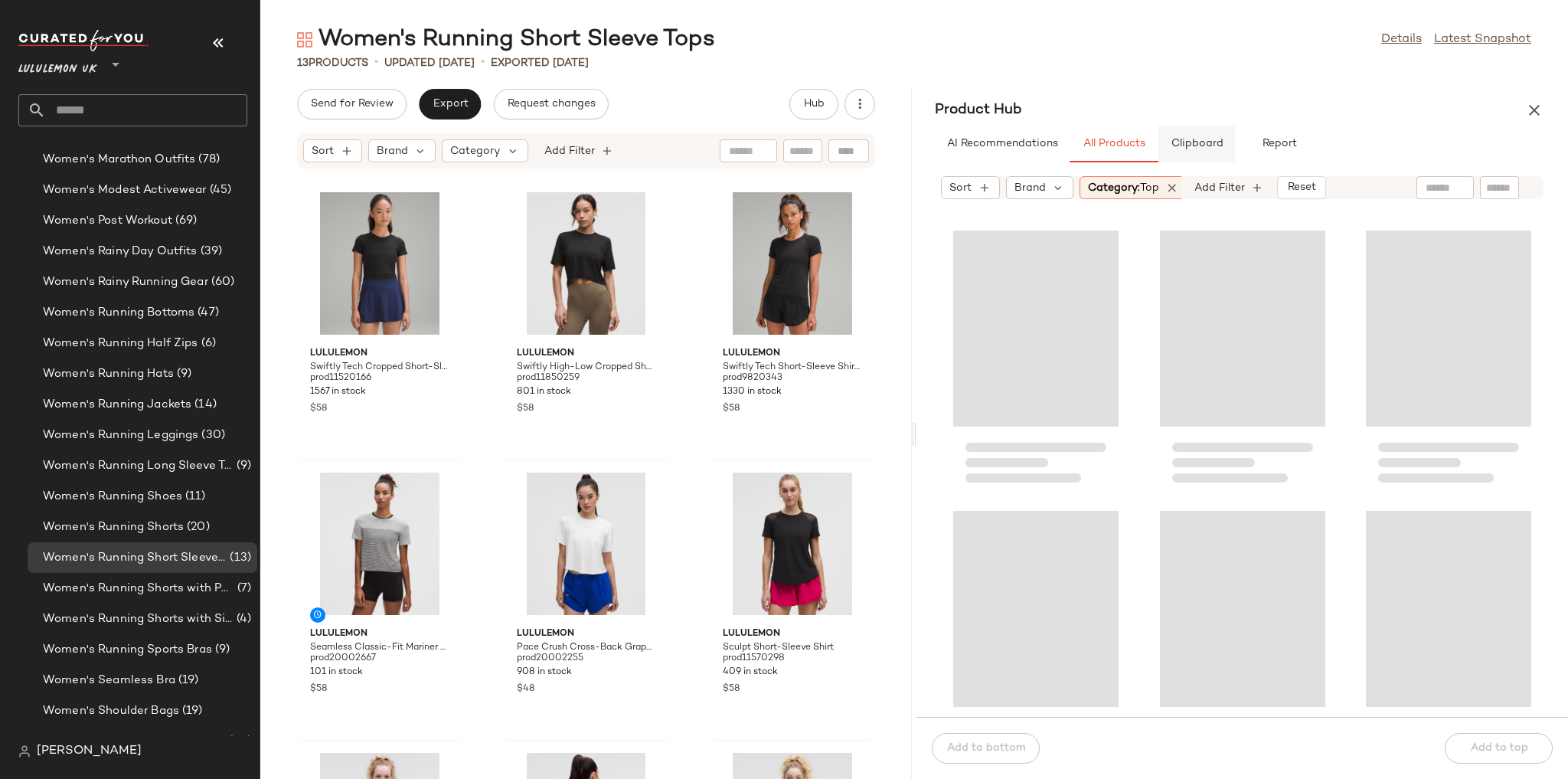 click on "Clipboard" 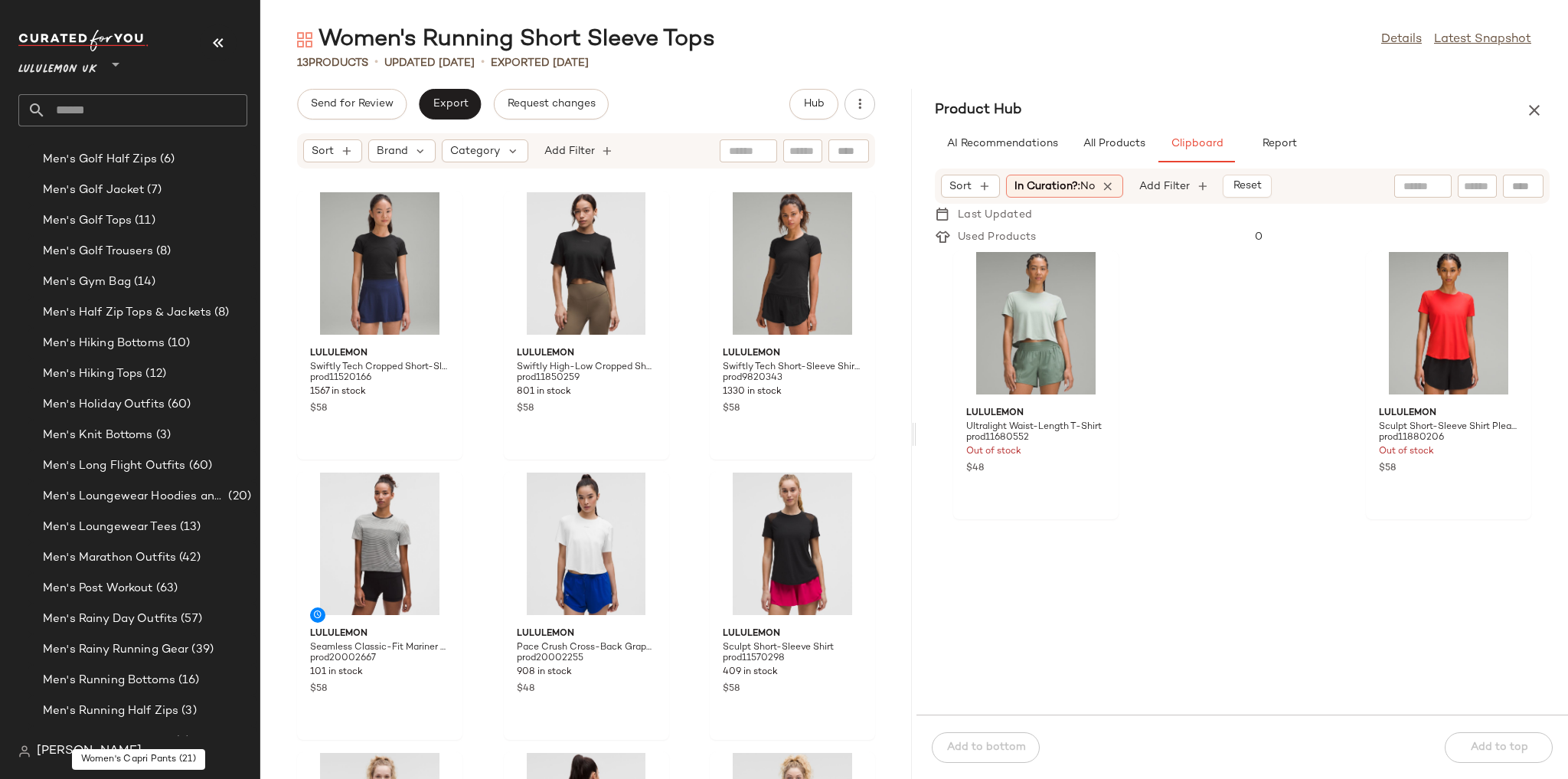 scroll, scrollTop: 735, scrollLeft: 0, axis: vertical 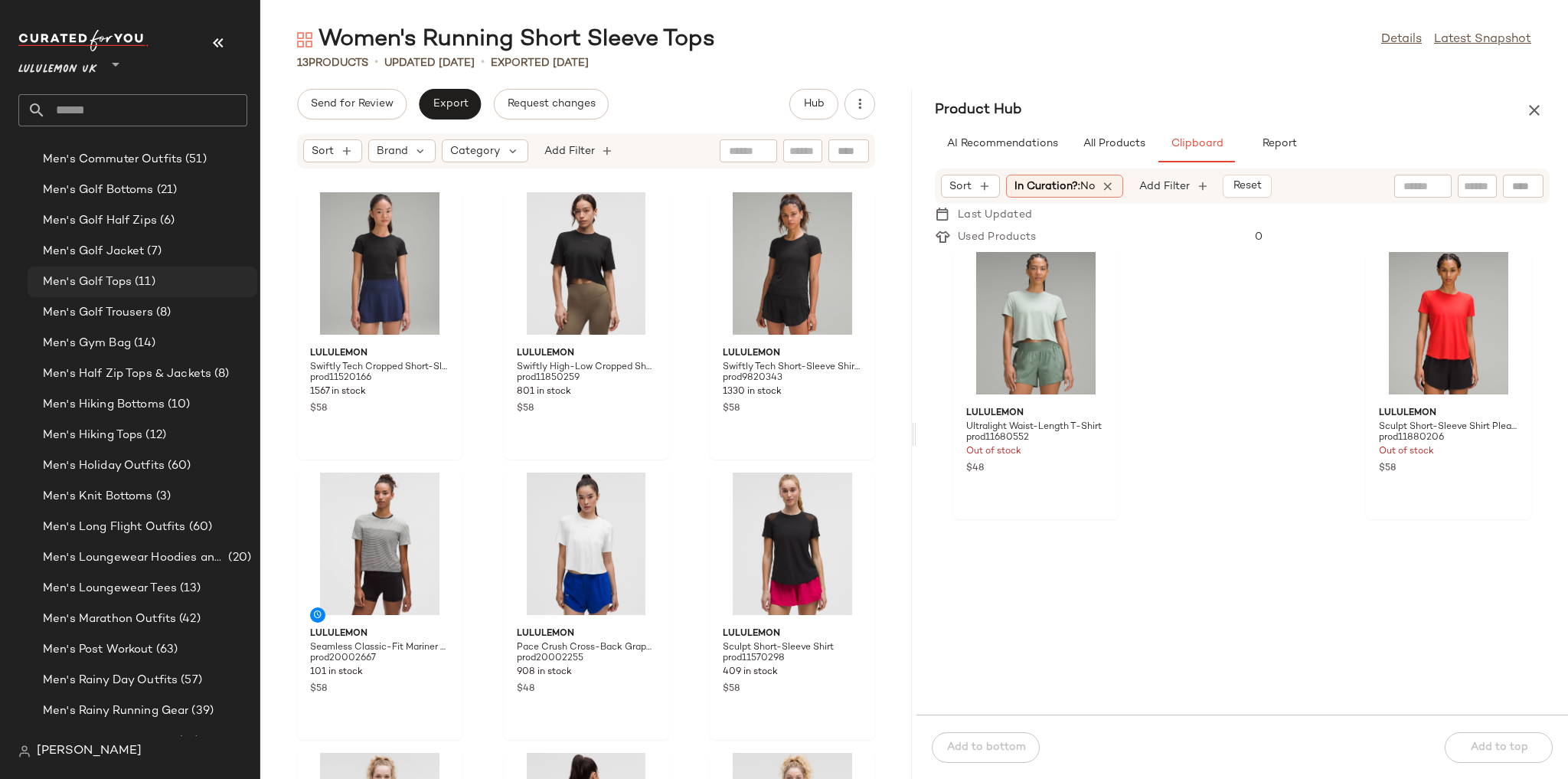 click on "Men's Golf Tops (11)" 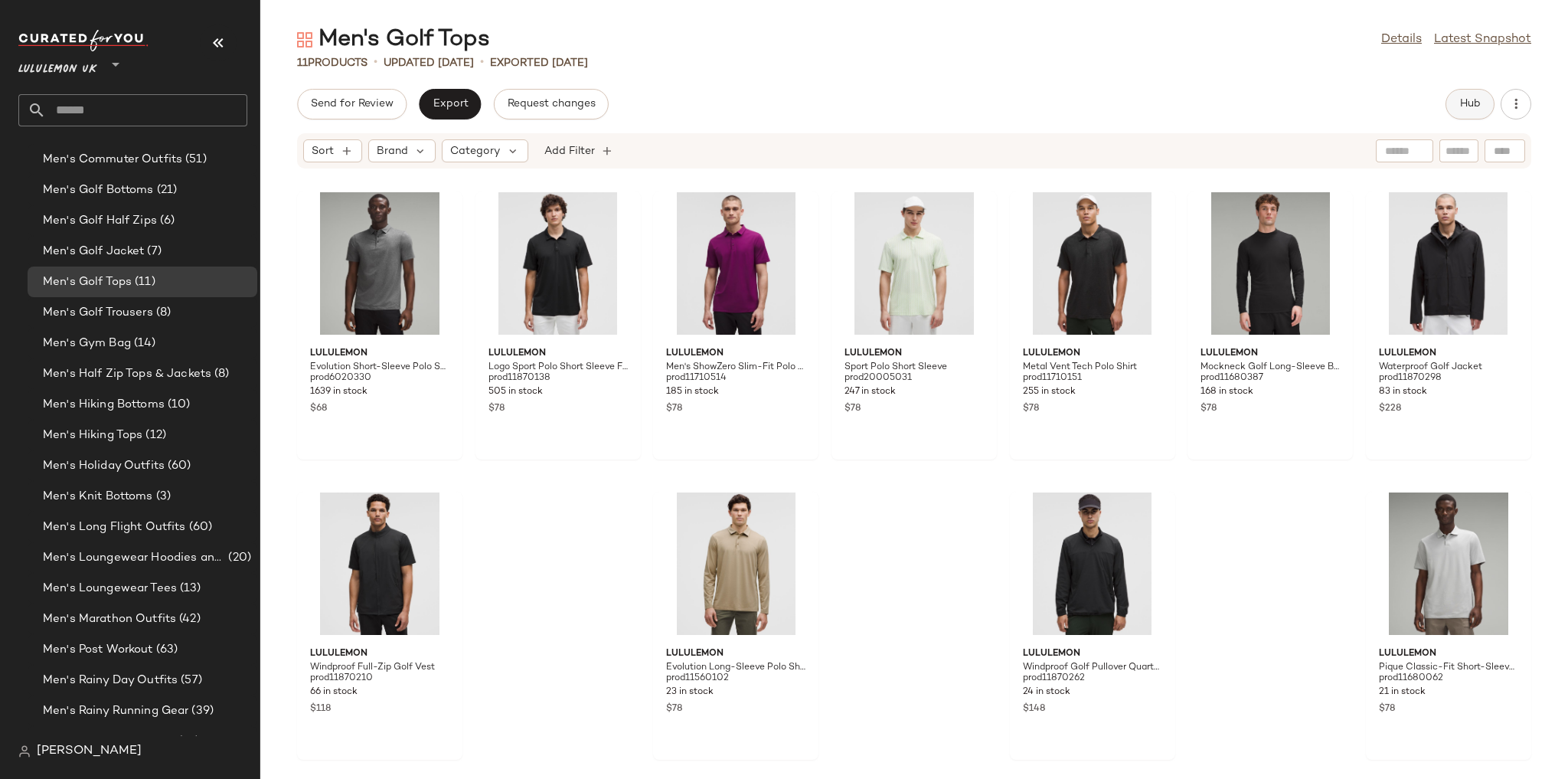 click on "Hub" at bounding box center (1470, 104) 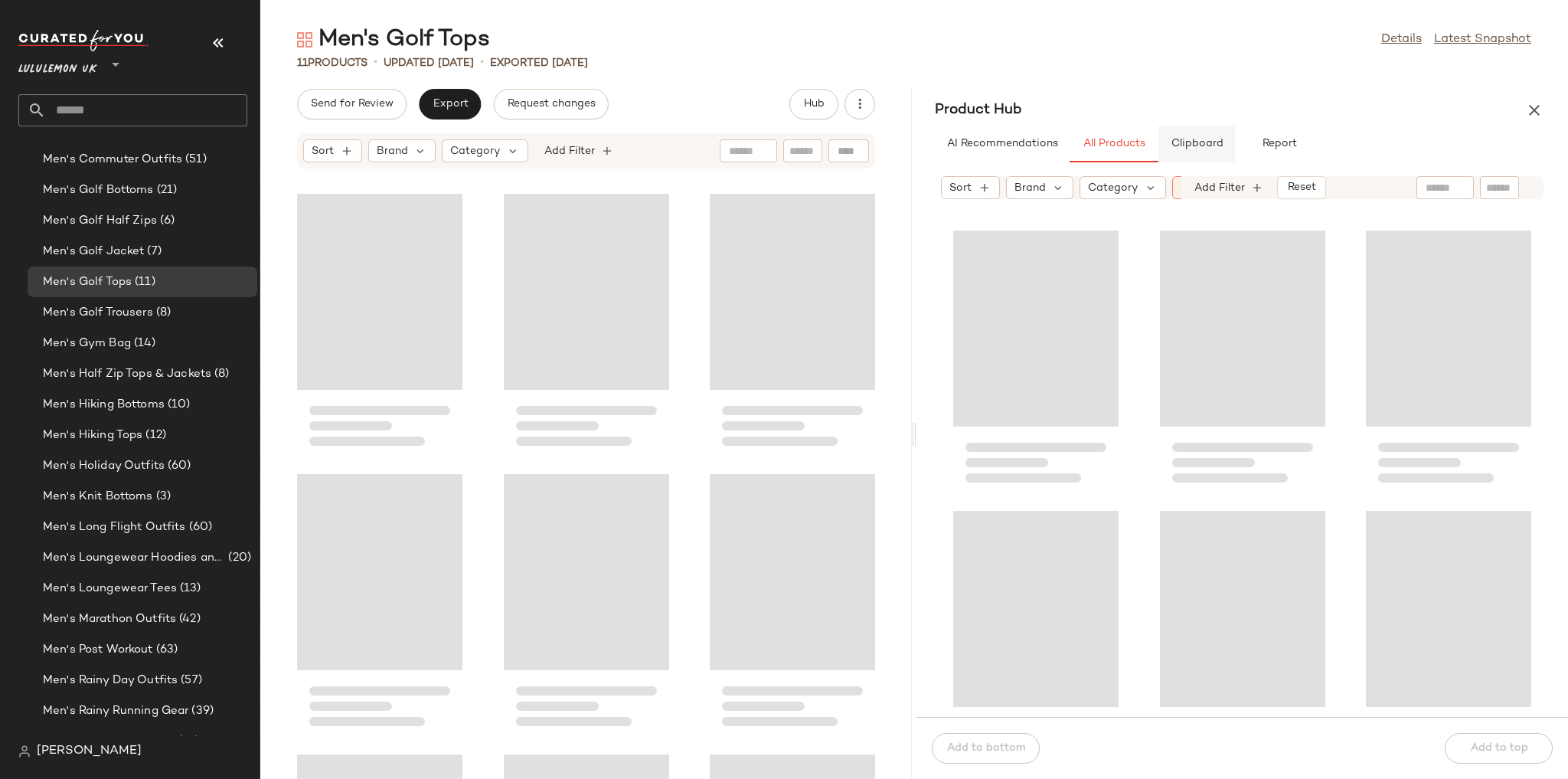 click on "Clipboard" 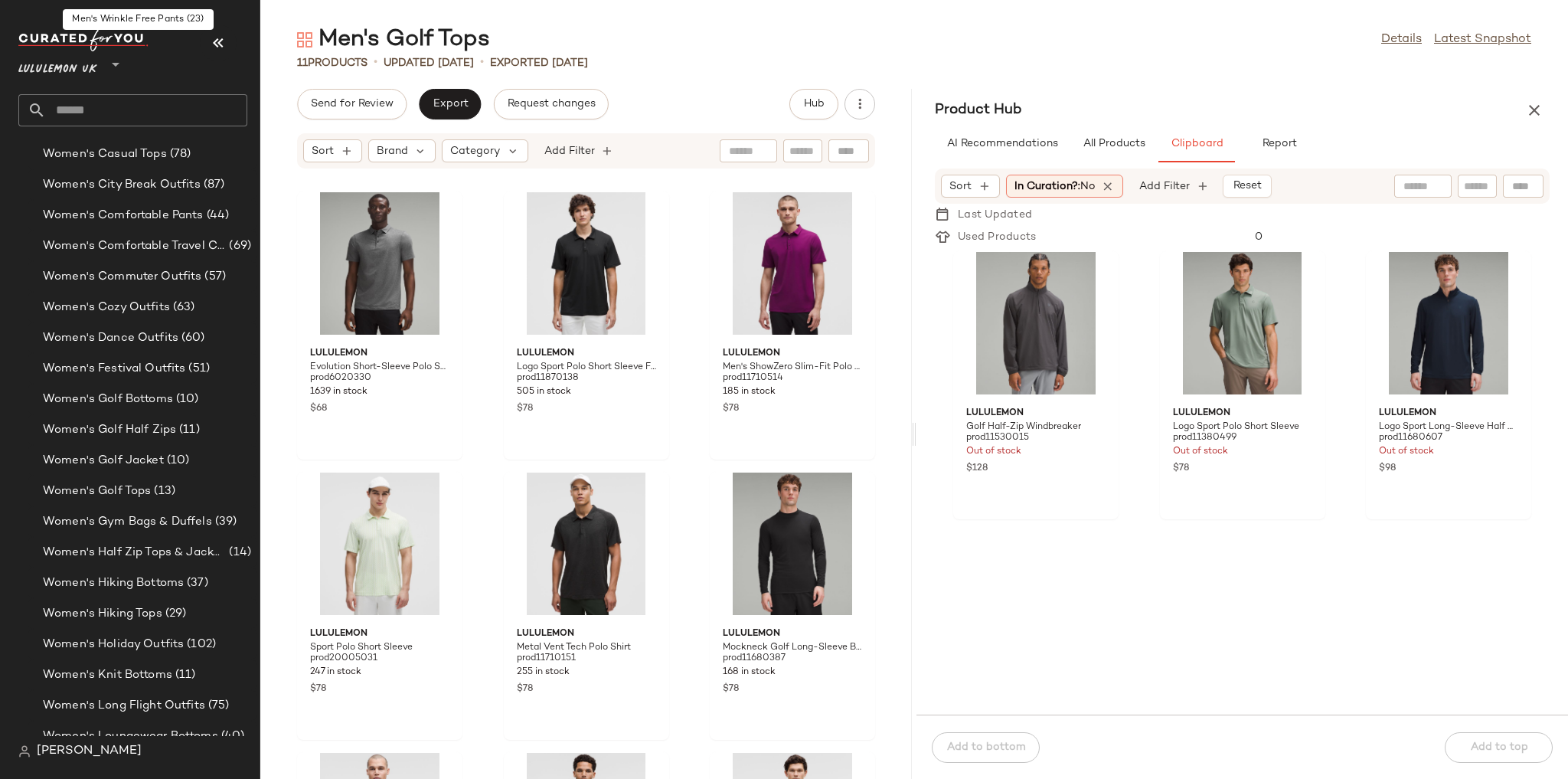 scroll, scrollTop: 2451, scrollLeft: 0, axis: vertical 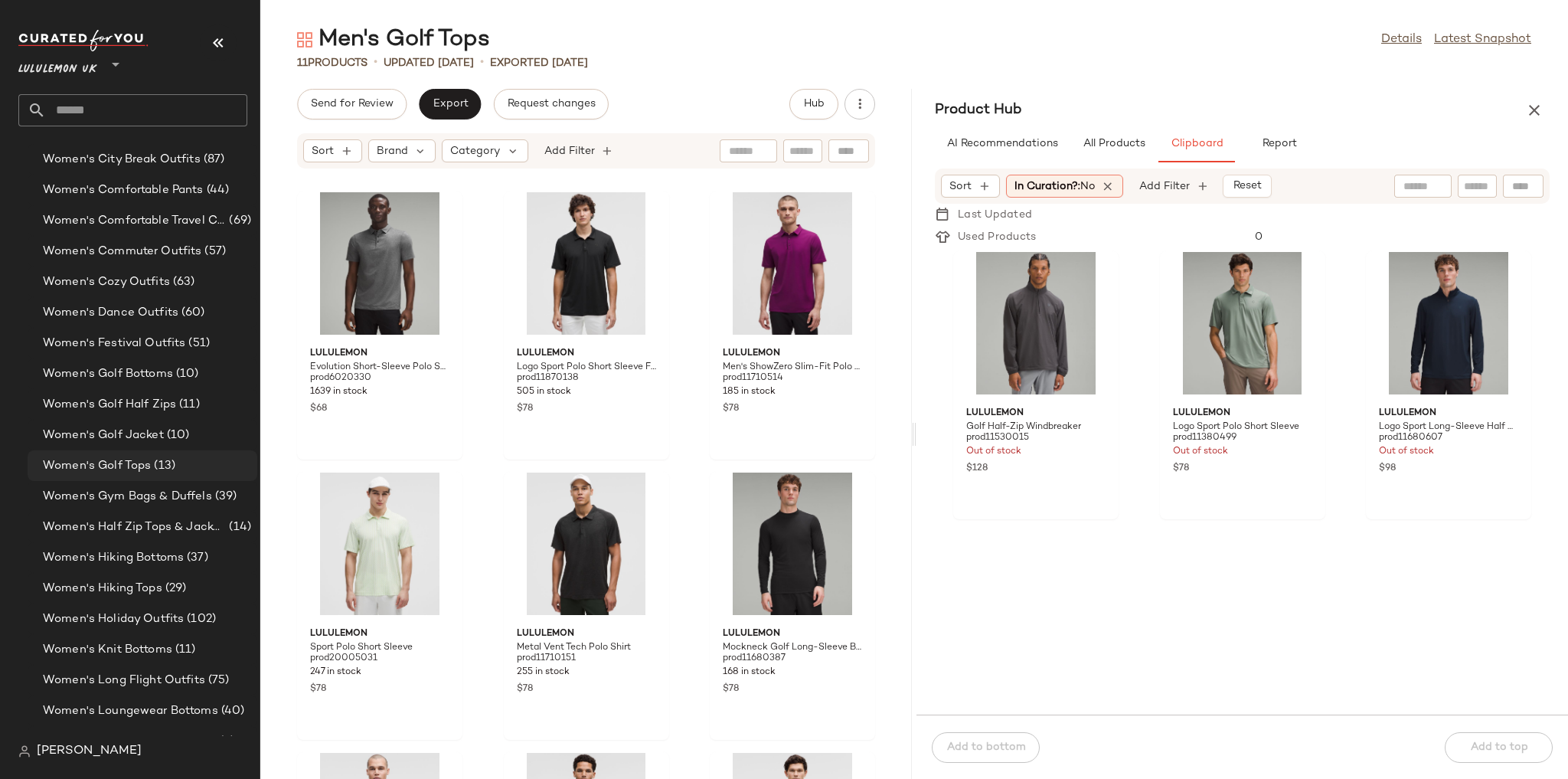 click on "(13)" at bounding box center [163, 466] 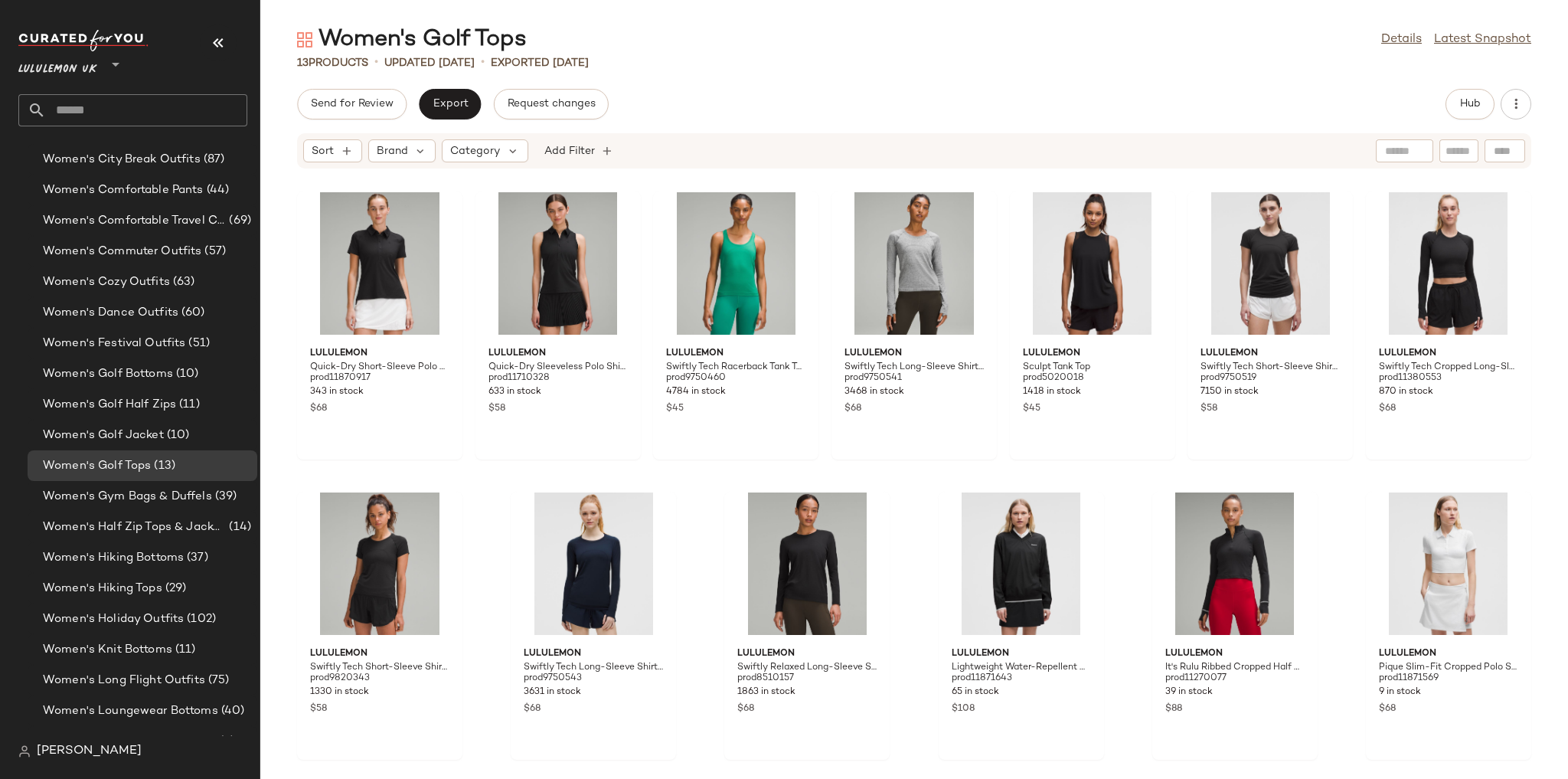 scroll, scrollTop: 0, scrollLeft: 0, axis: both 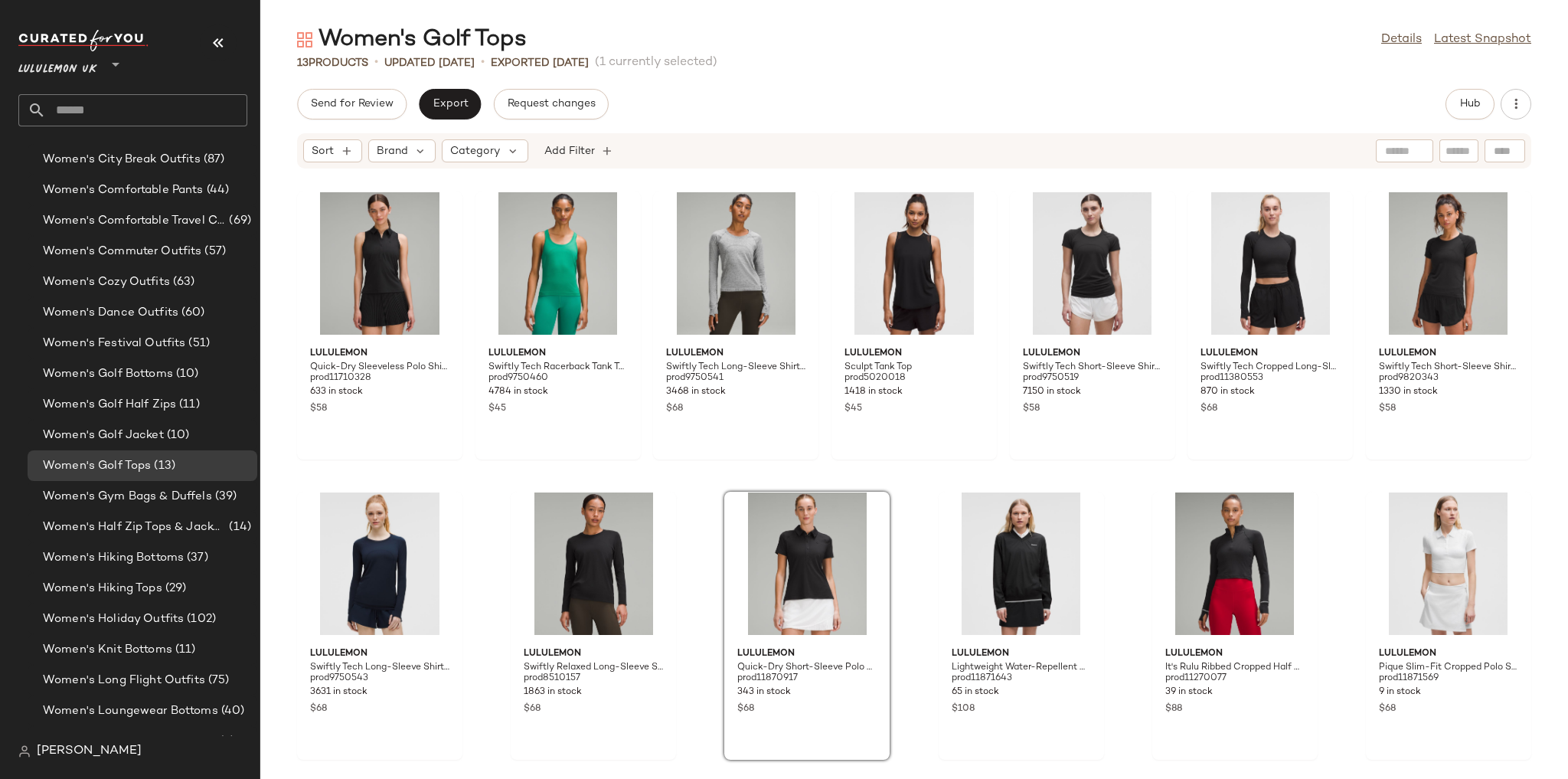 click on "lululemon Quick-Dry Sleeveless Polo Shirt Straight Hem prod11710328 633 in stock $58 lululemon Swiftly Tech Racerback Tank Top 2.0 Waist Length prod9750460 4784 in stock $45 lululemon Swiftly Tech Long-Sleeve Shirt 2.0 Waist Length prod9750541 3468 in stock $68 lululemon Sculpt Tank Top prod5020018 1418 in stock $45 lululemon Swiftly Tech Short-Sleeve Shirt 2.0 Hip Length prod9750519 7150 in stock $58 lululemon Swiftly Tech Cropped Long-Sleeve Shirt 2.0 prod11380553 870 in stock $68 lululemon Swiftly Tech Short-Sleeve Shirt 2.0 Waist Length prod9820343 1330 in stock $58 lululemon Swiftly Tech Long-Sleeve Shirt 2.0 Hip Length prod9750543 3631 in stock $68 lululemon Swiftly Relaxed Long-Sleeve Shirt Hip Length prod8510157 1863 in stock $68 lululemon Quick-Dry Short-Sleeve Polo Shirt Straight Hem prod11870917 343 in stock $68 lululemon Lightweight Water-Repellent Golf Shell prod11871643 65 in stock $108 lululemon It's Rulu Ribbed Cropped Half Zip prod11270077 39 in stock $88 lululemon prod11871569 9 in stock $68" 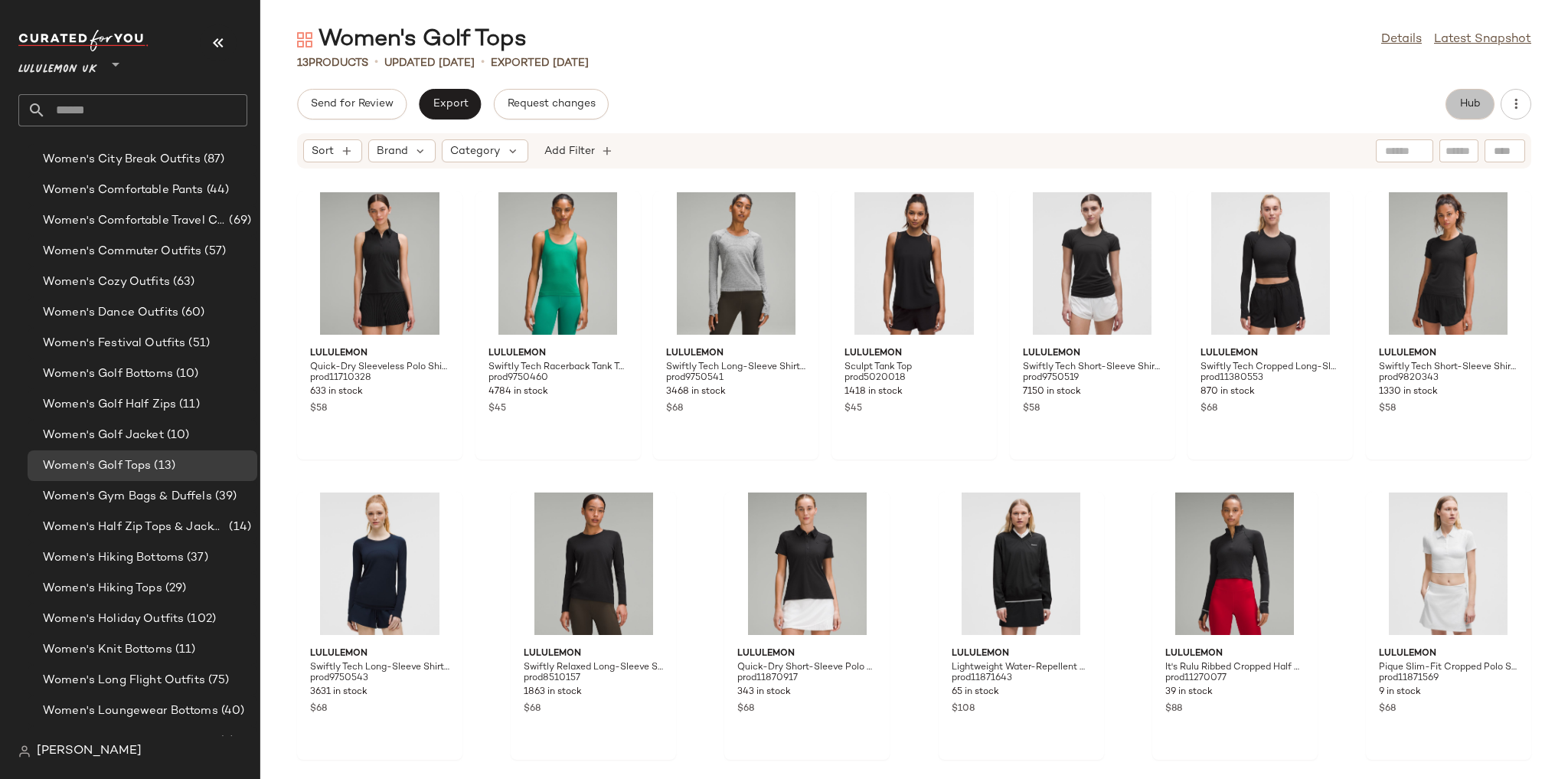 click on "Hub" at bounding box center [1470, 104] 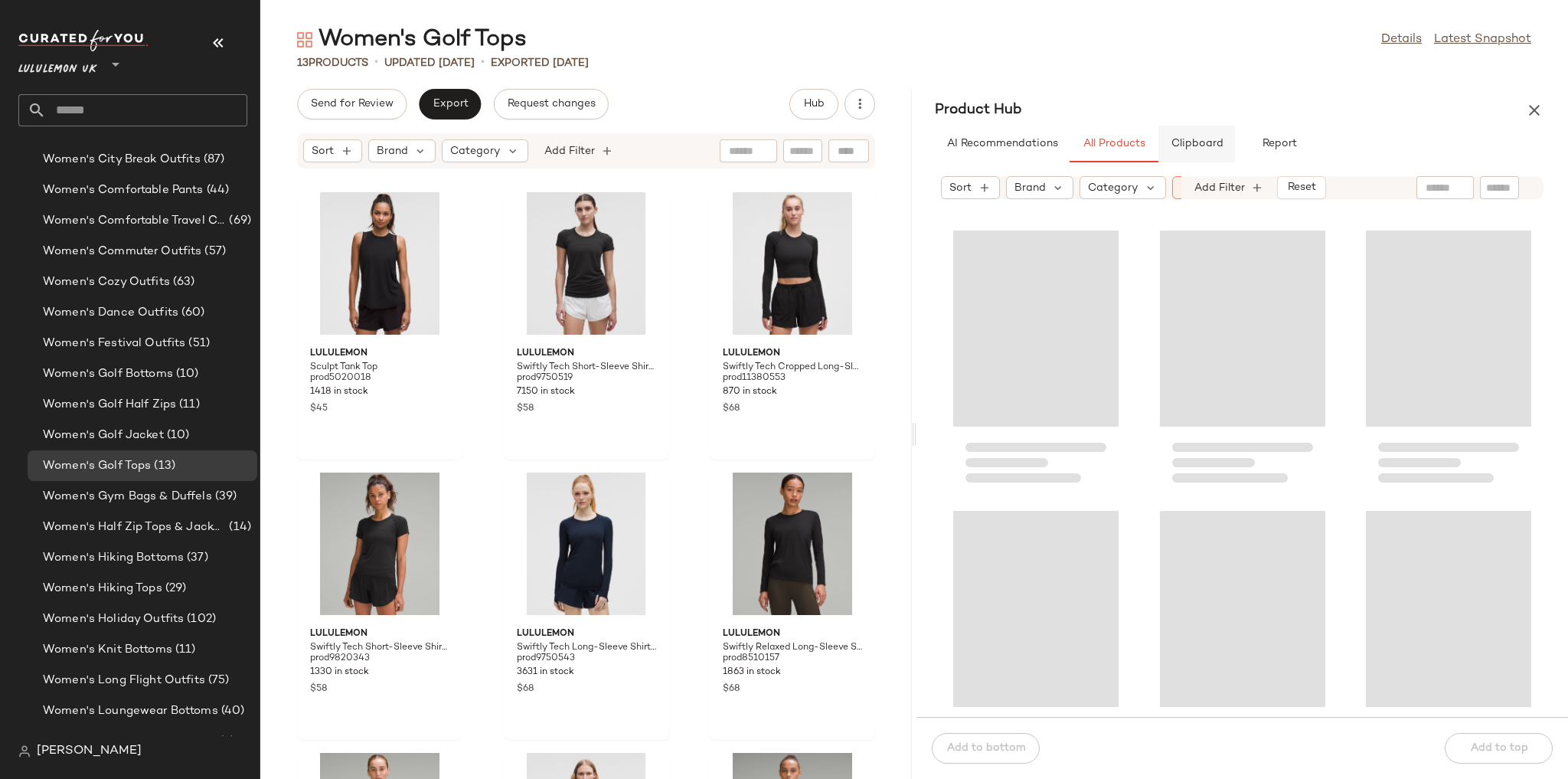 click on "Clipboard" 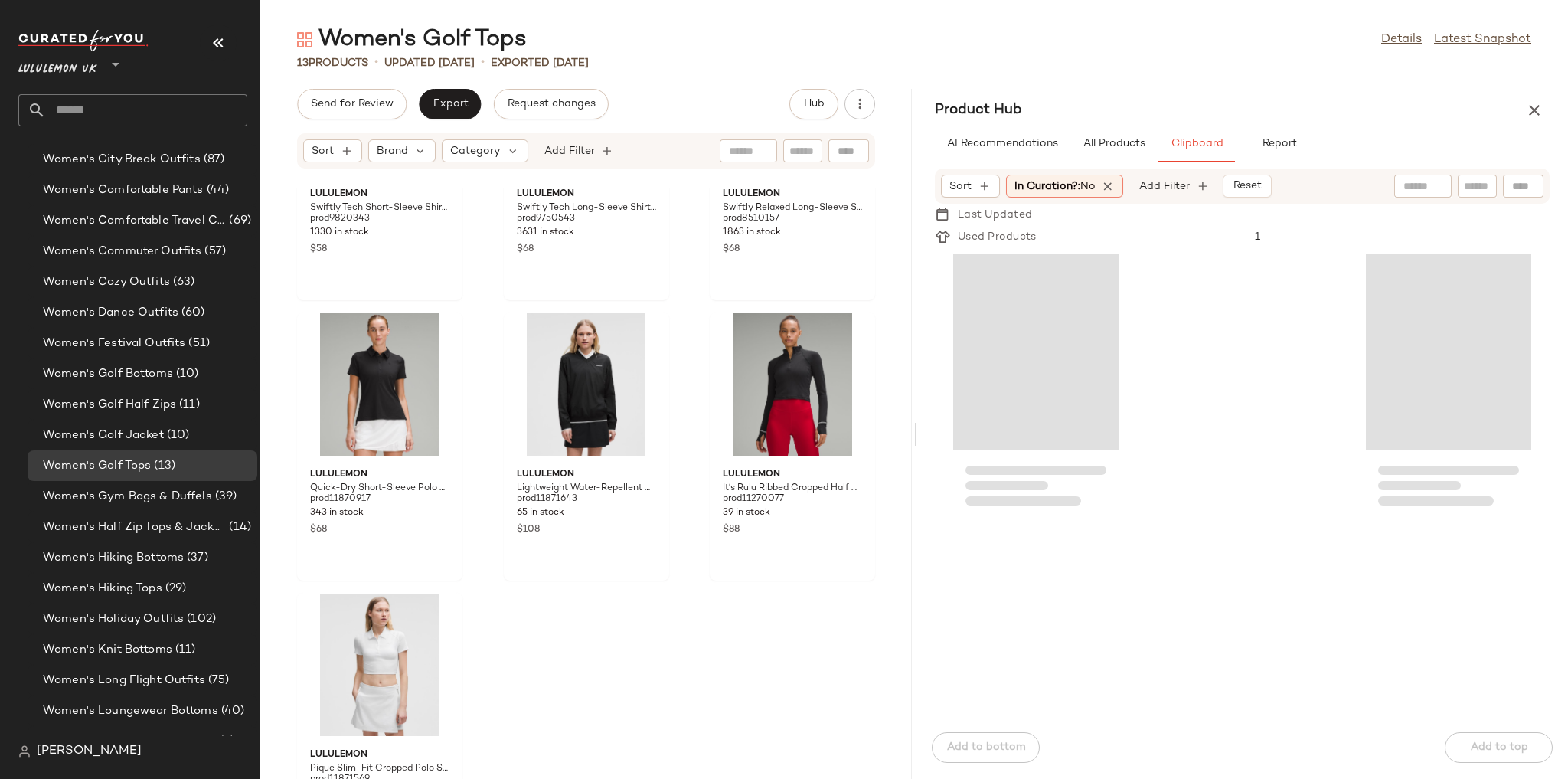 scroll, scrollTop: 814, scrollLeft: 0, axis: vertical 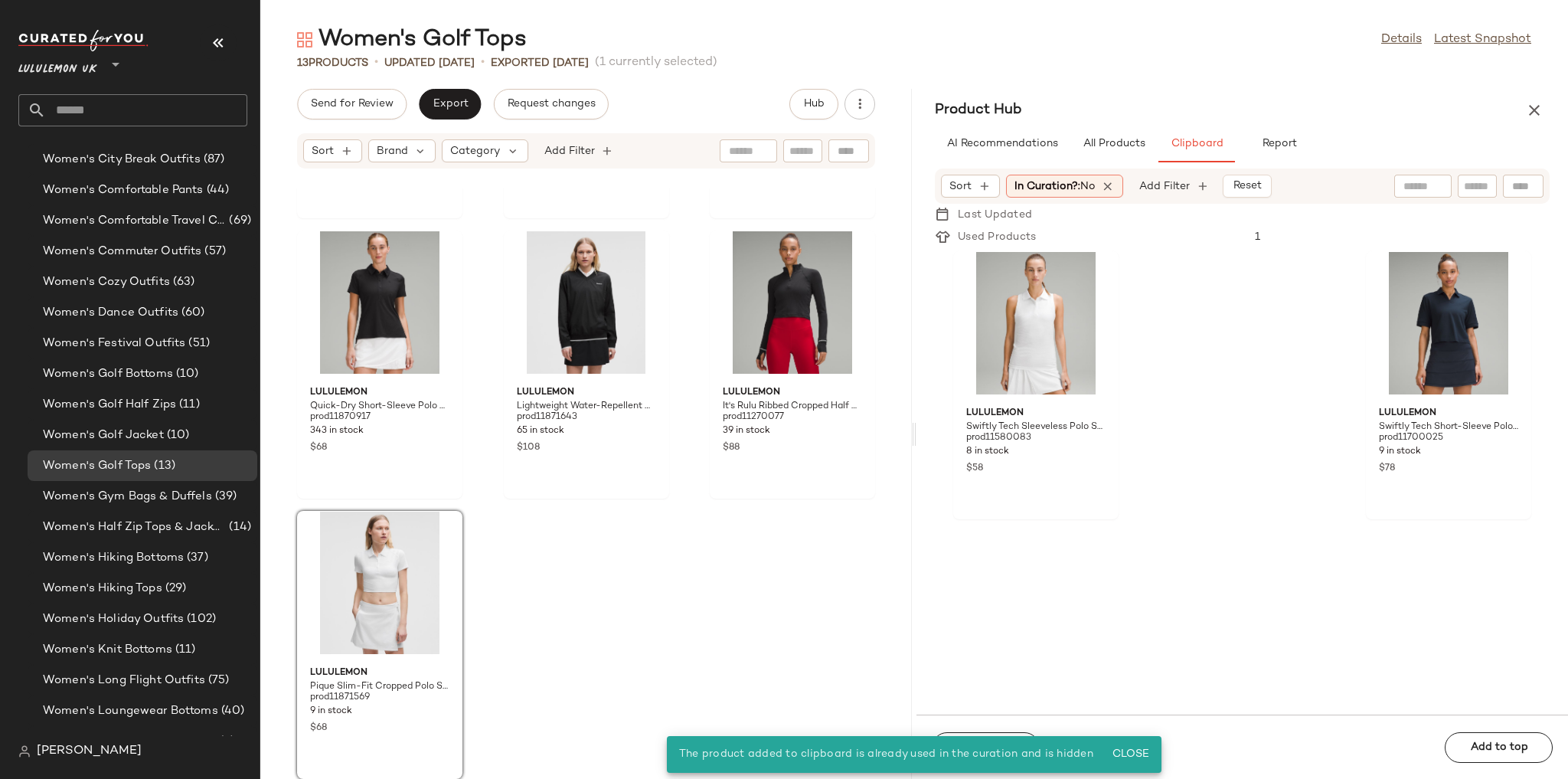 click on "lululemon Swiftly Tech Short-Sleeve Shirt 2.0 Waist Length prod9820343 1330 in stock $58 lululemon Swiftly Tech Long-Sleeve Shirt 2.0 Hip Length prod9750543 3631 in stock $68 lululemon Swiftly Relaxed Long-Sleeve Shirt Hip Length prod8510157 1863 in stock $68 lululemon Quick-Dry Short-Sleeve Polo Shirt Straight Hem prod11870917 343 in stock $68 lululemon Lightweight Water-Repellent Golf Shell prod11871643 65 in stock $108 lululemon It's Rulu Ribbed Cropped Half Zip prod11270077 39 in stock $88 lululemon Pique Slim-Fit Cropped Polo Shirt prod11871569 9 in stock $68" 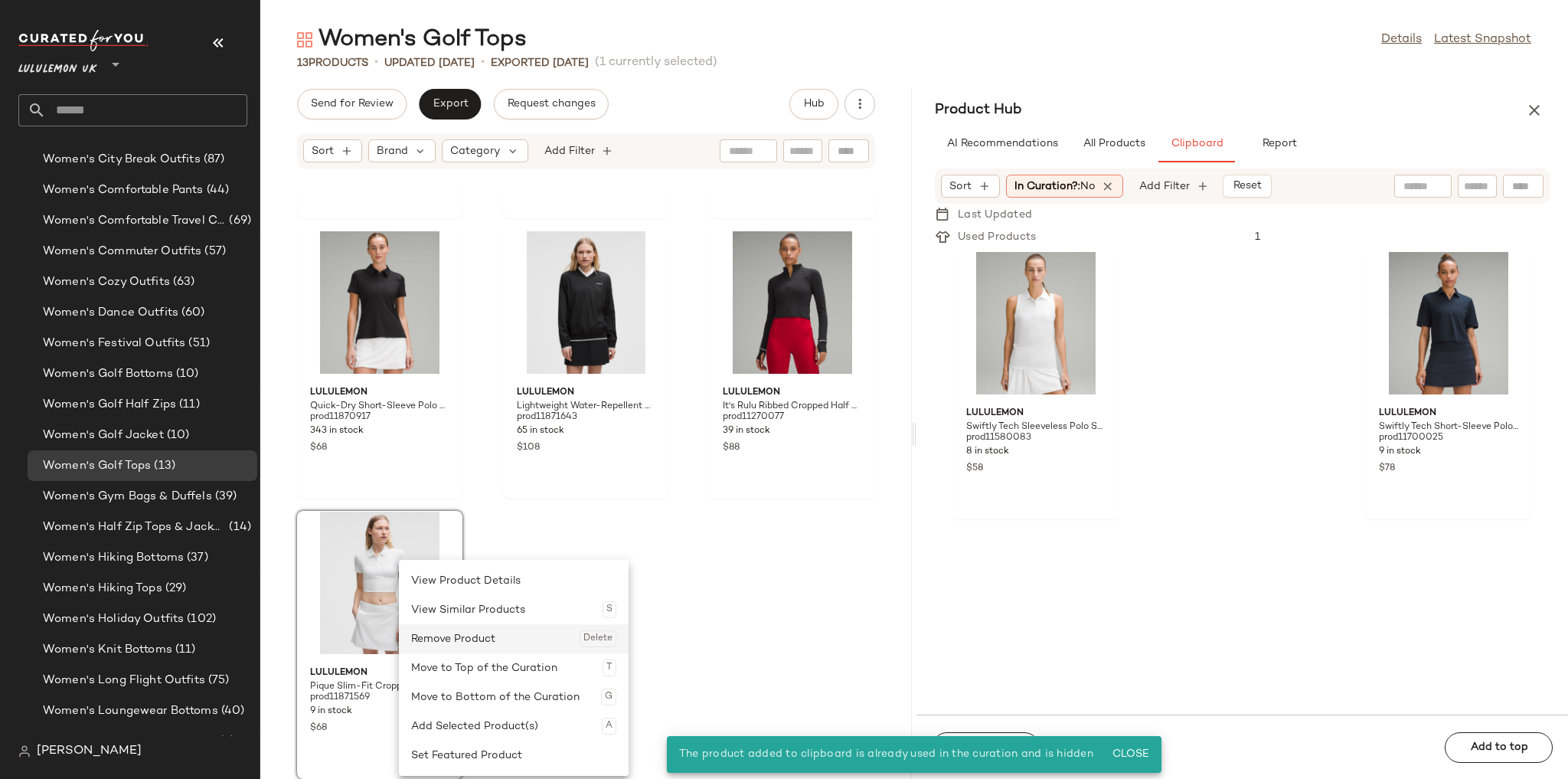 click on "Remove Product  Delete" 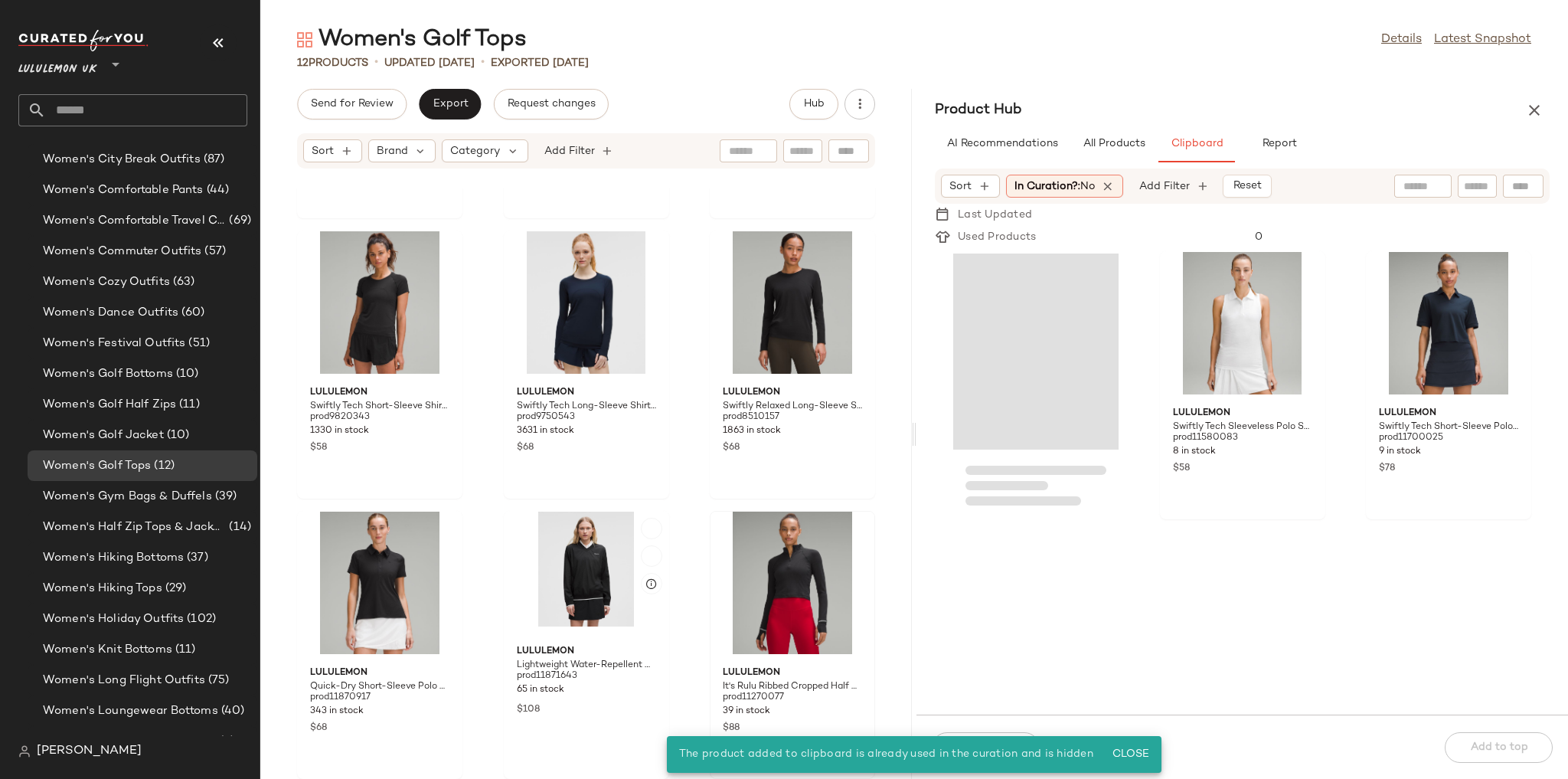 scroll, scrollTop: 533, scrollLeft: 0, axis: vertical 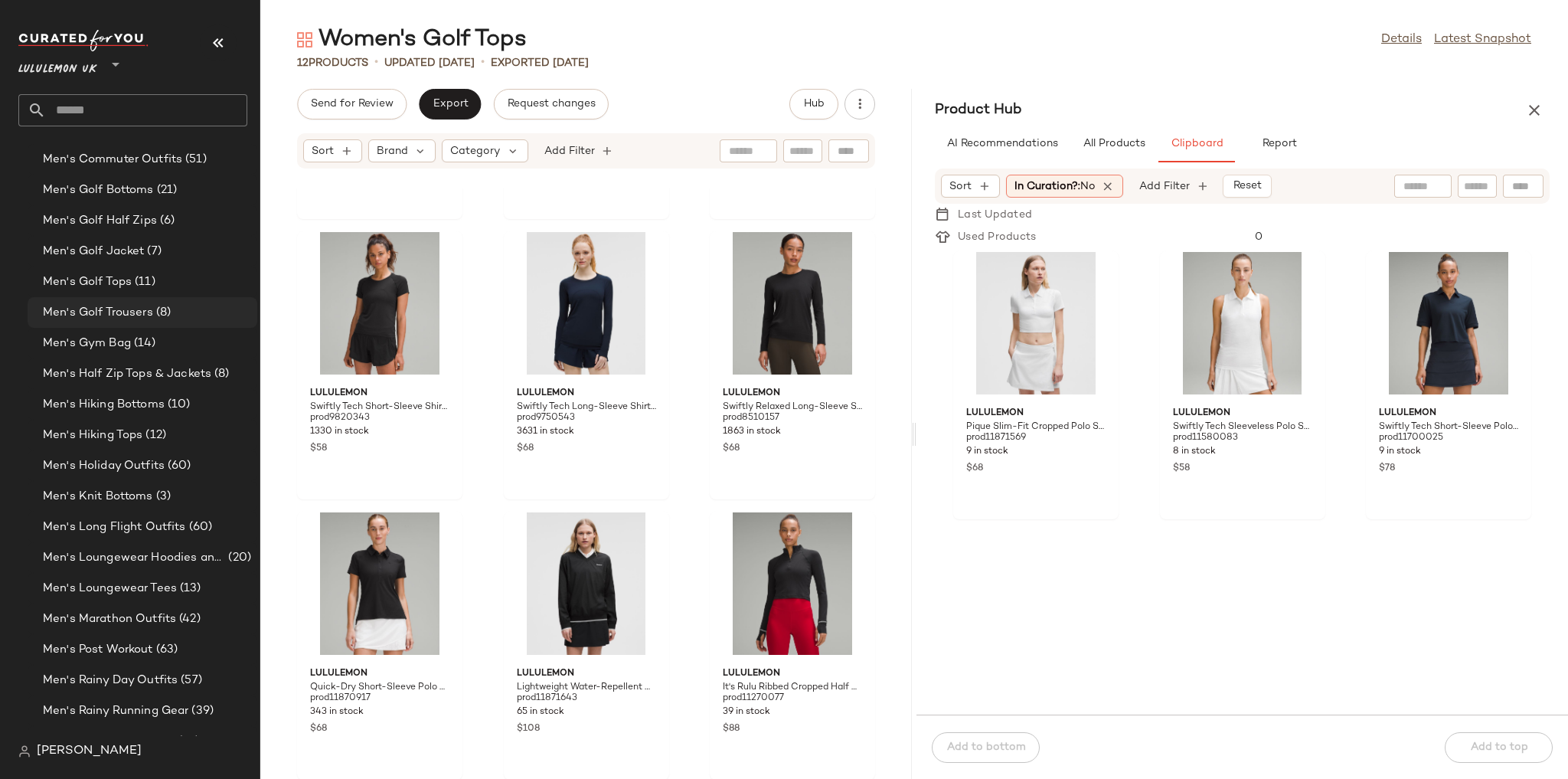 click on "(8)" at bounding box center (162, 313) 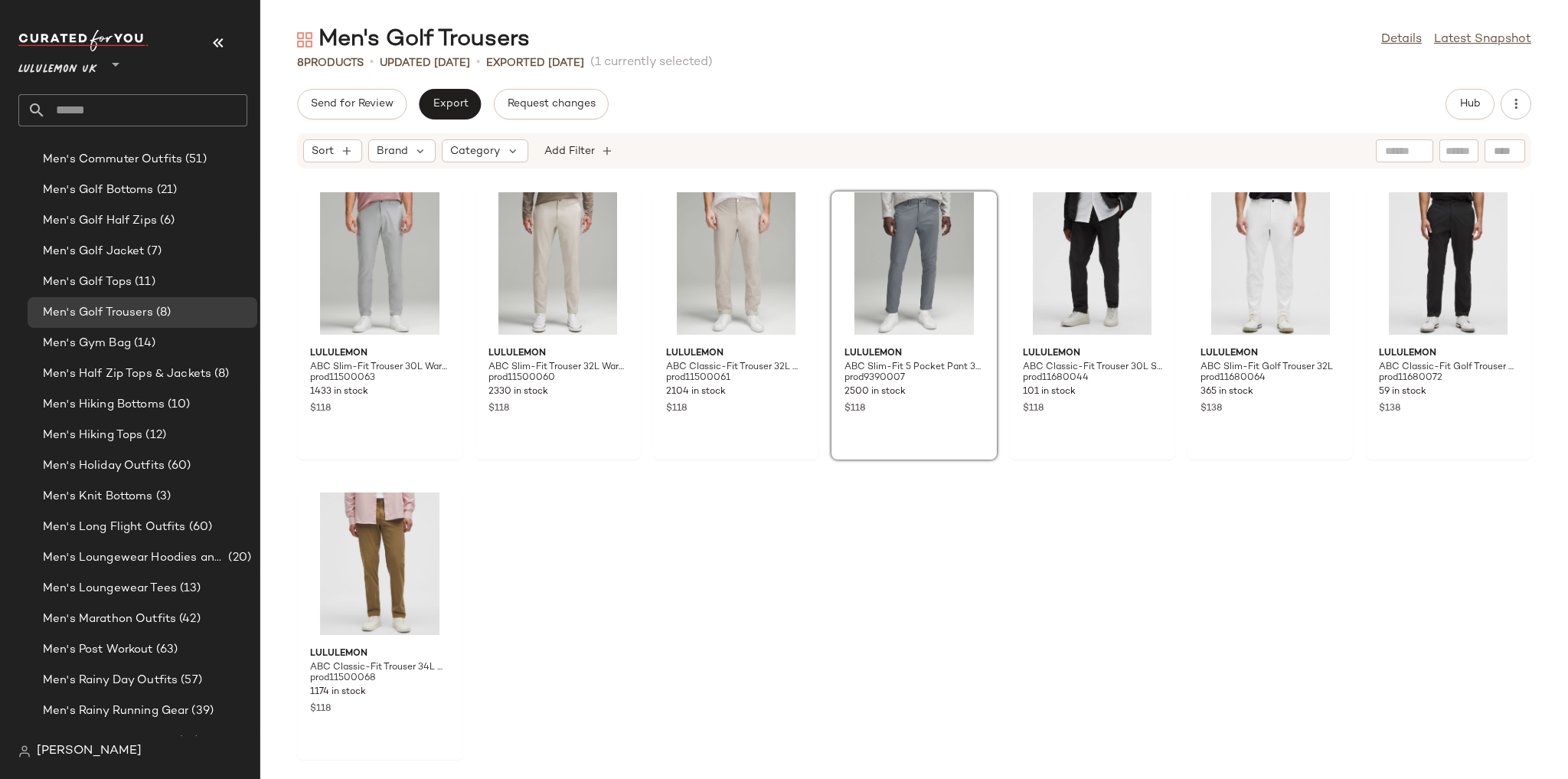 click on "lululemon ABC Slim-Fit Trouser 30L Warpstreme prod11500063 1433 in stock $118 lululemon ABC Slim-Fit Trouser 32L Warpstreme prod11500060 2330 in stock $118 lululemon ABC Classic-Fit Trouser 32L Warpstreme prod11500061 2104 in stock $118 lululemon ABC Slim-Fit 5 Pocket Pant 32L Warpstreme prod9390007 2500 in stock $118 lululemon ABC Classic-Fit Trouser 30L Smooth Twill prod11680044 101 in stock $118 lululemon ABC Slim-Fit Golf Trouser 32L prod11680064 365 in stock $138 lululemon ABC Classic-Fit Golf Trouser 32L prod11680072 59 in stock $138 lululemon ABC Classic-Fit Trouser 34L Warpstreme prod11500068 1174 in stock $118" 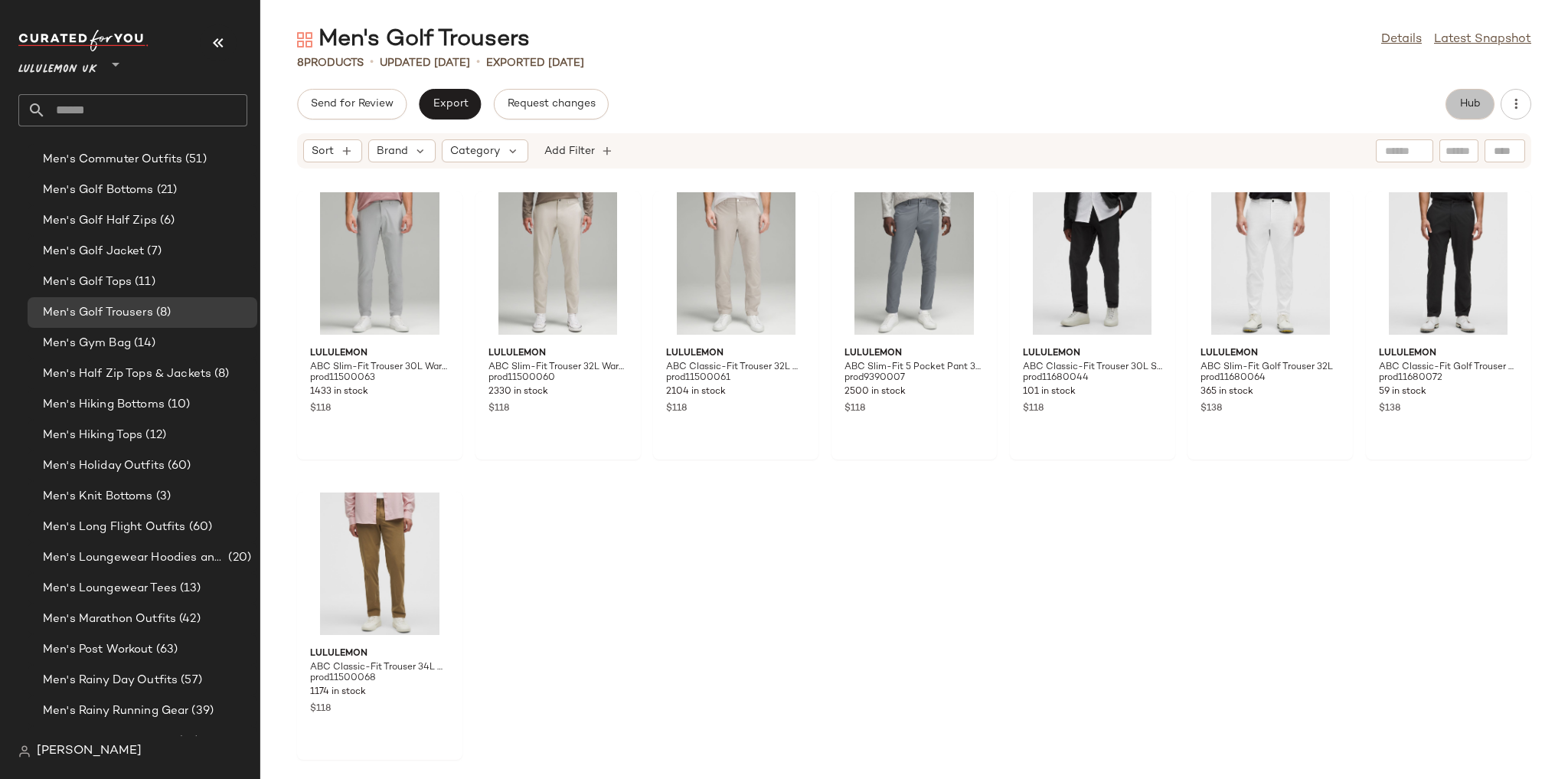 click on "Hub" 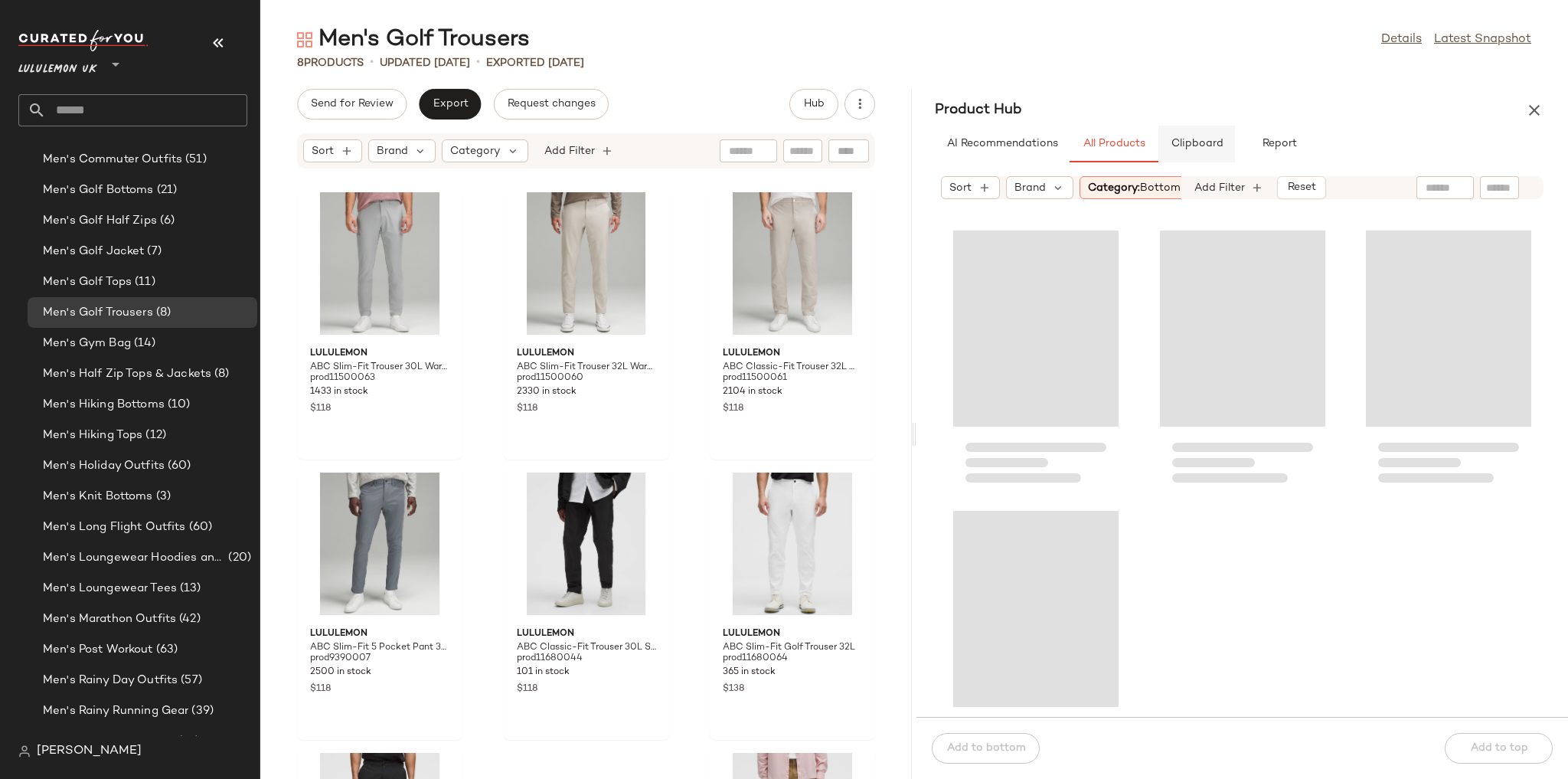click on "Clipboard" 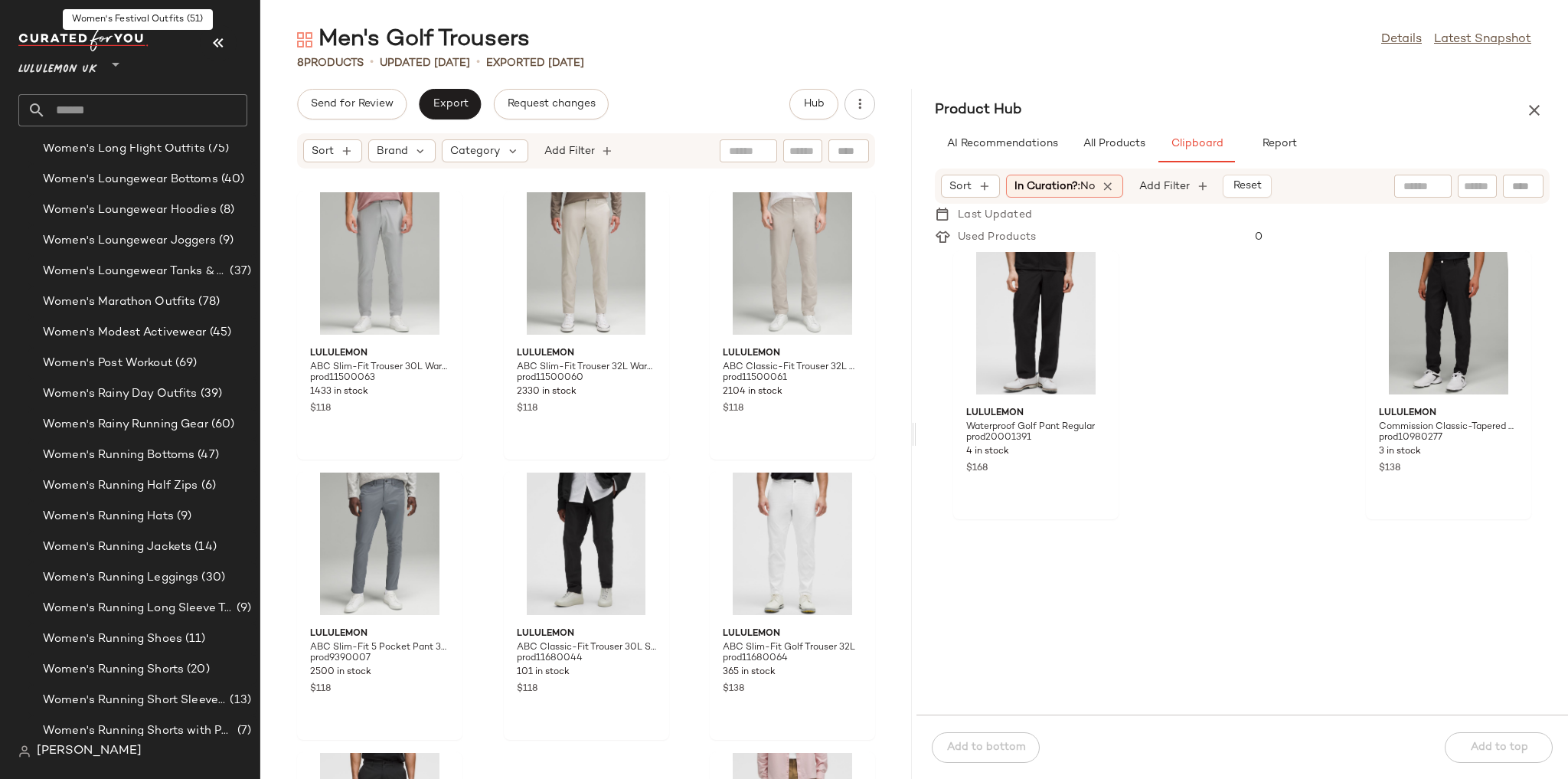 scroll, scrollTop: 3003, scrollLeft: 0, axis: vertical 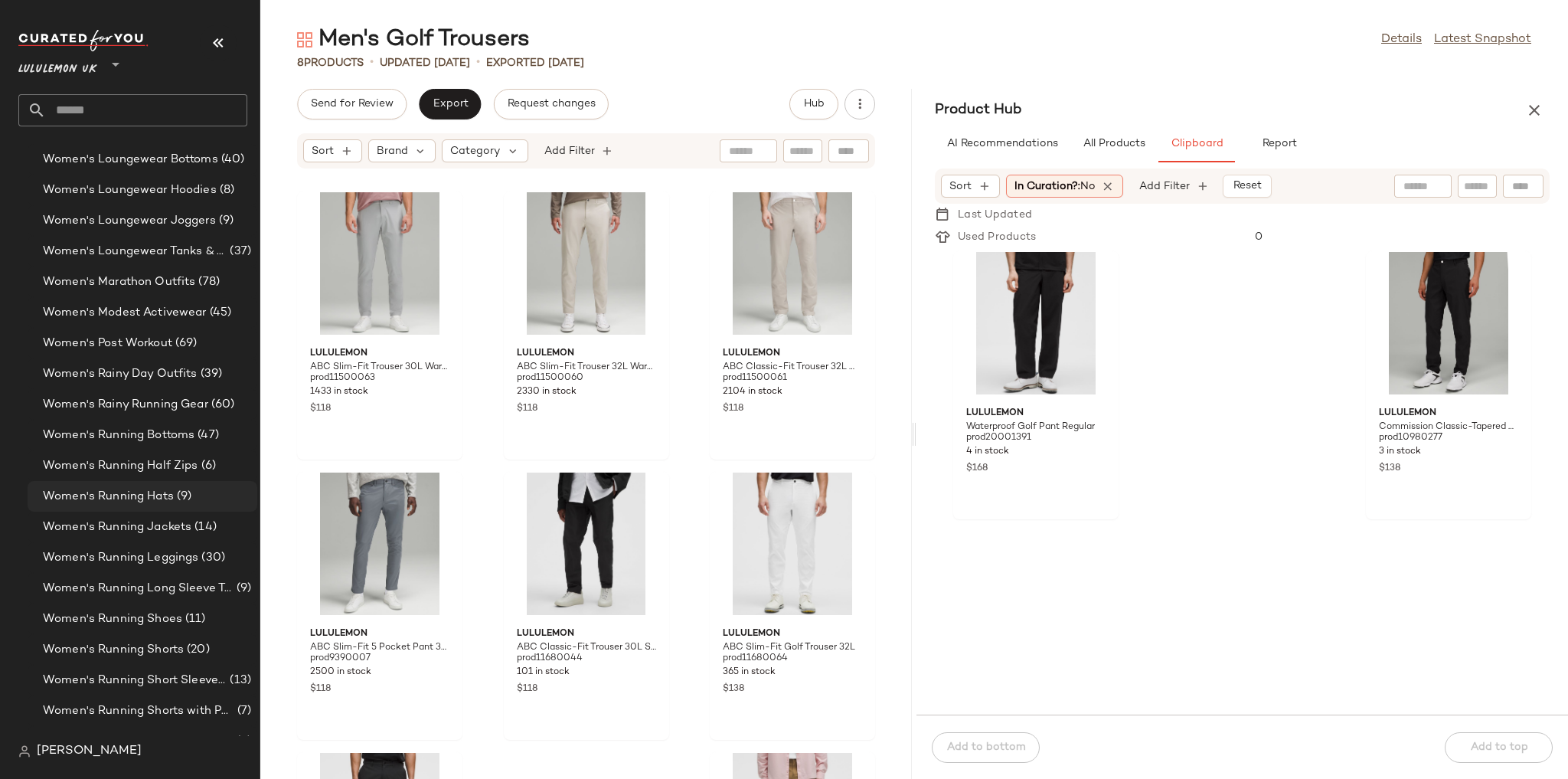 click on "(9)" at bounding box center (182, 496) 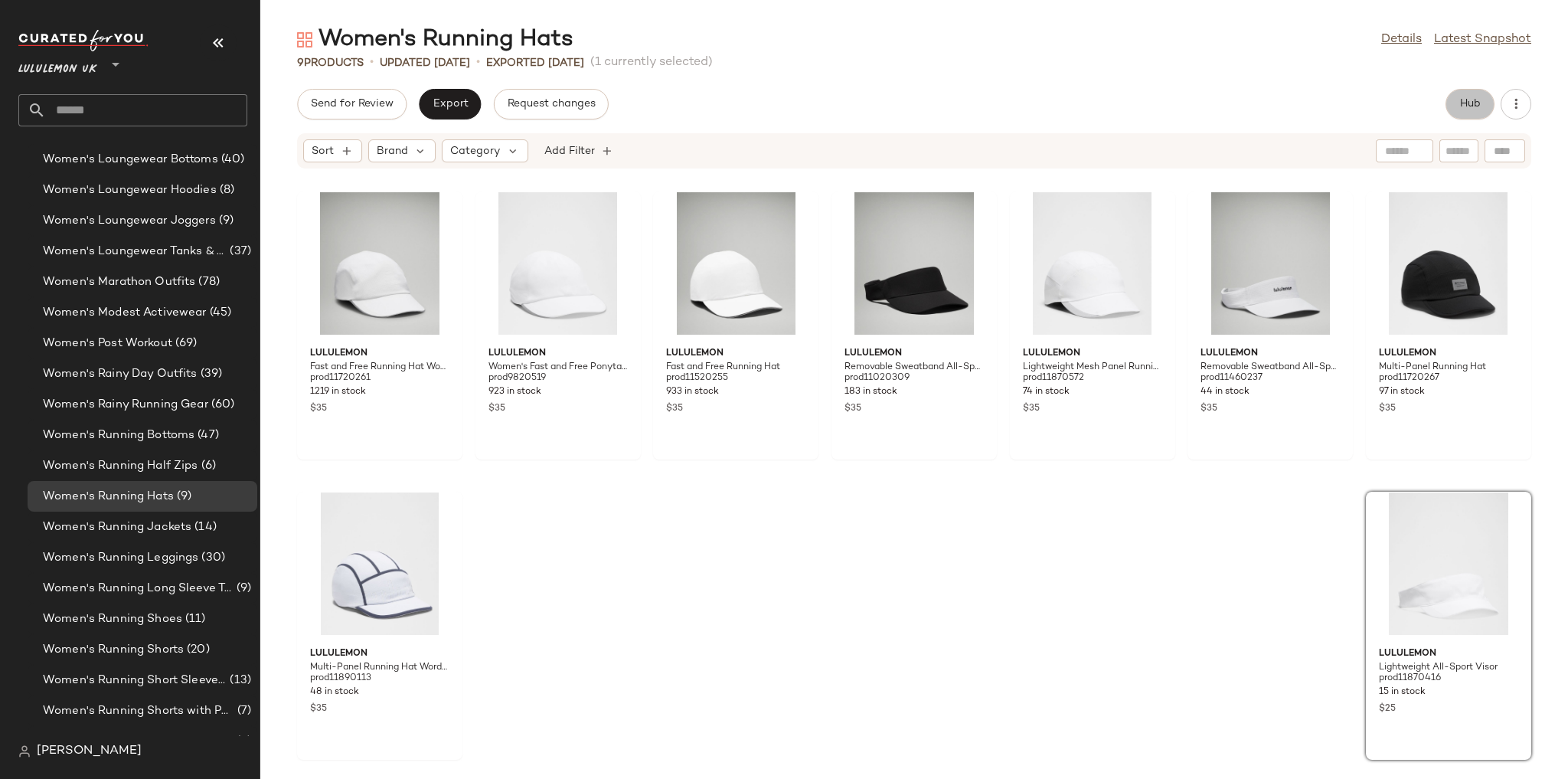 click on "Hub" 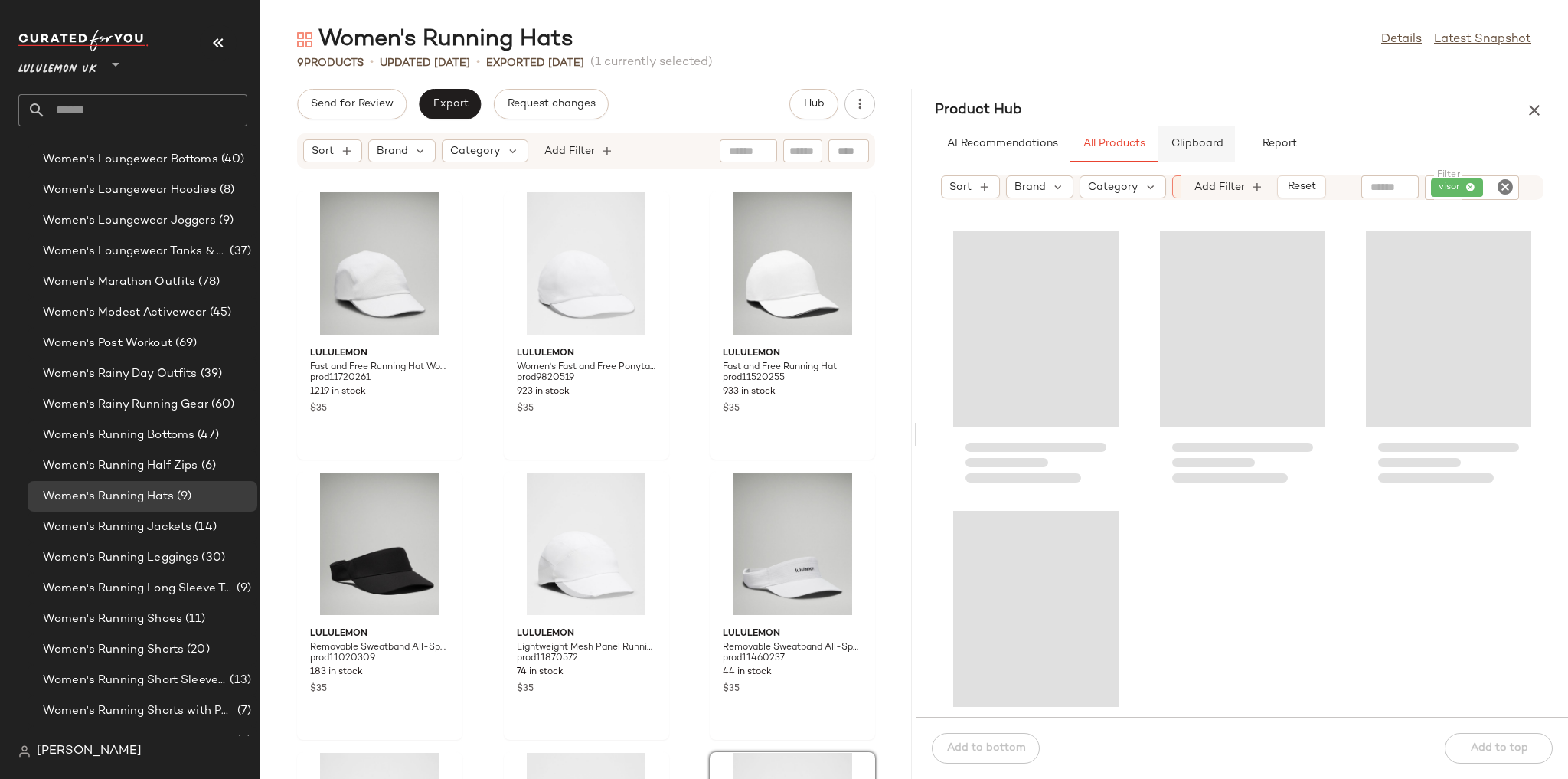 click on "Clipboard" 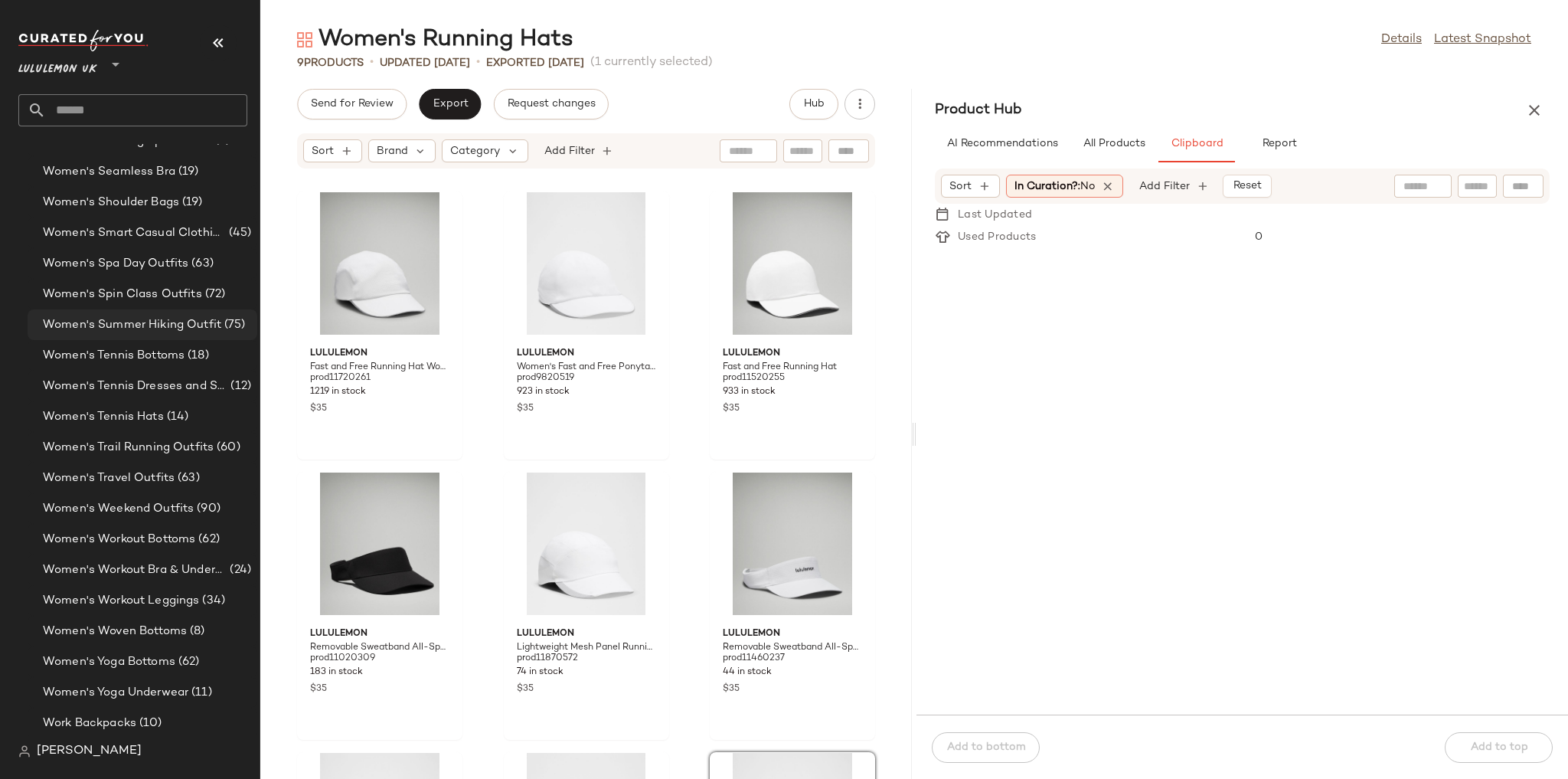 scroll, scrollTop: 3636, scrollLeft: 0, axis: vertical 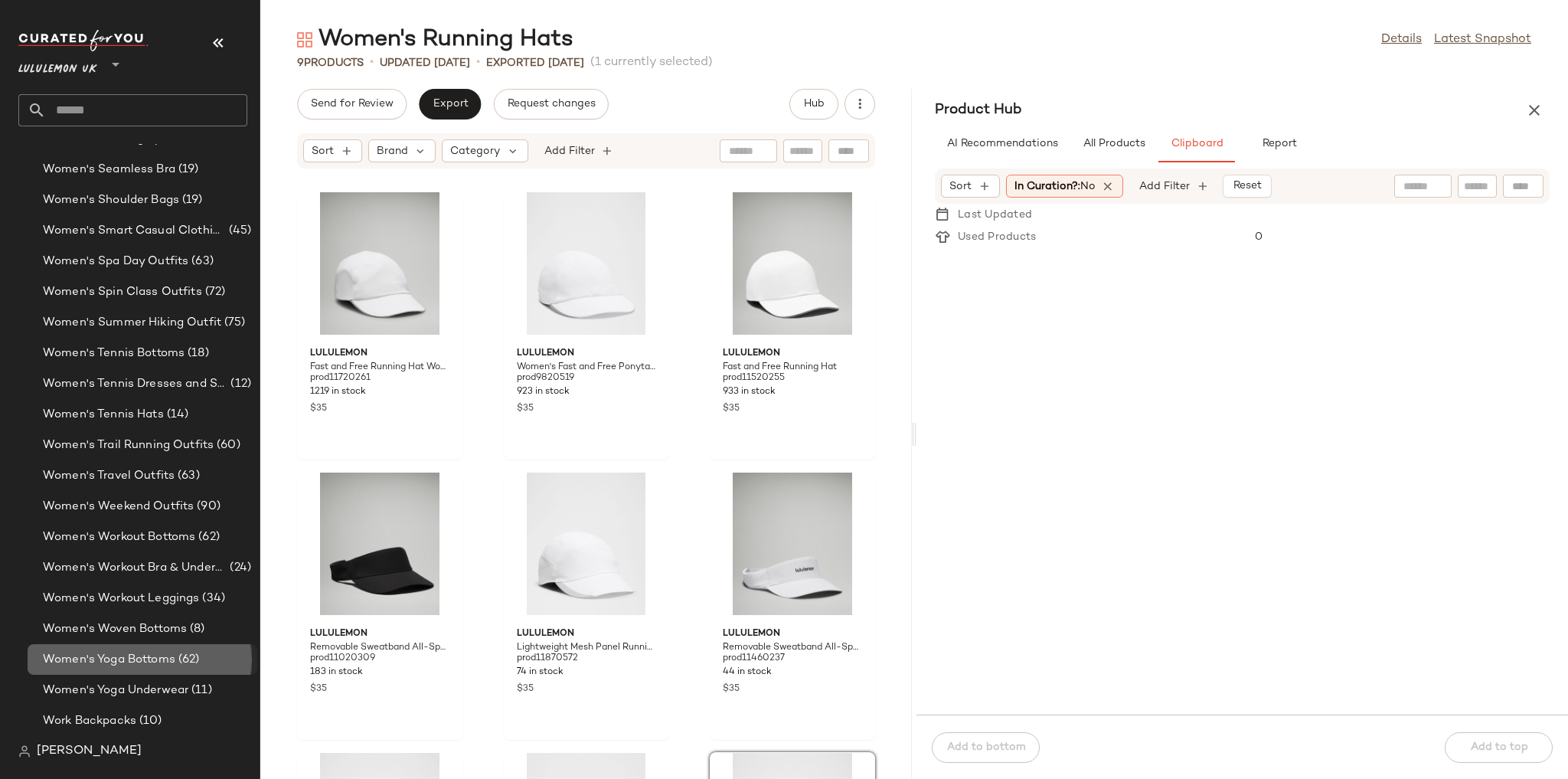click on "(62)" at bounding box center (188, 660) 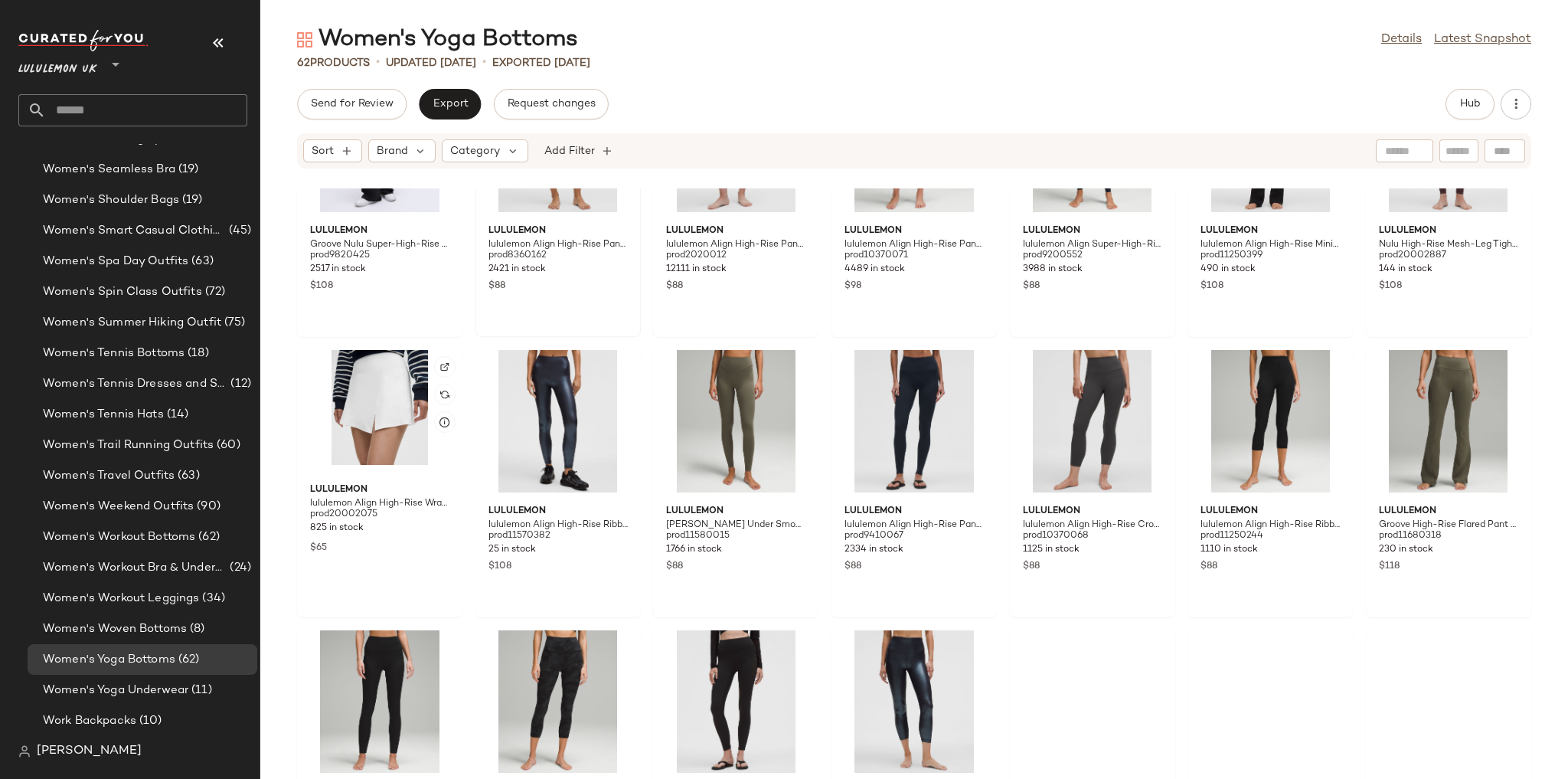 scroll, scrollTop: 184, scrollLeft: 0, axis: vertical 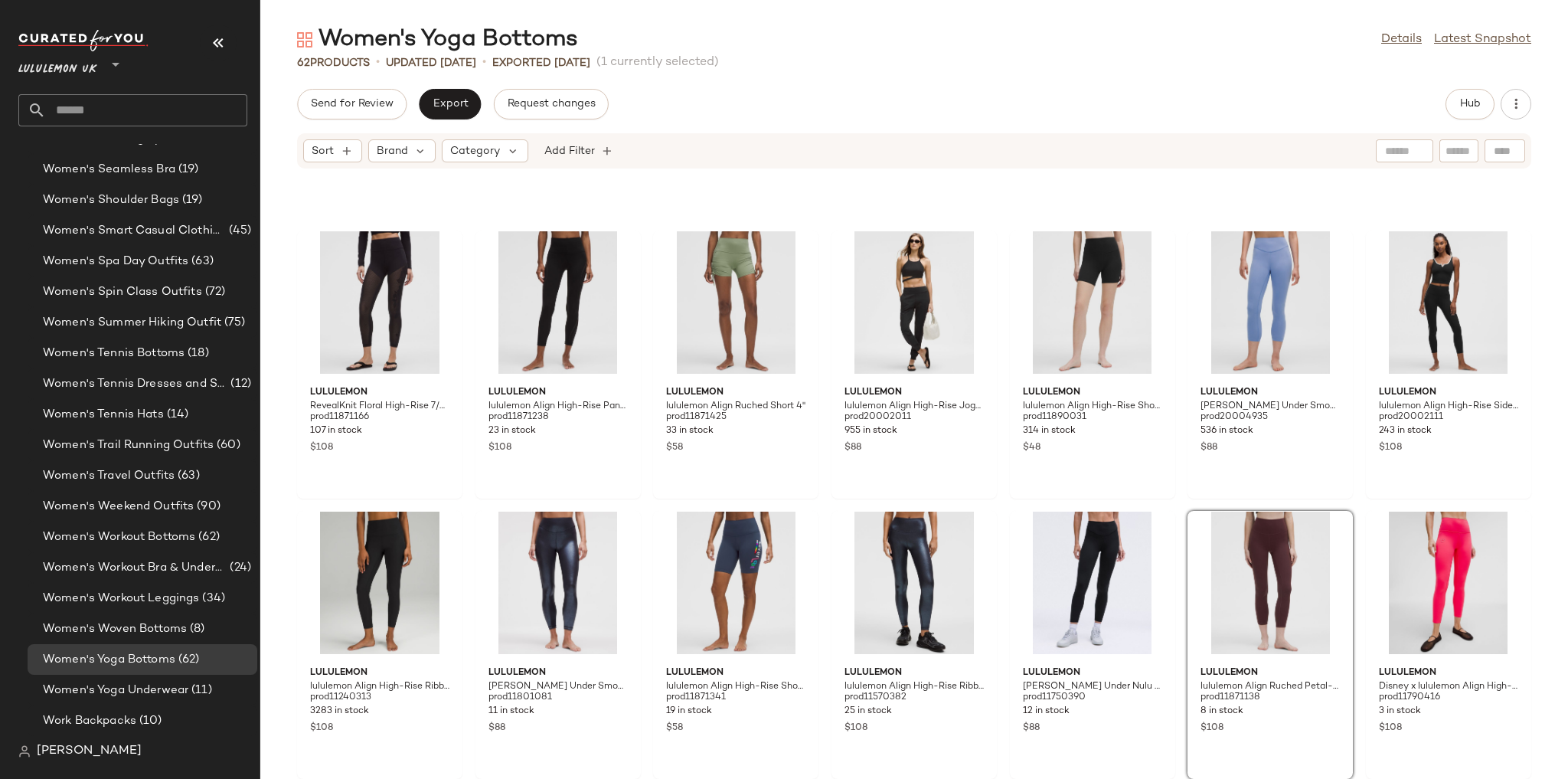 click on "lululemon RevealKnit Floral High-Rise 7/8 Tight prod11871166 107 in stock $108 lululemon lululemon Align High-Rise Pant 25" Curve Art prod11871238 23 in stock $108 lululemon lululemon Align Ruched Short 4" prod11871425 33 in stock $58 lululemon lululemon Align High-Rise Jogger Regular Fit prod20002011 955 in stock $88 lululemon lululemon Align High-Rise Short 6" Diamond prod11890031 314 in stock $48 lululemon [PERSON_NAME] Under SmoothCover High-Rise Crop 23" prod20004935 536 in stock $88 lululemon lululemon Align High-Rise Side-Stripe Tight 25" prod20002111 243 in stock $108 lululemon lululemon Align High-Rise Ribbed Pant 25" prod11240313 3283 in stock $108 lululemon [PERSON_NAME] Under SmoothCover Tight 25" Foil prod11801081 11 in stock $88 lululemon lululemon Align High-Rise Short 8" Pride prod11871341 19 in stock $58 lululemon lululemon Align High-Rise Ribbed Pant 28" Shine prod11570382 25 in stock $108 lululemon [PERSON_NAME] Under Nulu High-Rise Tight 25" prod11750390 12 in stock $88 lululemon prod11871138 8 in stock $108" 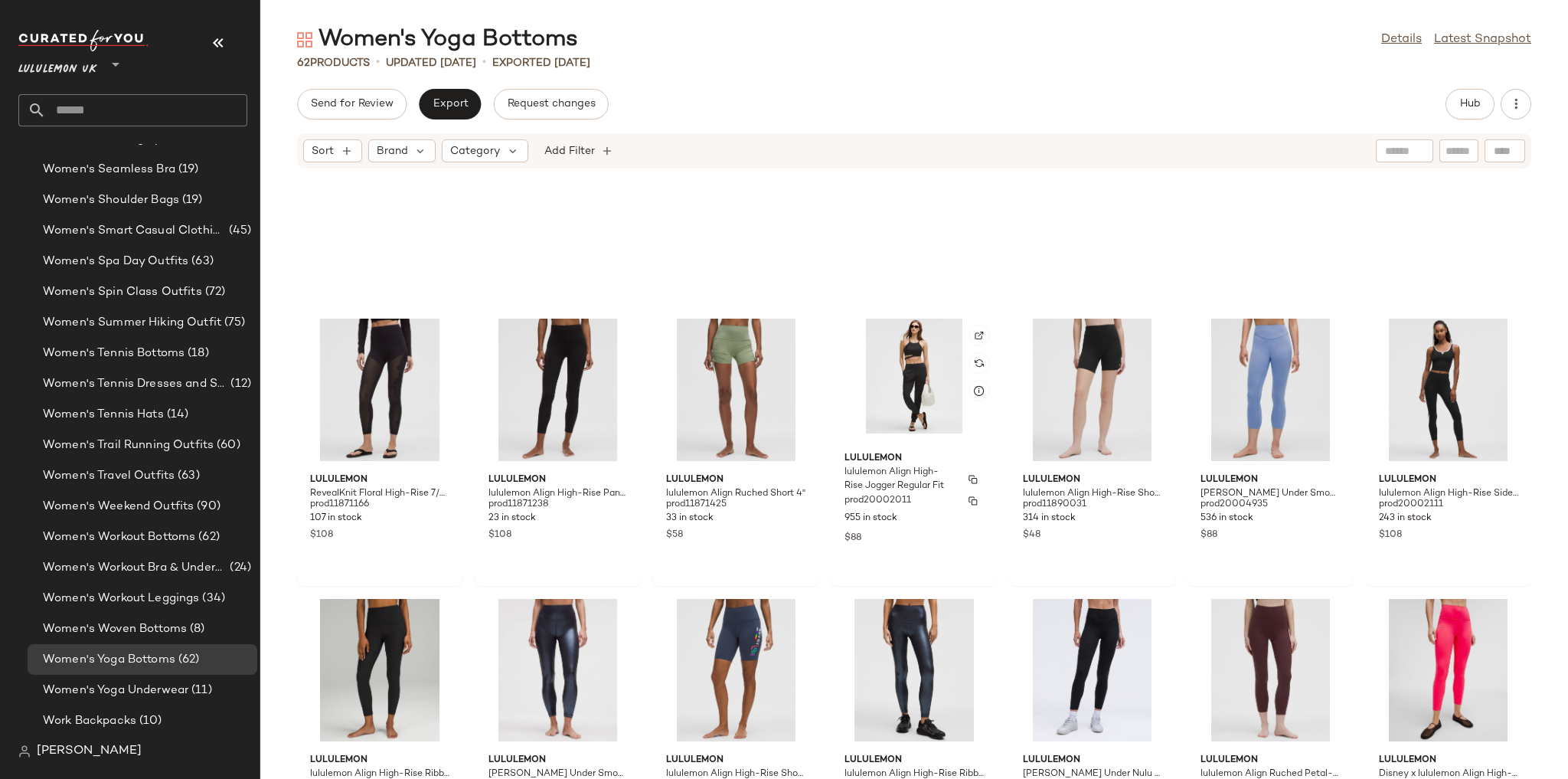 scroll, scrollTop: 2496, scrollLeft: 0, axis: vertical 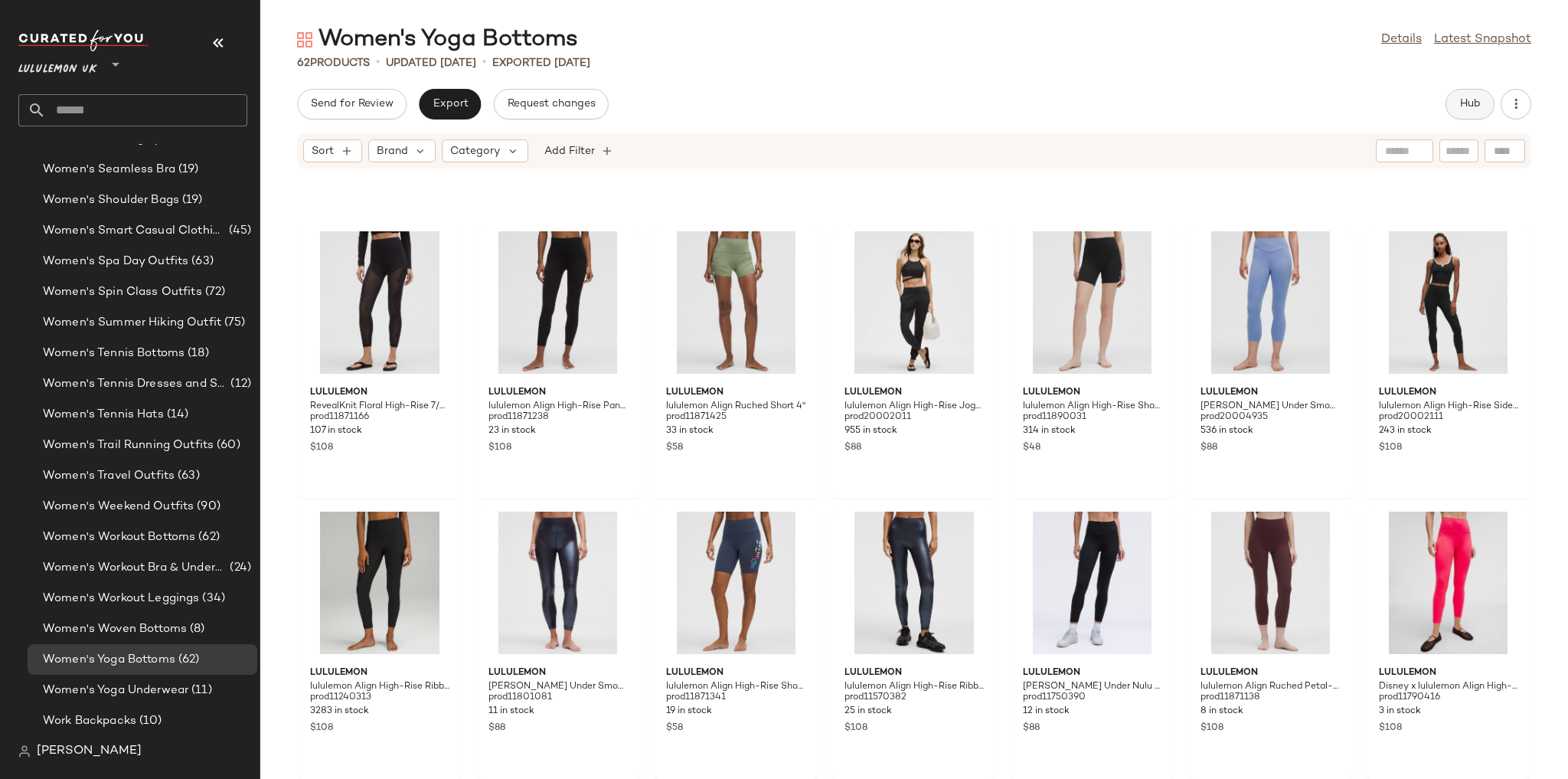 click on "Hub" at bounding box center [1470, 104] 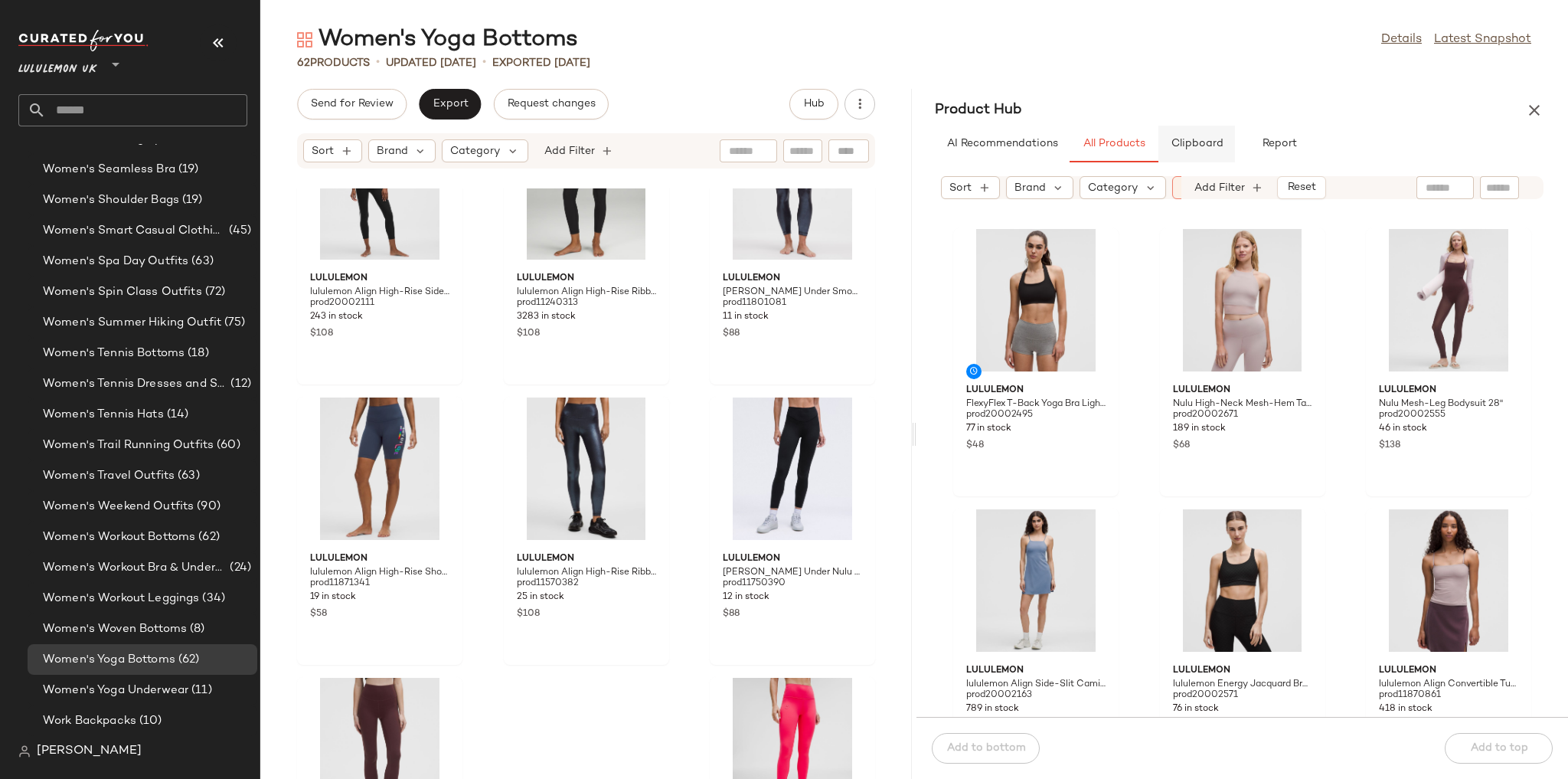 click on "Clipboard" 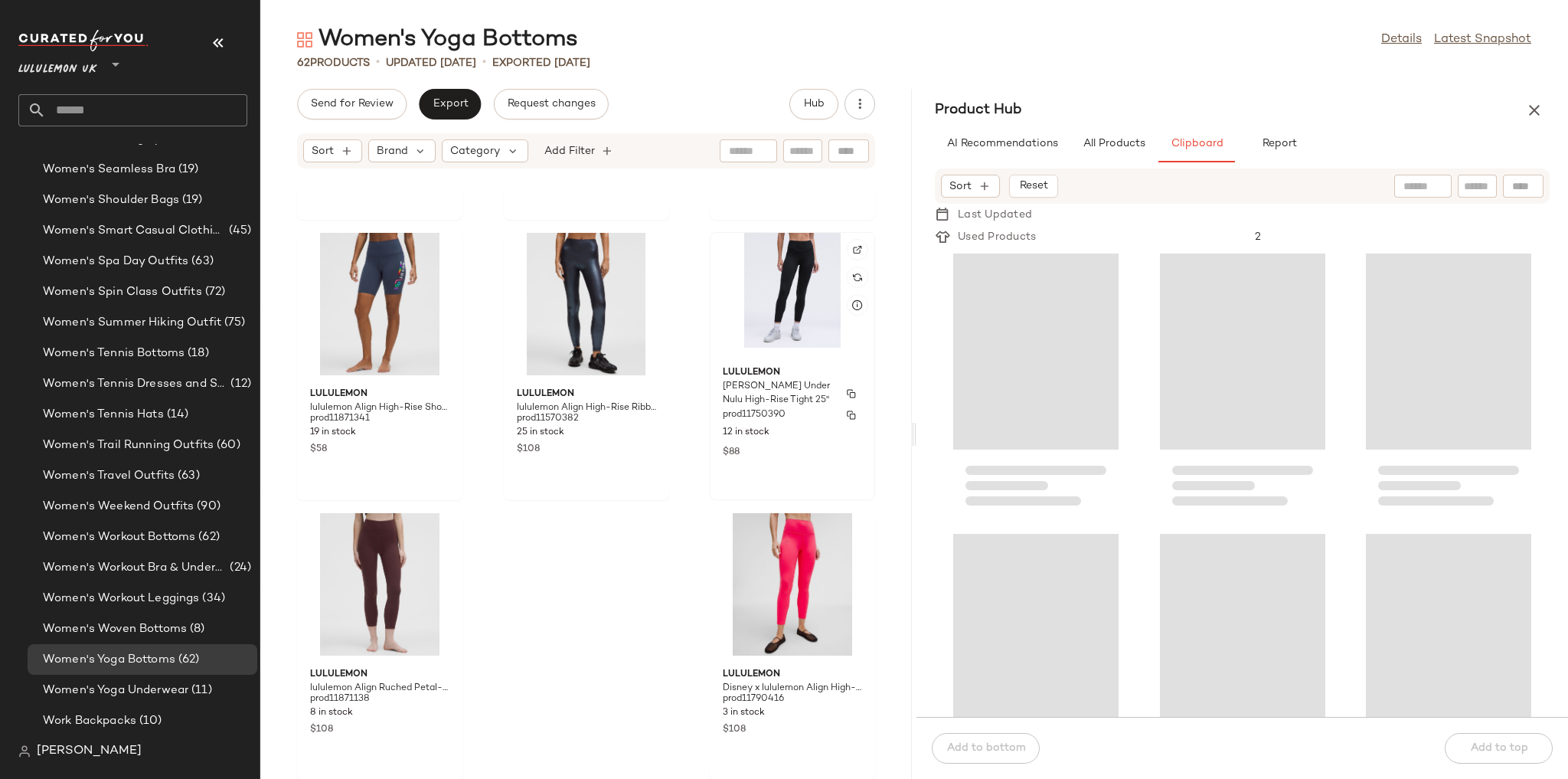 scroll, scrollTop: 5300, scrollLeft: 0, axis: vertical 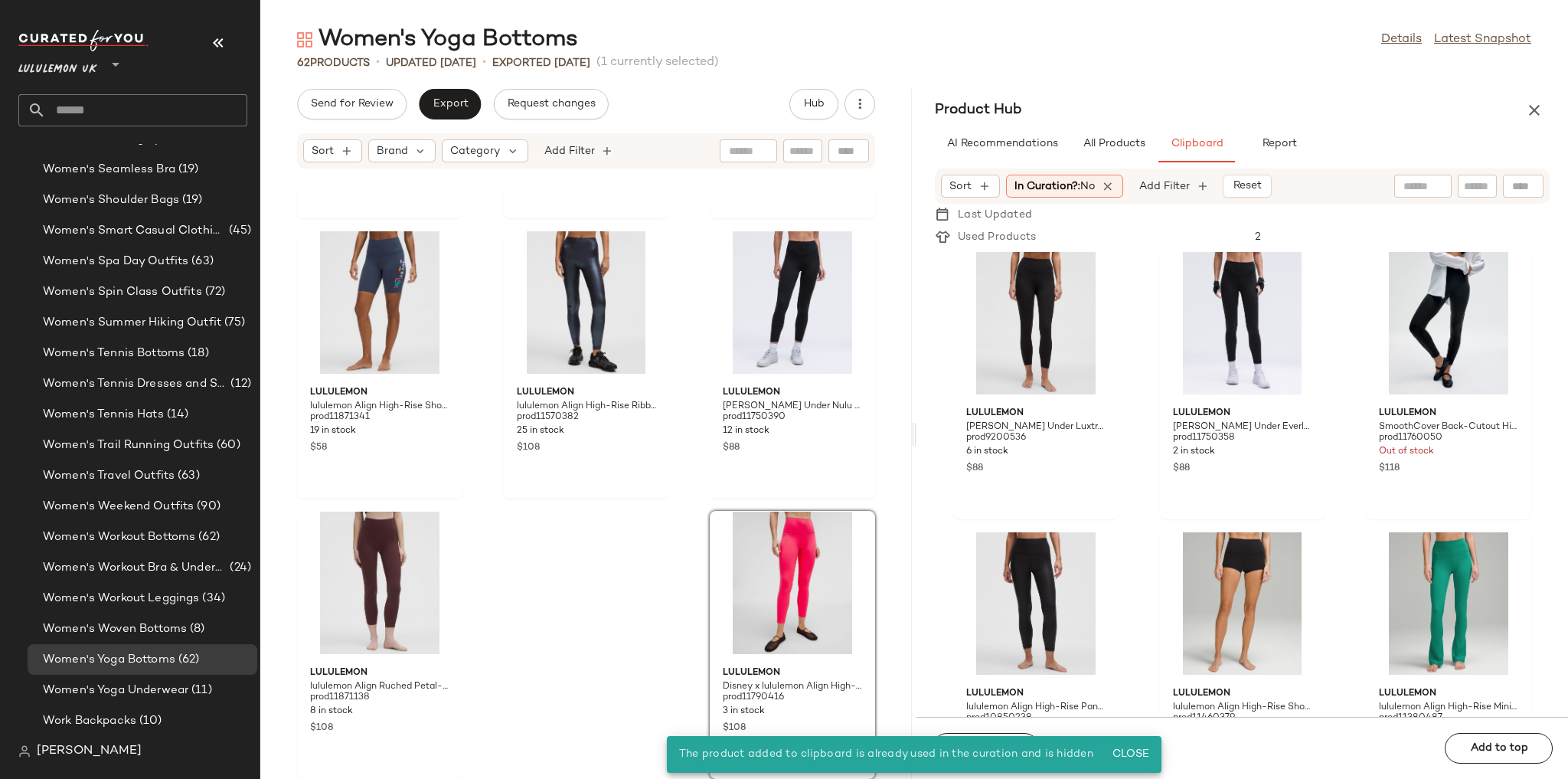 click on "lululemon lululemon Align High-Rise Side-Stripe Tight 25" prod20002111 243 in stock $108 lululemon lululemon Align High-Rise Ribbed Pant 25" prod11240313 3283 in stock $108 lululemon [PERSON_NAME] Under SmoothCover Tight 25" Foil prod11801081 11 in stock $88 lululemon lululemon Align High-Rise Short 8" Pride prod11871341 19 in stock $58 lululemon lululemon Align High-Rise Ribbed Pant 28" Shine prod11570382 25 in stock $108 lululemon [PERSON_NAME] Under Nulu High-Rise Tight 25" prod11750390 12 in stock $88 lululemon lululemon Align Ruched Petal-Hem Tight 25" prod11871138 8 in stock $108 lululemon Disney x lululemon Align High-Rise Pant 25" prod11790416 3 in stock $108" 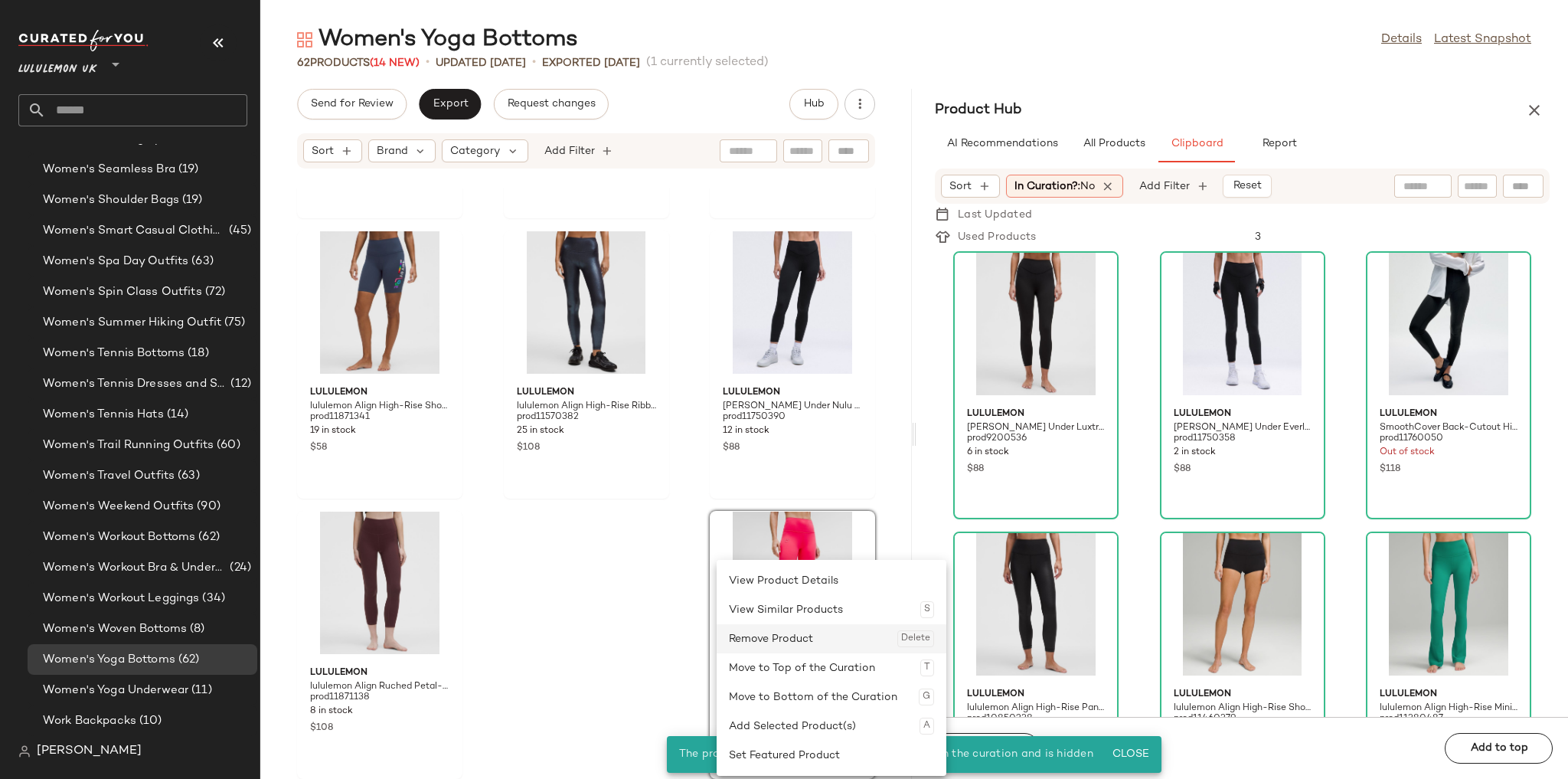 click on "Remove Product  Delete" 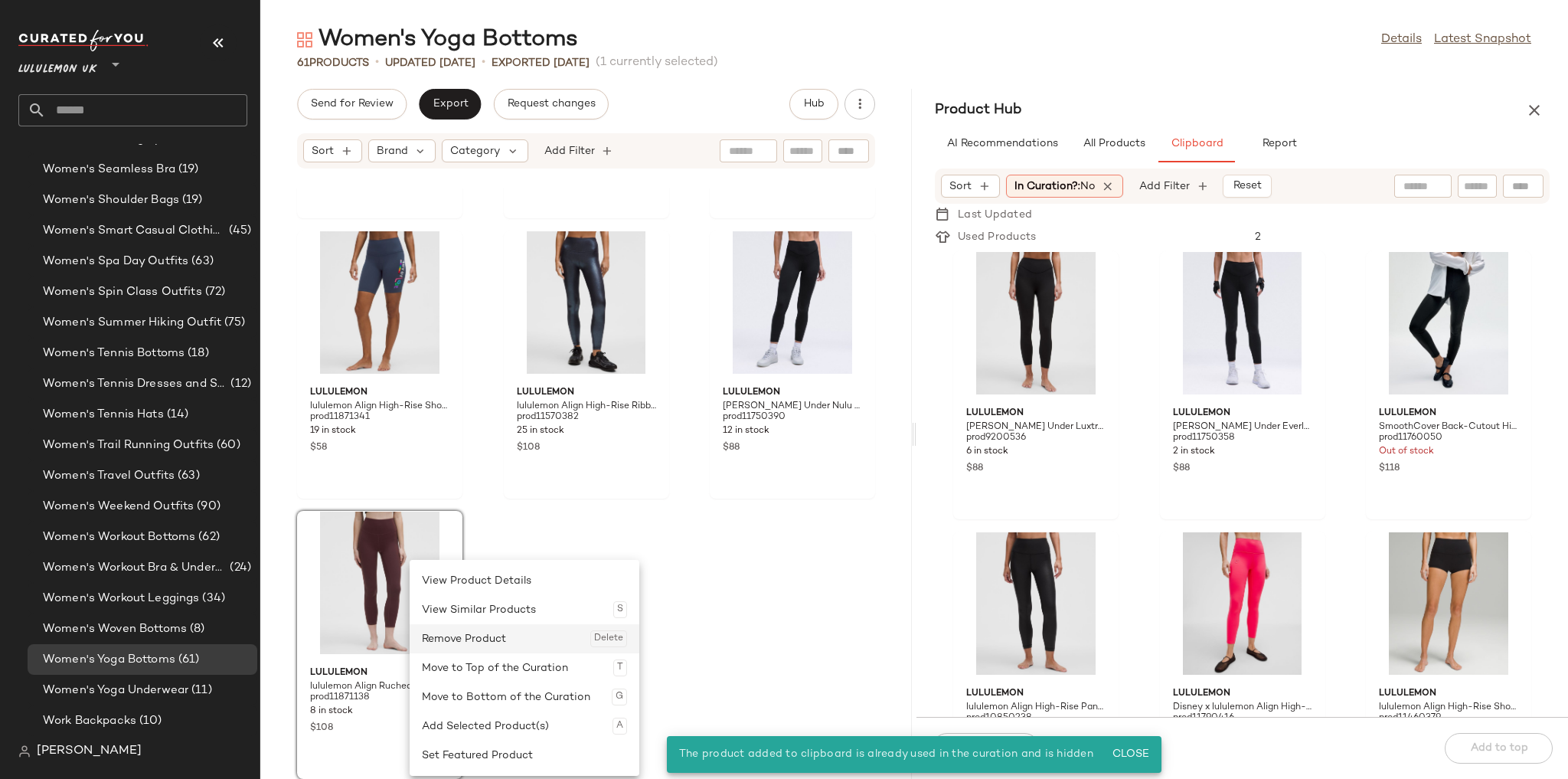 click on "Remove Product  Delete" 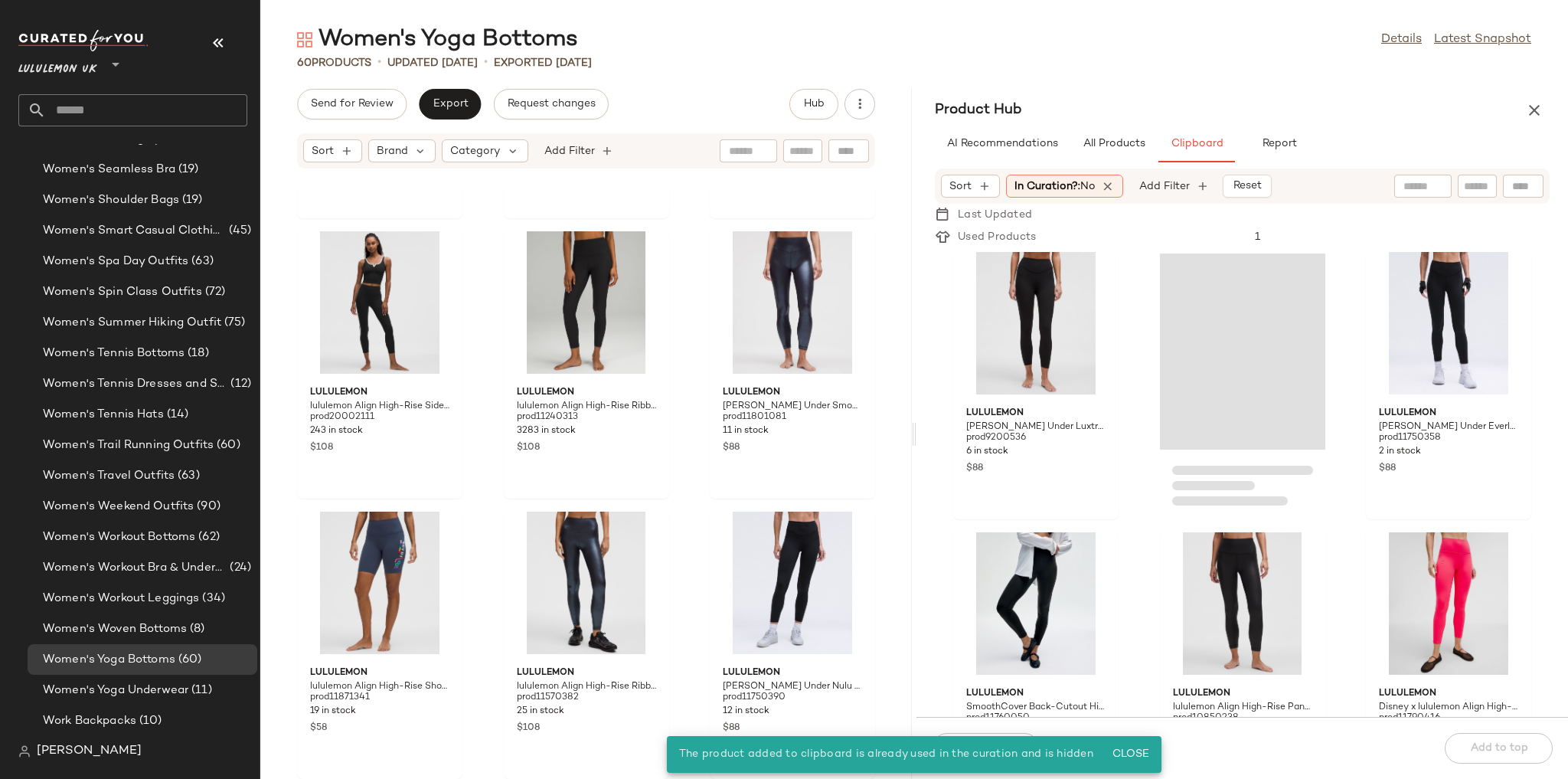 scroll, scrollTop: 5019, scrollLeft: 0, axis: vertical 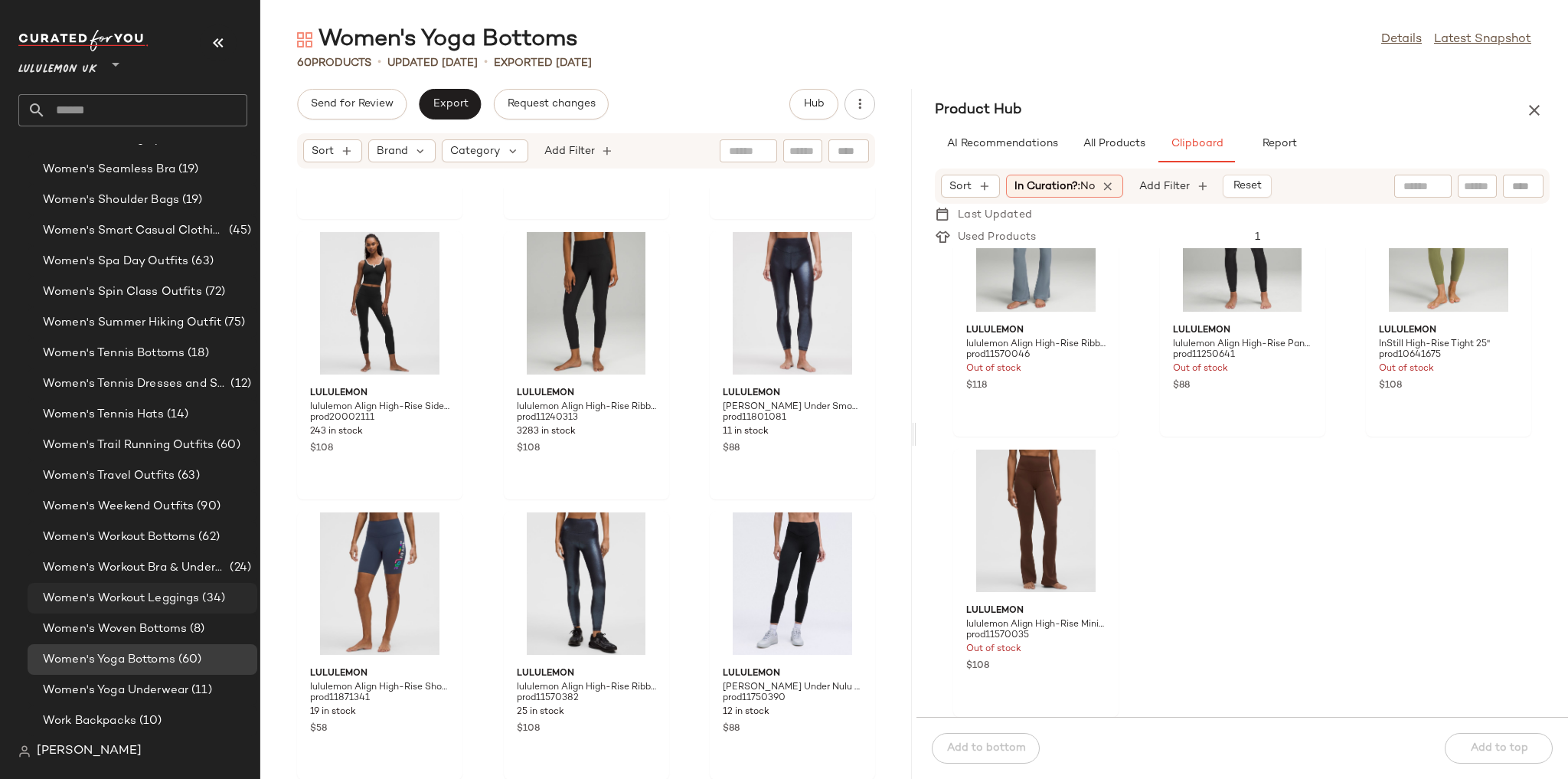 click on "Women's Workout Leggings (34)" 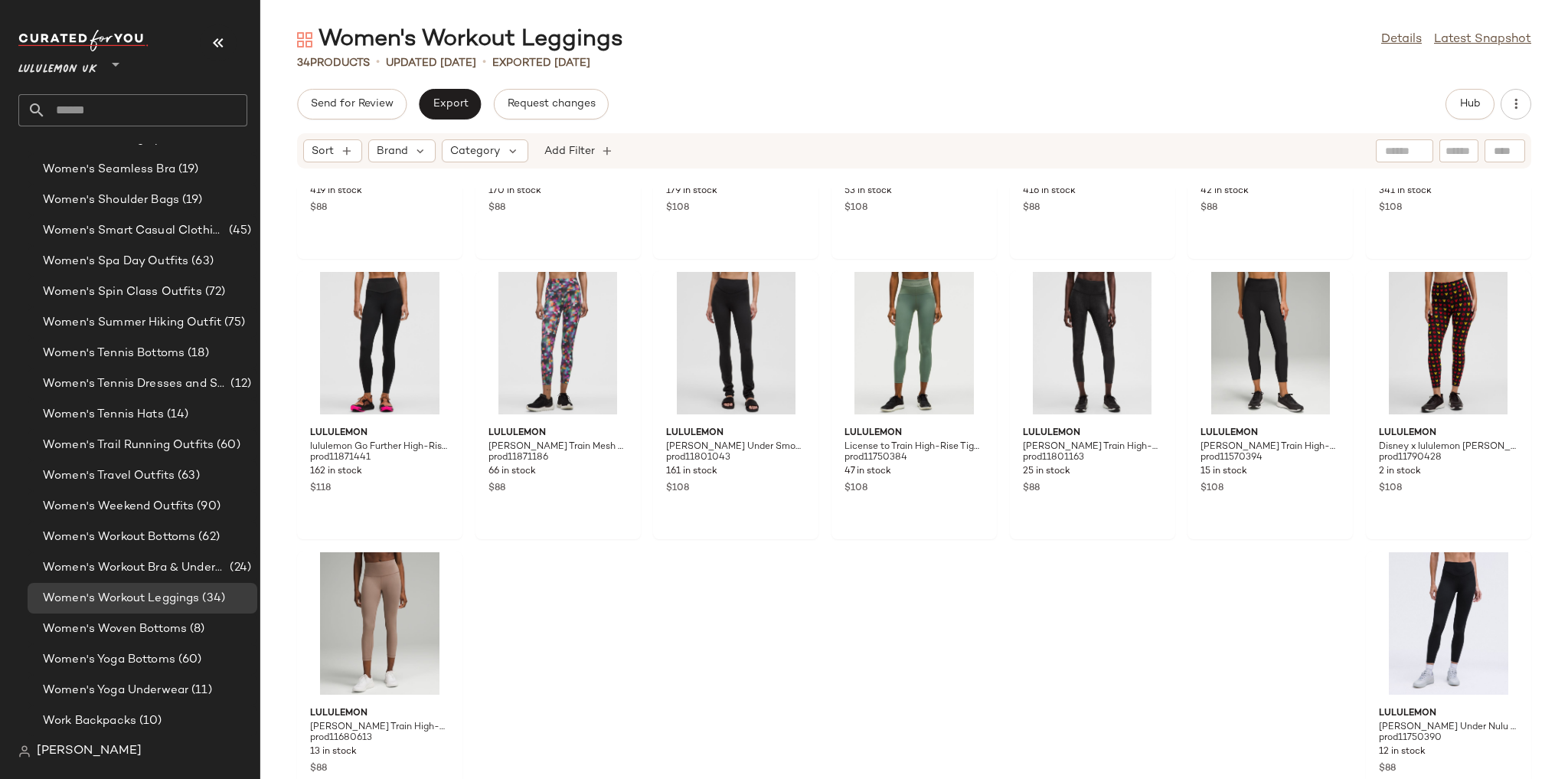 scroll, scrollTop: 1094, scrollLeft: 0, axis: vertical 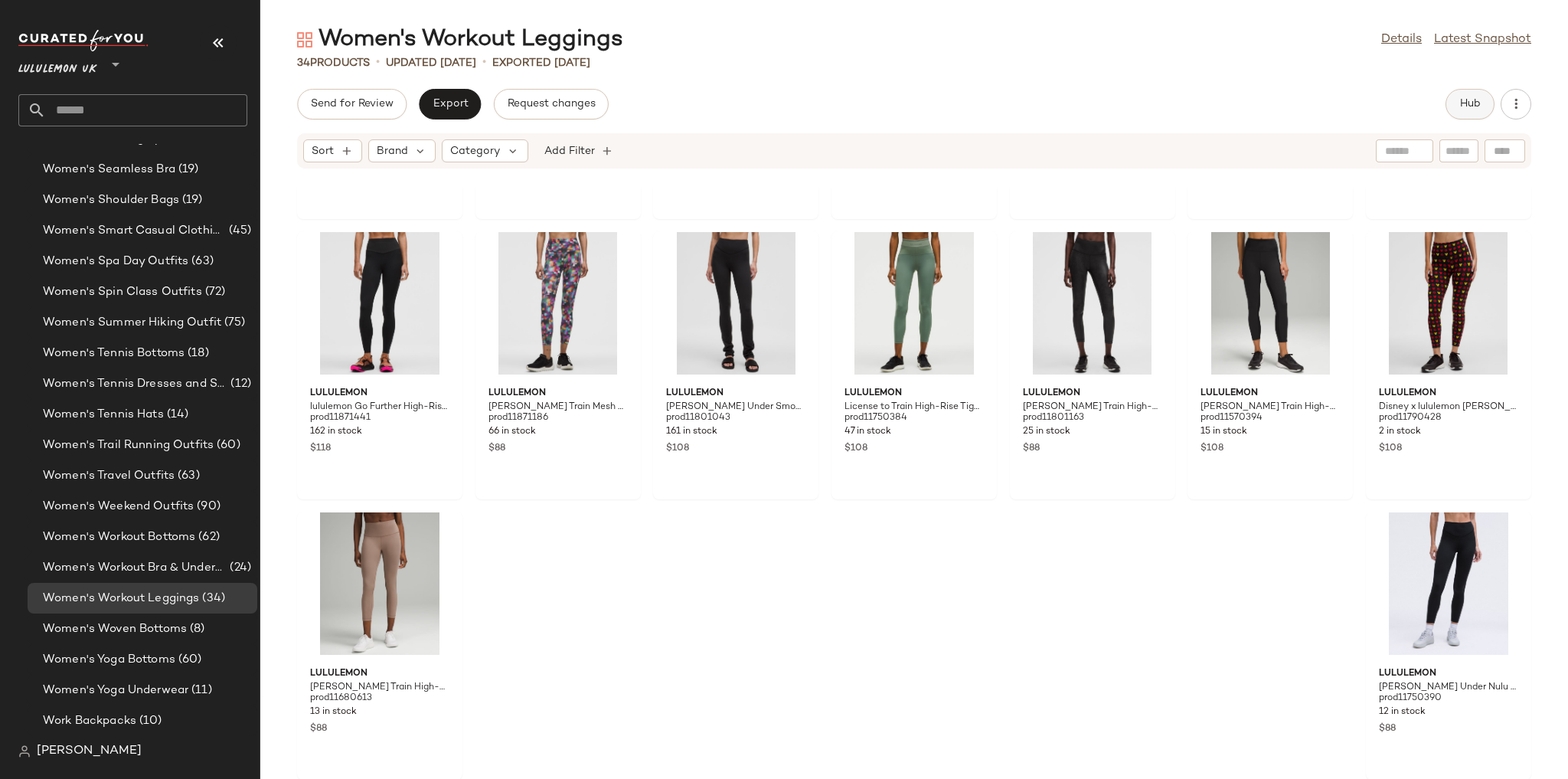 click on "Hub" at bounding box center (1470, 104) 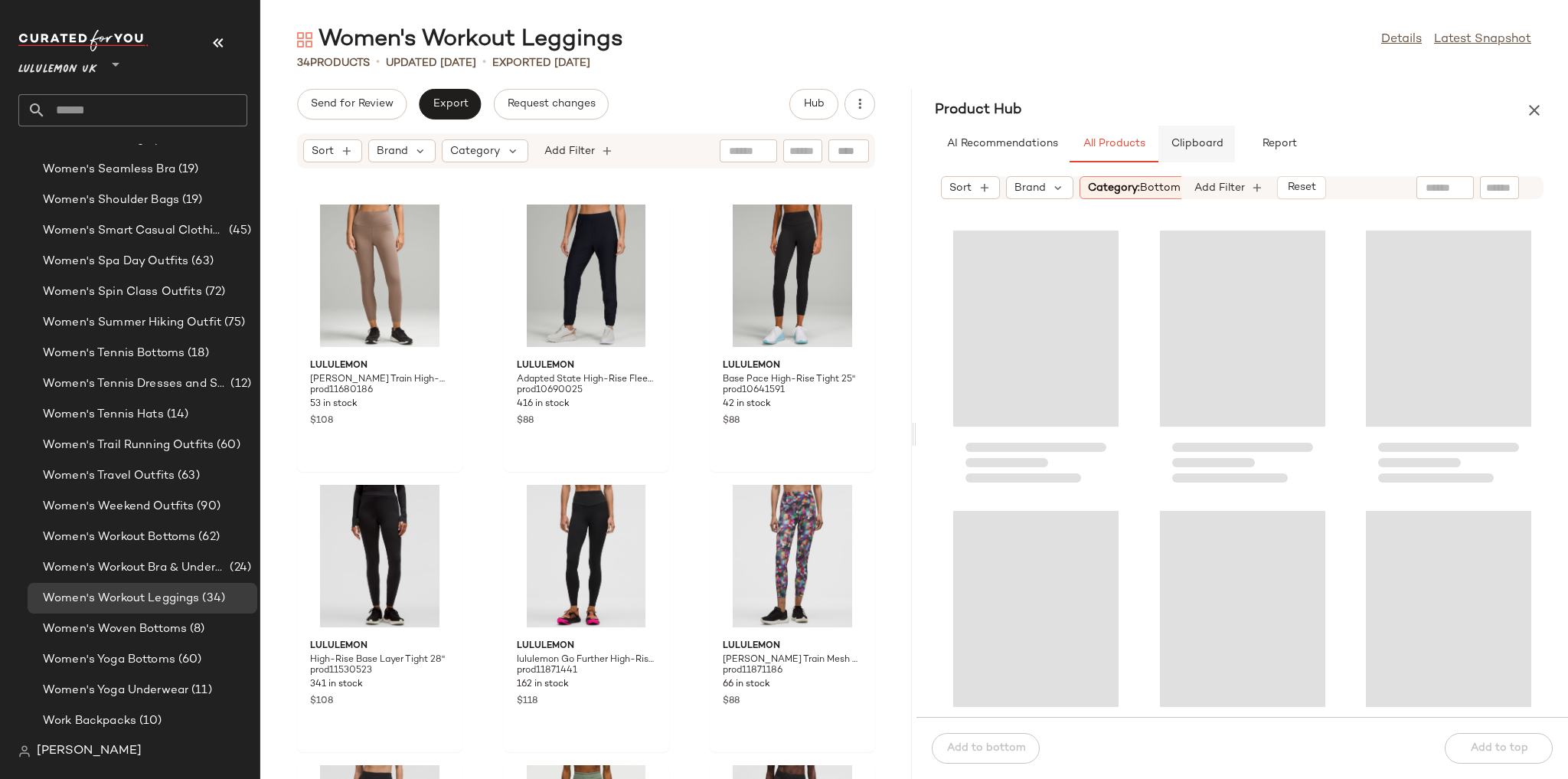 click on "Clipboard" 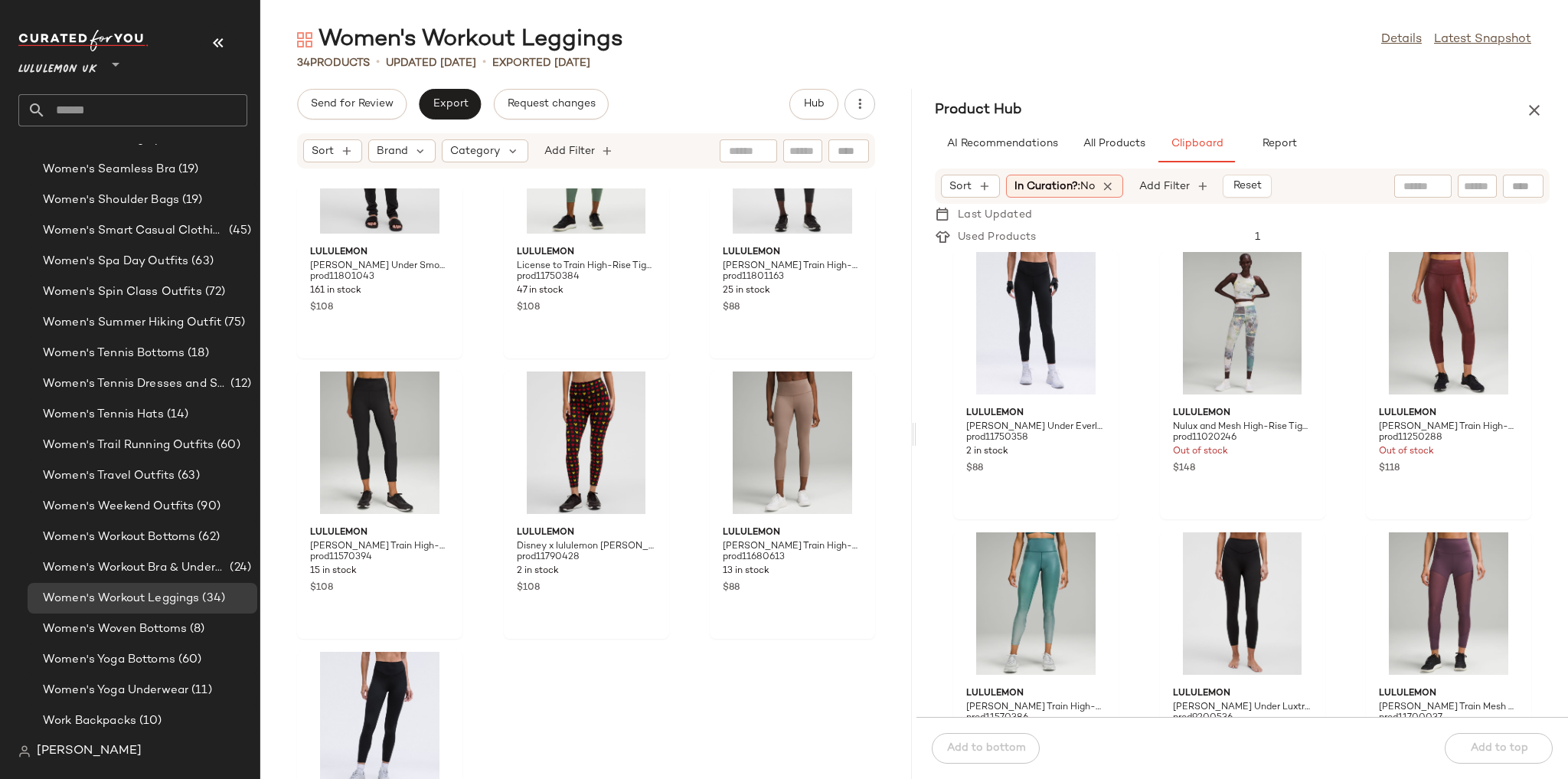 scroll, scrollTop: 2776, scrollLeft: 0, axis: vertical 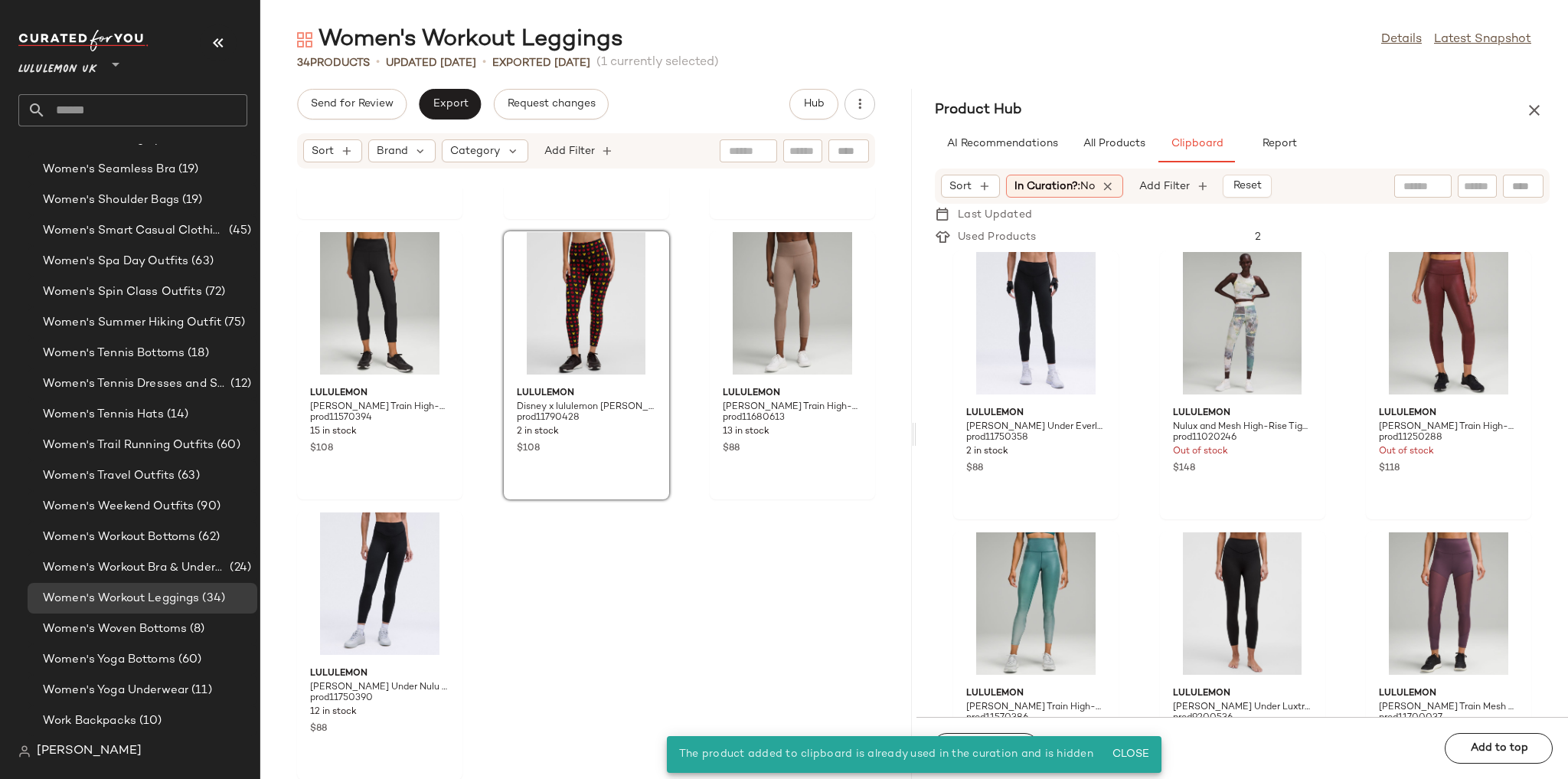 click on "lululemon [PERSON_NAME] Under SmoothCover Ruched Pant Regular prod11801043 161 in stock $108 lululemon License to Train High-Rise Tight 25" Logo prod11750384 47 in stock $108 lululemon [PERSON_NAME] Train High-Rise Tight 25" Matte Foil prod11801163 25 in stock $88 lululemon [PERSON_NAME] Train High-Rise Tight 25" Satin Panels prod11570394 15 in stock $108 lululemon Disney x lululemon [PERSON_NAME] Train High-Rise Tight 25" prod11790428 2 in stock $108 lululemon [PERSON_NAME] Train High-Rise Ribbed Crop 23" prod11680613 13 in stock $88 lululemon [PERSON_NAME] Under Nulu High-Rise Tight 25" prod11750390 12 in stock $88" 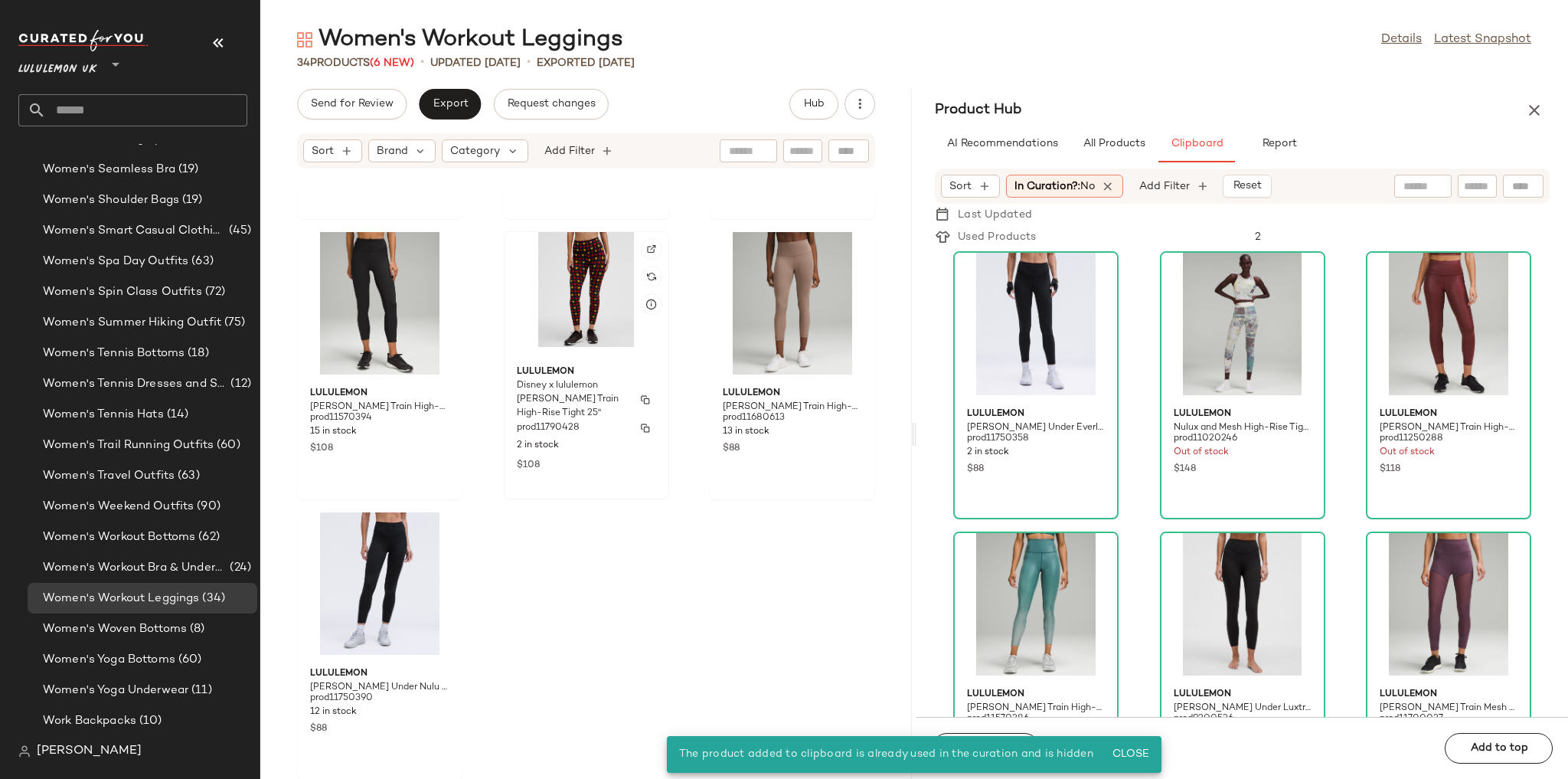 click on "prod11790428" at bounding box center (548, 428) 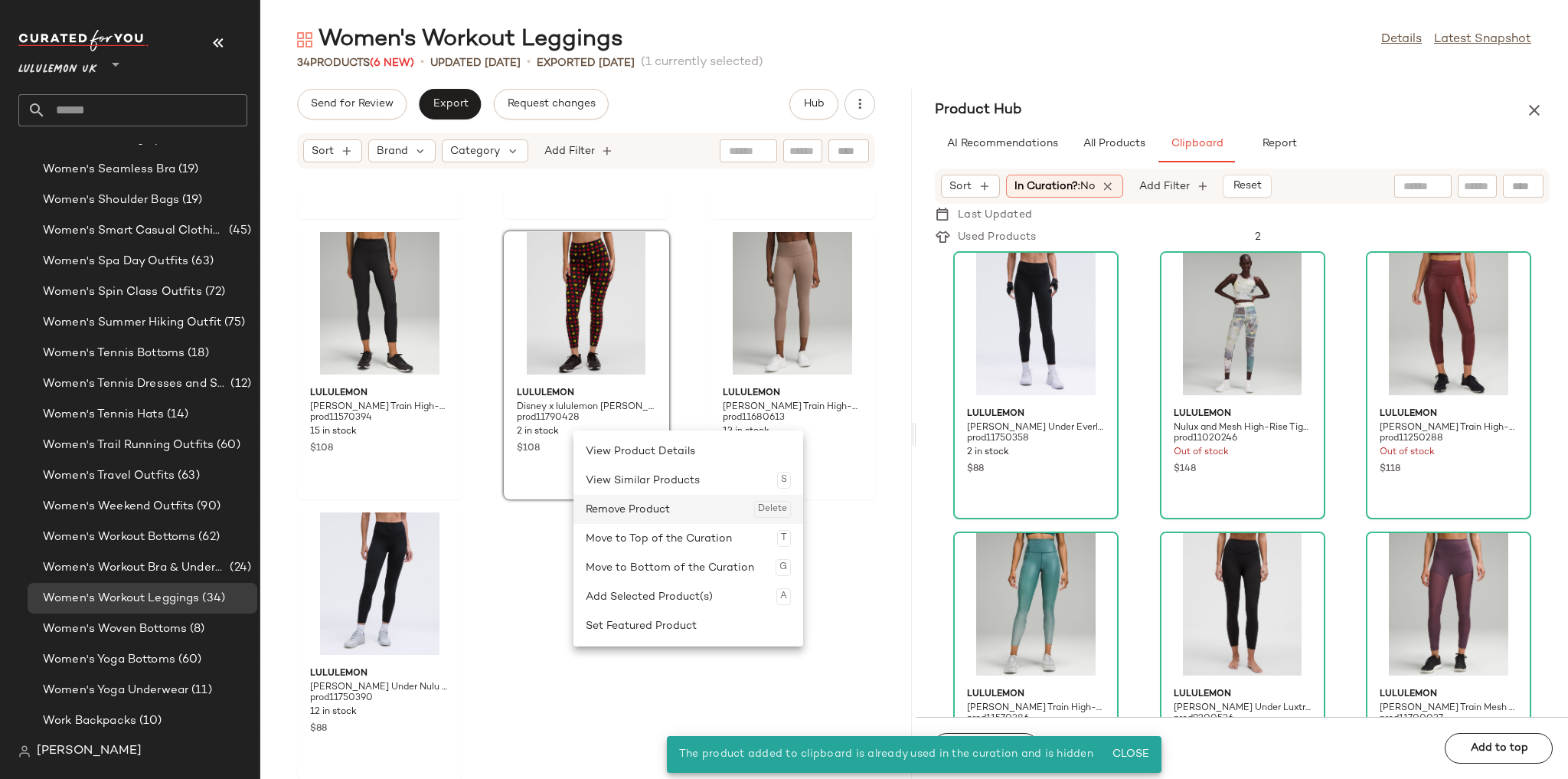 click on "Remove Product  Delete" 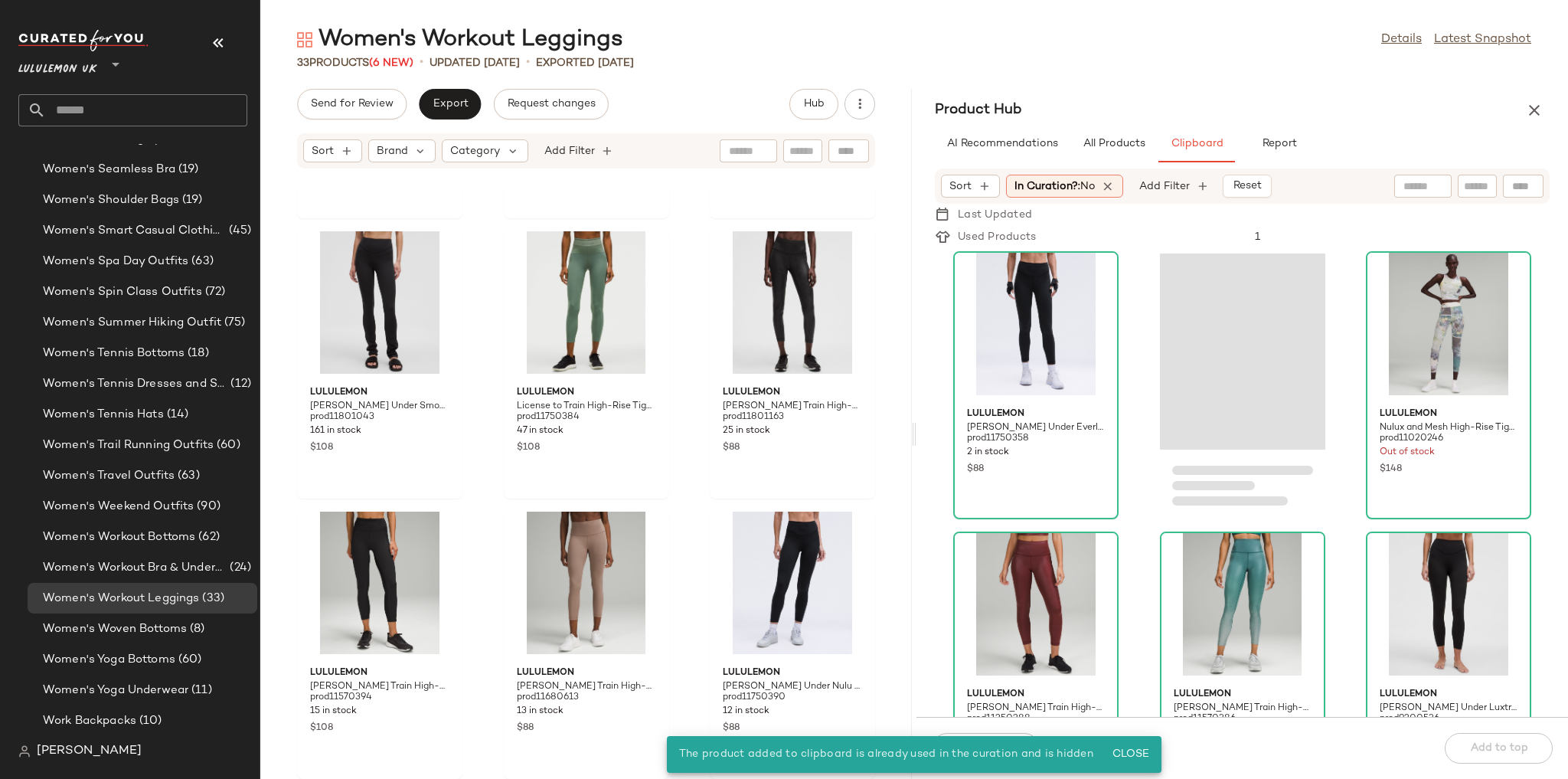 scroll, scrollTop: 2496, scrollLeft: 0, axis: vertical 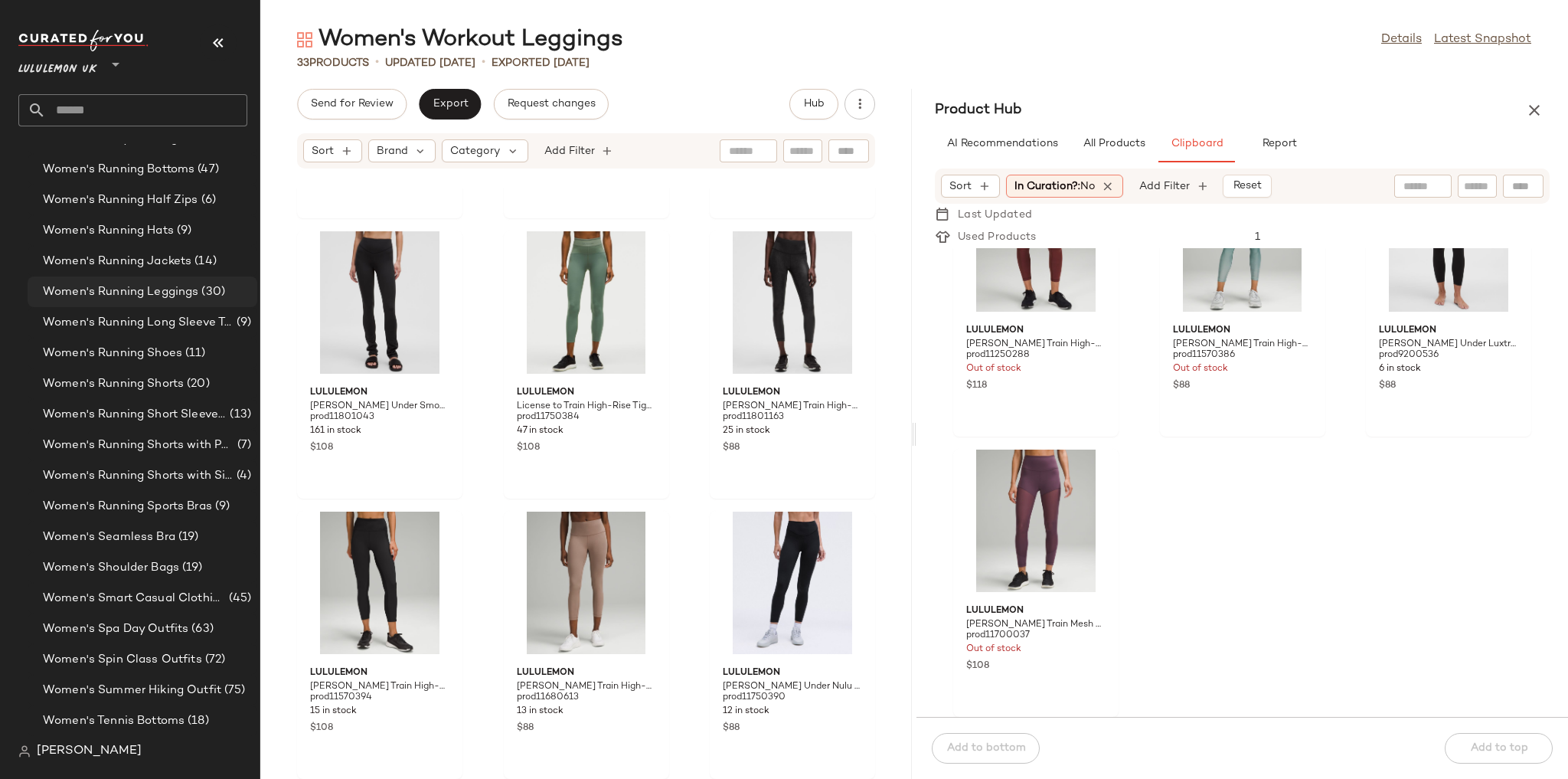 click on "Women's Running Leggings" at bounding box center [120, 292] 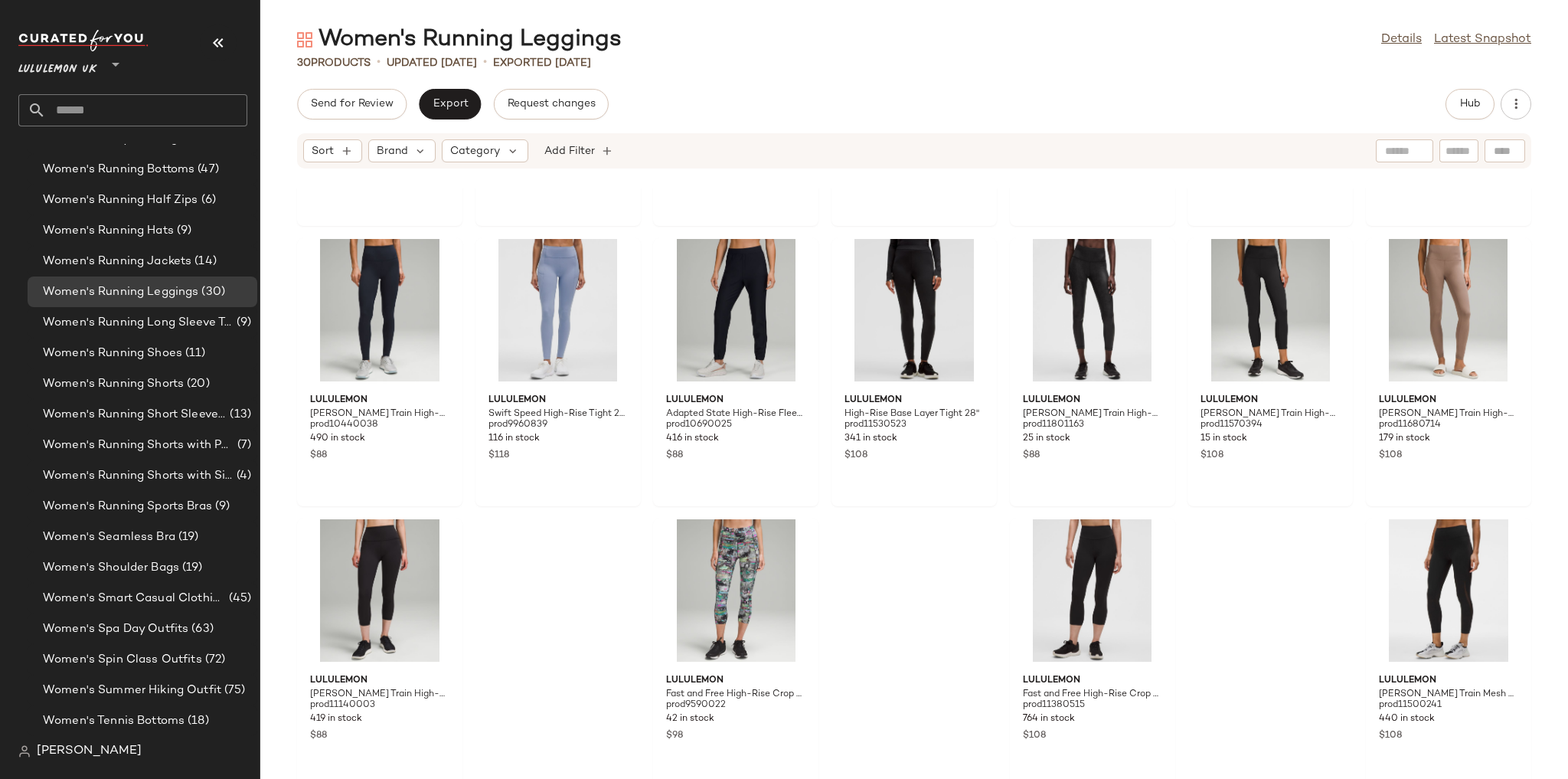 scroll, scrollTop: 814, scrollLeft: 0, axis: vertical 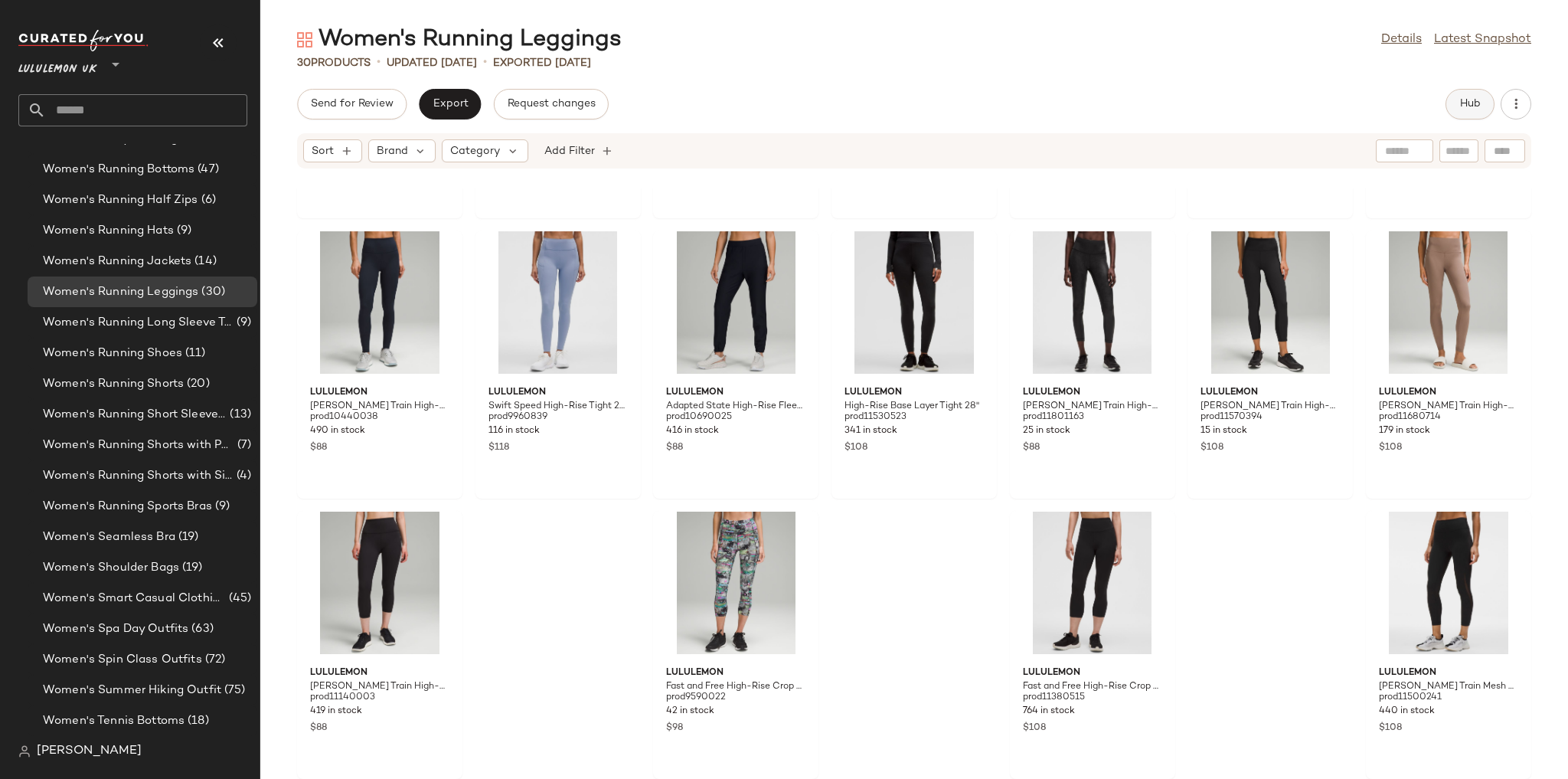 click on "Hub" at bounding box center [1470, 104] 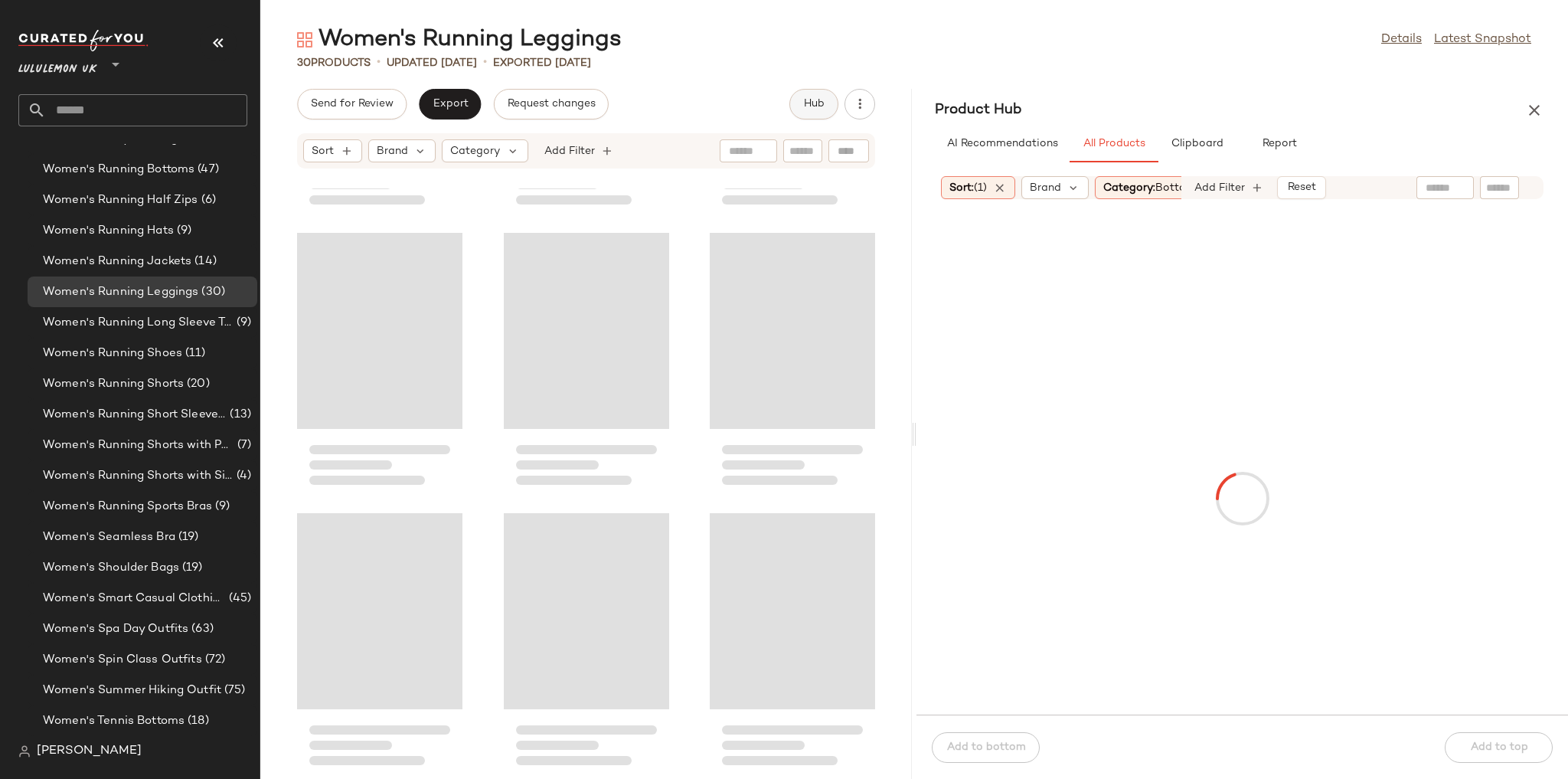 scroll, scrollTop: 1402, scrollLeft: 0, axis: vertical 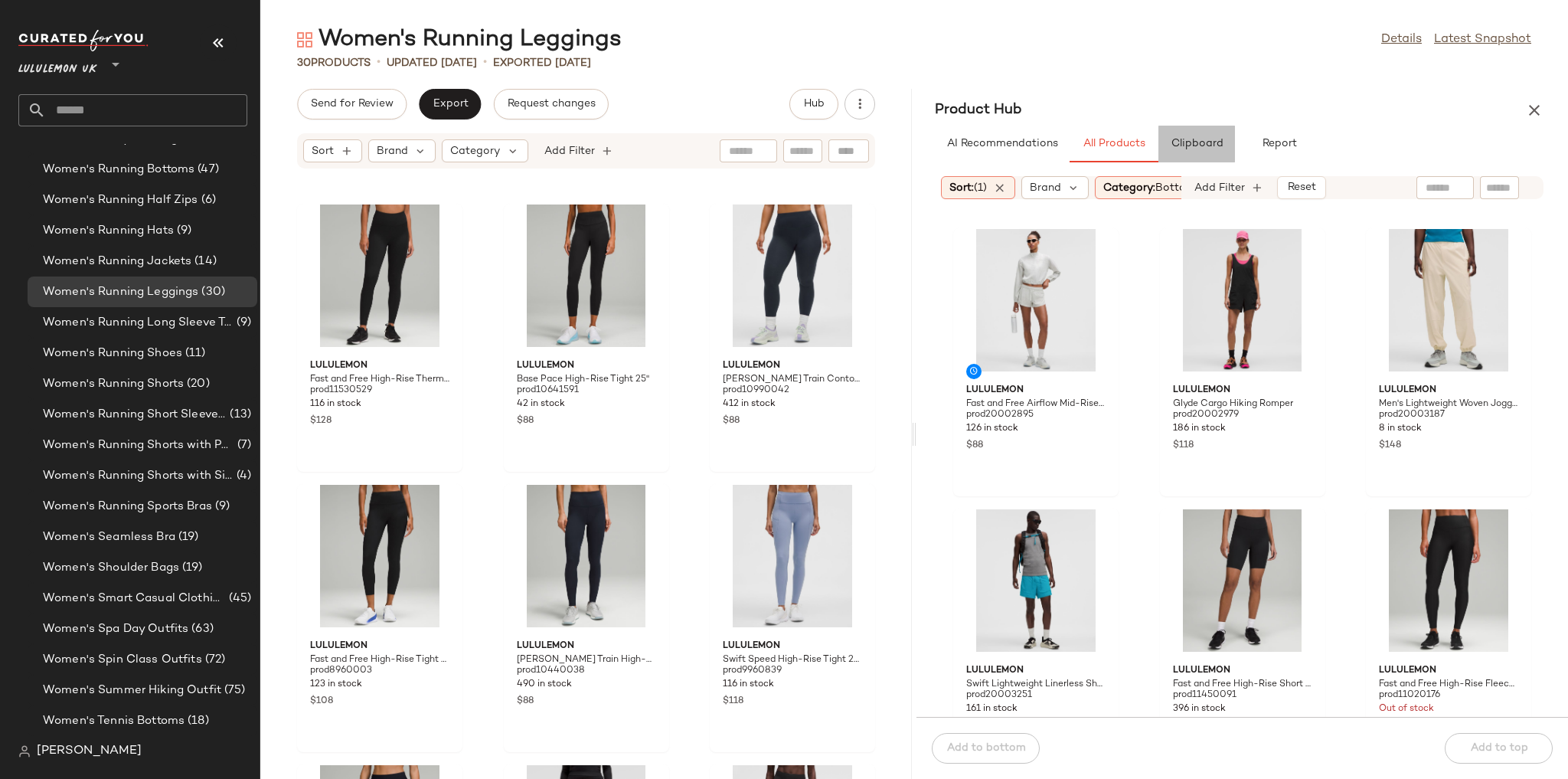 click on "Clipboard" at bounding box center [1197, 144] 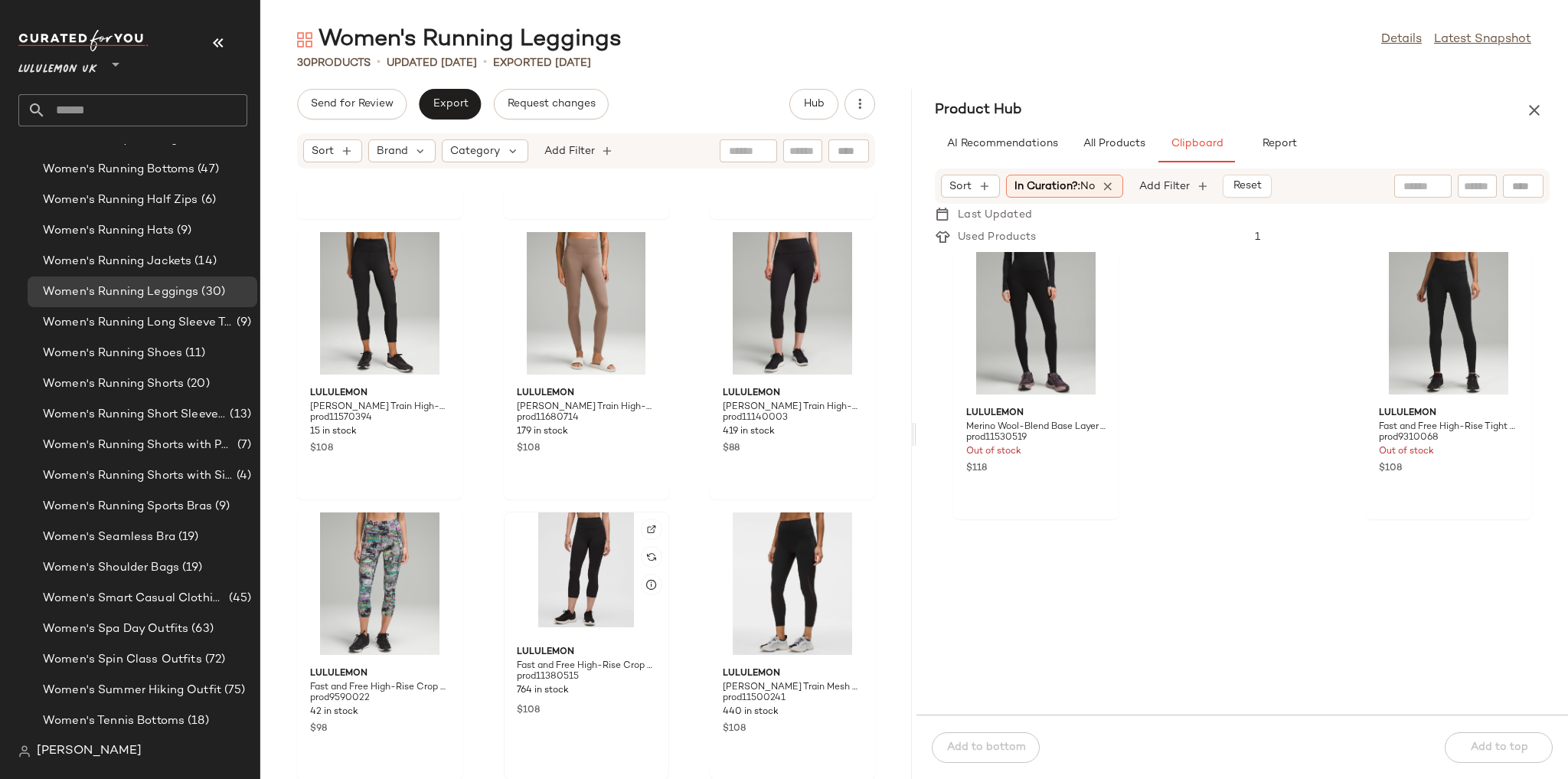 scroll, scrollTop: 2215, scrollLeft: 0, axis: vertical 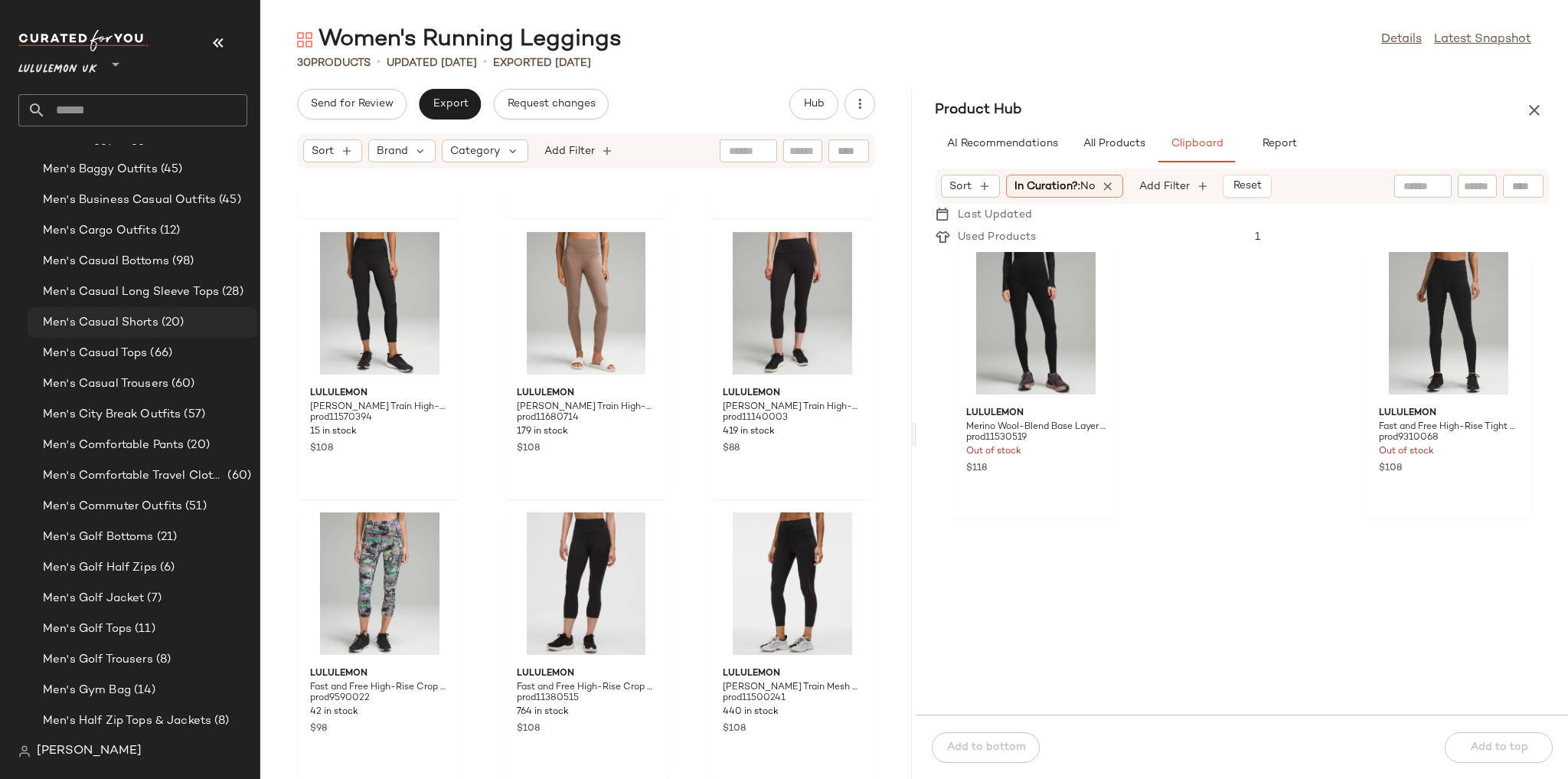 click on "Men's Casual Shorts (20)" 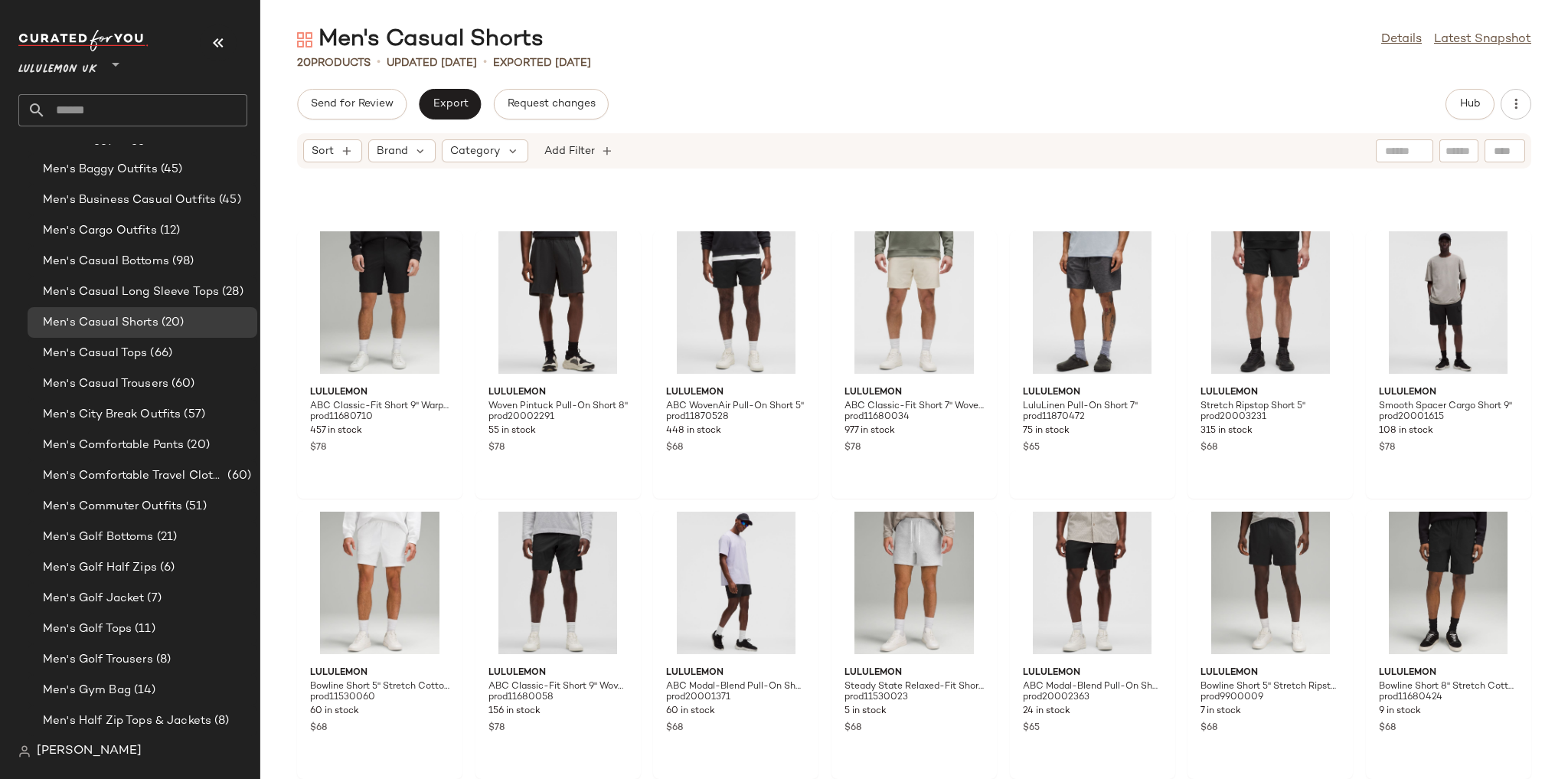 scroll, scrollTop: 533, scrollLeft: 0, axis: vertical 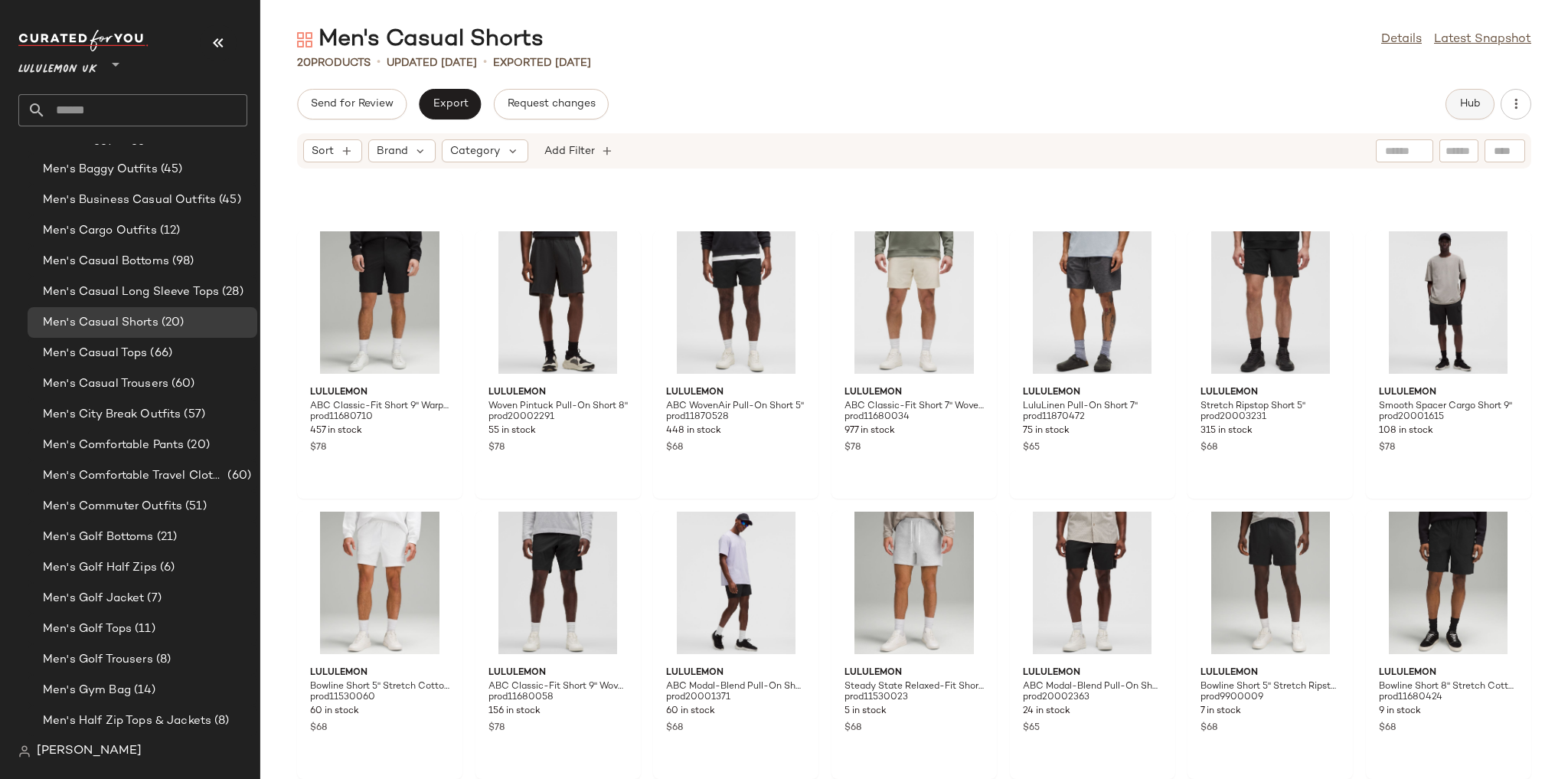 click on "Hub" at bounding box center [1470, 104] 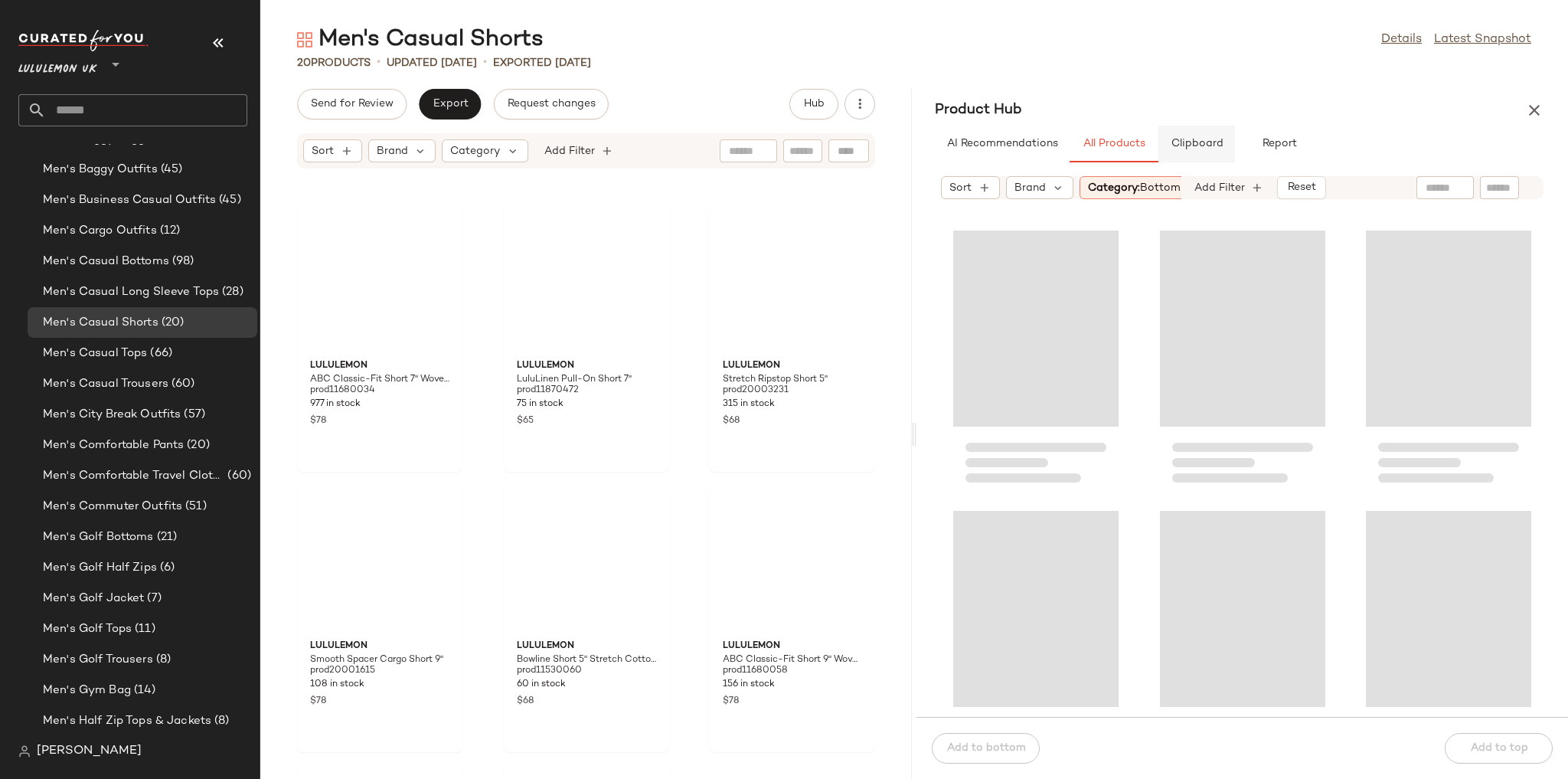 click on "Clipboard" 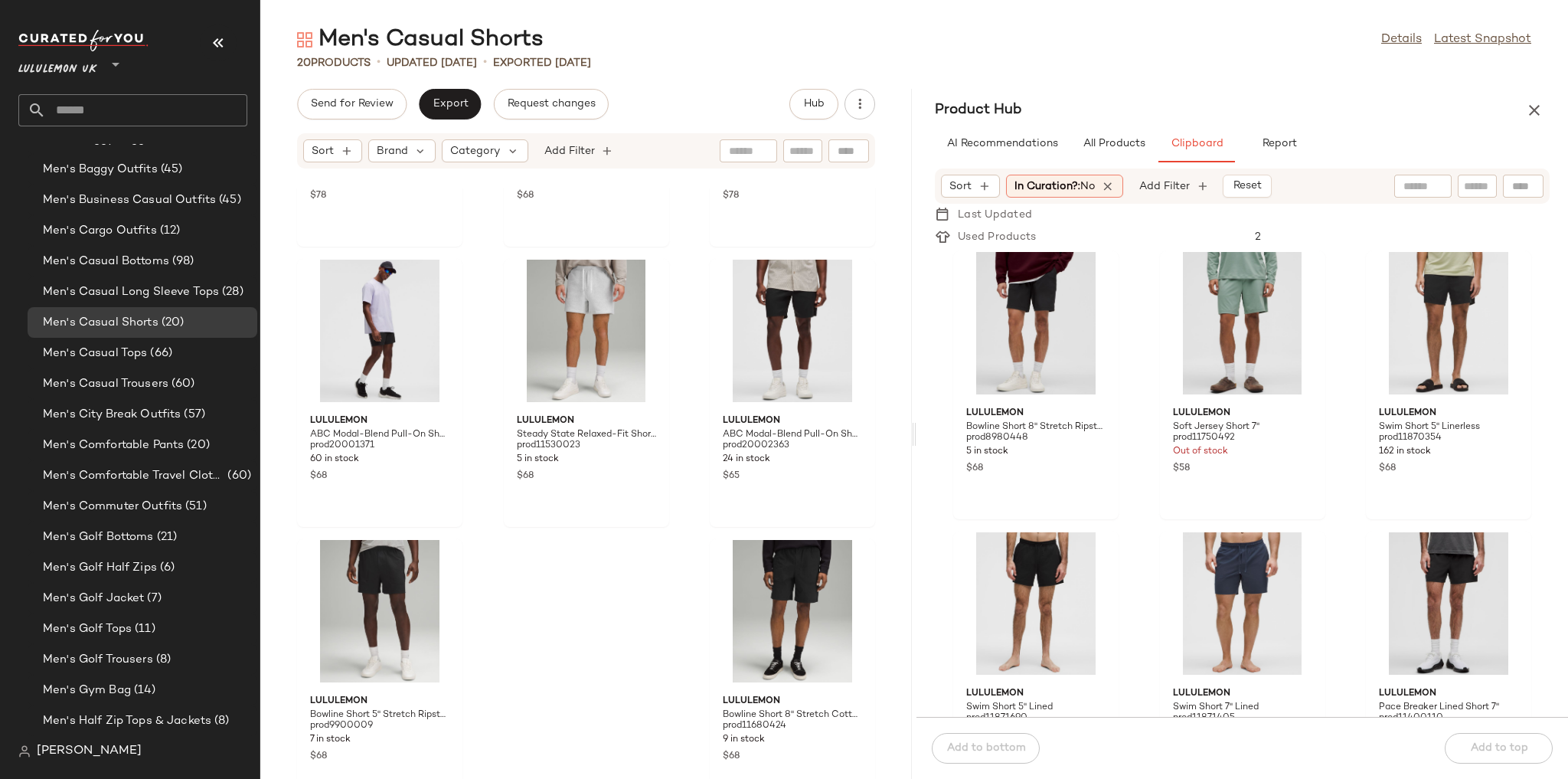 scroll, scrollTop: 1375, scrollLeft: 0, axis: vertical 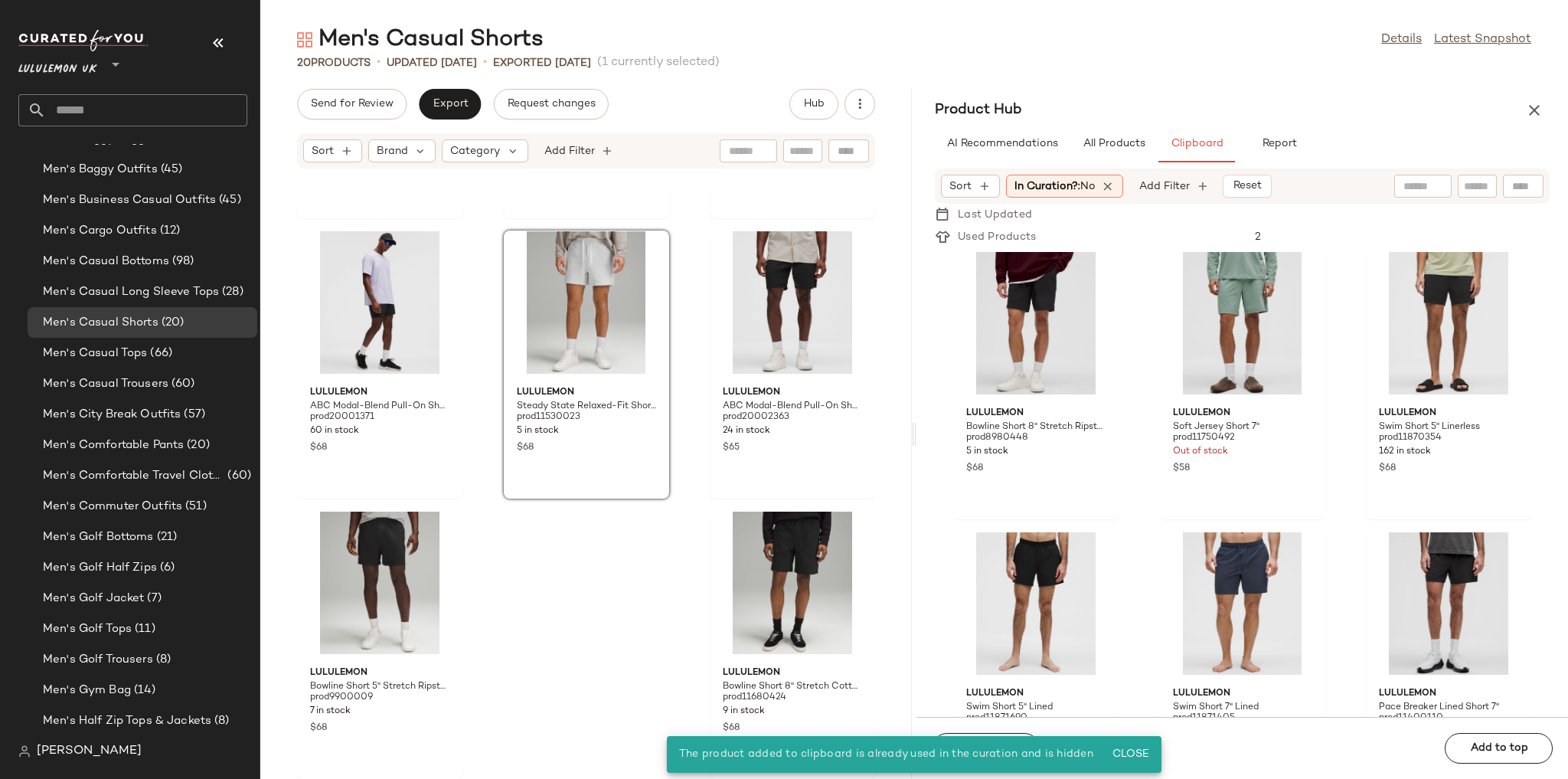 click on "lululemon Smooth Spacer Cargo Short 9" prod20001615 108 in stock $78 lululemon Bowline Short 5" Stretch Cotton VersaTwill prod11530060 60 in stock $68 lululemon ABC Classic-Fit Short 9" WovenAir prod11680058 156 in stock $78 lululemon ABC Modal-Blend Pull-On Short 5" prod20001371 60 in stock $68 lululemon Steady State Relaxed-Fit Short 5" prod11530023 5 in stock $68 lululemon ABC Modal-Blend Pull-On Short 7" prod20002363 24 in stock $65 lululemon Bowline Short 5" Stretch Ripstop prod9900009 7 in stock $68 lululemon Bowline Short 8" Stretch Cotton VersaTwill prod11680424 9 in stock $68" 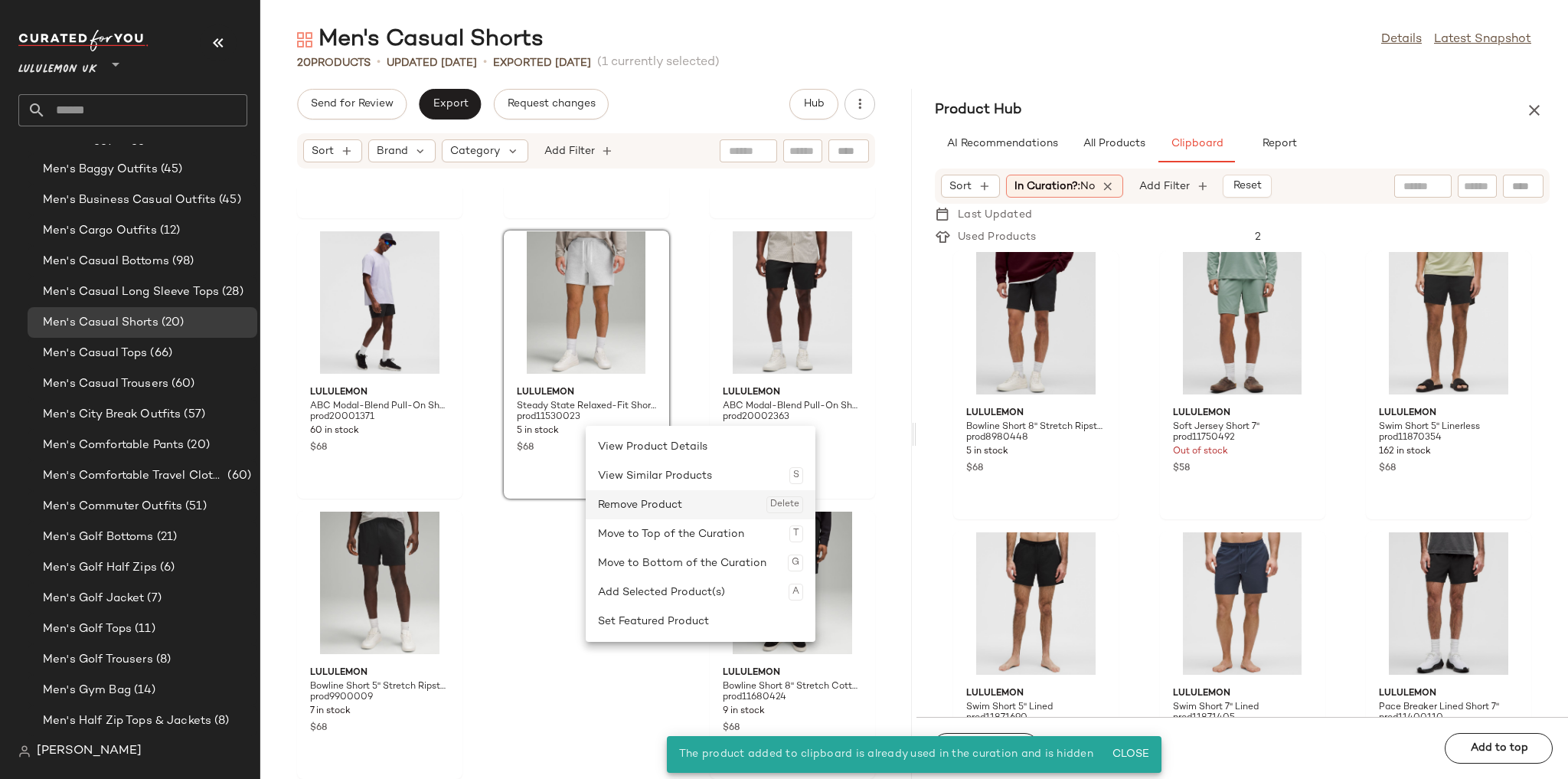 click on "Remove Product  Delete" 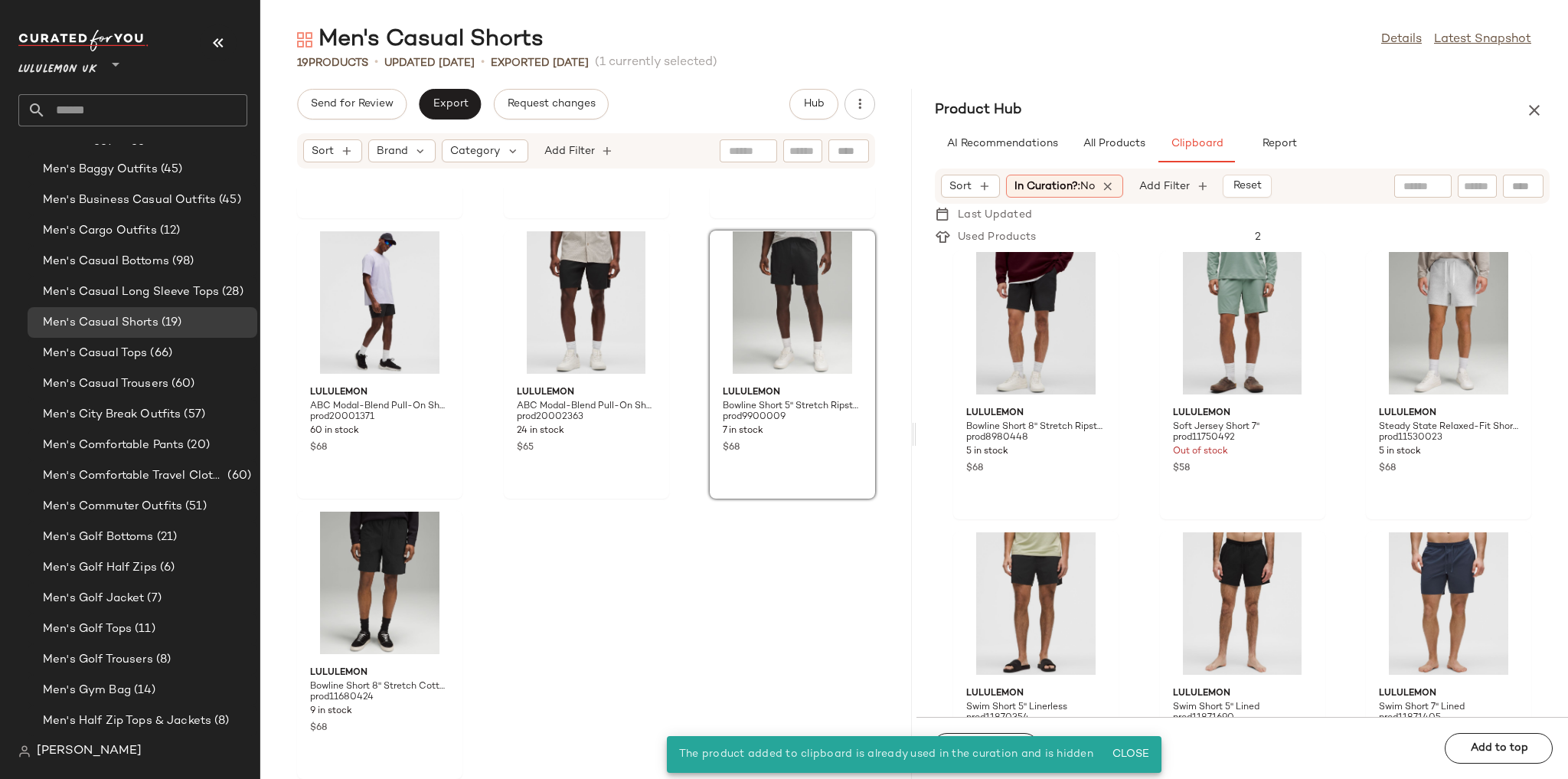 click on "lululemon Smooth Spacer Cargo Short 9" prod20001615 108 in stock $78 lululemon Bowline Short 5" Stretch Cotton VersaTwill prod11530060 60 in stock $68 lululemon ABC Classic-Fit Short 9" WovenAir prod11680058 156 in stock $78 lululemon ABC Modal-Blend Pull-On Short 5" prod20001371 60 in stock $68 lululemon ABC Modal-Blend Pull-On Short 7" prod20002363 24 in stock $65 lululemon Bowline Short 5" Stretch Ripstop prod9900009 7 in stock $68 lululemon Bowline Short 8" Stretch Cotton VersaTwill prod11680424 9 in stock $68" 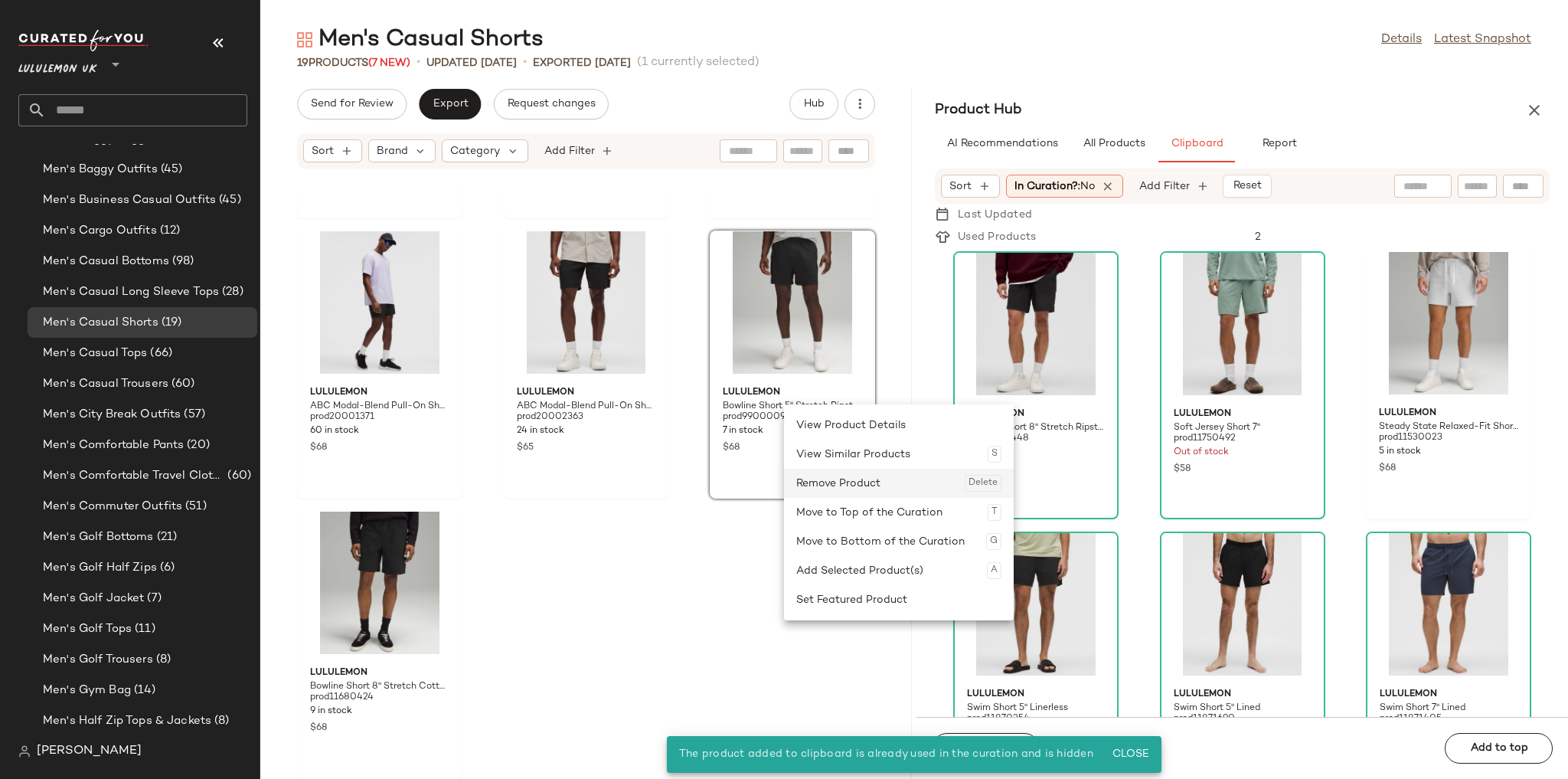 click on "Remove Product  Delete" 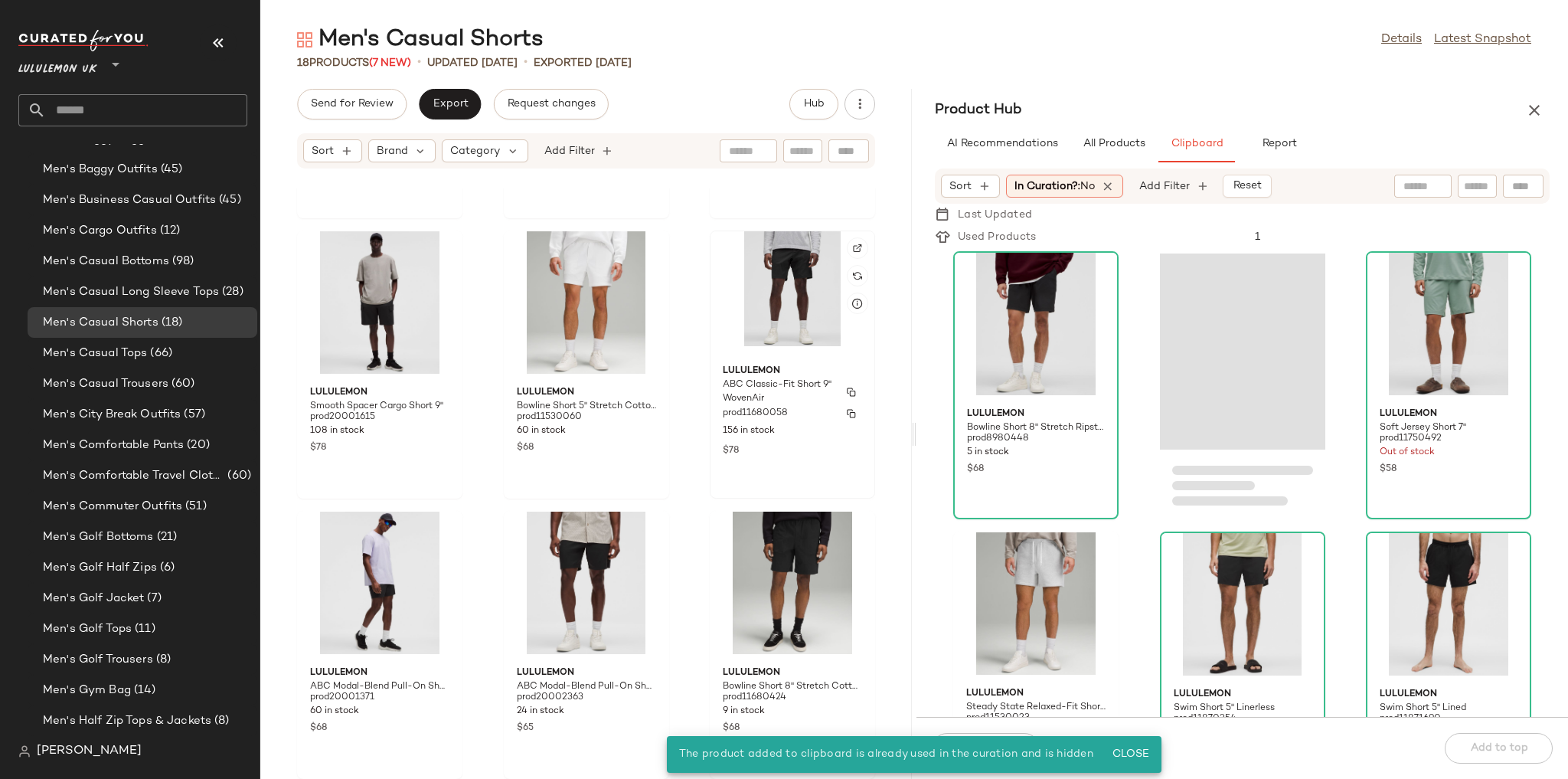 scroll, scrollTop: 1094, scrollLeft: 0, axis: vertical 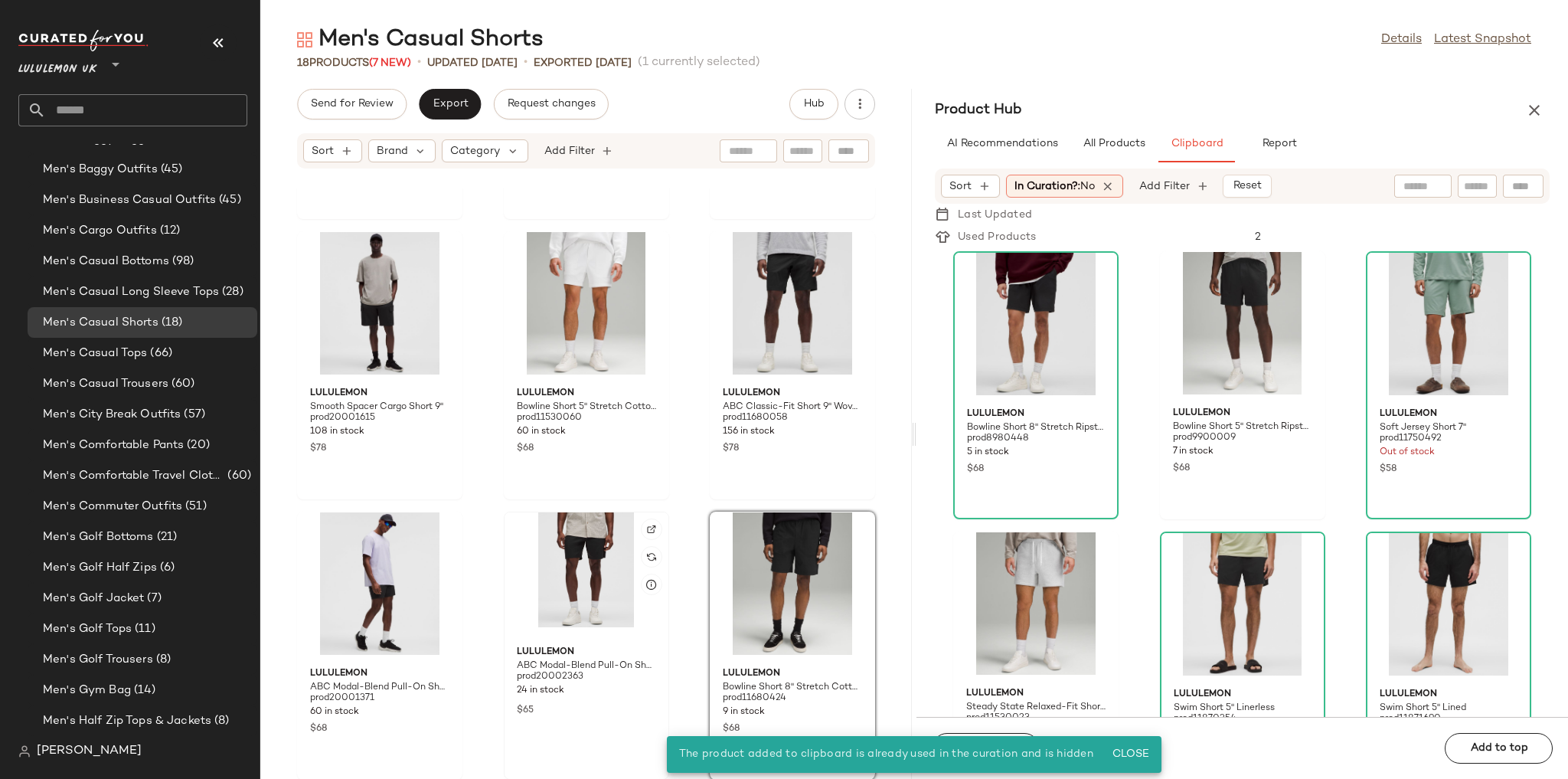 click 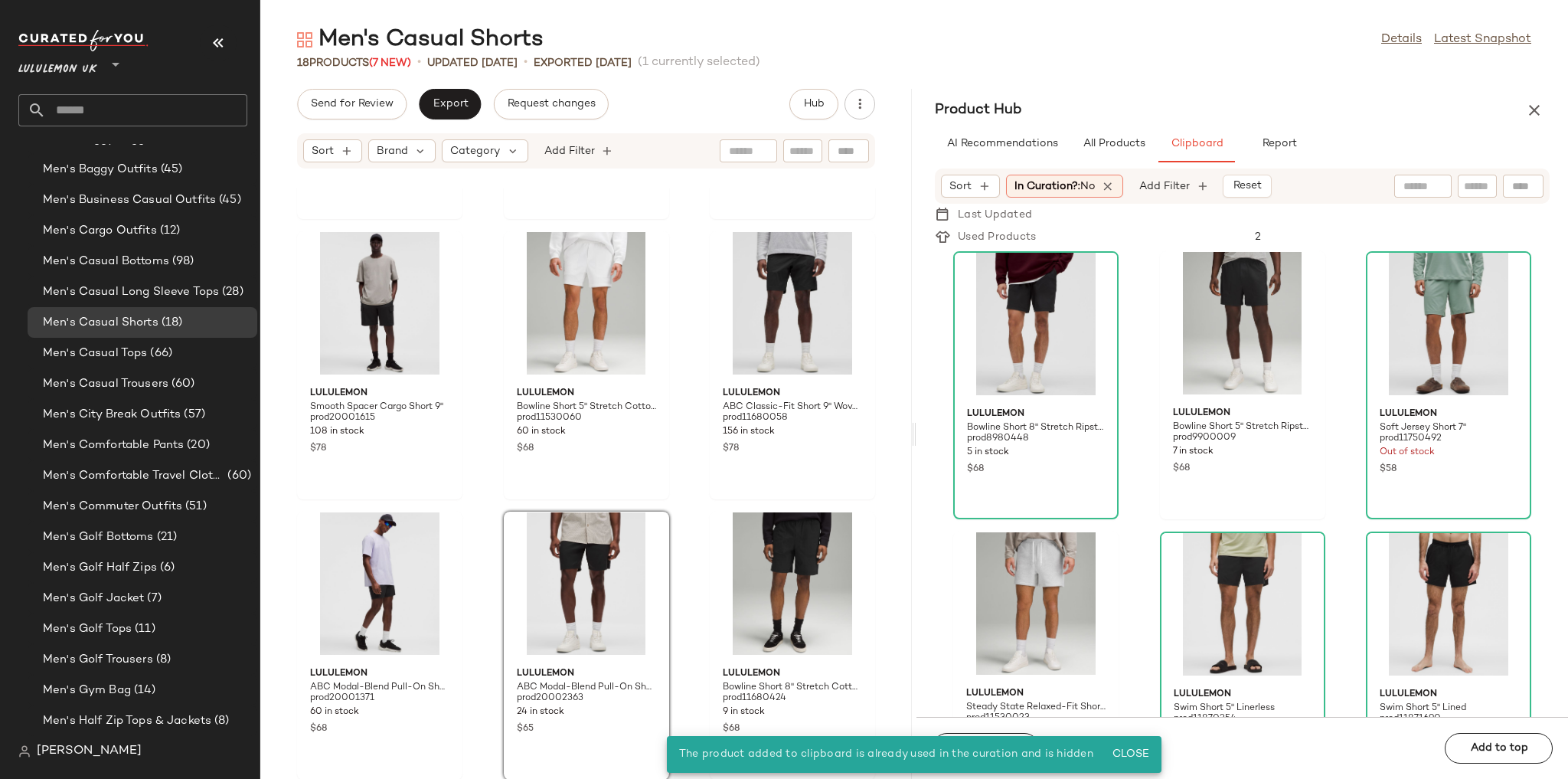 click on "lululemon ABC Classic-Fit Short 7" WovenAir prod11680034 977 in stock $78 lululemon LuluLinen Pull-On Short 7" prod11870472 75 in stock $65 lululemon Stretch Ripstop Short 5" prod20003231 315 in stock $68 lululemon Smooth Spacer Cargo Short 9" prod20001615 108 in stock $78 lululemon Bowline Short 5" Stretch Cotton VersaTwill prod11530060 60 in stock $68 lululemon ABC Classic-Fit Short 9" WovenAir prod11680058 156 in stock $78 lululemon ABC Modal-Blend Pull-On Short 5" prod20001371 60 in stock $68 lululemon ABC Modal-Blend Pull-On Short 7" prod20002363 24 in stock $65 lululemon Bowline Short 8" Stretch Cotton VersaTwill prod11680424 9 in stock $68" 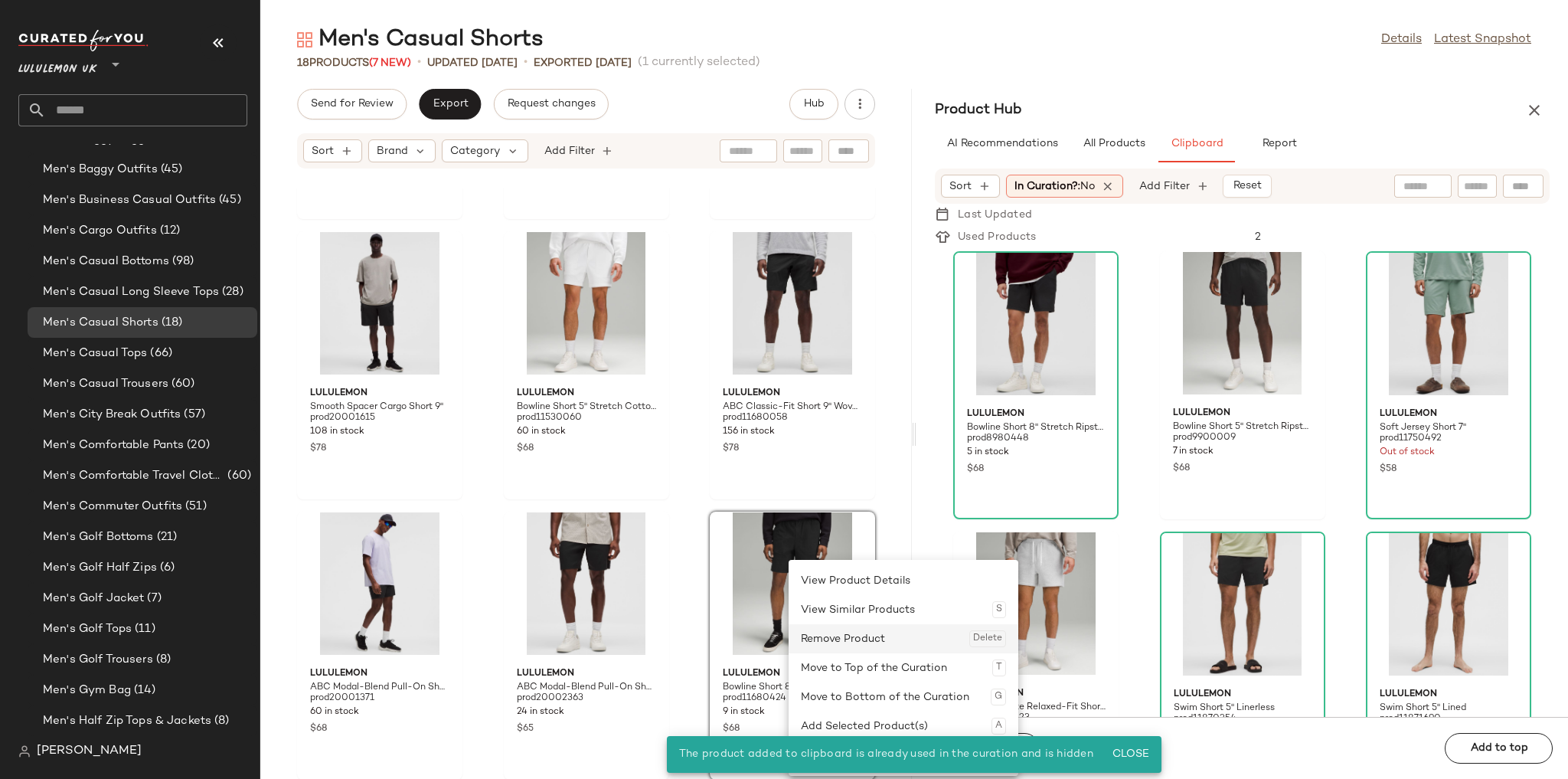 click on "Remove Product  Delete" 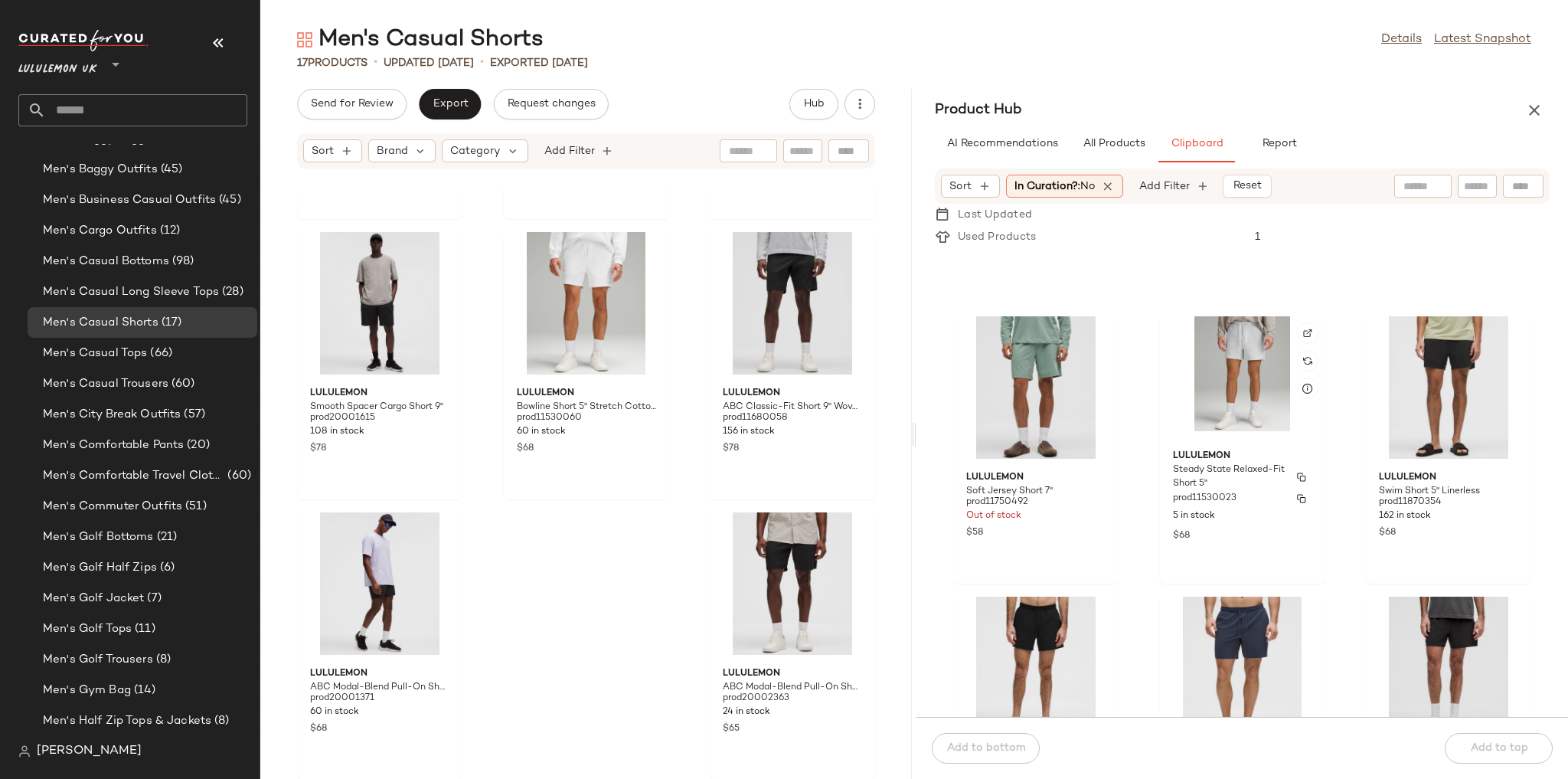 scroll, scrollTop: 227, scrollLeft: 0, axis: vertical 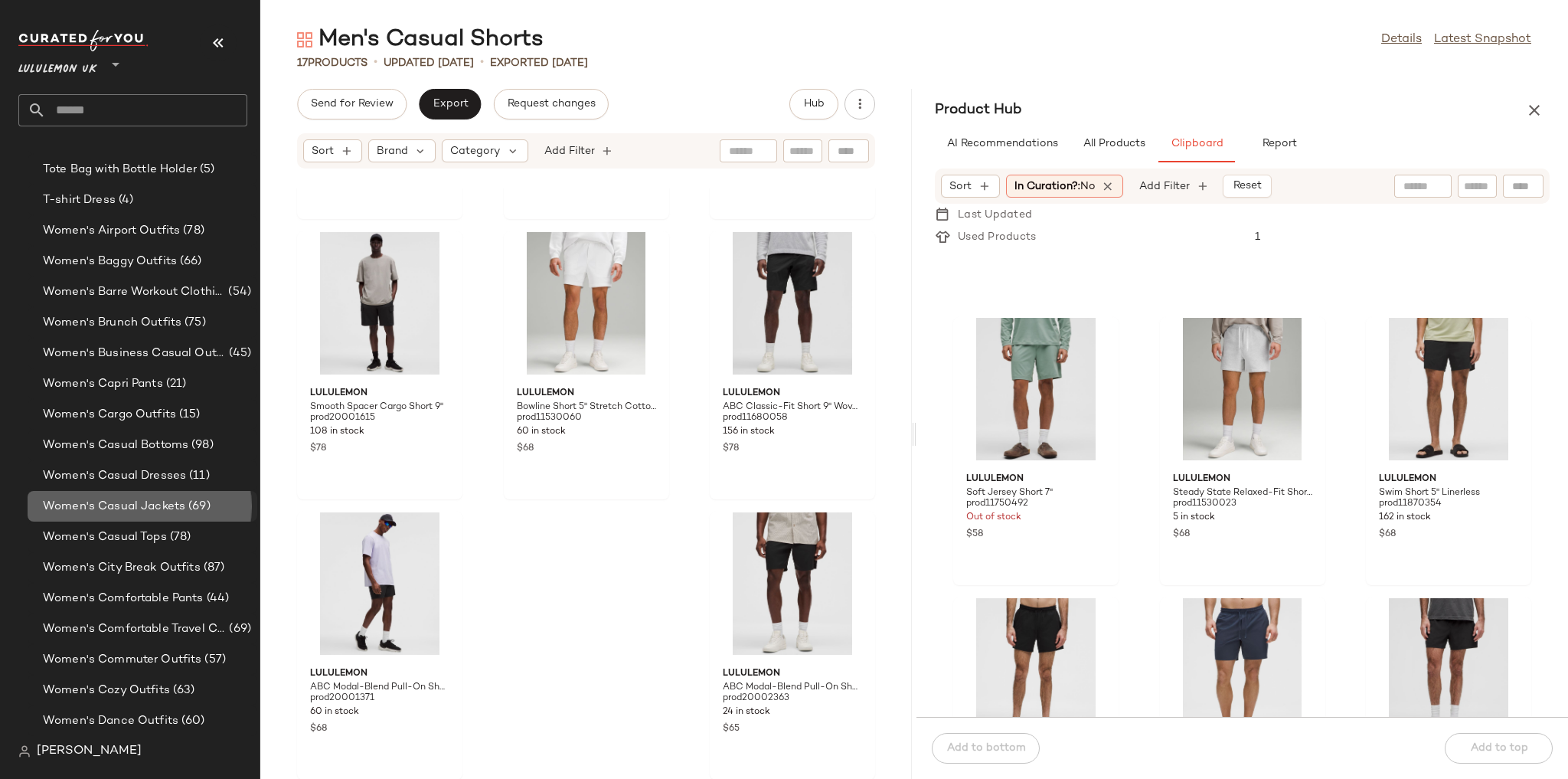 click on "Women's Casual Jackets" at bounding box center (114, 506) 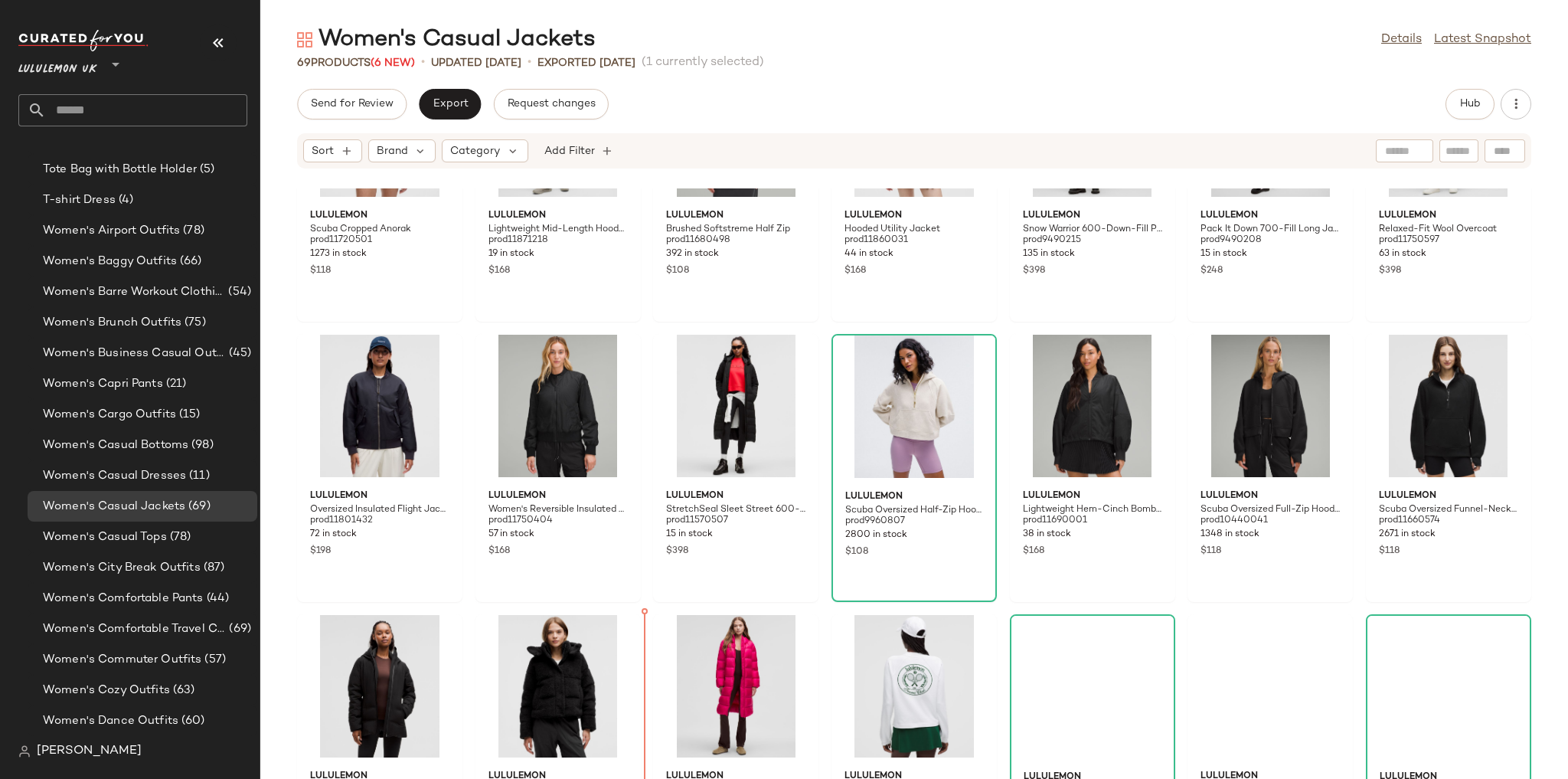 scroll, scrollTop: 2404, scrollLeft: 0, axis: vertical 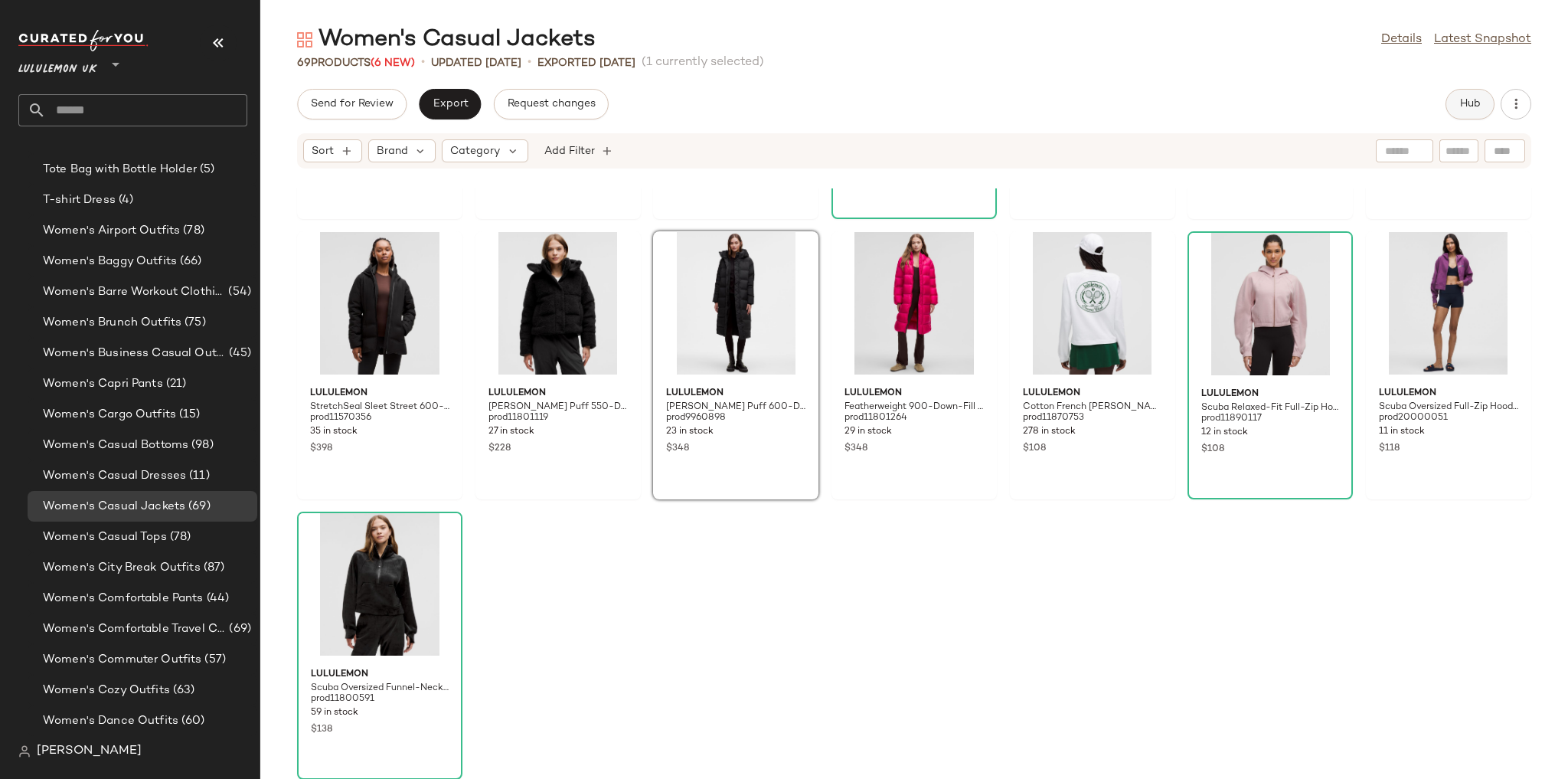 click on "Hub" at bounding box center [1470, 104] 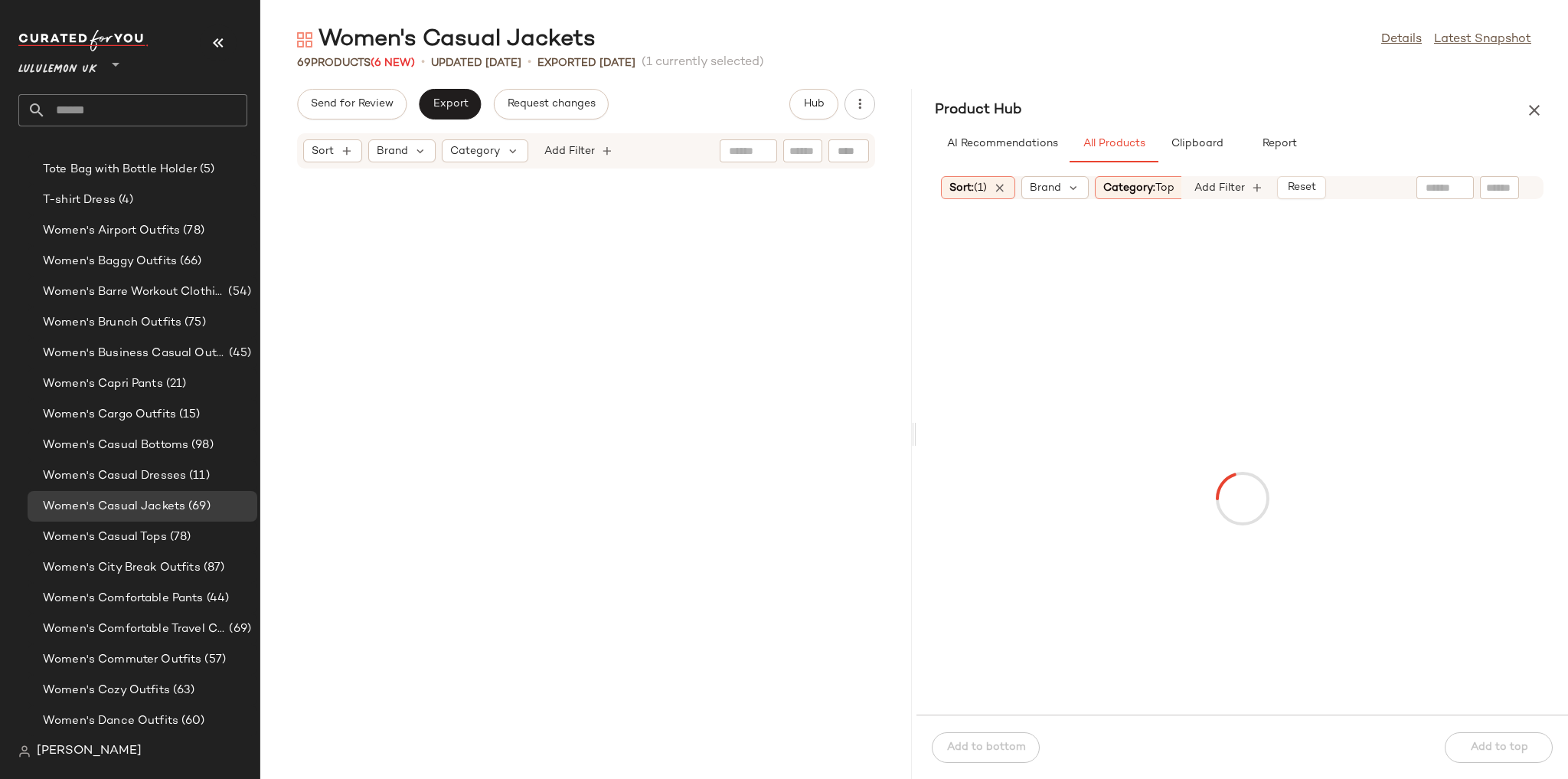 scroll, scrollTop: 5327, scrollLeft: 0, axis: vertical 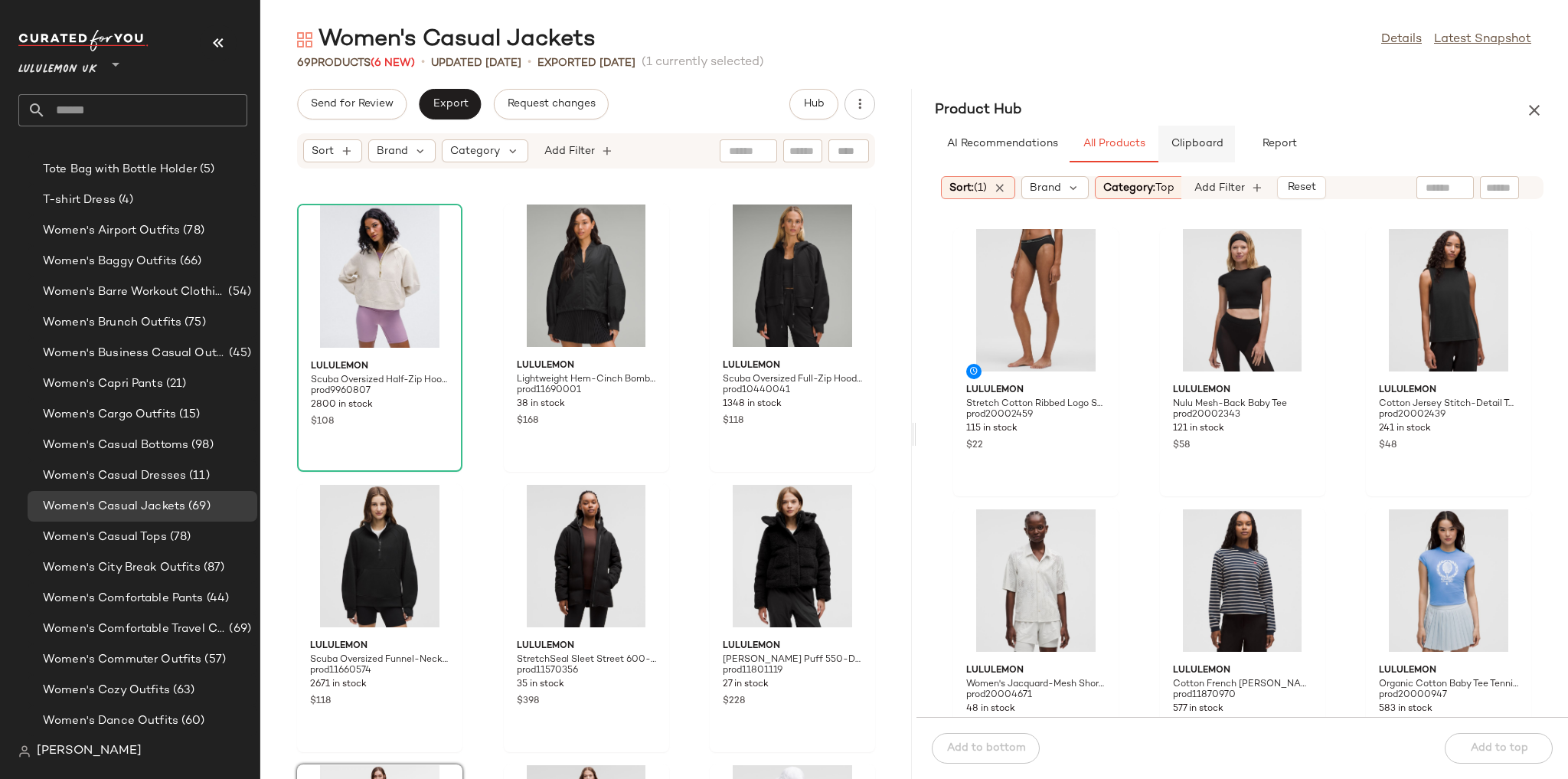 click on "Clipboard" 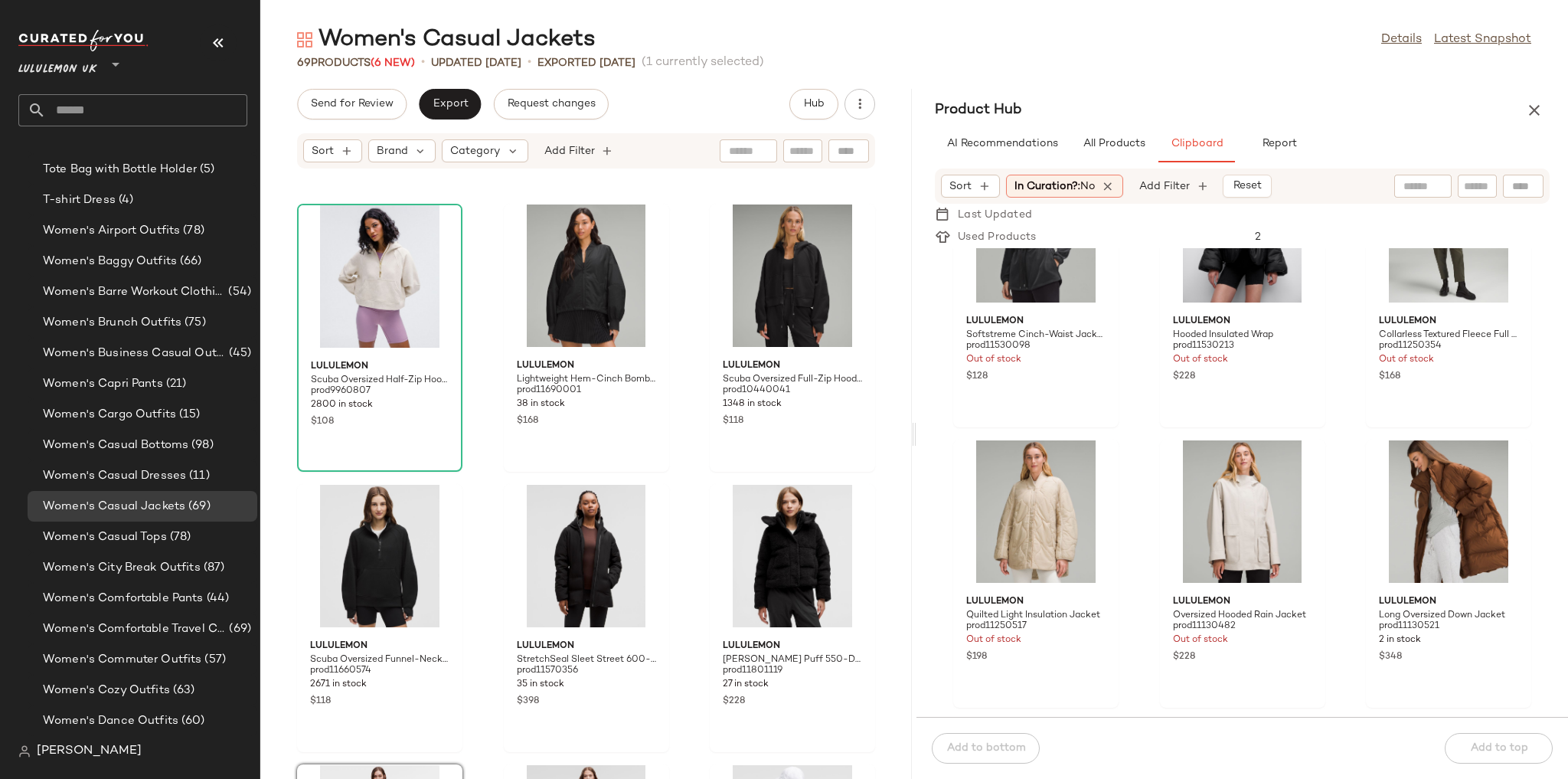 scroll, scrollTop: 1238, scrollLeft: 0, axis: vertical 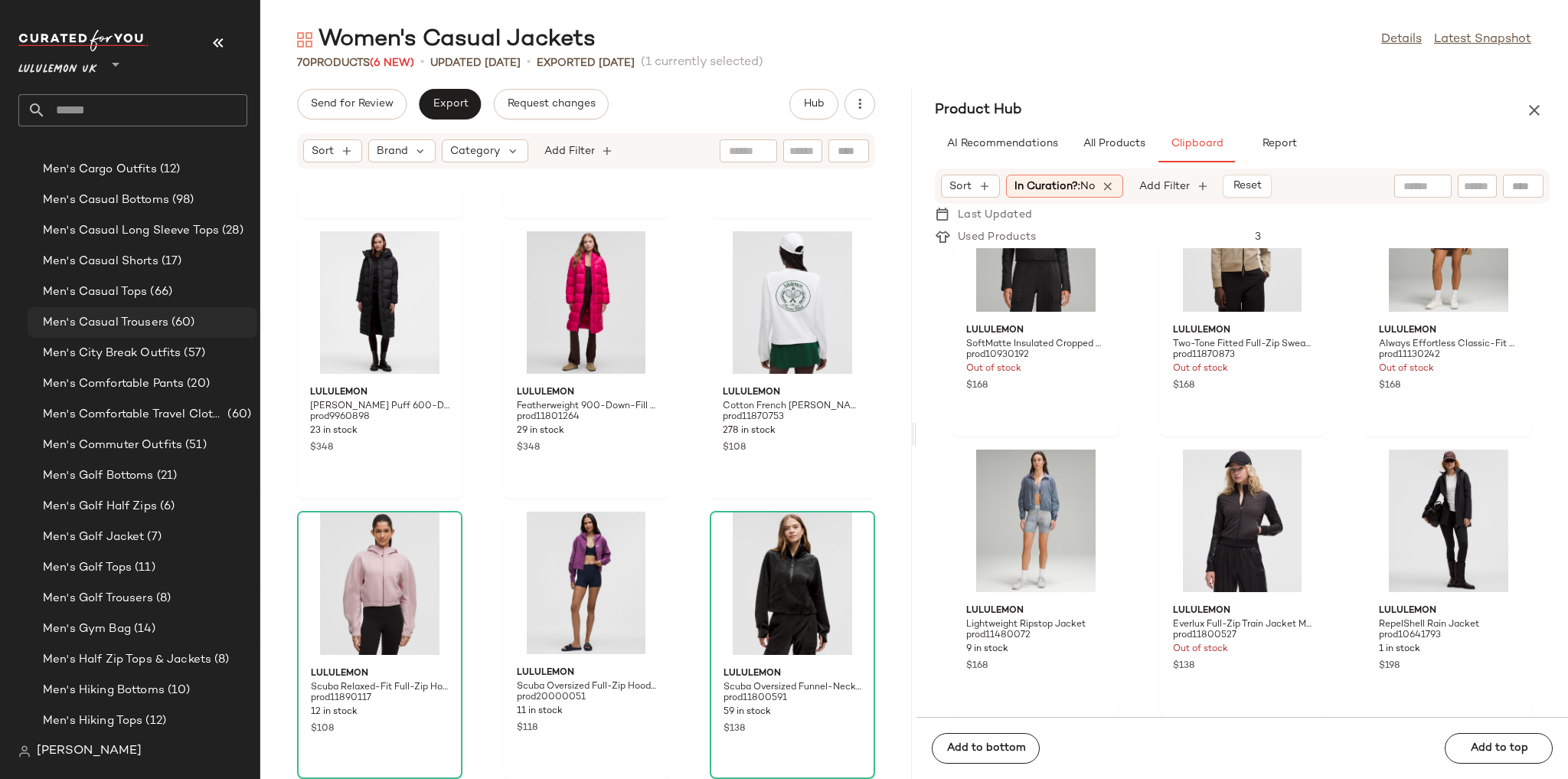 click on "(60)" at bounding box center (181, 322) 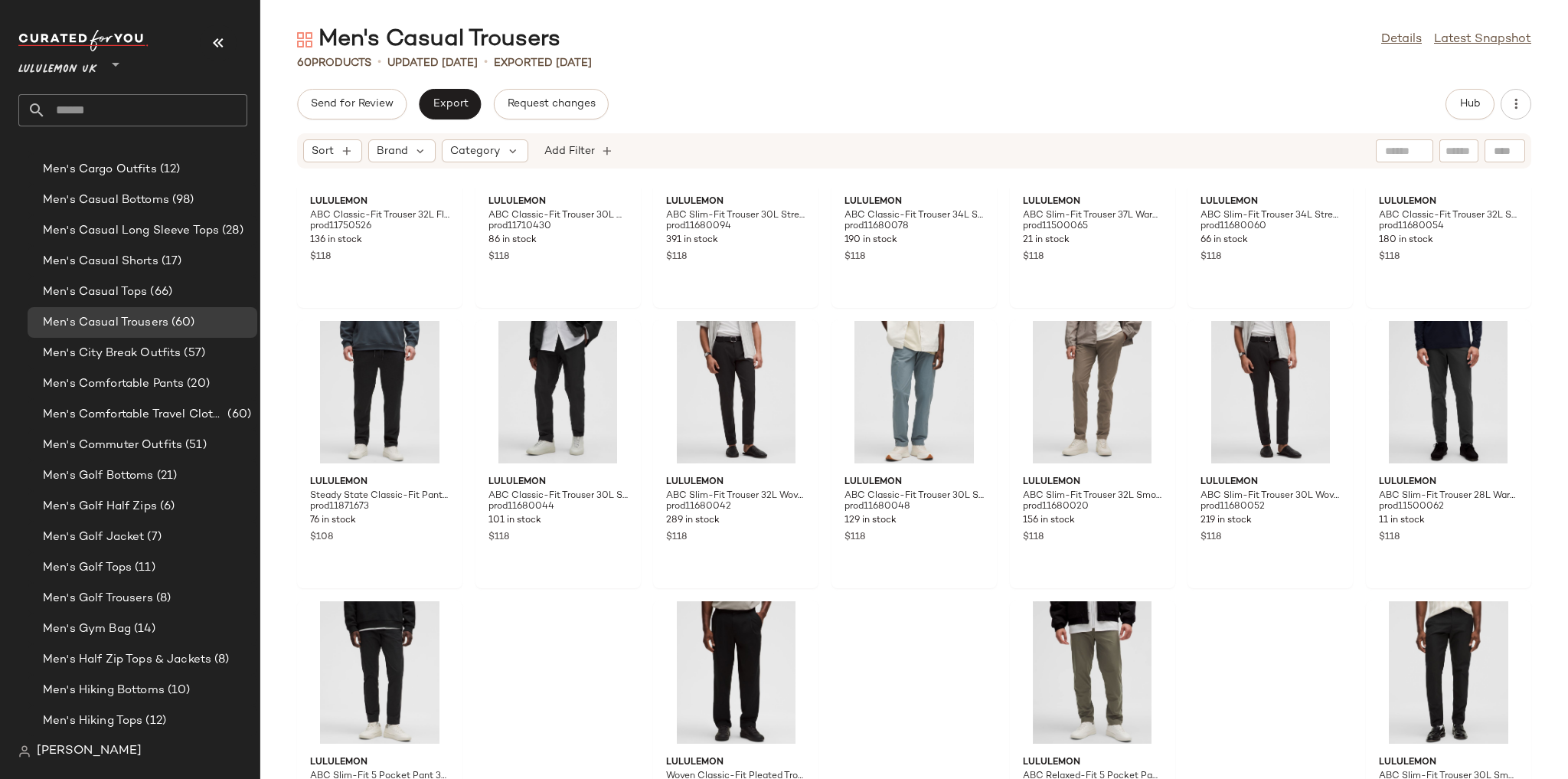 scroll, scrollTop: 2215, scrollLeft: 0, axis: vertical 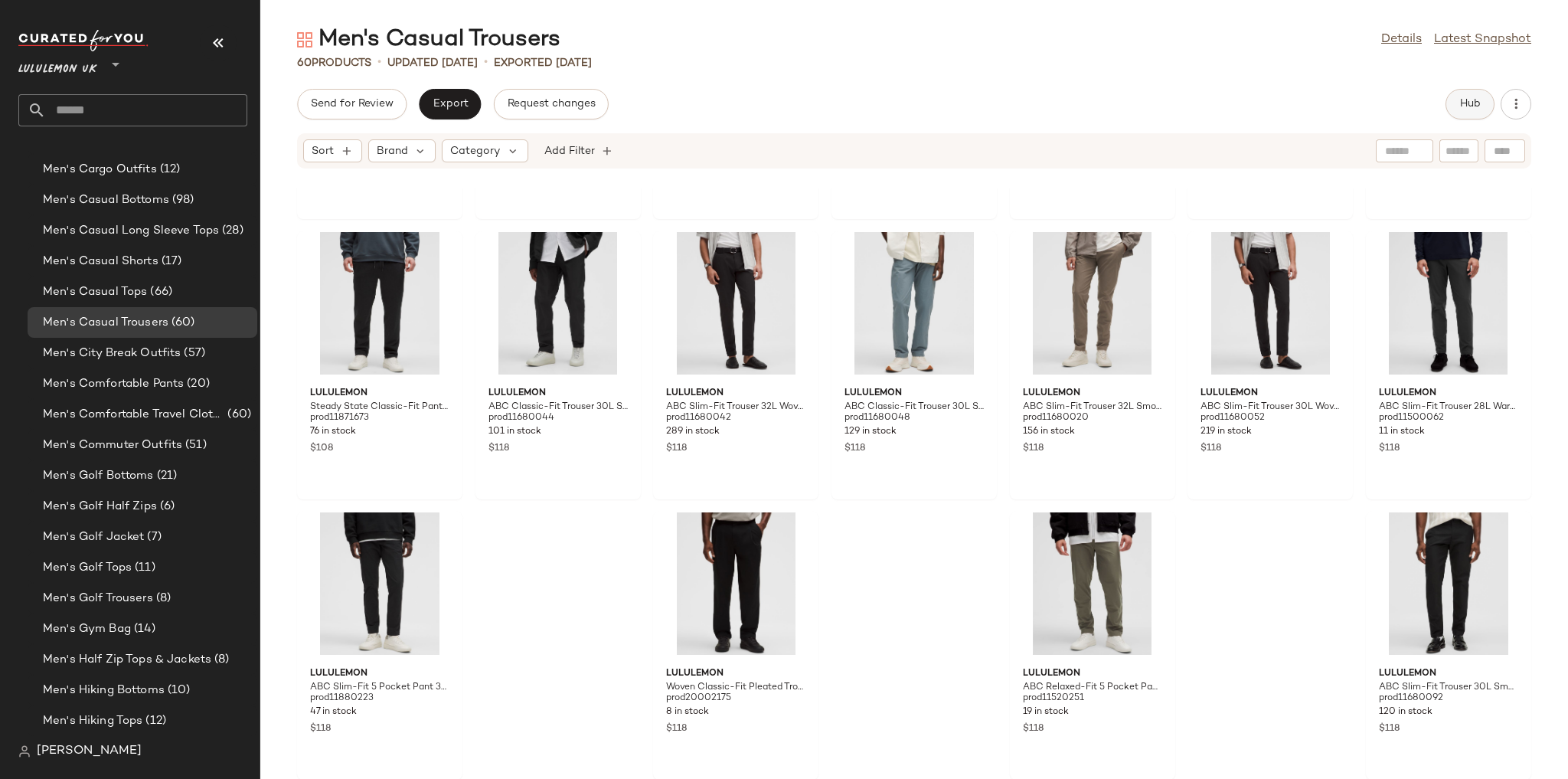 click on "Hub" at bounding box center [1470, 104] 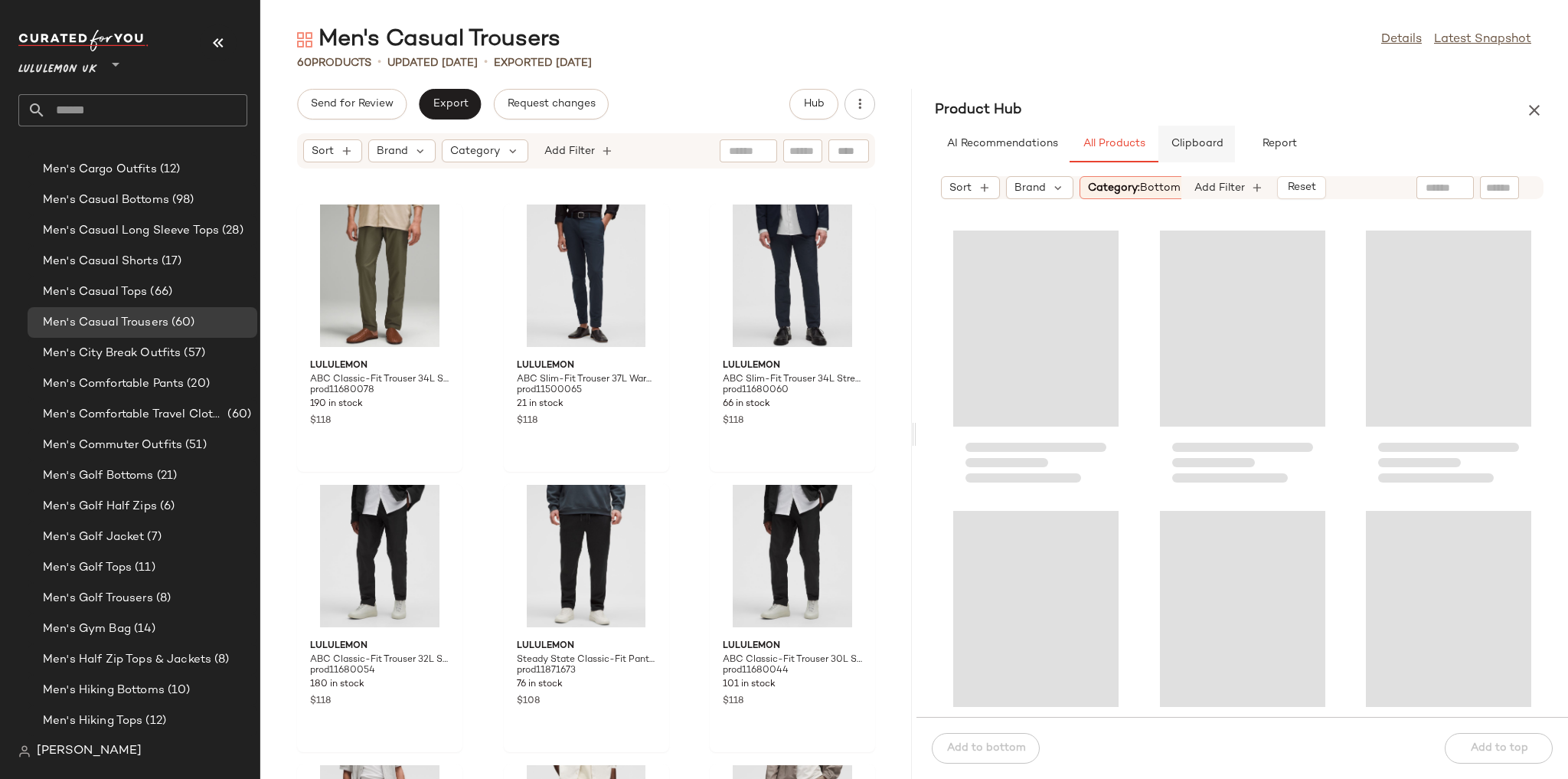 click on "Clipboard" 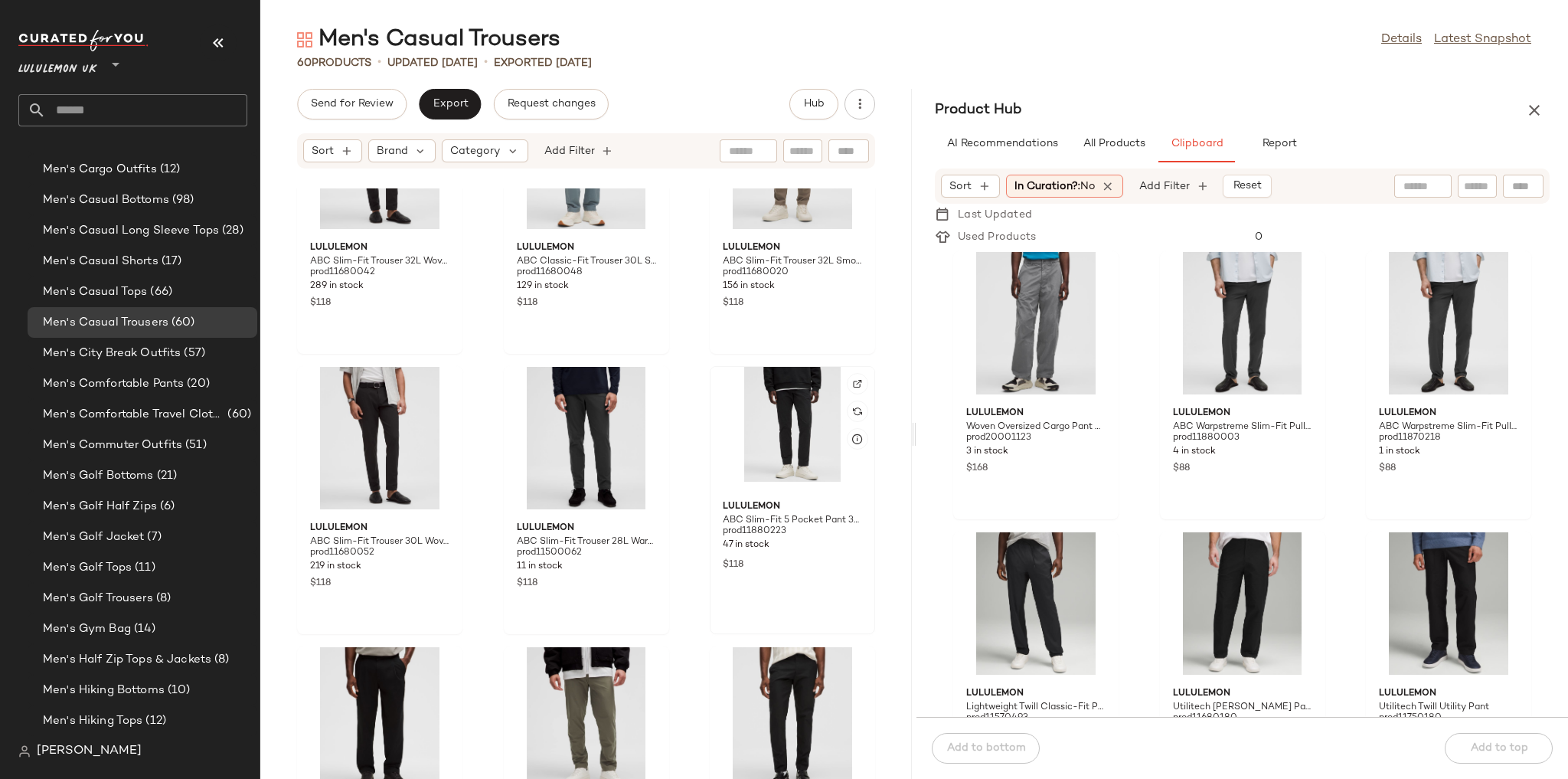 scroll, scrollTop: 5019, scrollLeft: 0, axis: vertical 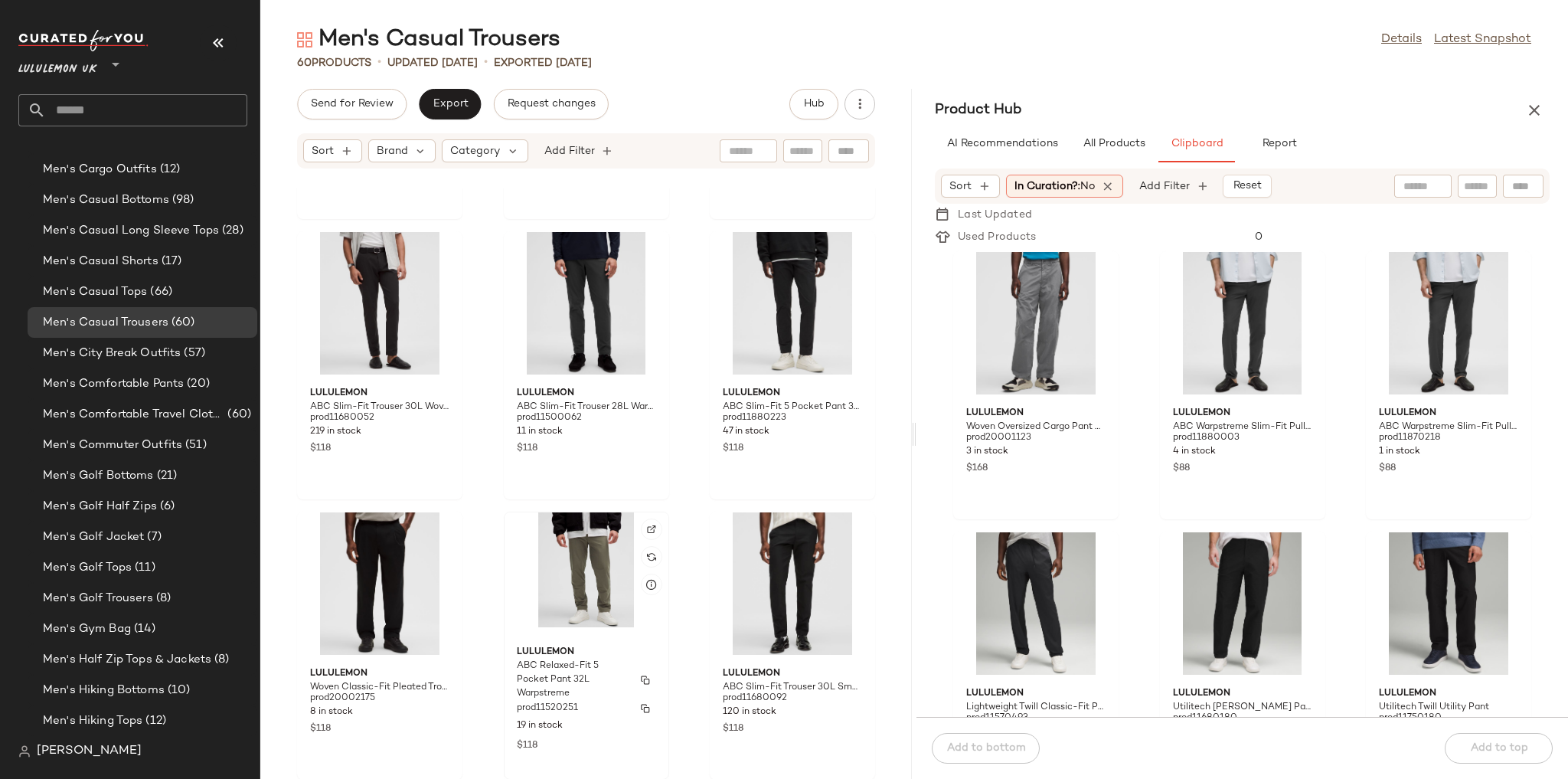 click on "ABC Relaxed-Fit 5 Pocket Pant 32L Warpstreme" at bounding box center [573, 680] 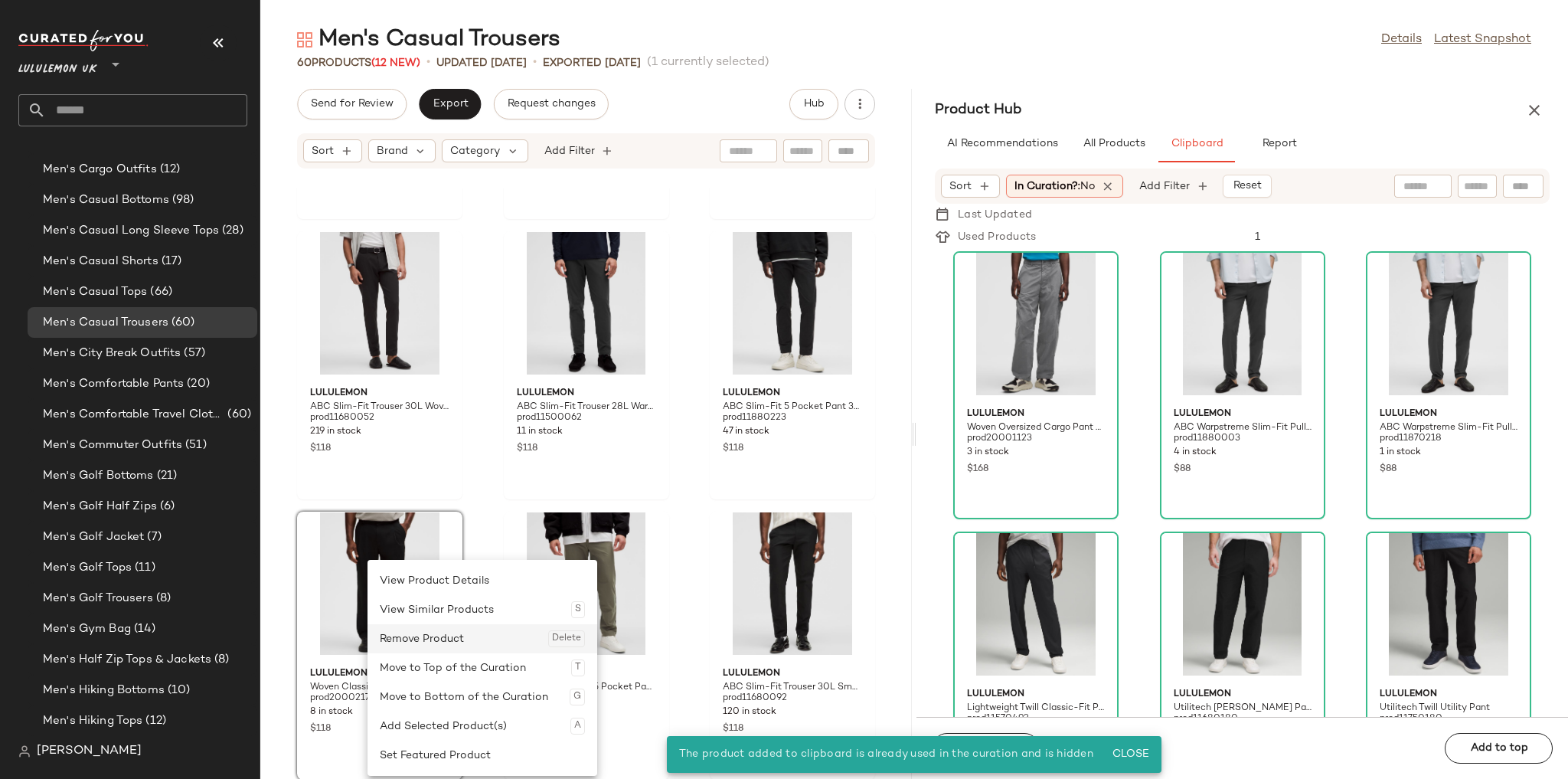 click on "Remove Product  Delete" 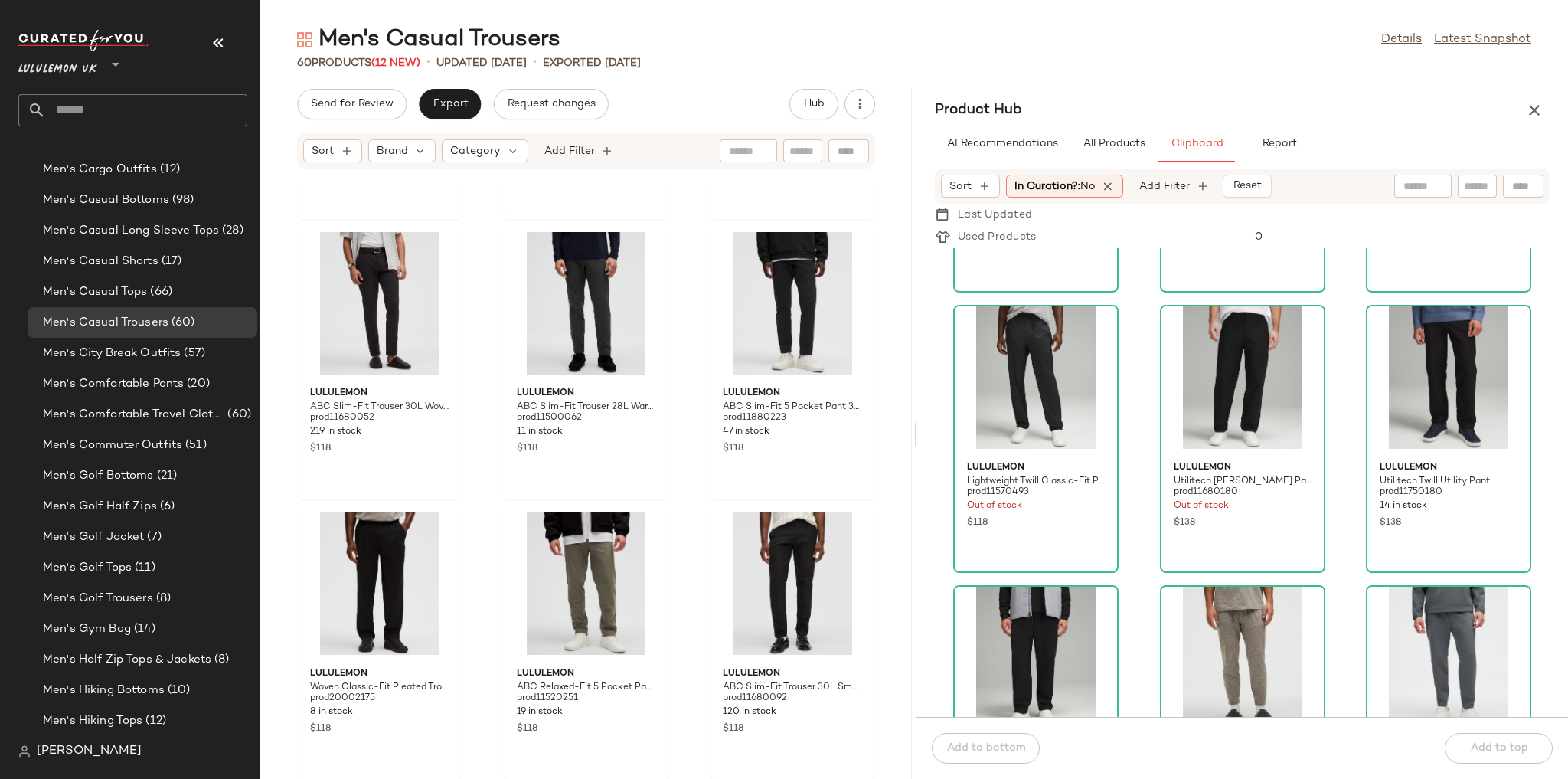 scroll, scrollTop: 245, scrollLeft: 0, axis: vertical 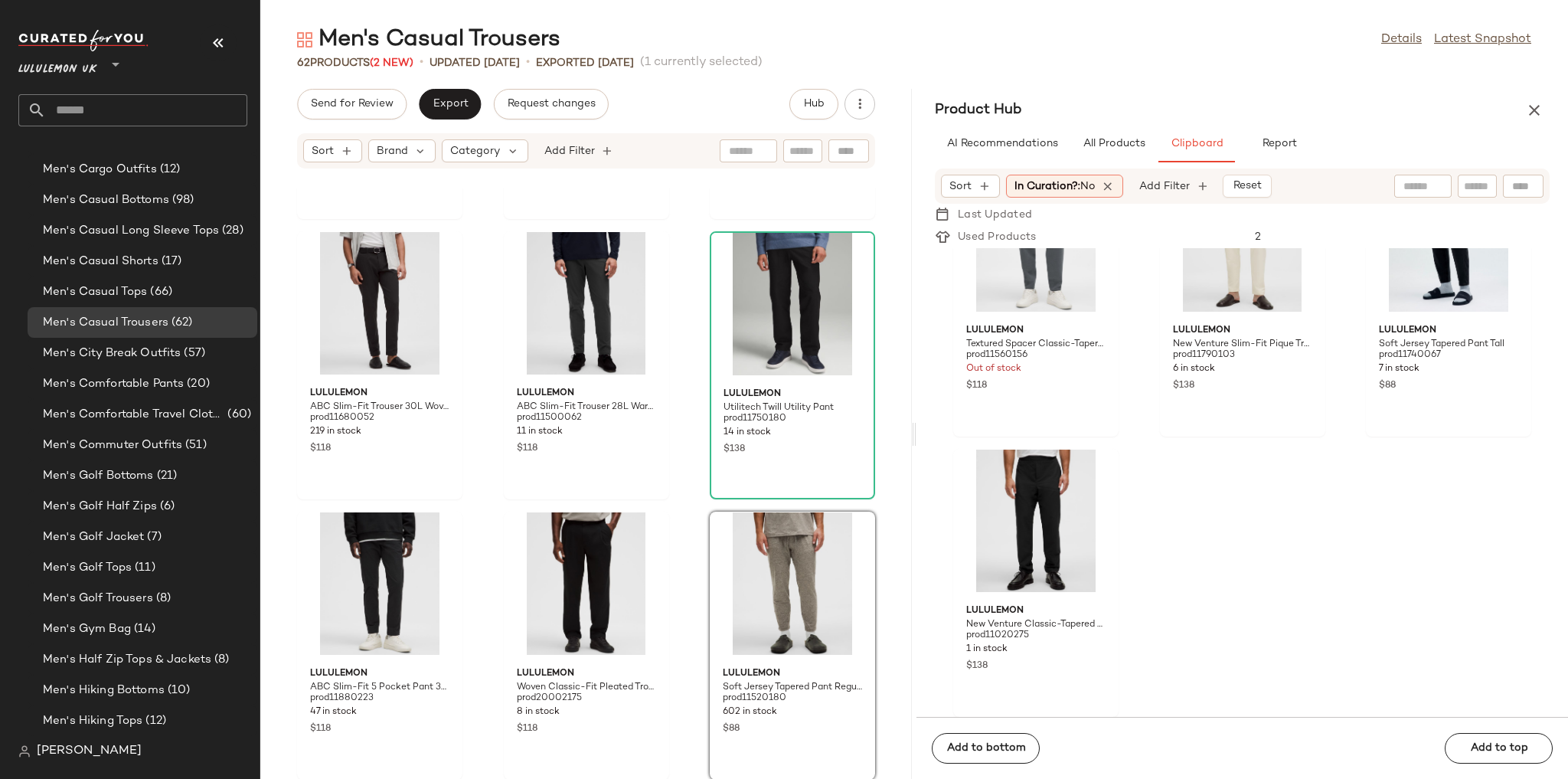 click on "lululemon Textured Spacer Classic-Tapered Pant prod11560156 Out of stock $118 lululemon New Venture Slim-Fit Pique Trouser Regular prod11790103 6 in stock $138 lululemon Soft Jersey Tapered Pant Tall prod11740067 7 in stock $88 lululemon New Venture Classic-Tapered Fit Pique Trouser Regular prod11020275 1 in stock $138" 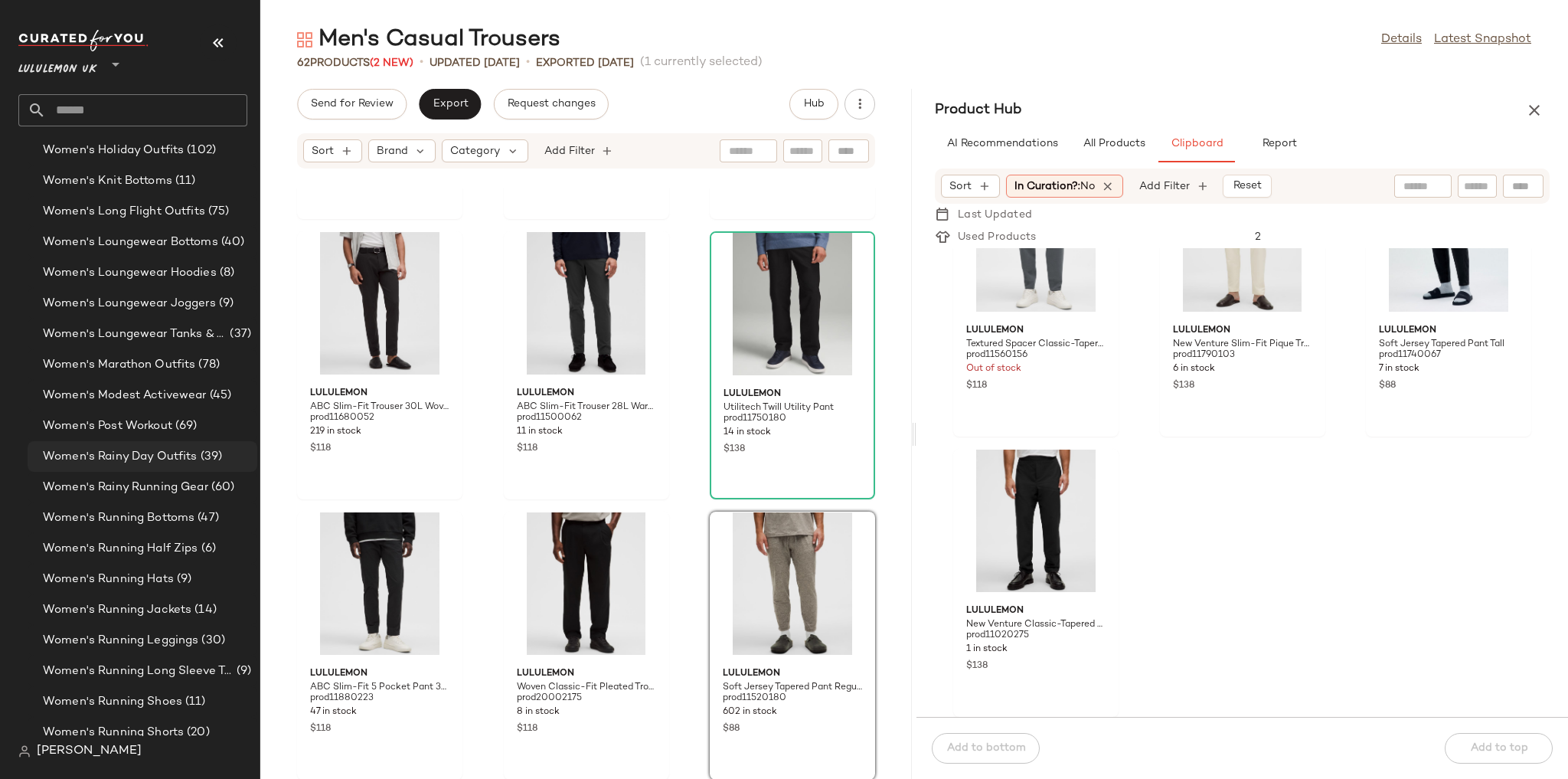scroll, scrollTop: 3085, scrollLeft: 0, axis: vertical 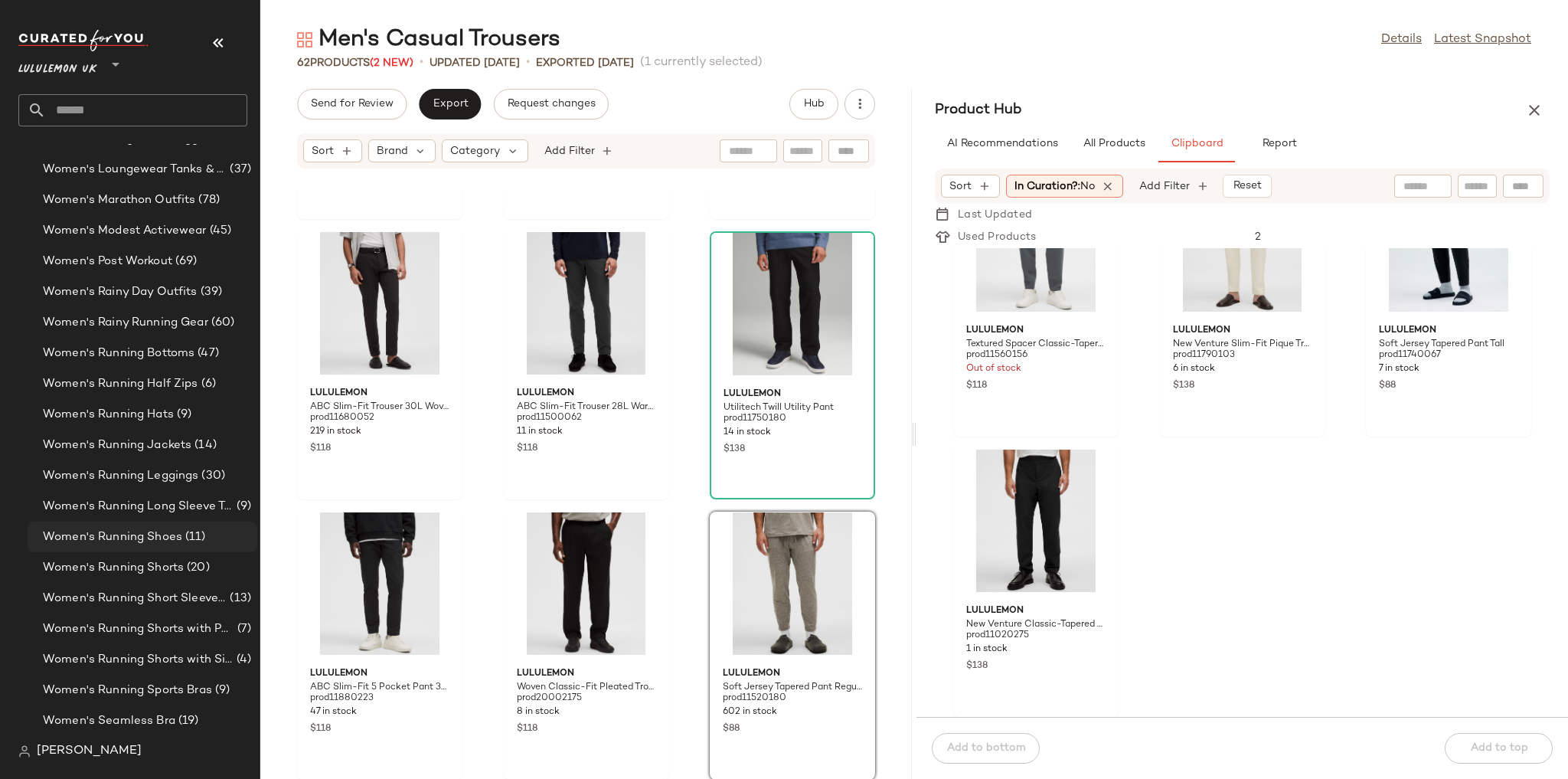 click on "Women's Running Shoes" at bounding box center (113, 537) 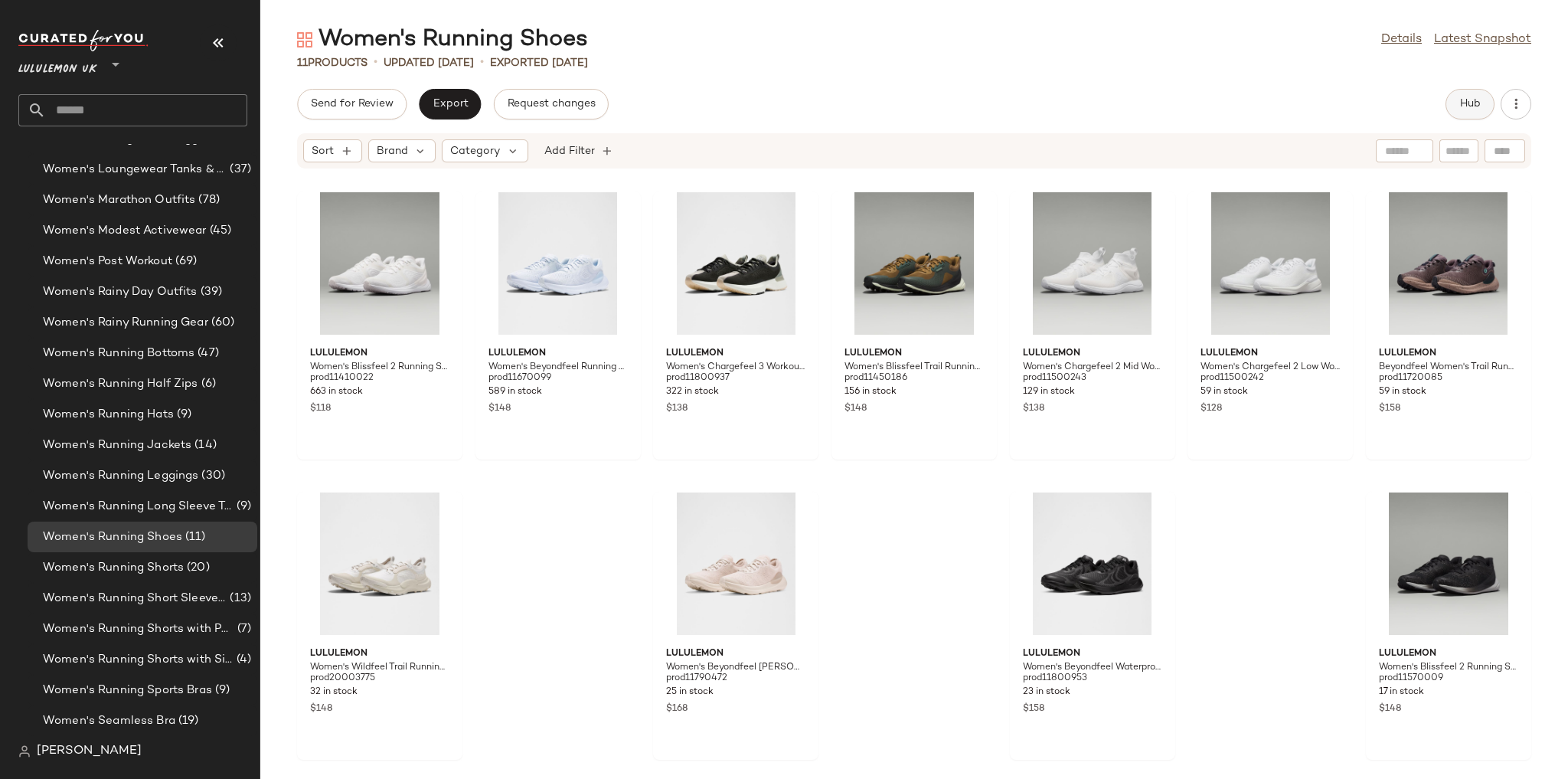 click on "Hub" at bounding box center (1470, 104) 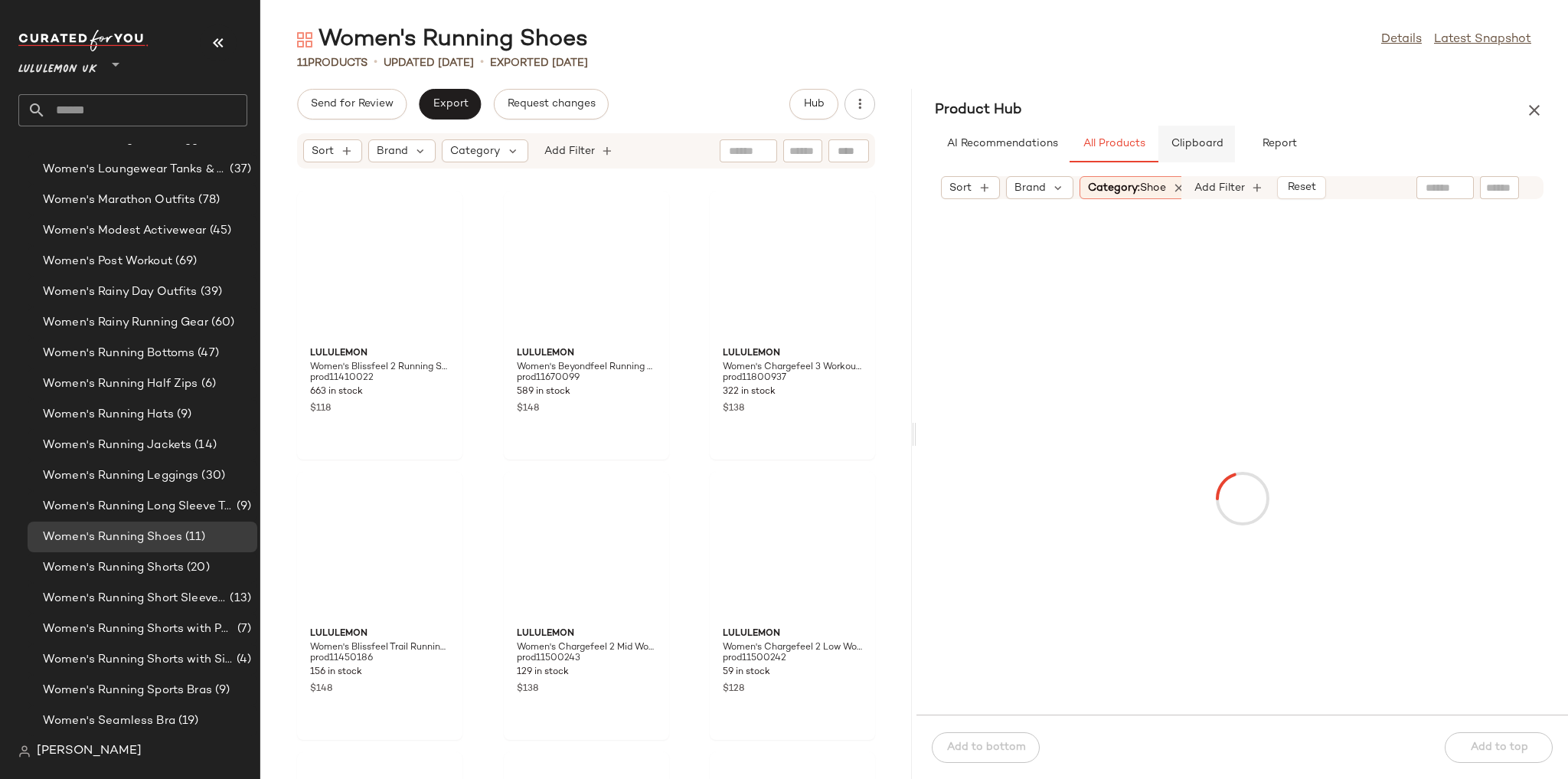 click on "Clipboard" 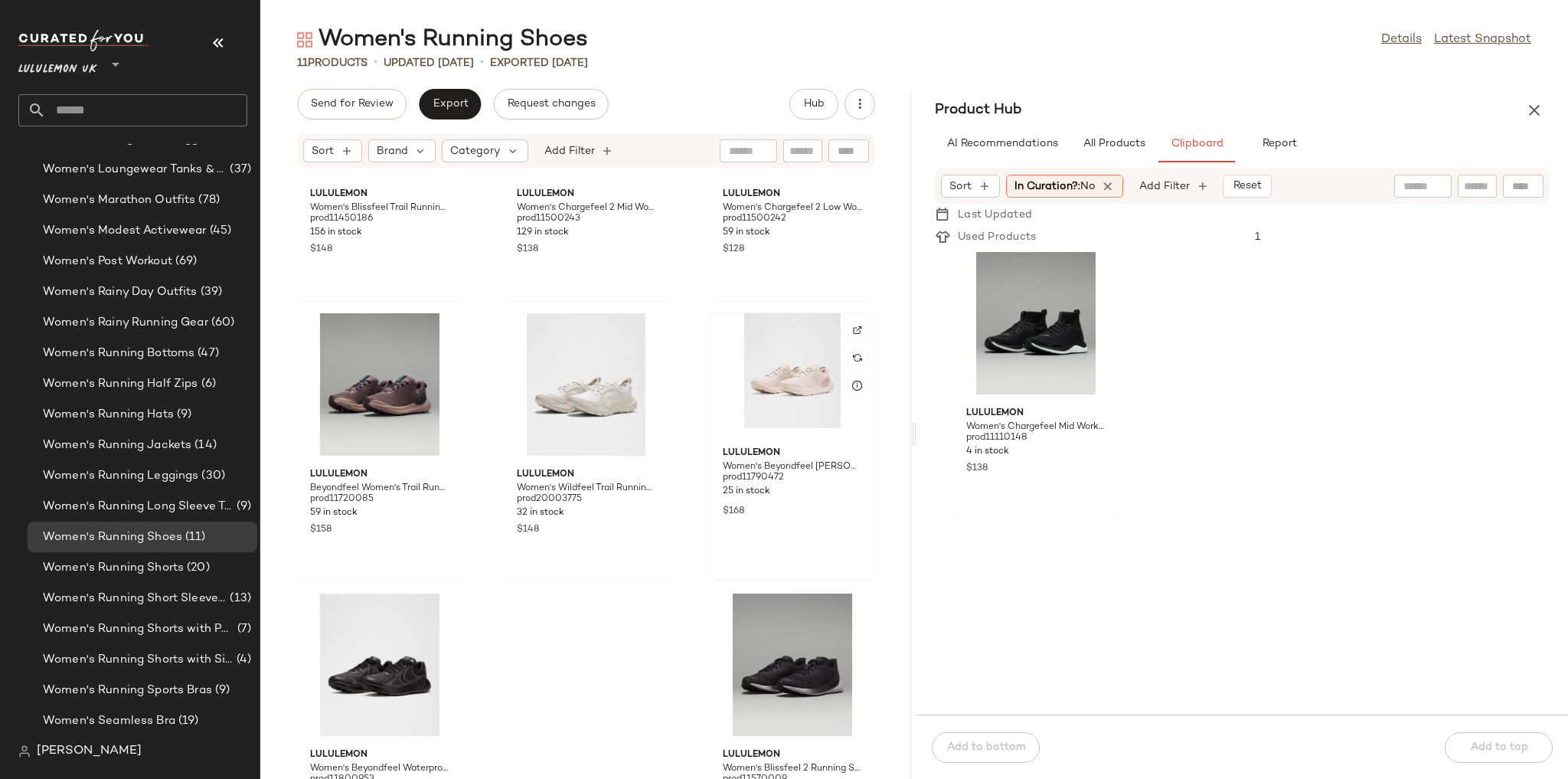 scroll, scrollTop: 533, scrollLeft: 0, axis: vertical 